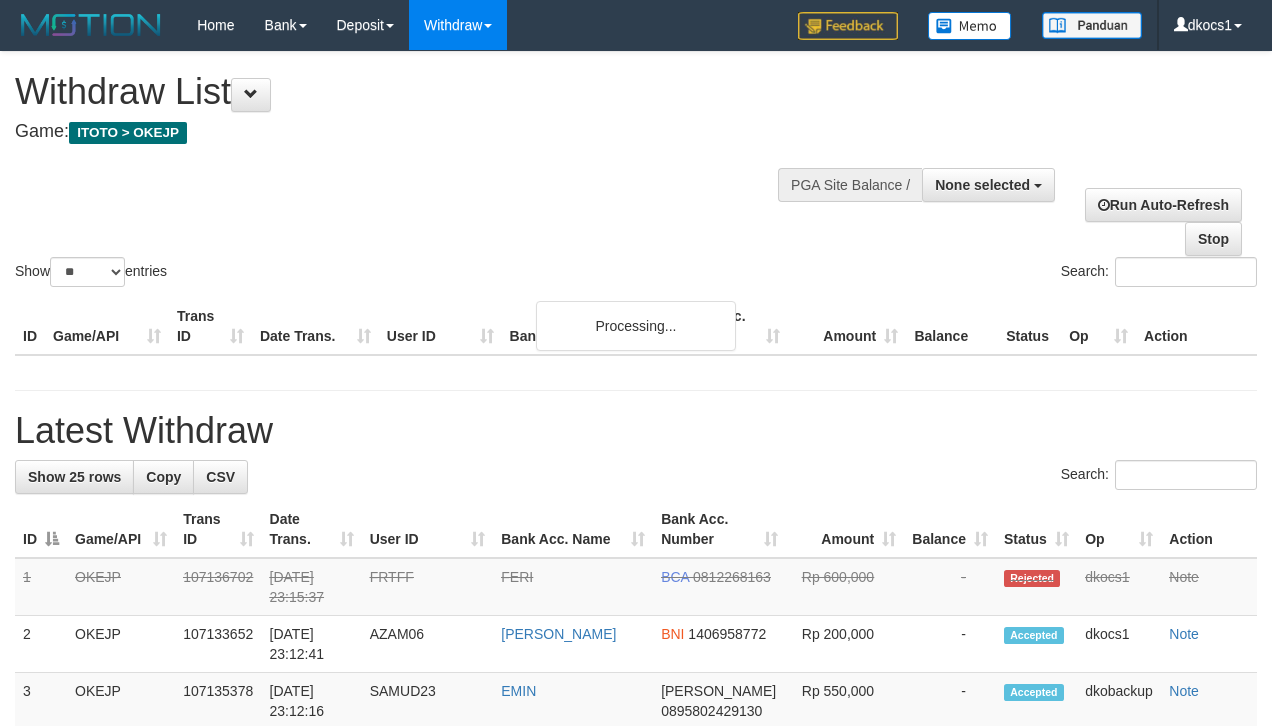 select 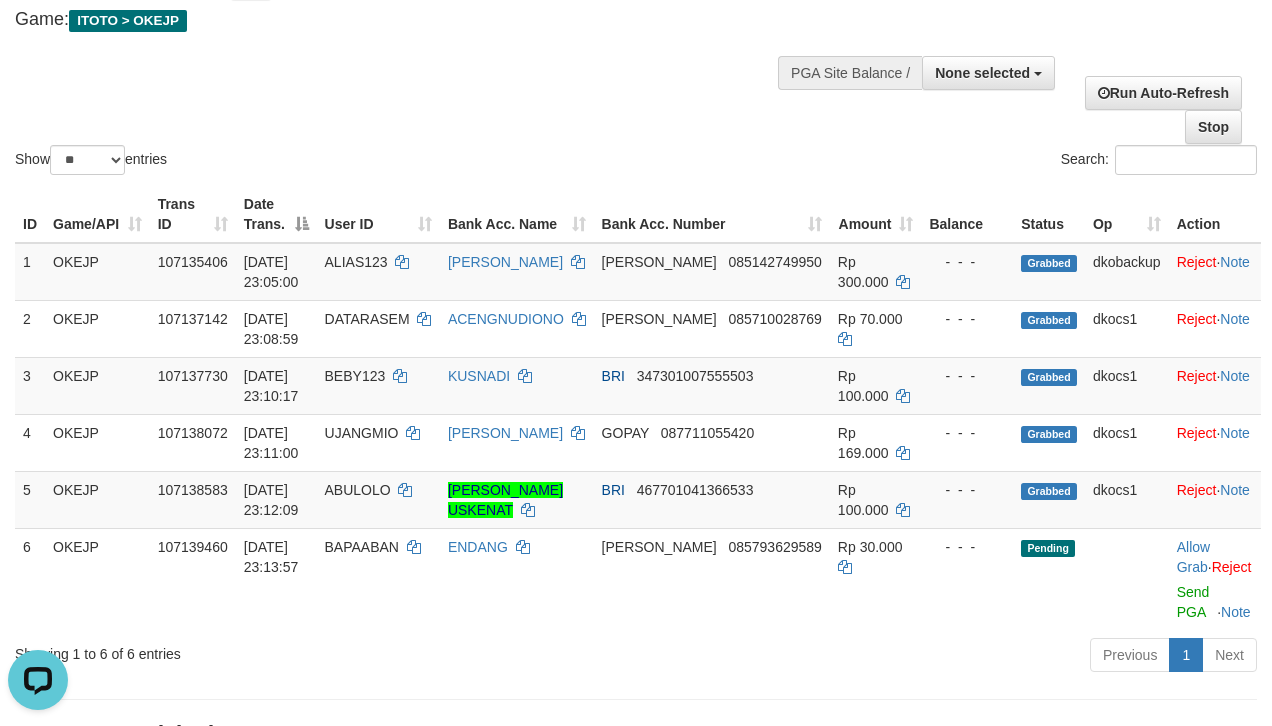 scroll, scrollTop: 0, scrollLeft: 0, axis: both 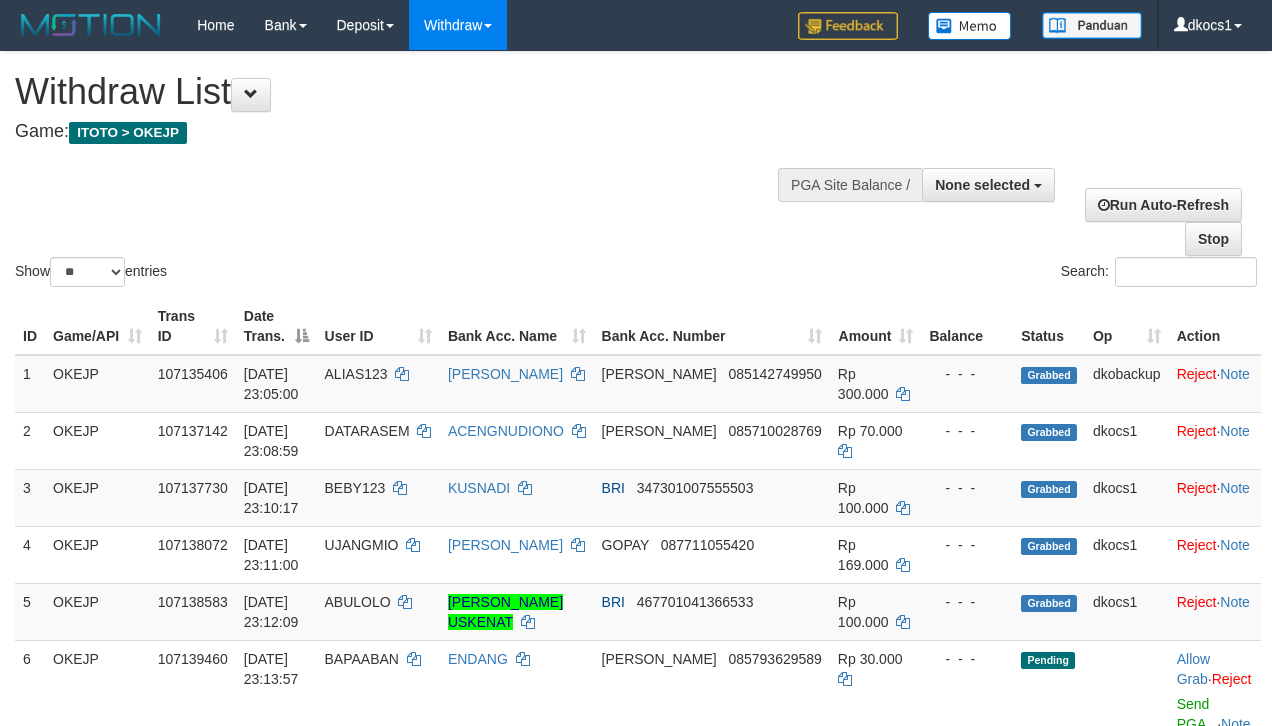 select 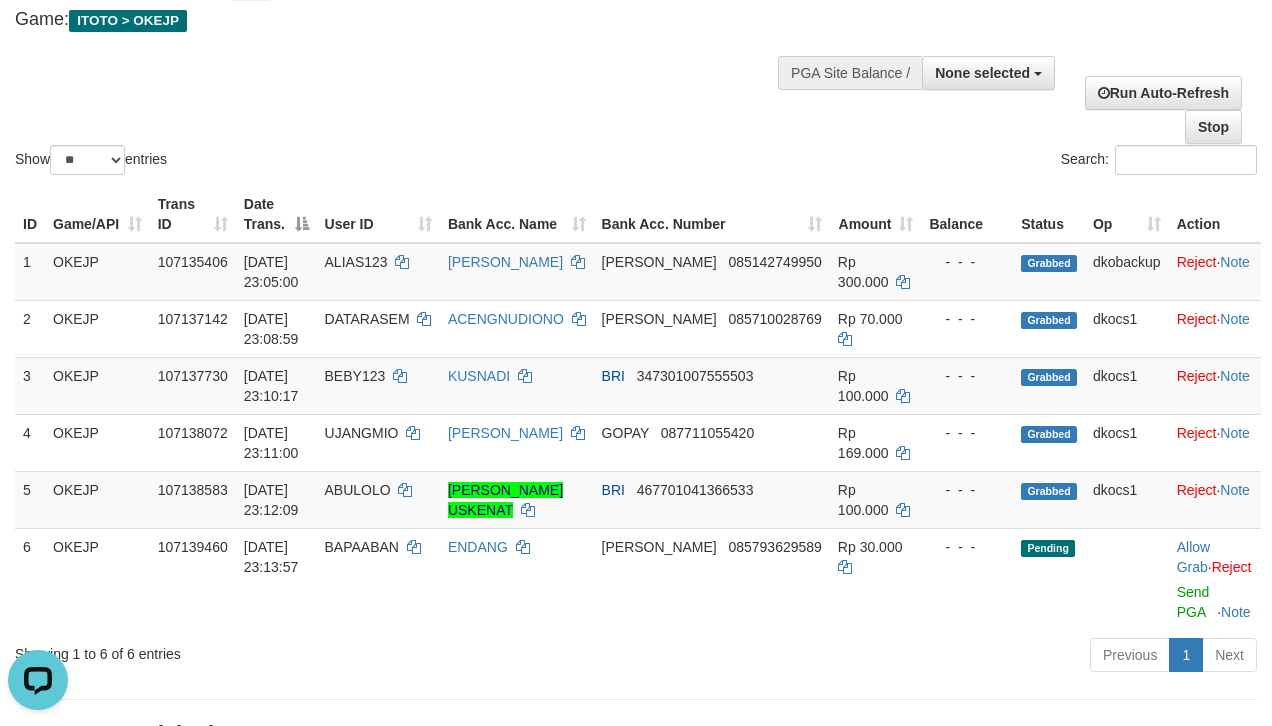 scroll, scrollTop: 0, scrollLeft: 0, axis: both 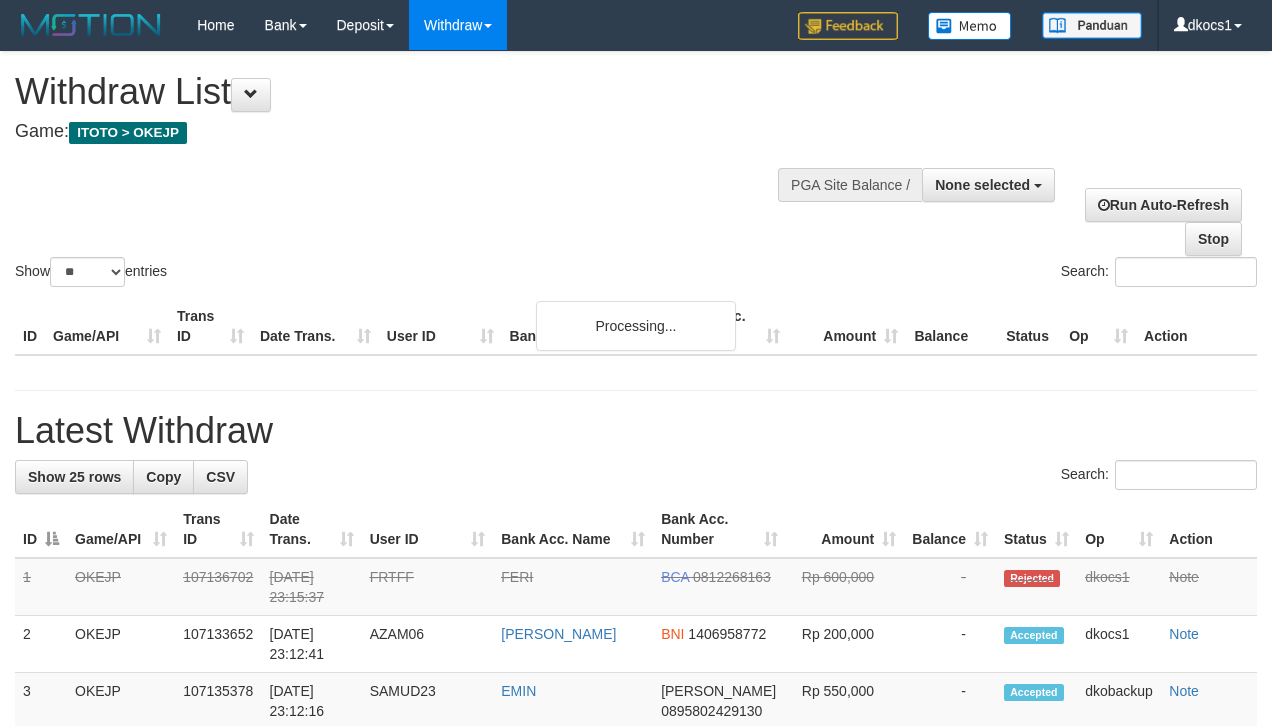 select 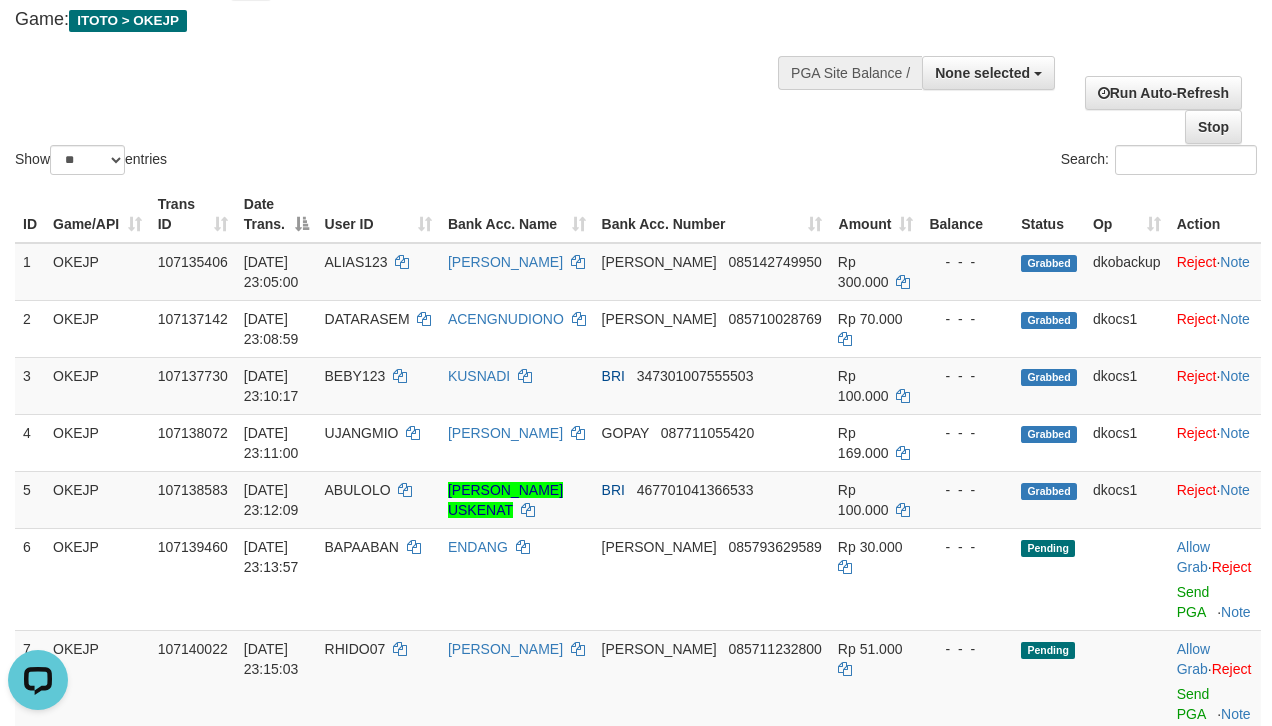 scroll, scrollTop: 0, scrollLeft: 0, axis: both 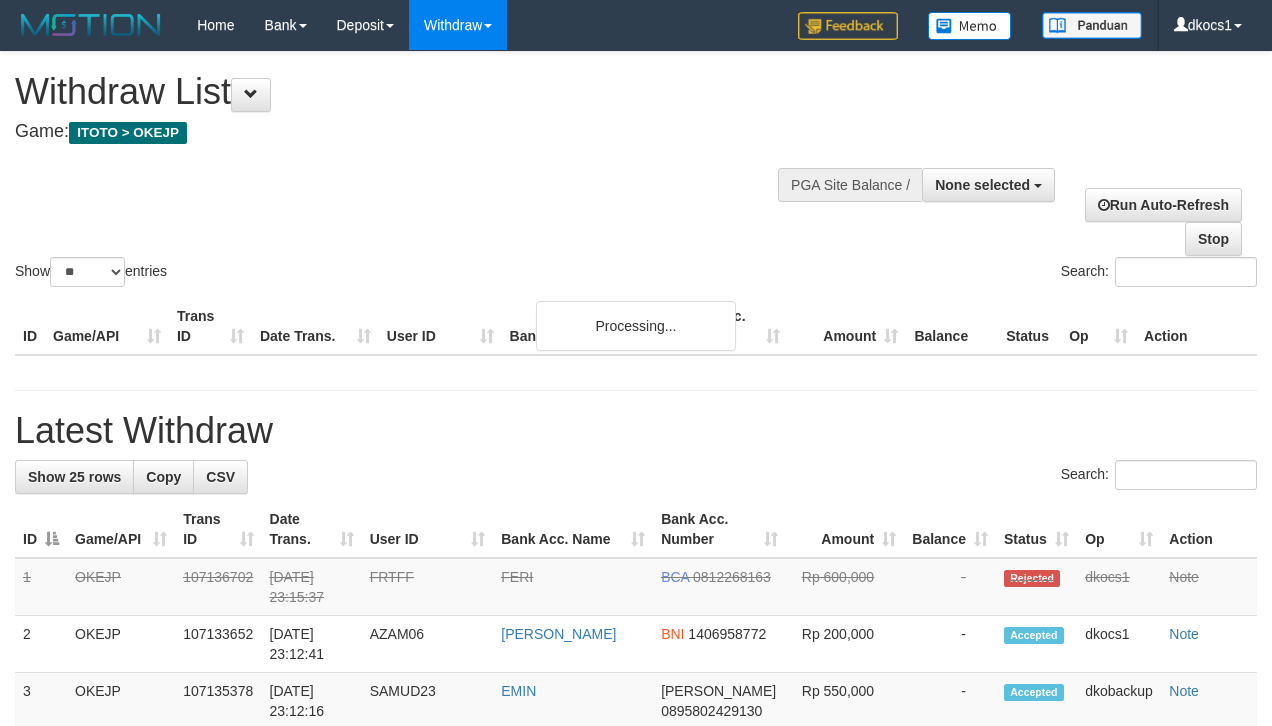 select 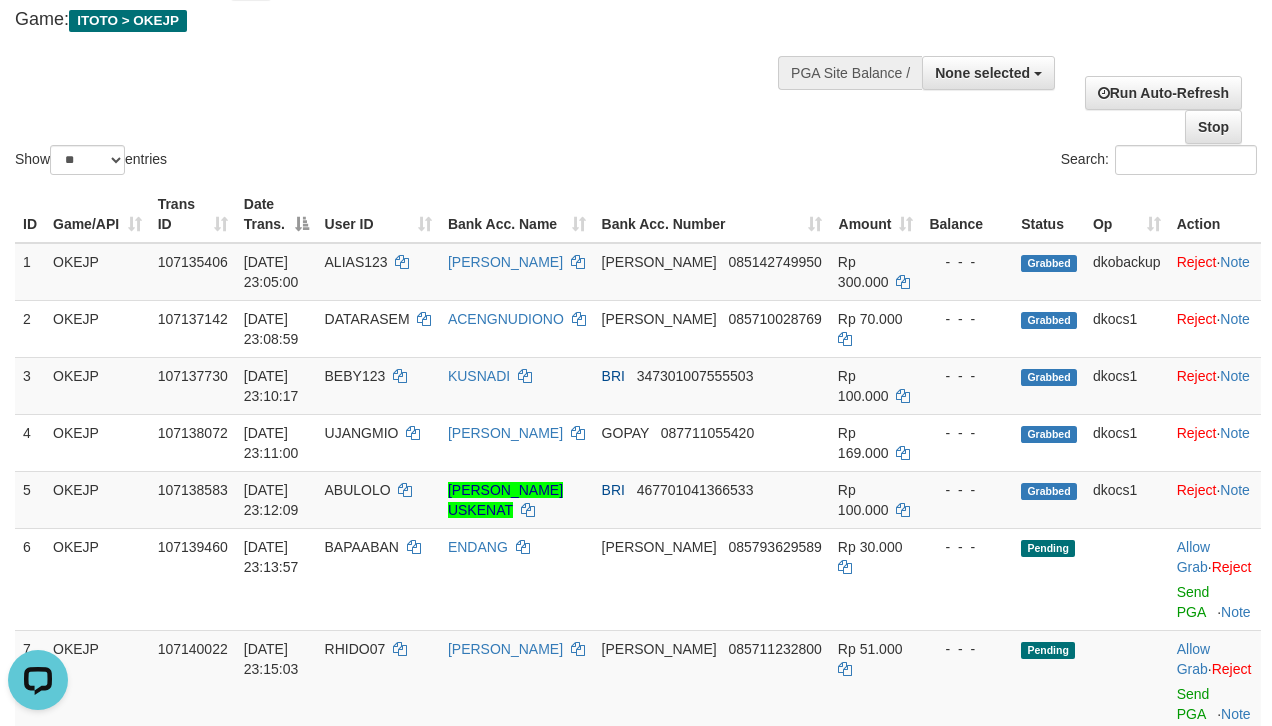 scroll, scrollTop: 0, scrollLeft: 0, axis: both 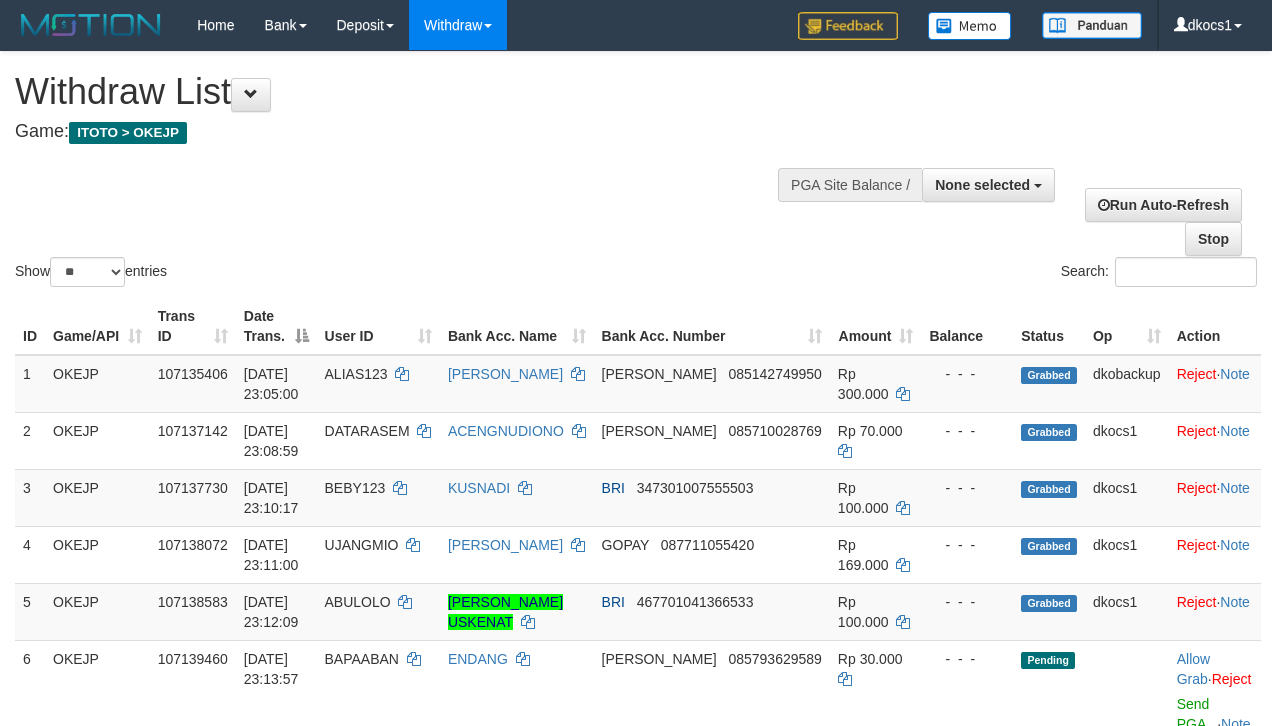 select 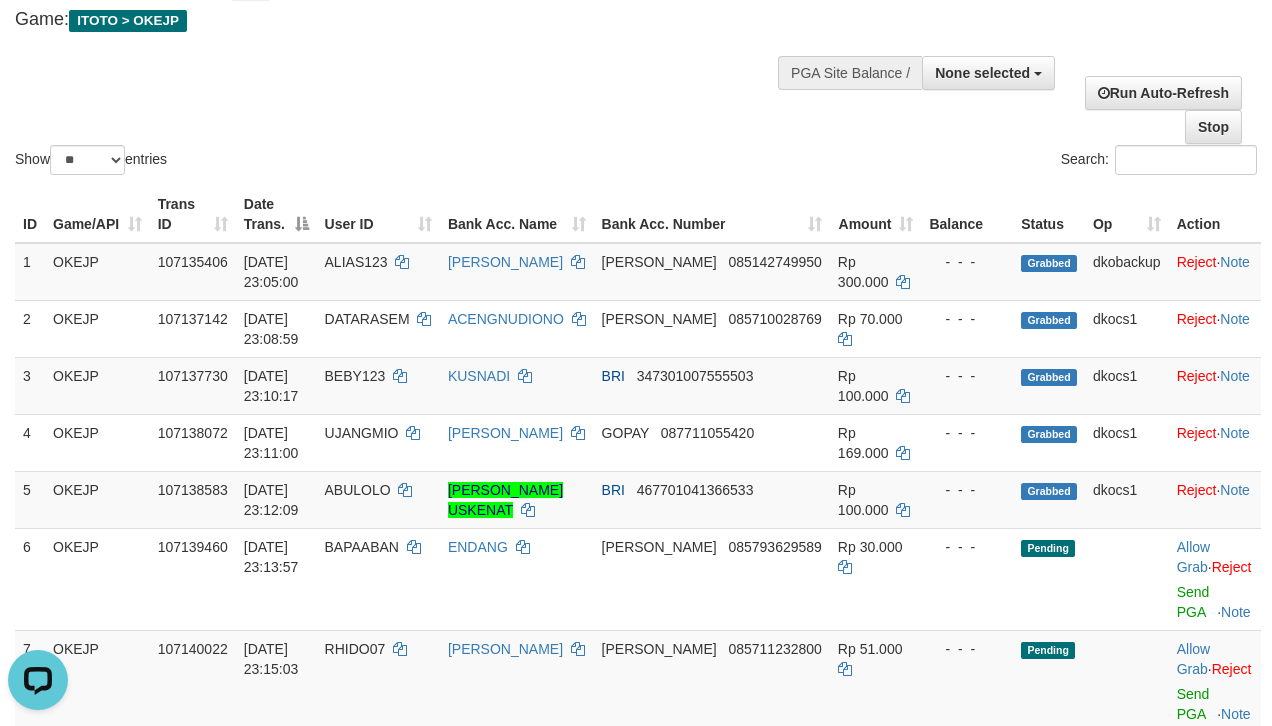 scroll, scrollTop: 0, scrollLeft: 0, axis: both 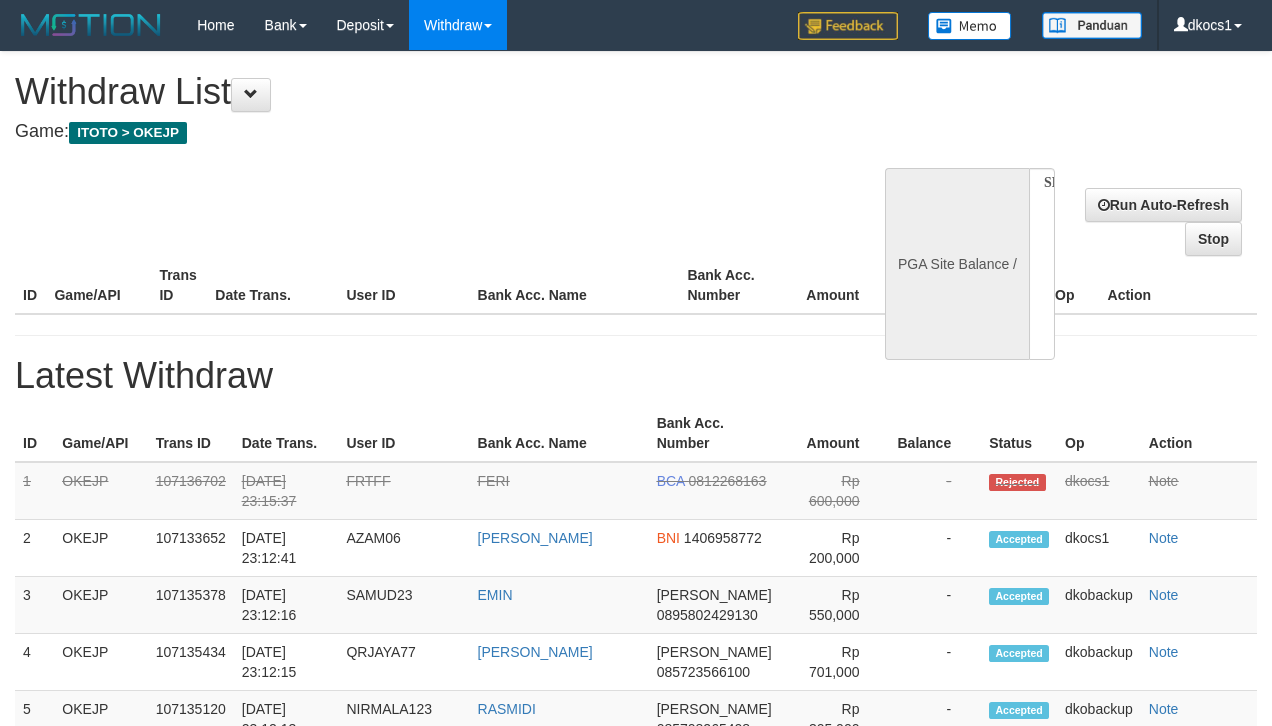 select 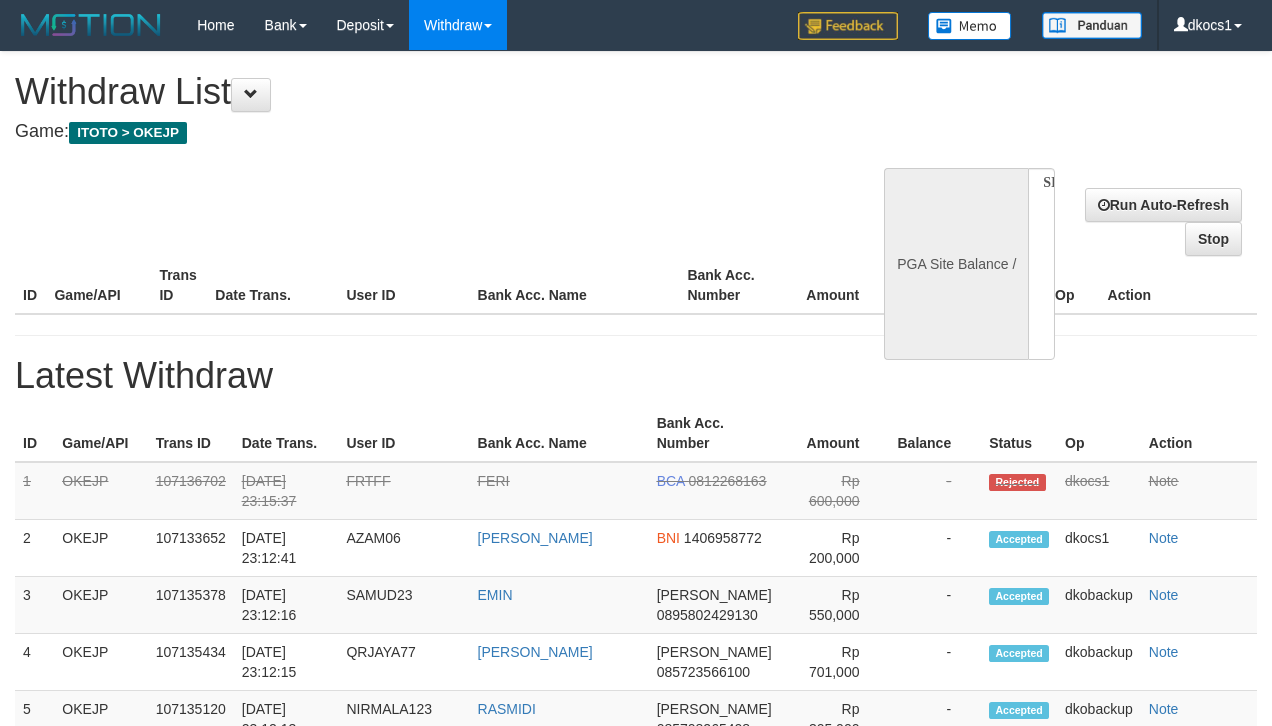 scroll, scrollTop: 112, scrollLeft: 0, axis: vertical 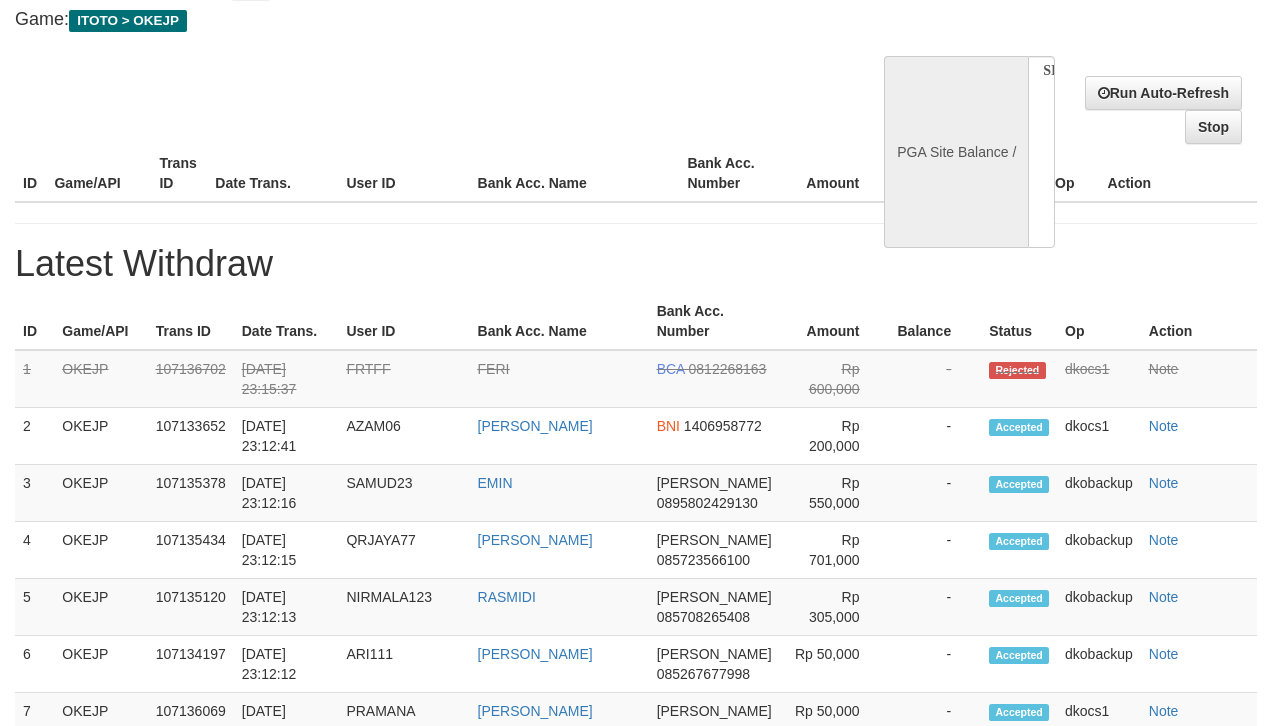select on "**" 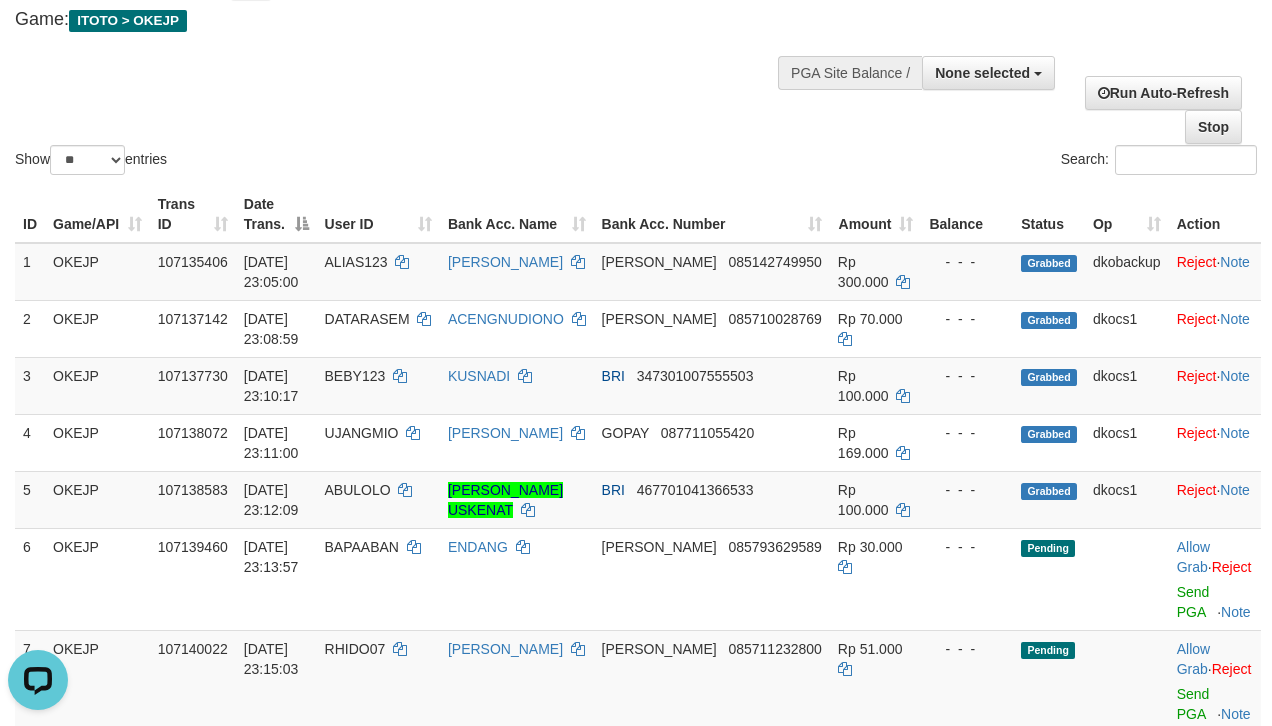 scroll, scrollTop: 0, scrollLeft: 0, axis: both 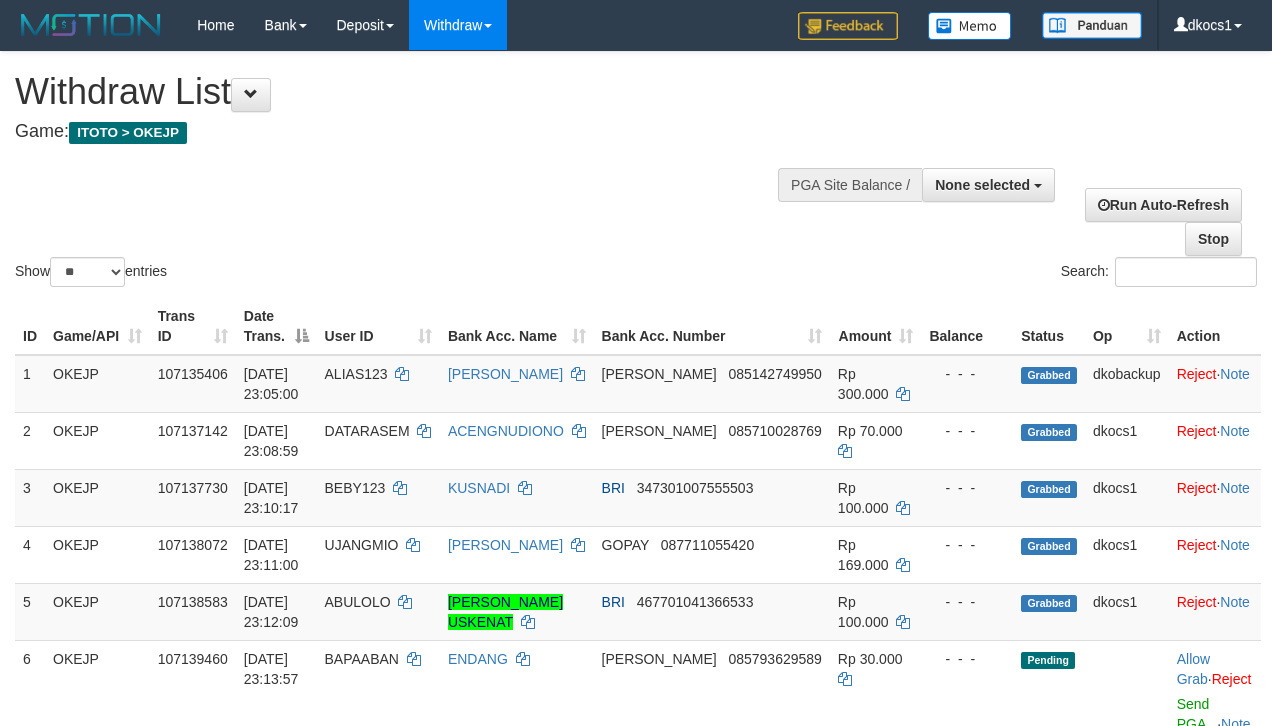 select 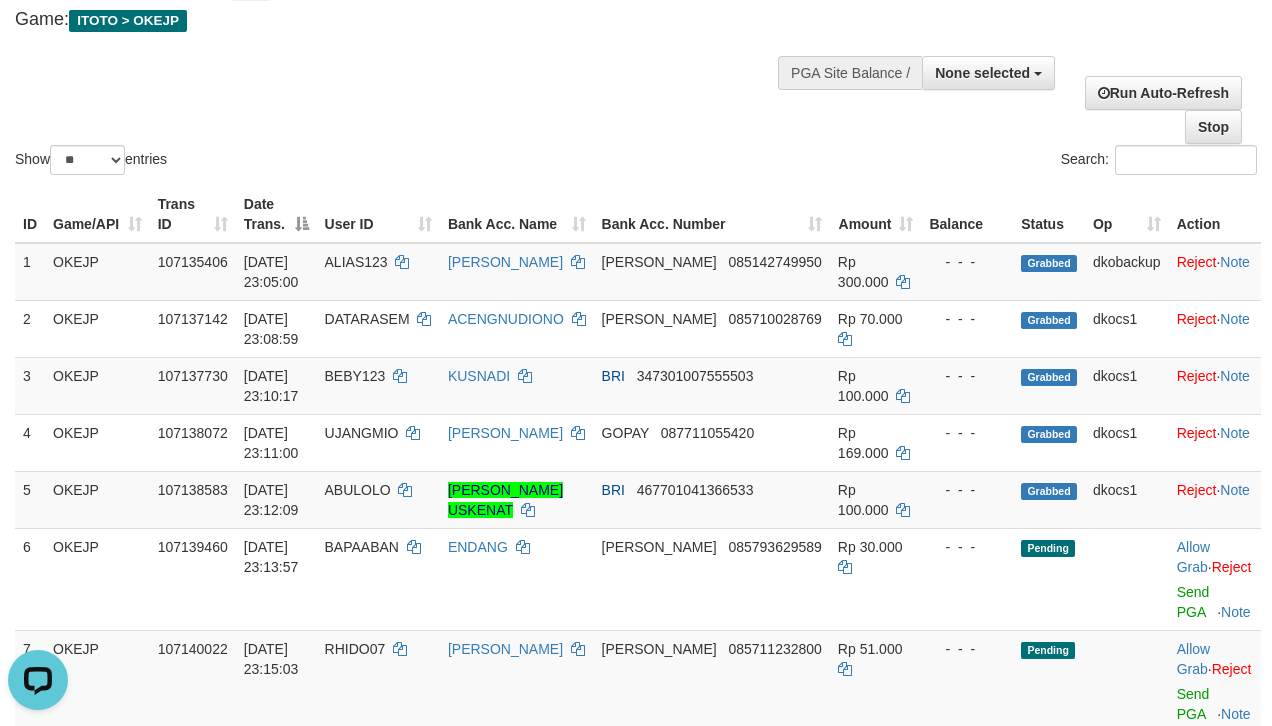 scroll, scrollTop: 0, scrollLeft: 0, axis: both 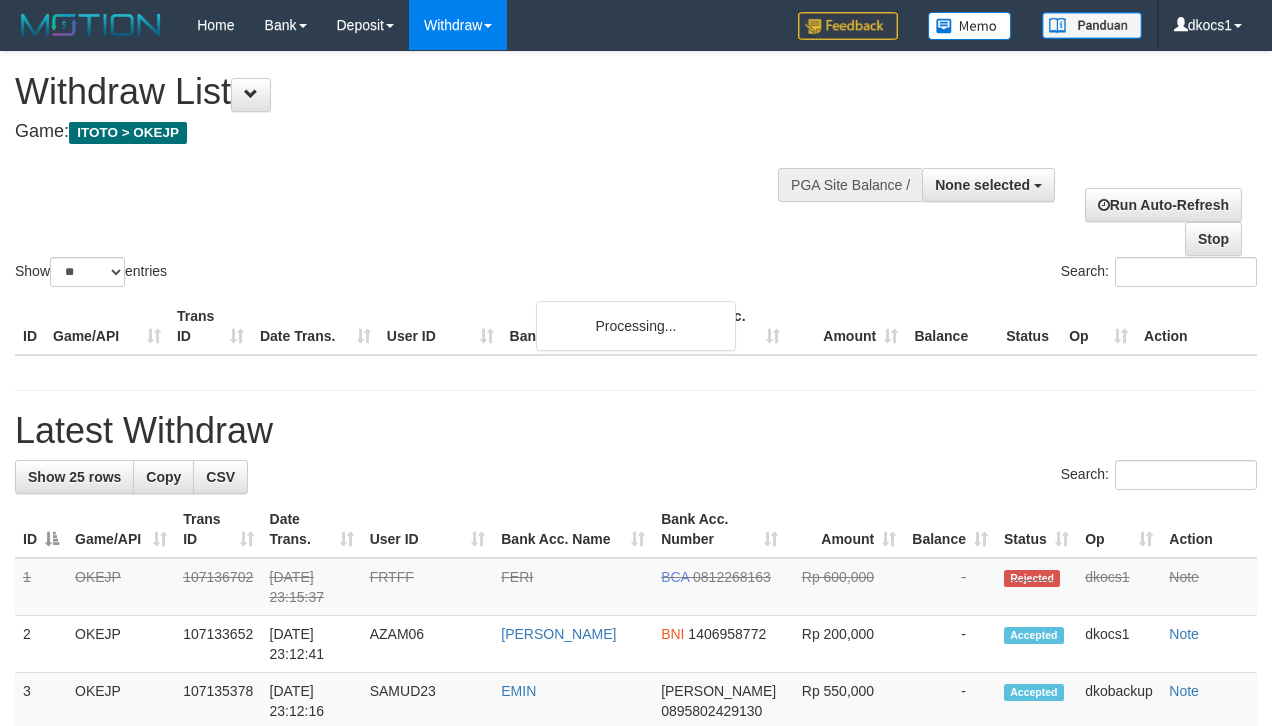 select 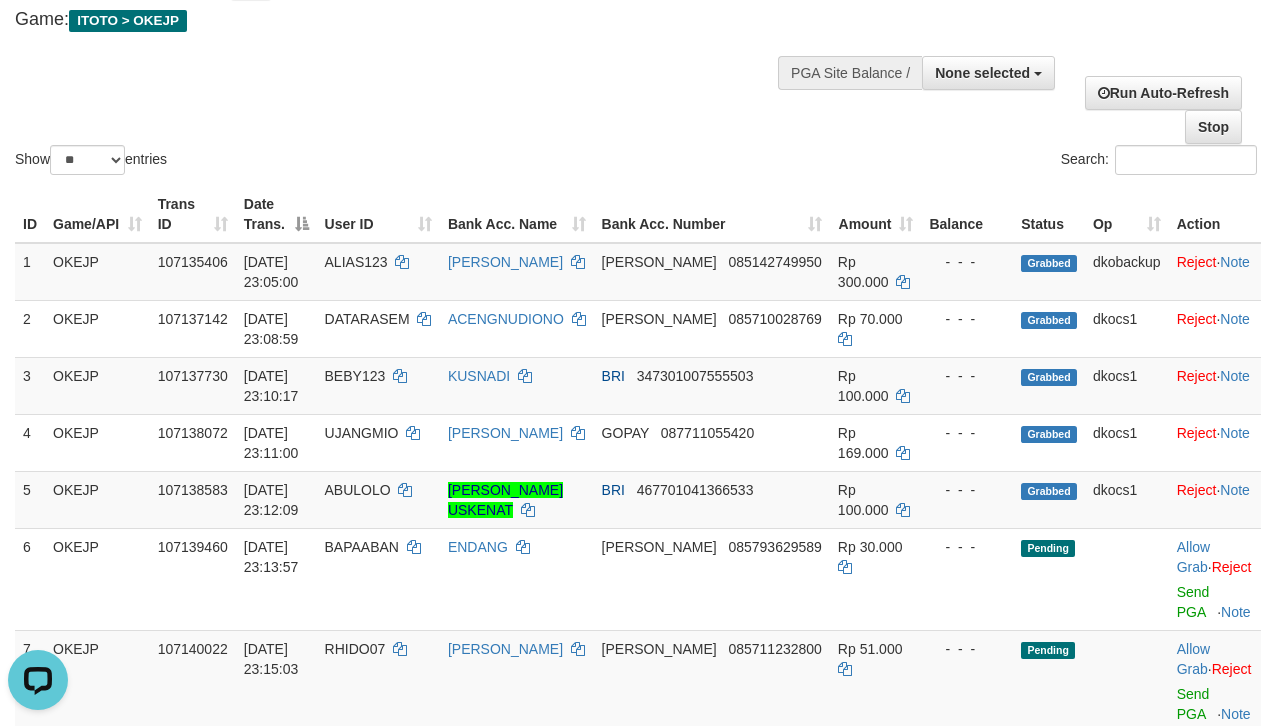 scroll, scrollTop: 0, scrollLeft: 0, axis: both 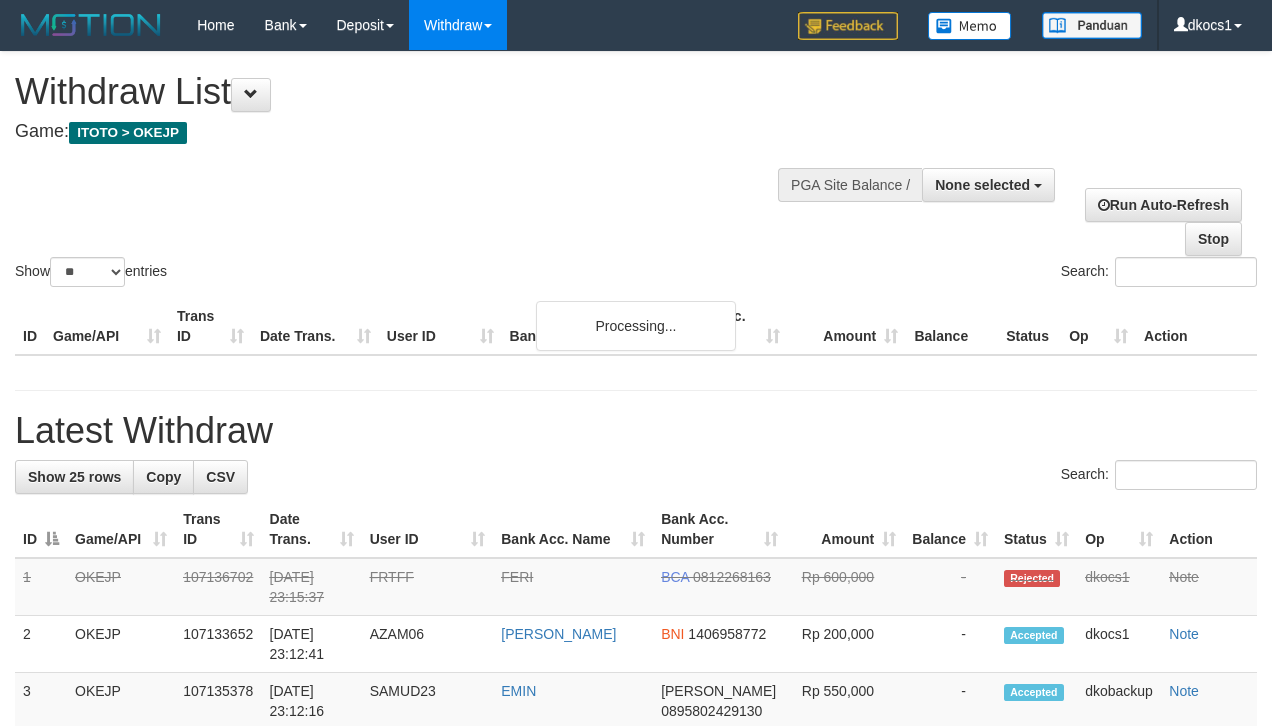 select 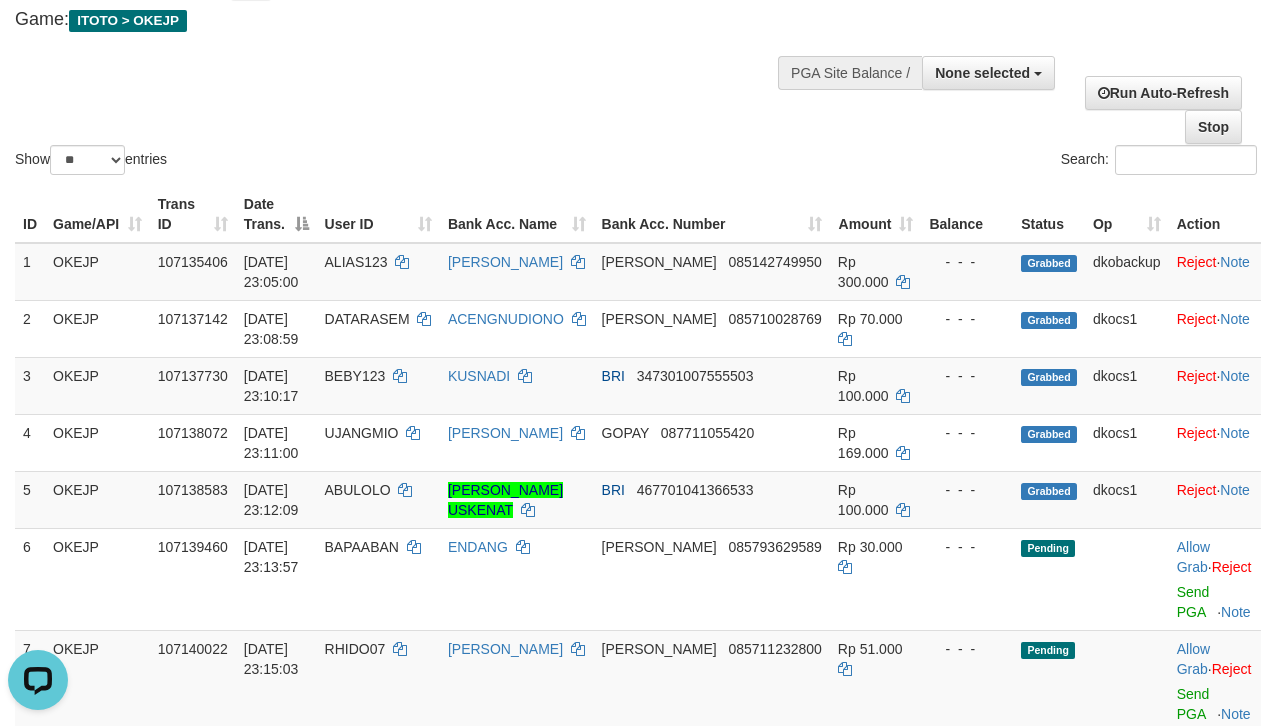 scroll, scrollTop: 0, scrollLeft: 0, axis: both 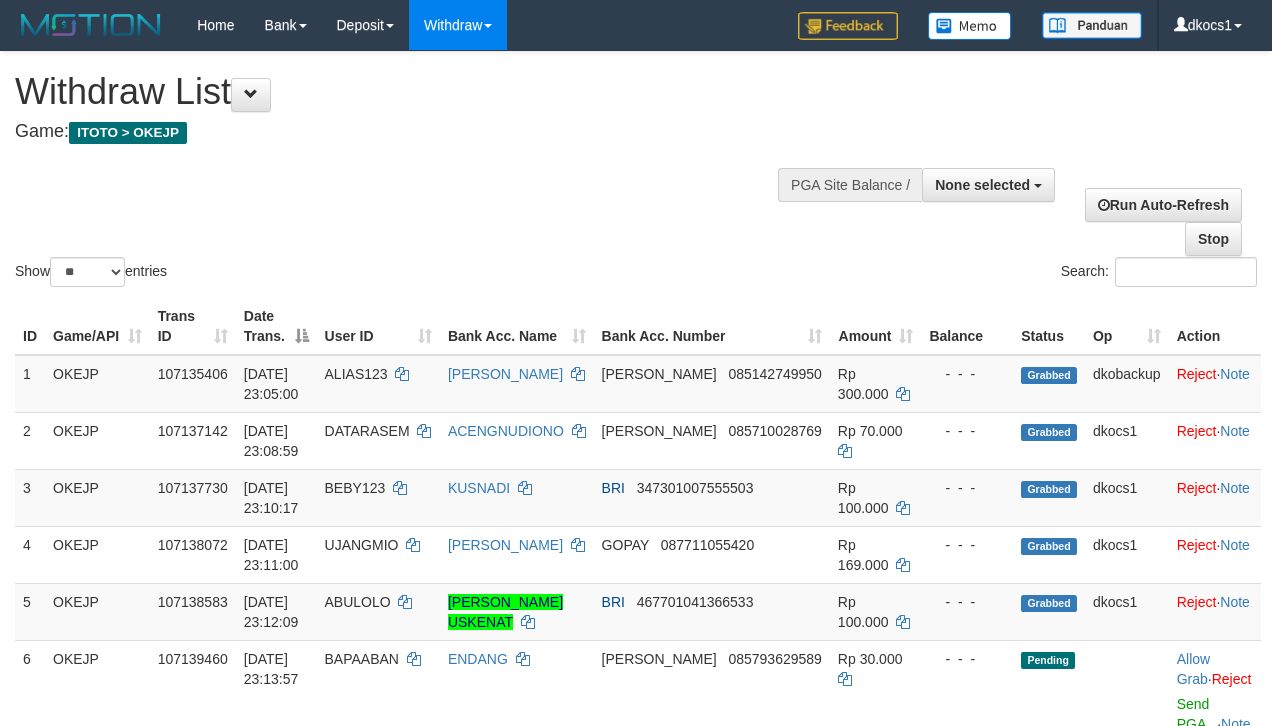 select 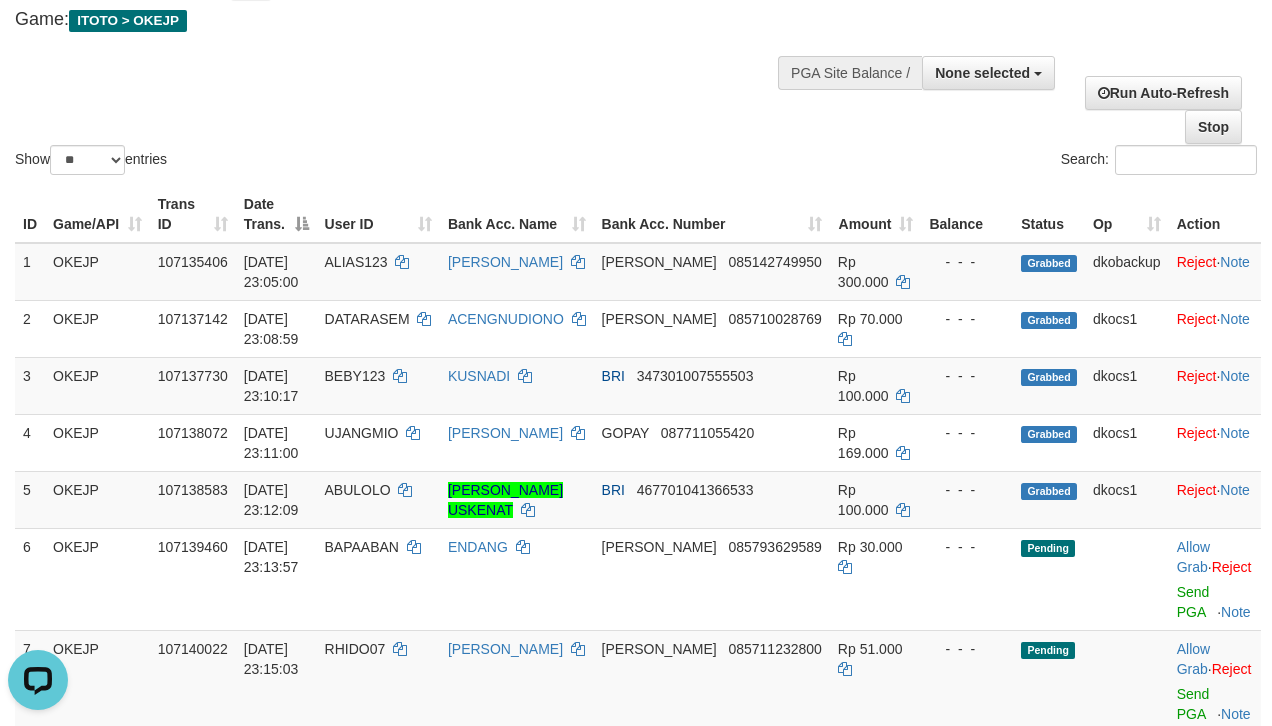 scroll, scrollTop: 0, scrollLeft: 0, axis: both 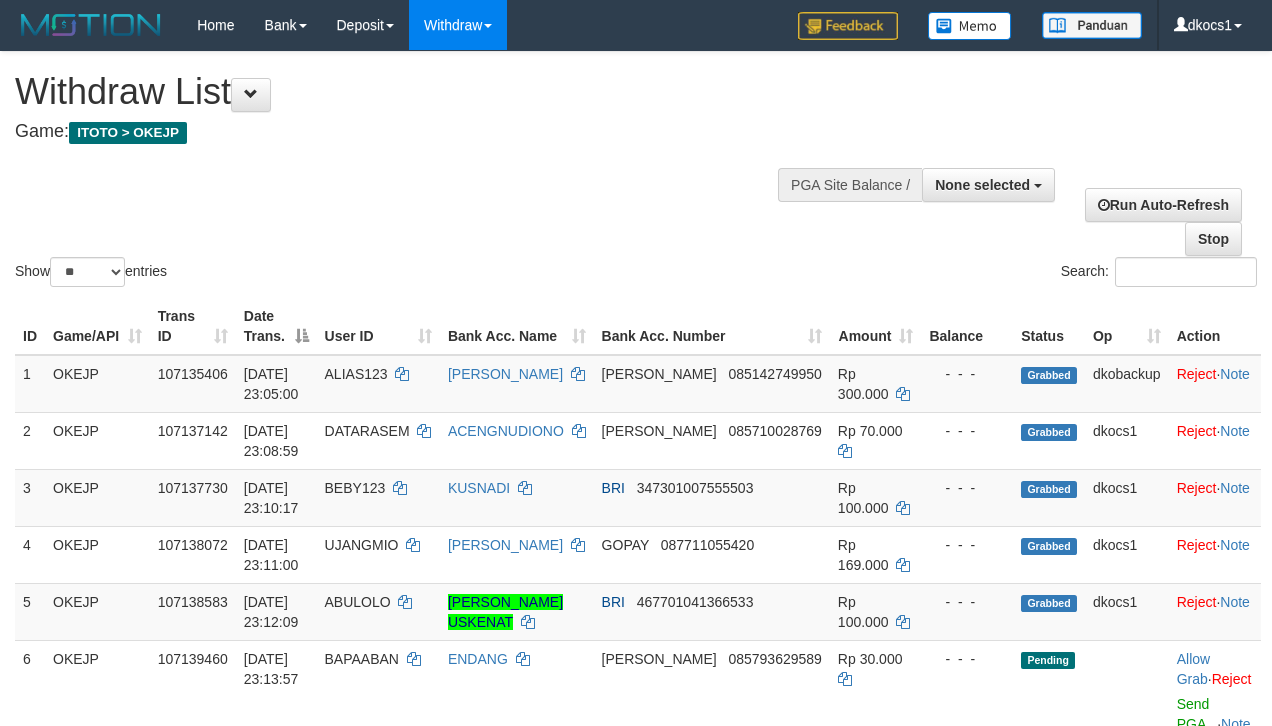 select 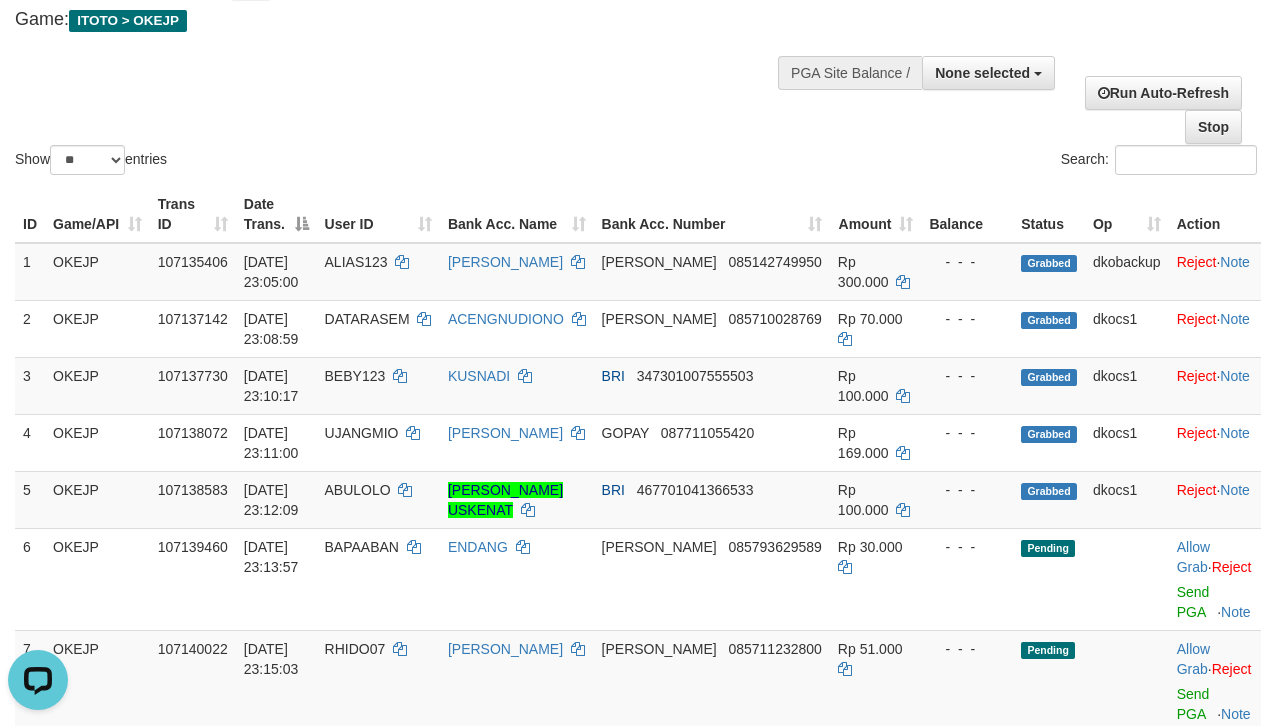 scroll, scrollTop: 0, scrollLeft: 0, axis: both 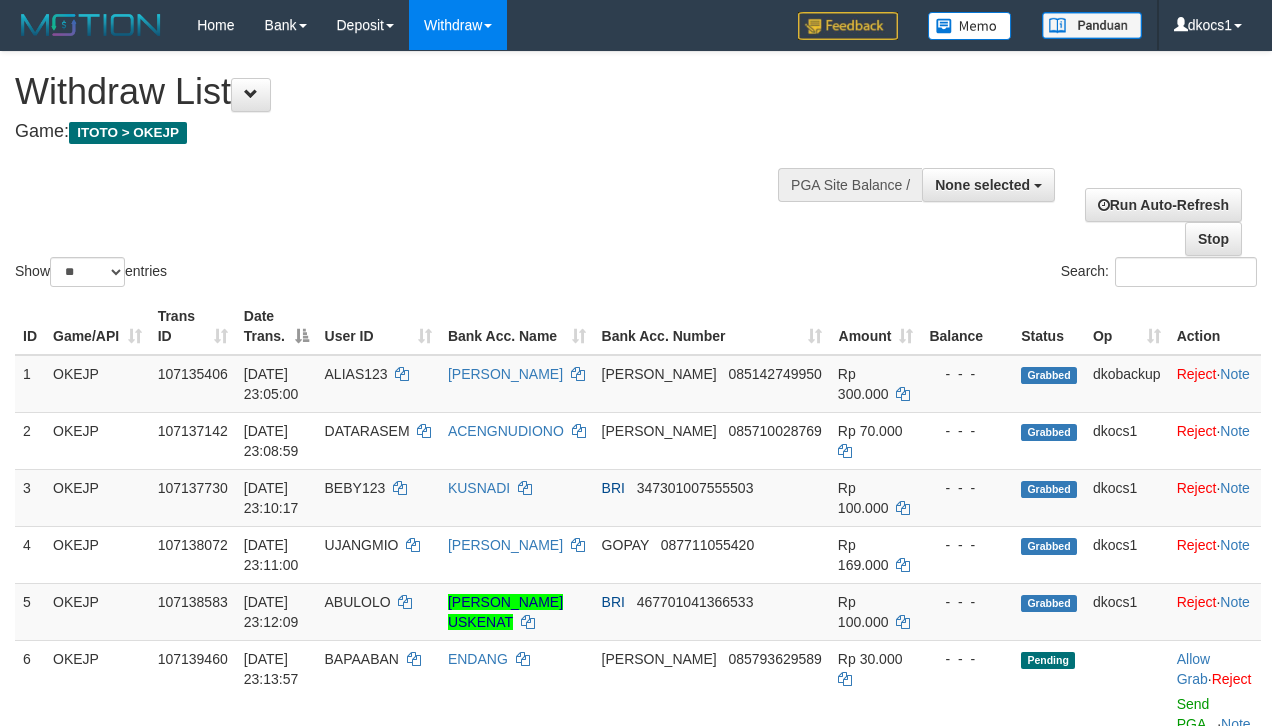 select 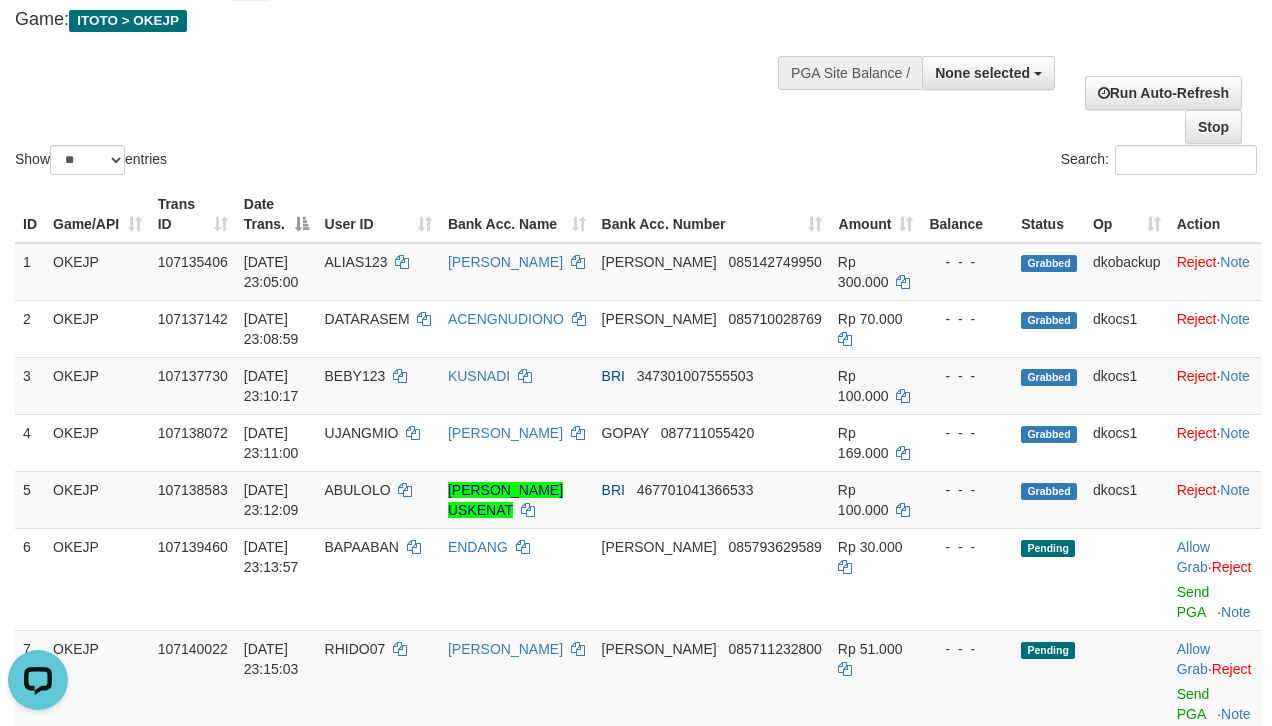 scroll, scrollTop: 0, scrollLeft: 0, axis: both 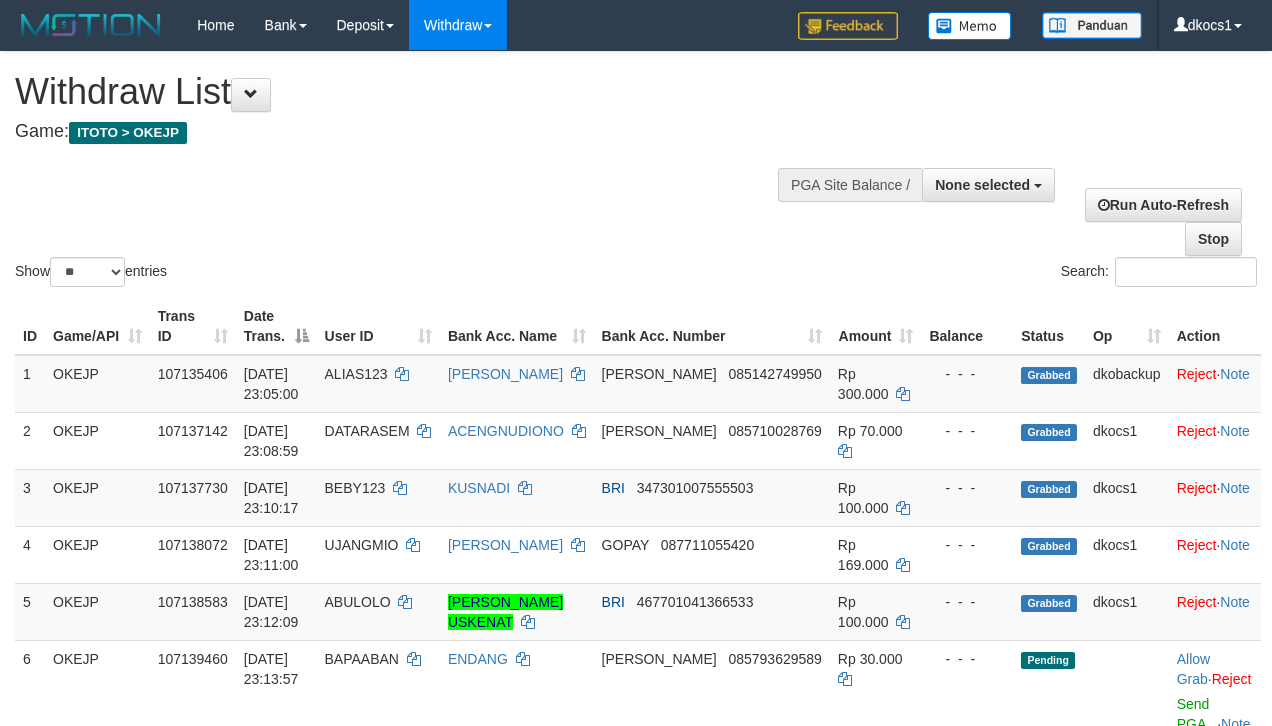 select 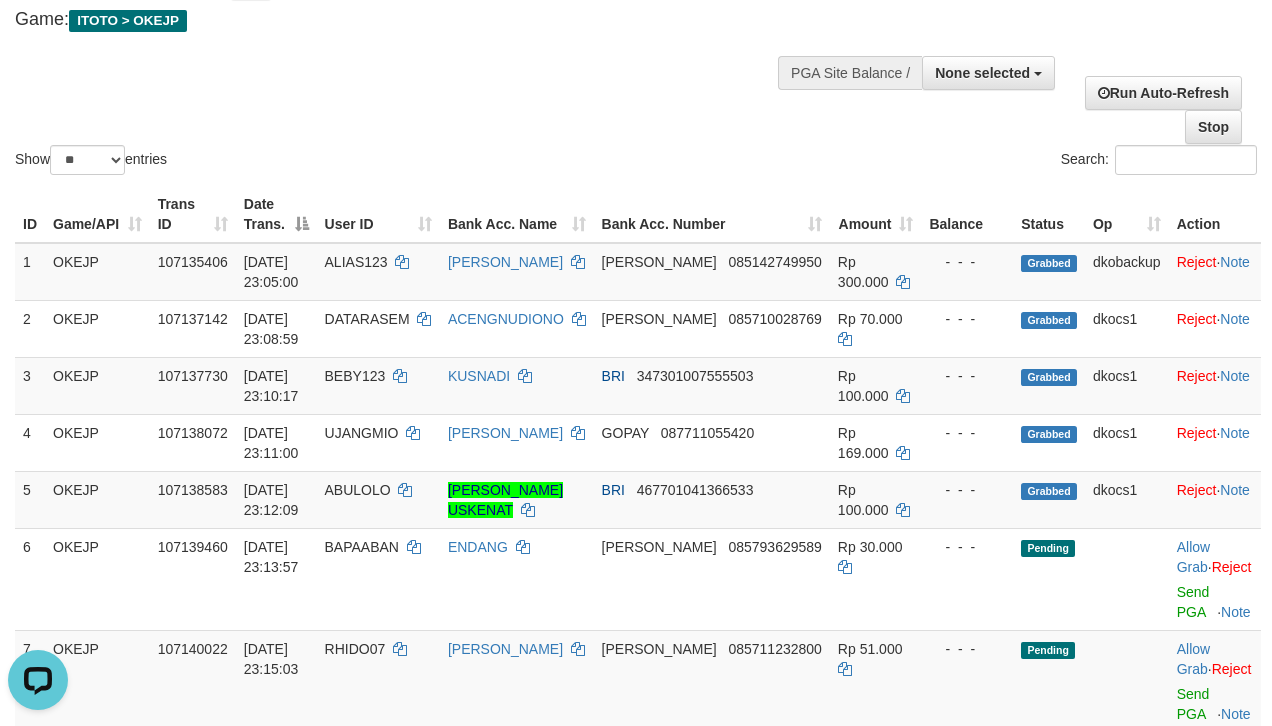 scroll, scrollTop: 0, scrollLeft: 0, axis: both 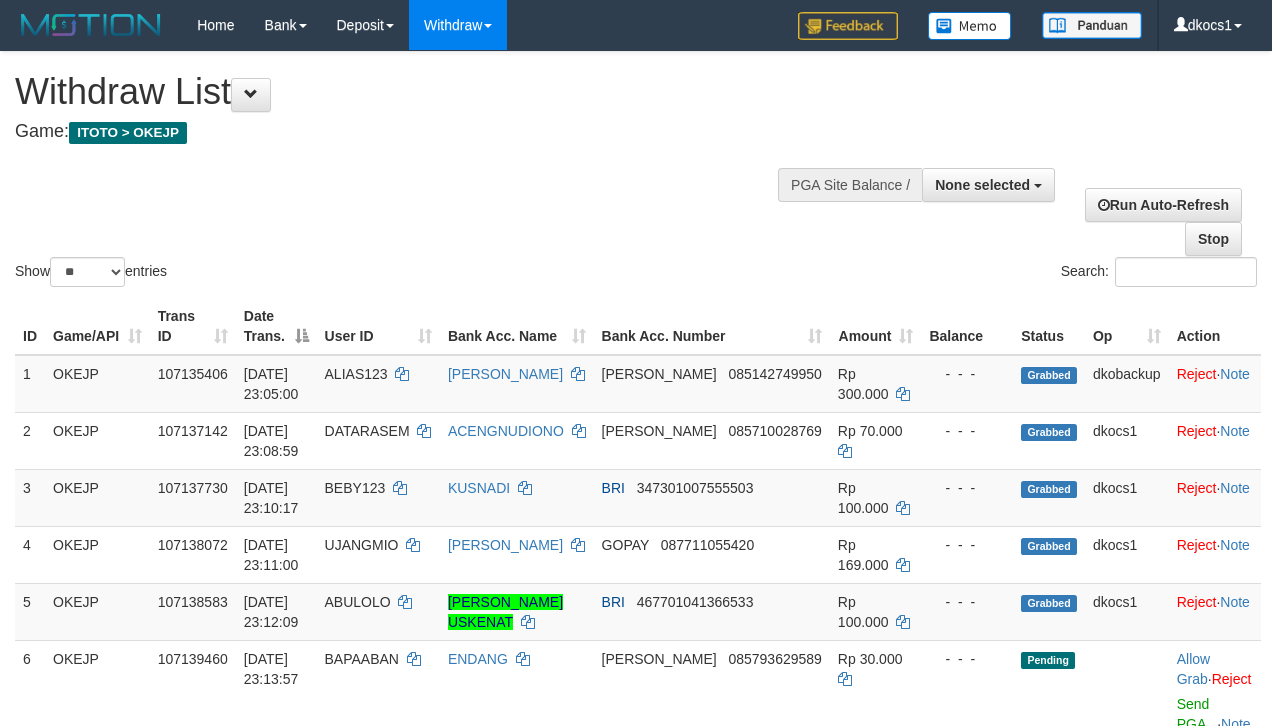 select 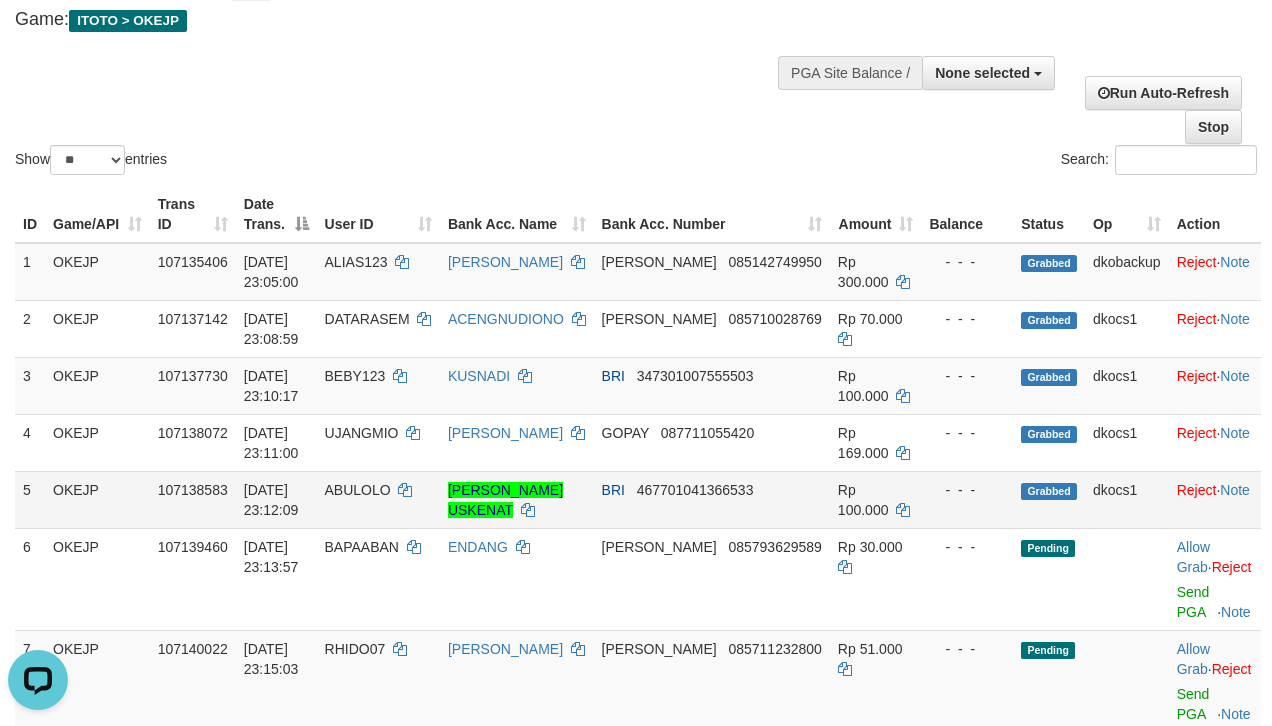 scroll, scrollTop: 0, scrollLeft: 0, axis: both 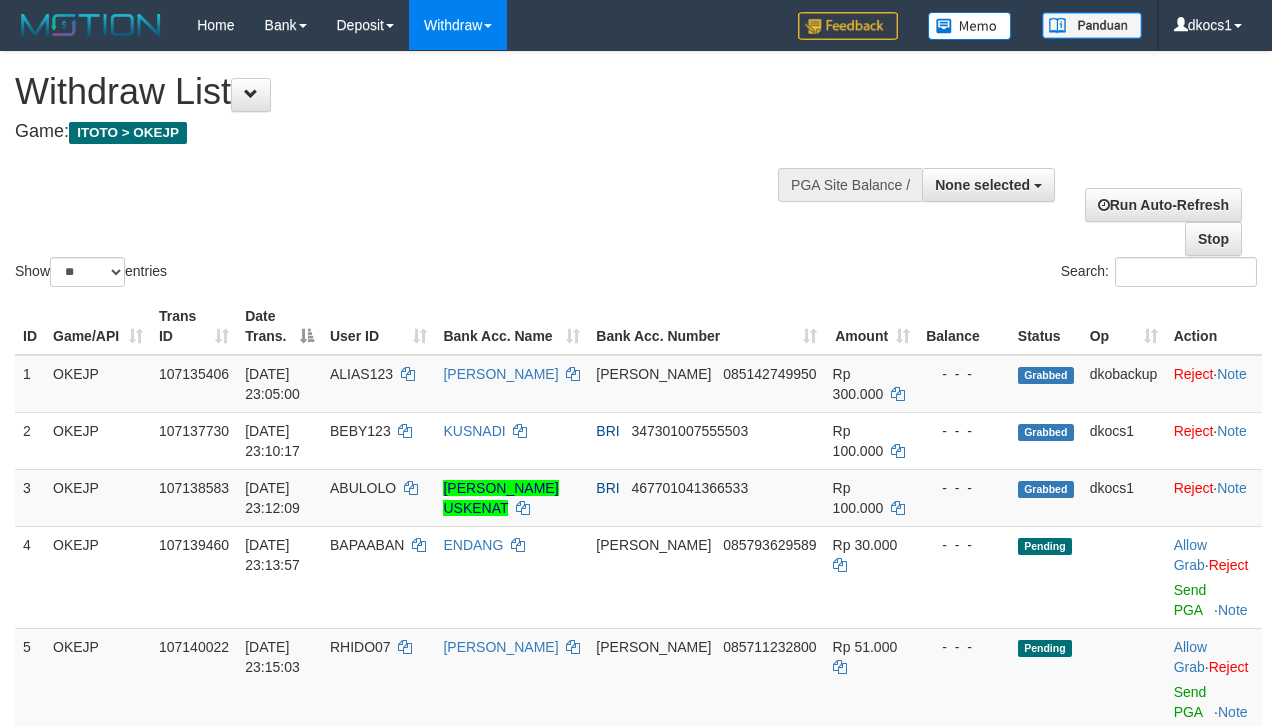 select 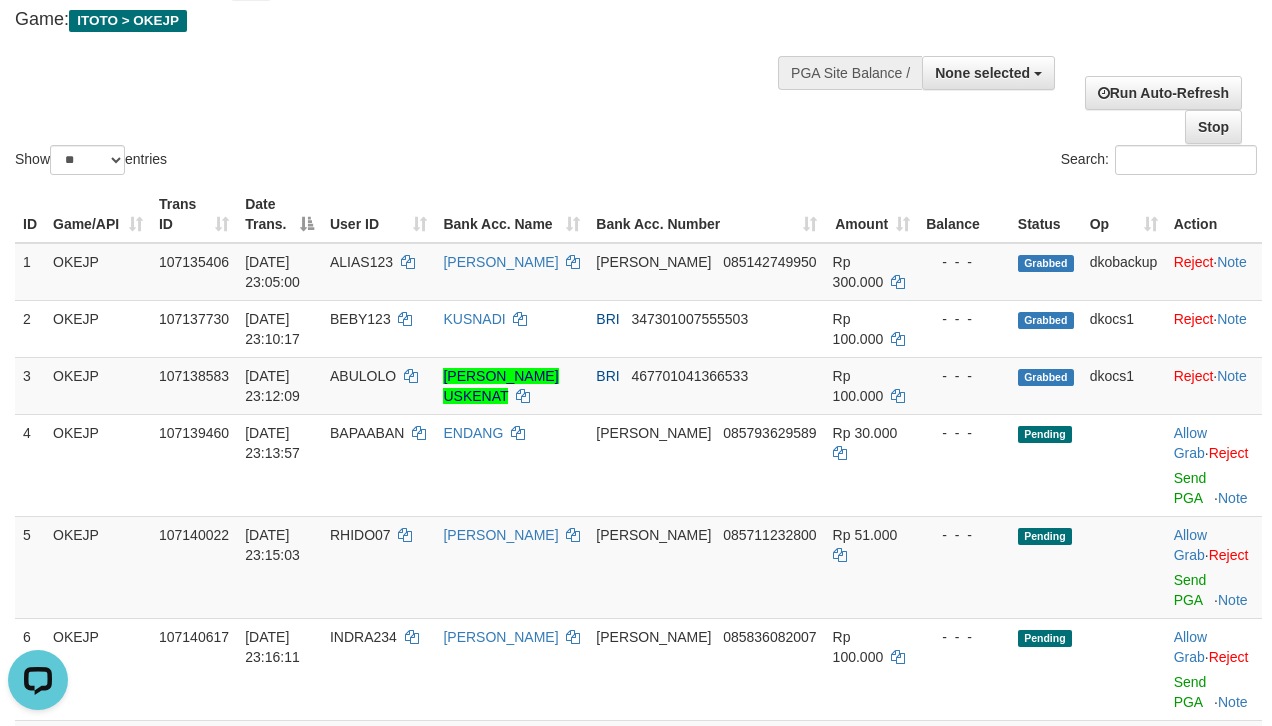 scroll, scrollTop: 0, scrollLeft: 0, axis: both 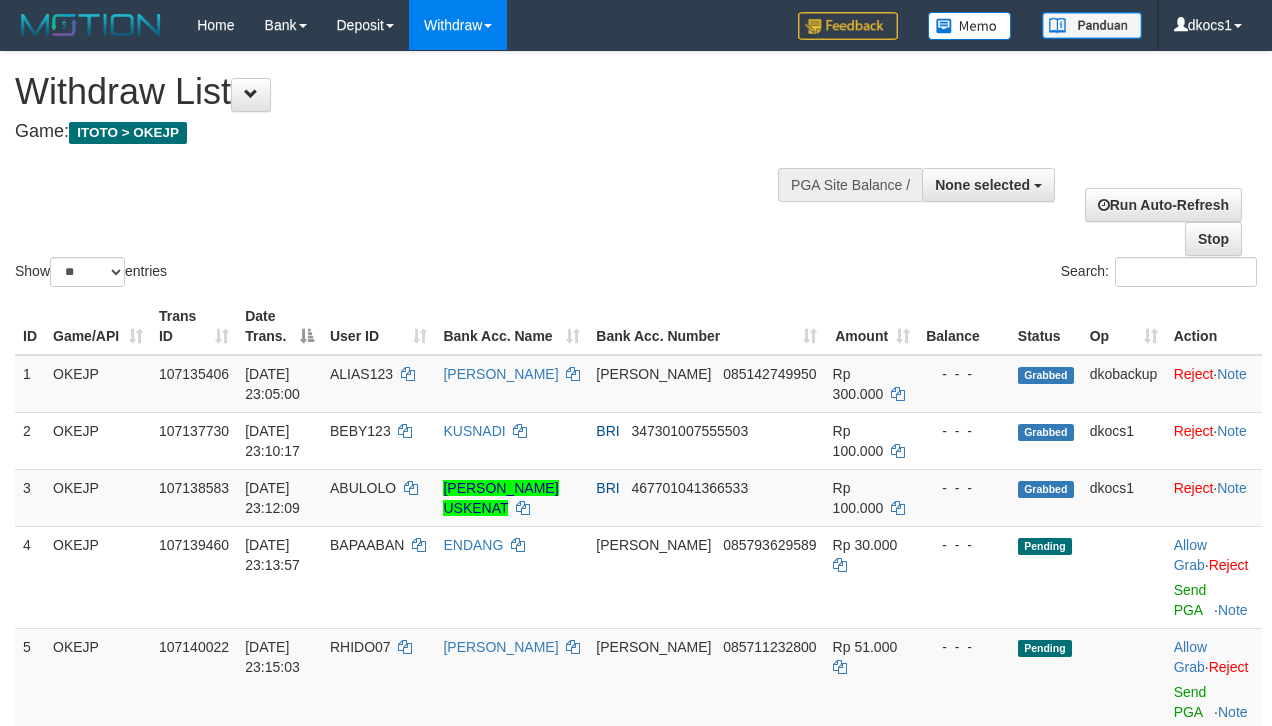 select 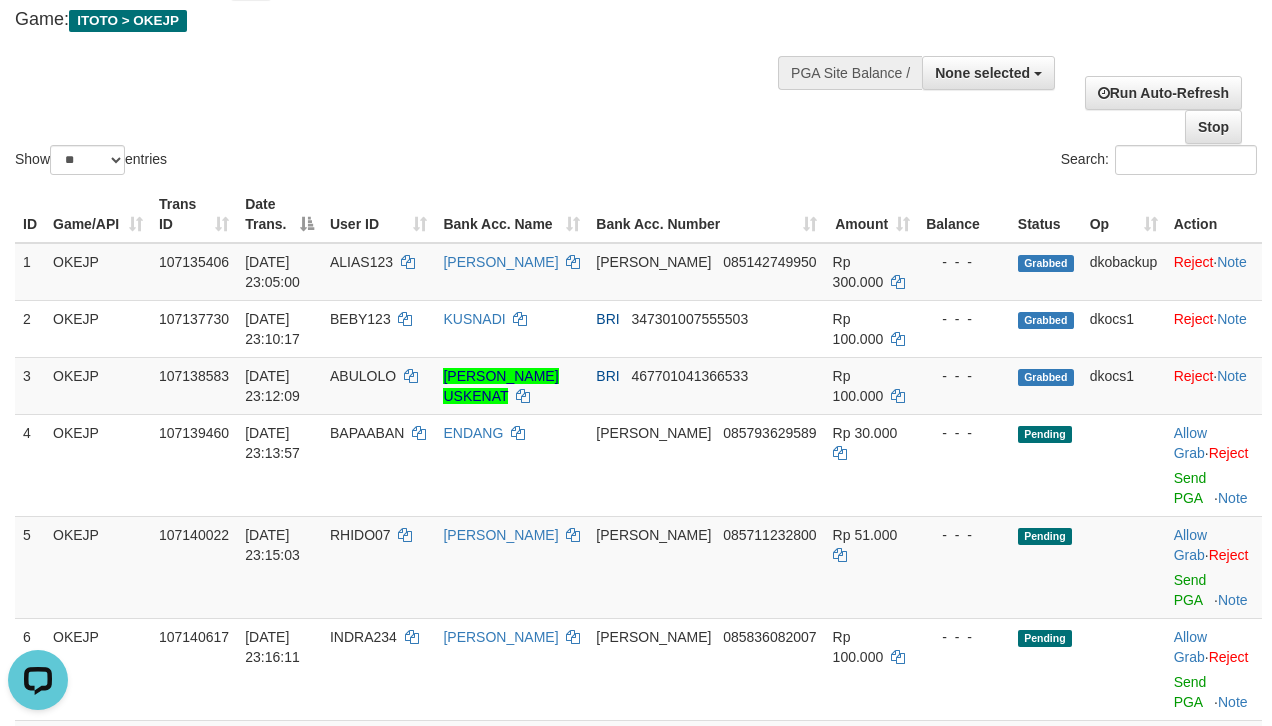 scroll, scrollTop: 0, scrollLeft: 0, axis: both 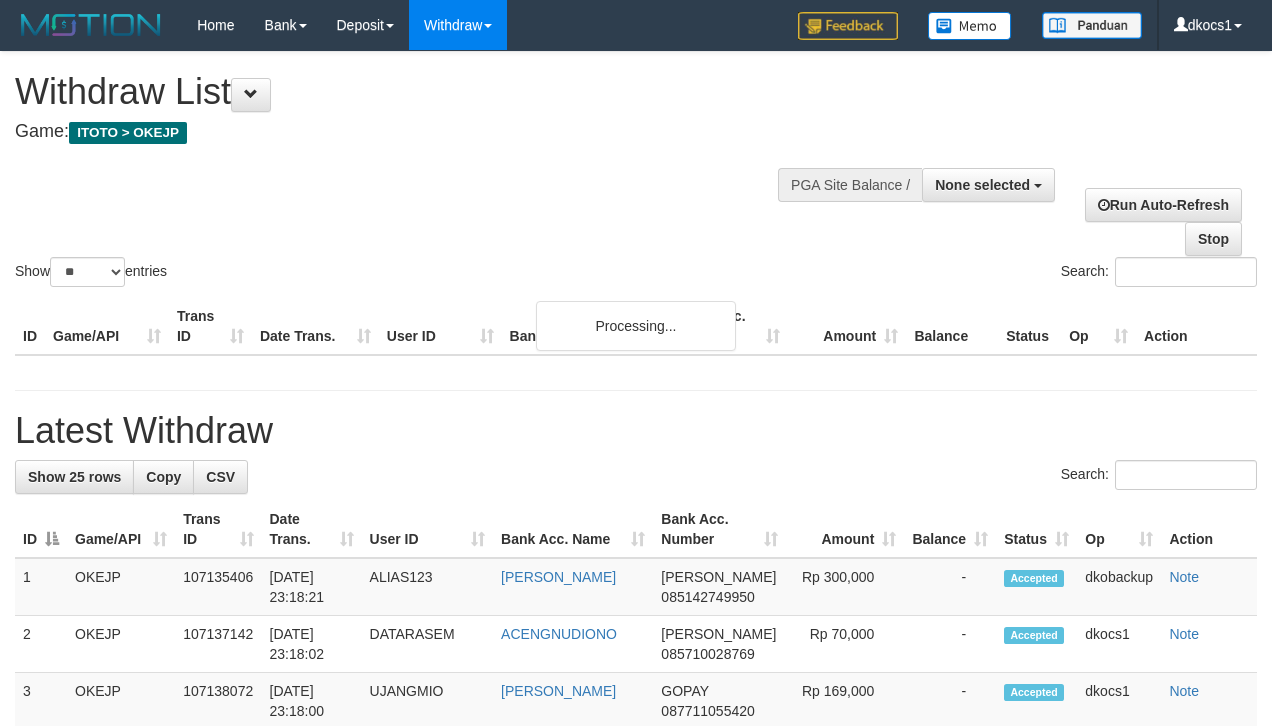 select 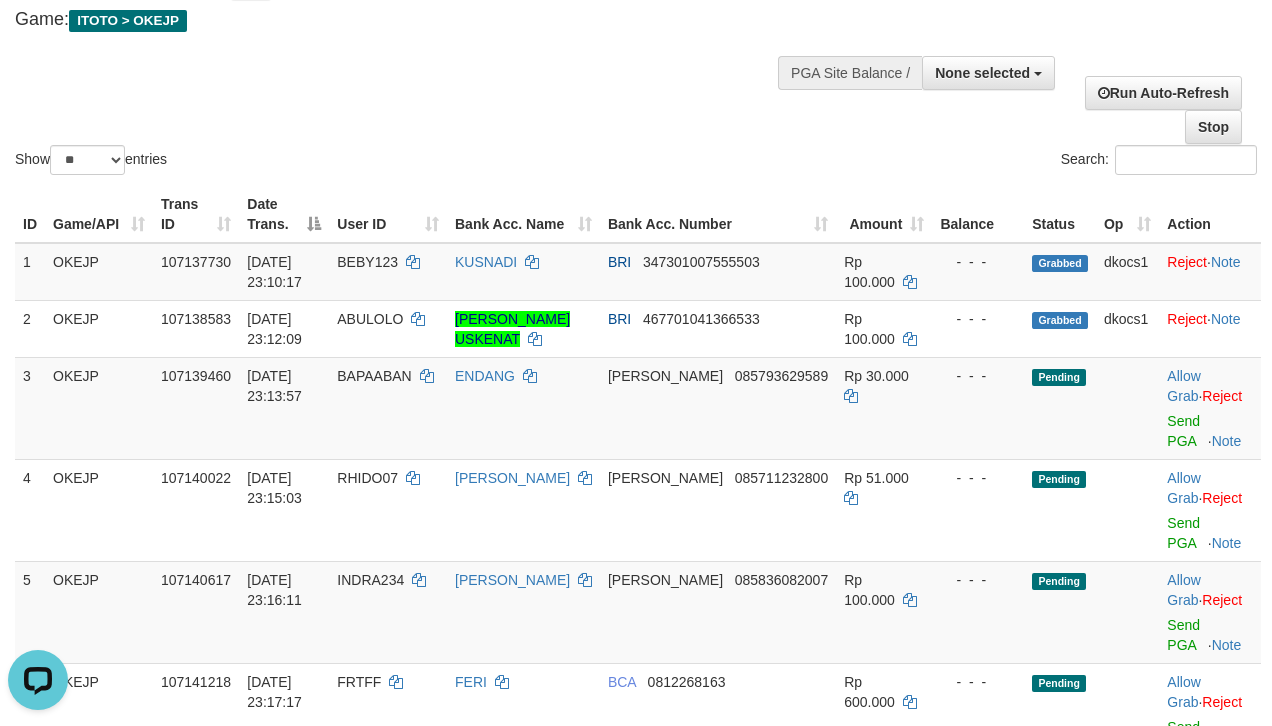 scroll, scrollTop: 0, scrollLeft: 0, axis: both 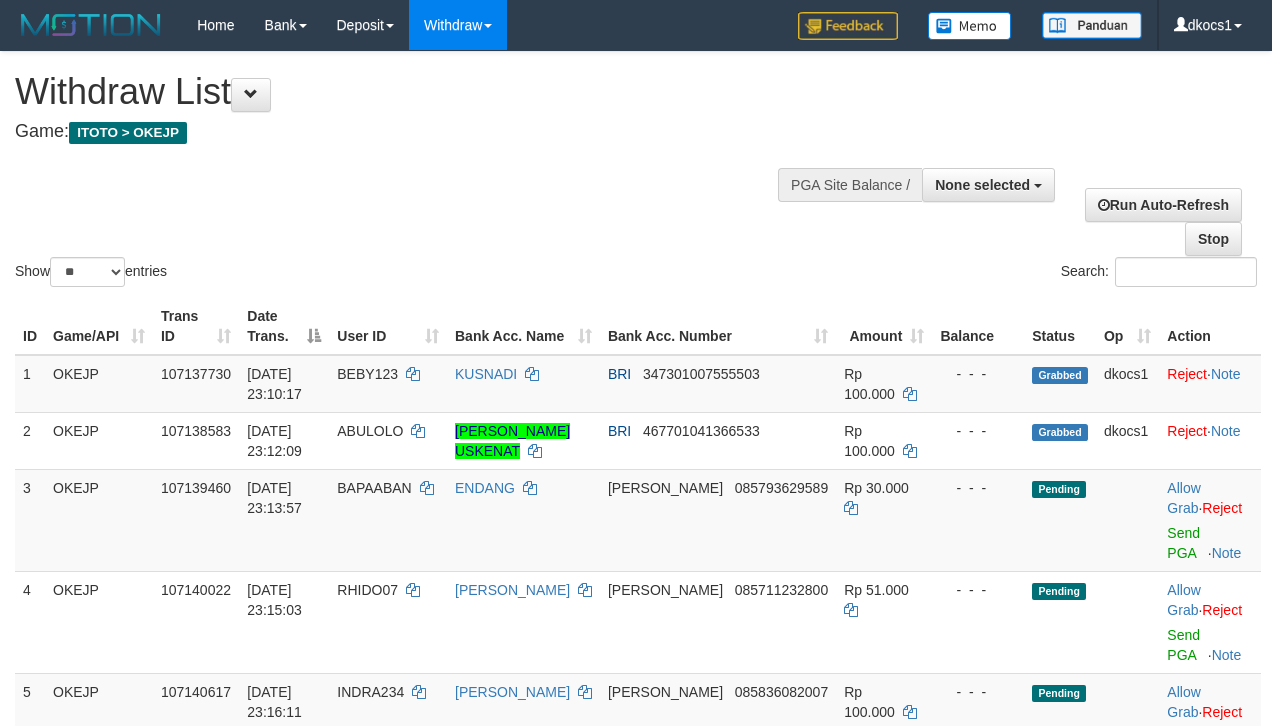 select 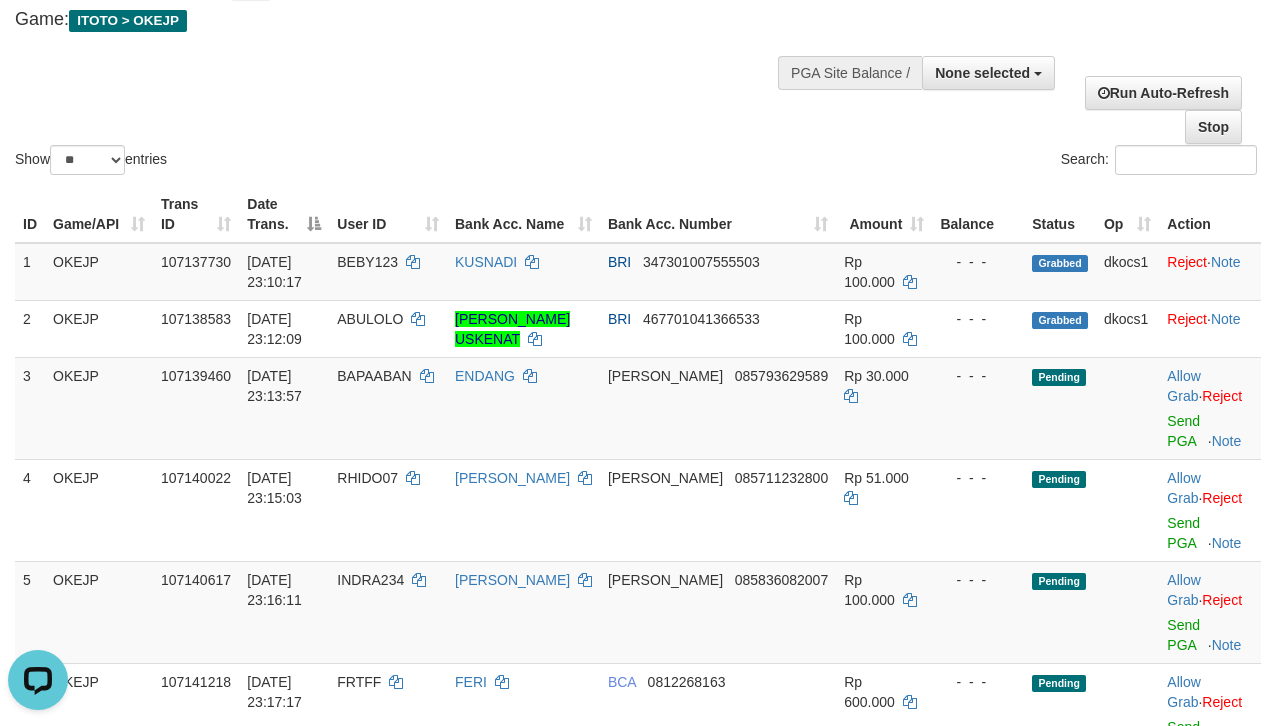 scroll, scrollTop: 0, scrollLeft: 0, axis: both 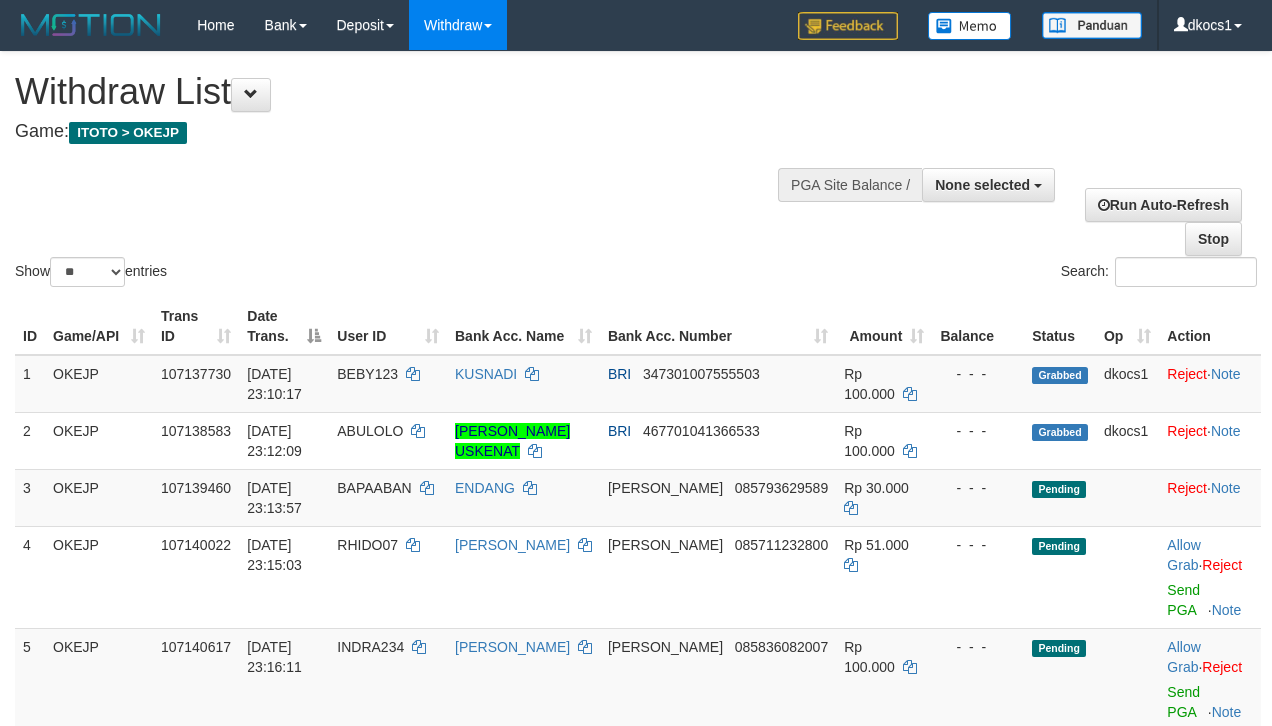select 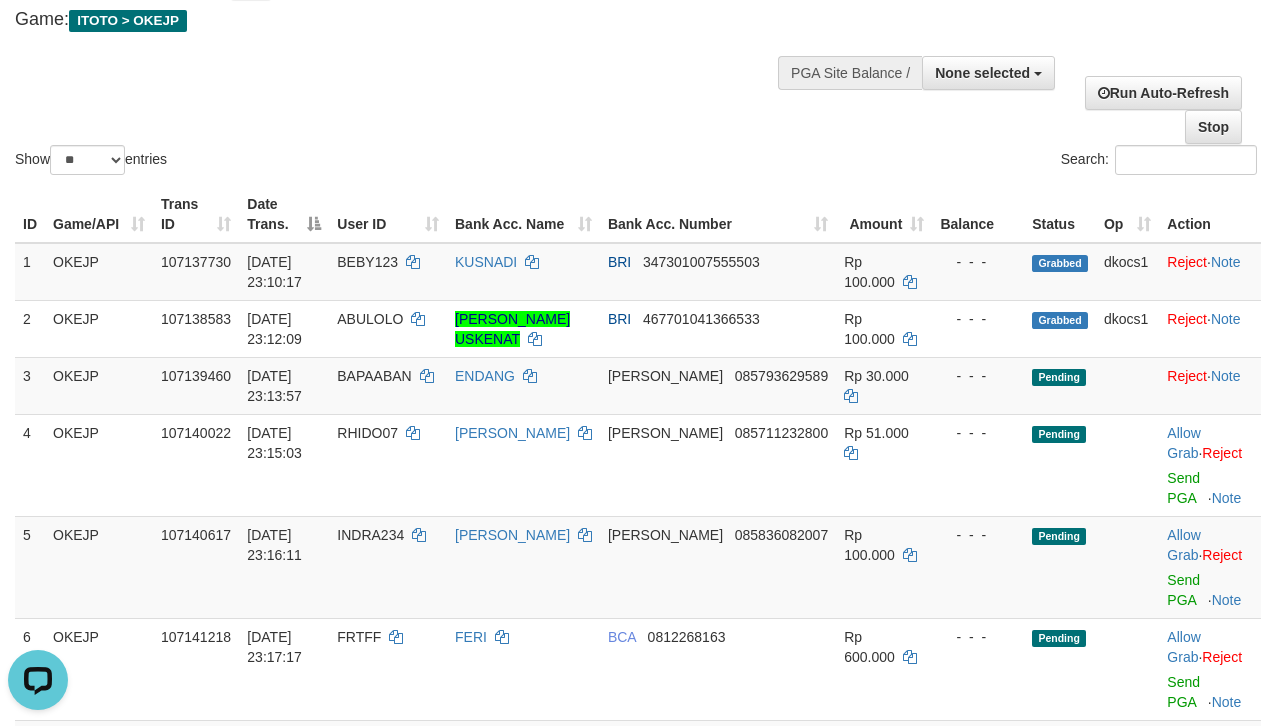 scroll, scrollTop: 0, scrollLeft: 0, axis: both 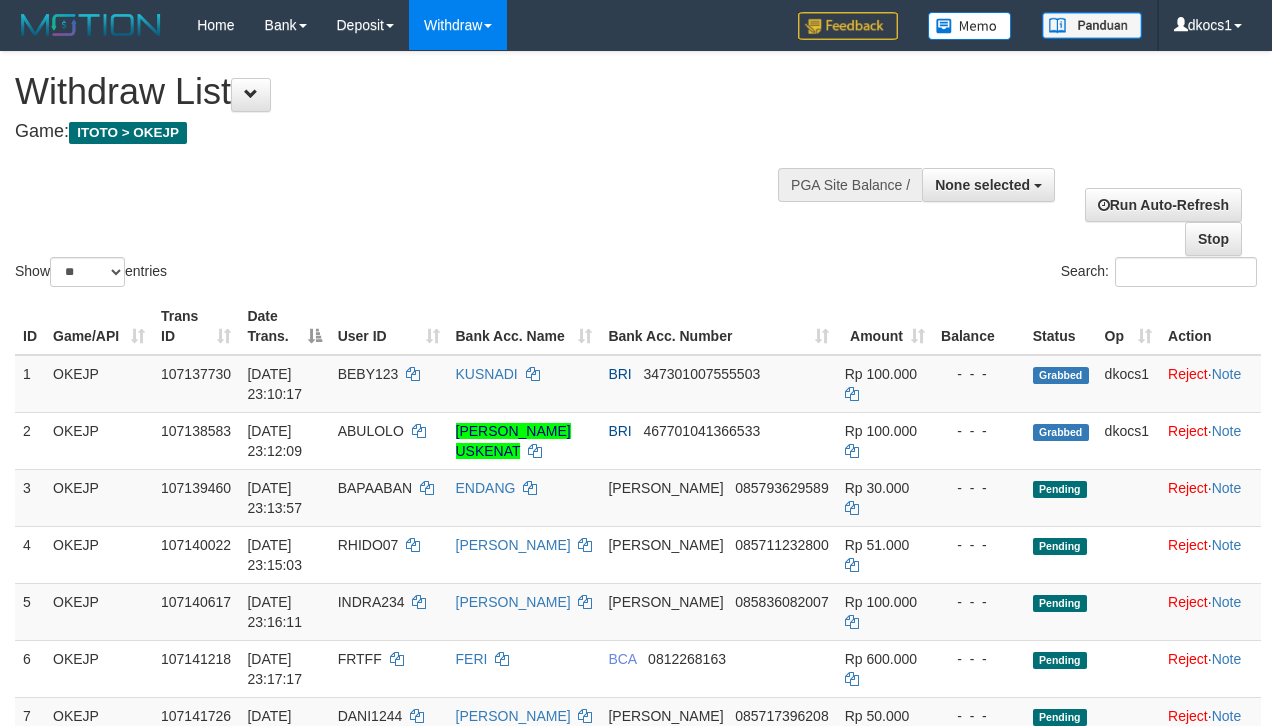select 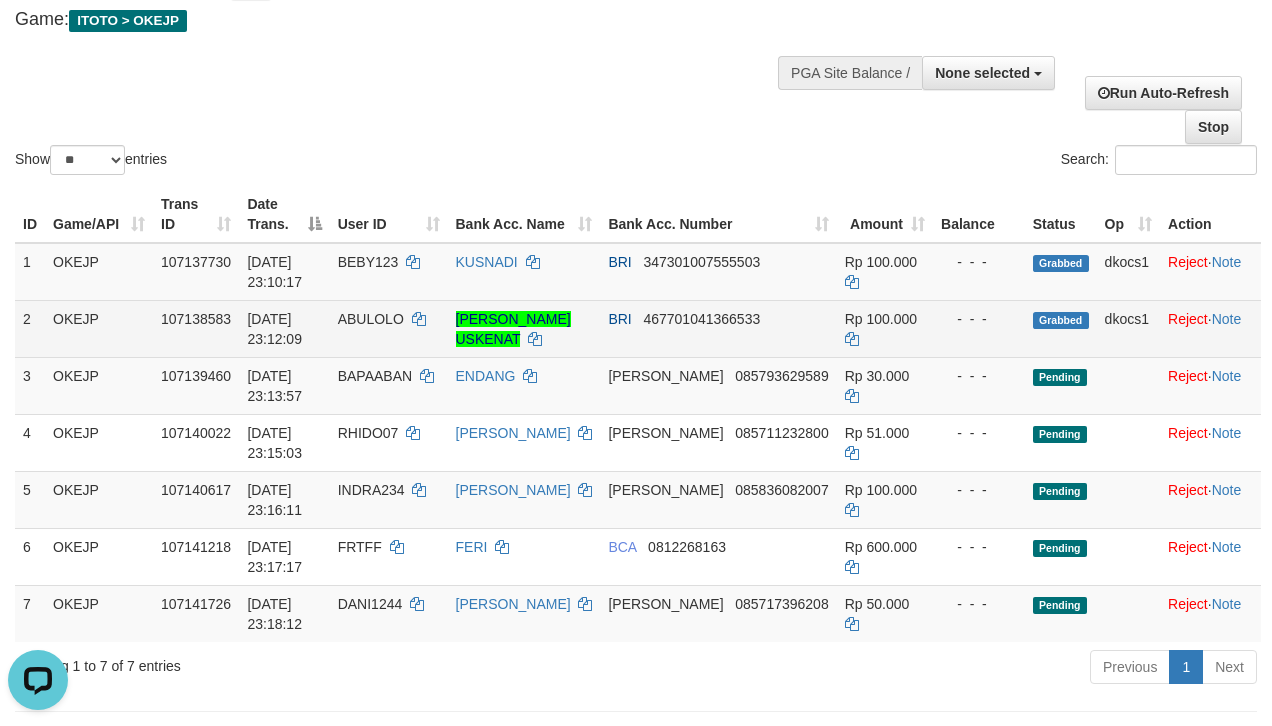scroll, scrollTop: 0, scrollLeft: 0, axis: both 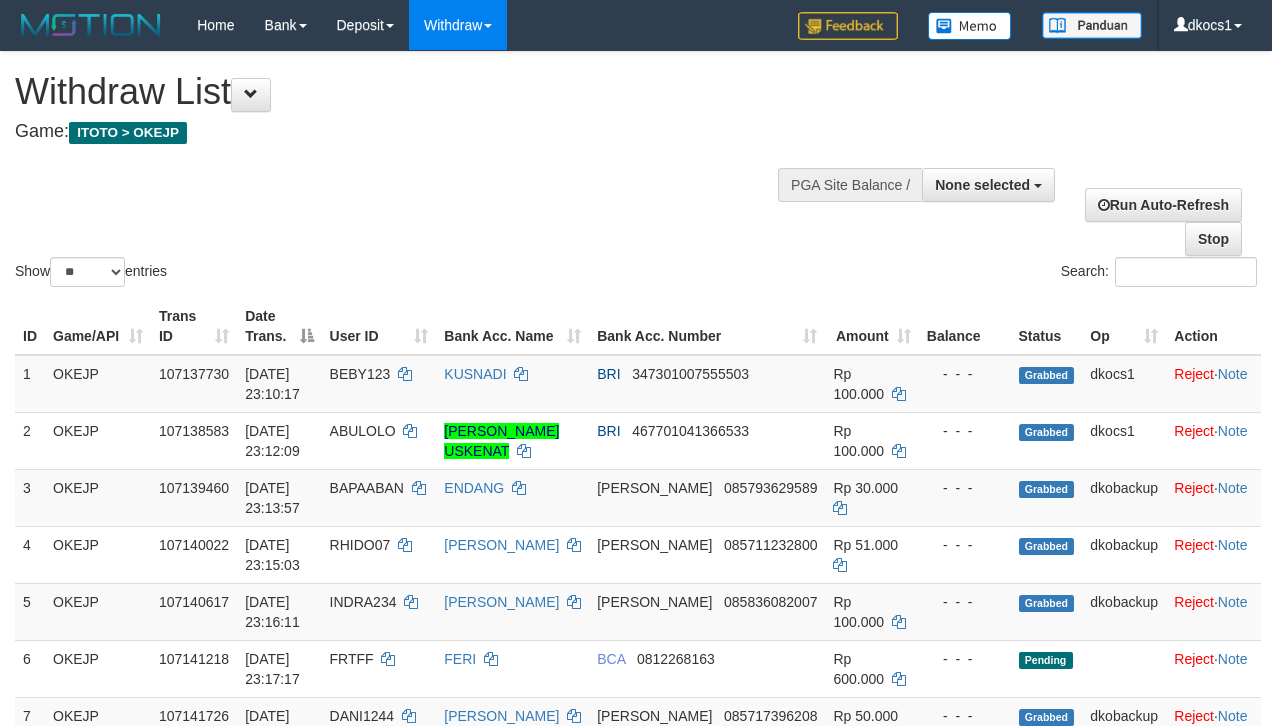 select 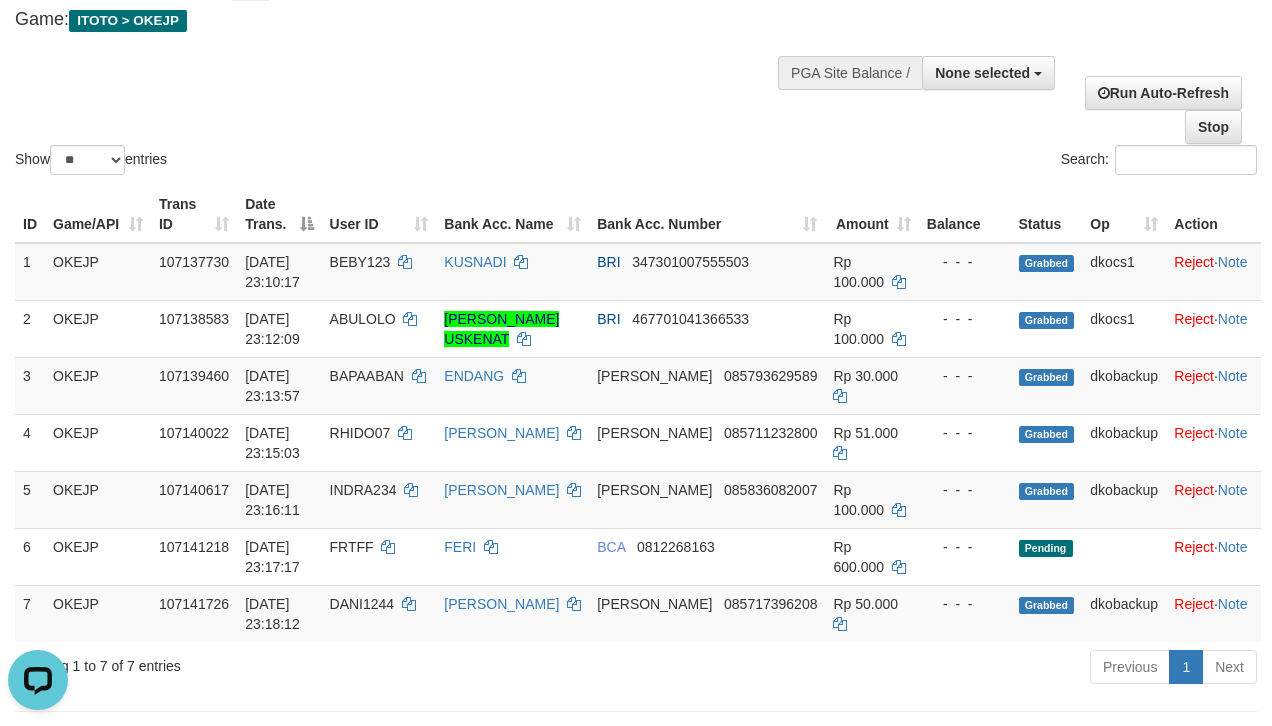 scroll, scrollTop: 0, scrollLeft: 0, axis: both 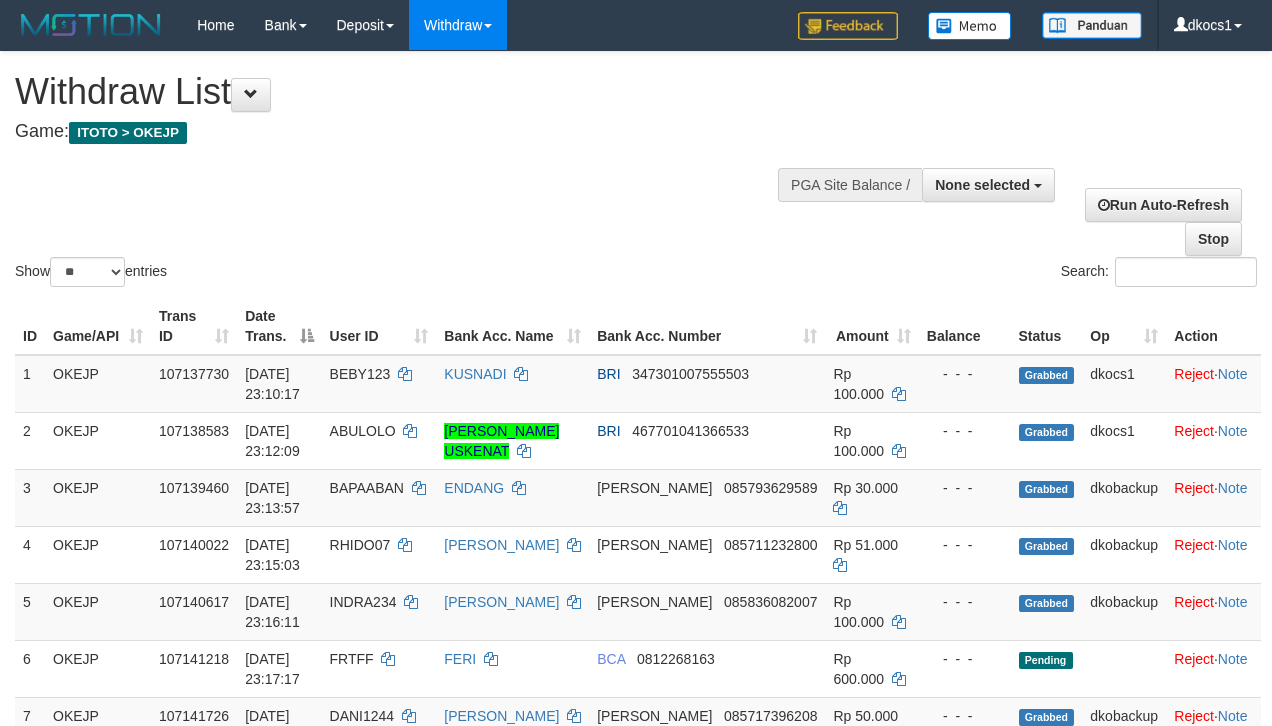 select 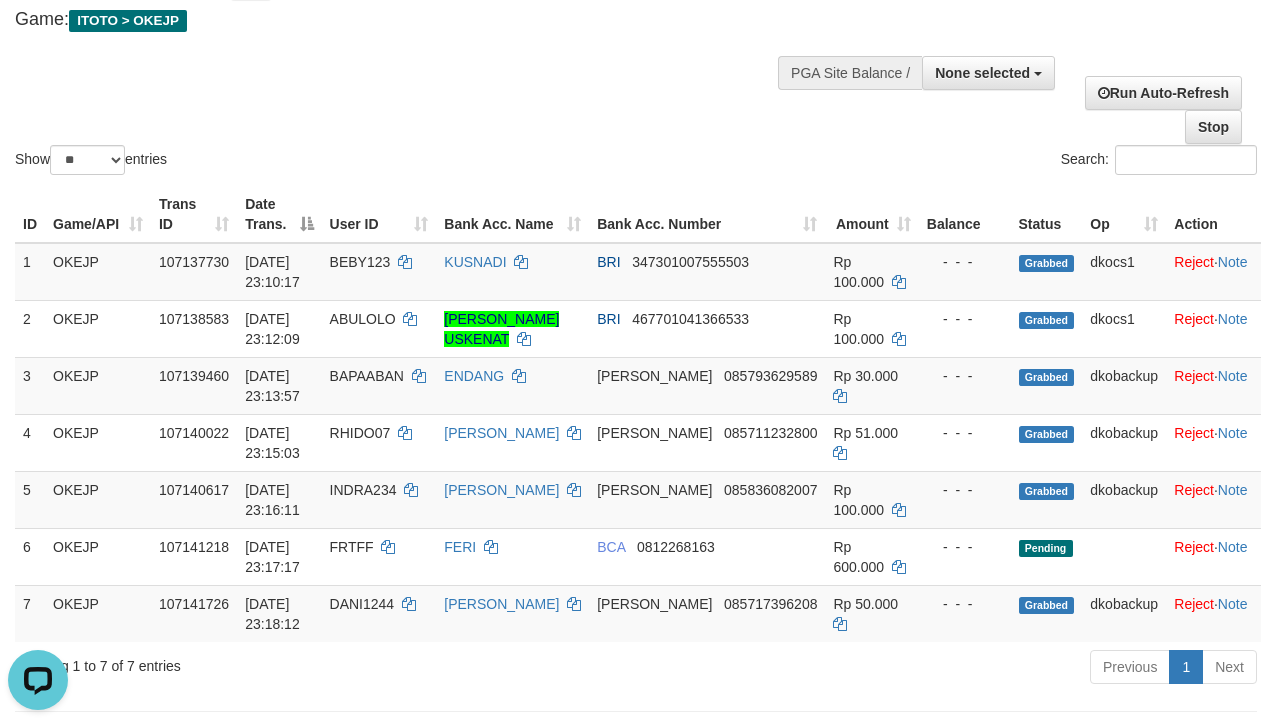 scroll, scrollTop: 0, scrollLeft: 0, axis: both 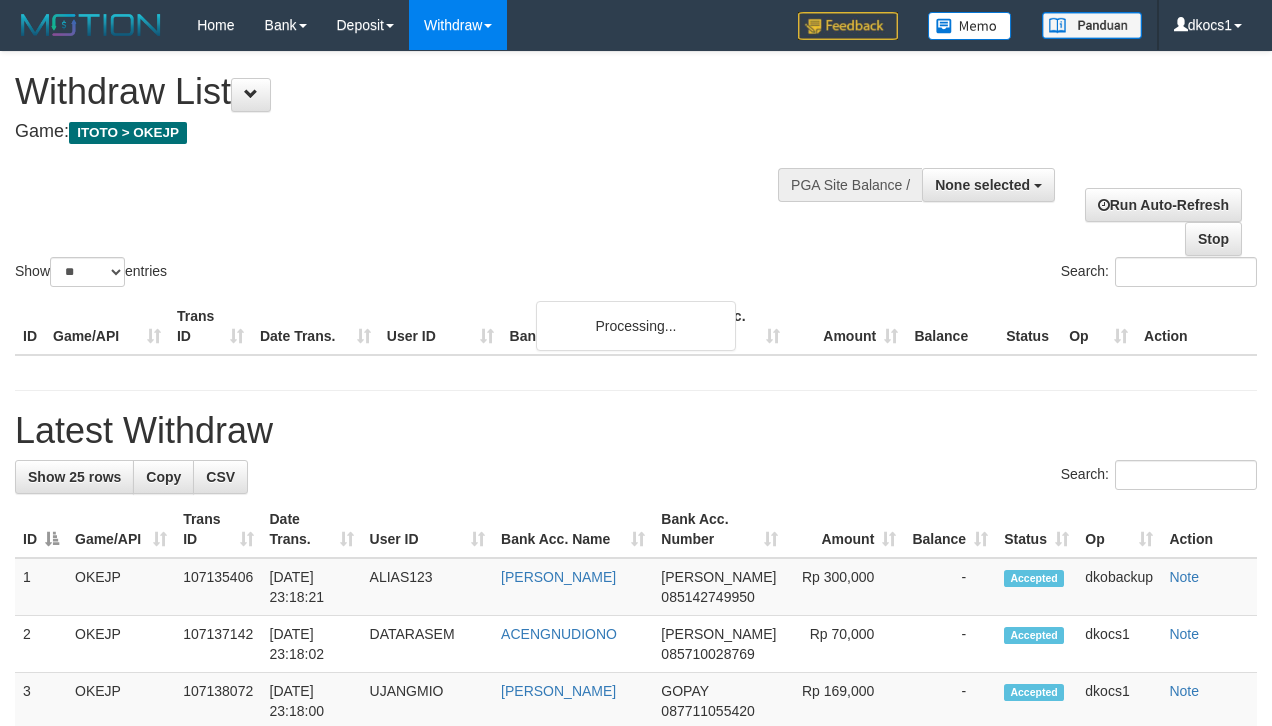 select 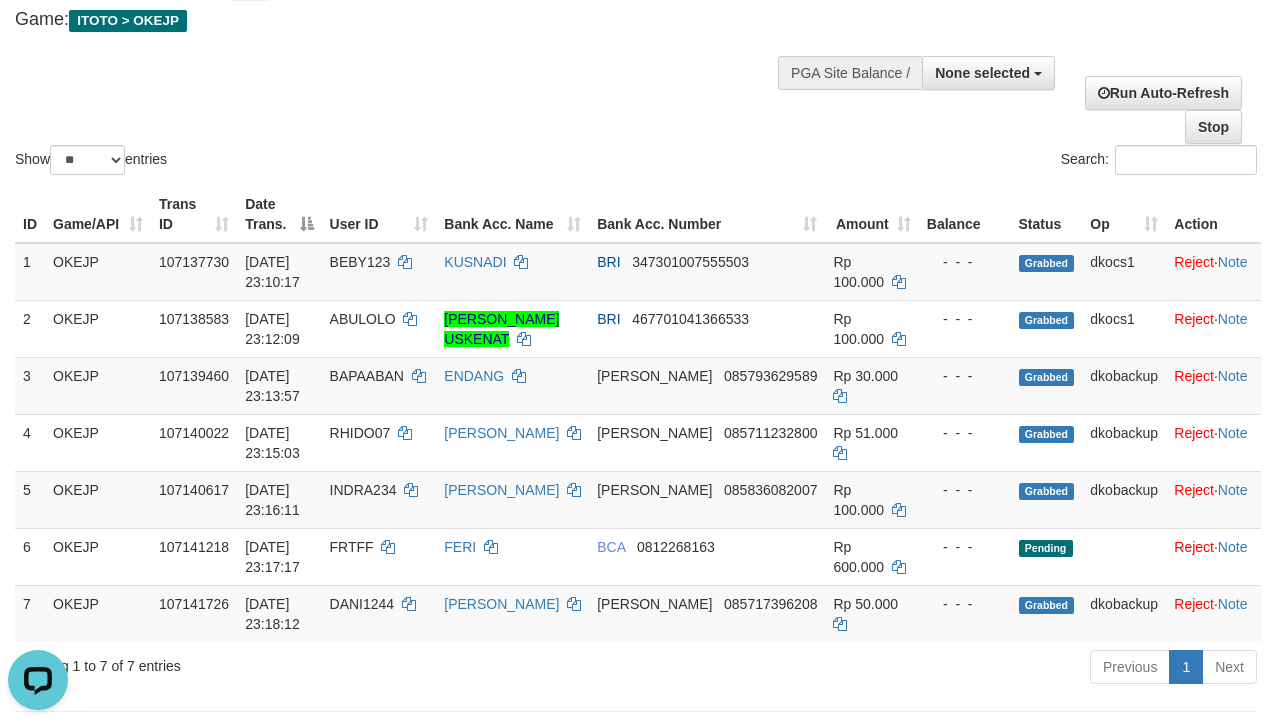 scroll, scrollTop: 0, scrollLeft: 0, axis: both 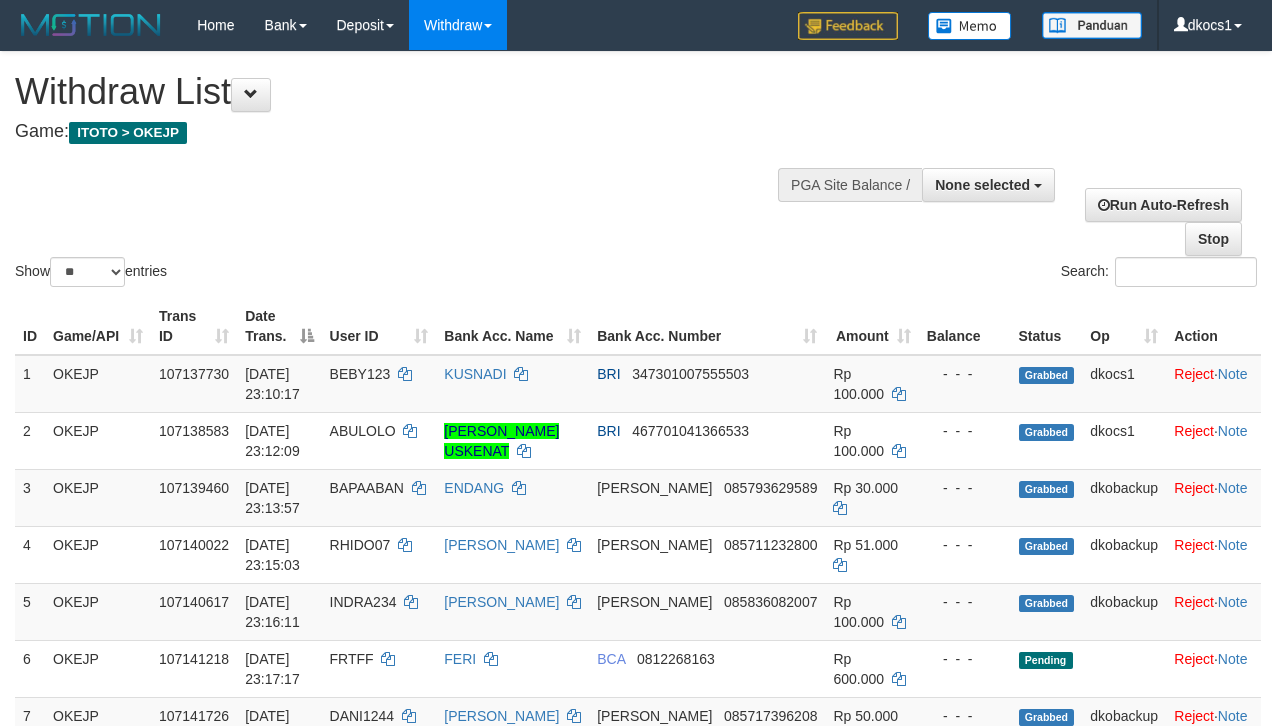 select 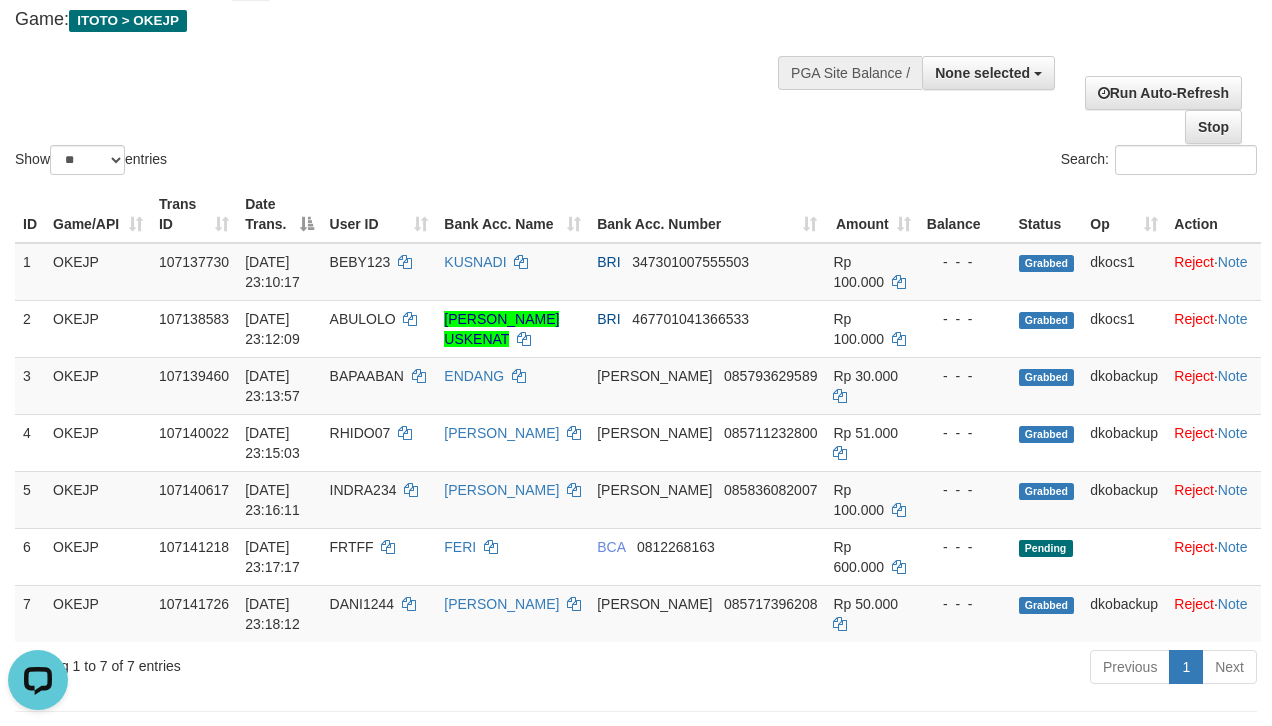 scroll, scrollTop: 0, scrollLeft: 0, axis: both 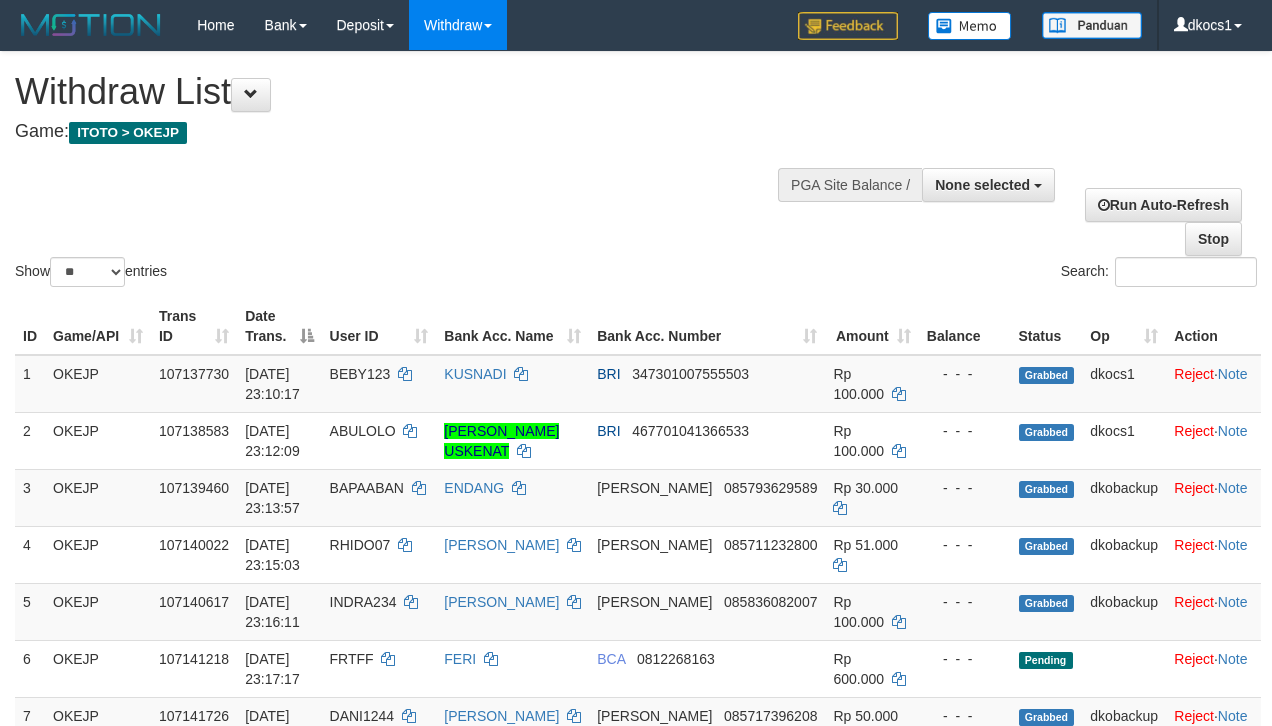select 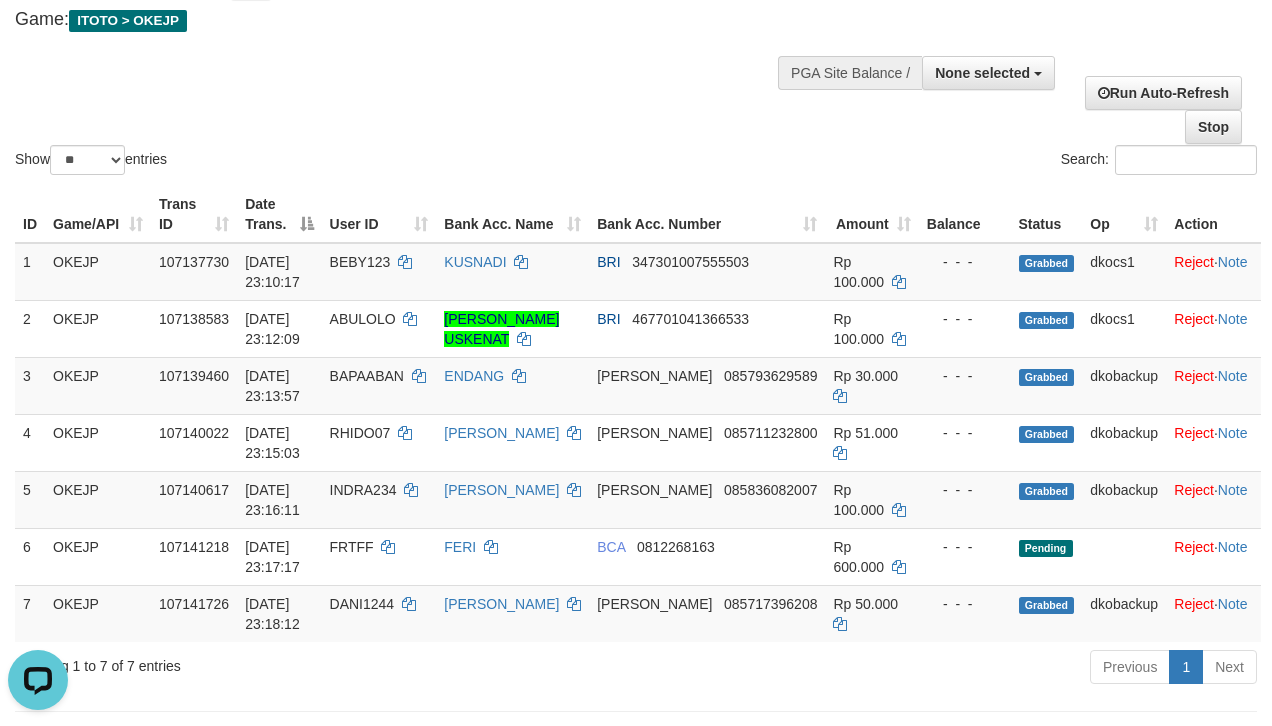 scroll, scrollTop: 0, scrollLeft: 0, axis: both 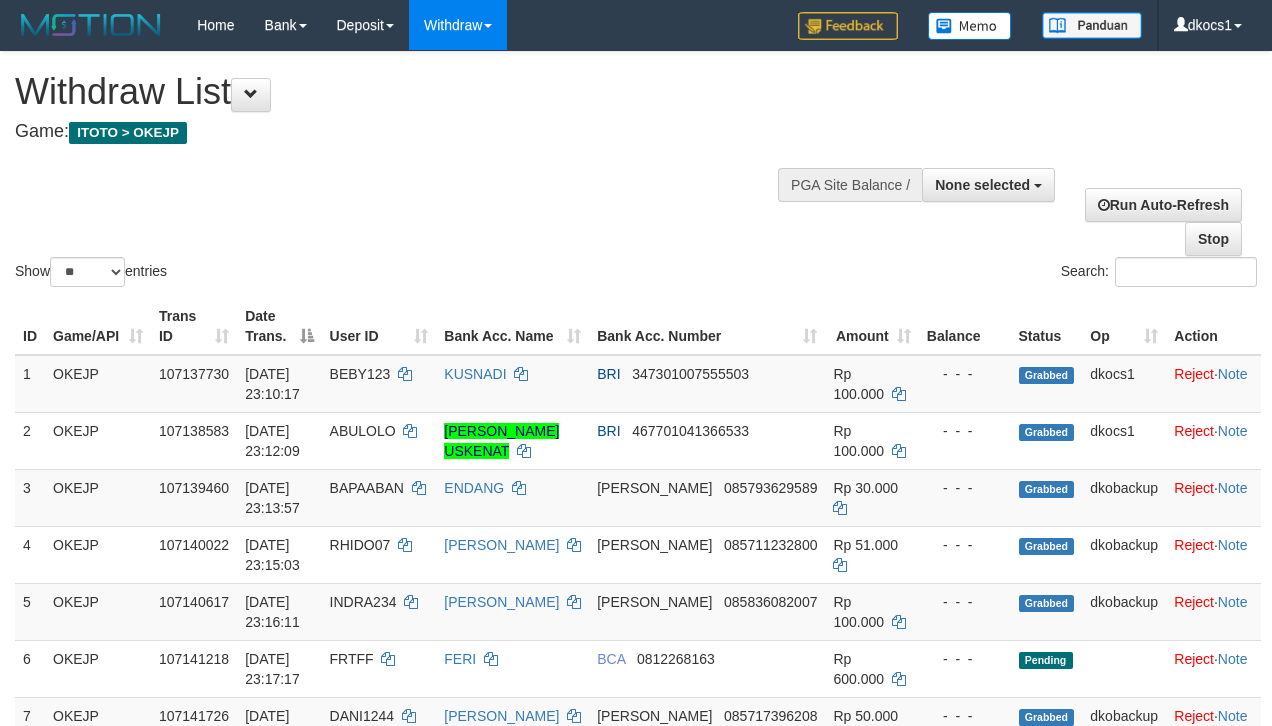 select 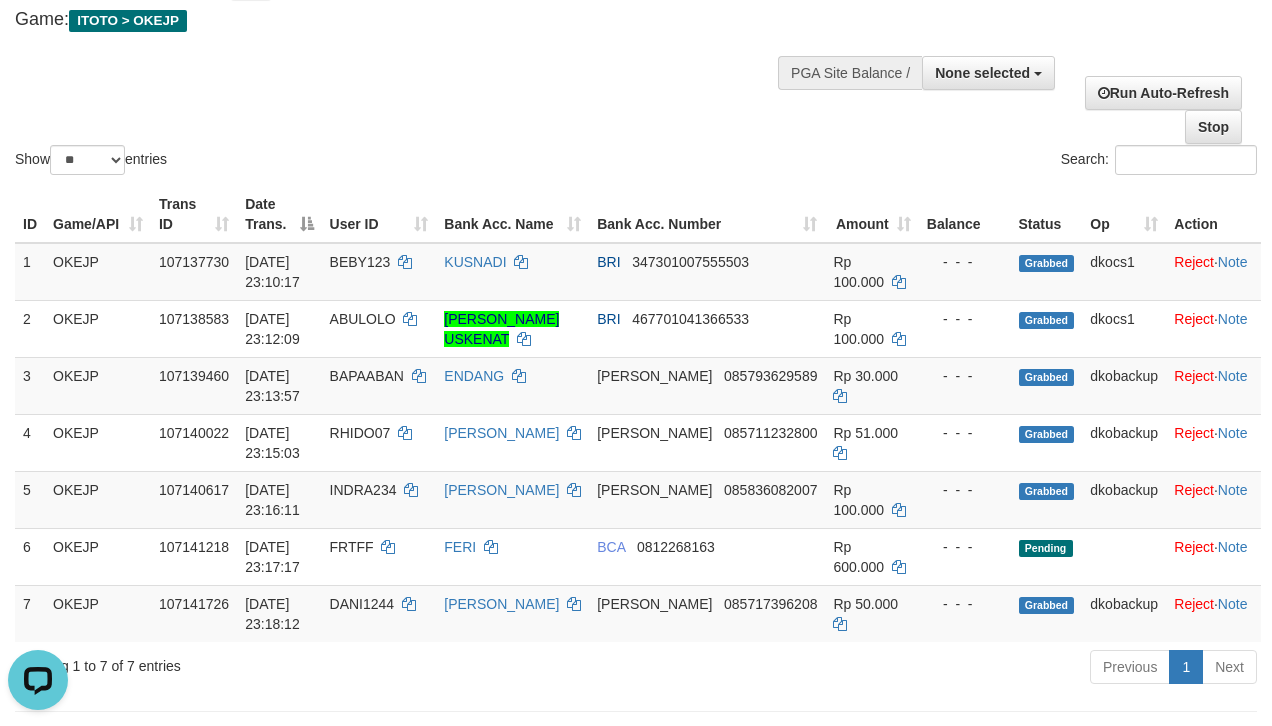 scroll, scrollTop: 0, scrollLeft: 0, axis: both 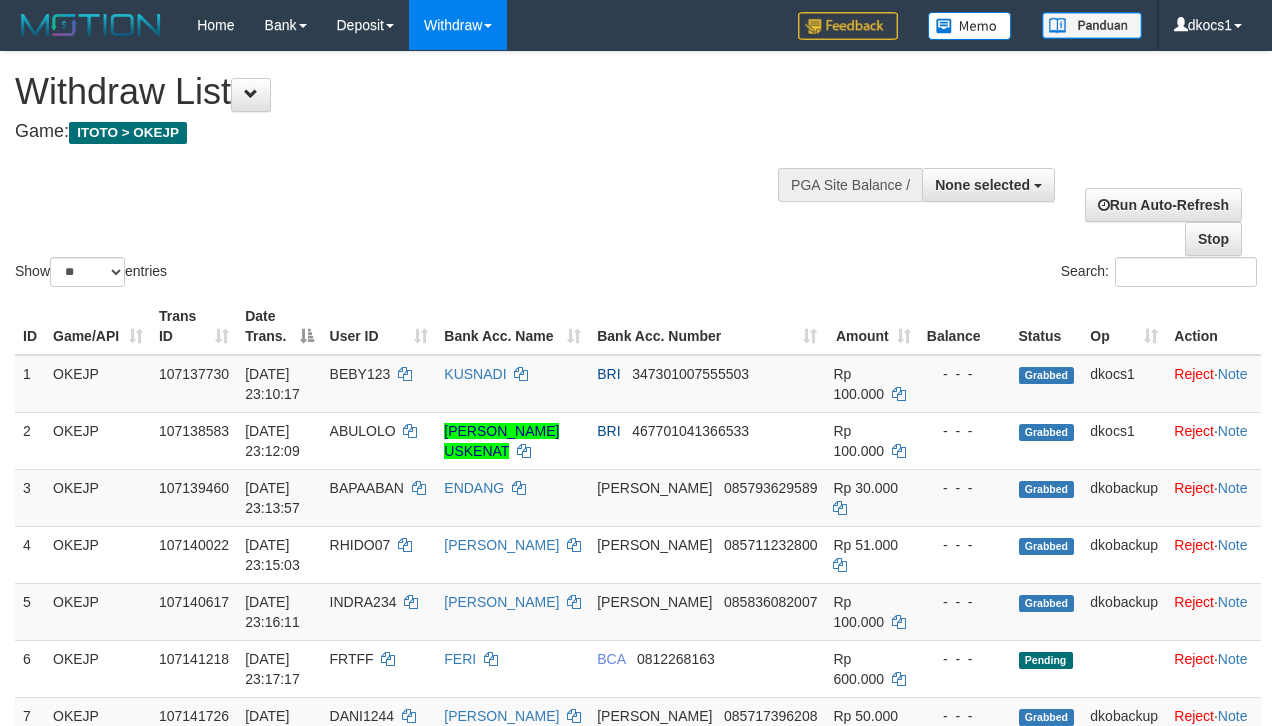 select 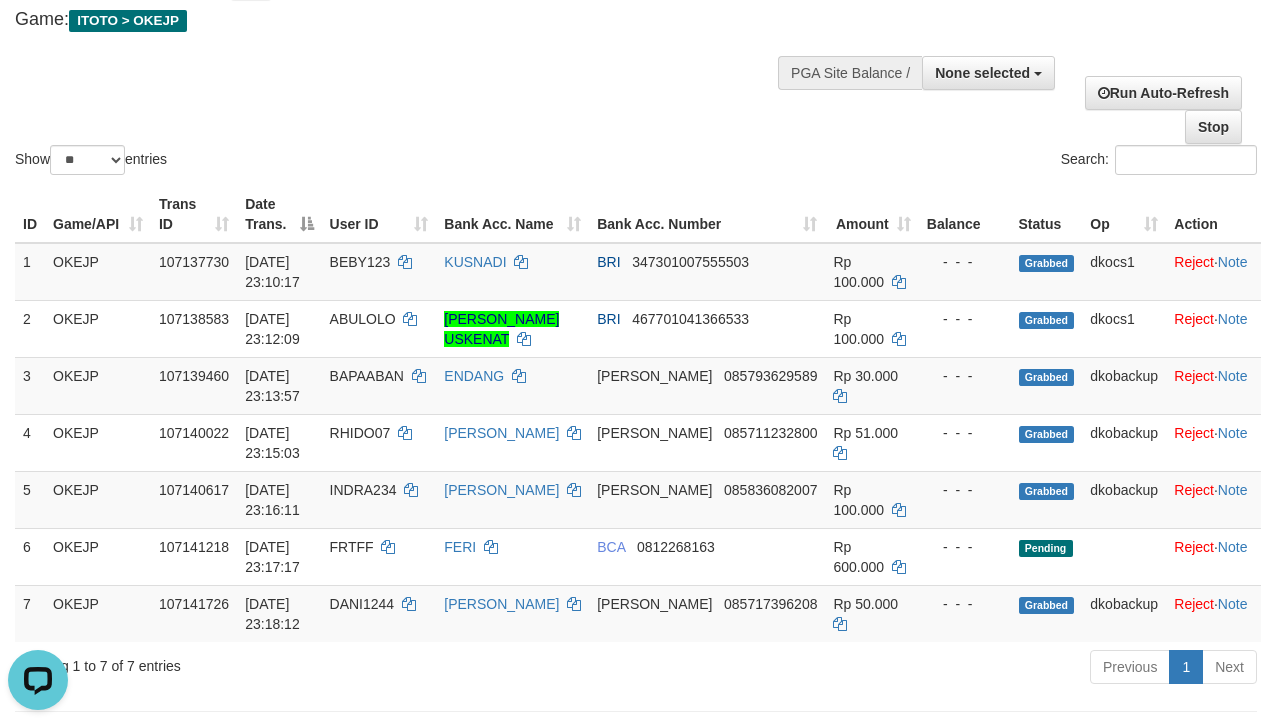 scroll, scrollTop: 0, scrollLeft: 0, axis: both 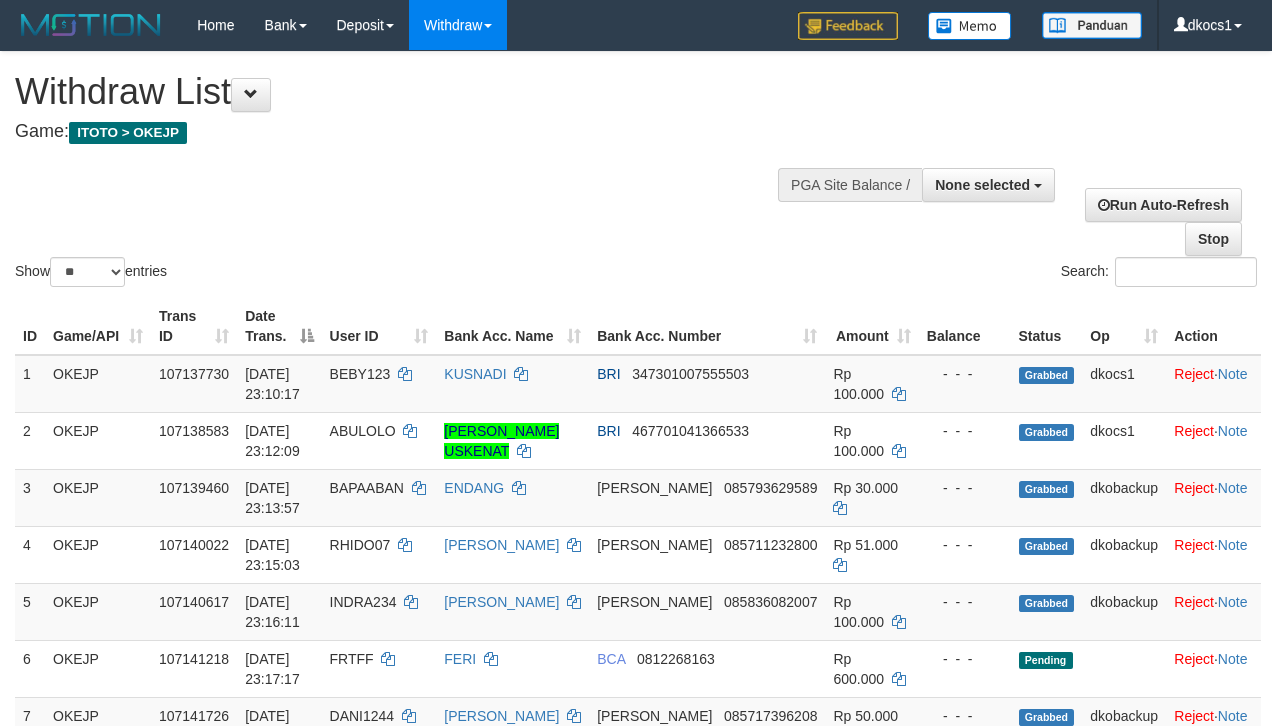 select 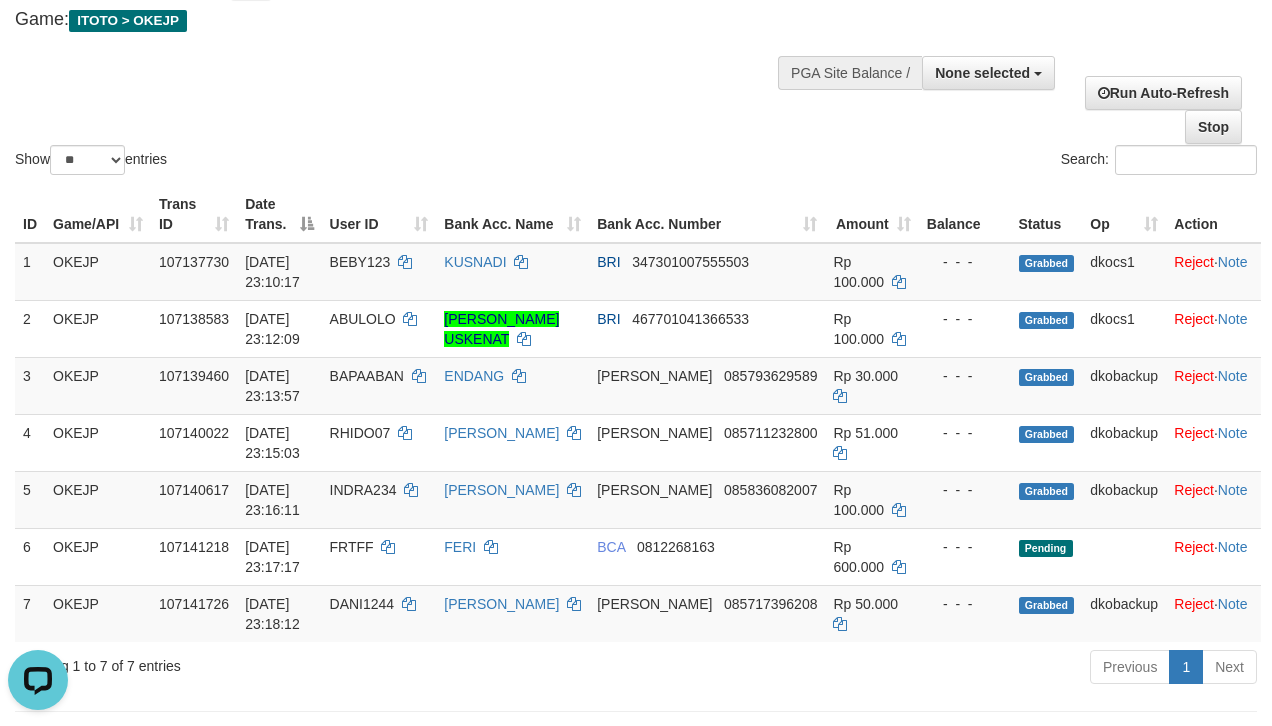 scroll, scrollTop: 0, scrollLeft: 0, axis: both 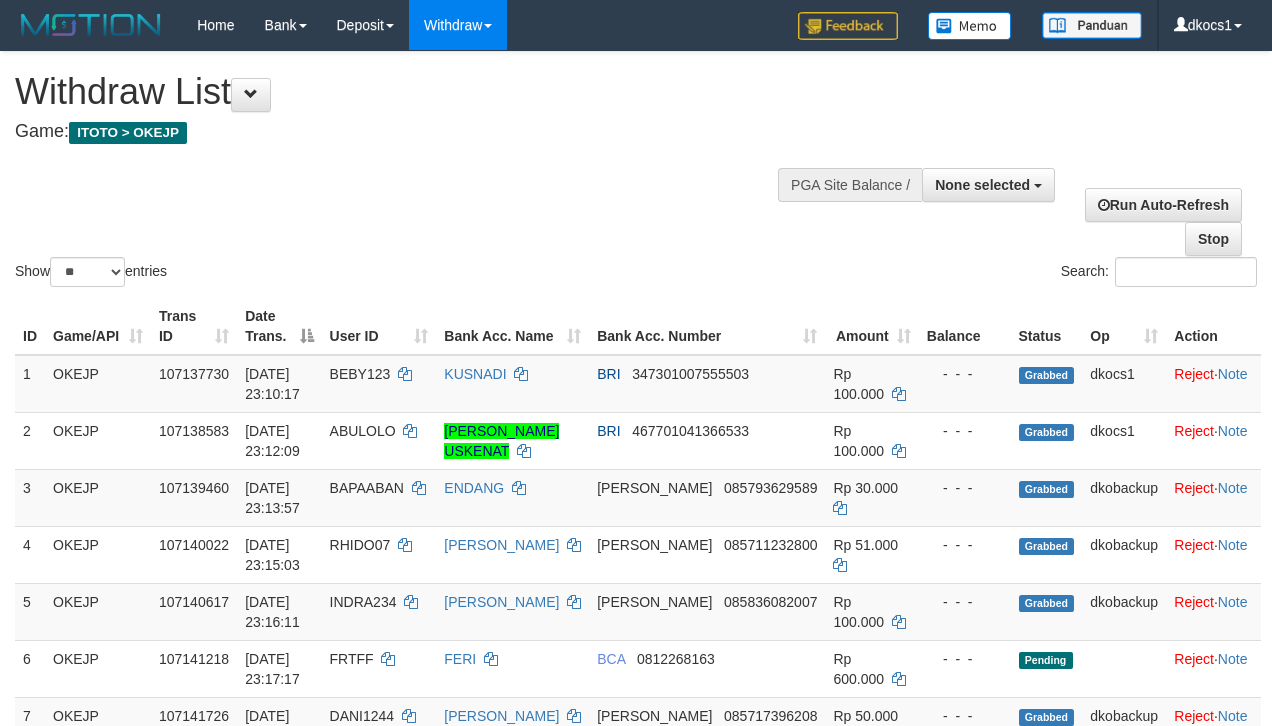select 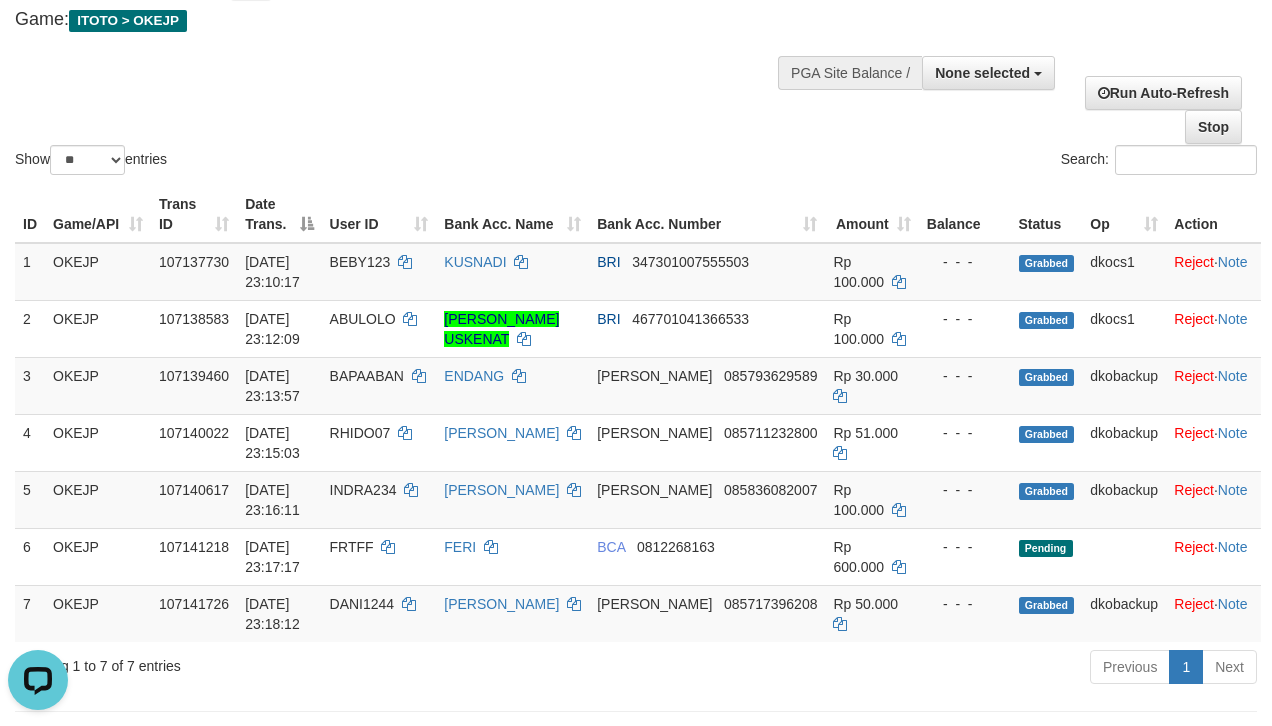 scroll, scrollTop: 0, scrollLeft: 0, axis: both 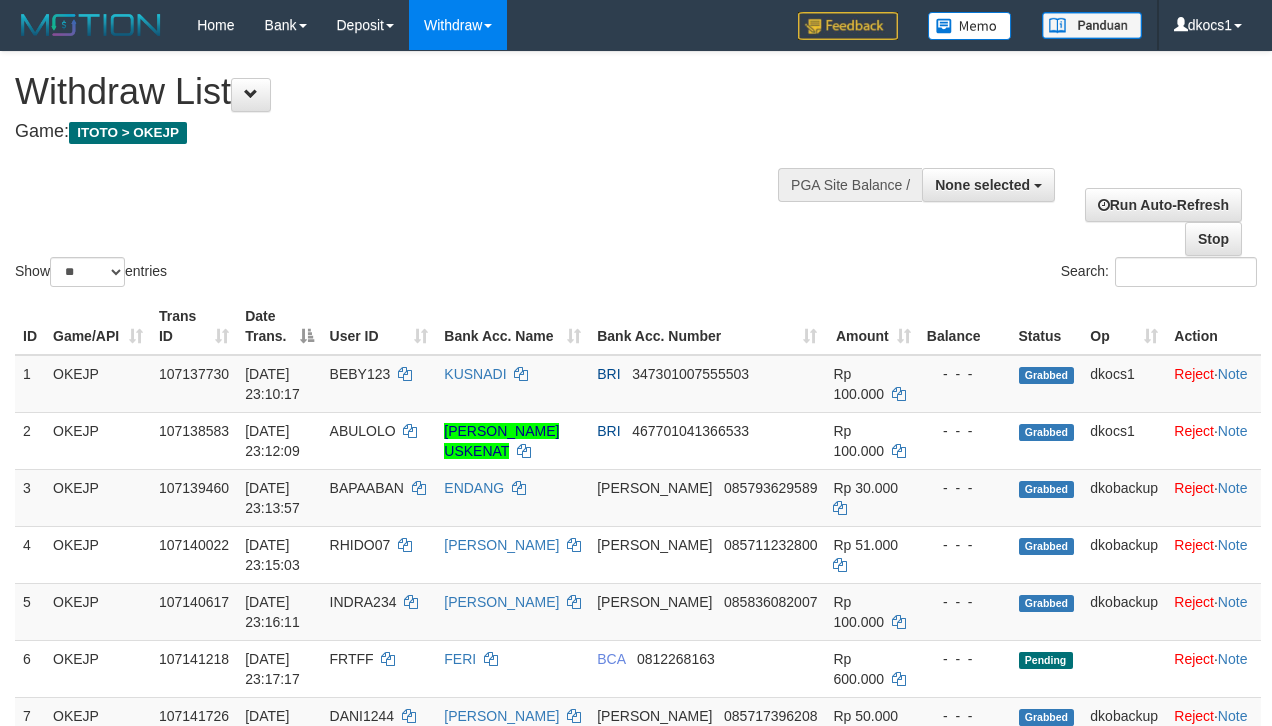 select 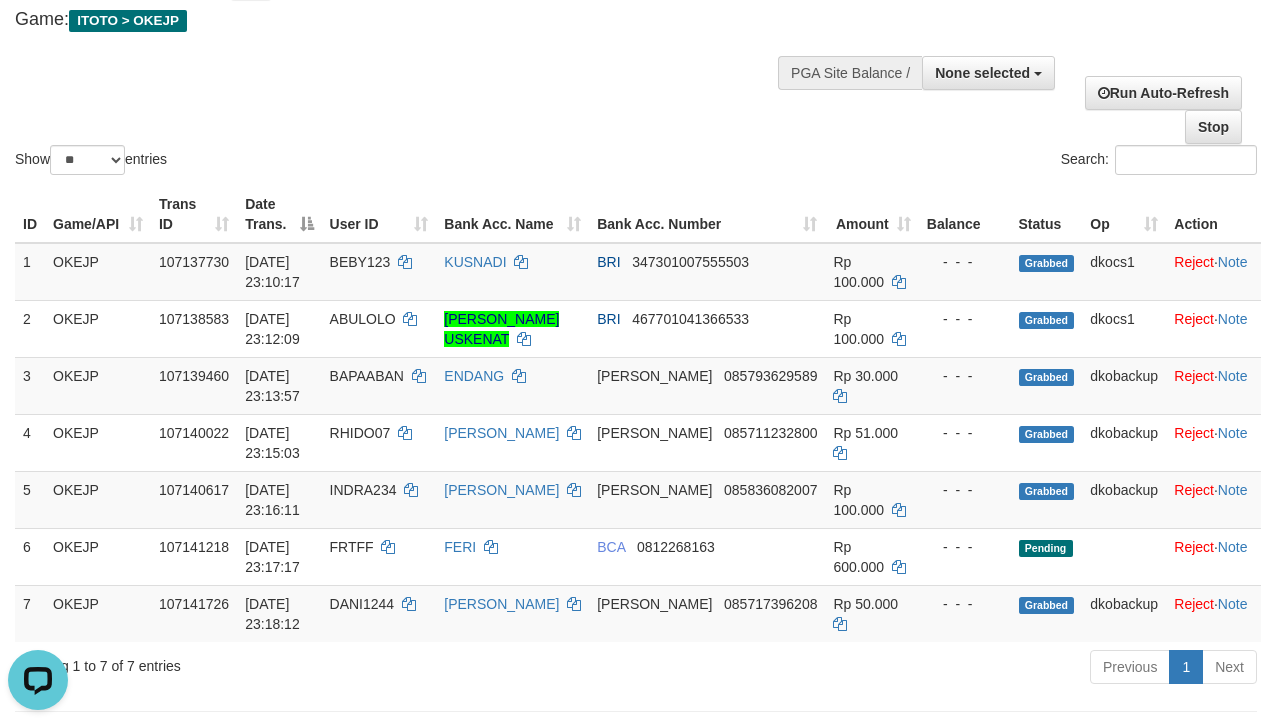 scroll, scrollTop: 0, scrollLeft: 0, axis: both 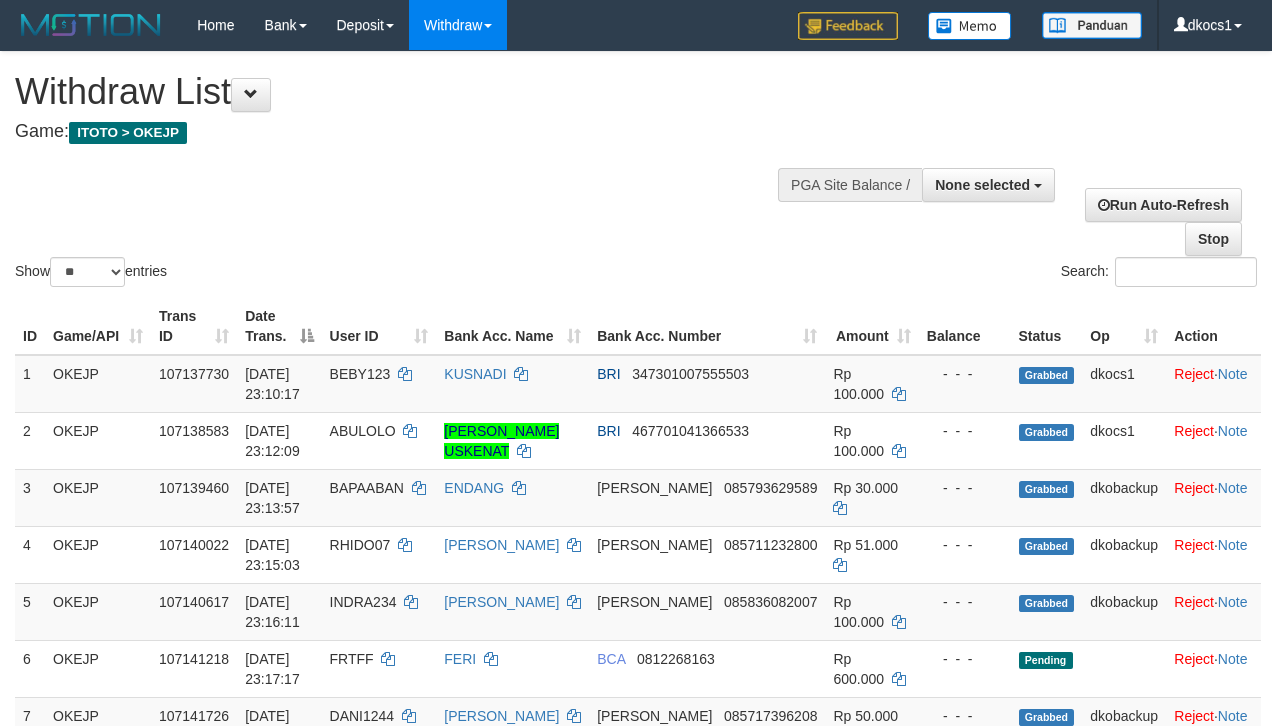 select 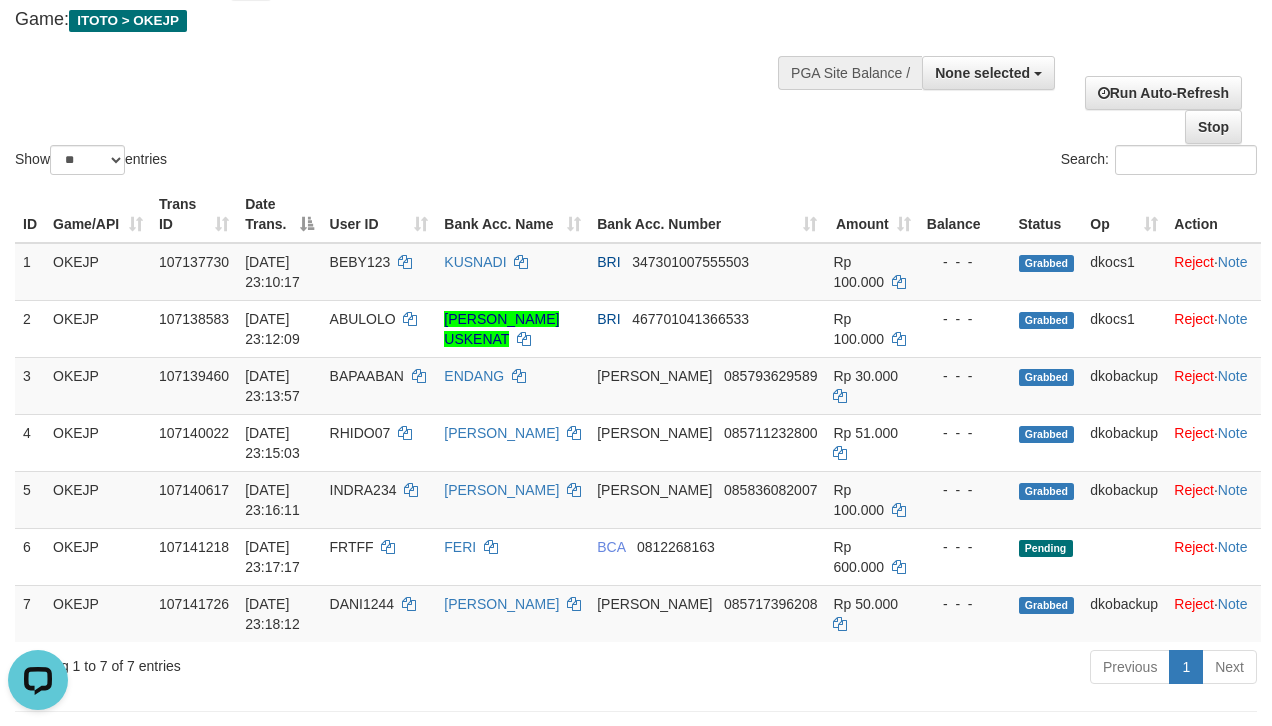 scroll, scrollTop: 0, scrollLeft: 0, axis: both 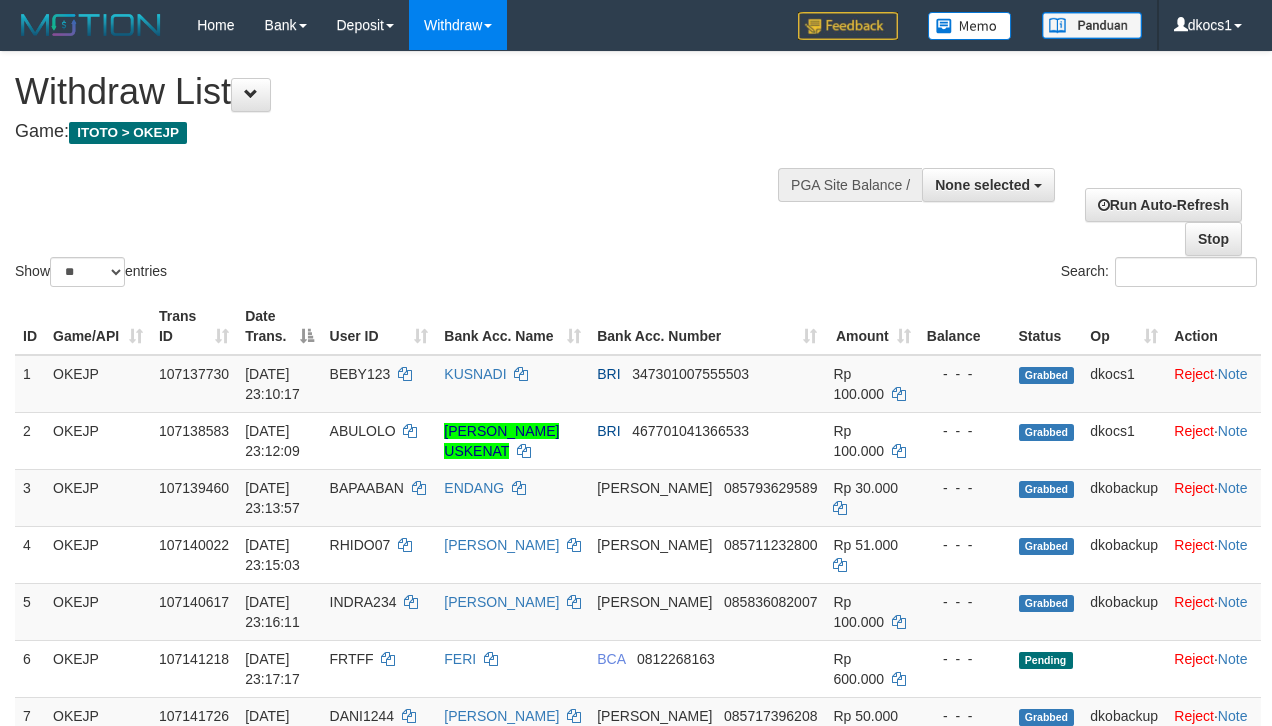 select 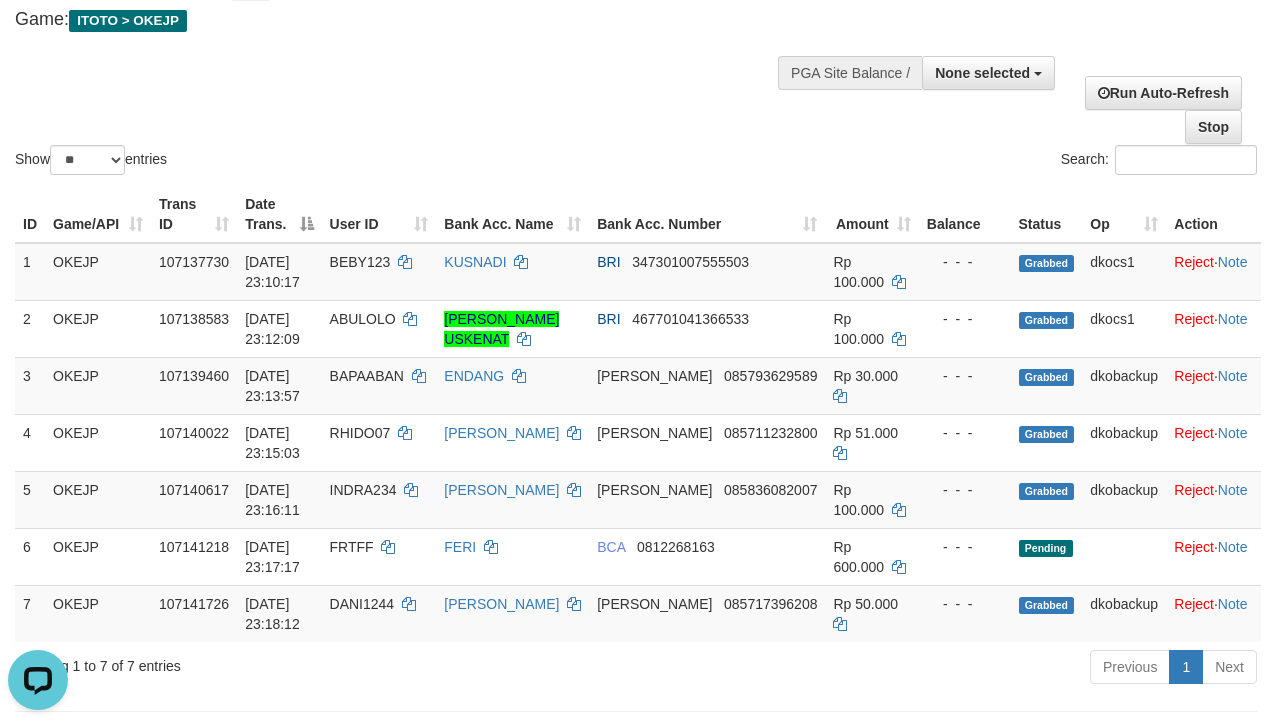 scroll, scrollTop: 0, scrollLeft: 0, axis: both 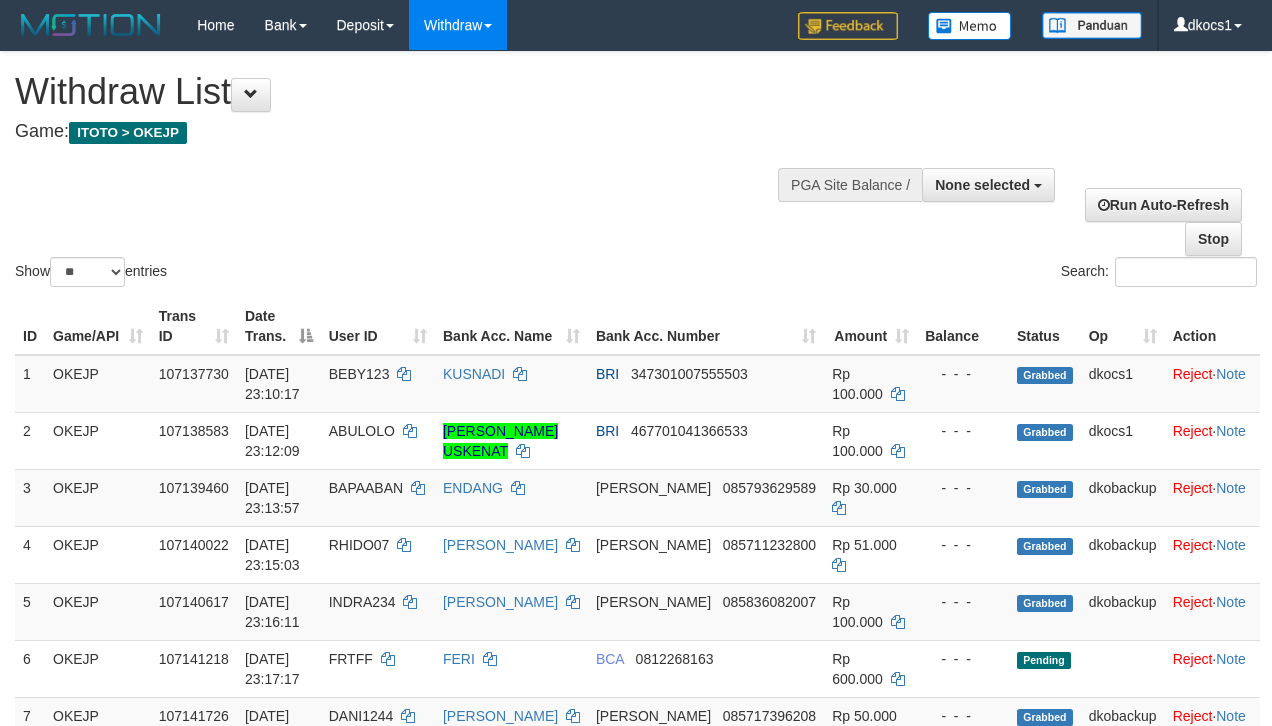select 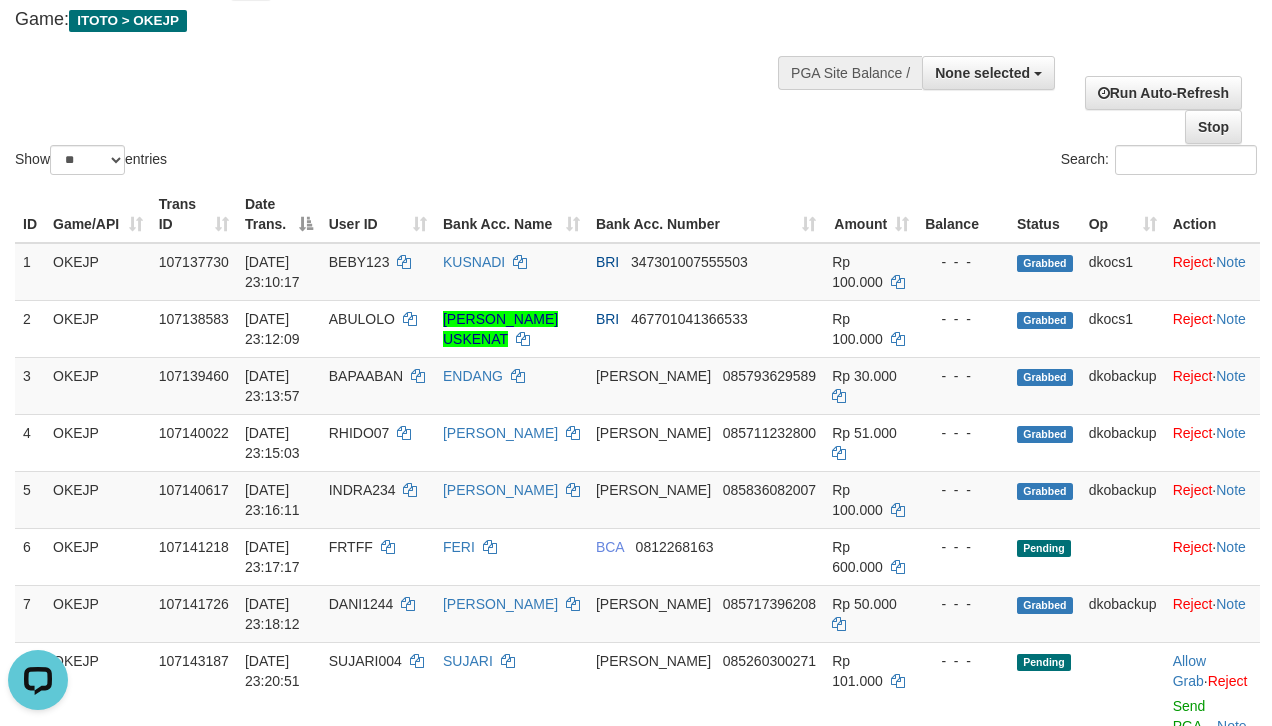 scroll, scrollTop: 0, scrollLeft: 0, axis: both 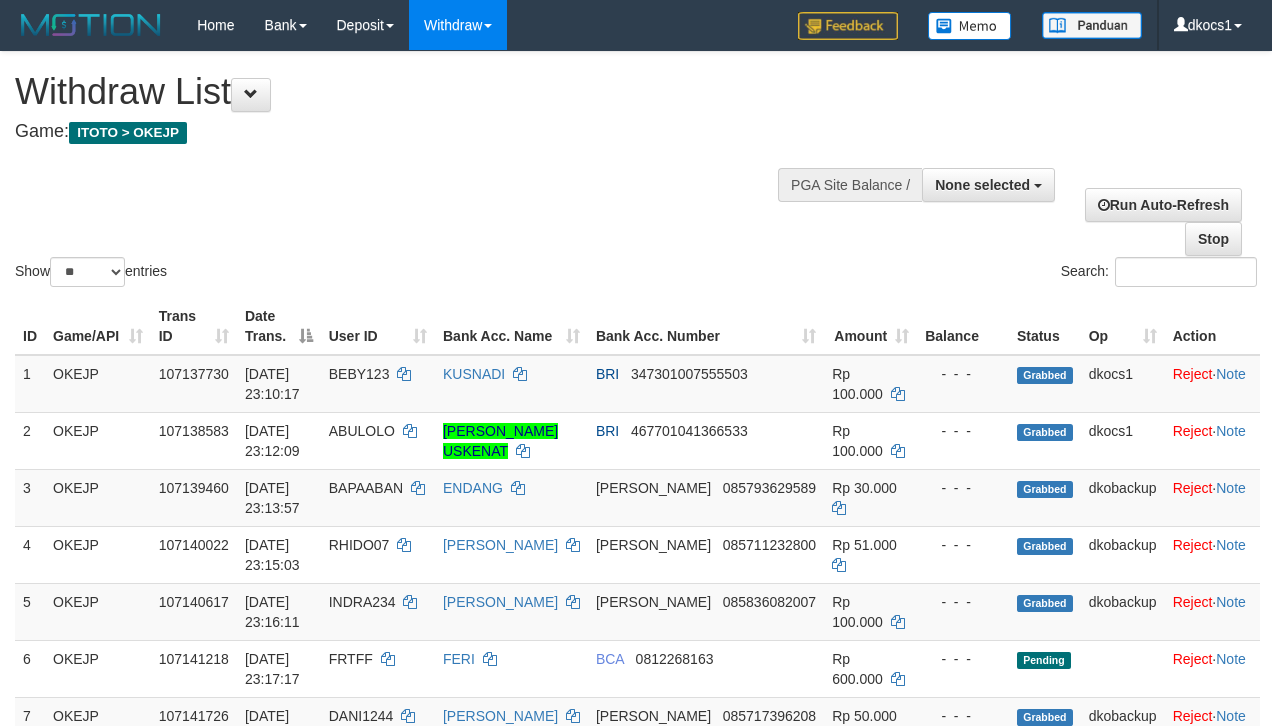 select 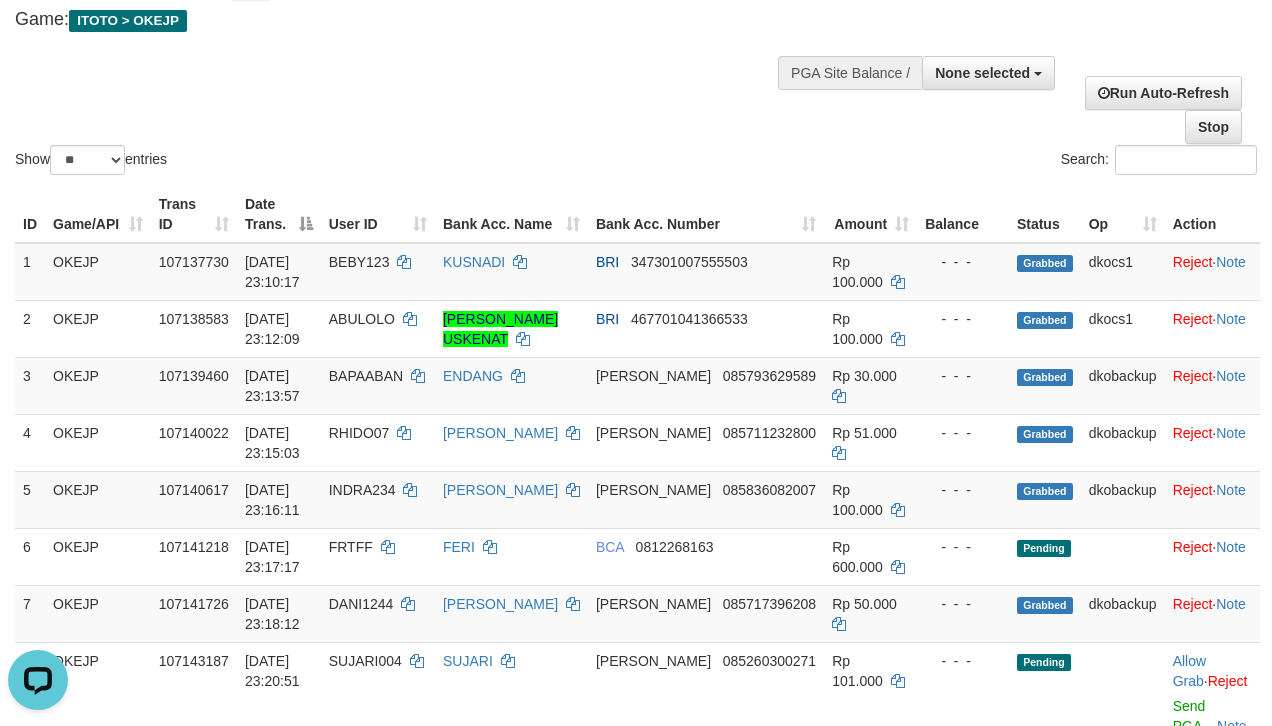 scroll, scrollTop: 0, scrollLeft: 0, axis: both 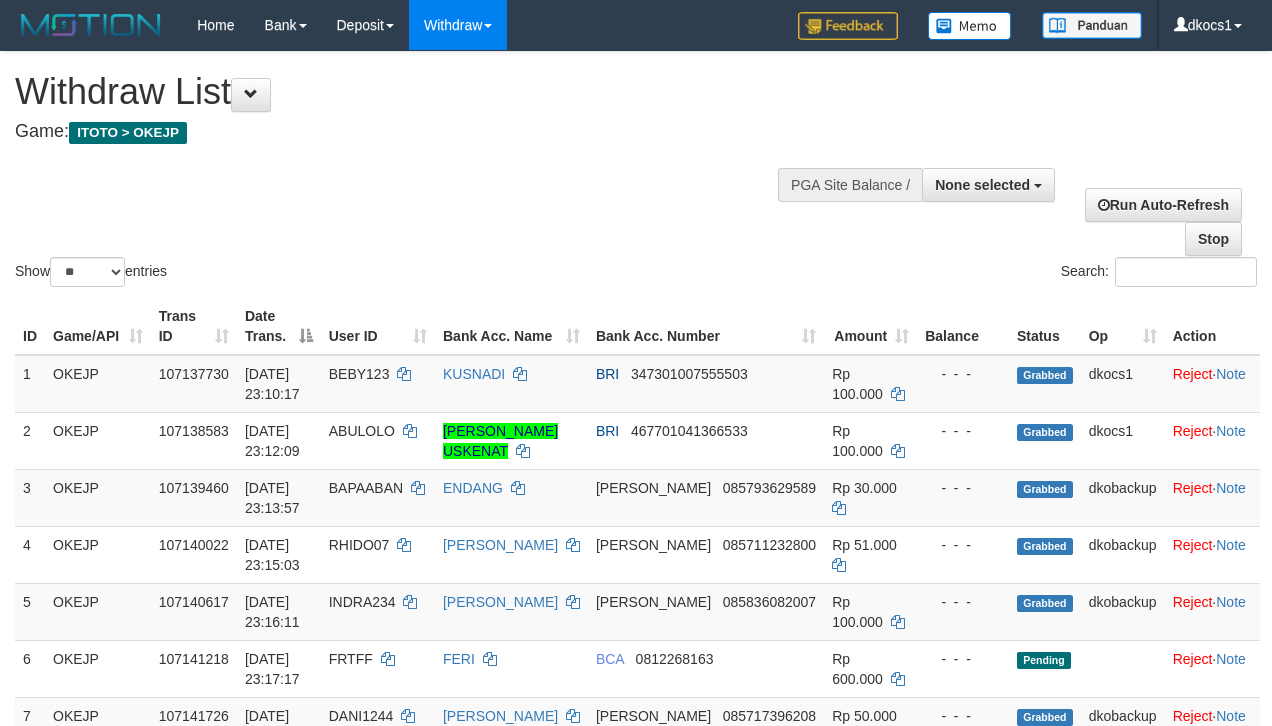 select 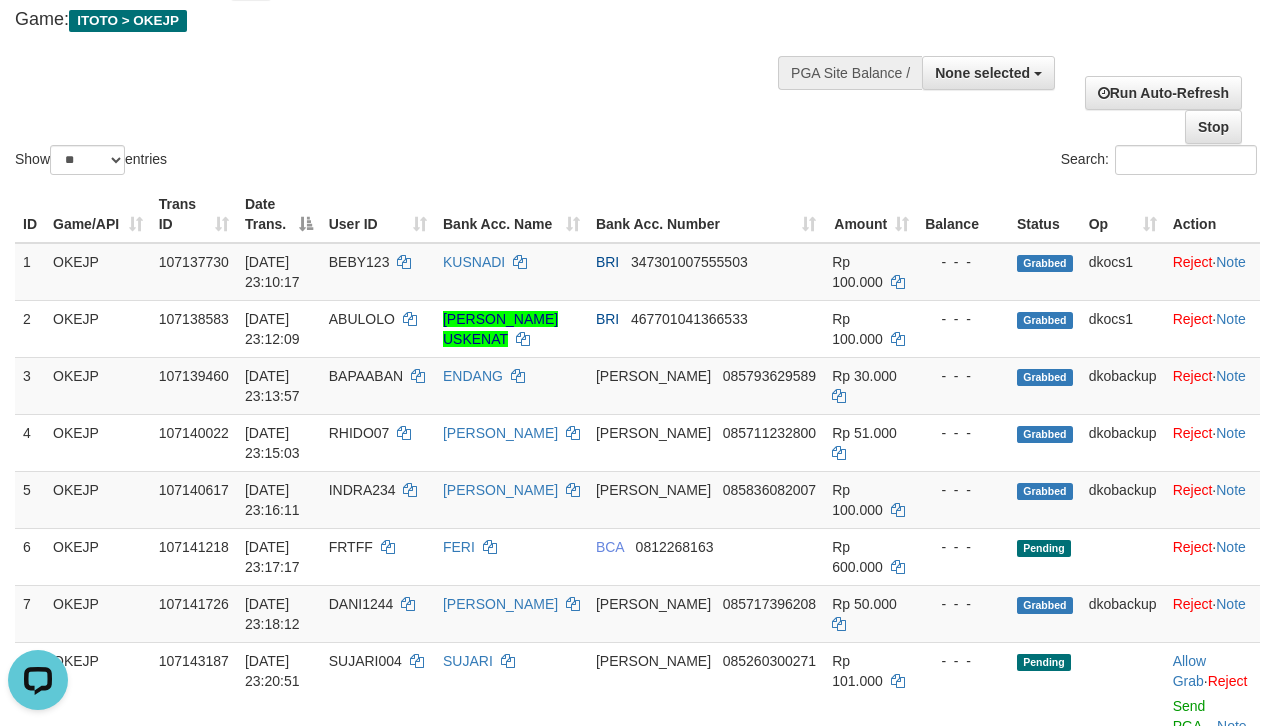 scroll, scrollTop: 0, scrollLeft: 0, axis: both 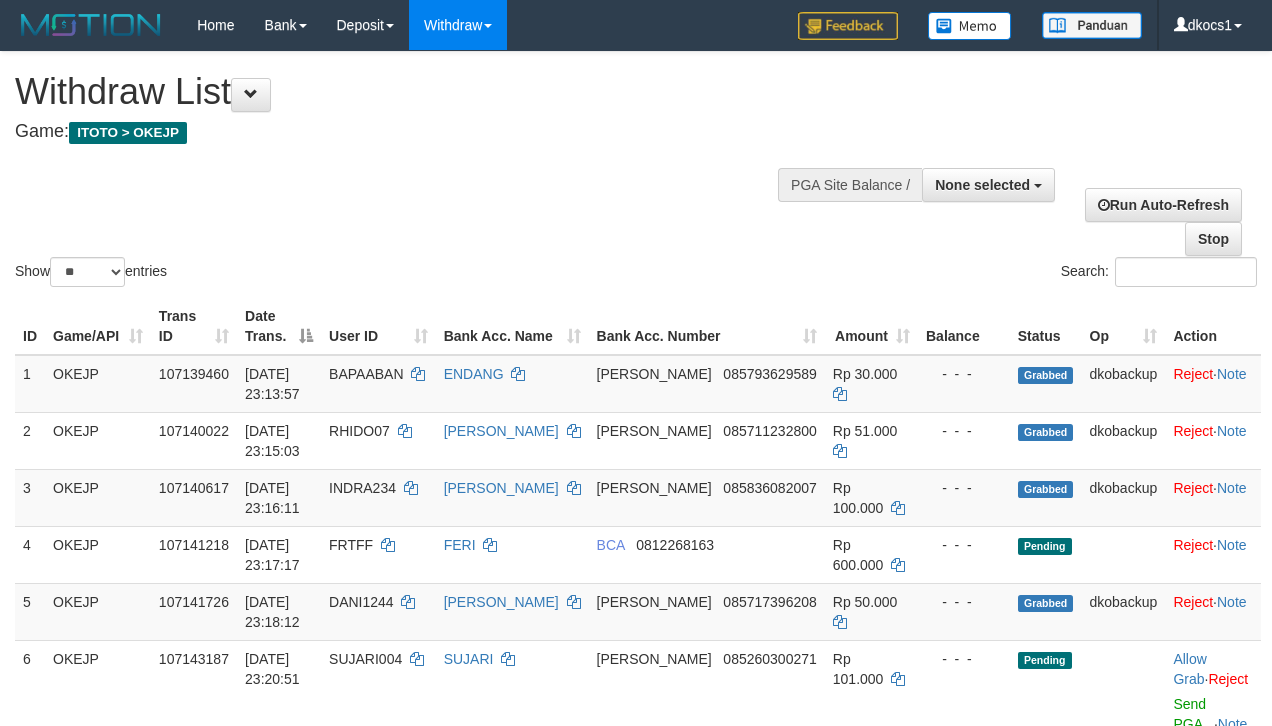 select 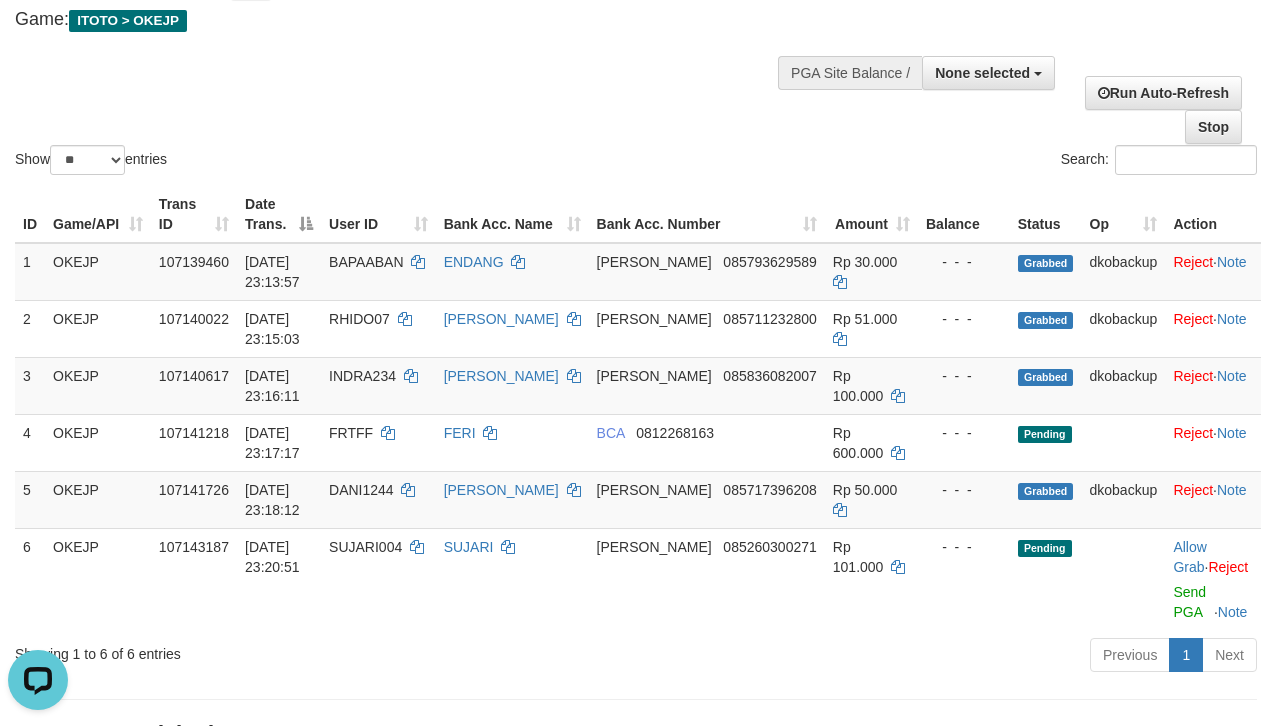 scroll, scrollTop: 0, scrollLeft: 0, axis: both 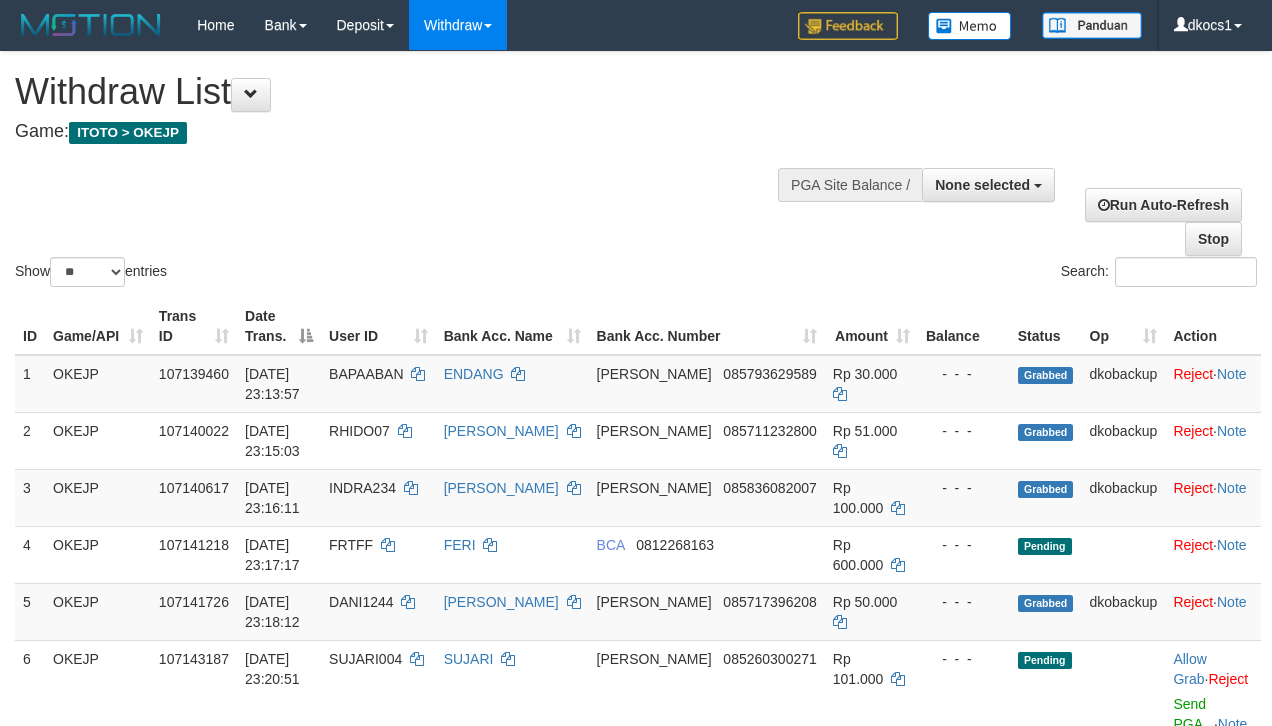 select 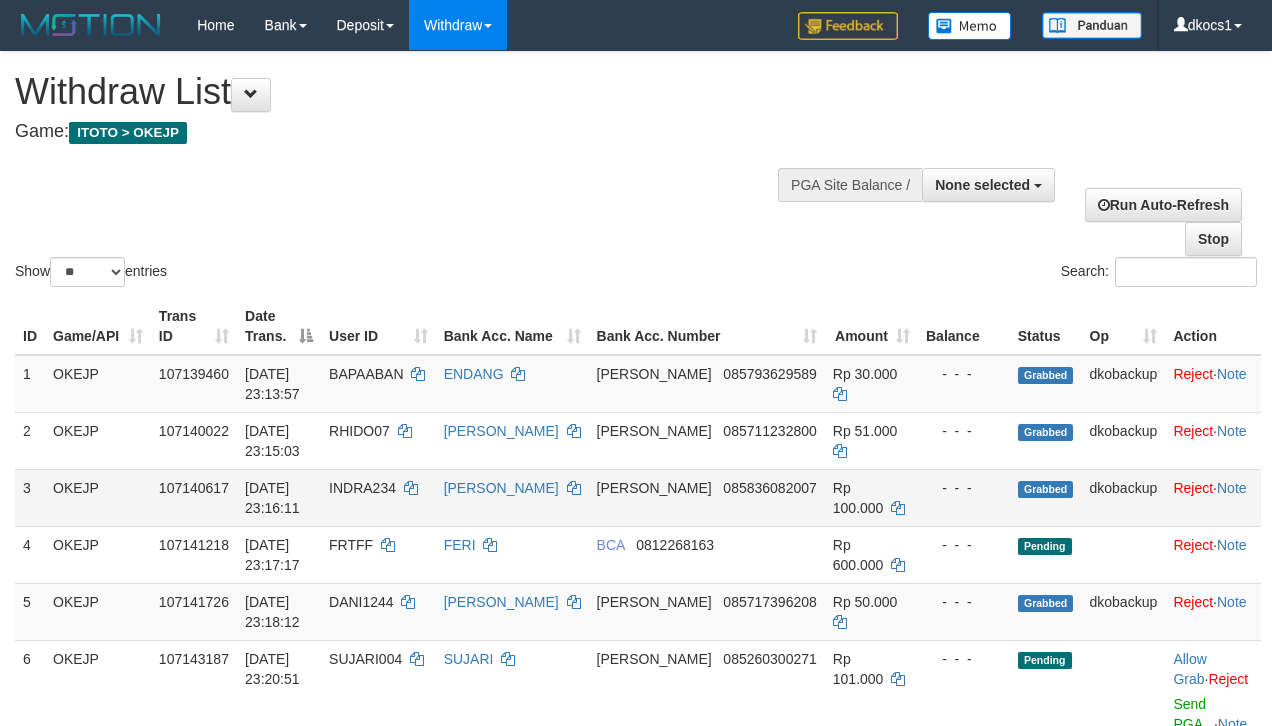 scroll, scrollTop: 112, scrollLeft: 0, axis: vertical 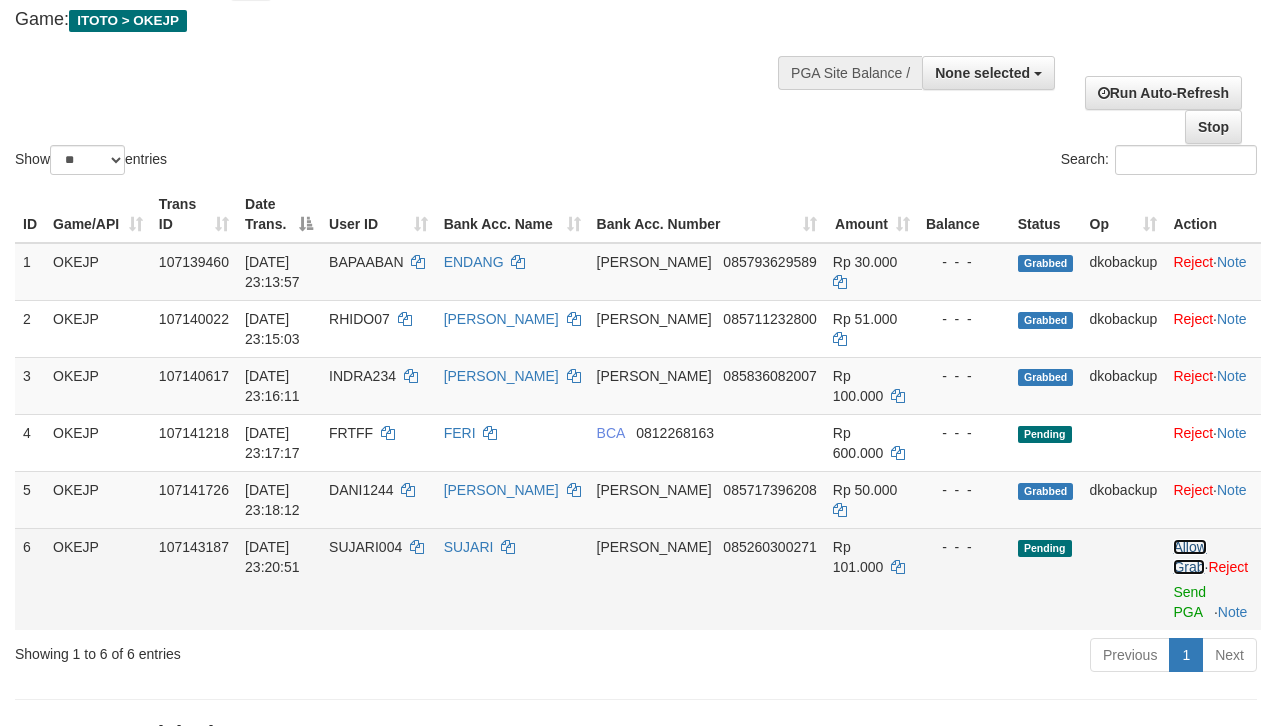 click on "Allow Grab" at bounding box center (1189, 557) 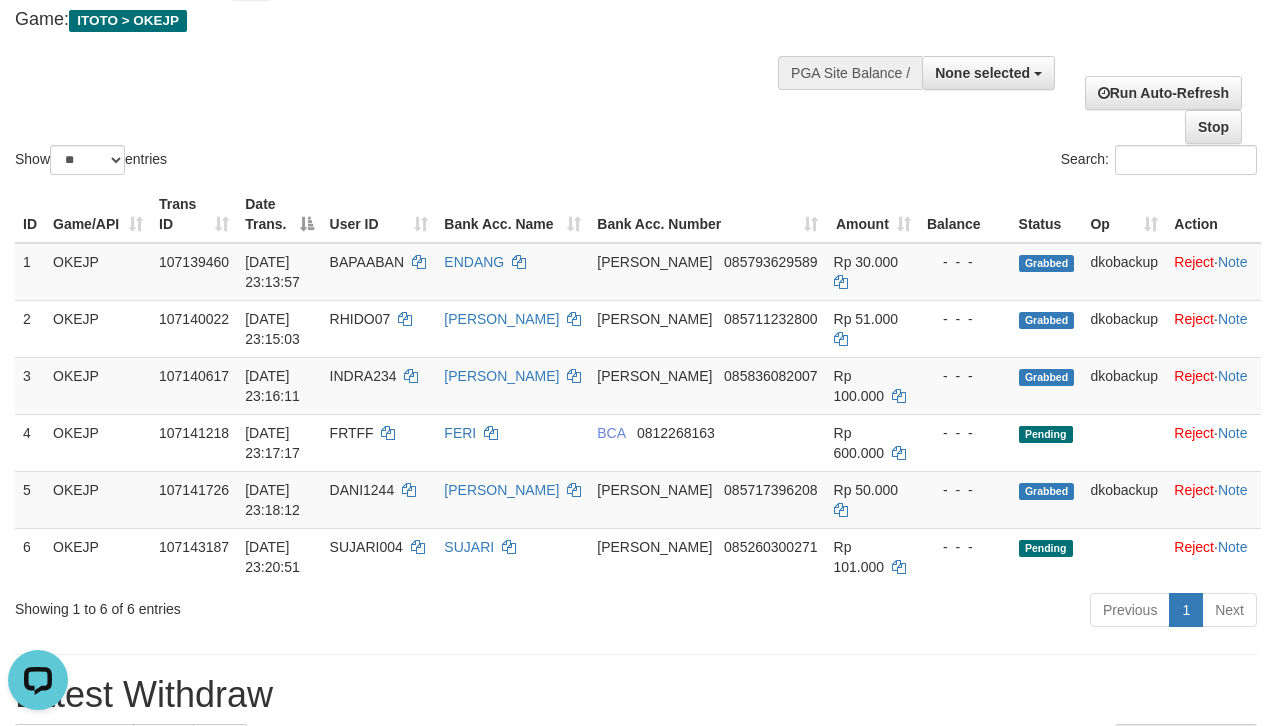 scroll, scrollTop: 0, scrollLeft: 0, axis: both 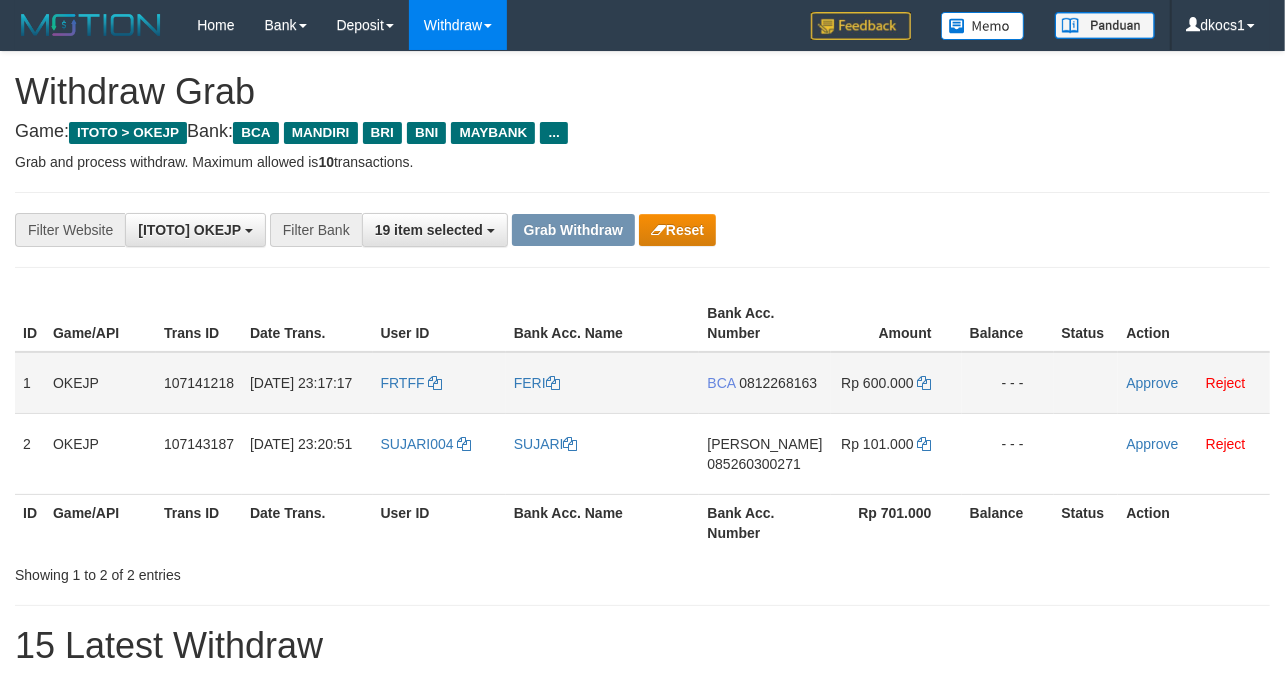 click on "FRTFF" at bounding box center (439, 383) 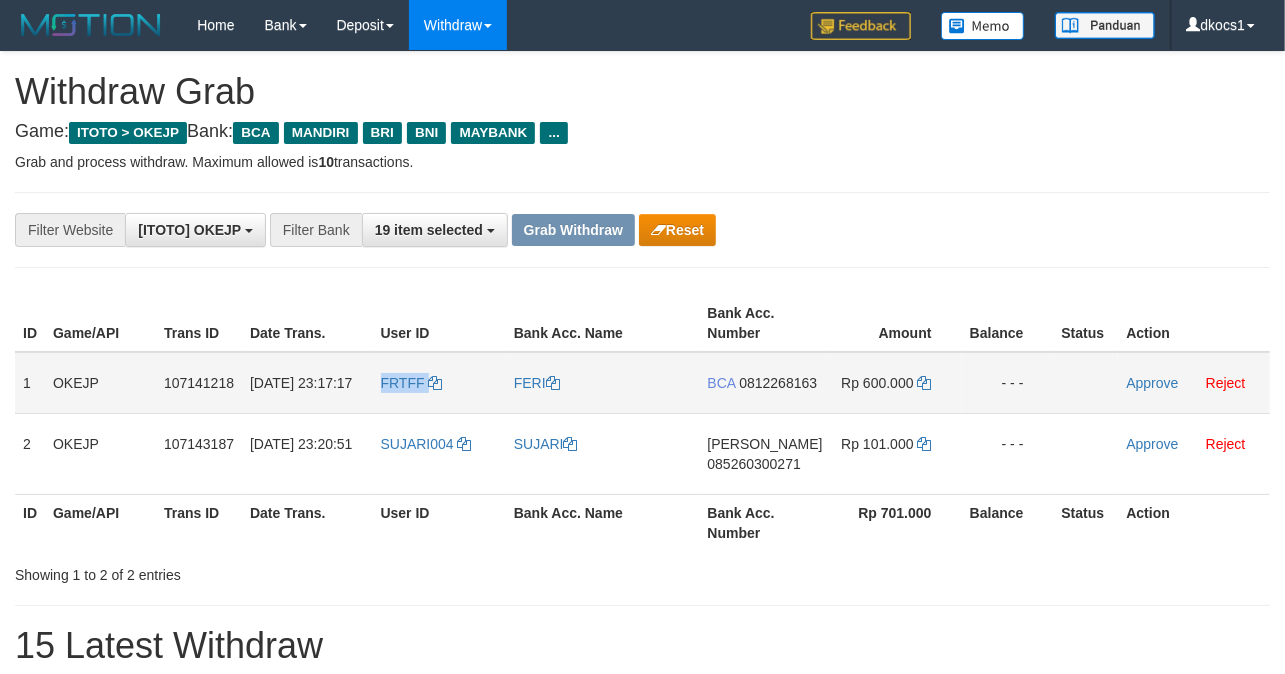 click on "FRTFF" at bounding box center [439, 383] 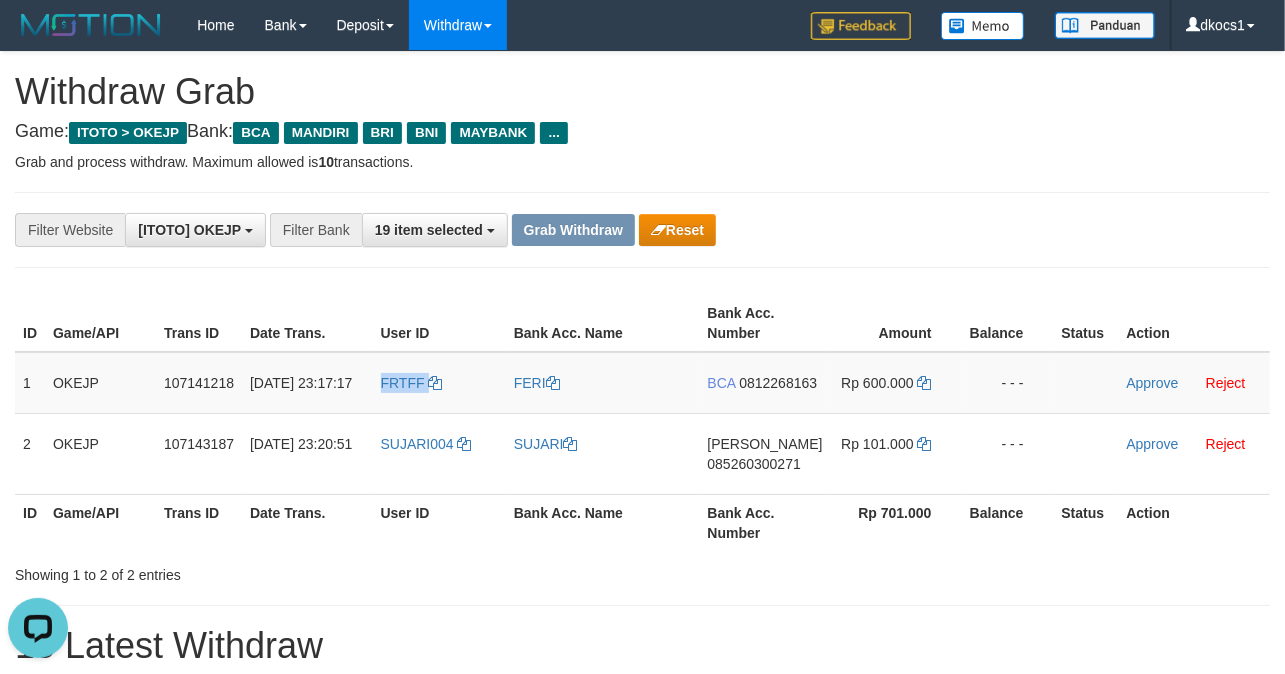 scroll, scrollTop: 0, scrollLeft: 0, axis: both 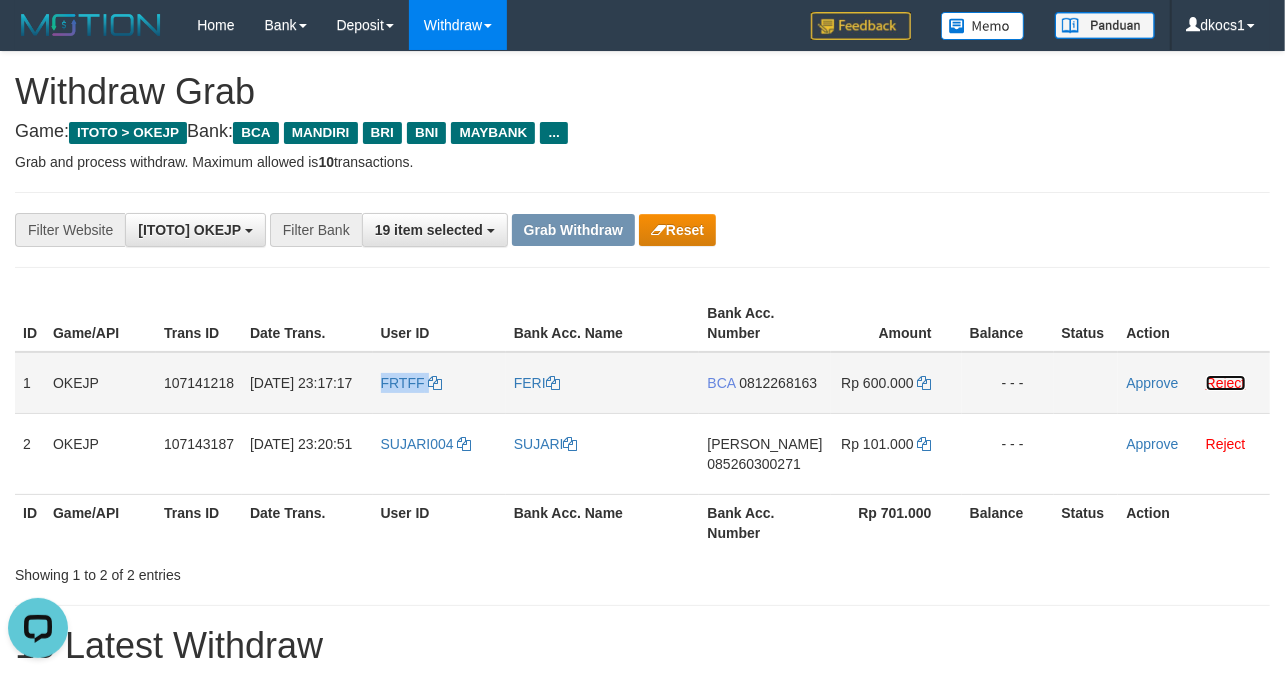 click on "Reject" at bounding box center (1226, 383) 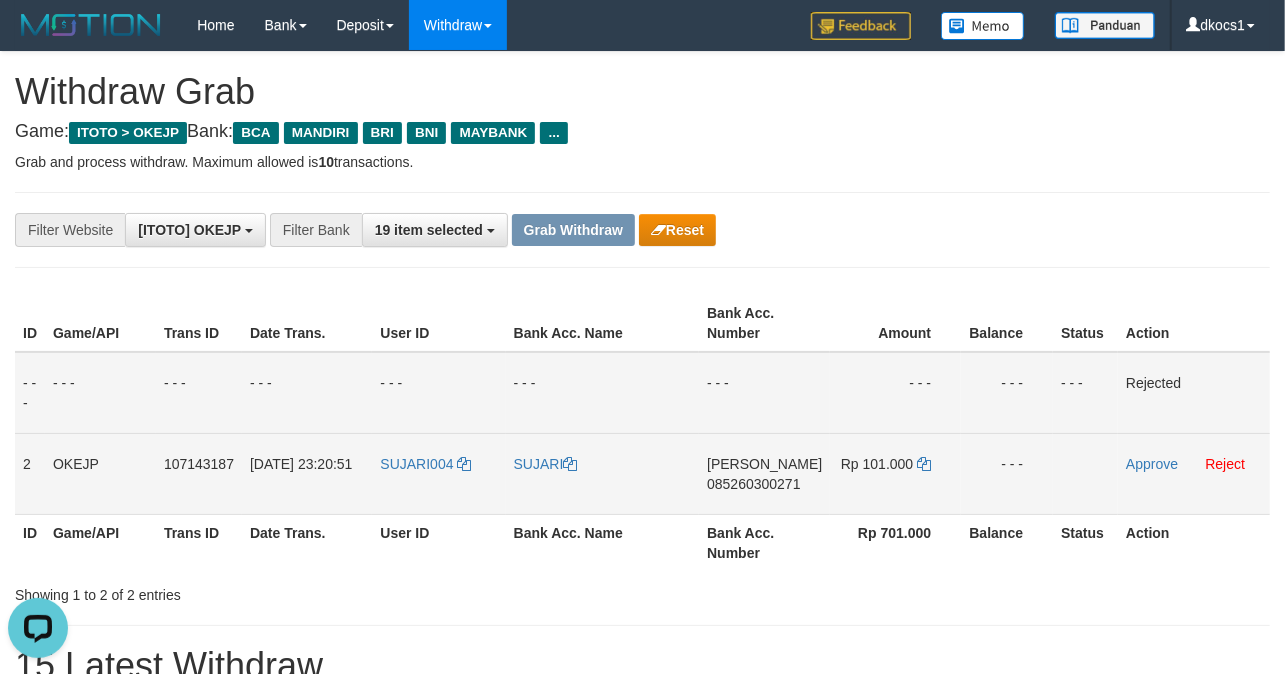 click on "SUJARI004" at bounding box center (438, 473) 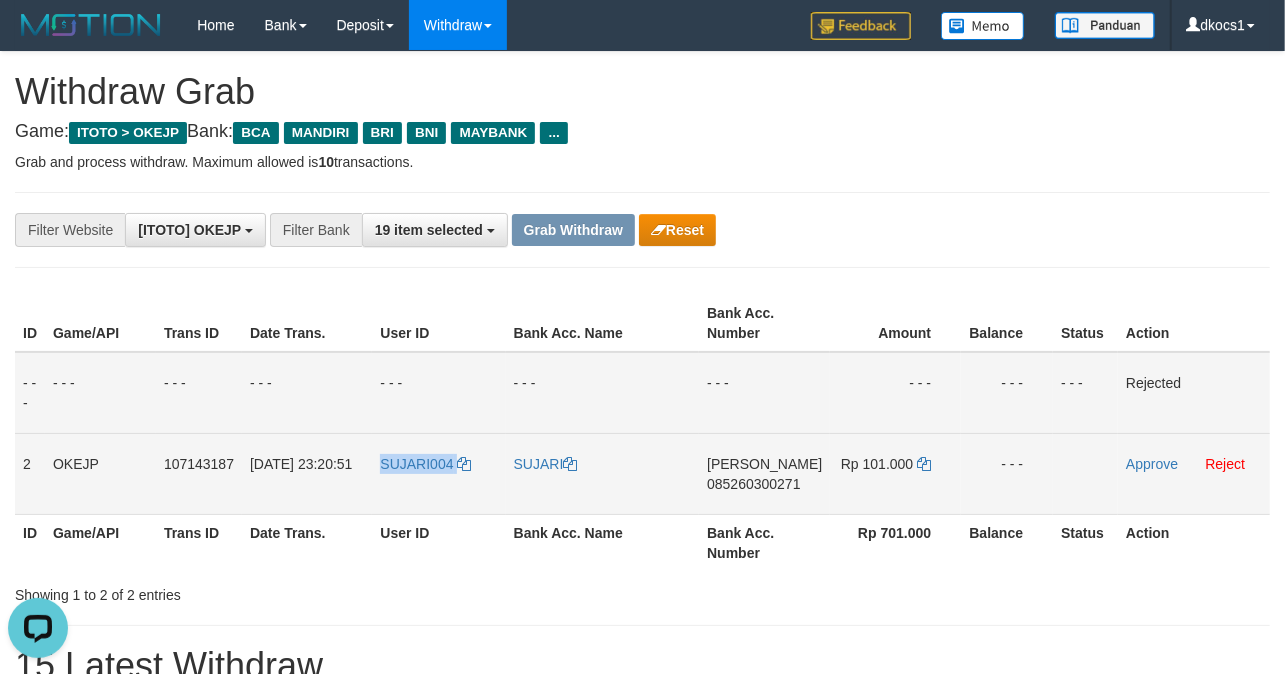 click on "SUJARI004" at bounding box center (438, 473) 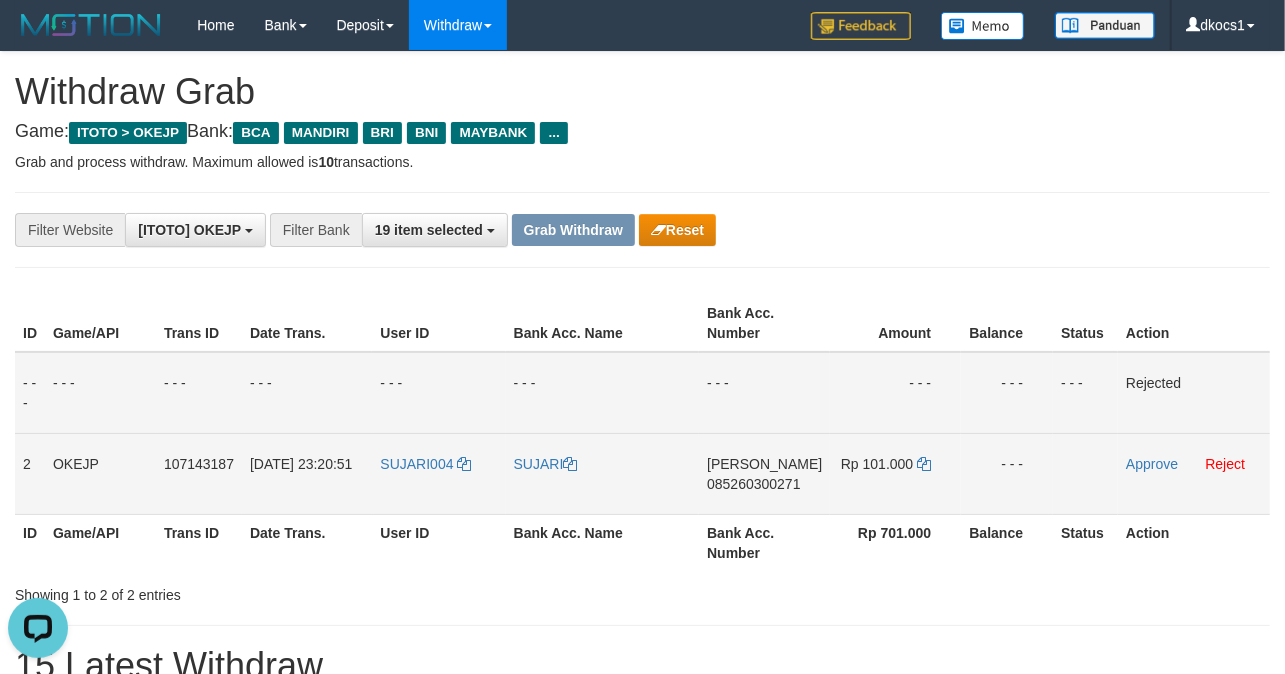 click on "SUJARI" at bounding box center [603, 473] 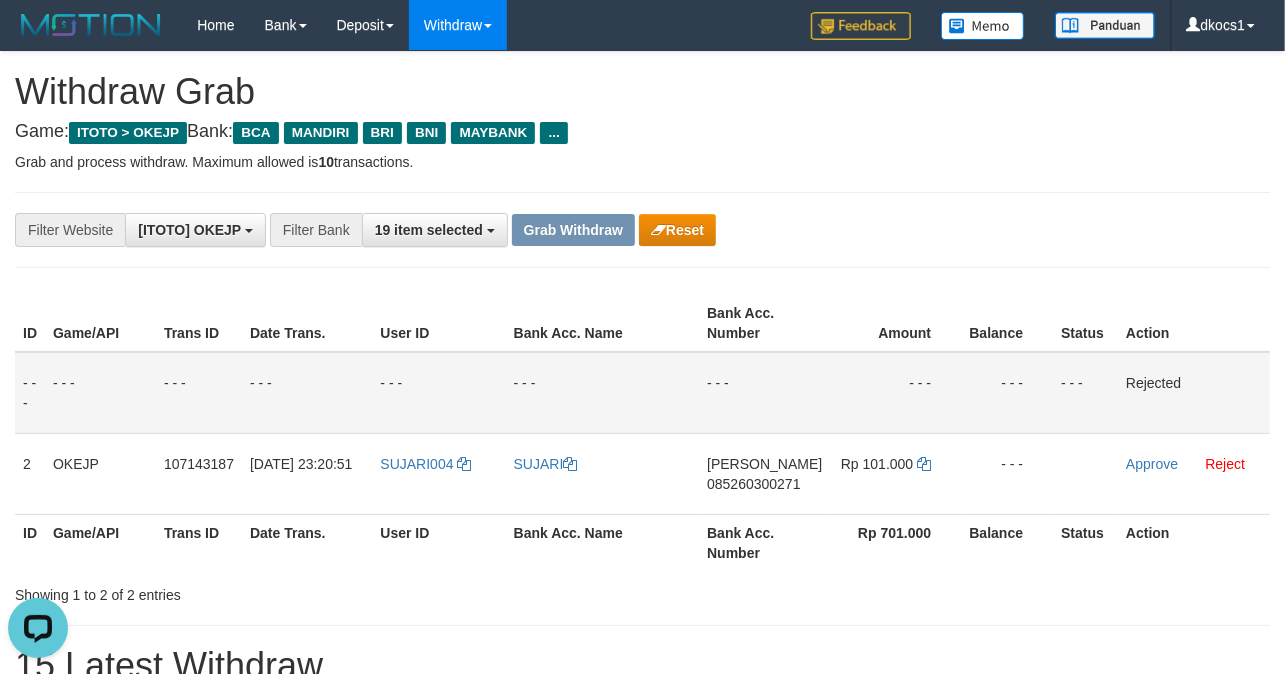 copy on "SUJARI" 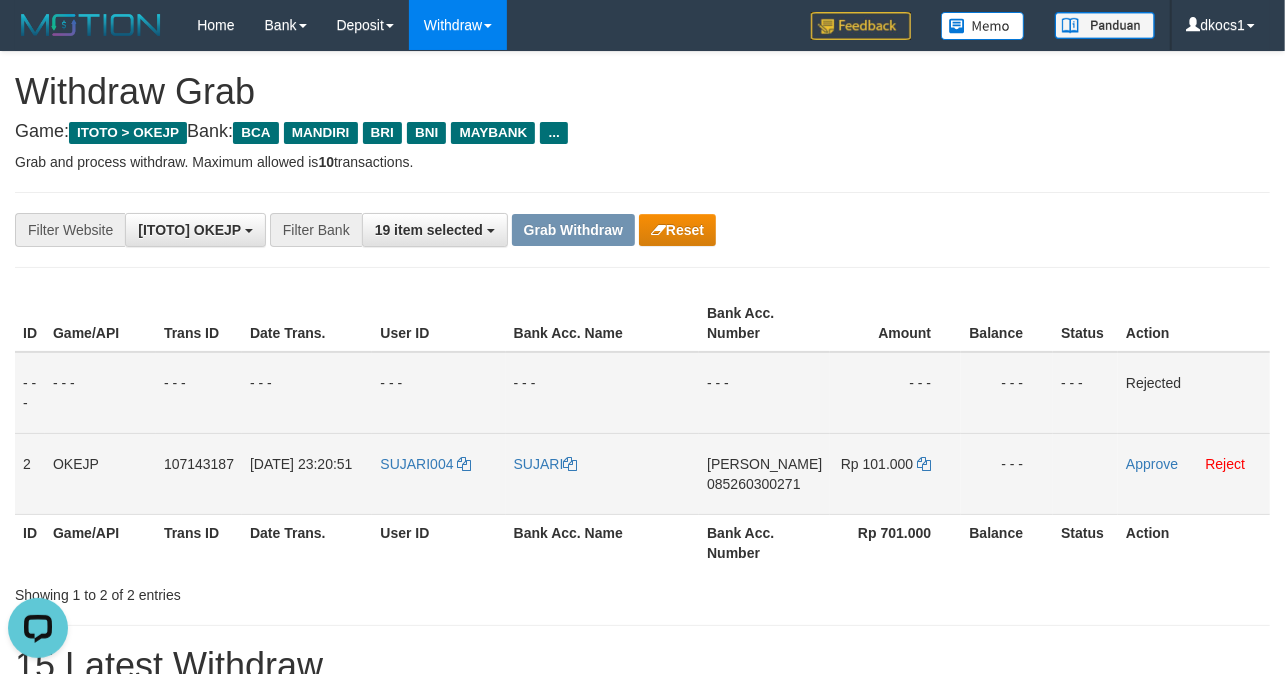 click on "DANA
085260300271" at bounding box center (764, 473) 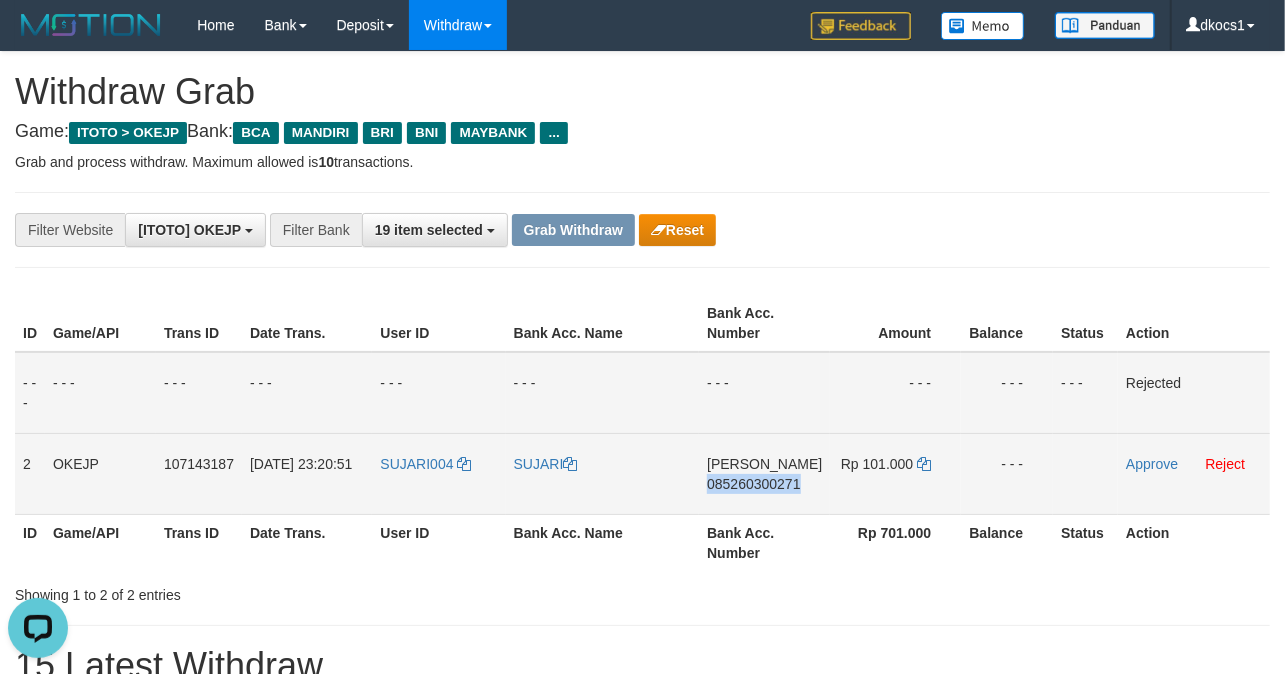 click on "DANA
085260300271" at bounding box center [764, 473] 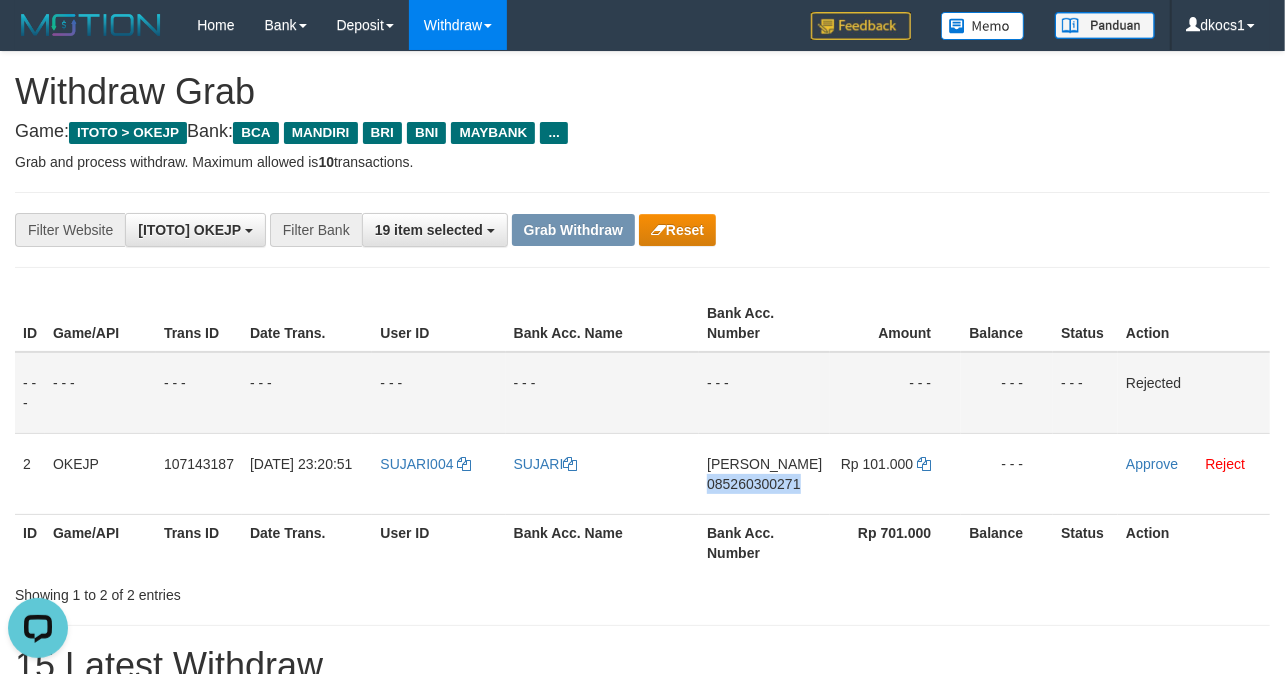 copy on "085260300271" 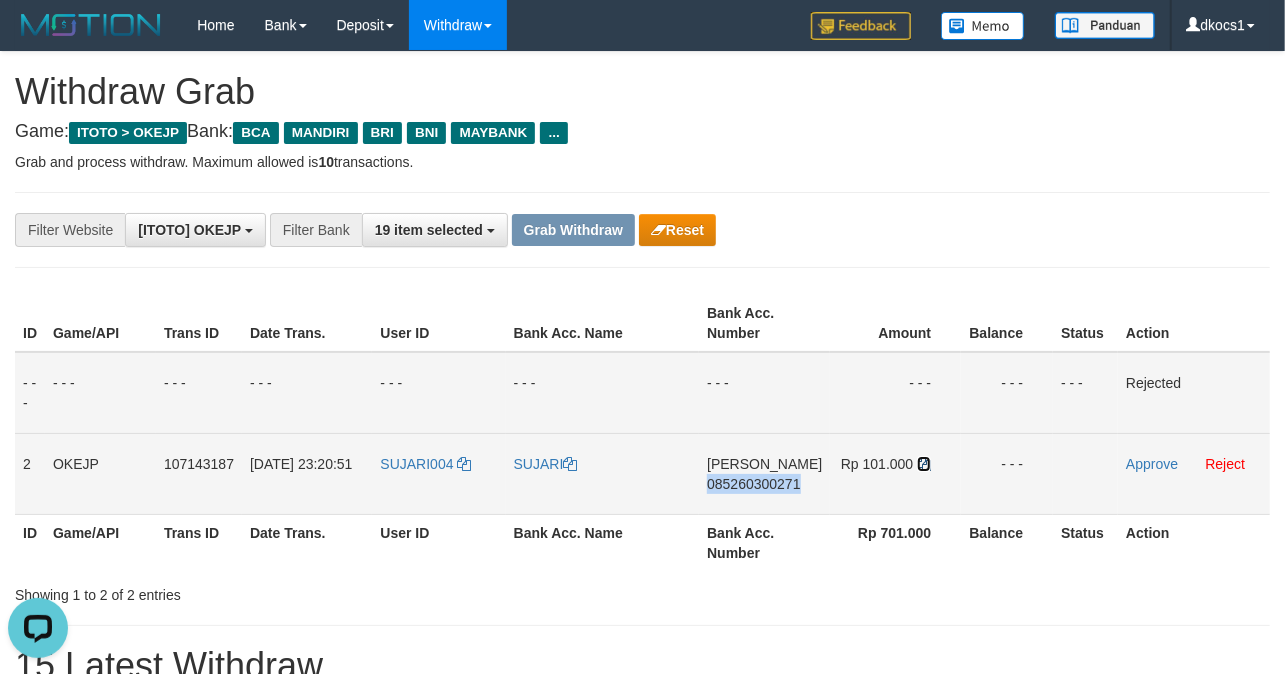 click at bounding box center [924, 464] 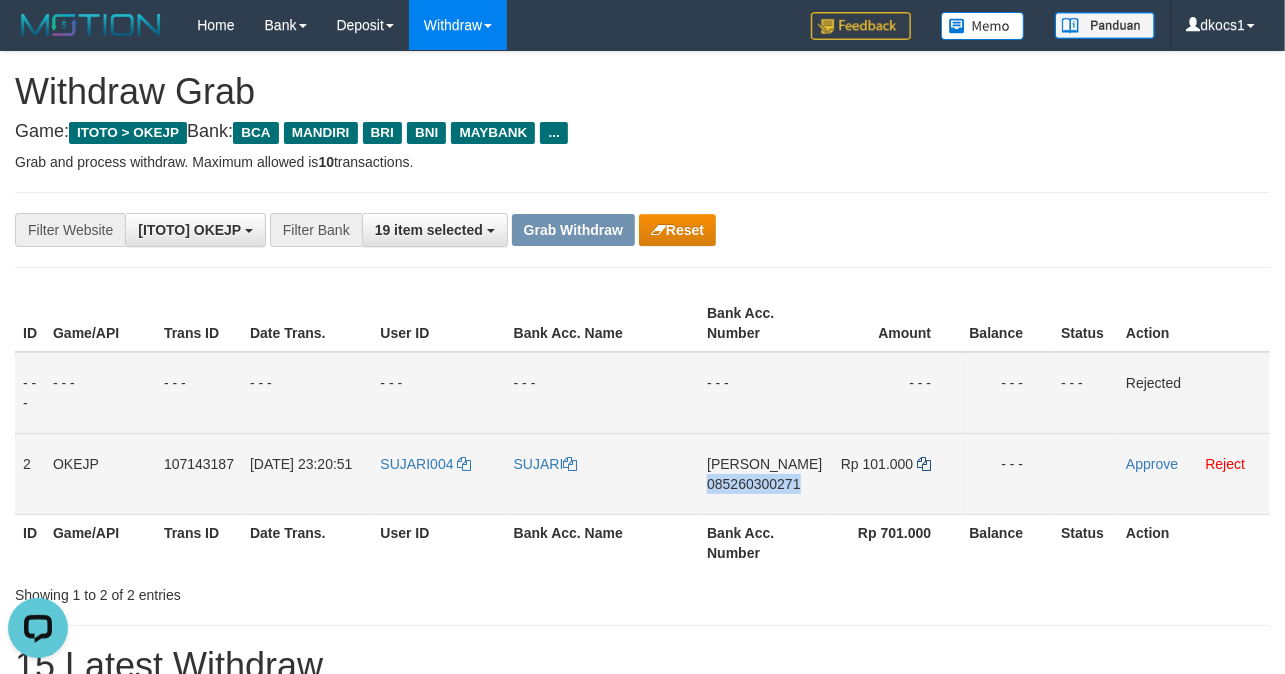 copy on "085260300271" 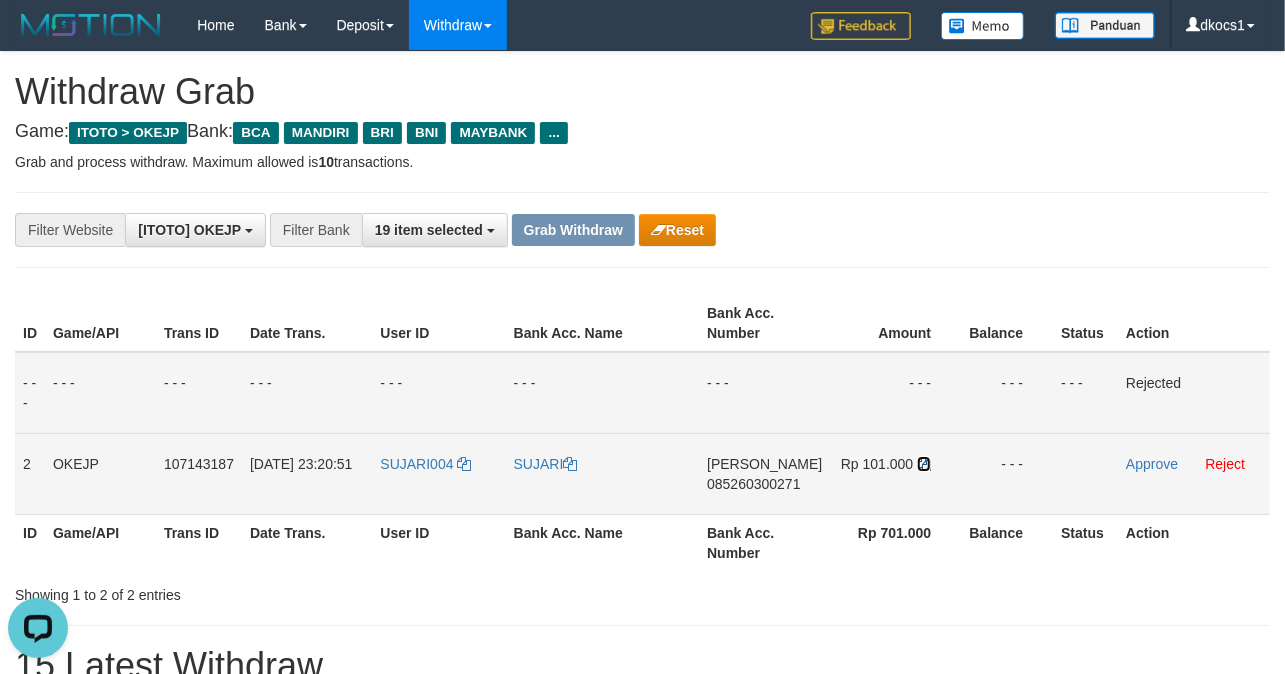 click at bounding box center [924, 464] 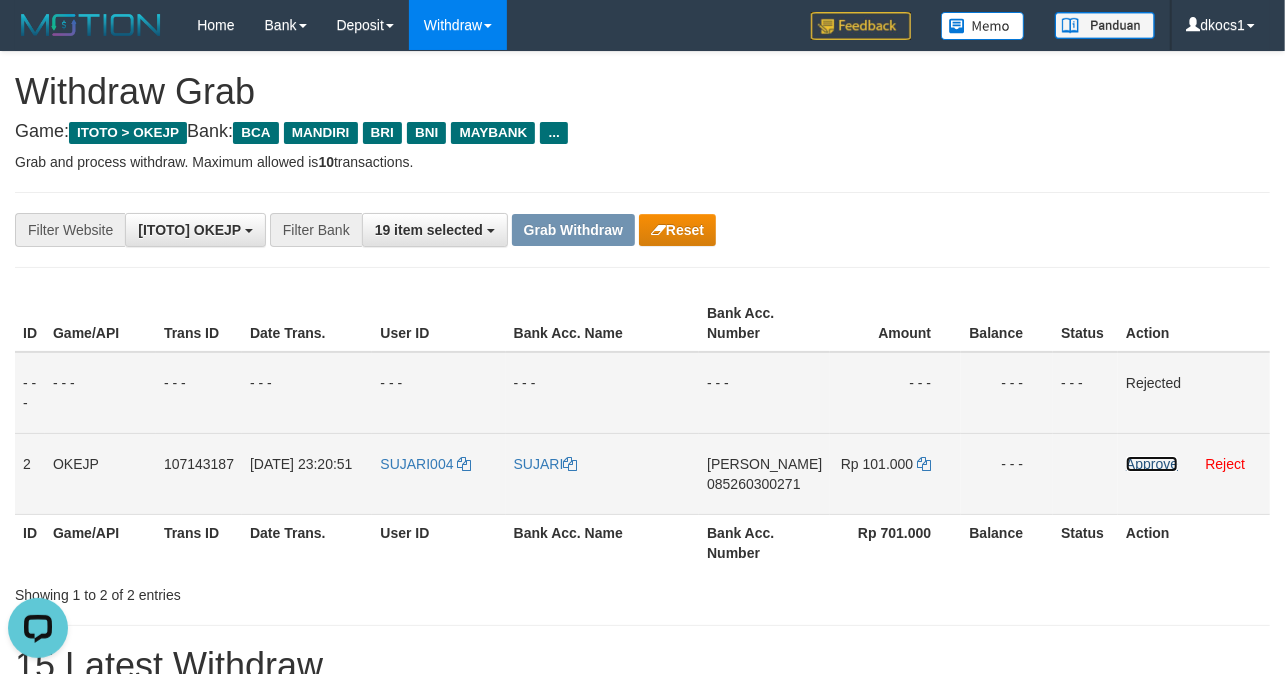 click on "Approve" at bounding box center (1152, 464) 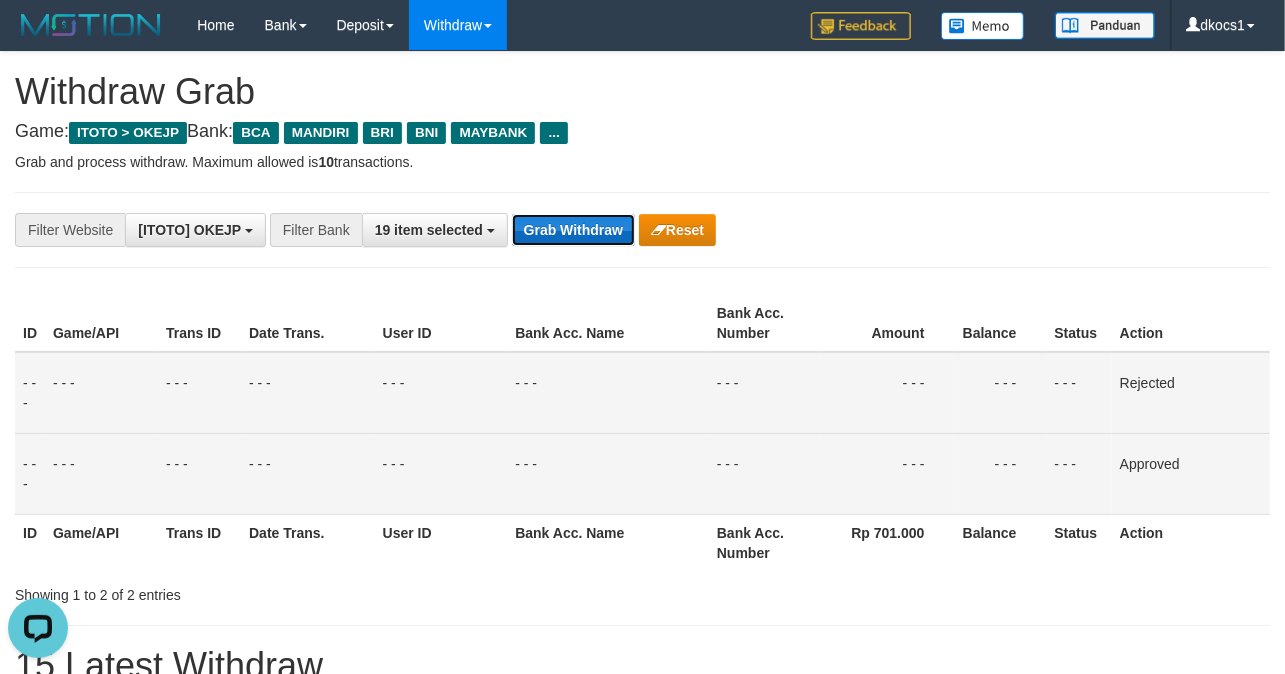 click on "Grab Withdraw" at bounding box center (573, 230) 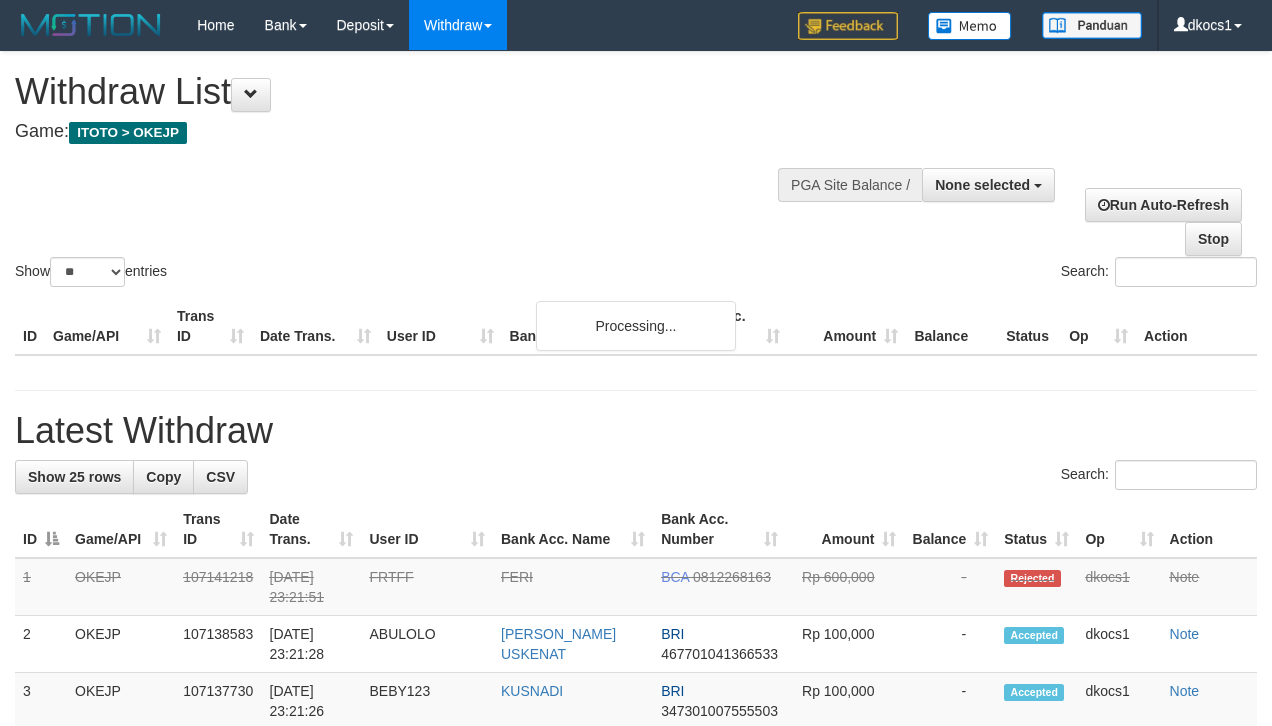 select 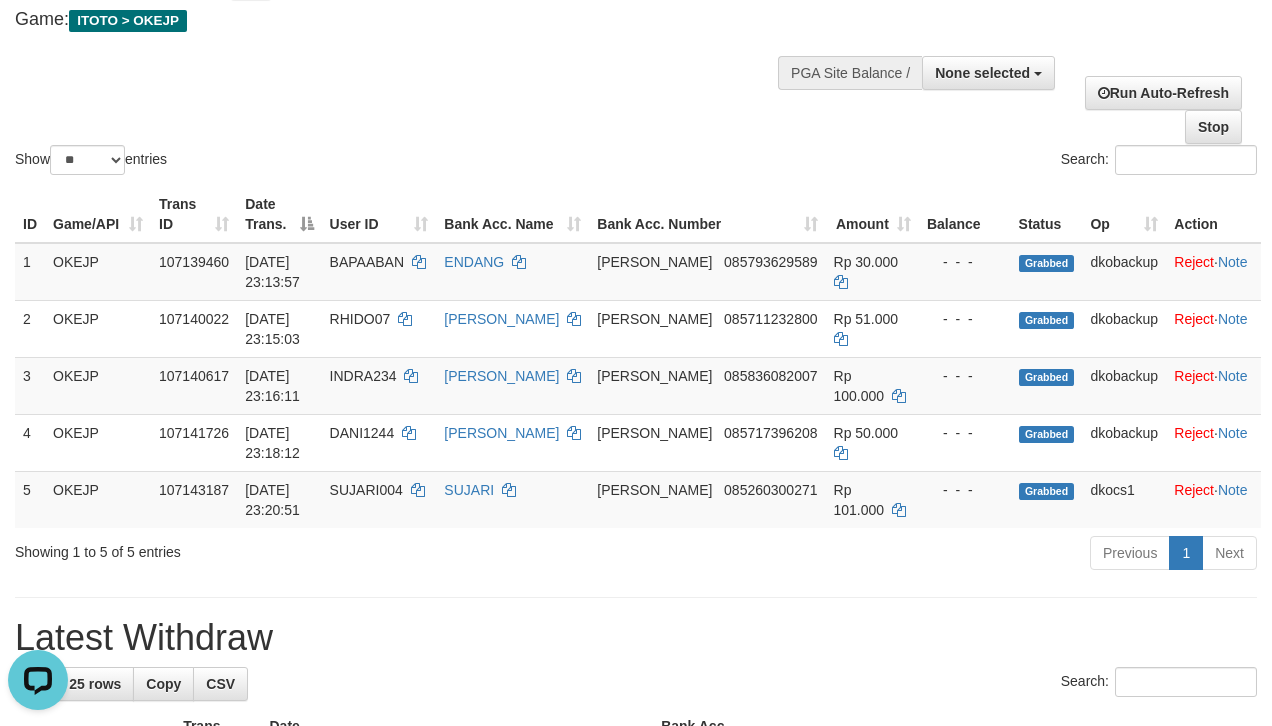 scroll, scrollTop: 0, scrollLeft: 0, axis: both 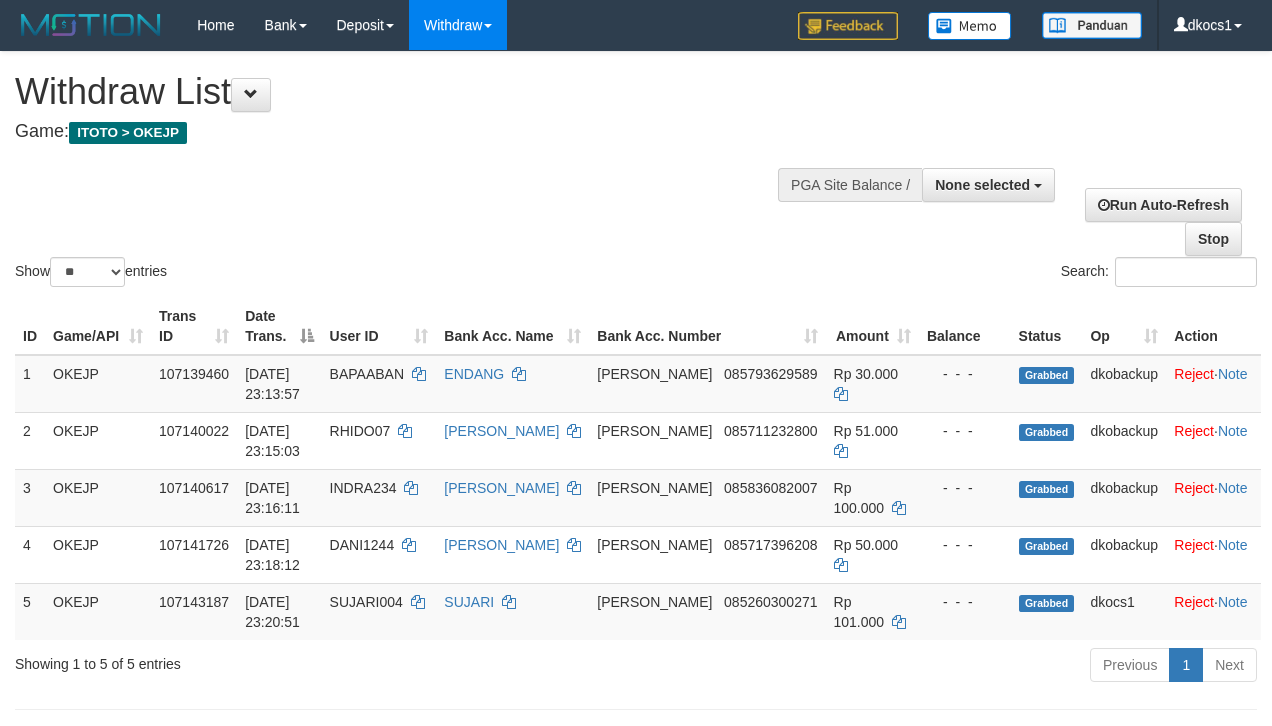 select 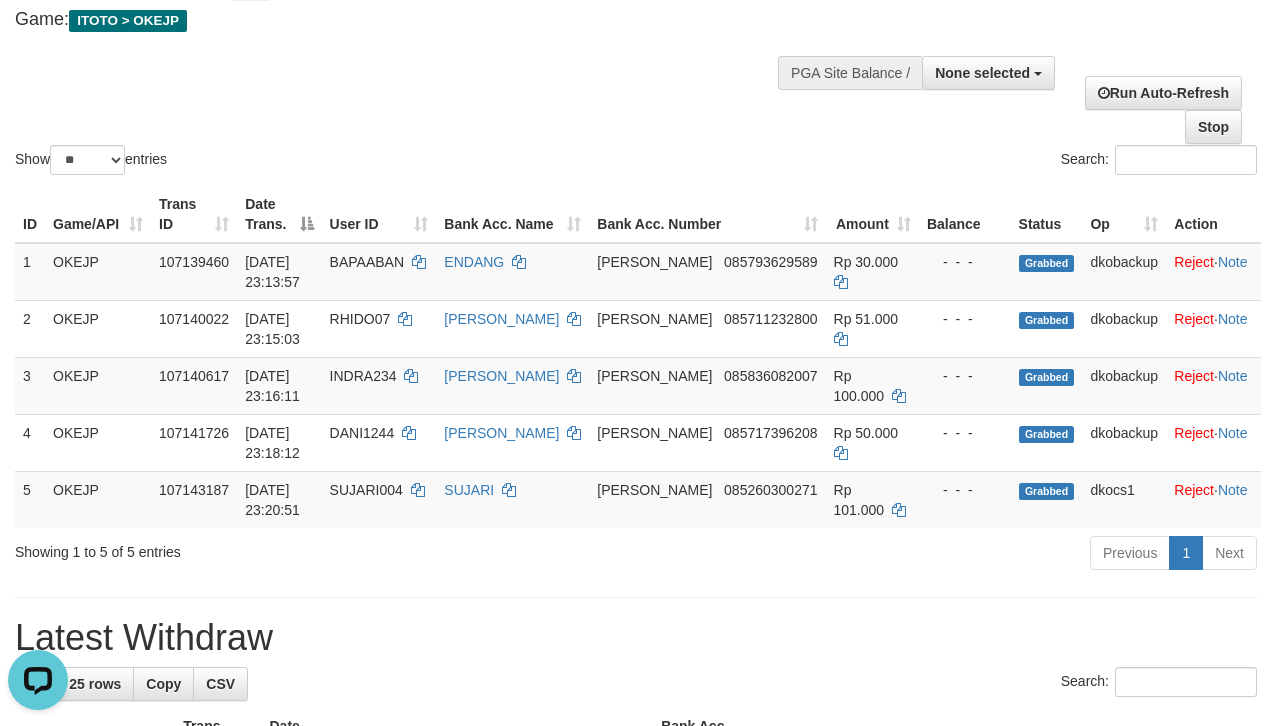 scroll, scrollTop: 0, scrollLeft: 0, axis: both 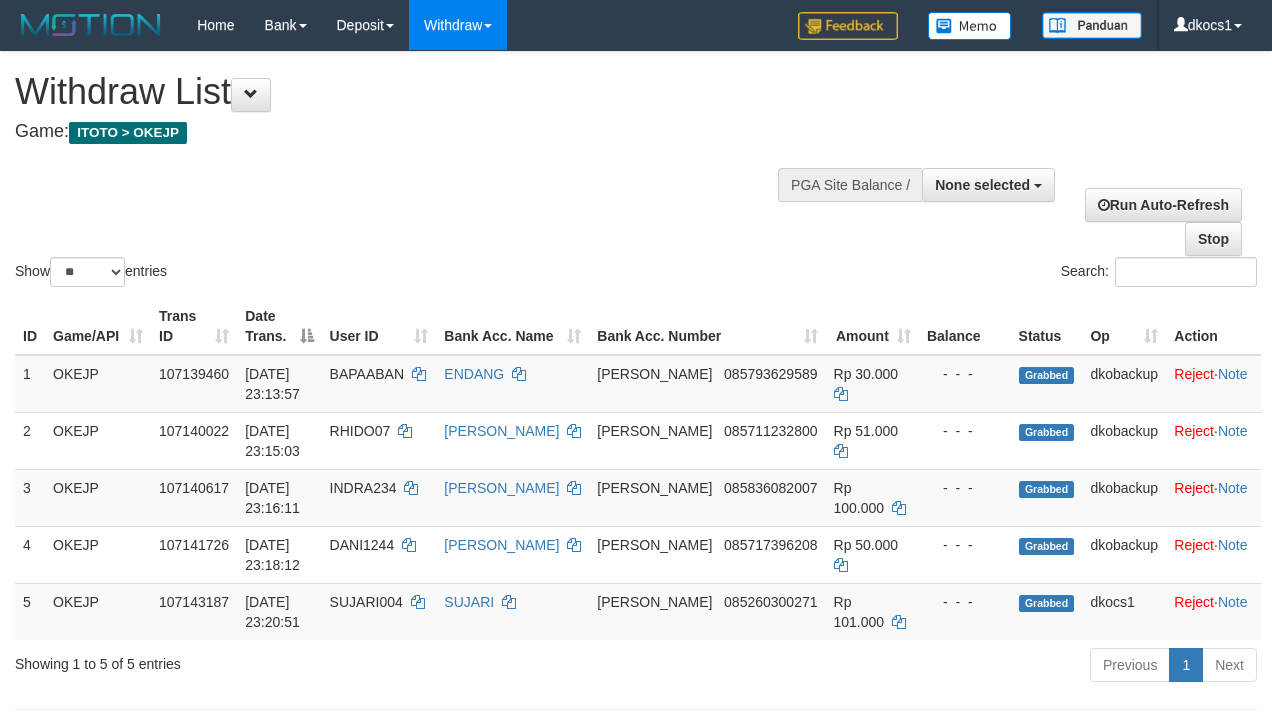 select 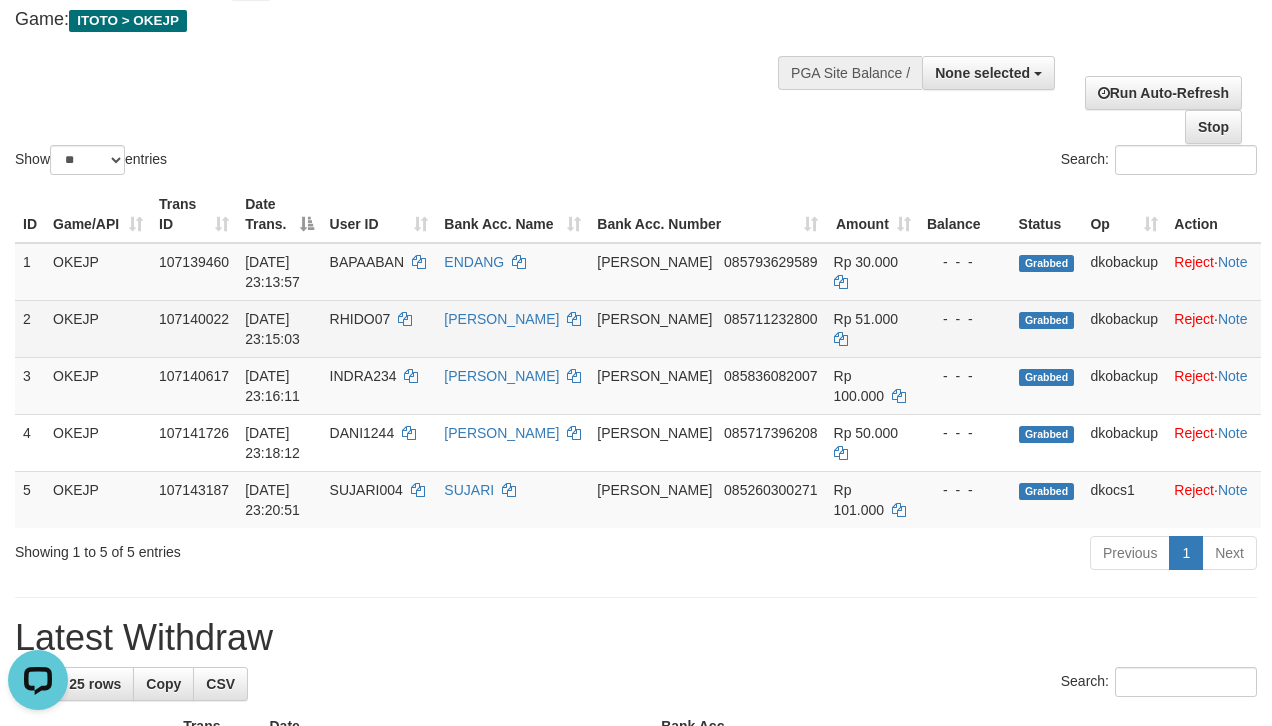 scroll, scrollTop: 0, scrollLeft: 0, axis: both 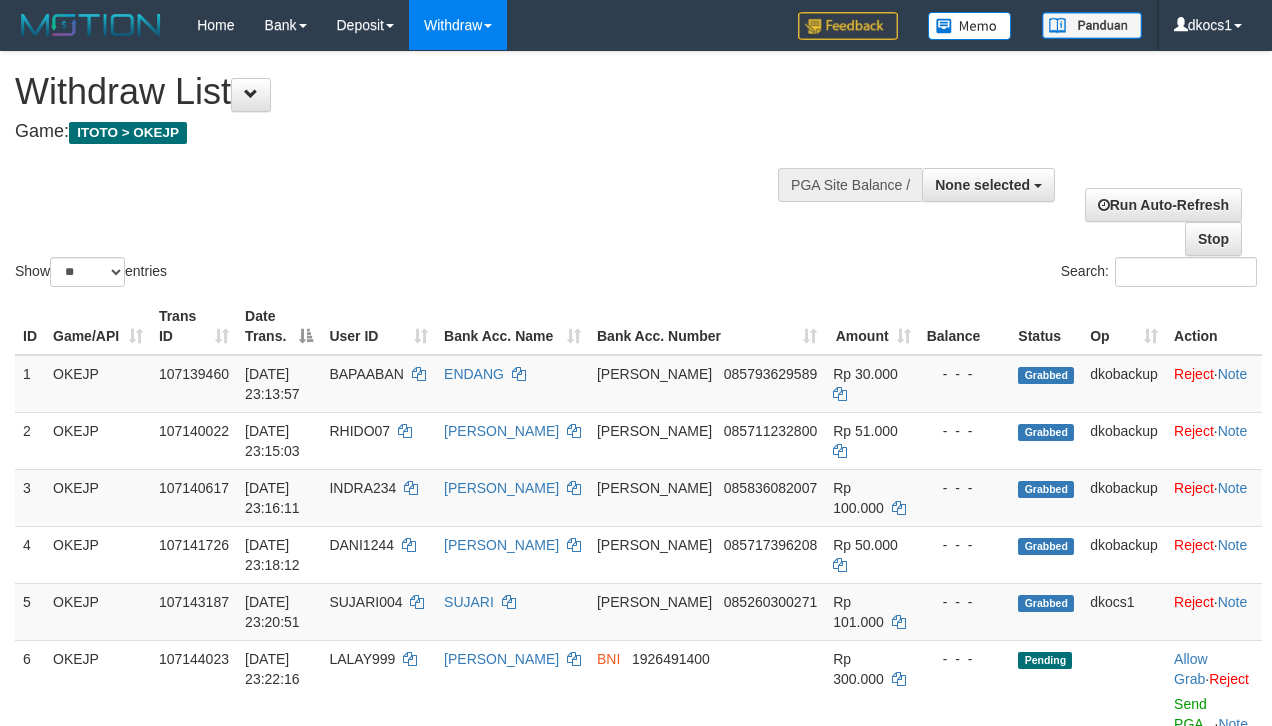 select 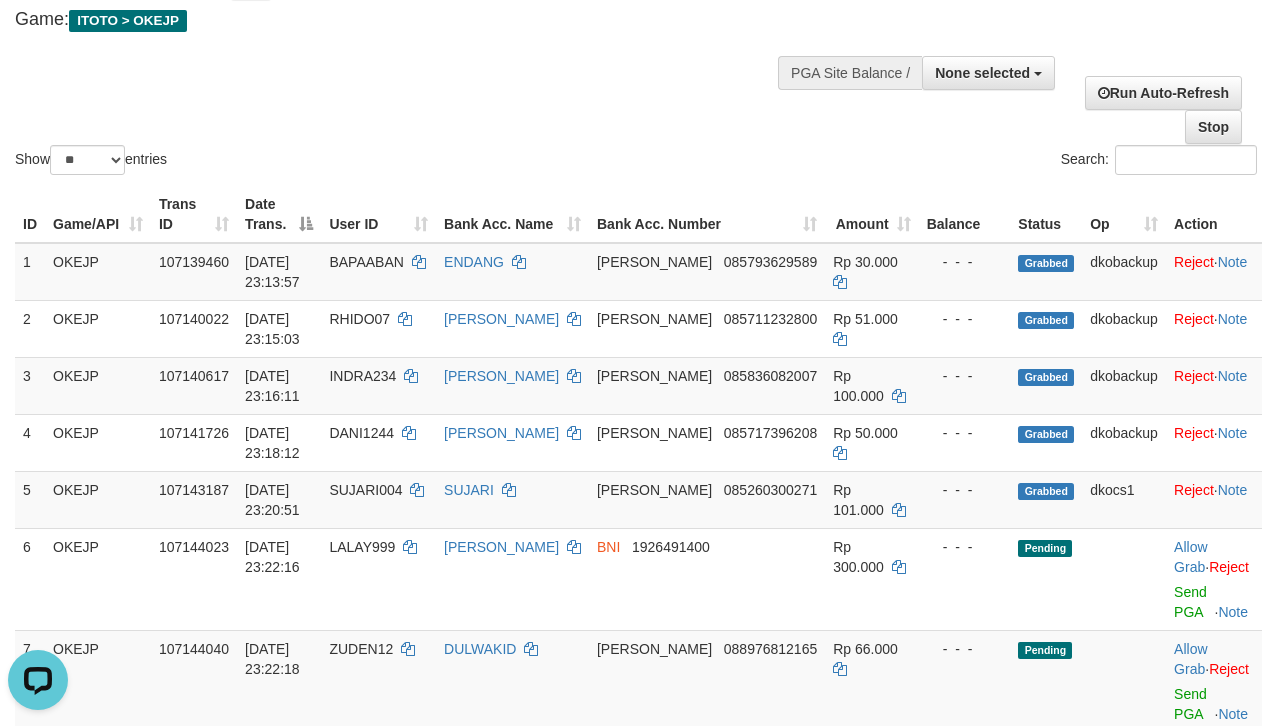 scroll, scrollTop: 0, scrollLeft: 0, axis: both 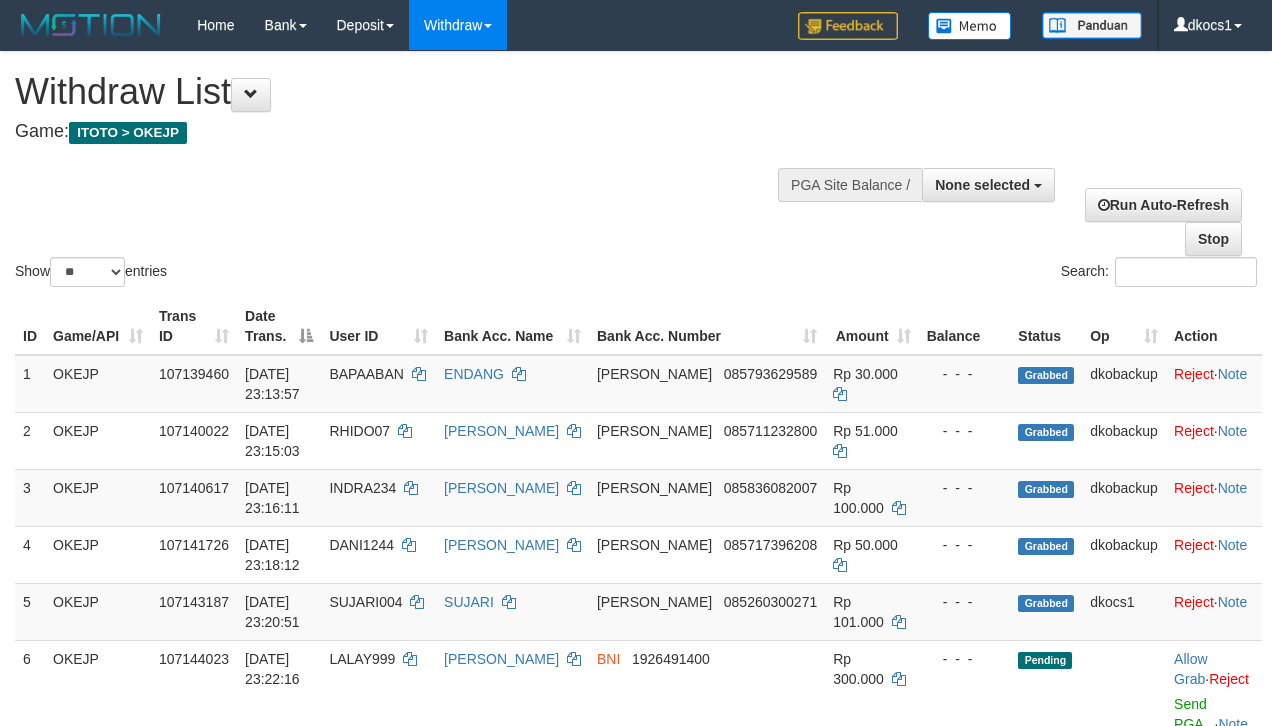 select 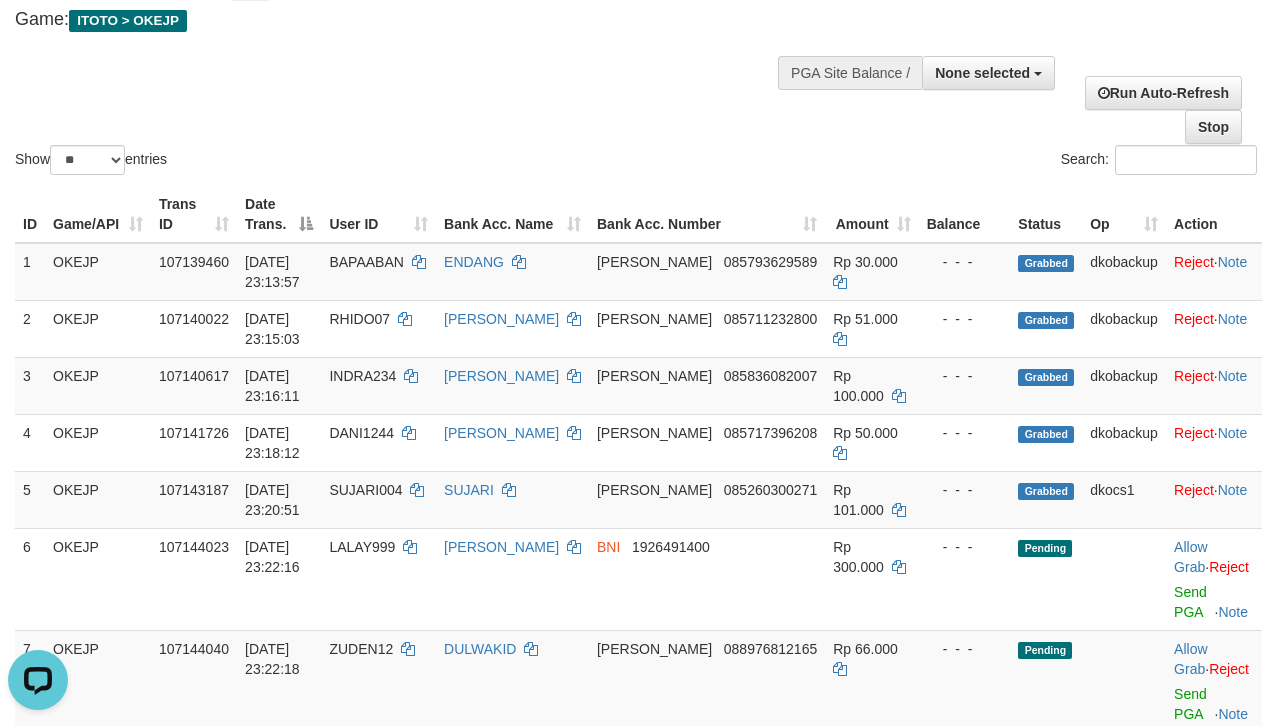 scroll, scrollTop: 0, scrollLeft: 0, axis: both 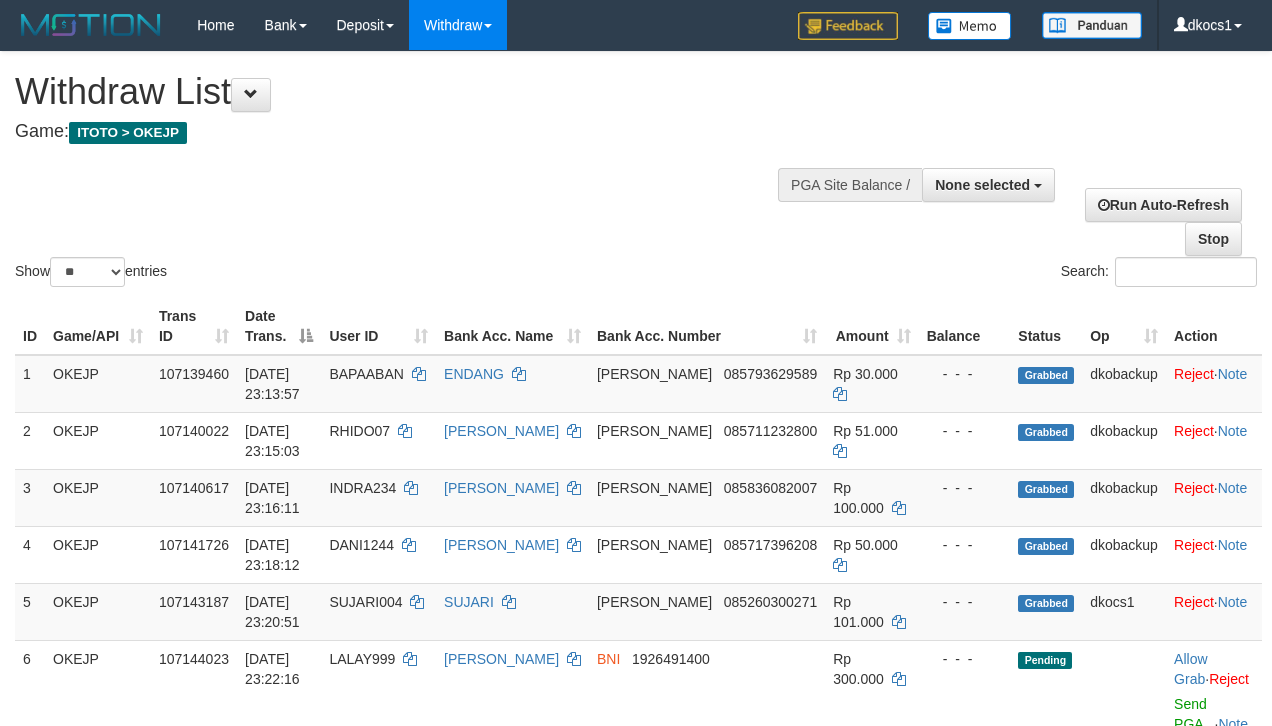 select 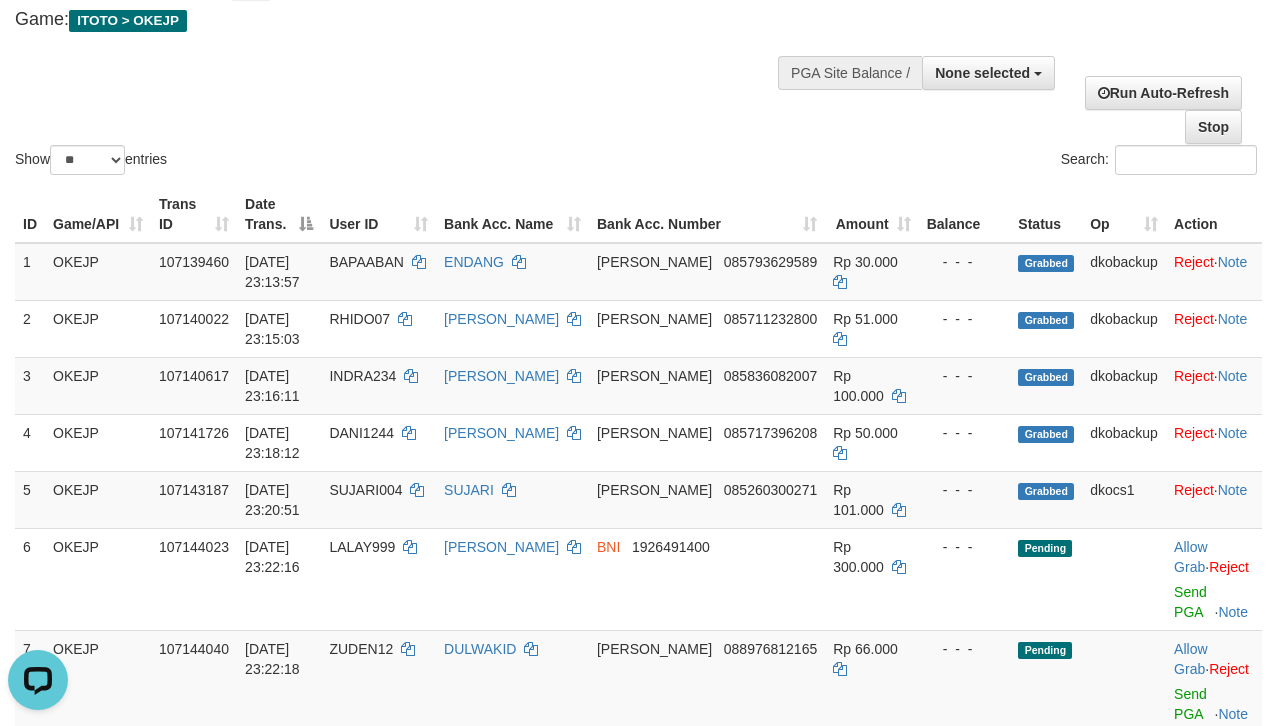 scroll, scrollTop: 0, scrollLeft: 0, axis: both 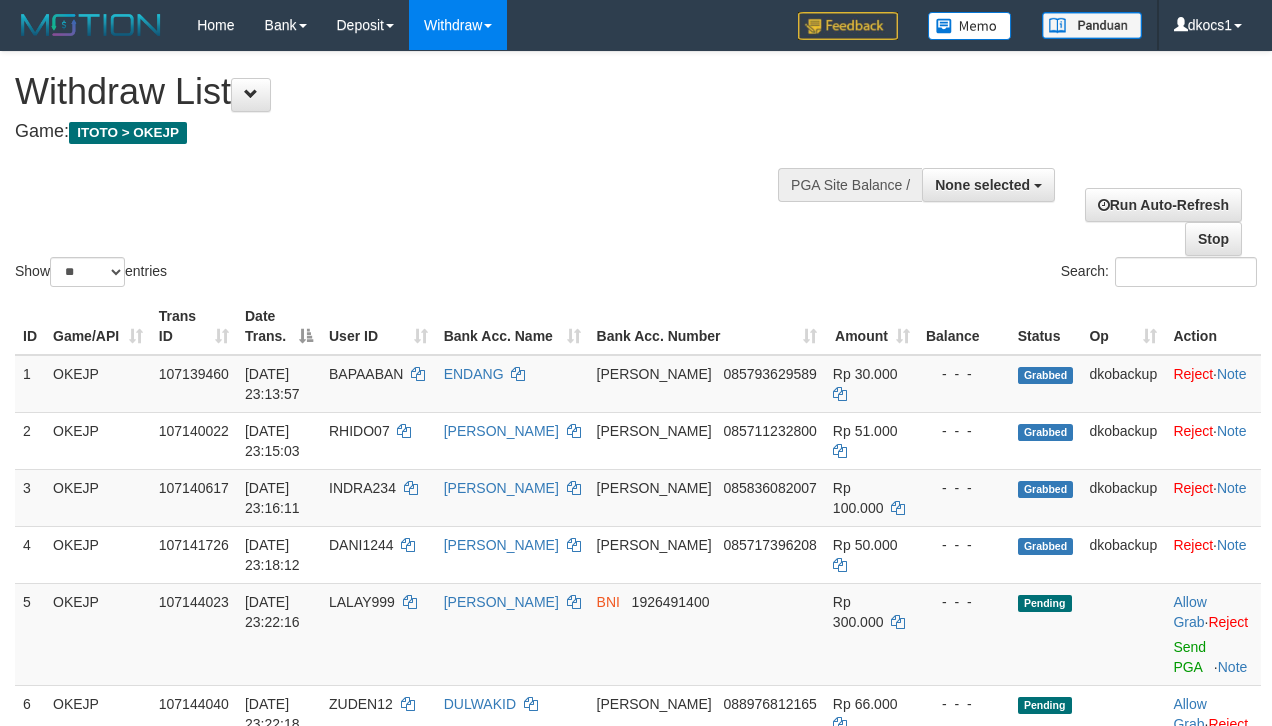 select 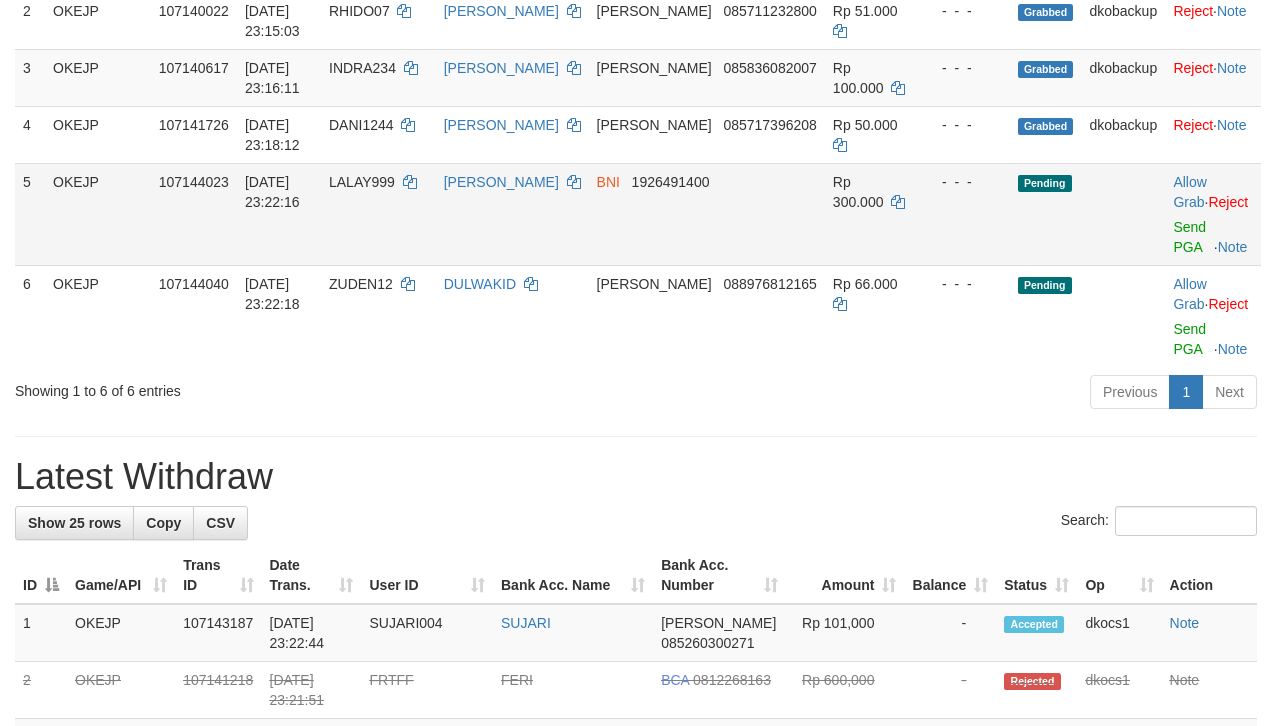 scroll, scrollTop: 245, scrollLeft: 0, axis: vertical 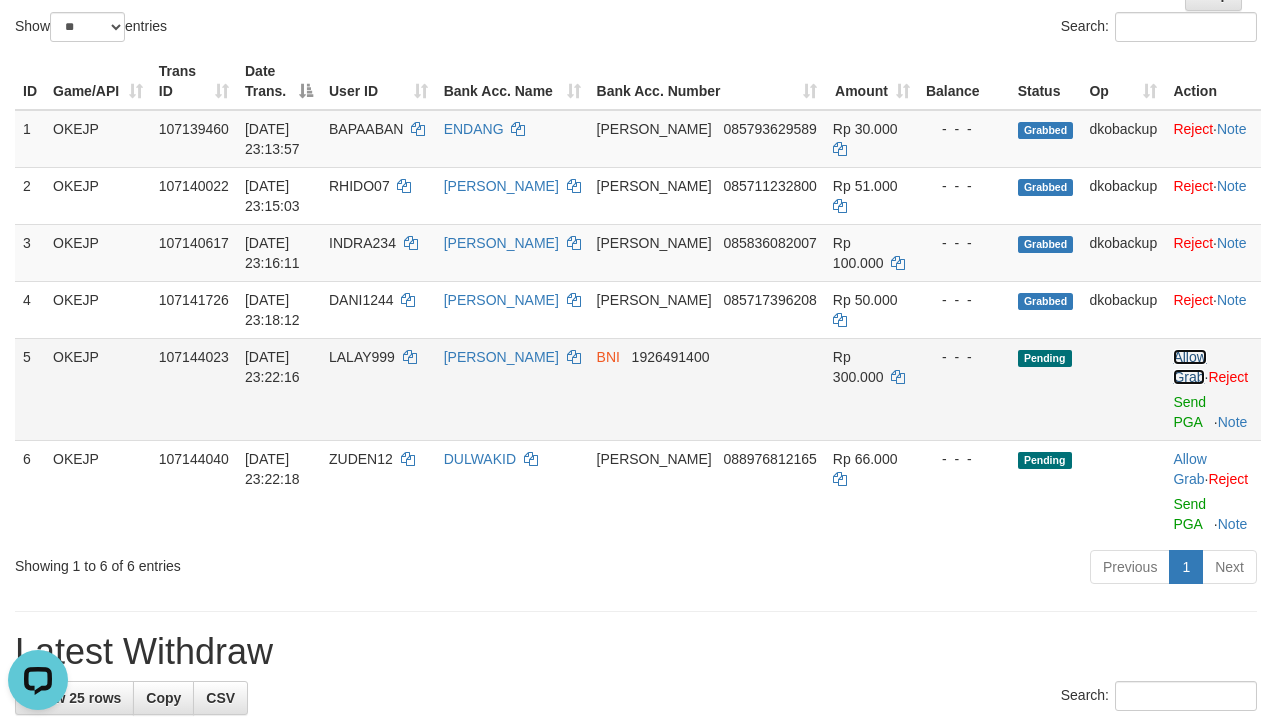 click on "Allow Grab" at bounding box center (1189, 367) 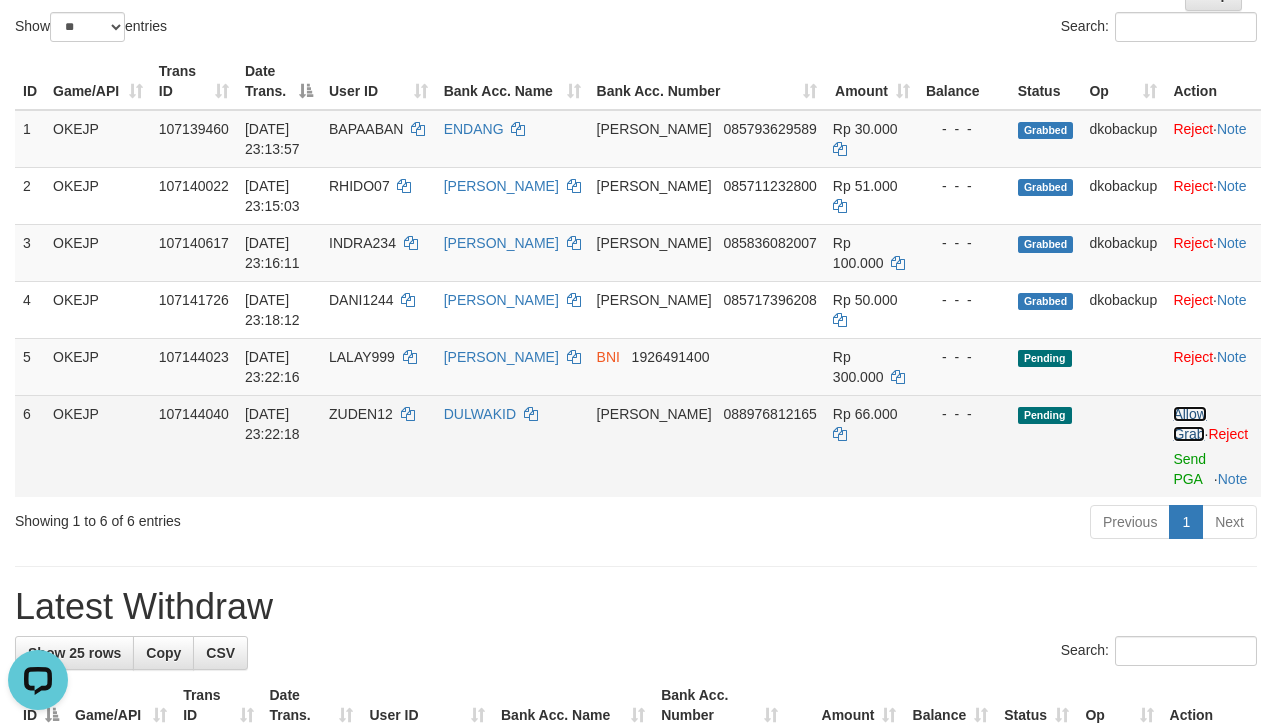 click on "Allow Grab" at bounding box center [1189, 424] 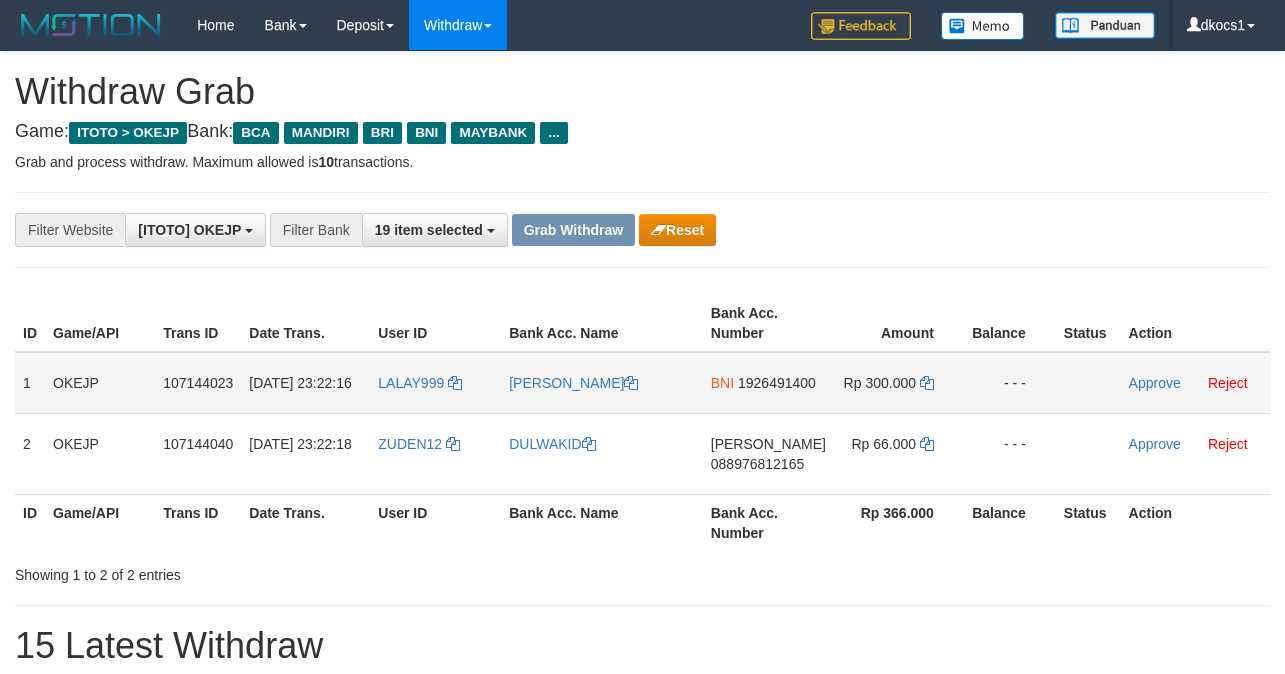 scroll, scrollTop: 0, scrollLeft: 0, axis: both 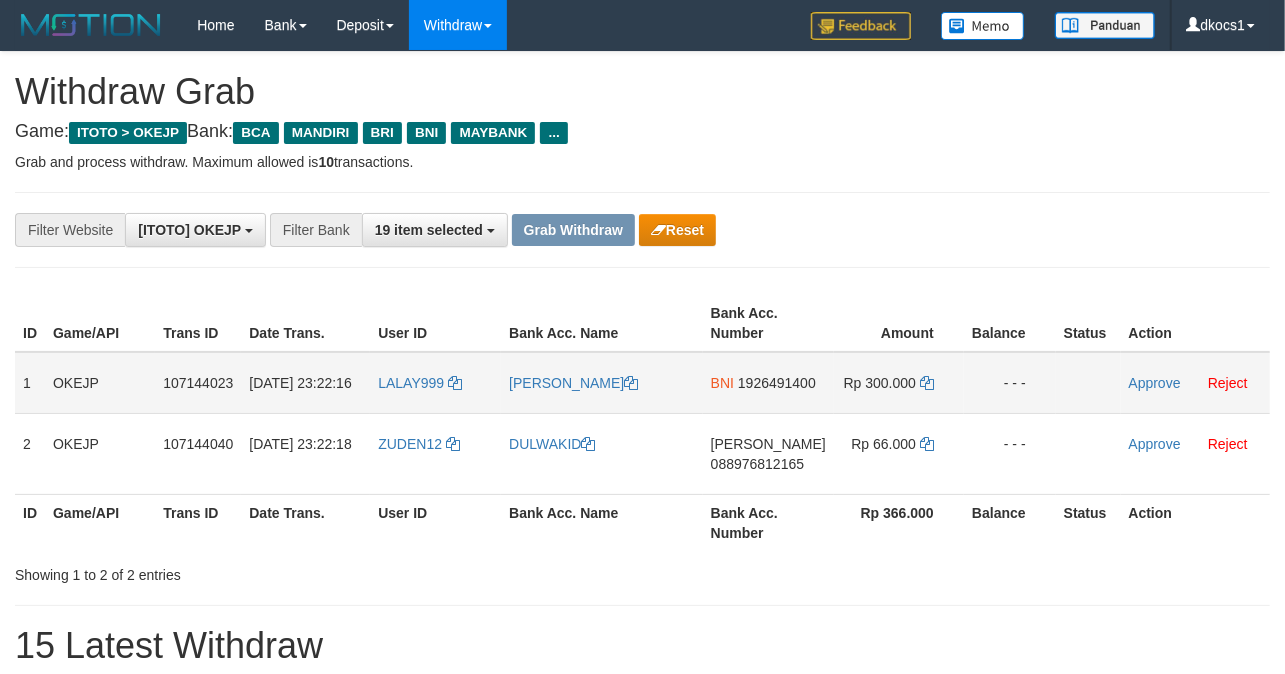 click on "LALAY999" at bounding box center [435, 383] 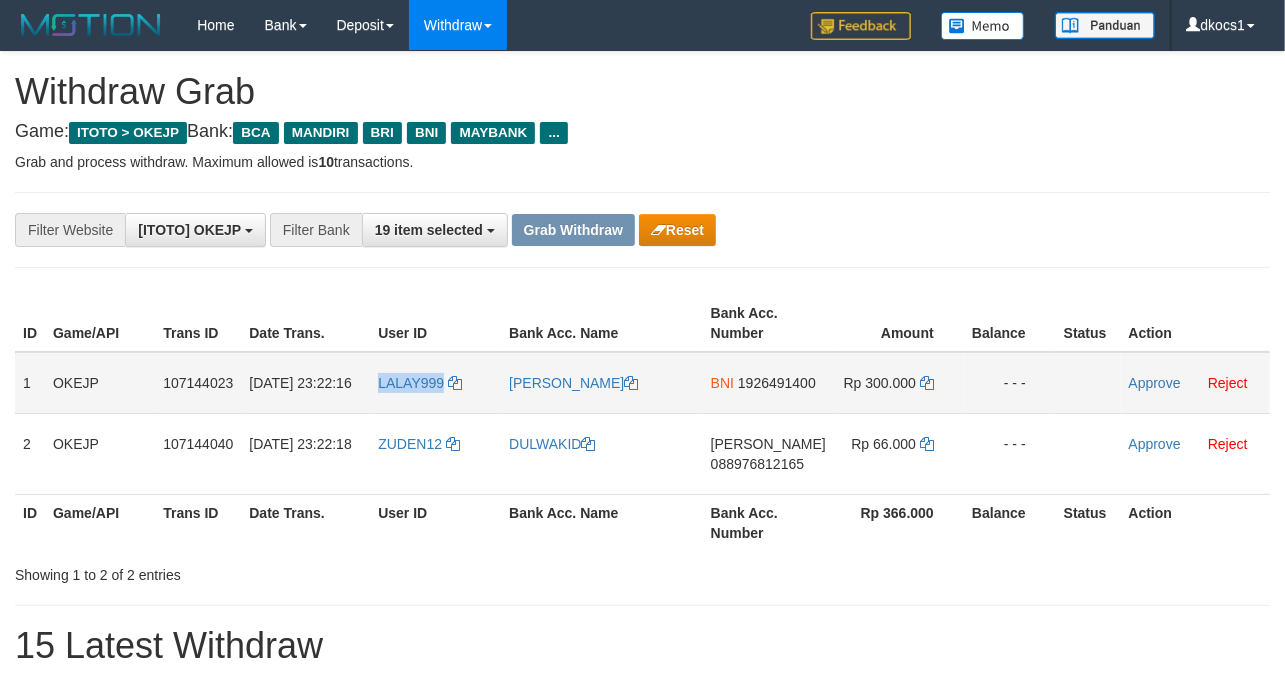 click on "LALAY999" at bounding box center [435, 383] 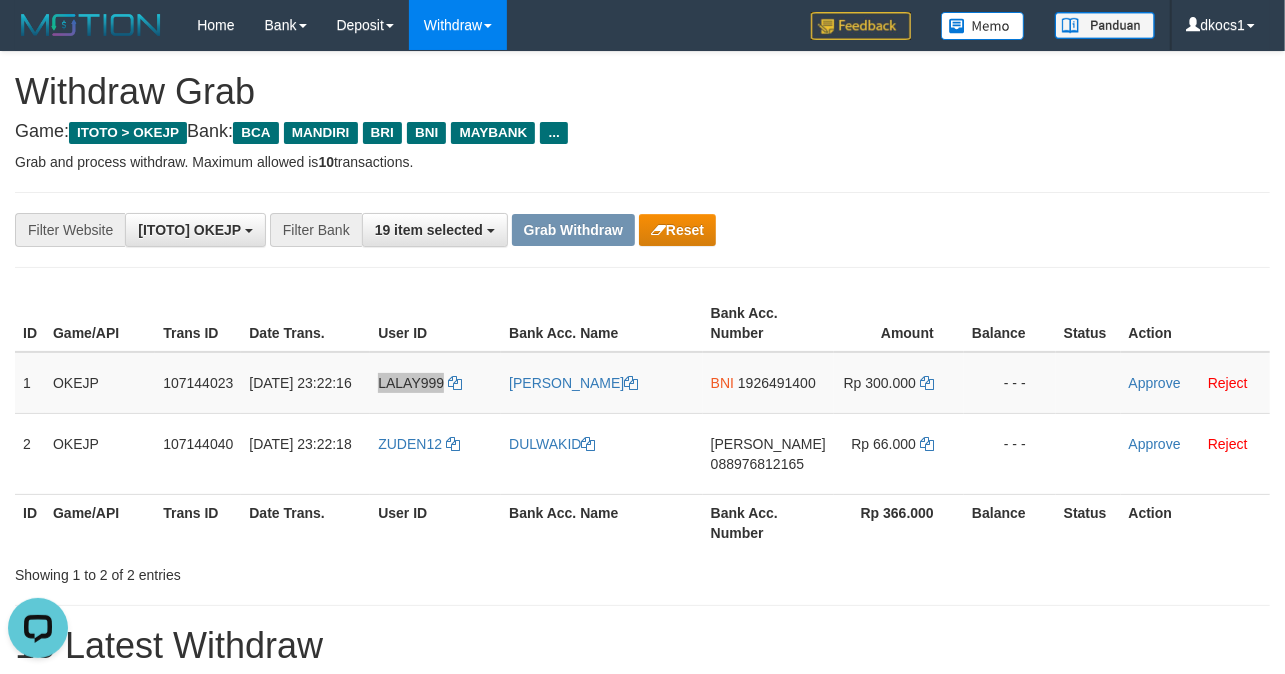scroll, scrollTop: 0, scrollLeft: 0, axis: both 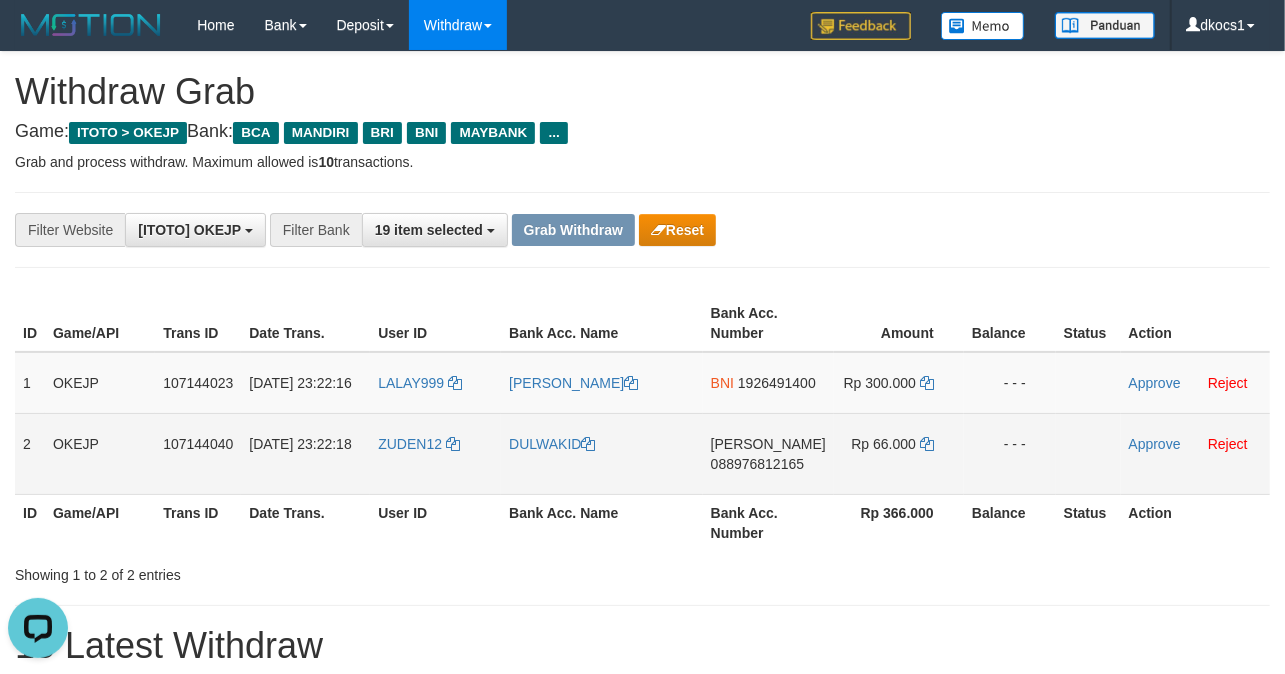 click on "ZUDEN12" at bounding box center [435, 453] 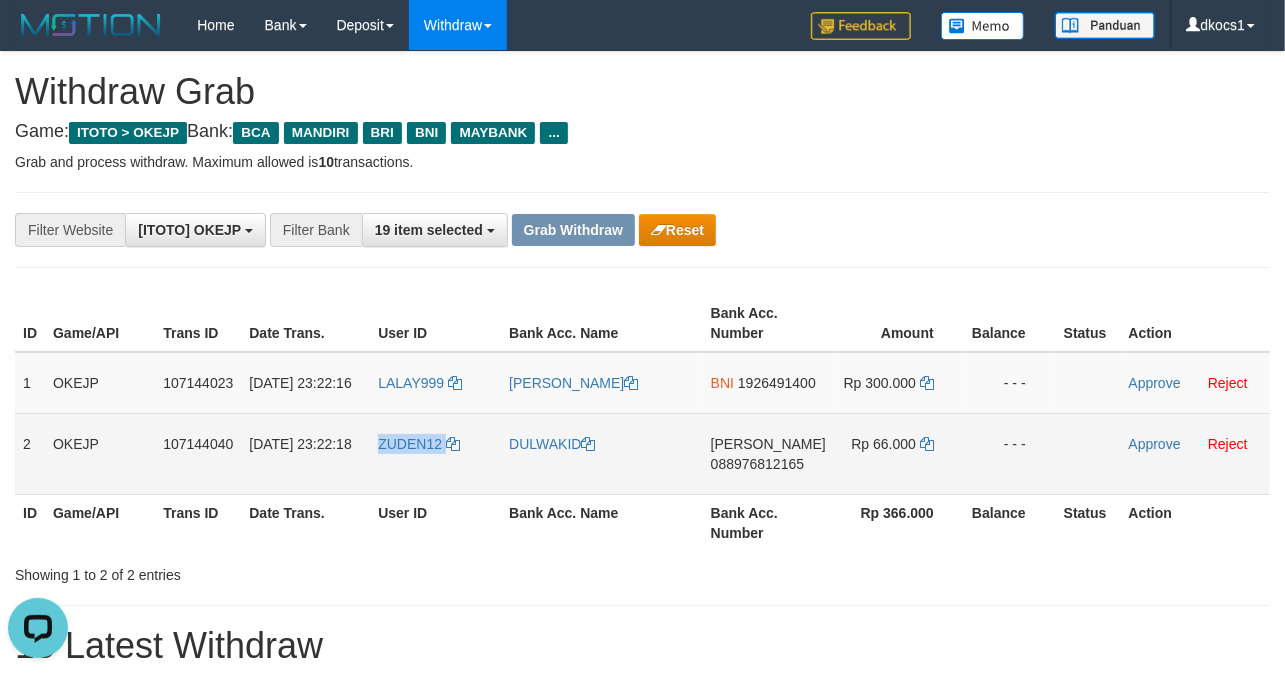 click on "ZUDEN12" at bounding box center (435, 453) 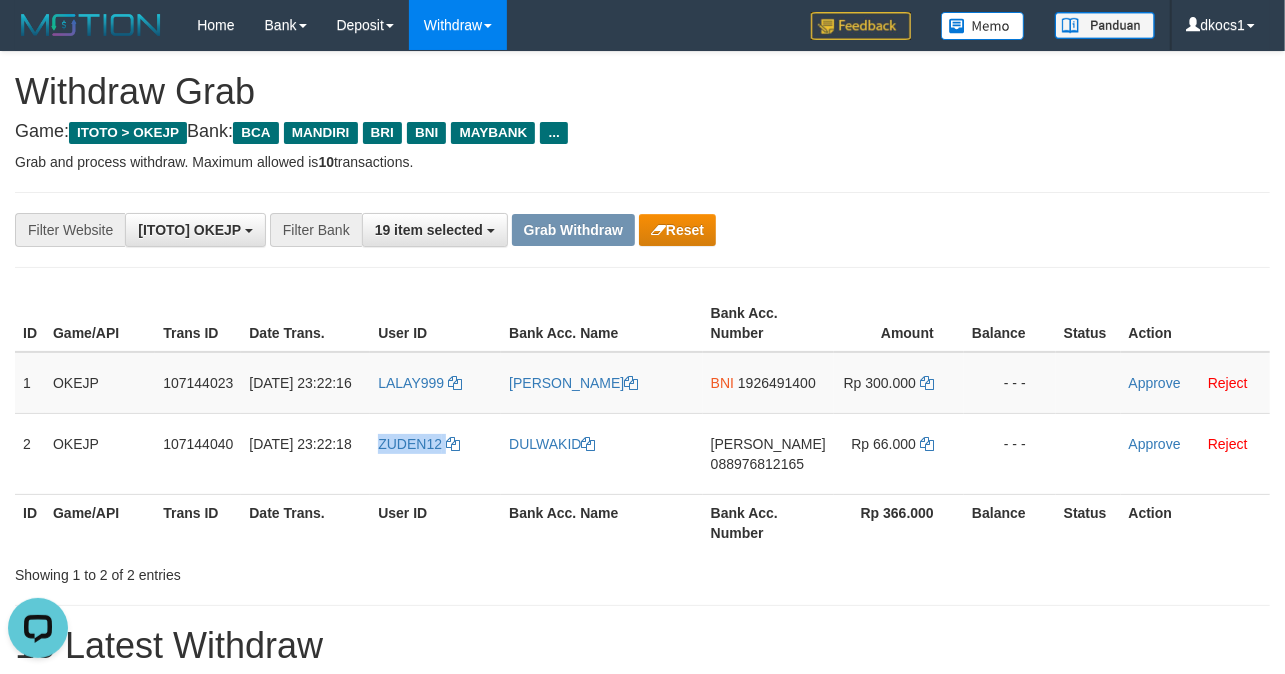 copy on "ZUDEN12" 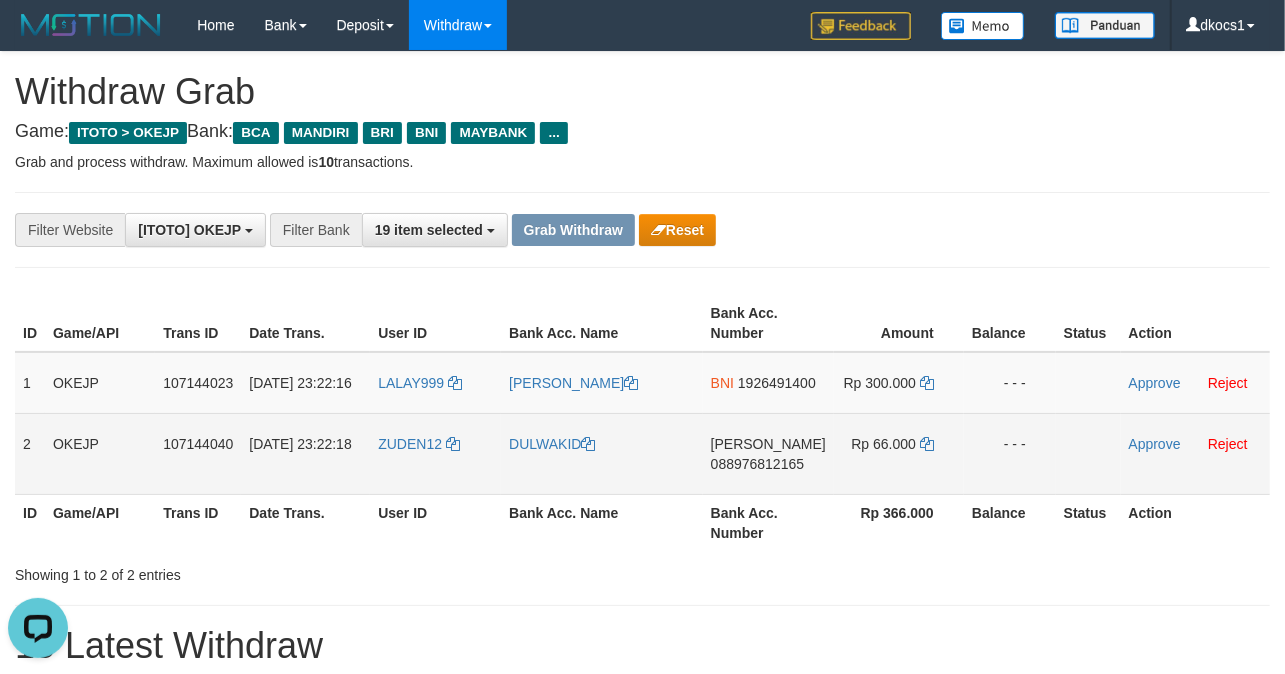 click on "DULWAKID" at bounding box center [602, 453] 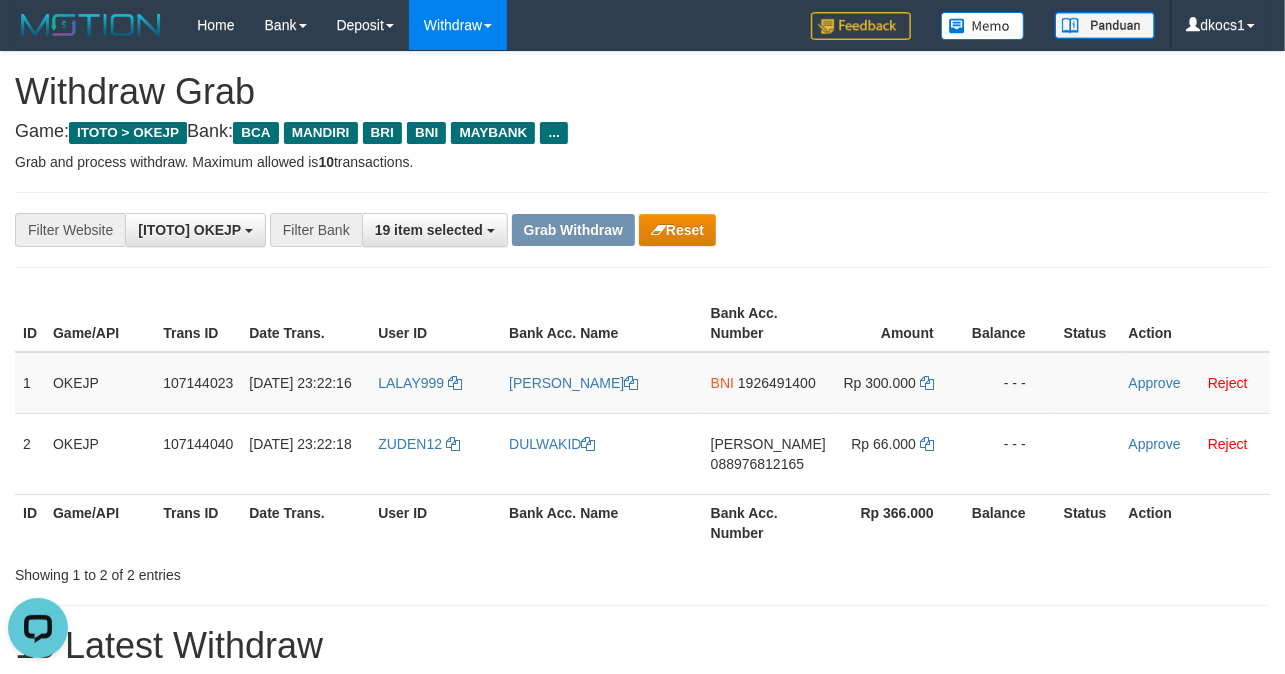 copy on "DULWAKID" 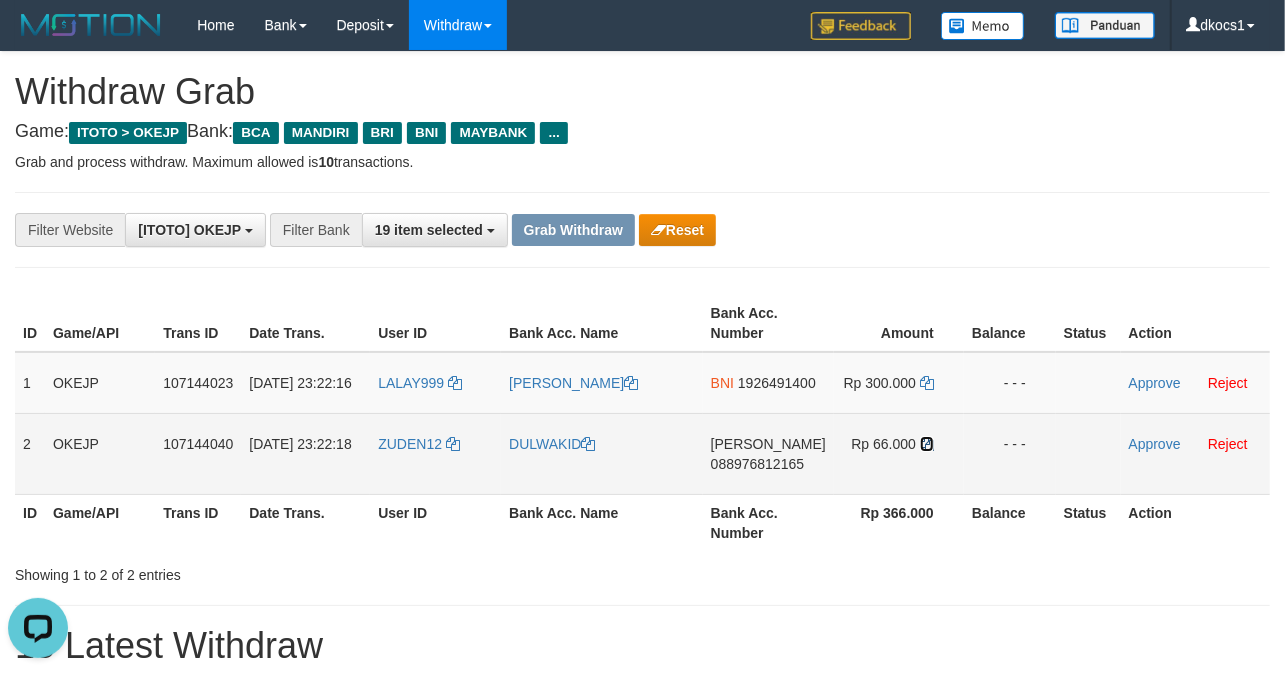 click at bounding box center (927, 444) 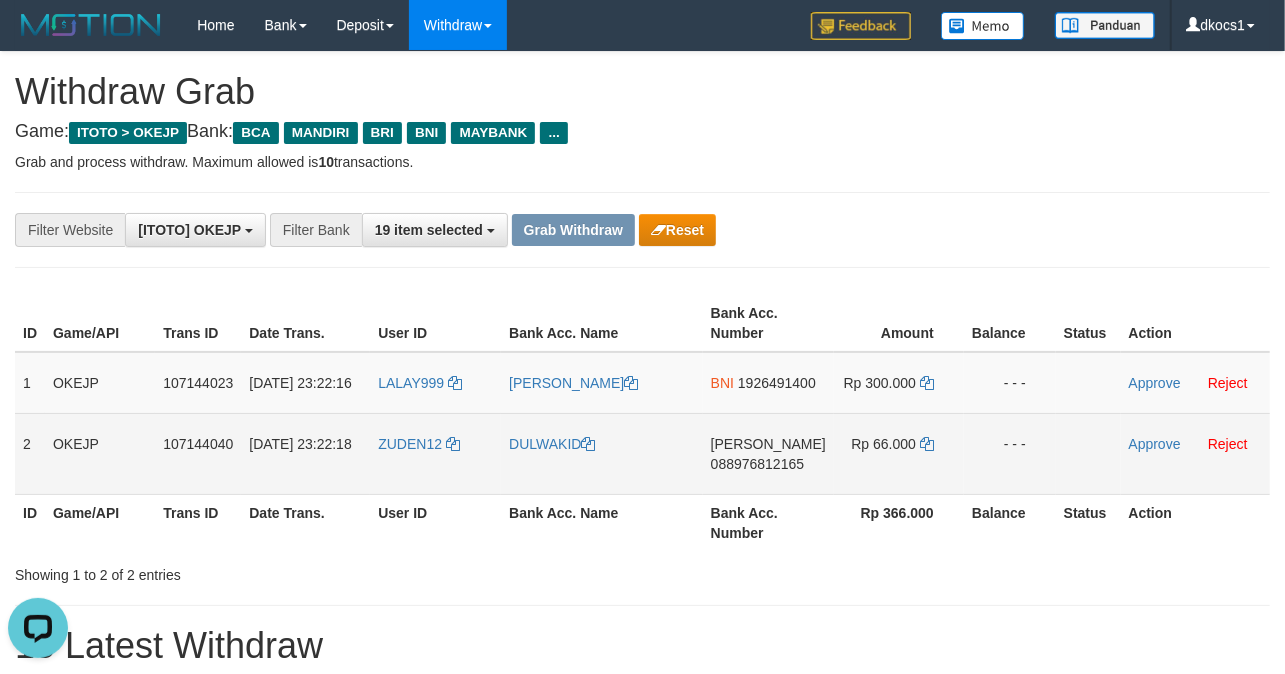 click on "DANA
088976812165" at bounding box center (768, 453) 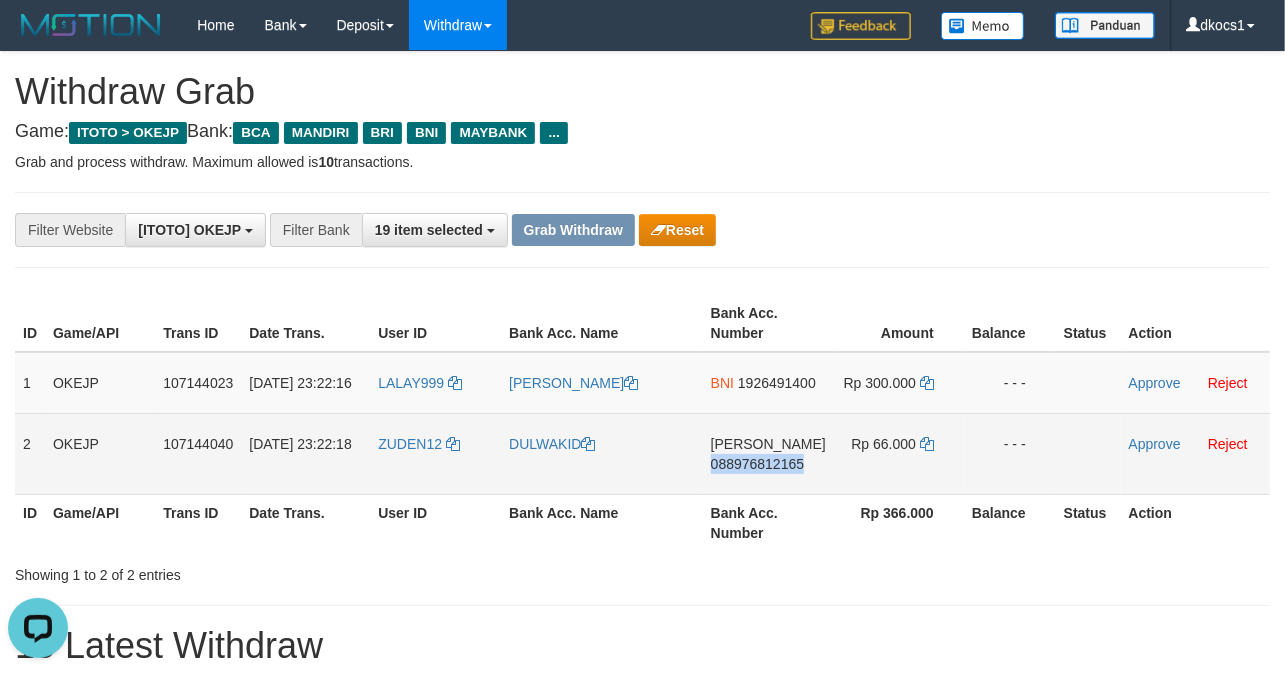 click on "DANA
088976812165" at bounding box center [768, 453] 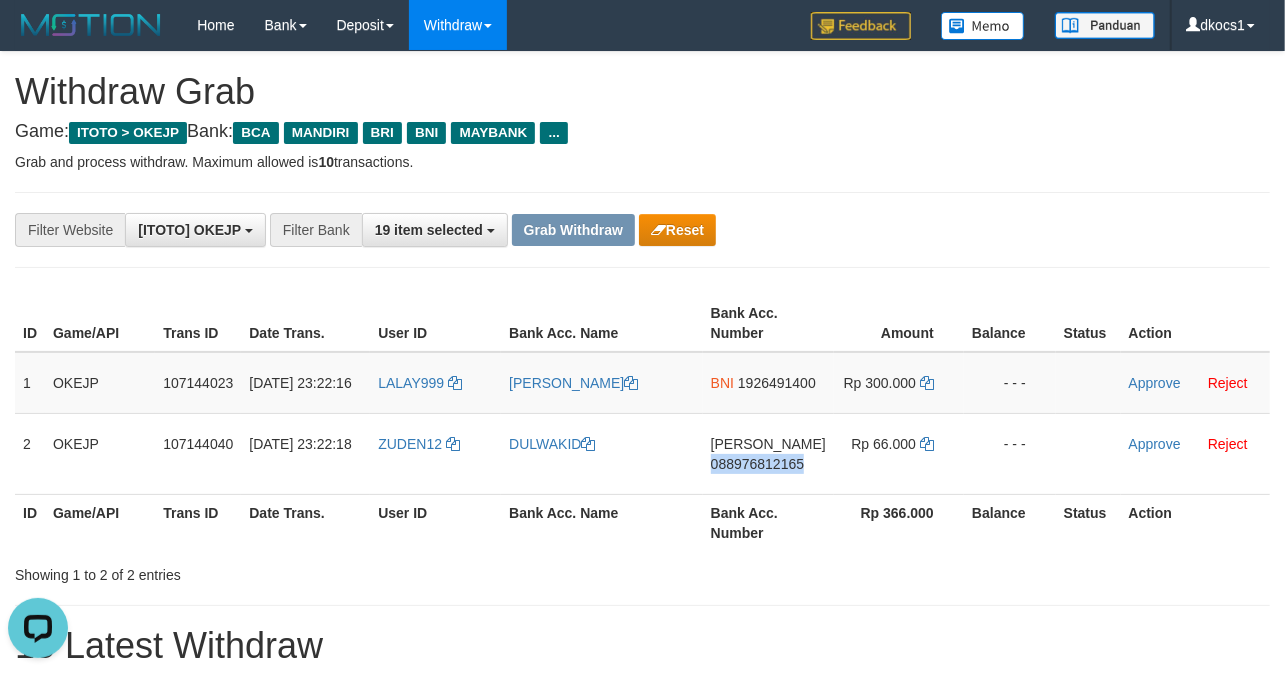 copy on "088976812165" 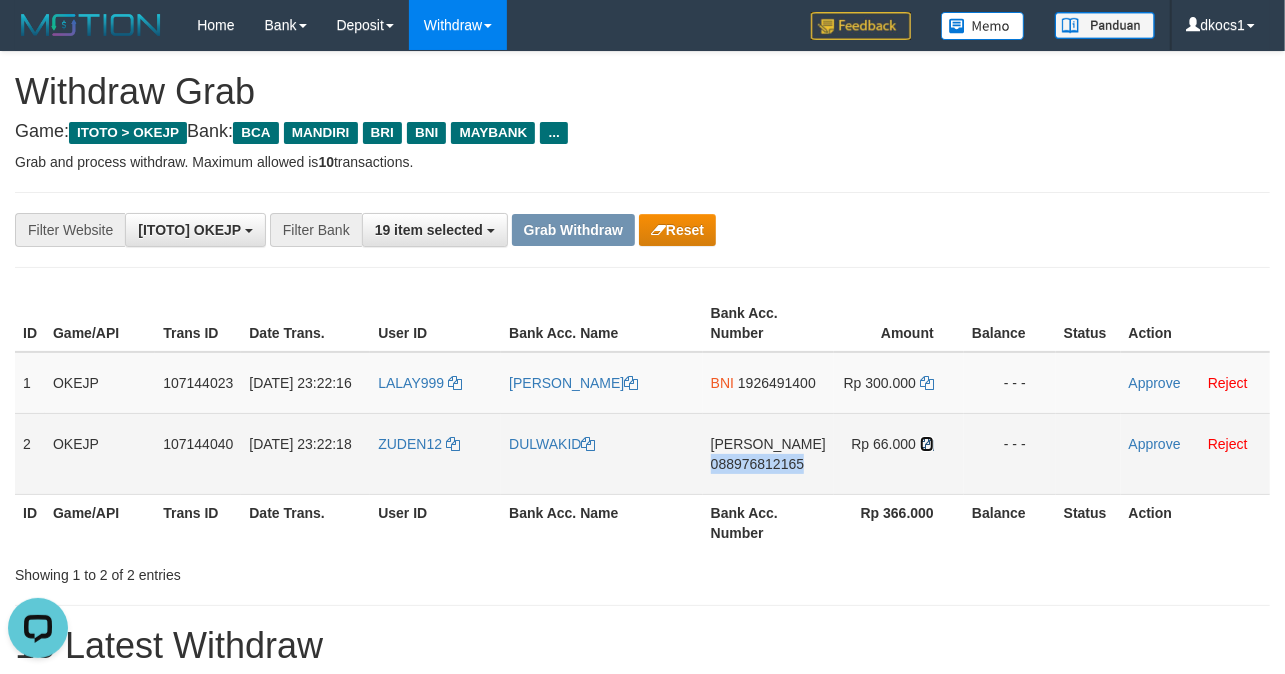click at bounding box center (927, 444) 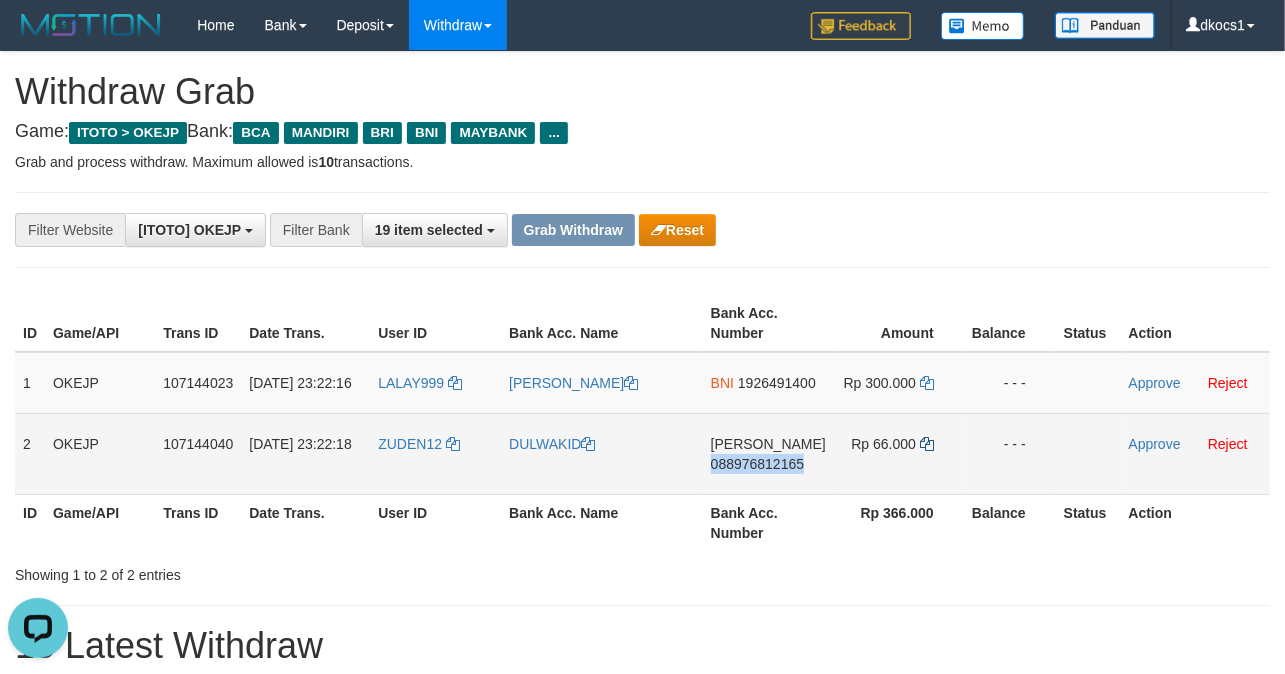copy on "088976812165" 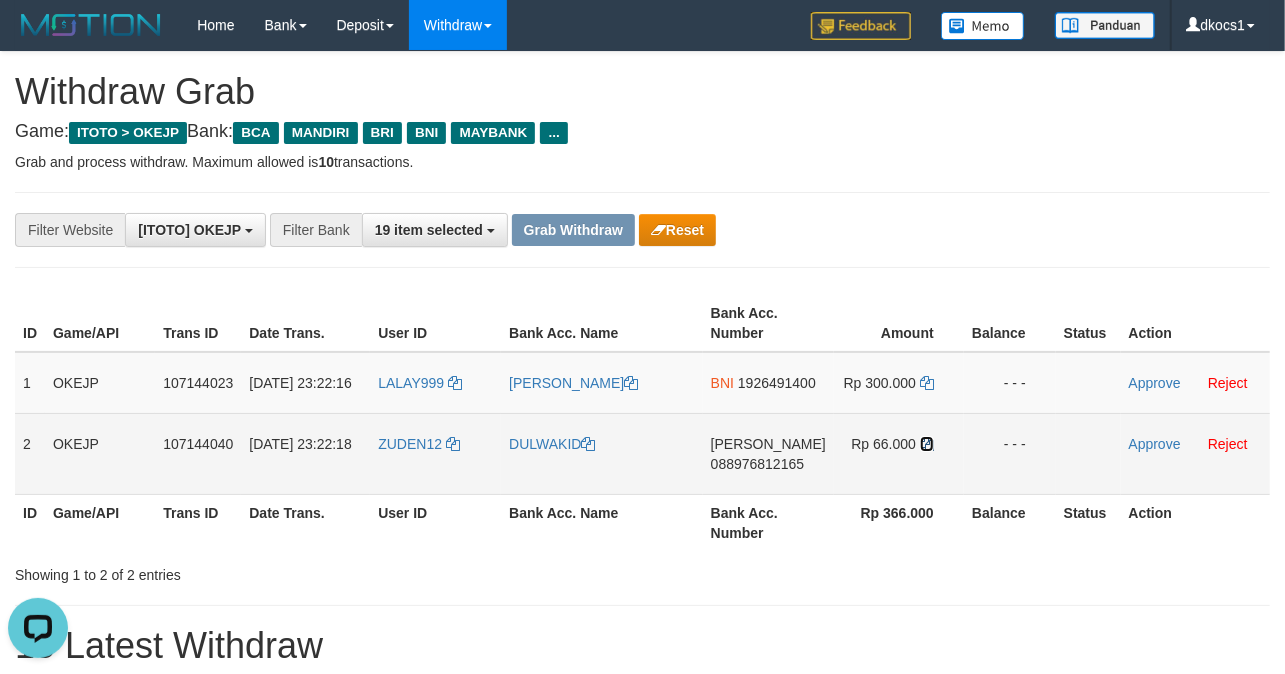click at bounding box center (927, 444) 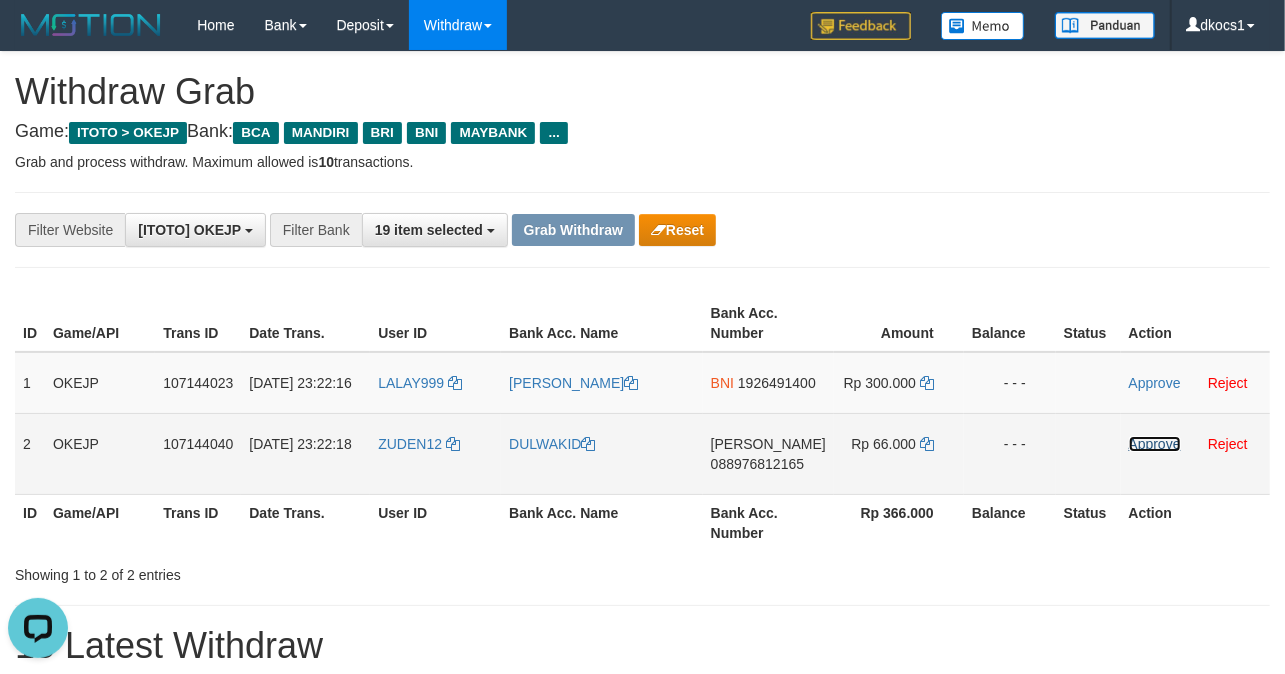 drag, startPoint x: 1133, startPoint y: 468, endPoint x: 848, endPoint y: 502, distance: 287.0209 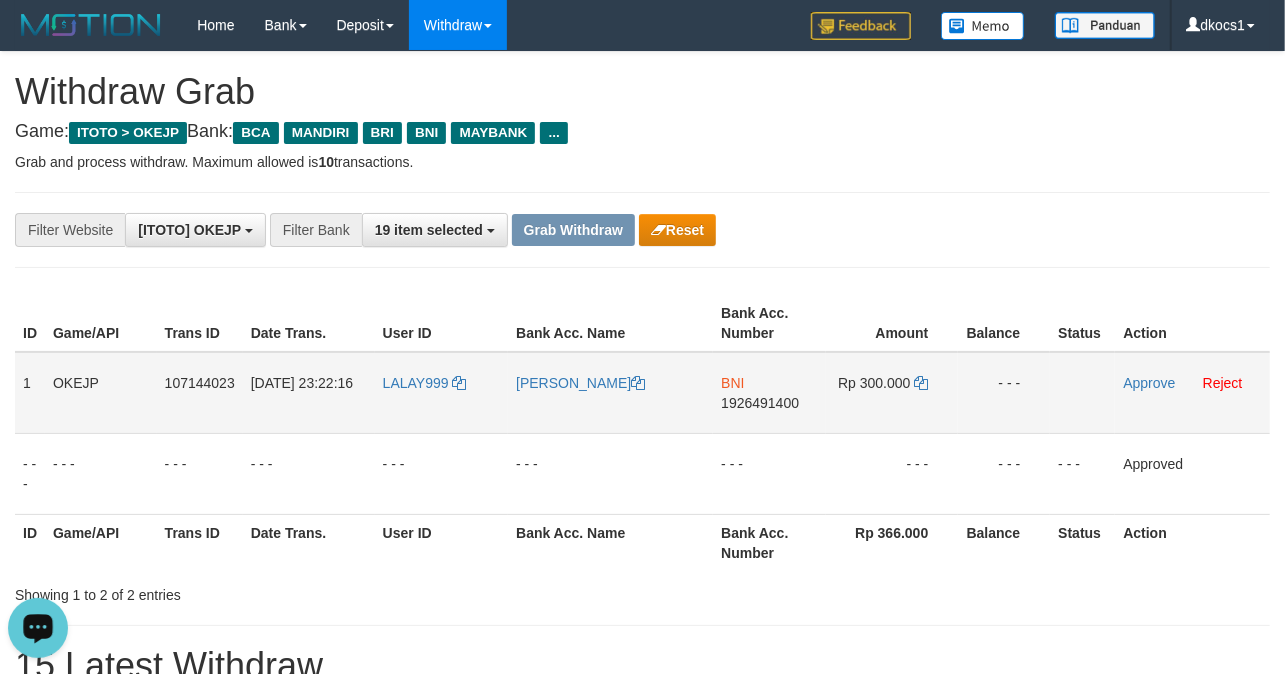 click on "LALAY999" at bounding box center [441, 393] 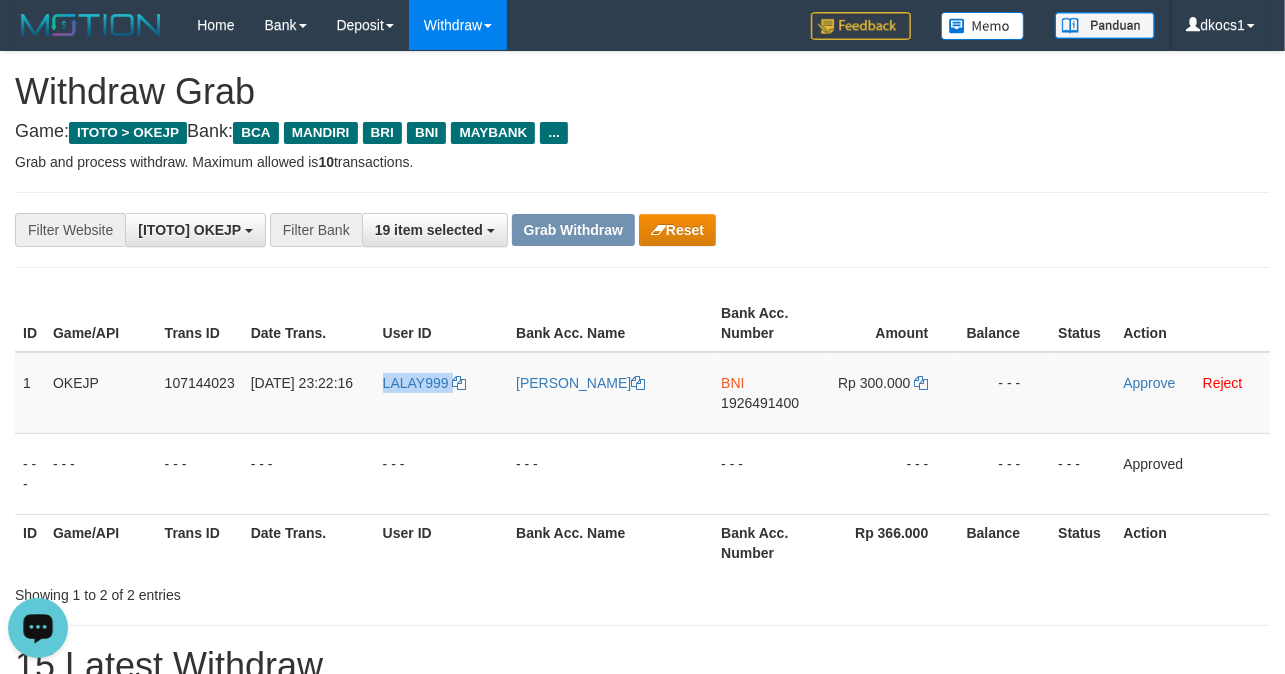 drag, startPoint x: 392, startPoint y: 406, endPoint x: 28, endPoint y: 564, distance: 396.8123 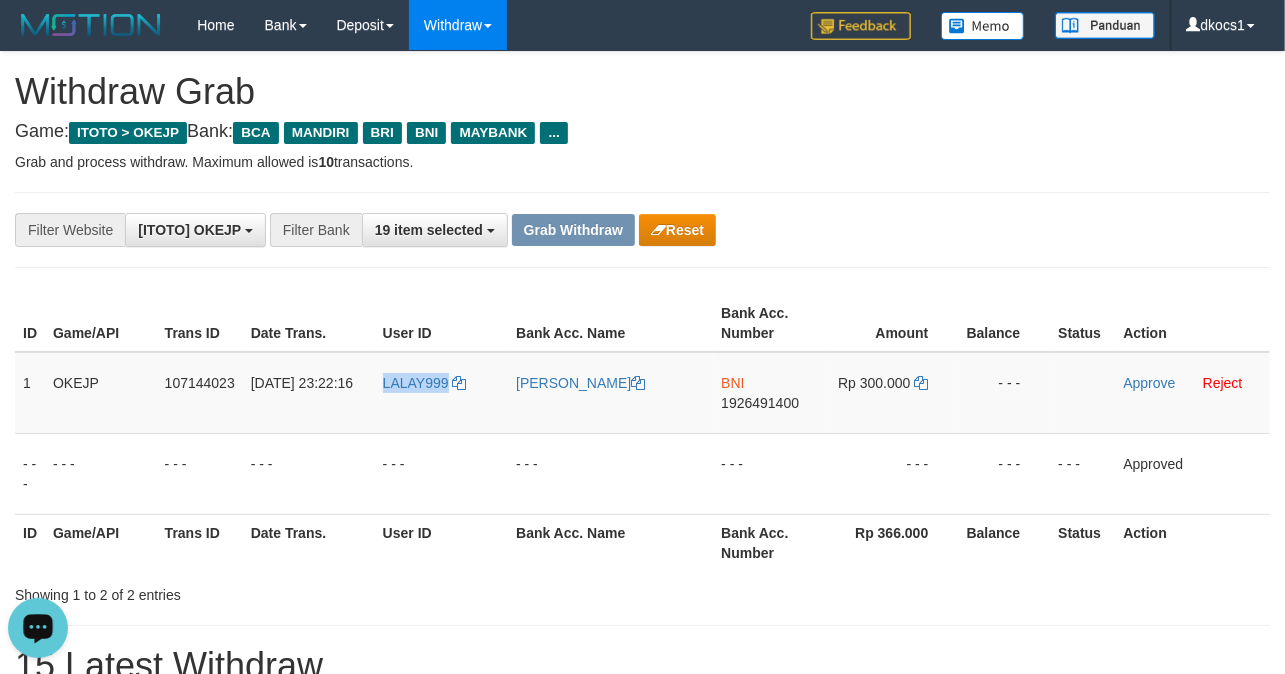 copy on "LALAY999" 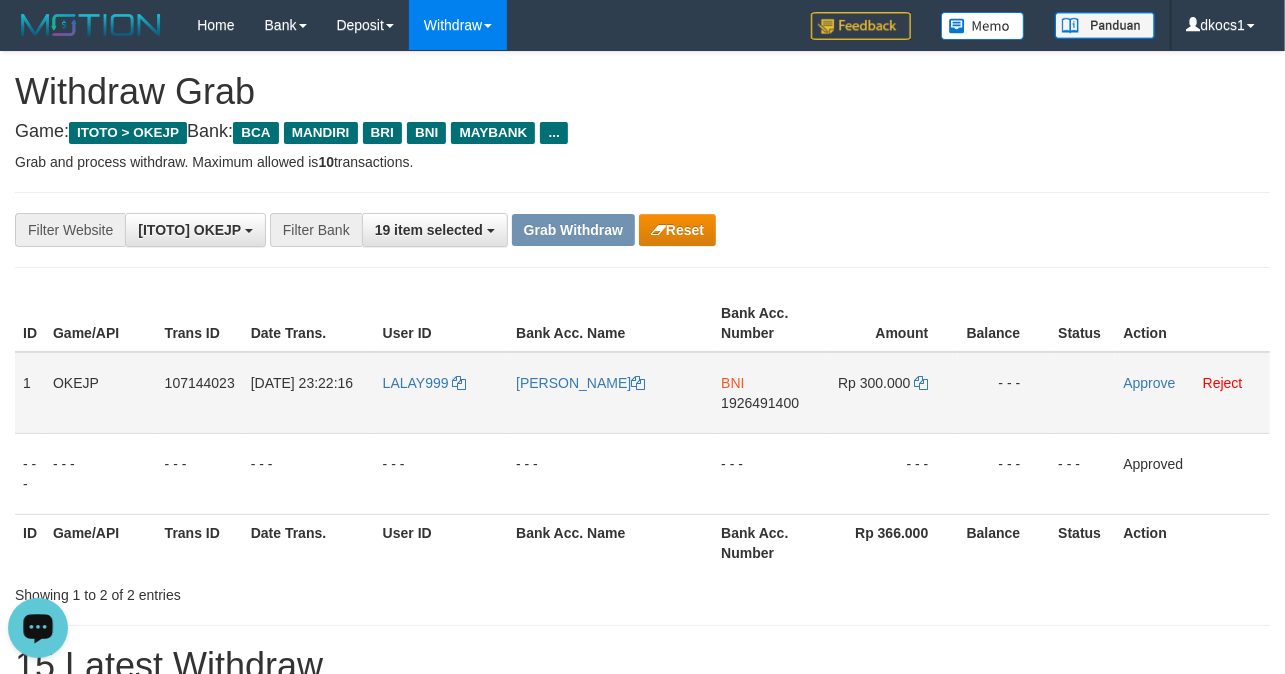 click on "[PERSON_NAME]" at bounding box center (610, 393) 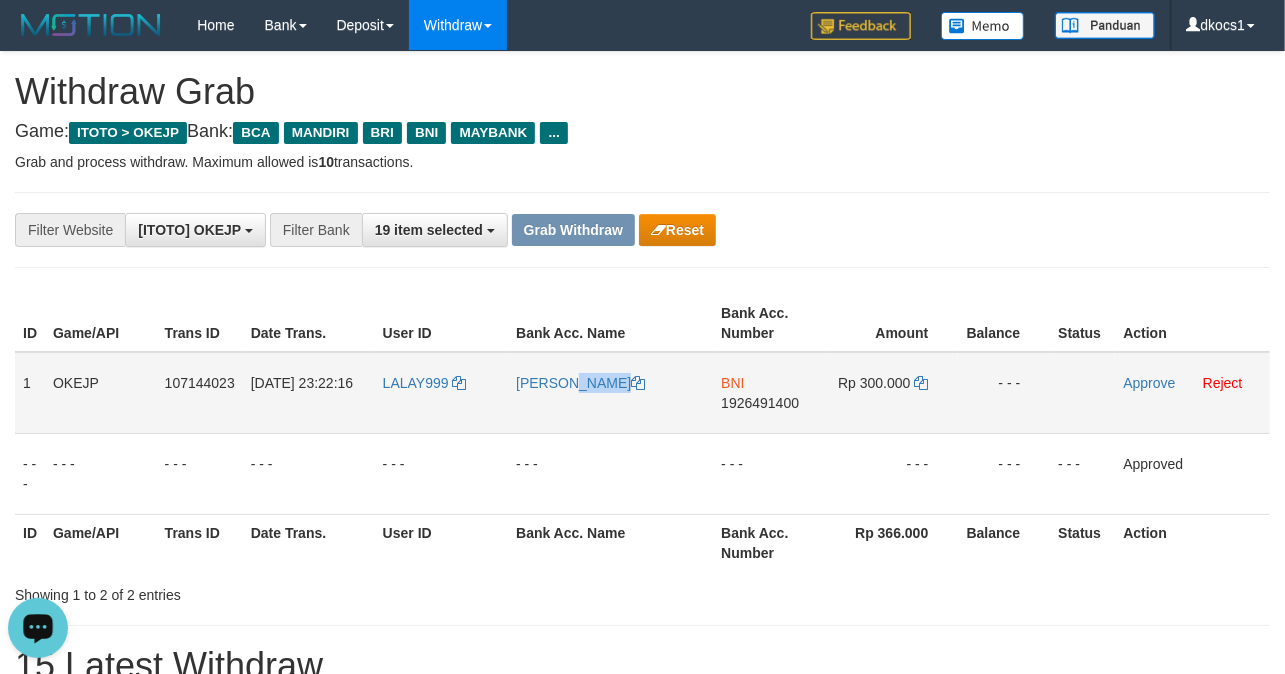 drag, startPoint x: 528, startPoint y: 412, endPoint x: 702, endPoint y: 412, distance: 174 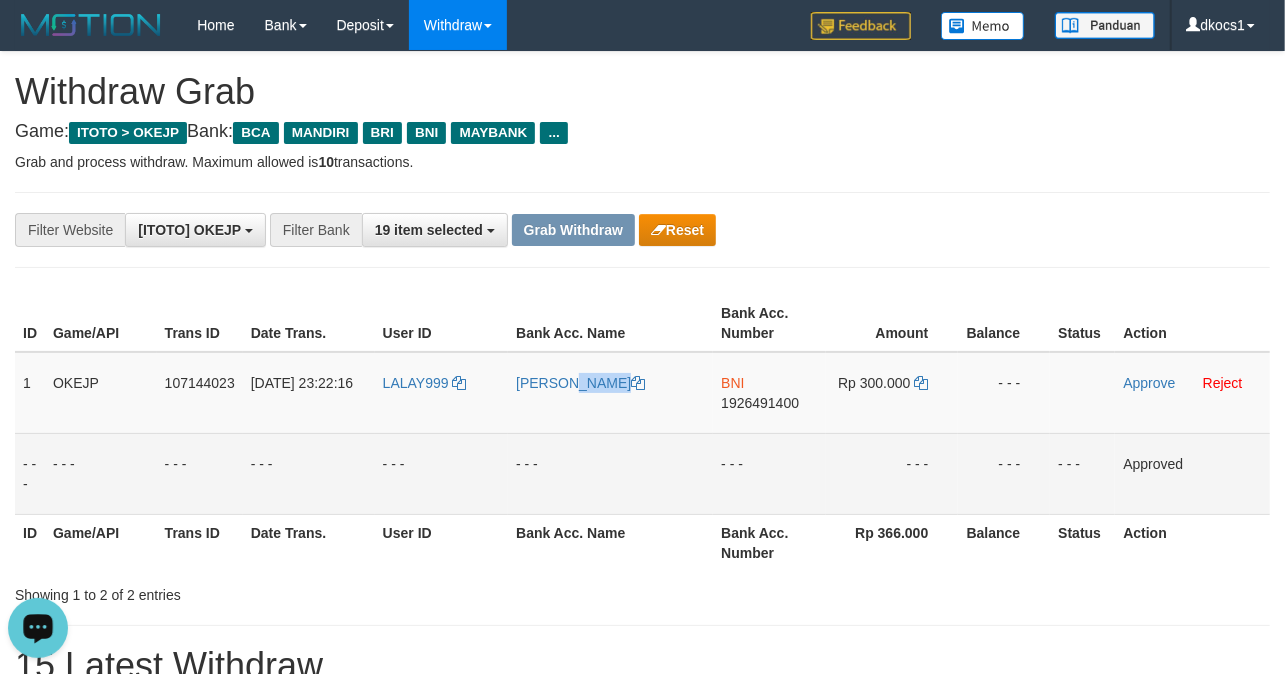 copy on "[PERSON_NAME]" 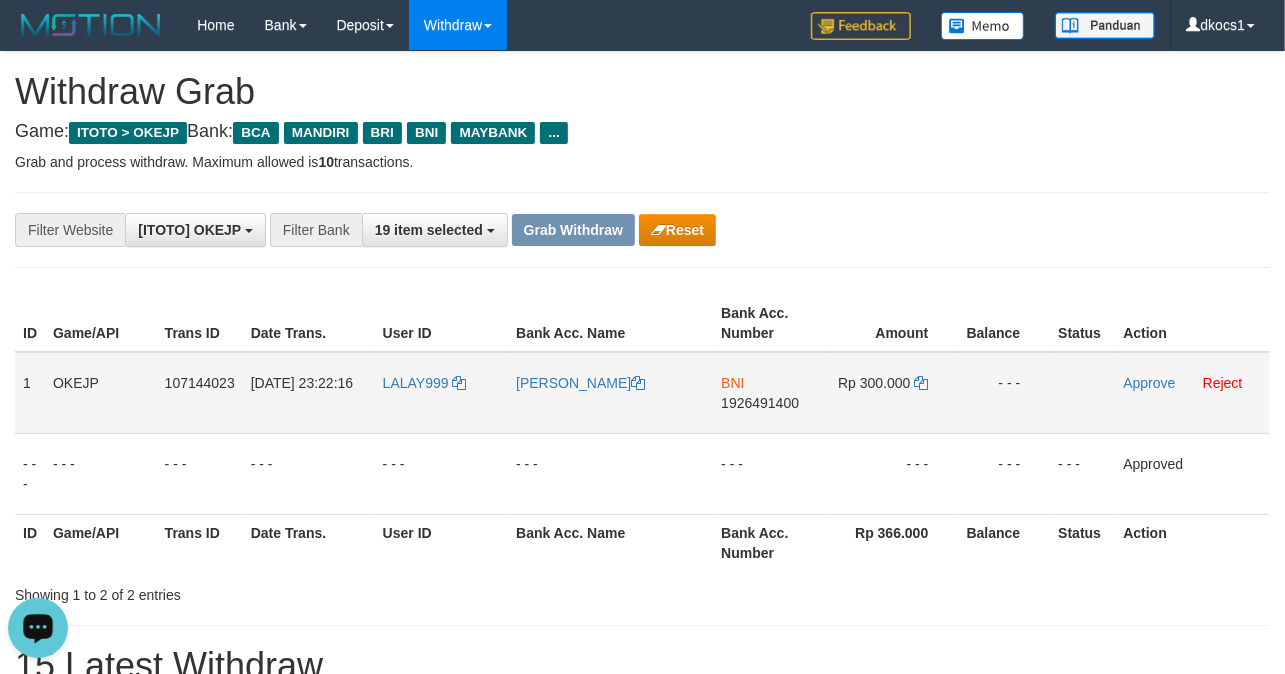 click on "BNI
1926491400" at bounding box center [769, 393] 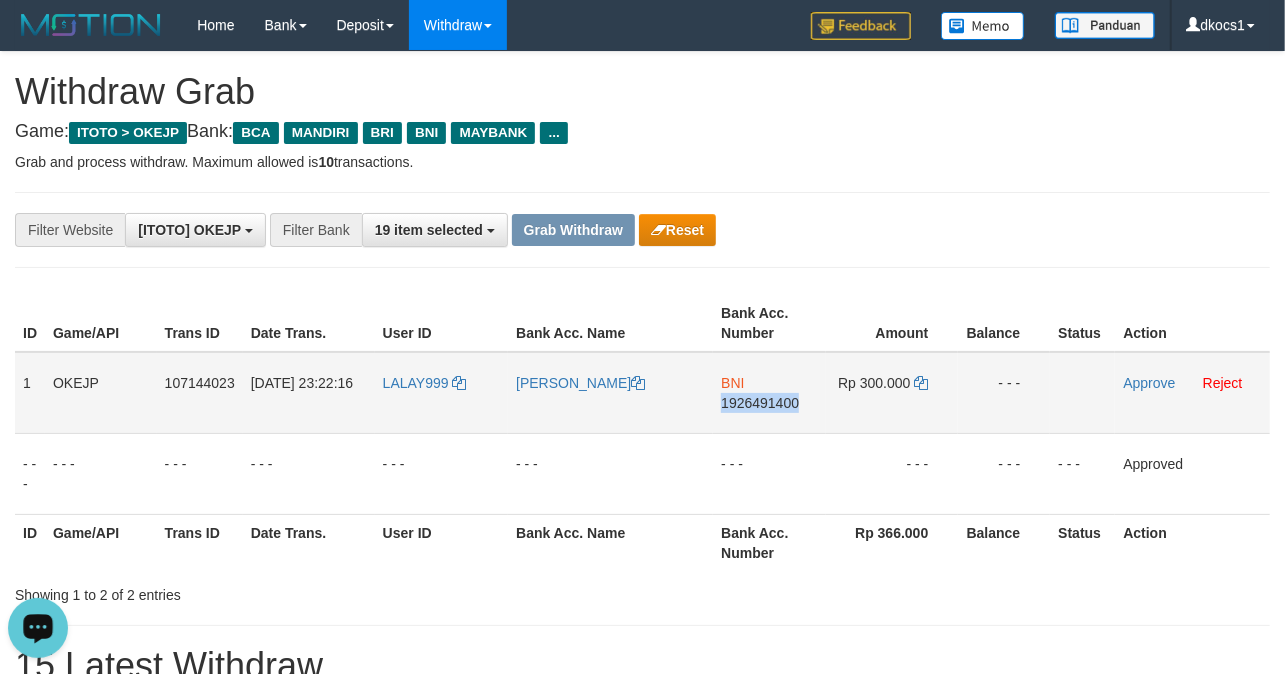 click on "BNI
1926491400" at bounding box center (769, 393) 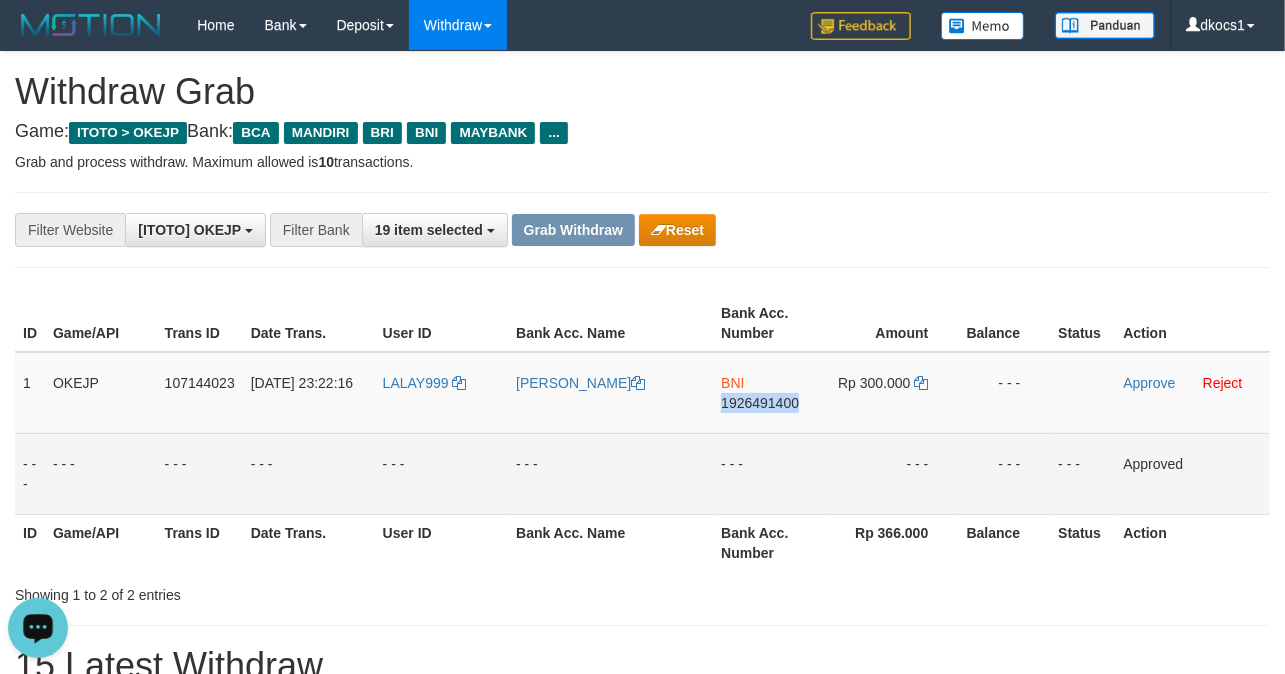 copy on "1926491400" 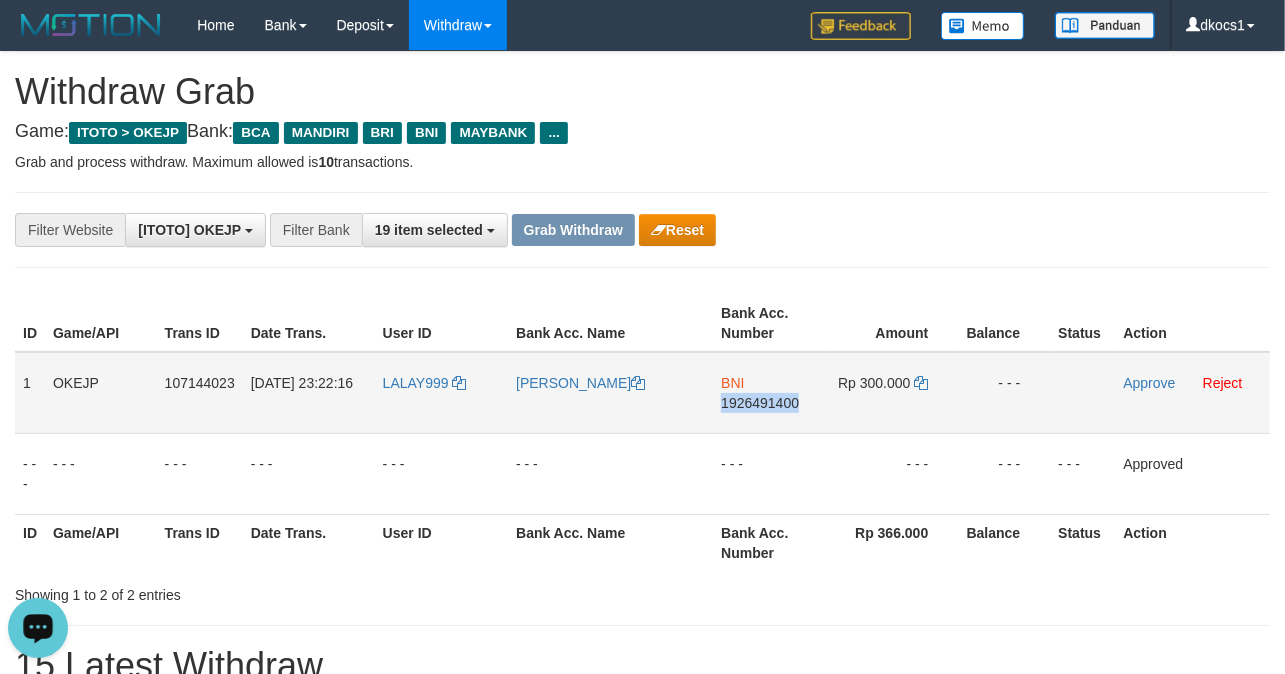 click on "BNI
1926491400" at bounding box center [769, 393] 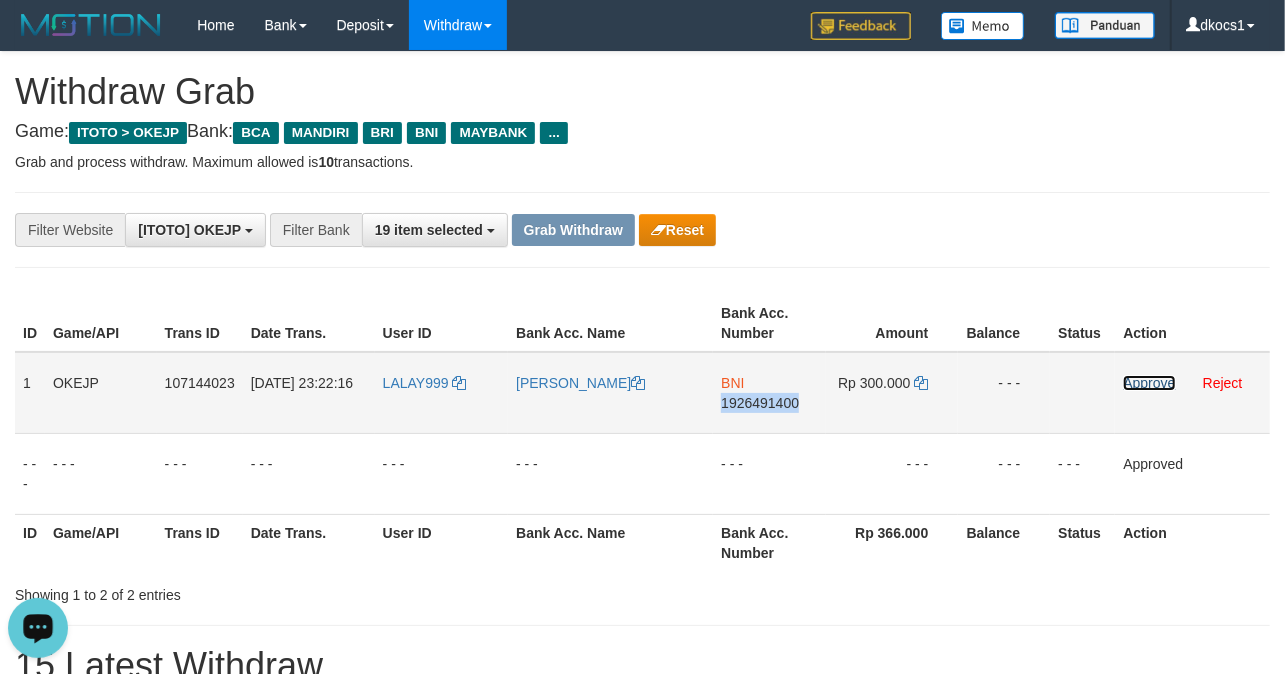 click on "Approve" at bounding box center (1149, 383) 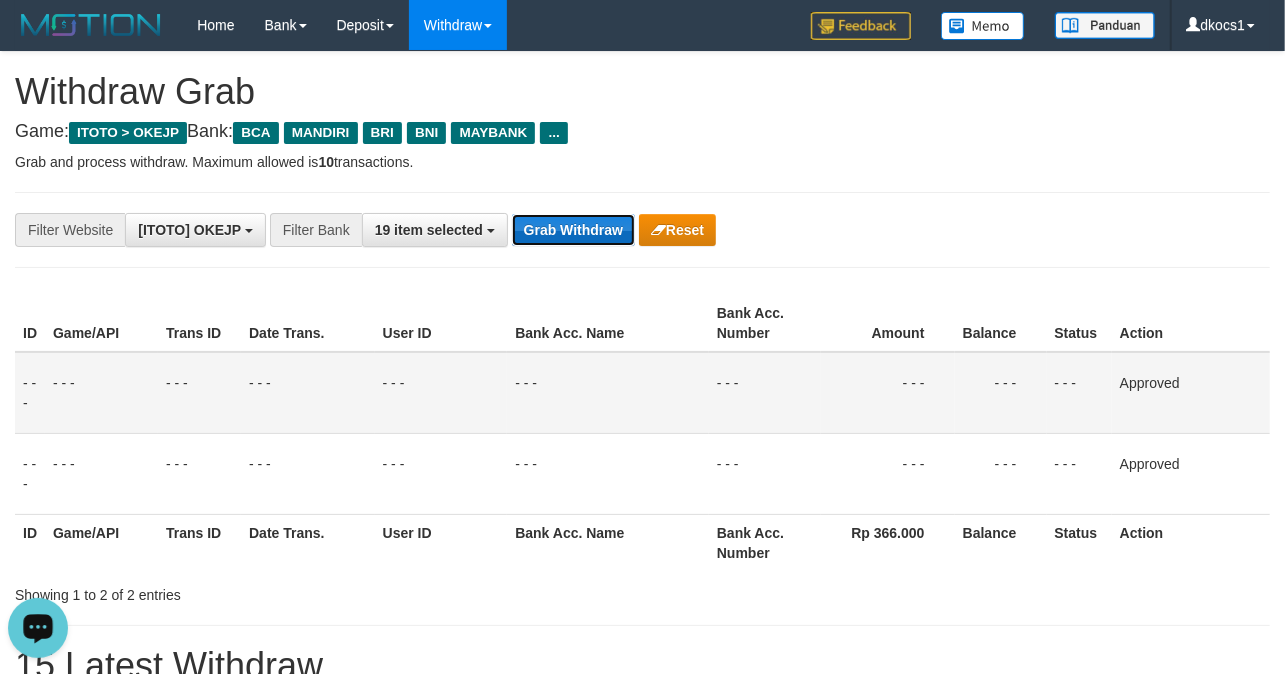 click on "Grab Withdraw" at bounding box center [573, 230] 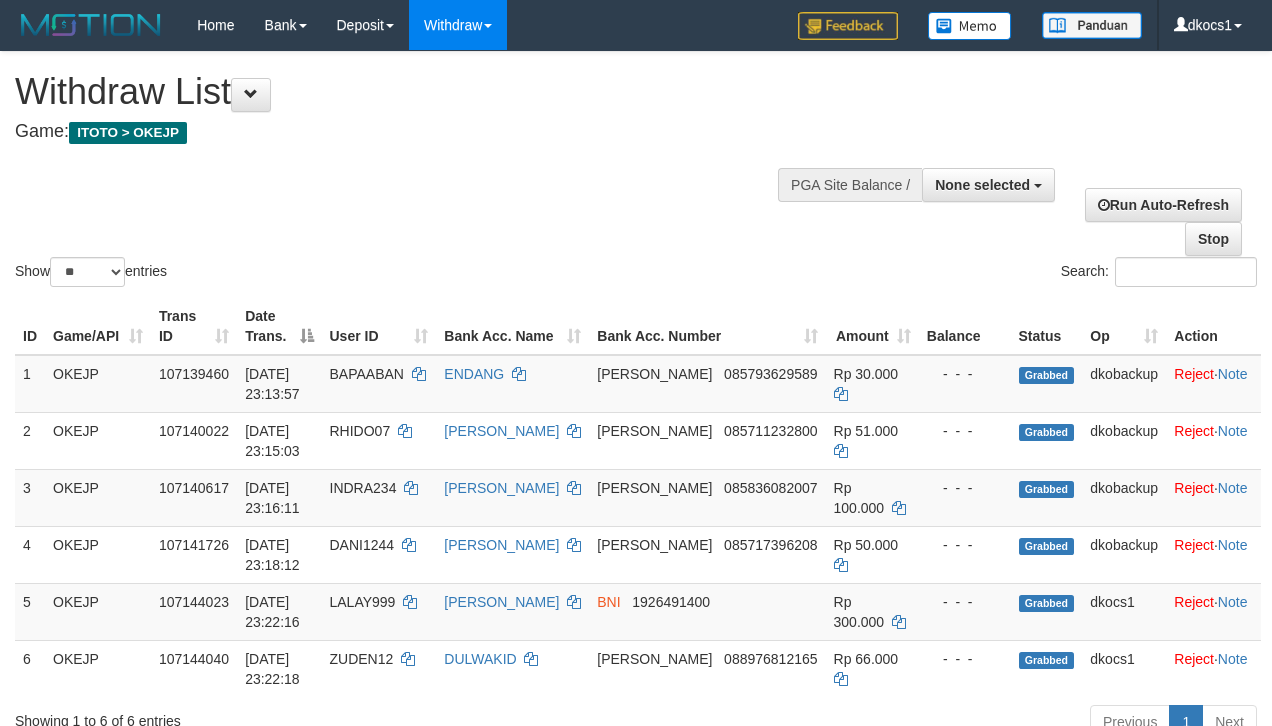 select 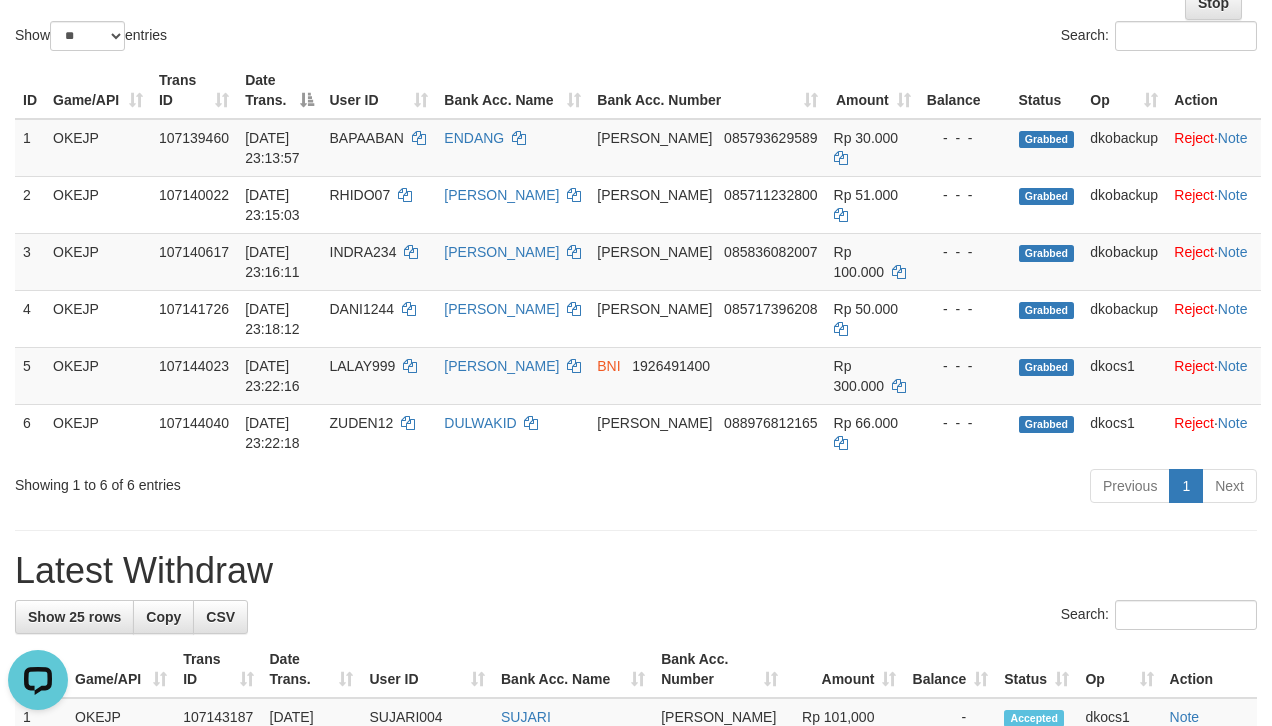 scroll, scrollTop: 0, scrollLeft: 0, axis: both 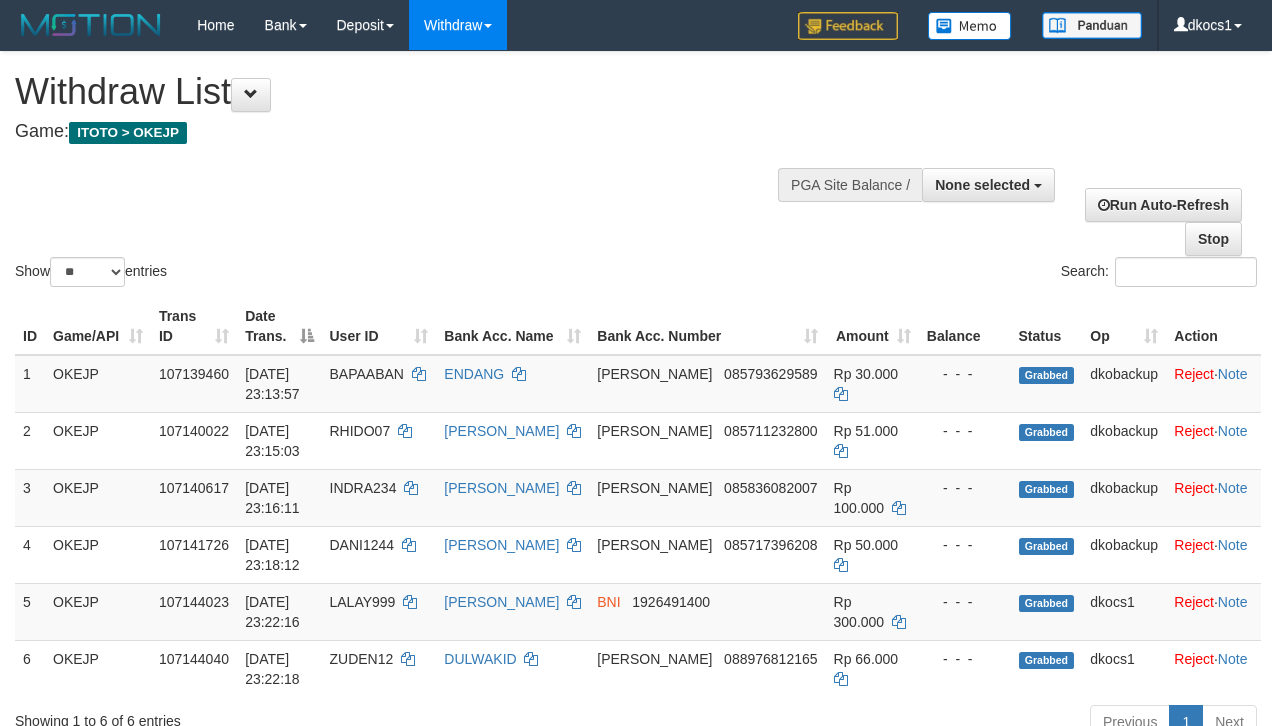 select 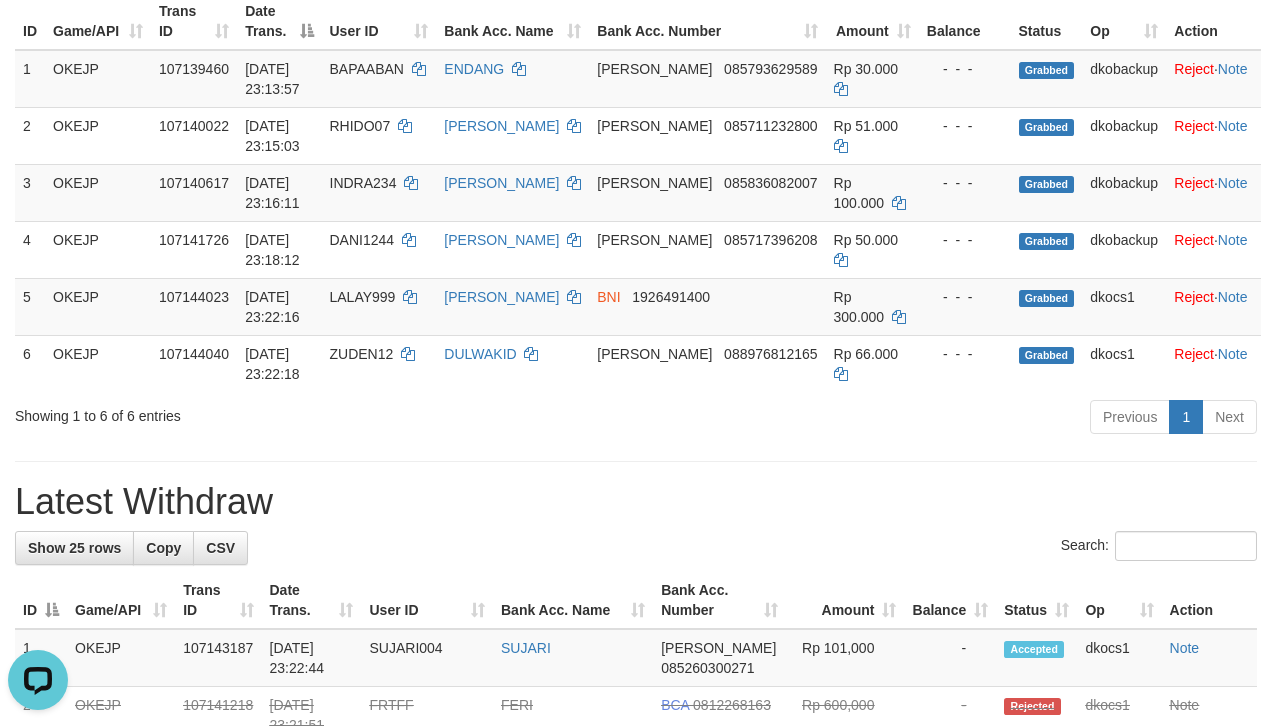 scroll, scrollTop: 0, scrollLeft: 0, axis: both 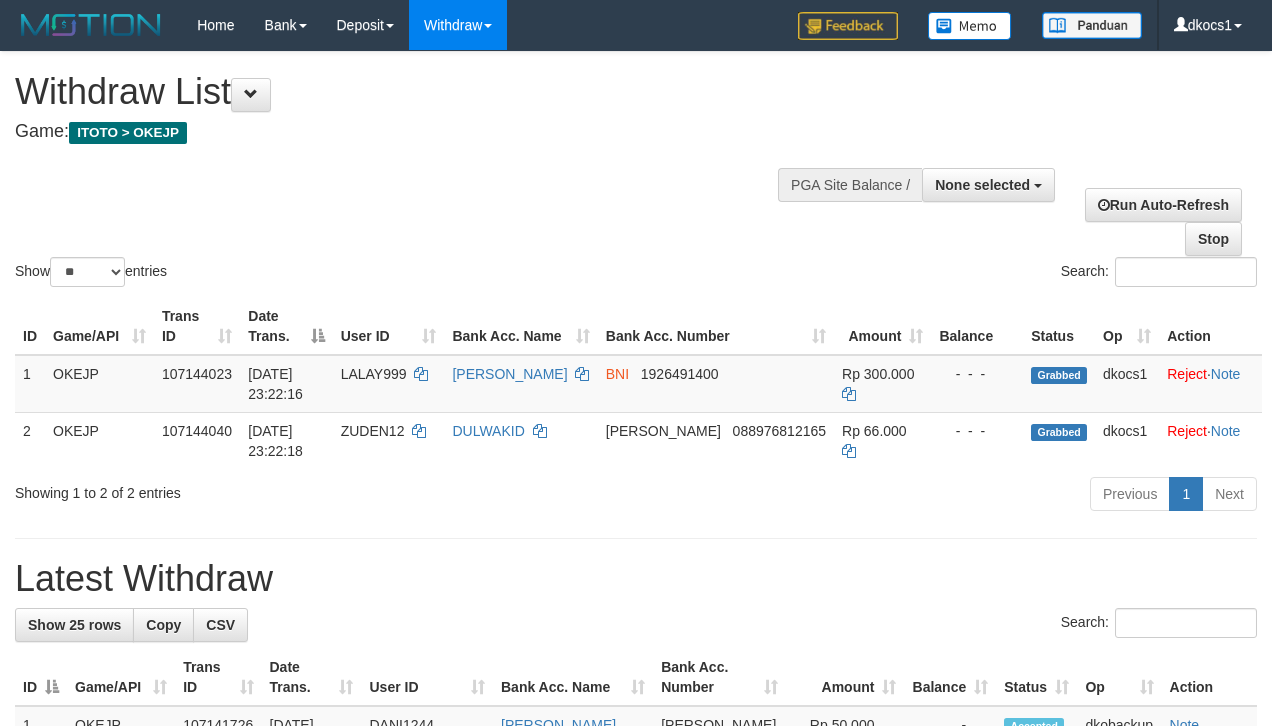 select 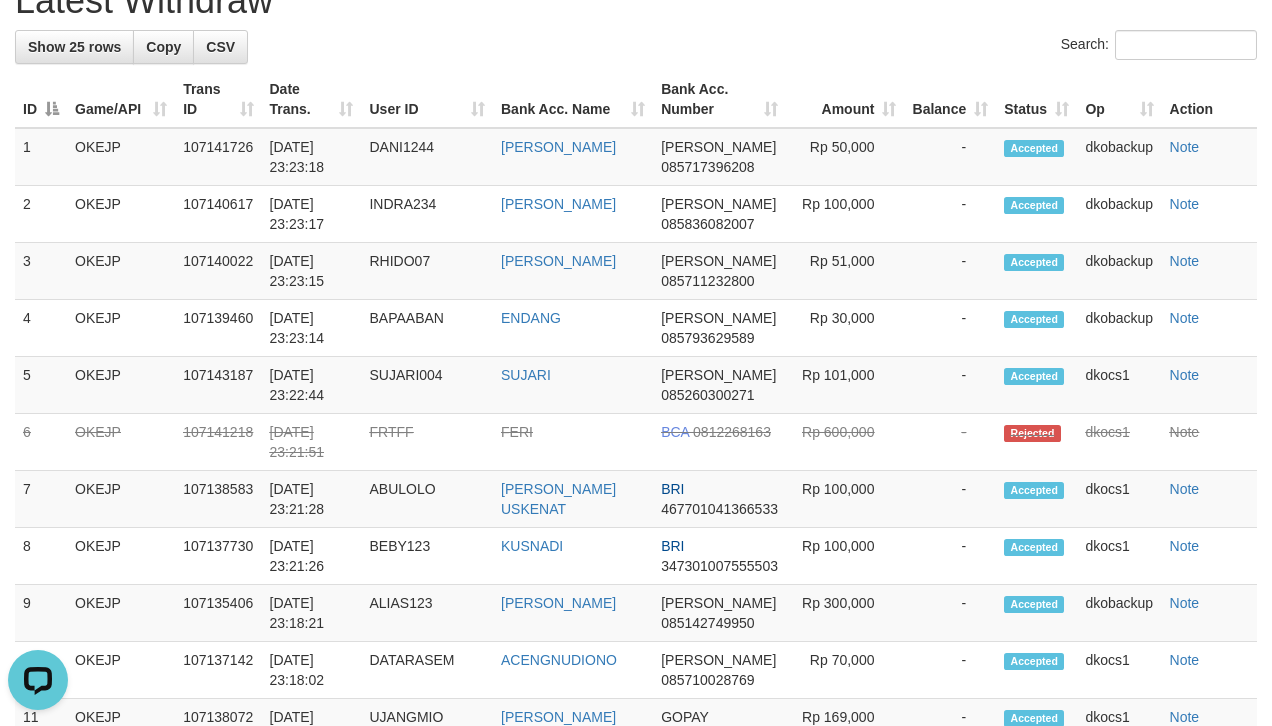 scroll, scrollTop: 0, scrollLeft: 0, axis: both 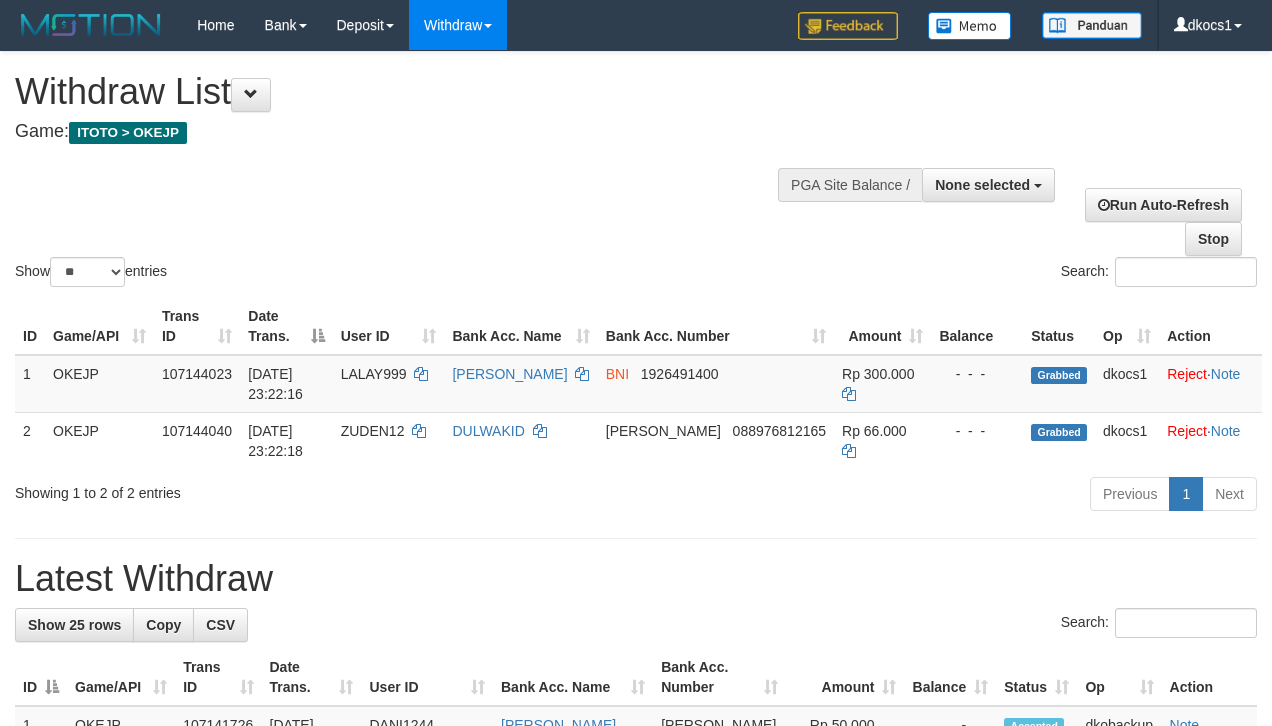 select 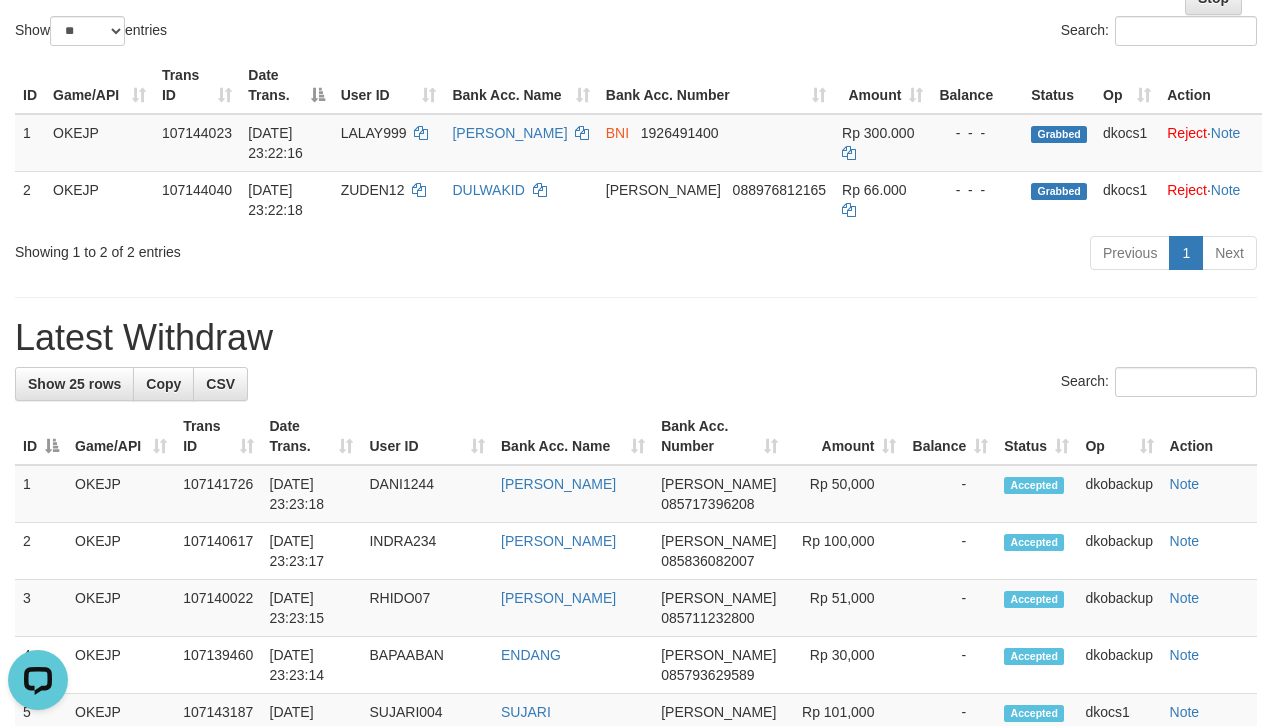 scroll, scrollTop: 0, scrollLeft: 0, axis: both 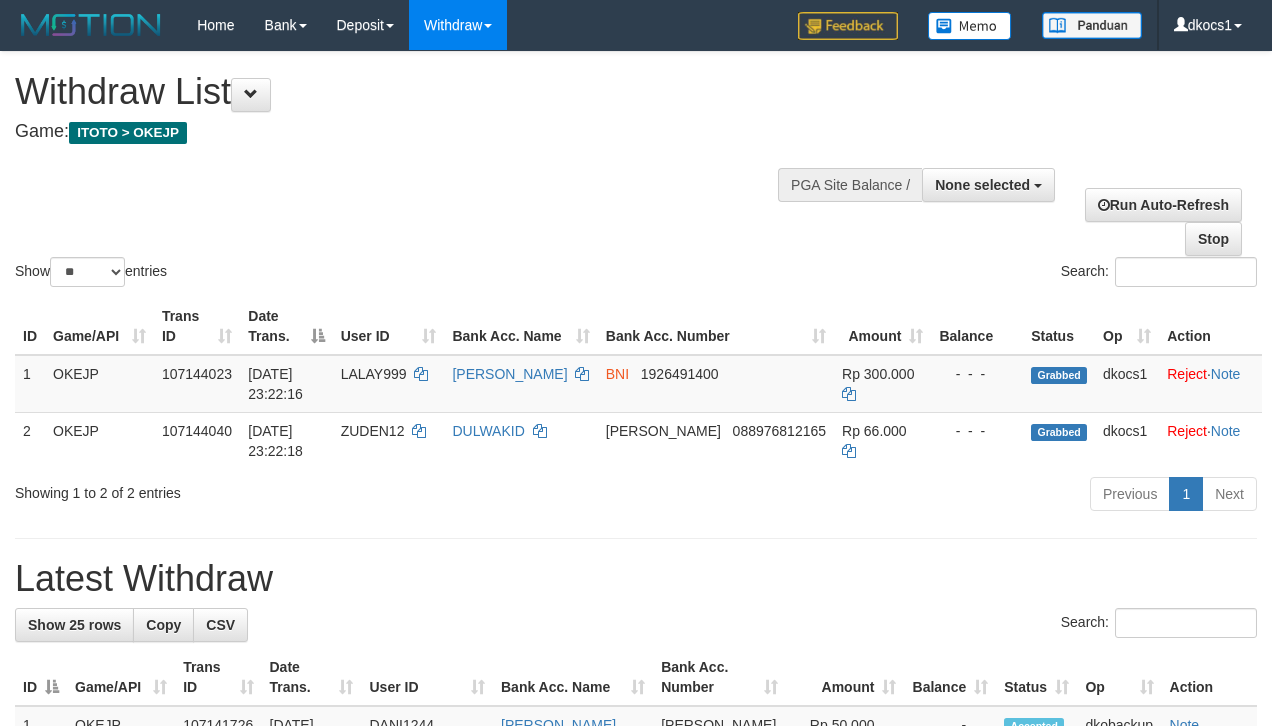select 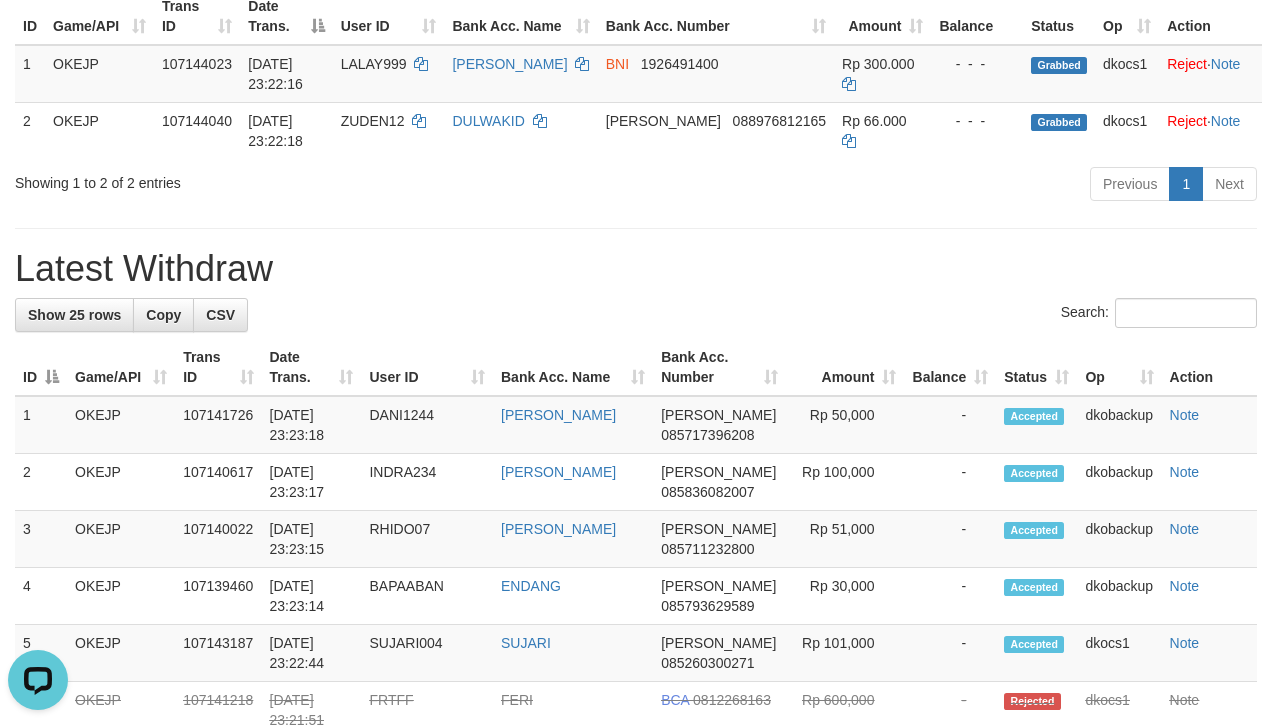 scroll, scrollTop: 0, scrollLeft: 0, axis: both 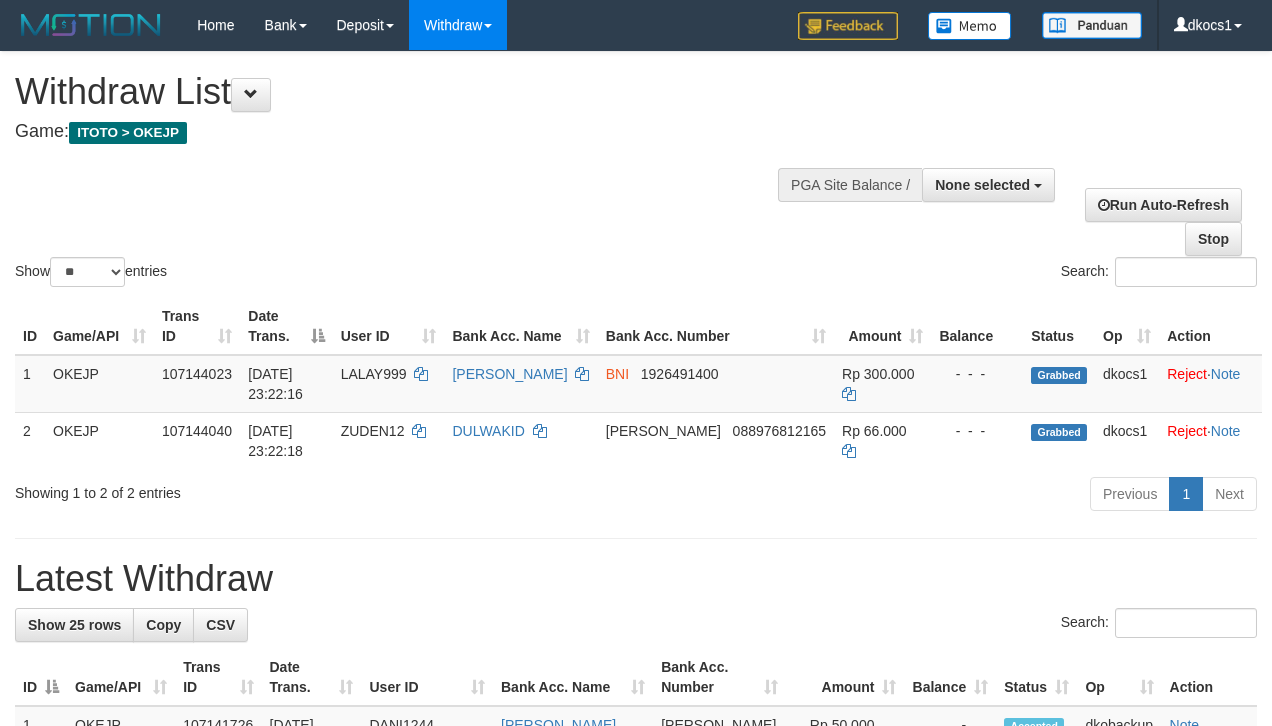 select 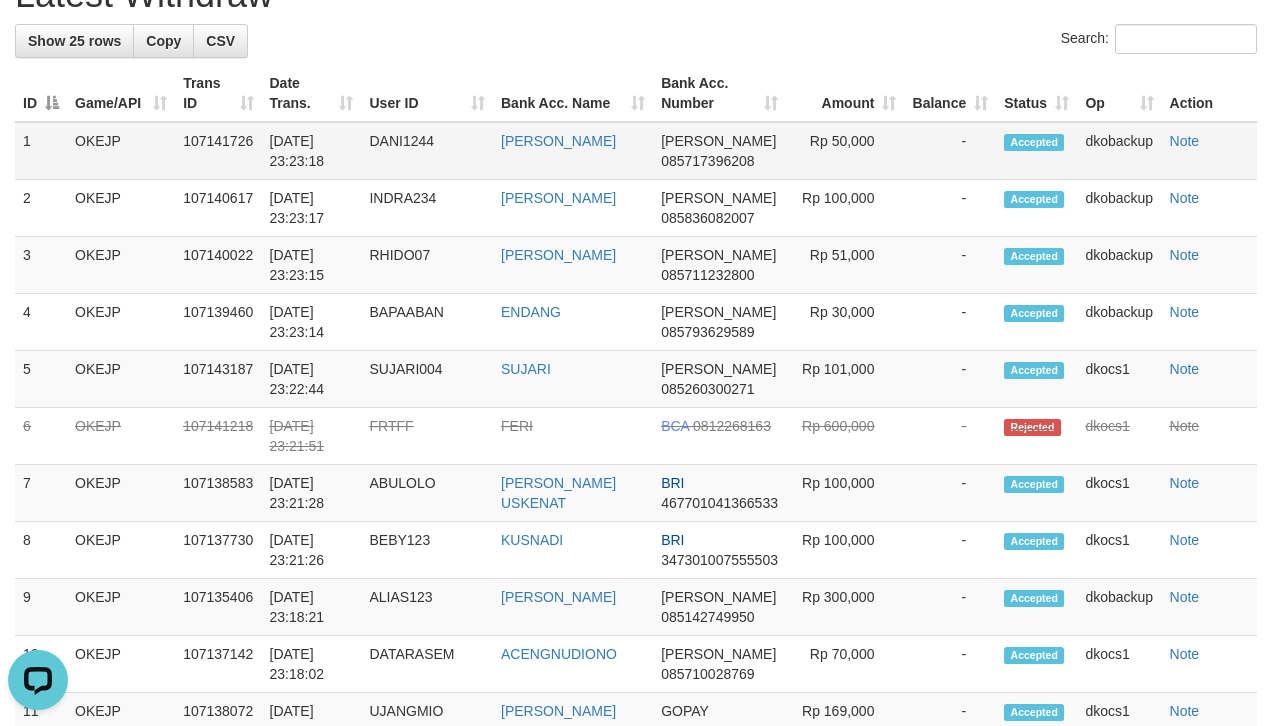 scroll, scrollTop: 0, scrollLeft: 0, axis: both 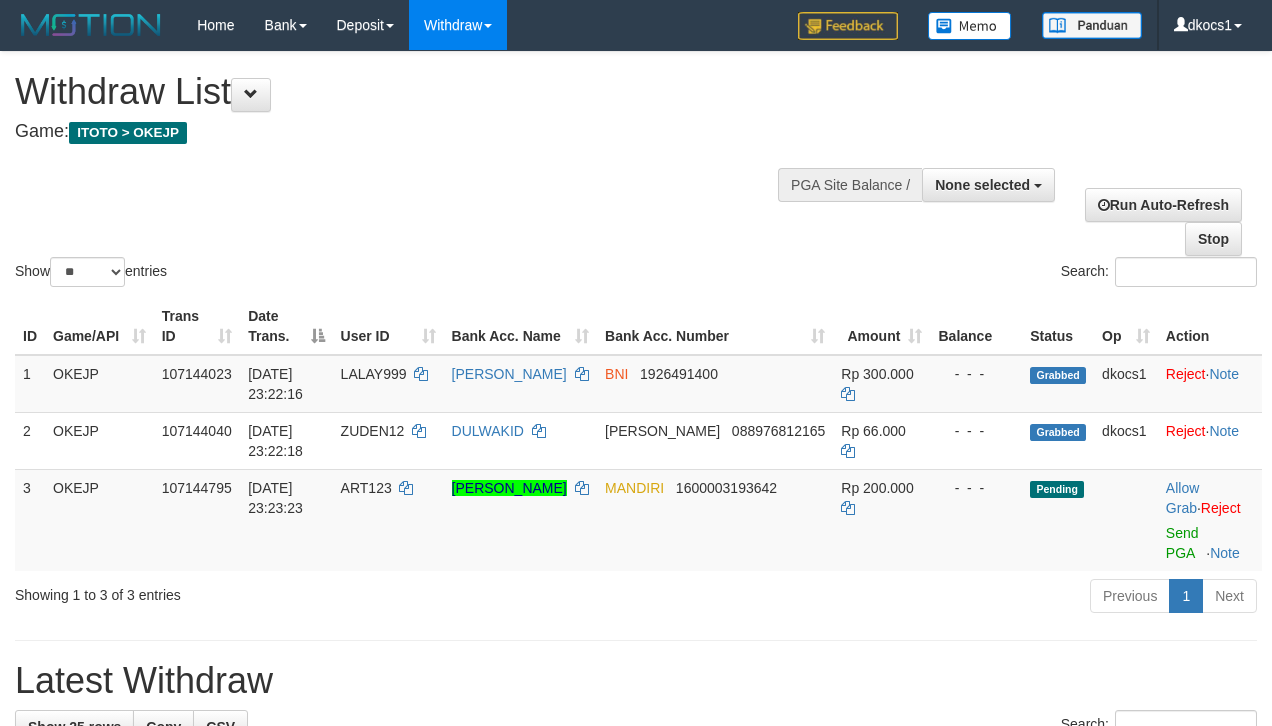 select 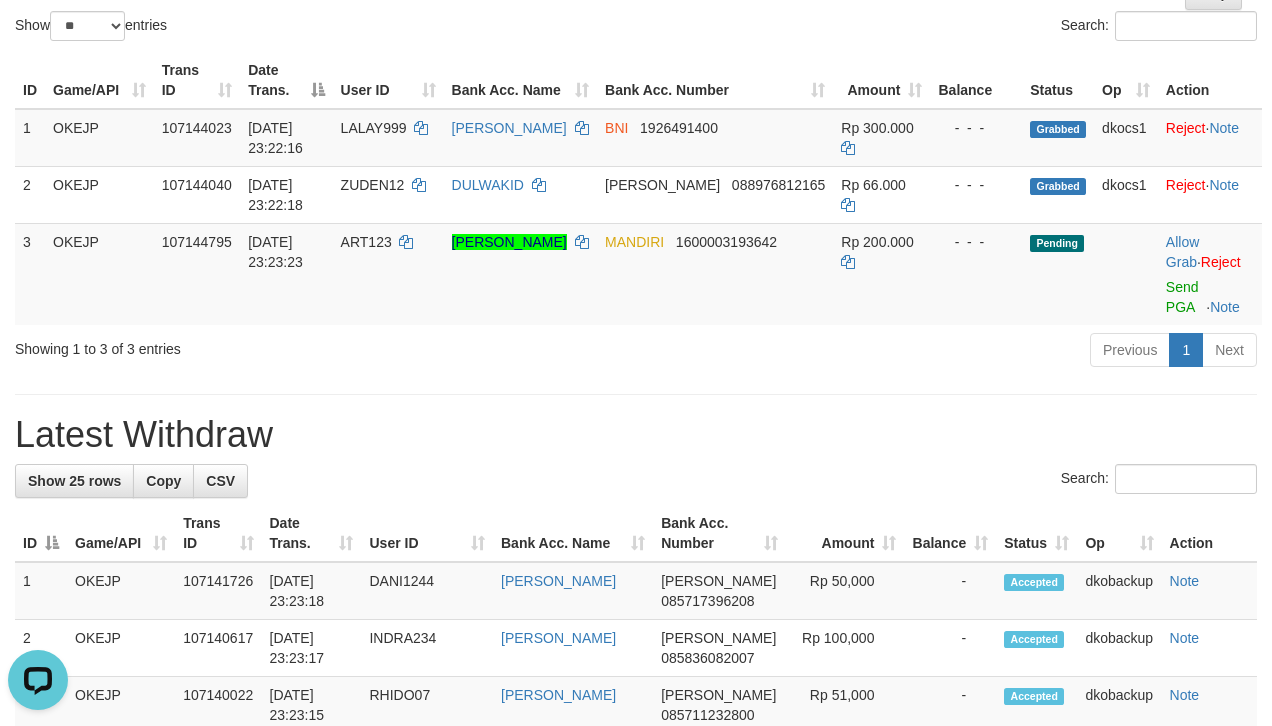scroll, scrollTop: 0, scrollLeft: 0, axis: both 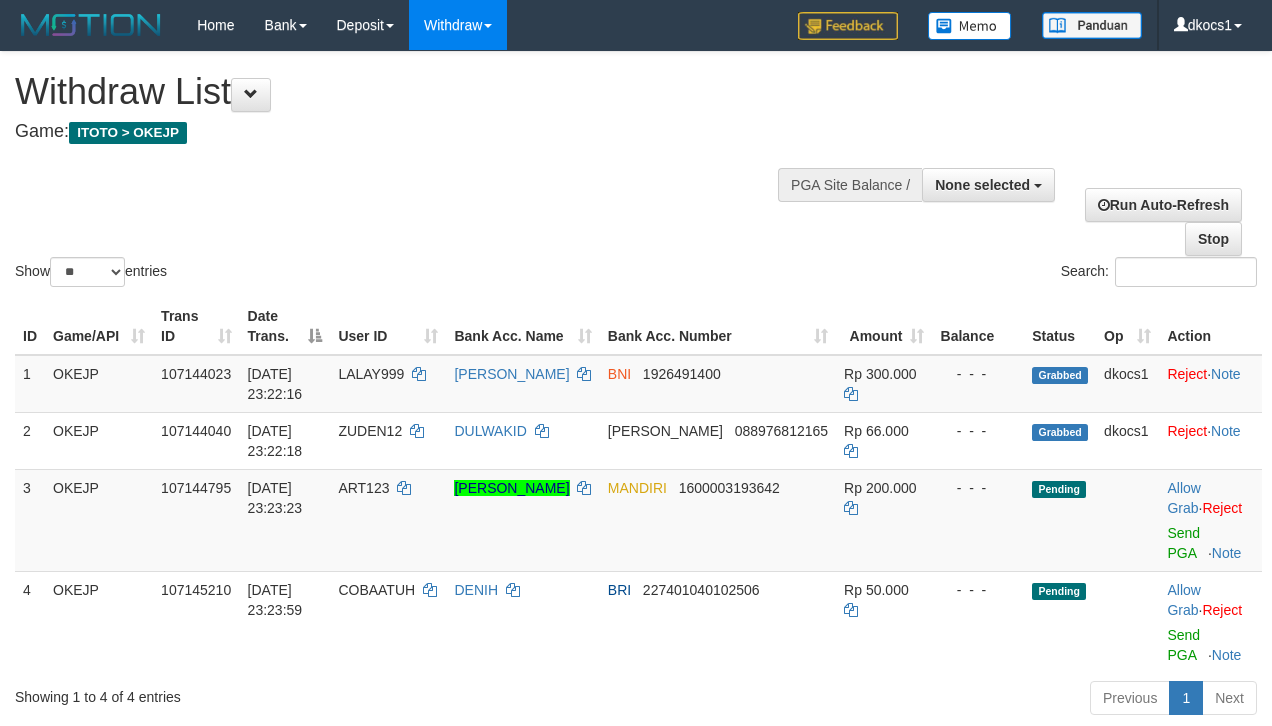 select 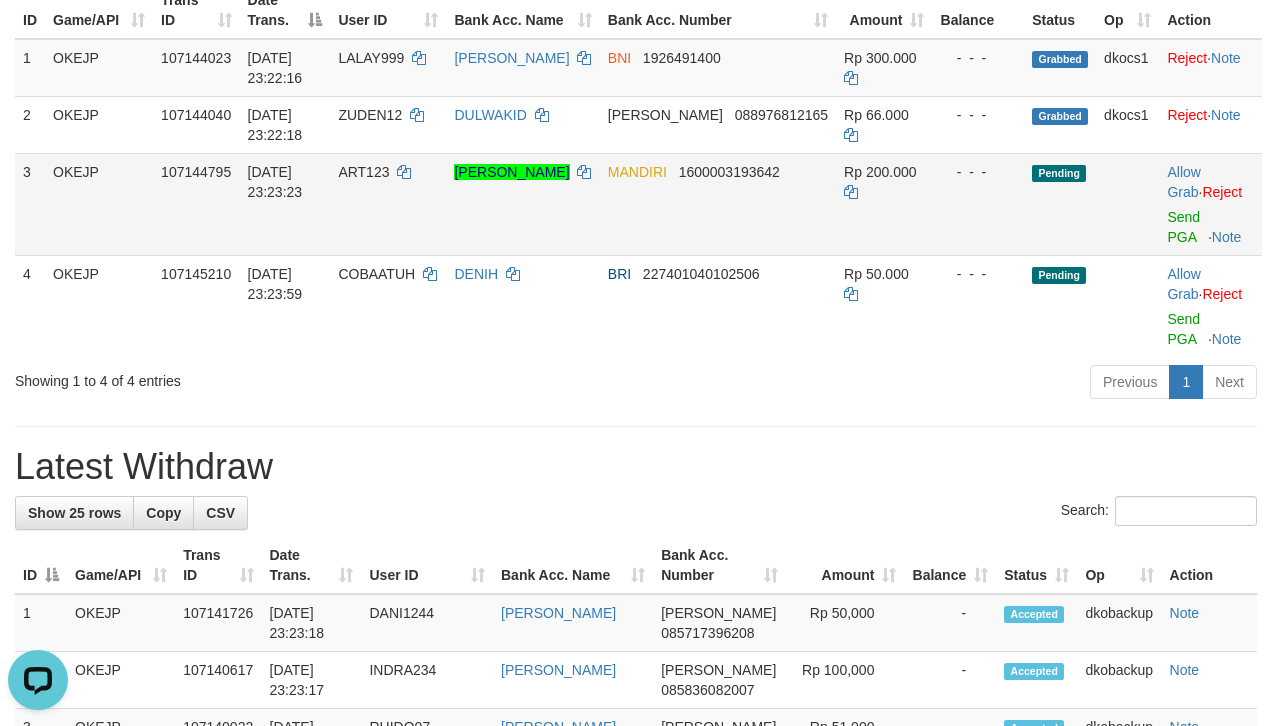 scroll, scrollTop: 0, scrollLeft: 0, axis: both 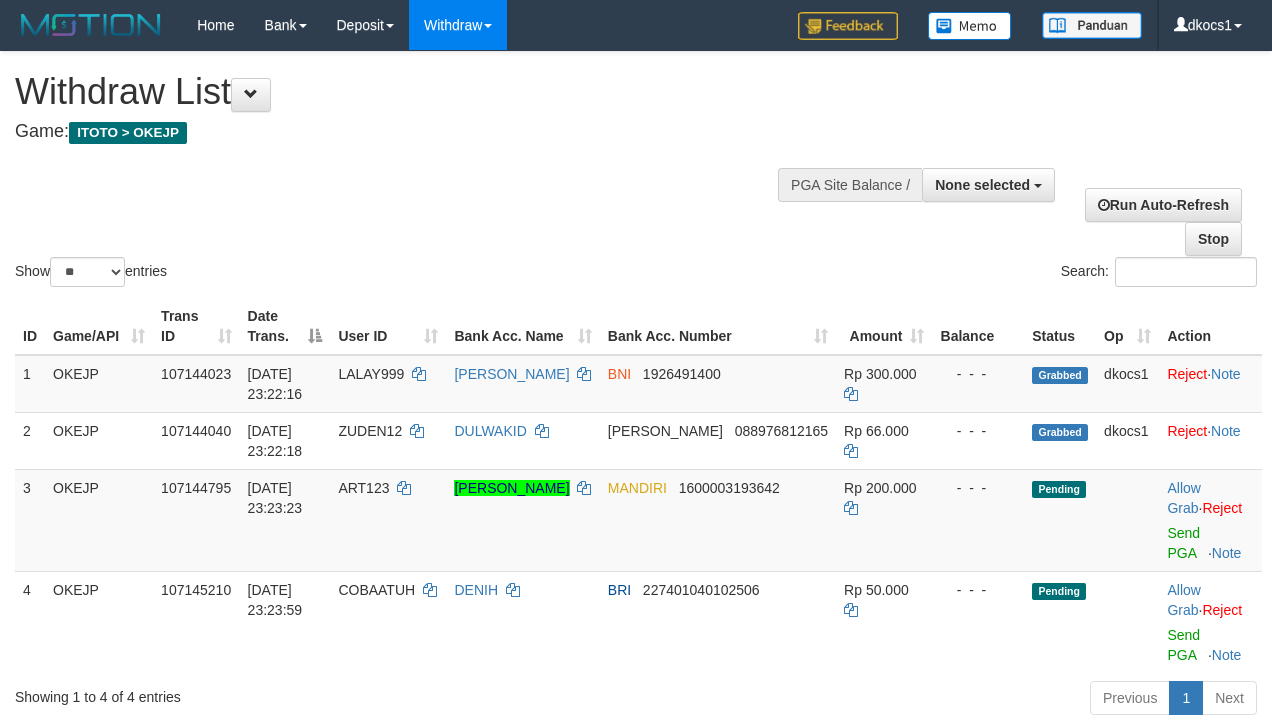 select 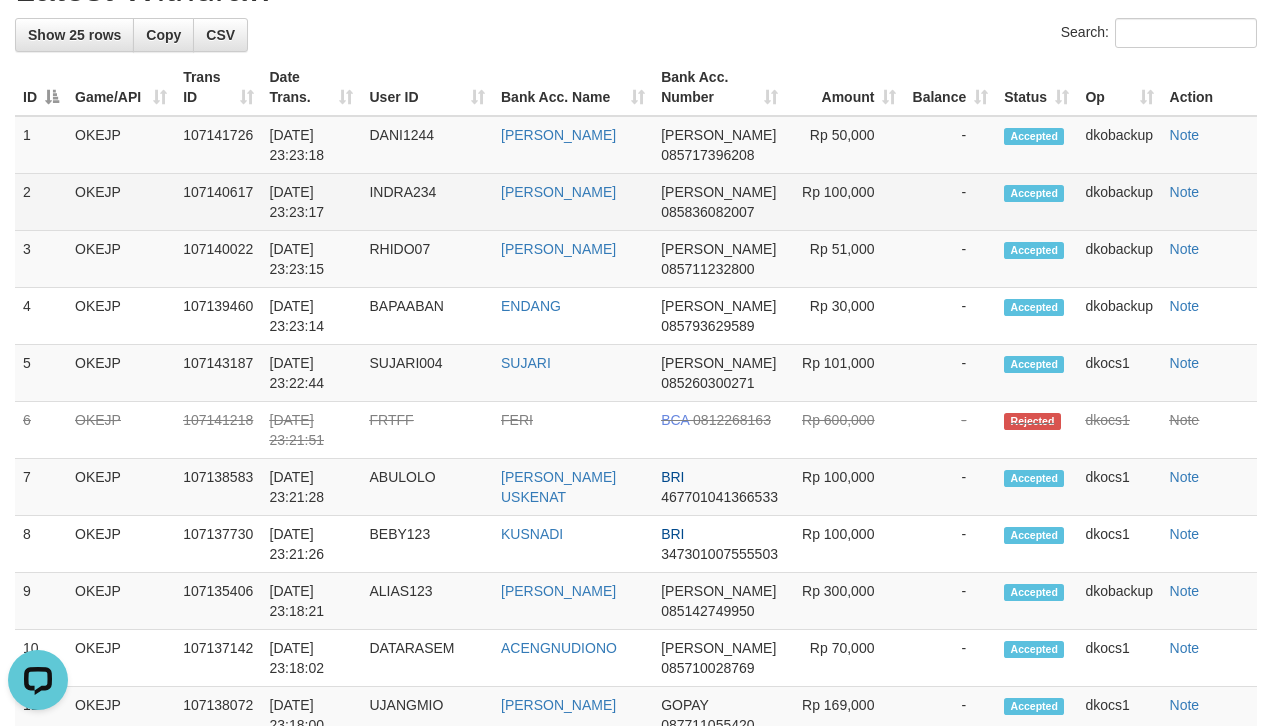 scroll, scrollTop: 0, scrollLeft: 0, axis: both 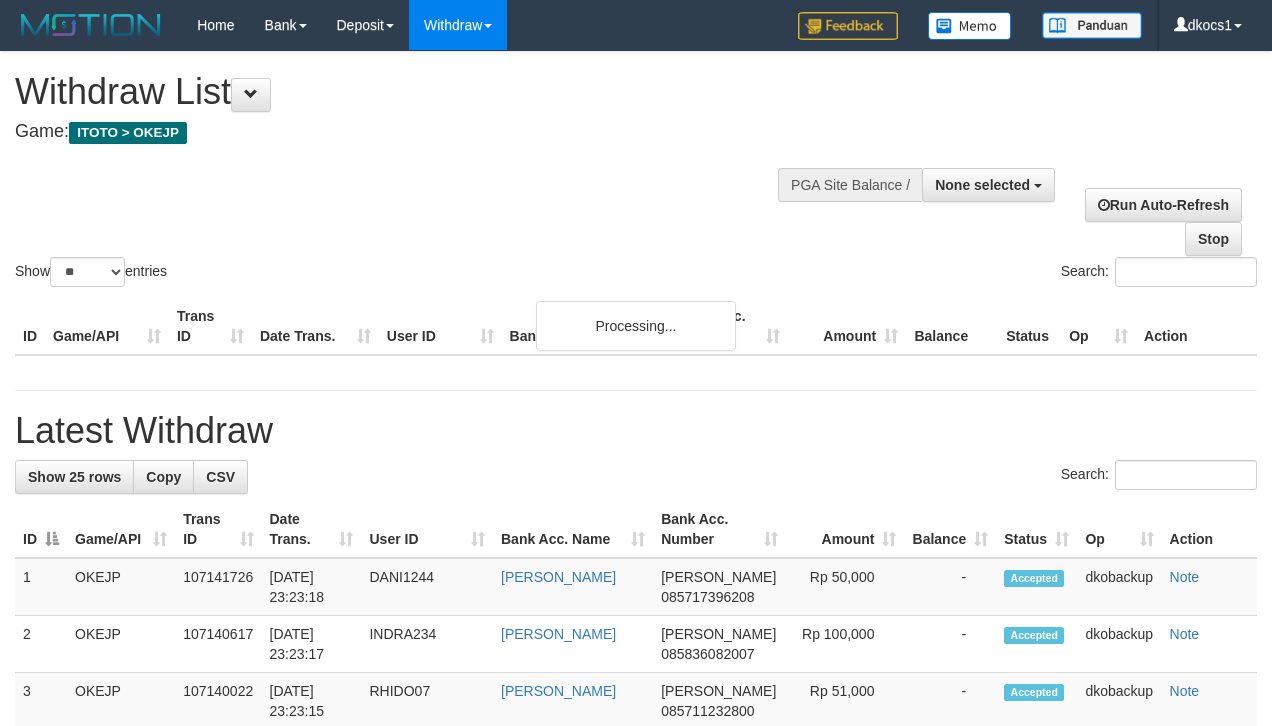 select 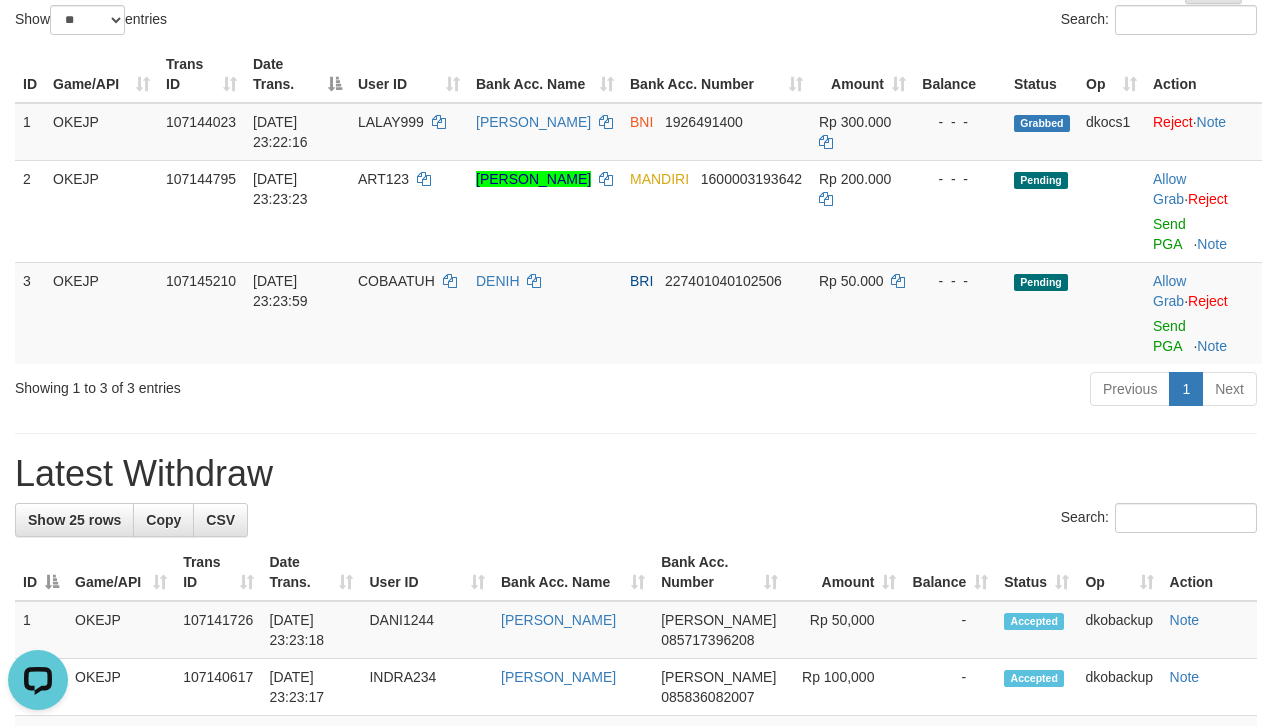 scroll, scrollTop: 0, scrollLeft: 0, axis: both 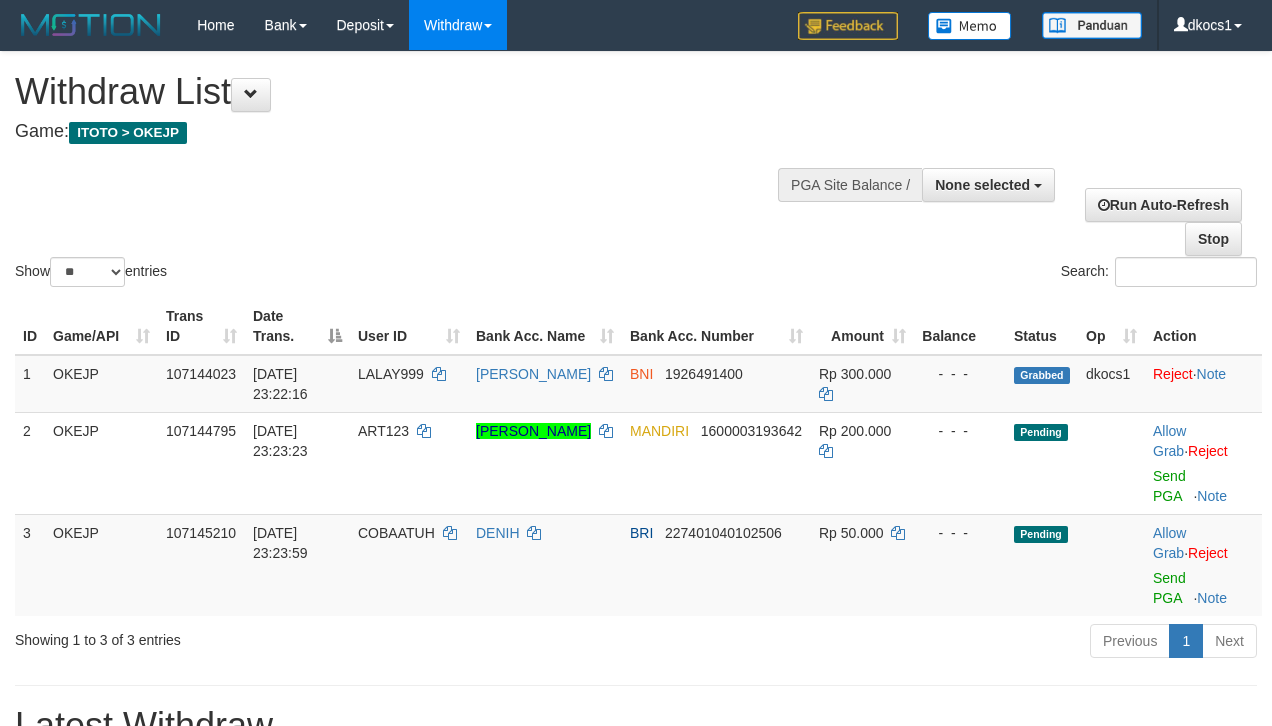 select 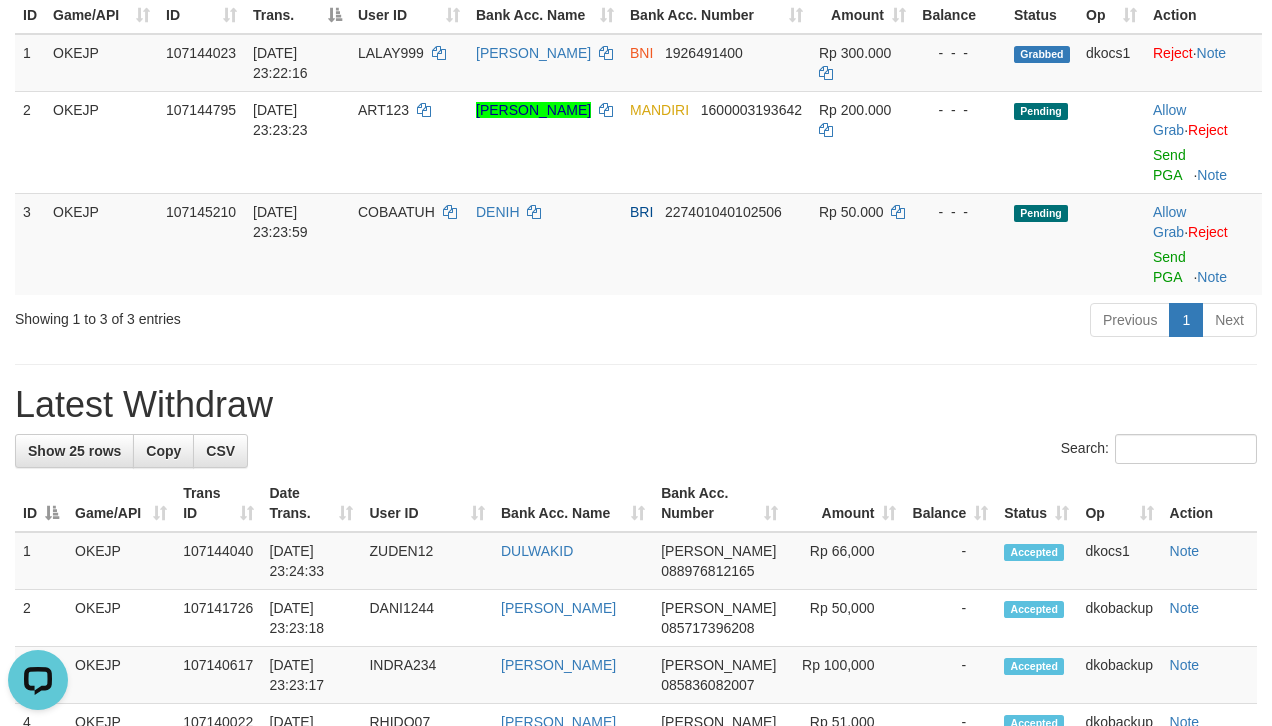 scroll, scrollTop: 0, scrollLeft: 0, axis: both 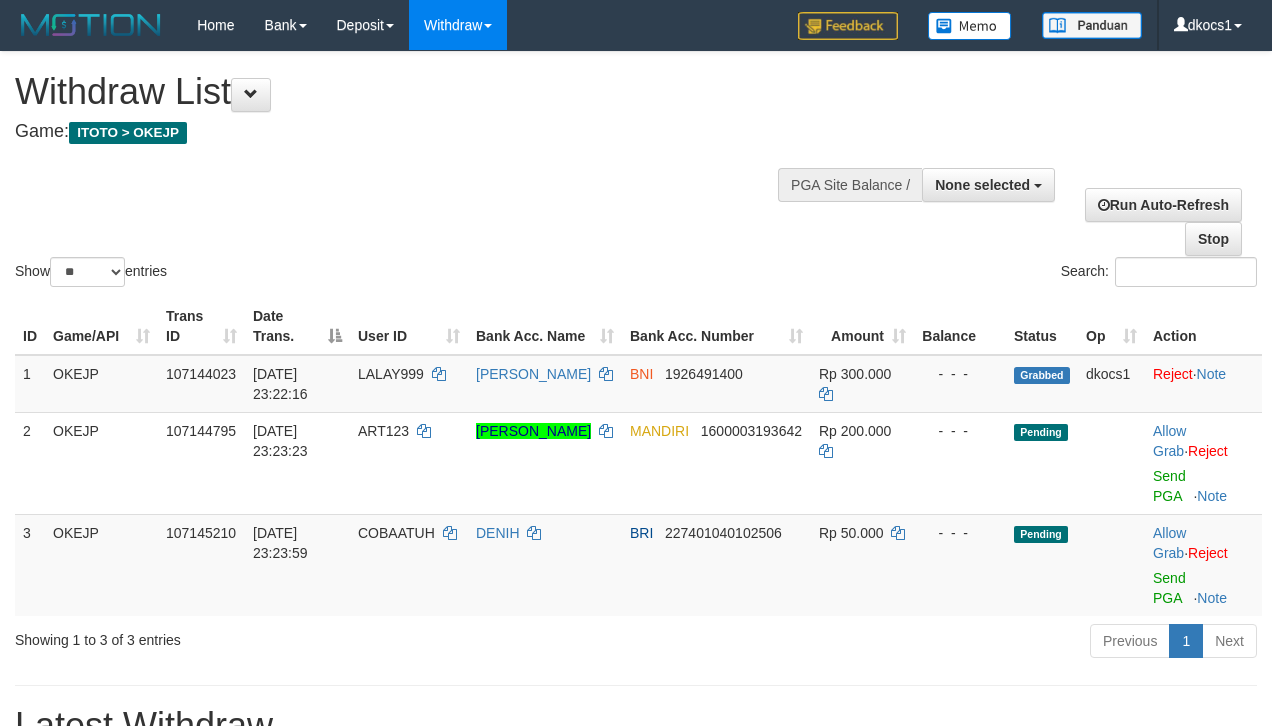 select 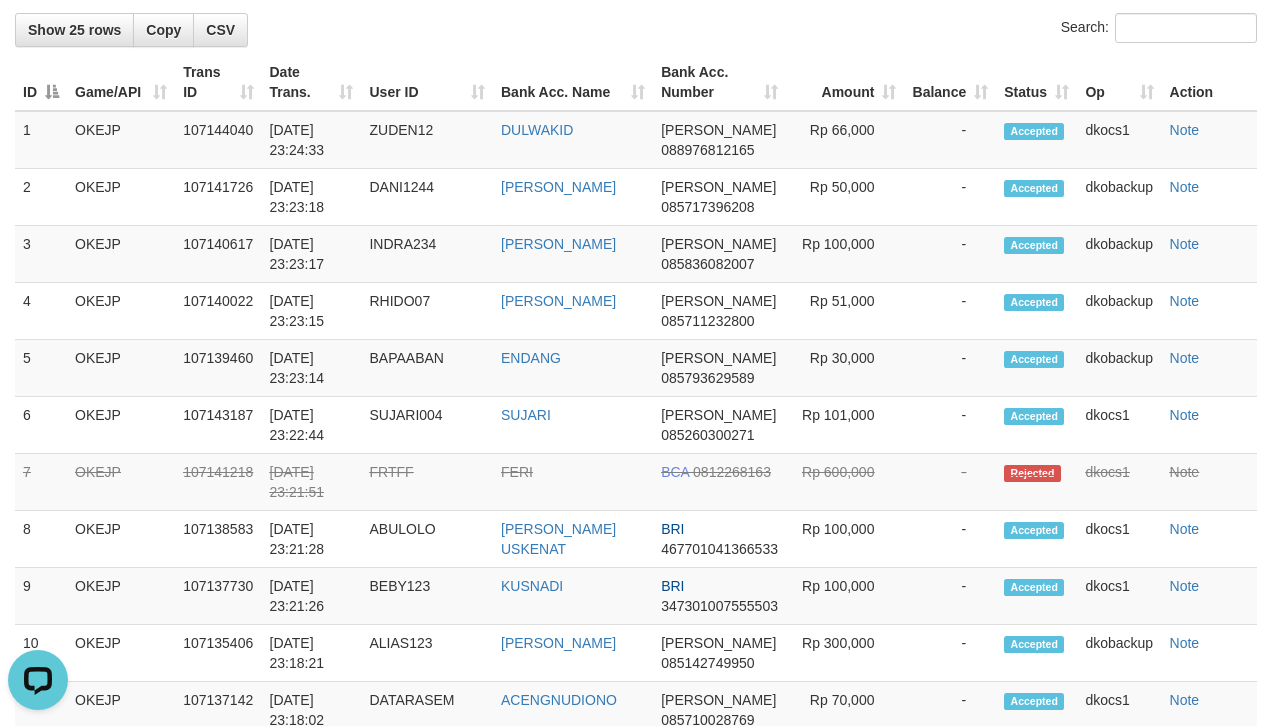 scroll, scrollTop: 0, scrollLeft: 0, axis: both 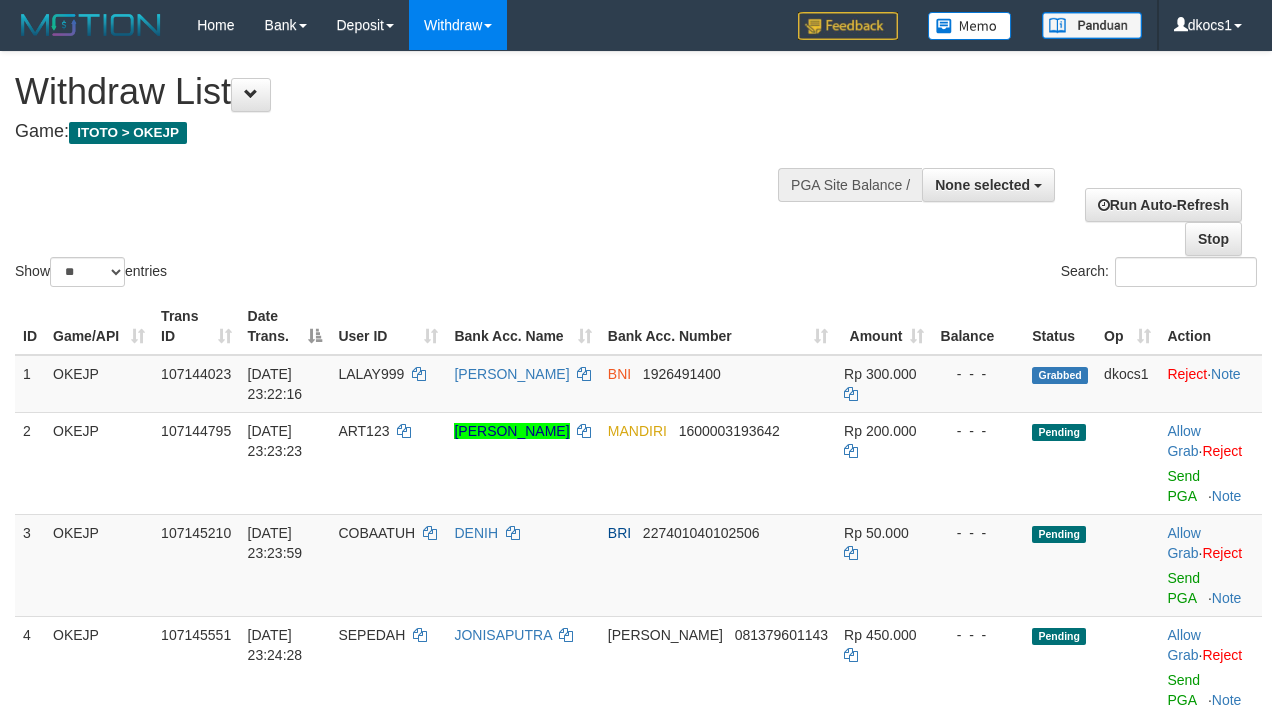 select 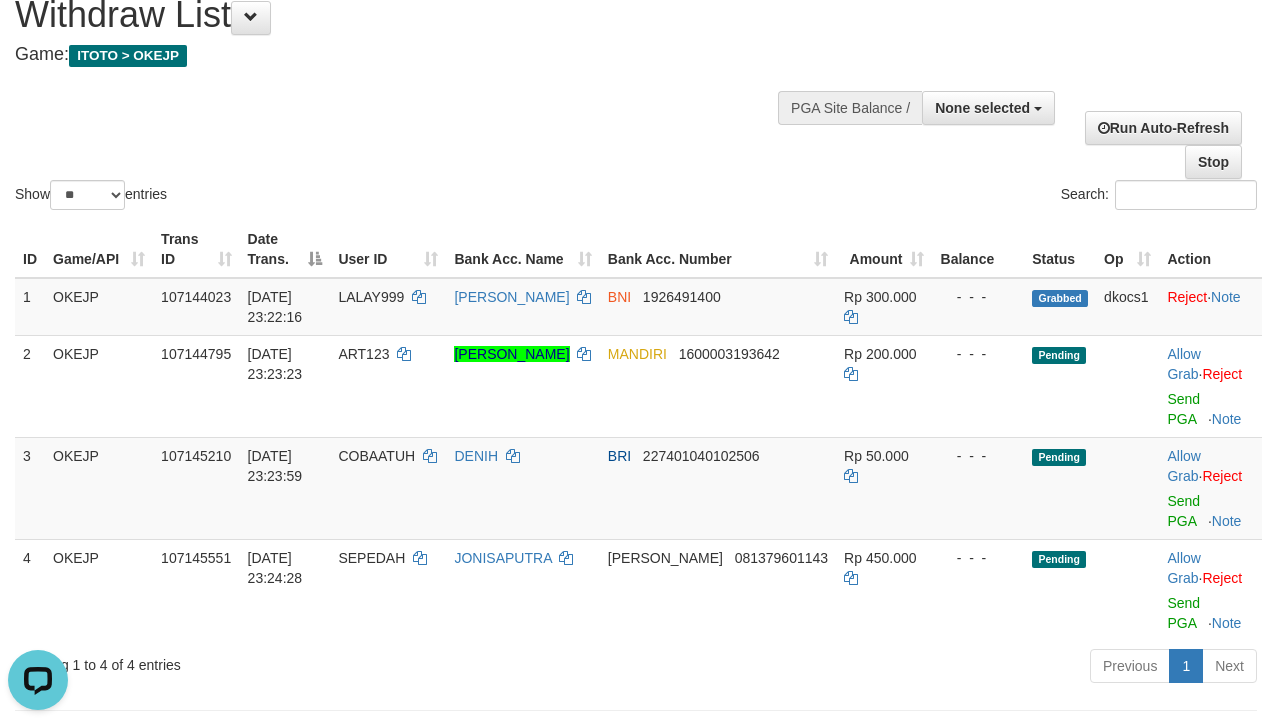 scroll, scrollTop: 0, scrollLeft: 0, axis: both 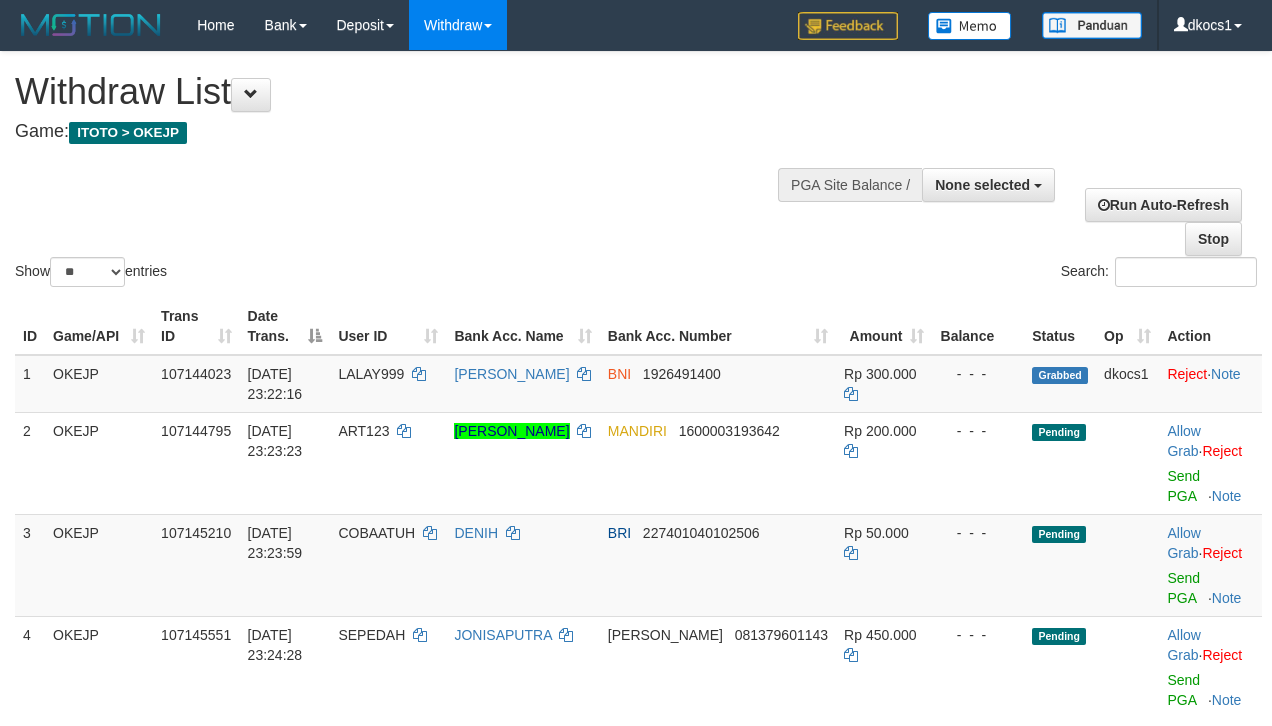 select 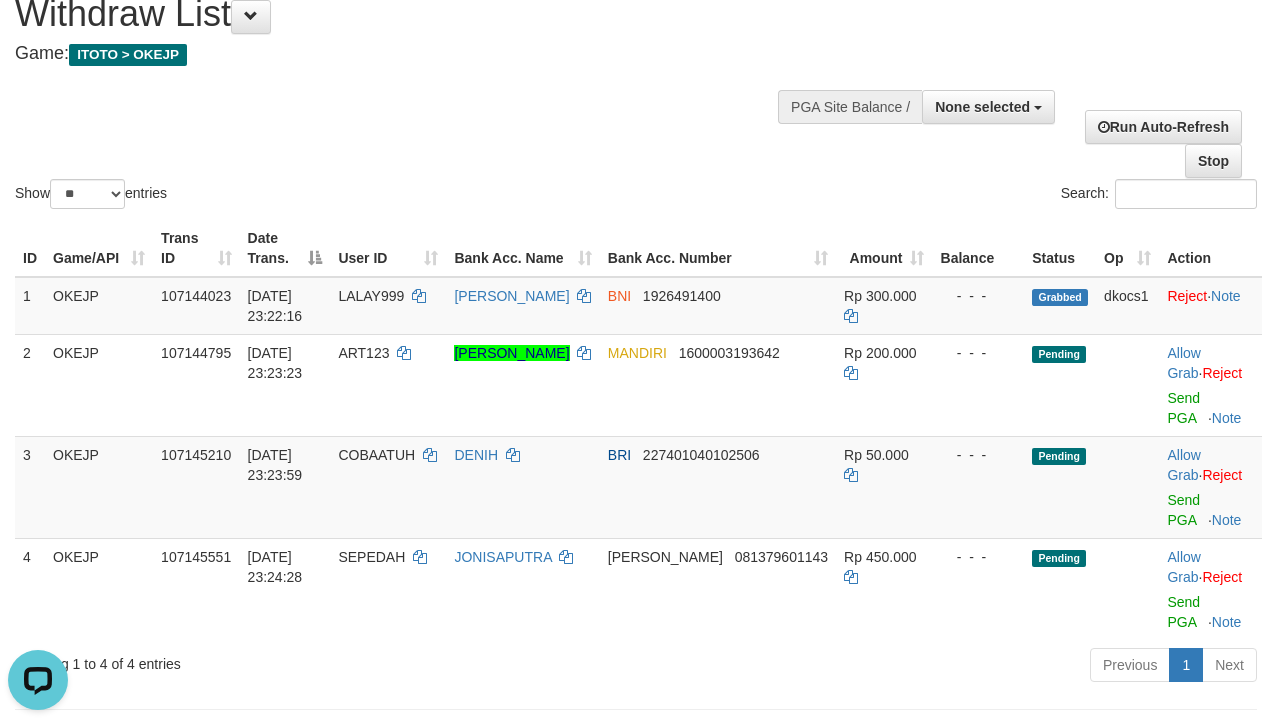 scroll, scrollTop: 0, scrollLeft: 0, axis: both 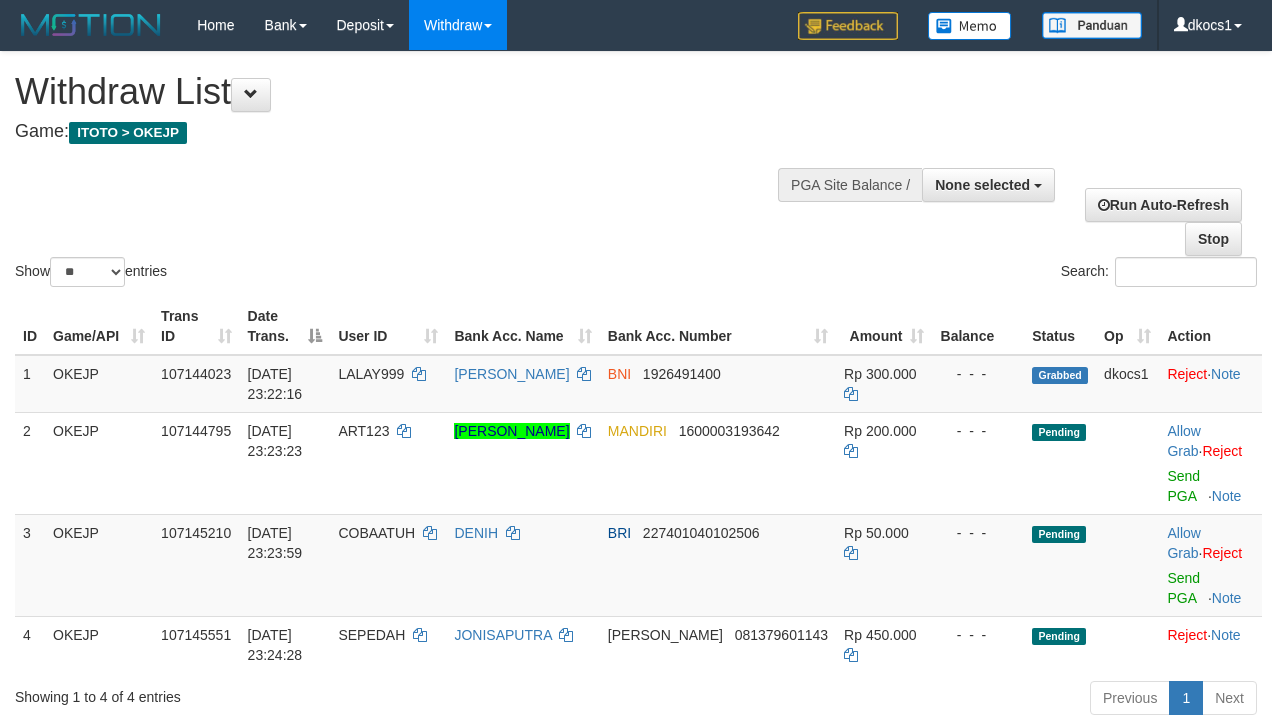 select 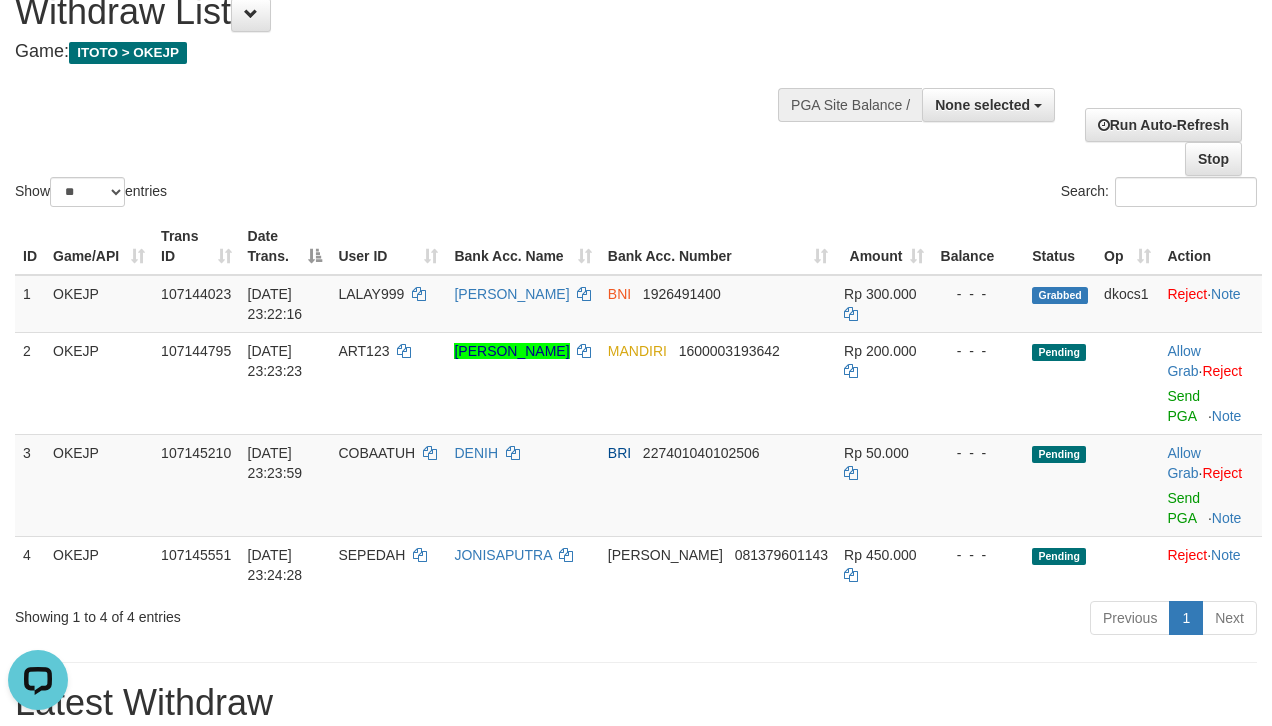 scroll, scrollTop: 0, scrollLeft: 0, axis: both 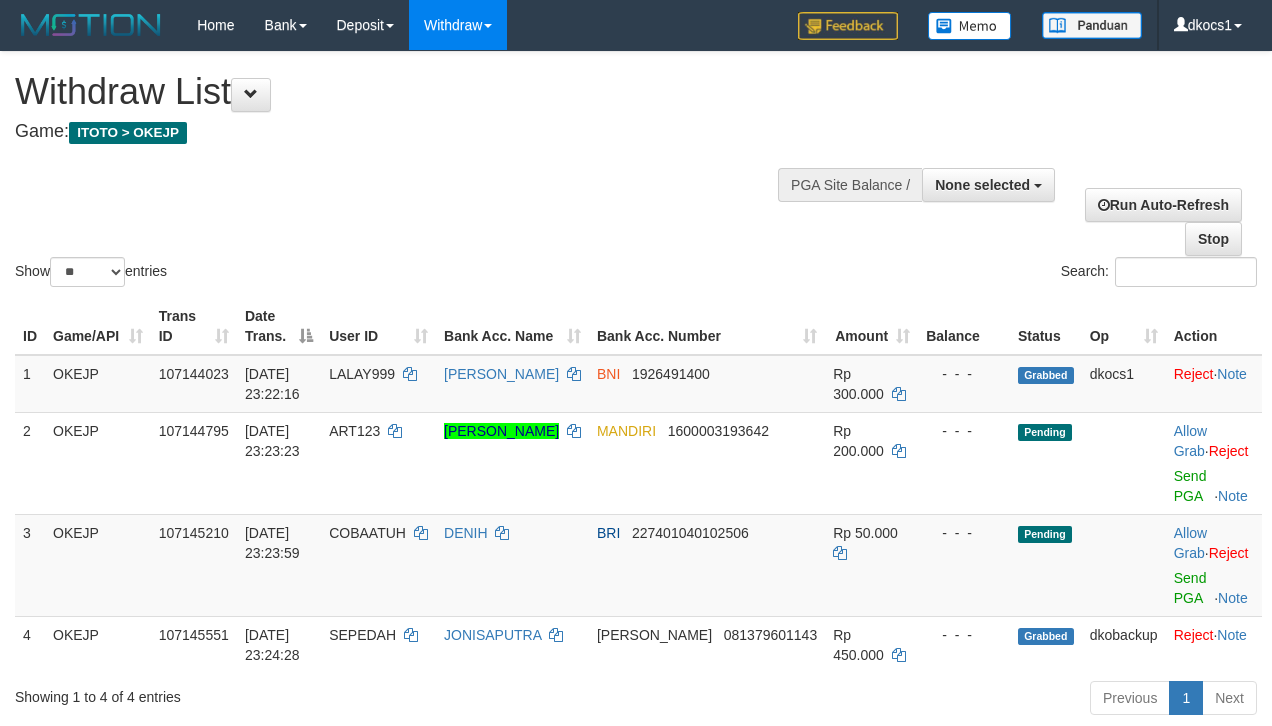 select 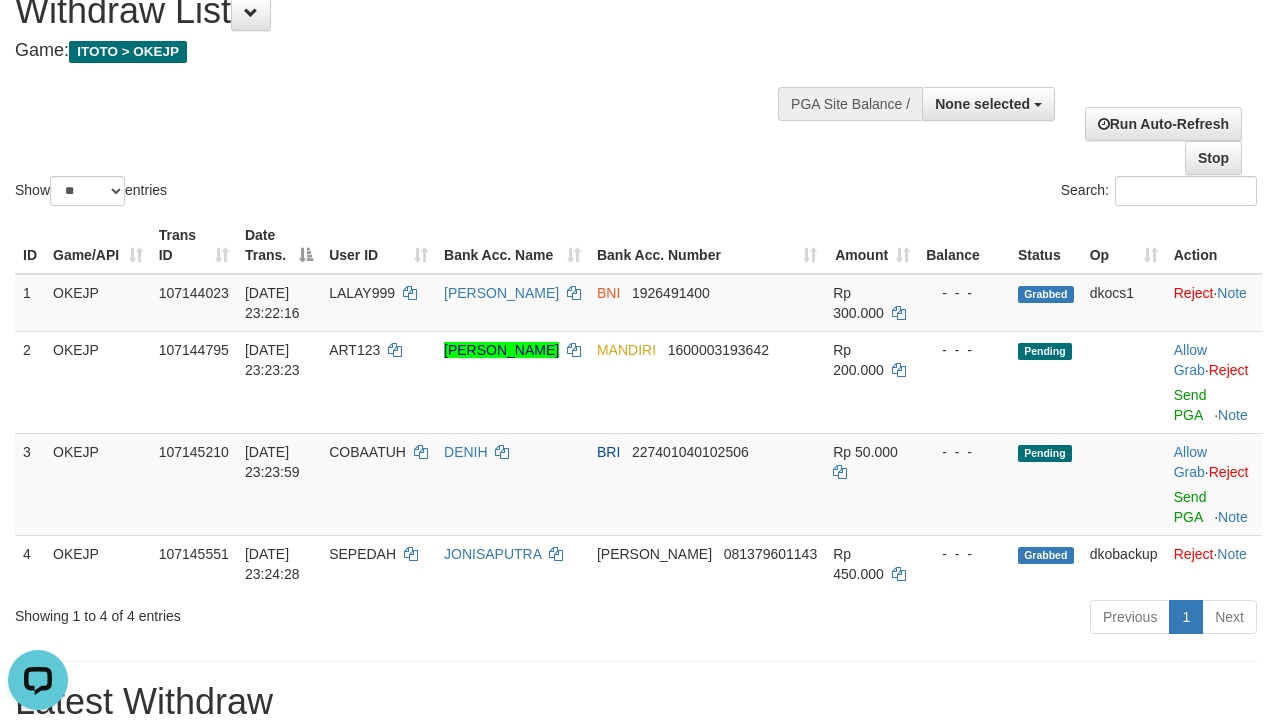 scroll, scrollTop: 0, scrollLeft: 0, axis: both 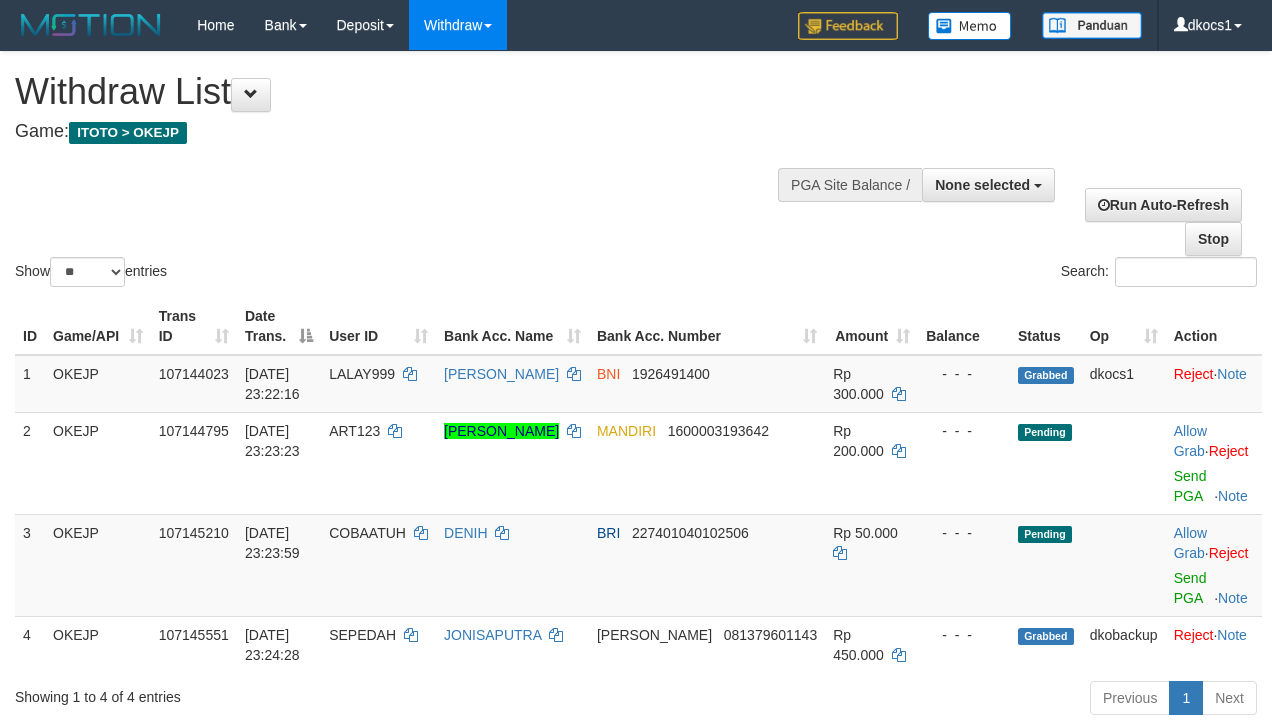 select 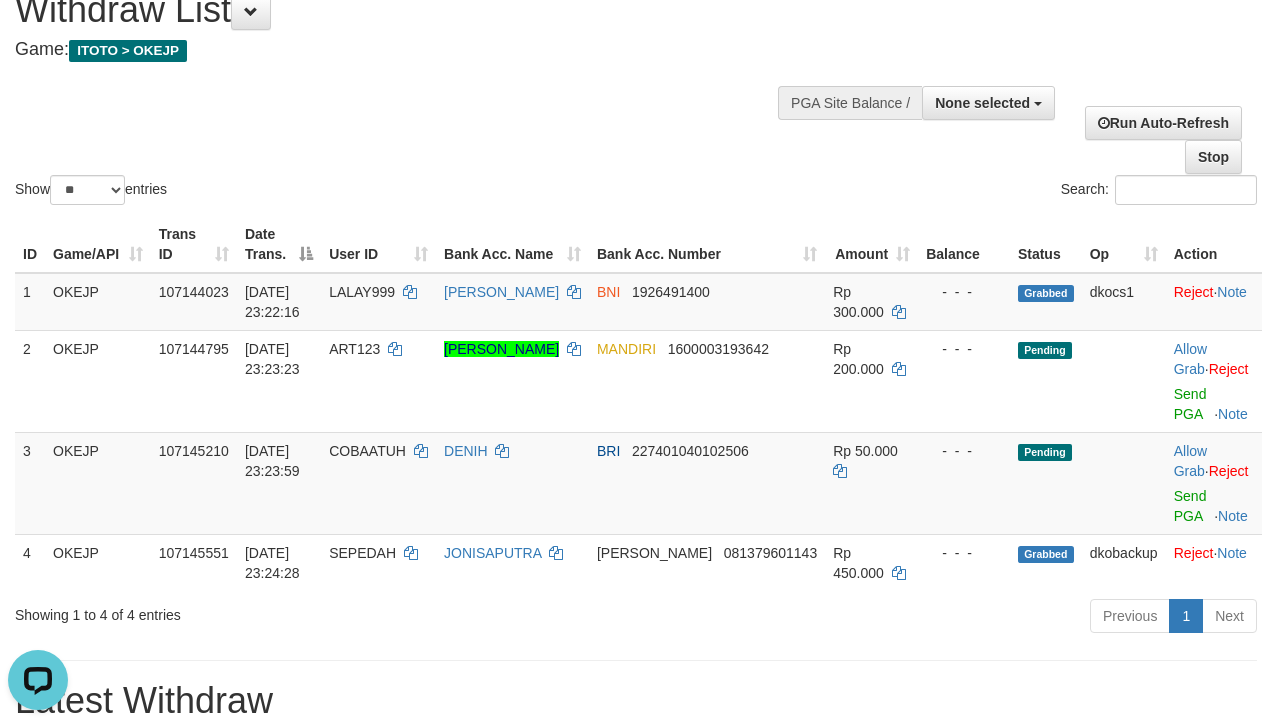 scroll, scrollTop: 0, scrollLeft: 0, axis: both 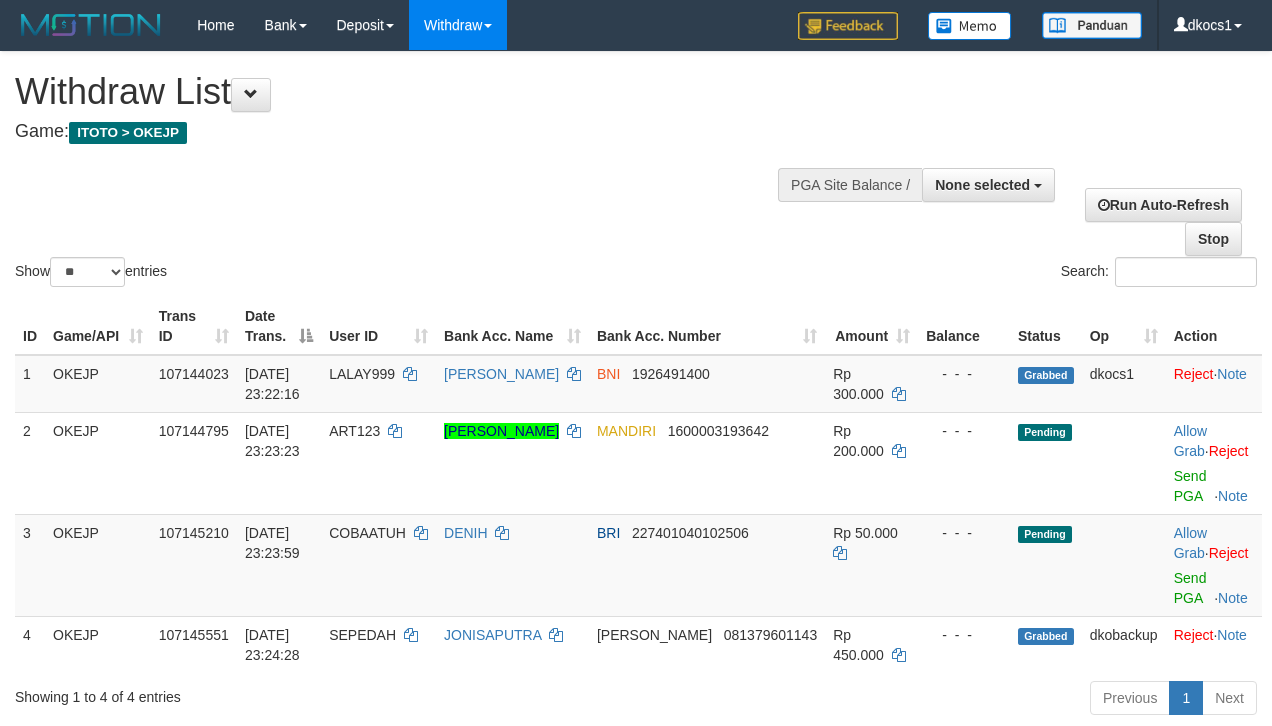 select 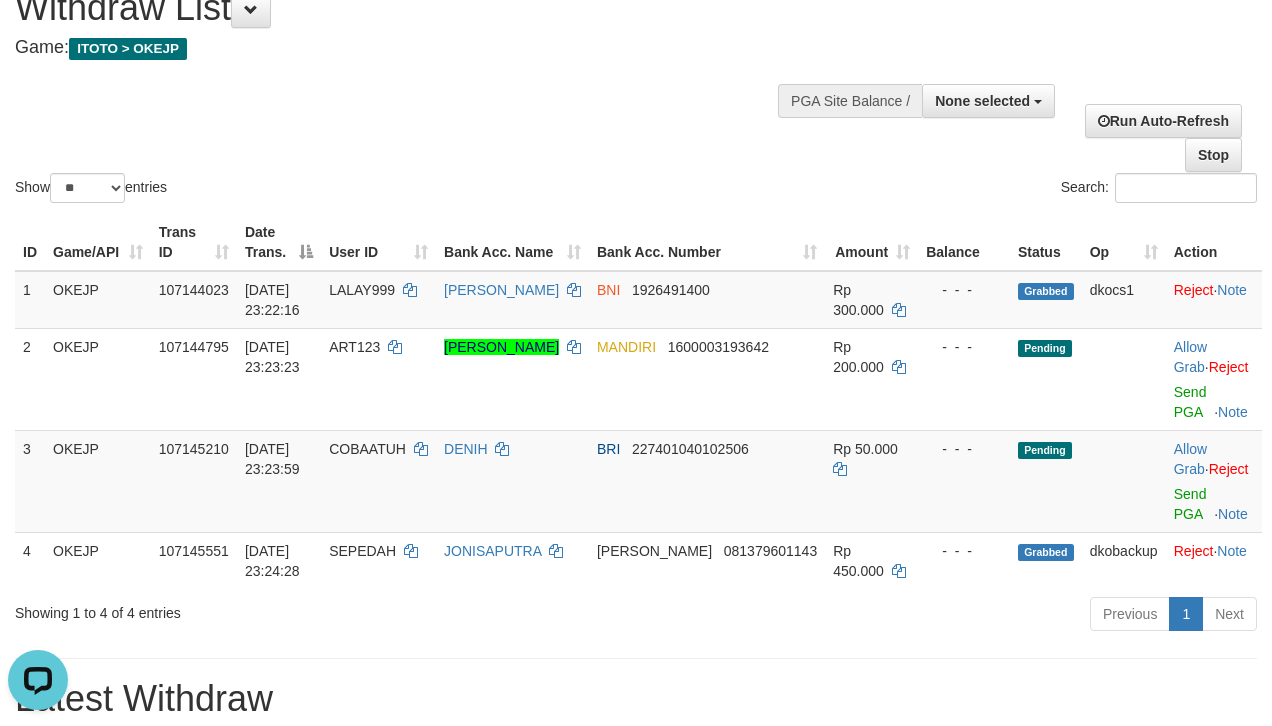 scroll, scrollTop: 0, scrollLeft: 0, axis: both 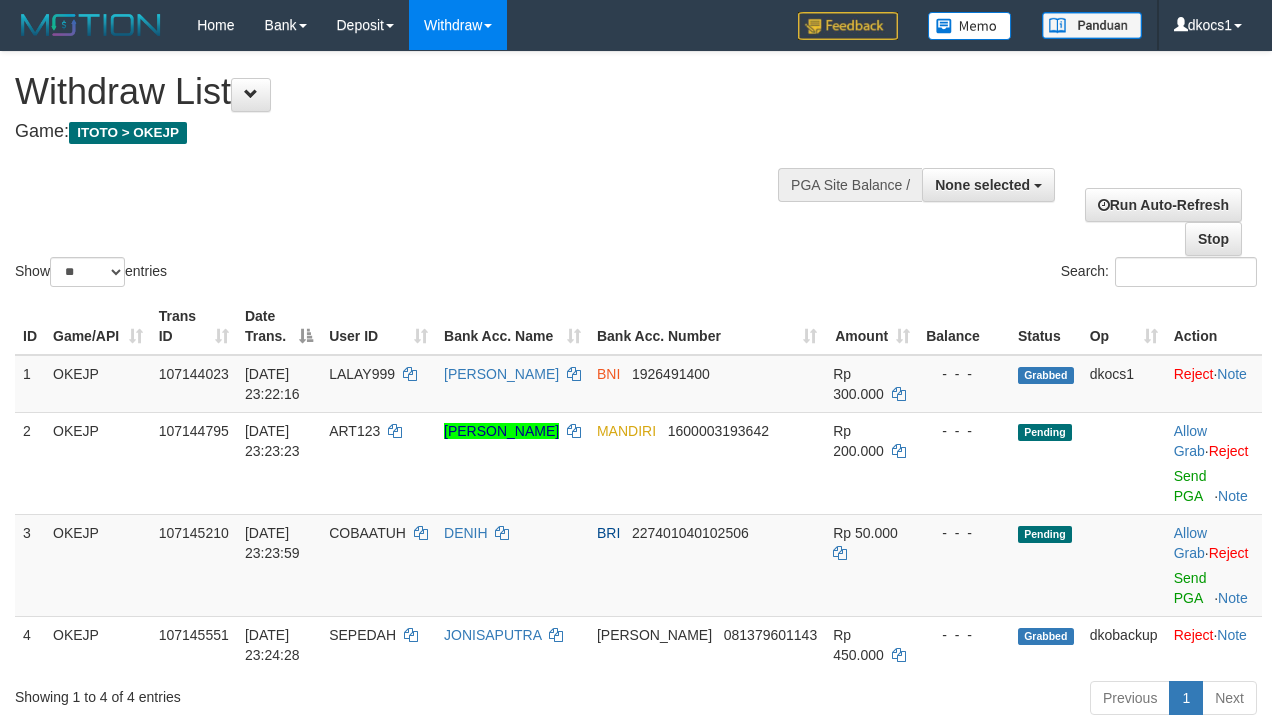 select 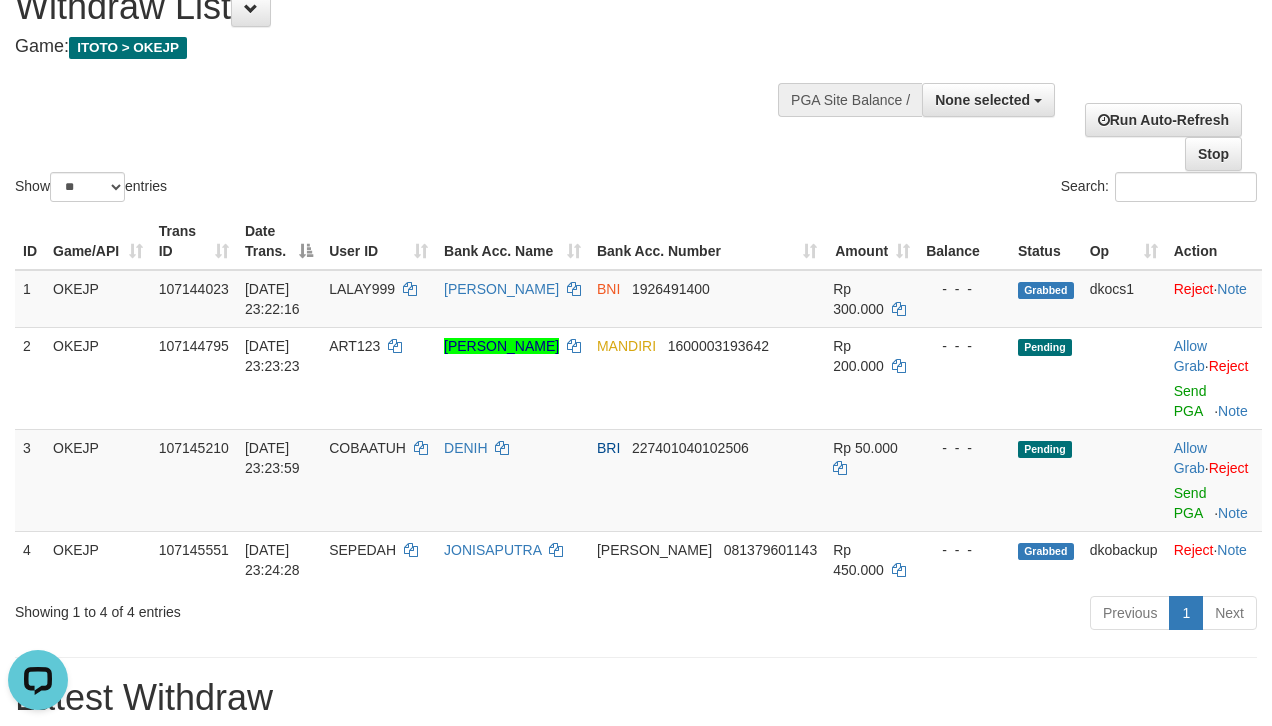 scroll, scrollTop: 0, scrollLeft: 0, axis: both 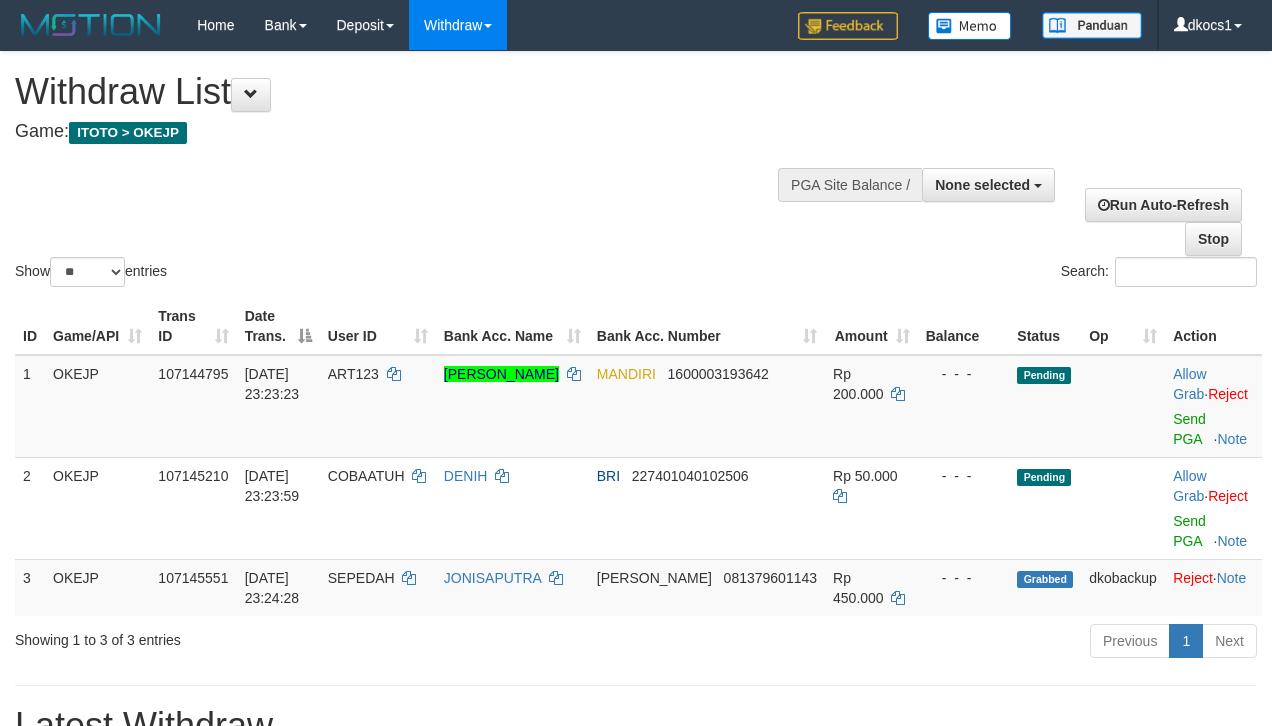 select 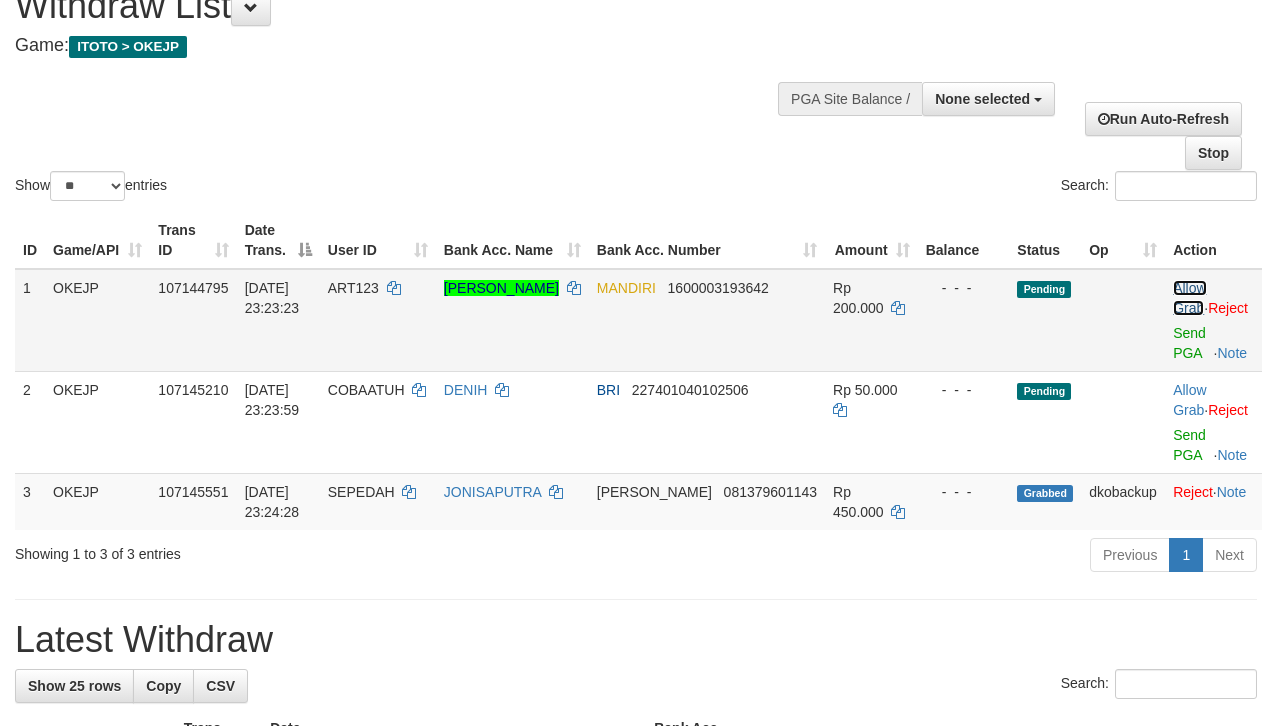 click on "Allow Grab" at bounding box center [1189, 298] 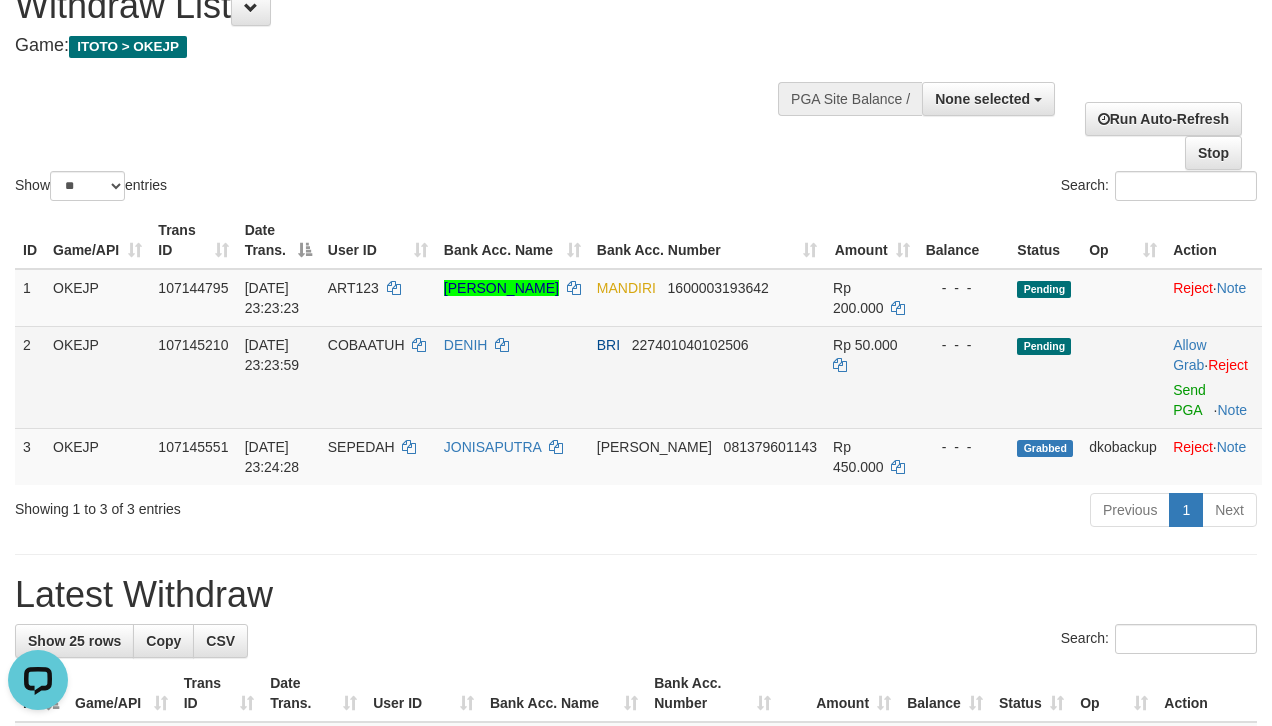 scroll, scrollTop: 0, scrollLeft: 0, axis: both 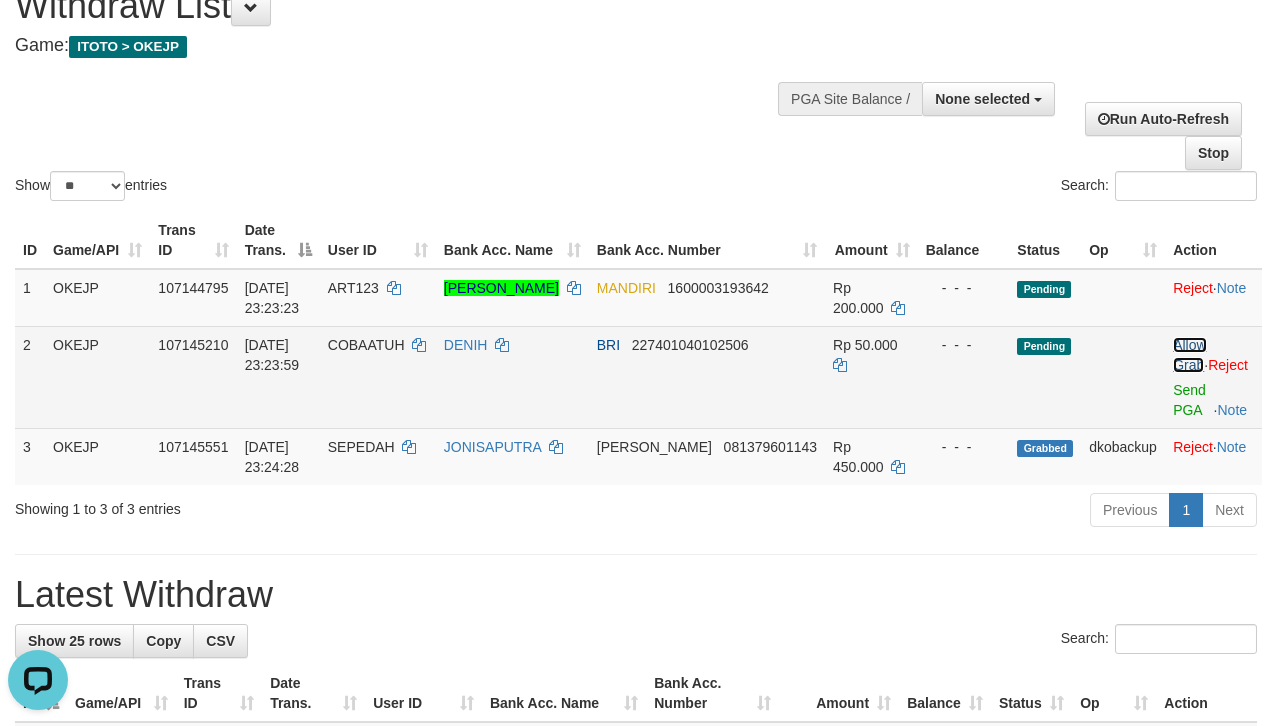 click on "Allow Grab" at bounding box center (1189, 355) 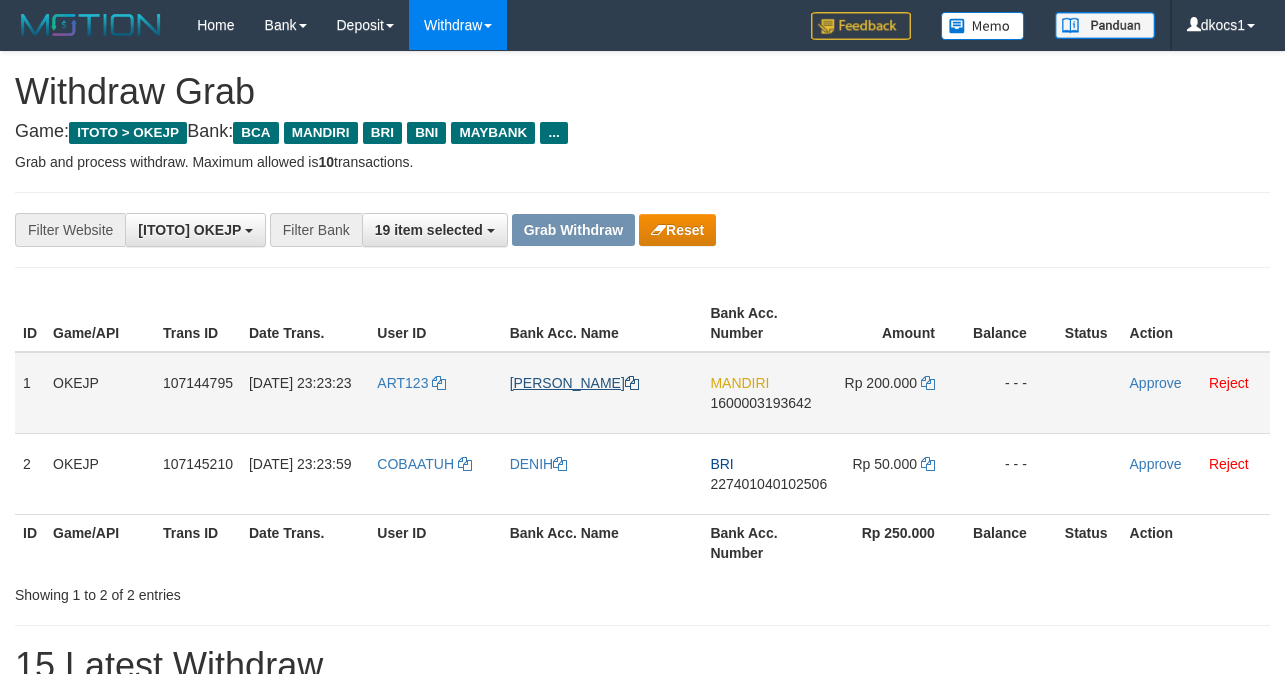 scroll, scrollTop: 0, scrollLeft: 0, axis: both 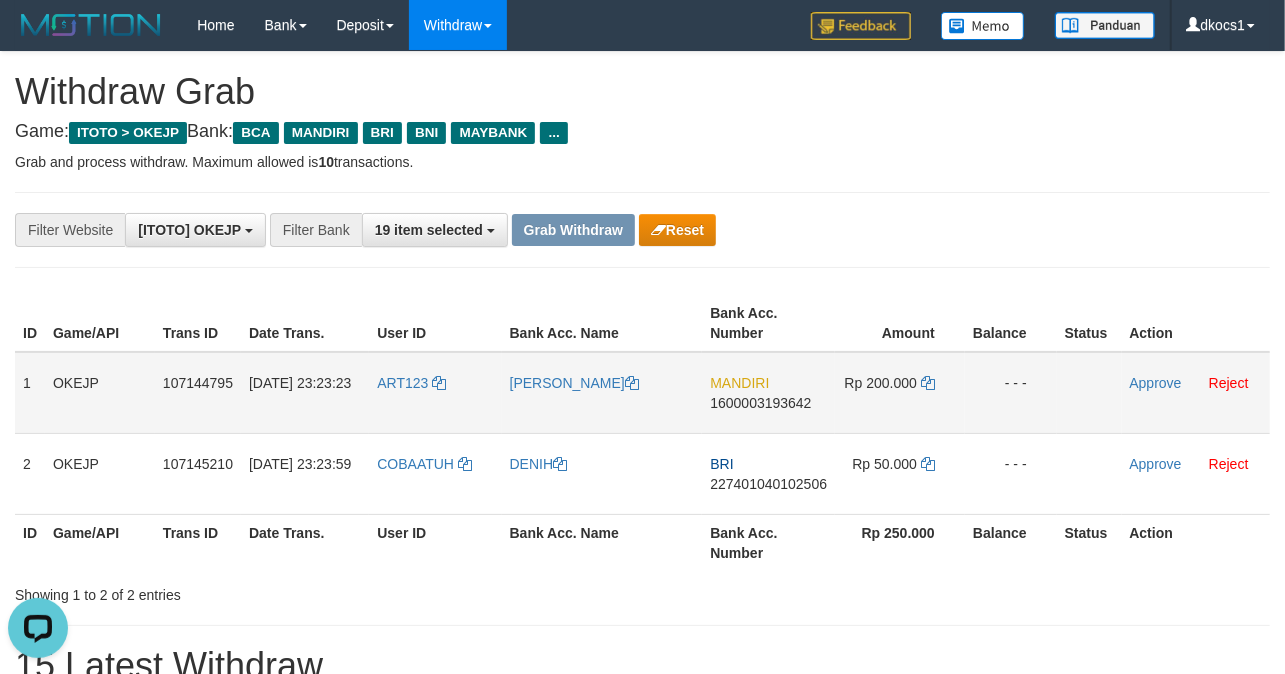 click on "ART123" at bounding box center [435, 393] 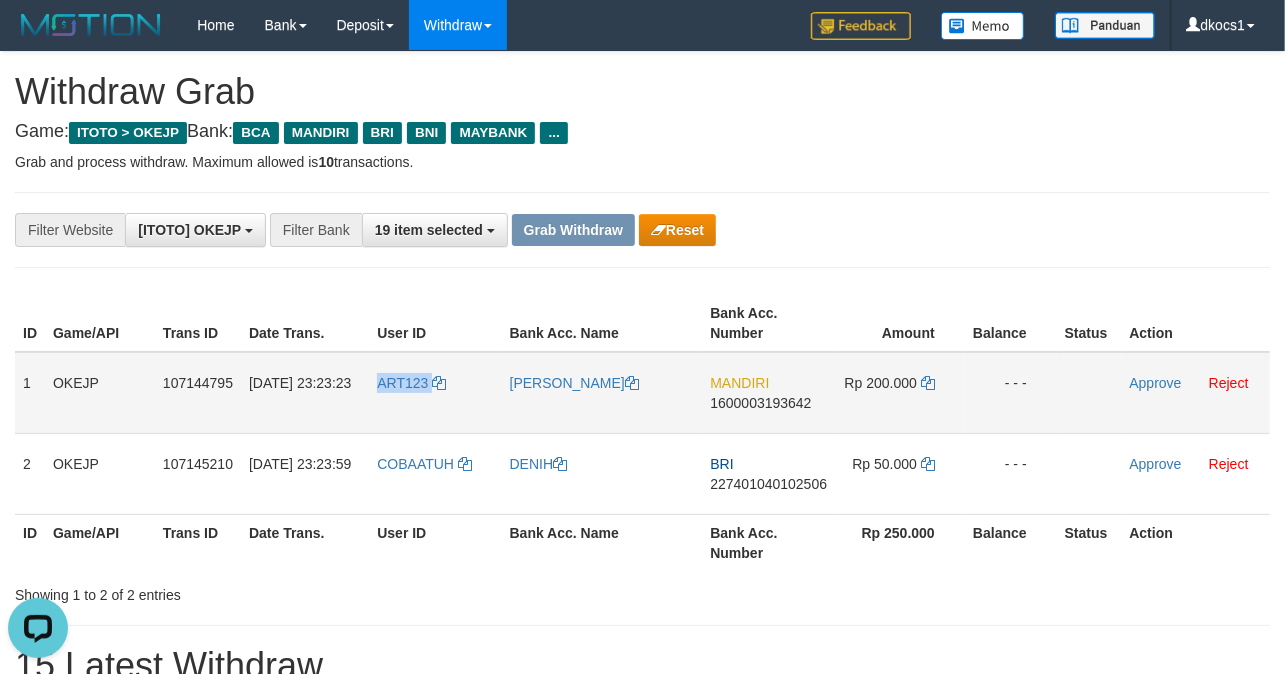 click on "ART123" at bounding box center (435, 393) 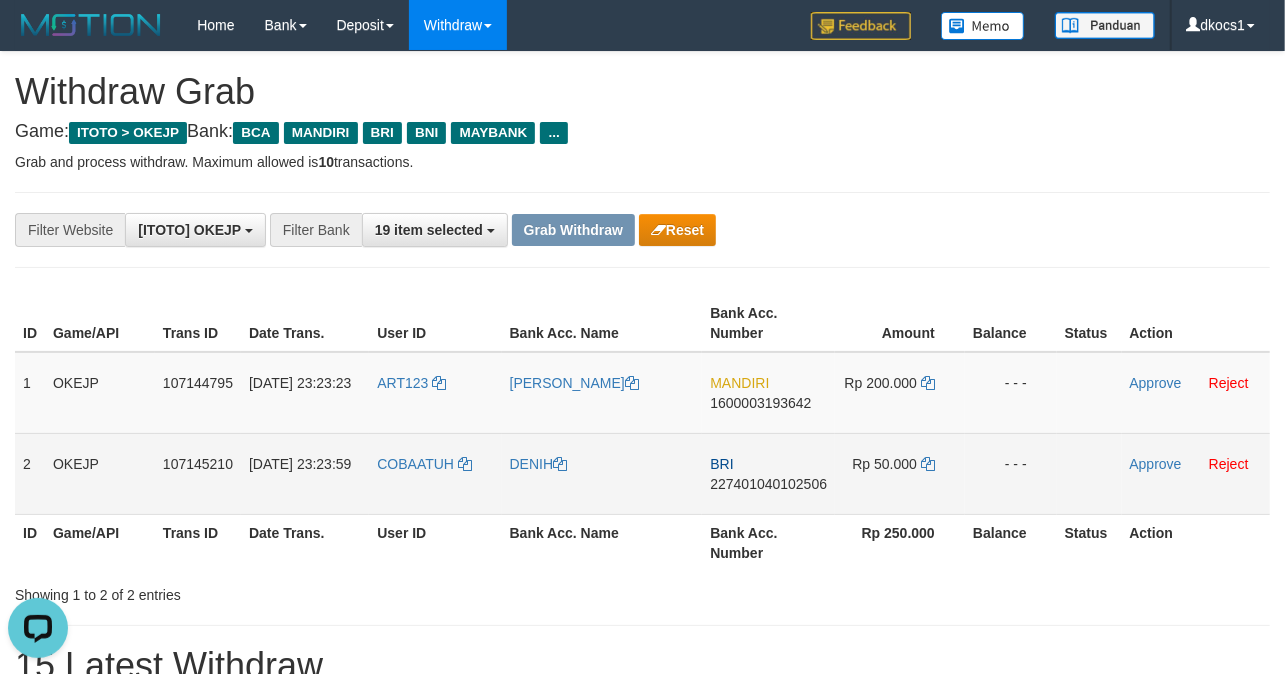 click on "[DATE] 23:23:59" at bounding box center (305, 473) 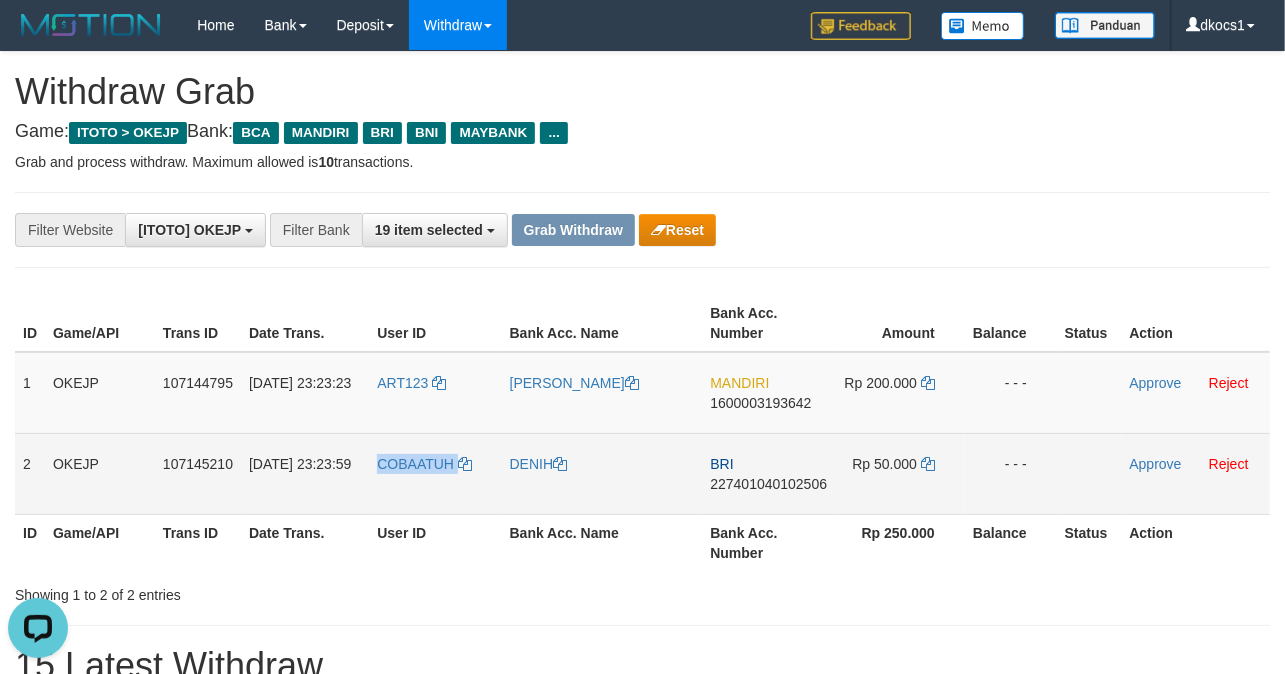 click on "COBAATUH" at bounding box center (435, 473) 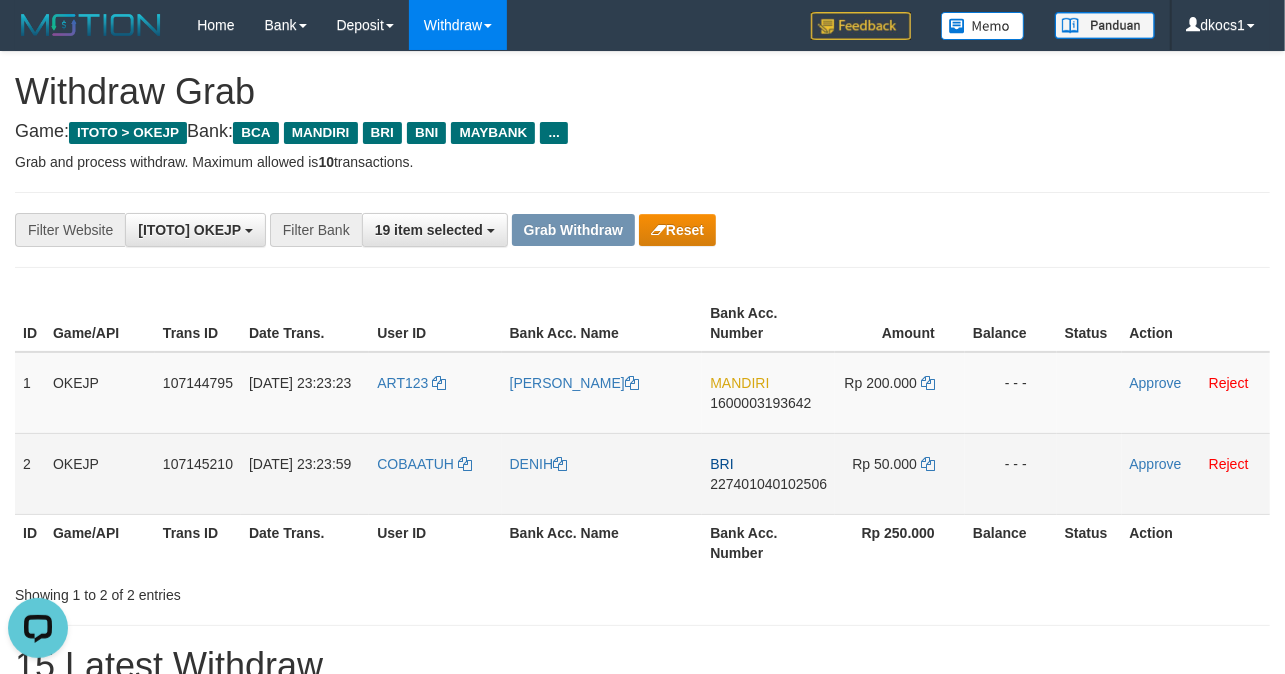 click on "DENIH" at bounding box center (602, 473) 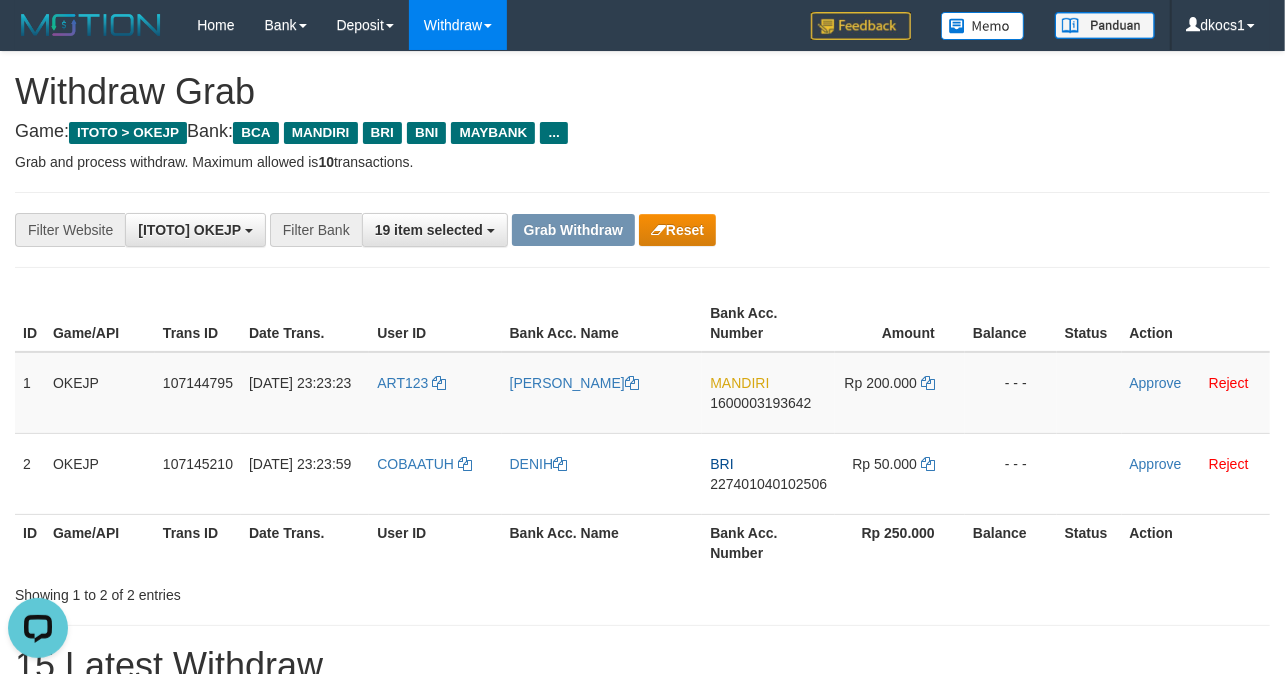 copy on "DENIH" 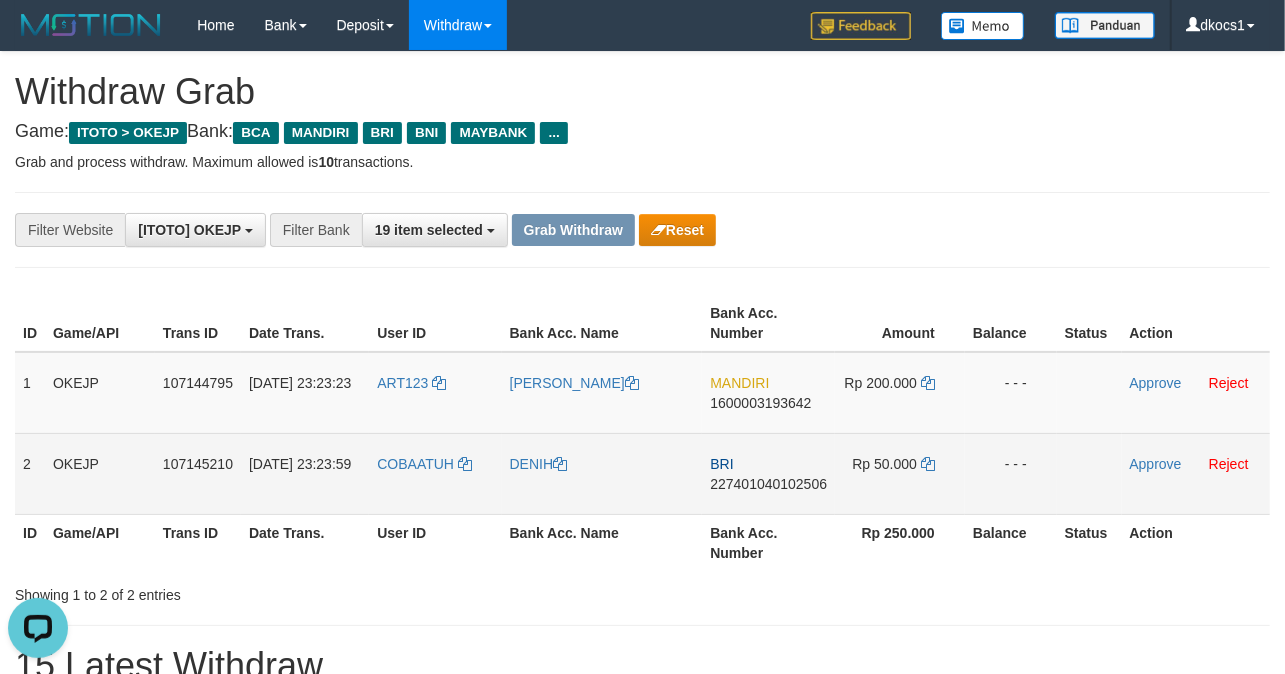 click on "BRI
227401040102506" at bounding box center [768, 473] 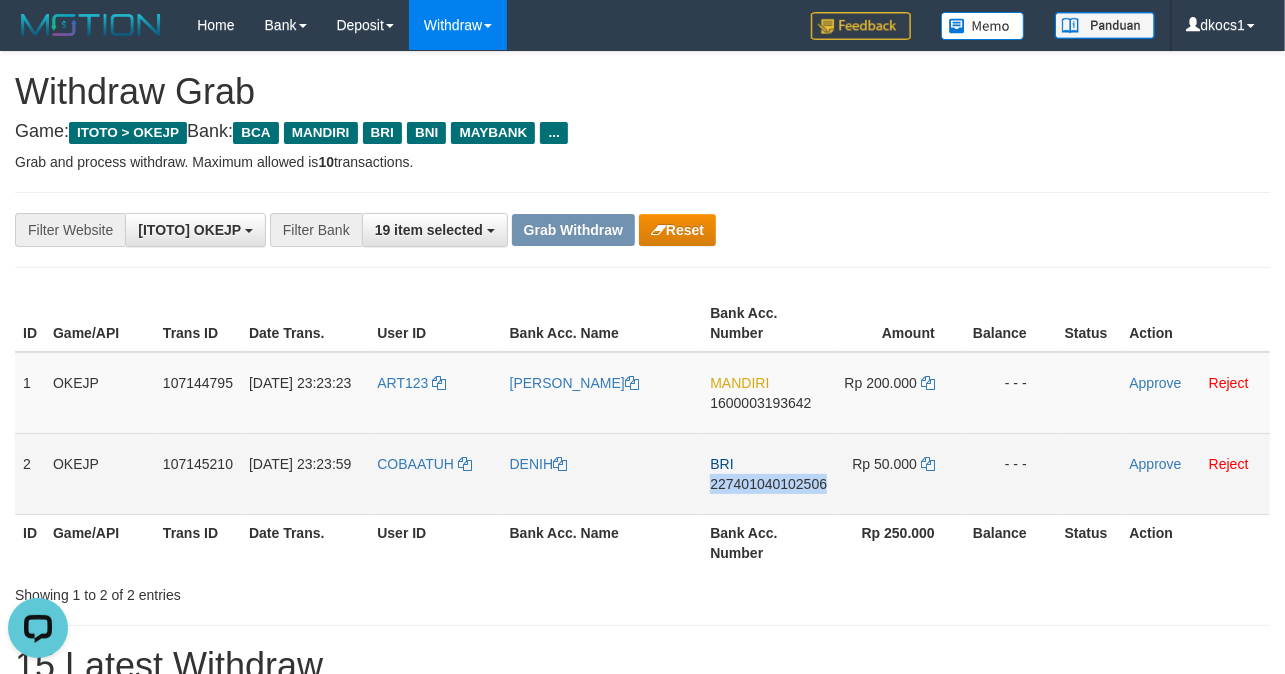 click on "BRI
227401040102506" at bounding box center (768, 473) 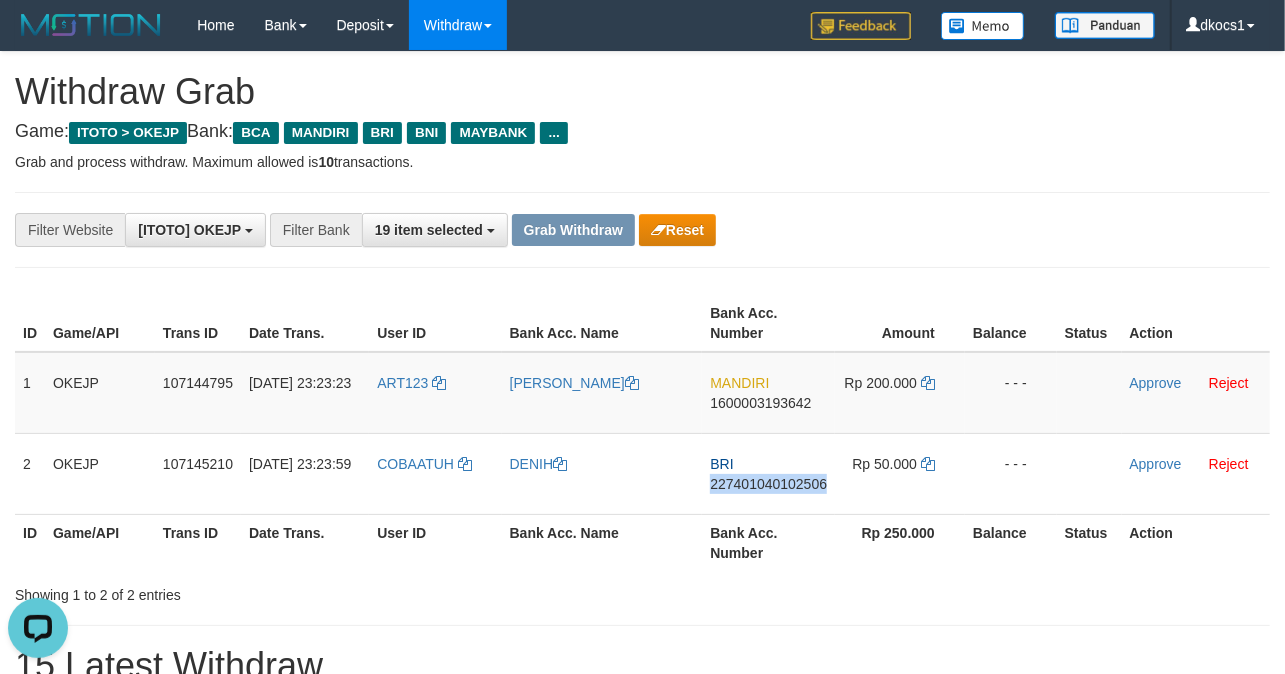 copy on "227401040102506" 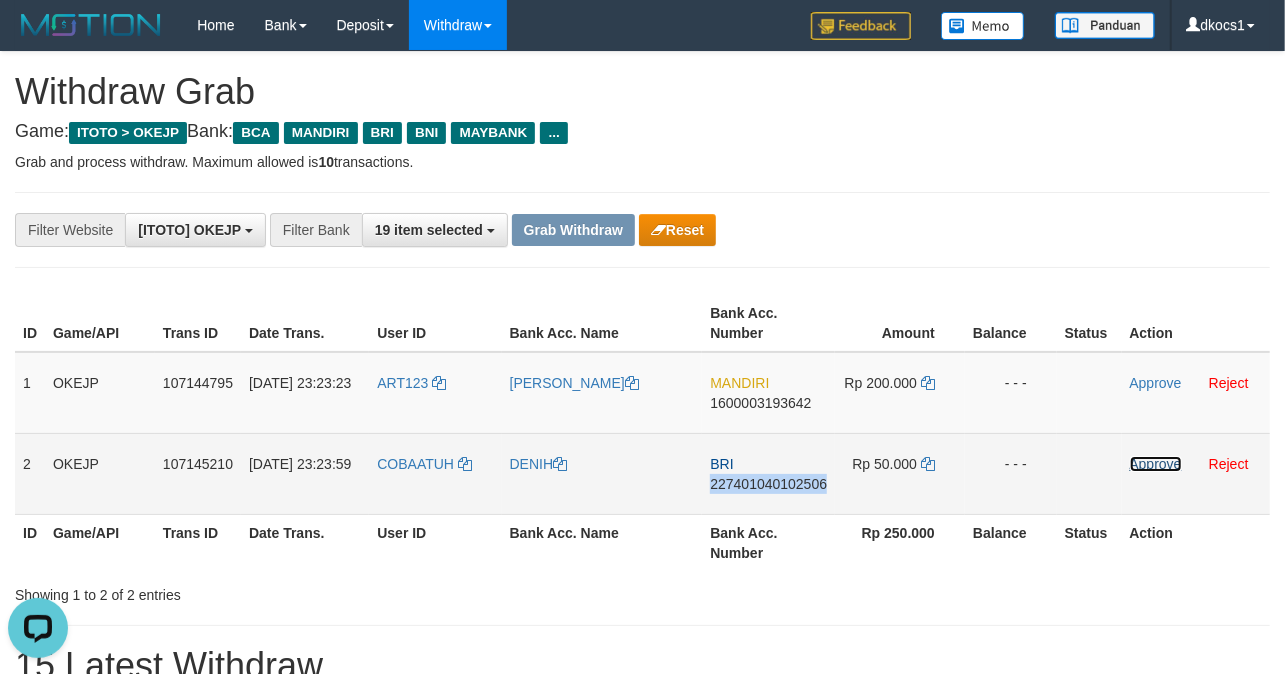 click on "Approve" at bounding box center (1156, 464) 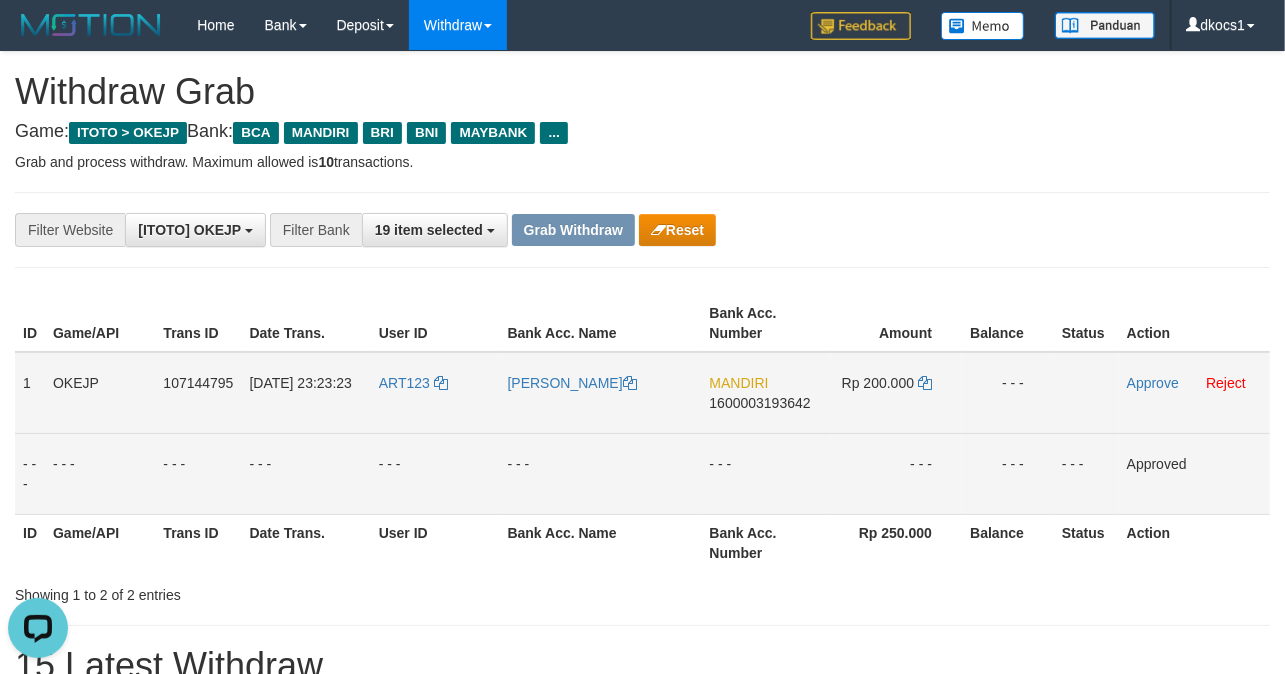 click on "ART123" at bounding box center [435, 393] 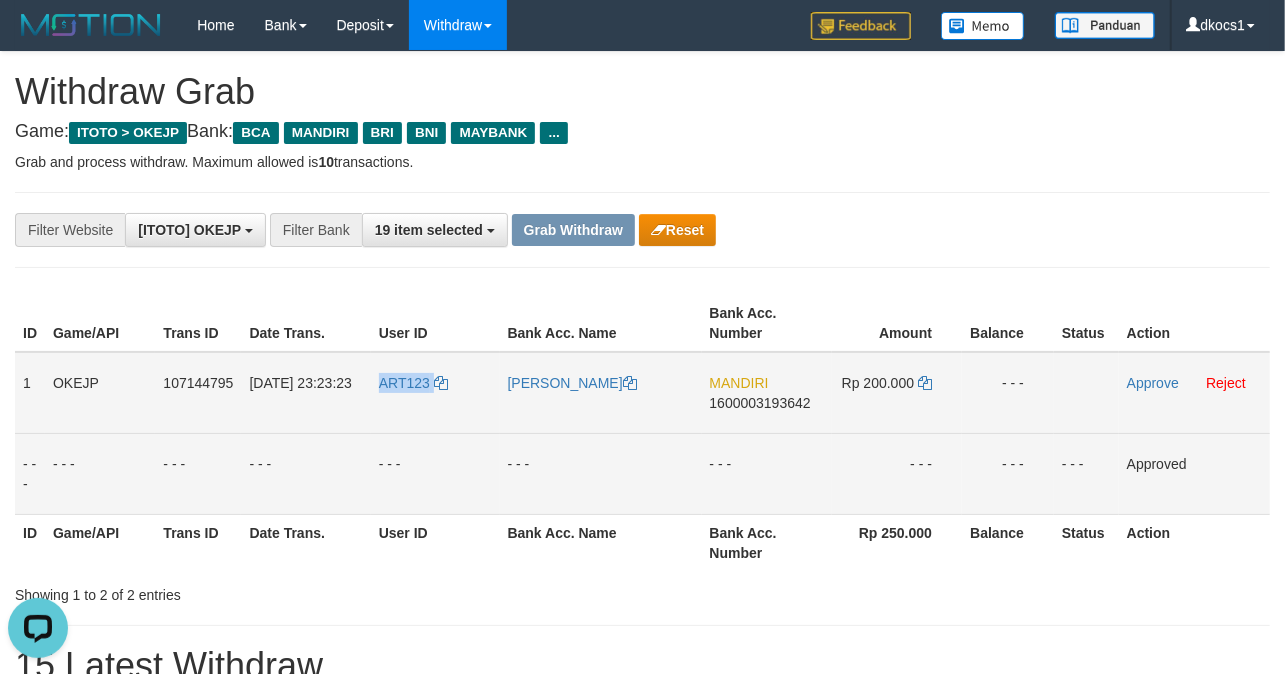 click on "ART123" at bounding box center (435, 393) 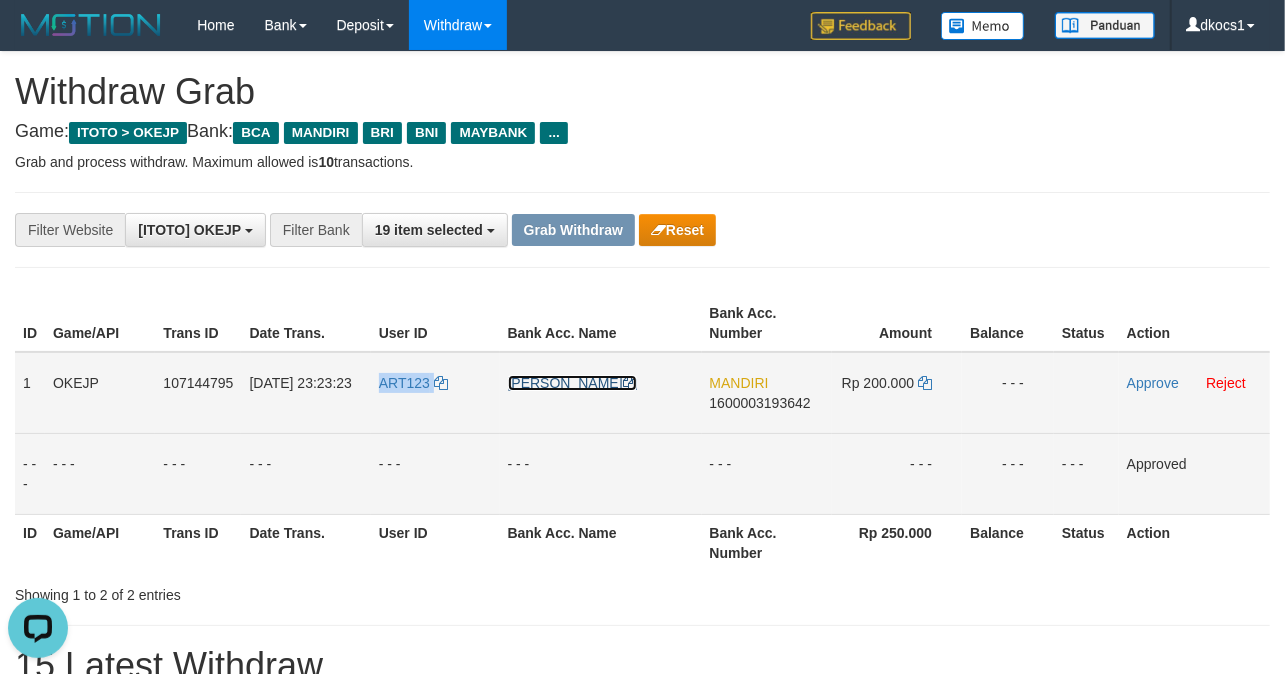 click at bounding box center (630, 383) 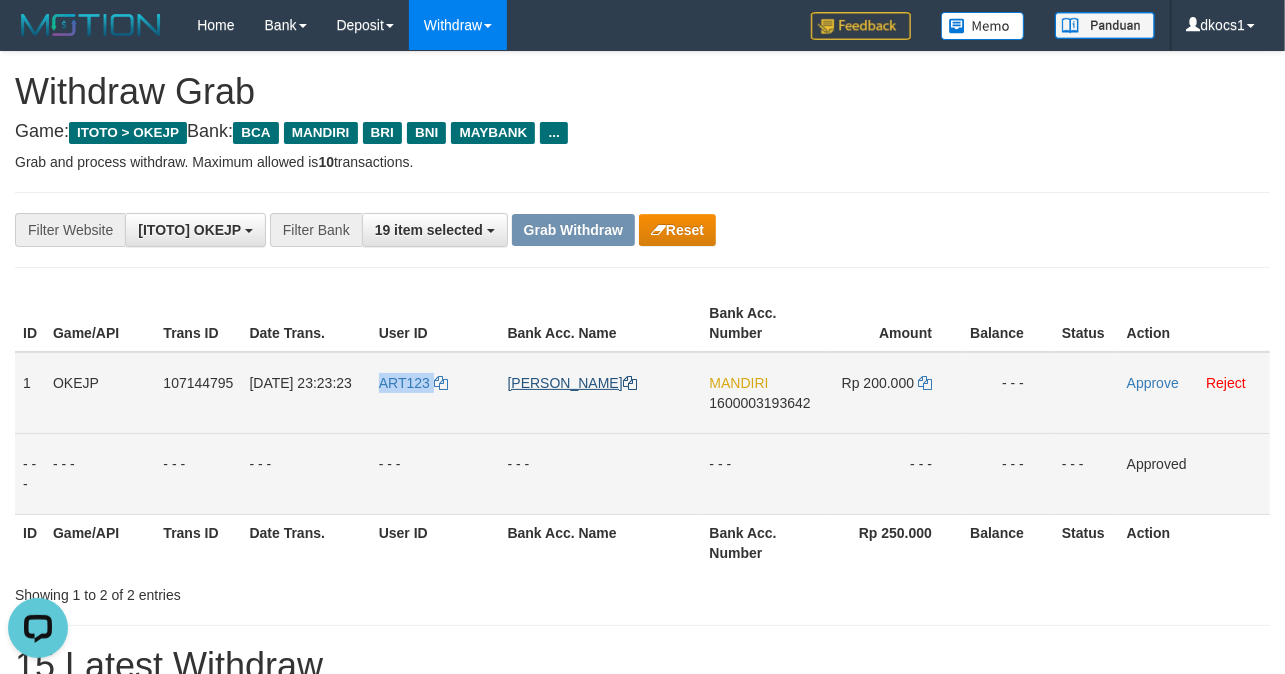 copy on "ART123" 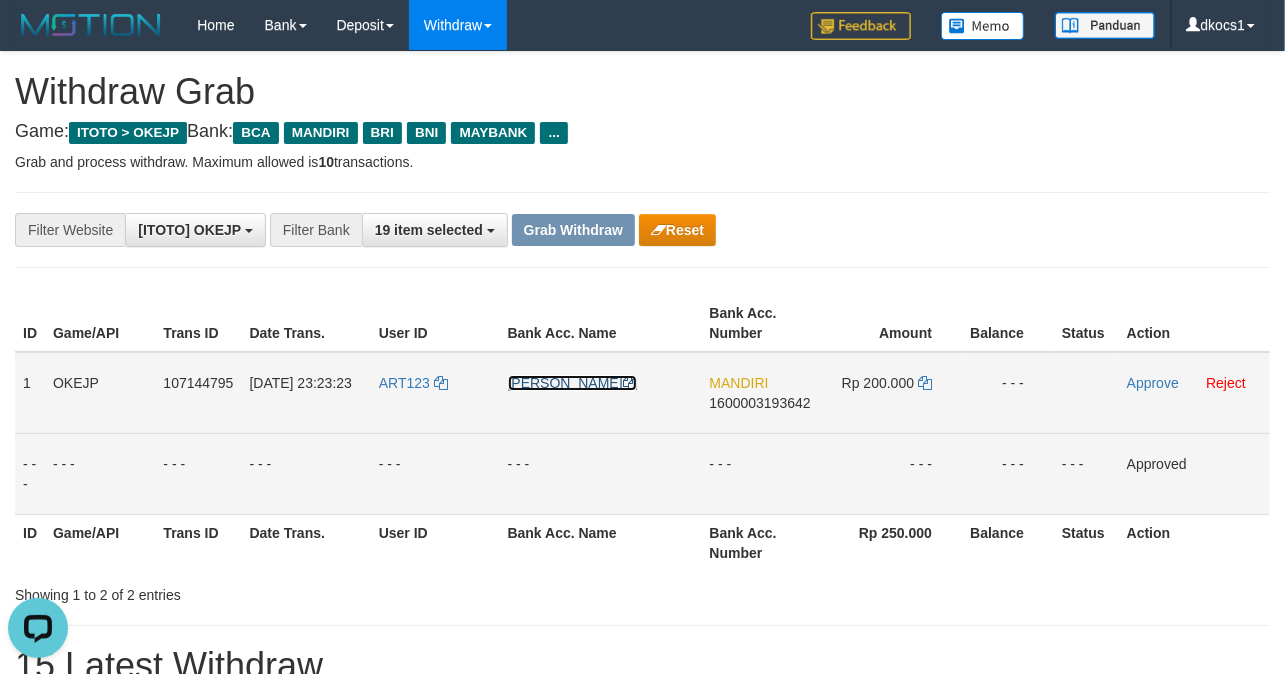 click at bounding box center (630, 383) 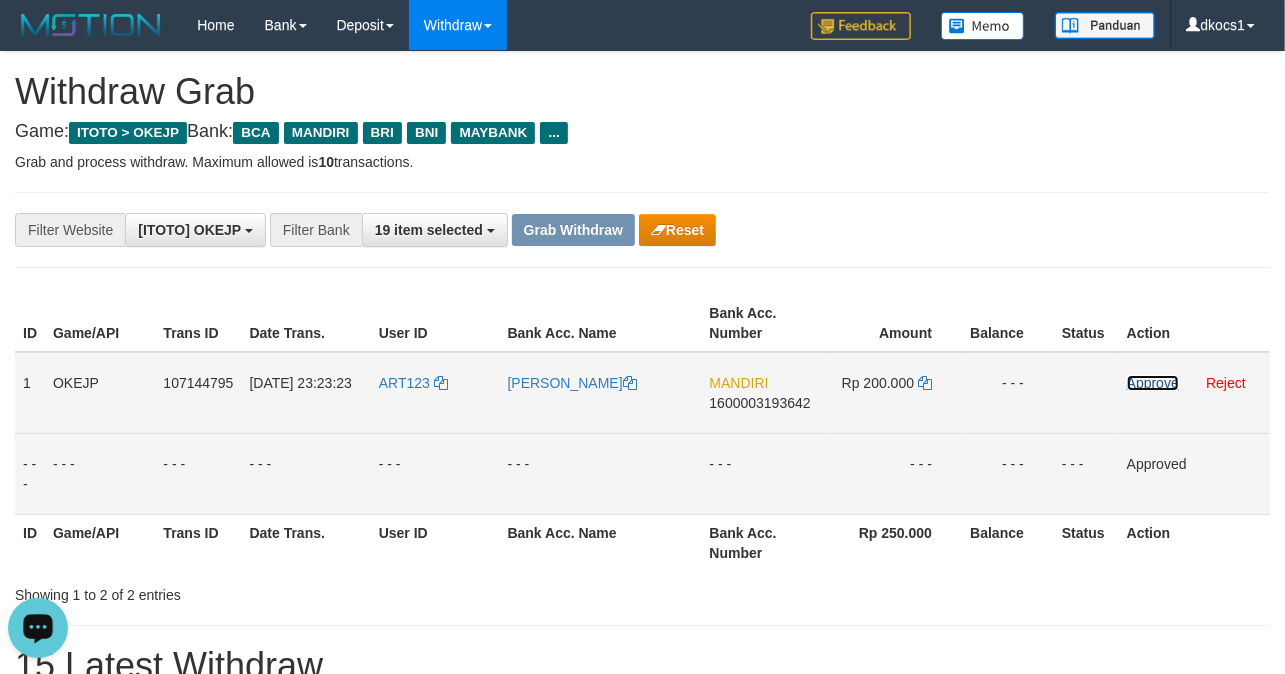 click on "Approve" at bounding box center (1153, 383) 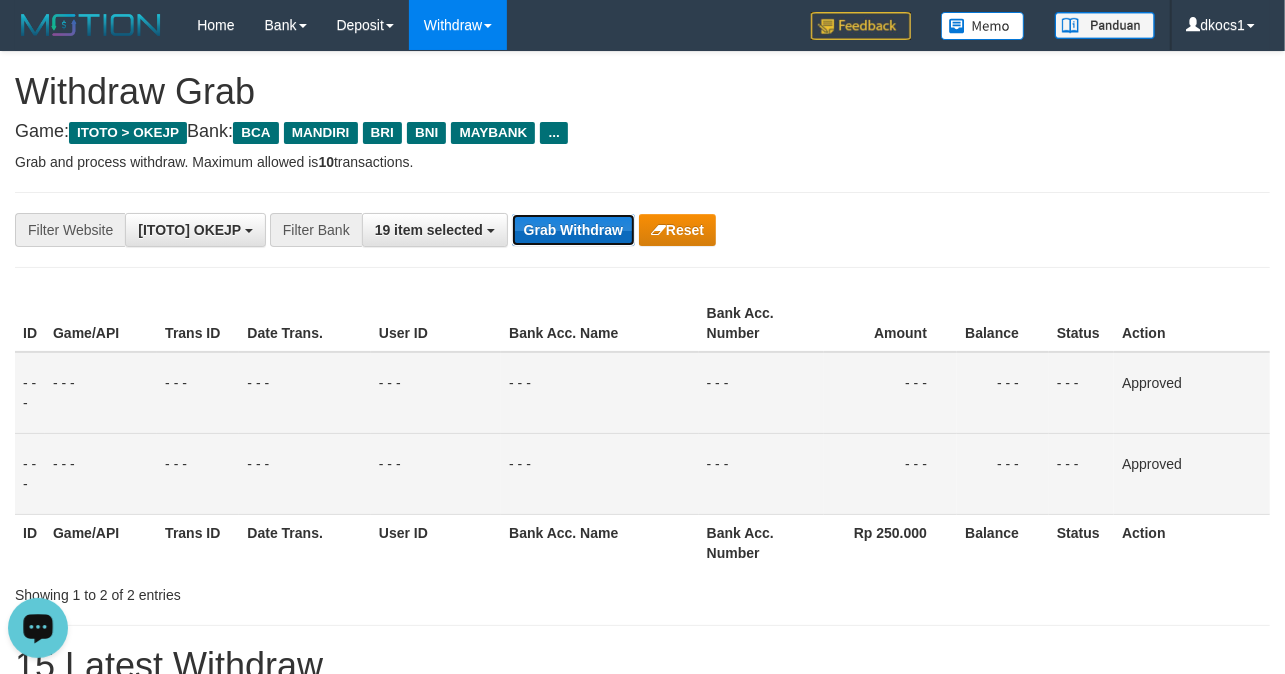 click on "Grab Withdraw" at bounding box center (573, 230) 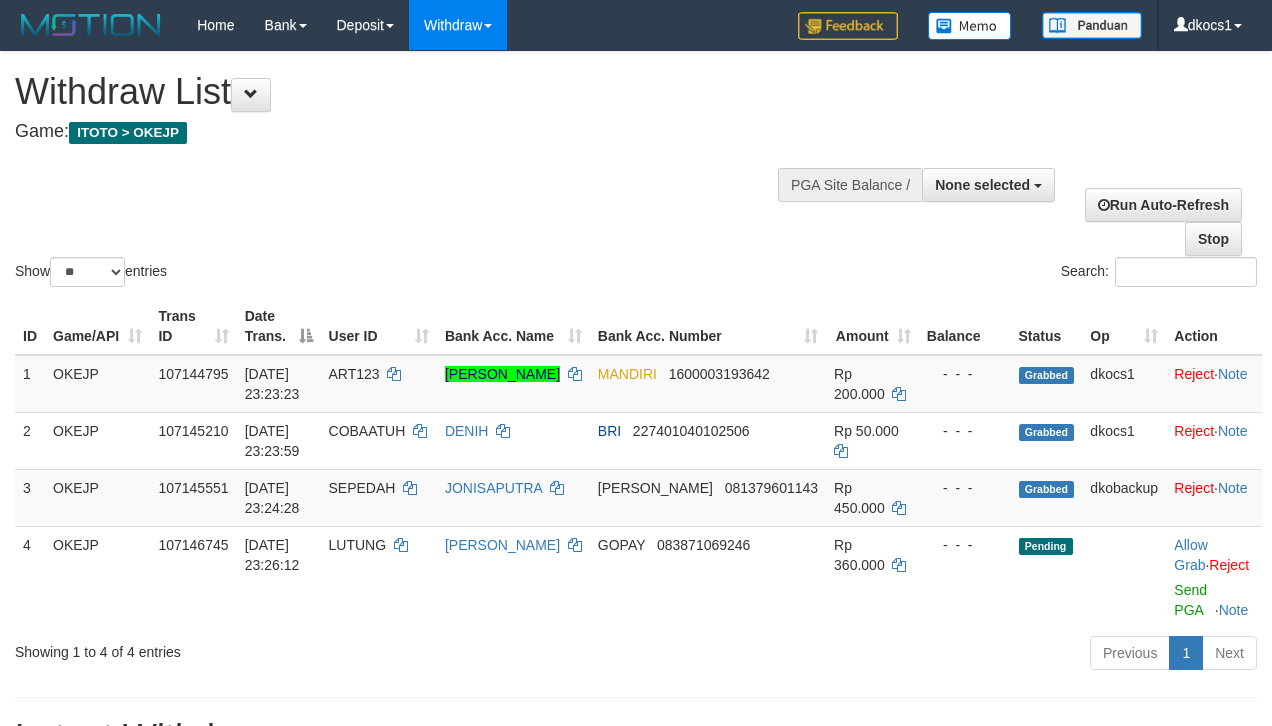 select 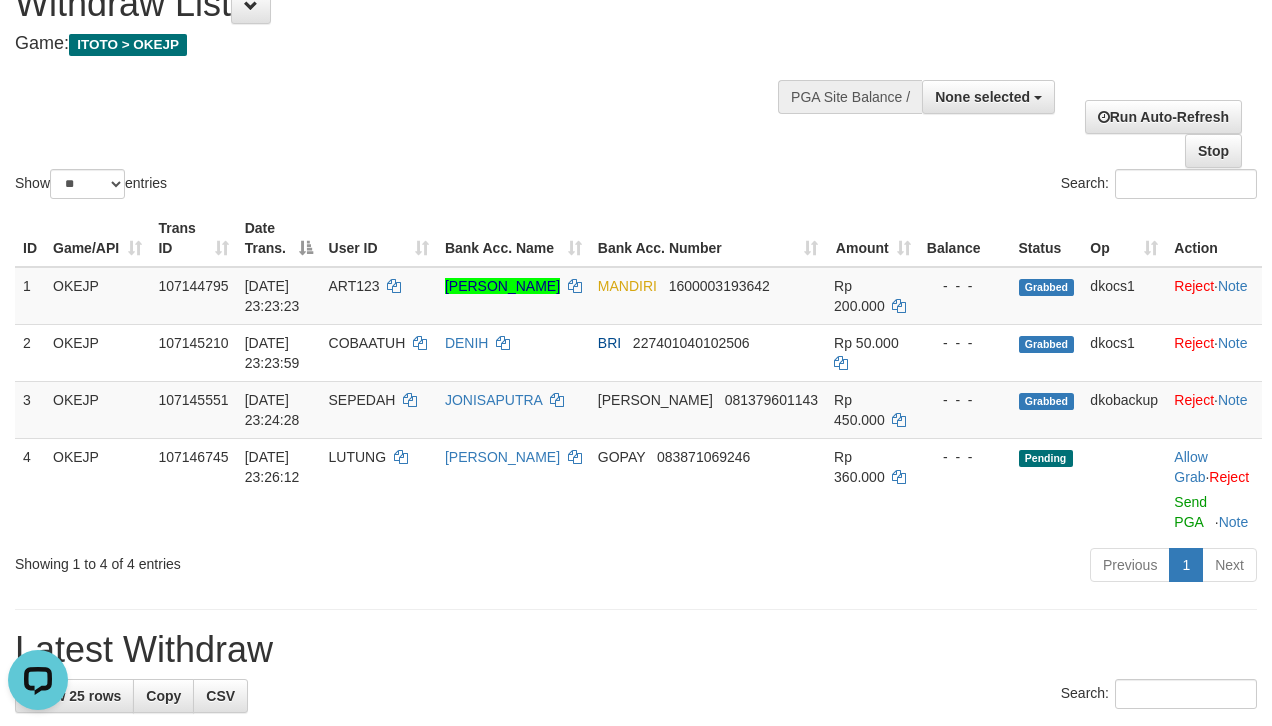 scroll, scrollTop: 0, scrollLeft: 0, axis: both 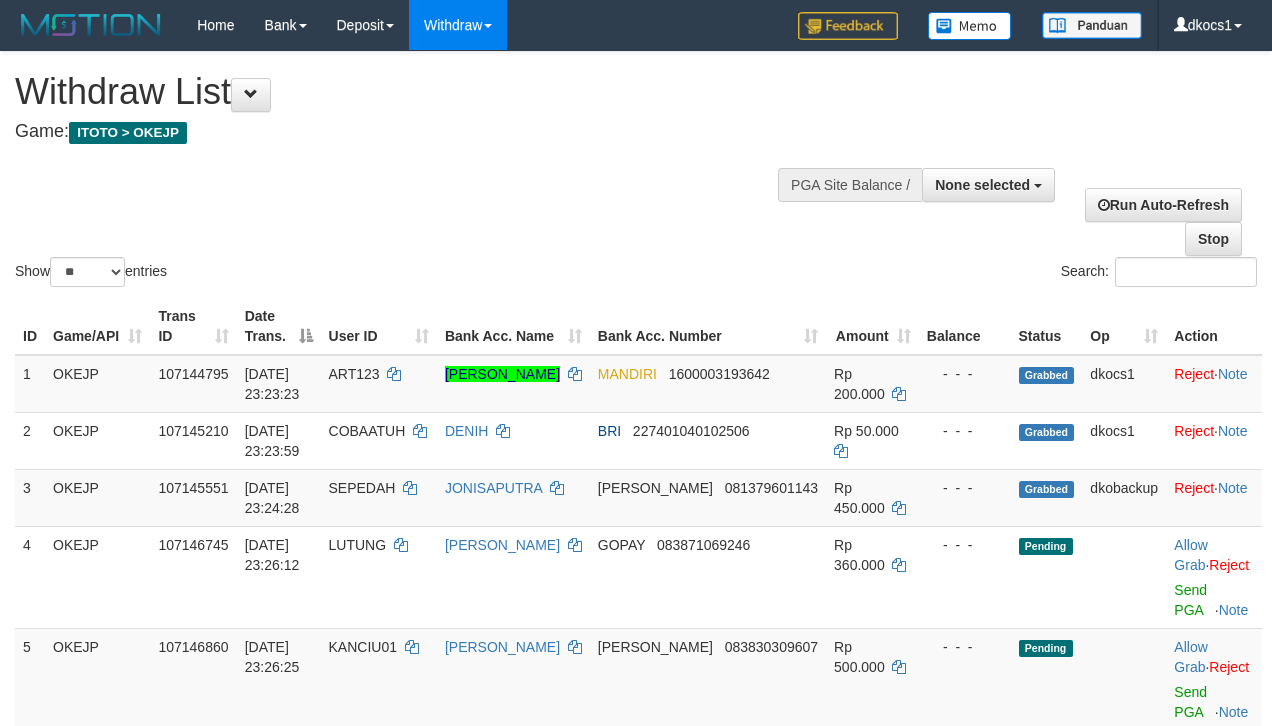 select 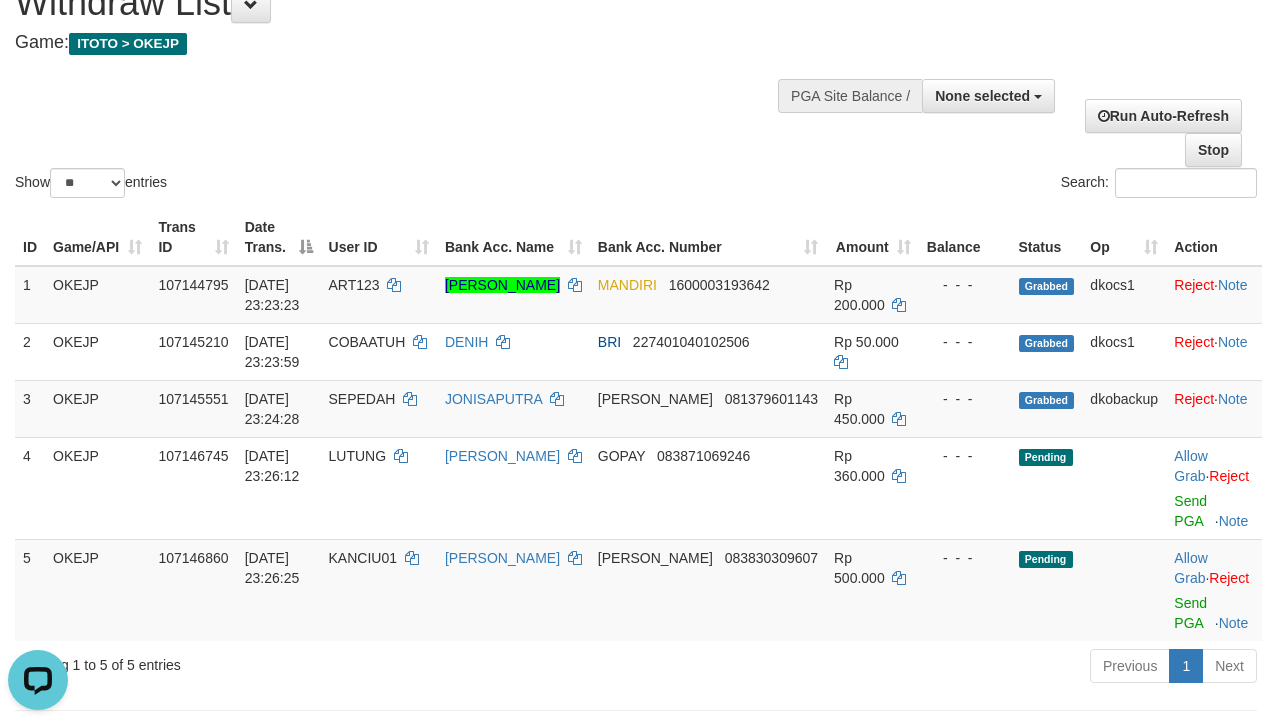 scroll, scrollTop: 0, scrollLeft: 0, axis: both 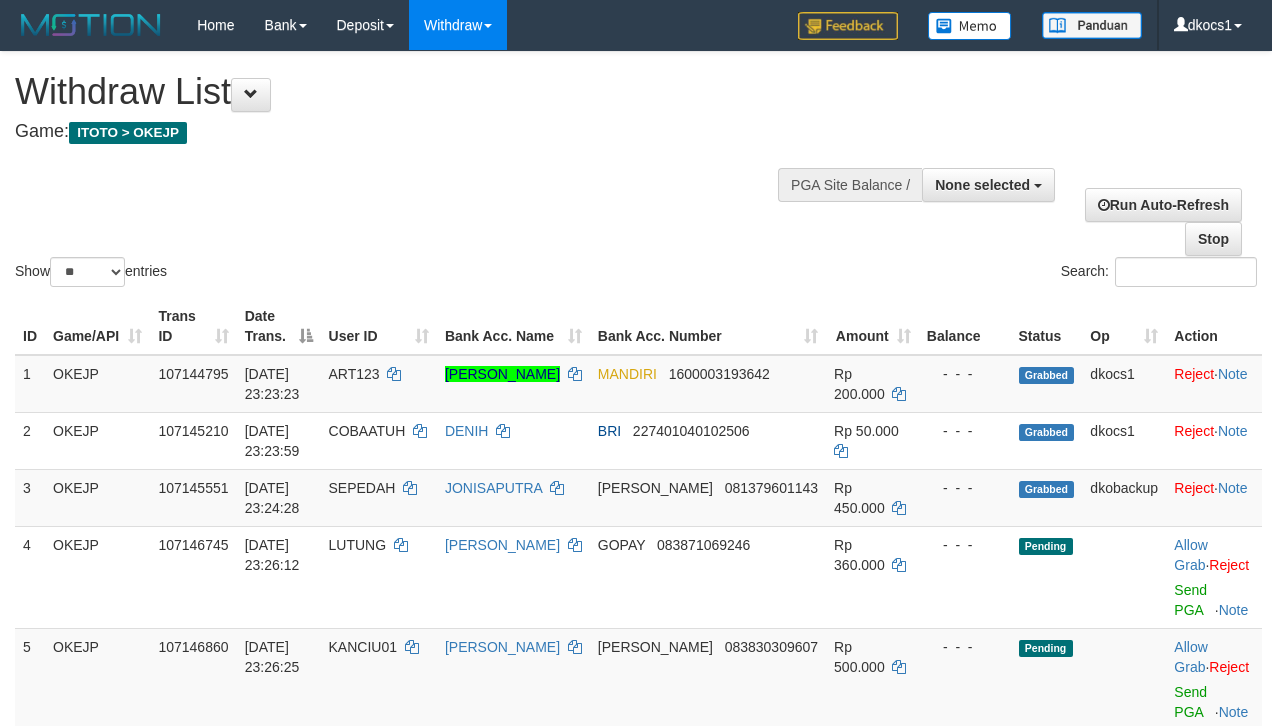select 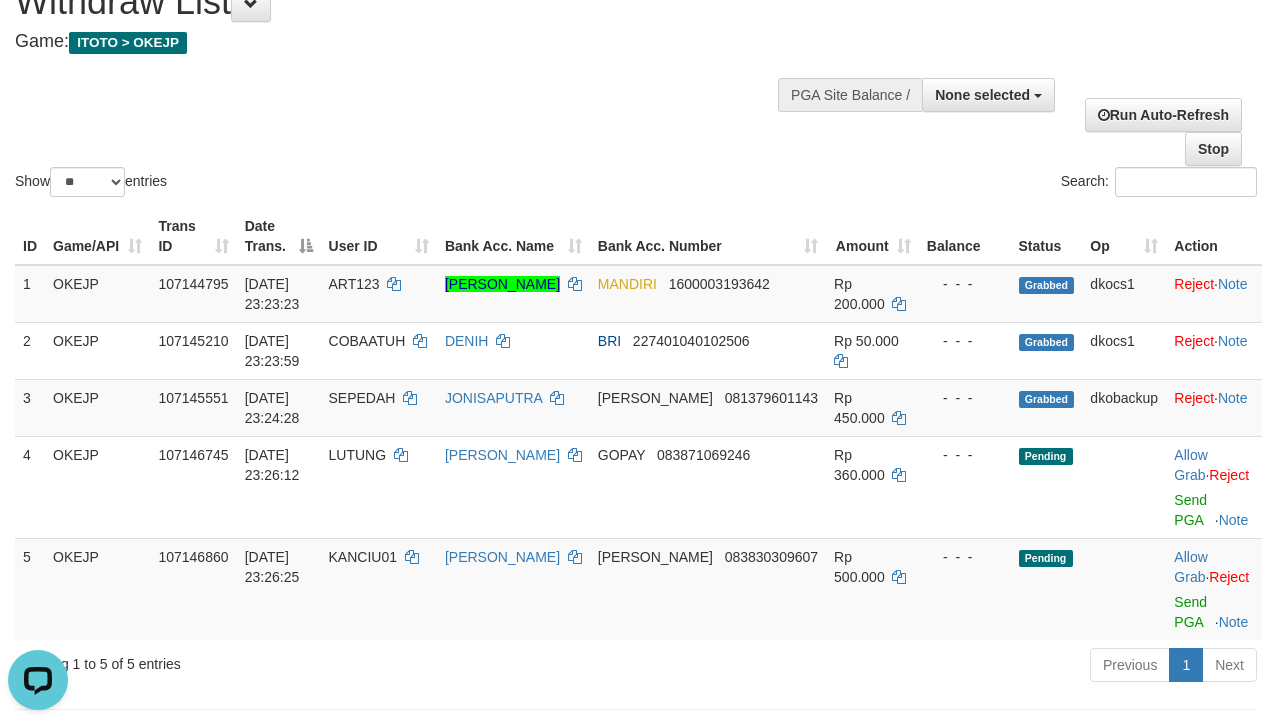 scroll, scrollTop: 0, scrollLeft: 0, axis: both 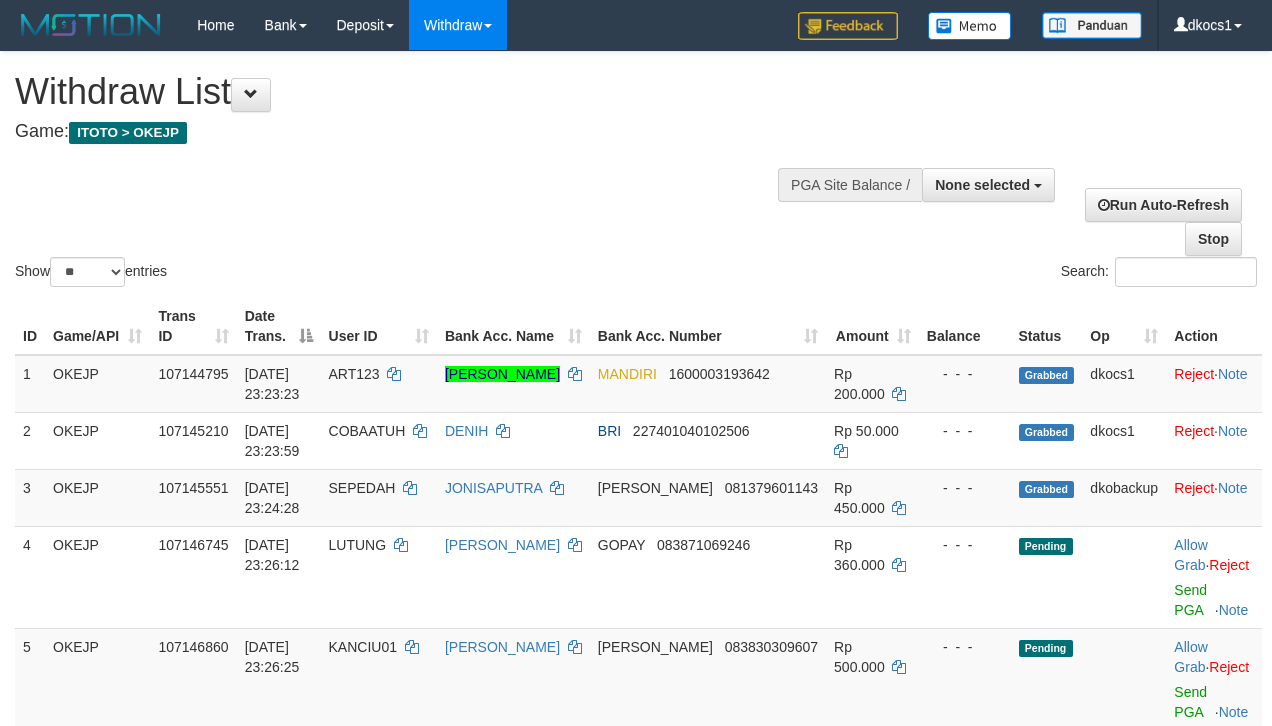 select 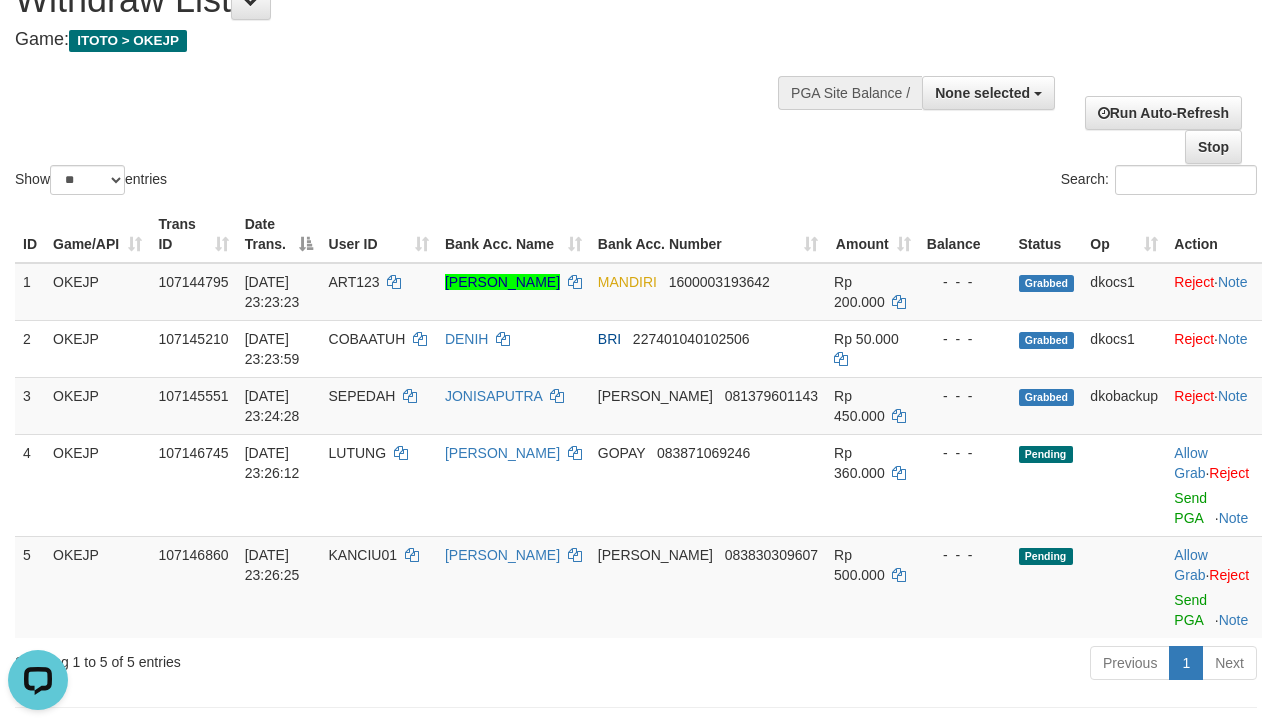 scroll, scrollTop: 0, scrollLeft: 0, axis: both 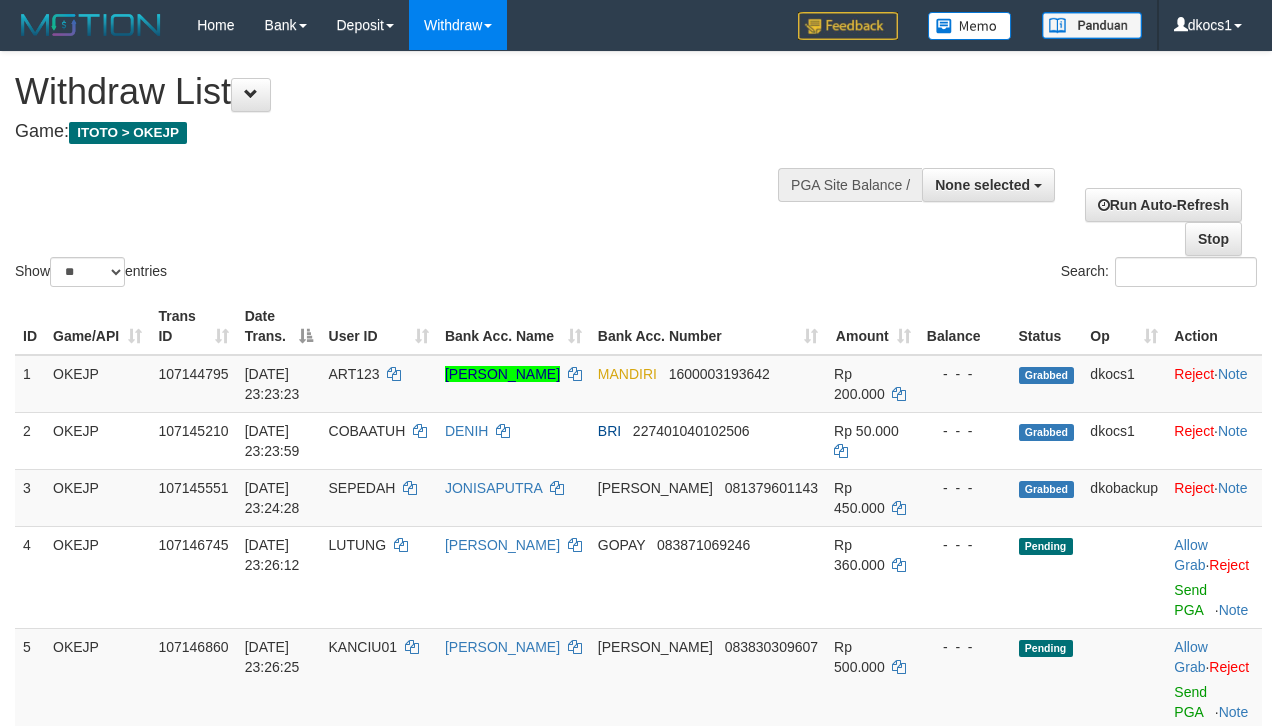select 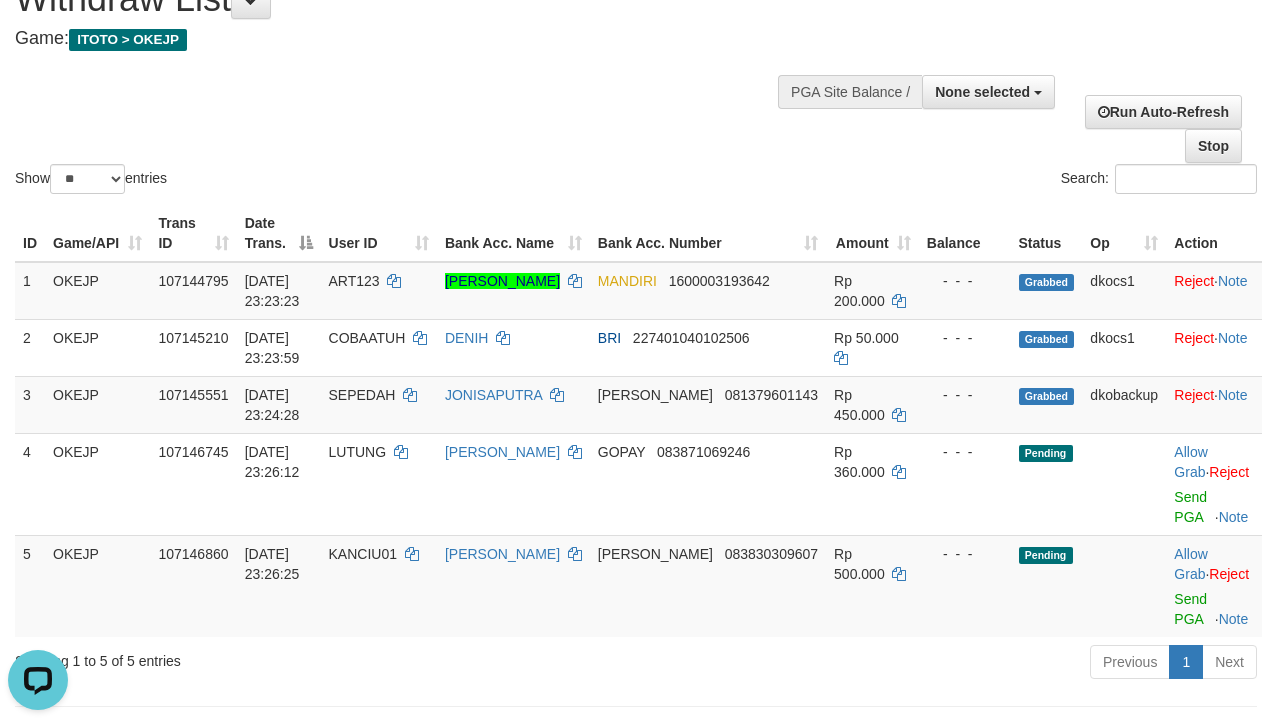 scroll, scrollTop: 0, scrollLeft: 0, axis: both 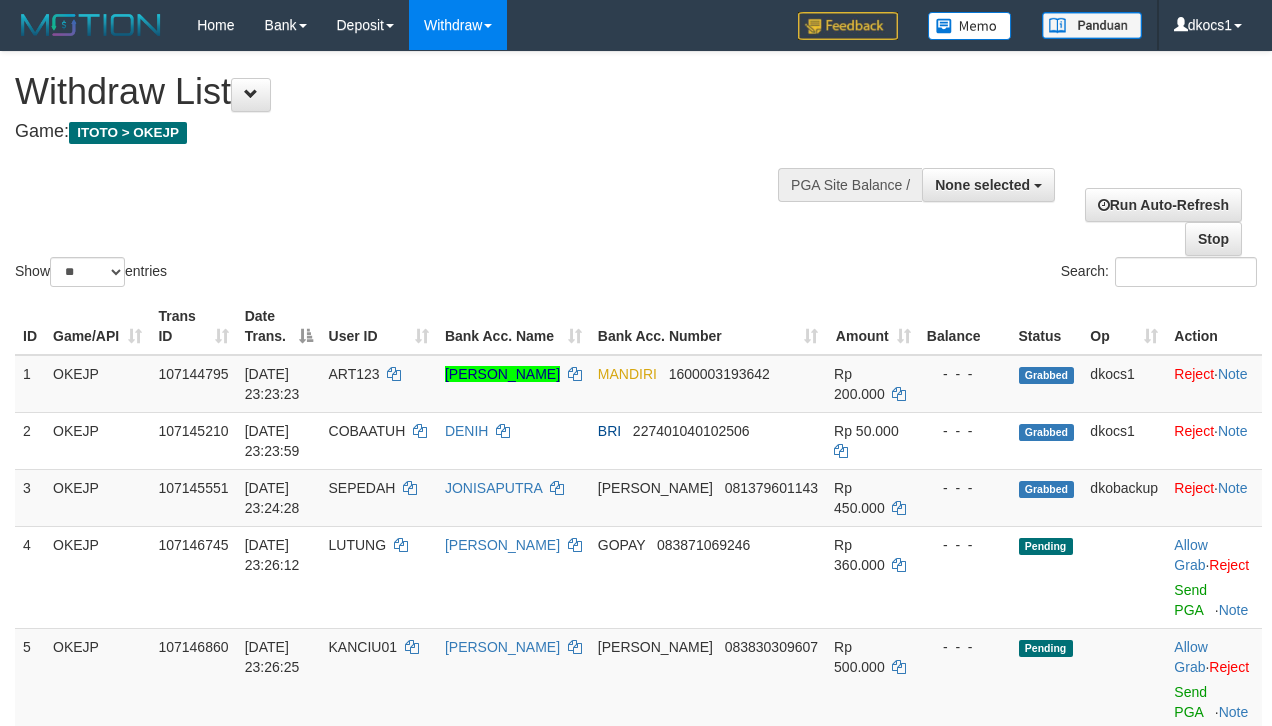 select 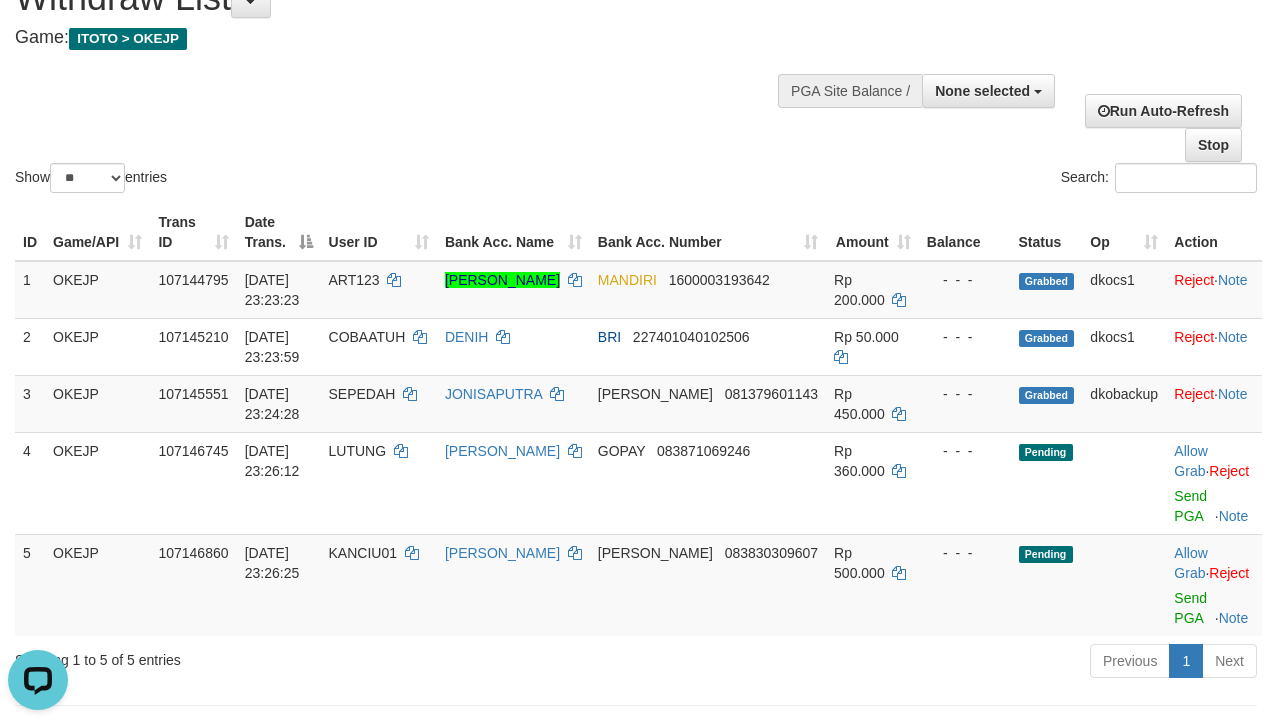 scroll, scrollTop: 0, scrollLeft: 0, axis: both 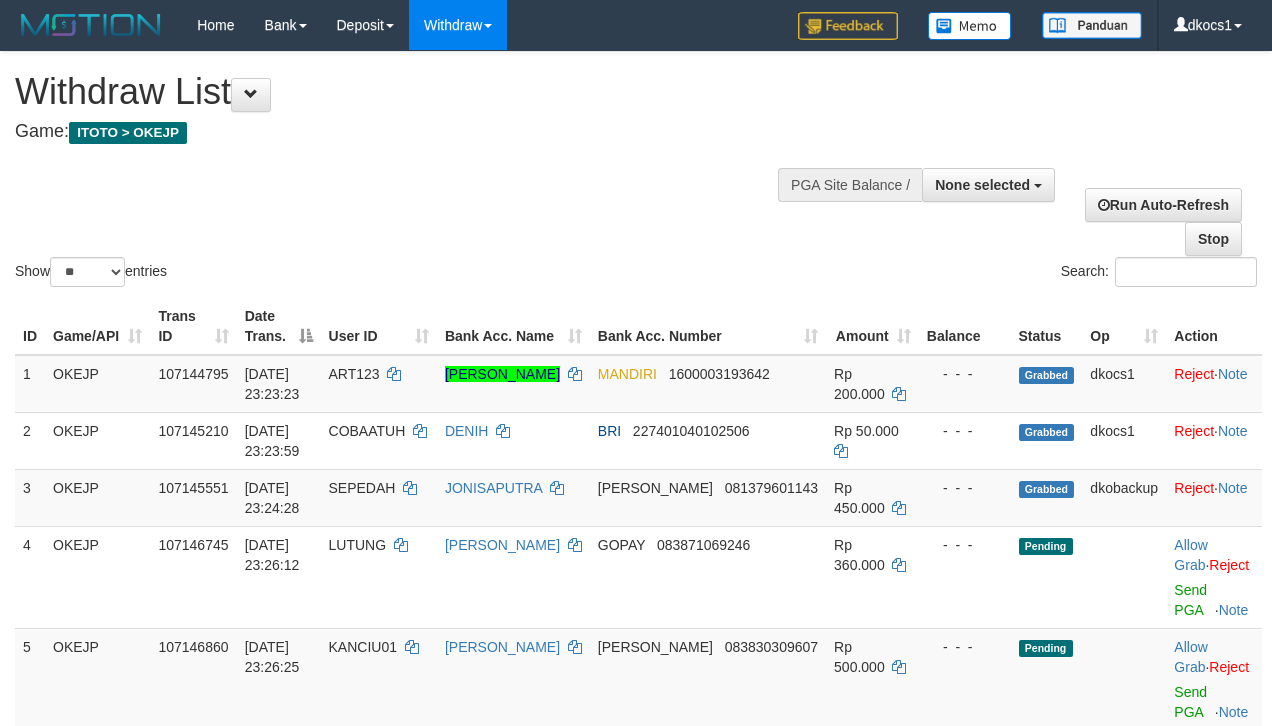 select 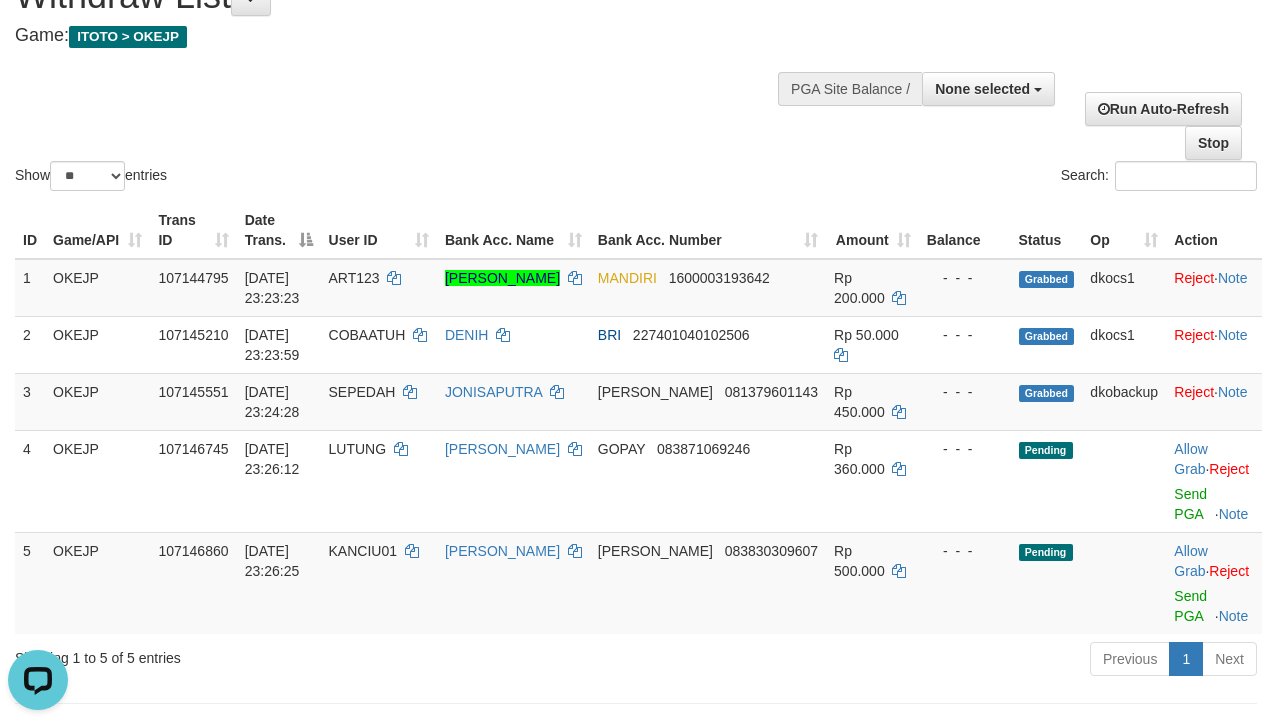 scroll, scrollTop: 0, scrollLeft: 0, axis: both 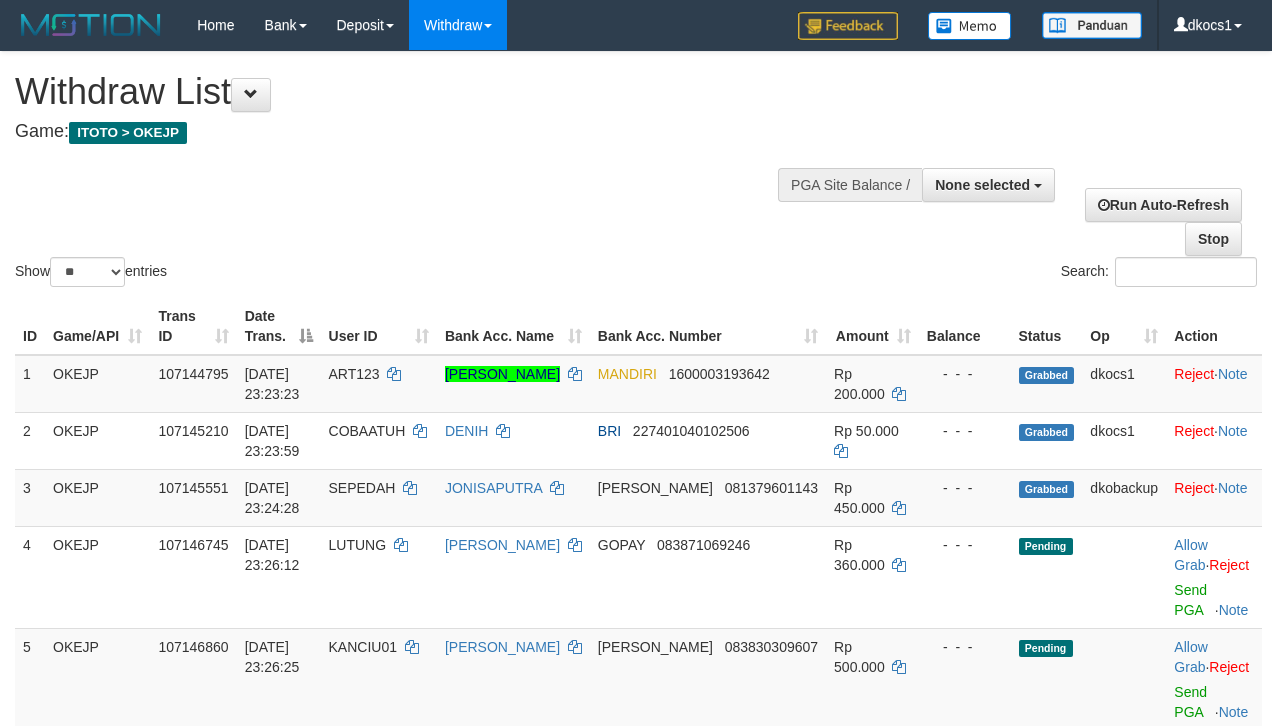 select 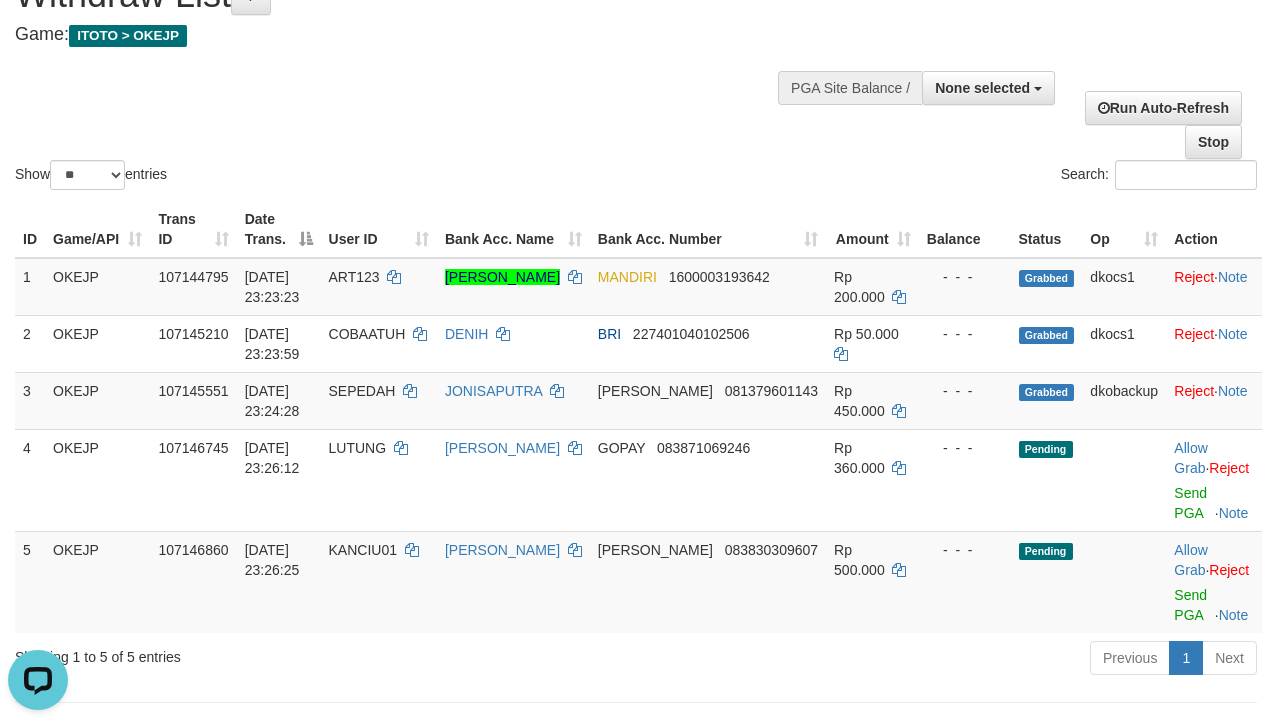 scroll, scrollTop: 0, scrollLeft: 0, axis: both 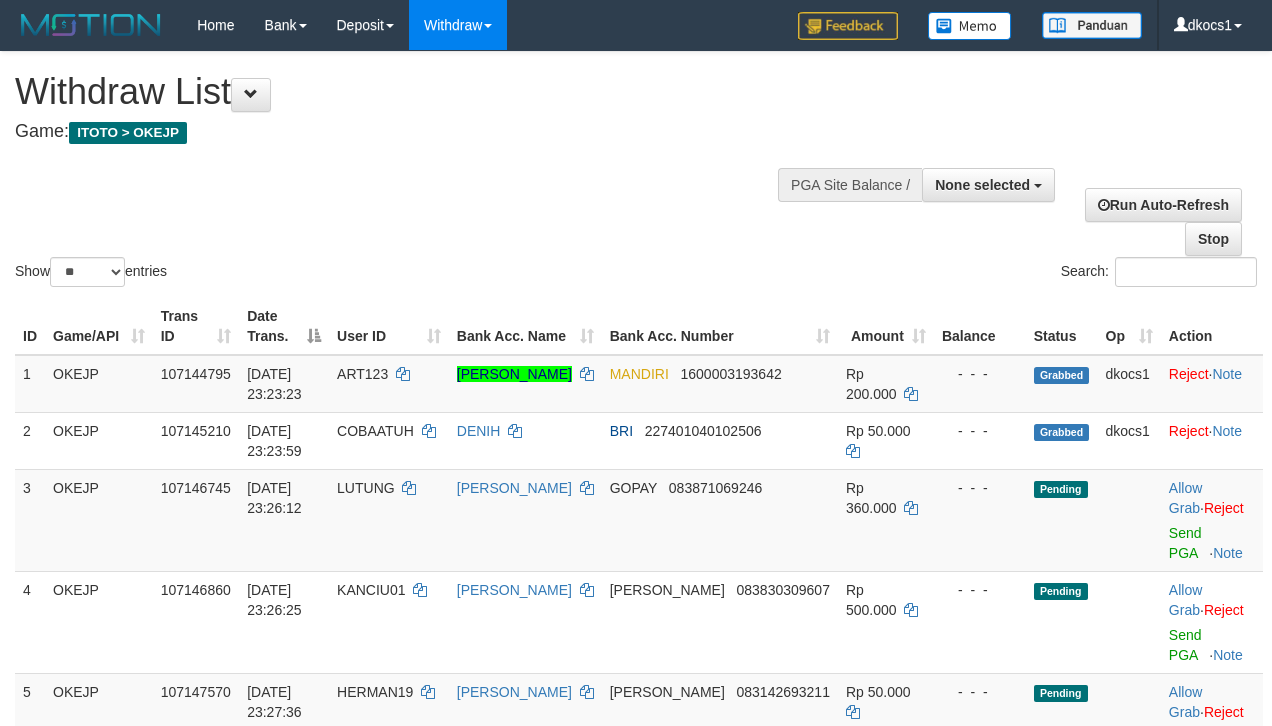 select 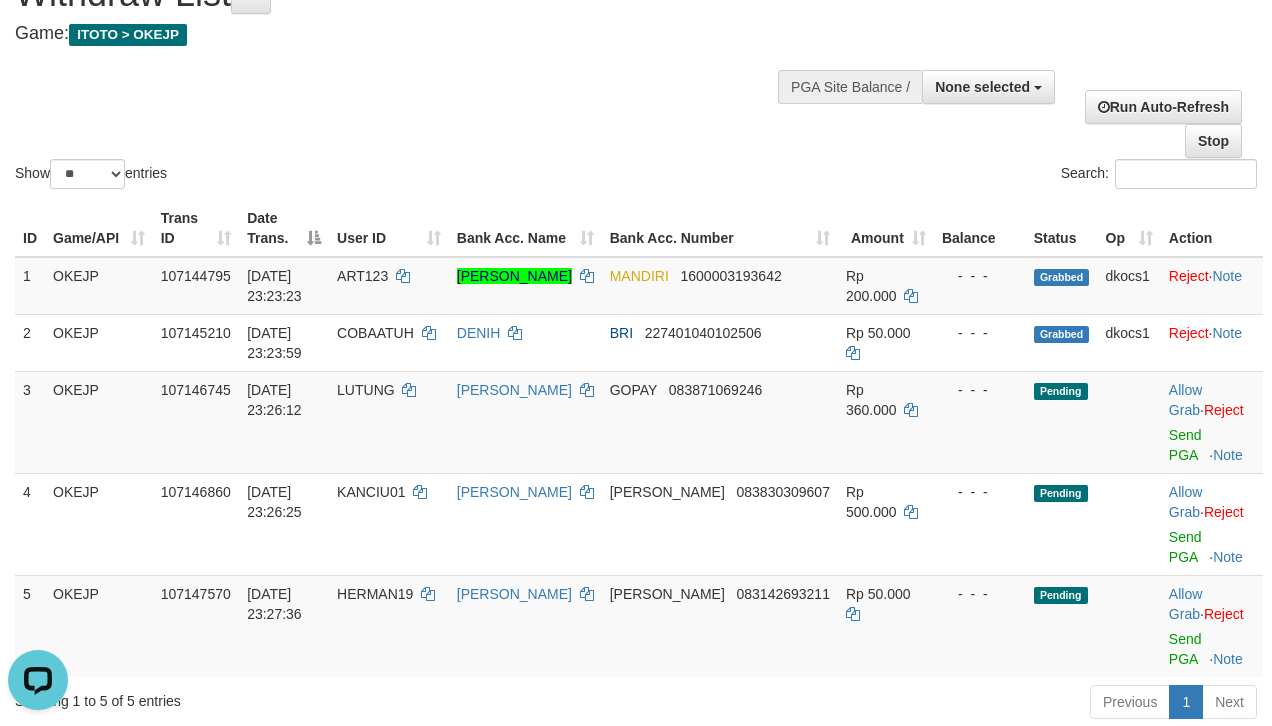 scroll, scrollTop: 0, scrollLeft: 0, axis: both 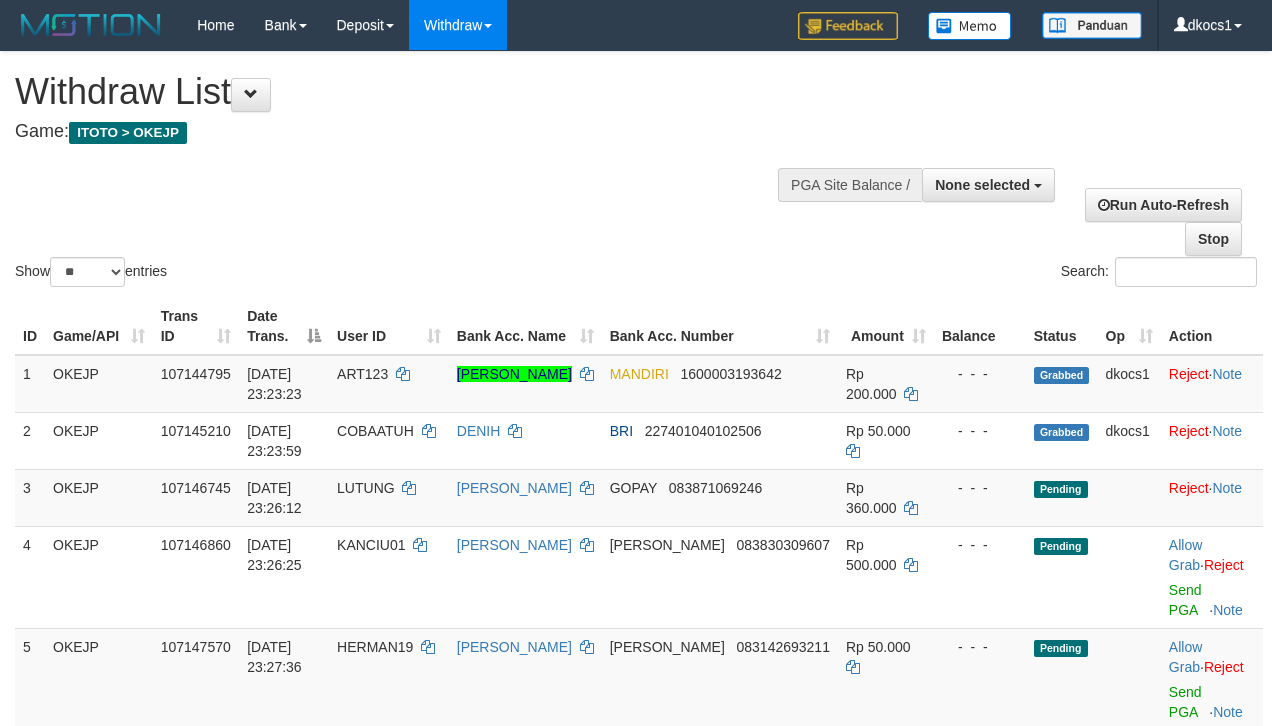select 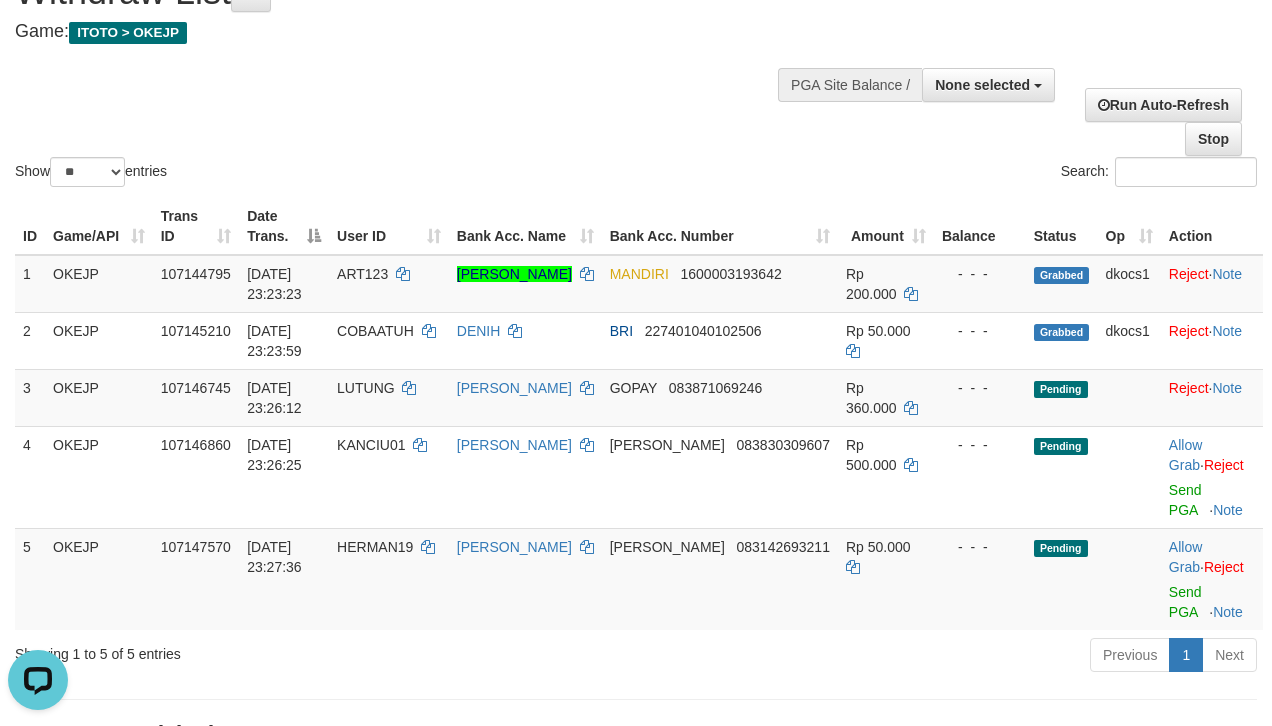 scroll, scrollTop: 0, scrollLeft: 0, axis: both 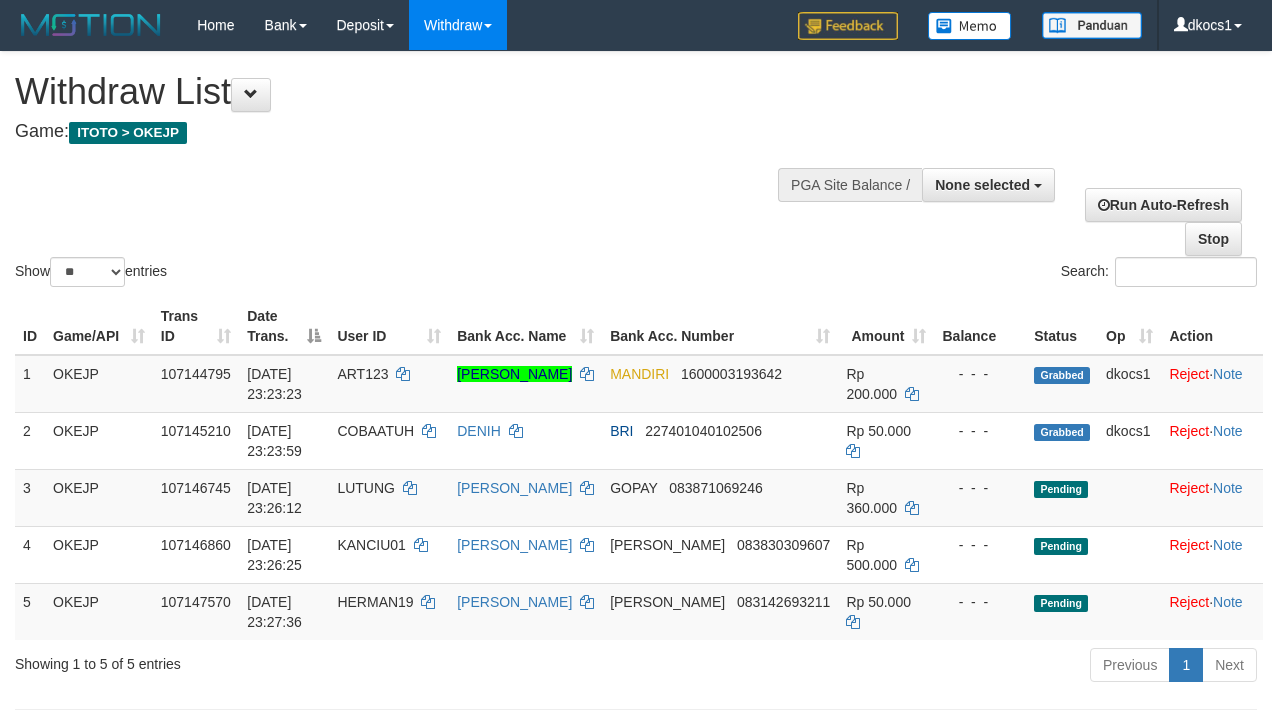 select 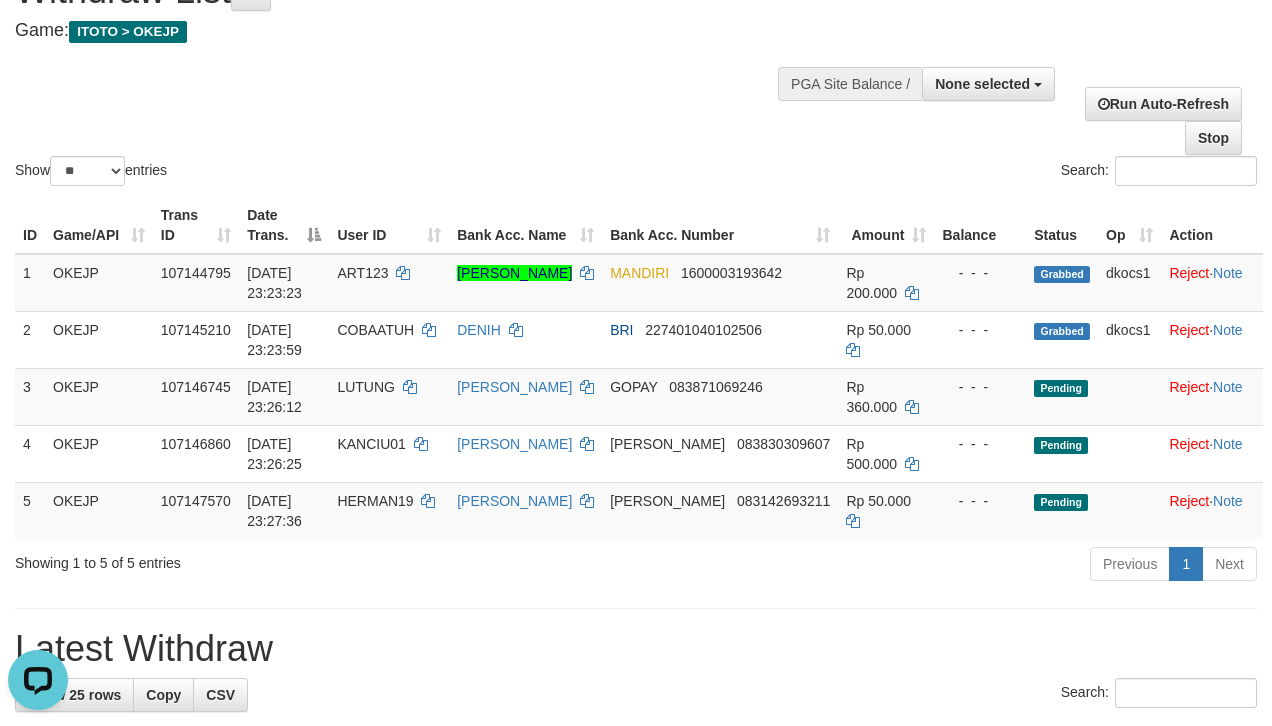scroll, scrollTop: 0, scrollLeft: 0, axis: both 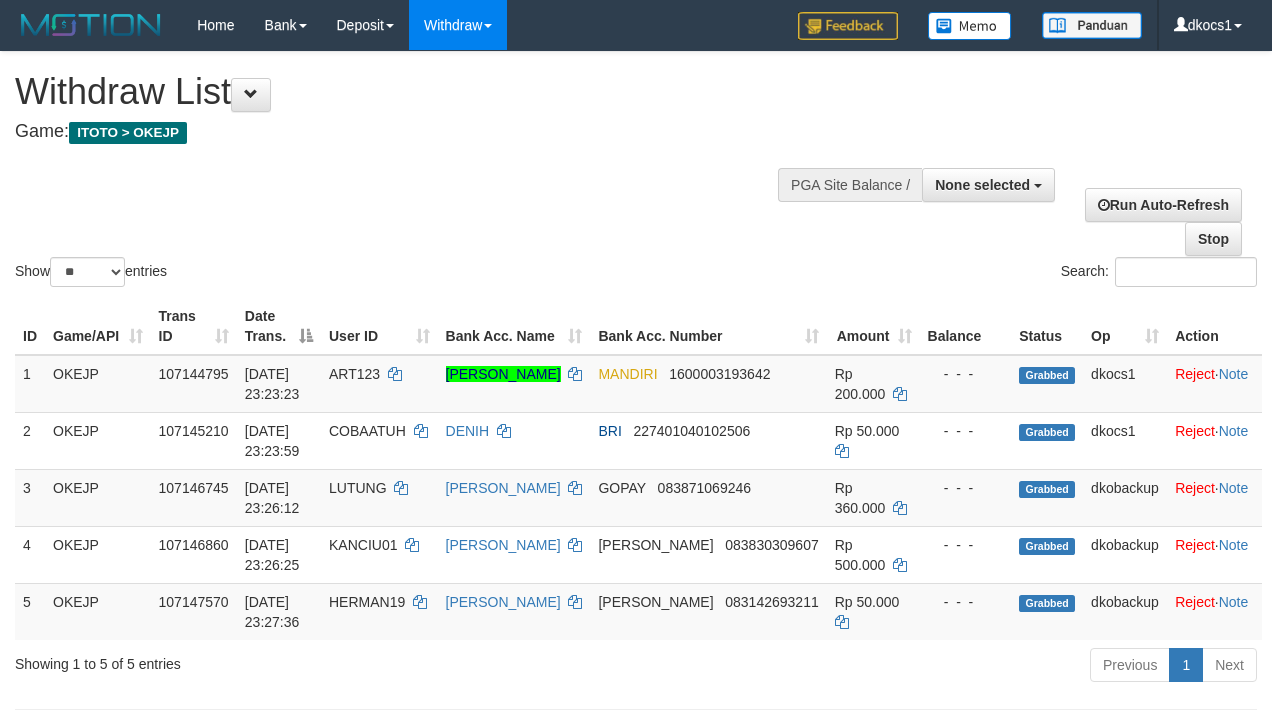 select 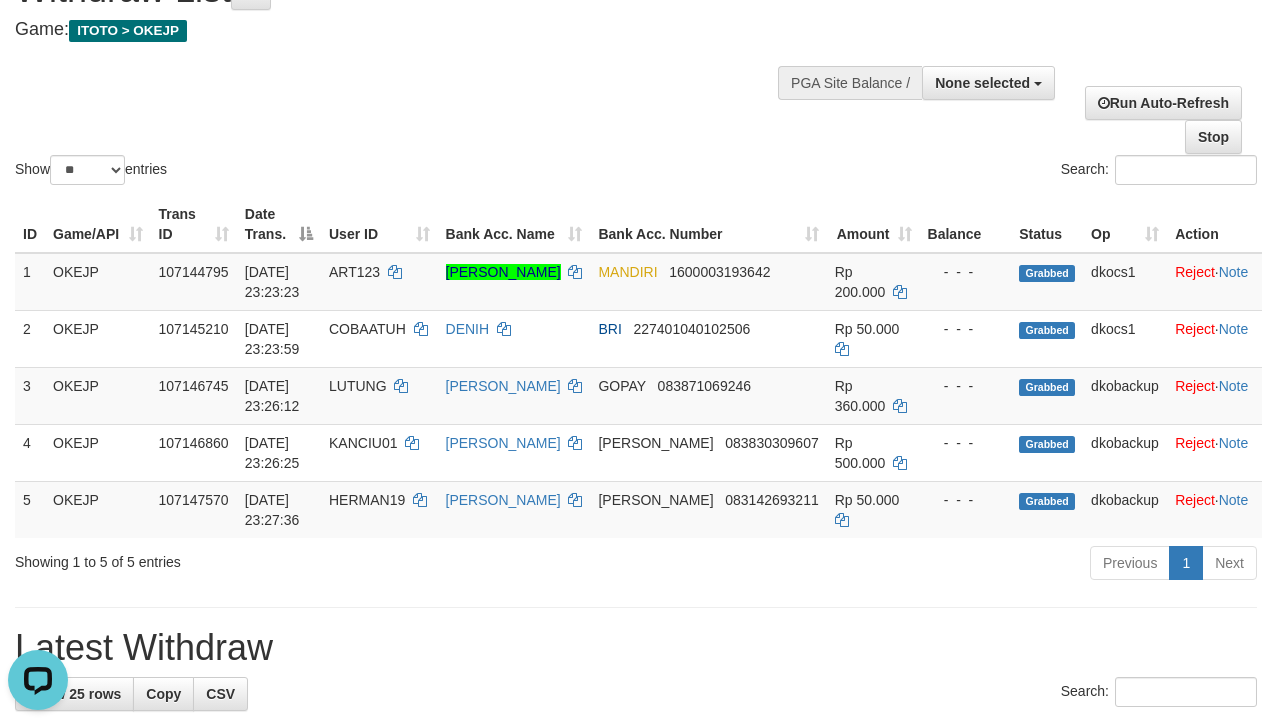 scroll, scrollTop: 0, scrollLeft: 0, axis: both 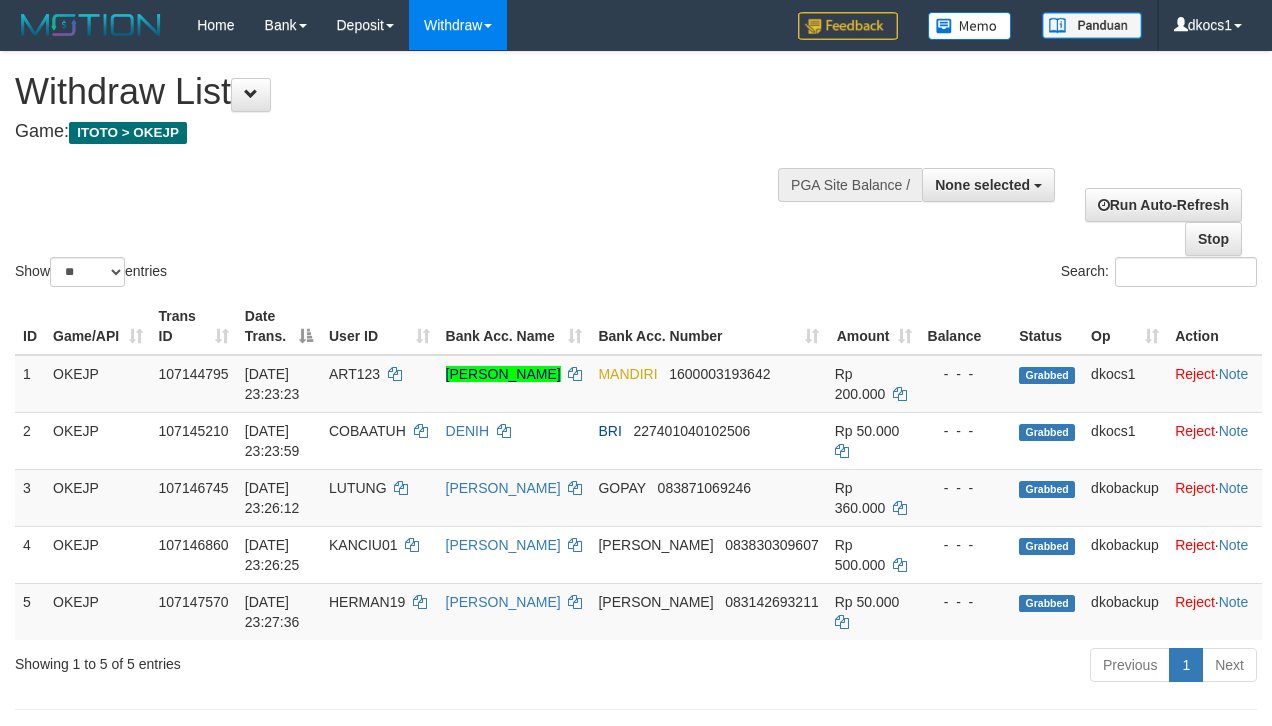 select 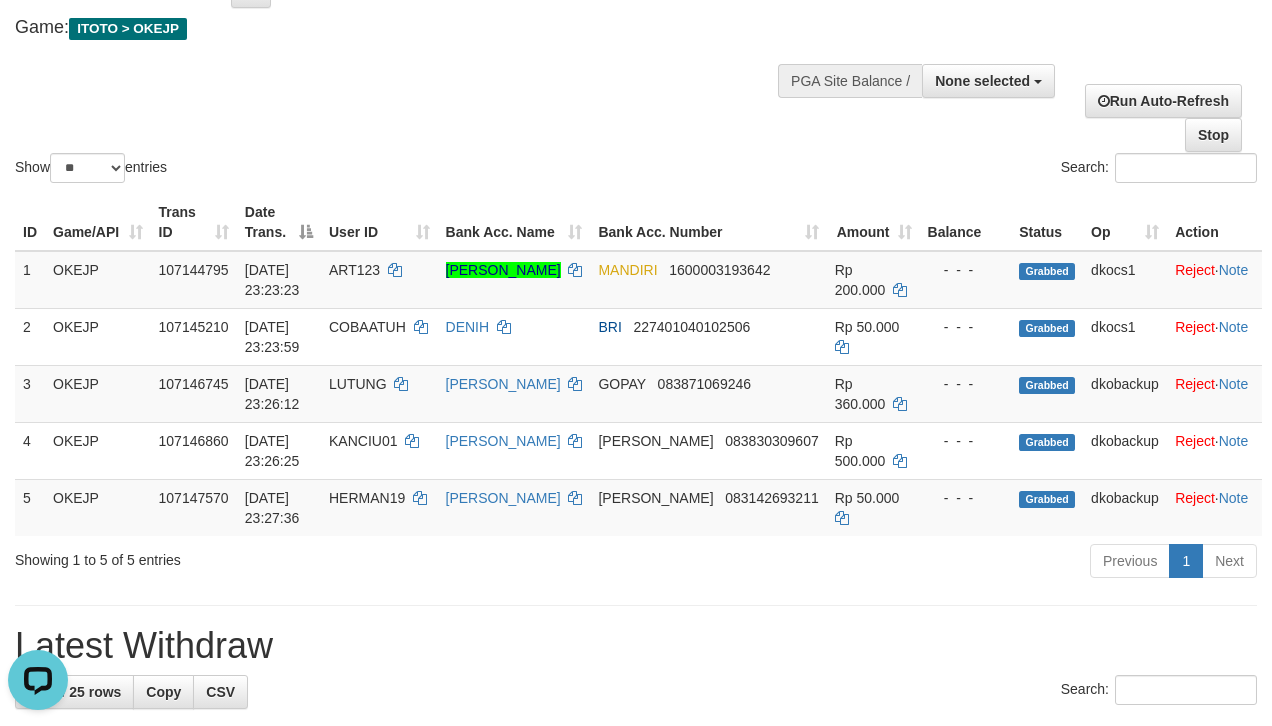 scroll, scrollTop: 0, scrollLeft: 0, axis: both 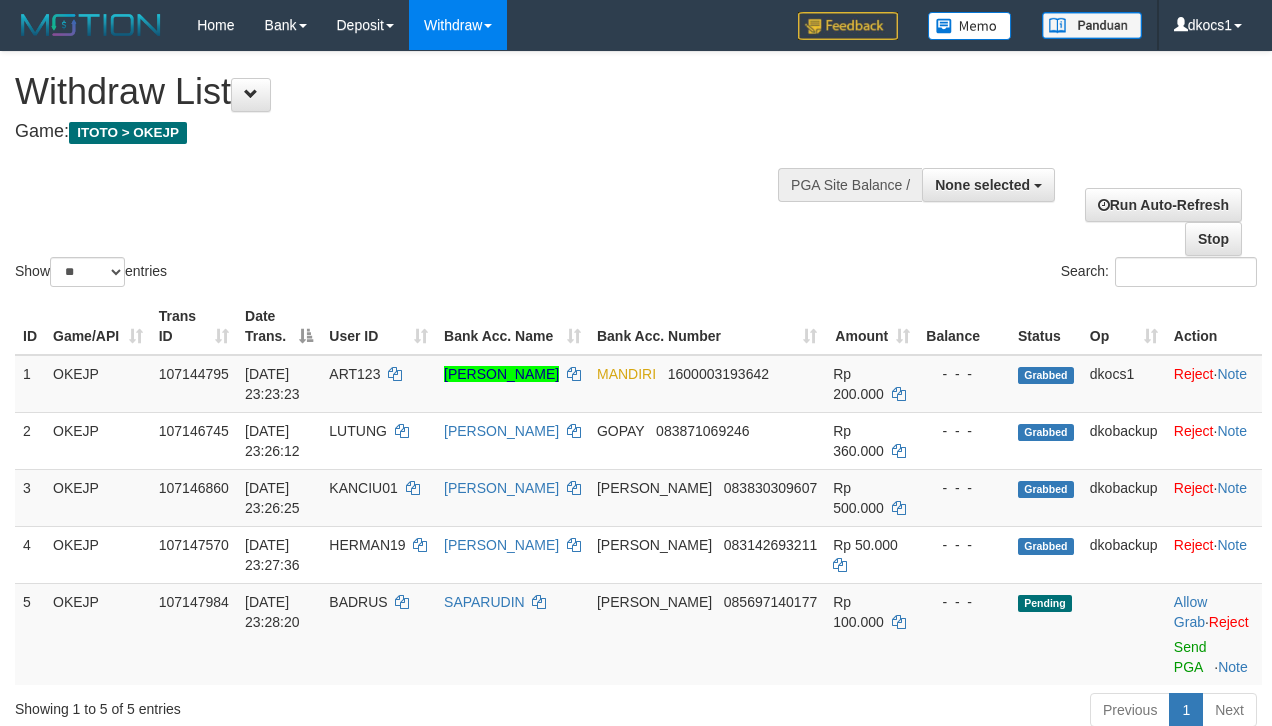 select 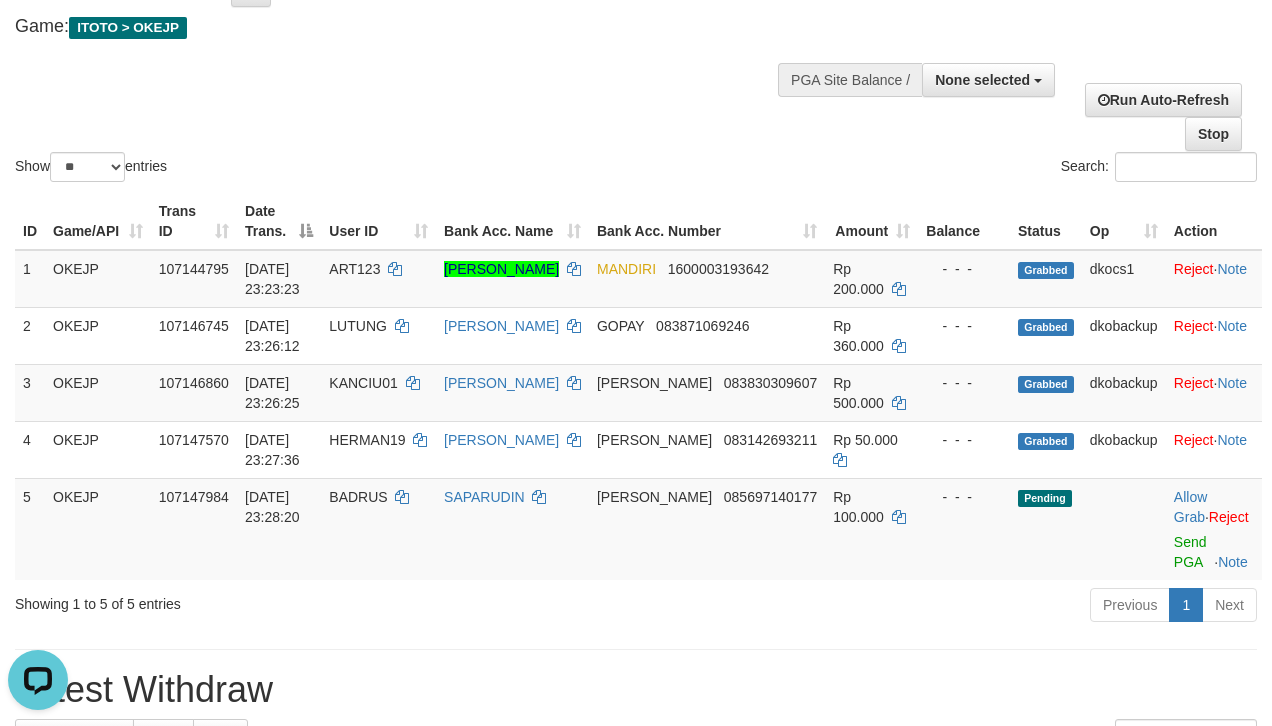 scroll, scrollTop: 0, scrollLeft: 0, axis: both 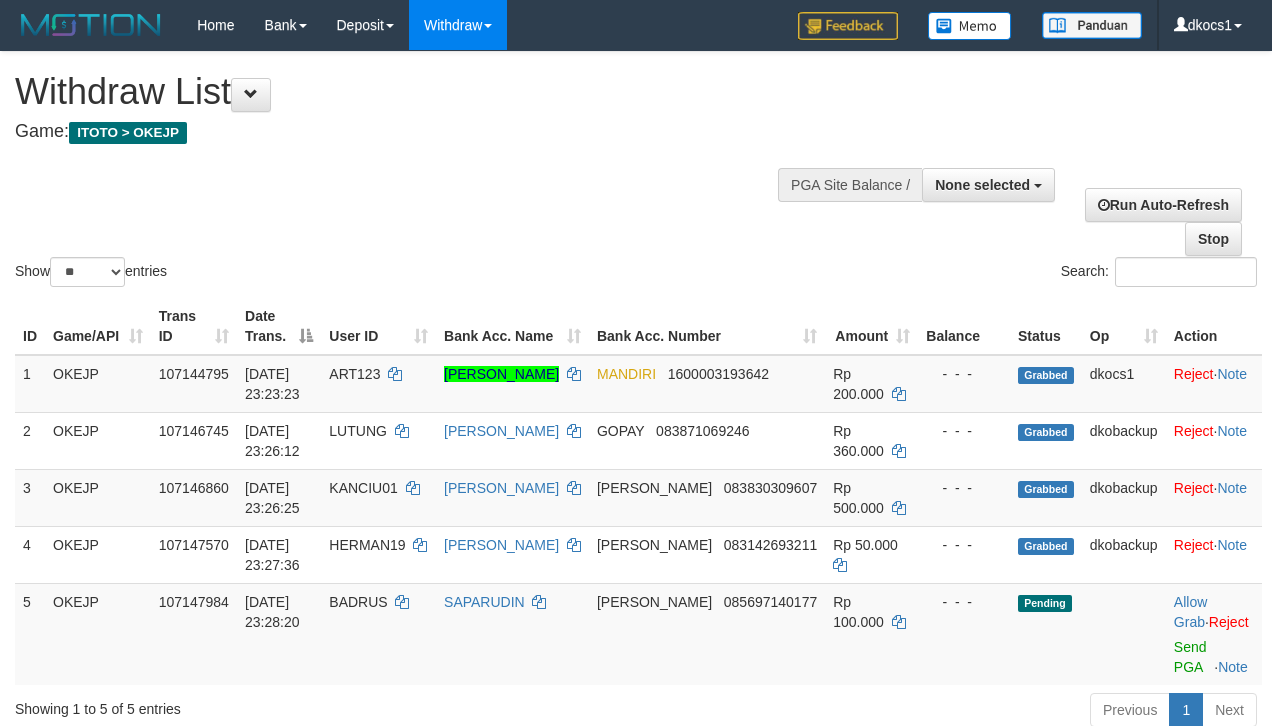 select 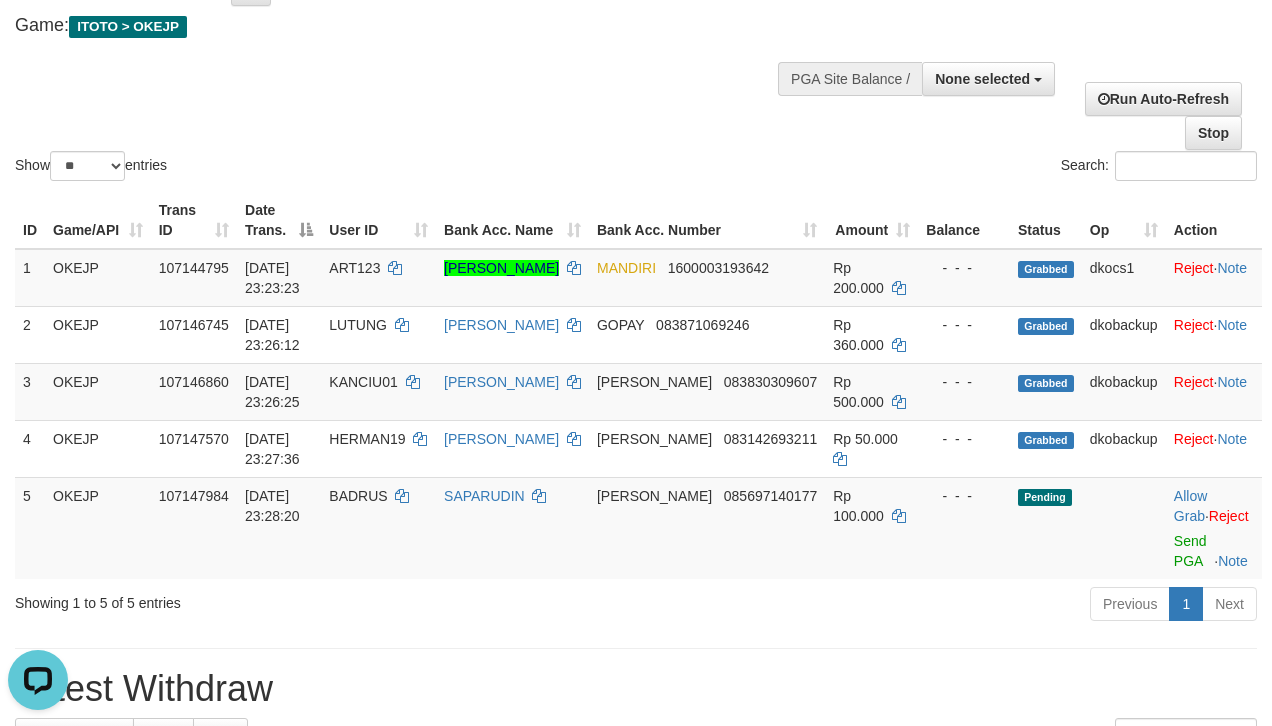scroll, scrollTop: 0, scrollLeft: 0, axis: both 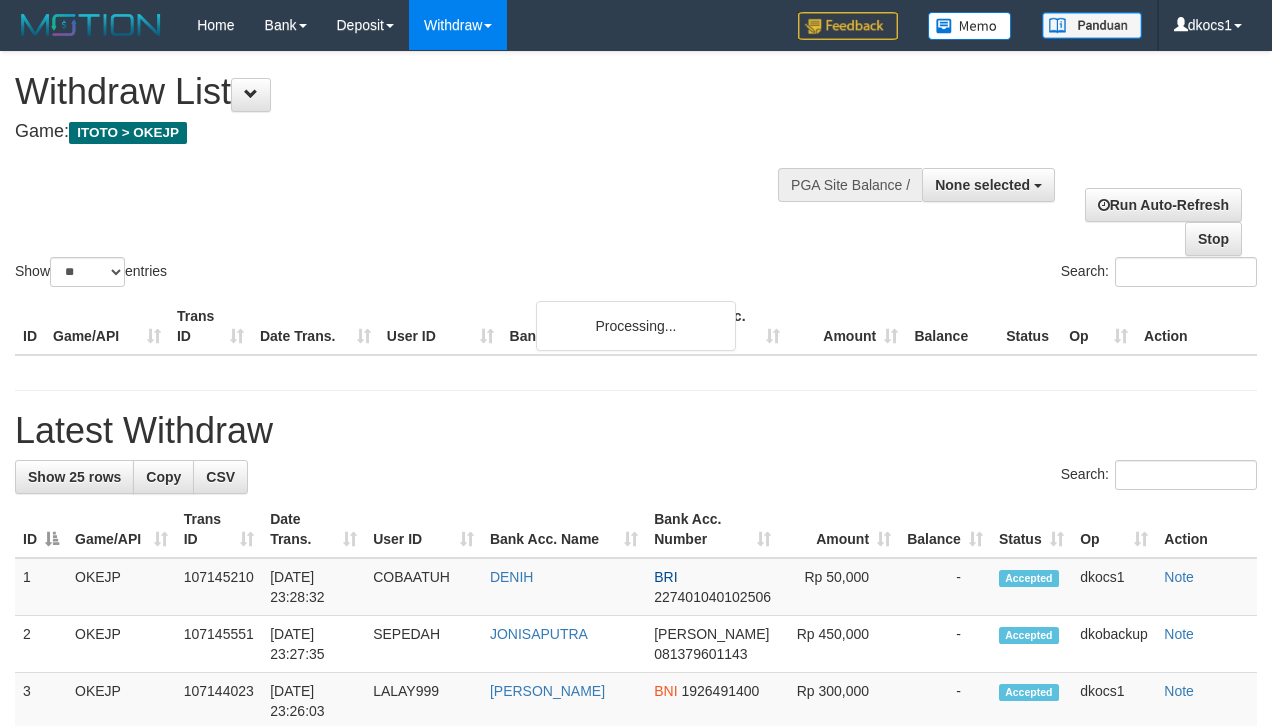 select 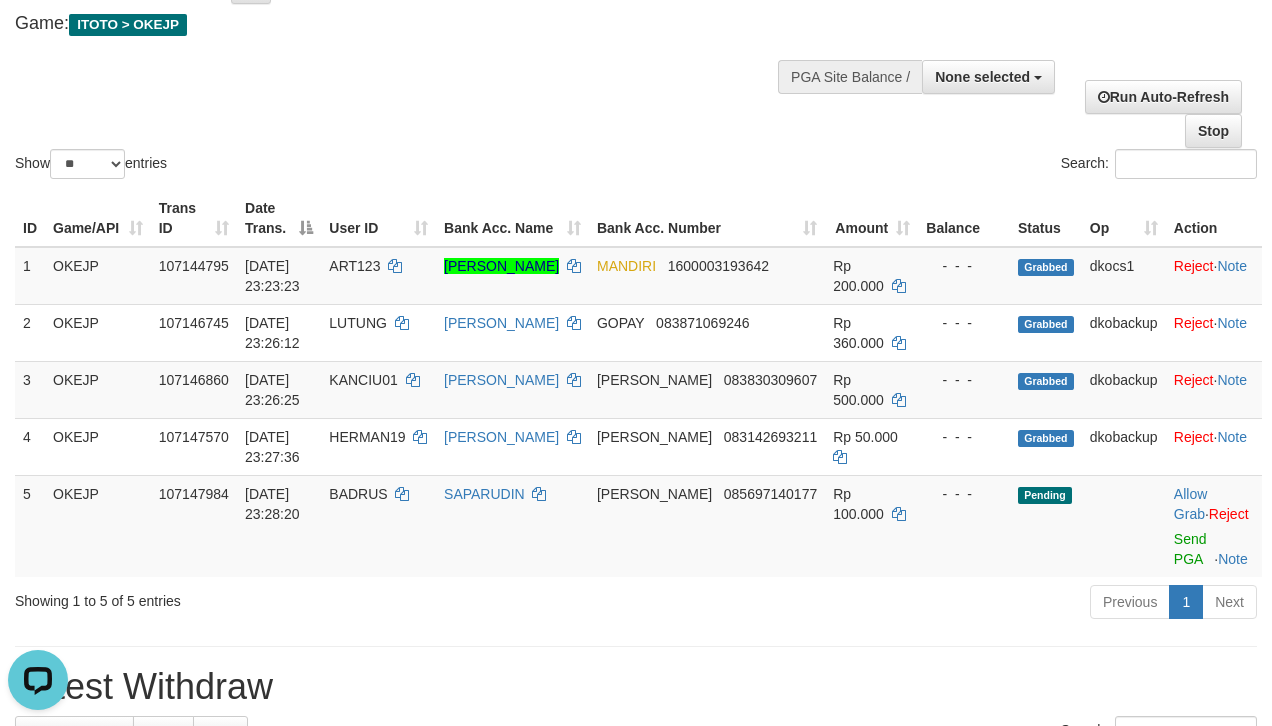 scroll, scrollTop: 0, scrollLeft: 0, axis: both 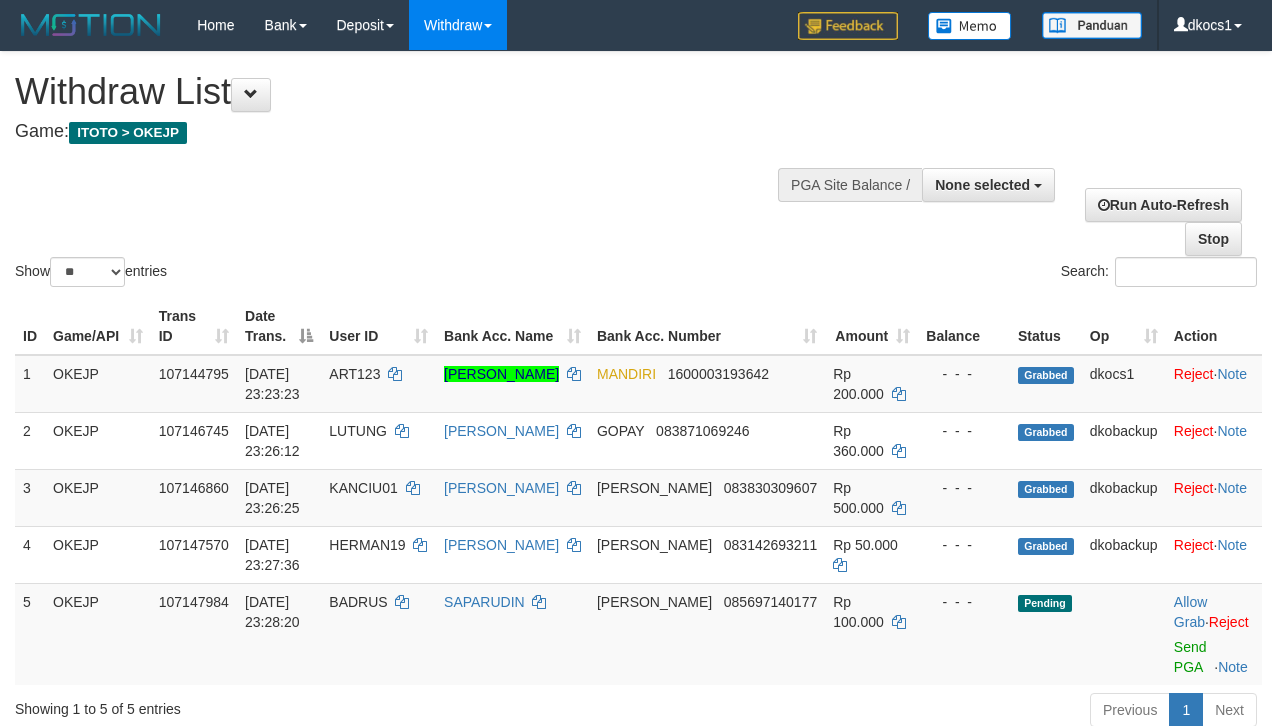 select 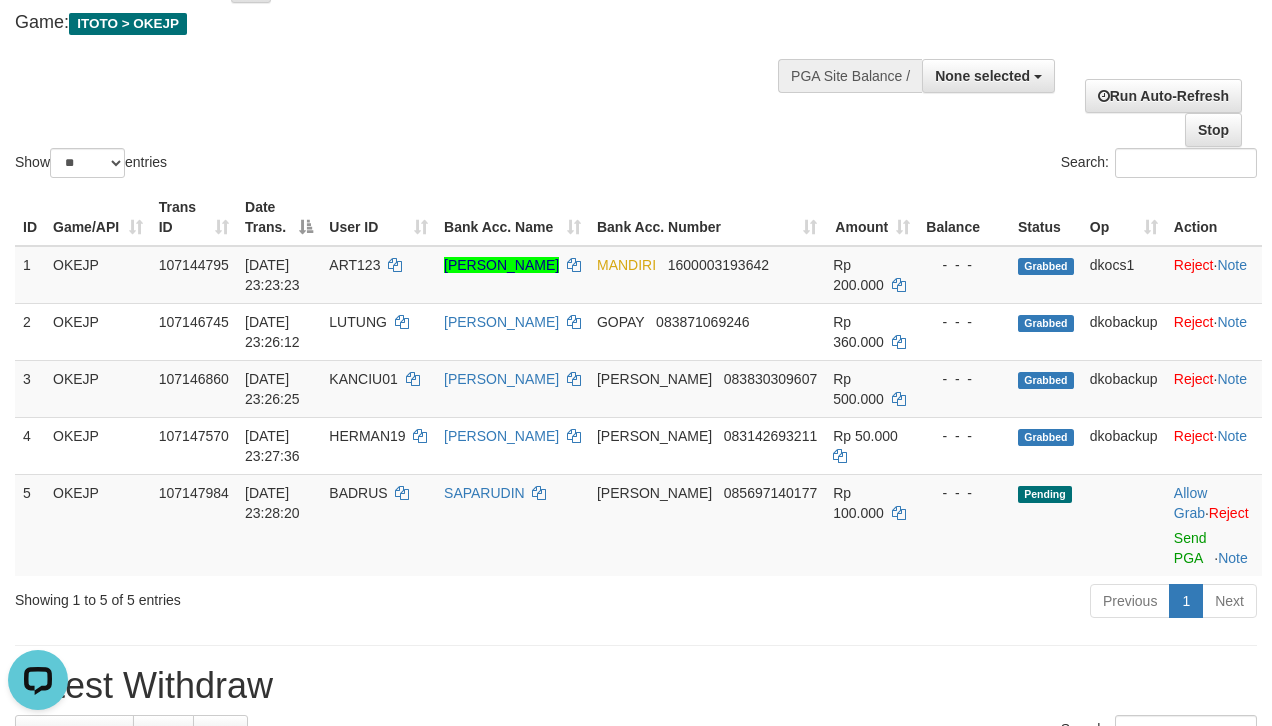 scroll, scrollTop: 0, scrollLeft: 0, axis: both 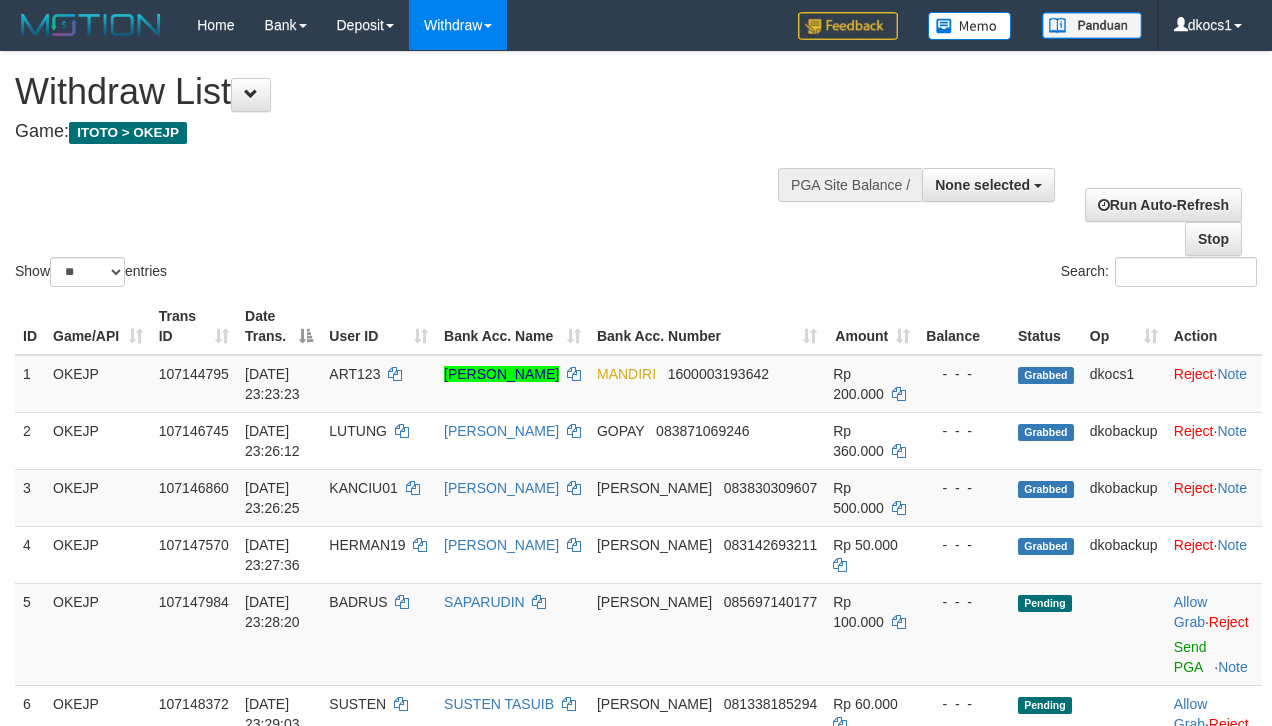 select 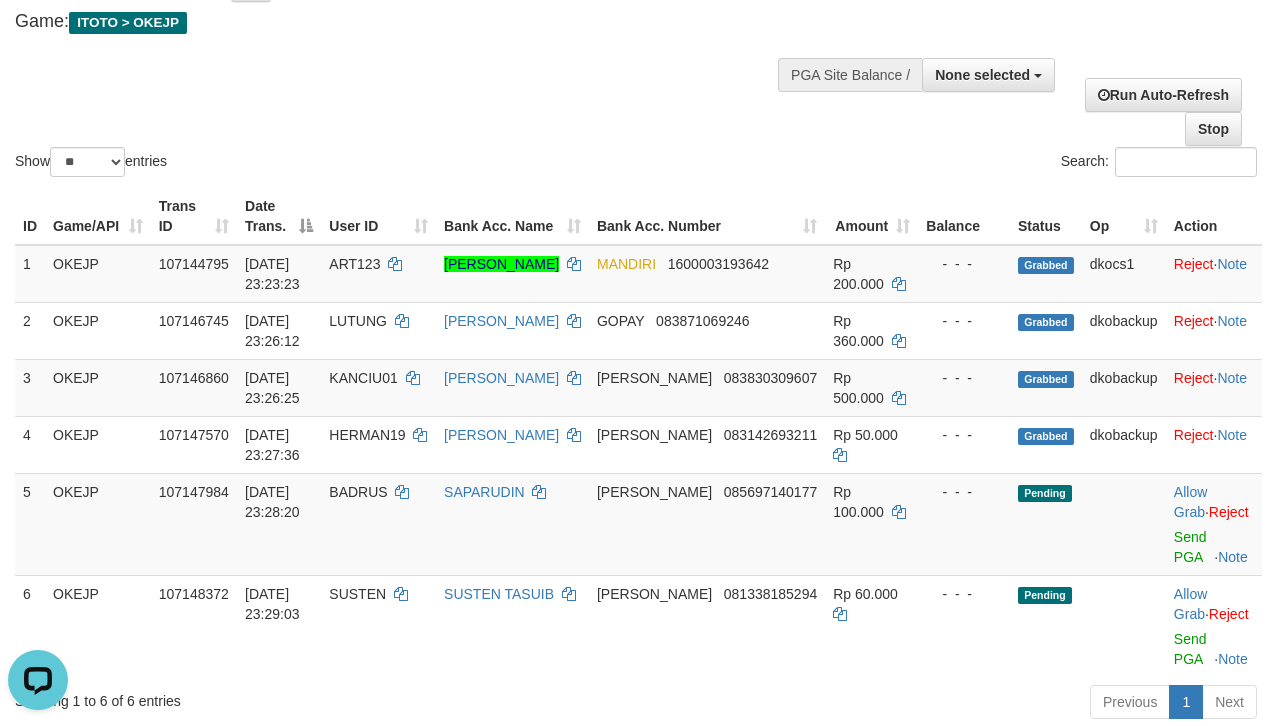 scroll, scrollTop: 0, scrollLeft: 0, axis: both 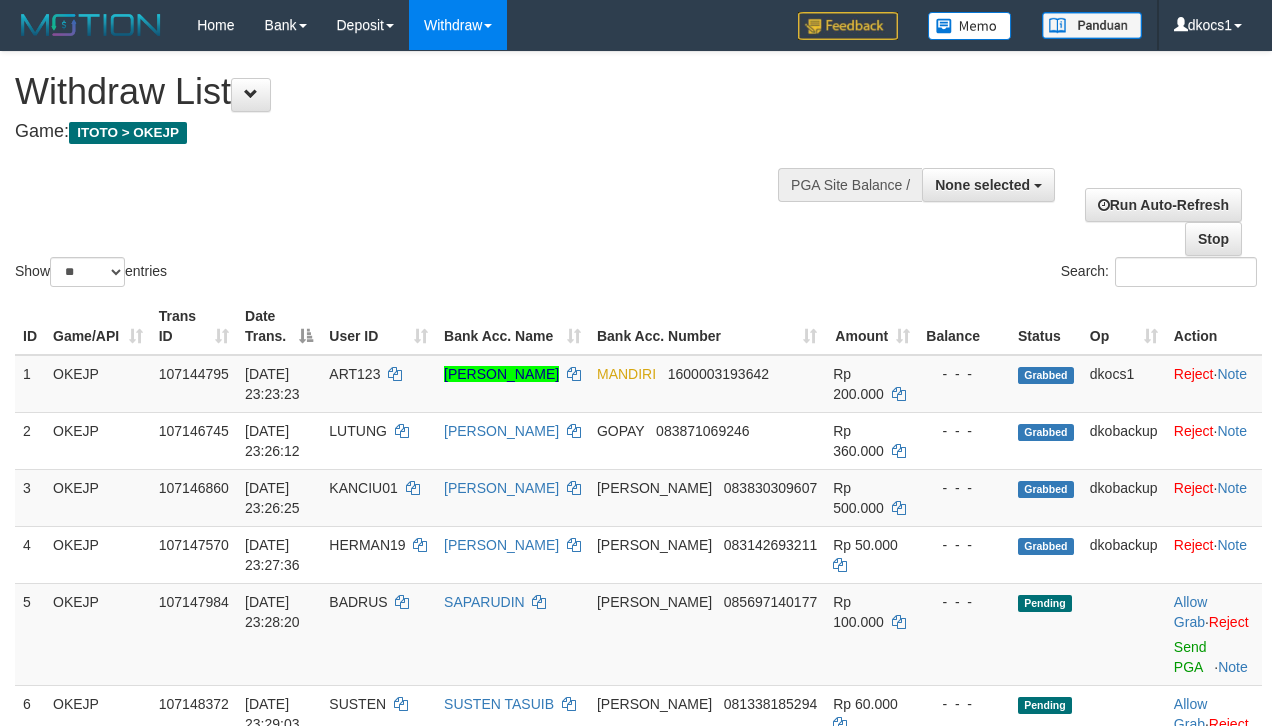 select 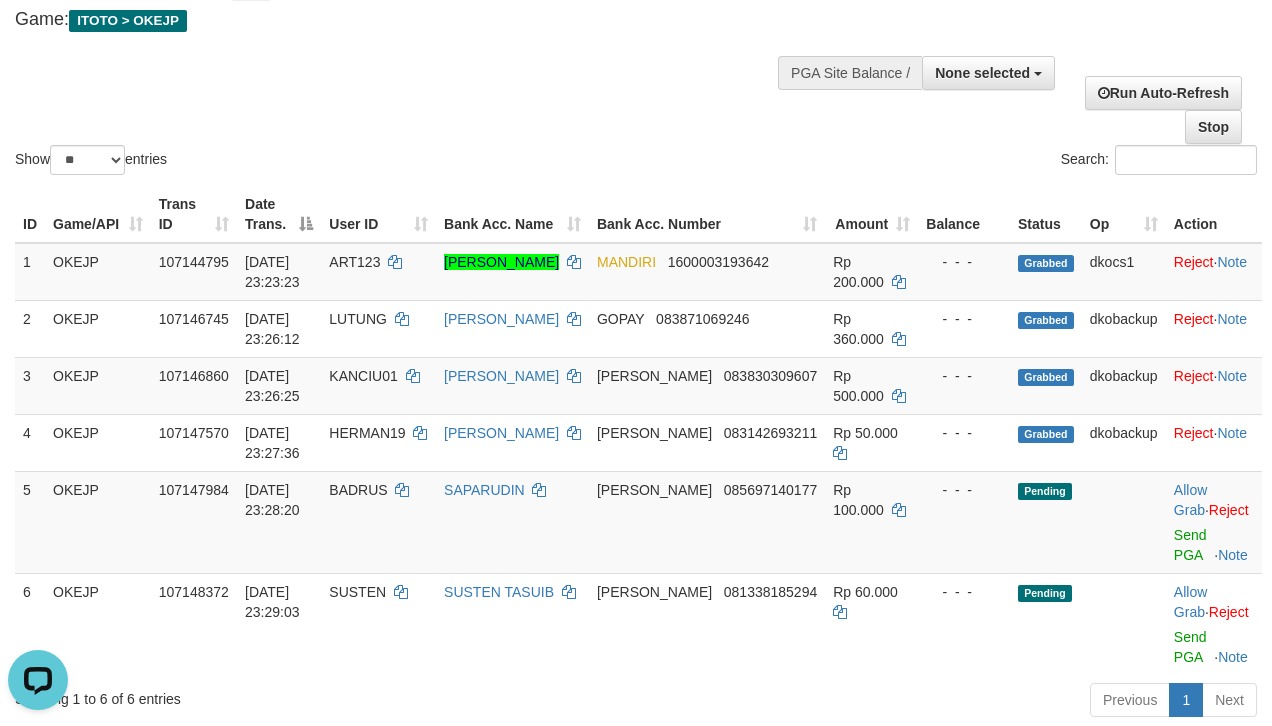scroll, scrollTop: 0, scrollLeft: 0, axis: both 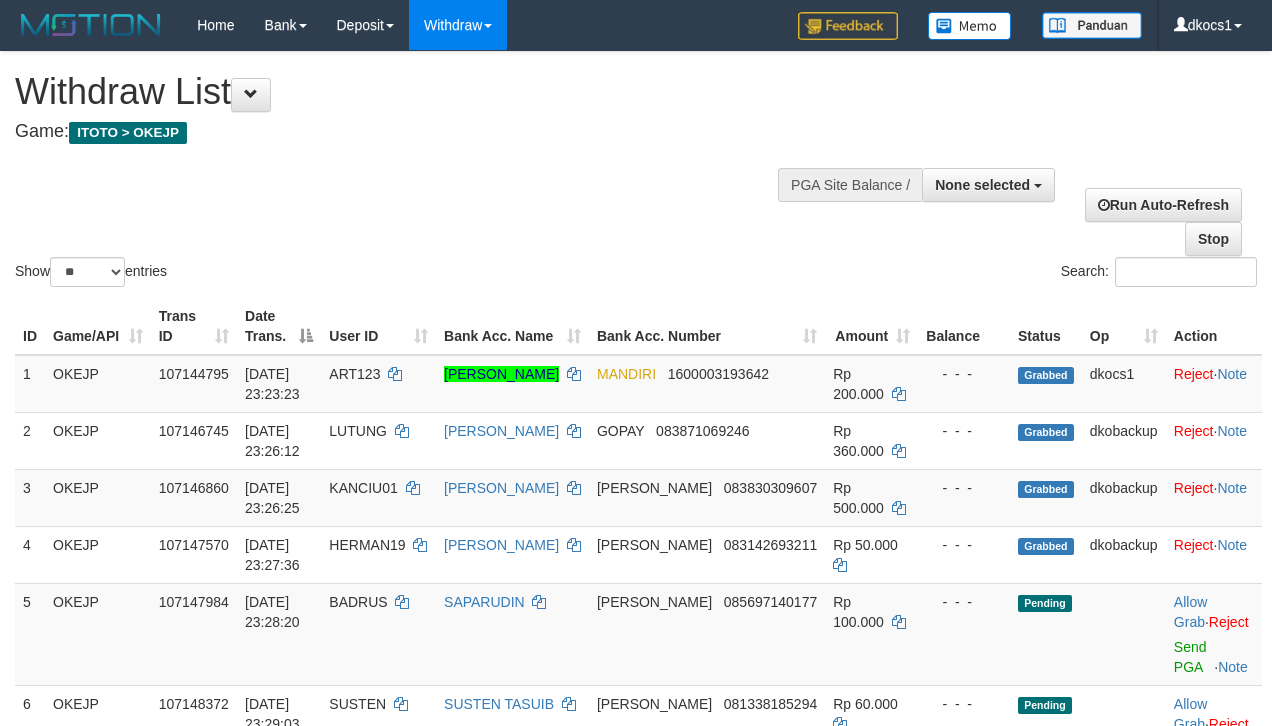 select 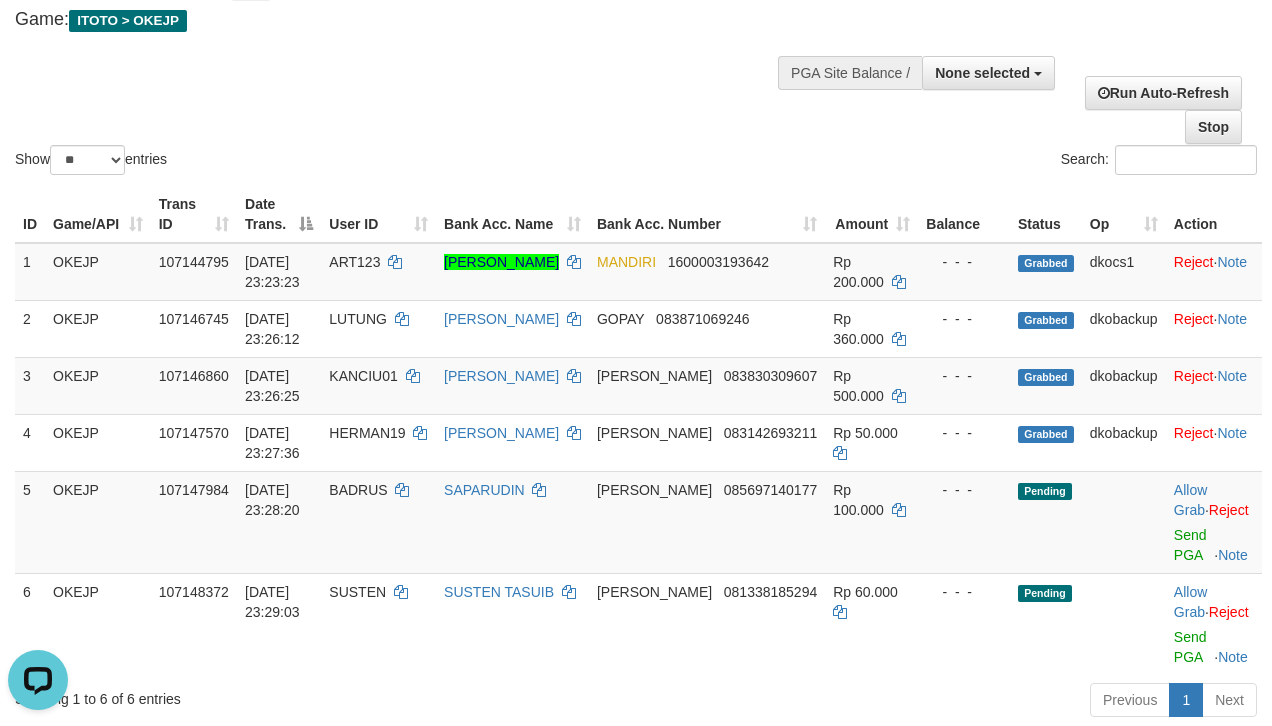 scroll, scrollTop: 0, scrollLeft: 0, axis: both 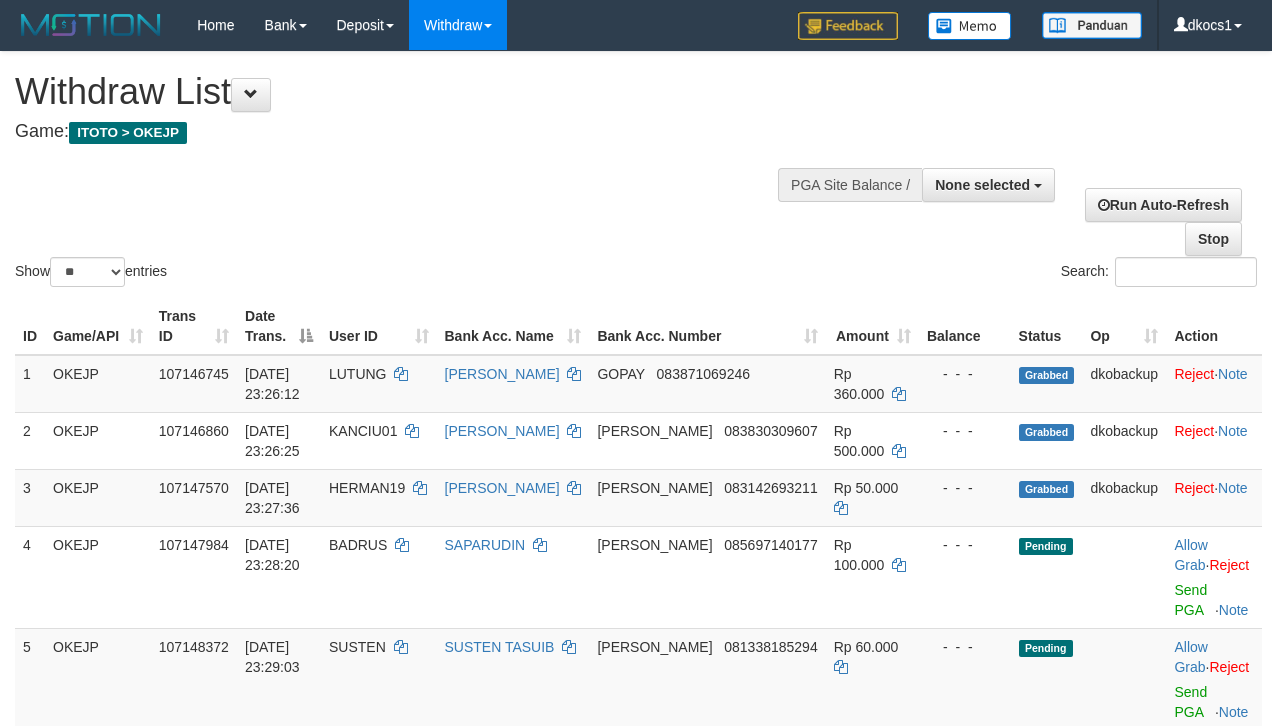 select 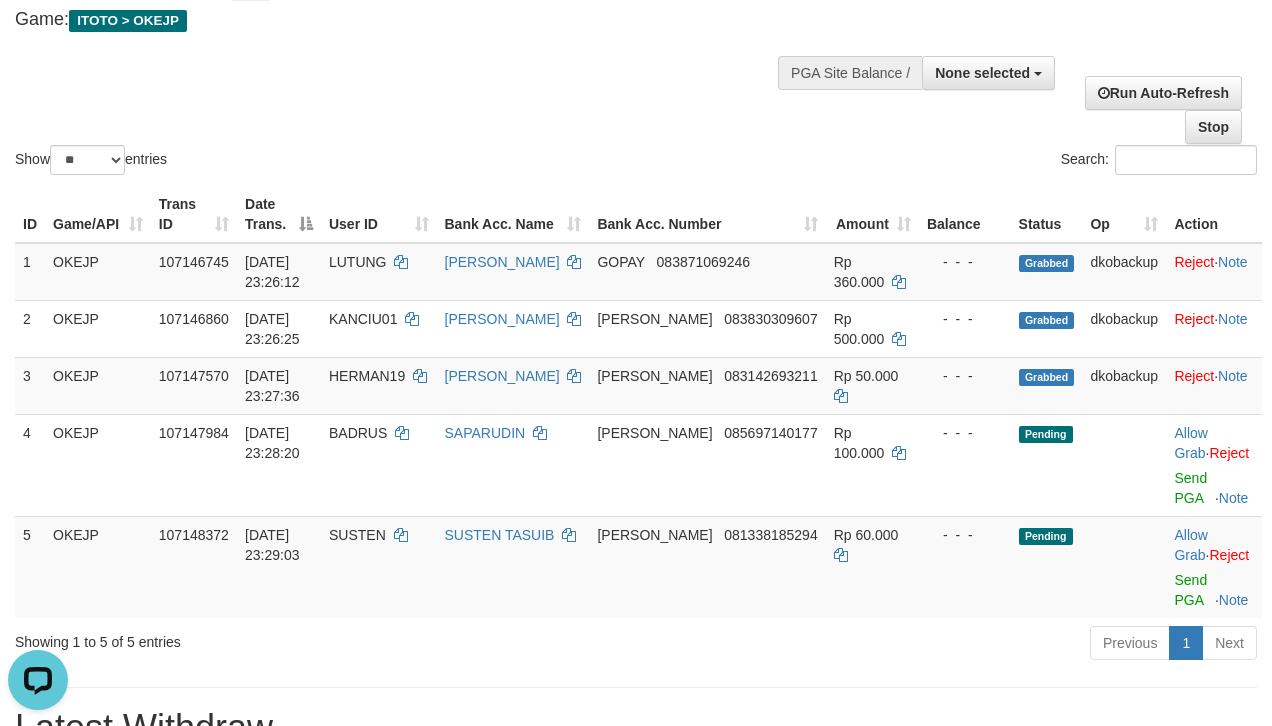 scroll, scrollTop: 0, scrollLeft: 0, axis: both 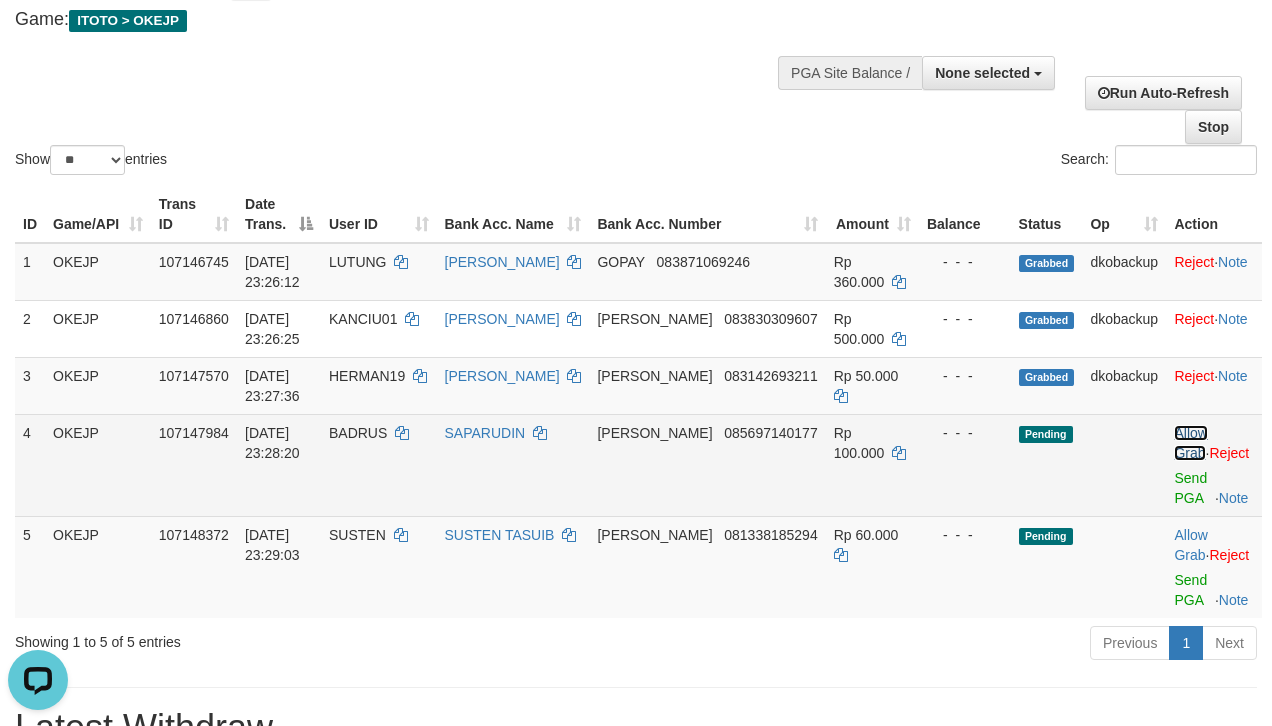 click on "Allow Grab" at bounding box center (1190, 443) 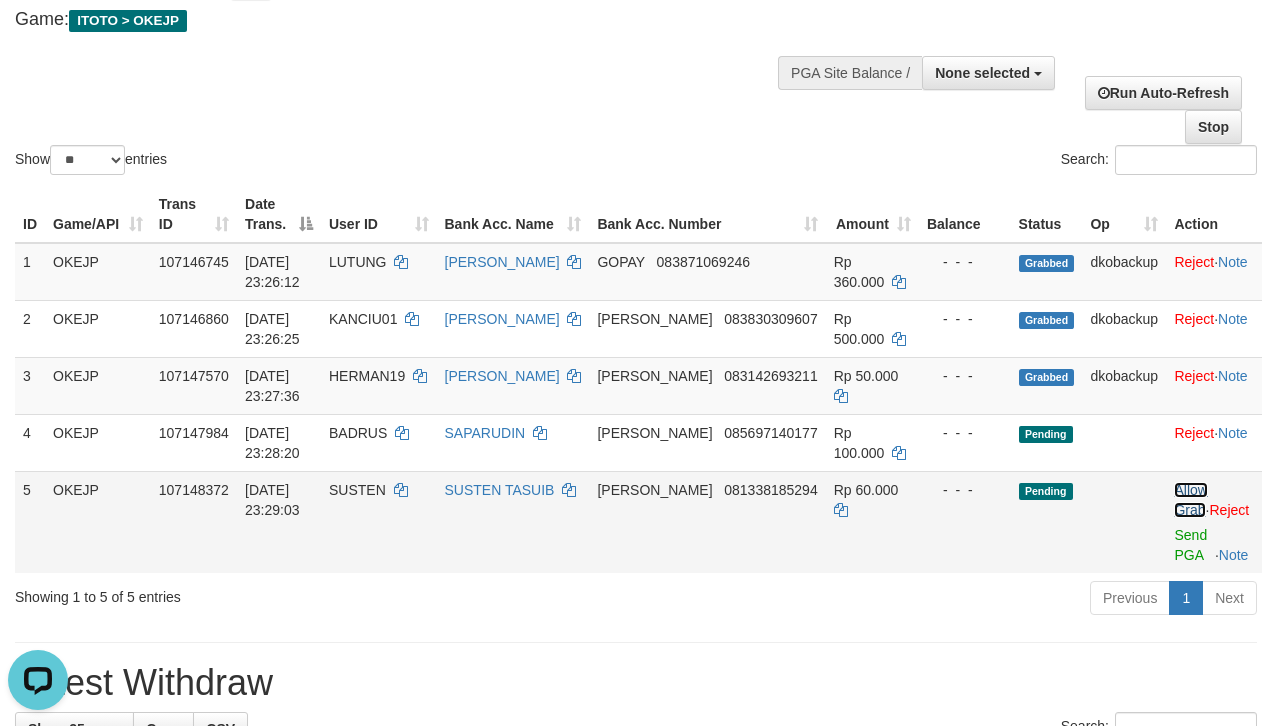 click on "Allow Grab" at bounding box center (1190, 500) 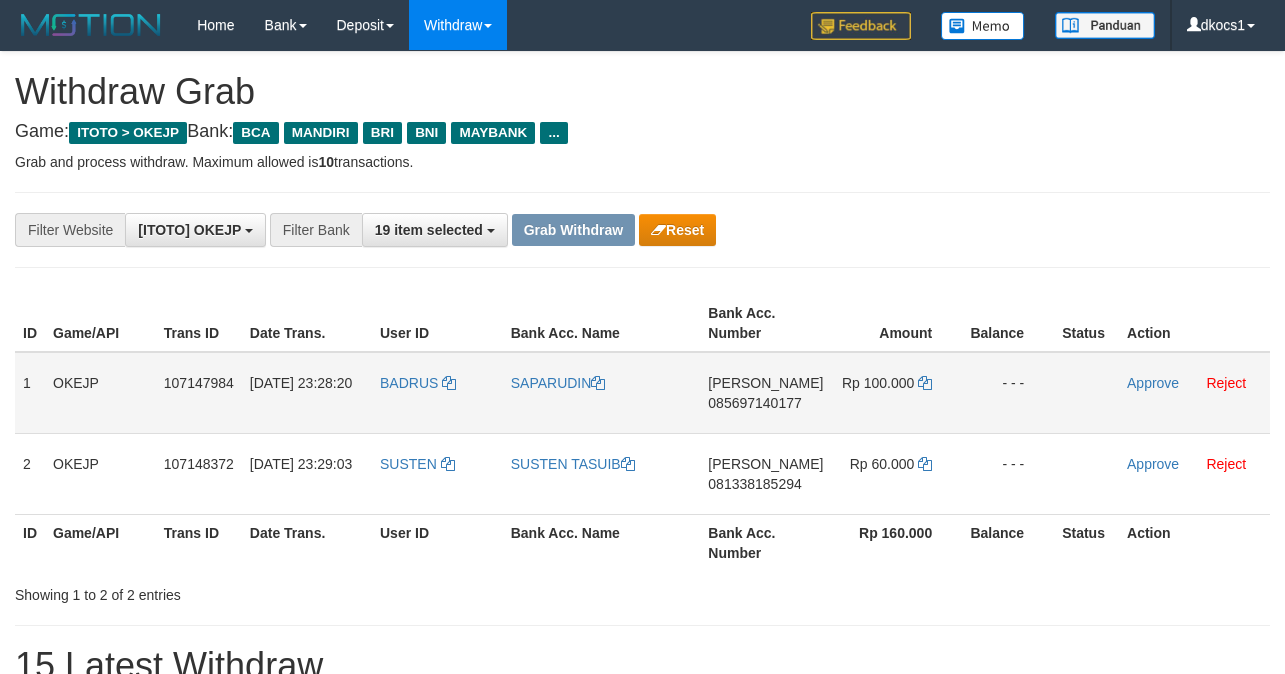 scroll, scrollTop: 0, scrollLeft: 0, axis: both 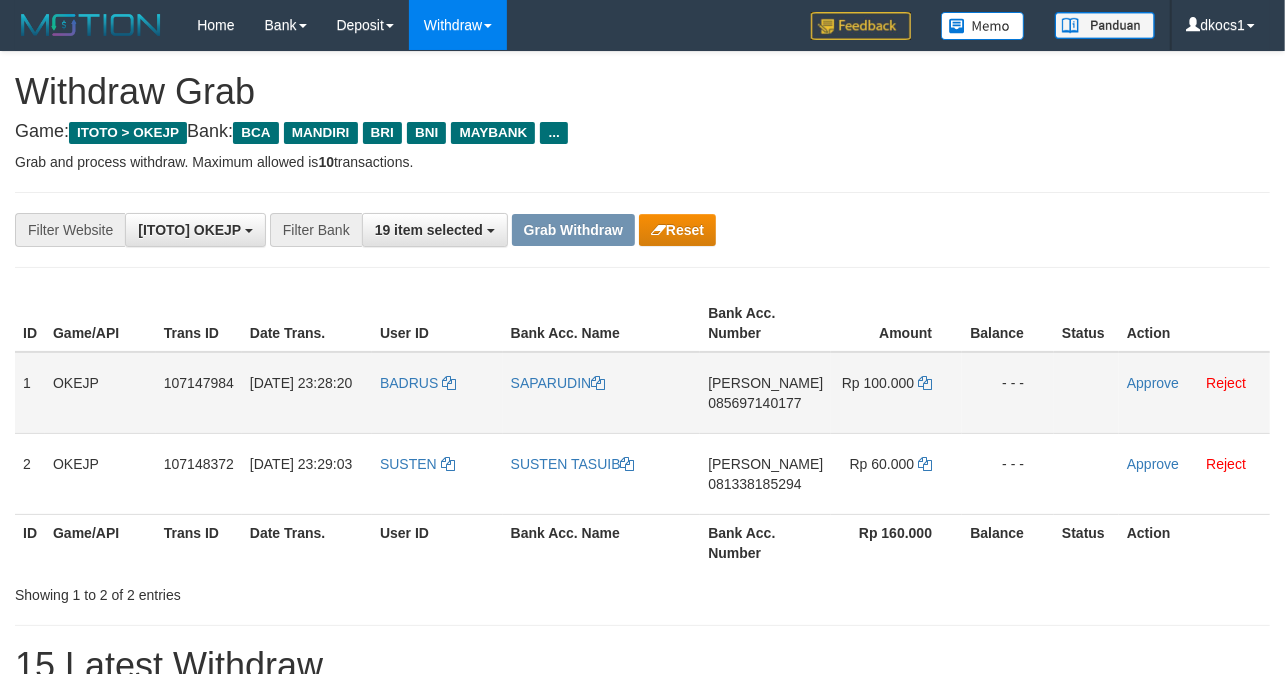 click on "BADRUS" at bounding box center (437, 393) 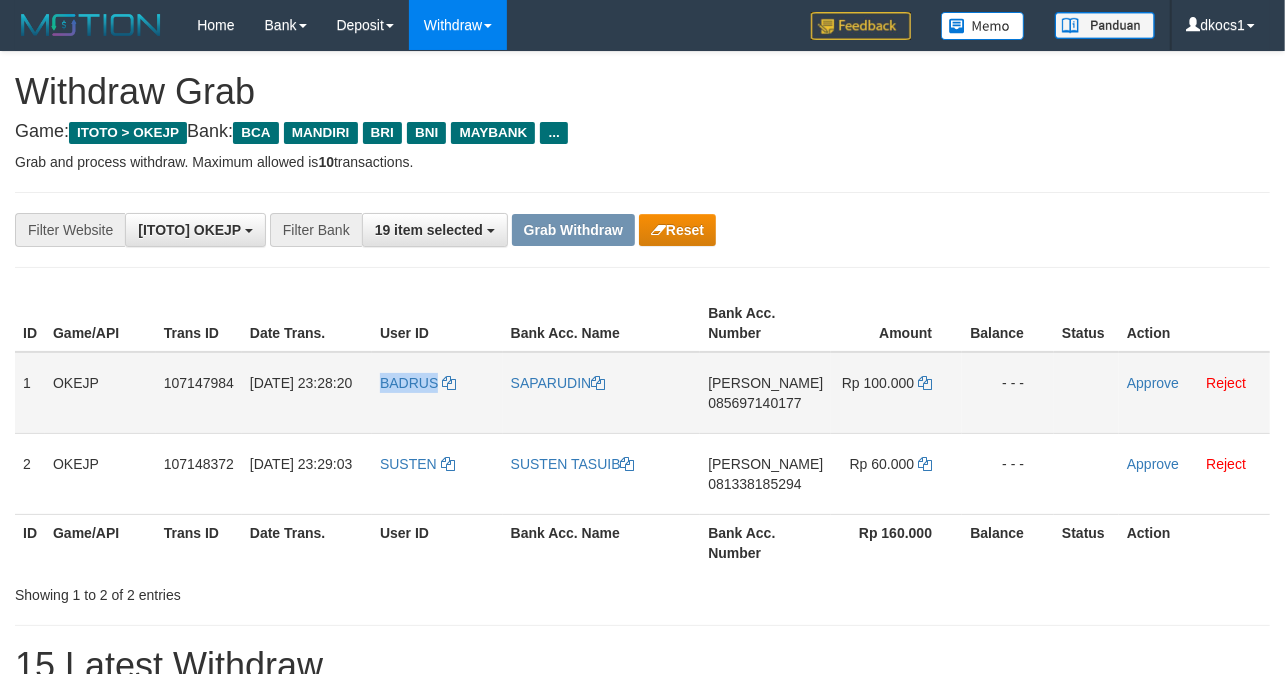 click on "BADRUS" at bounding box center (437, 393) 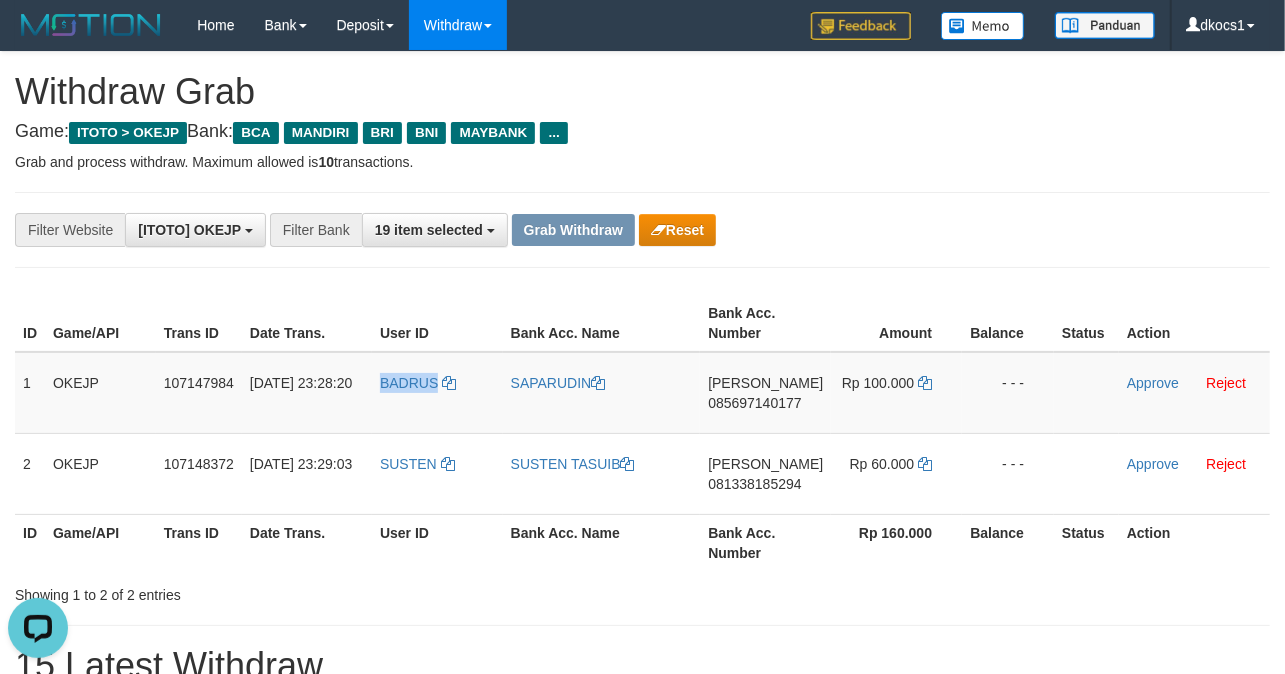 scroll, scrollTop: 0, scrollLeft: 0, axis: both 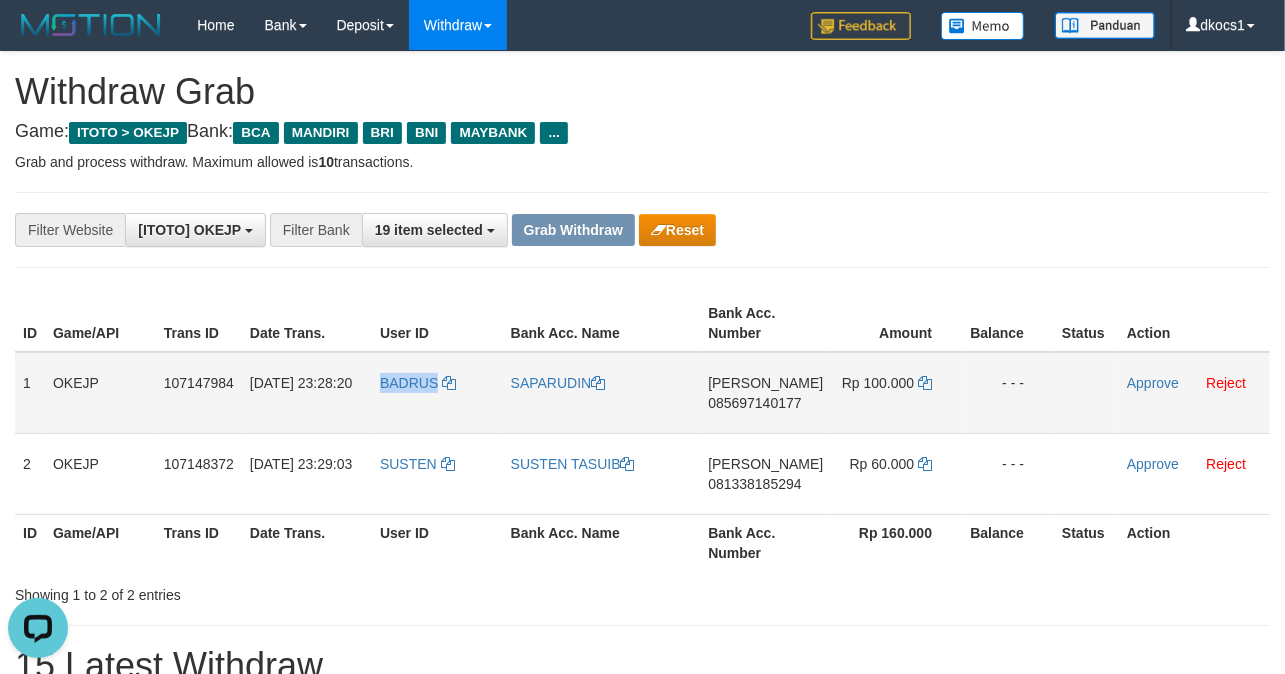 click on "BADRUS" at bounding box center (437, 393) 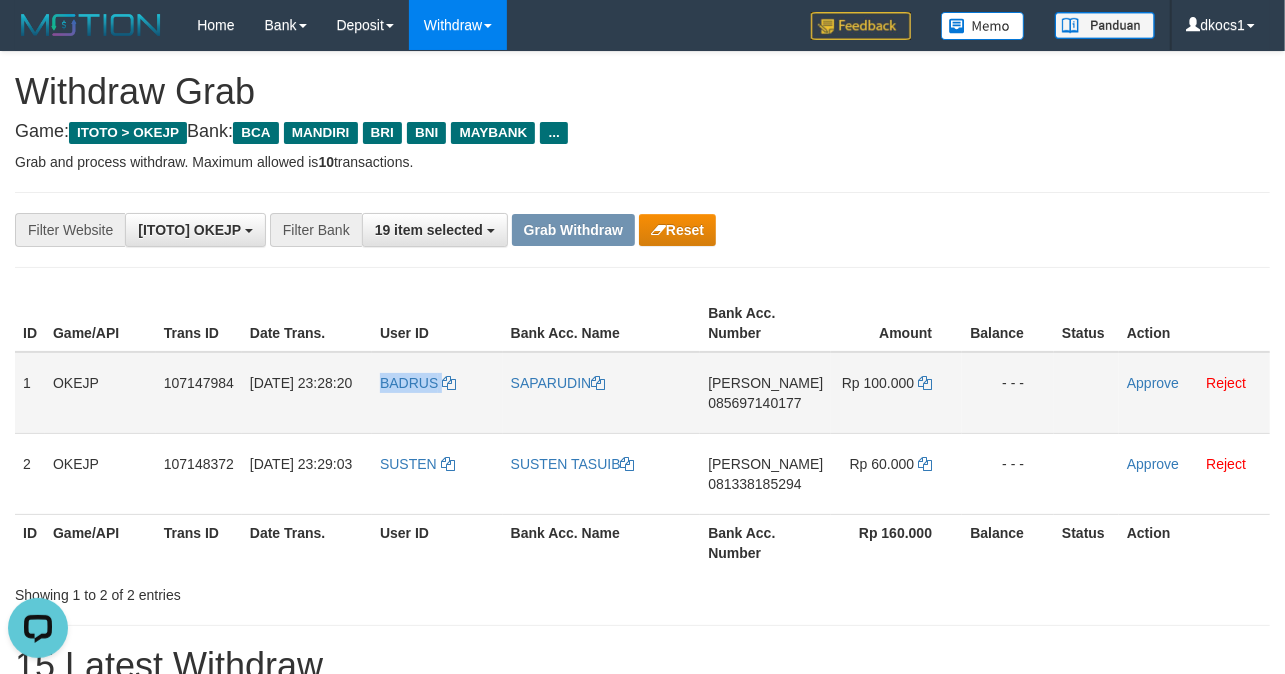 click on "BADRUS" at bounding box center (437, 393) 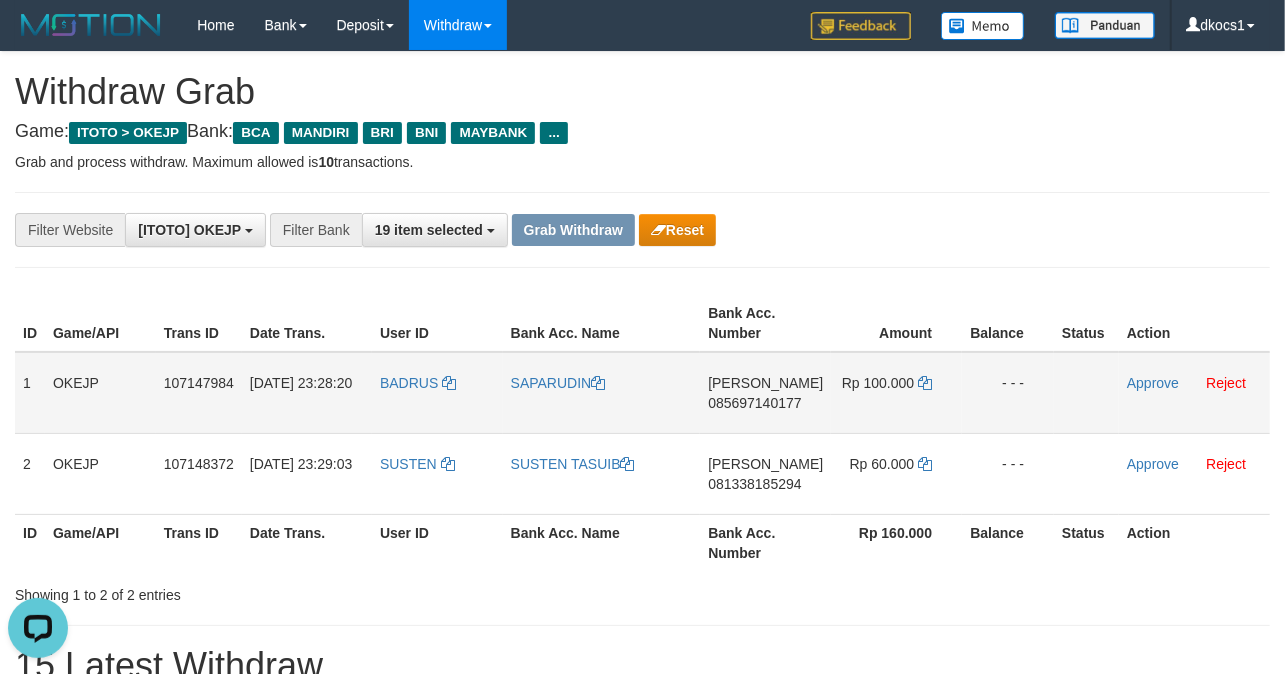 click on "SAPARUDIN" at bounding box center [602, 393] 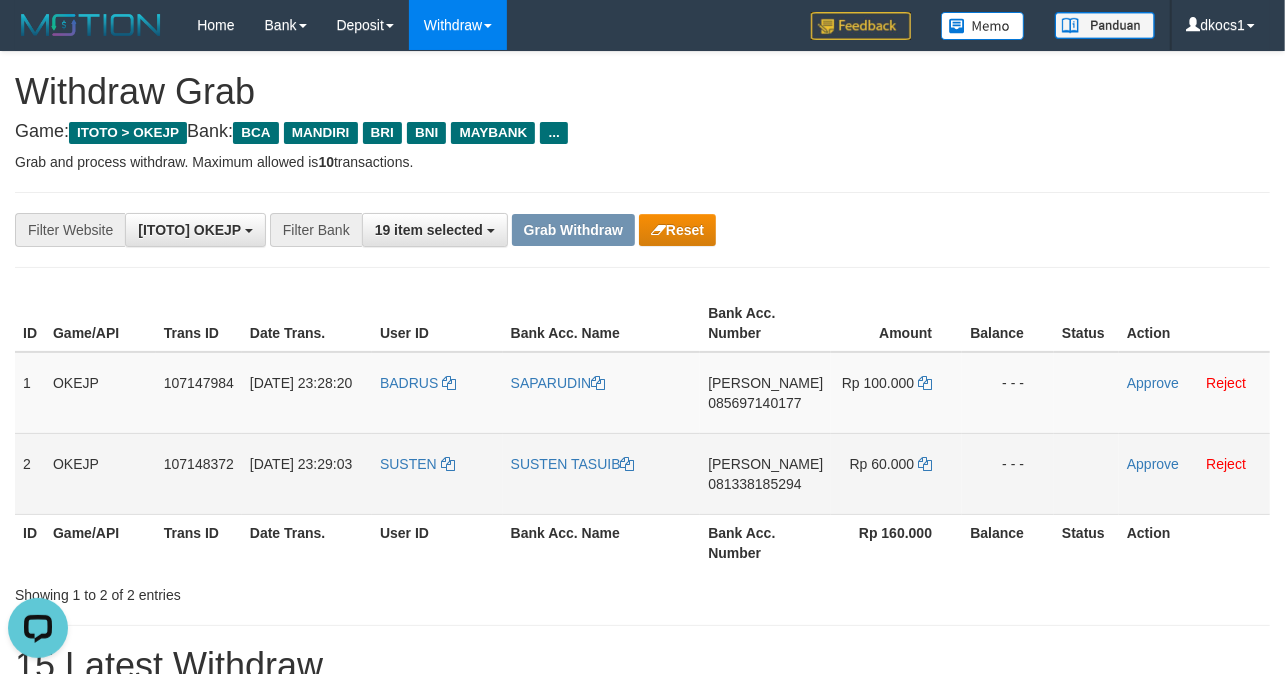 copy on "SAPARUDIN" 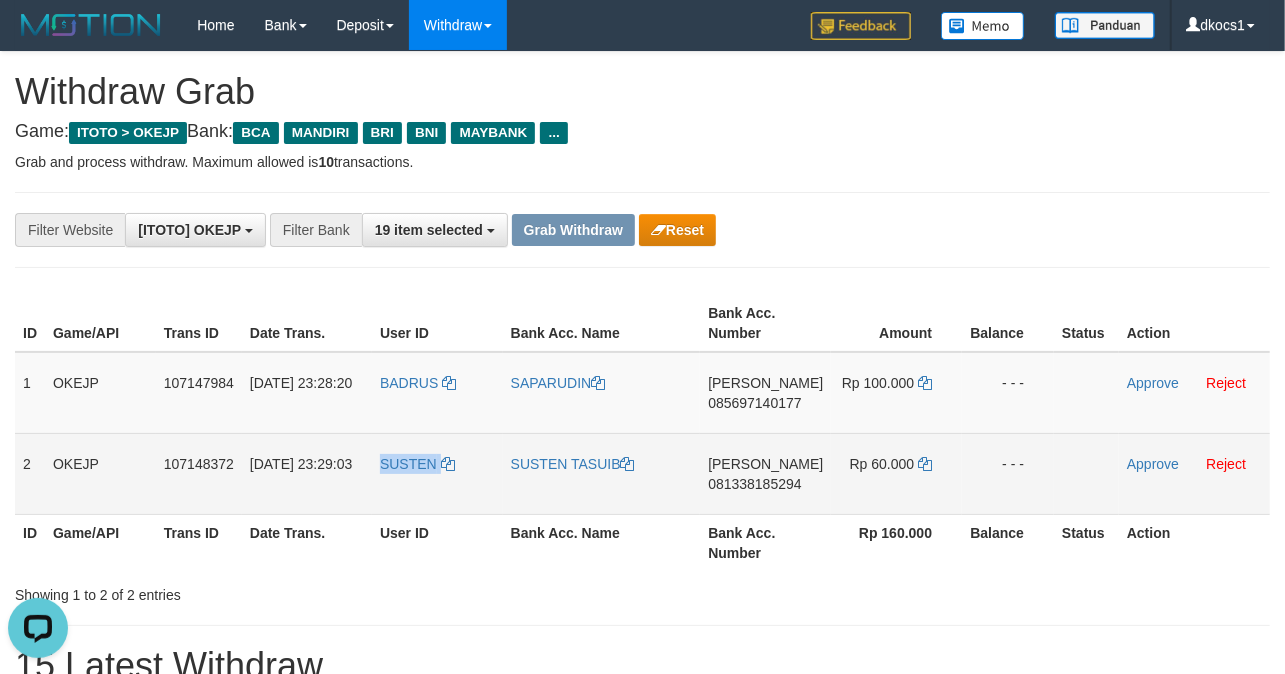 click on "SUSTEN" at bounding box center (437, 473) 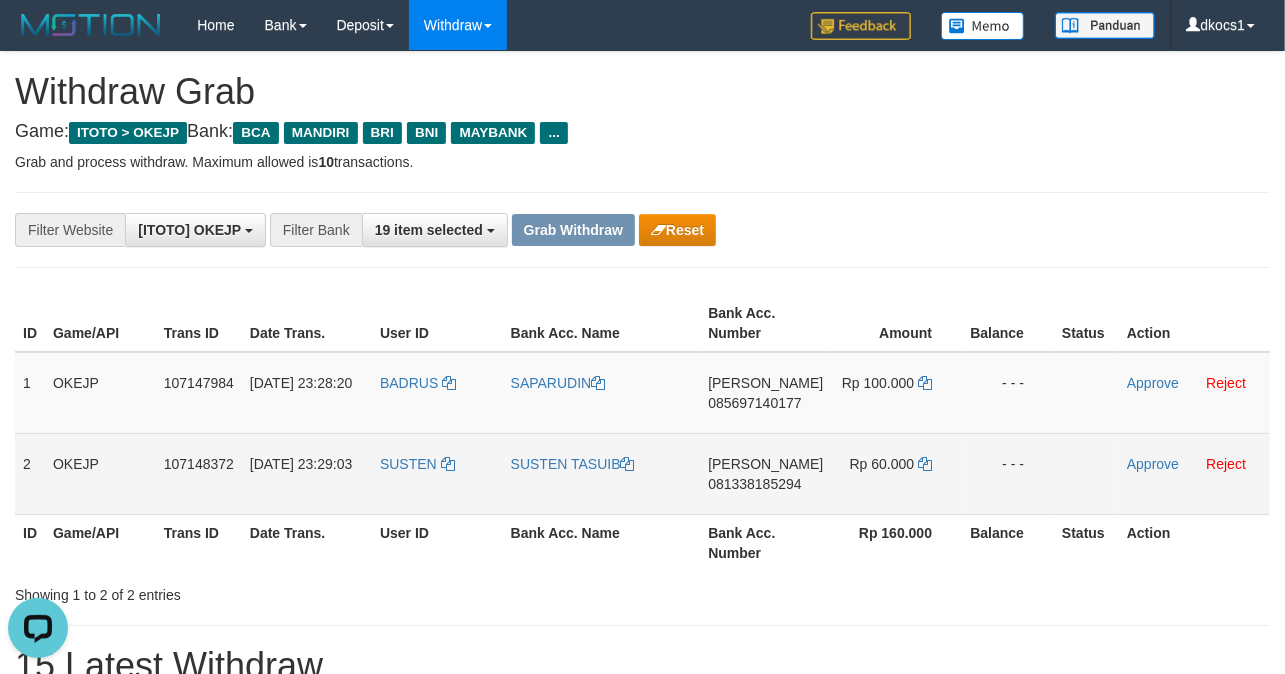 click on "SUSTEN TASUIB" at bounding box center [602, 473] 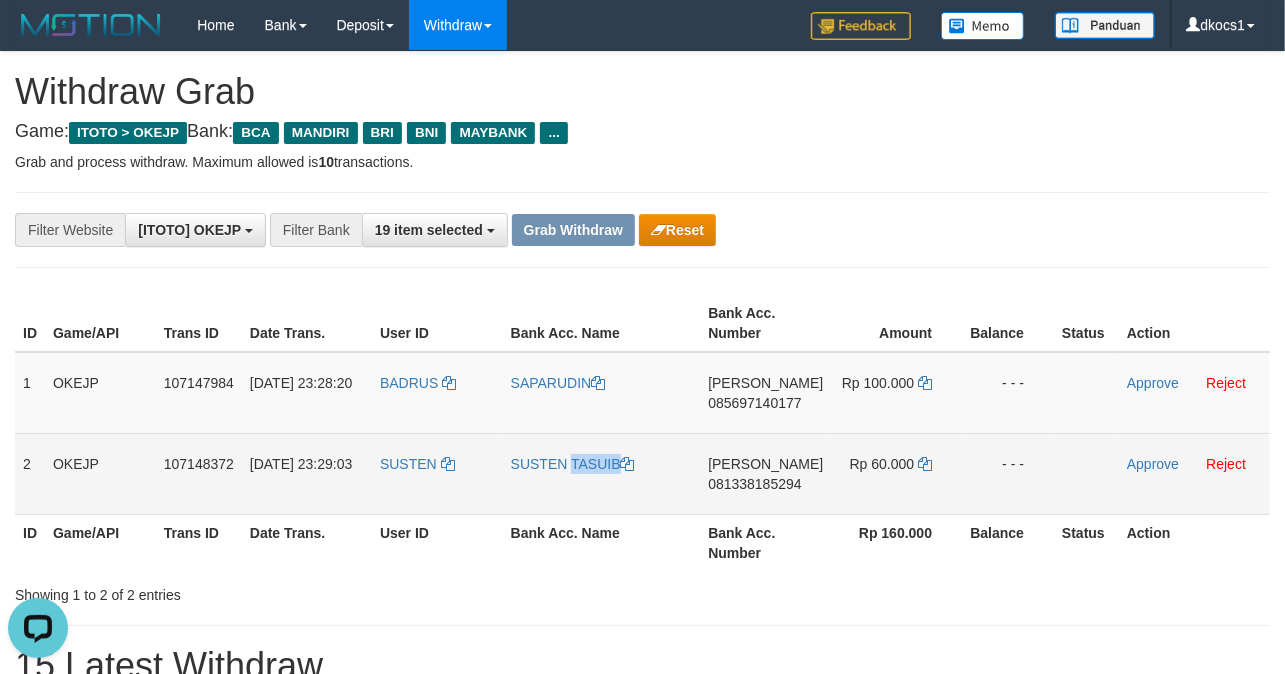 click on "SUSTEN TASUIB" at bounding box center [602, 473] 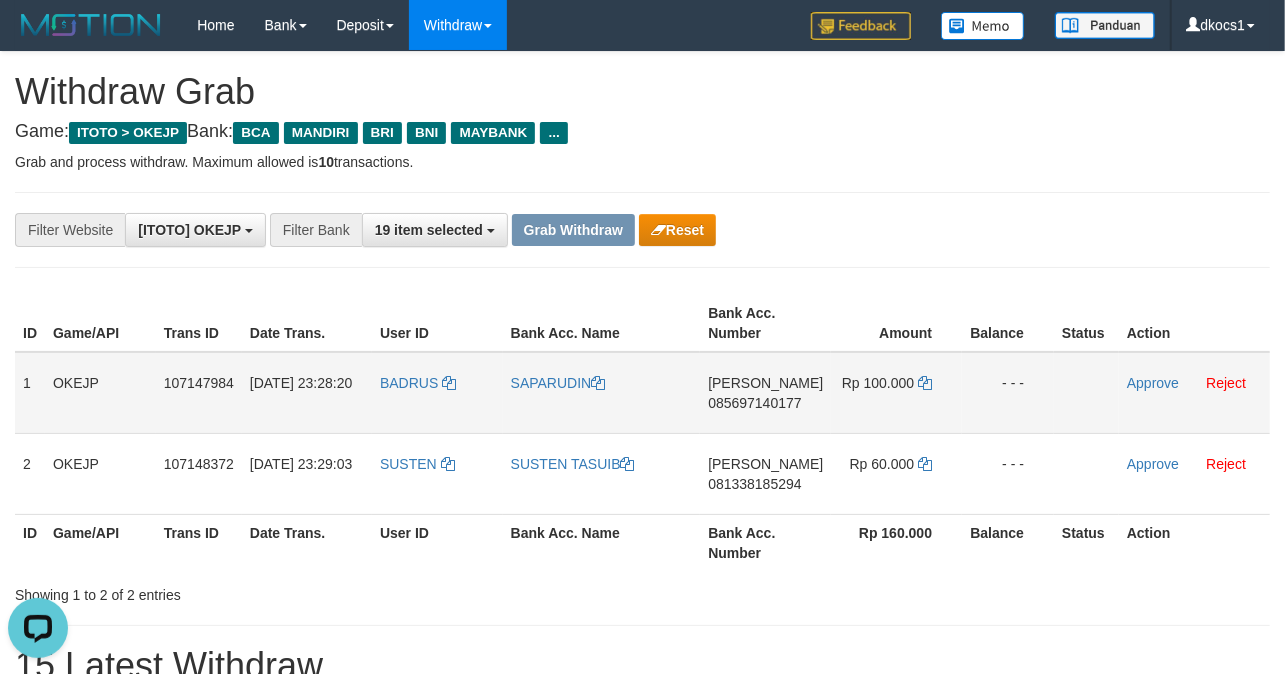 click on "DANA
085697140177" at bounding box center (765, 393) 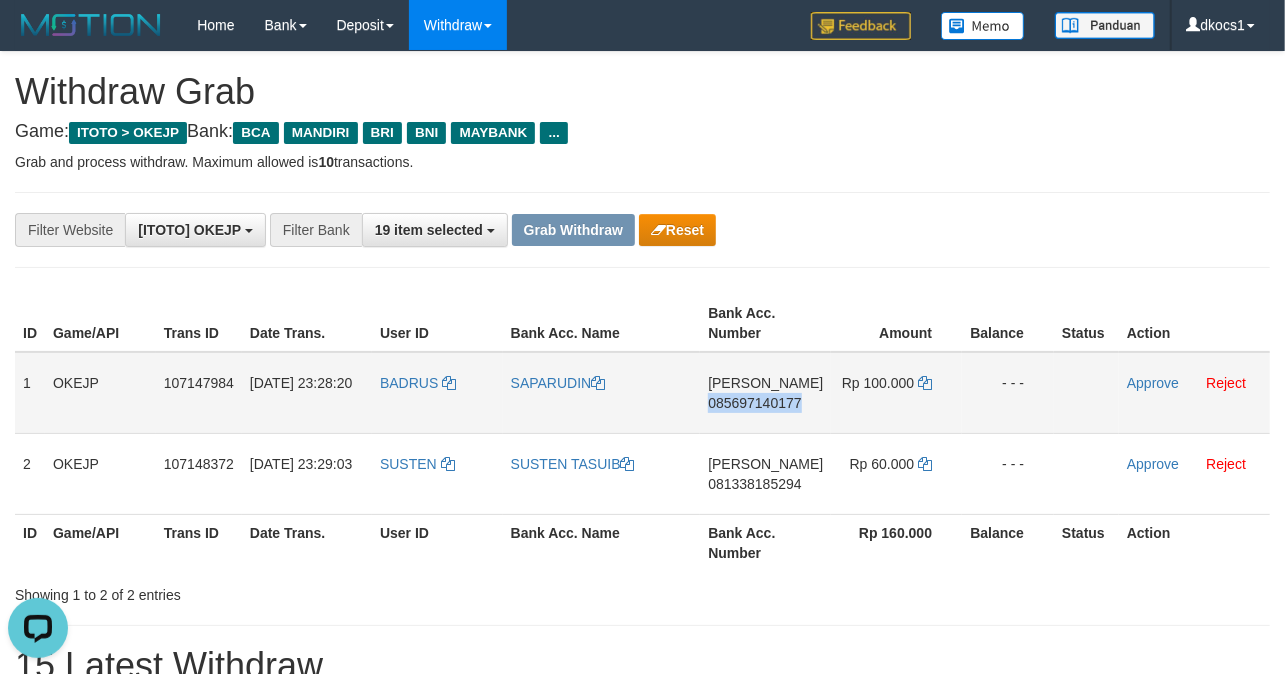 click on "DANA
085697140177" at bounding box center (765, 393) 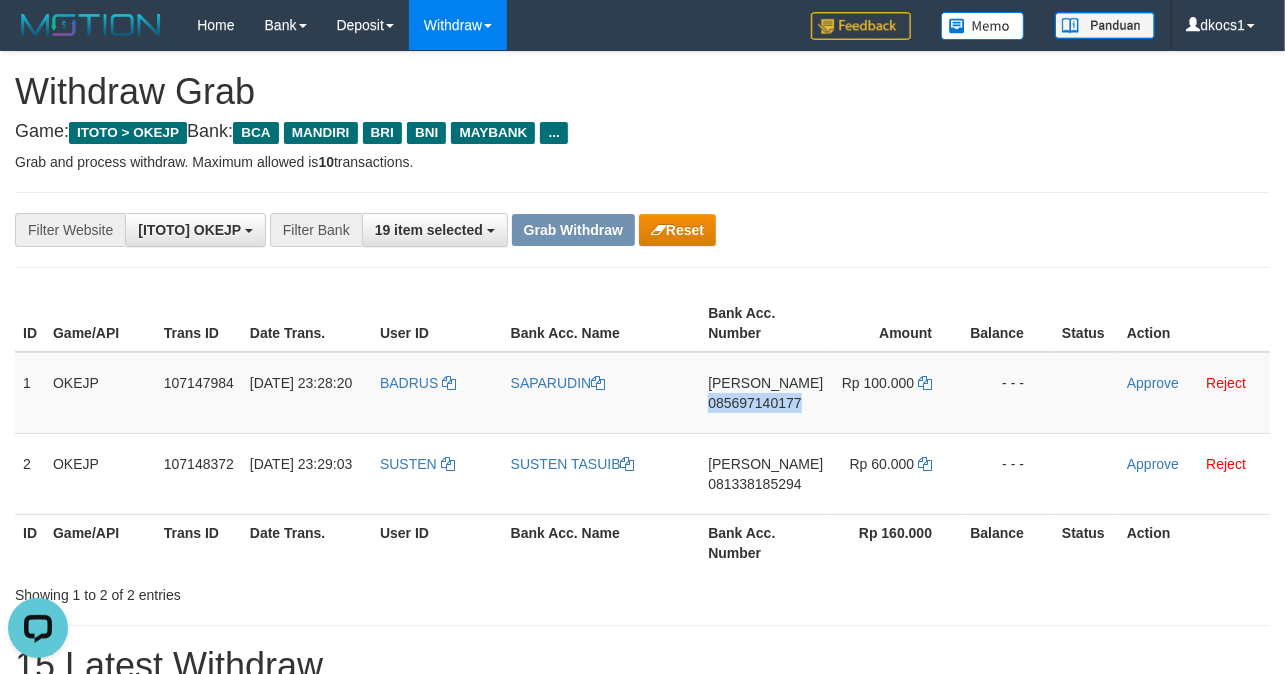 copy on "085697140177" 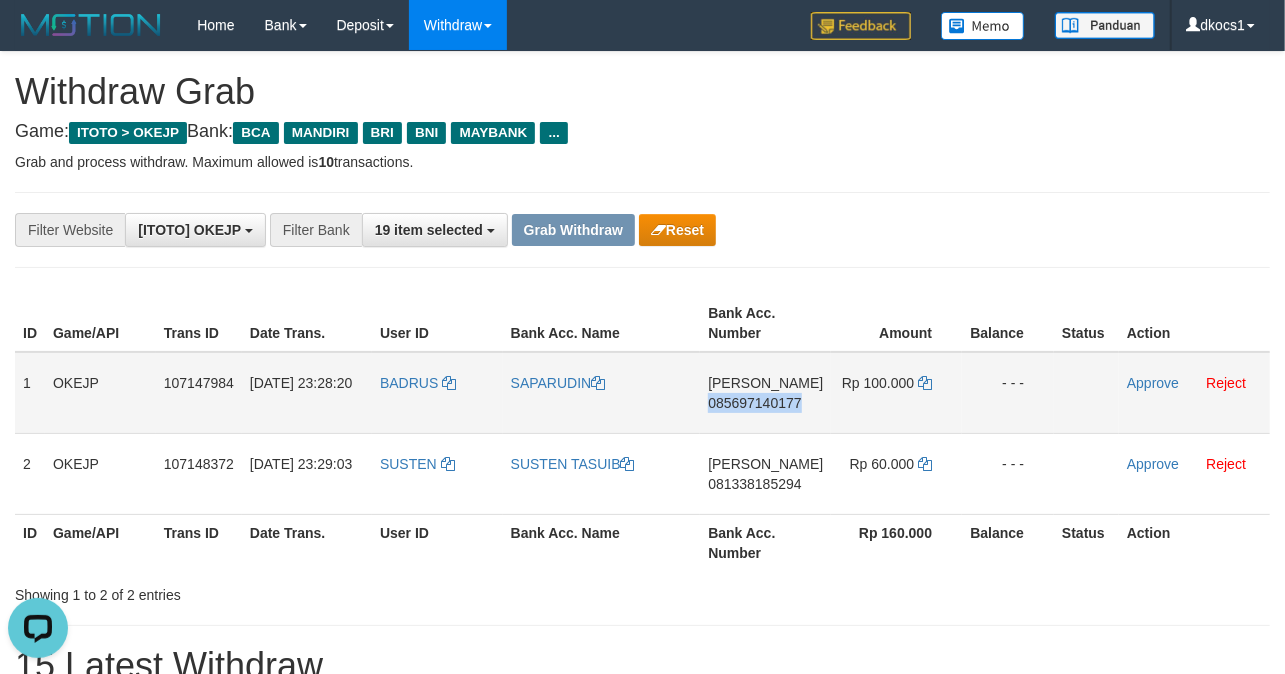 click on "DANA
085697140177" at bounding box center [765, 393] 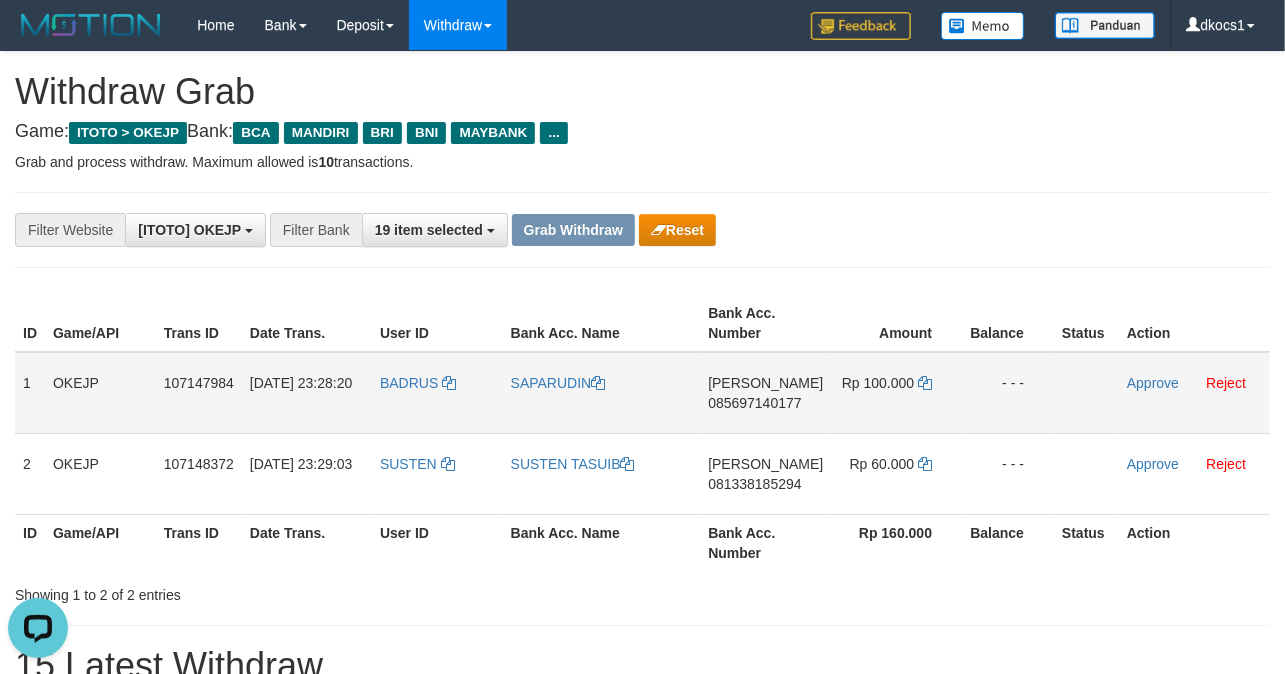 click on "DANA
085697140177" at bounding box center [765, 393] 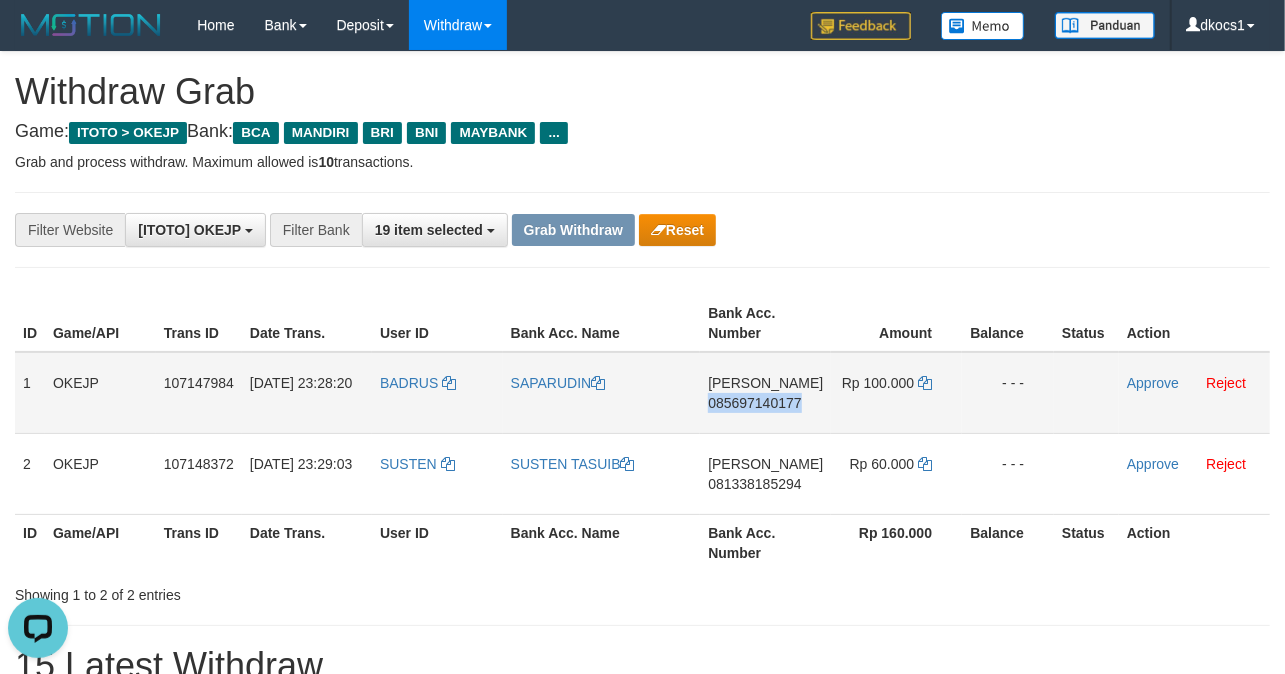 click on "DANA
085697140177" at bounding box center (765, 393) 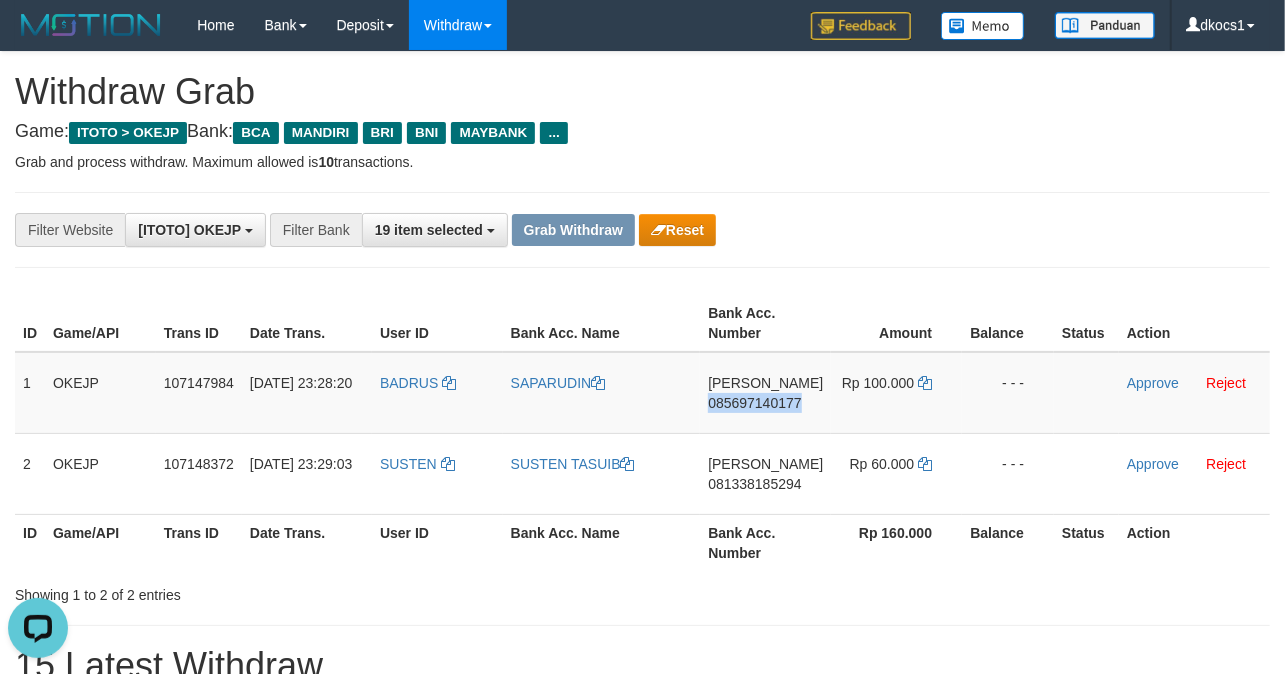 copy on "085697140177" 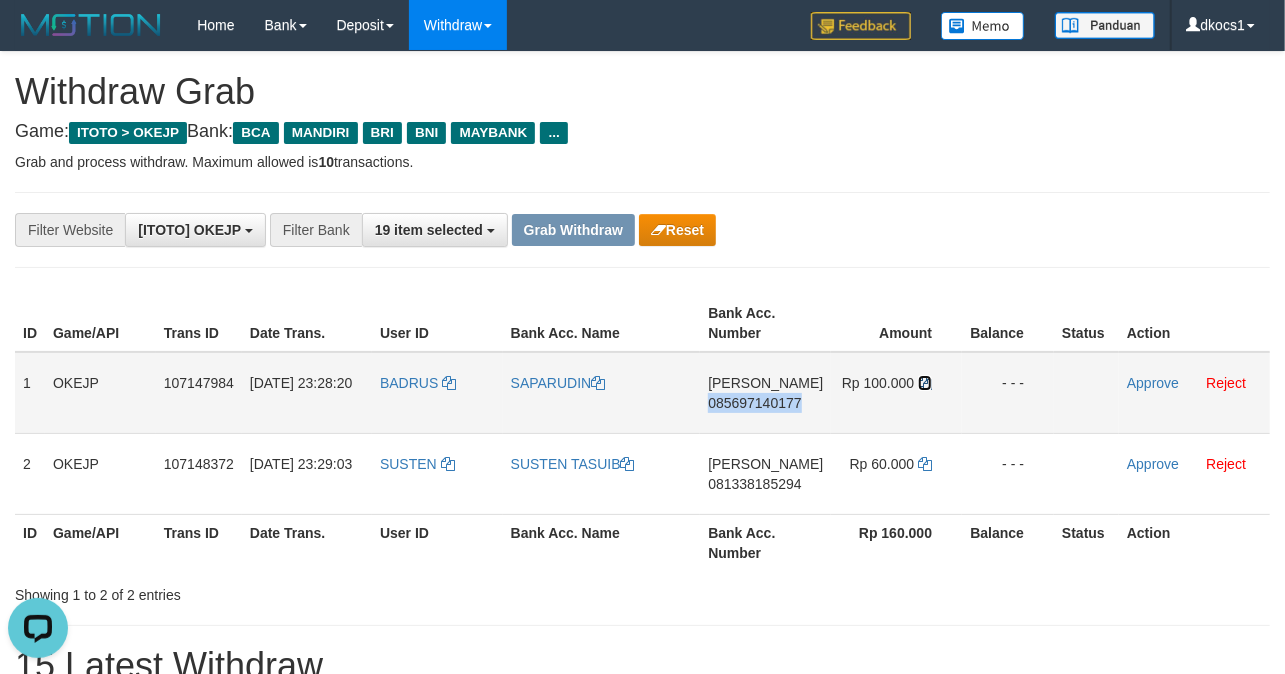 click at bounding box center [925, 383] 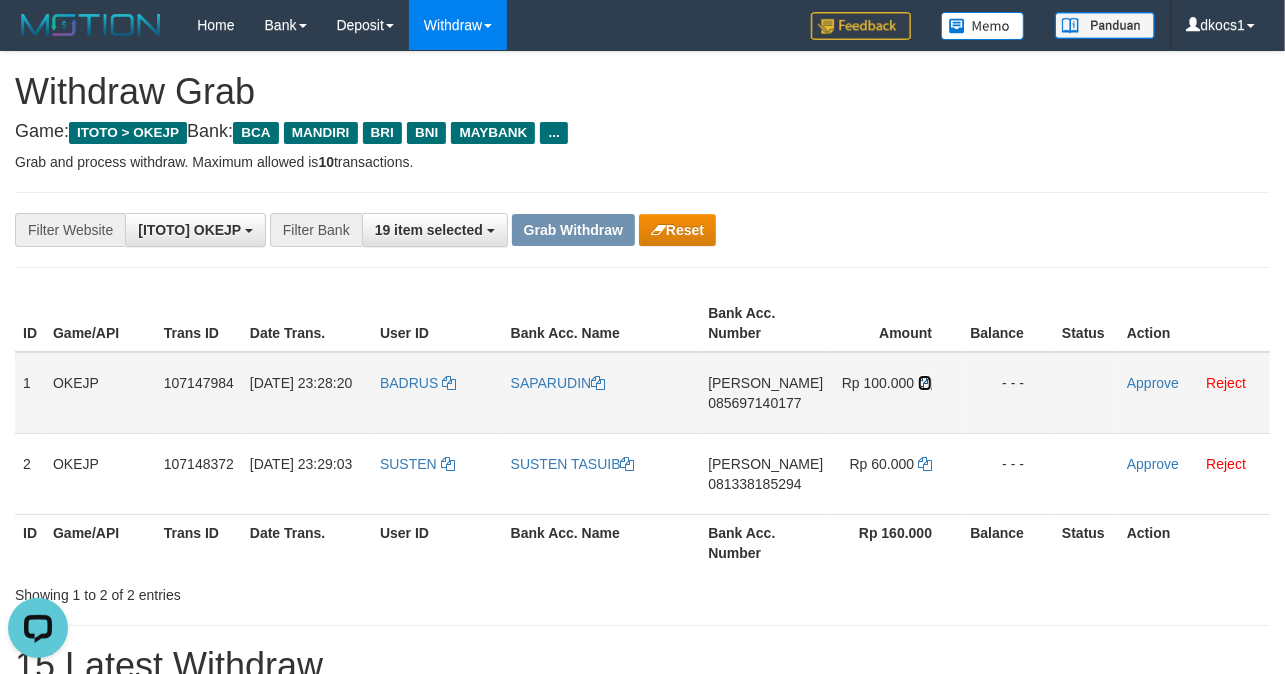 click at bounding box center [925, 383] 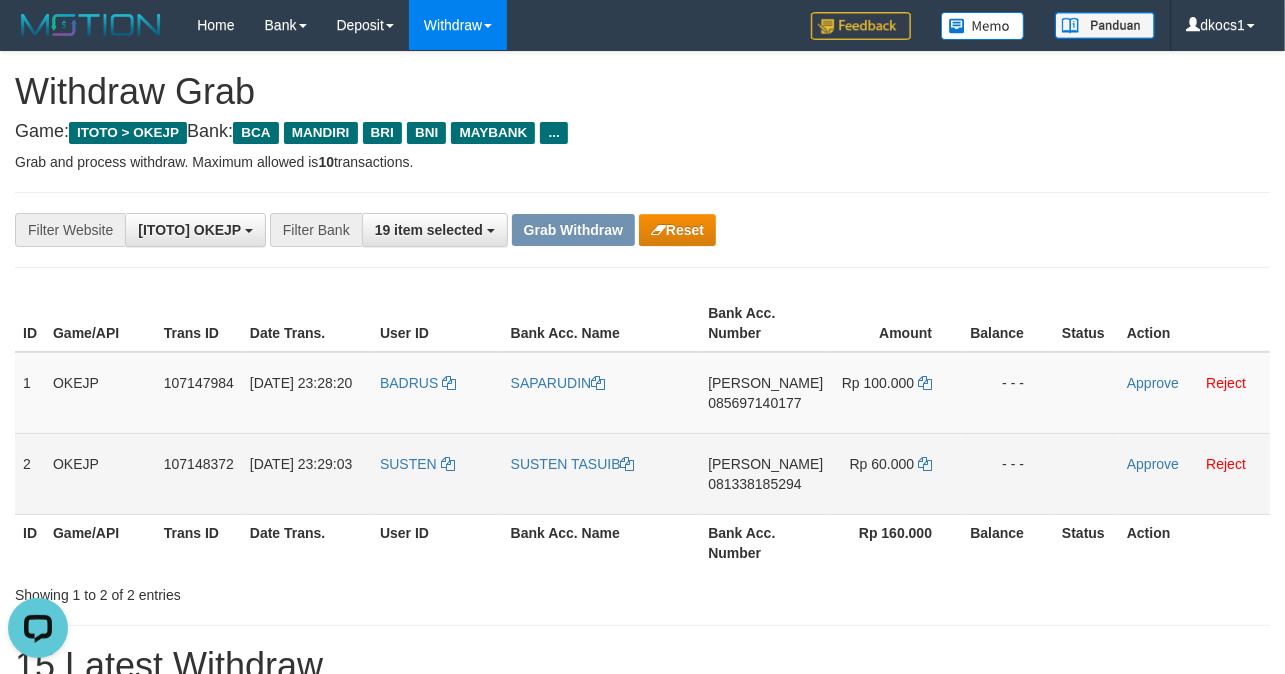 click on "081338185294" at bounding box center (754, 484) 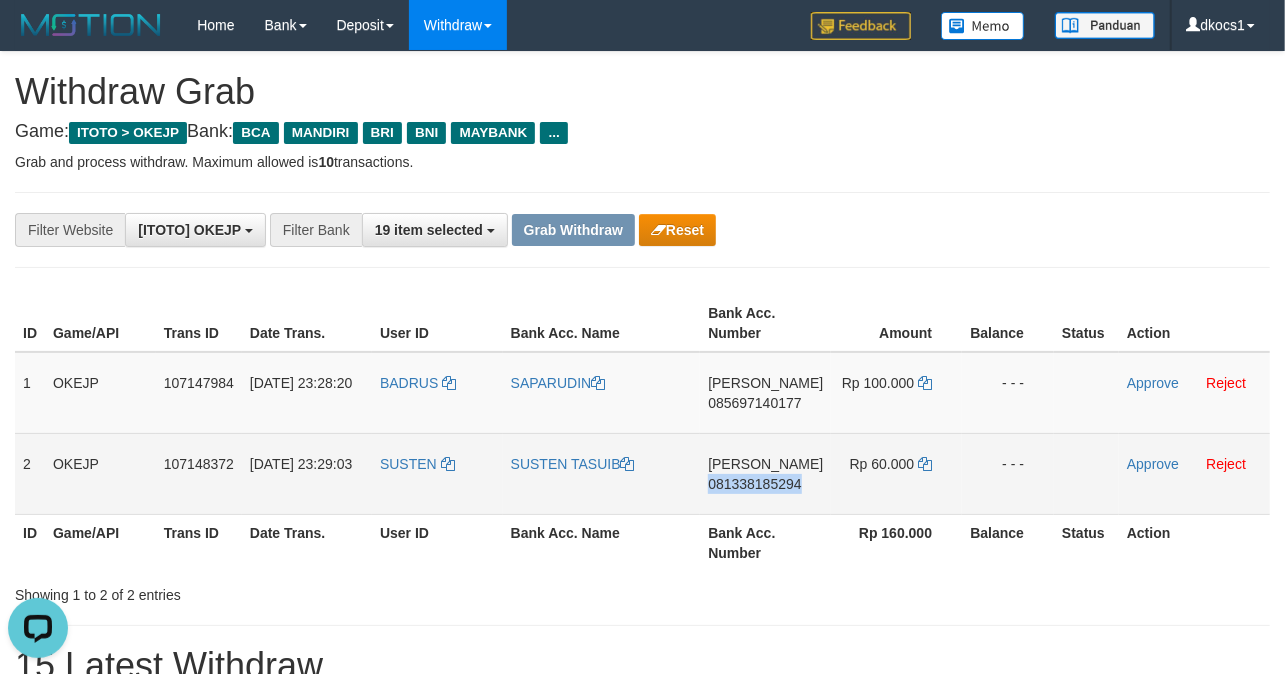 click on "DANA
081338185294" at bounding box center [765, 473] 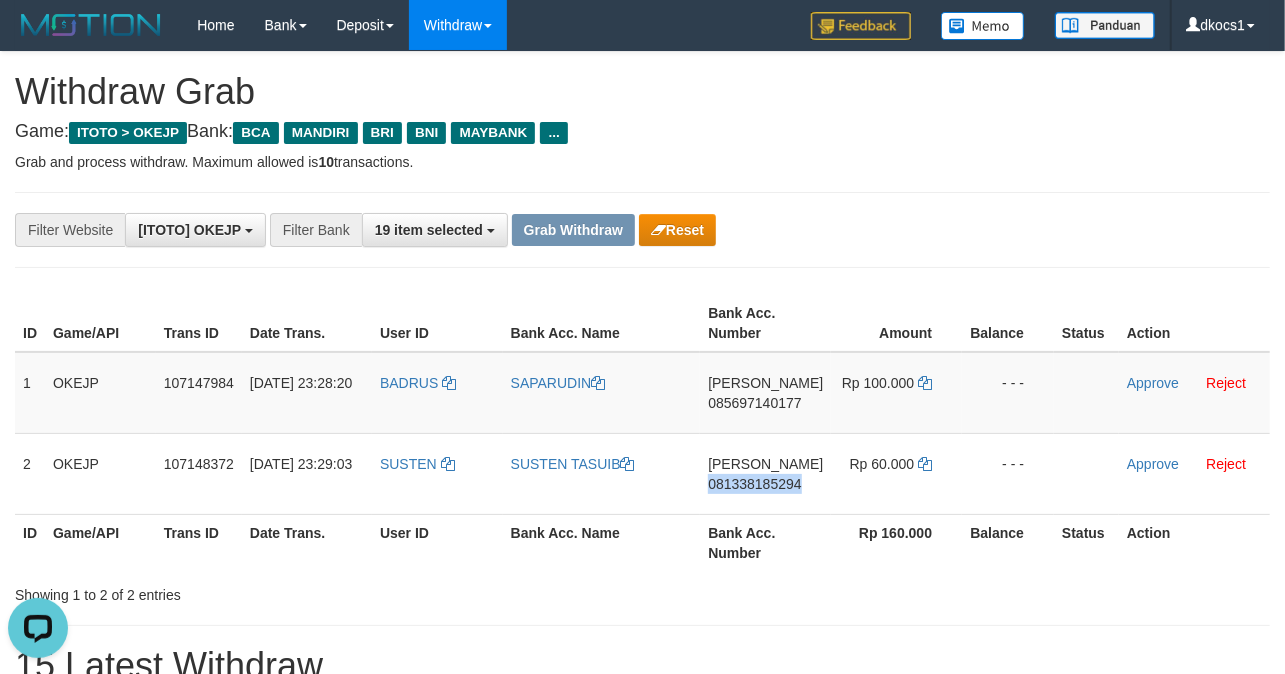 copy on "081338185294" 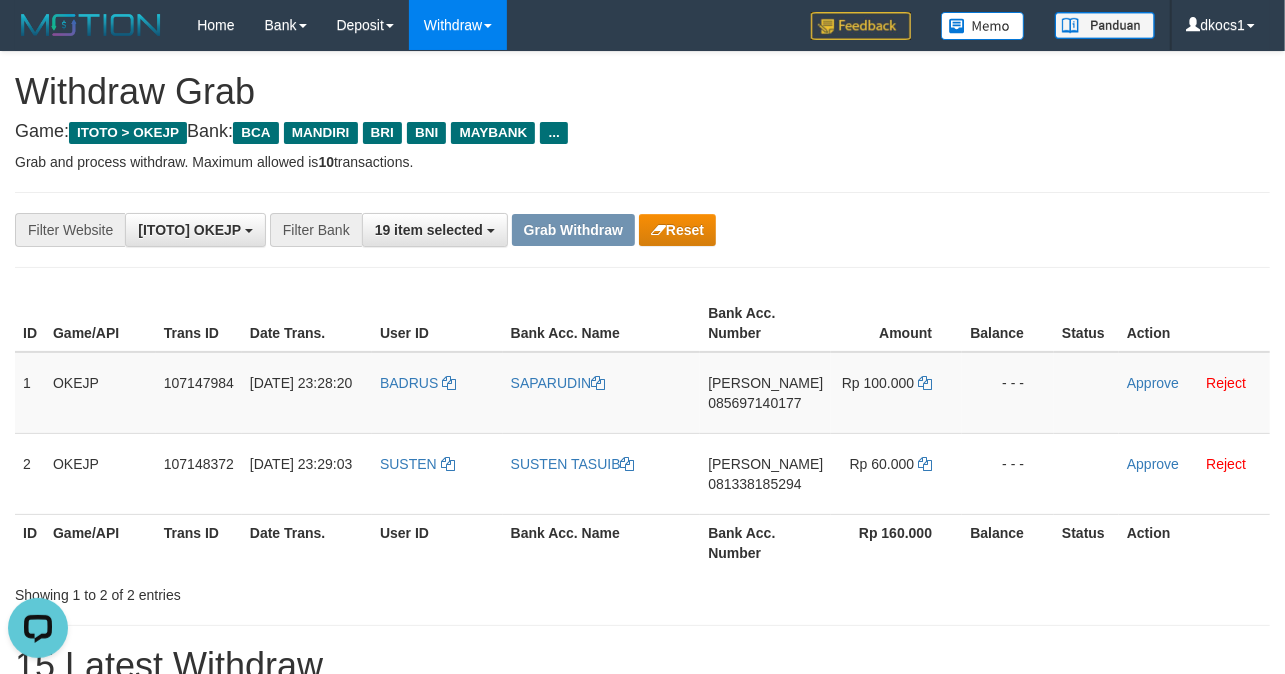 click on "Bank Acc. Number" at bounding box center (765, 542) 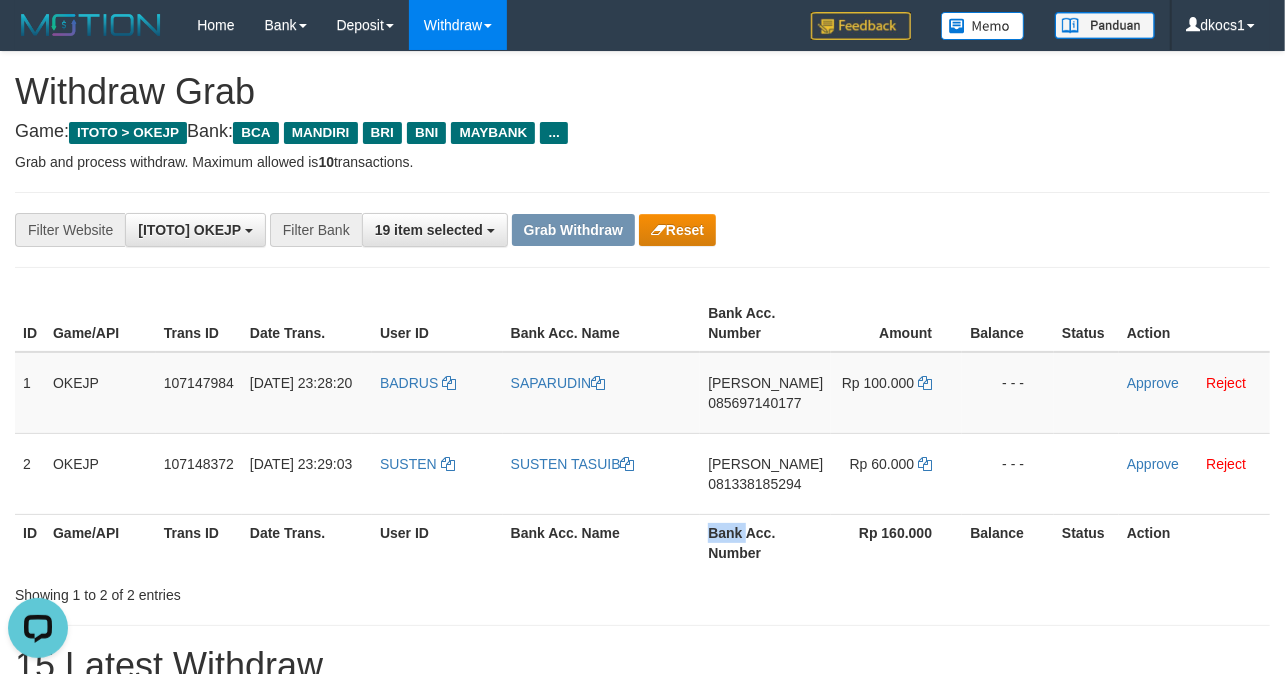 click on "Bank Acc. Number" at bounding box center [765, 542] 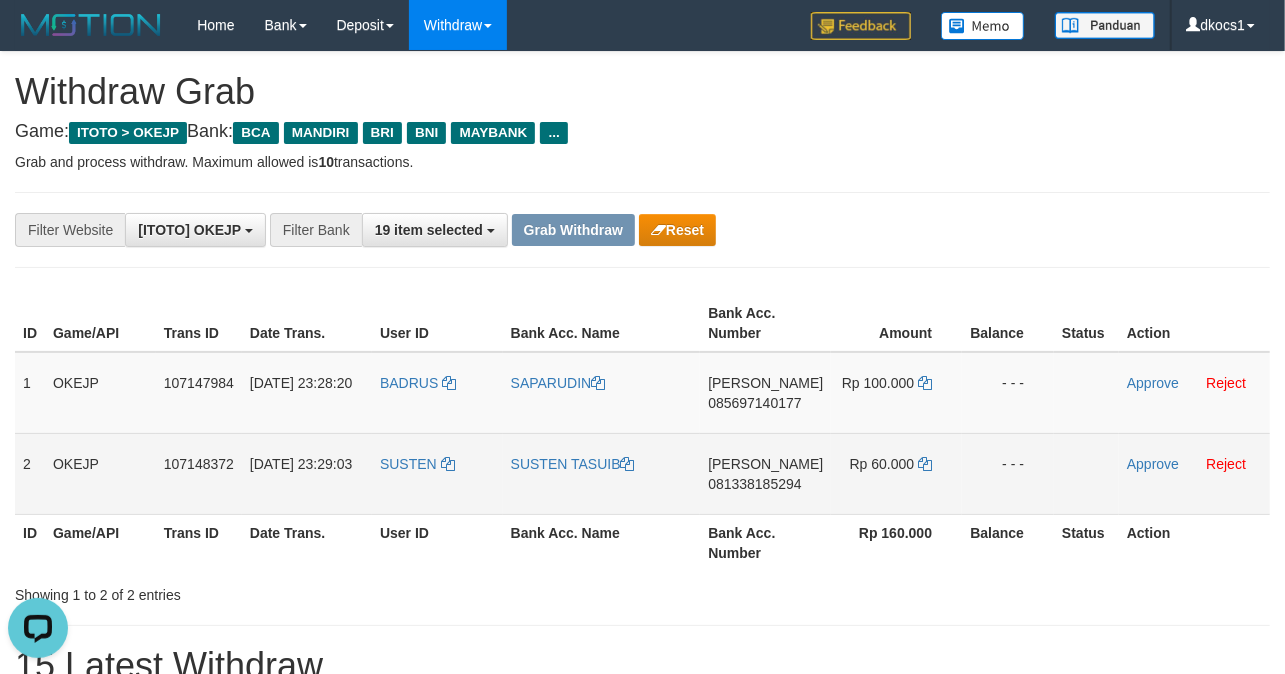 click on "DANA
081338185294" at bounding box center (765, 473) 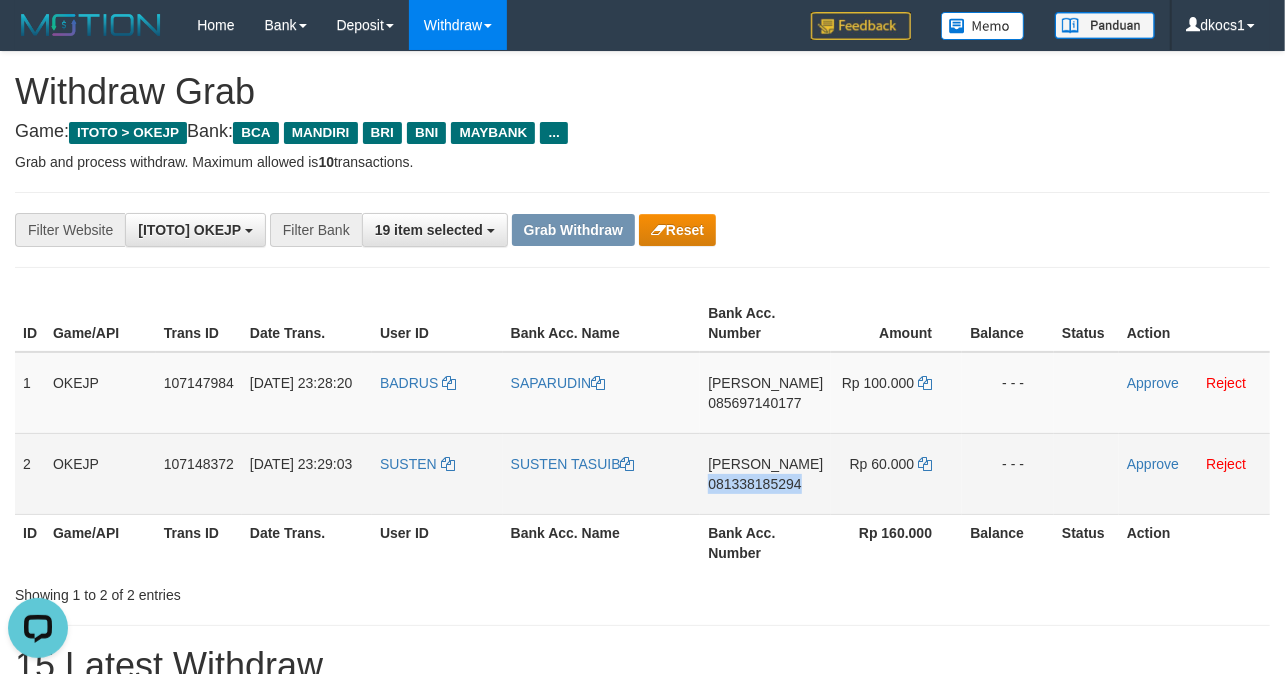 click on "DANA
081338185294" at bounding box center (765, 473) 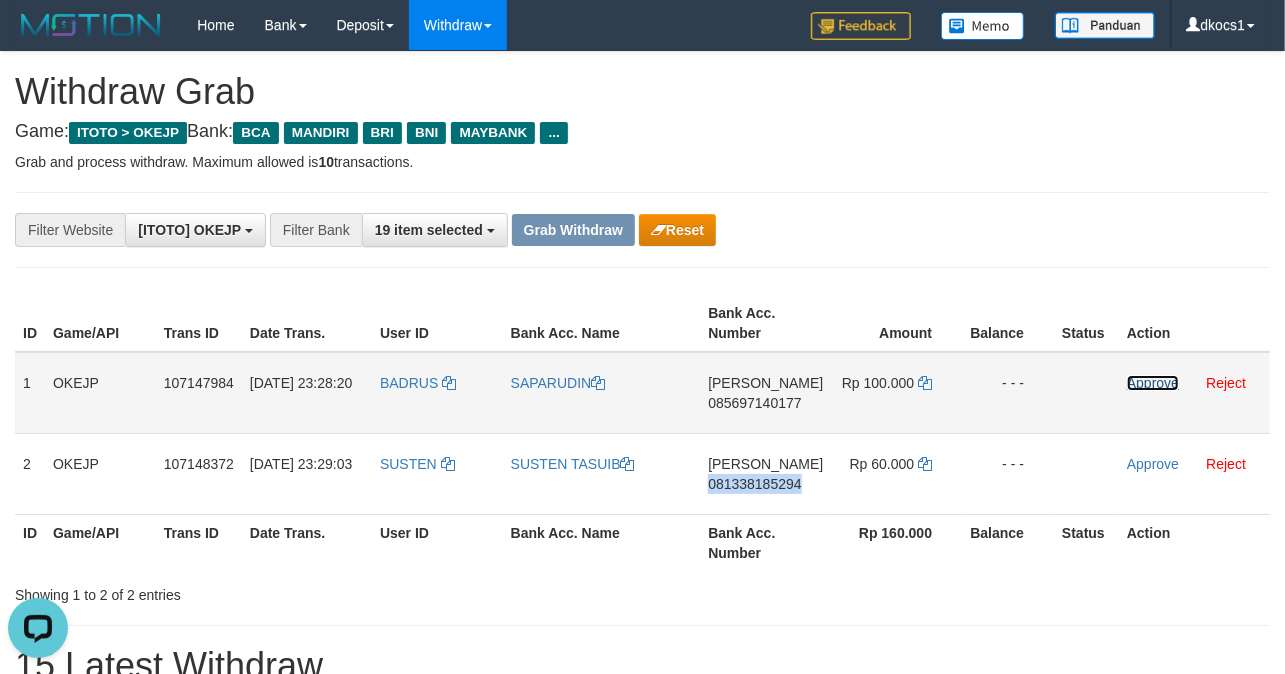click on "Approve" at bounding box center [1153, 383] 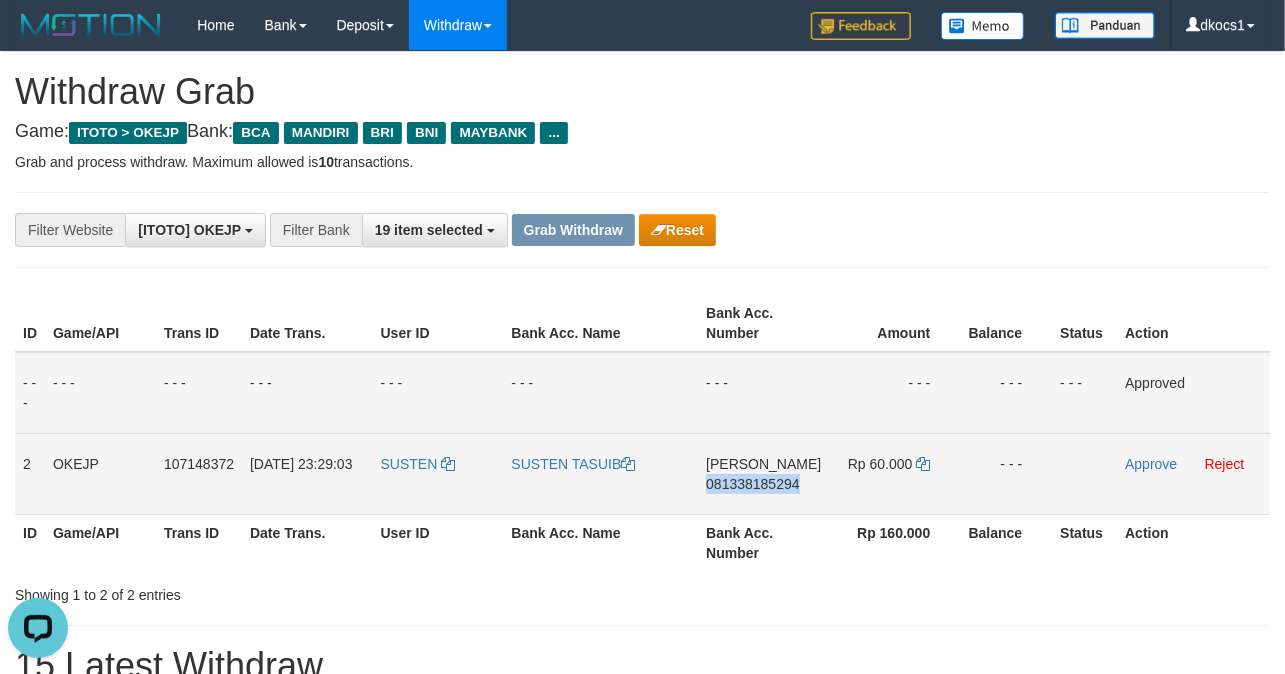 click on "DANA
081338185294" at bounding box center (763, 473) 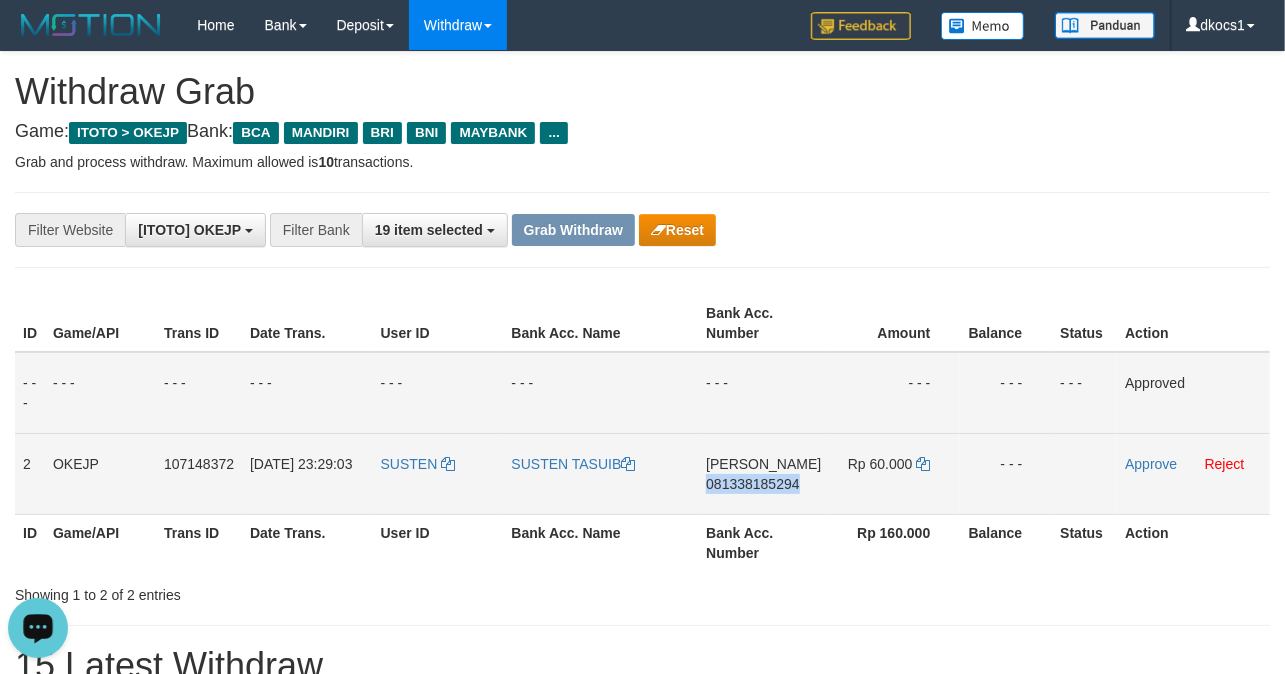 click on "DANA
081338185294" at bounding box center (763, 473) 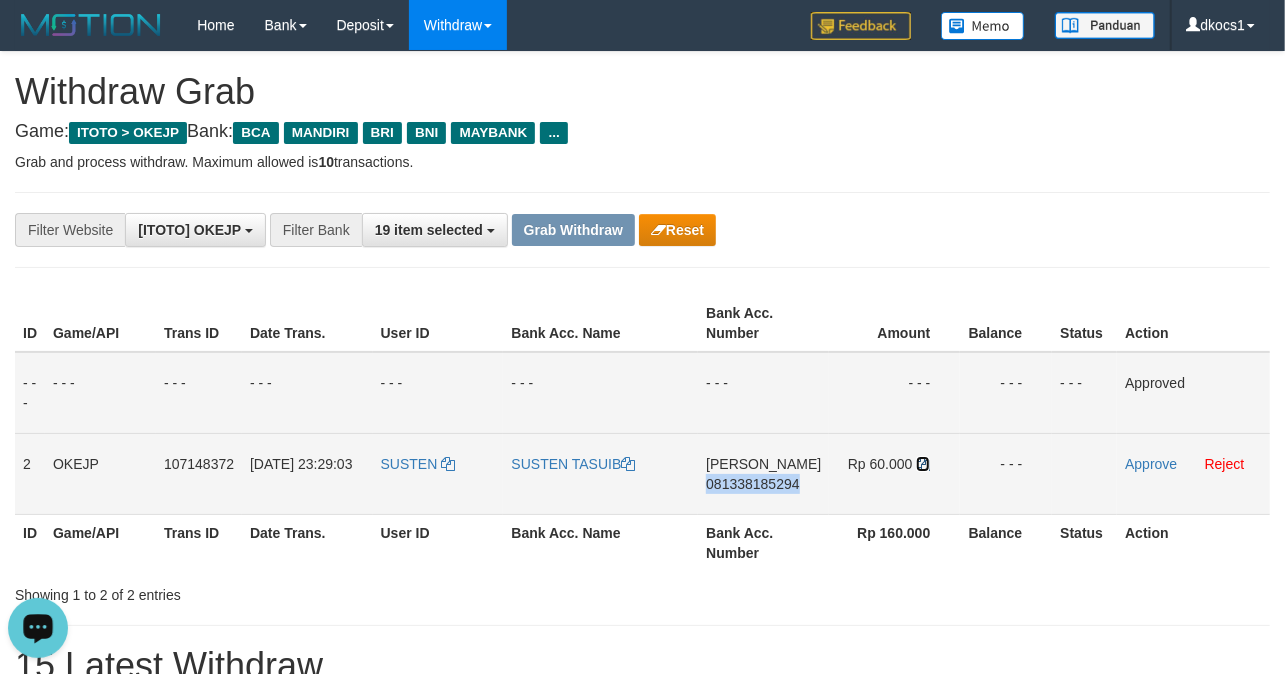 click at bounding box center (923, 464) 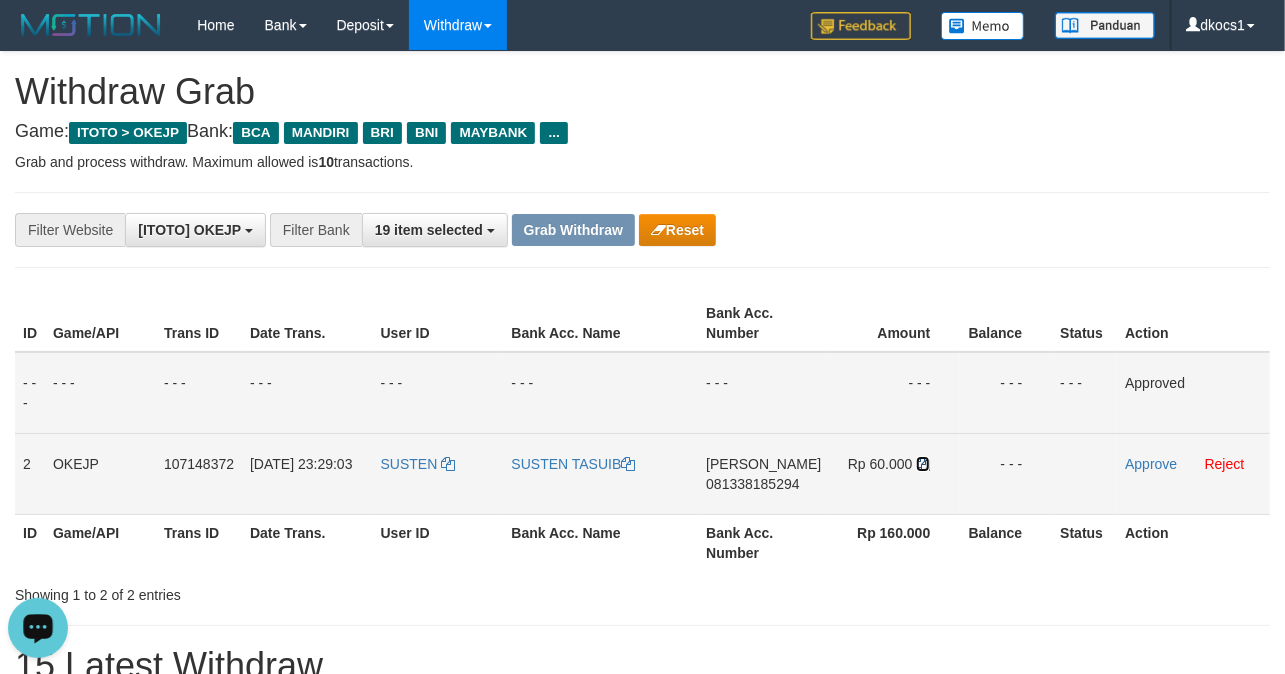 click at bounding box center [923, 464] 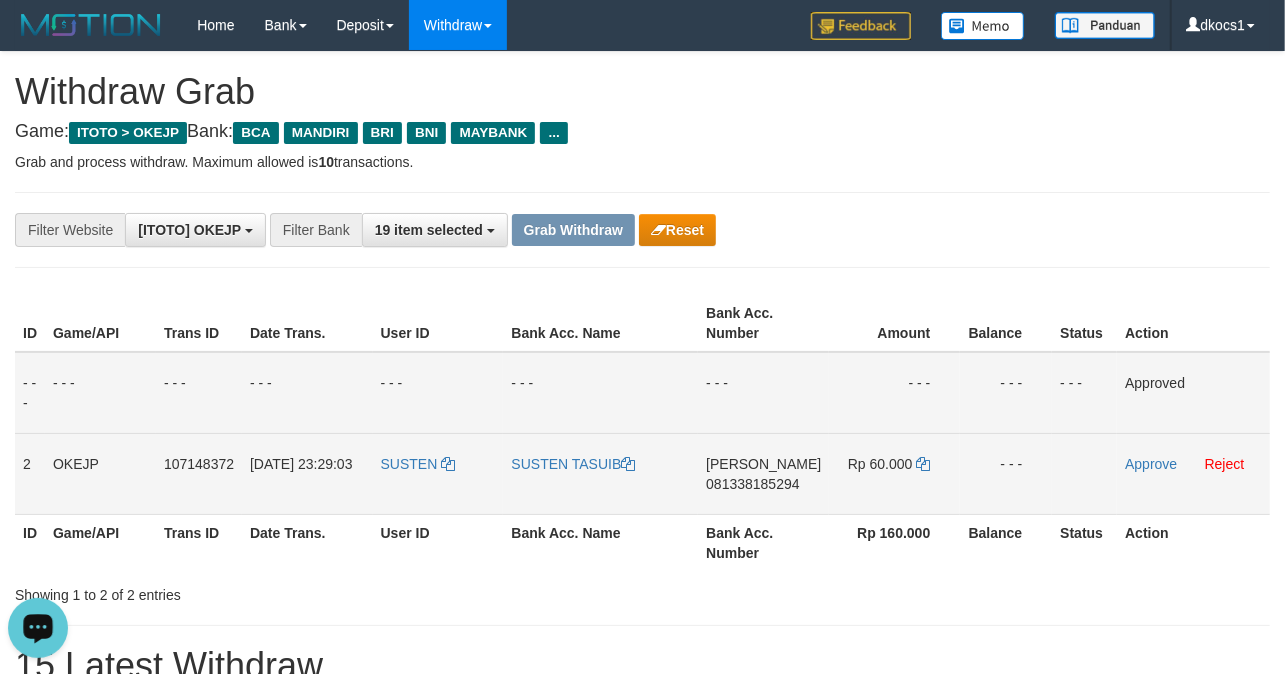 click on "SUSTEN" at bounding box center (438, 473) 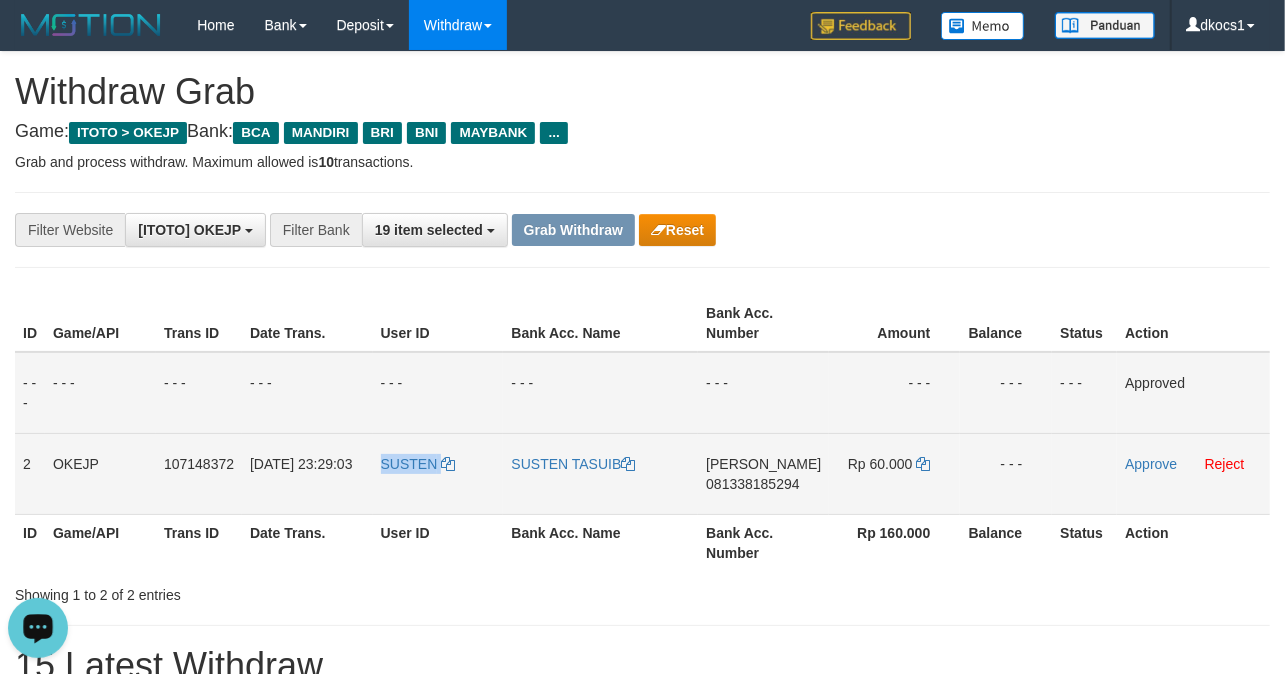 click on "SUSTEN" at bounding box center [438, 473] 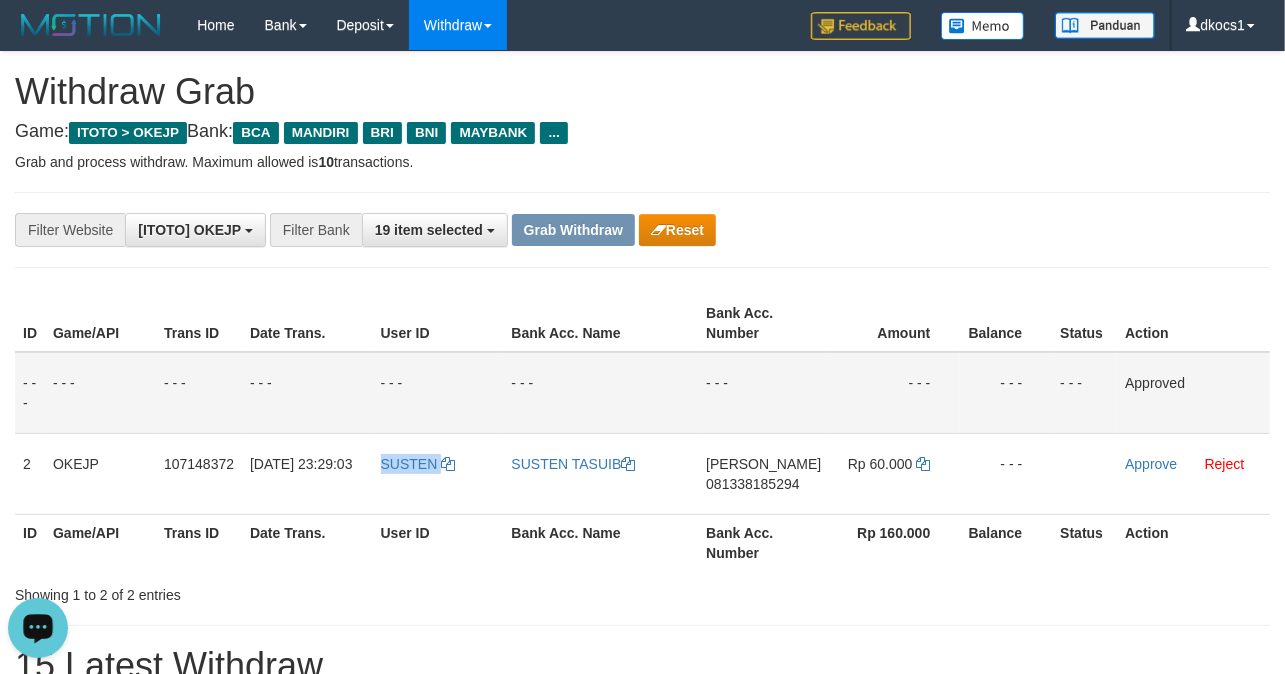 copy on "SUSTEN" 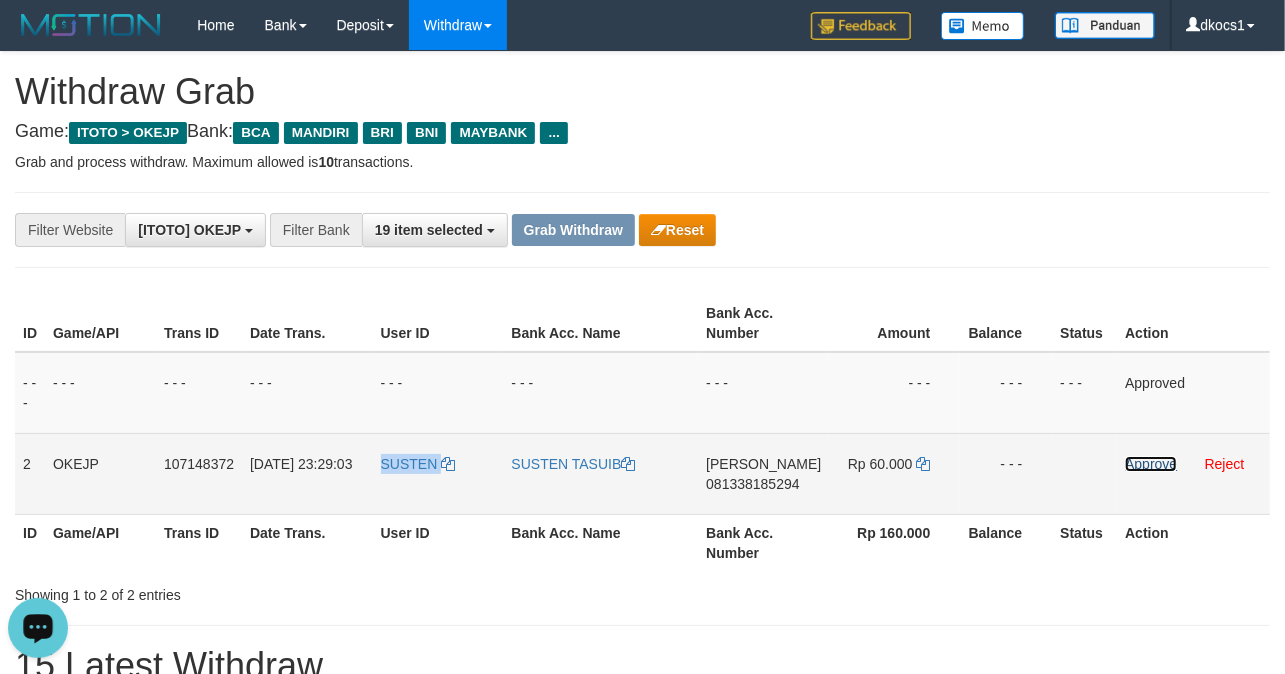 click on "Approve" at bounding box center (1151, 464) 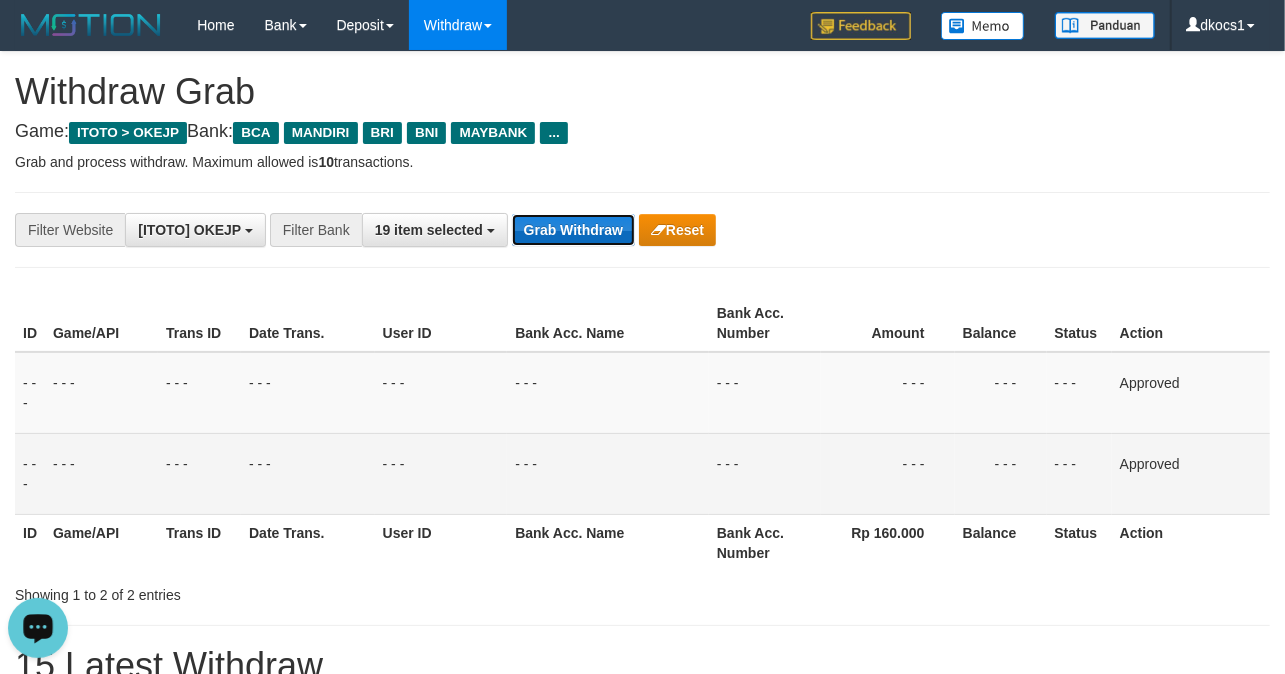 click on "Grab Withdraw" at bounding box center [573, 230] 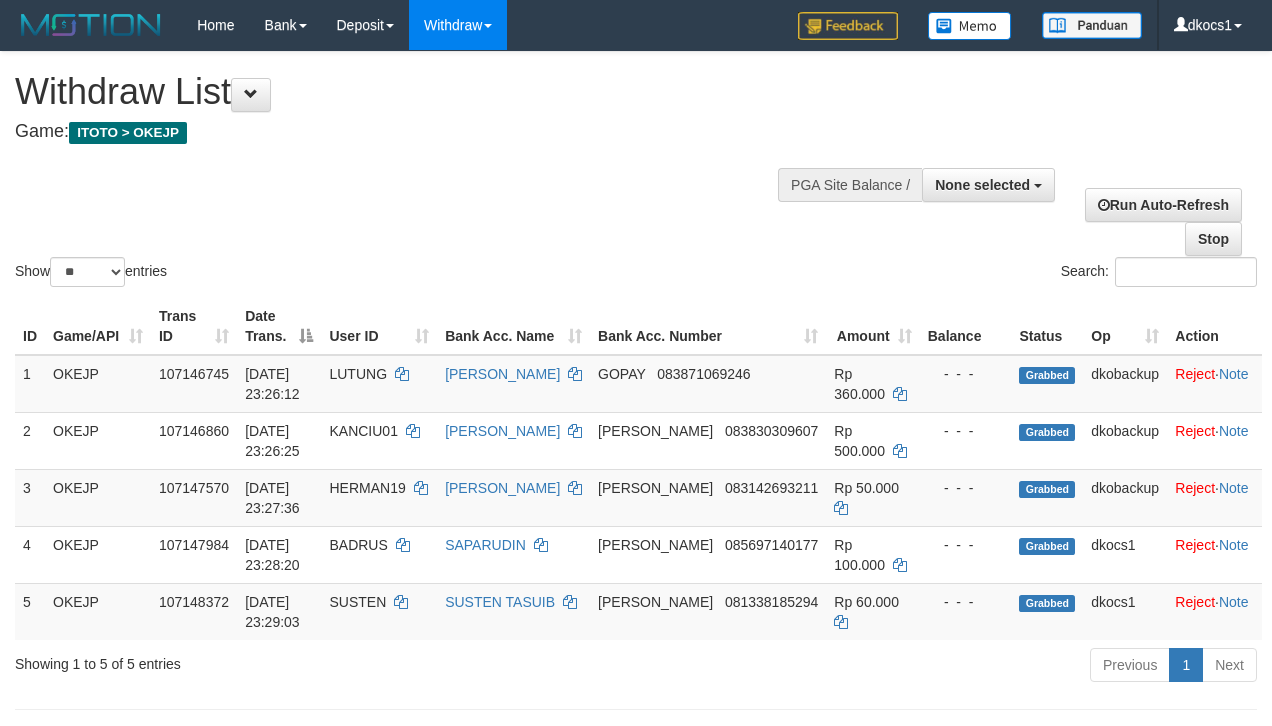 select 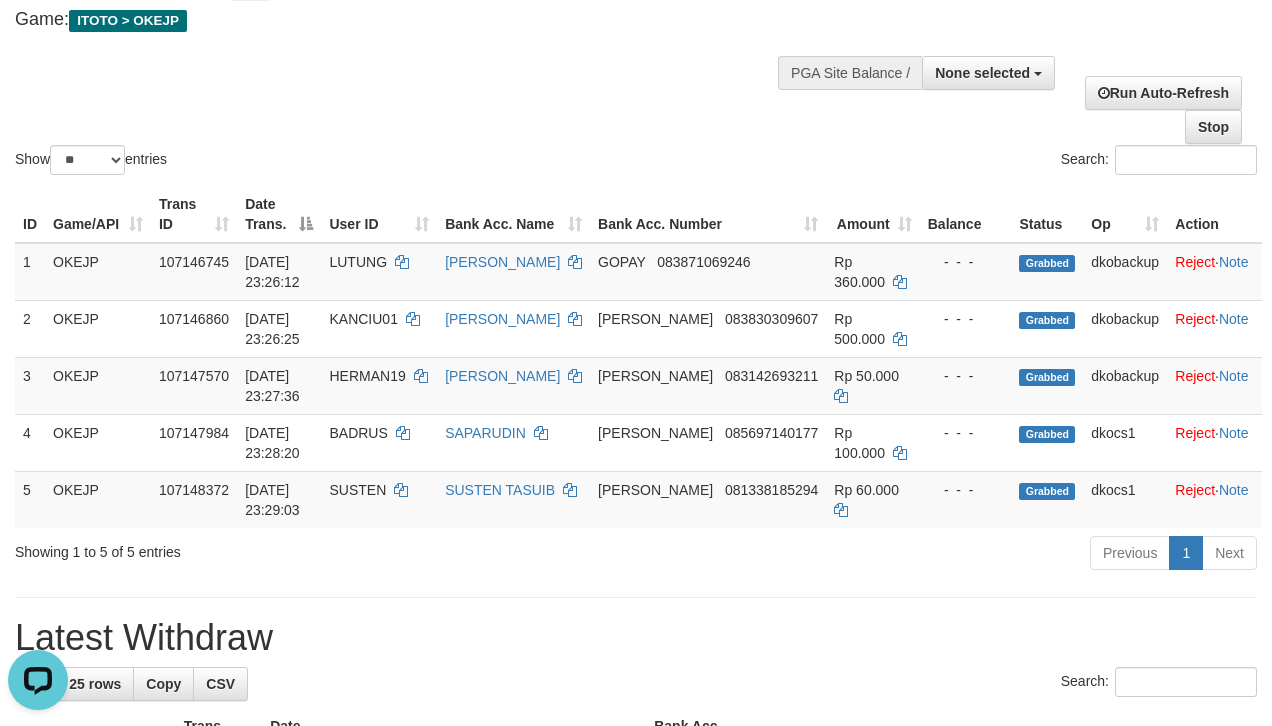 scroll, scrollTop: 0, scrollLeft: 0, axis: both 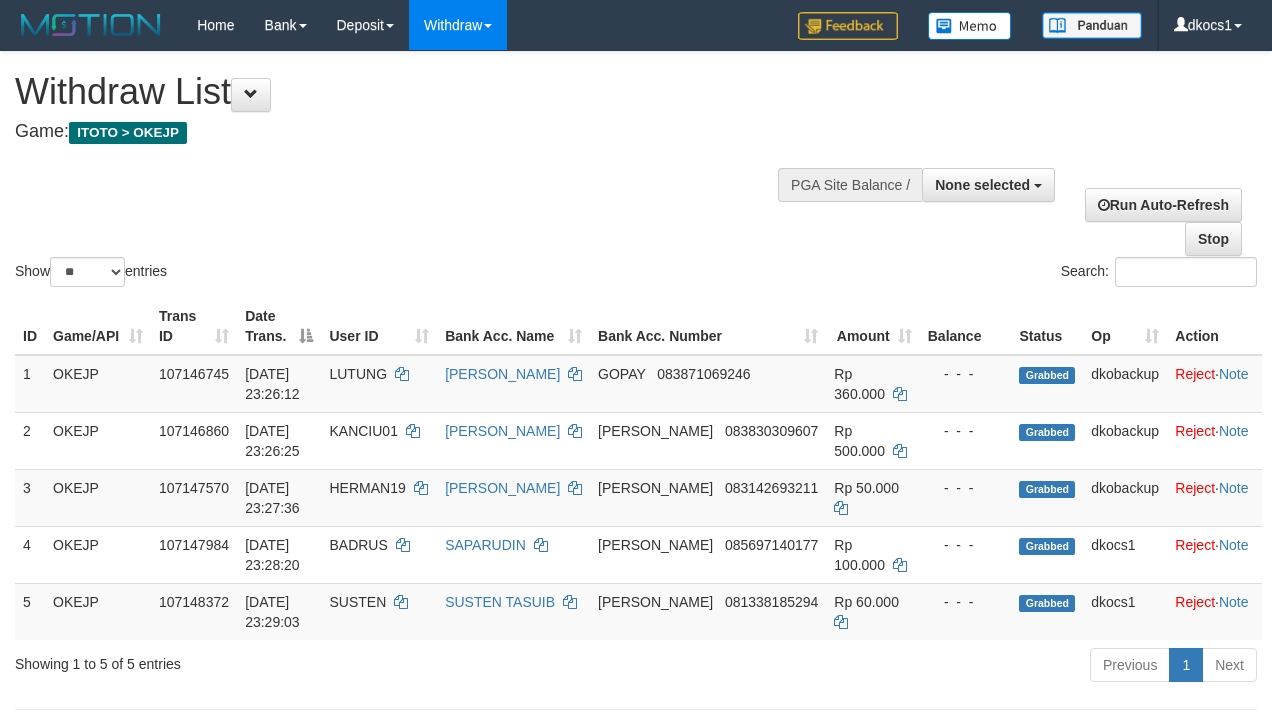 select 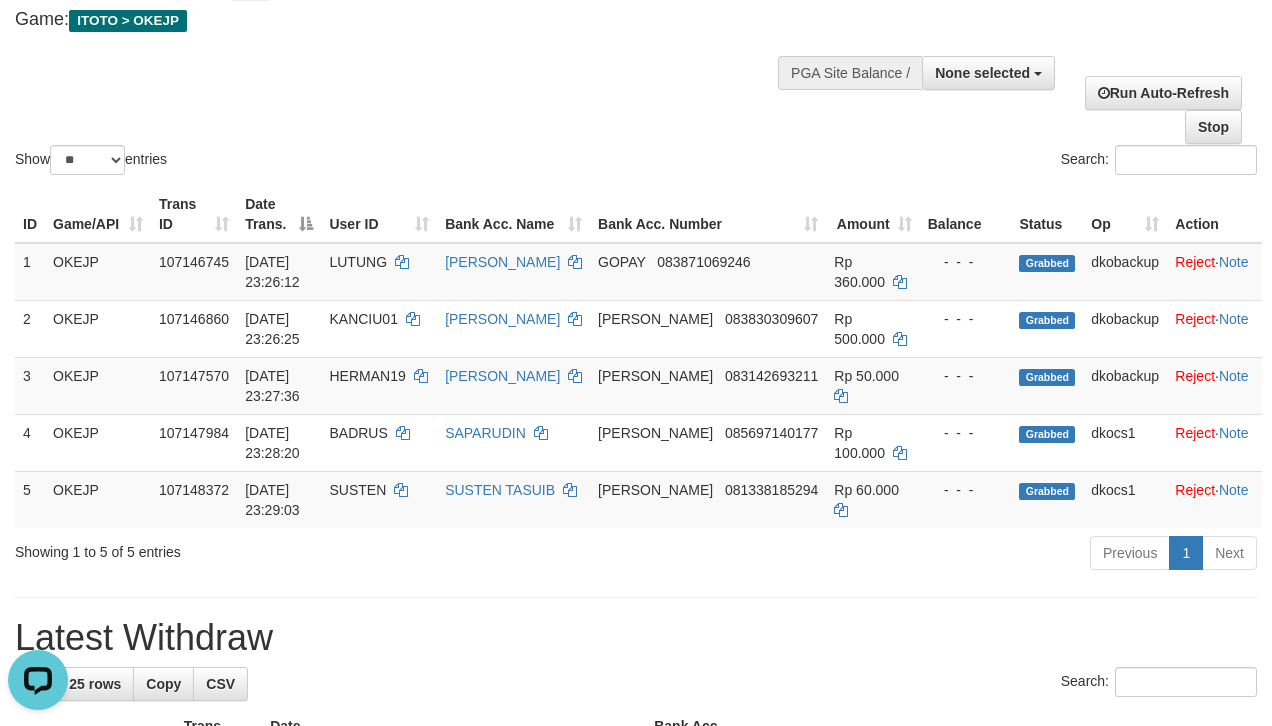 scroll, scrollTop: 0, scrollLeft: 0, axis: both 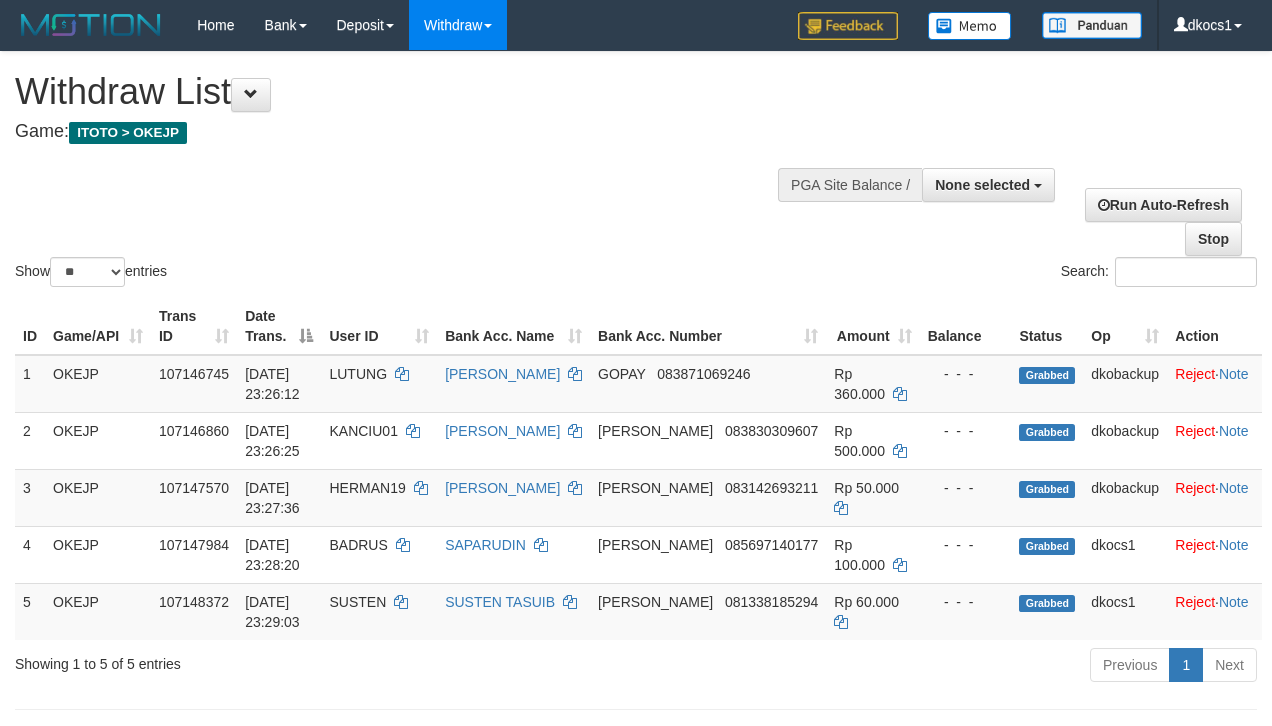 select 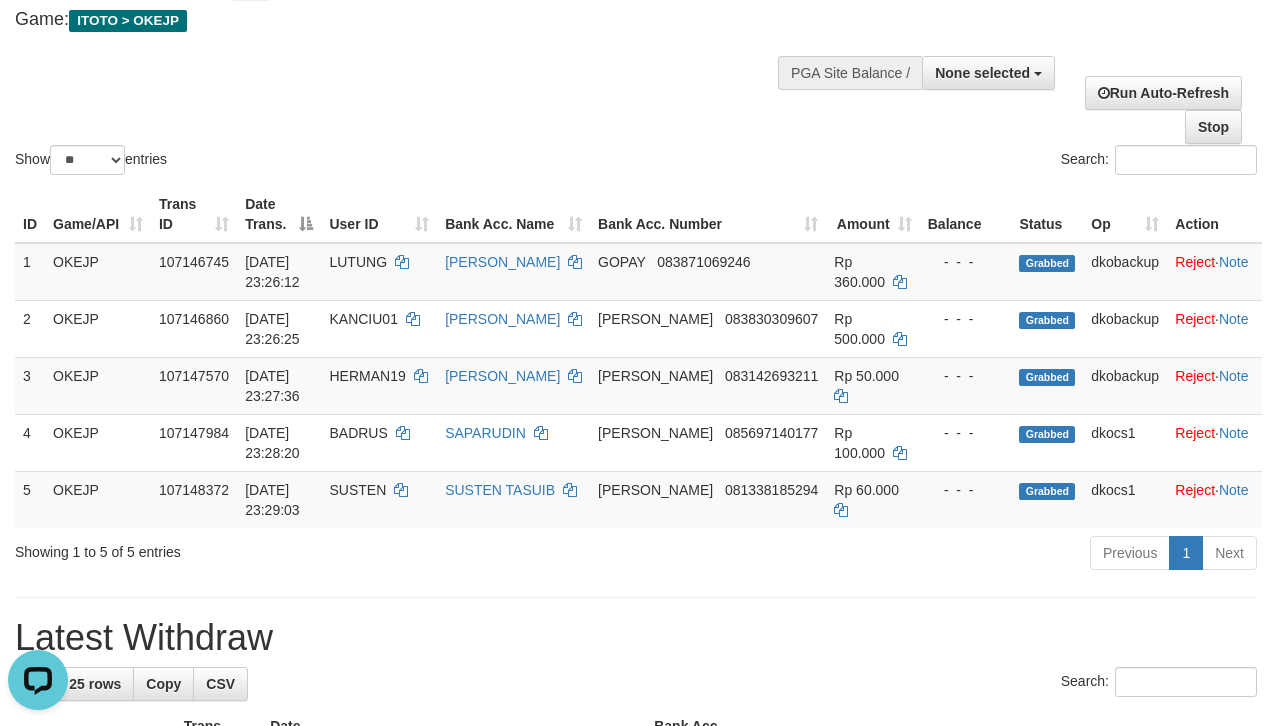 scroll, scrollTop: 0, scrollLeft: 0, axis: both 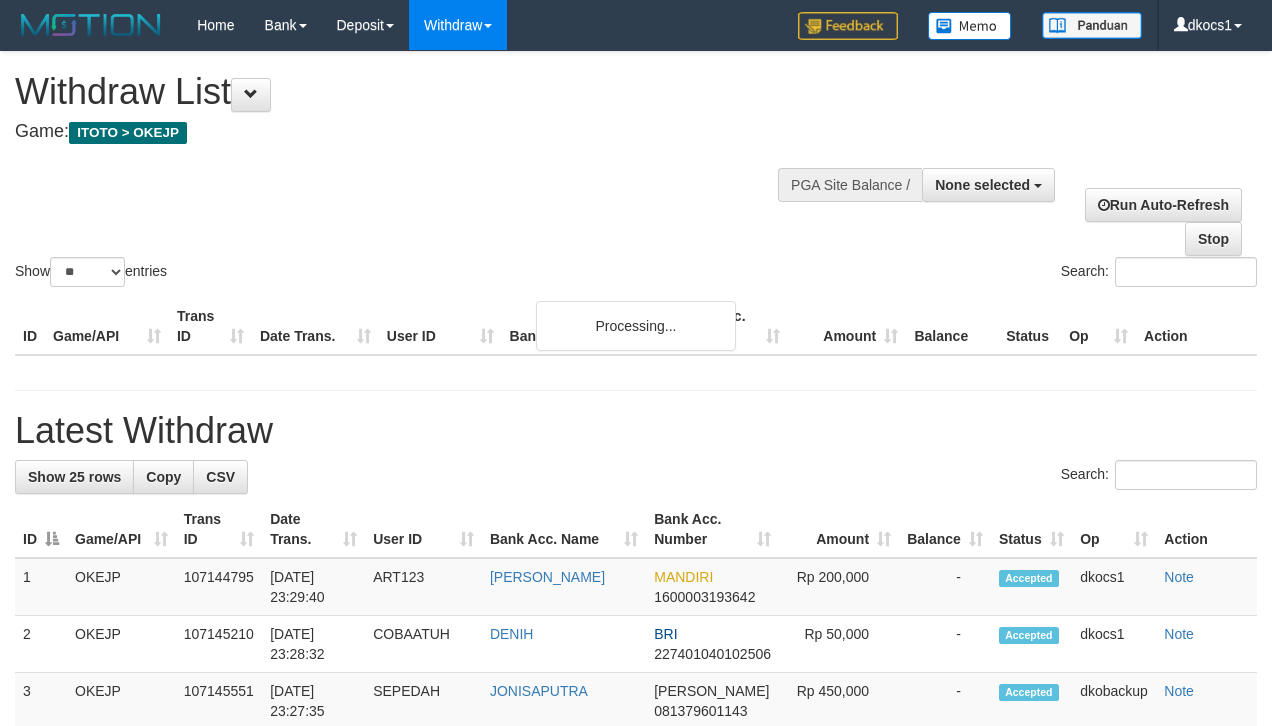 select 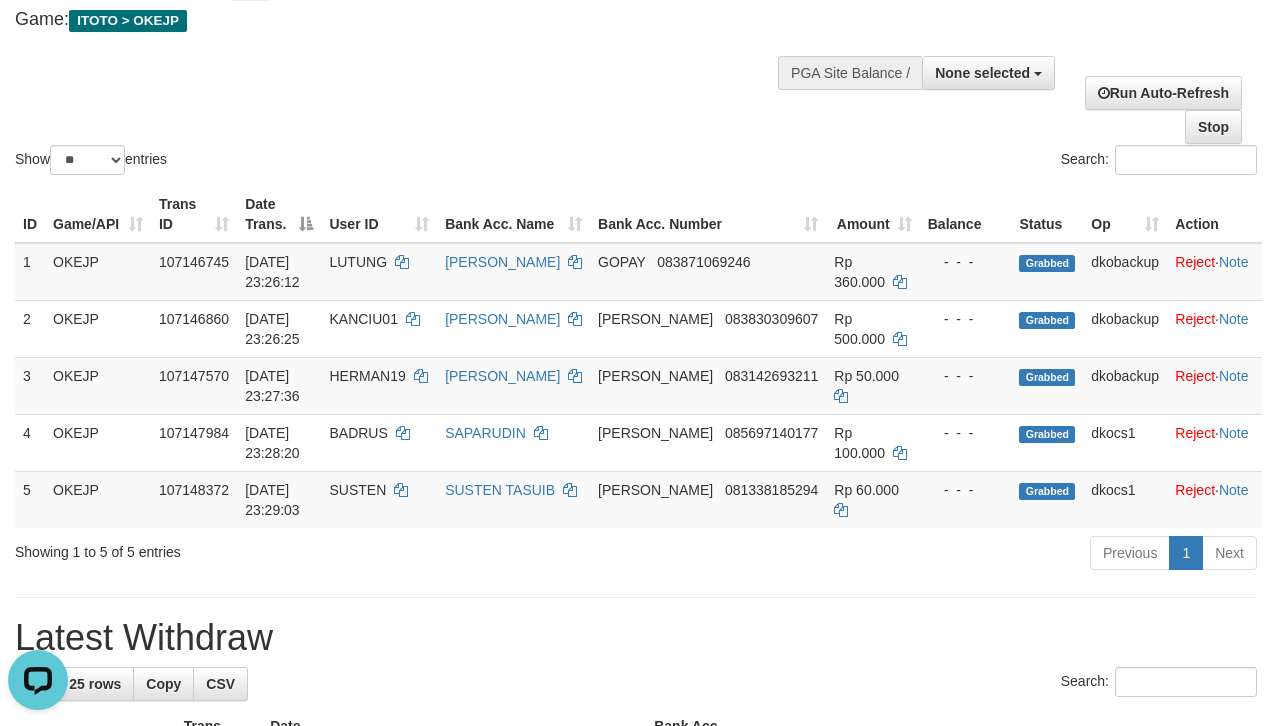 scroll, scrollTop: 0, scrollLeft: 0, axis: both 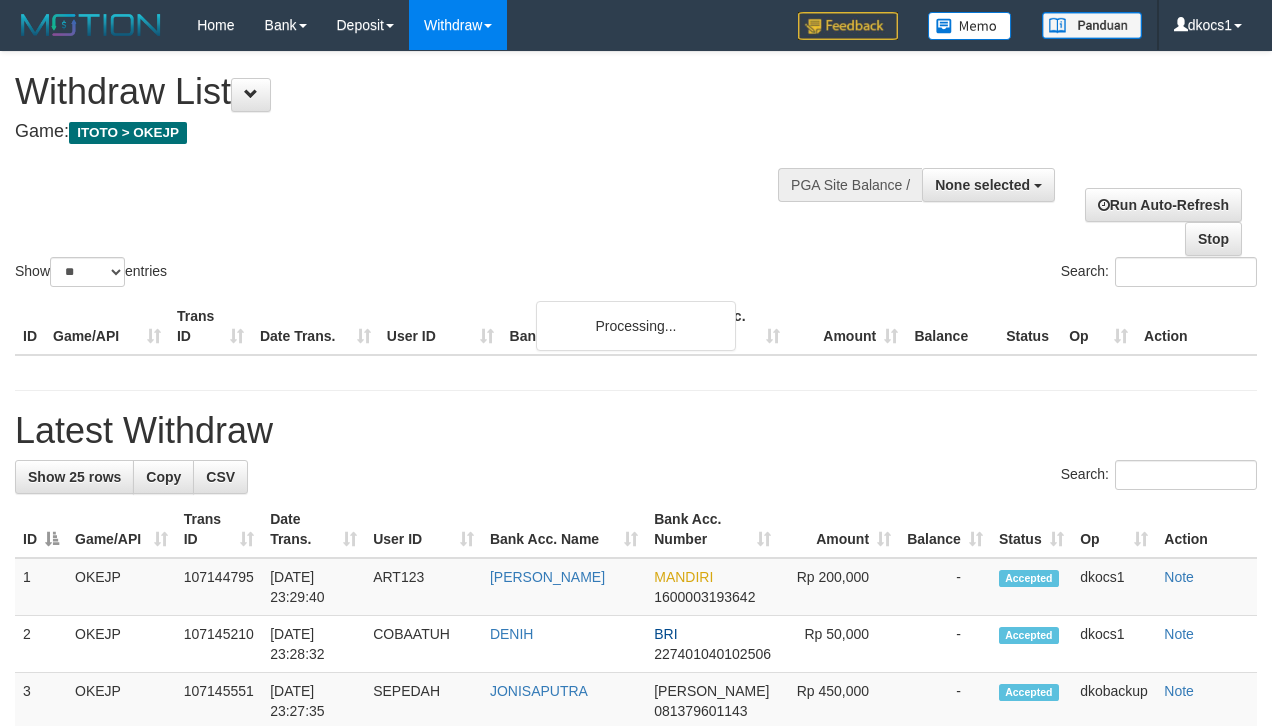 select 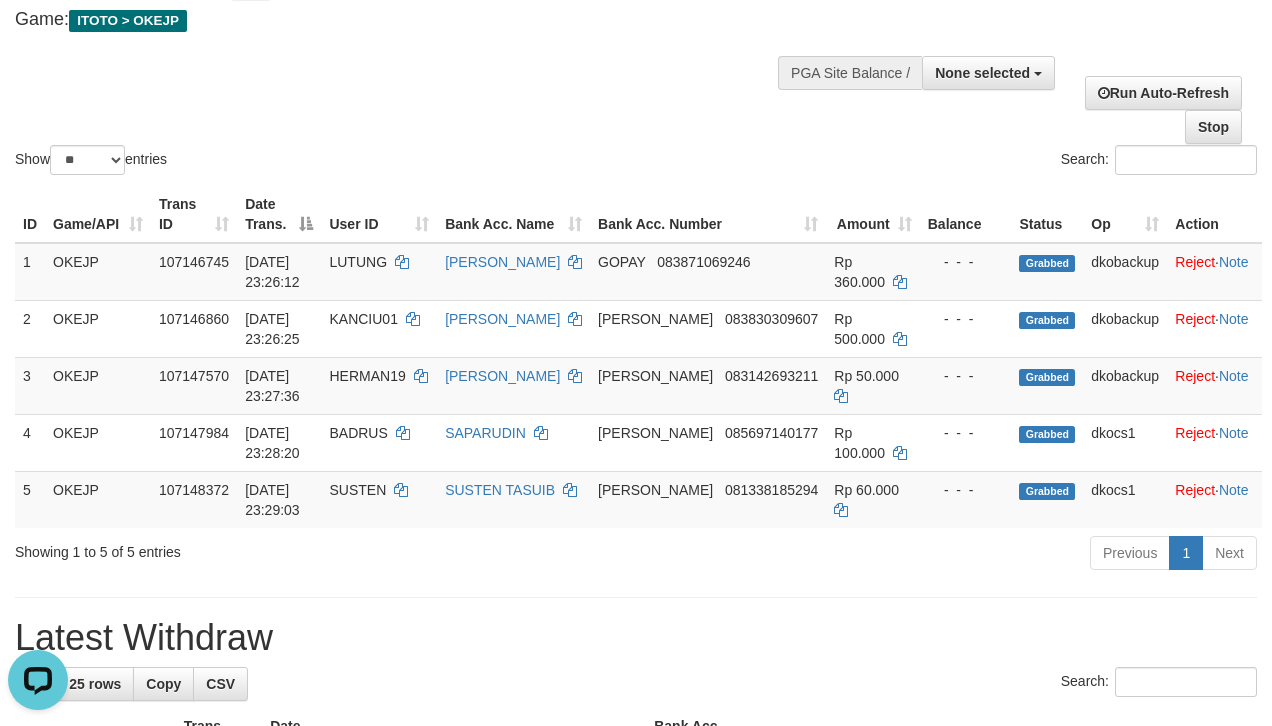 scroll, scrollTop: 0, scrollLeft: 0, axis: both 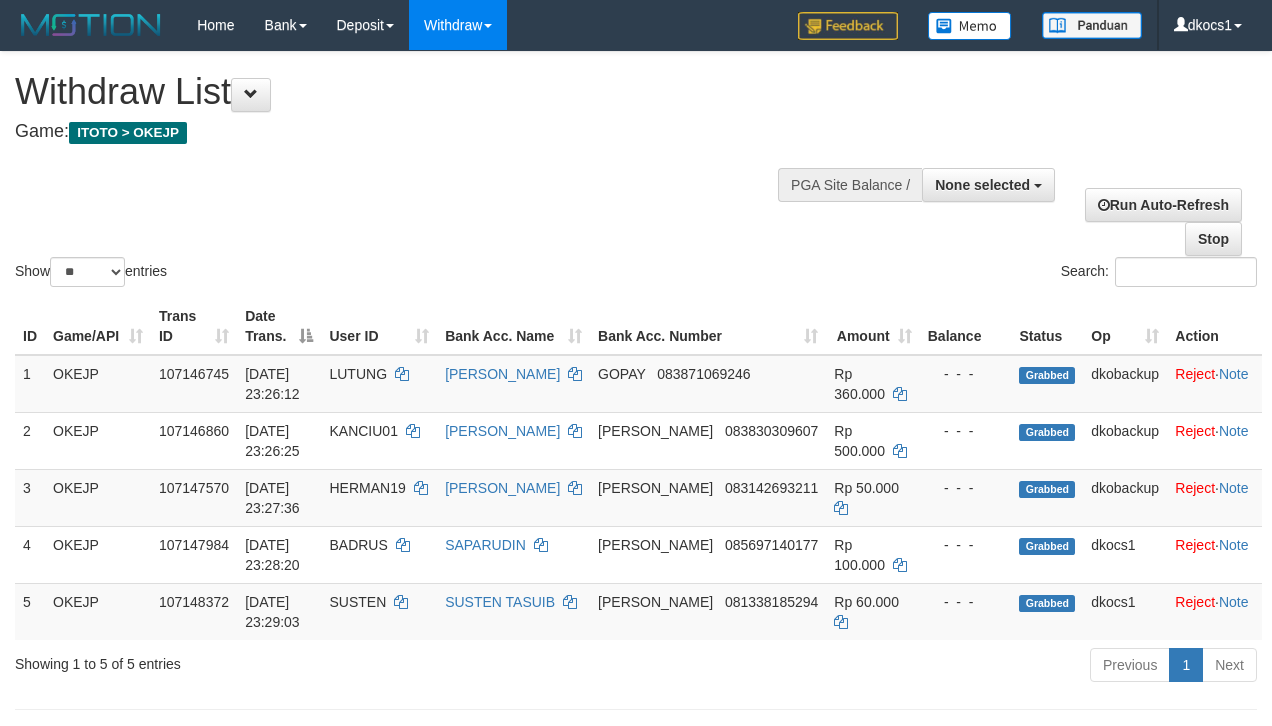select 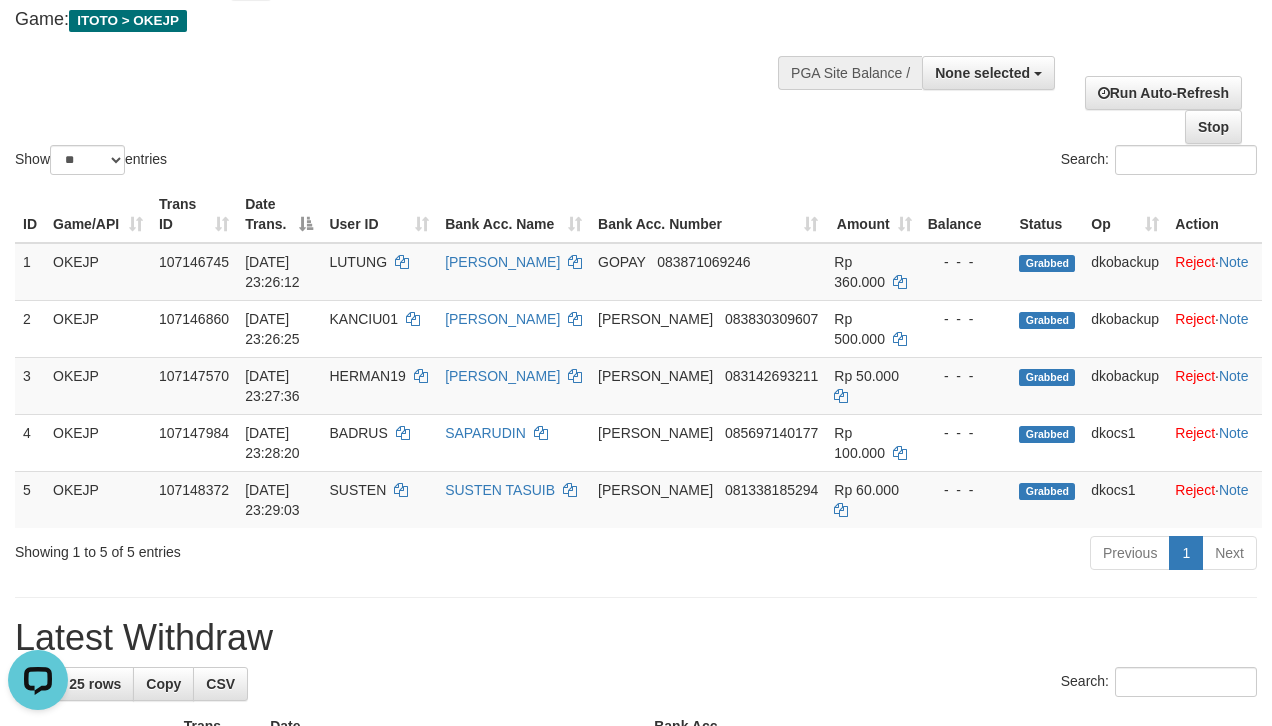 scroll, scrollTop: 0, scrollLeft: 0, axis: both 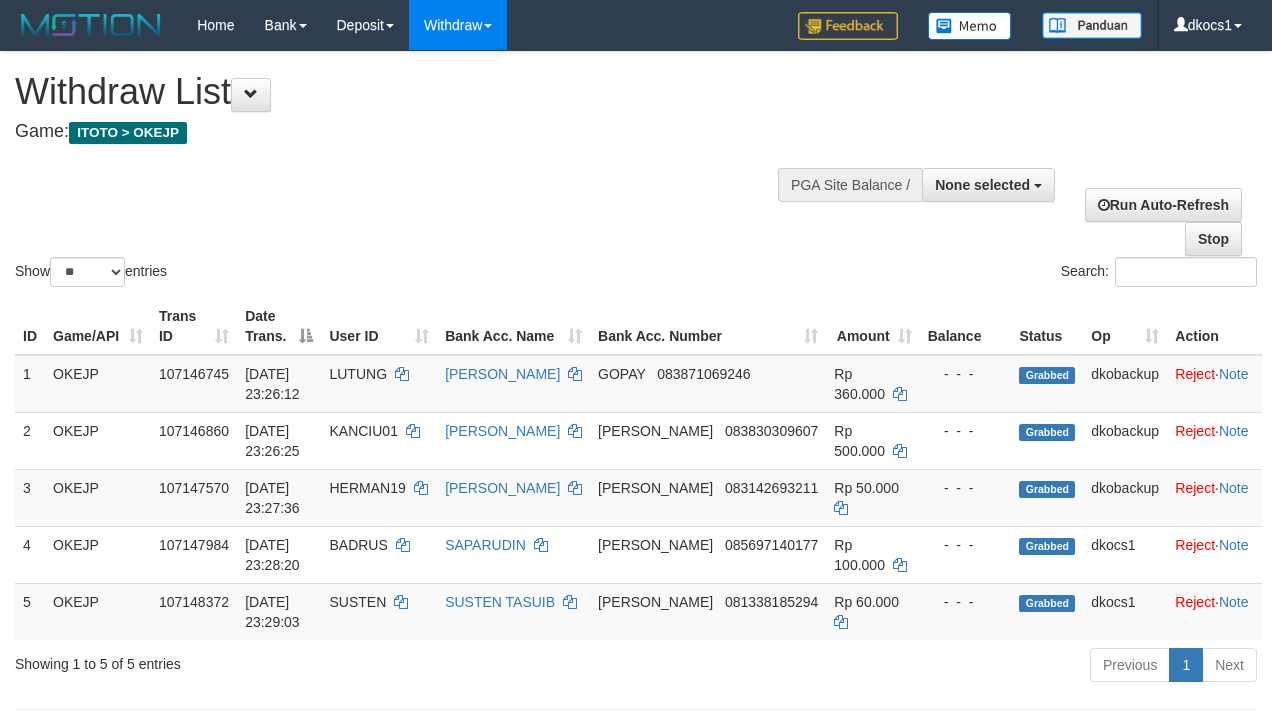 select 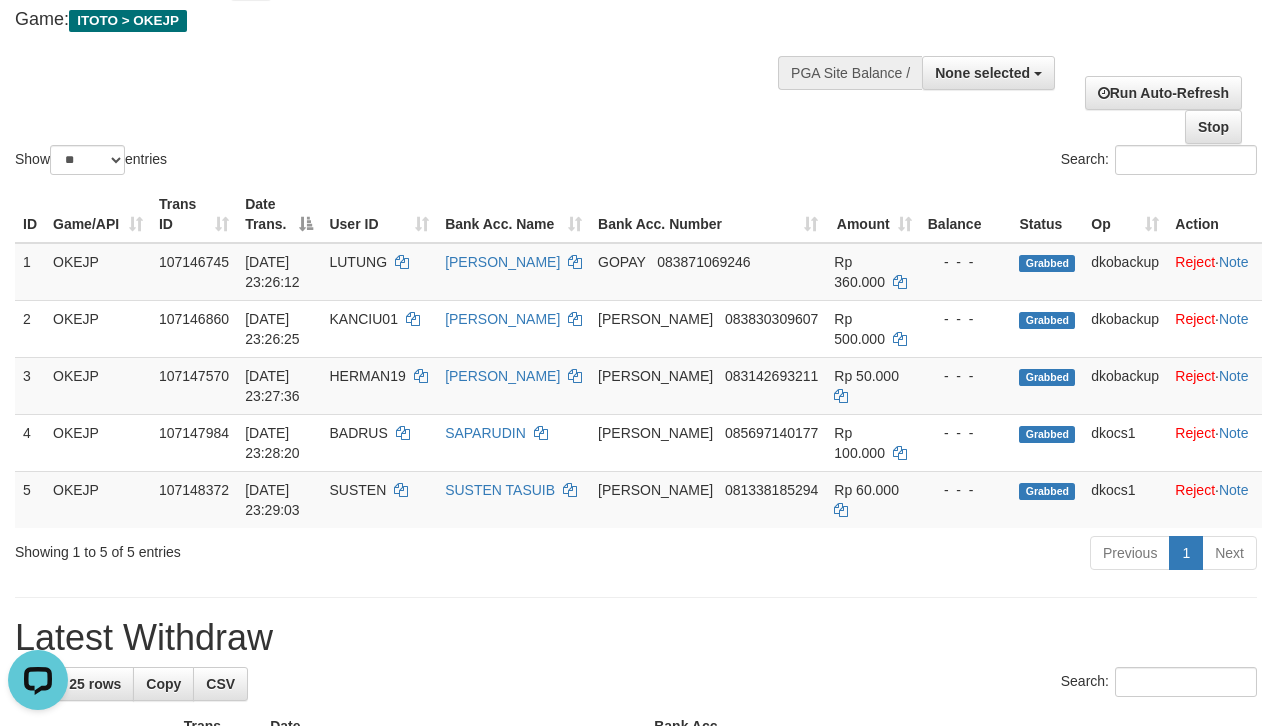 scroll, scrollTop: 0, scrollLeft: 0, axis: both 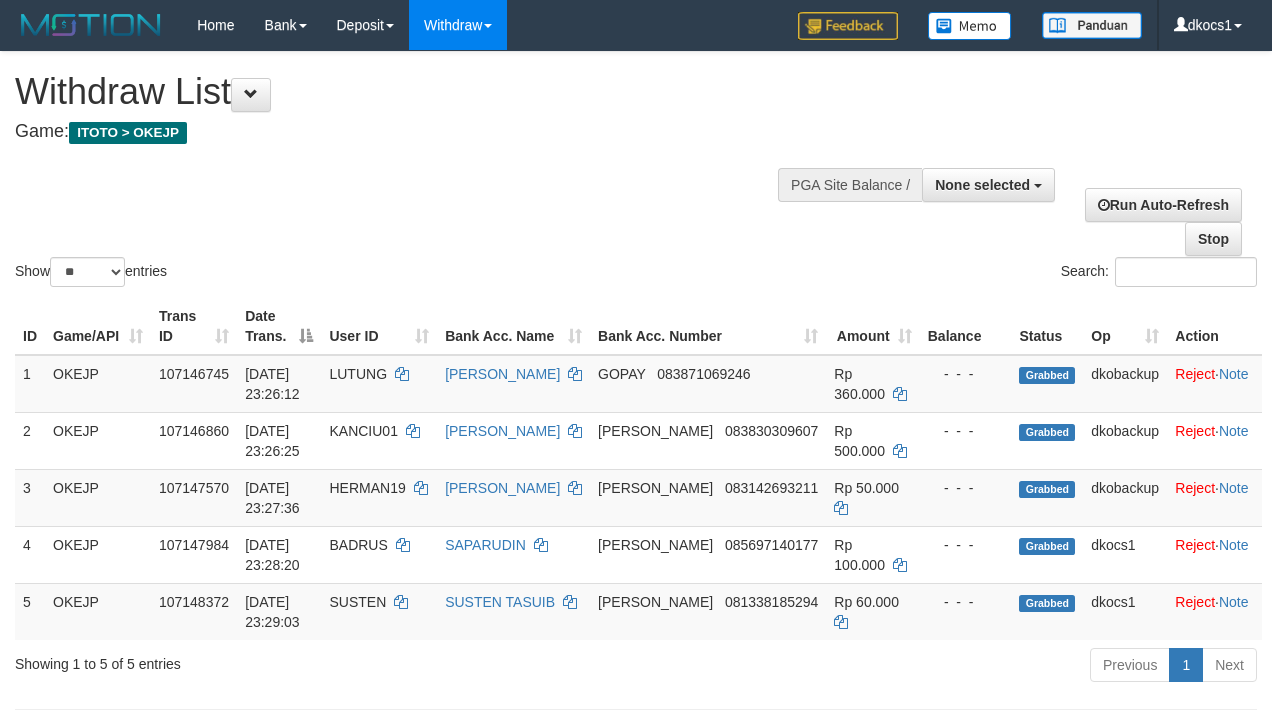 select 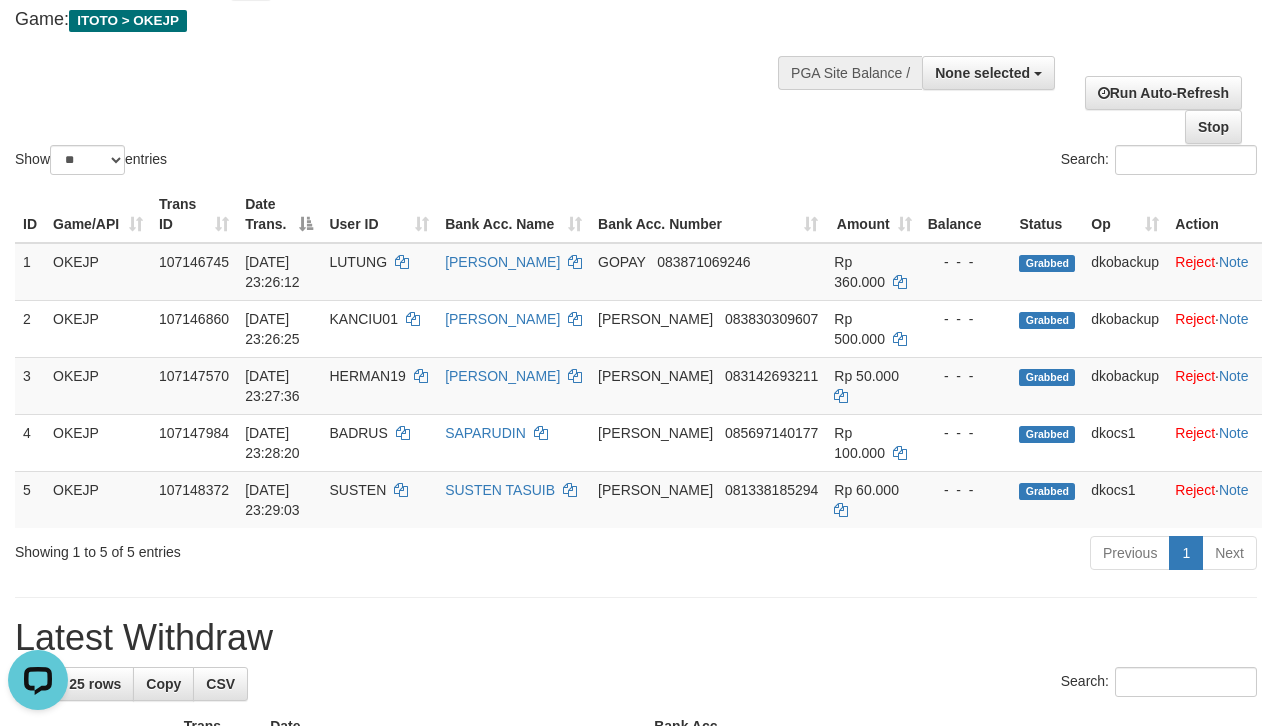 scroll, scrollTop: 0, scrollLeft: 0, axis: both 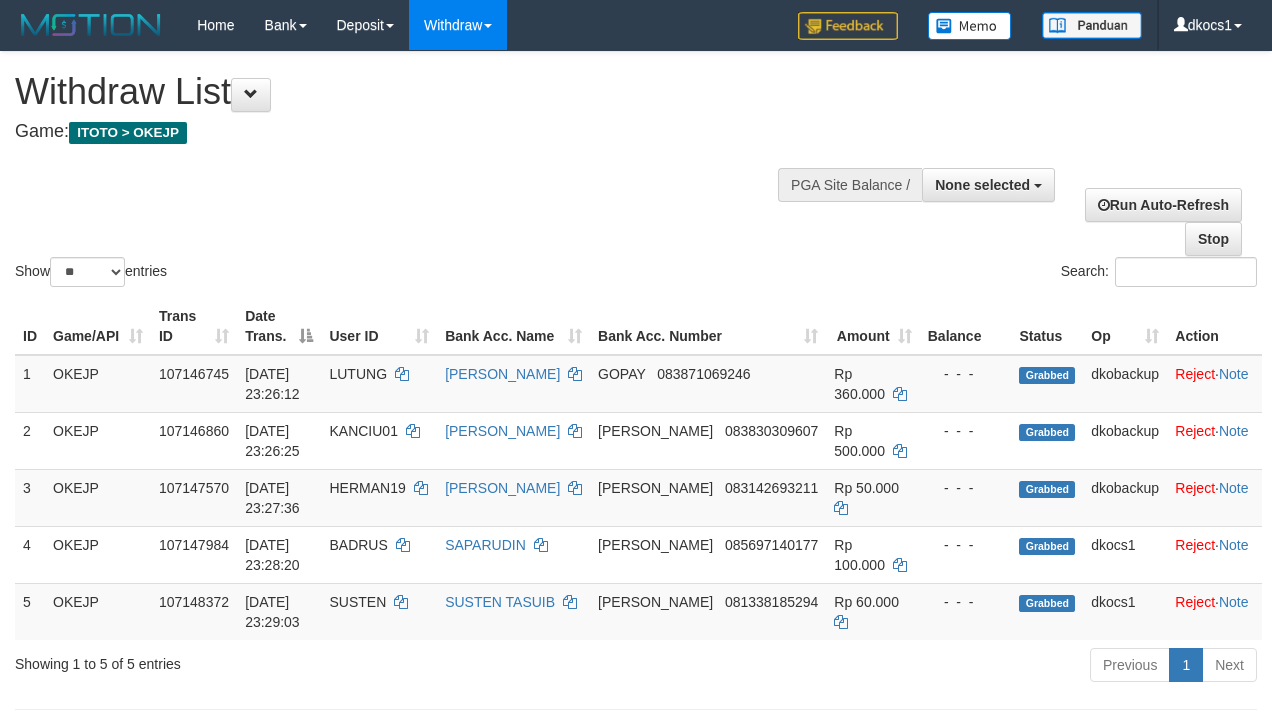 select 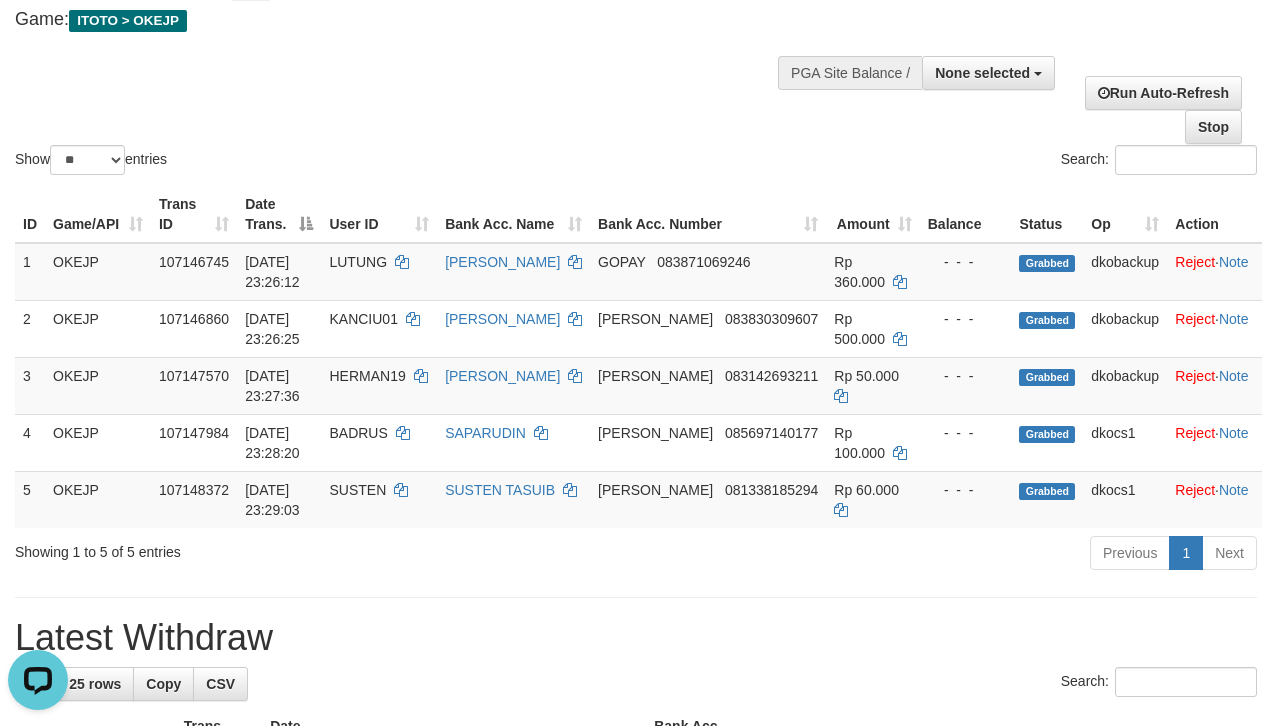 scroll, scrollTop: 0, scrollLeft: 0, axis: both 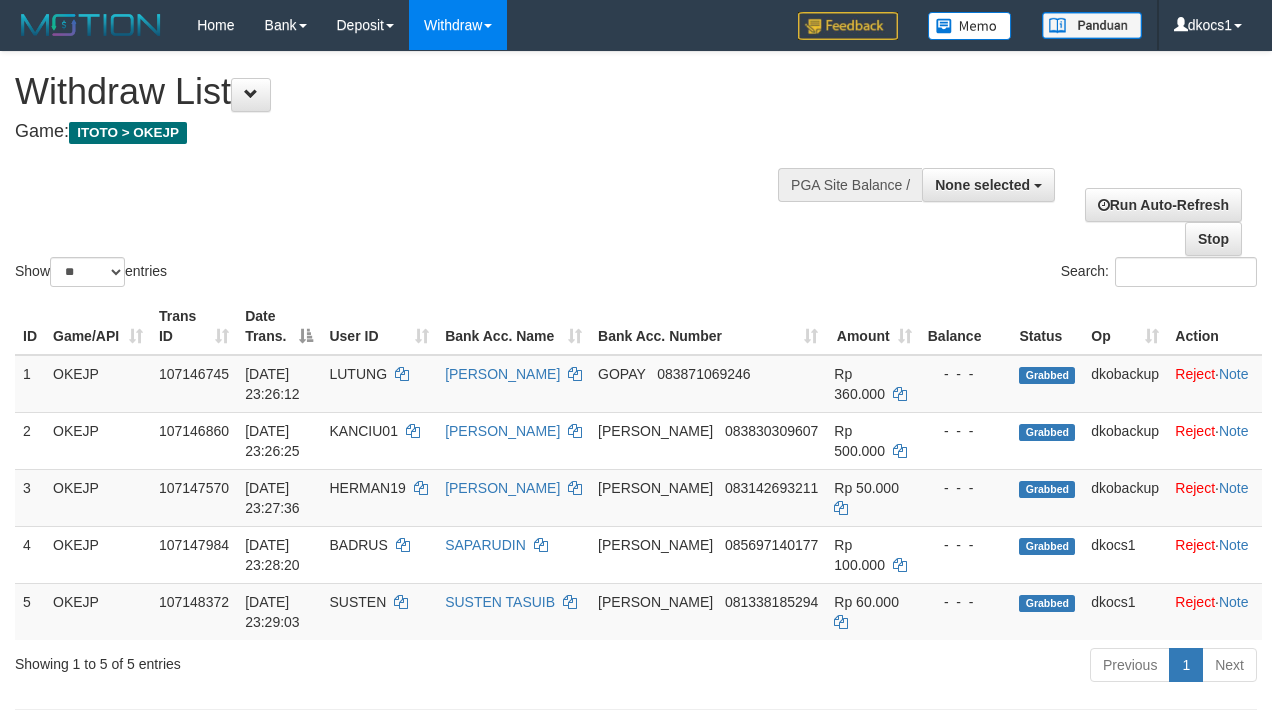 select 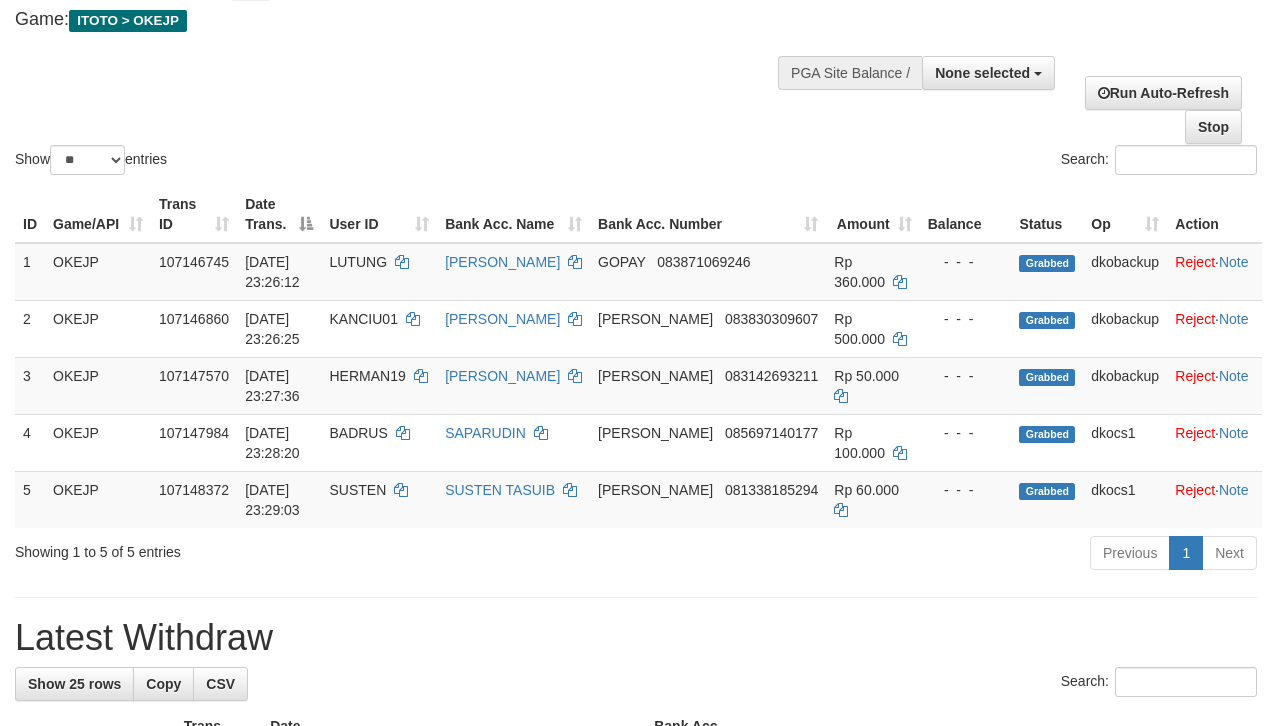 scroll, scrollTop: 112, scrollLeft: 0, axis: vertical 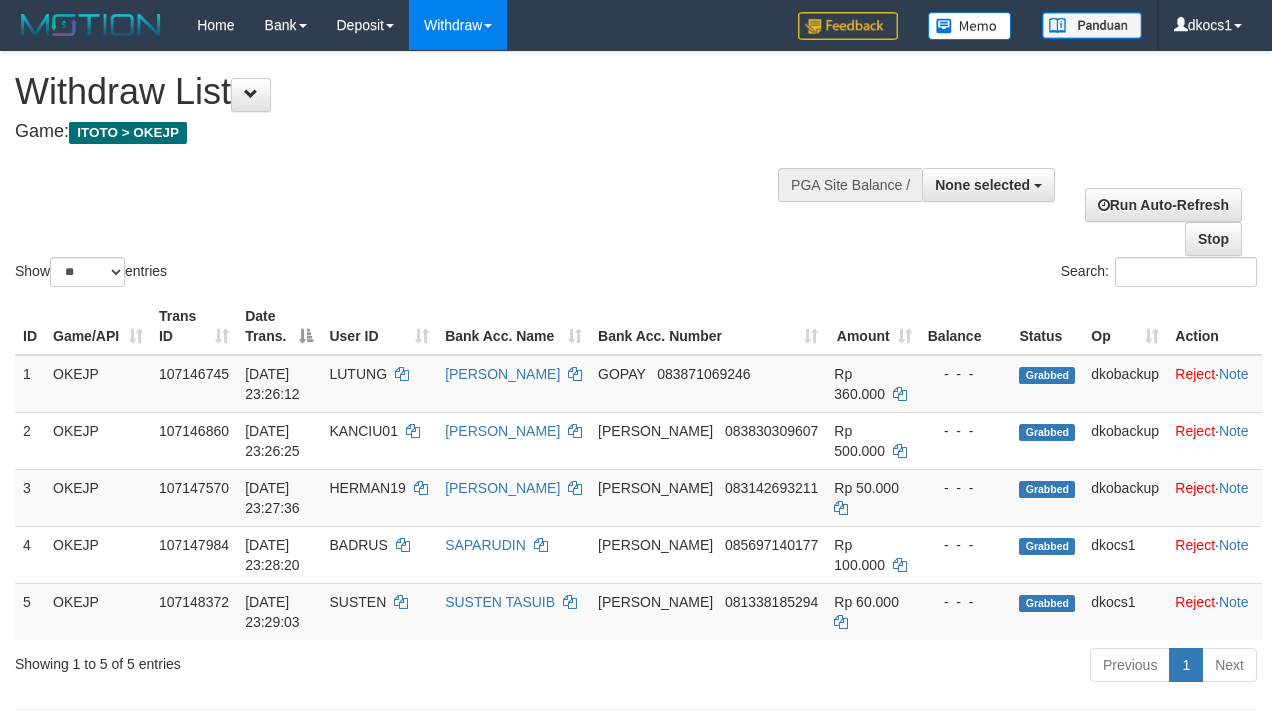select 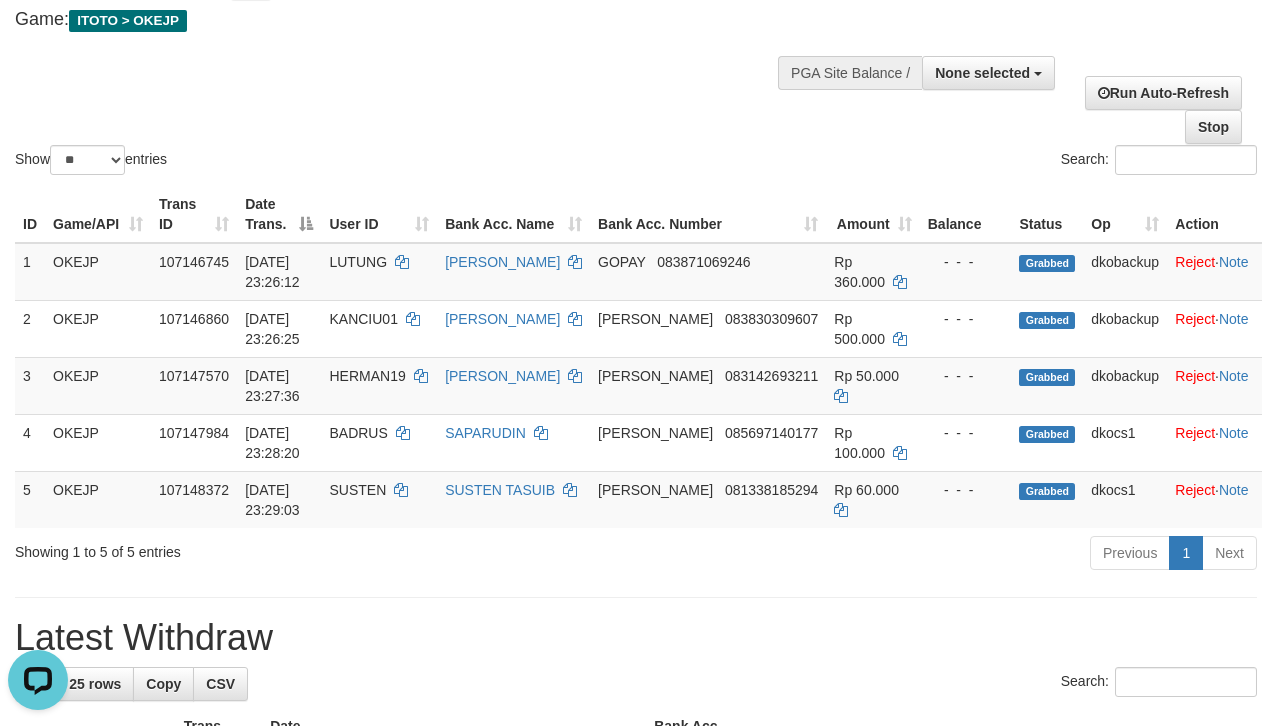 scroll, scrollTop: 0, scrollLeft: 0, axis: both 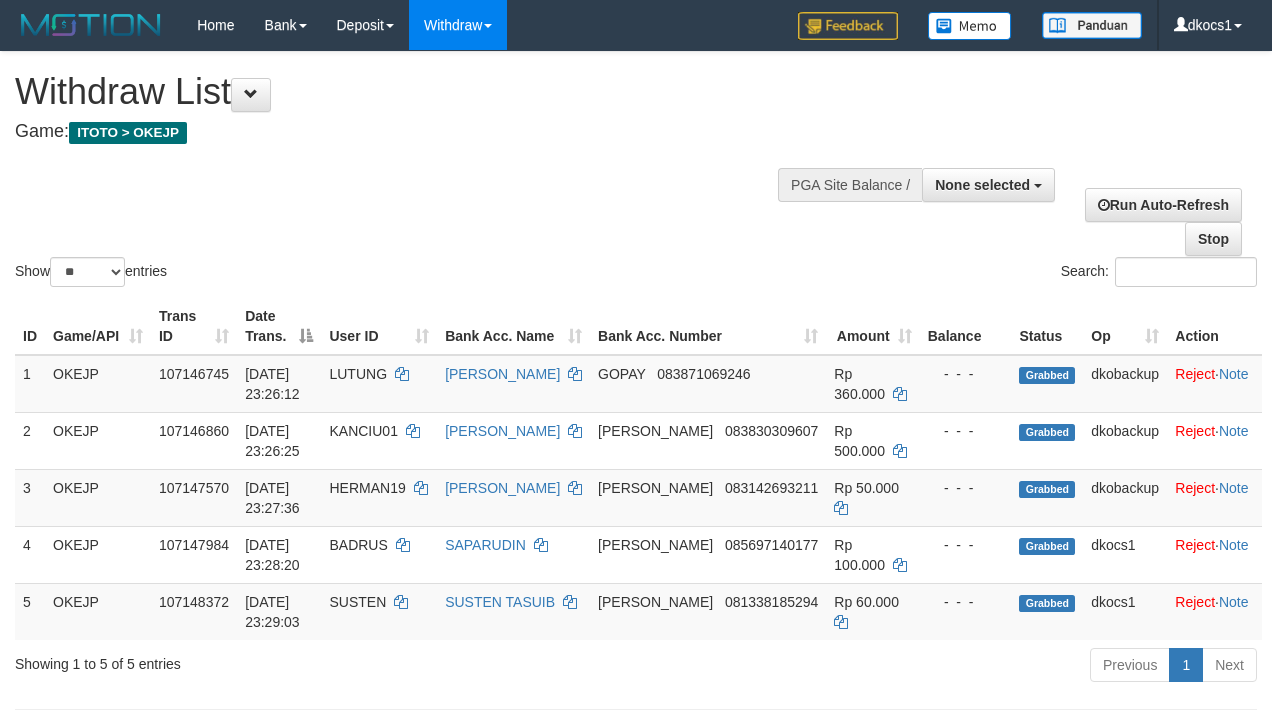 select 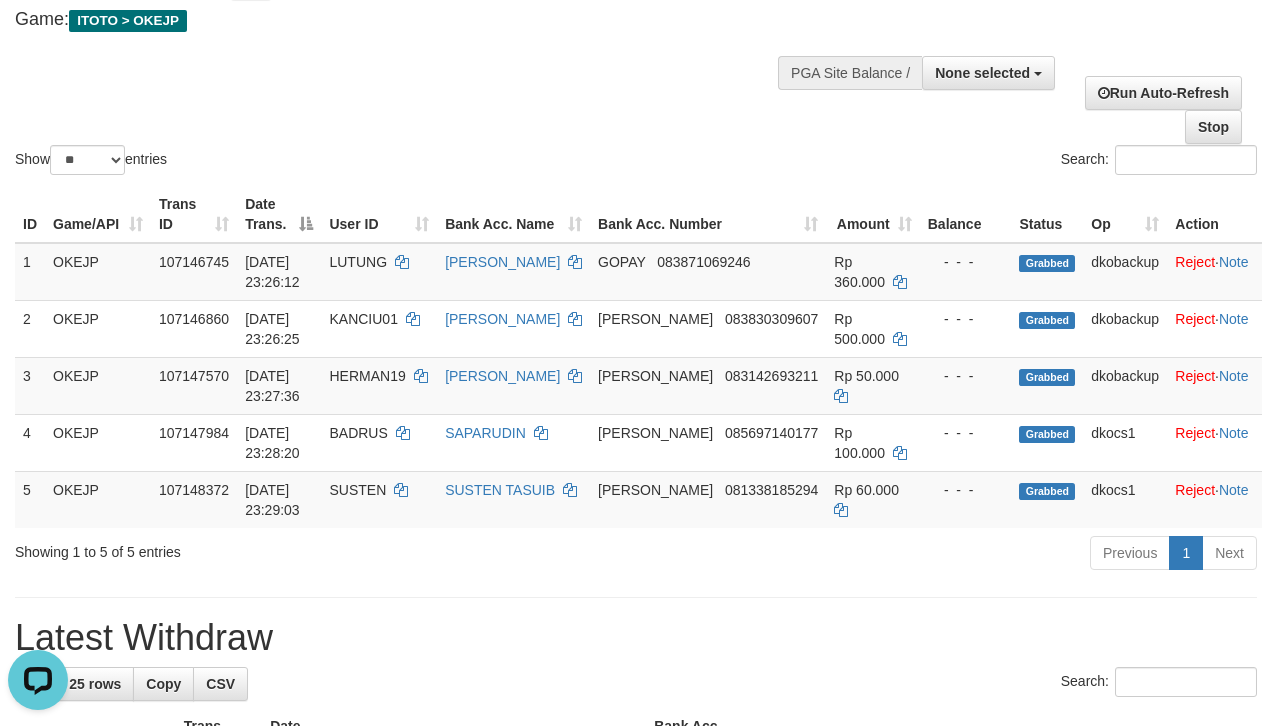 scroll, scrollTop: 0, scrollLeft: 0, axis: both 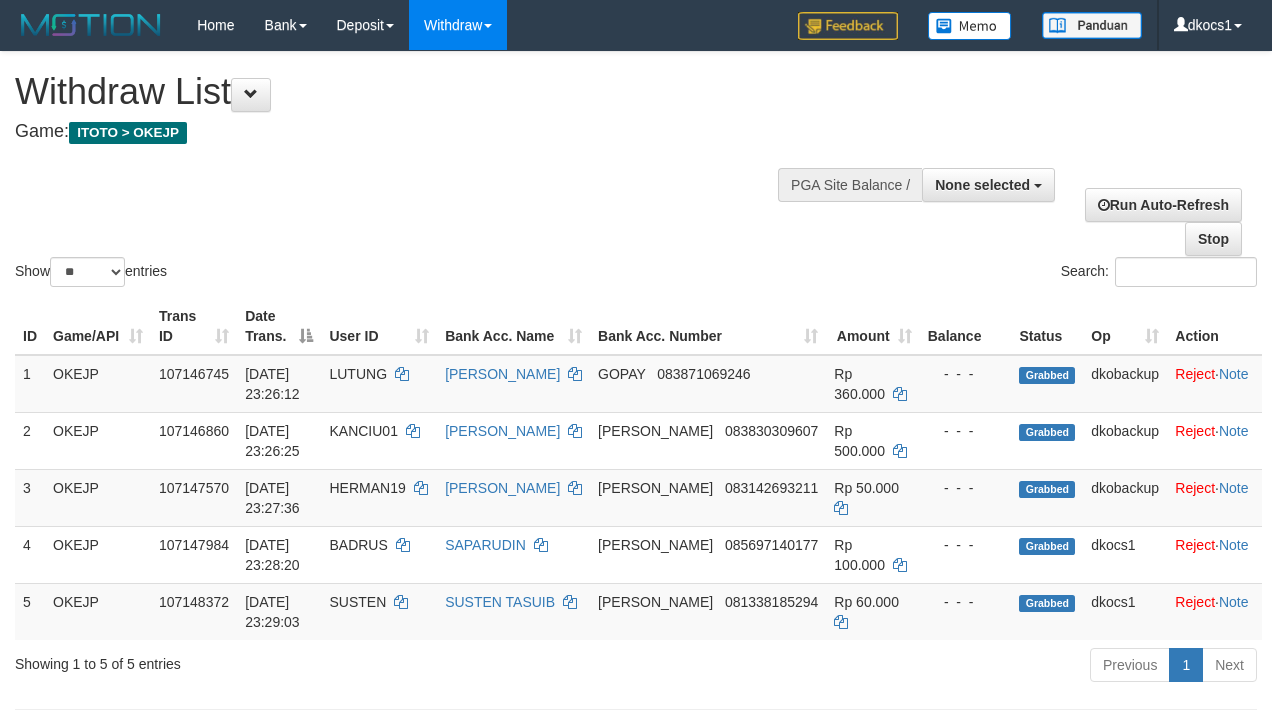 select 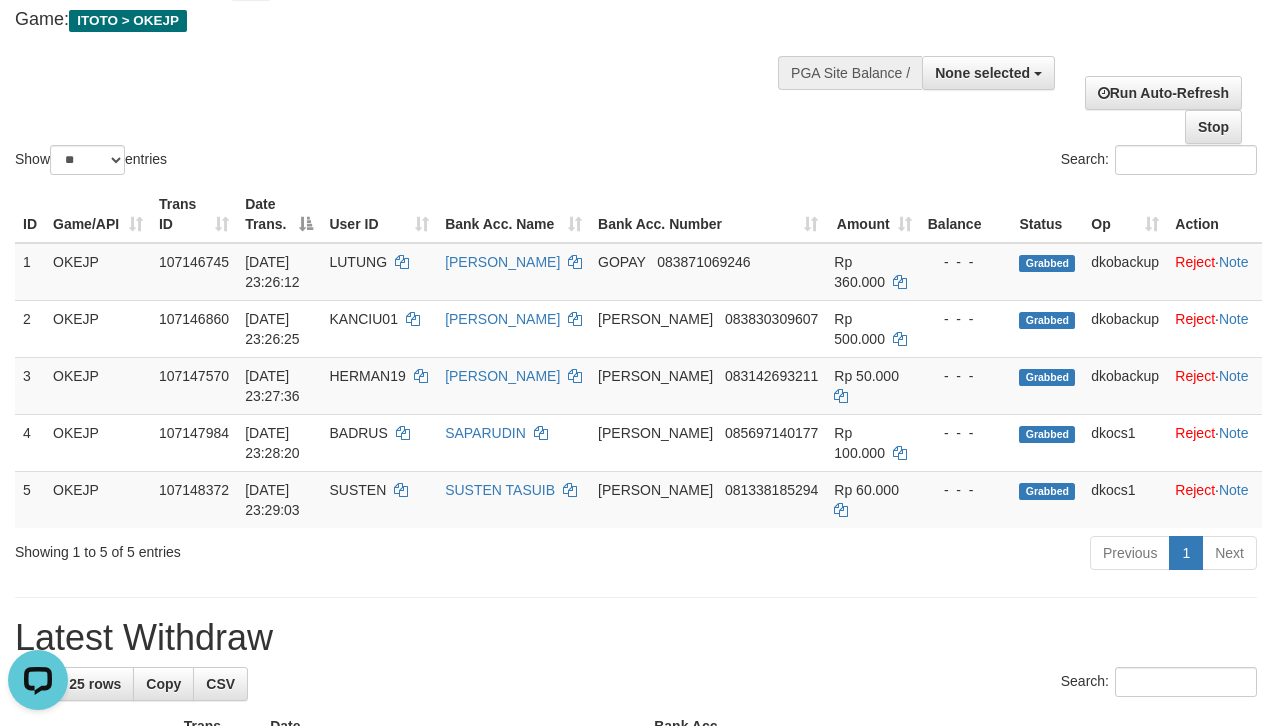 scroll, scrollTop: 0, scrollLeft: 0, axis: both 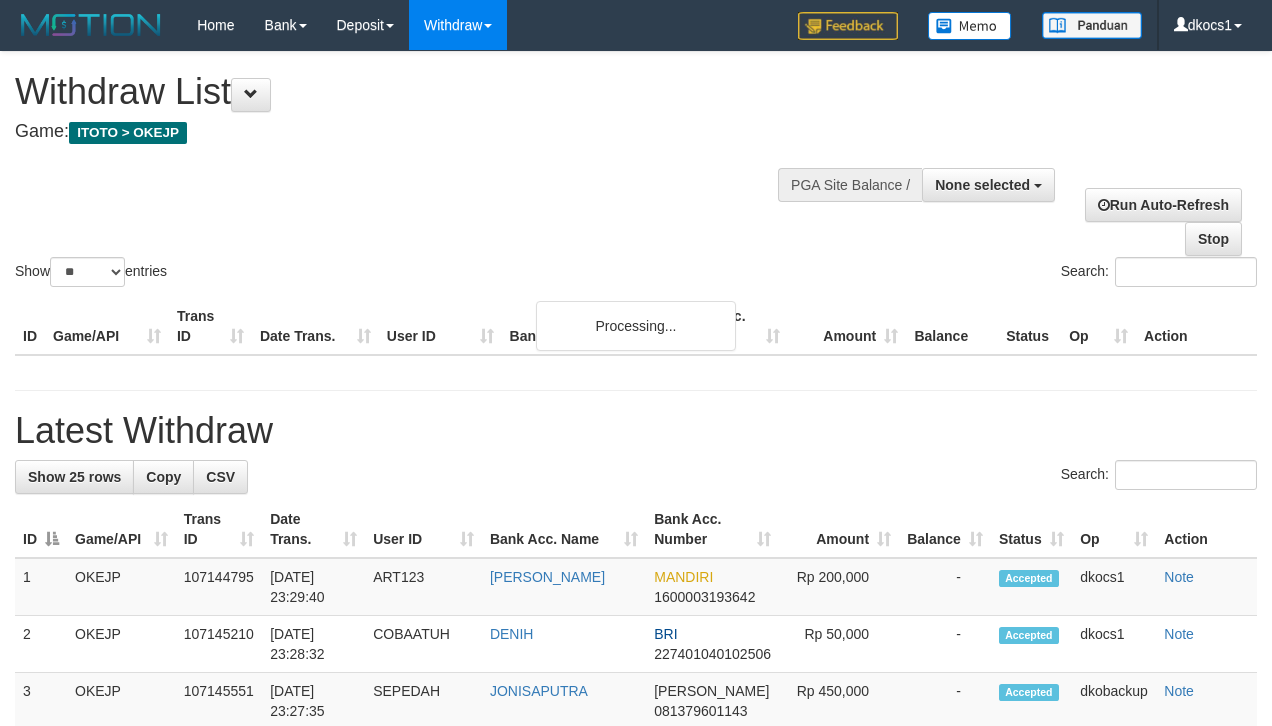 select 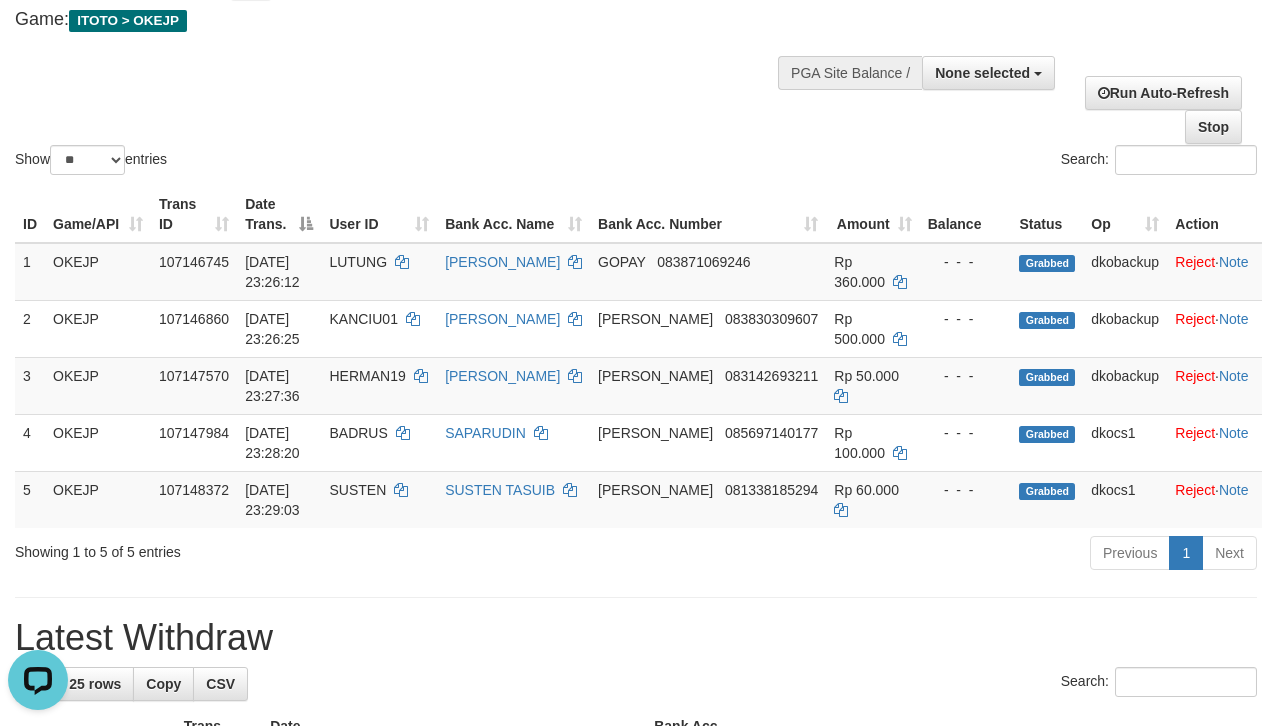 scroll, scrollTop: 0, scrollLeft: 0, axis: both 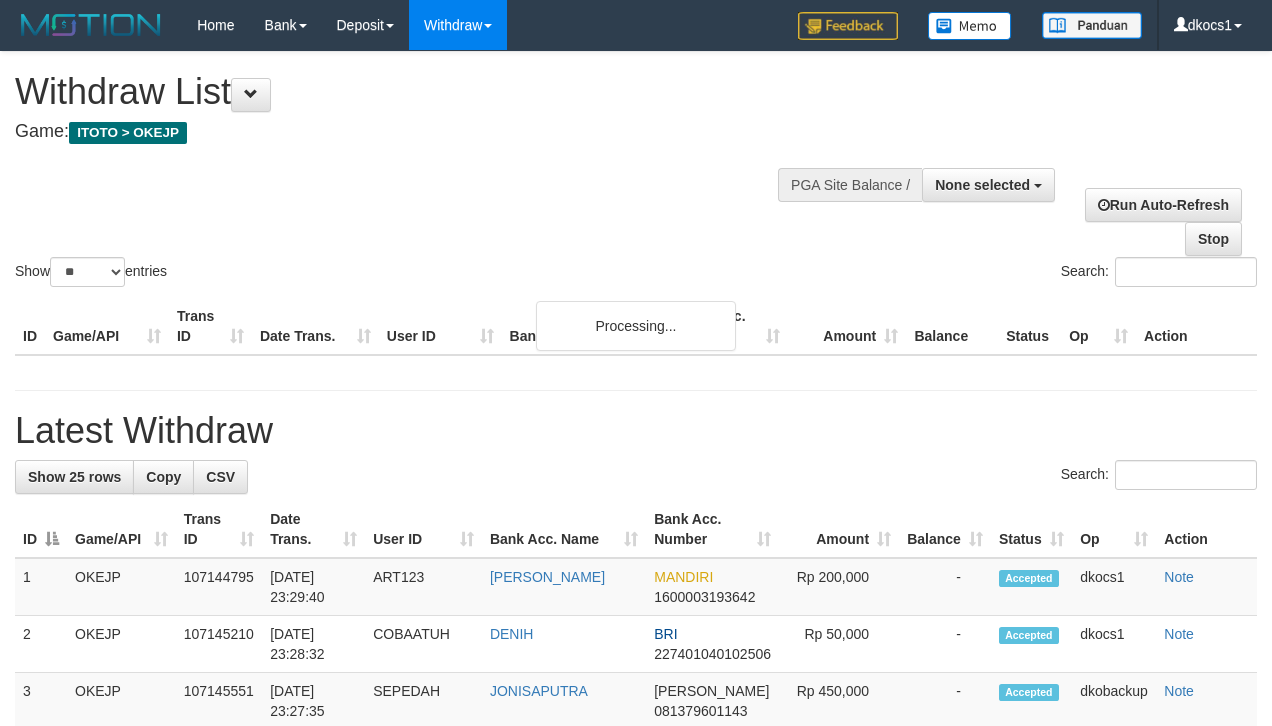 select 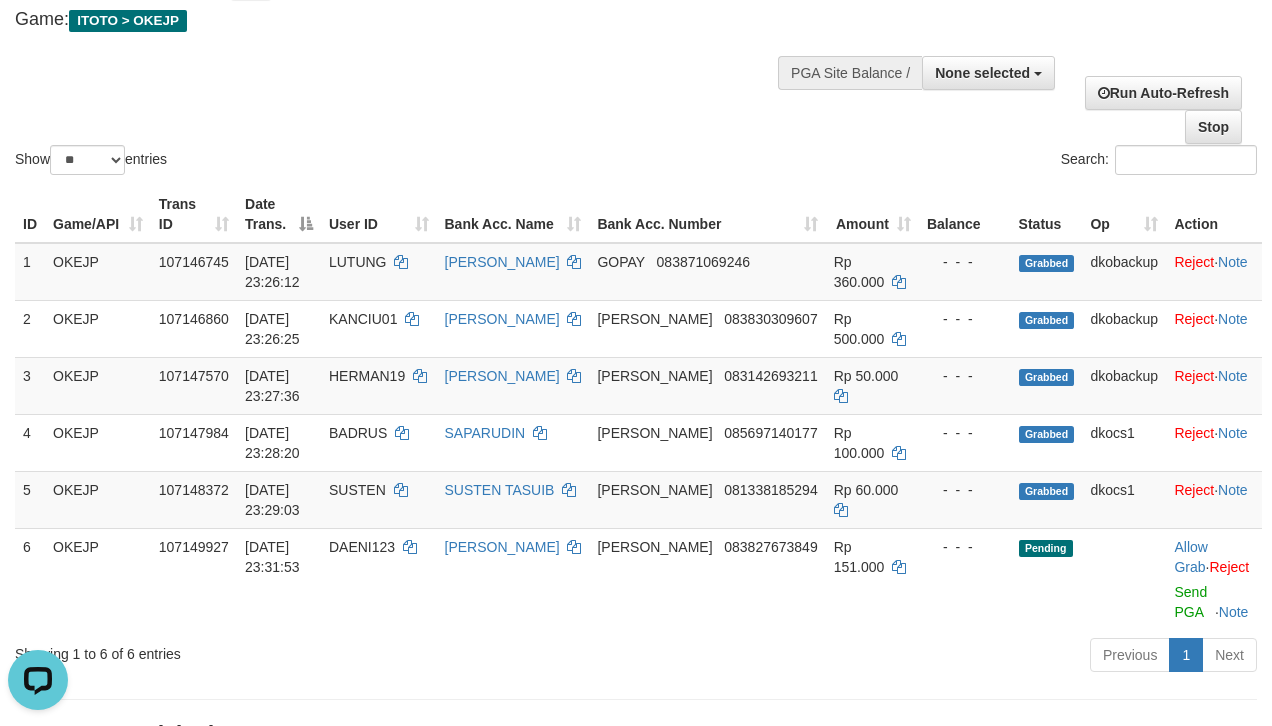 scroll, scrollTop: 0, scrollLeft: 0, axis: both 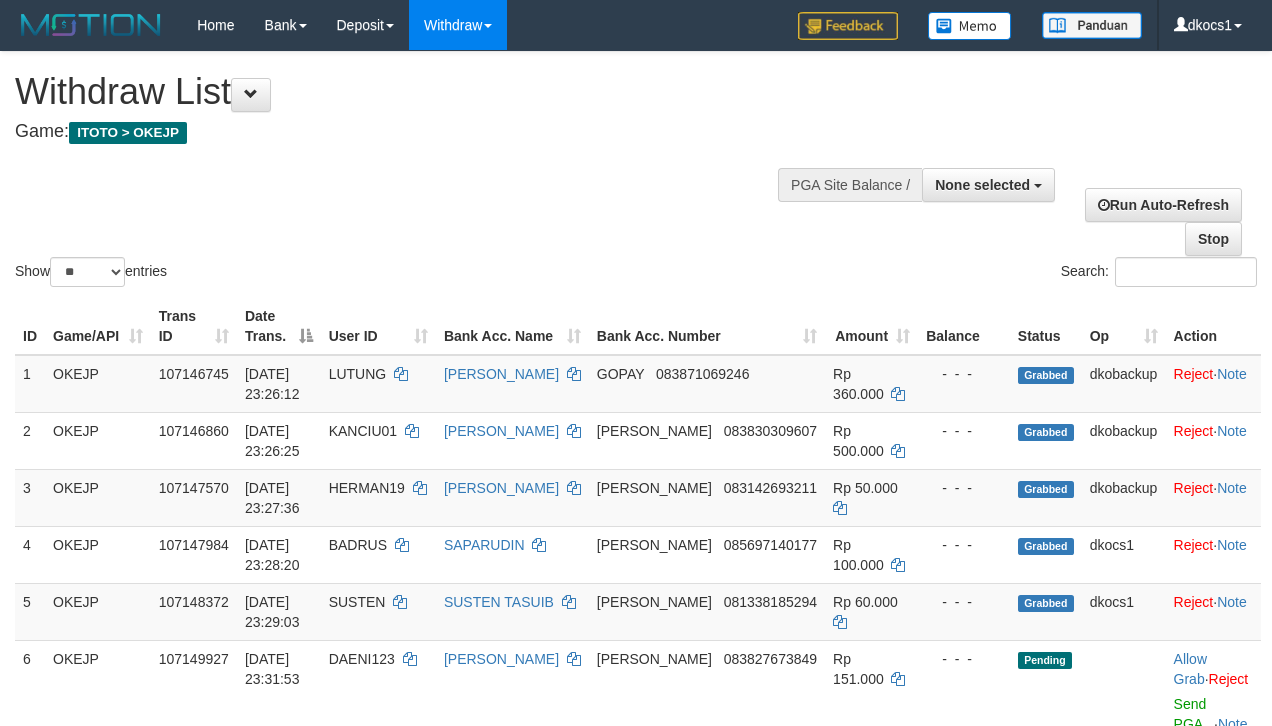 select 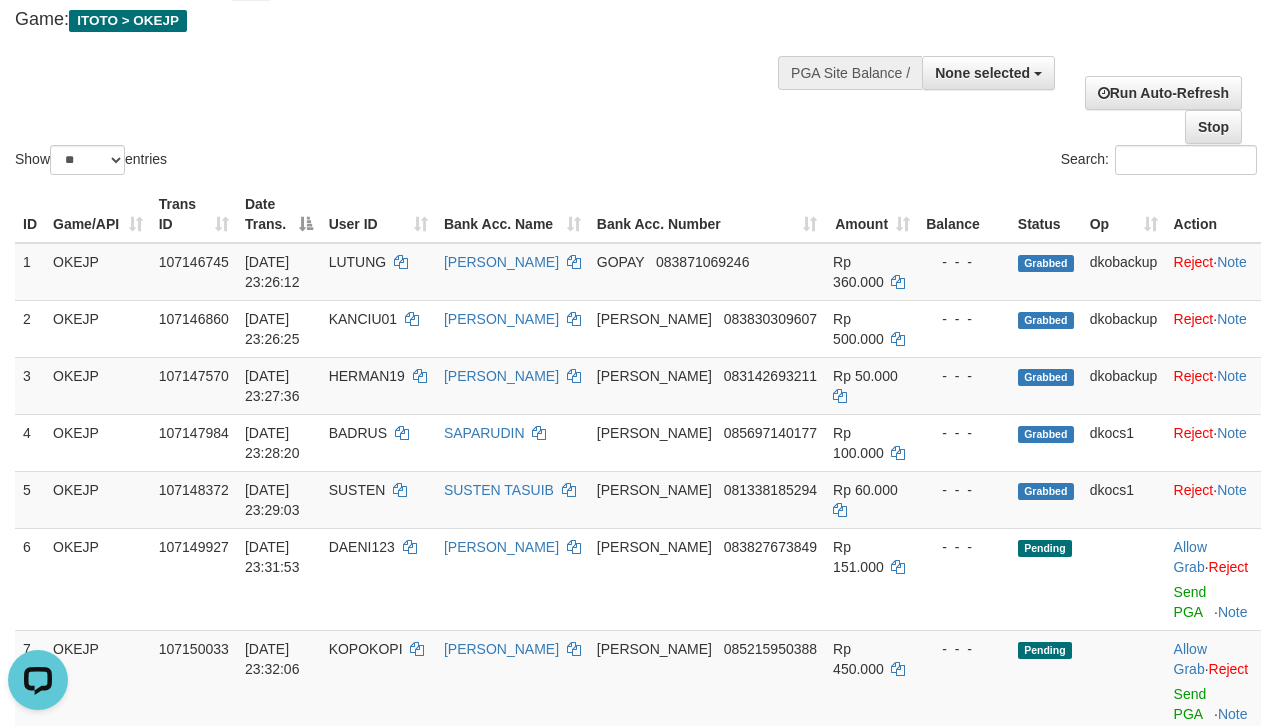 scroll, scrollTop: 0, scrollLeft: 0, axis: both 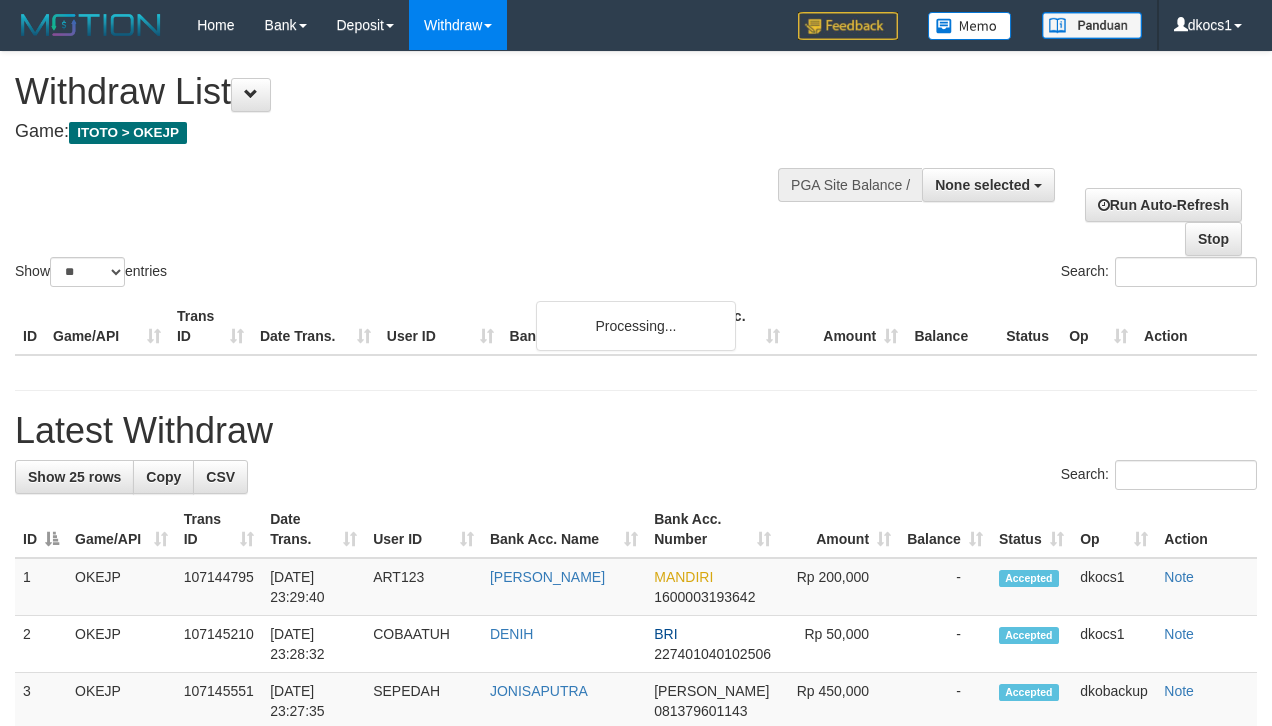 select 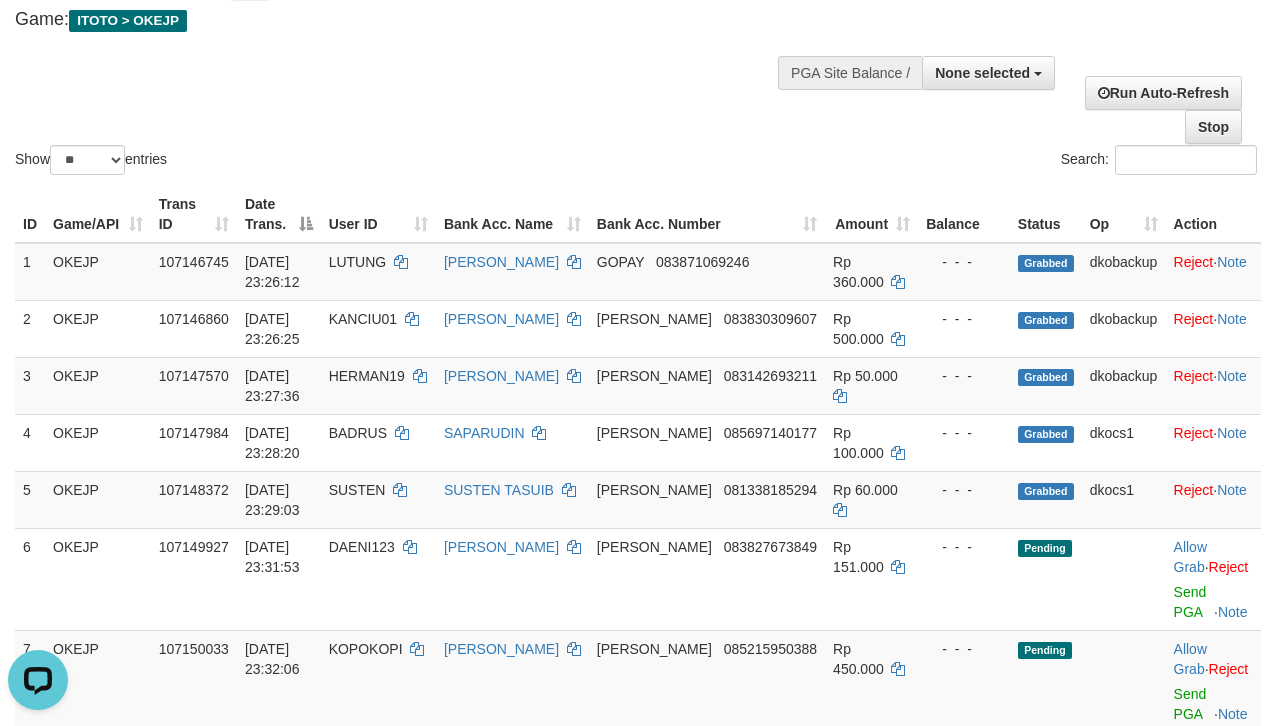 scroll, scrollTop: 0, scrollLeft: 0, axis: both 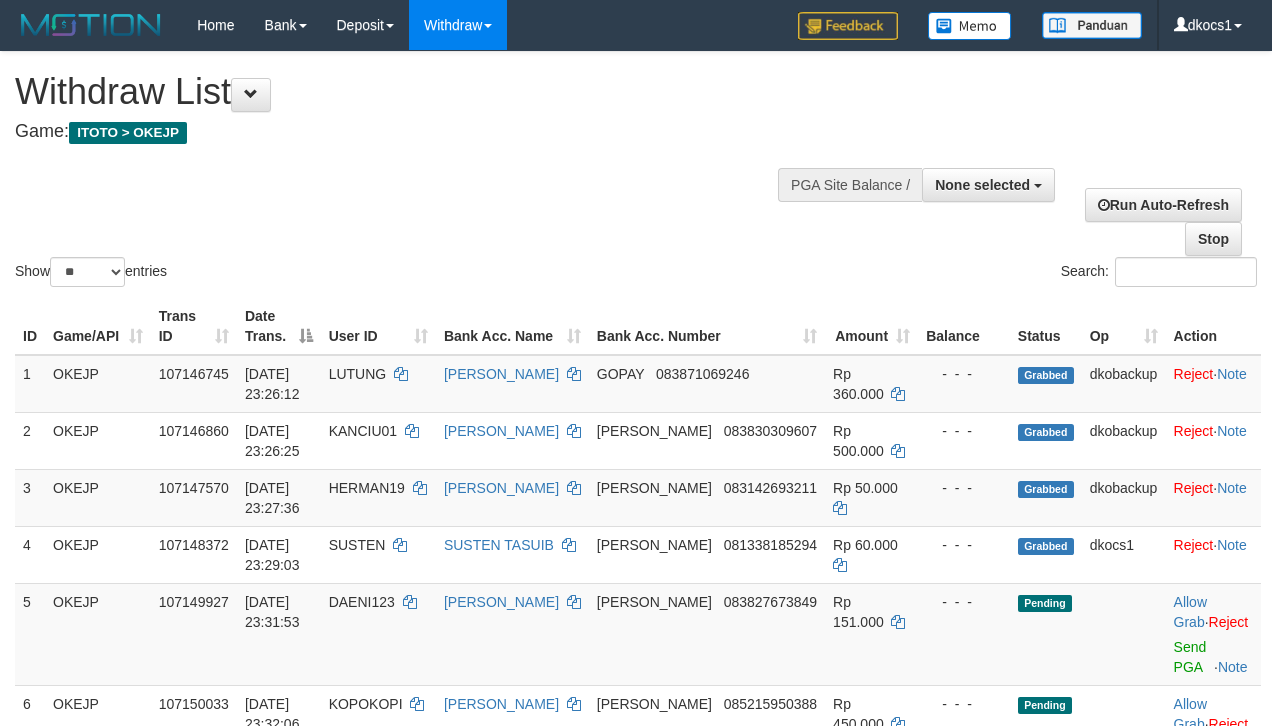 select 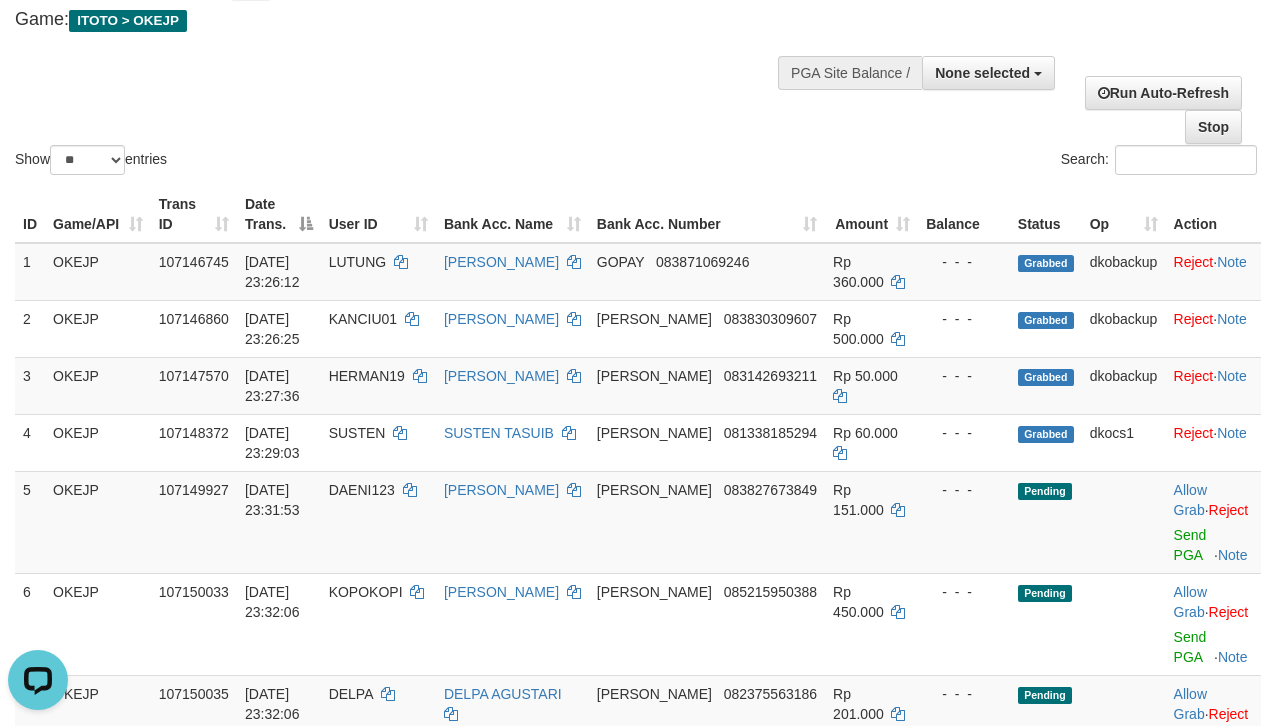 scroll, scrollTop: 0, scrollLeft: 0, axis: both 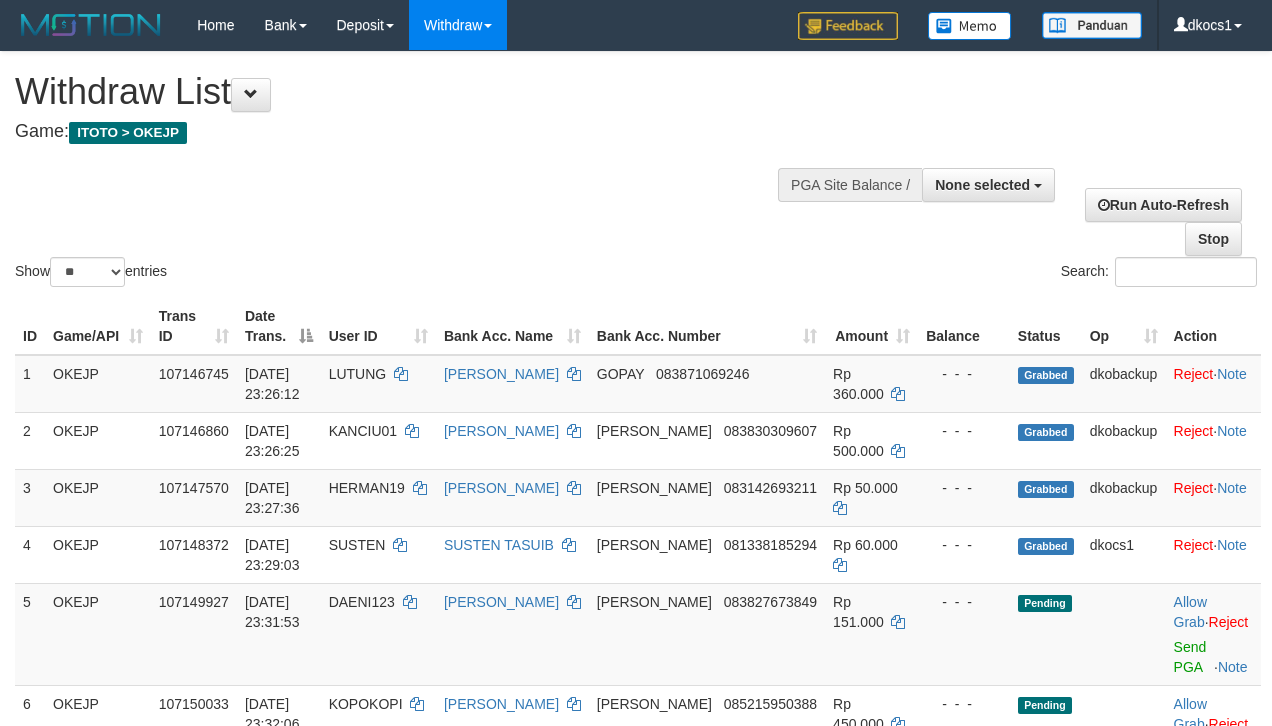 select 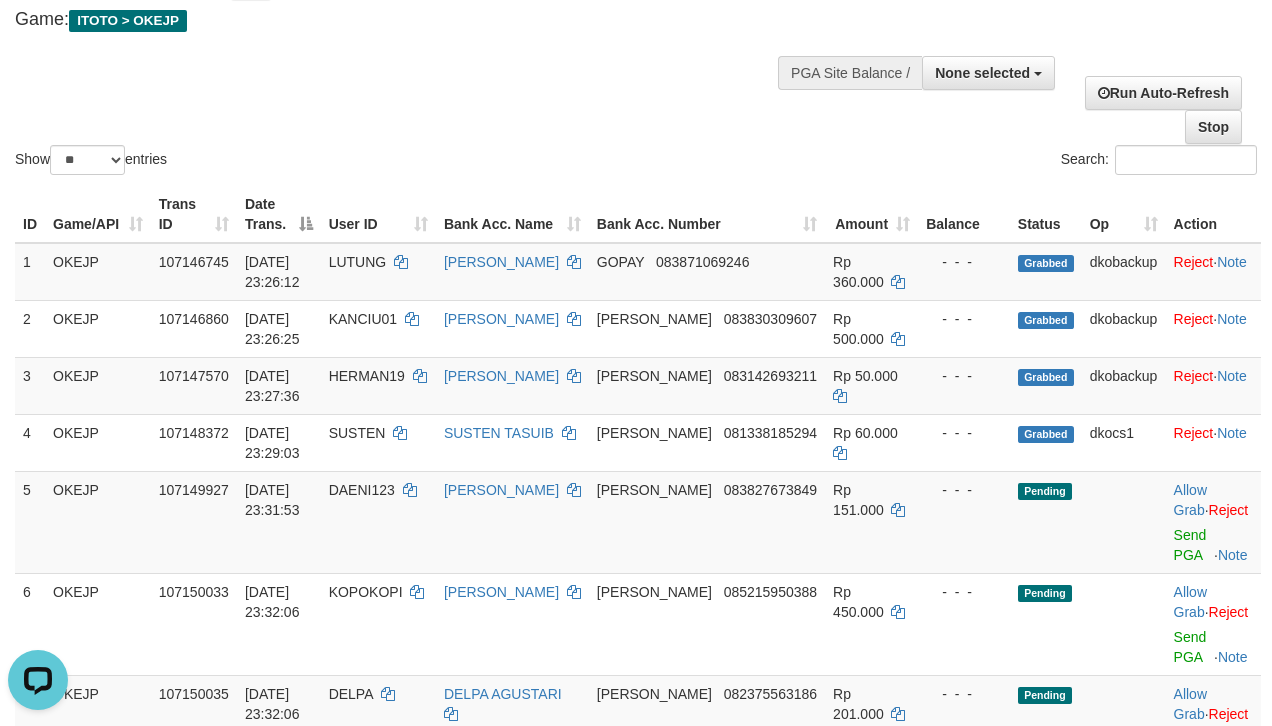 scroll, scrollTop: 0, scrollLeft: 0, axis: both 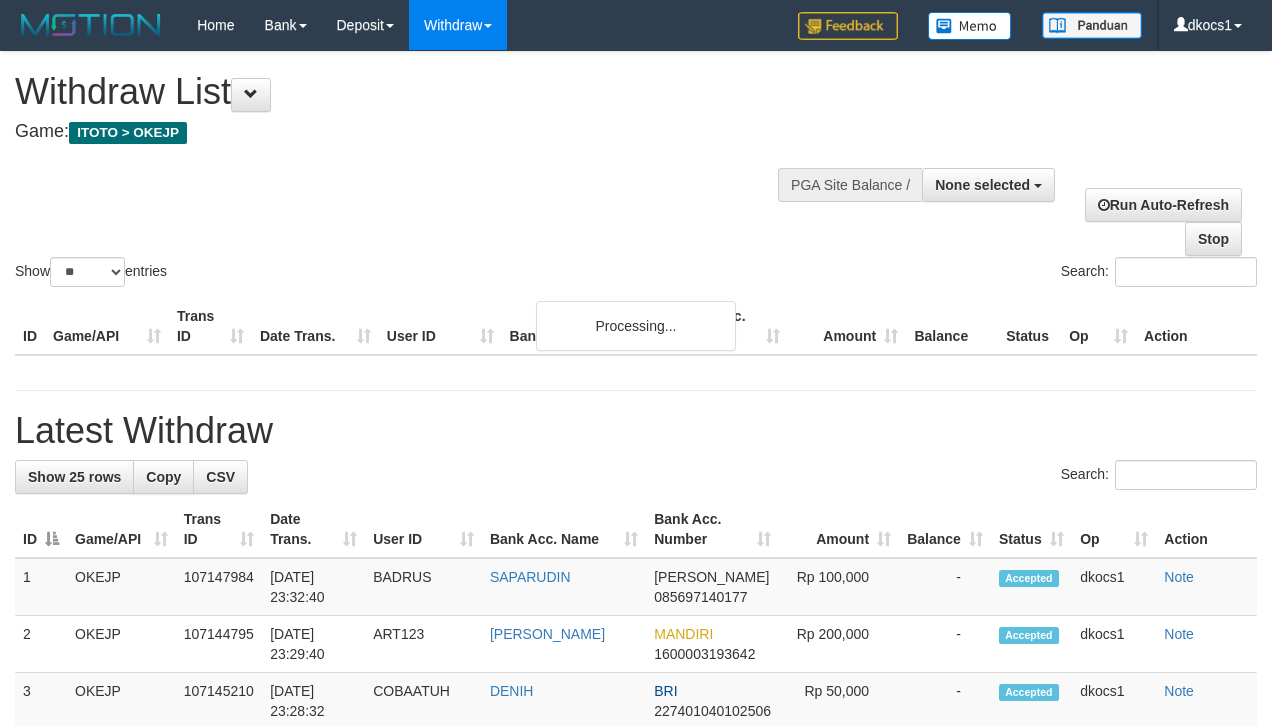 select 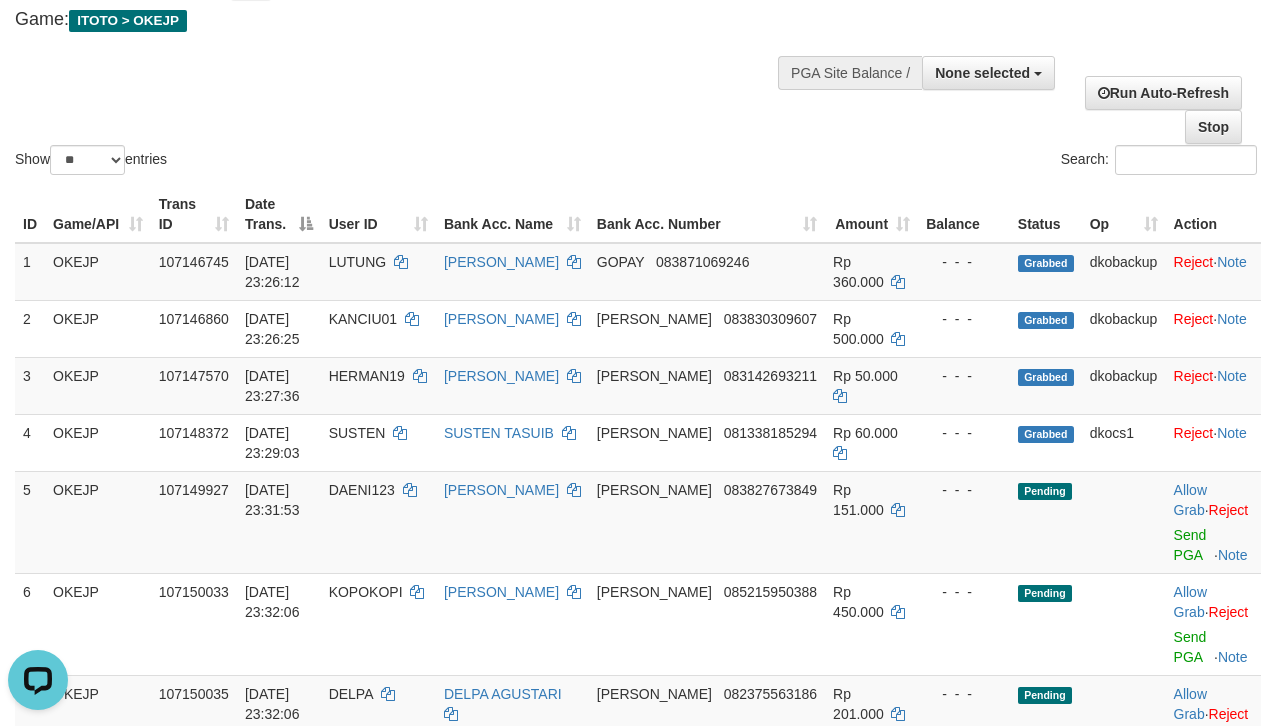scroll, scrollTop: 0, scrollLeft: 0, axis: both 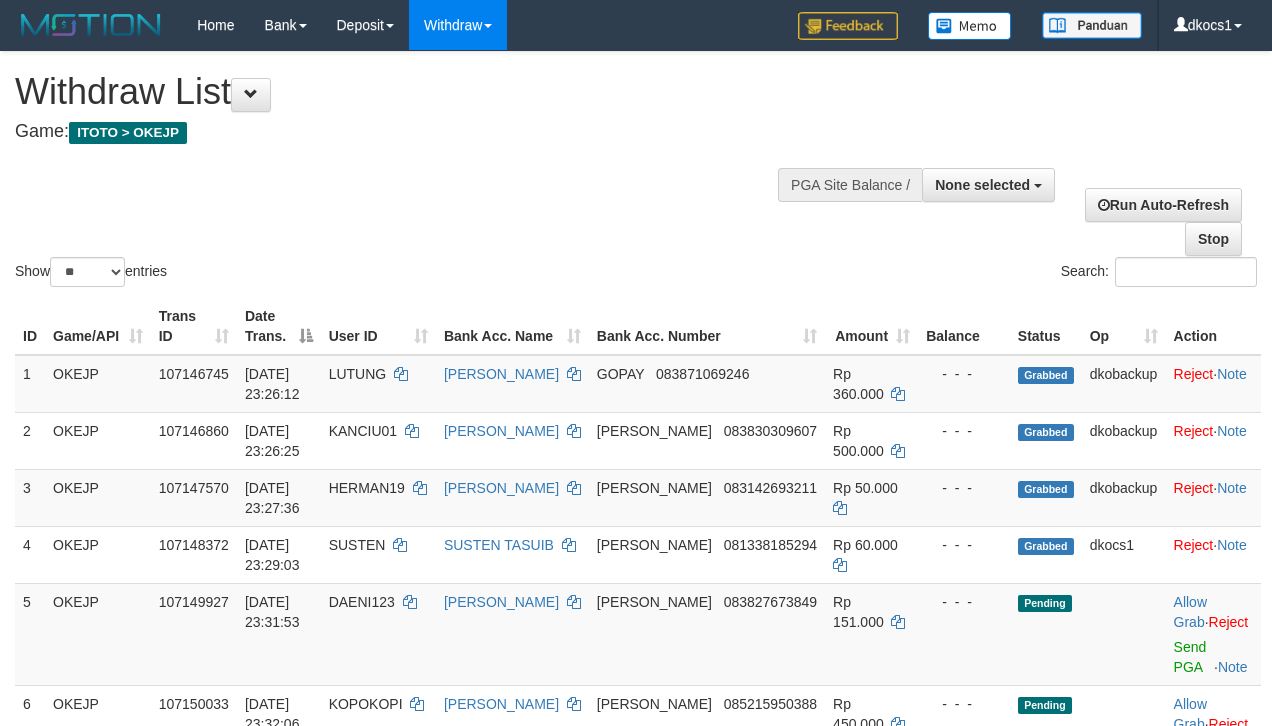 select 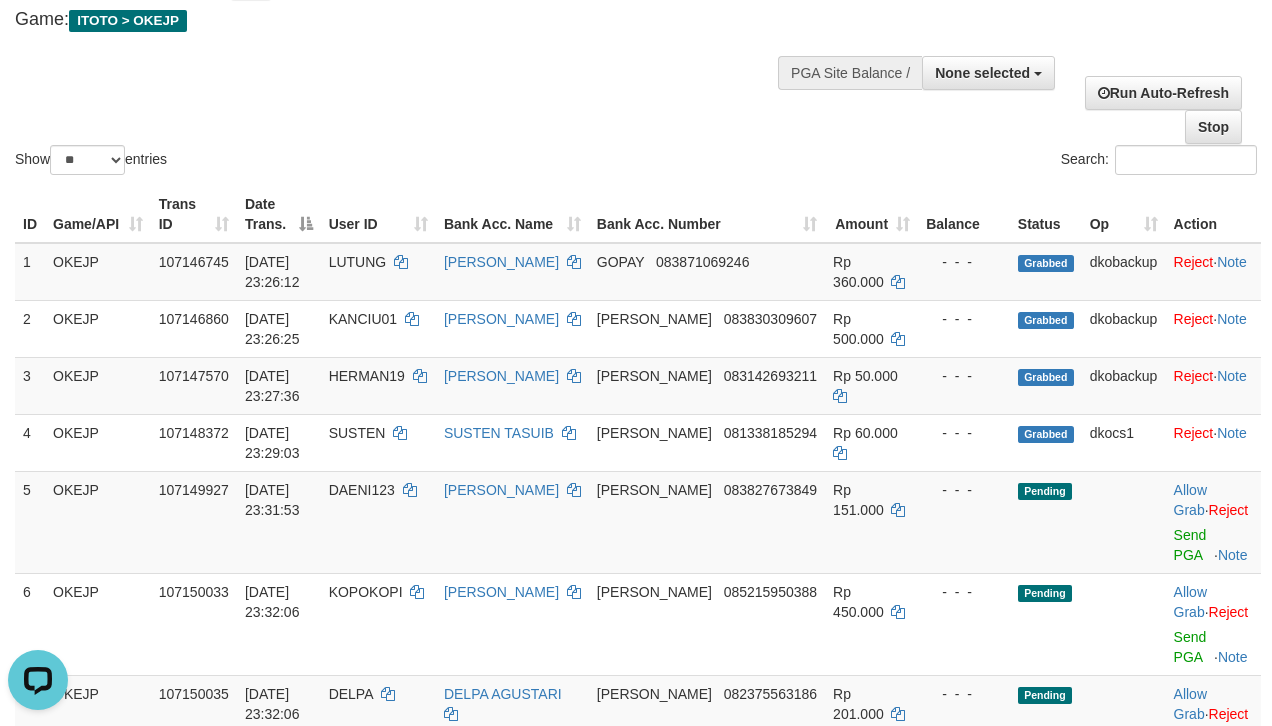 scroll, scrollTop: 0, scrollLeft: 0, axis: both 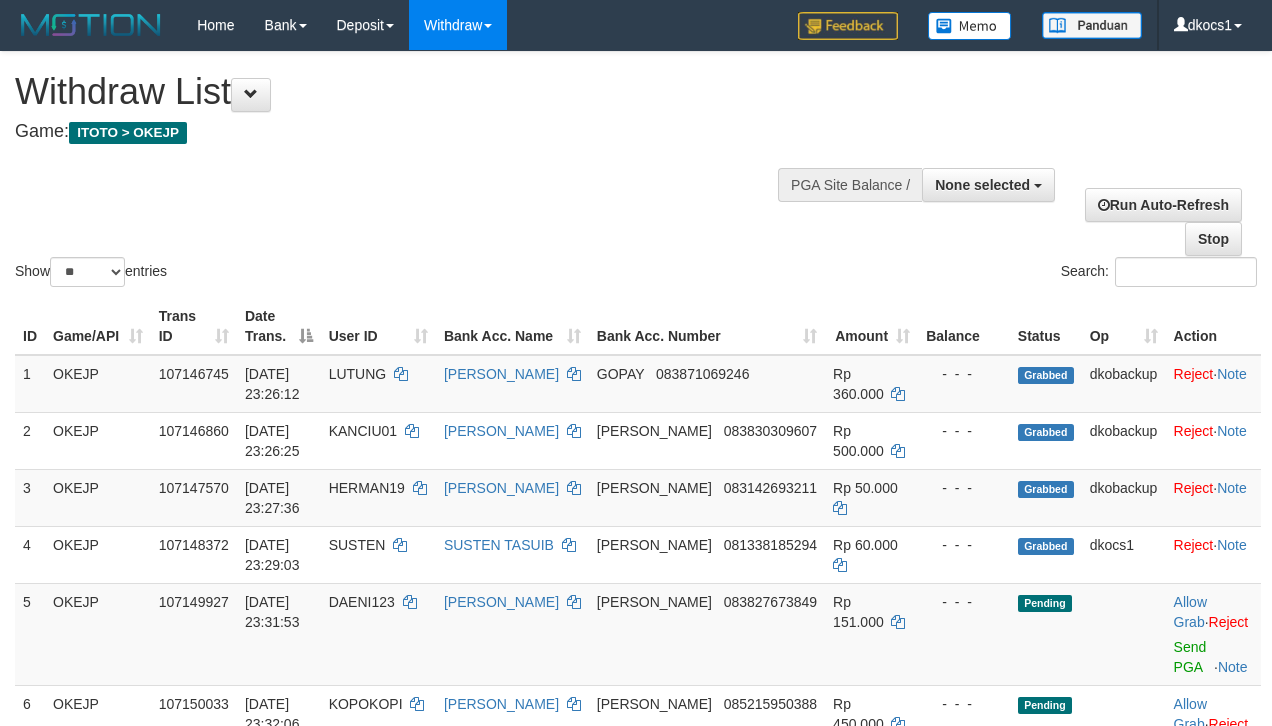 select 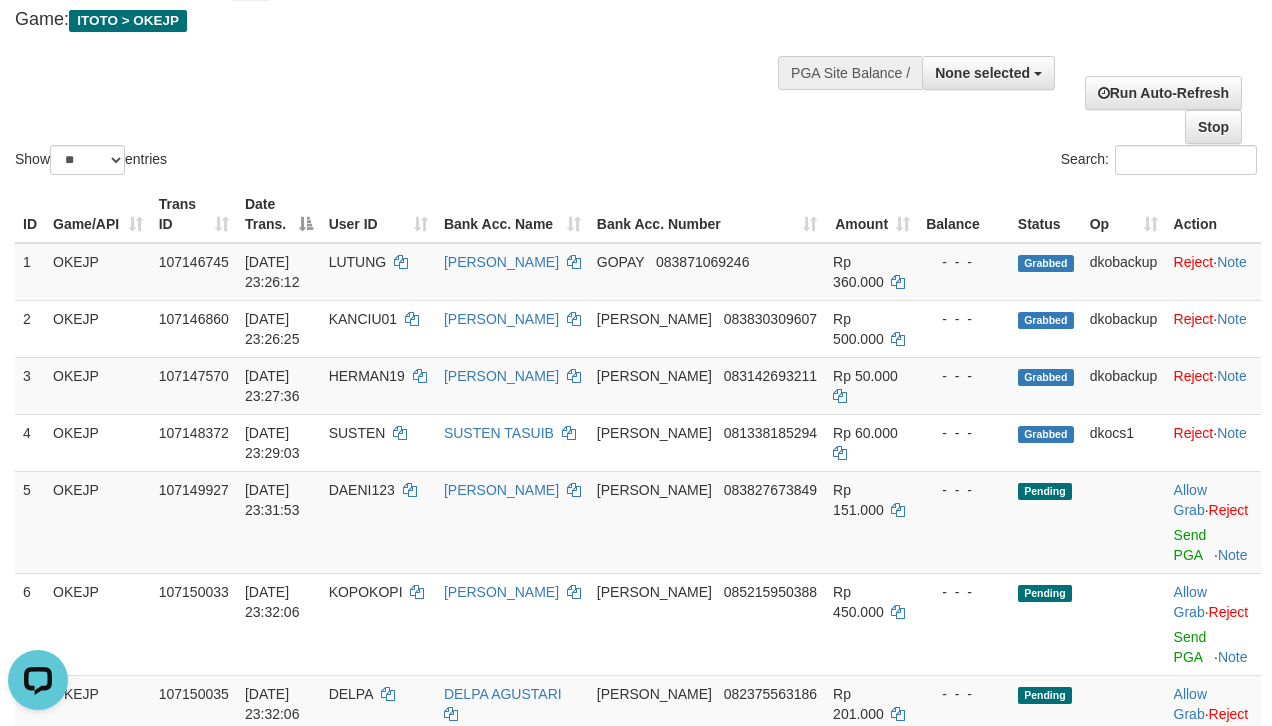 scroll, scrollTop: 0, scrollLeft: 0, axis: both 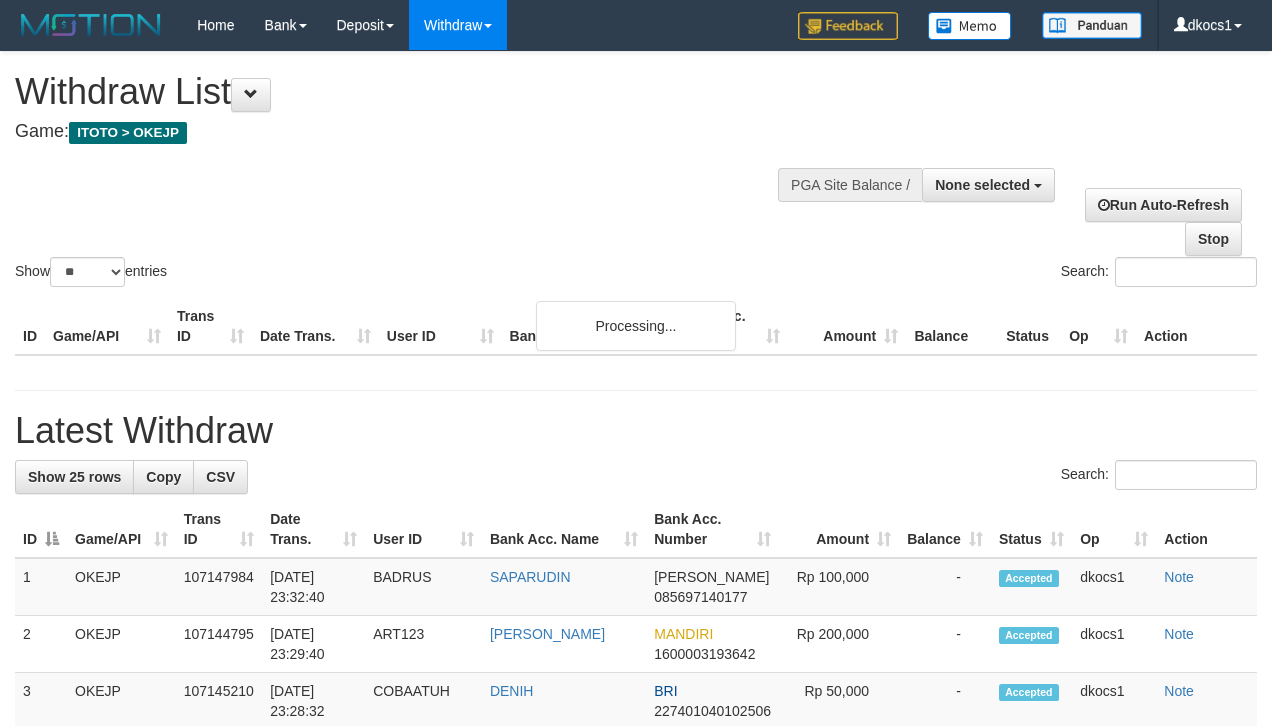 select 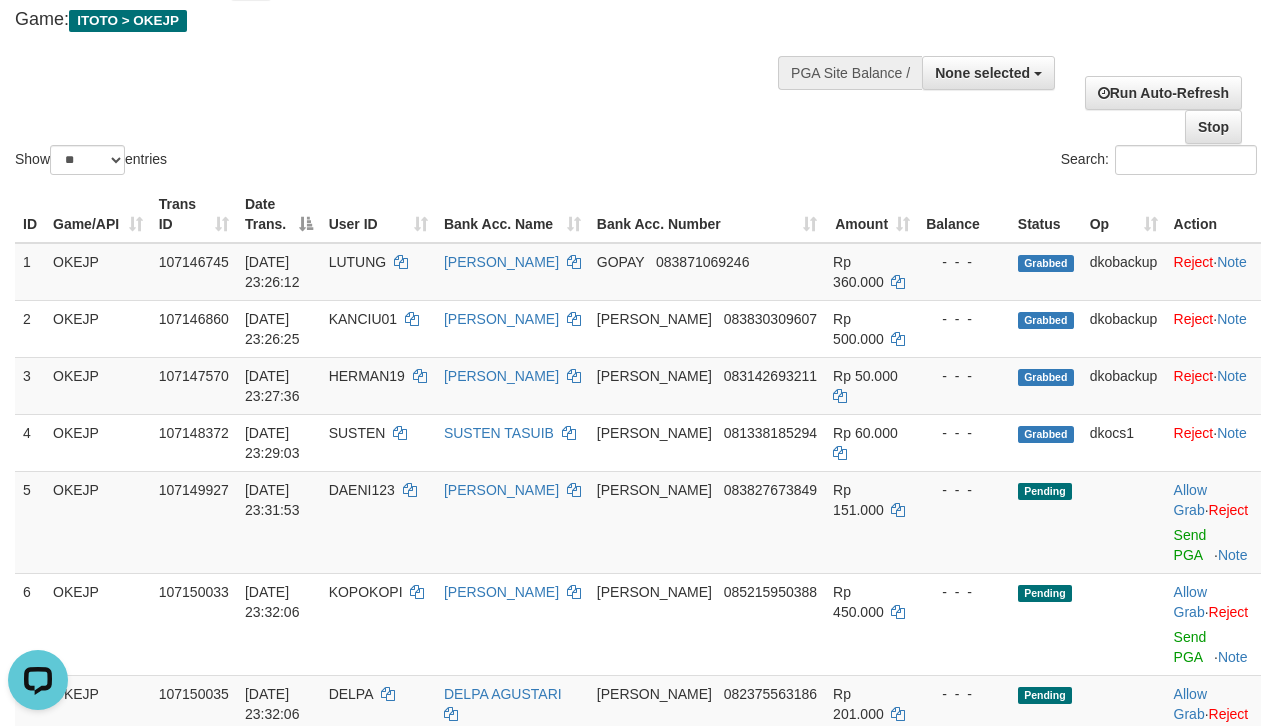 scroll, scrollTop: 0, scrollLeft: 0, axis: both 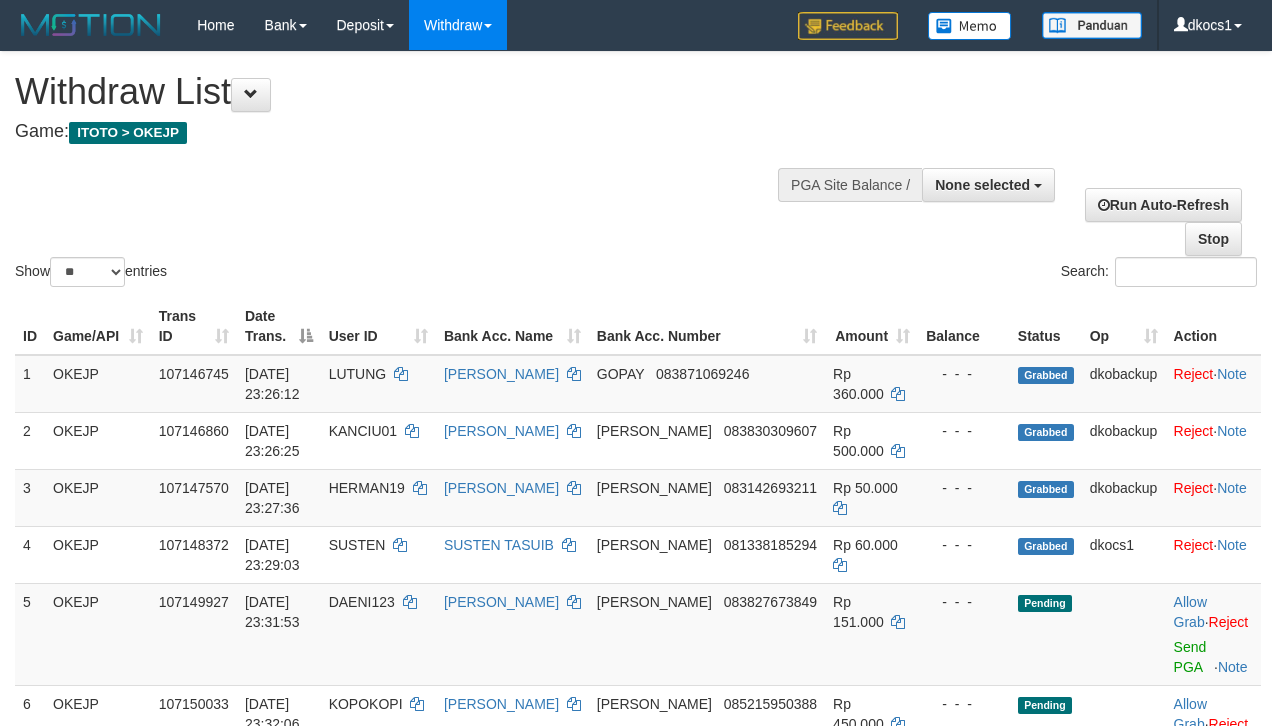 select 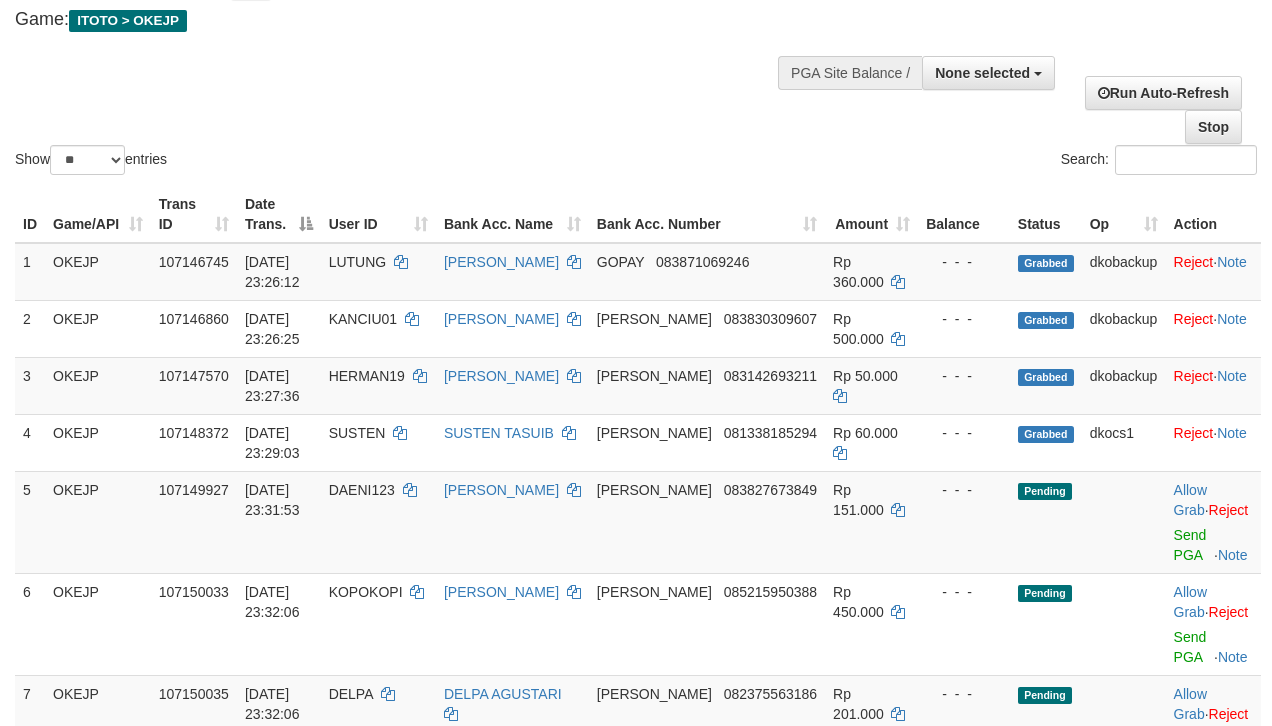 scroll, scrollTop: 112, scrollLeft: 0, axis: vertical 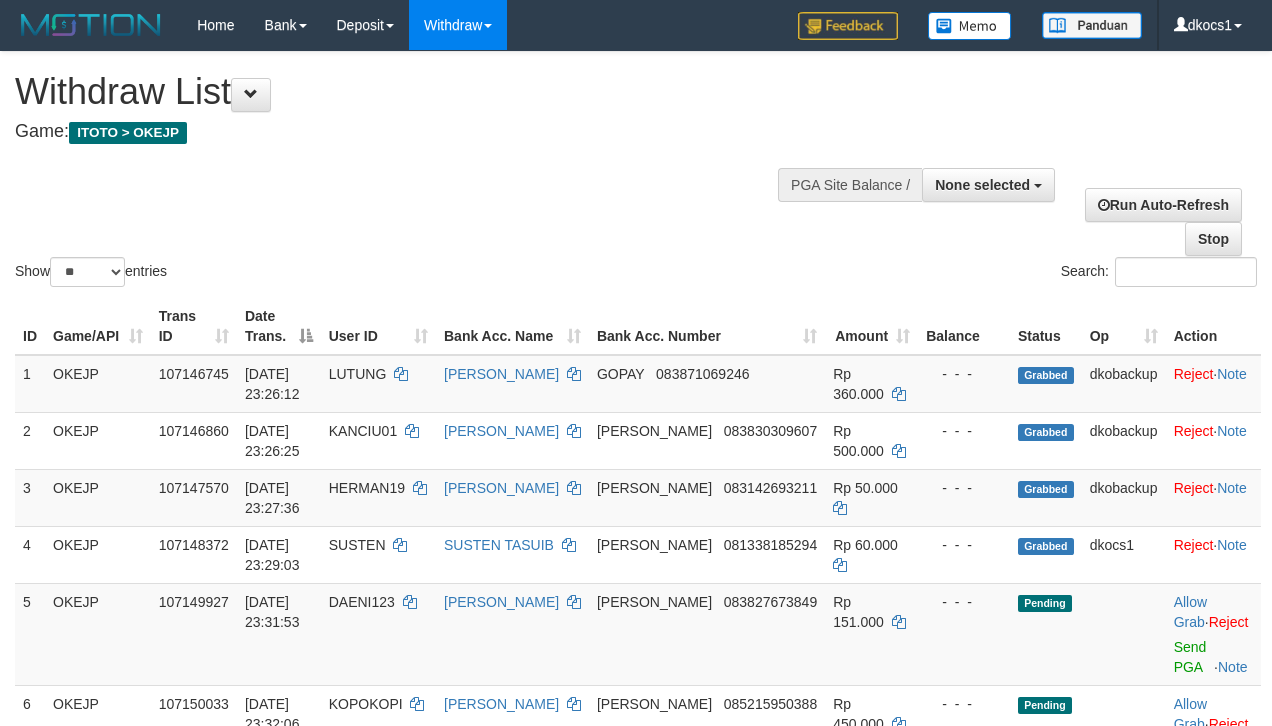 select 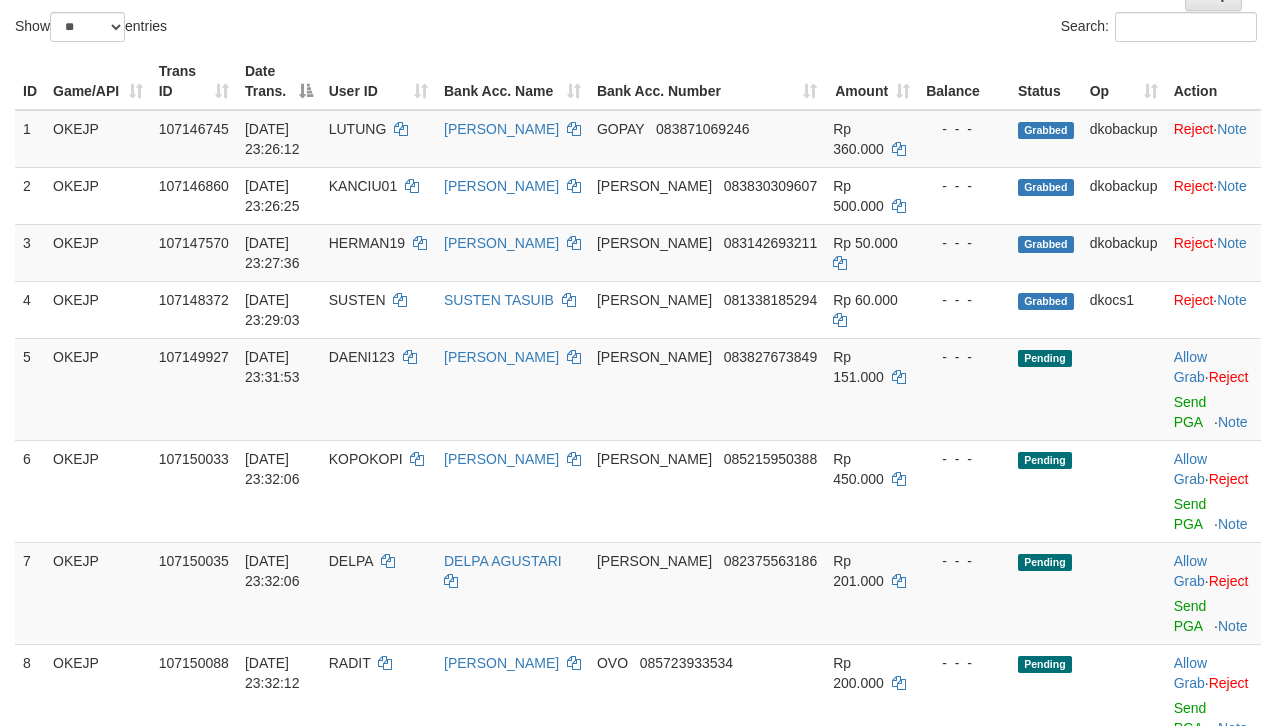 scroll, scrollTop: 378, scrollLeft: 0, axis: vertical 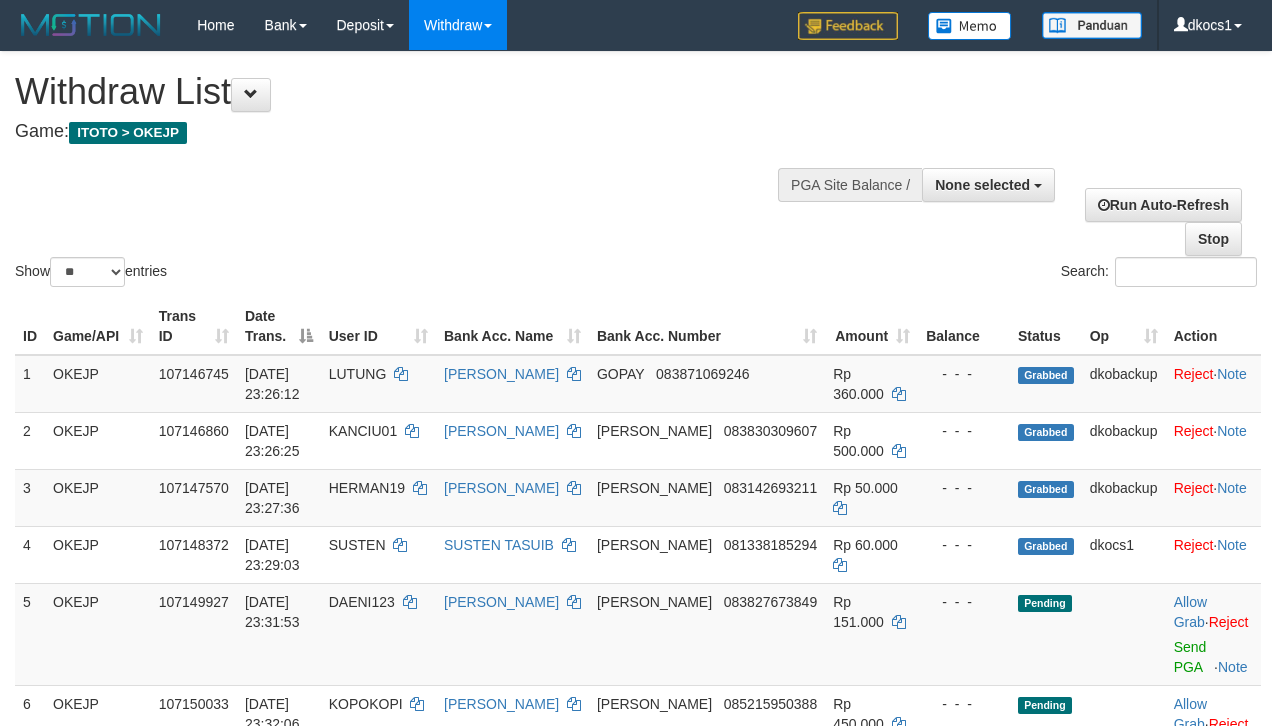 select 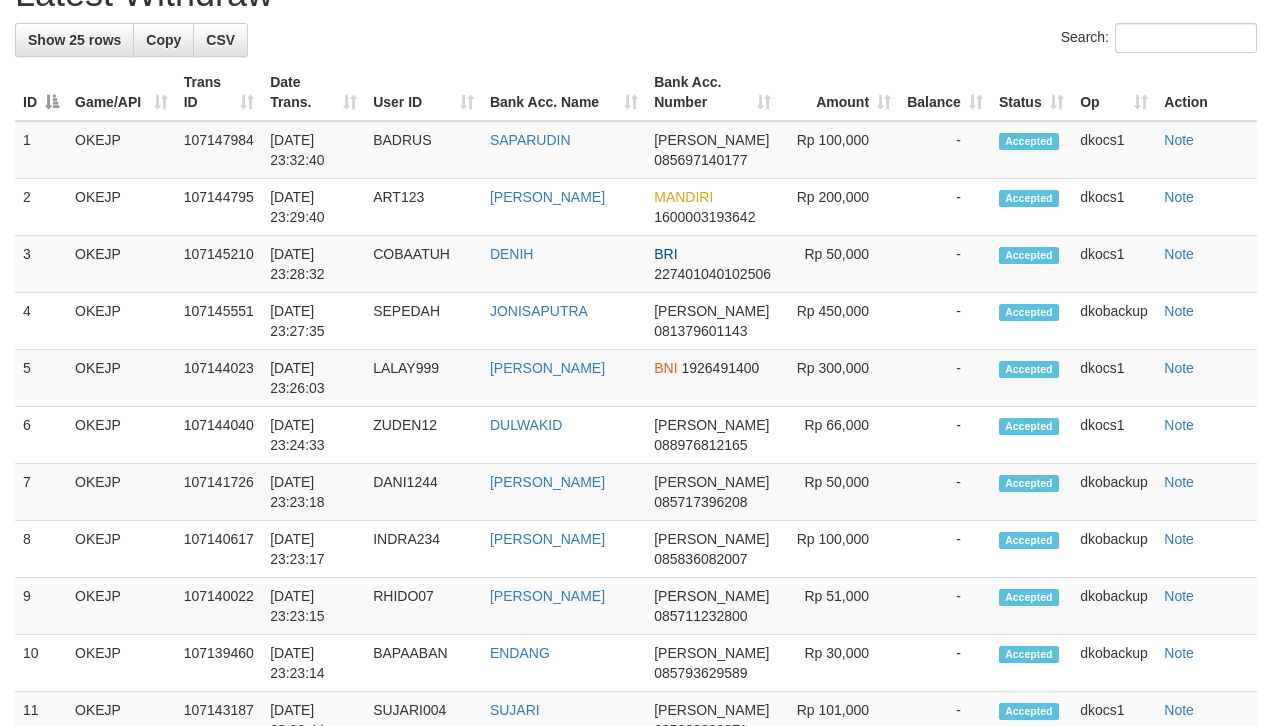 scroll, scrollTop: 378, scrollLeft: 0, axis: vertical 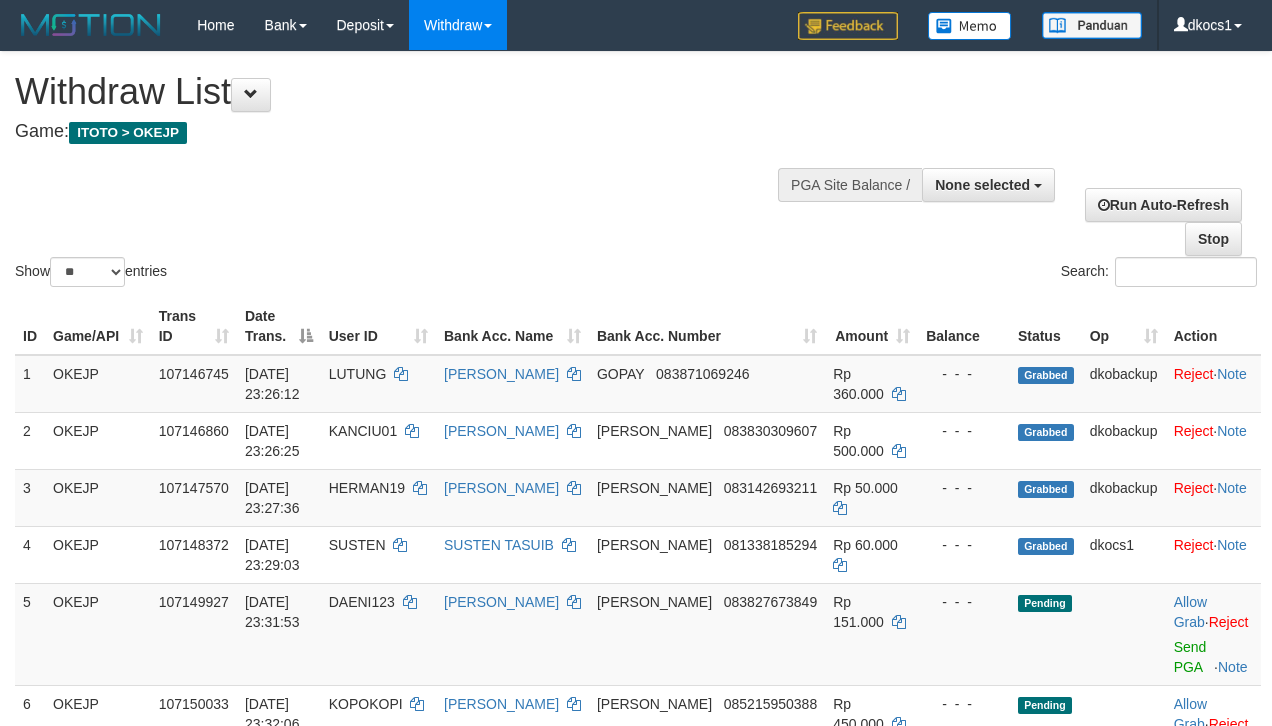 select 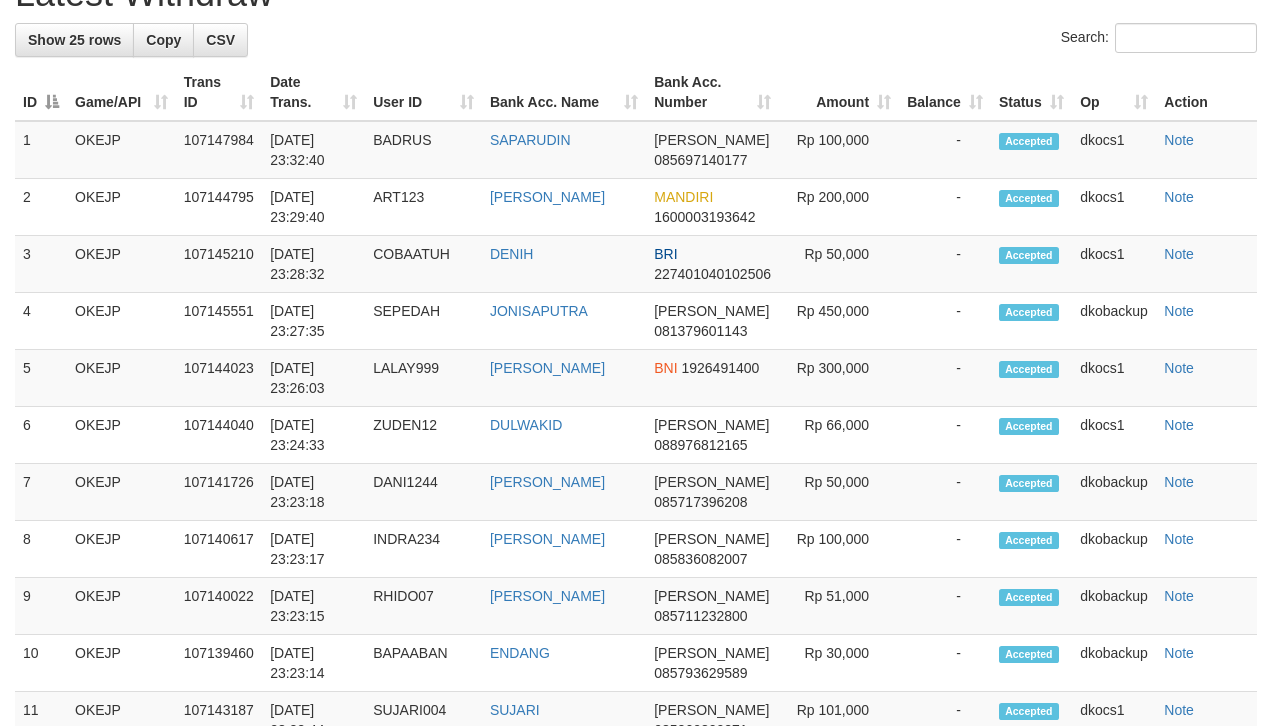 scroll, scrollTop: 378, scrollLeft: 0, axis: vertical 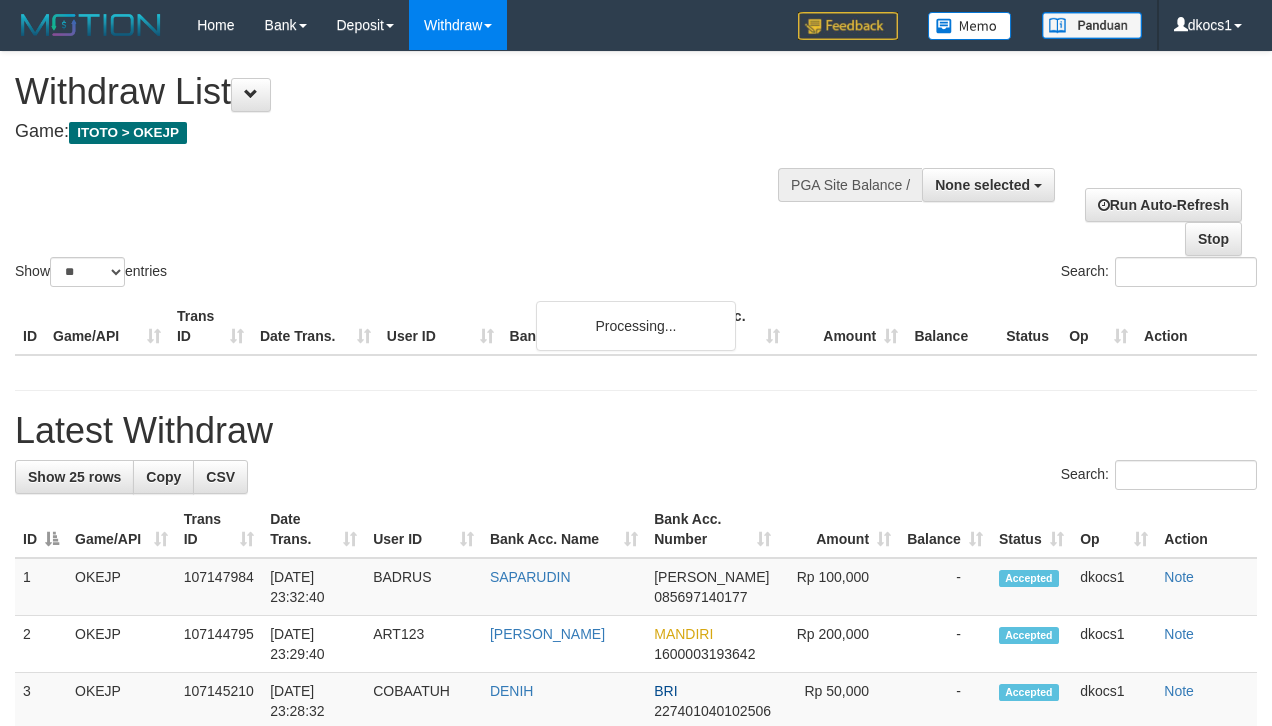 select 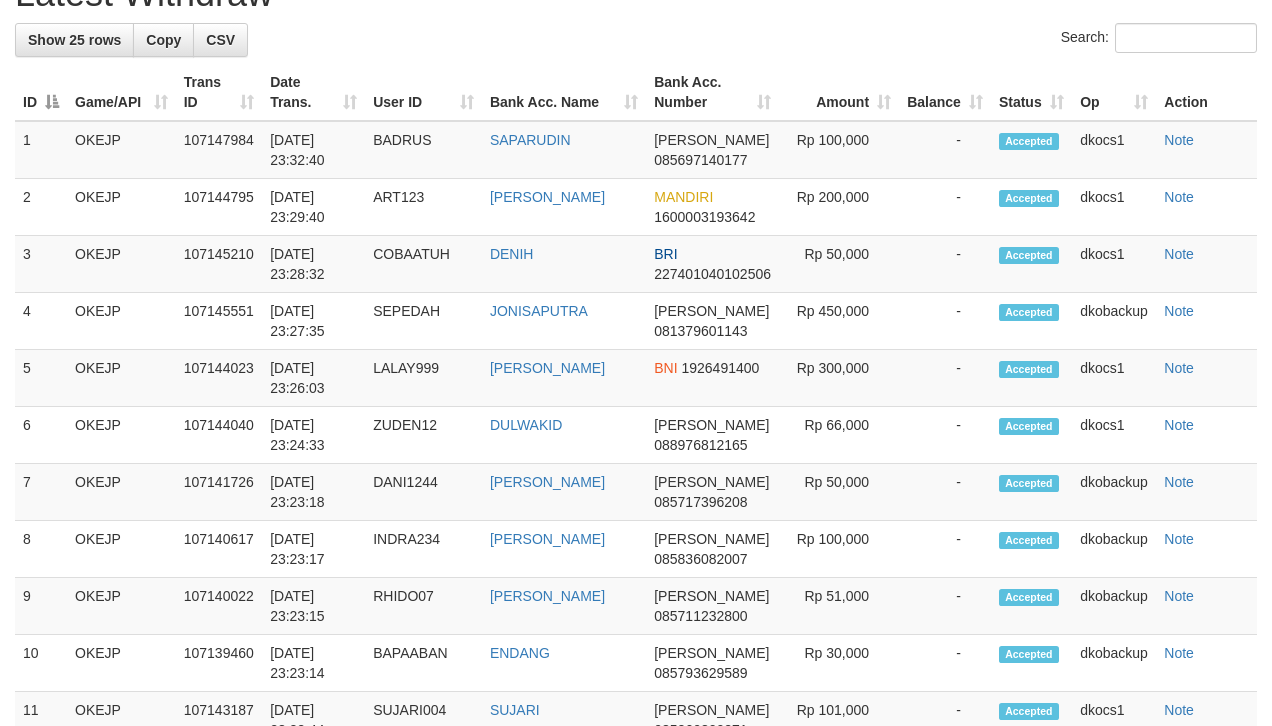 scroll, scrollTop: 378, scrollLeft: 0, axis: vertical 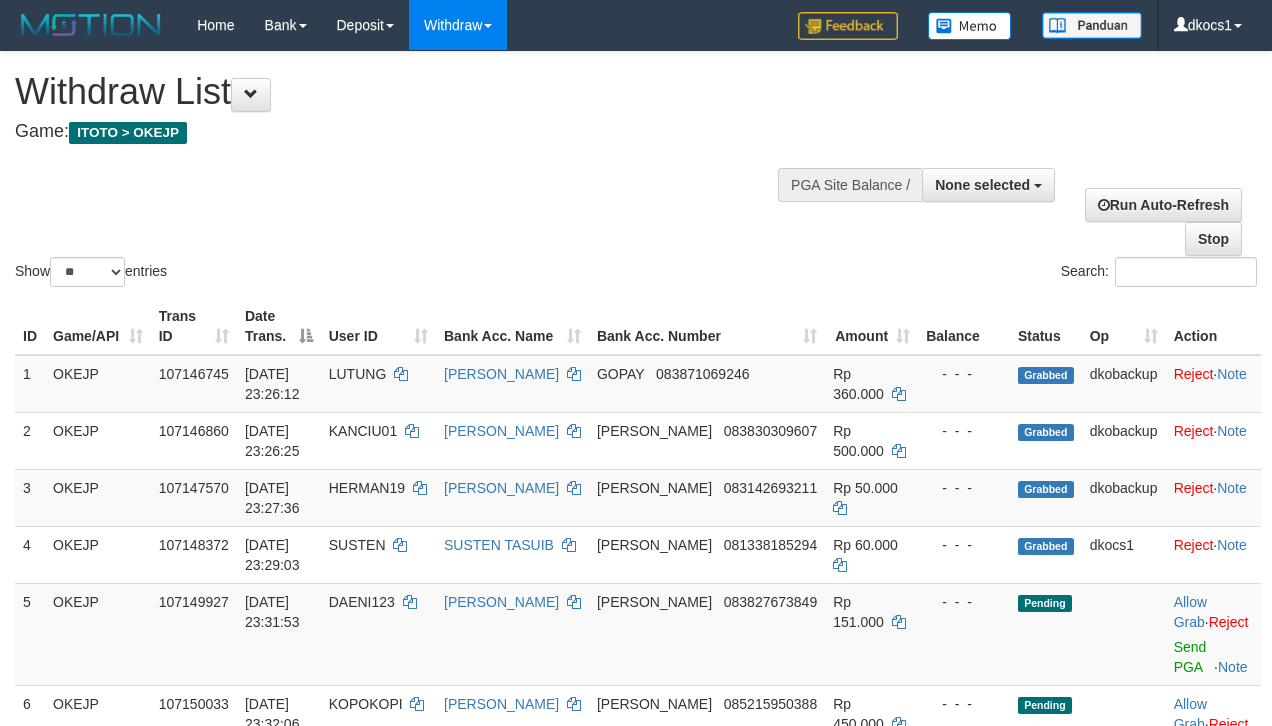 select 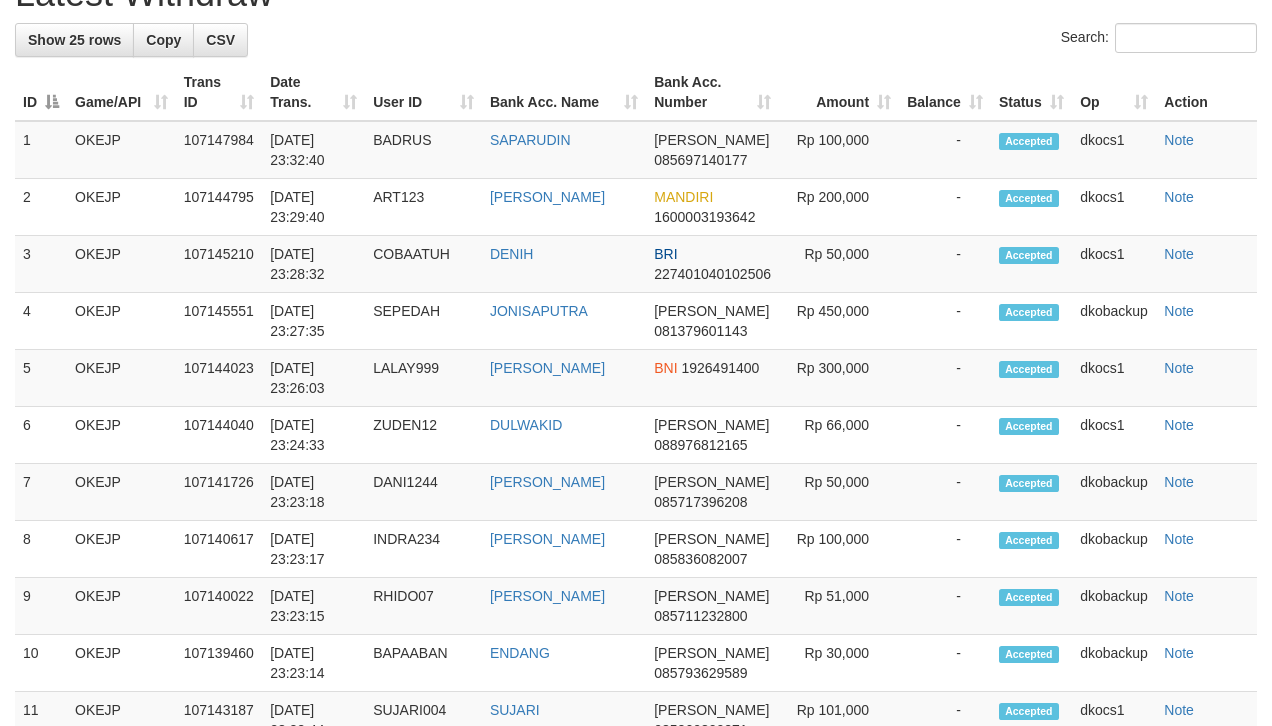 scroll, scrollTop: 378, scrollLeft: 0, axis: vertical 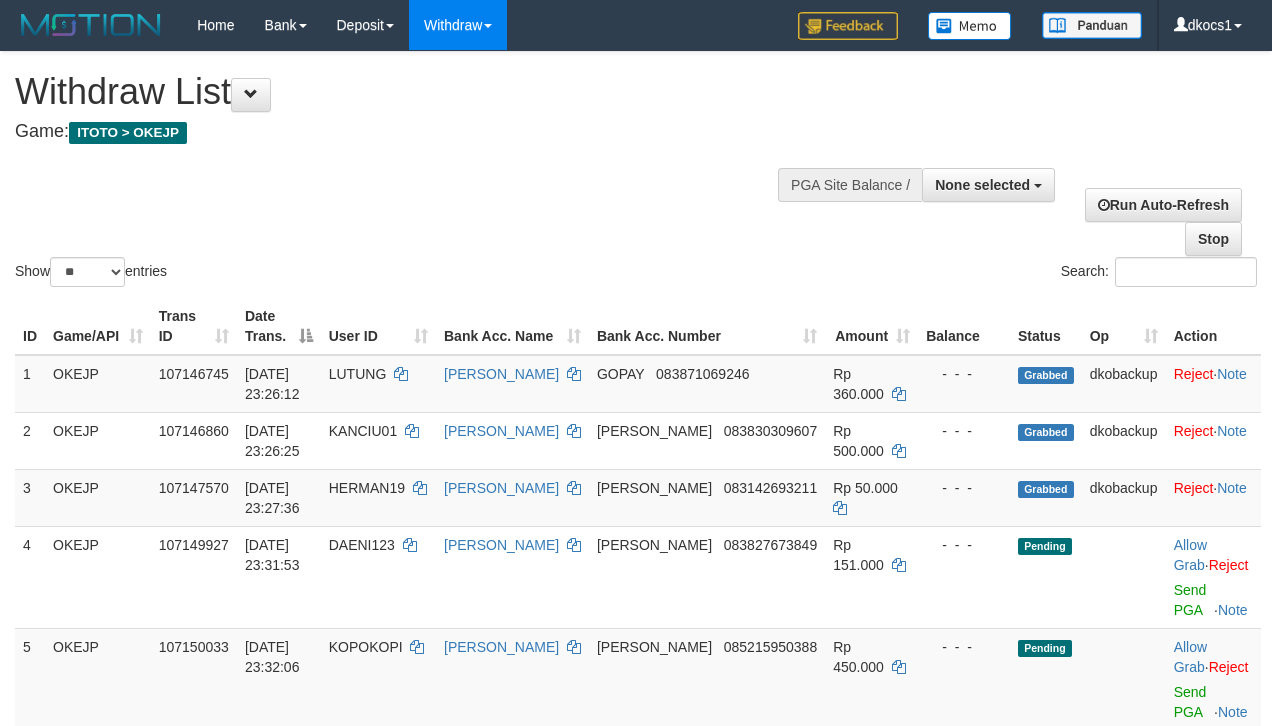 select 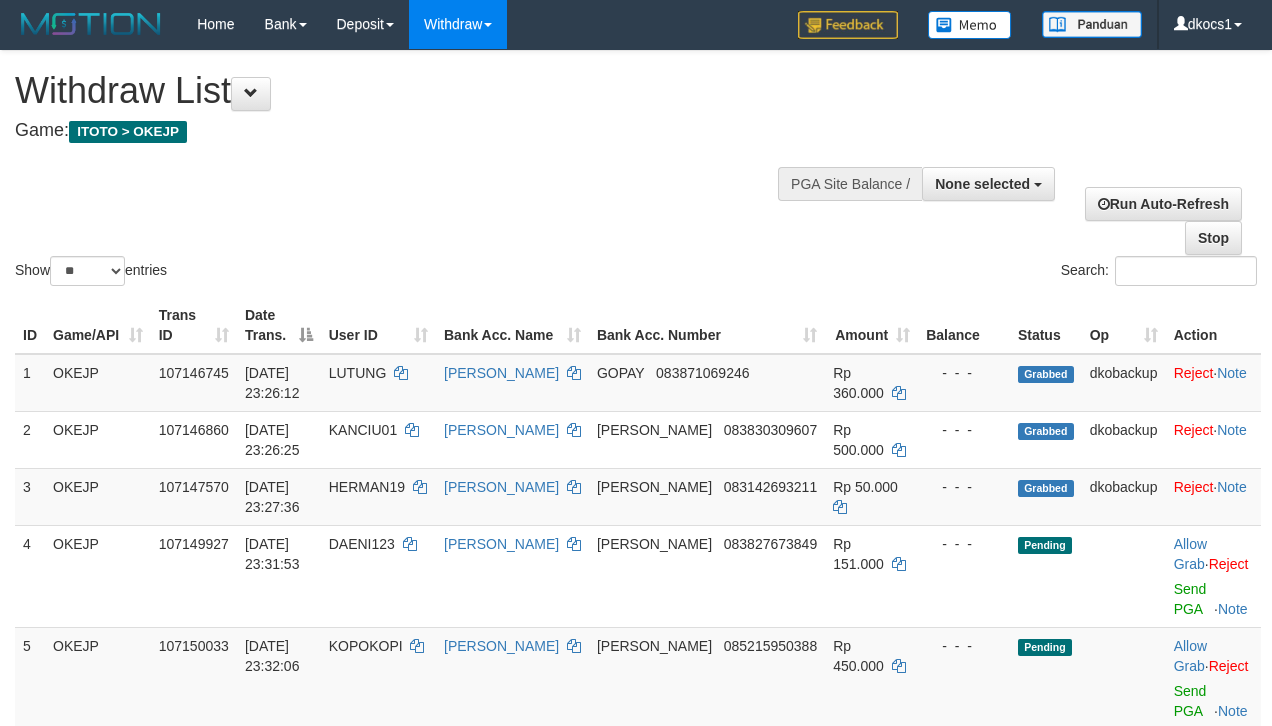 scroll, scrollTop: 0, scrollLeft: 0, axis: both 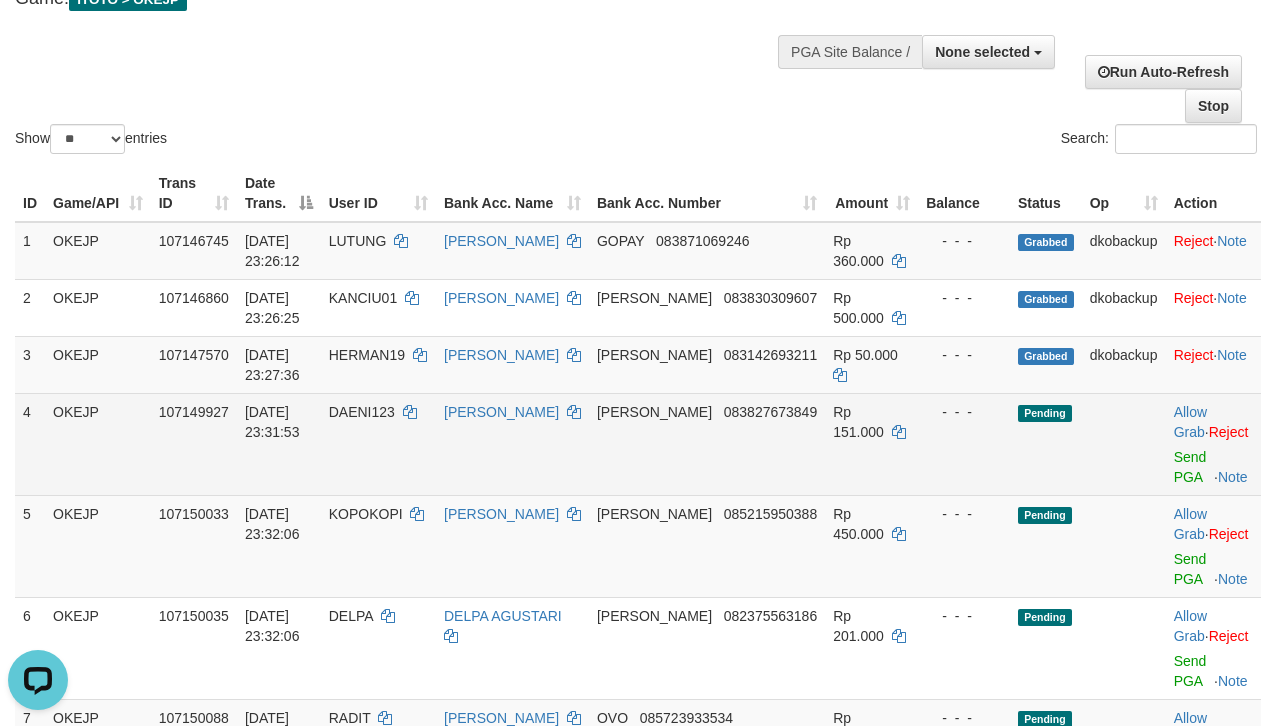 click on "Allow Grab   ·    Reject Send PGA     ·    Note" at bounding box center [1213, 444] 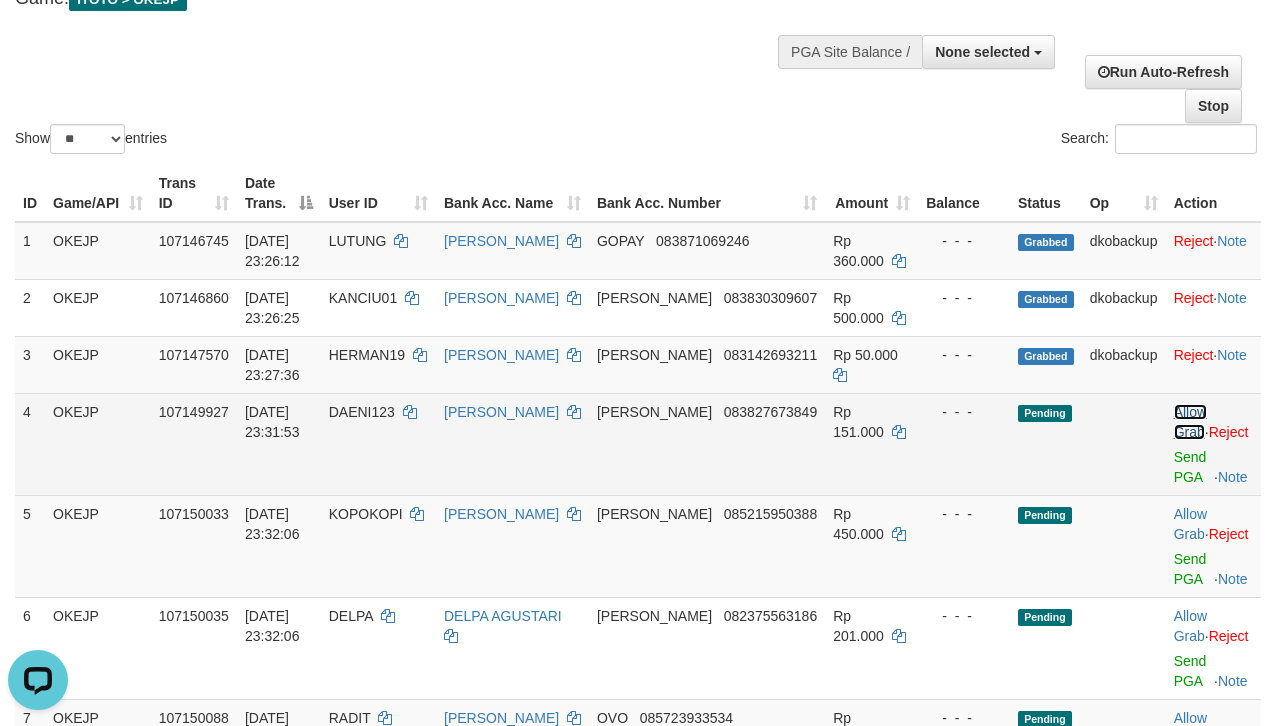 click on "Allow Grab" at bounding box center (1190, 422) 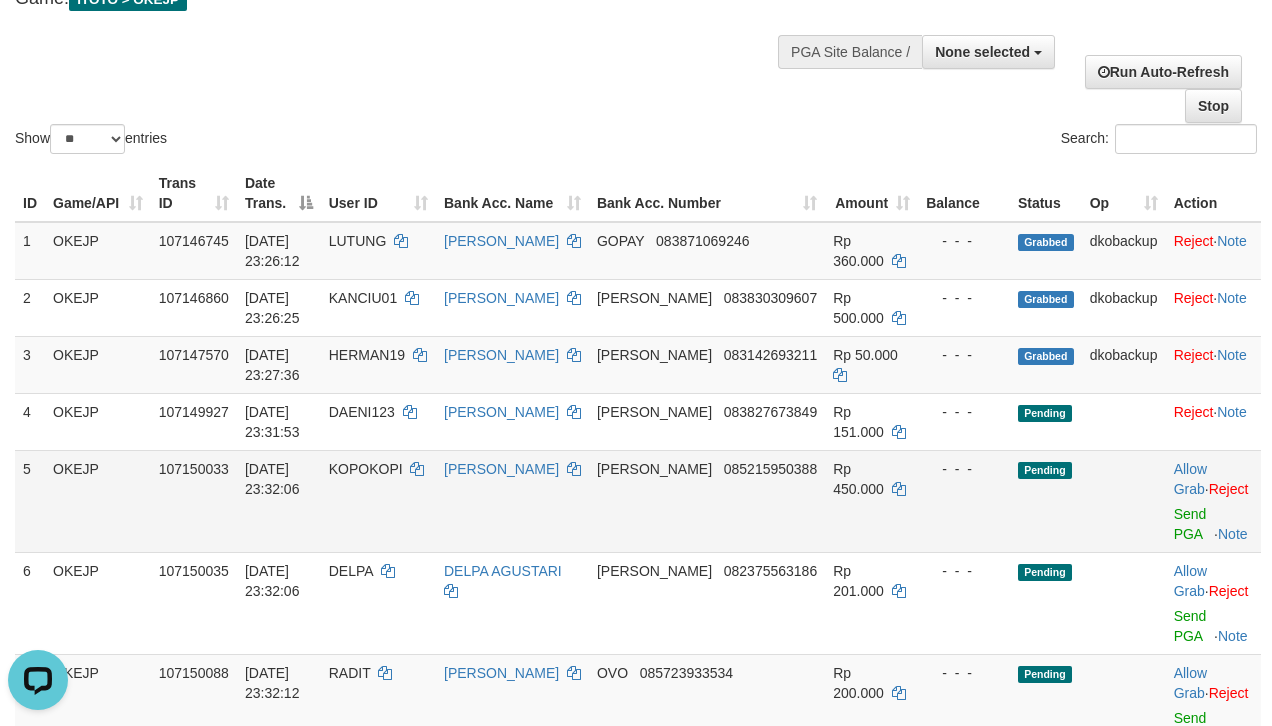 click on "Allow Grab   ·    Reject Send PGA     ·    Note" at bounding box center [1213, 501] 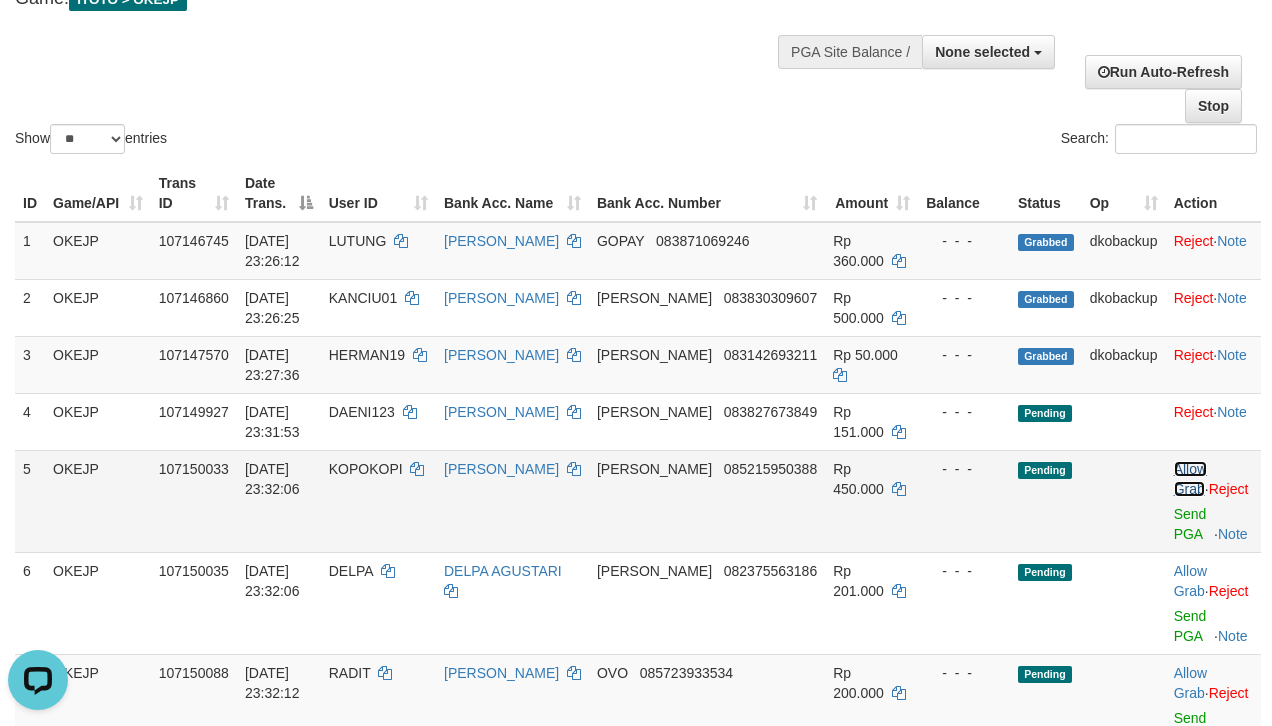 click on "Allow Grab" at bounding box center [1190, 479] 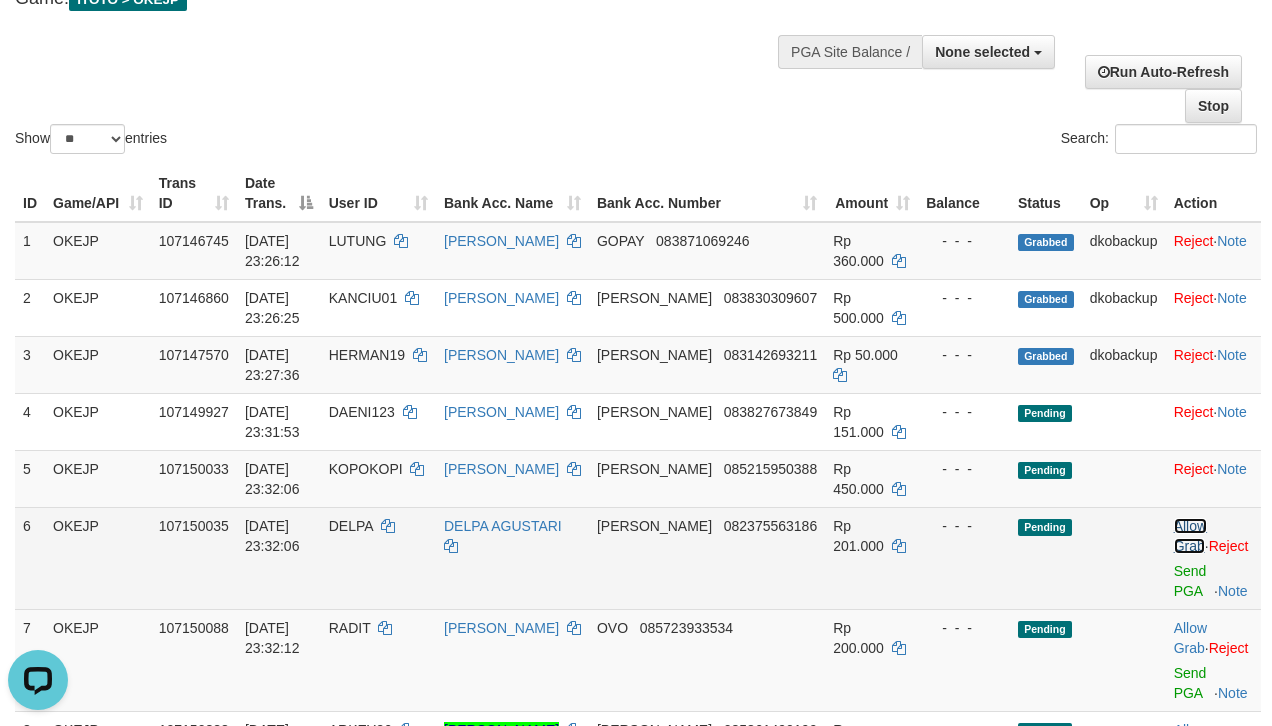 click on "Allow Grab" at bounding box center (1190, 536) 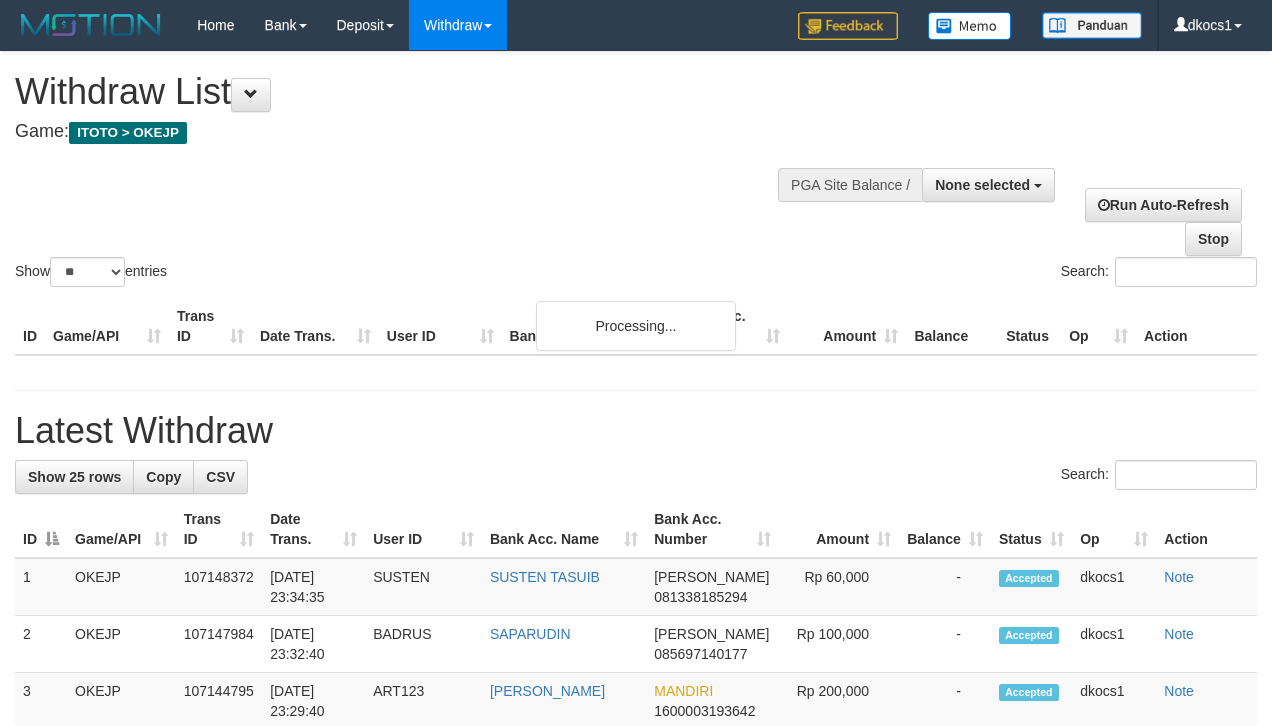 select 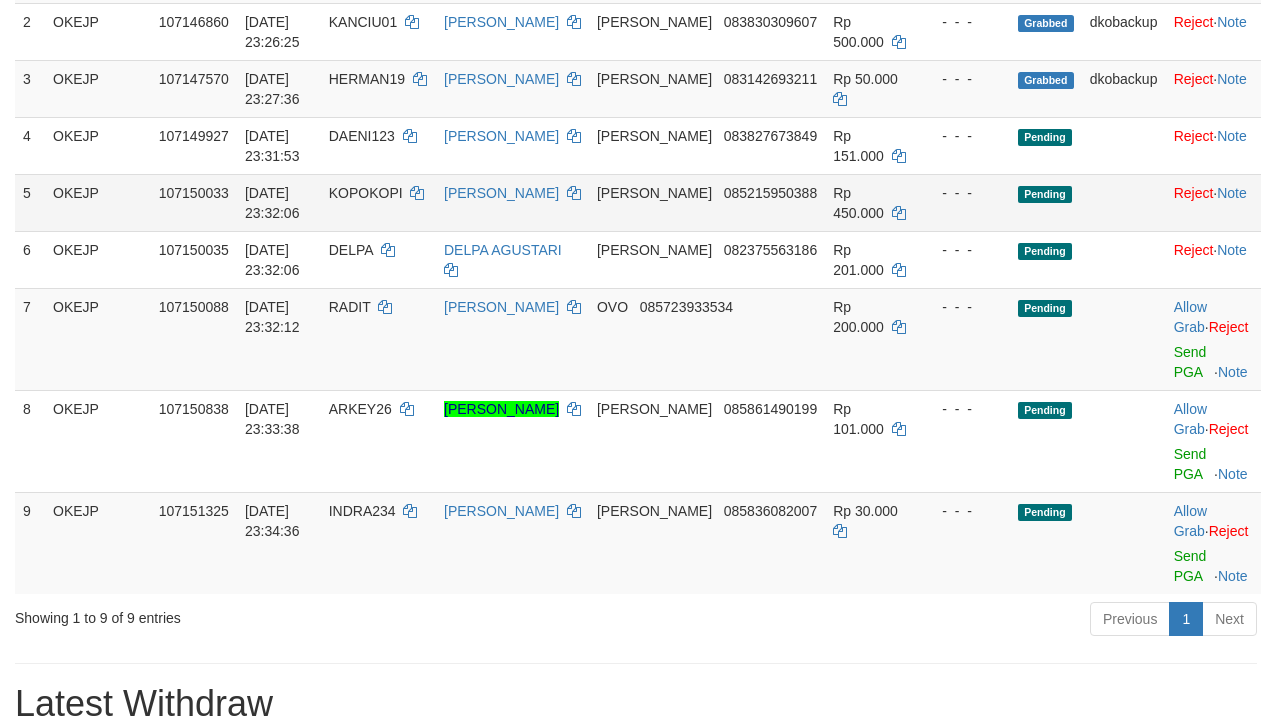 scroll, scrollTop: 286, scrollLeft: 0, axis: vertical 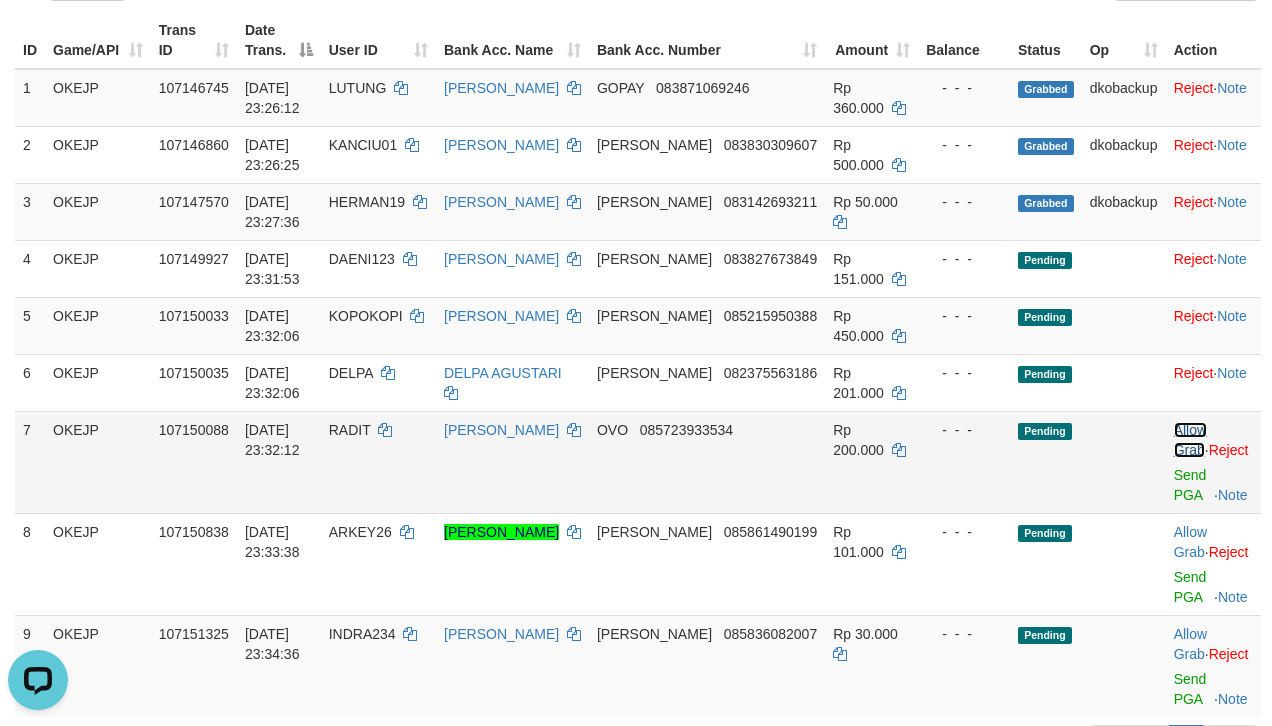 click on "Allow Grab" at bounding box center (1190, 440) 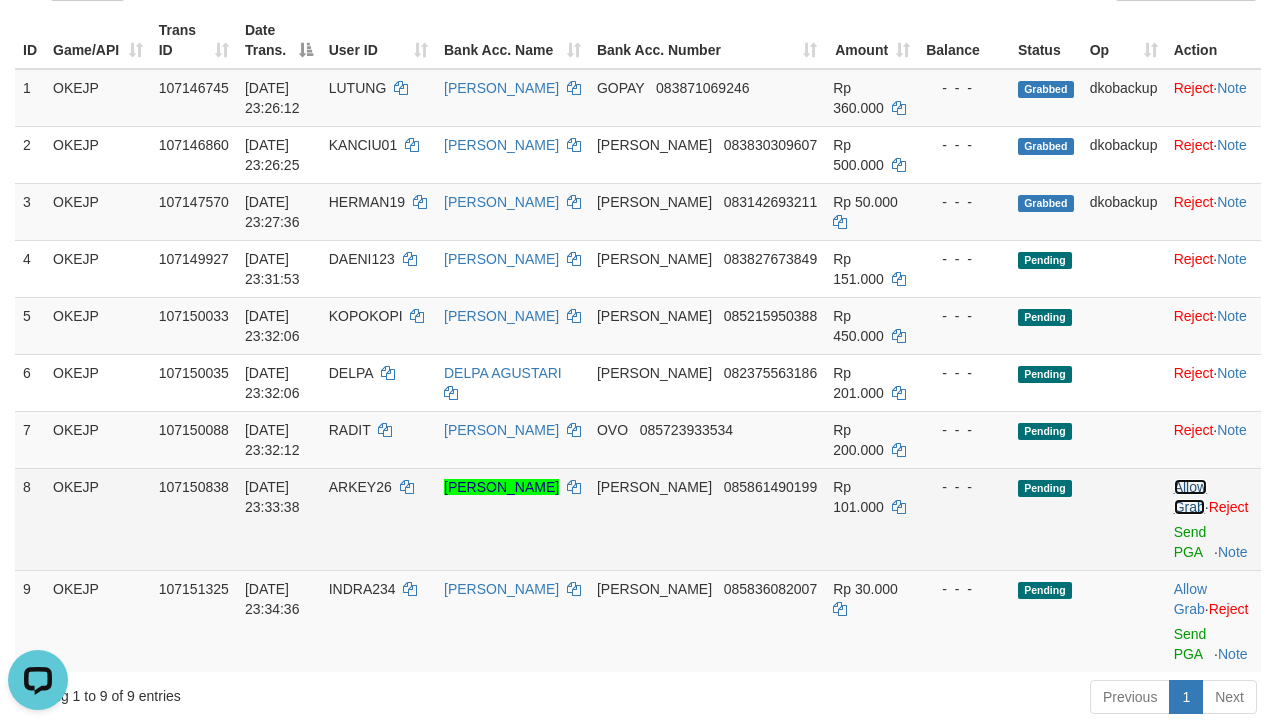 click on "Allow Grab" at bounding box center (1190, 497) 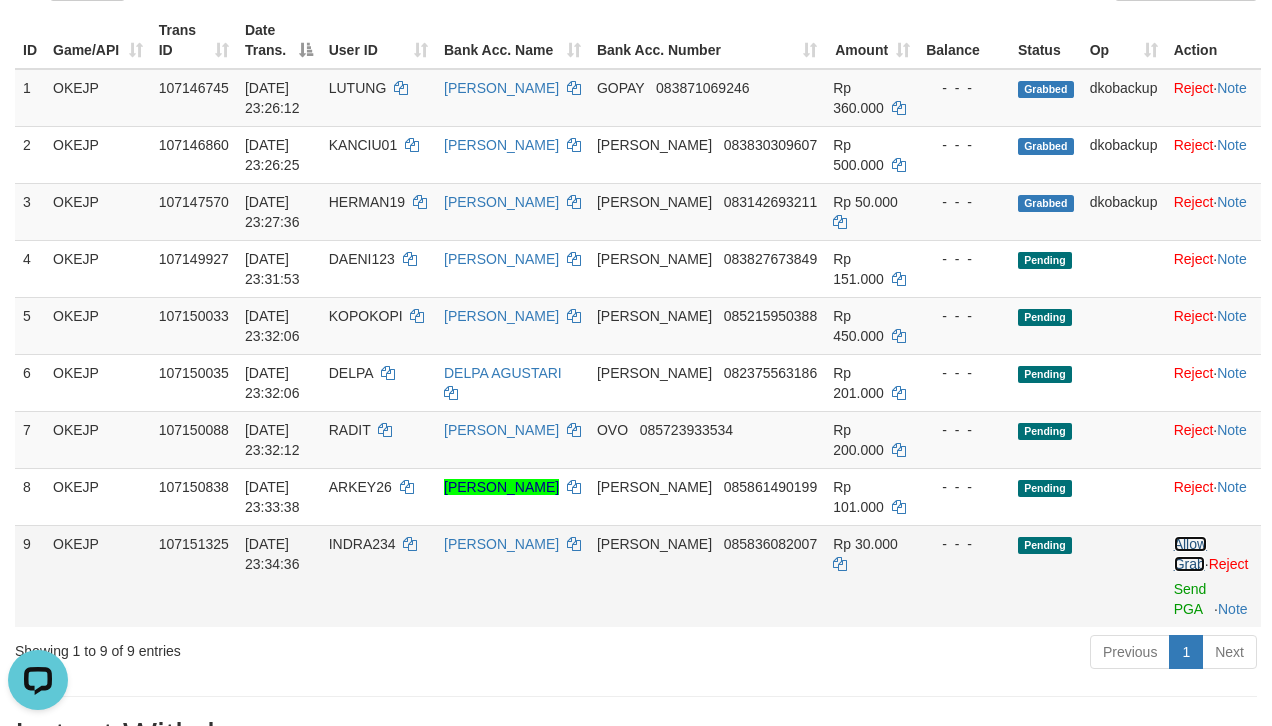 click on "Allow Grab" at bounding box center (1190, 554) 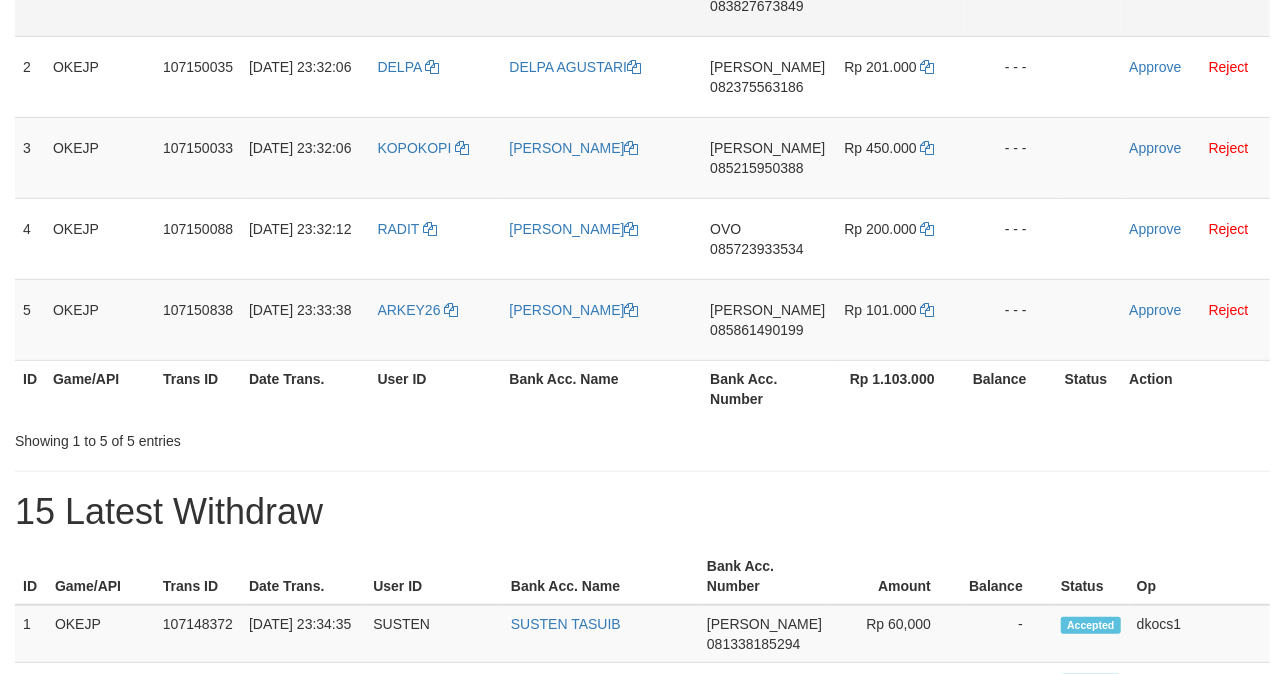 scroll, scrollTop: 400, scrollLeft: 0, axis: vertical 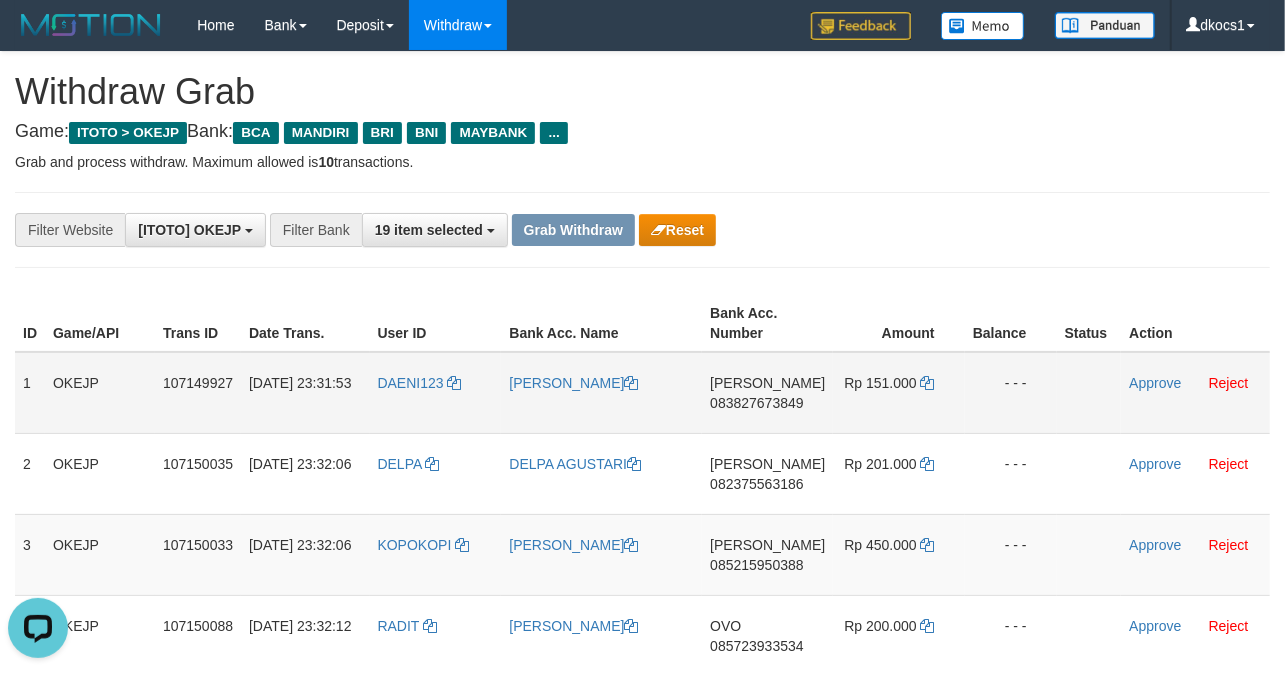 click on "DAENI123" at bounding box center (436, 393) 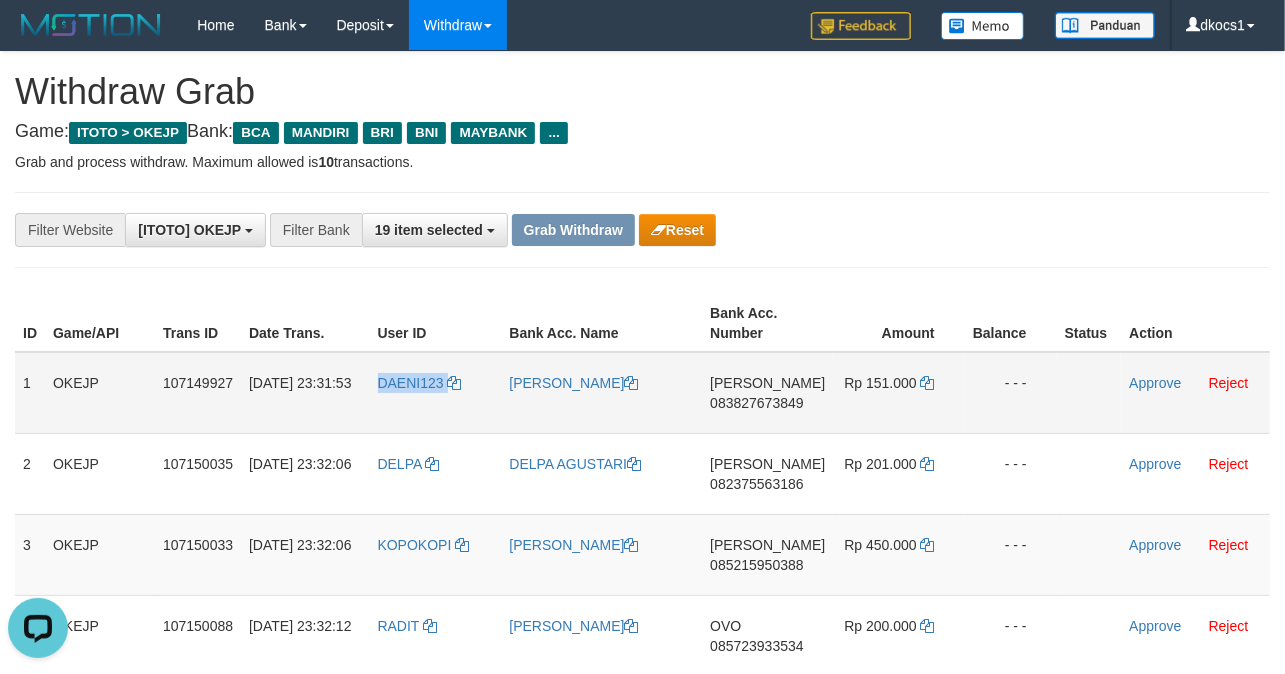 click on "DAENI123" at bounding box center [436, 393] 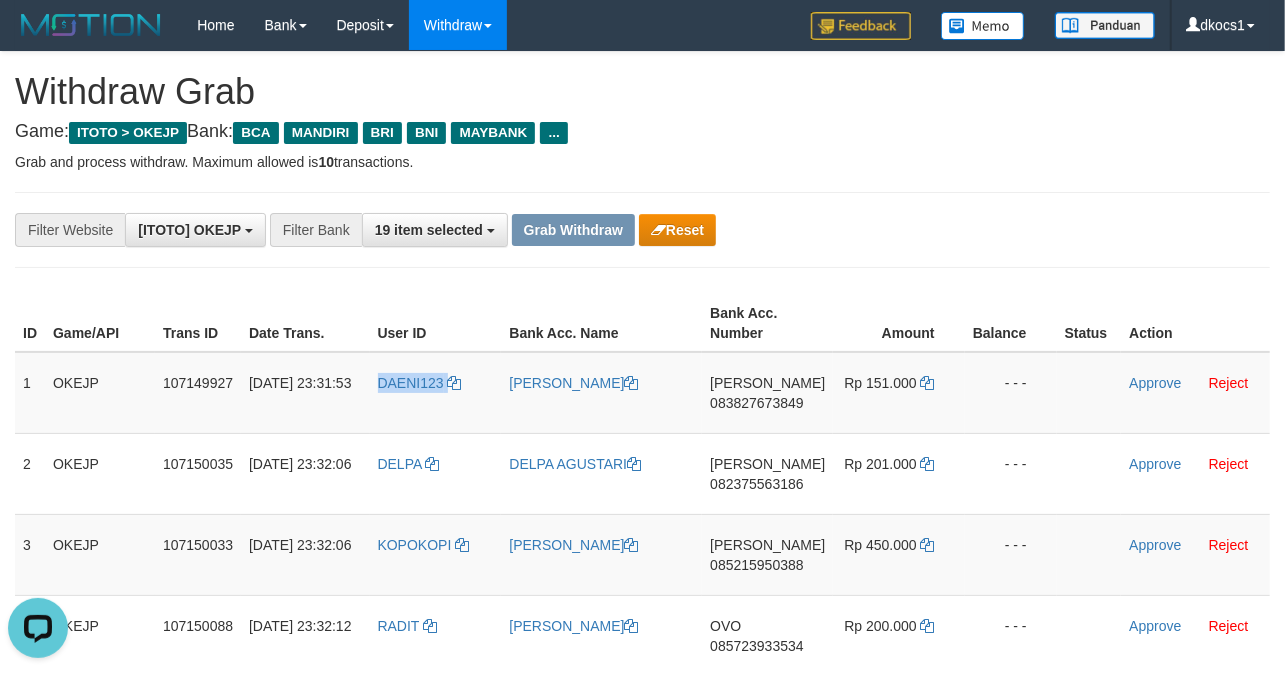 copy on "DAENI123" 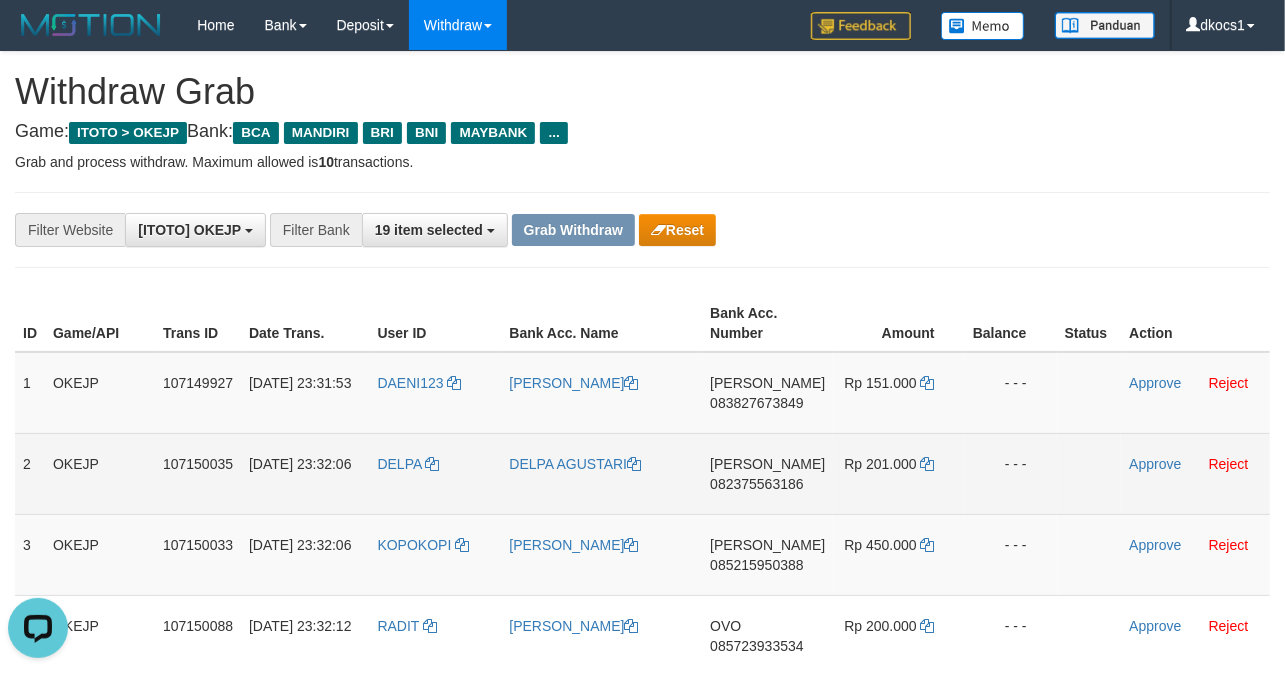 click on "[DATE] 23:32:06" at bounding box center [305, 473] 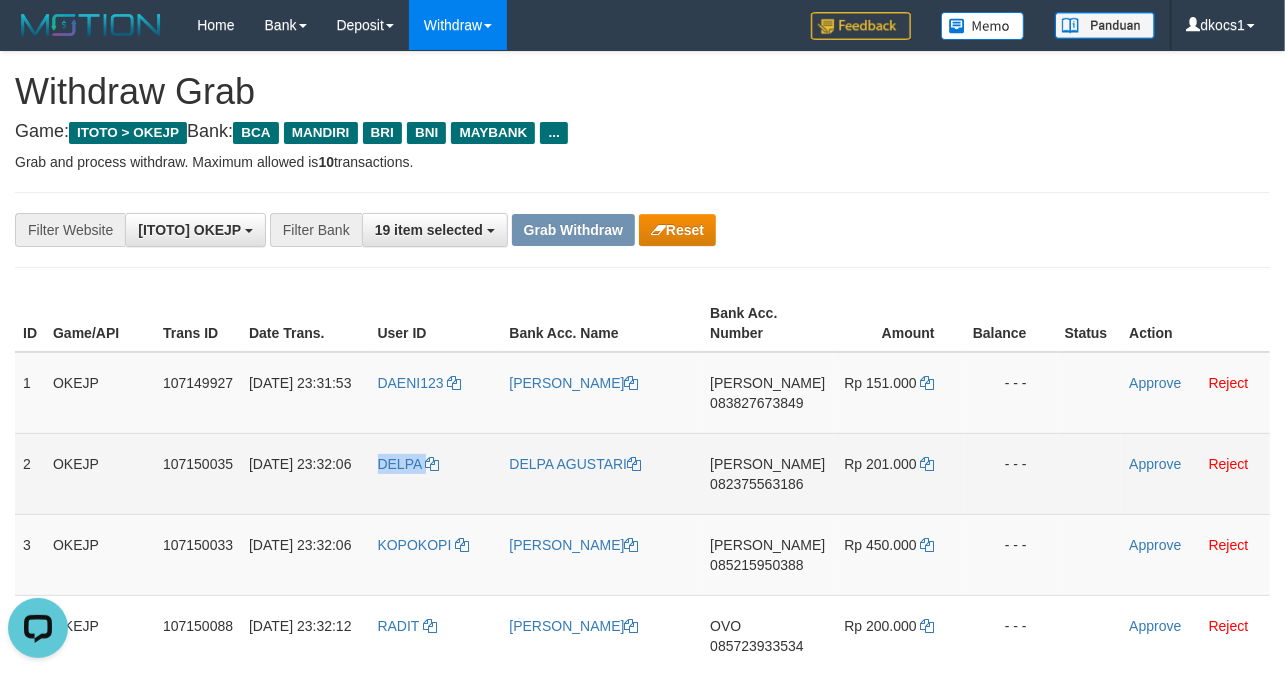 click on "DELPA" at bounding box center (436, 473) 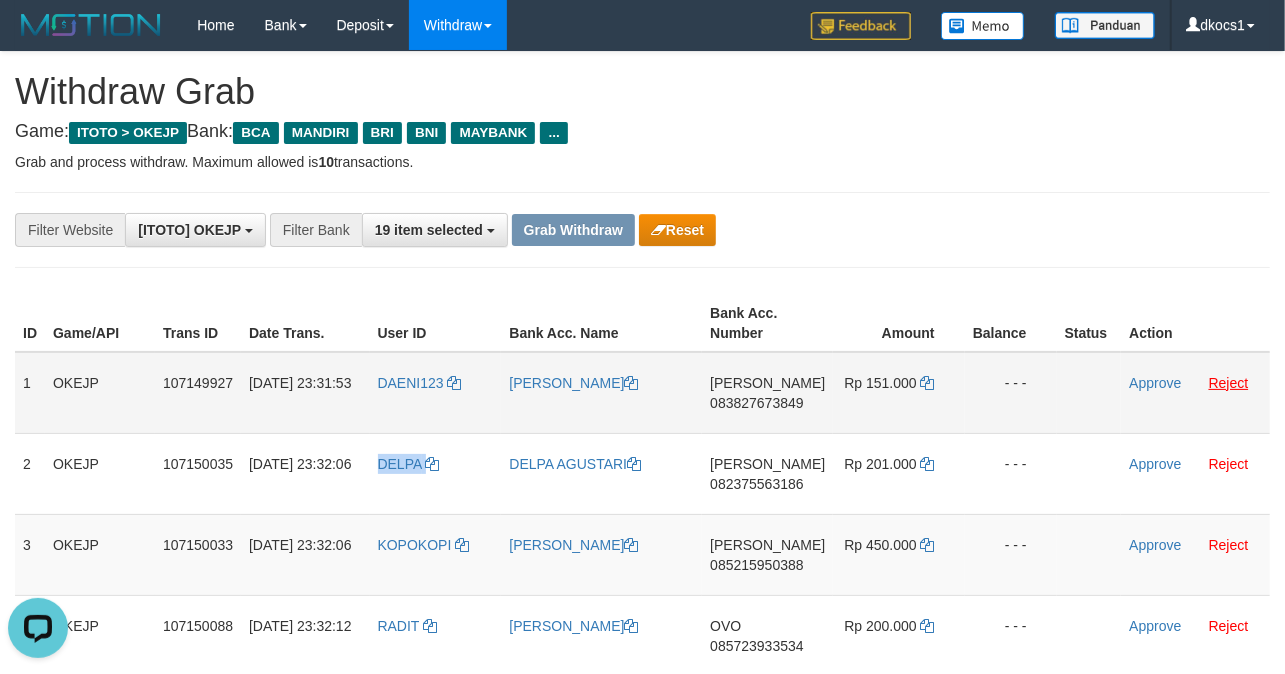 copy on "DELPA" 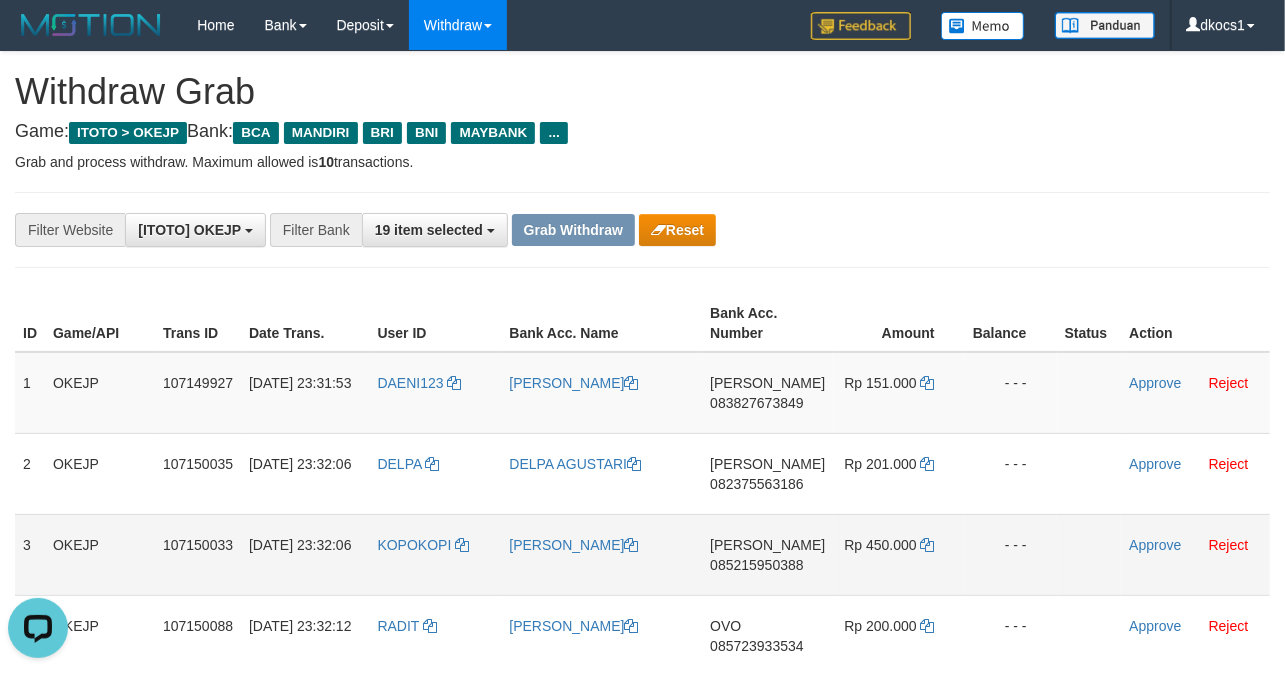 click on "KOPOKOPI" at bounding box center [436, 554] 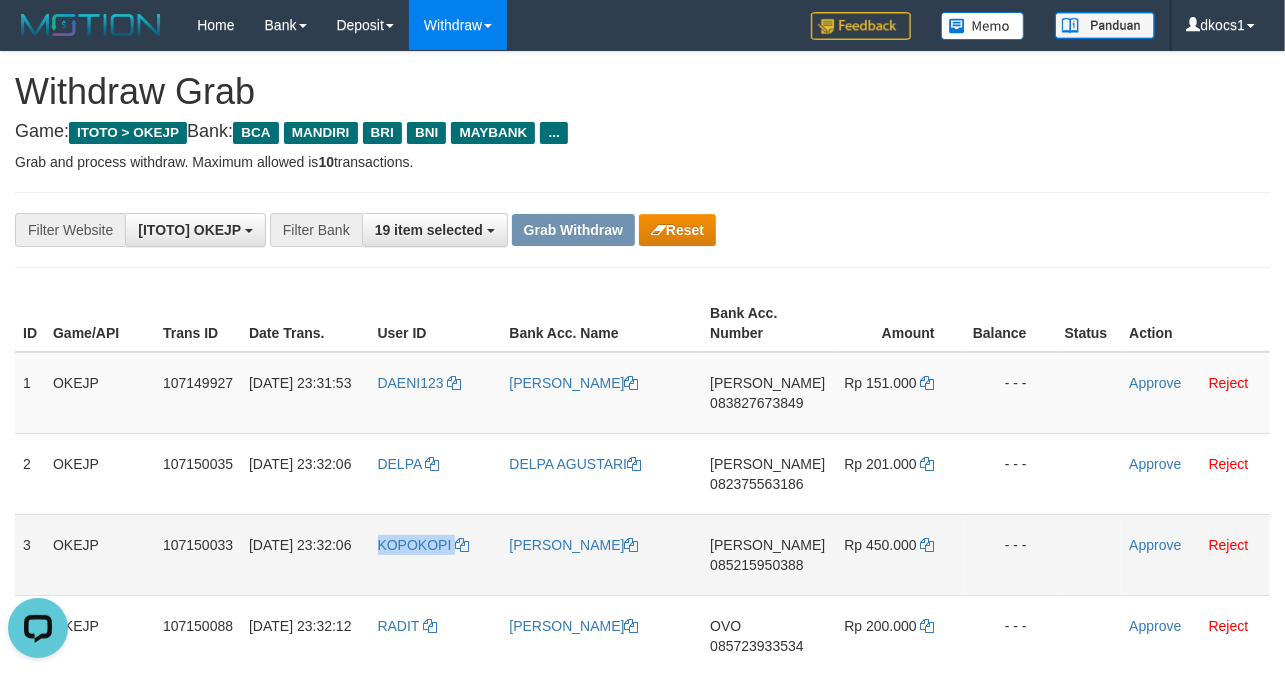 click on "KOPOKOPI" at bounding box center (436, 554) 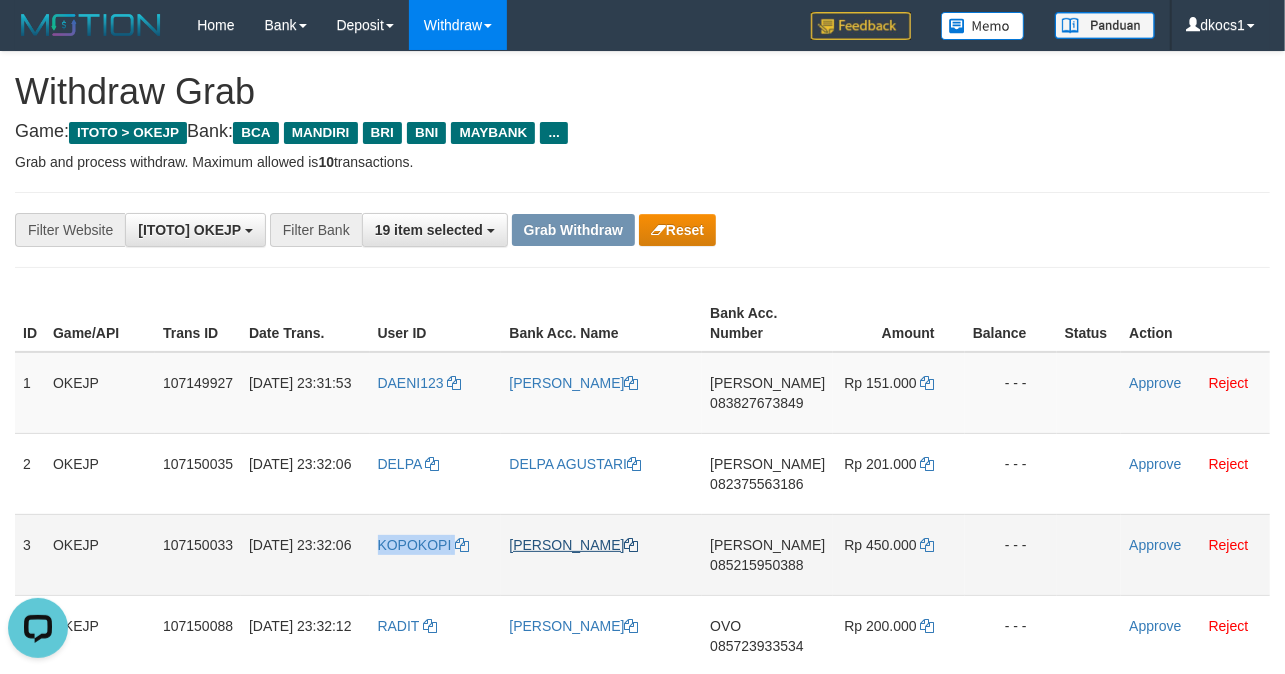 copy on "KOPOKOPI" 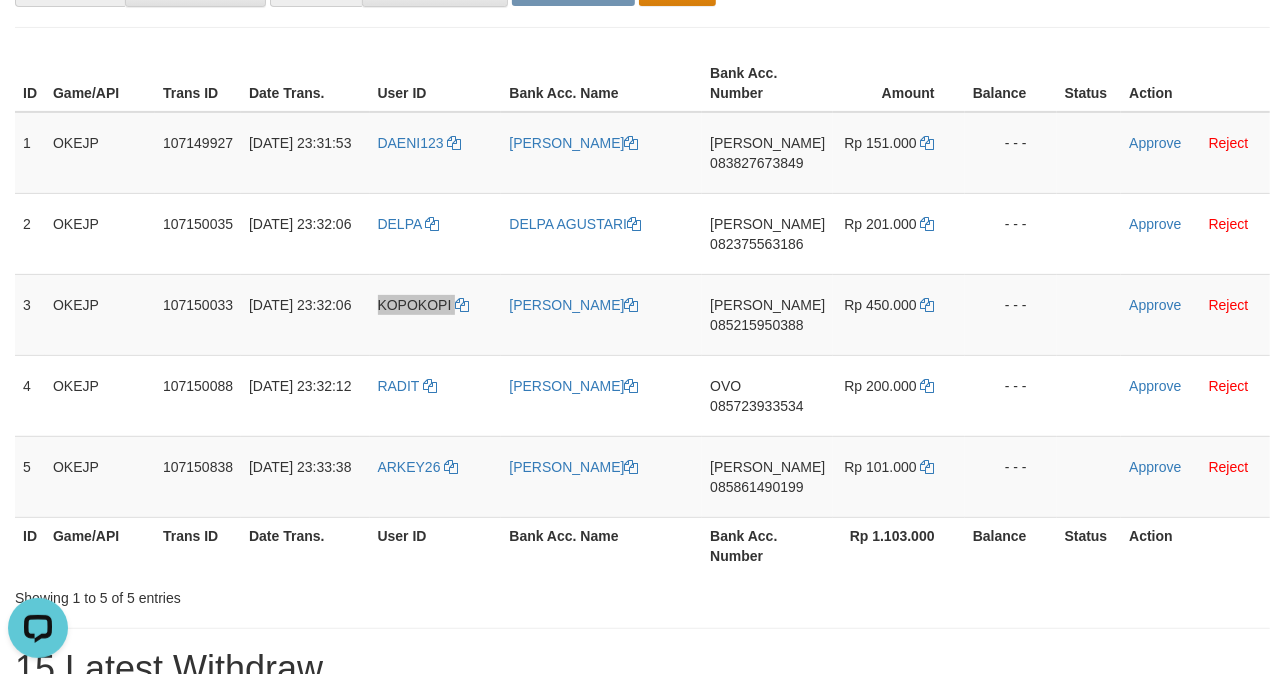 scroll, scrollTop: 266, scrollLeft: 0, axis: vertical 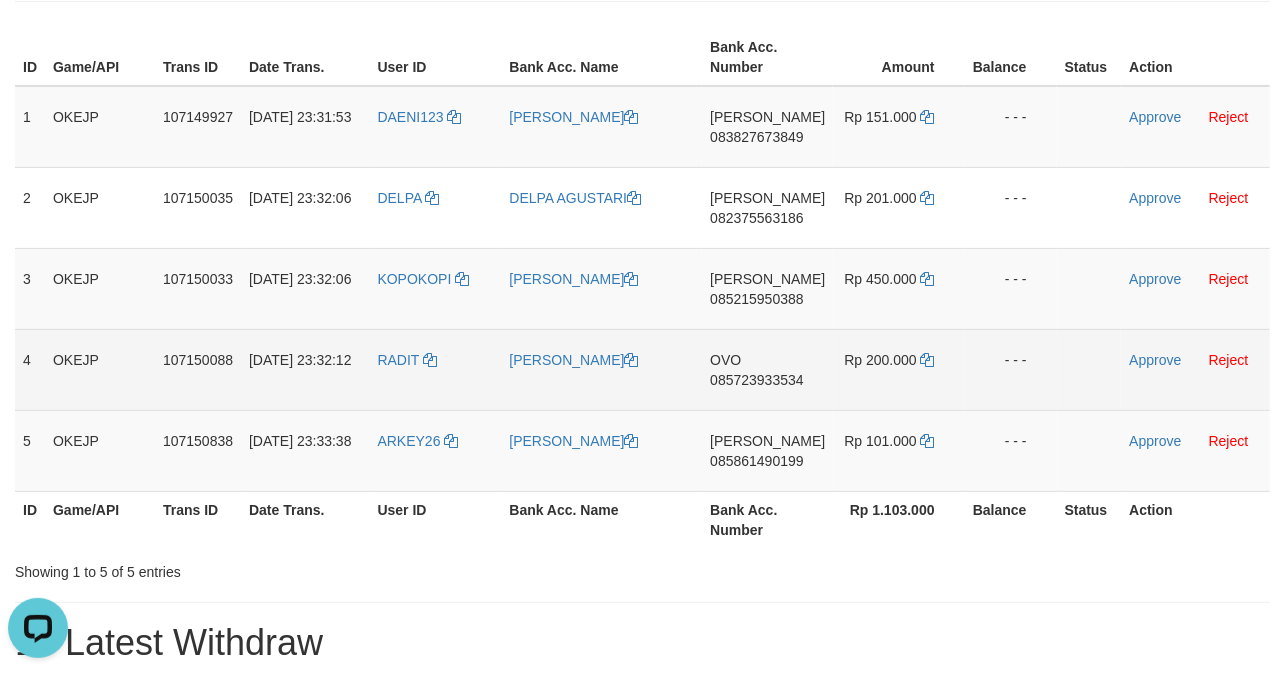 click on "RADIT" at bounding box center [436, 369] 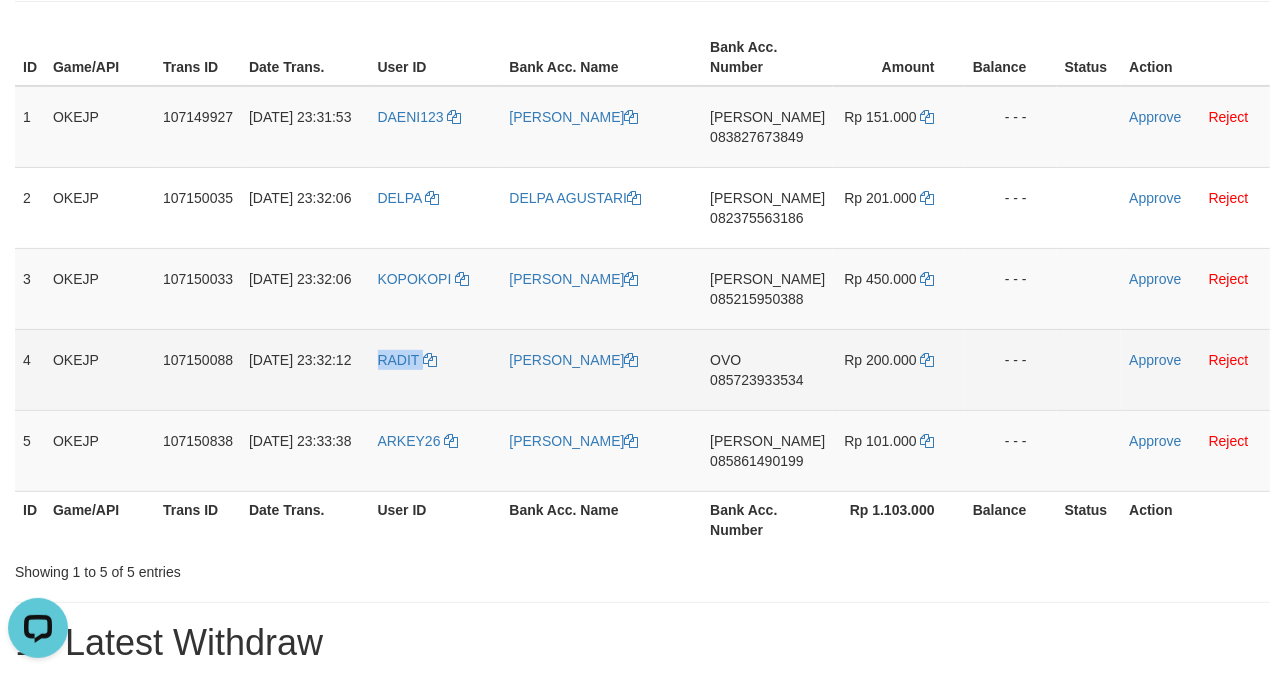 click on "RADIT" at bounding box center (436, 369) 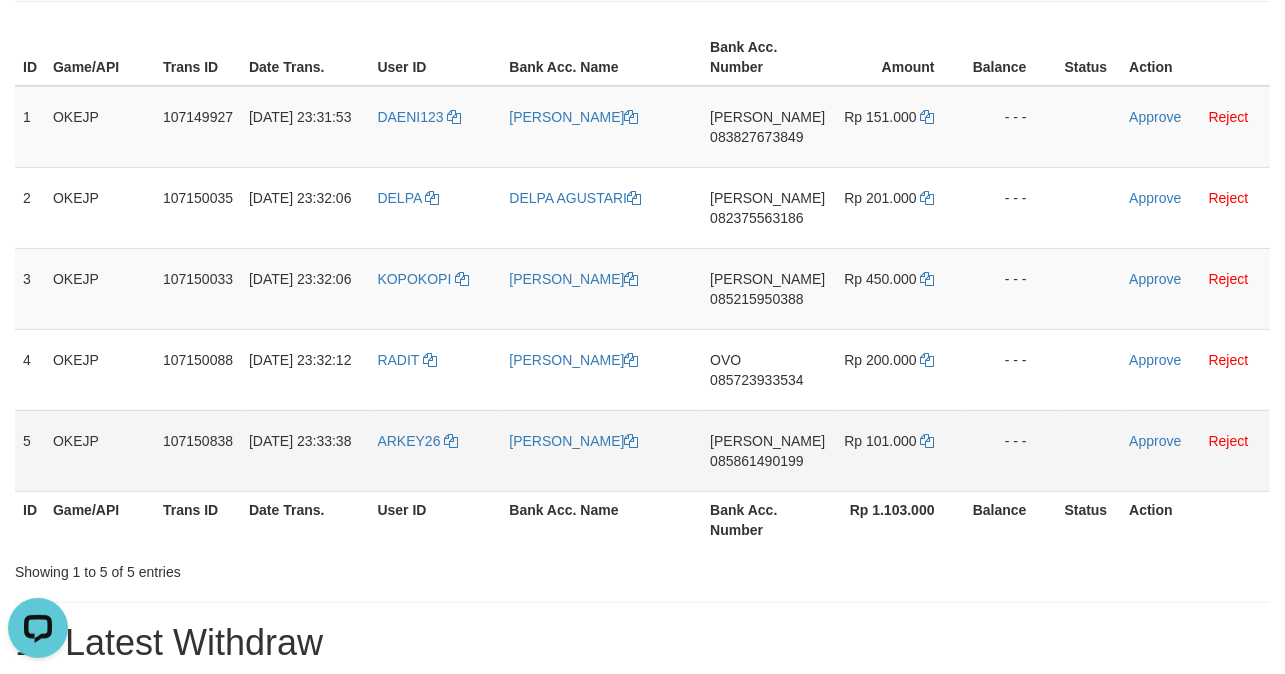 click on "ARKEY26" at bounding box center (436, 450) 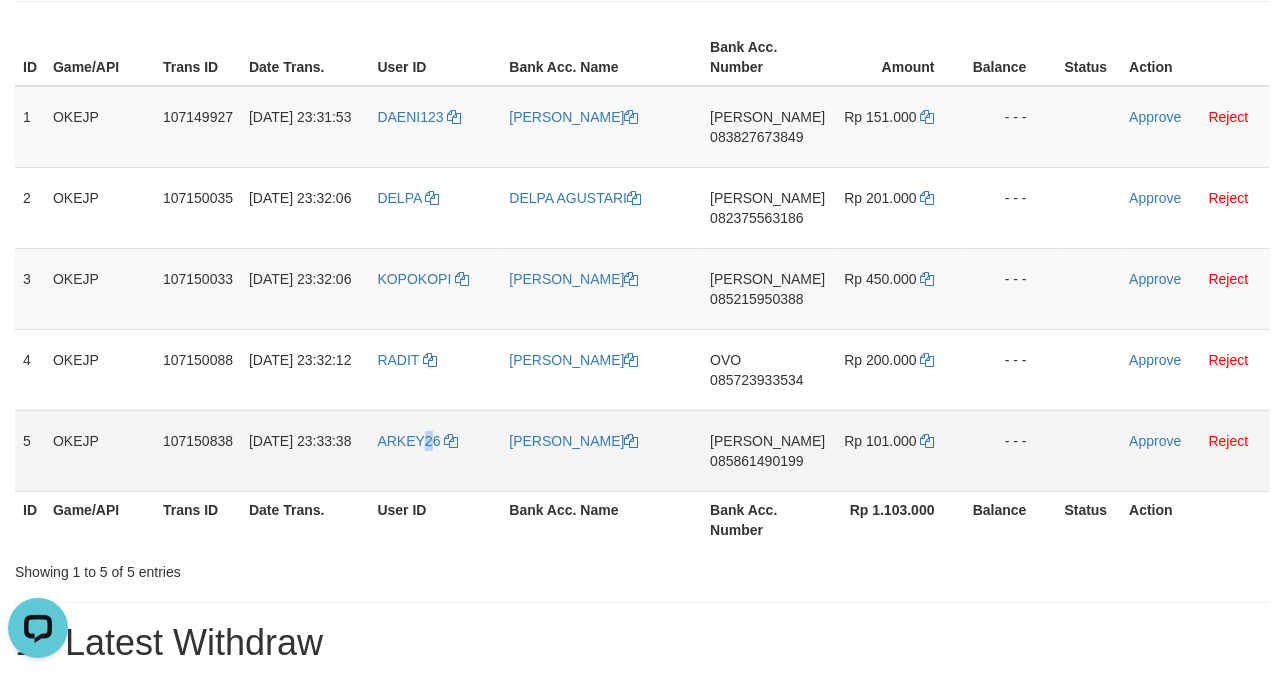 click on "ARKEY26" at bounding box center [436, 450] 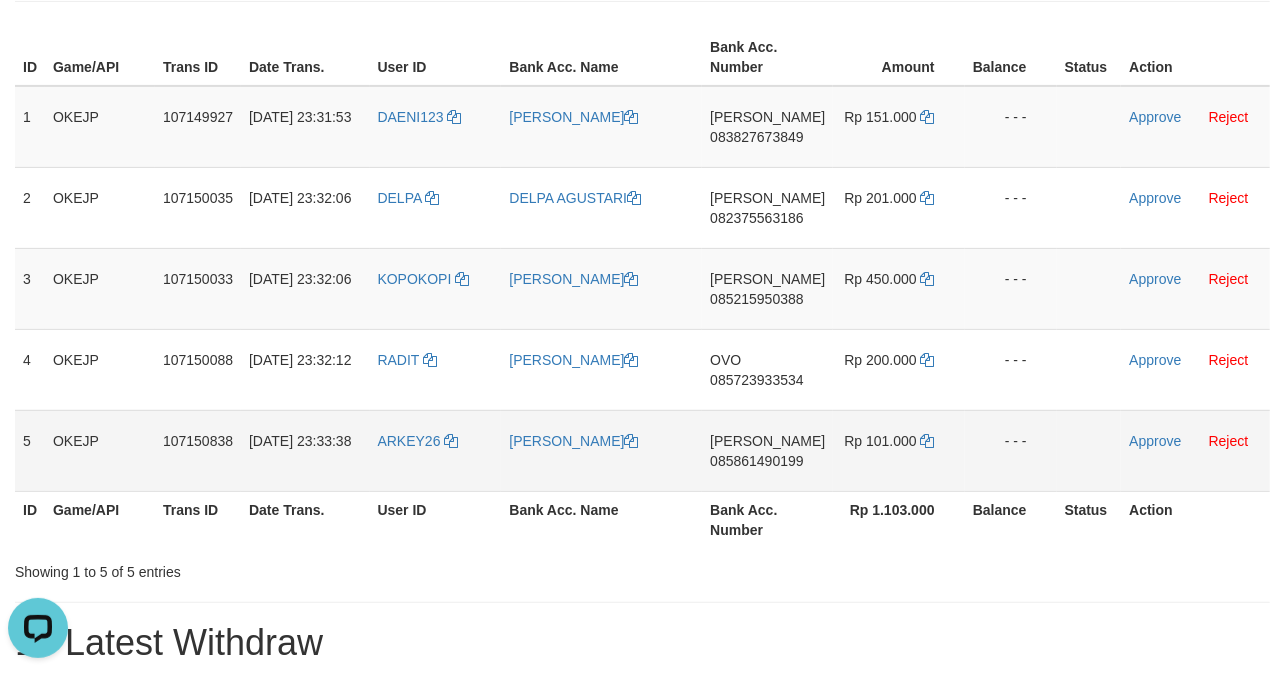 click on "ARKEY26" at bounding box center [436, 450] 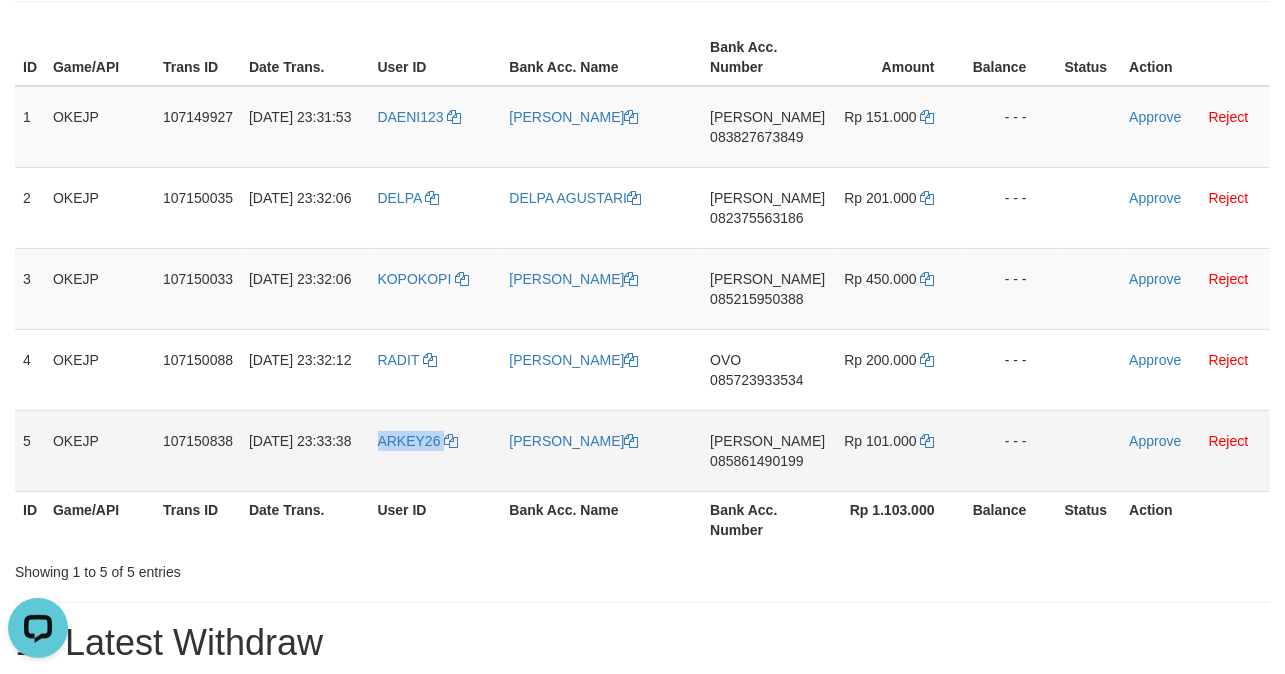click on "ARKEY26" at bounding box center (436, 450) 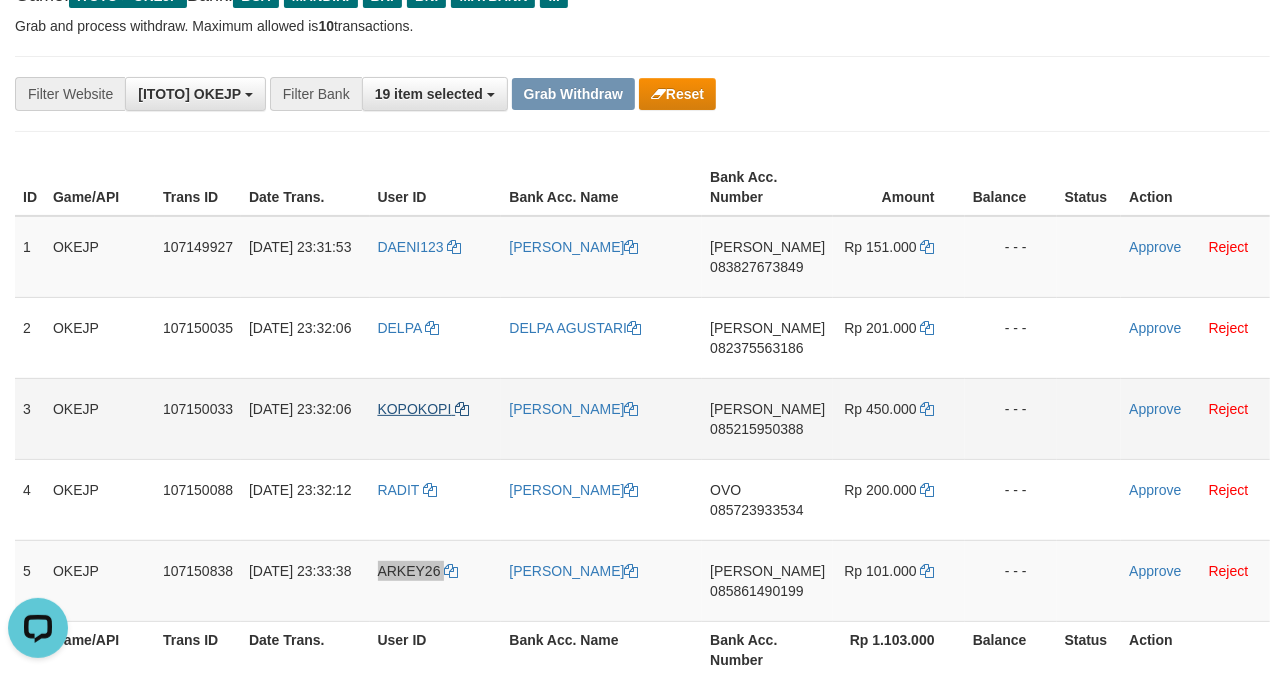 scroll, scrollTop: 133, scrollLeft: 0, axis: vertical 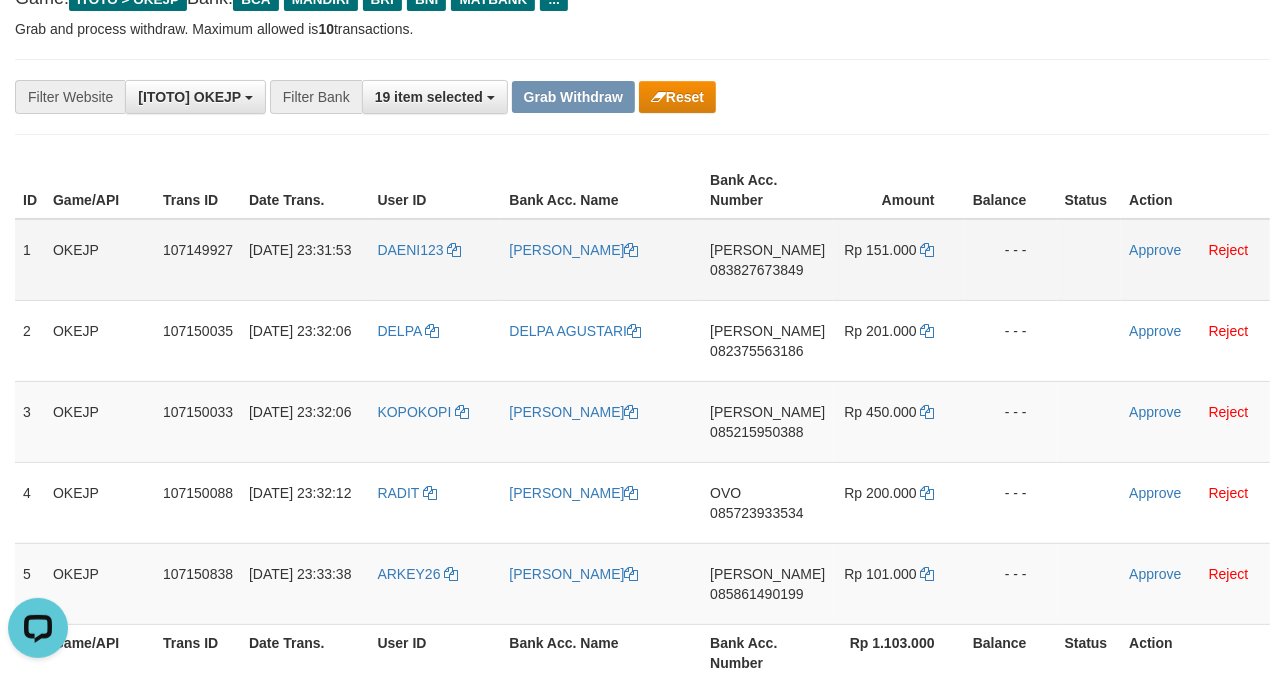 click on "[PERSON_NAME]" at bounding box center (601, 260) 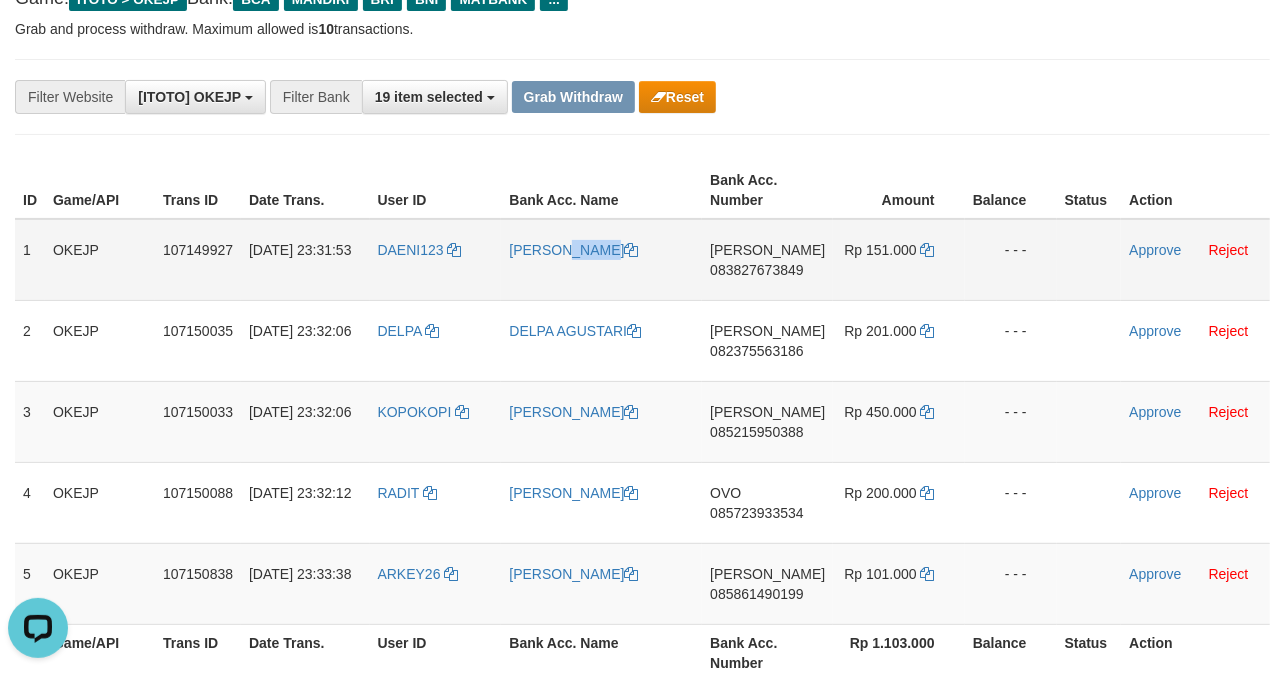 click on "[PERSON_NAME]" at bounding box center [601, 260] 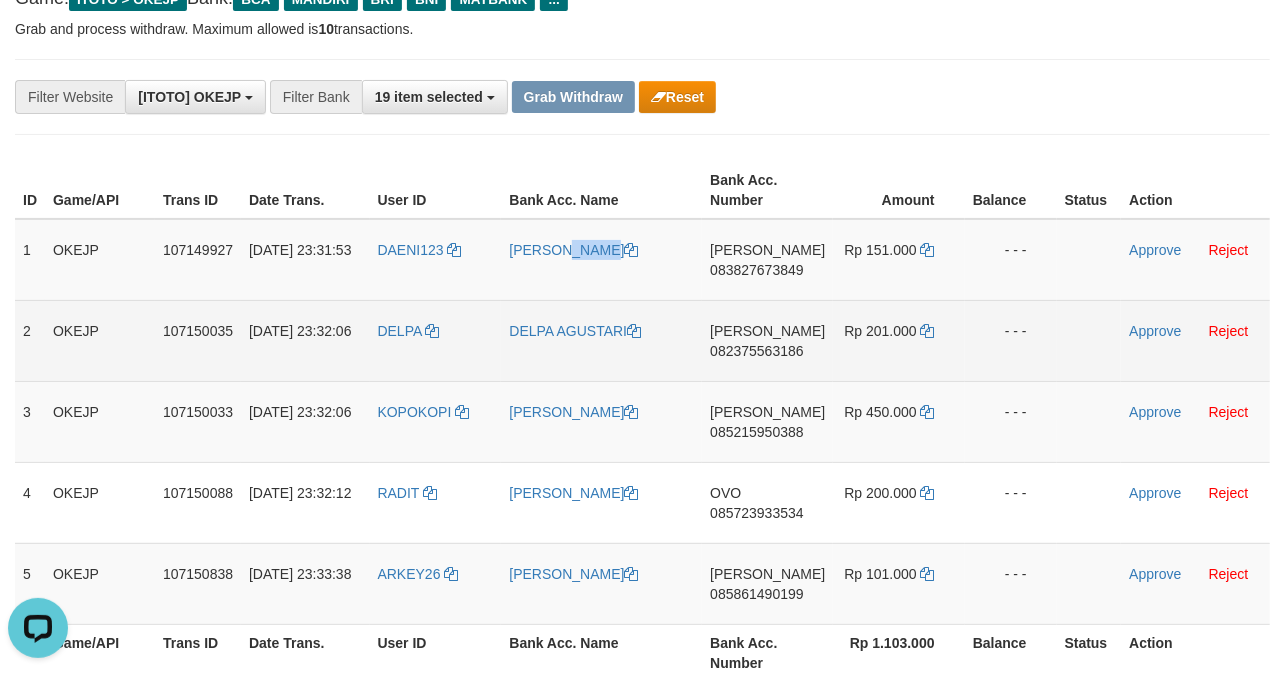 copy on "[PERSON_NAME]" 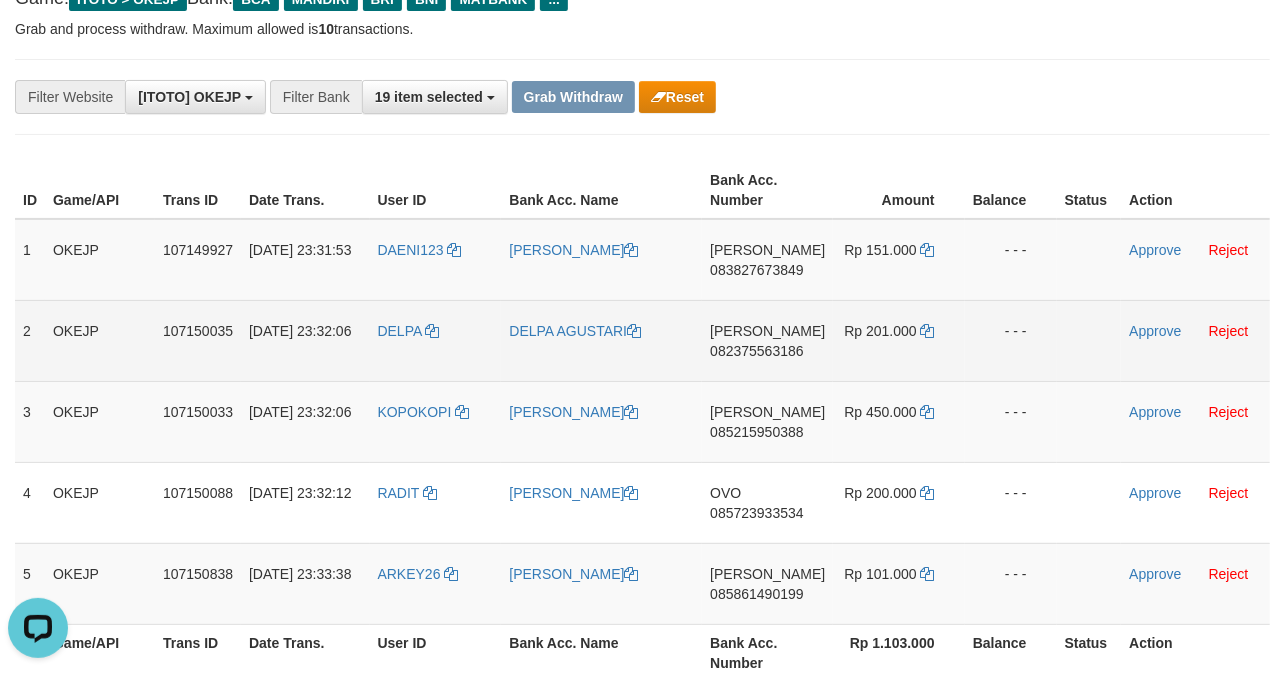click on "DELPA AGUSTARI" at bounding box center [601, 340] 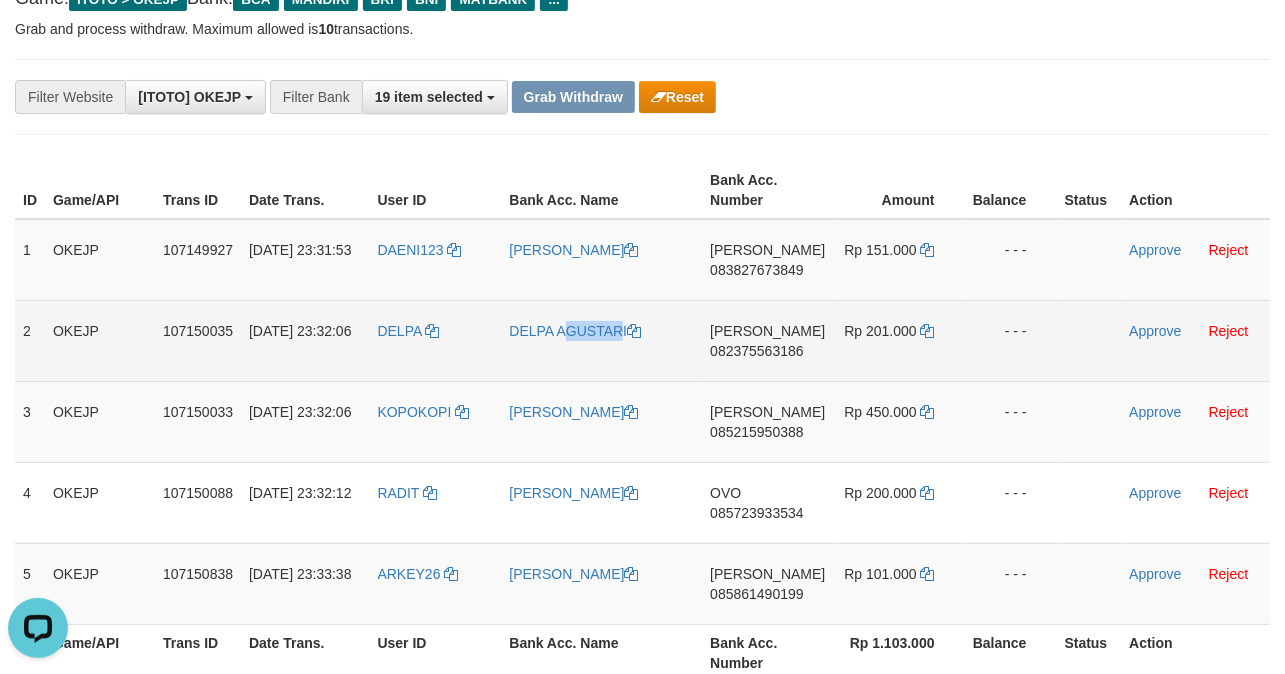 click on "DELPA AGUSTARI" at bounding box center (601, 340) 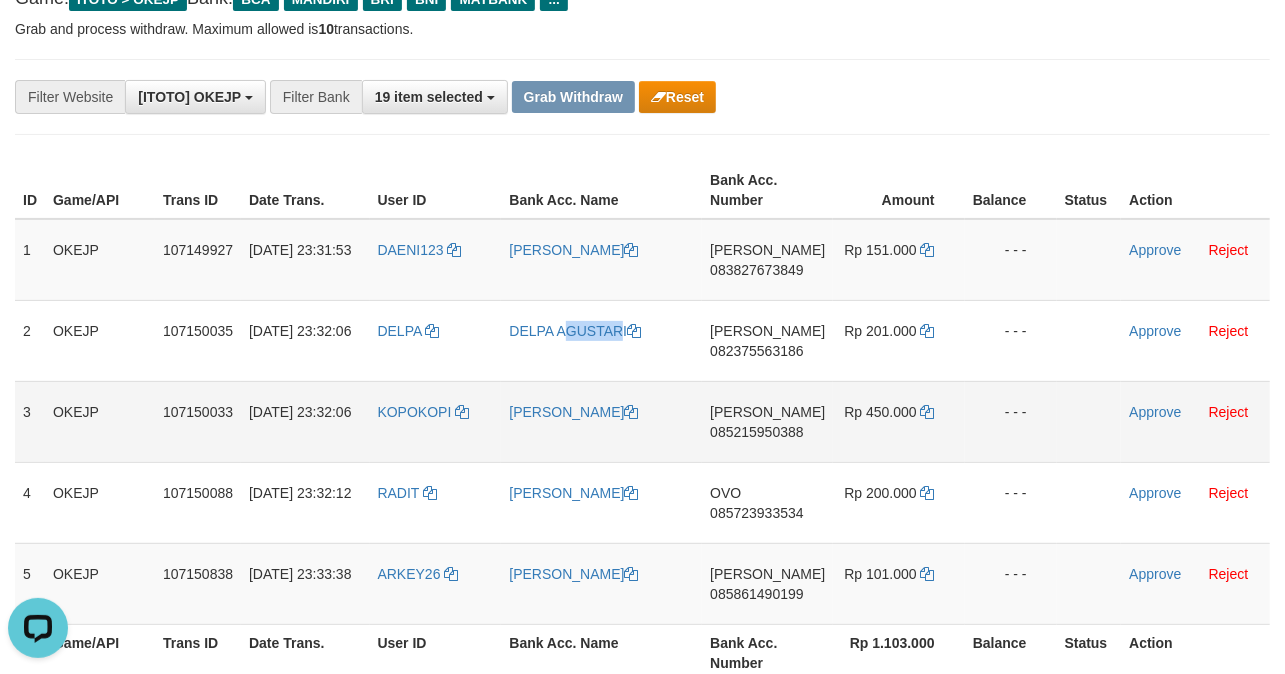 copy on "DELPA AGUSTARI" 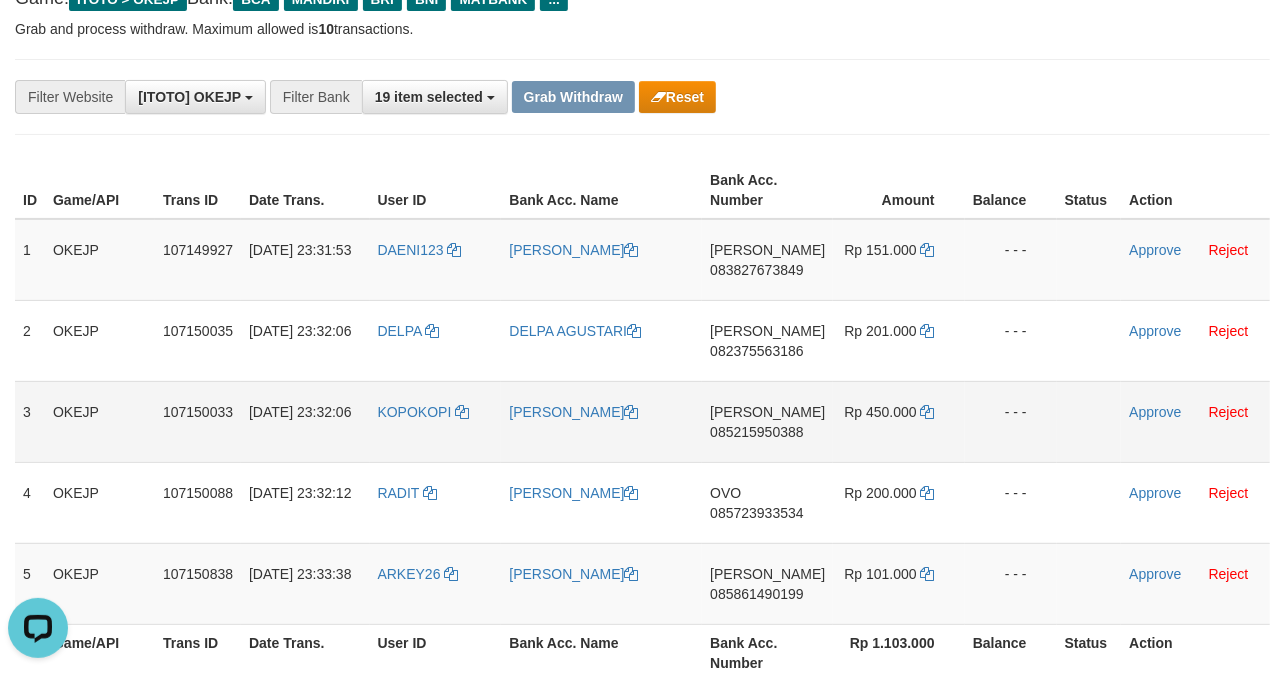 click on "[PERSON_NAME]" at bounding box center (601, 421) 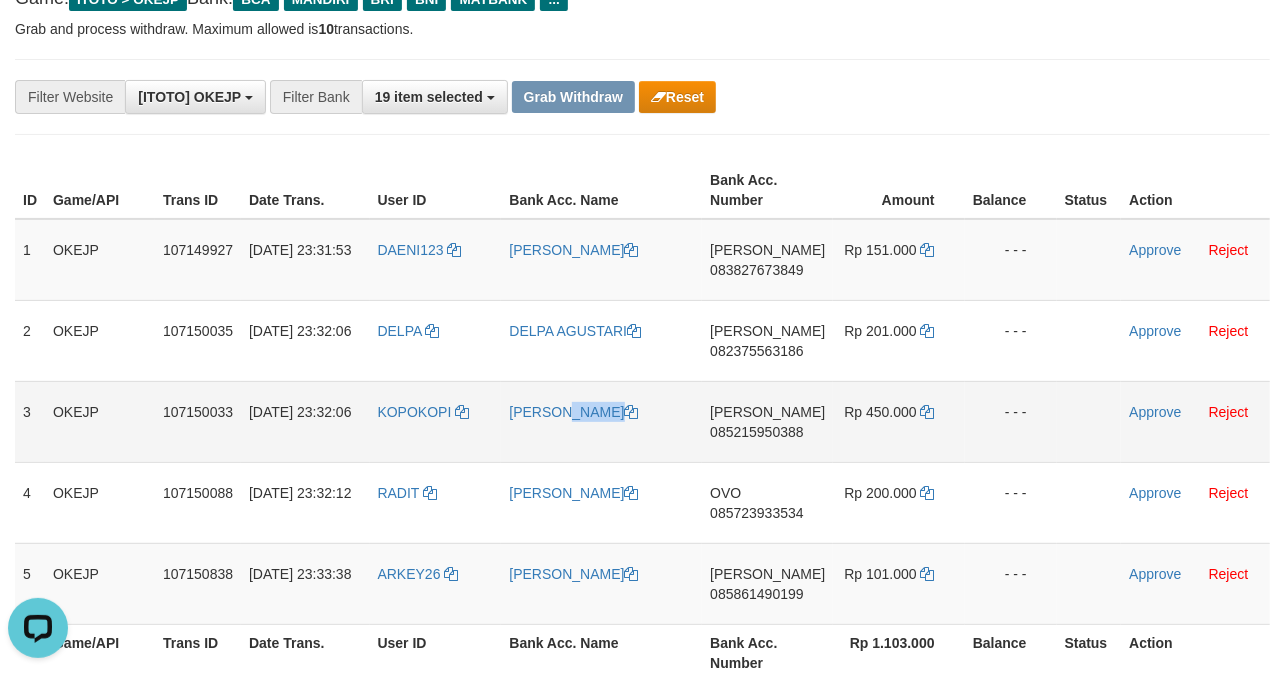 click on "[PERSON_NAME]" at bounding box center [601, 421] 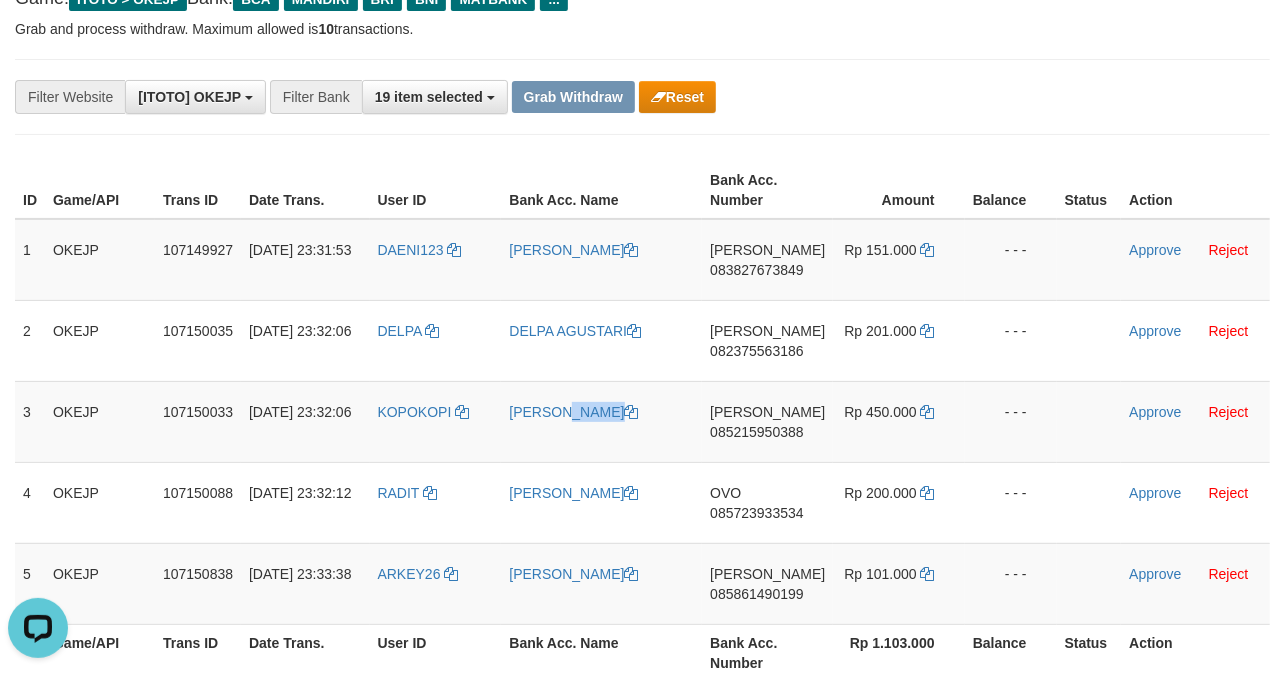 copy on "[PERSON_NAME]" 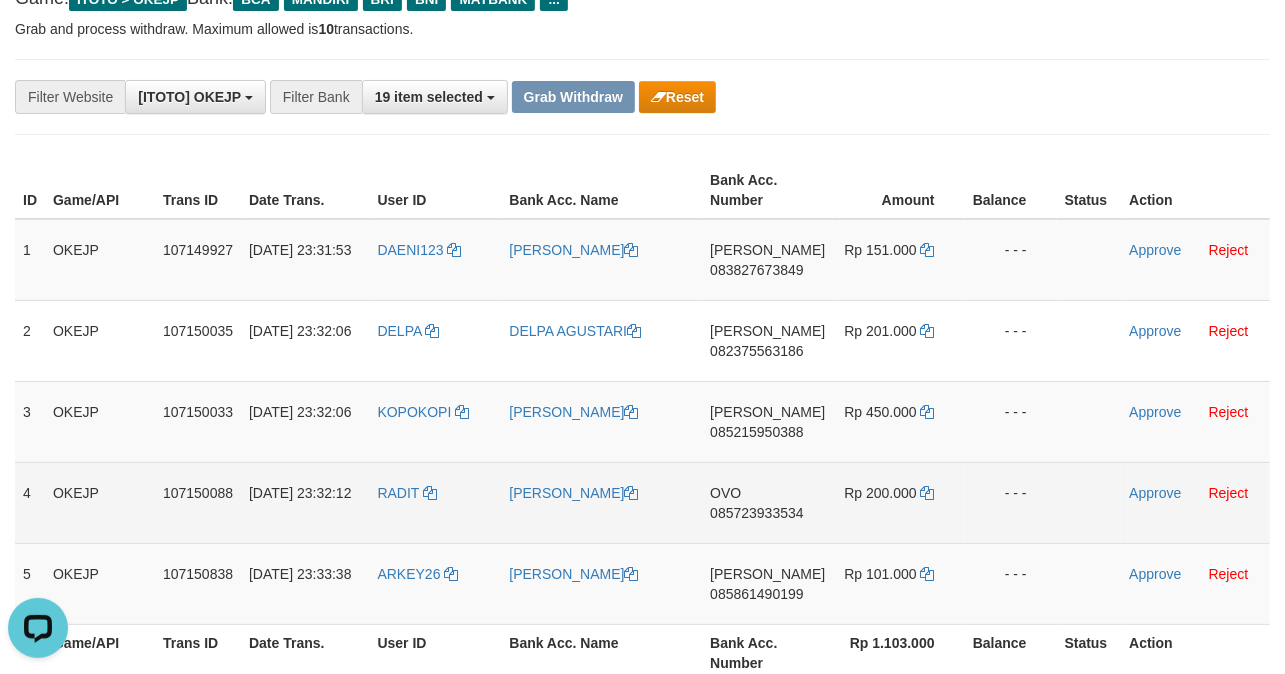 click on "[PERSON_NAME]" at bounding box center [601, 502] 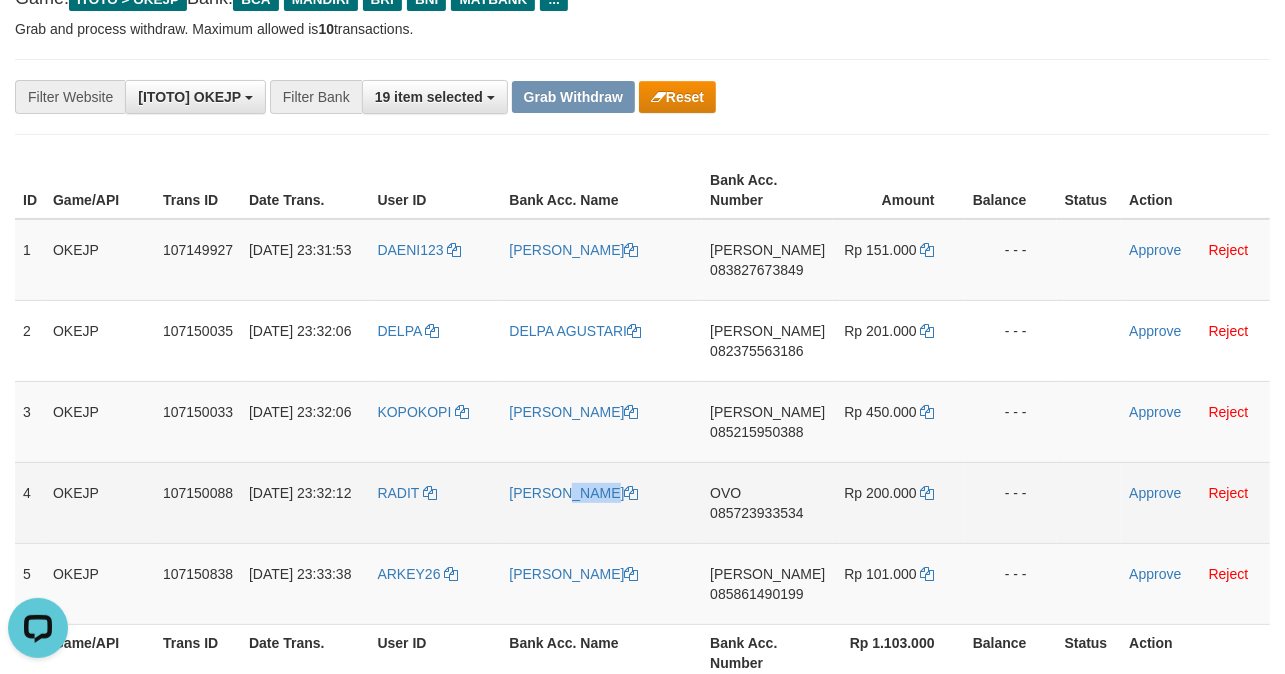 click on "[PERSON_NAME]" at bounding box center (601, 502) 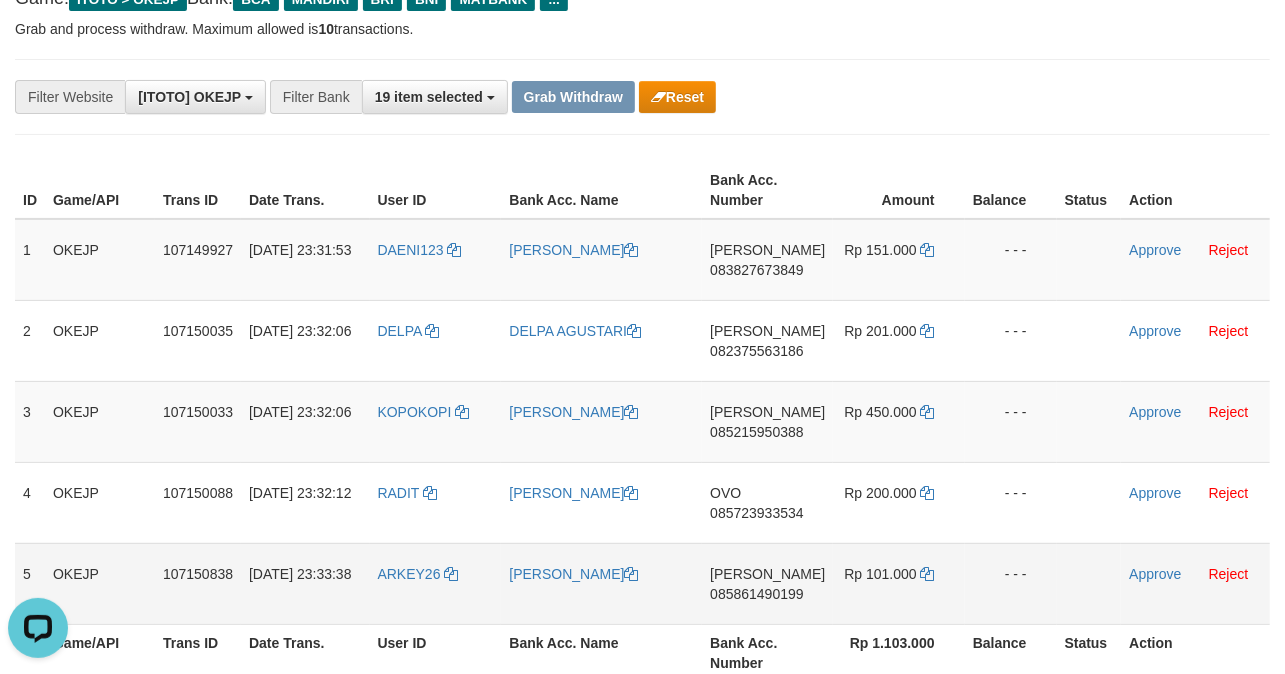 click on "[PERSON_NAME]" at bounding box center (601, 583) 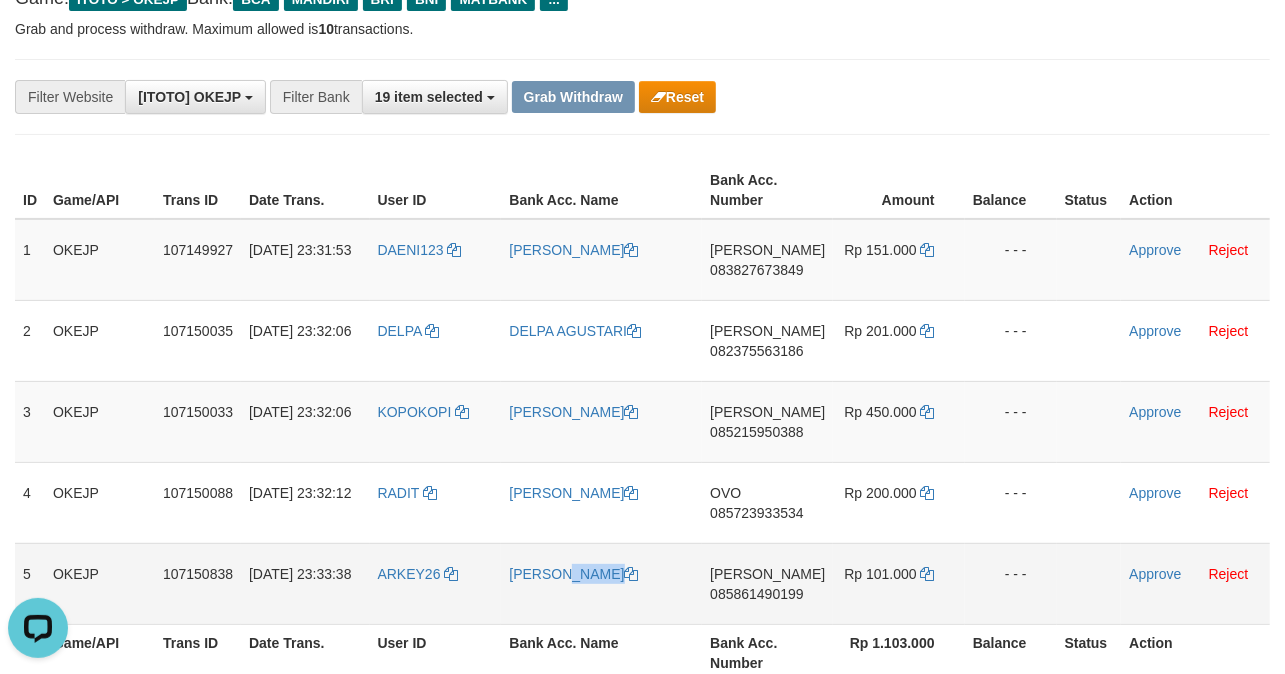 click on "[PERSON_NAME]" at bounding box center [601, 583] 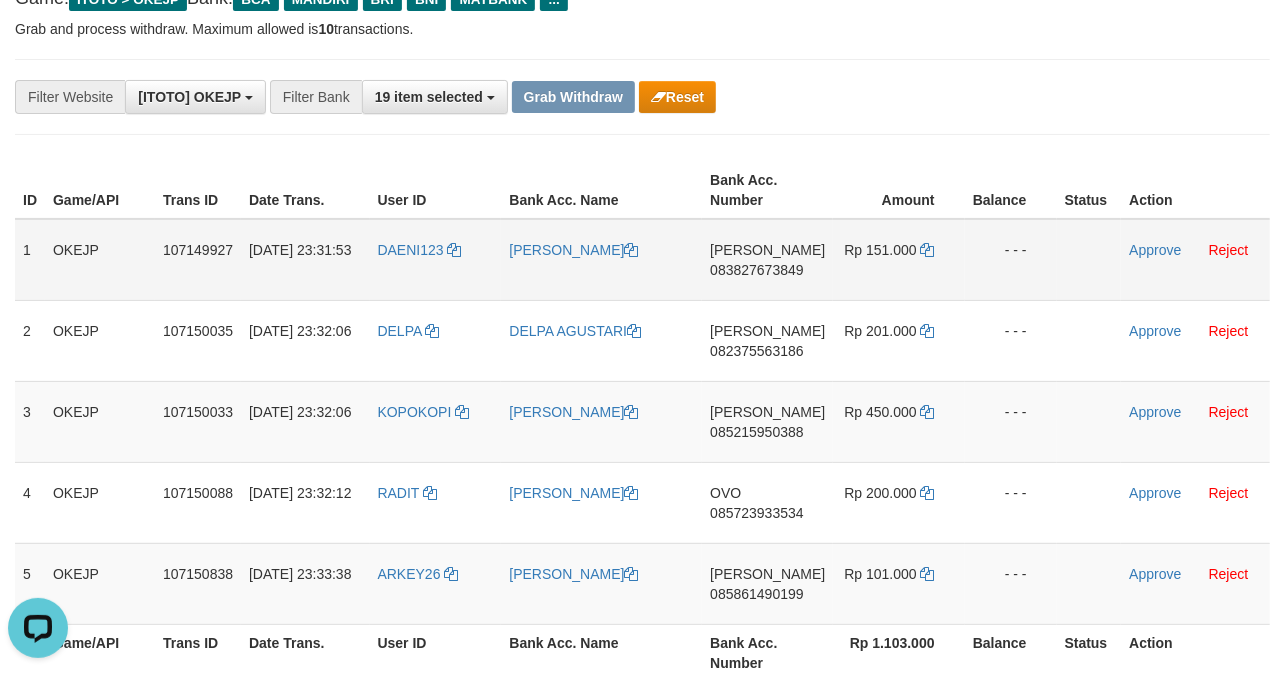 click on "DANA
083827673849" at bounding box center [767, 260] 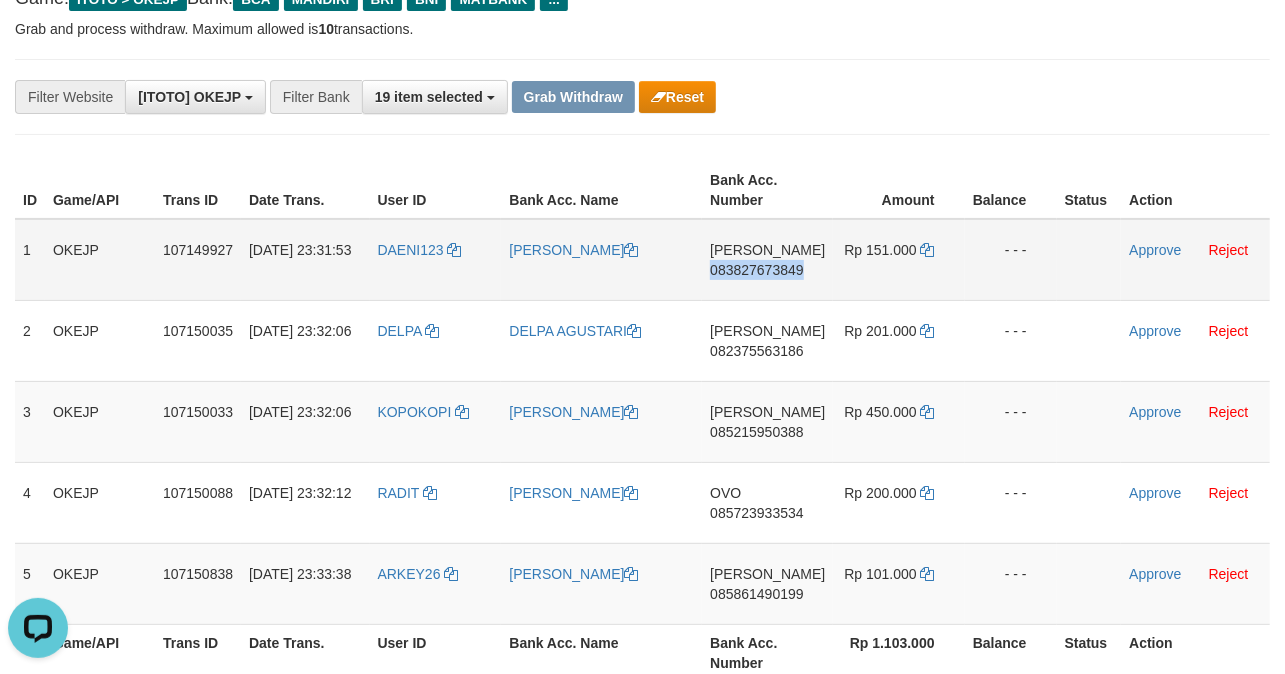 click on "DANA
083827673849" at bounding box center [767, 260] 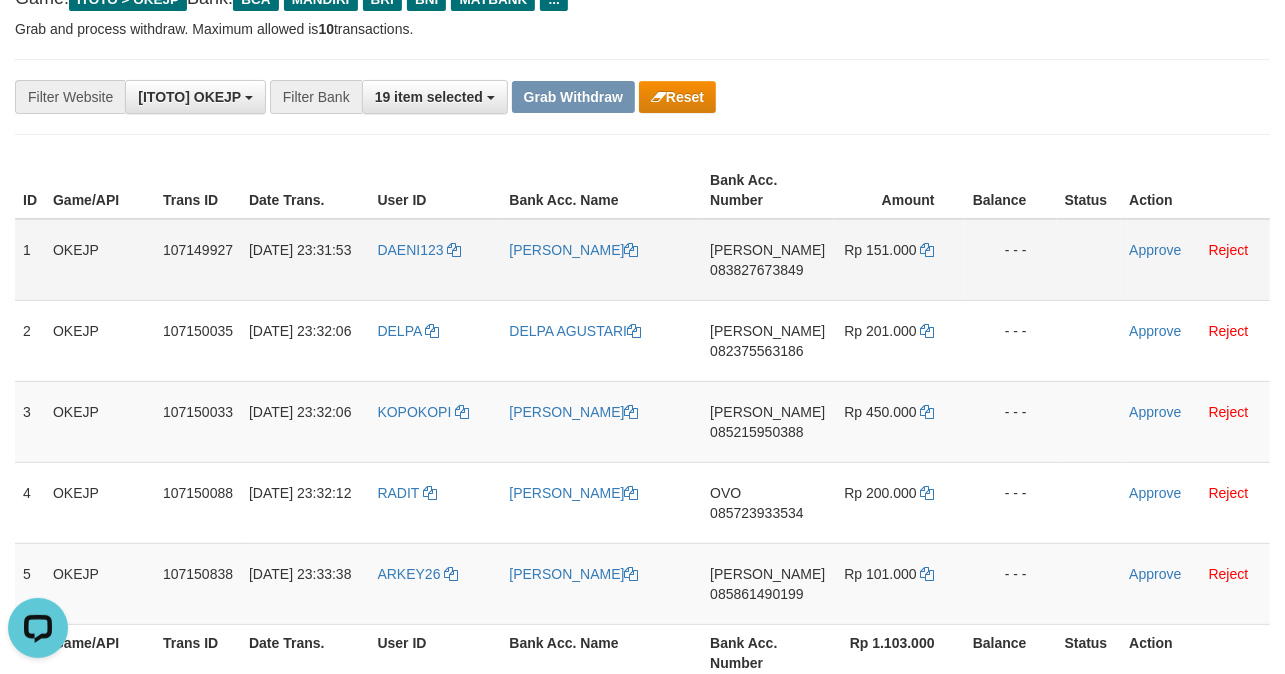 click on "Rp 151.000" at bounding box center (898, 260) 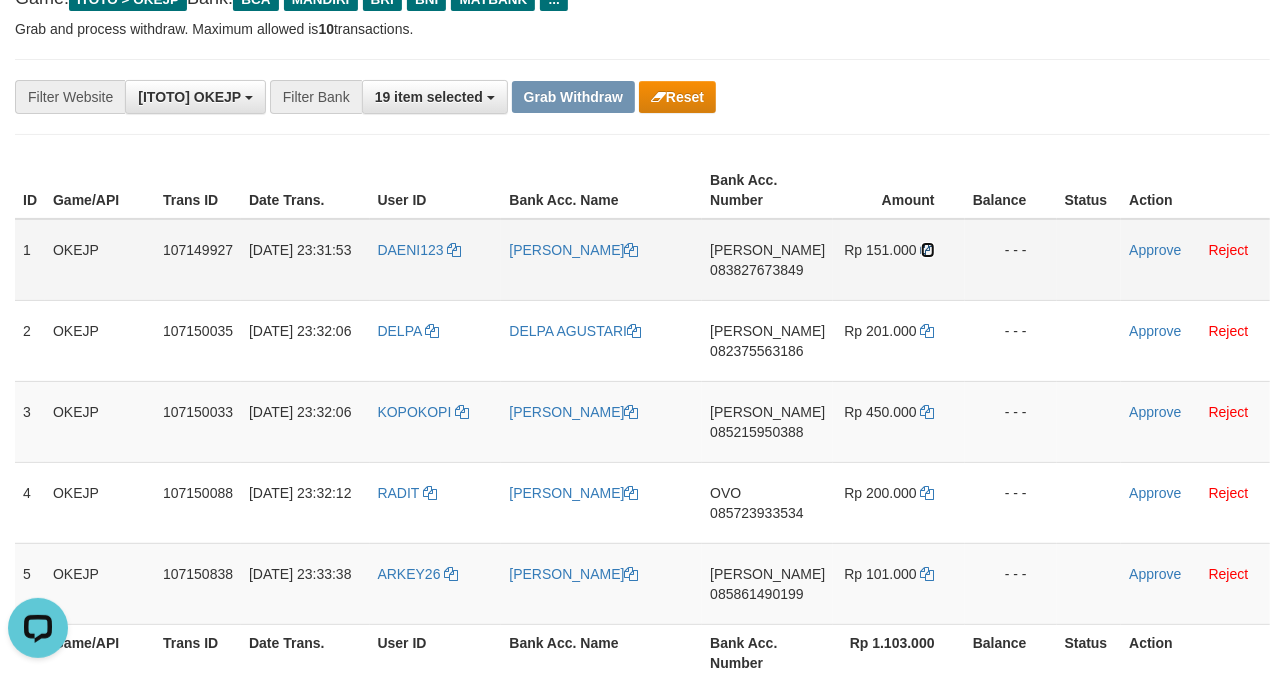 click at bounding box center [928, 250] 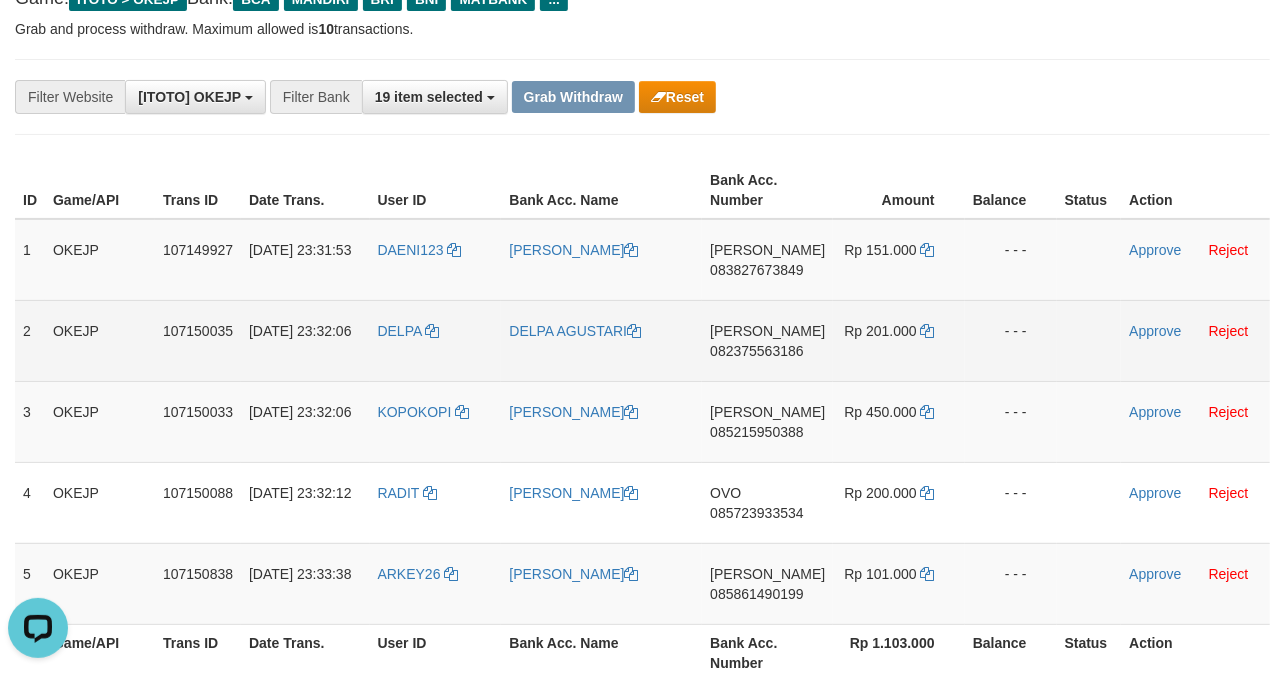 click on "DANA
082375563186" at bounding box center (767, 340) 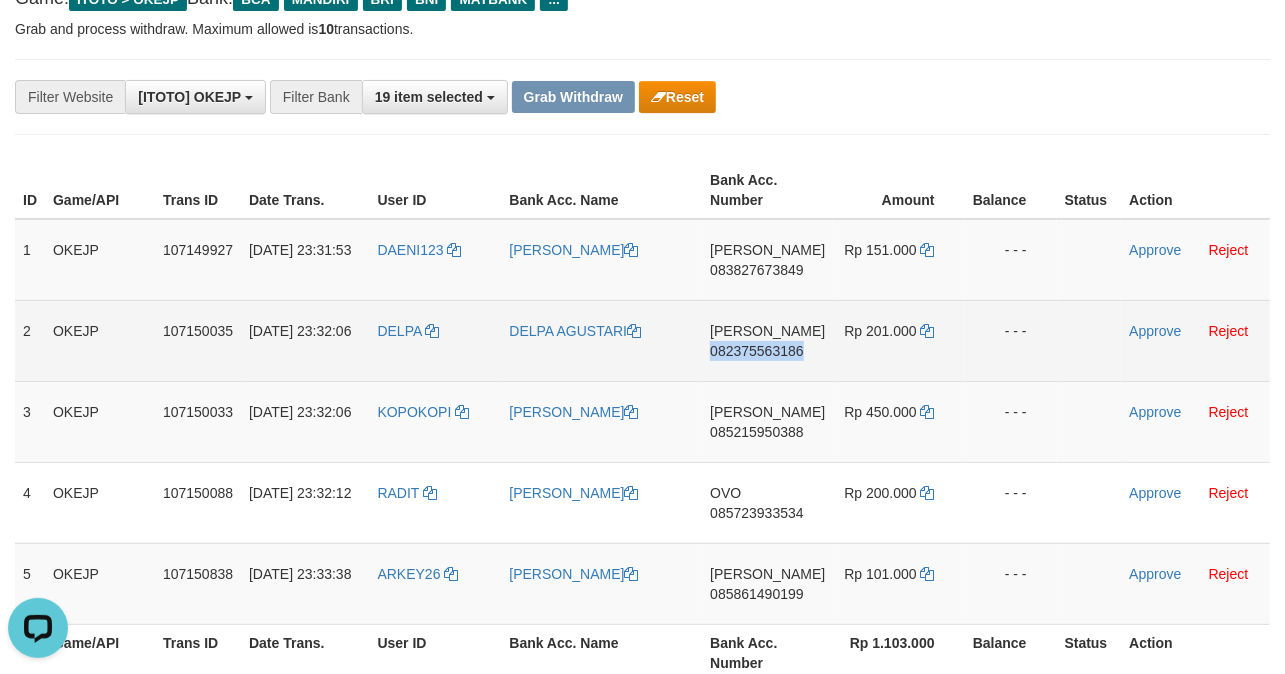 click on "DANA
082375563186" at bounding box center (767, 340) 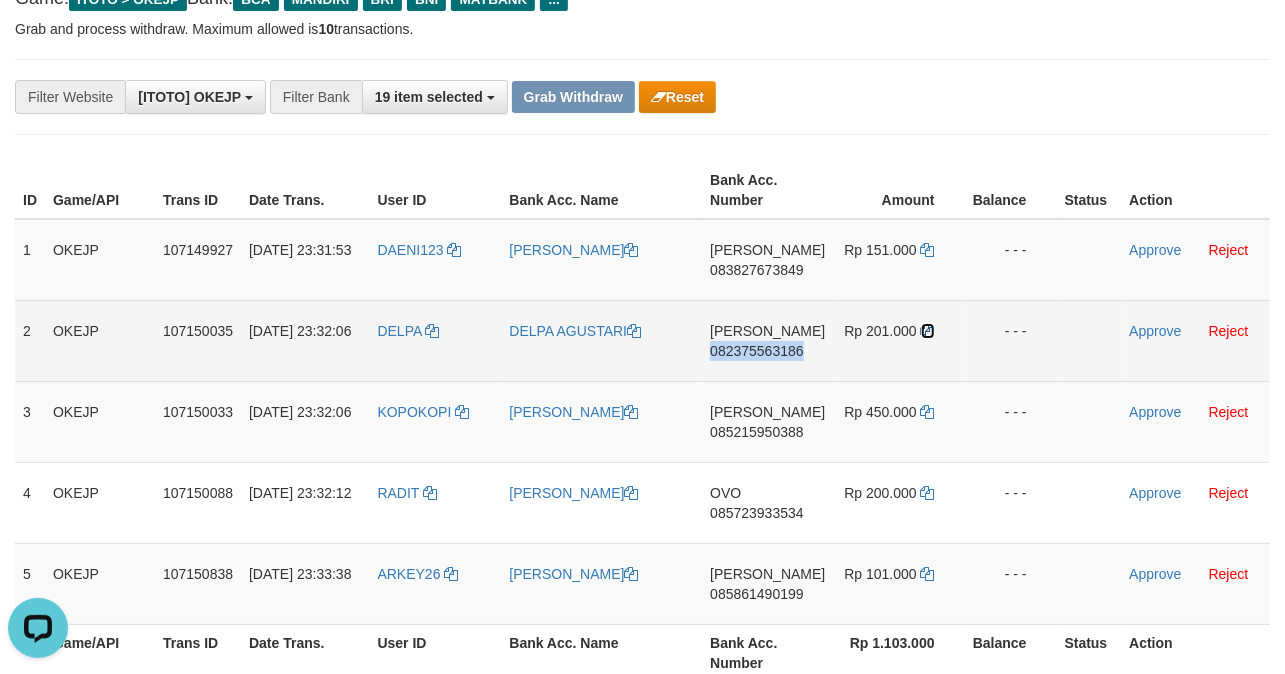 click at bounding box center (928, 331) 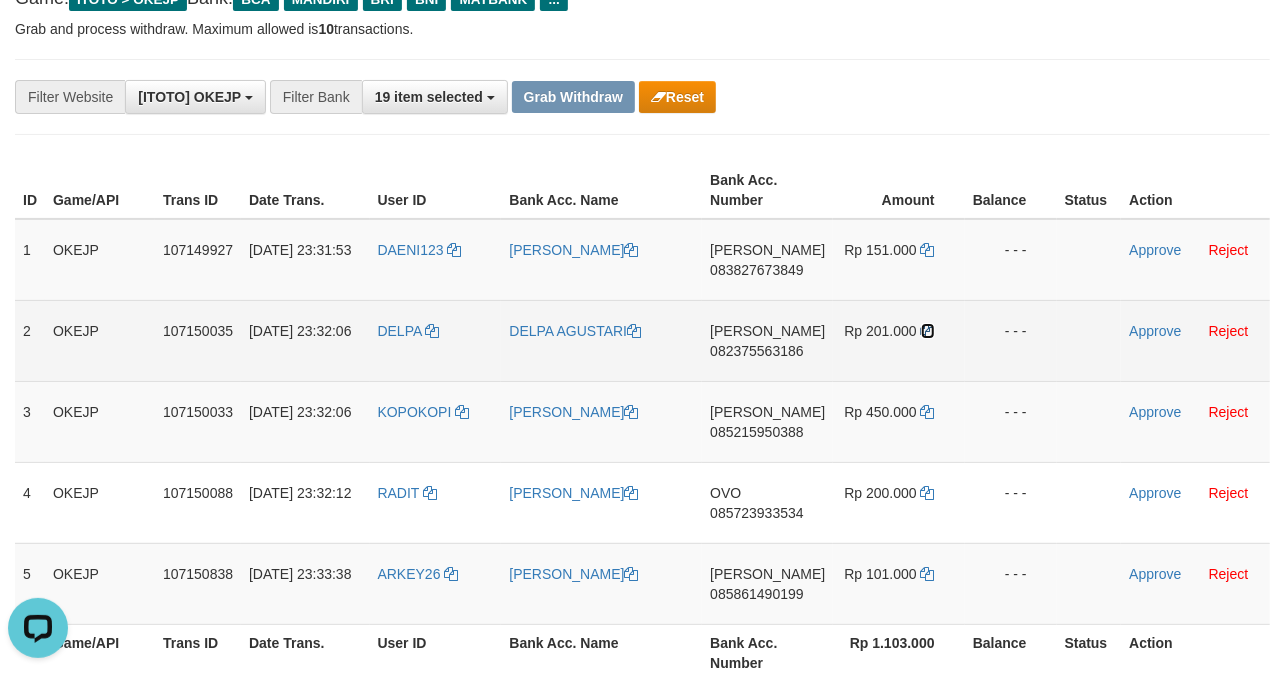 click at bounding box center [928, 331] 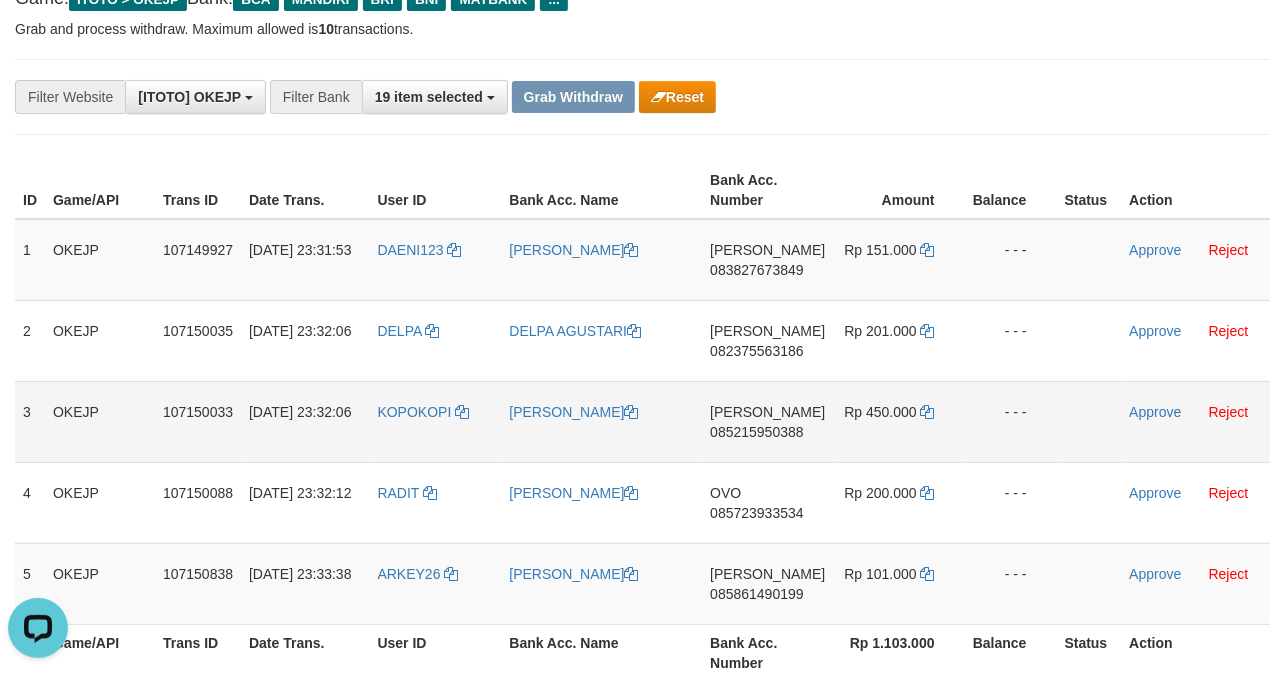 click on "DANA
085215950388" at bounding box center (767, 421) 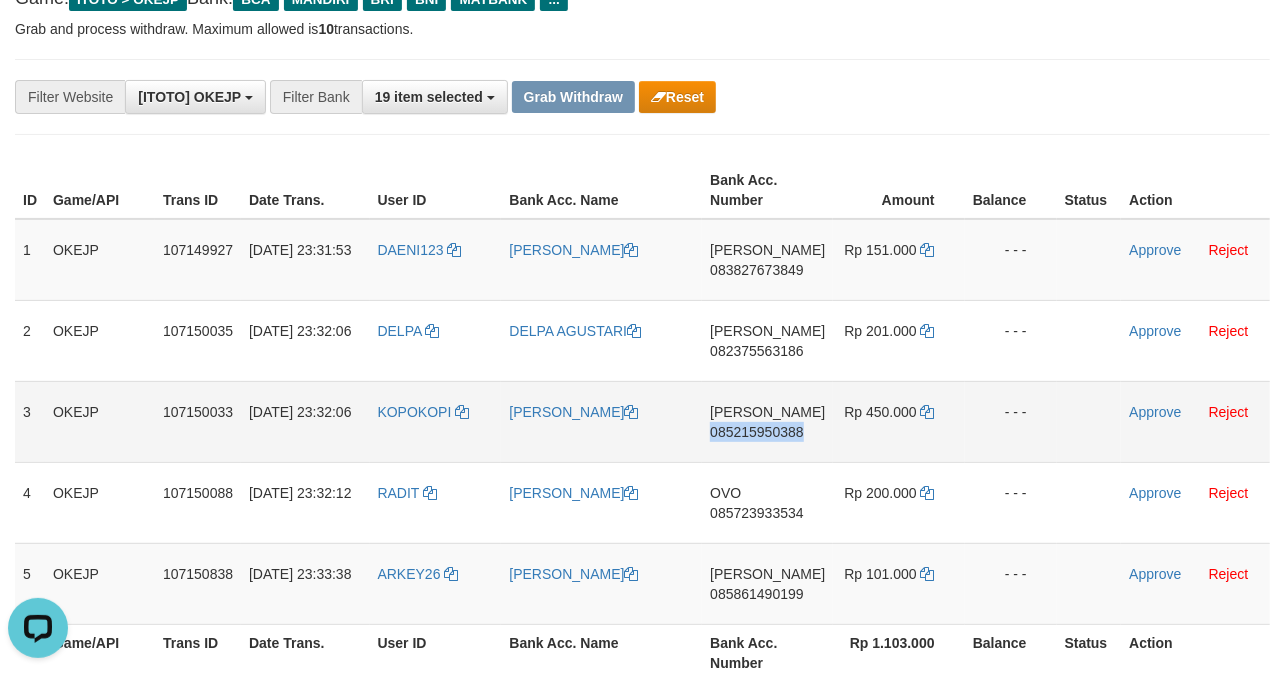 click on "DANA
085215950388" at bounding box center [767, 421] 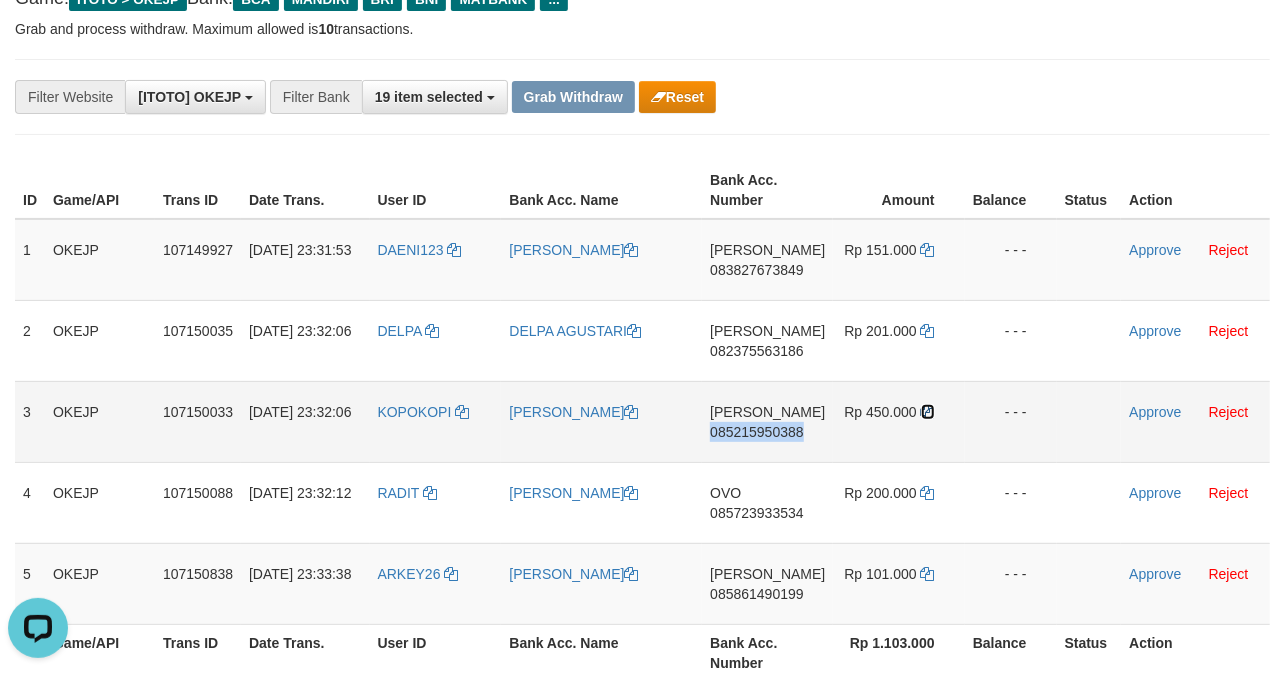 click at bounding box center (928, 412) 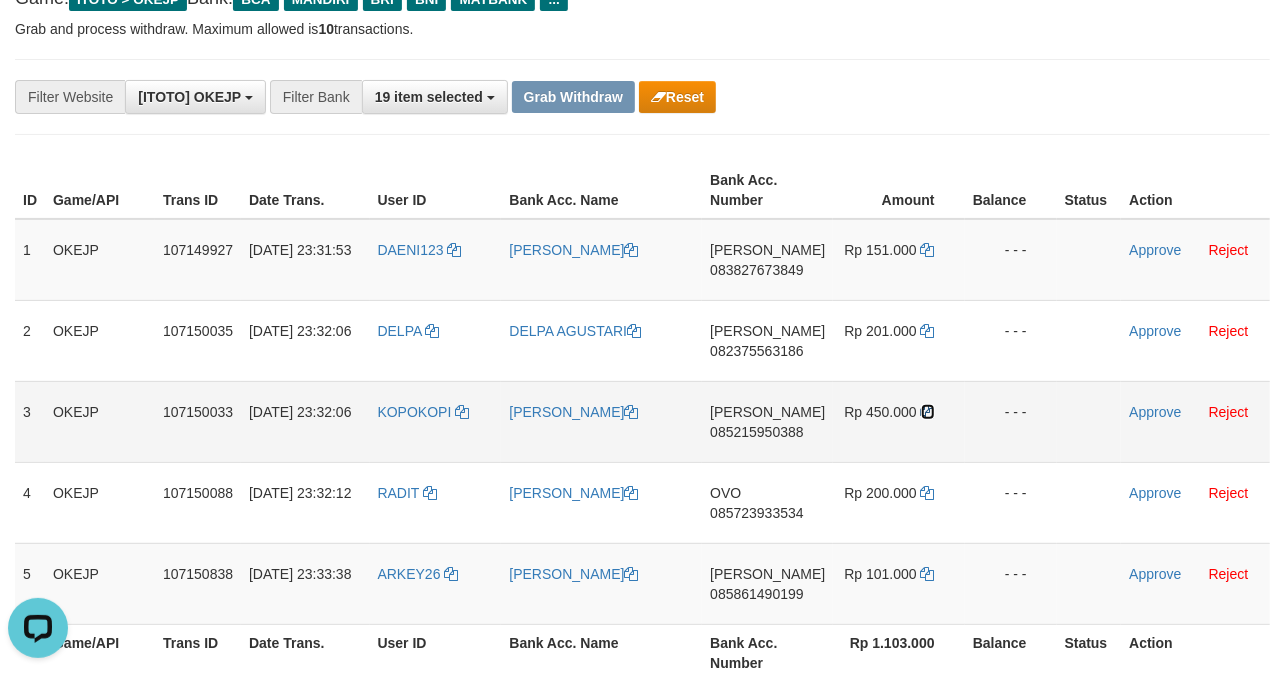 click at bounding box center [928, 412] 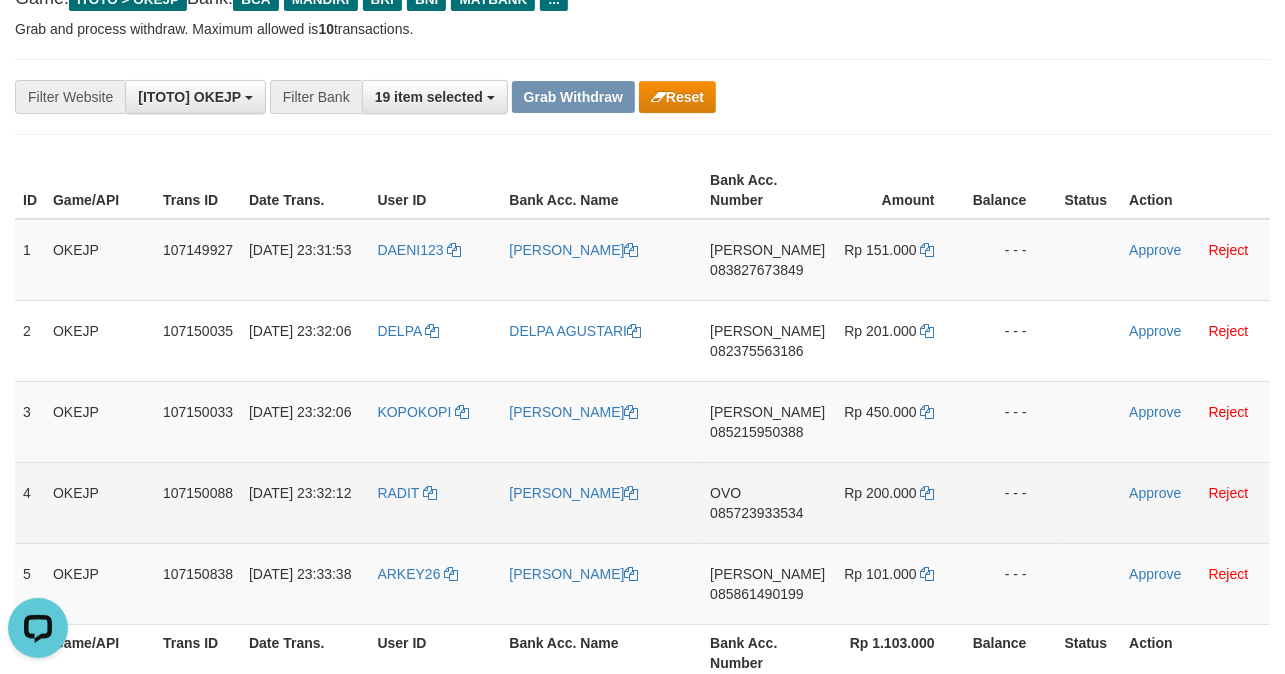 click on "OVO
085723933534" at bounding box center [767, 502] 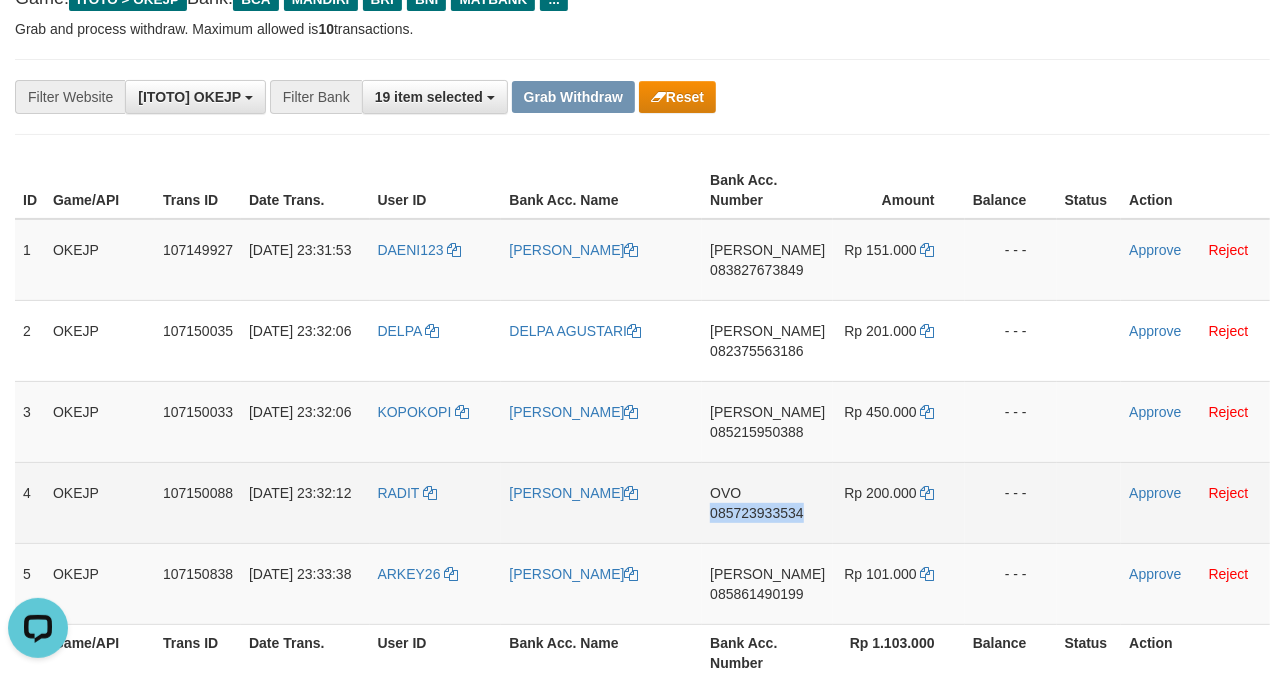 click on "OVO
085723933534" at bounding box center [767, 502] 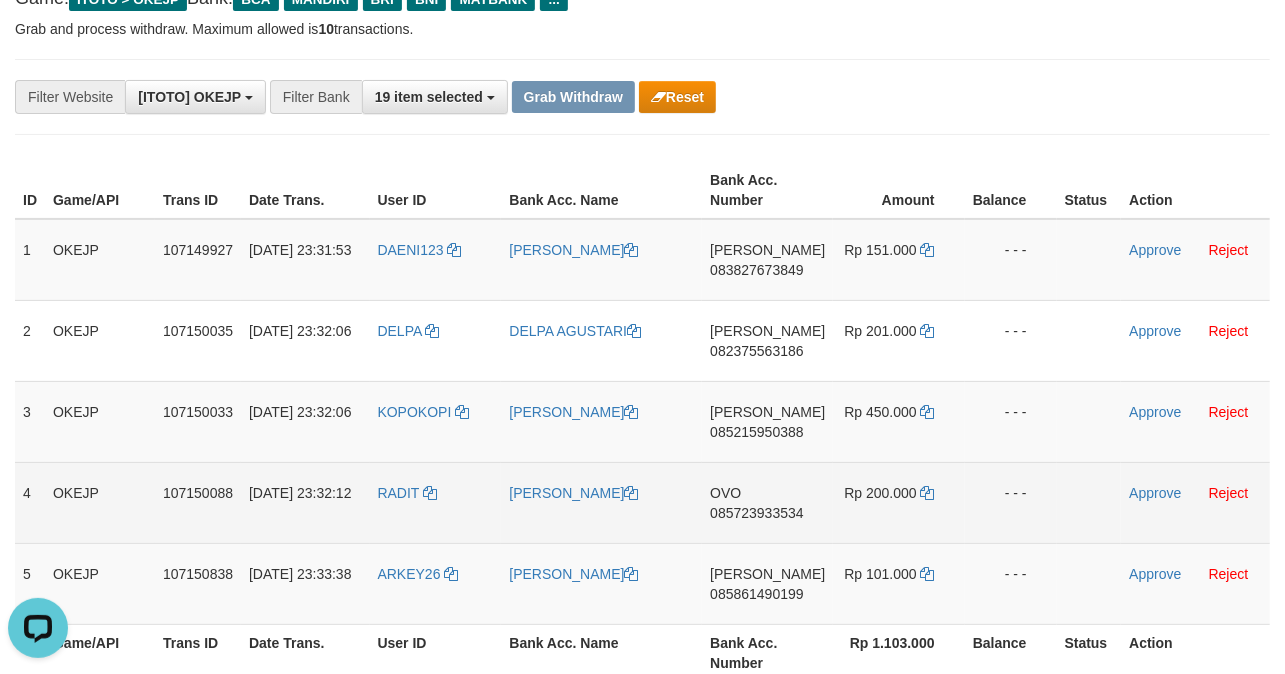 click on "Rp 200.000" at bounding box center [898, 502] 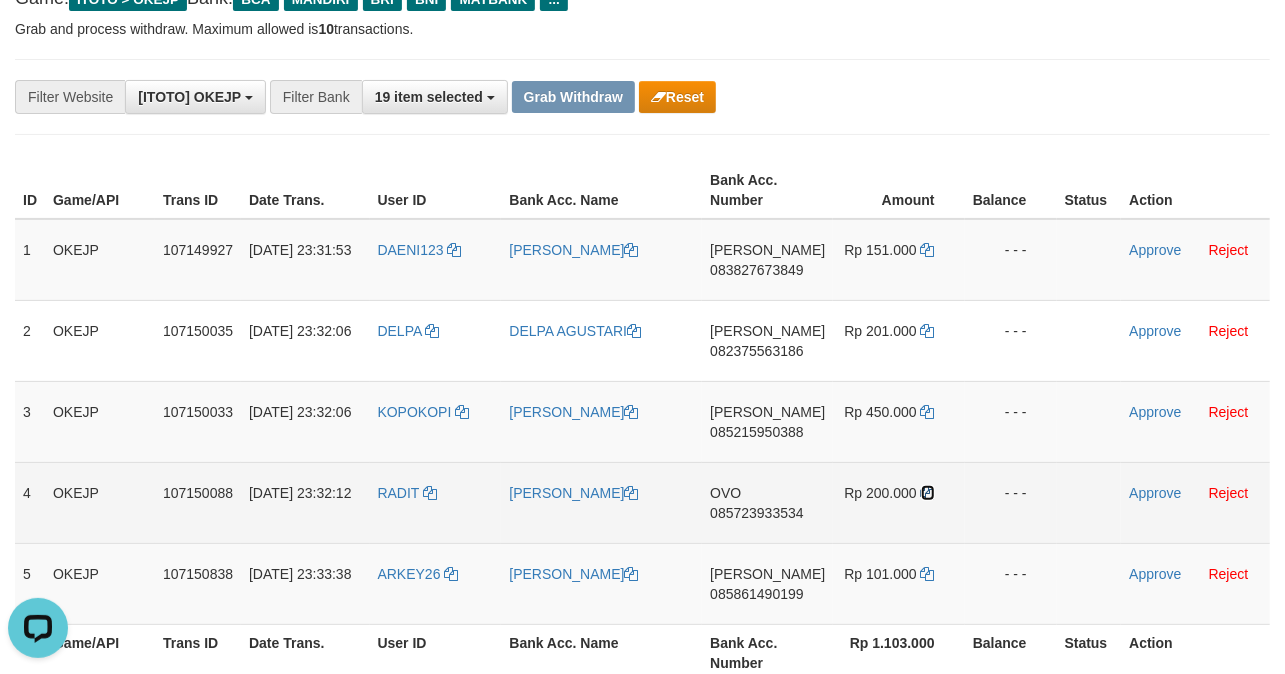 click at bounding box center [928, 493] 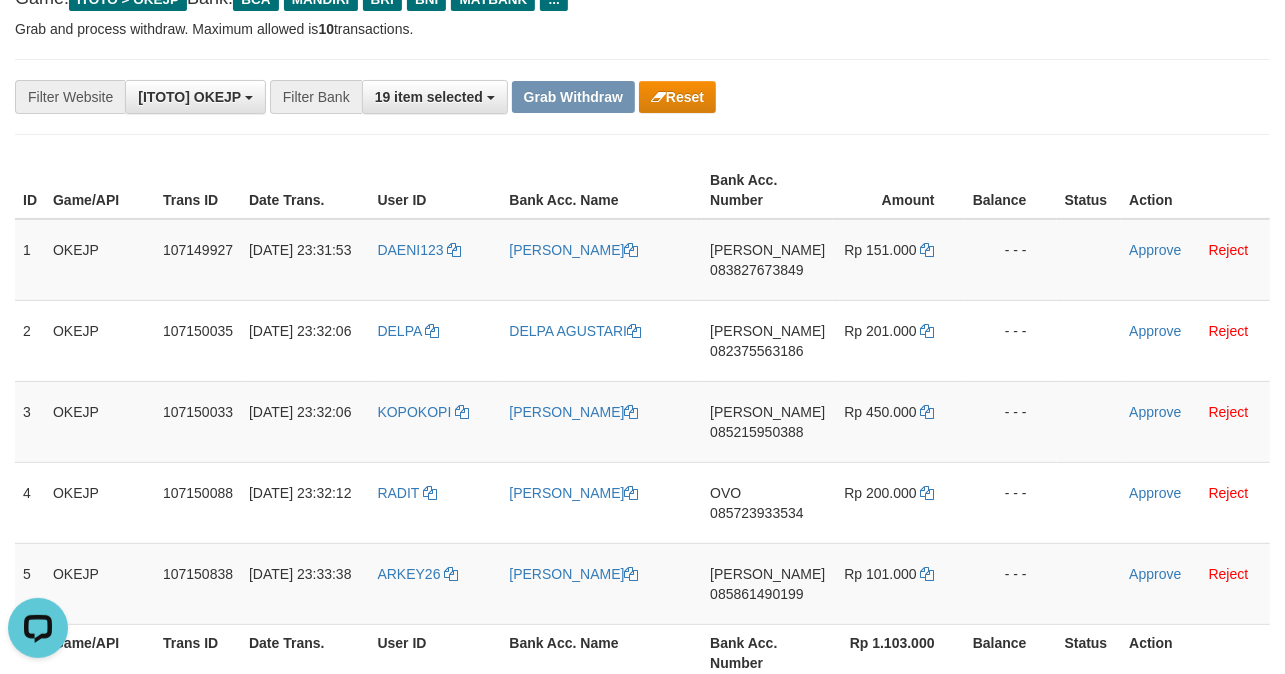 click on "Bank Acc. Number" at bounding box center [767, 652] 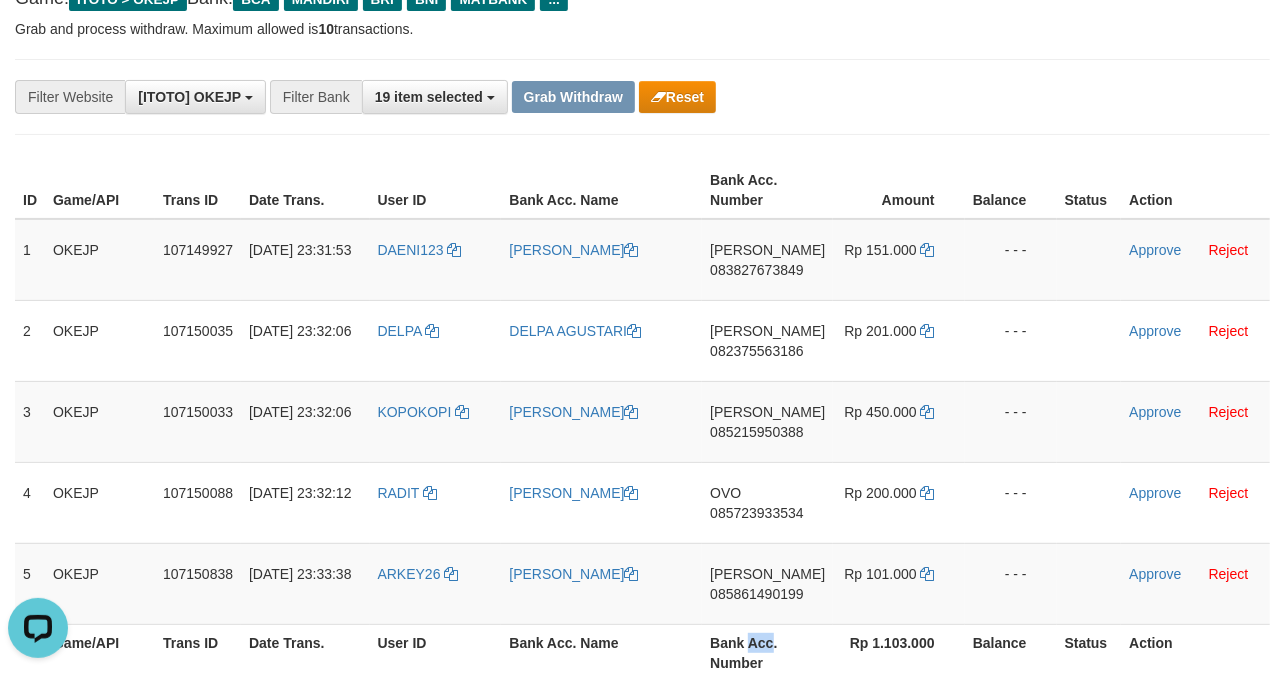 click on "Bank Acc. Number" at bounding box center (767, 652) 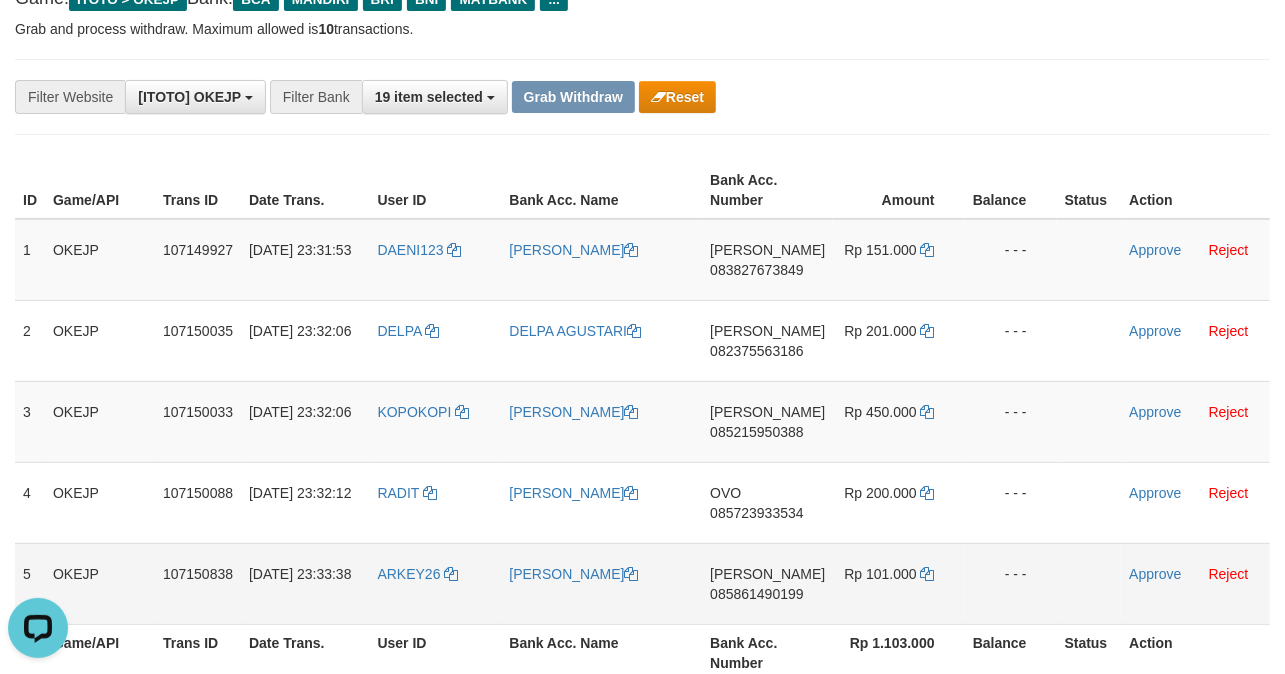 click on "DANA
085861490199" at bounding box center [767, 583] 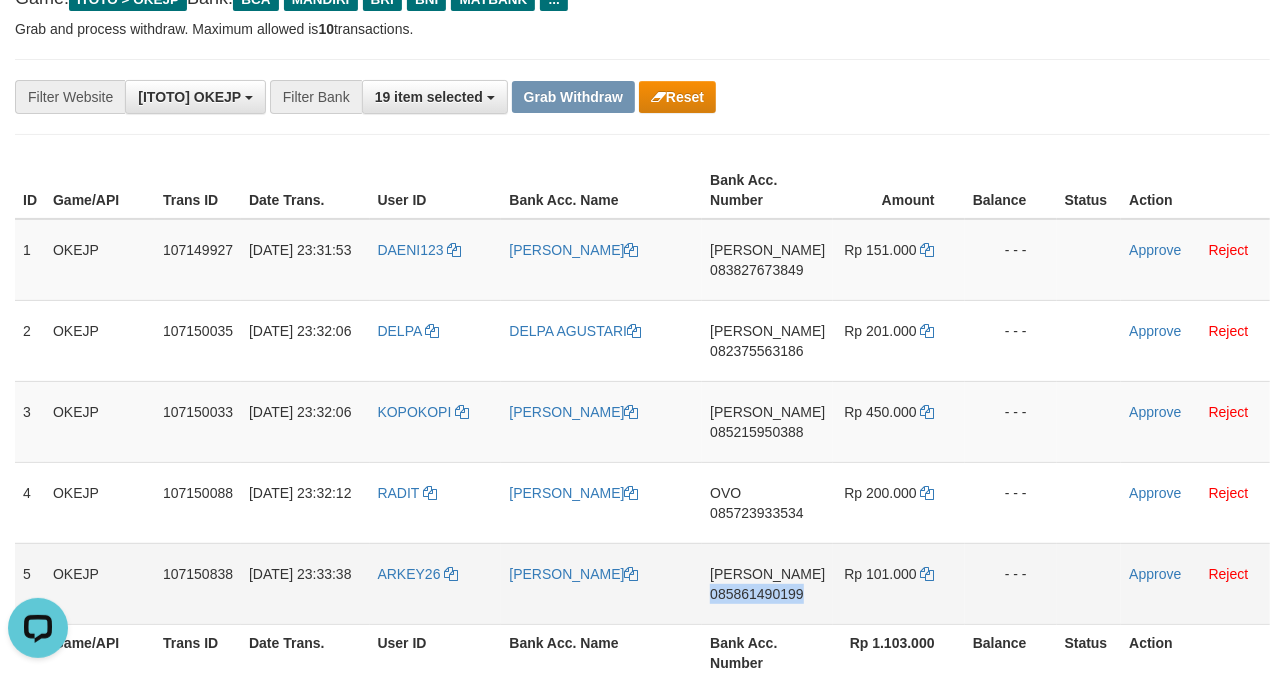 click on "DANA
085861490199" at bounding box center [767, 583] 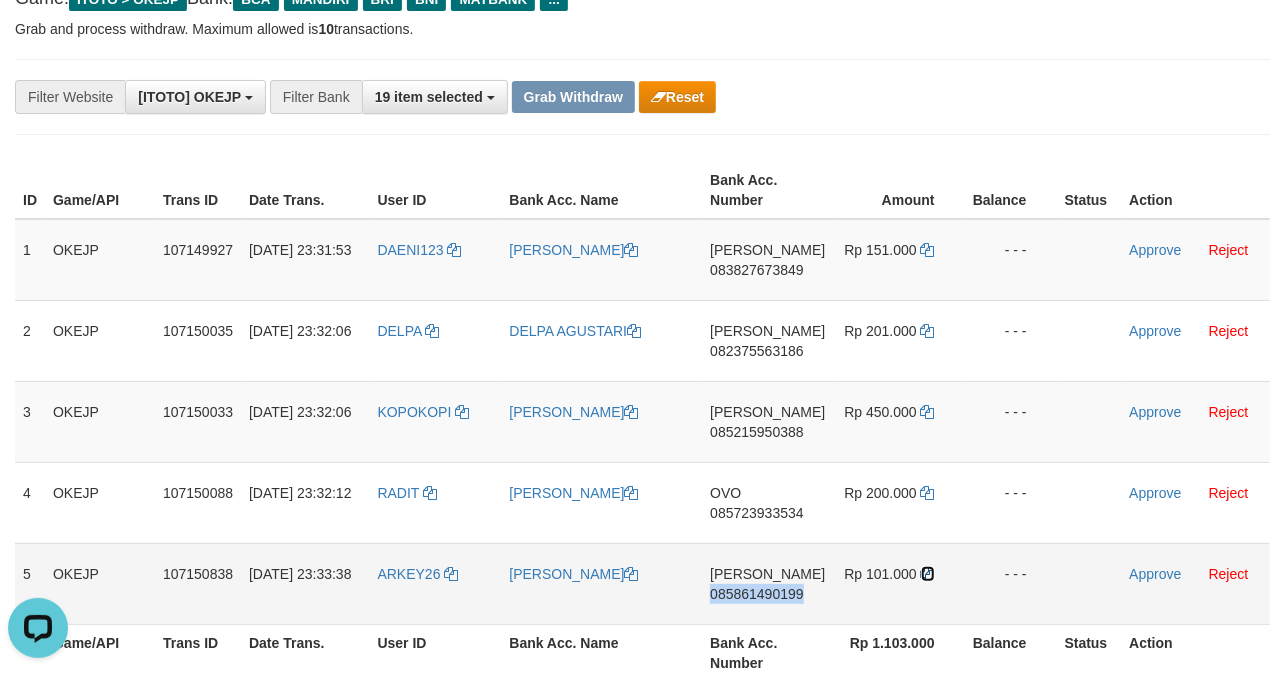 click at bounding box center (928, 574) 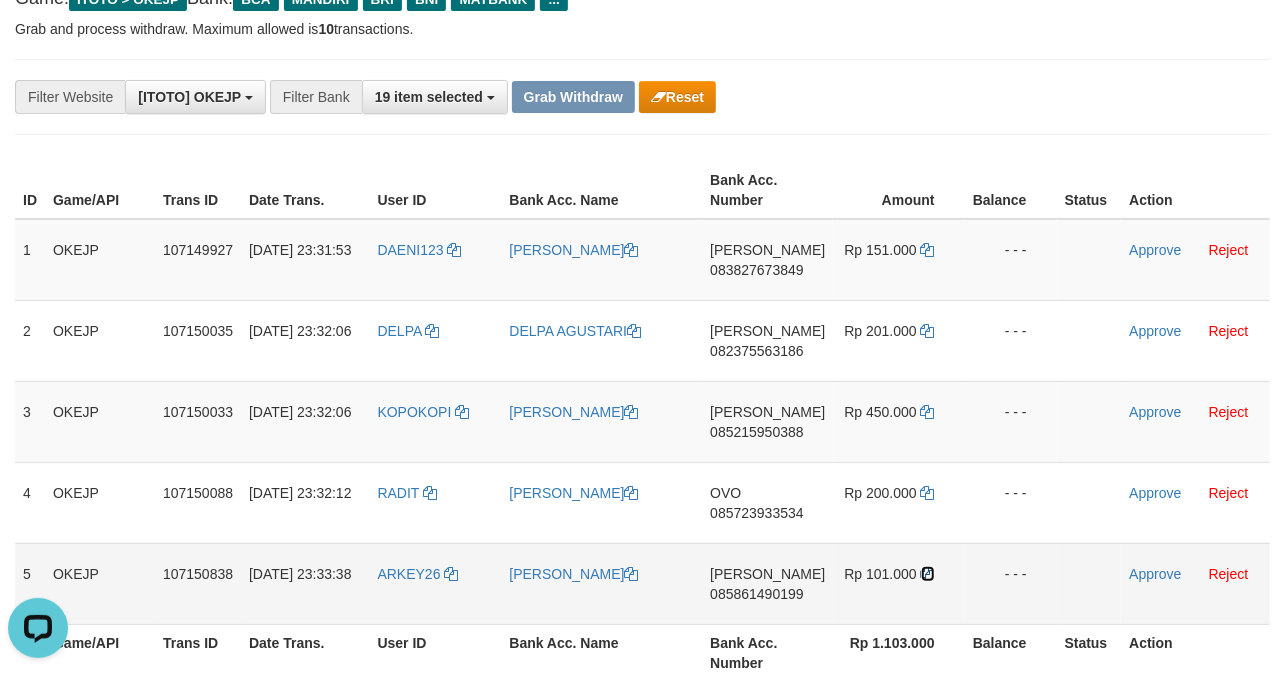 click at bounding box center (928, 574) 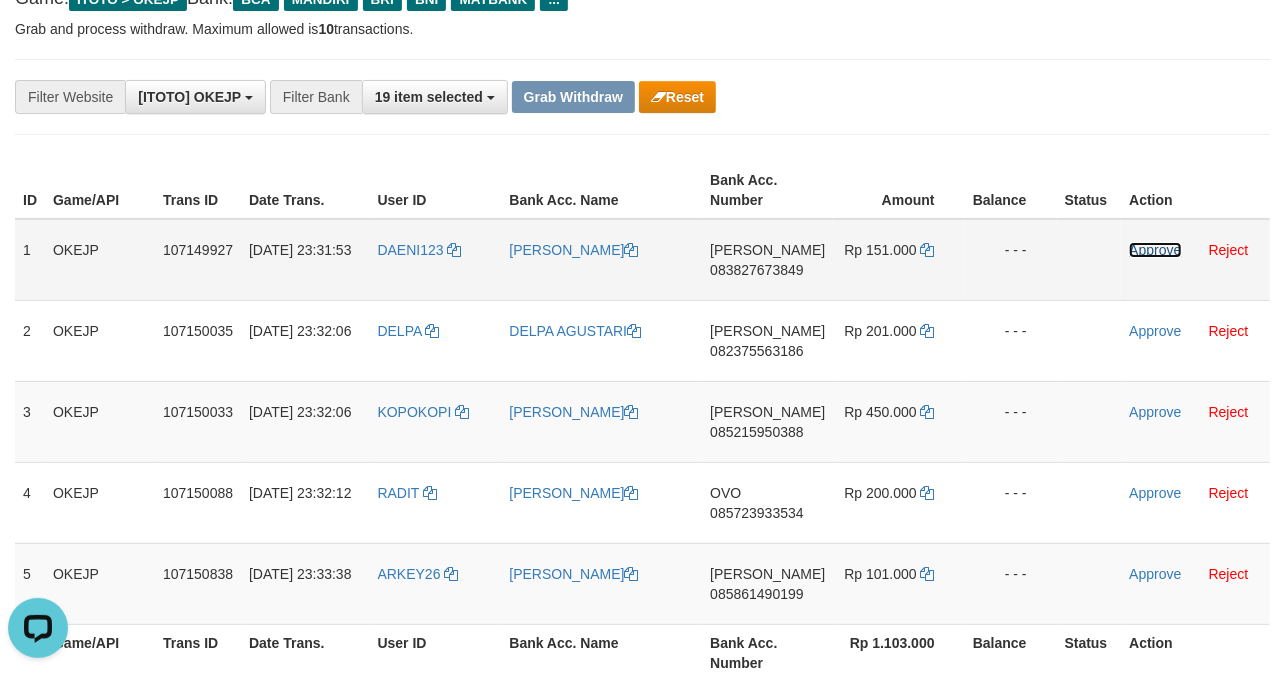 click on "Approve" at bounding box center [1155, 250] 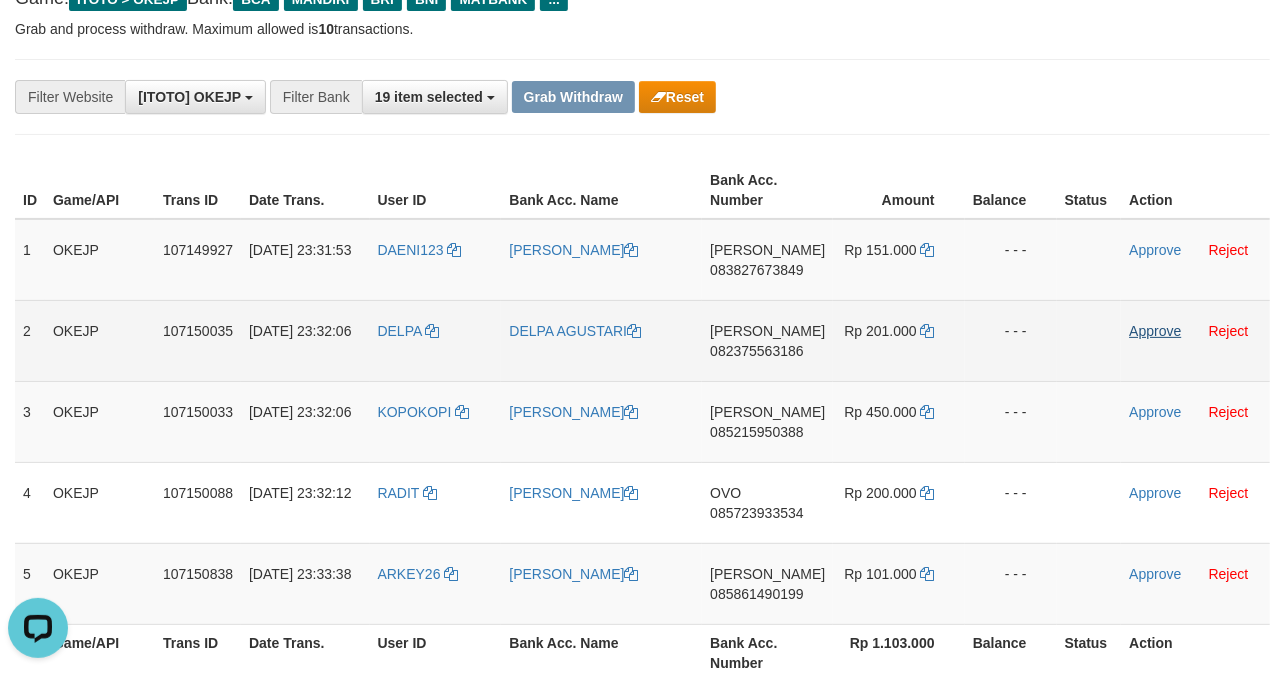 click on "Approve
Reject" at bounding box center (1195, 340) 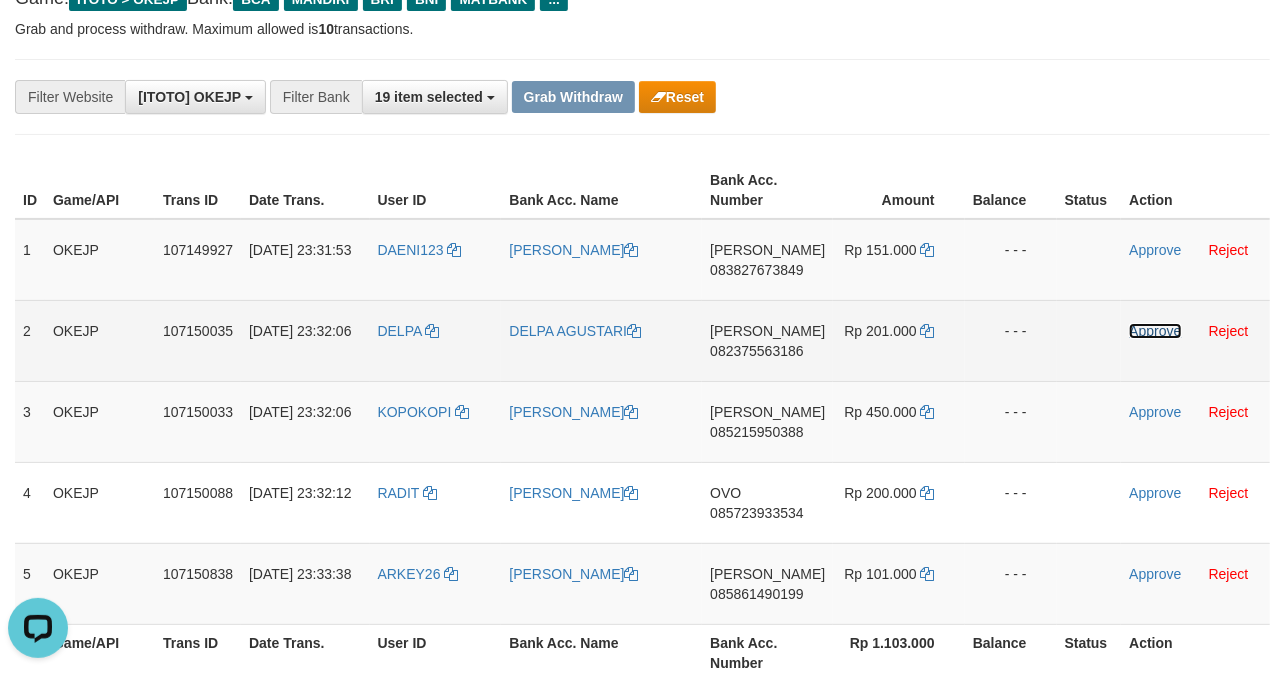 click on "Approve" at bounding box center [1155, 331] 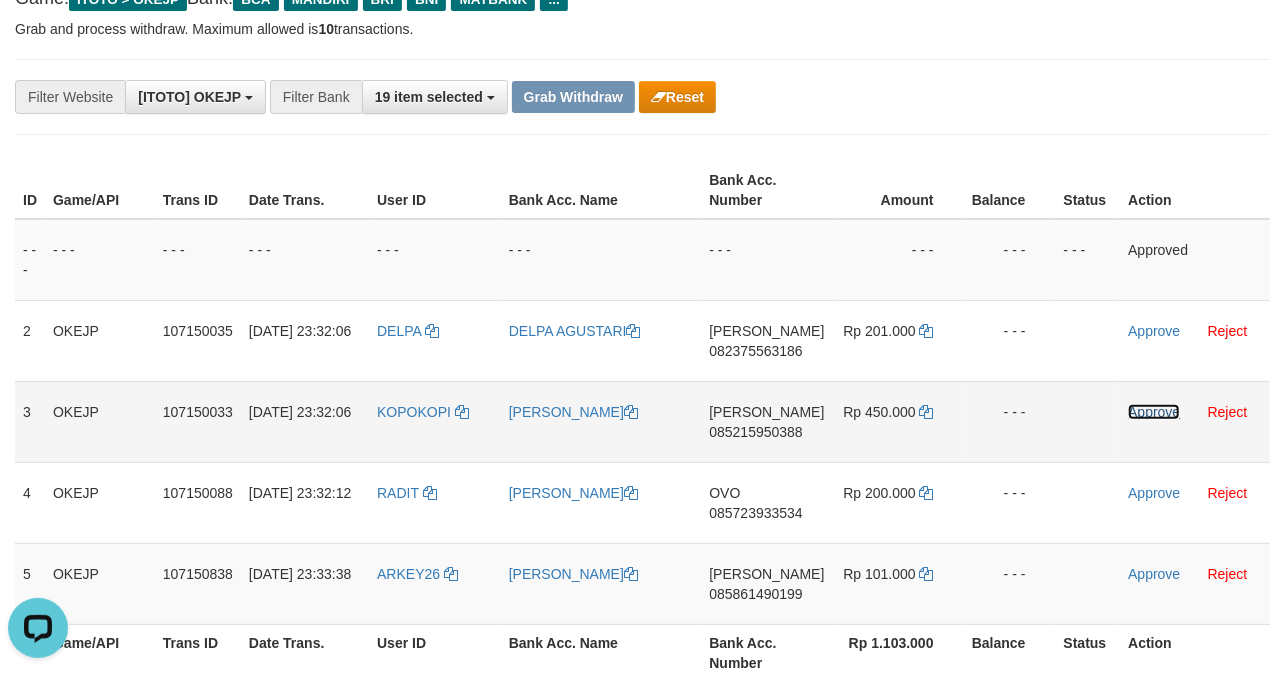 click on "Approve" at bounding box center [1154, 412] 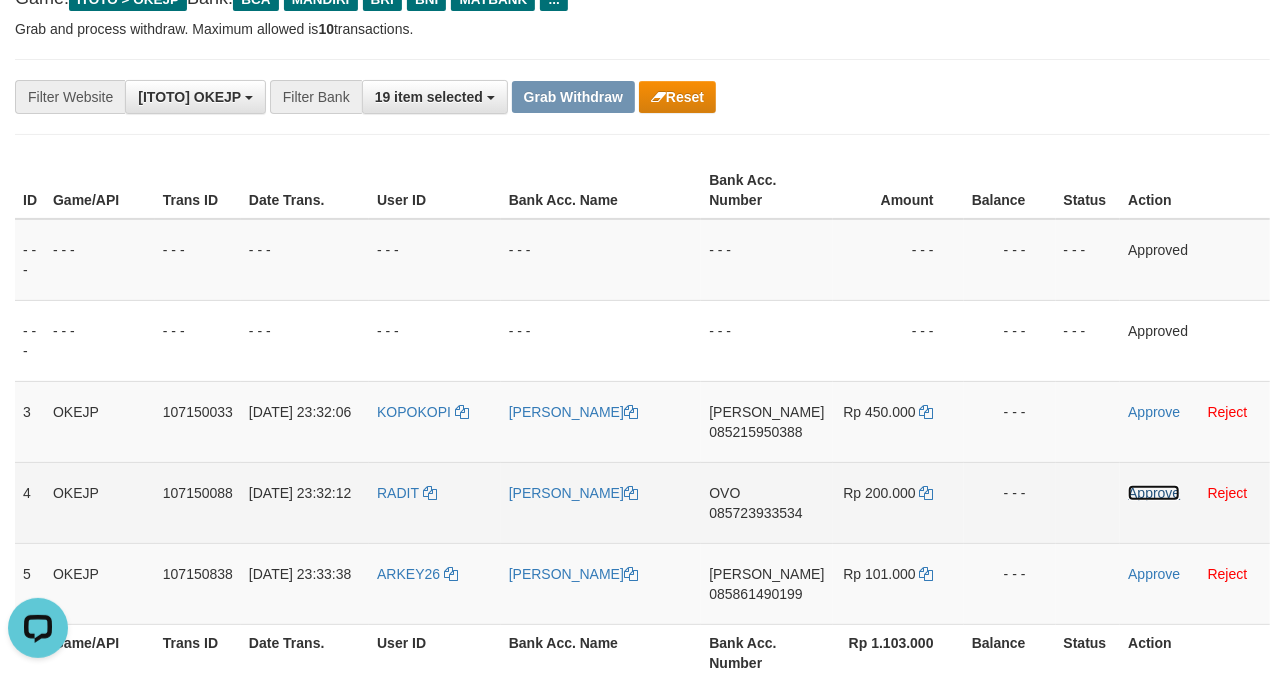 click on "Approve" at bounding box center (1154, 493) 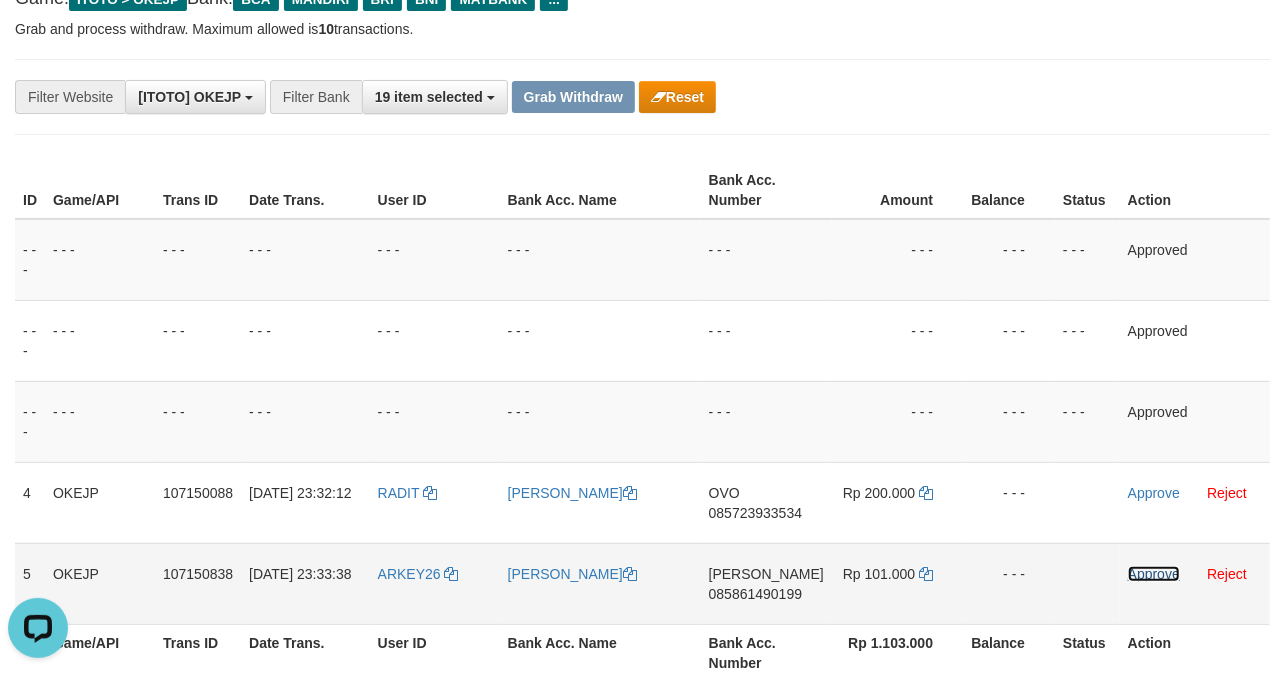 click on "Approve" at bounding box center [1154, 574] 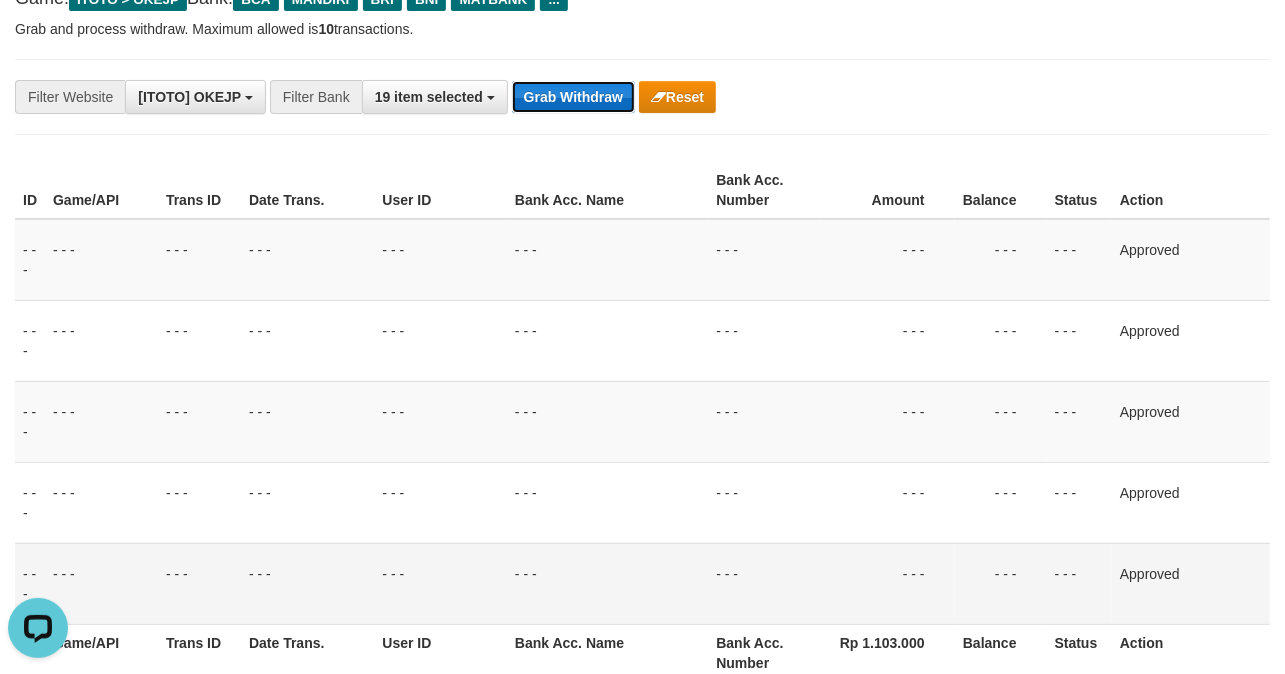 click on "Grab Withdraw" at bounding box center [573, 97] 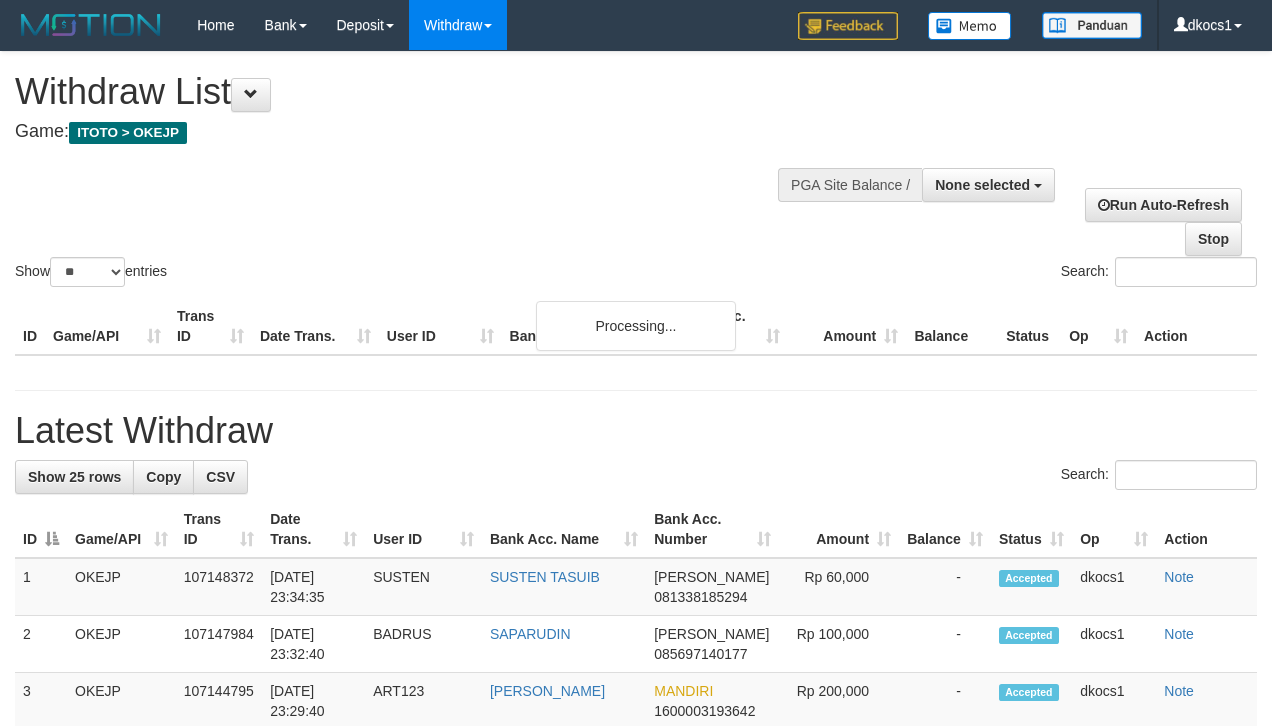 select 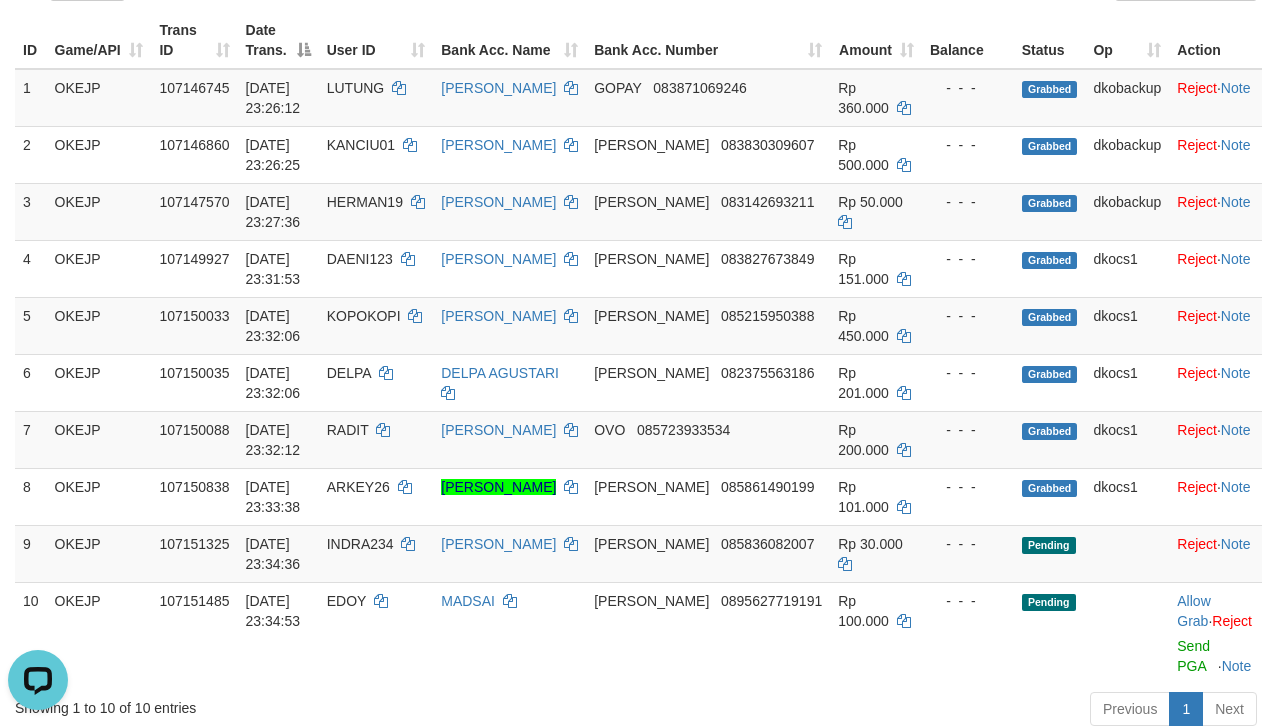 scroll, scrollTop: 0, scrollLeft: 0, axis: both 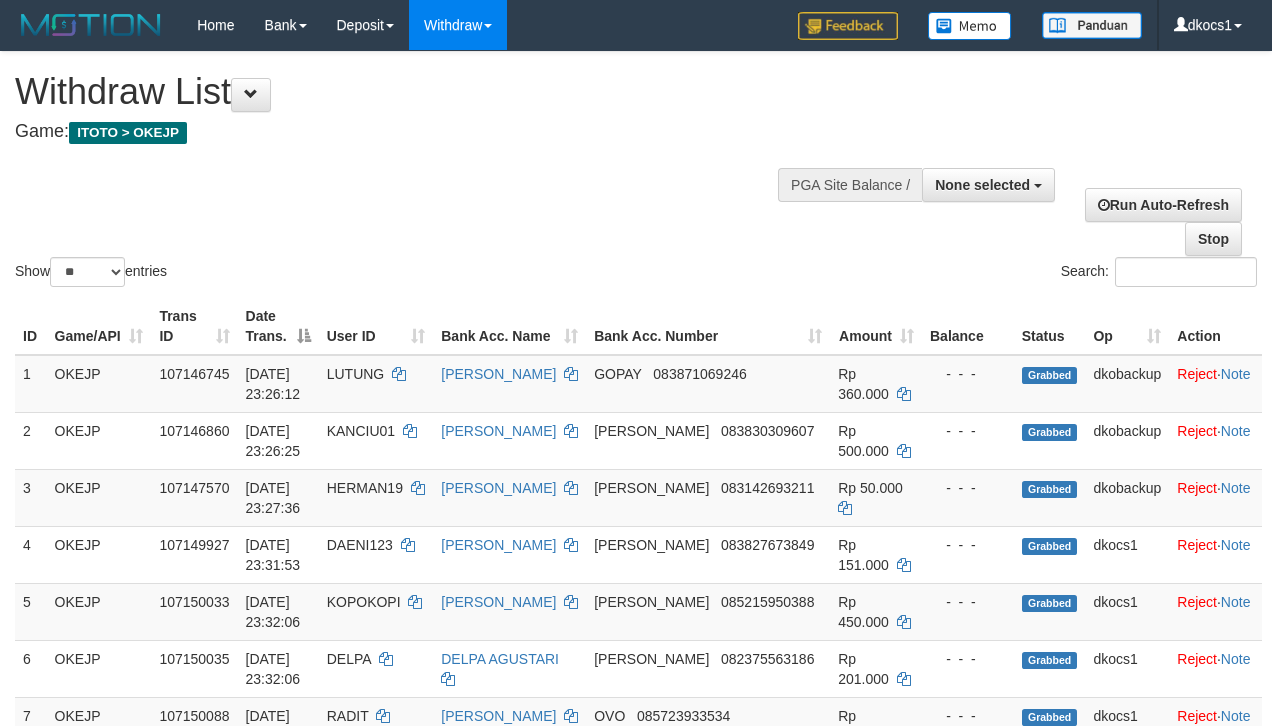 select 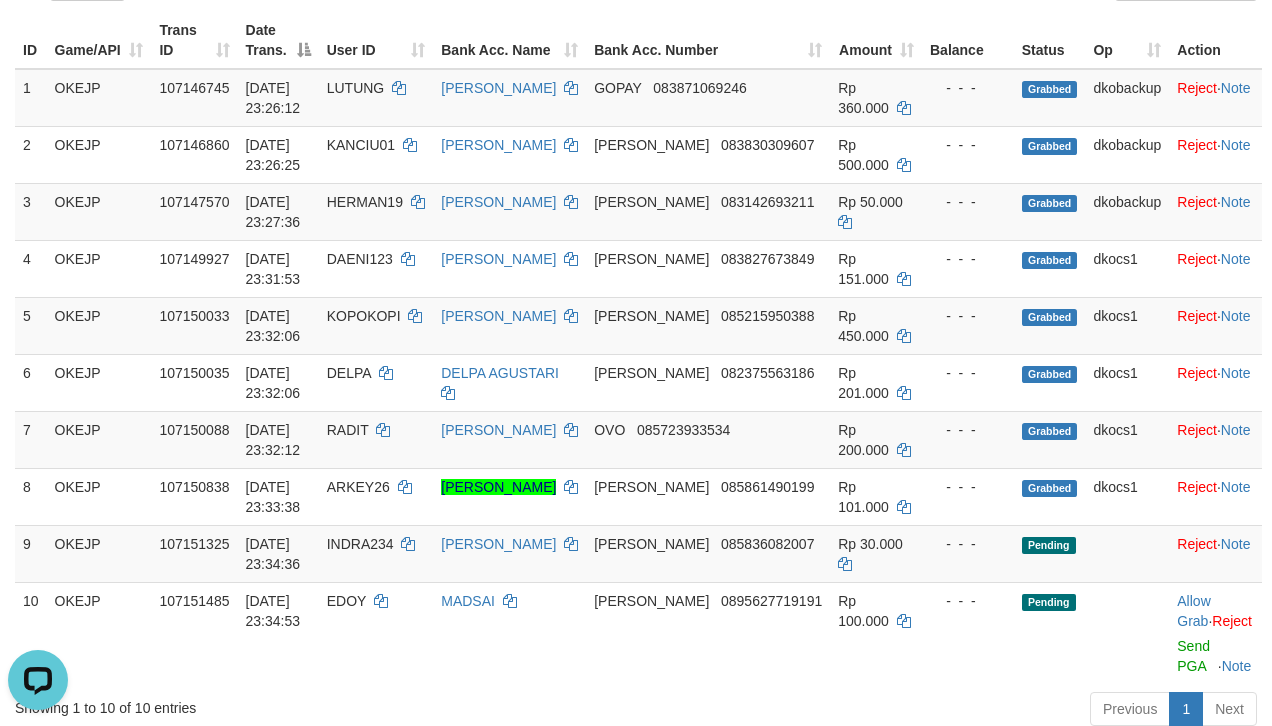 scroll, scrollTop: 0, scrollLeft: 0, axis: both 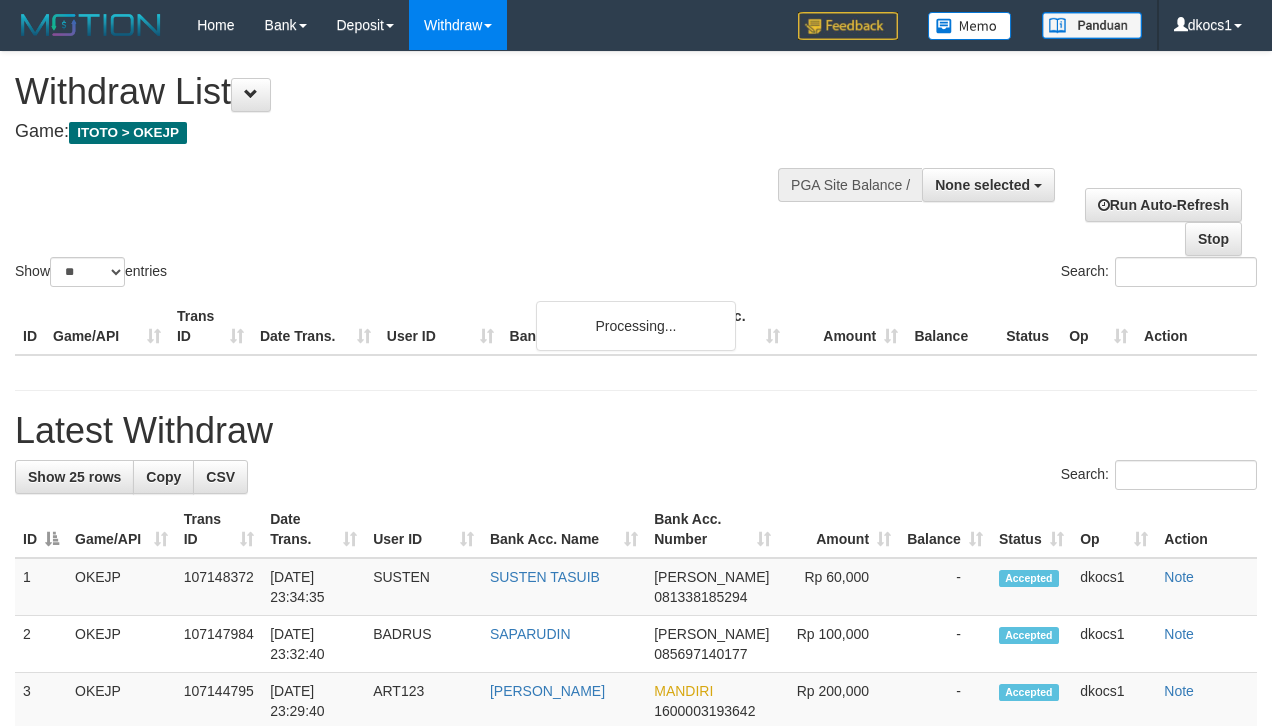 select 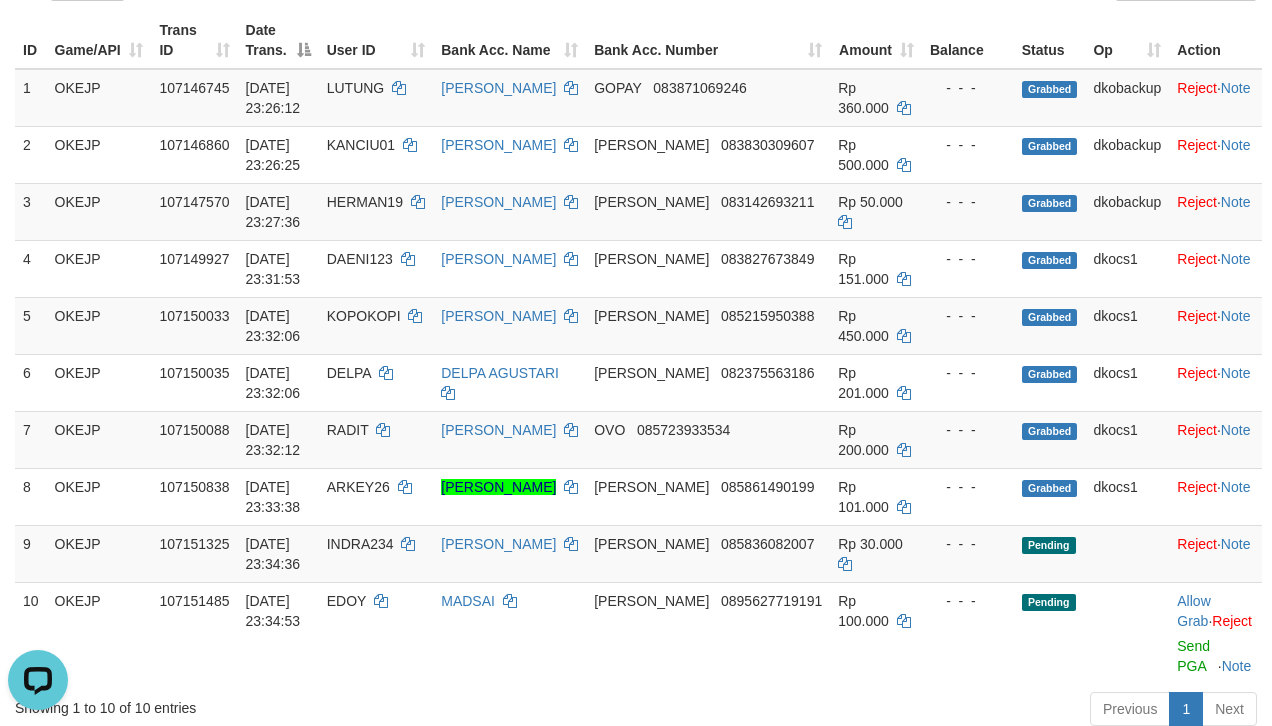 scroll, scrollTop: 0, scrollLeft: 0, axis: both 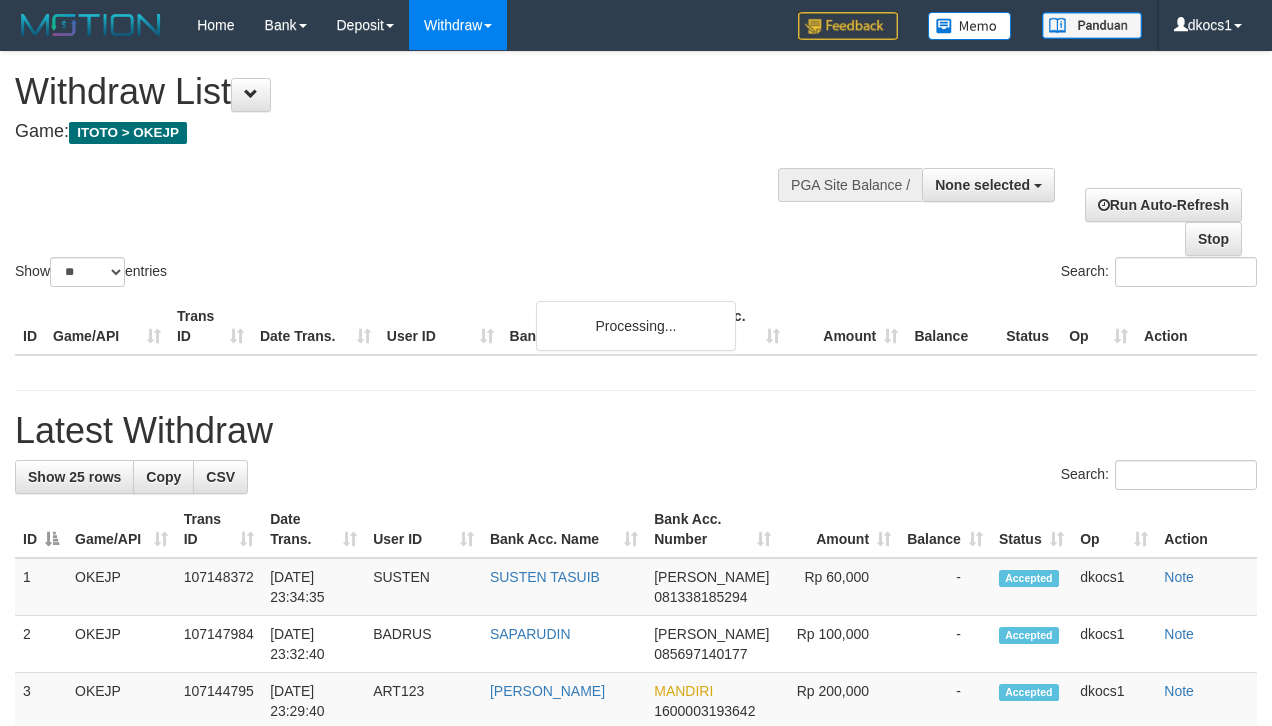 select 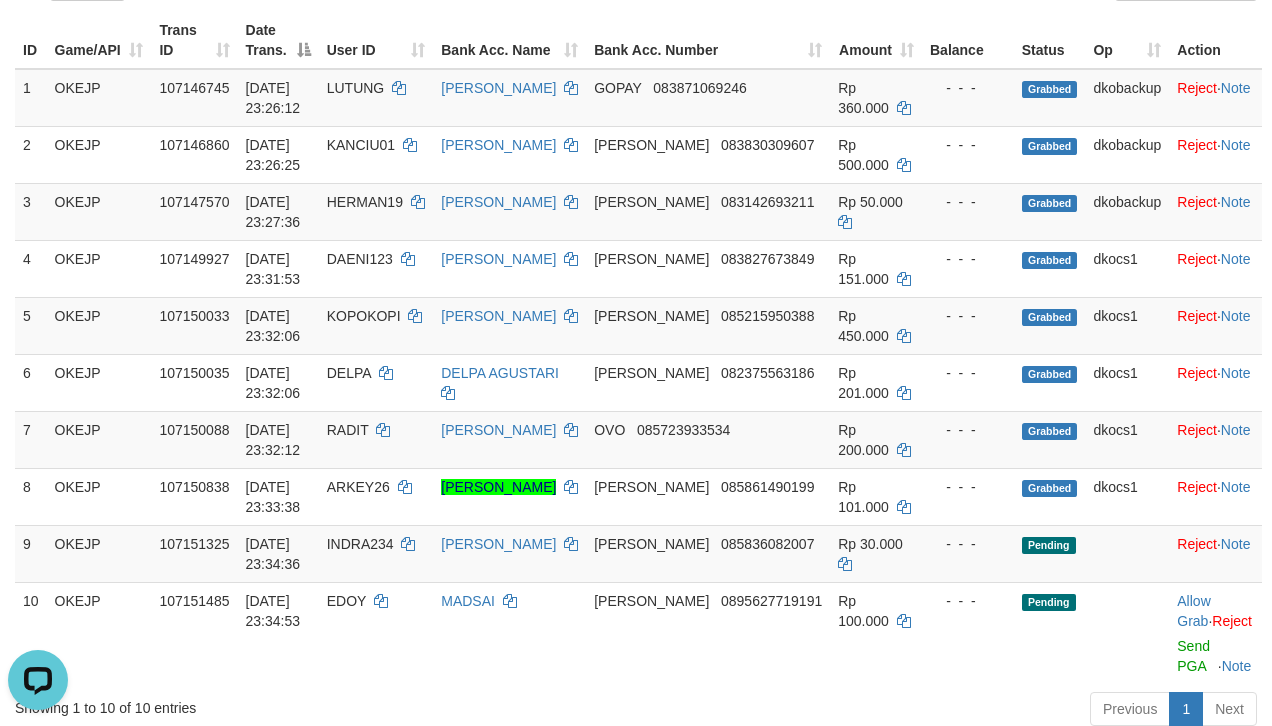 scroll, scrollTop: 0, scrollLeft: 0, axis: both 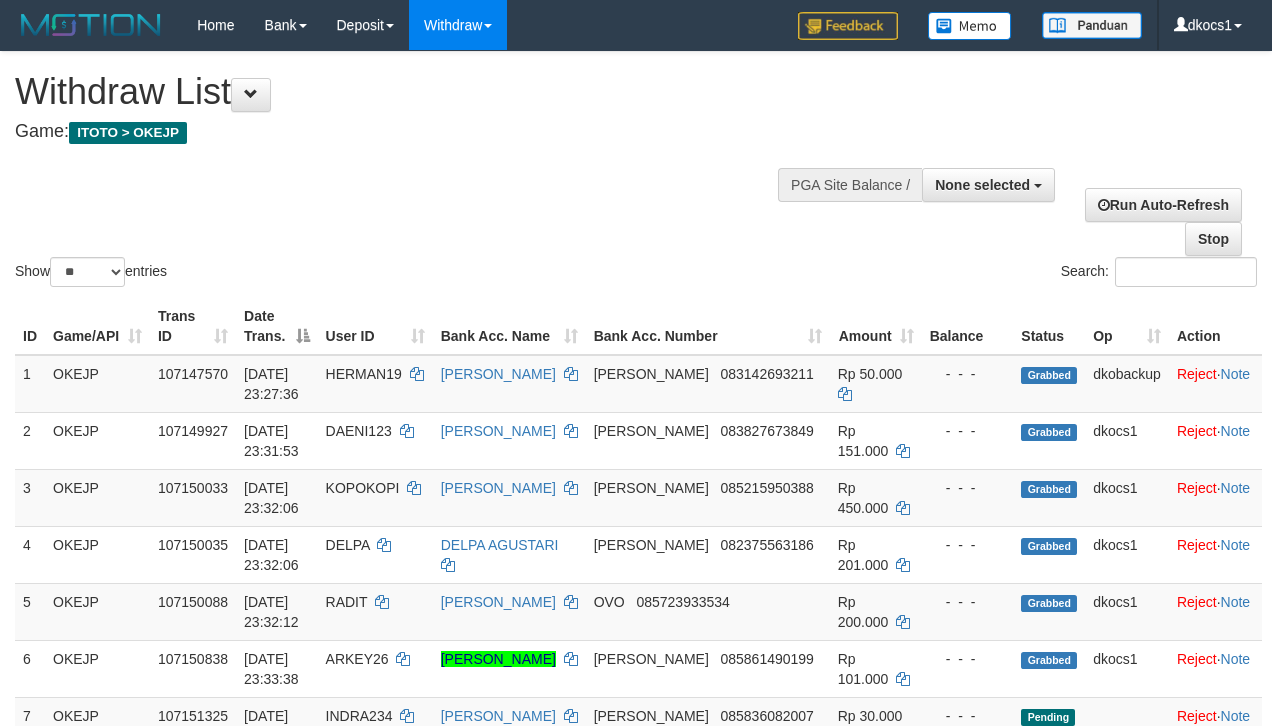 select 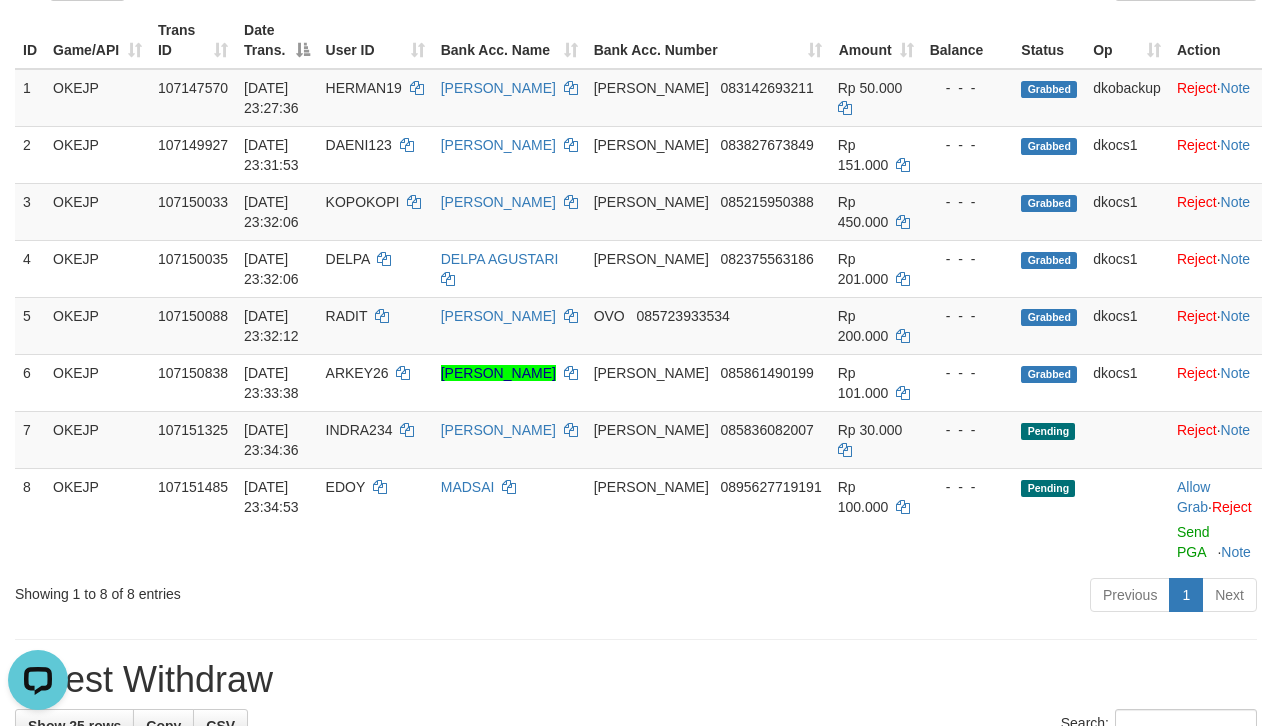 scroll, scrollTop: 0, scrollLeft: 0, axis: both 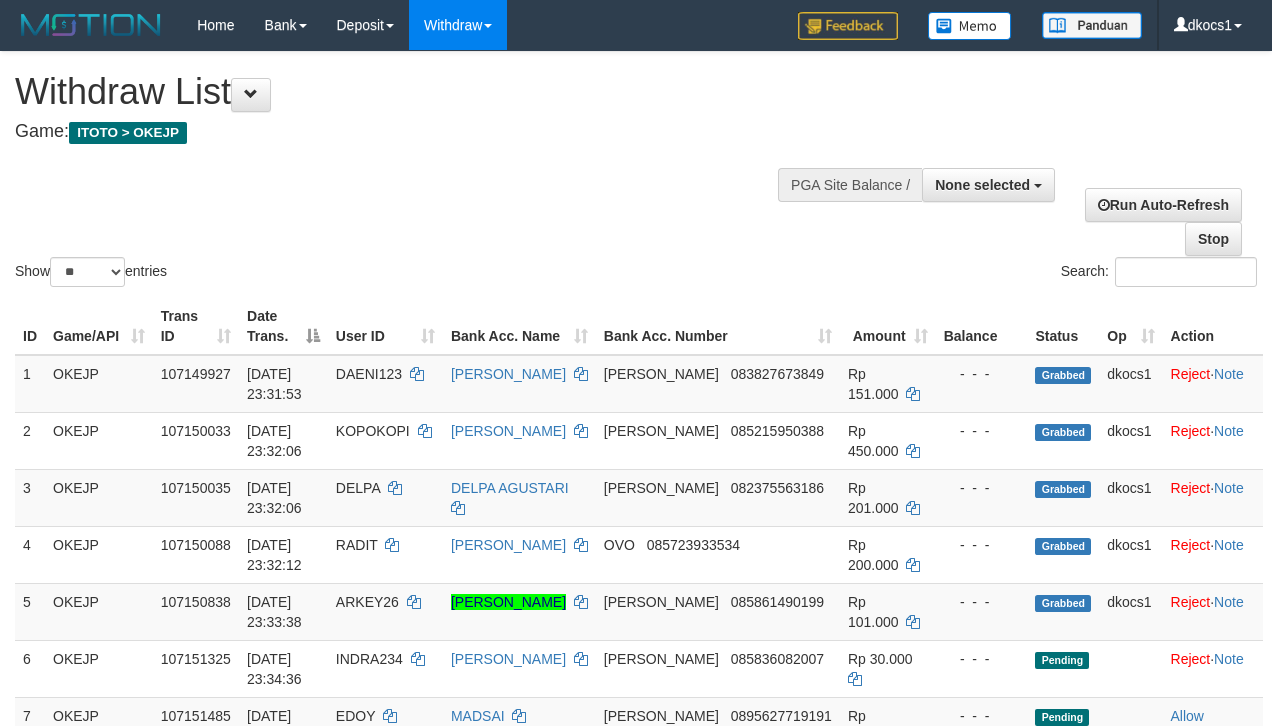 select 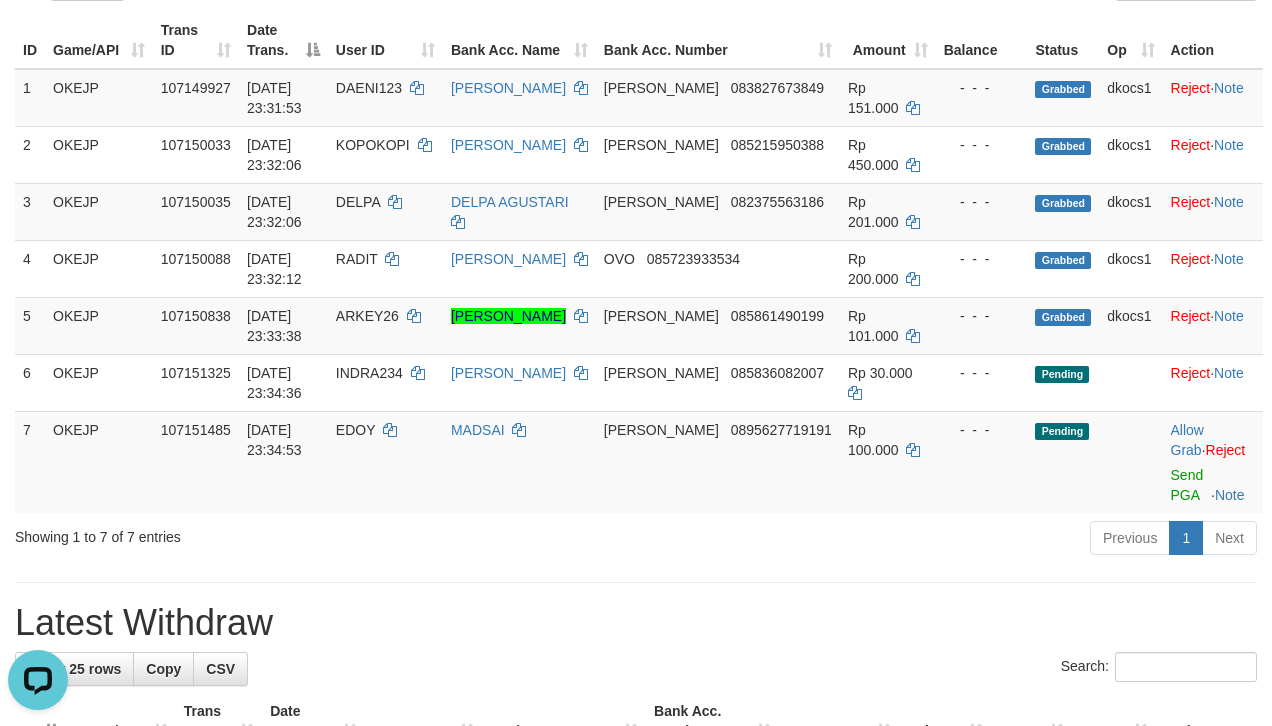 scroll, scrollTop: 0, scrollLeft: 0, axis: both 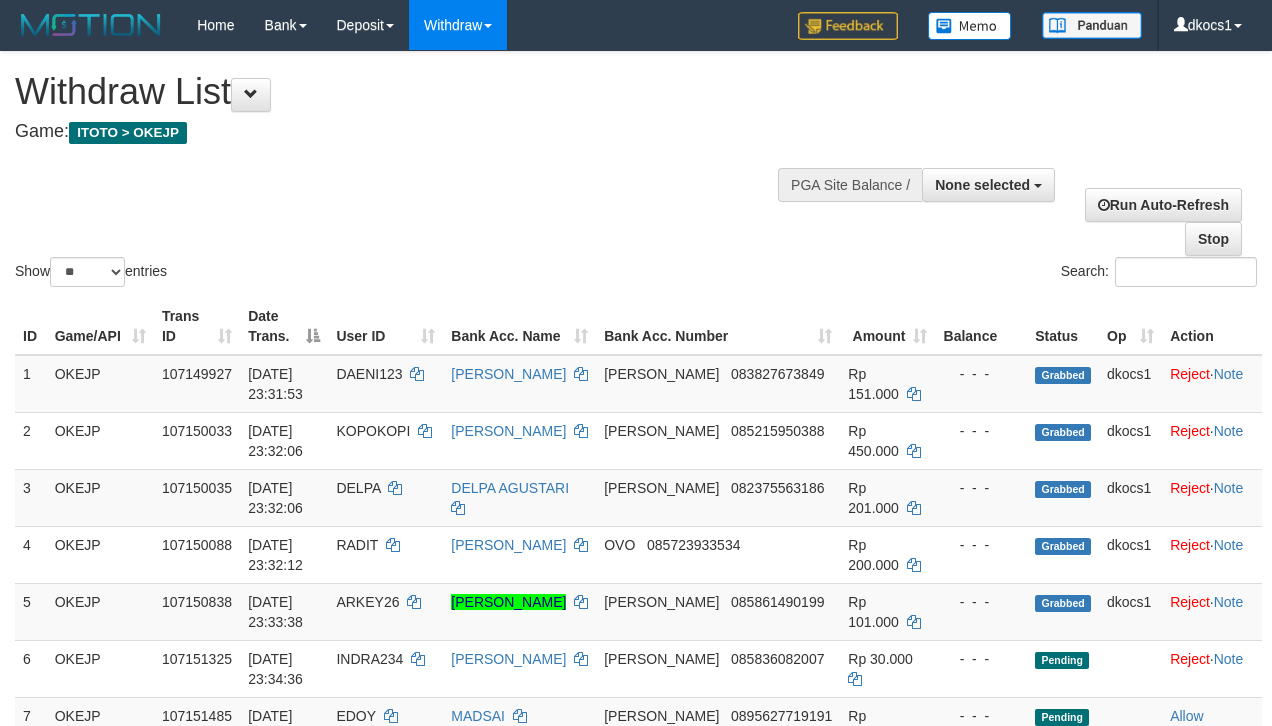 select 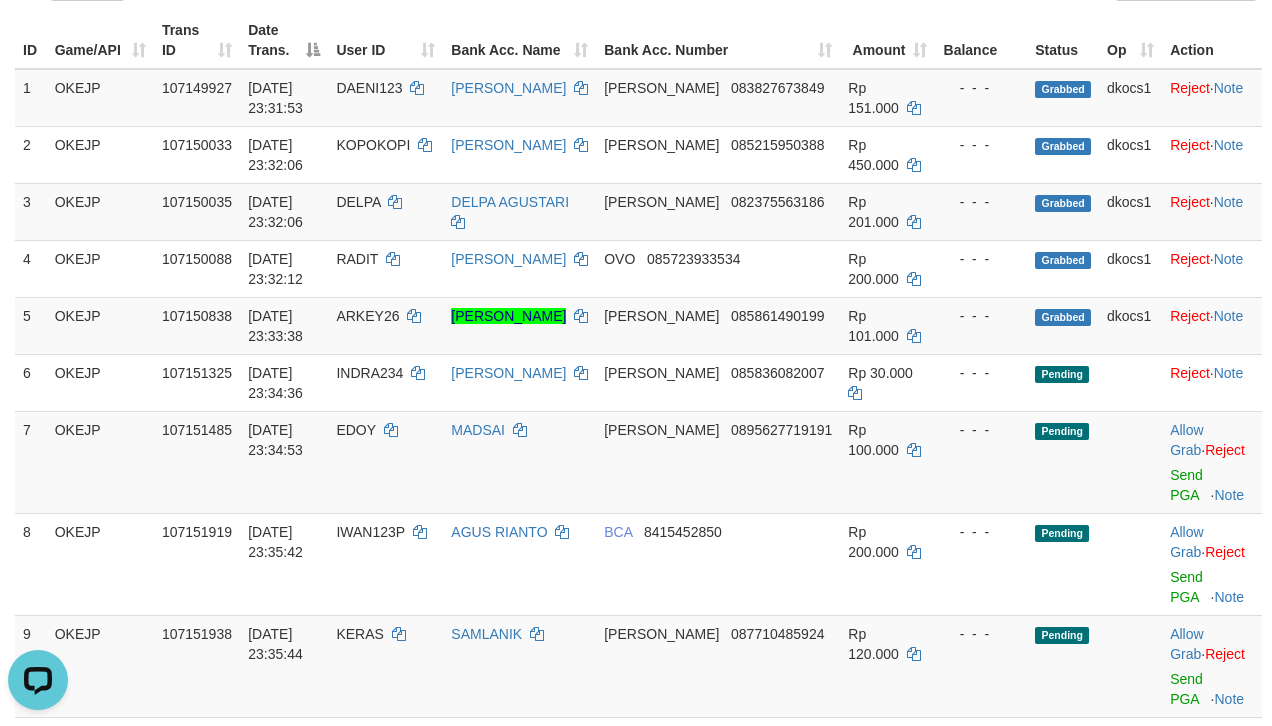 scroll, scrollTop: 0, scrollLeft: 0, axis: both 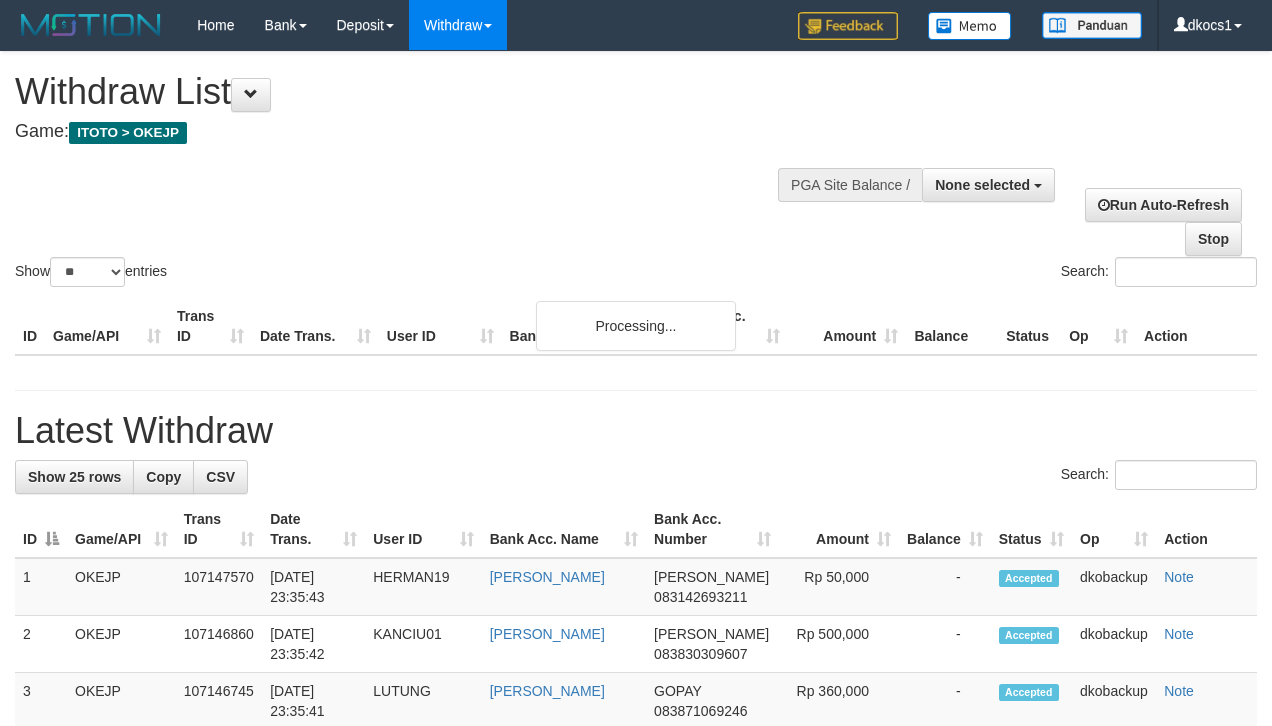 select 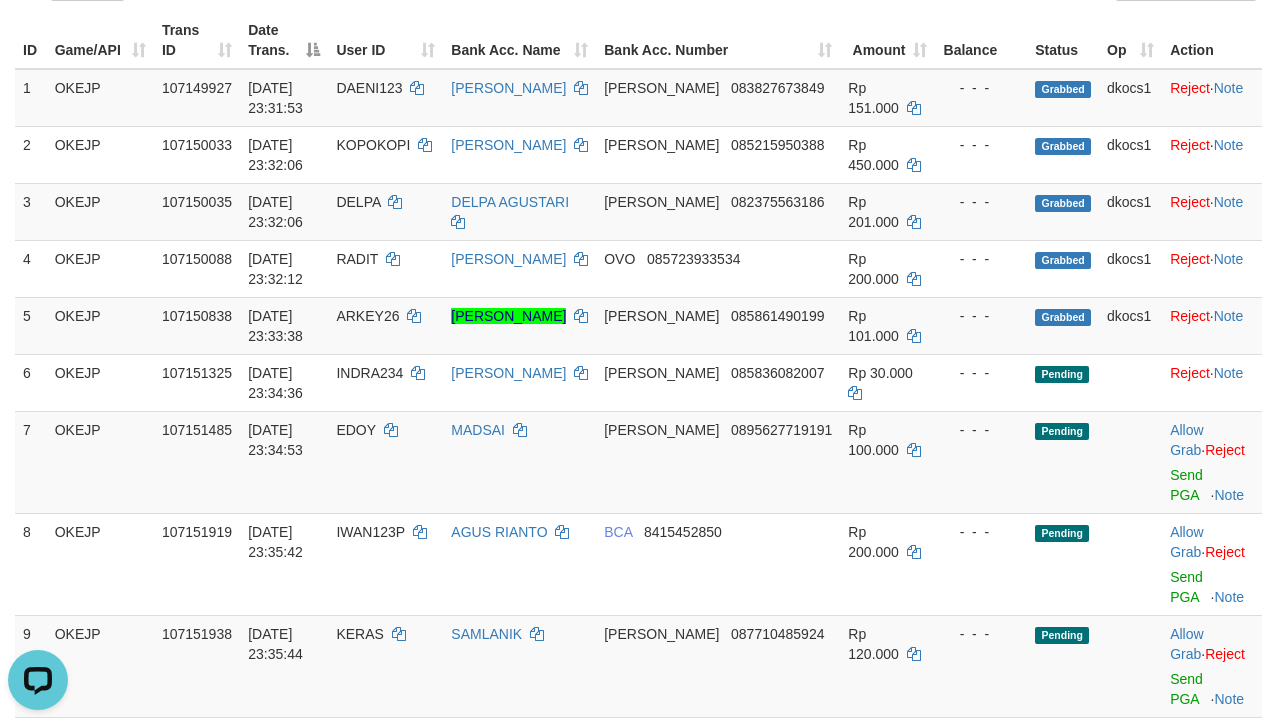 scroll, scrollTop: 0, scrollLeft: 0, axis: both 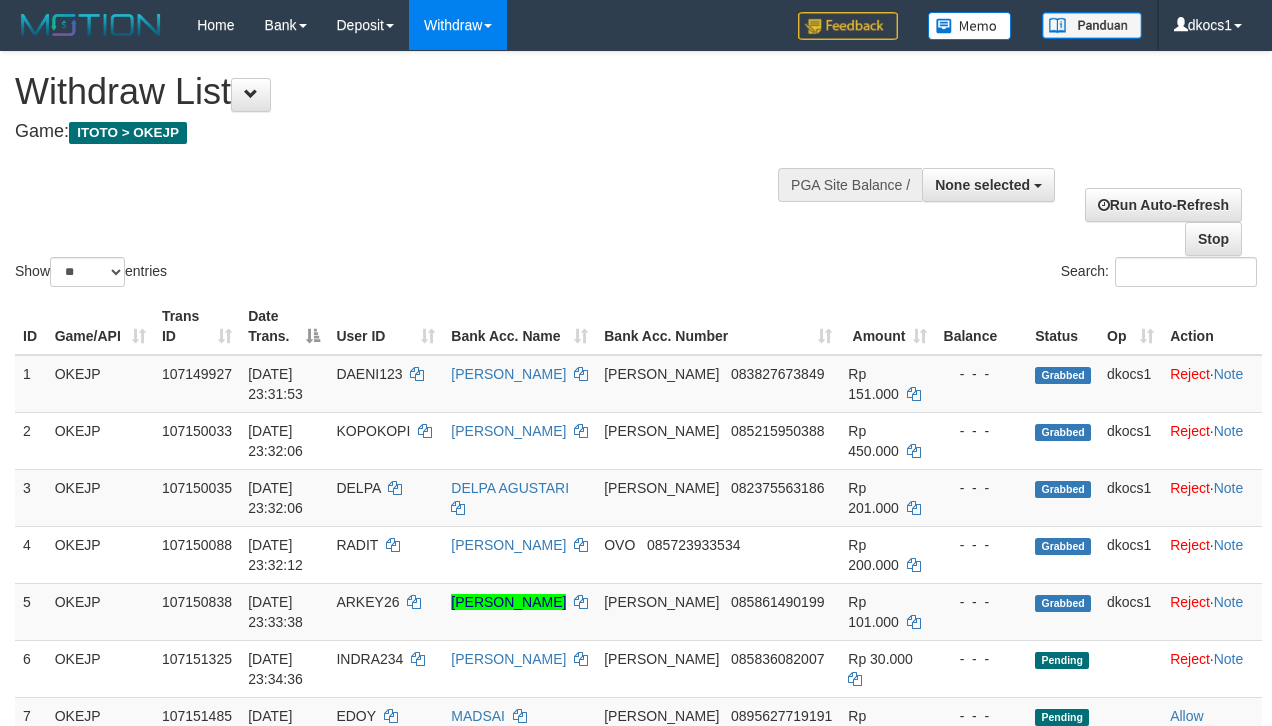 select 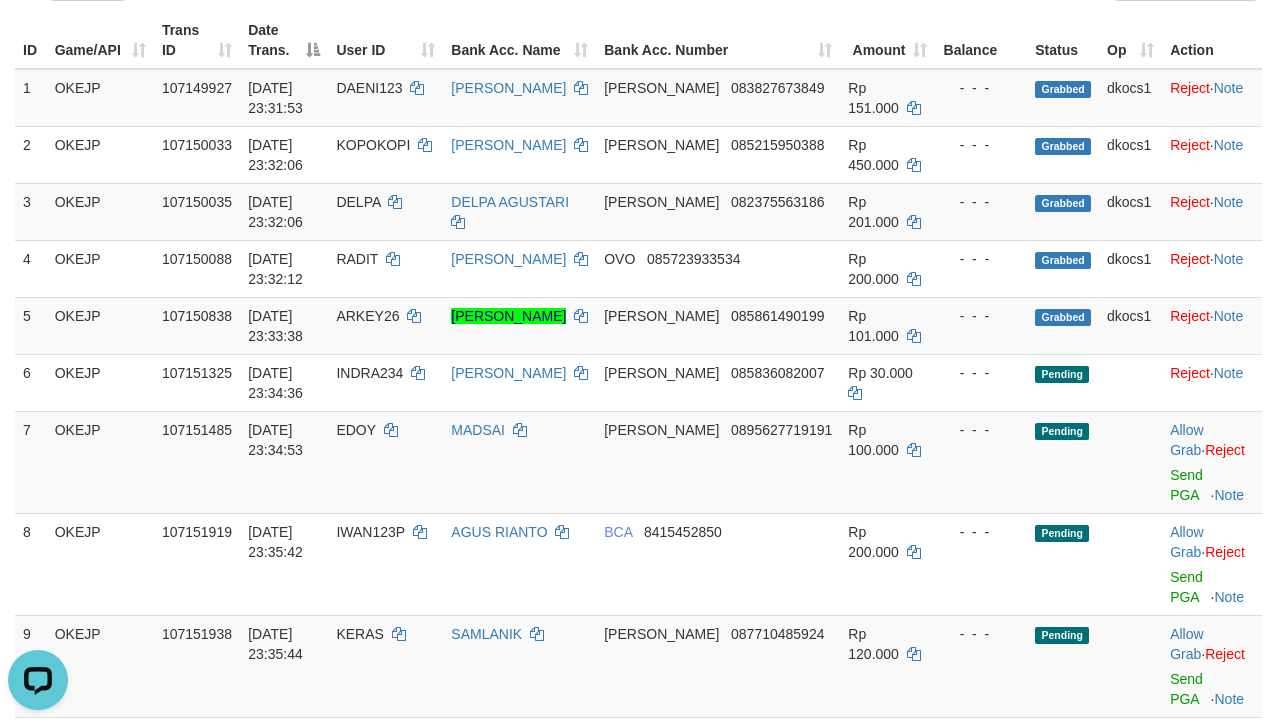 scroll, scrollTop: 0, scrollLeft: 0, axis: both 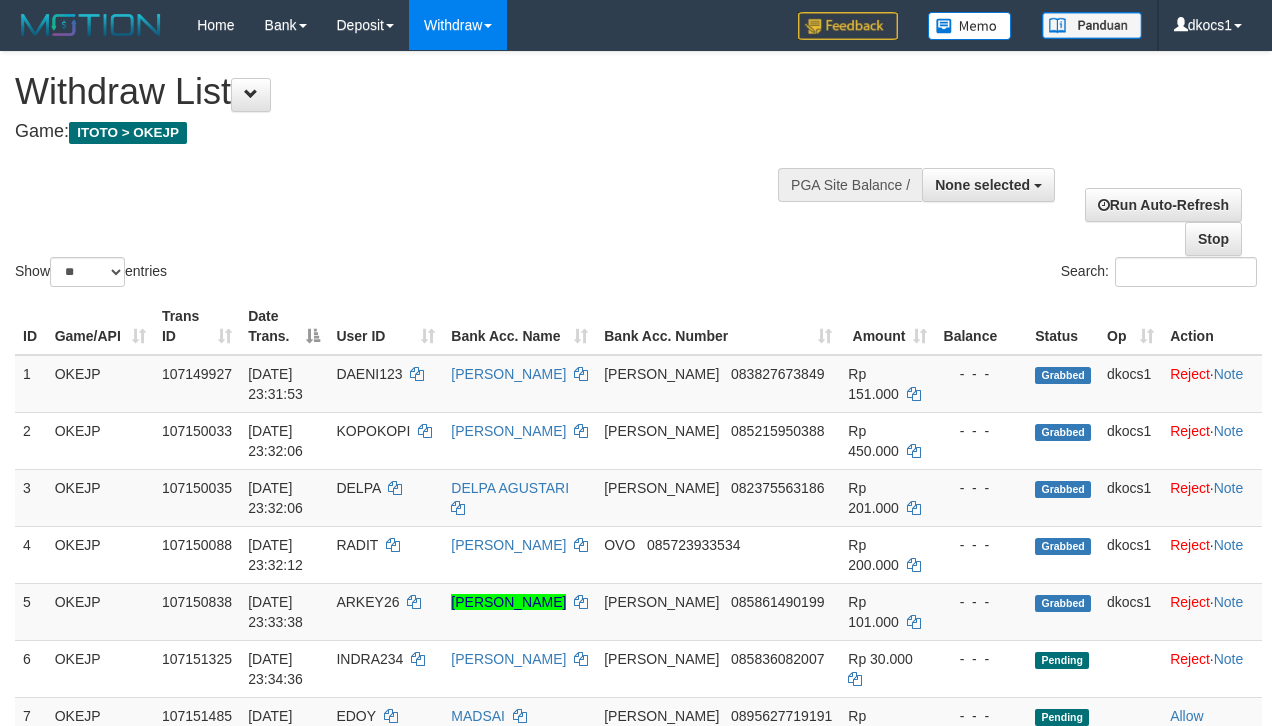select 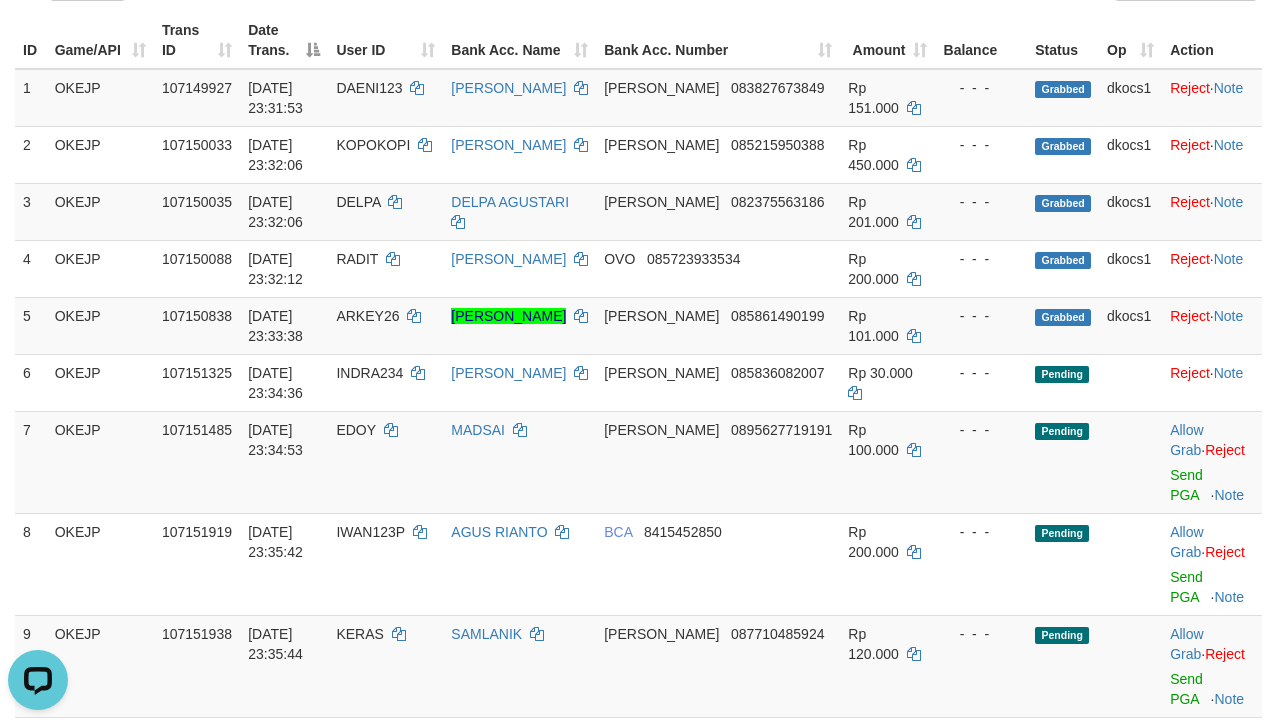 scroll, scrollTop: 0, scrollLeft: 0, axis: both 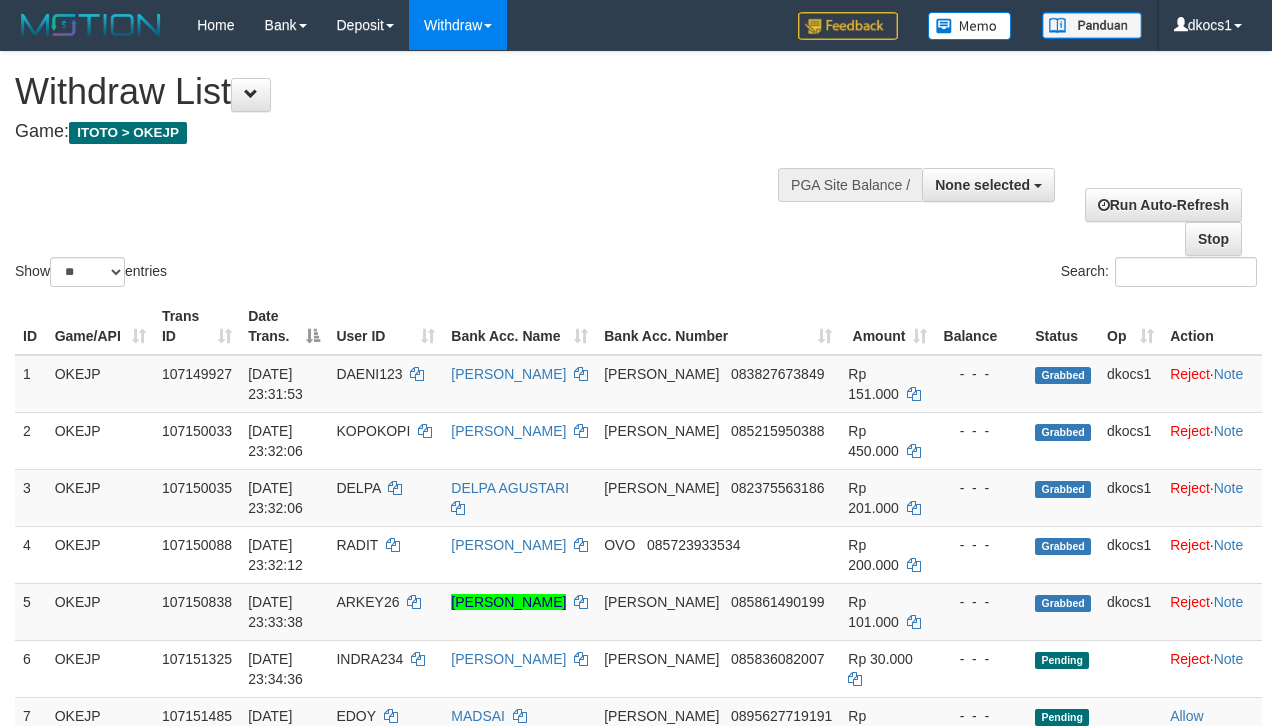 select 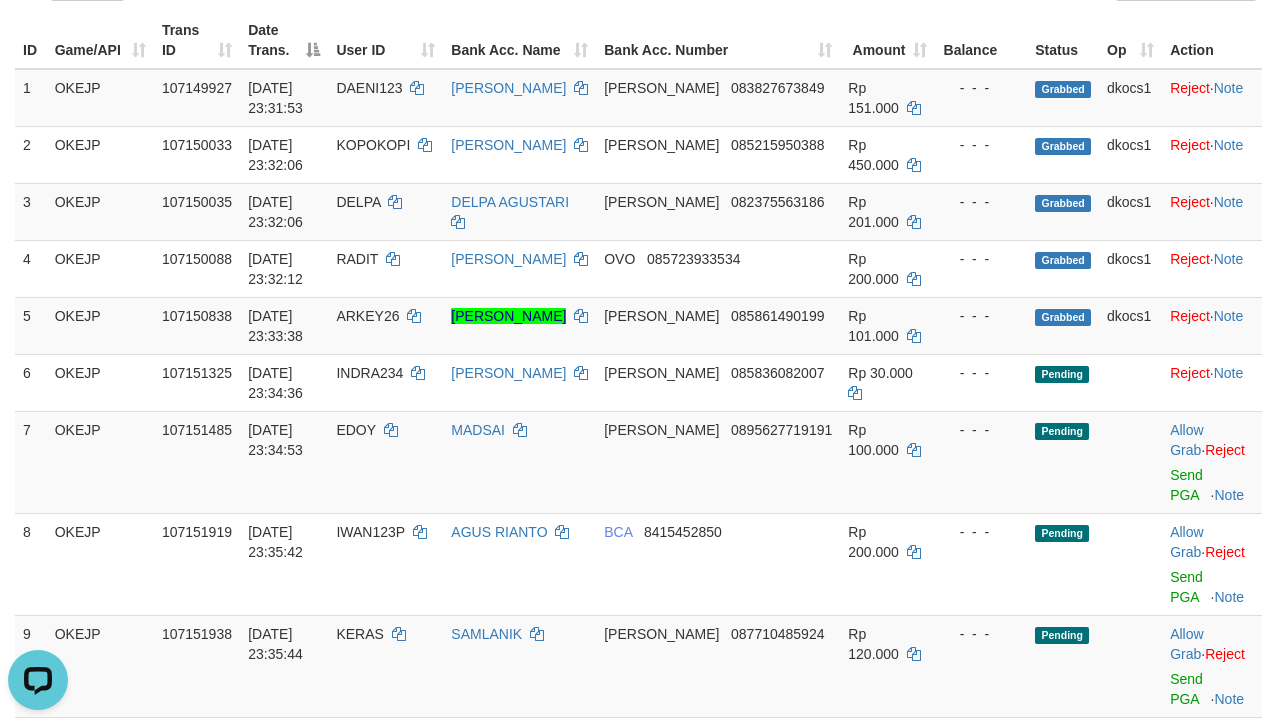 scroll, scrollTop: 0, scrollLeft: 0, axis: both 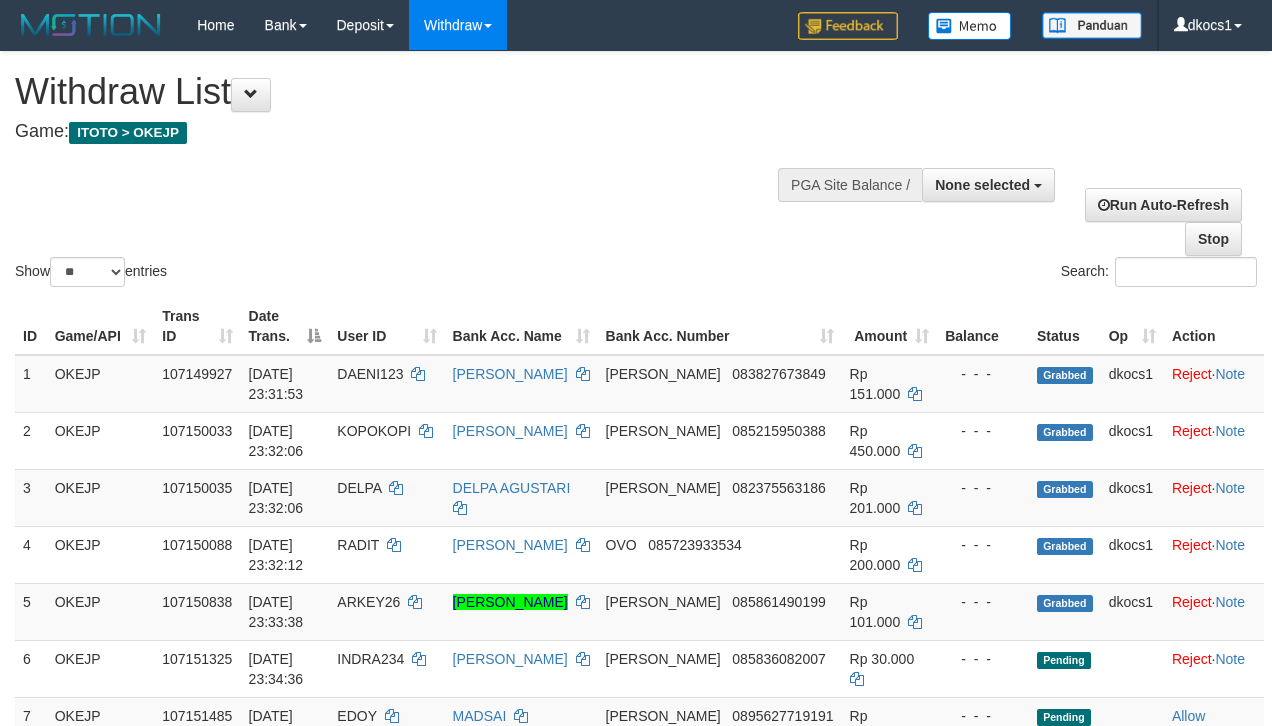 select 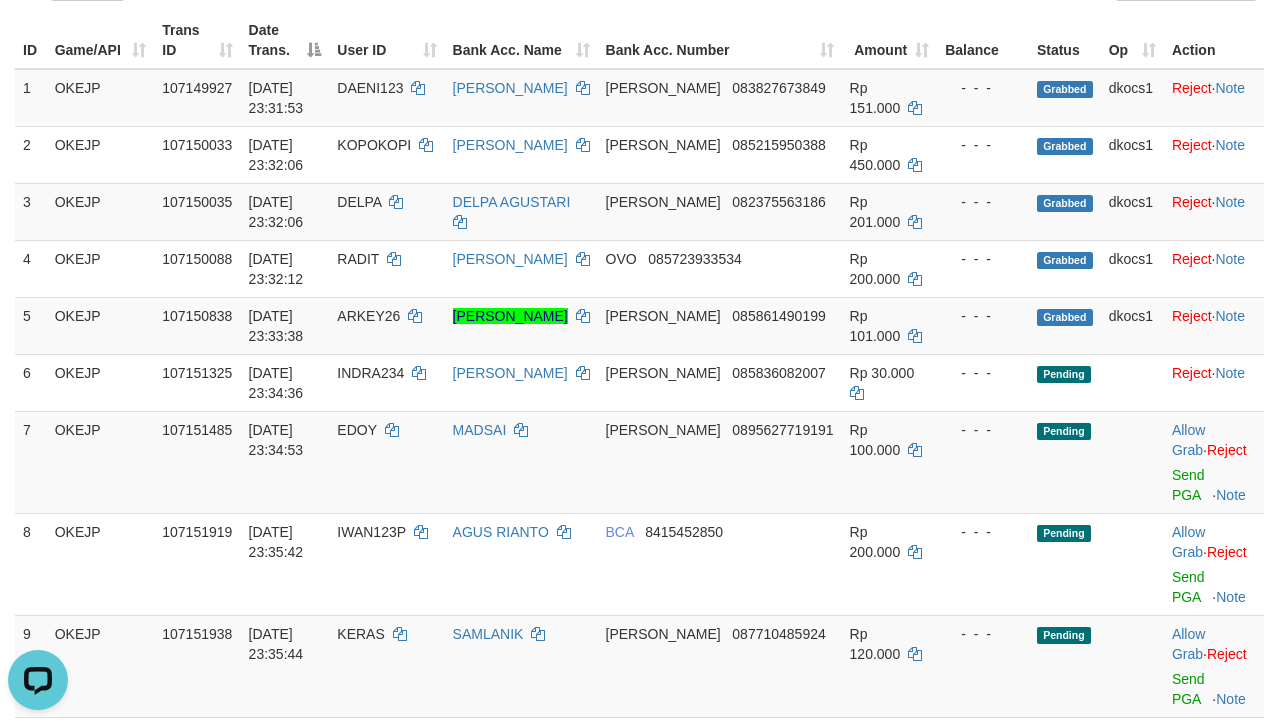 scroll, scrollTop: 0, scrollLeft: 0, axis: both 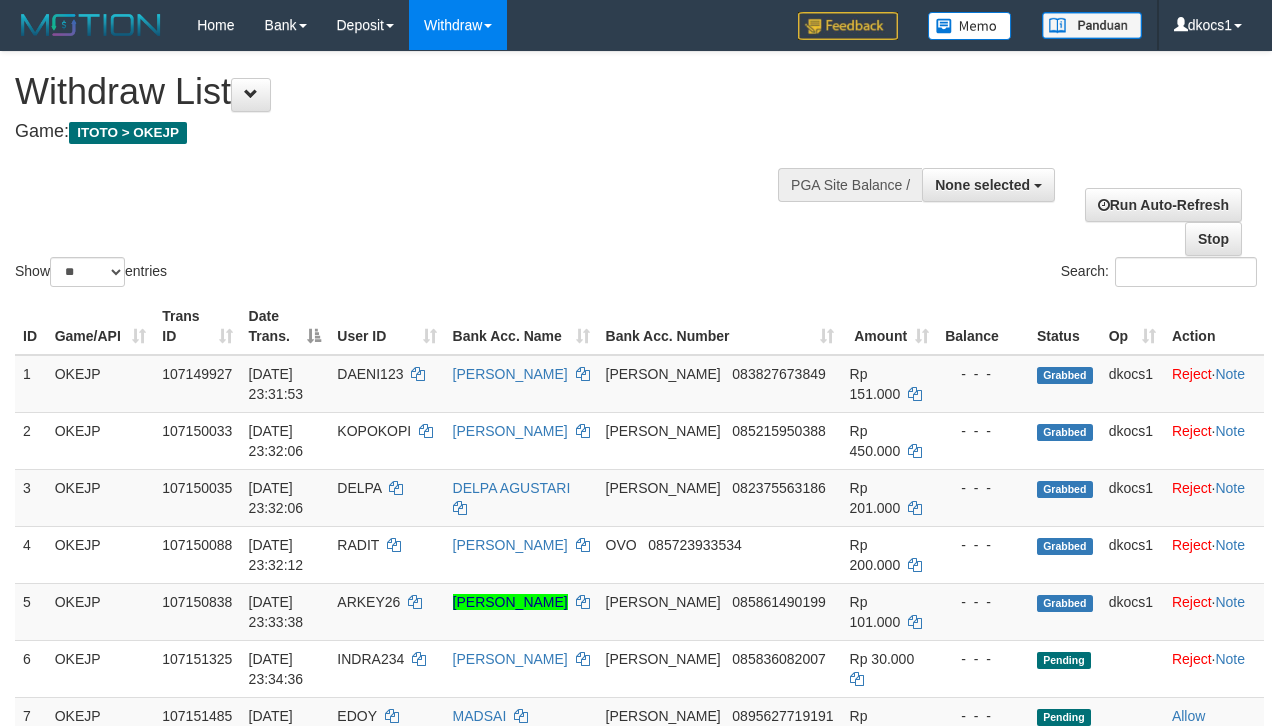 select 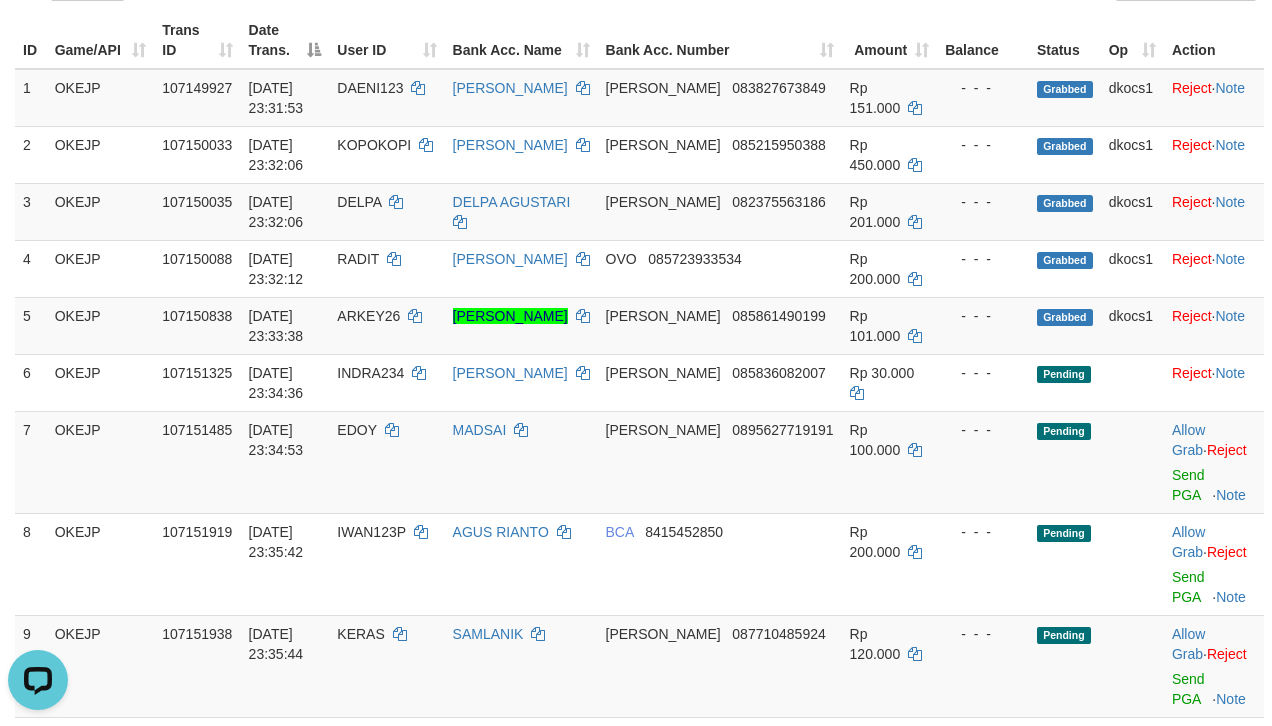 scroll, scrollTop: 0, scrollLeft: 0, axis: both 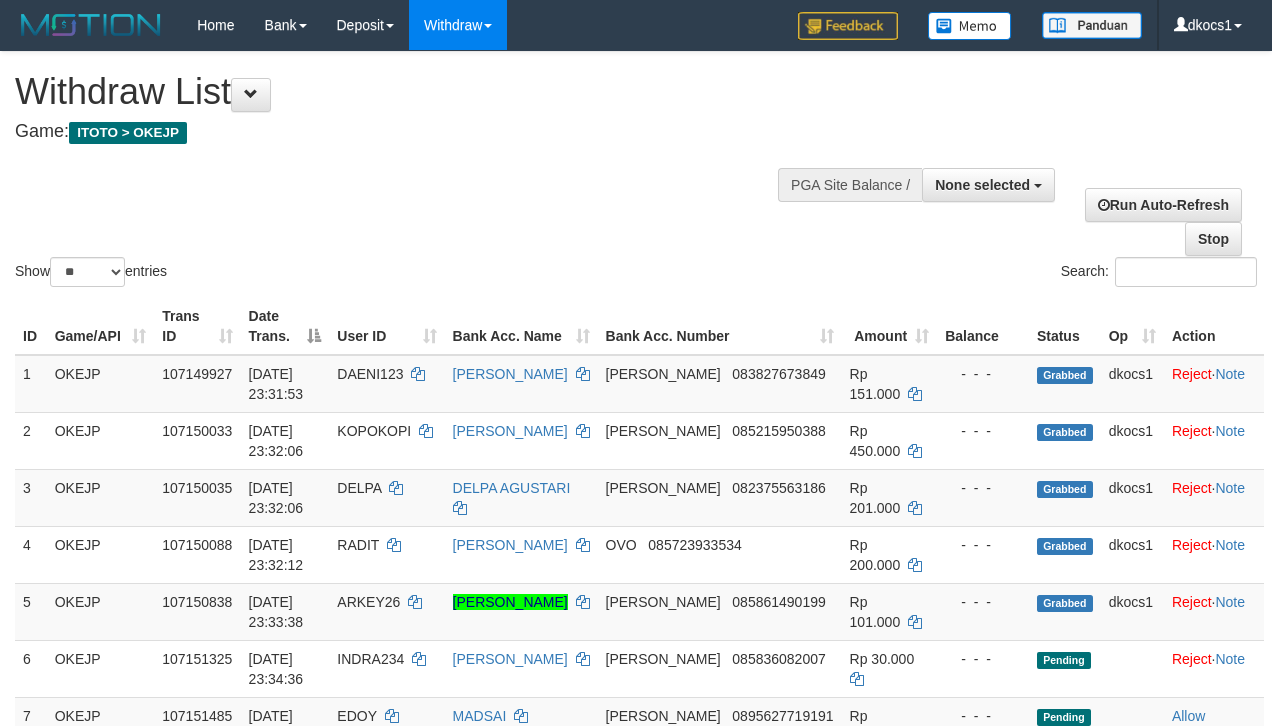 select 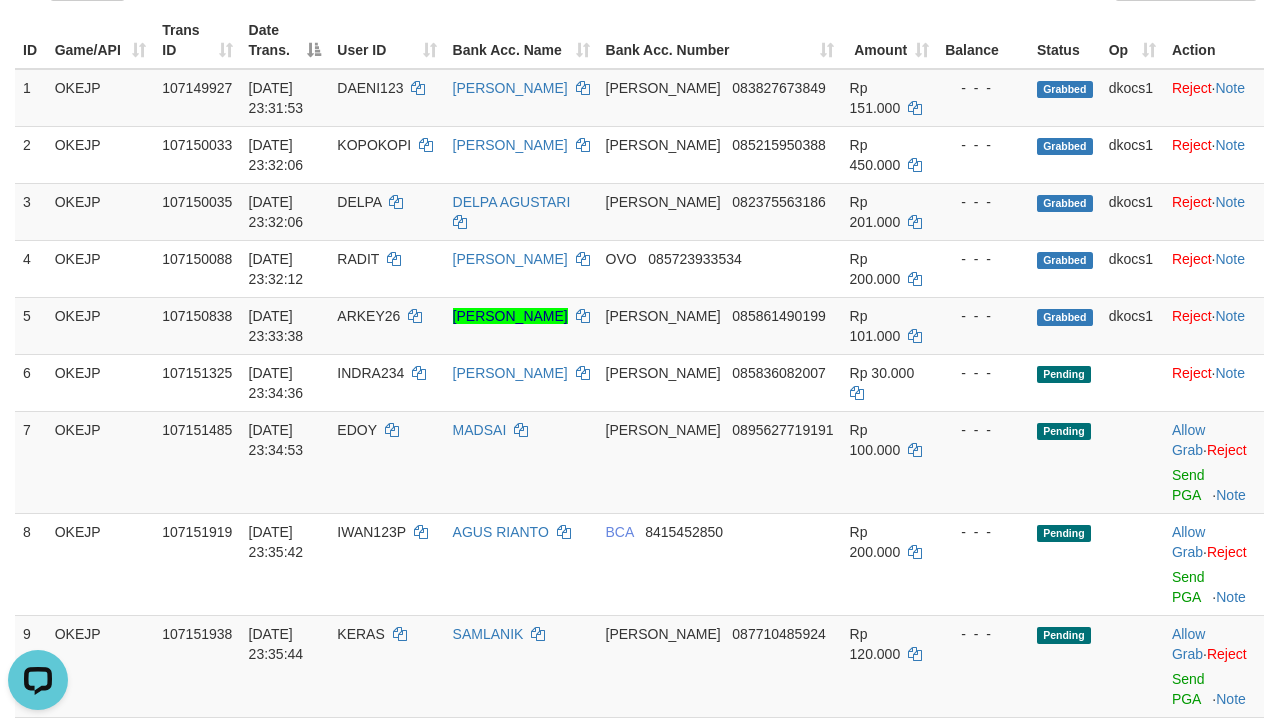 scroll, scrollTop: 0, scrollLeft: 0, axis: both 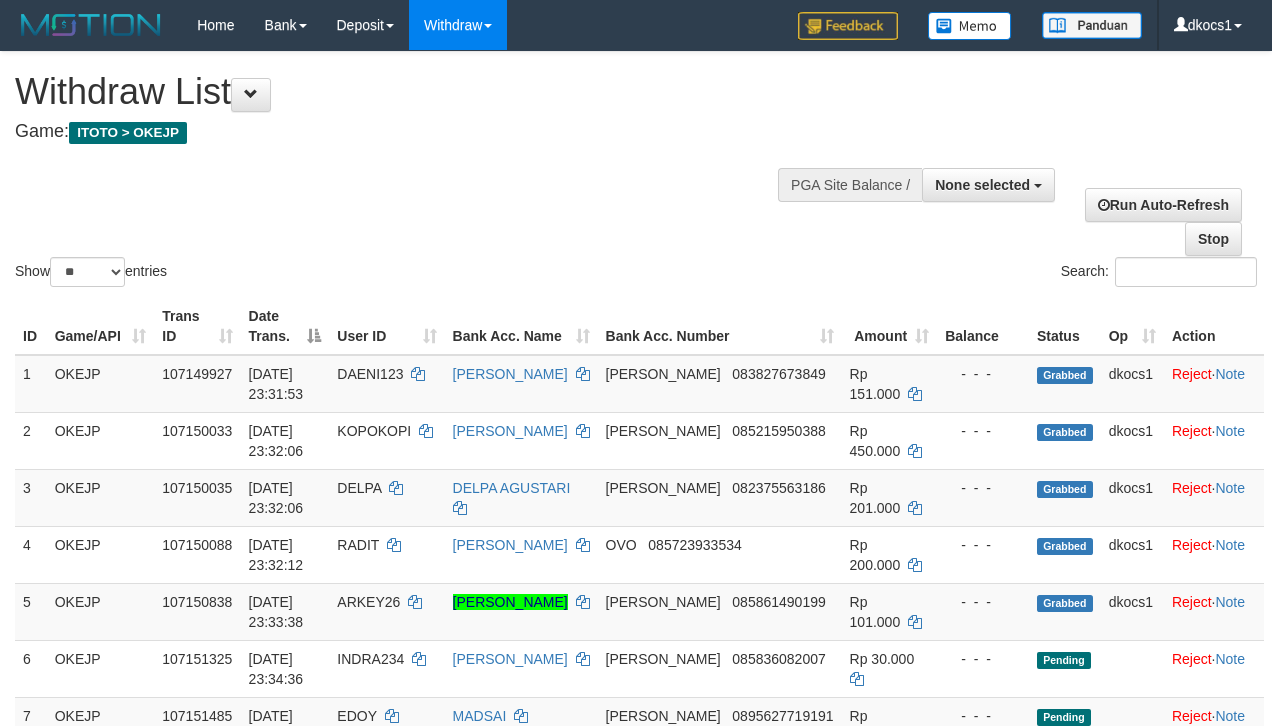 select 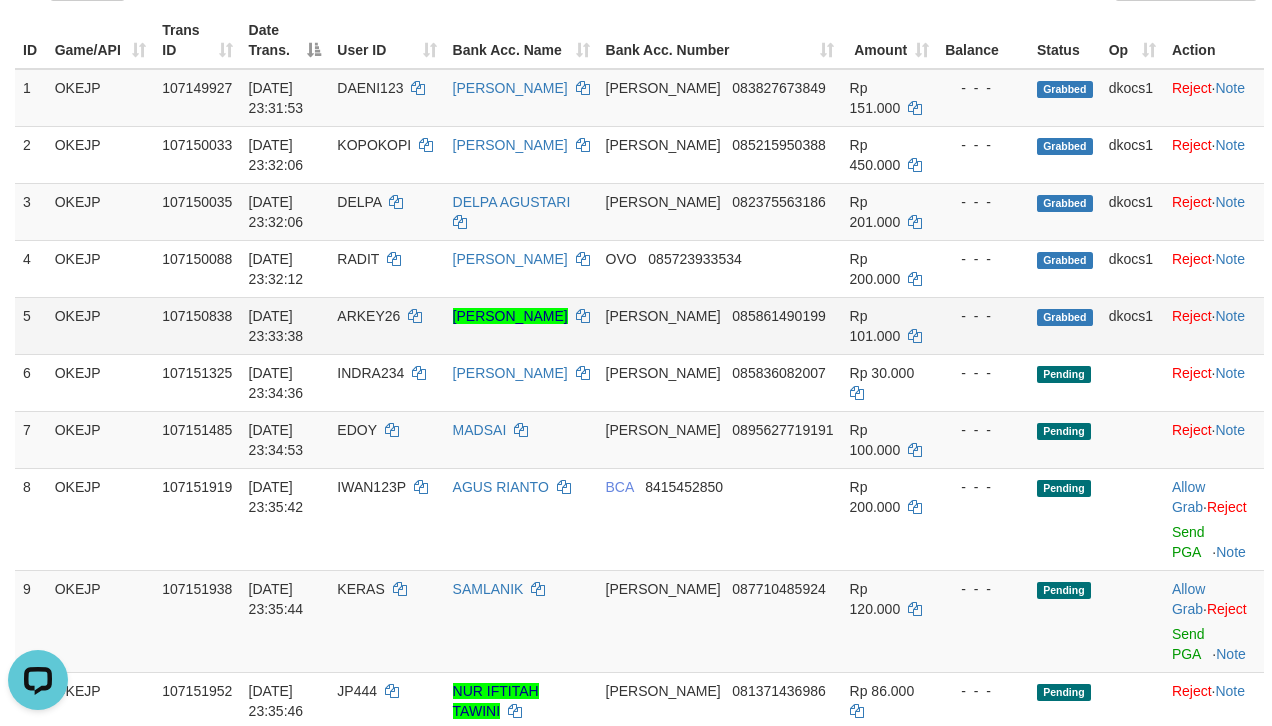 scroll, scrollTop: 0, scrollLeft: 0, axis: both 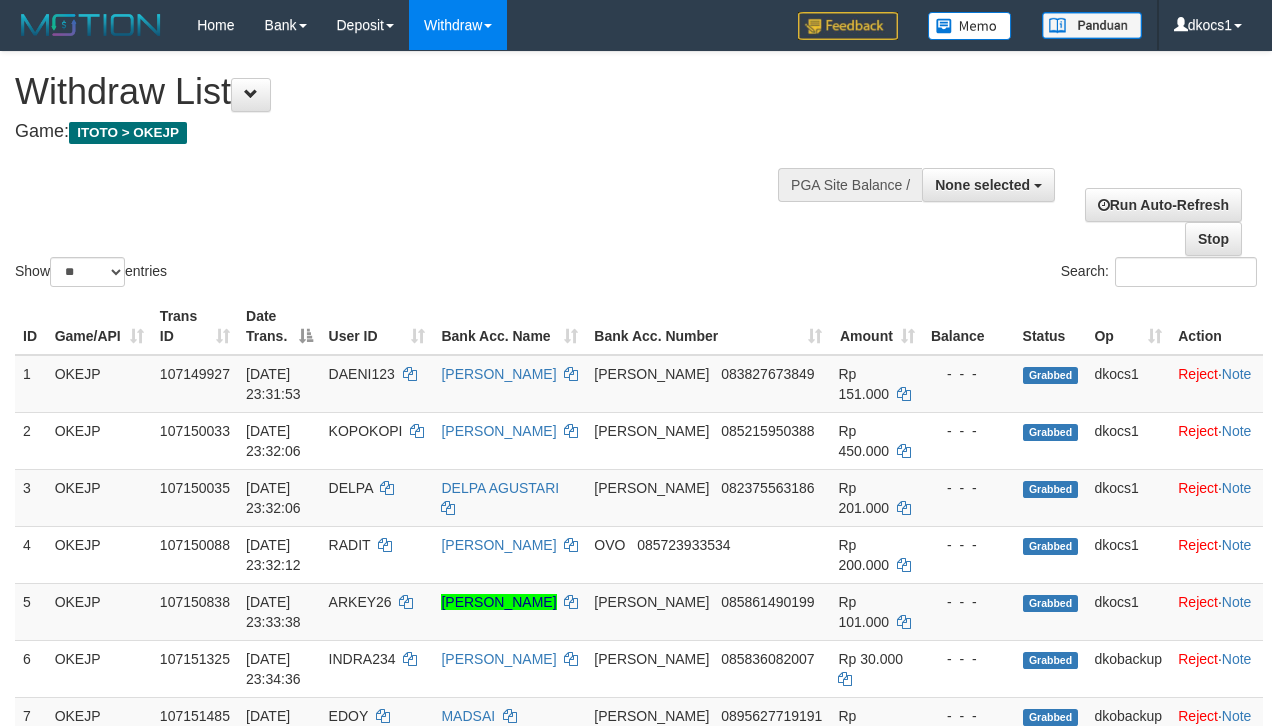 select 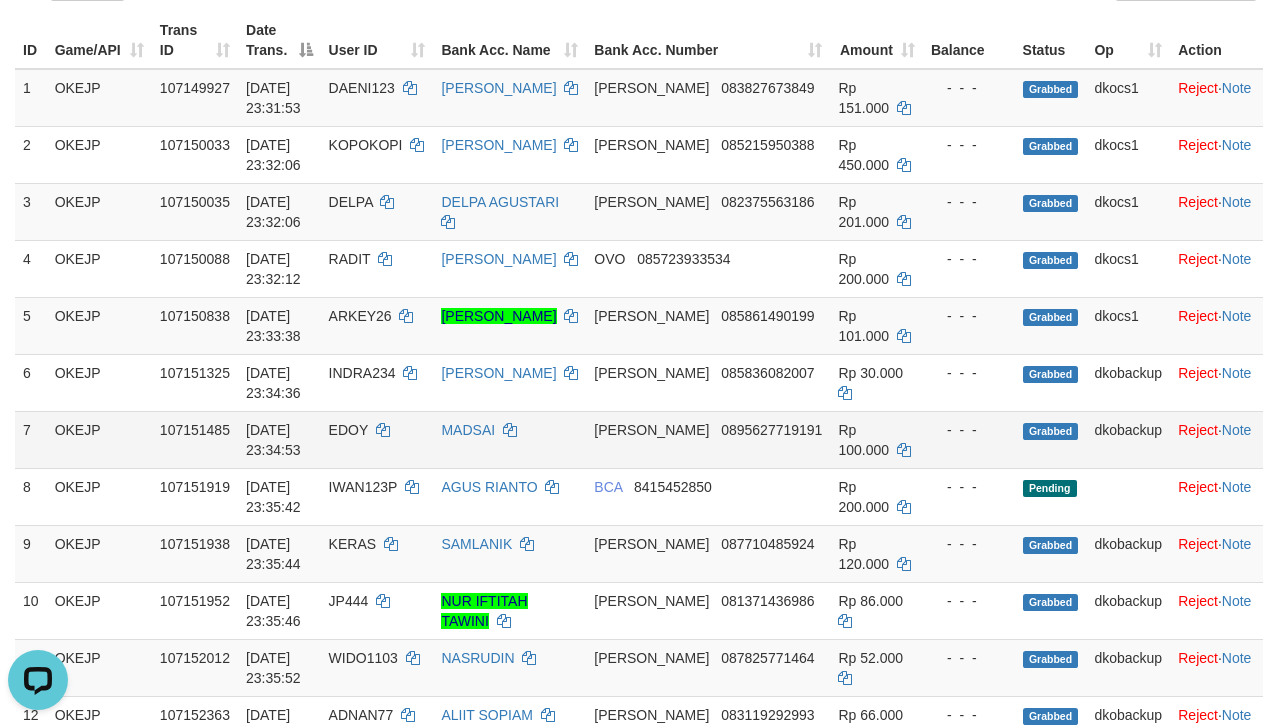 scroll, scrollTop: 0, scrollLeft: 0, axis: both 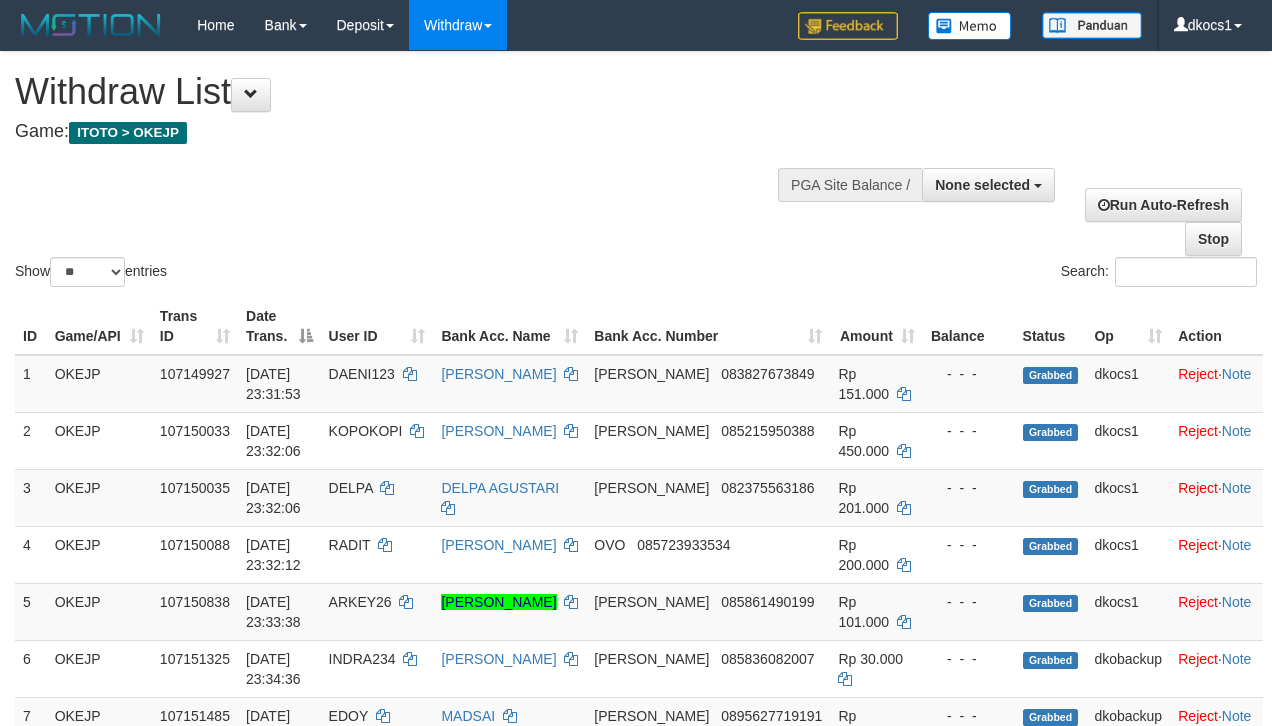 select 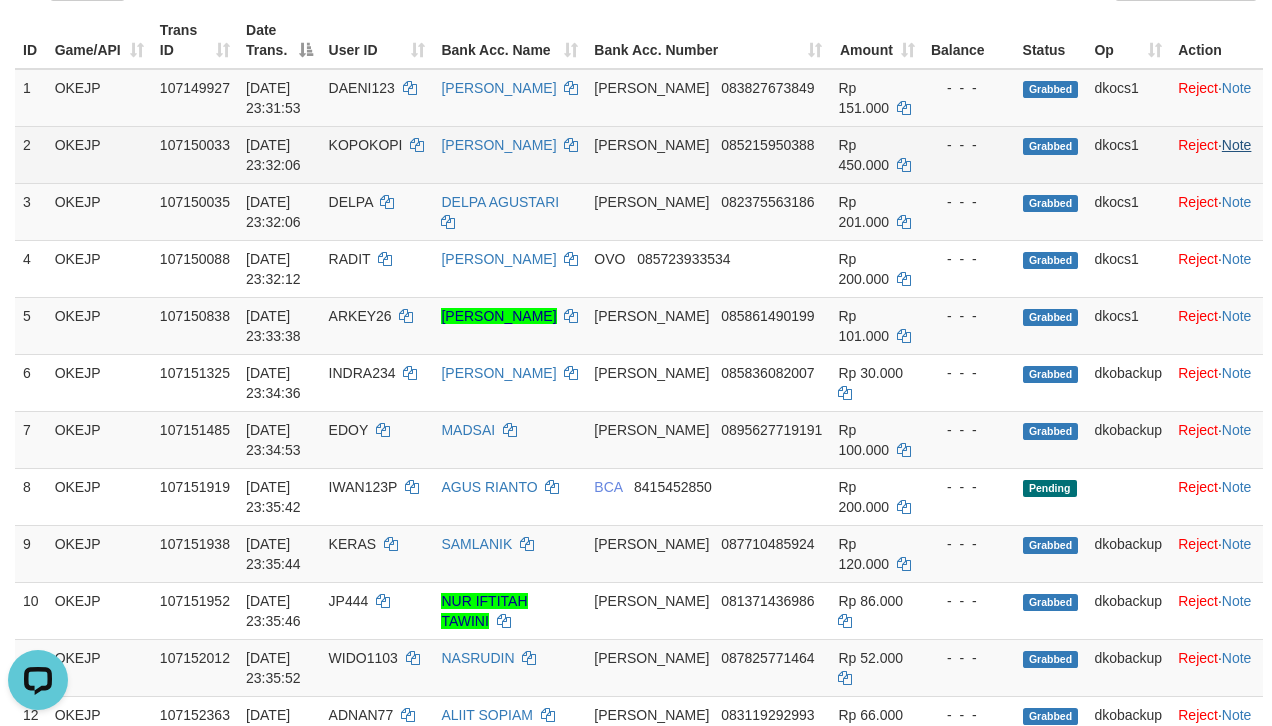 scroll, scrollTop: 0, scrollLeft: 0, axis: both 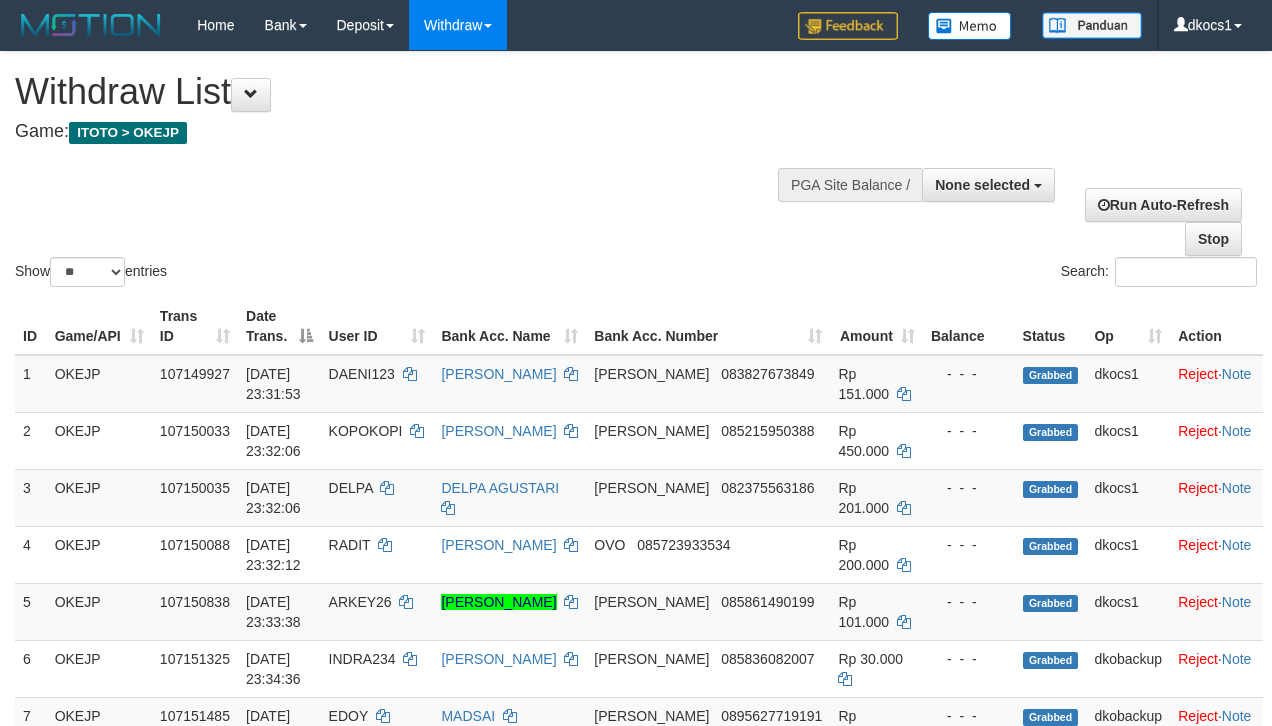select 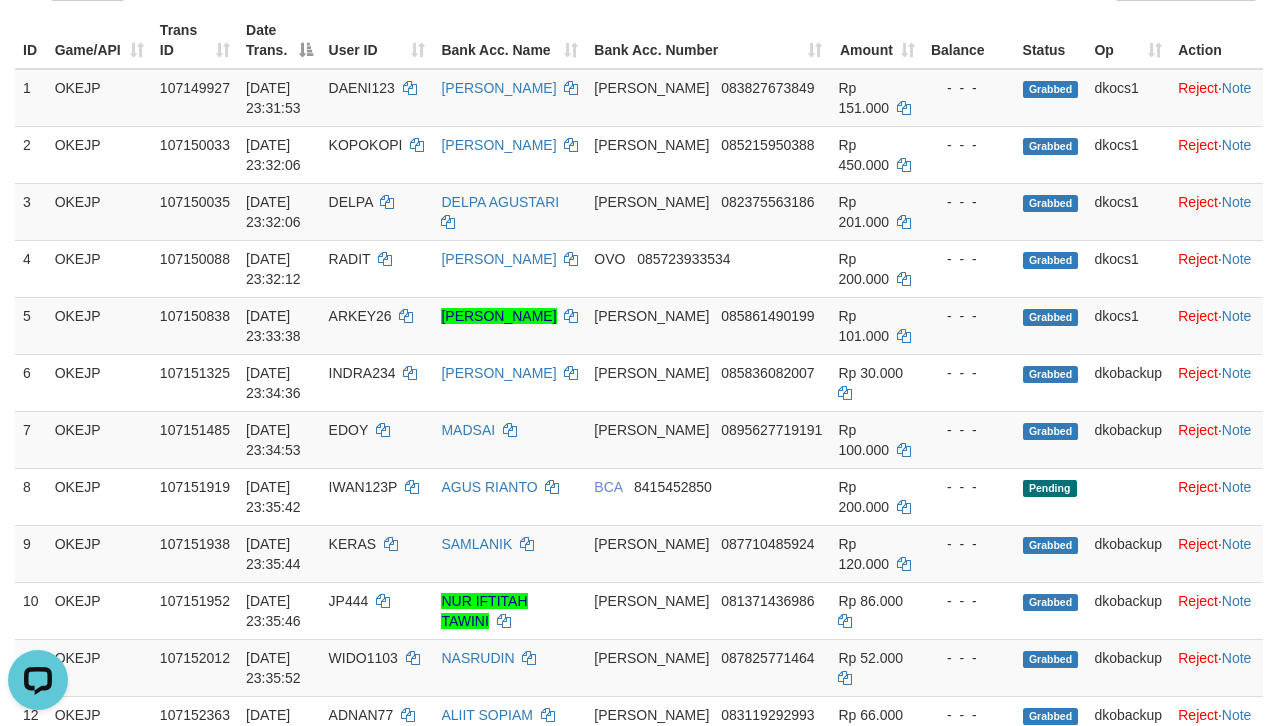 scroll, scrollTop: 0, scrollLeft: 0, axis: both 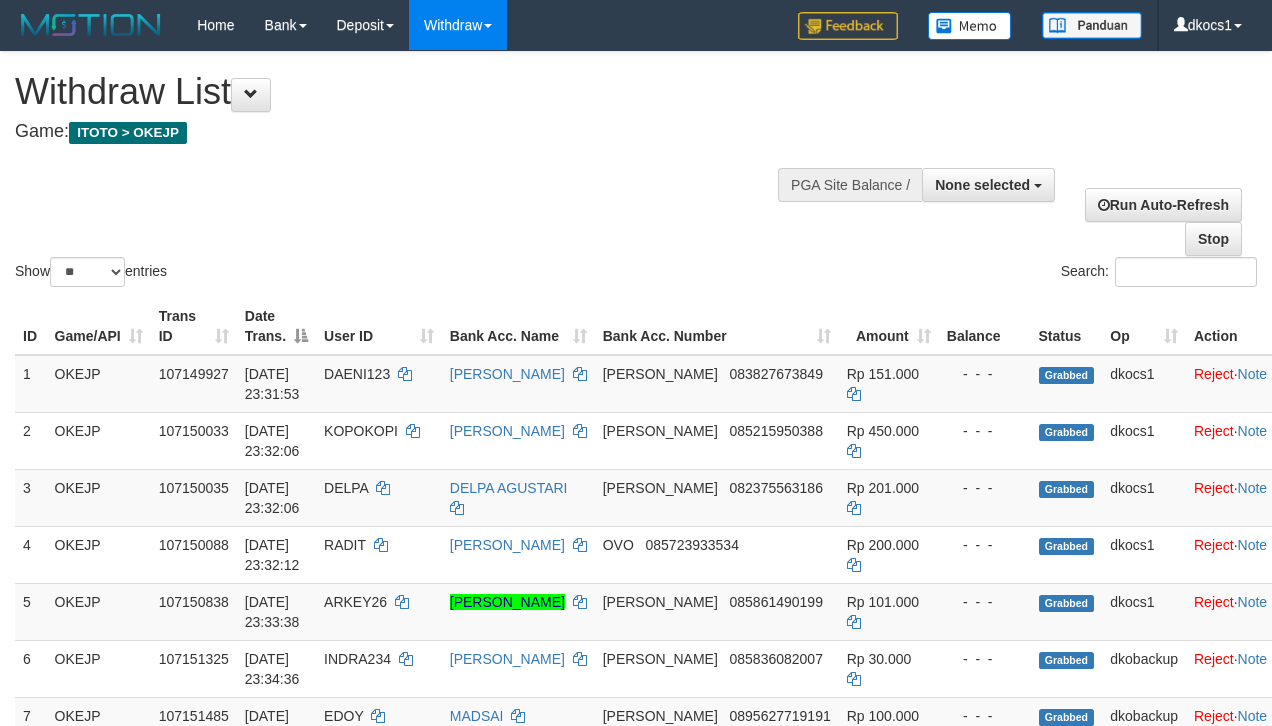 select 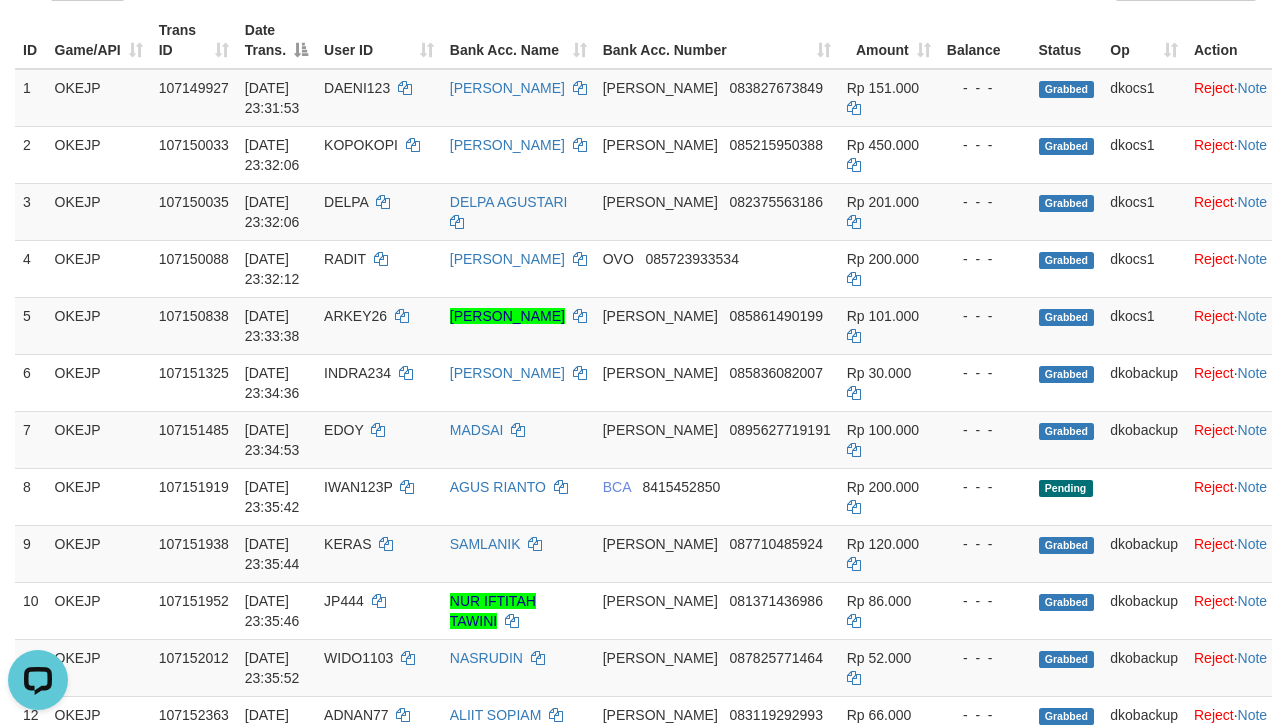 scroll, scrollTop: 0, scrollLeft: 0, axis: both 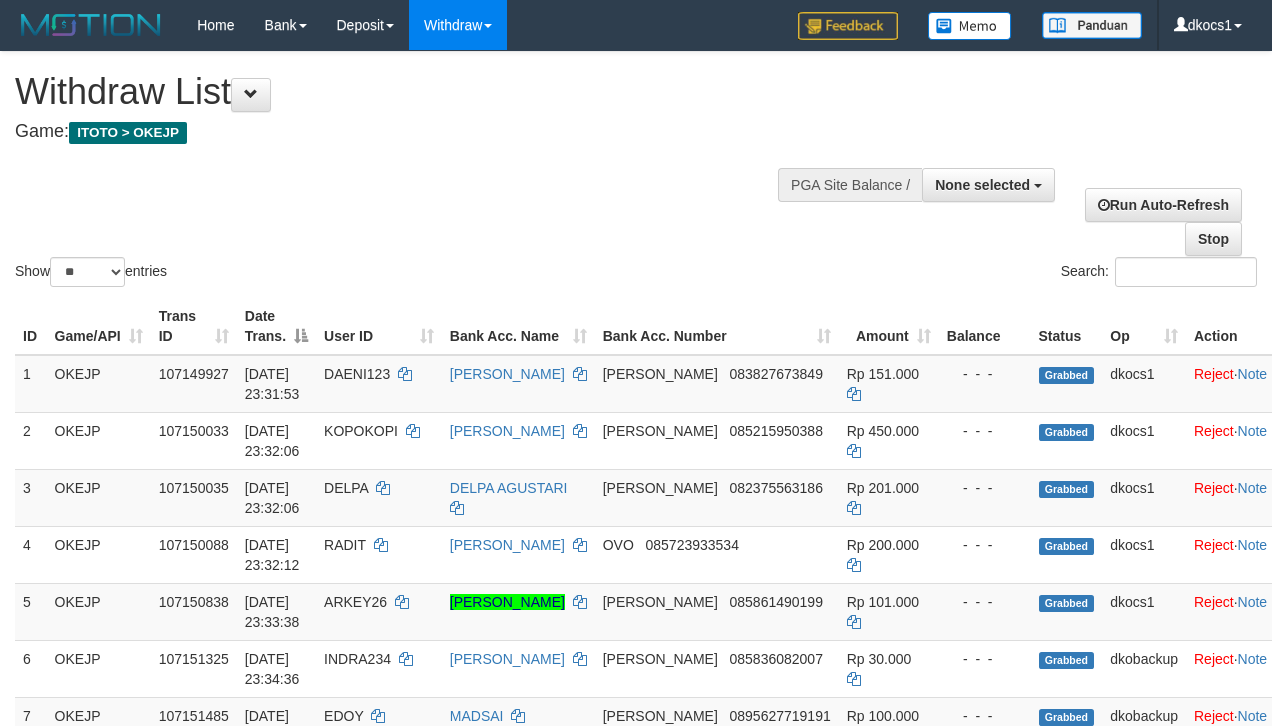 select 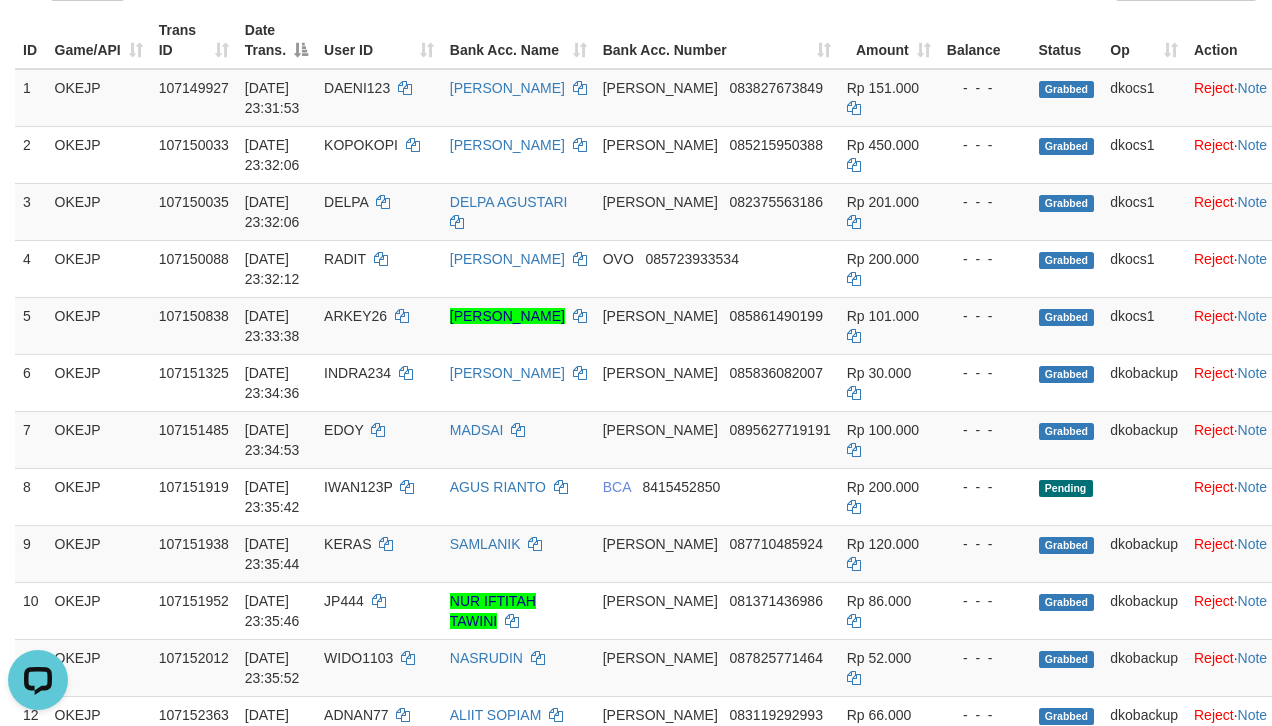 scroll, scrollTop: 0, scrollLeft: 0, axis: both 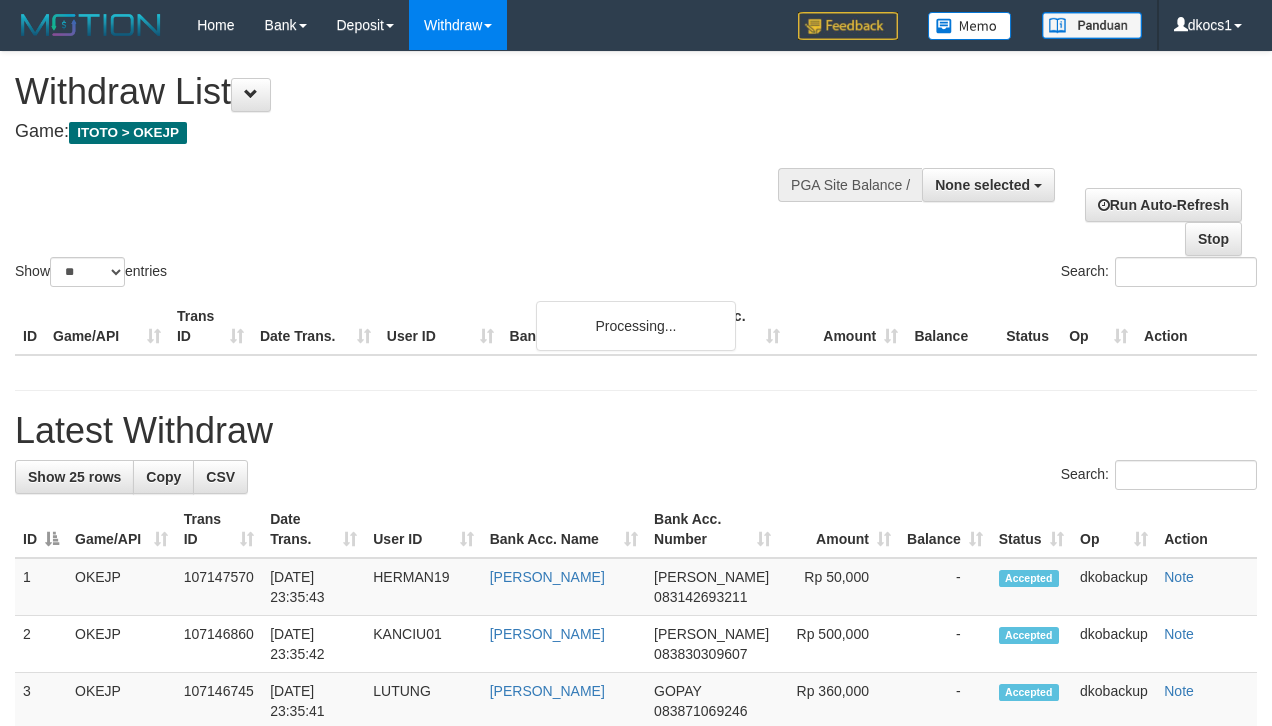 select 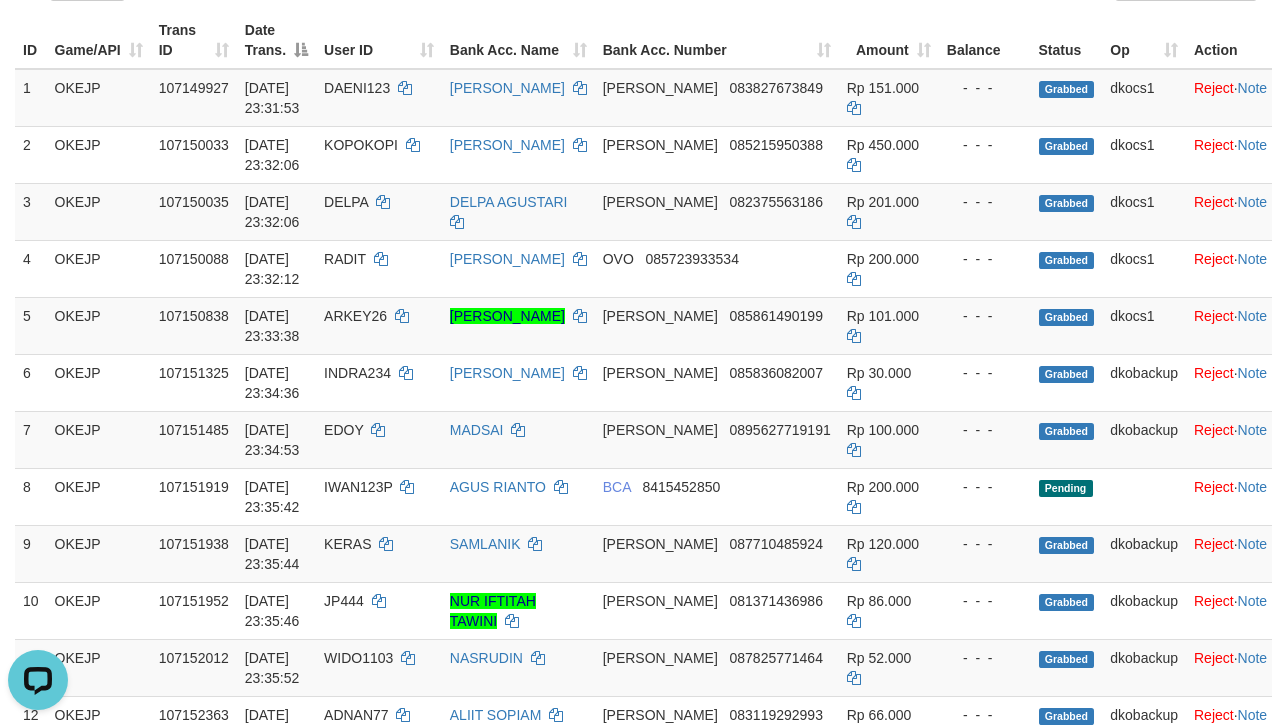 scroll, scrollTop: 0, scrollLeft: 0, axis: both 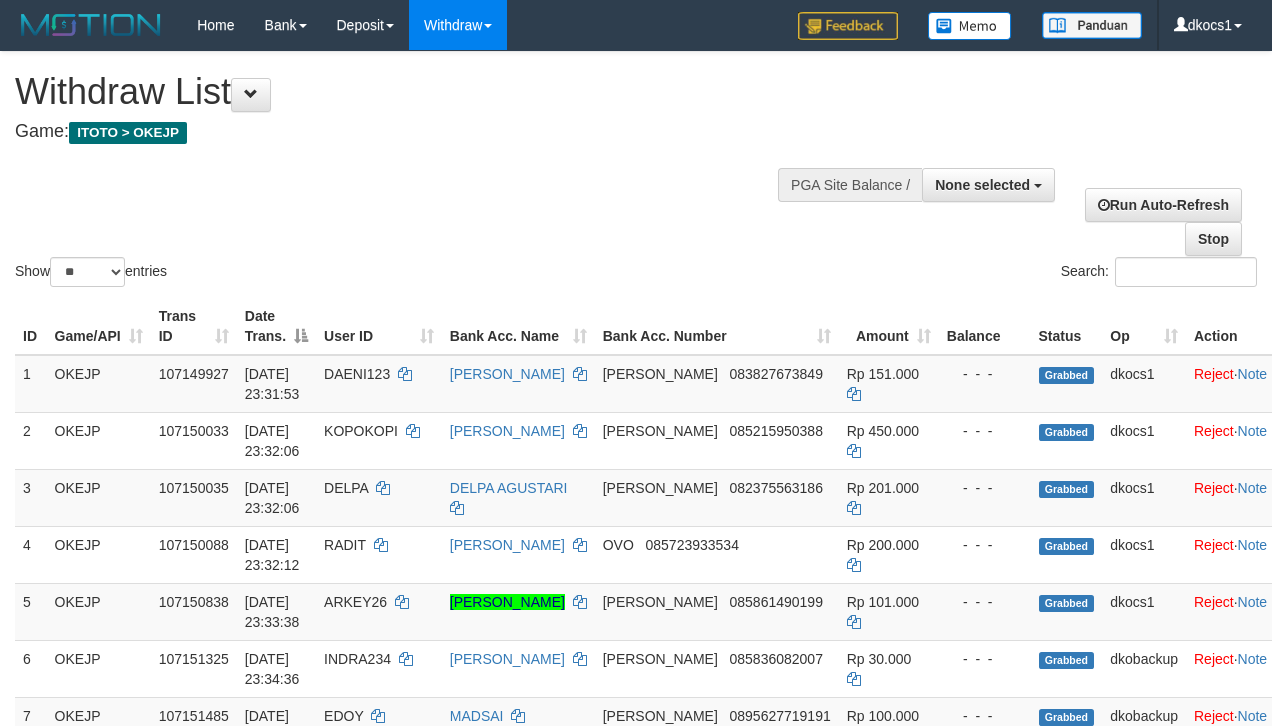 select 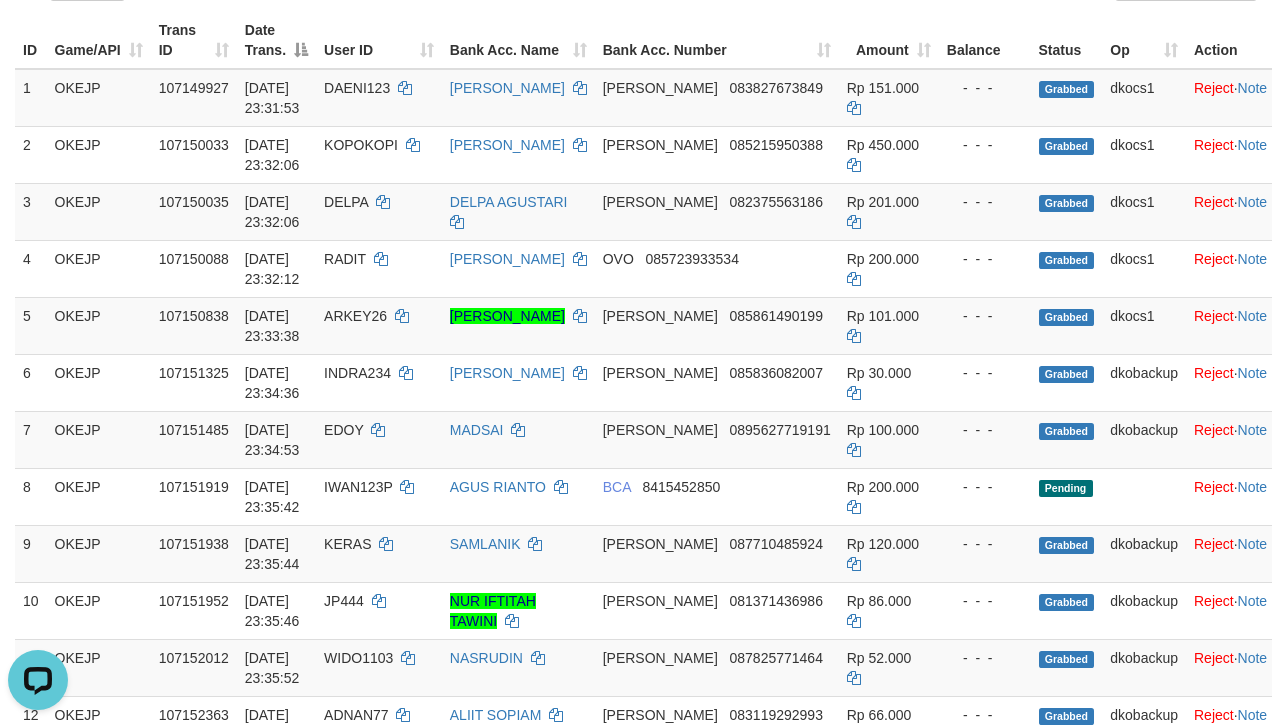 scroll, scrollTop: 0, scrollLeft: 0, axis: both 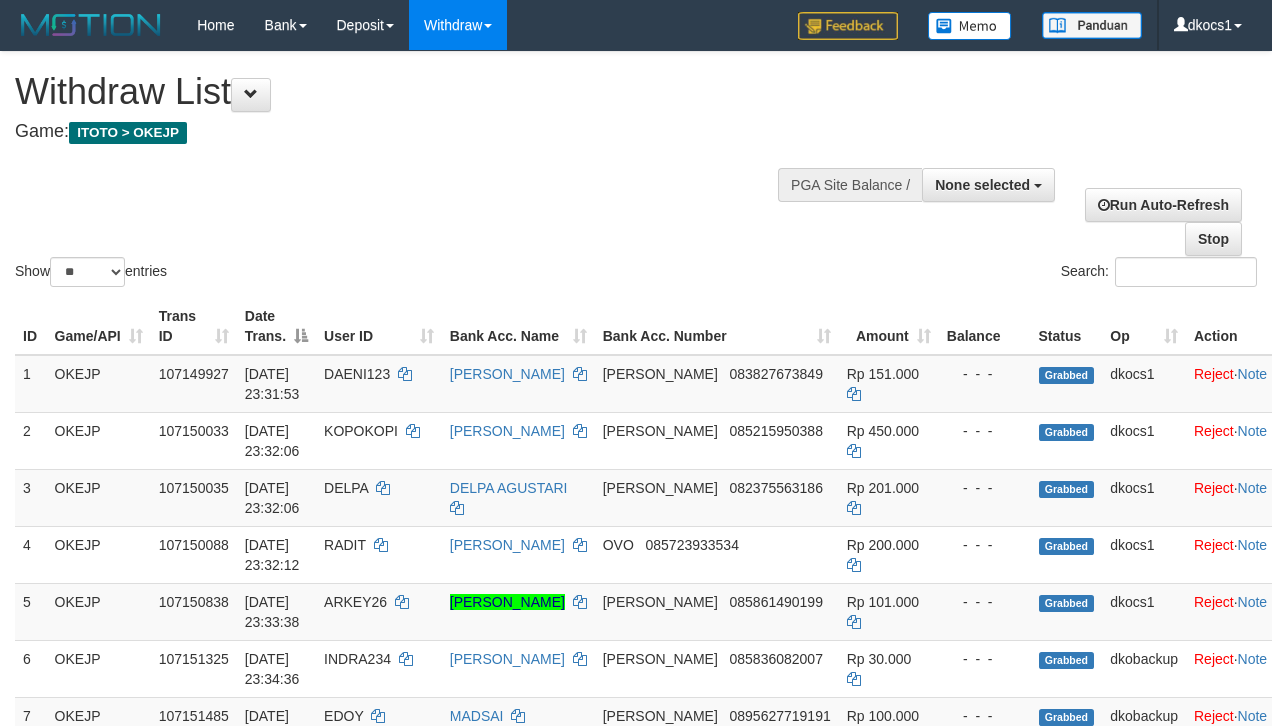 select 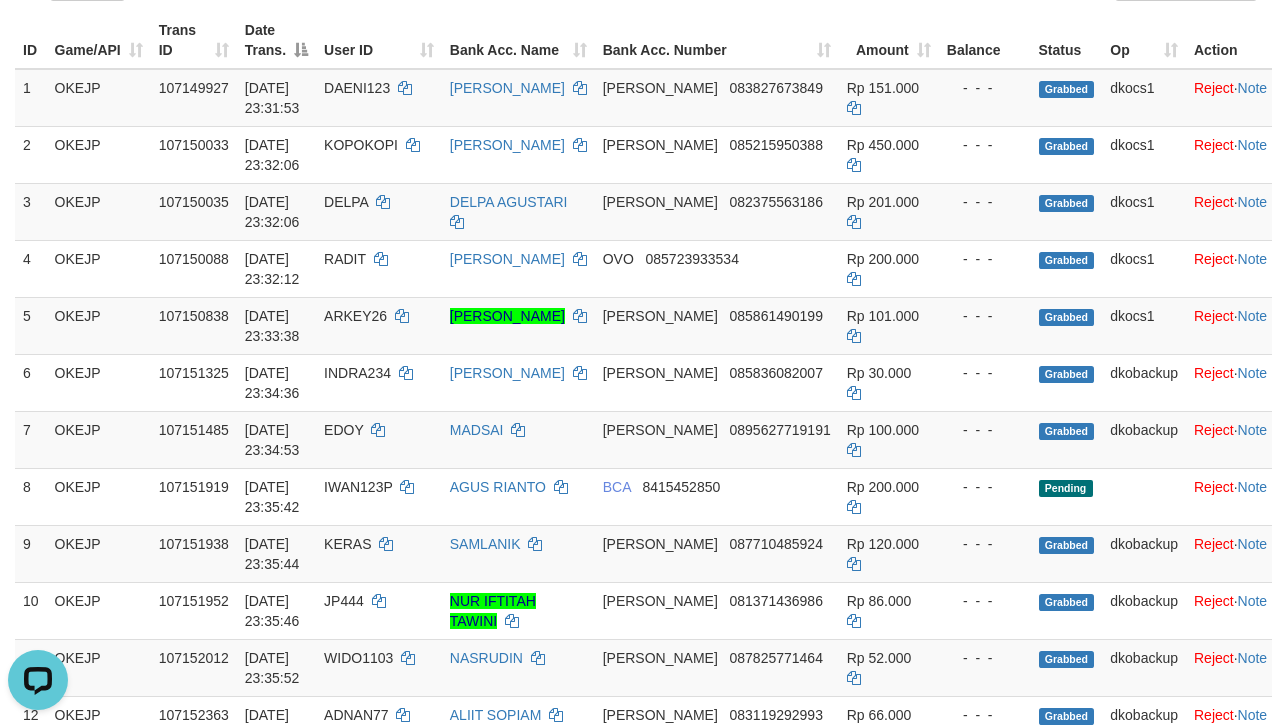 scroll, scrollTop: 0, scrollLeft: 0, axis: both 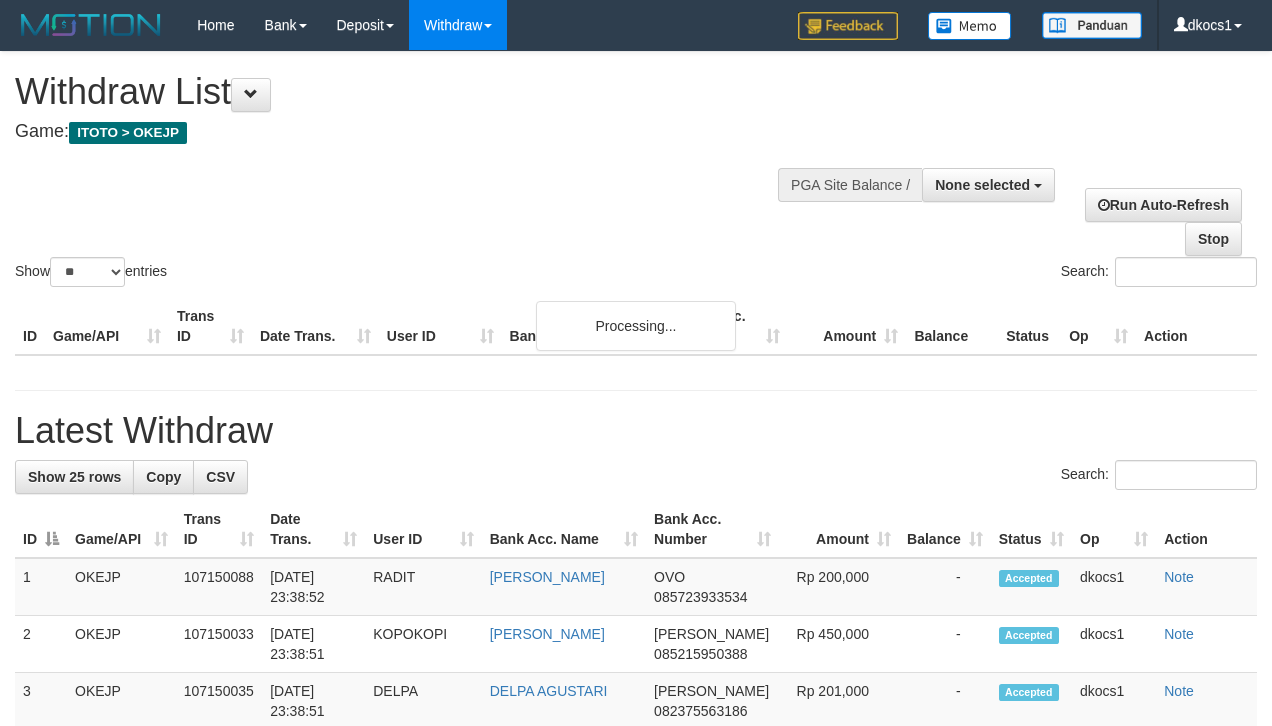 select 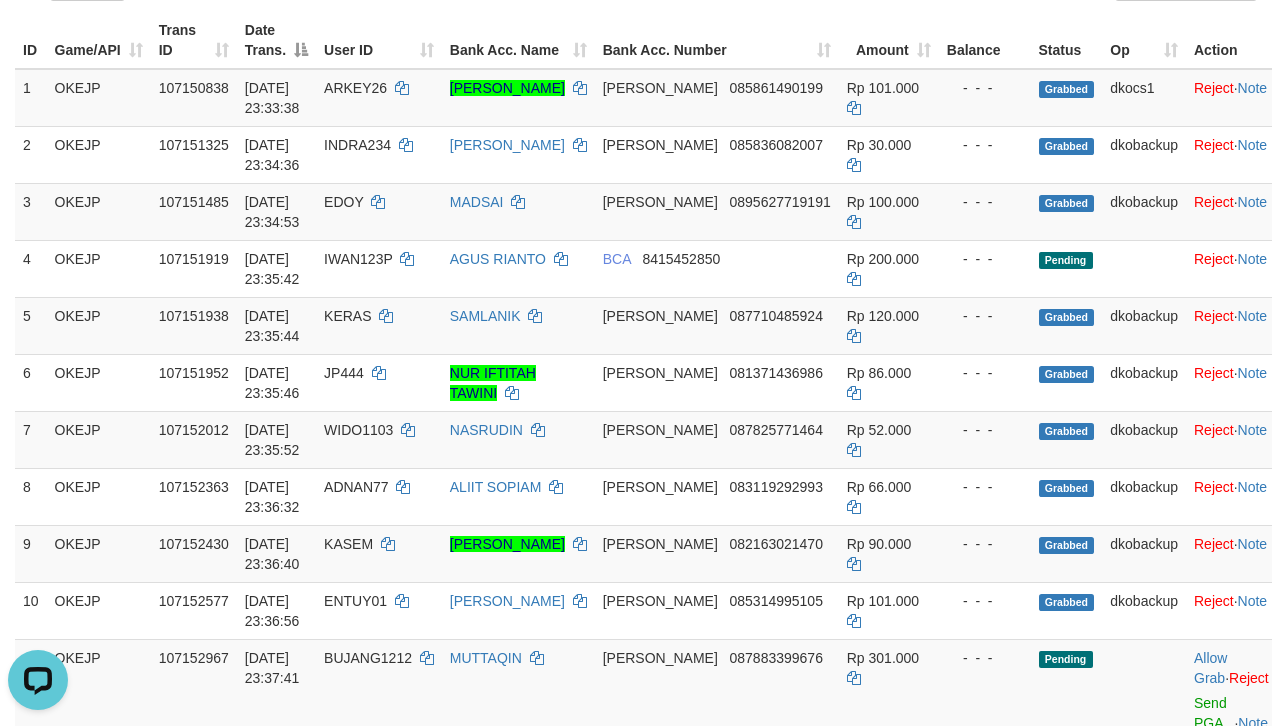 scroll, scrollTop: 0, scrollLeft: 0, axis: both 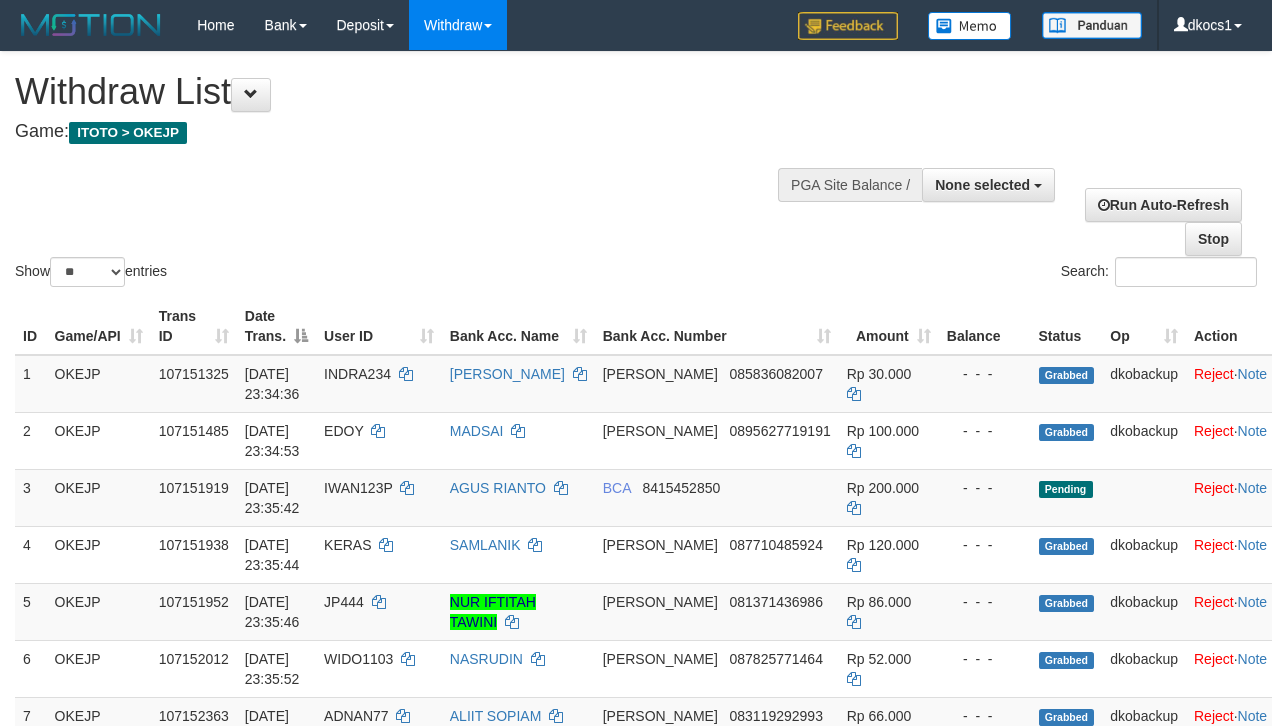 select 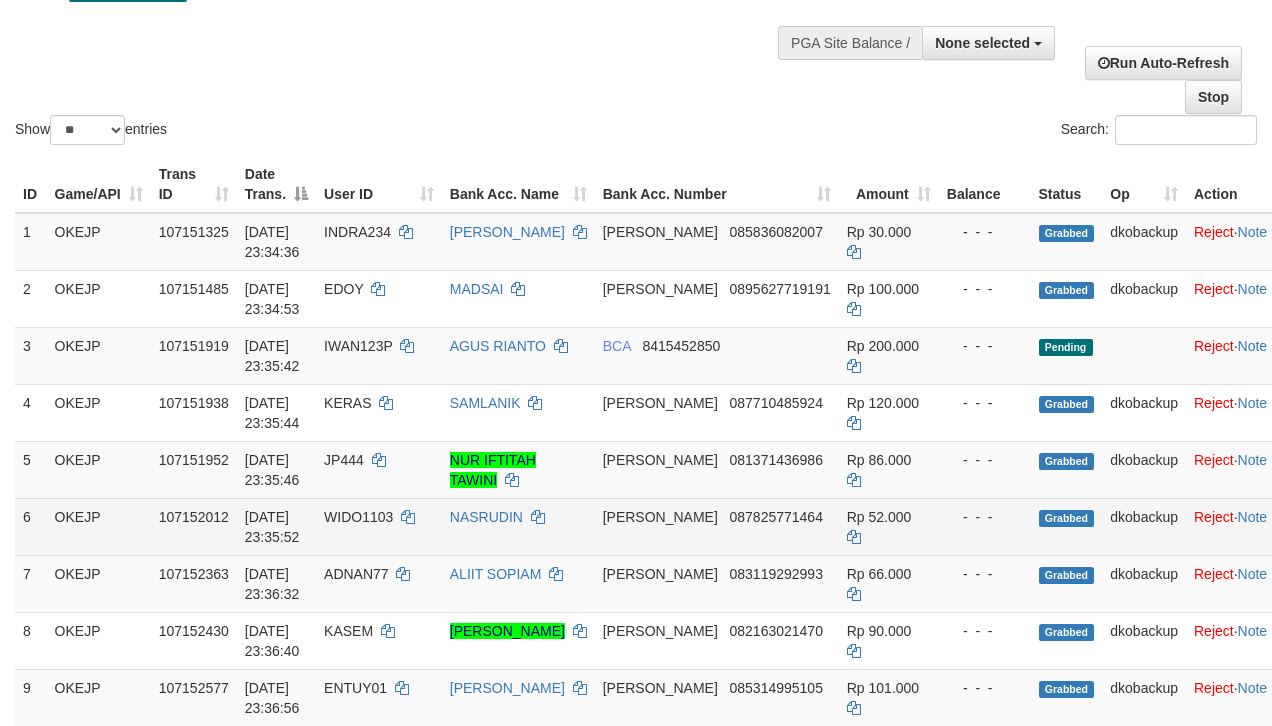 scroll, scrollTop: 76, scrollLeft: 0, axis: vertical 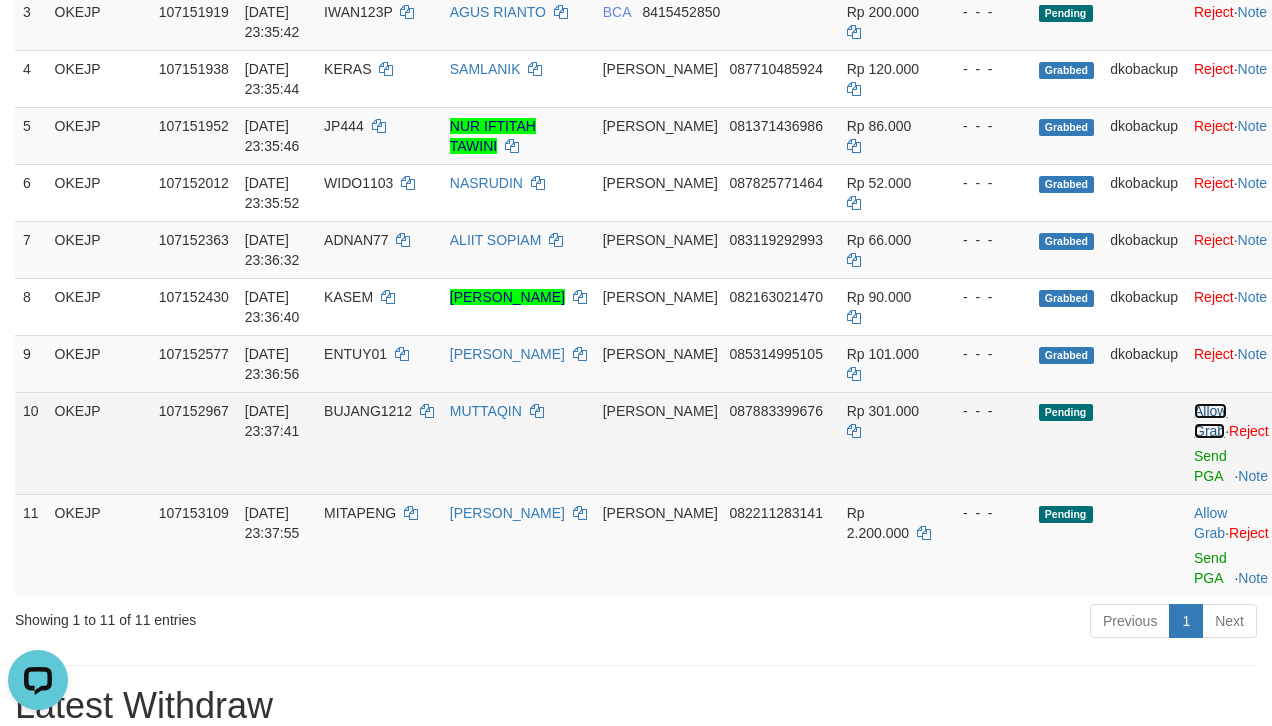 click on "Allow Grab" at bounding box center (1210, 421) 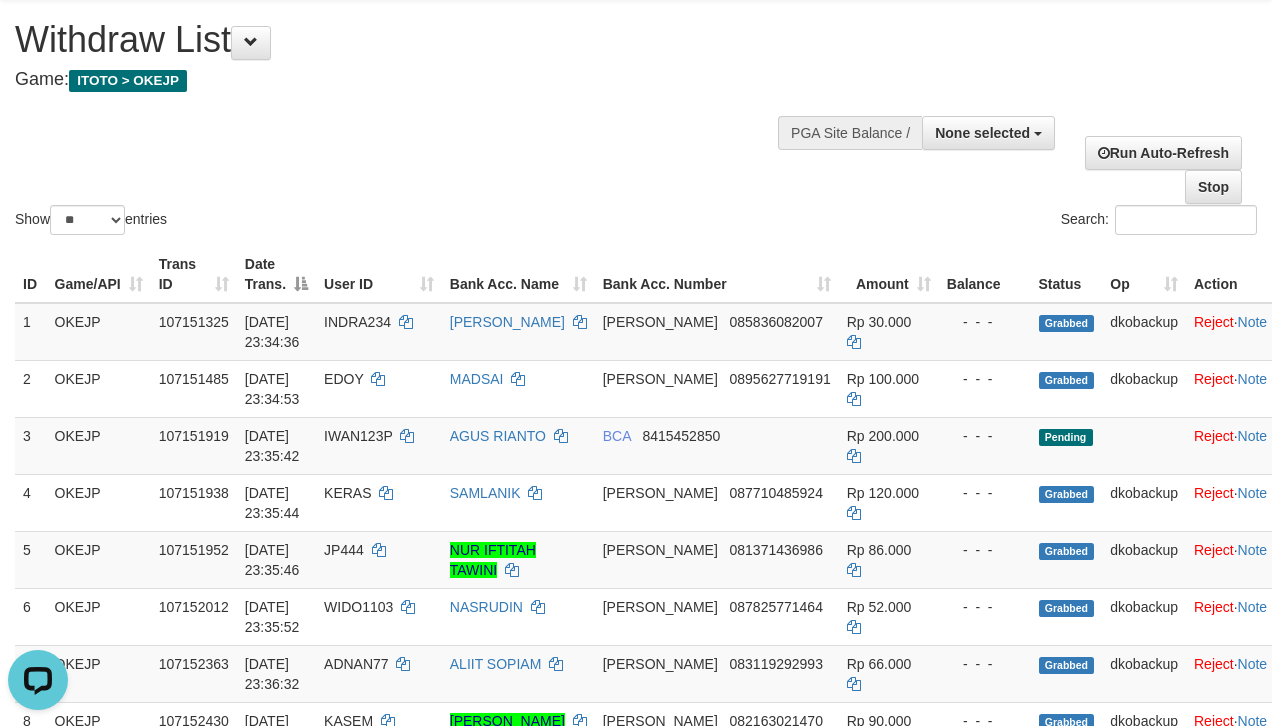 scroll, scrollTop: 0, scrollLeft: 0, axis: both 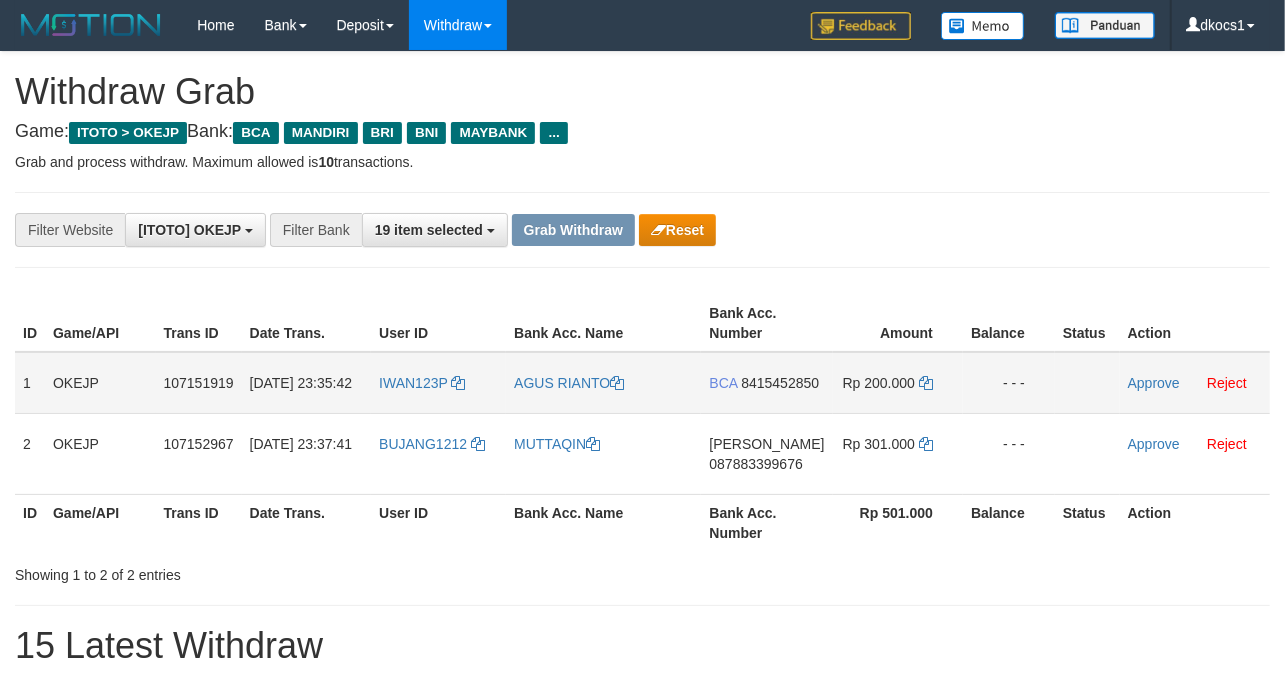 click on "IWAN123P" at bounding box center (438, 383) 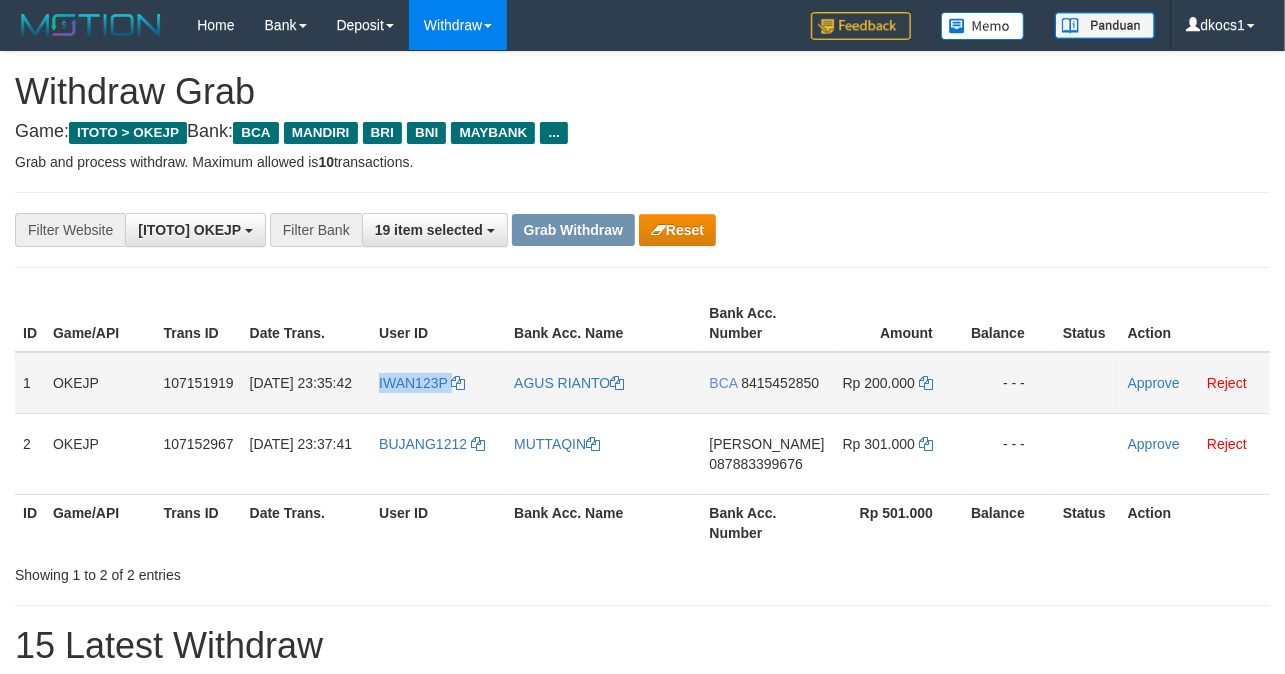 click on "IWAN123P" at bounding box center (438, 383) 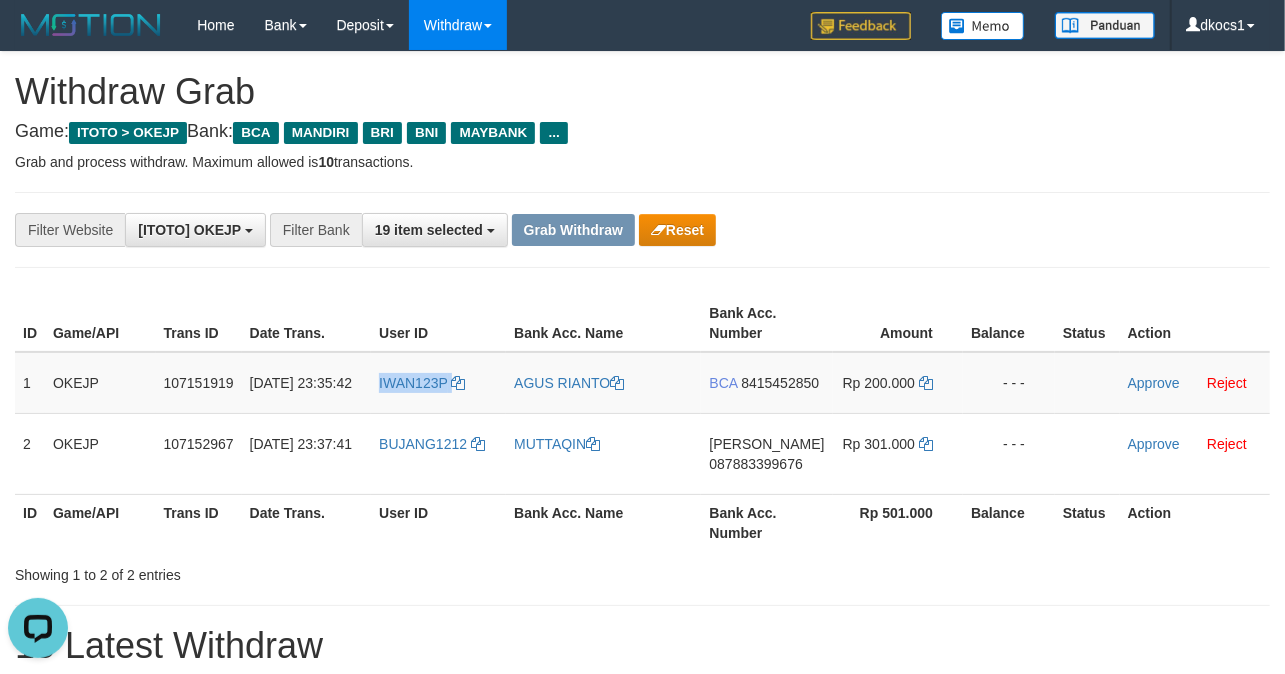 scroll, scrollTop: 0, scrollLeft: 0, axis: both 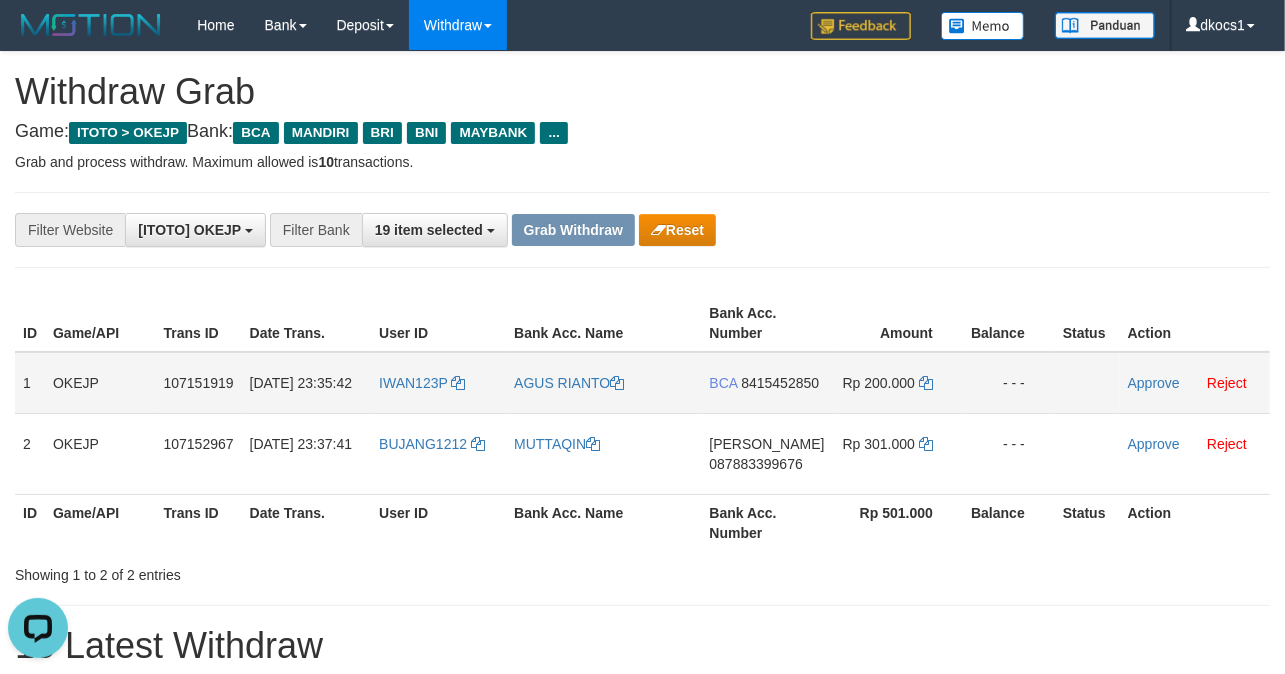 click on "AGUS RIANTO" at bounding box center [603, 383] 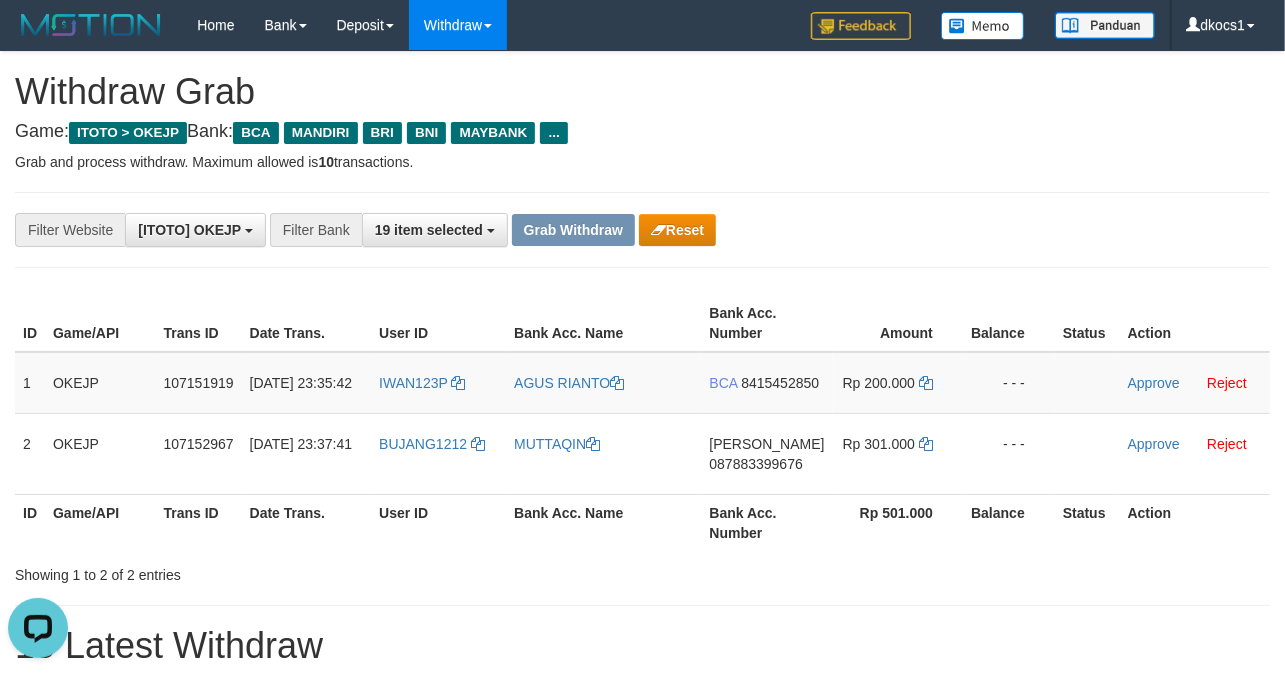 copy on "AGUS RIANTO" 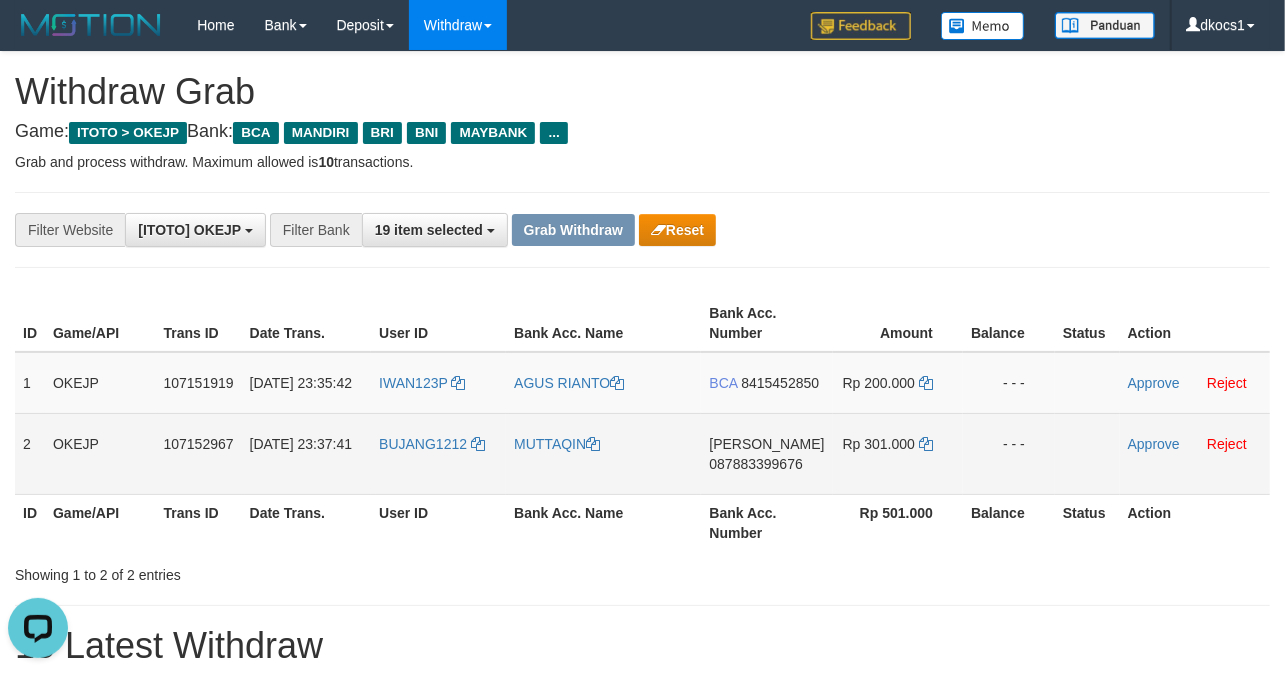 click on "BUJANG1212" at bounding box center (438, 453) 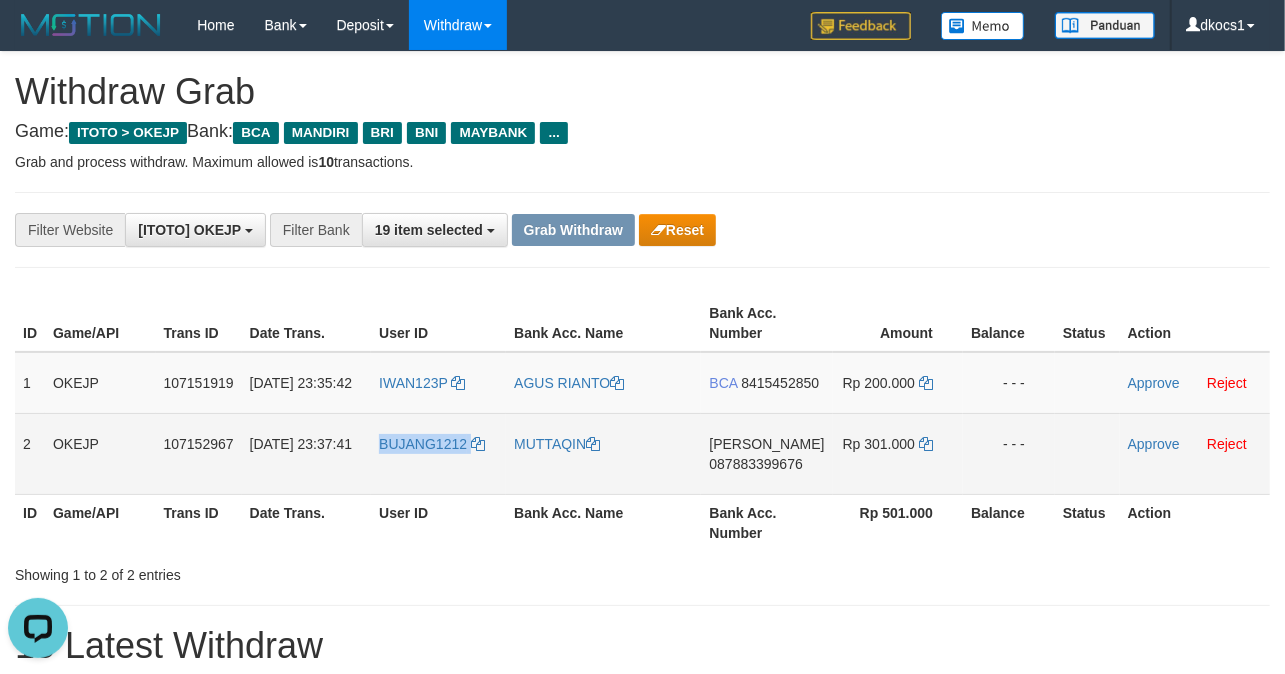 drag, startPoint x: 406, startPoint y: 494, endPoint x: 497, endPoint y: 494, distance: 91 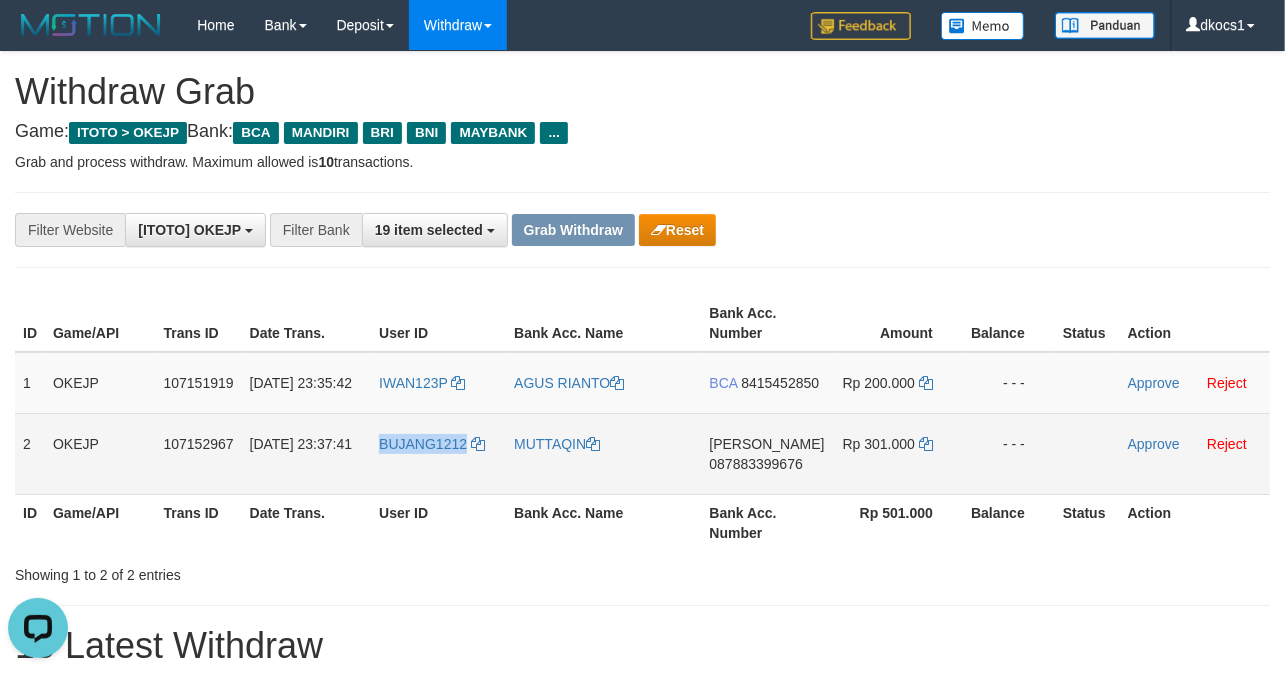 copy on "BUJANG1212" 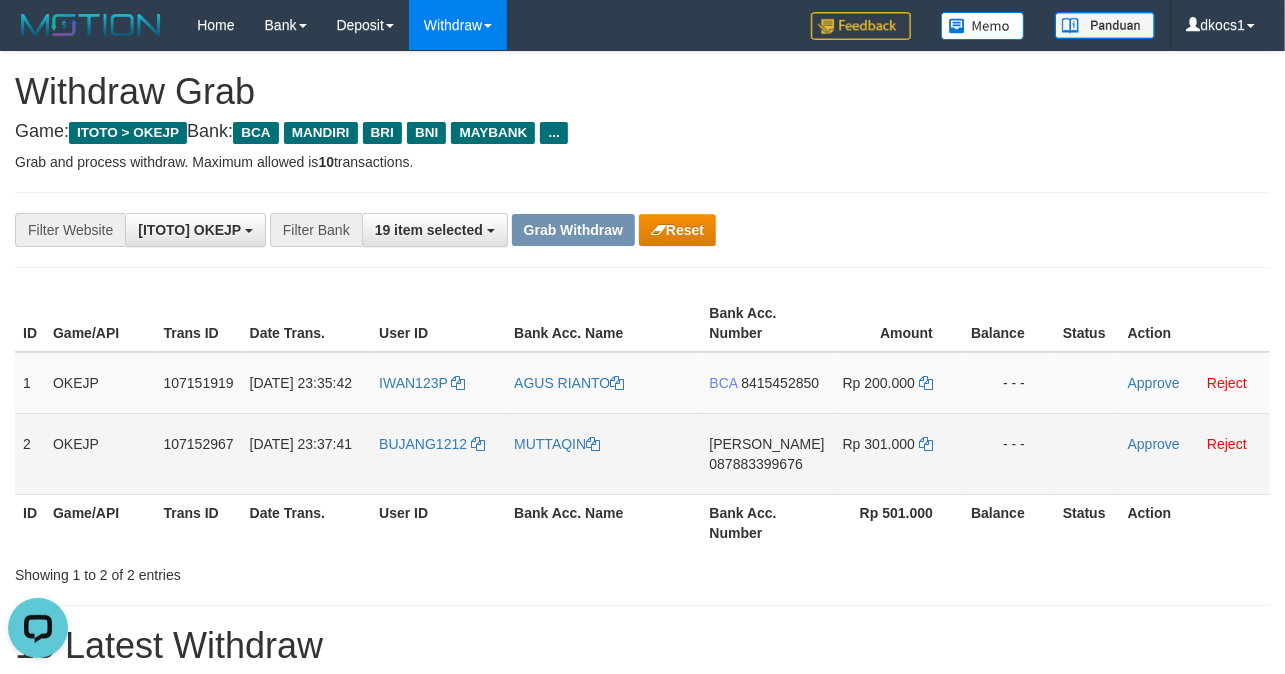 click on "MUTTAQIN" at bounding box center (603, 453) 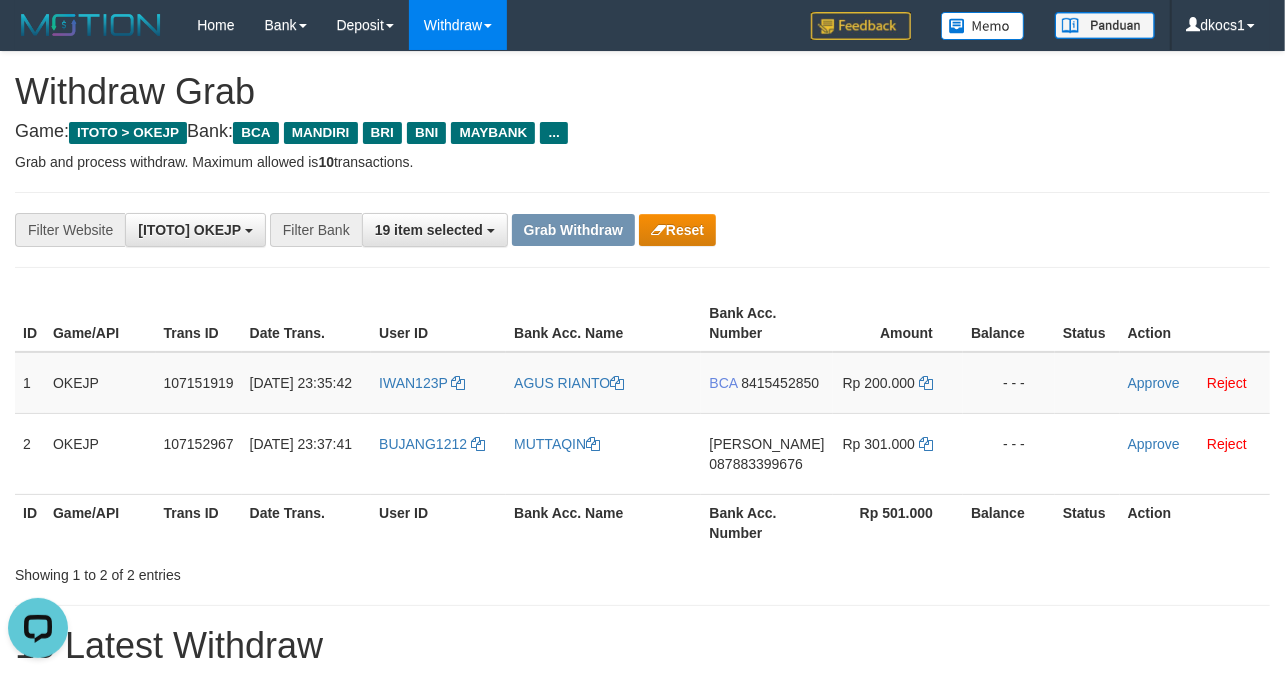 copy on "MUTTAQIN" 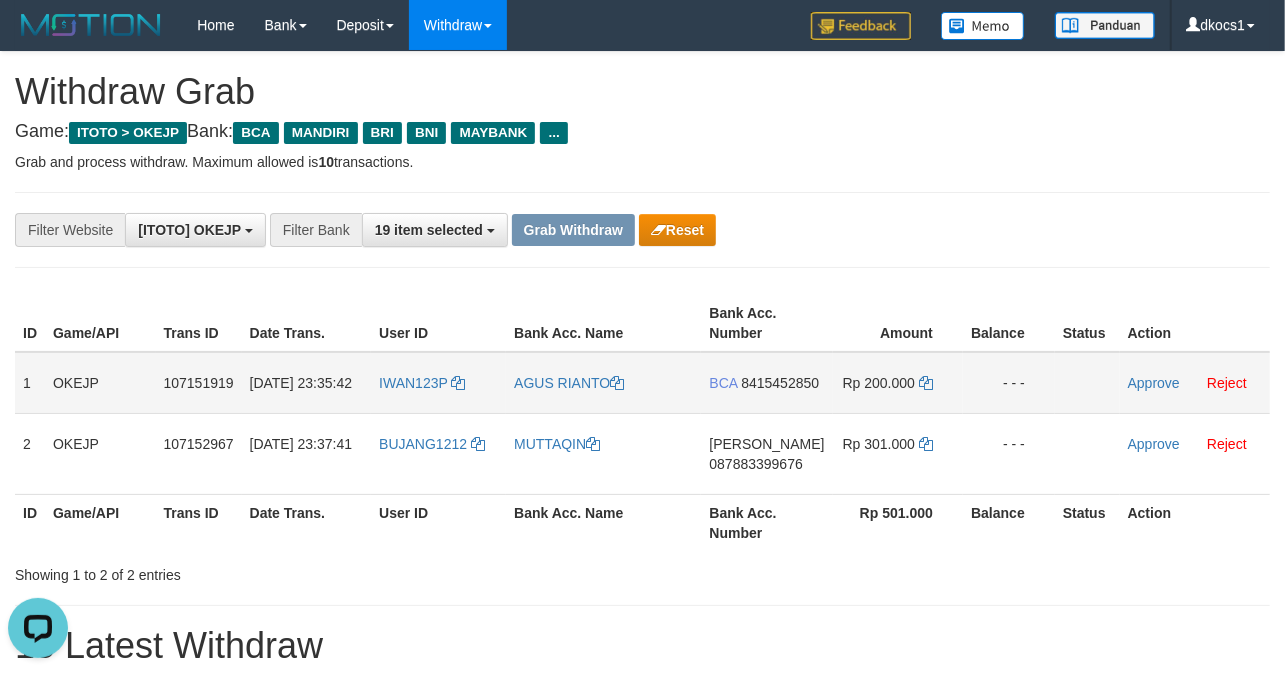 click on "BCA
8415452850" at bounding box center [766, 383] 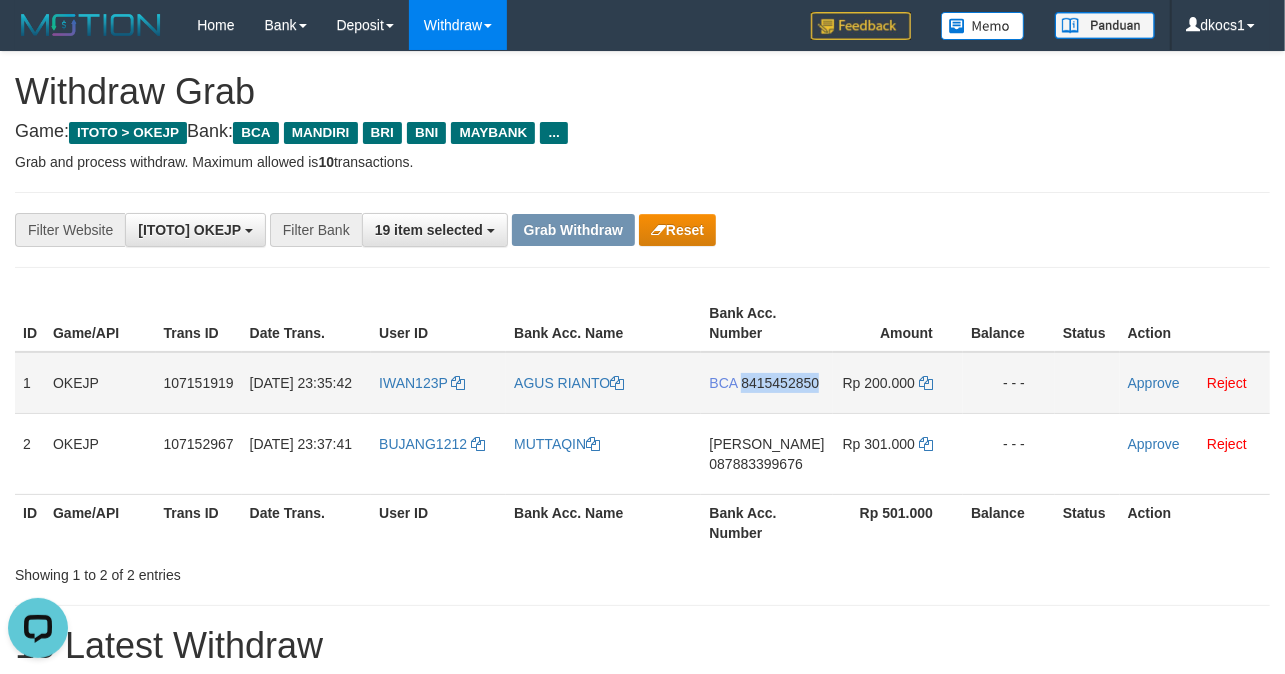 click on "BCA
8415452850" at bounding box center (766, 383) 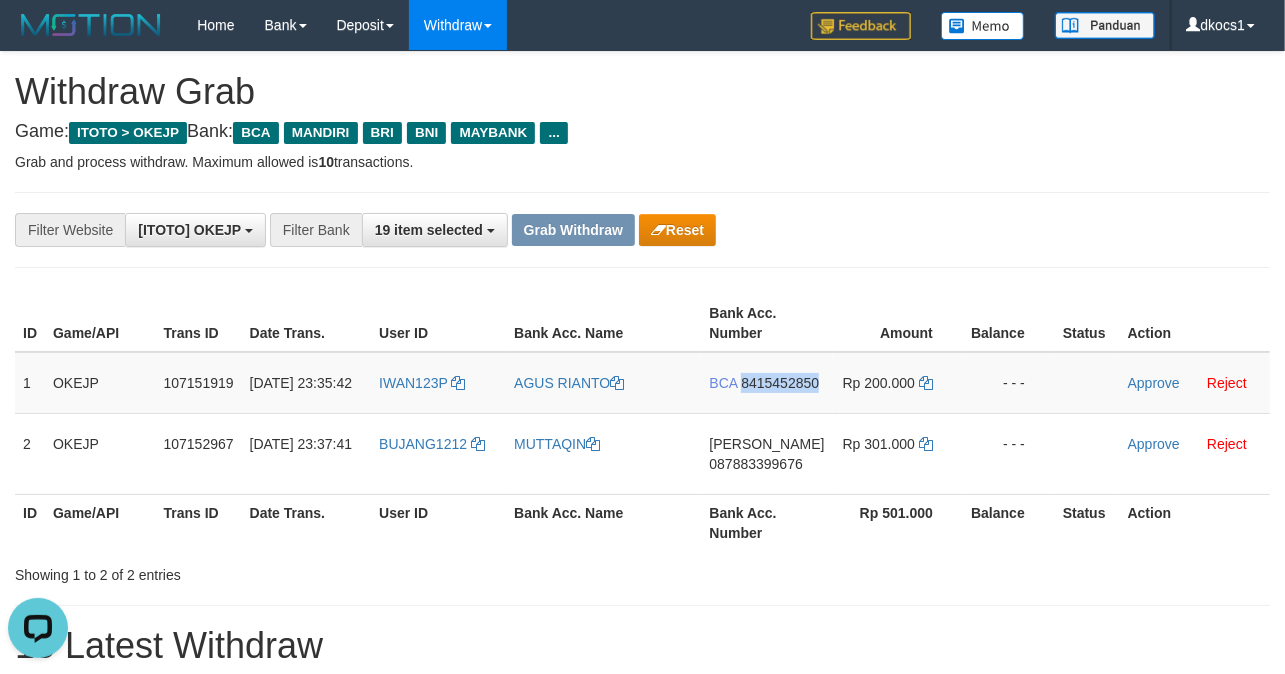 copy on "8415452850" 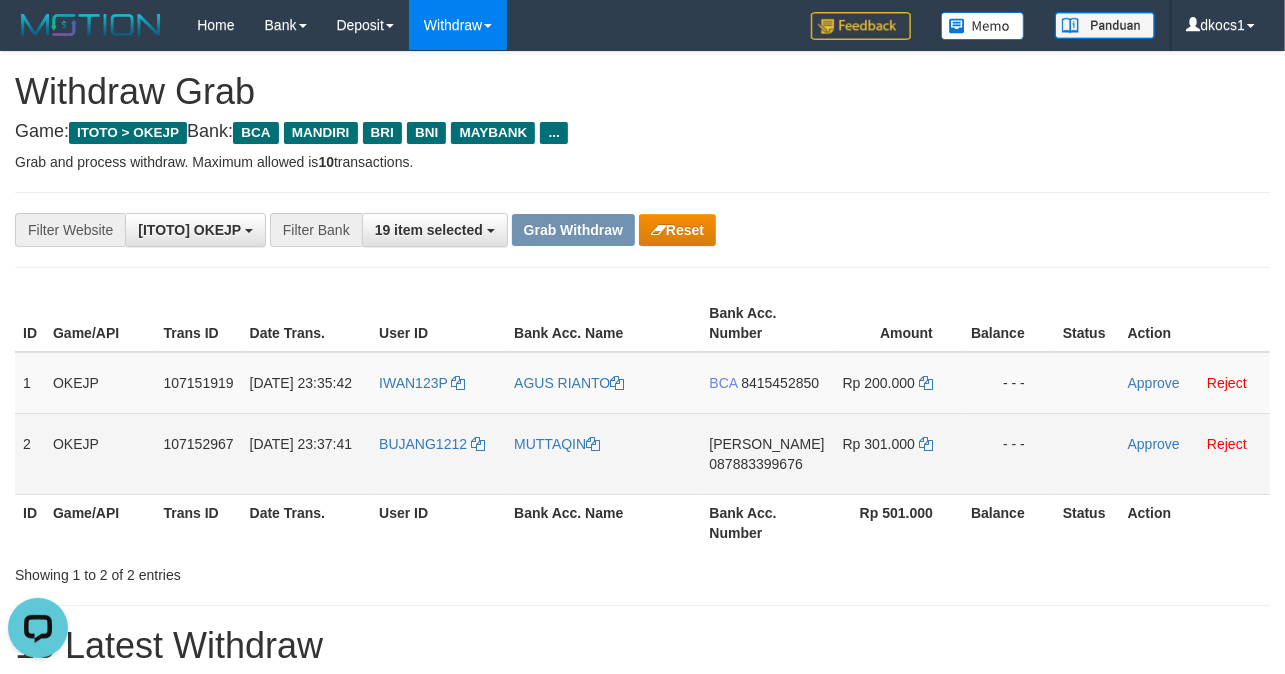 click on "DANA
087883399676" at bounding box center (766, 453) 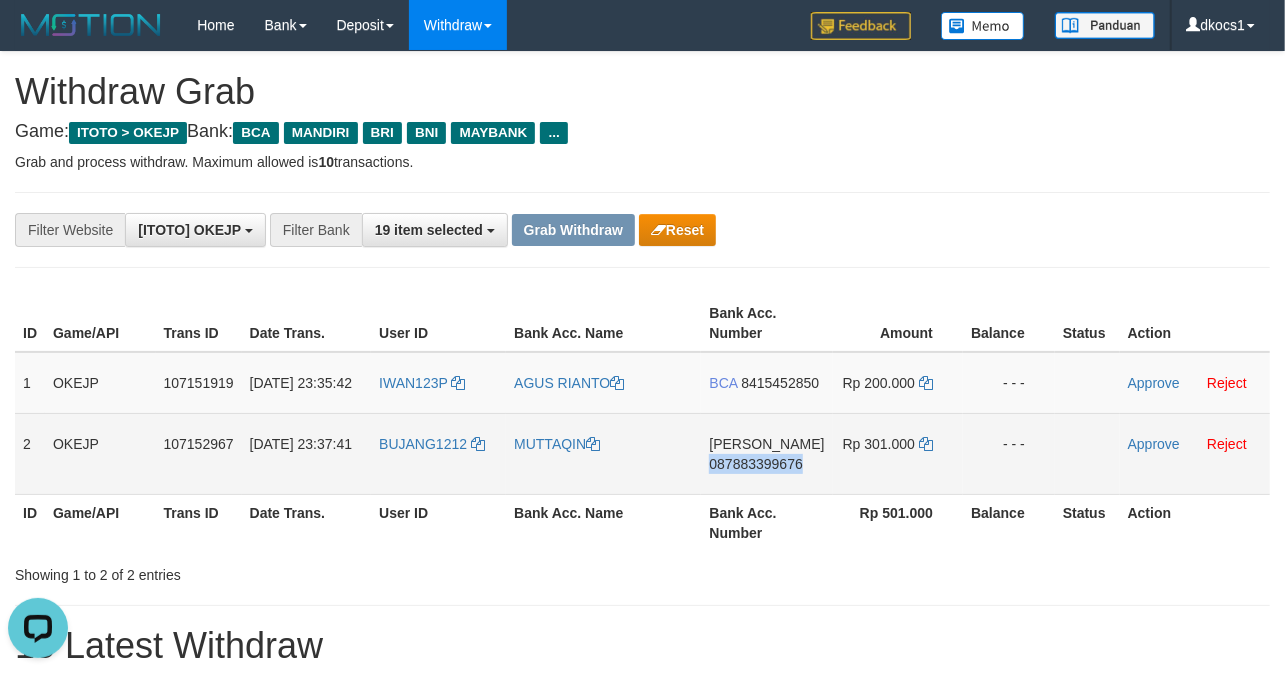 click on "DANA
087883399676" at bounding box center (766, 453) 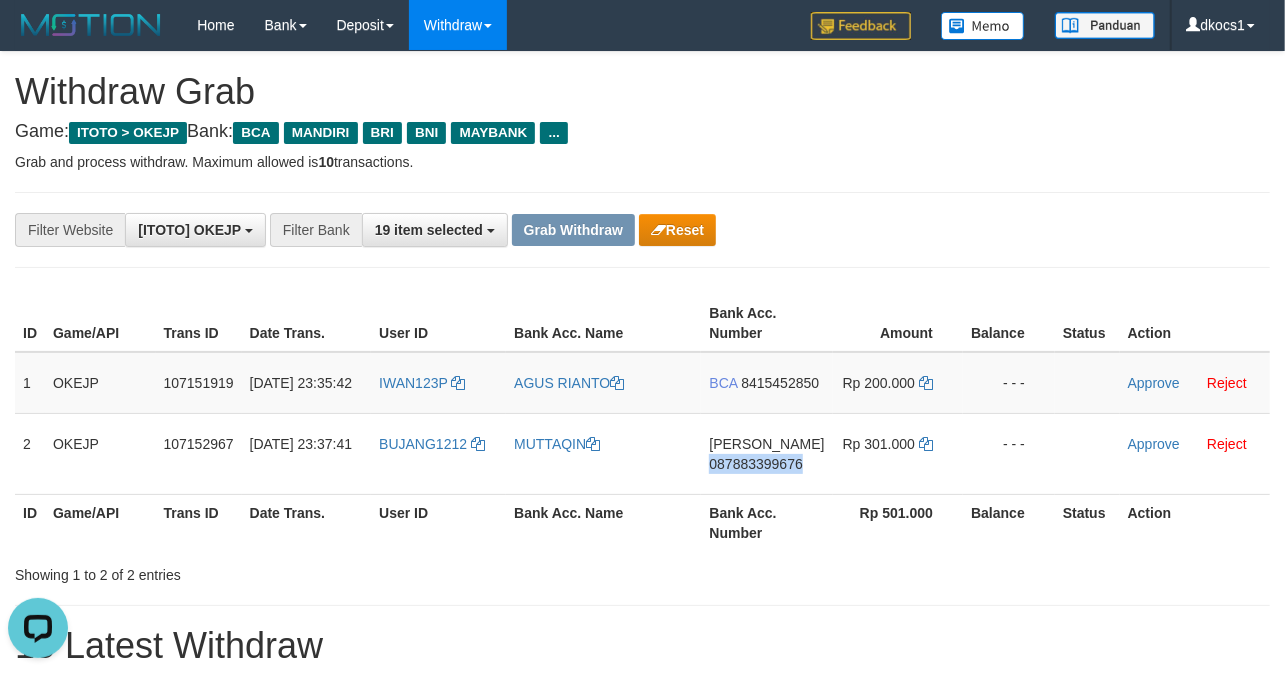 copy on "087883399676" 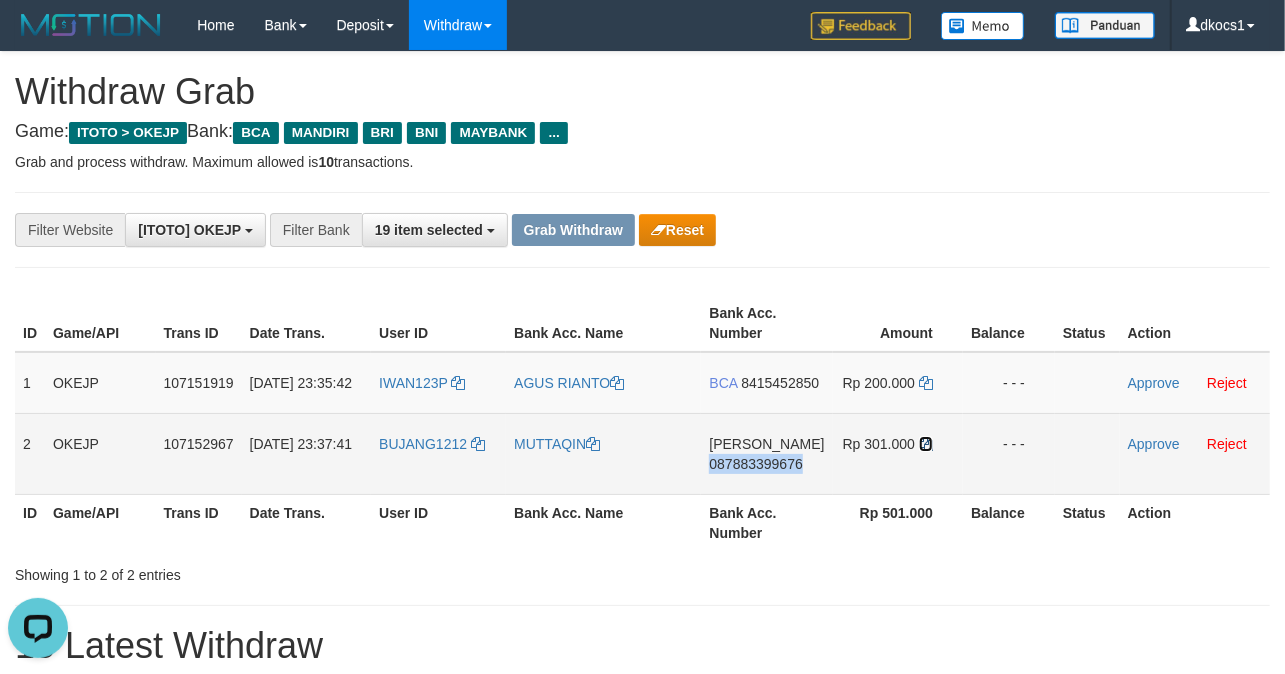 click at bounding box center (926, 444) 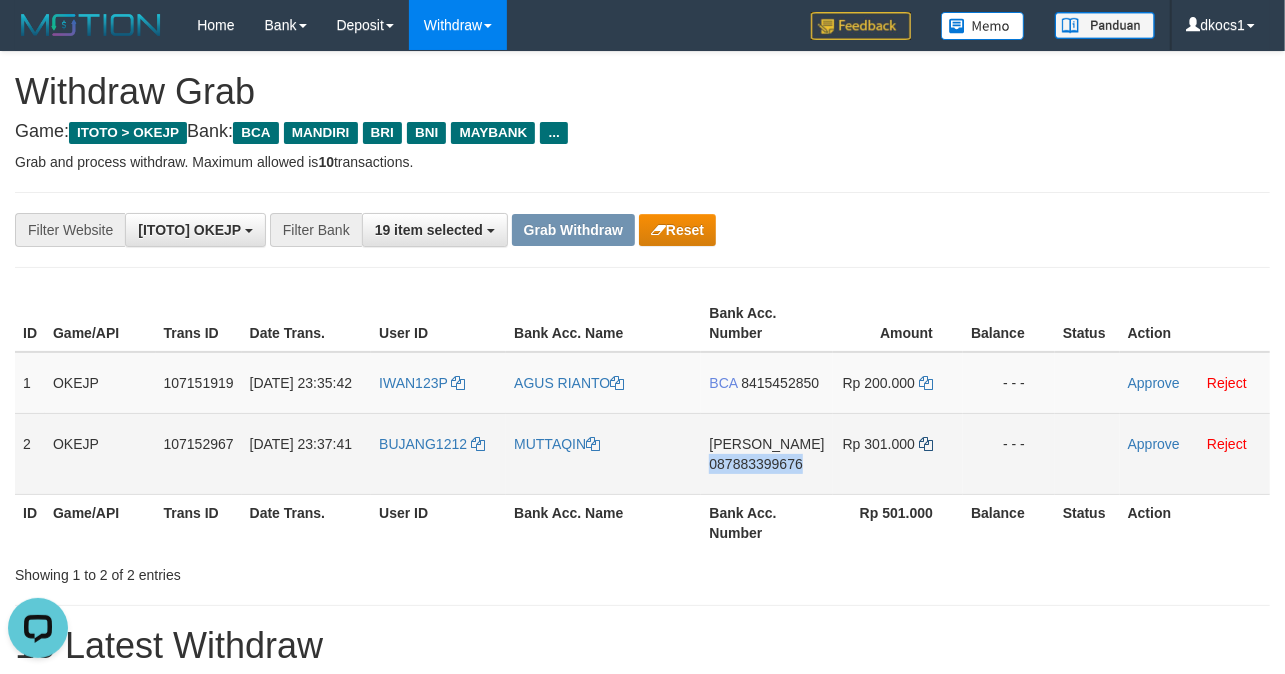 copy on "087883399676" 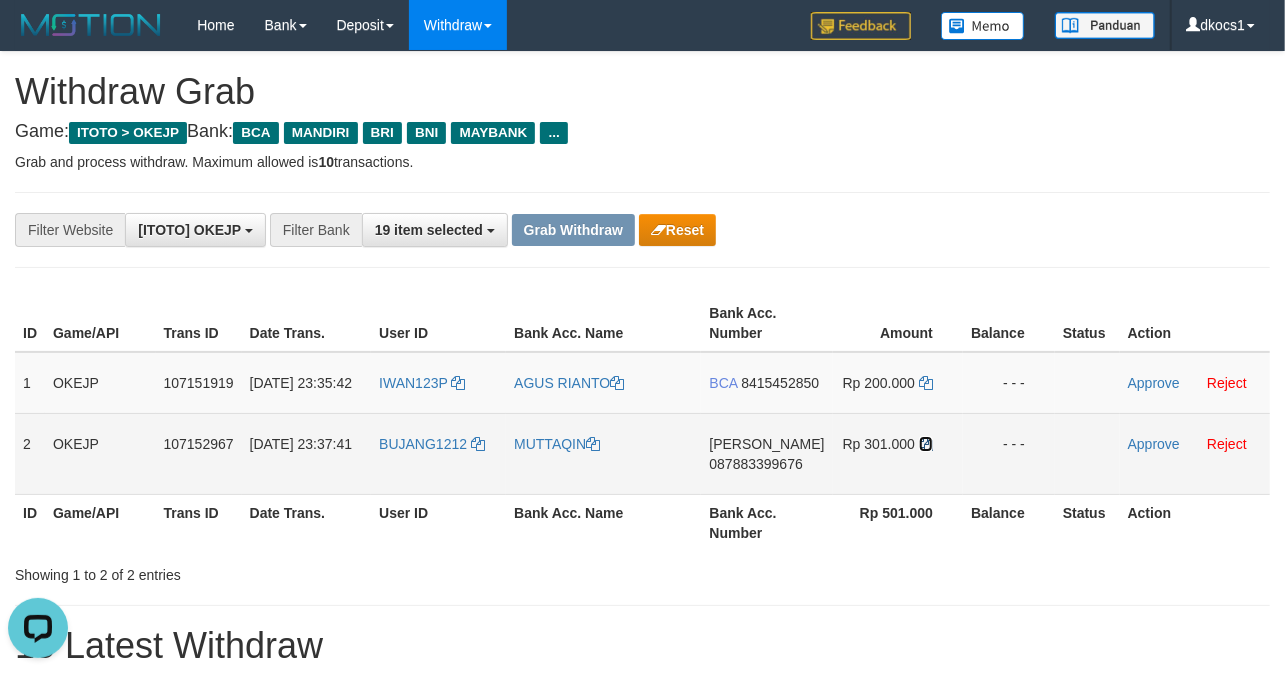 click at bounding box center [926, 444] 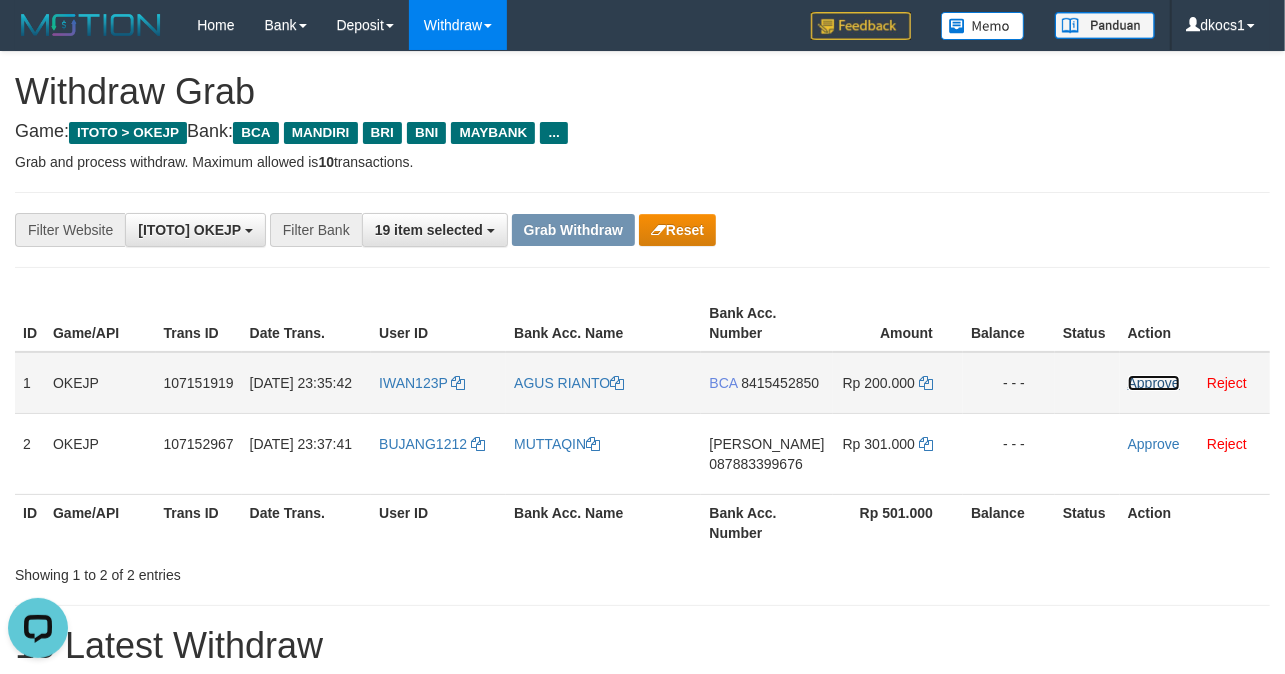 click on "Approve" at bounding box center [1154, 383] 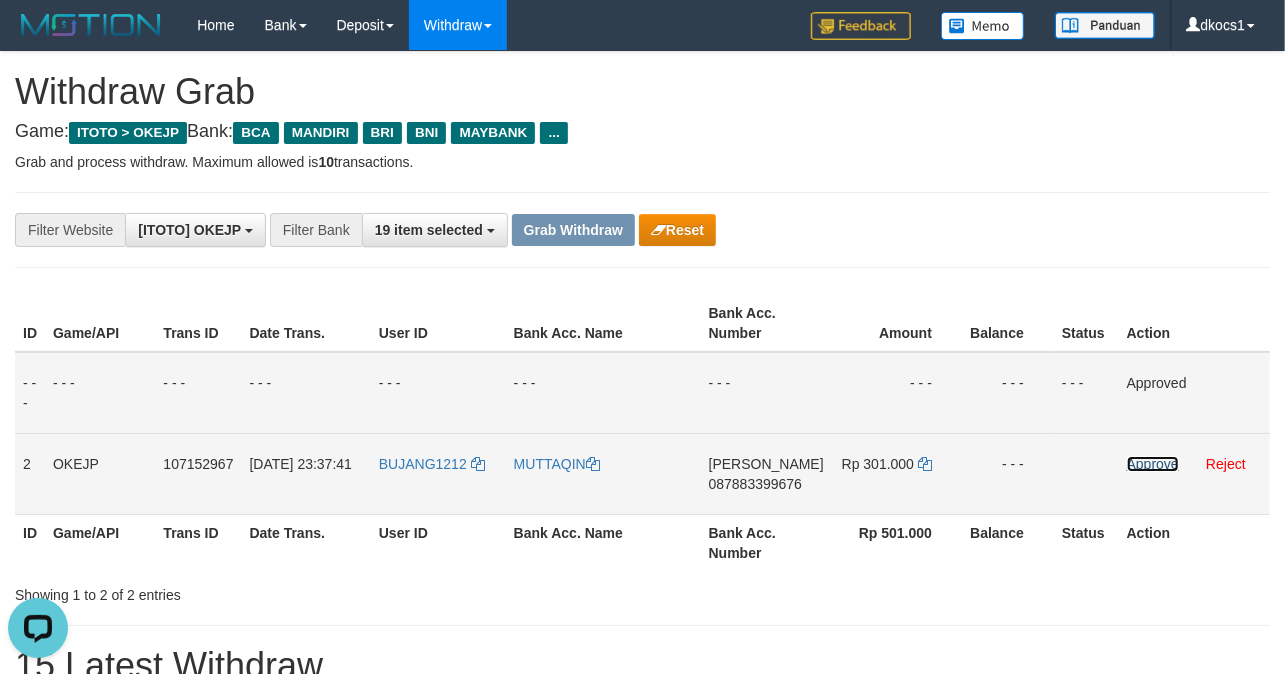 click on "Approve" at bounding box center (1153, 464) 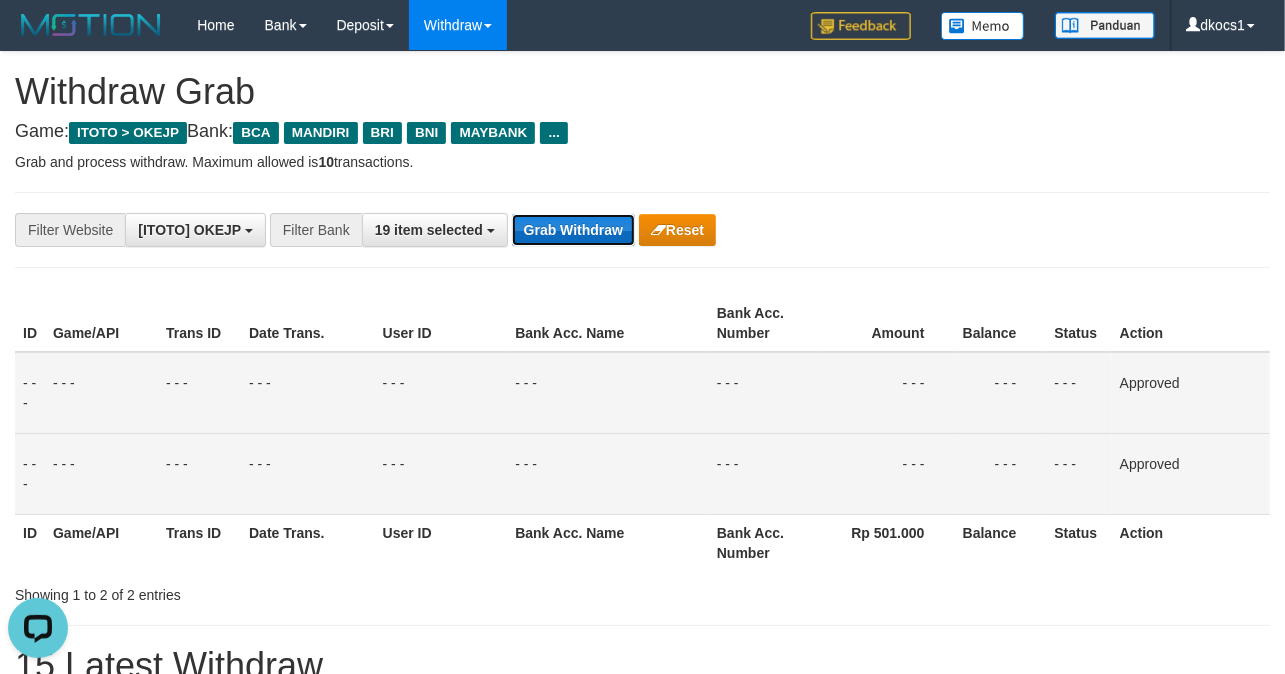 click on "Grab Withdraw" at bounding box center [573, 230] 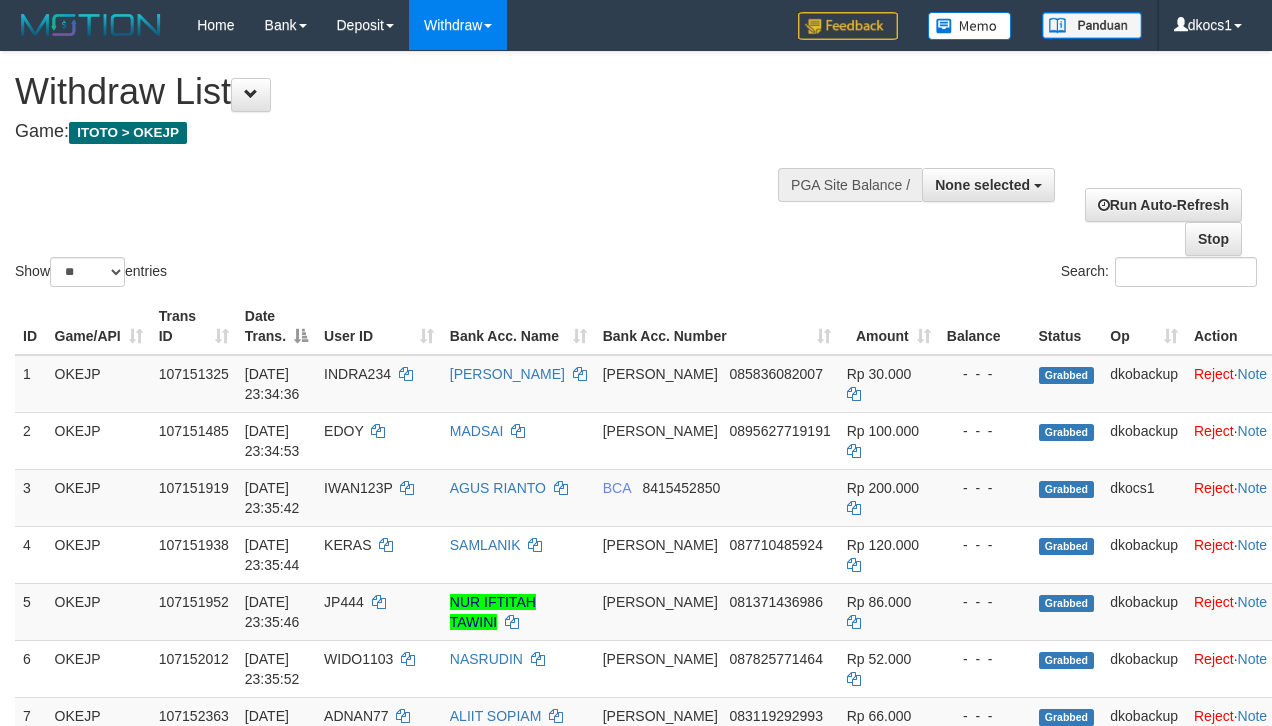 select 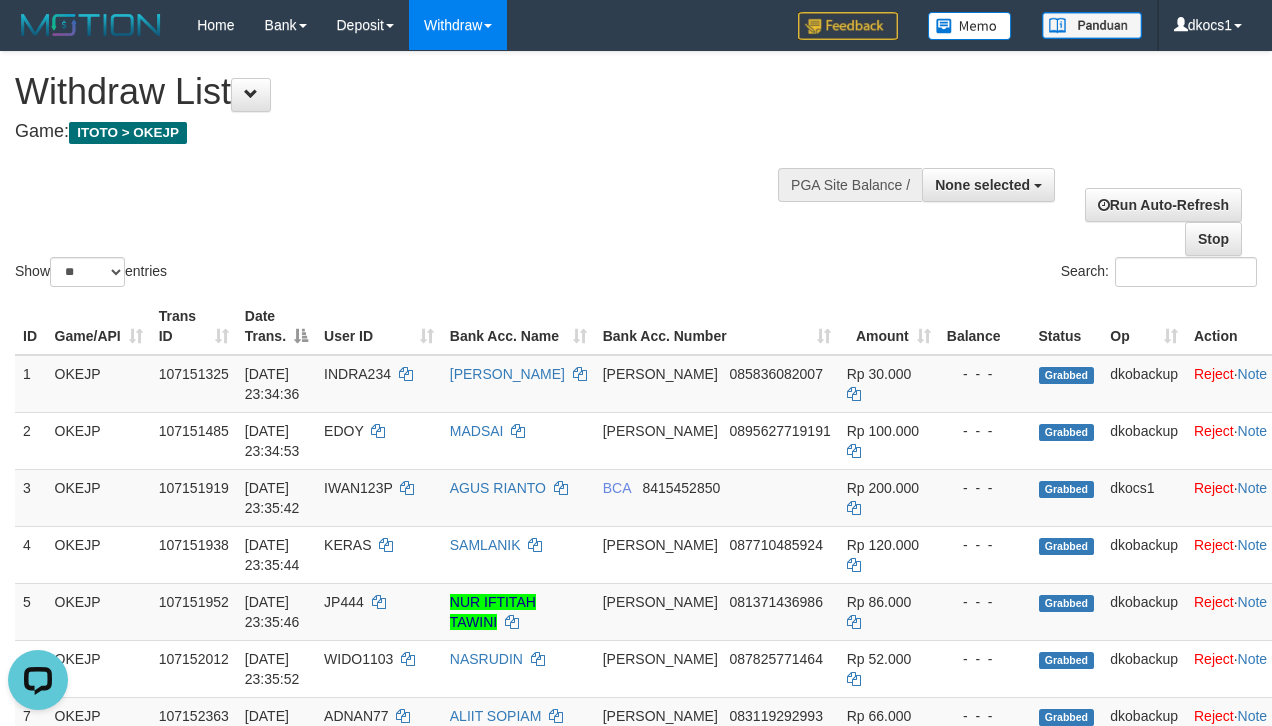 scroll, scrollTop: 0, scrollLeft: 0, axis: both 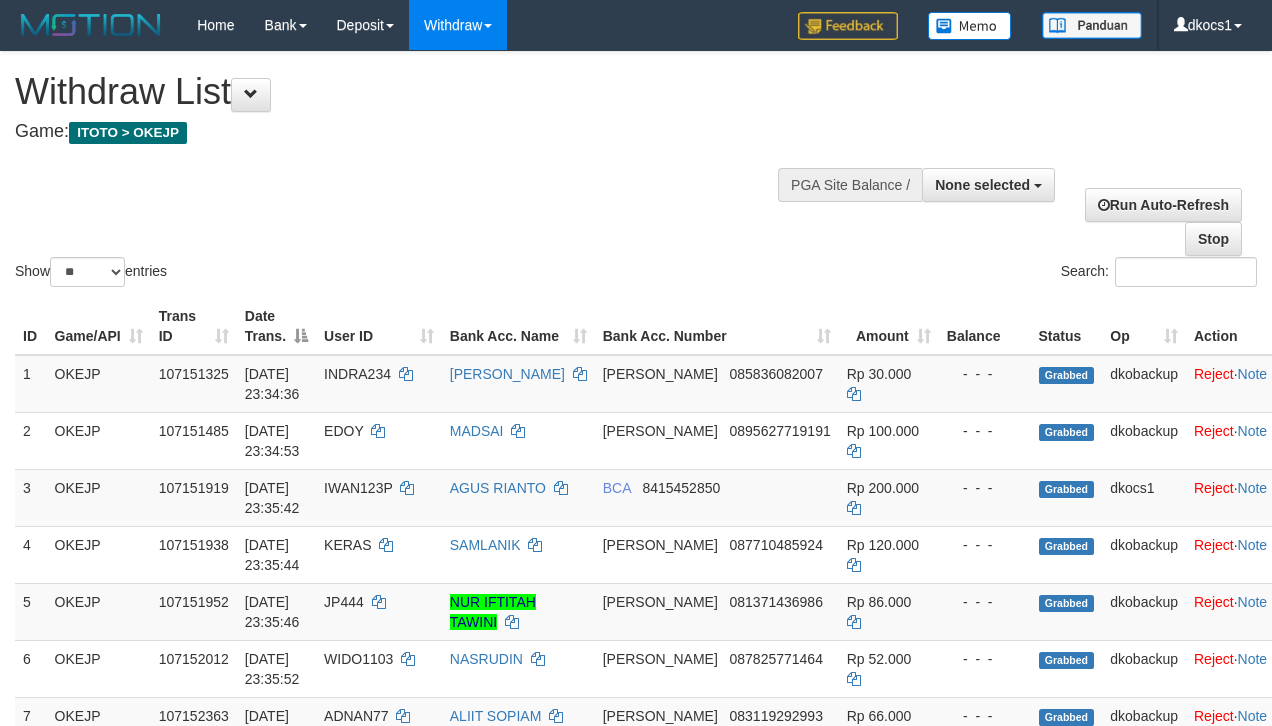 select 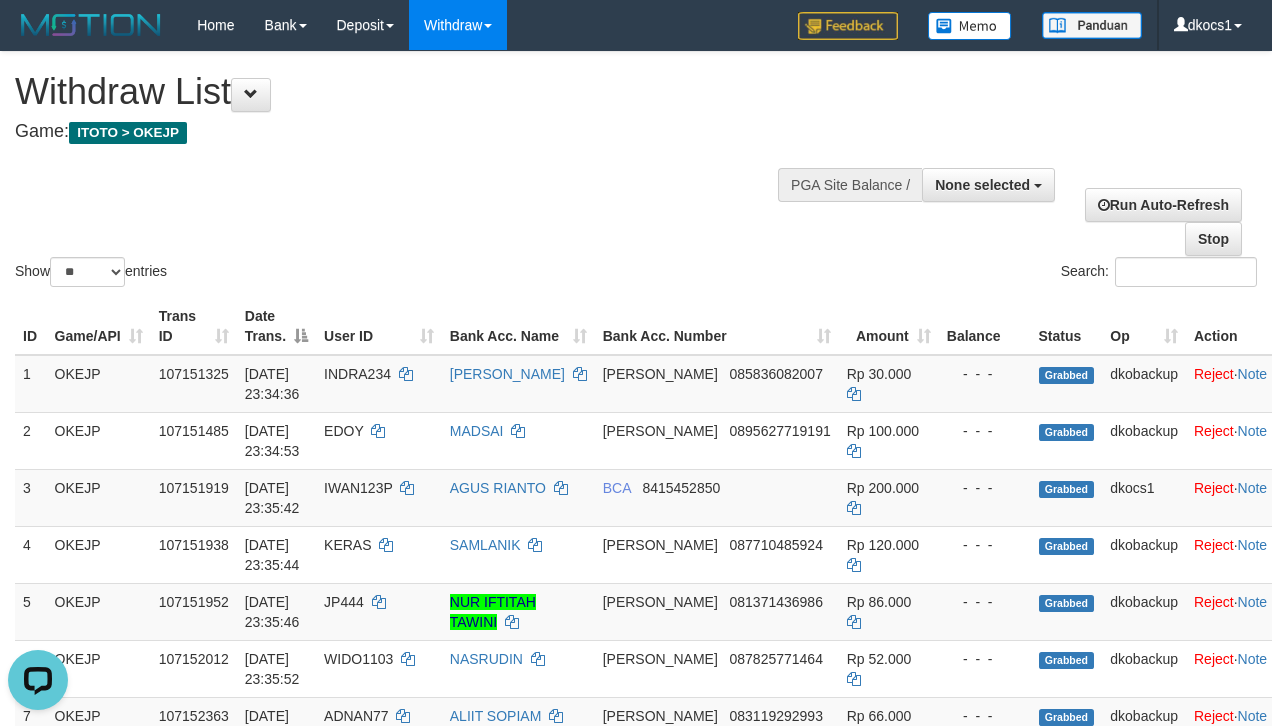 scroll, scrollTop: 0, scrollLeft: 0, axis: both 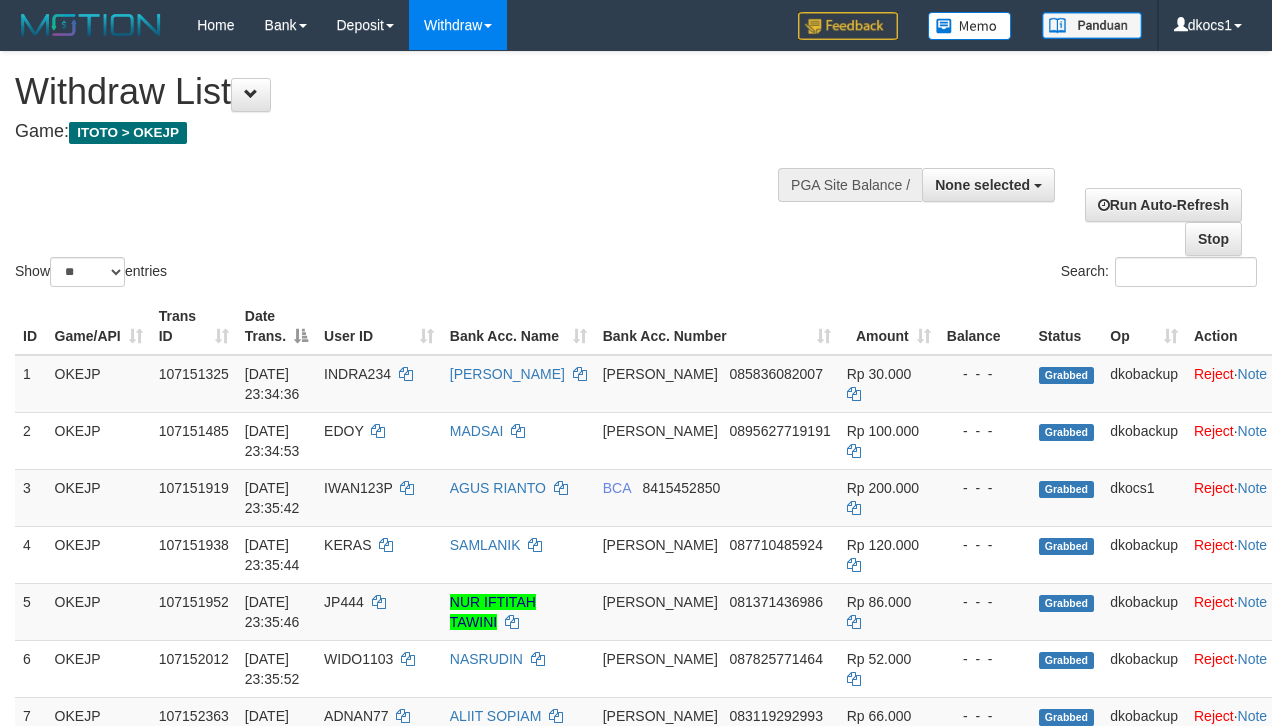 select 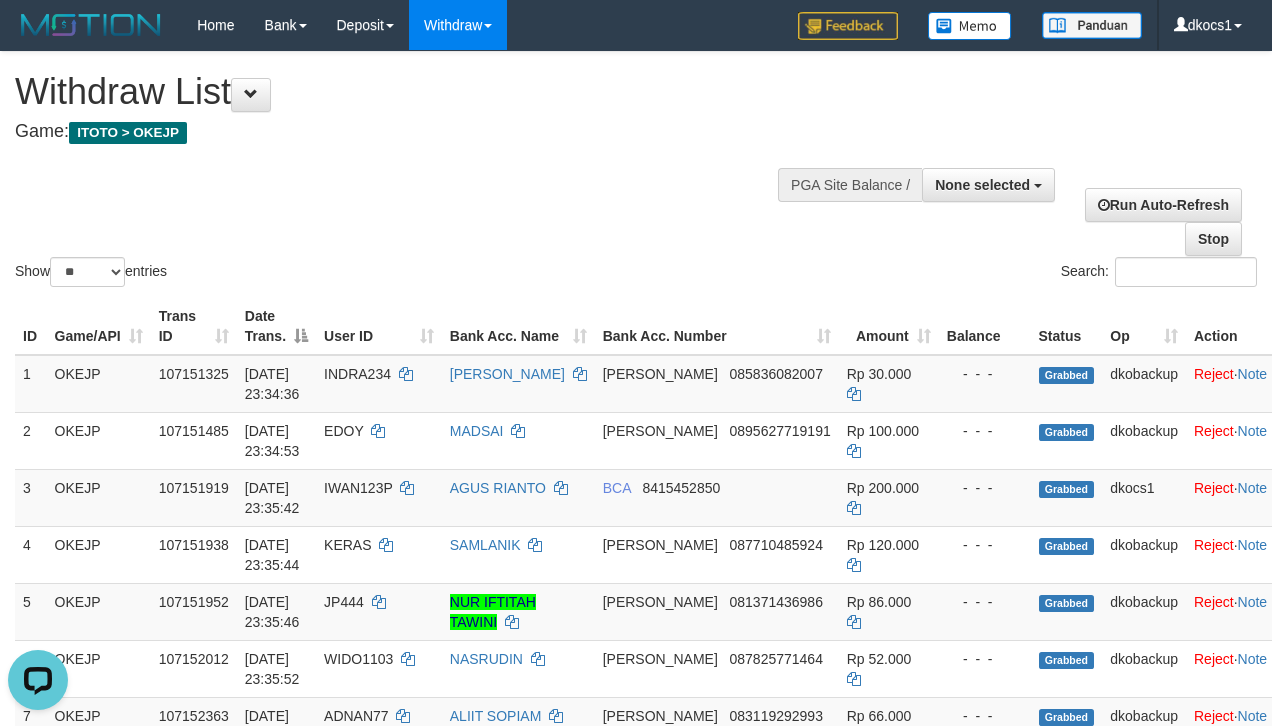 scroll, scrollTop: 0, scrollLeft: 0, axis: both 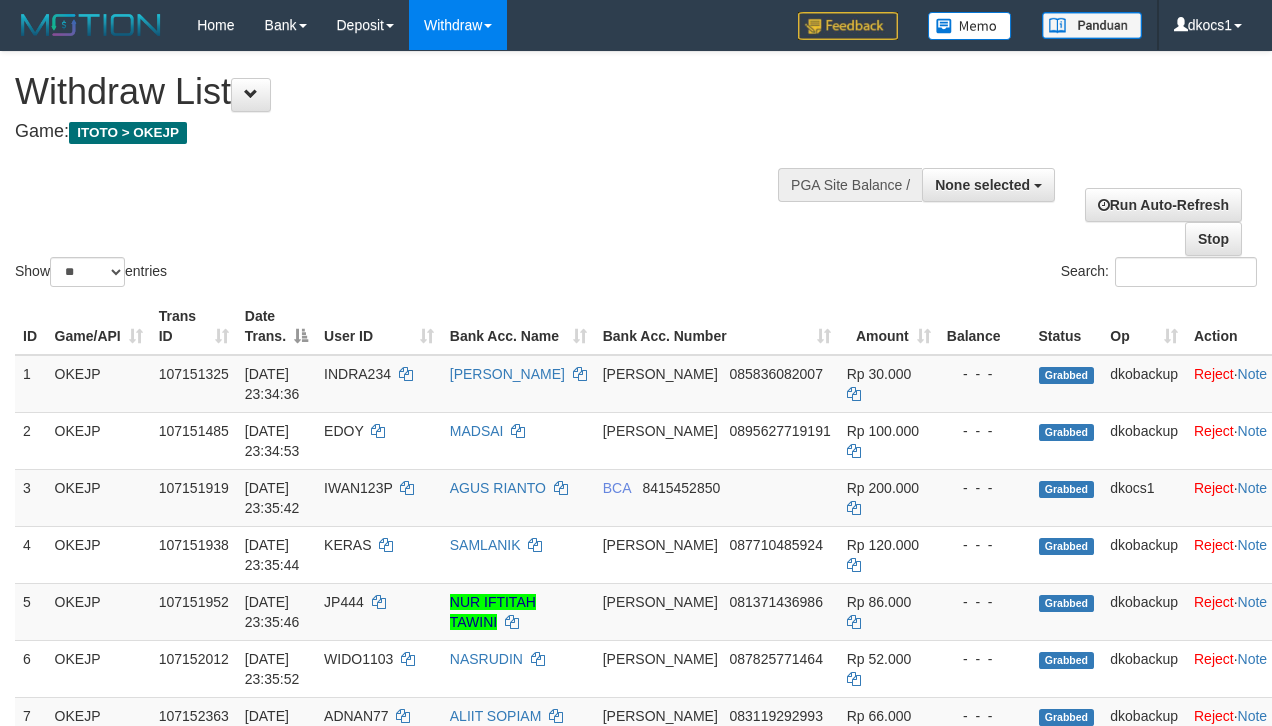 select 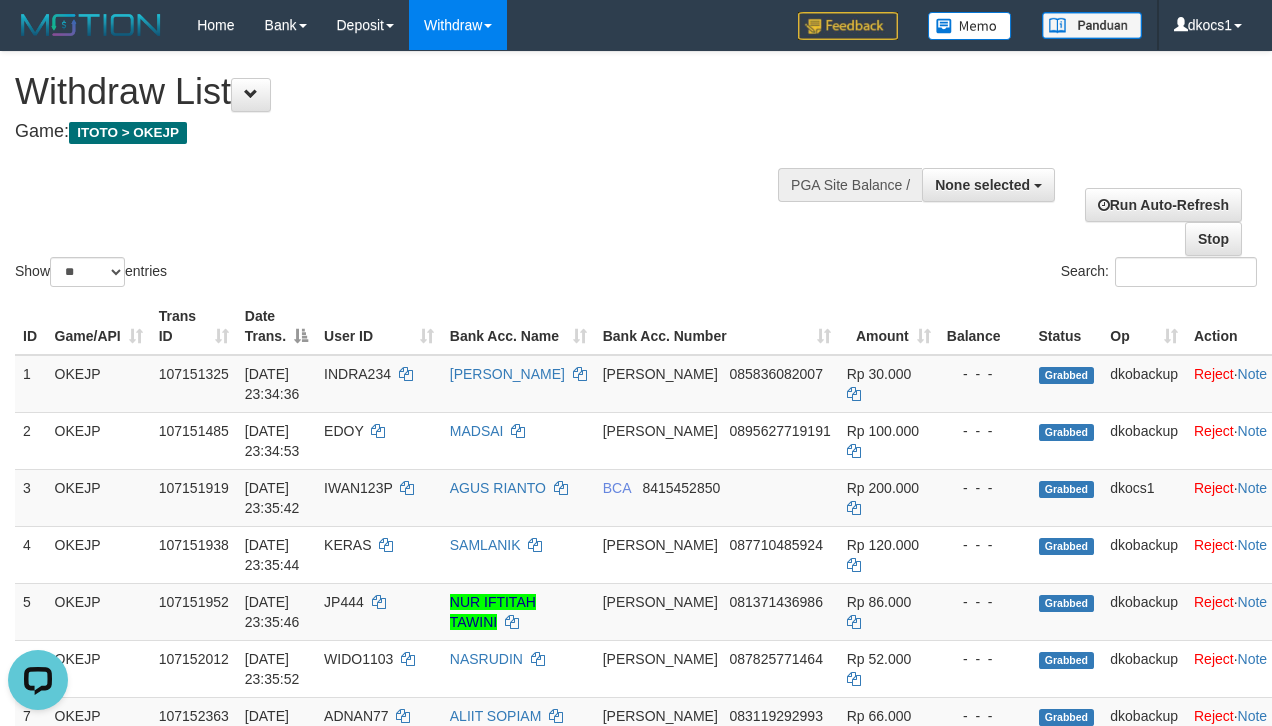 scroll, scrollTop: 0, scrollLeft: 0, axis: both 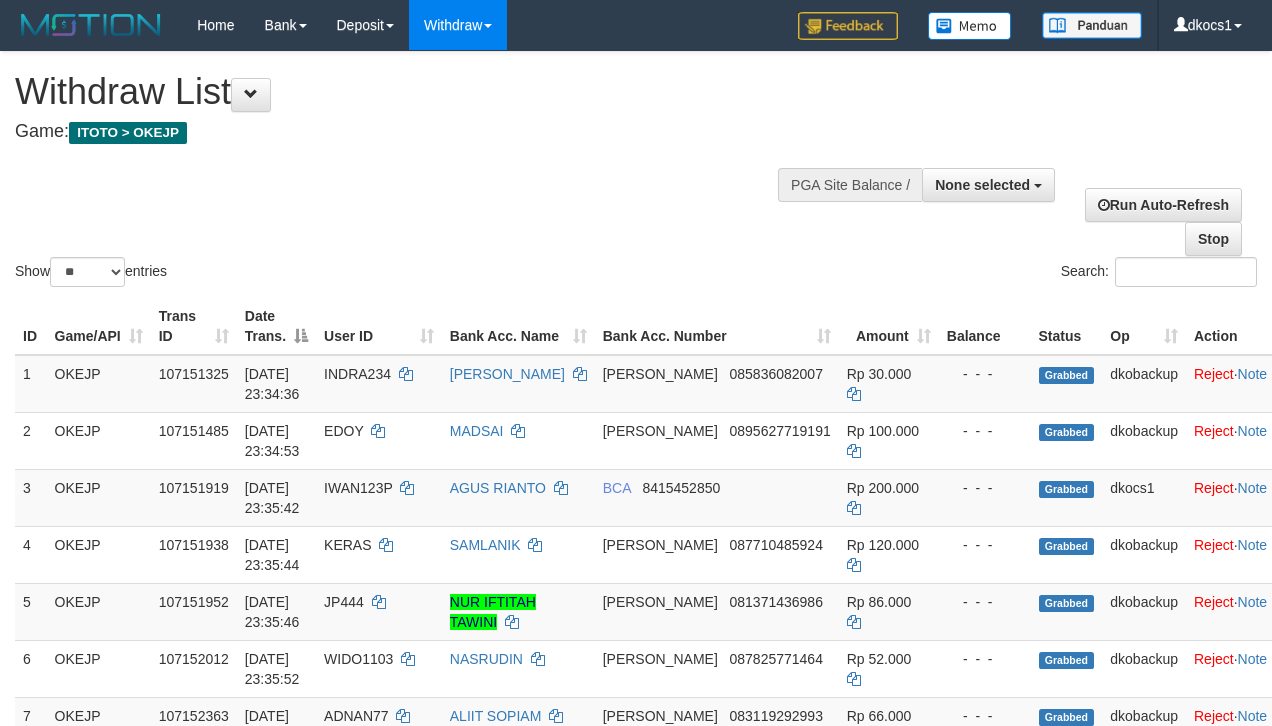 select 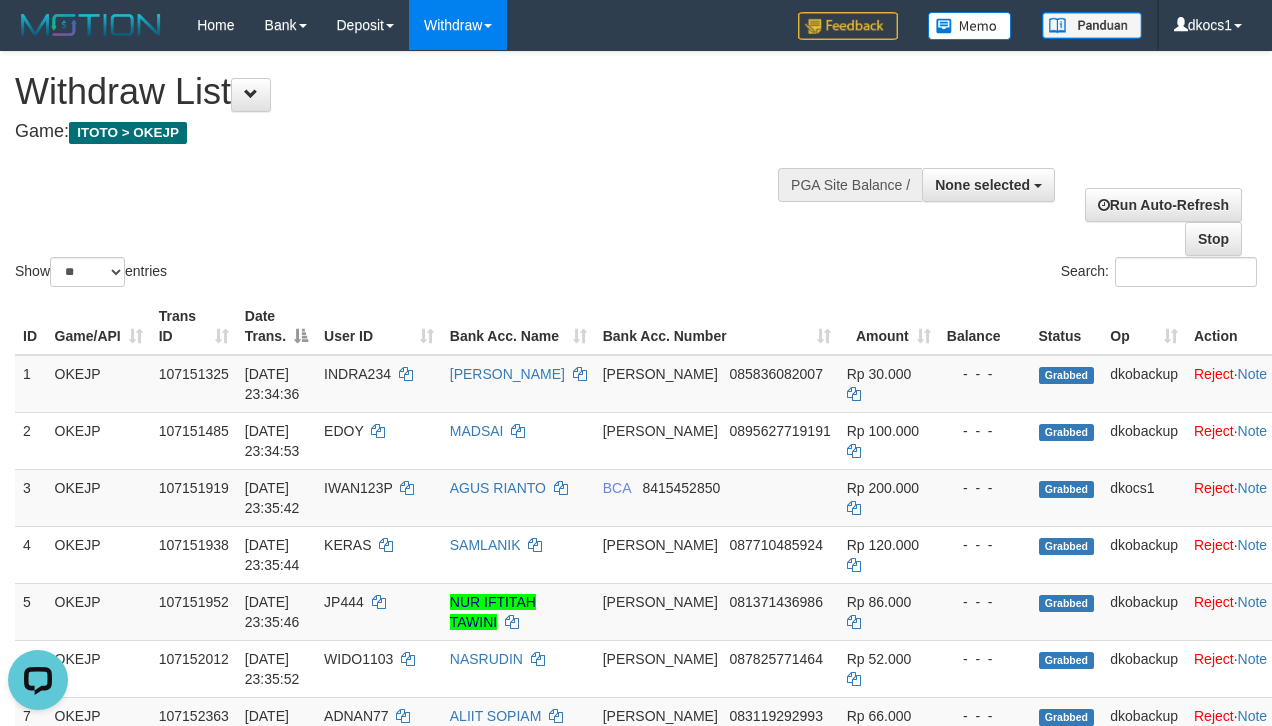 scroll, scrollTop: 0, scrollLeft: 0, axis: both 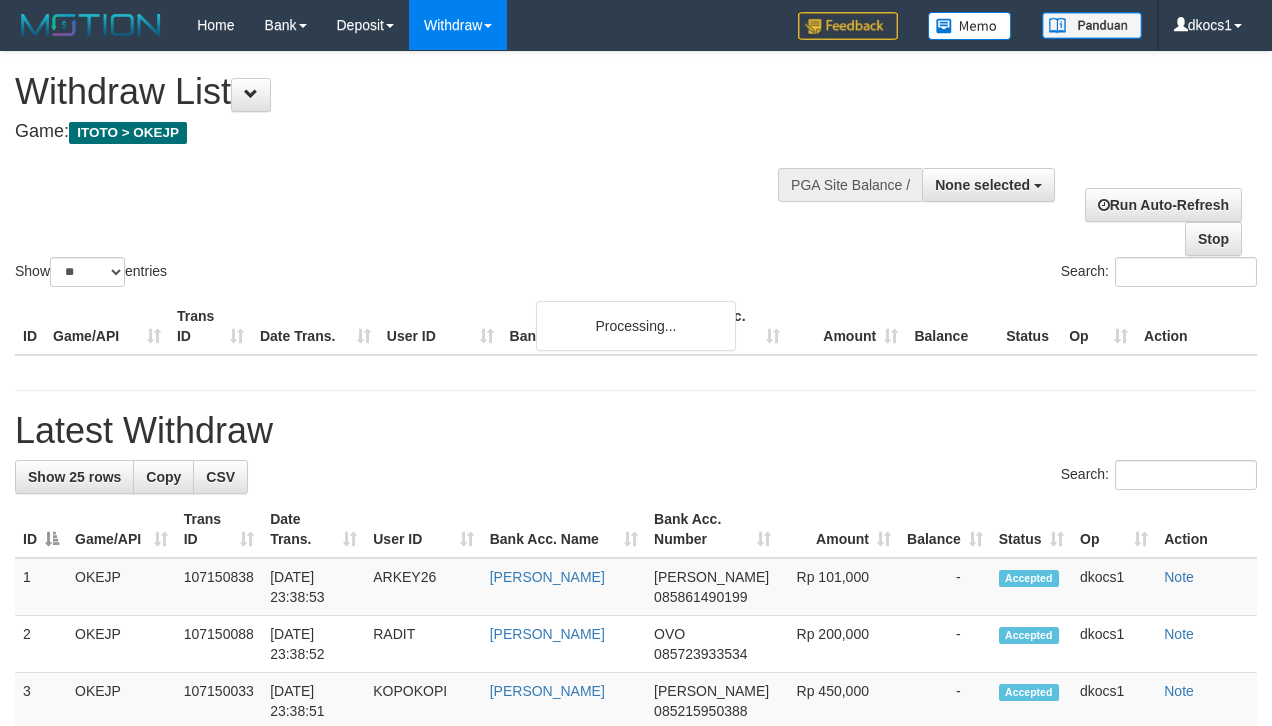 select 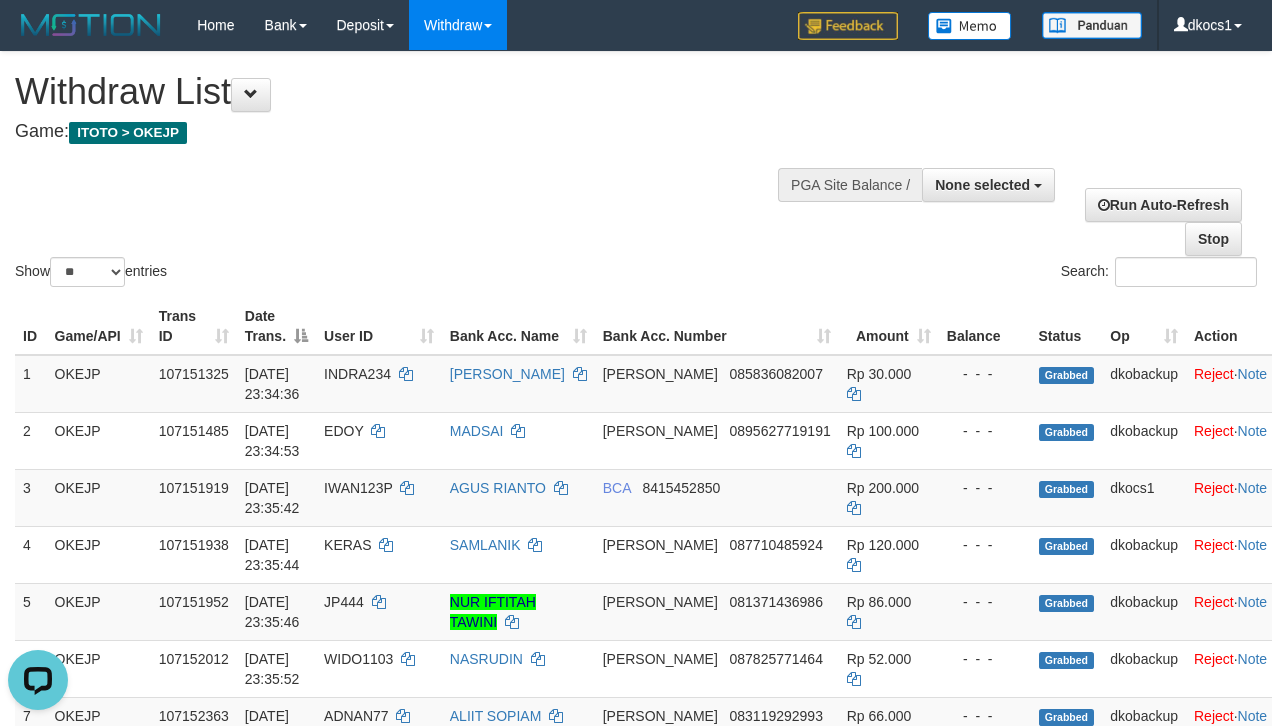 scroll, scrollTop: 0, scrollLeft: 0, axis: both 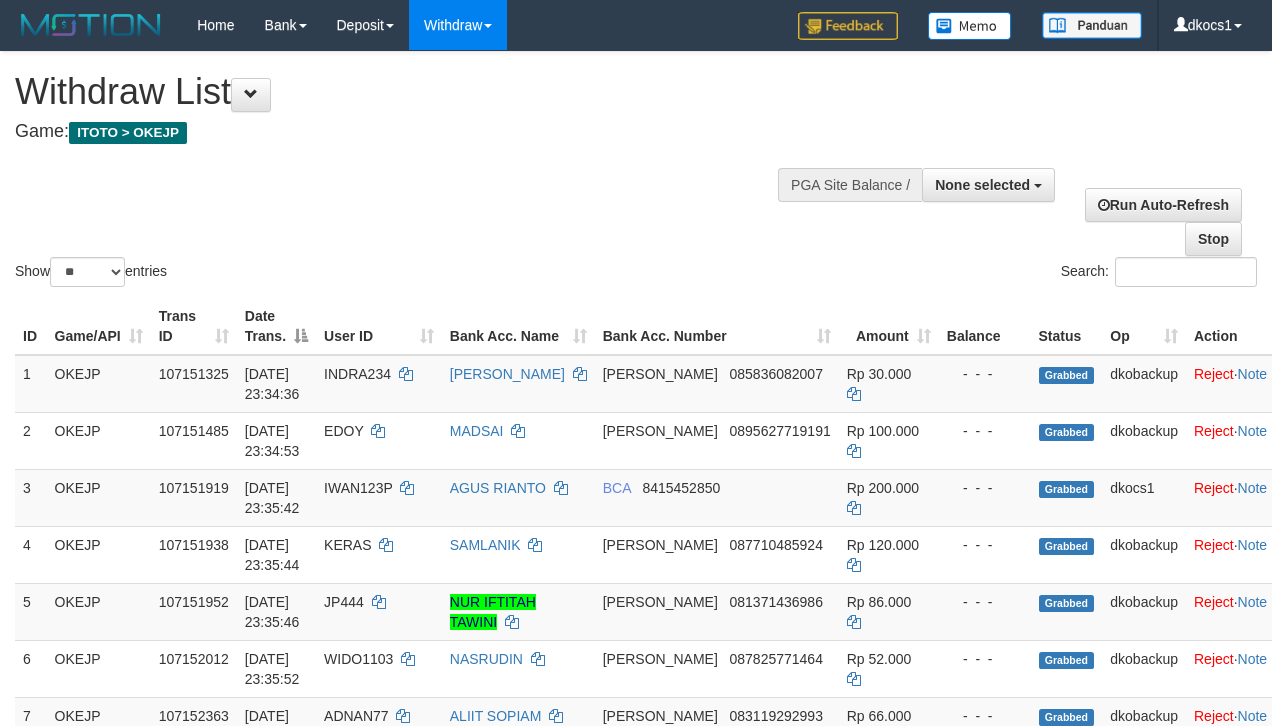 select 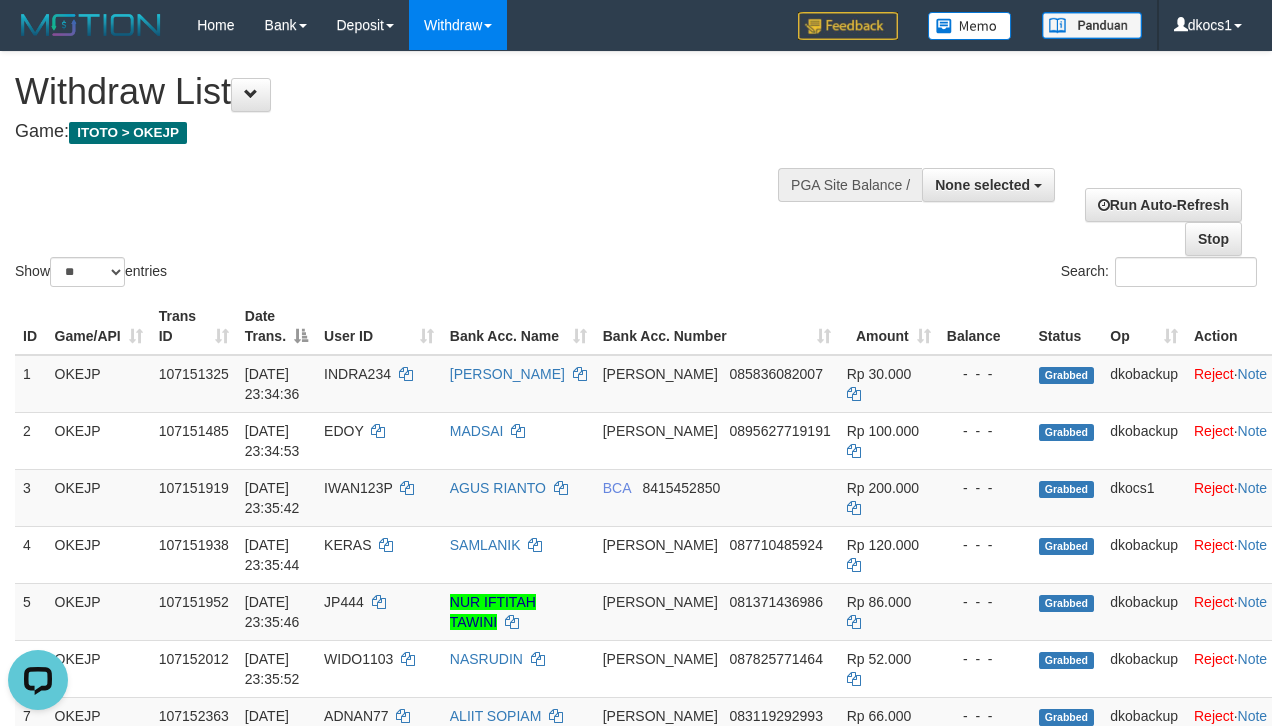 scroll, scrollTop: 0, scrollLeft: 0, axis: both 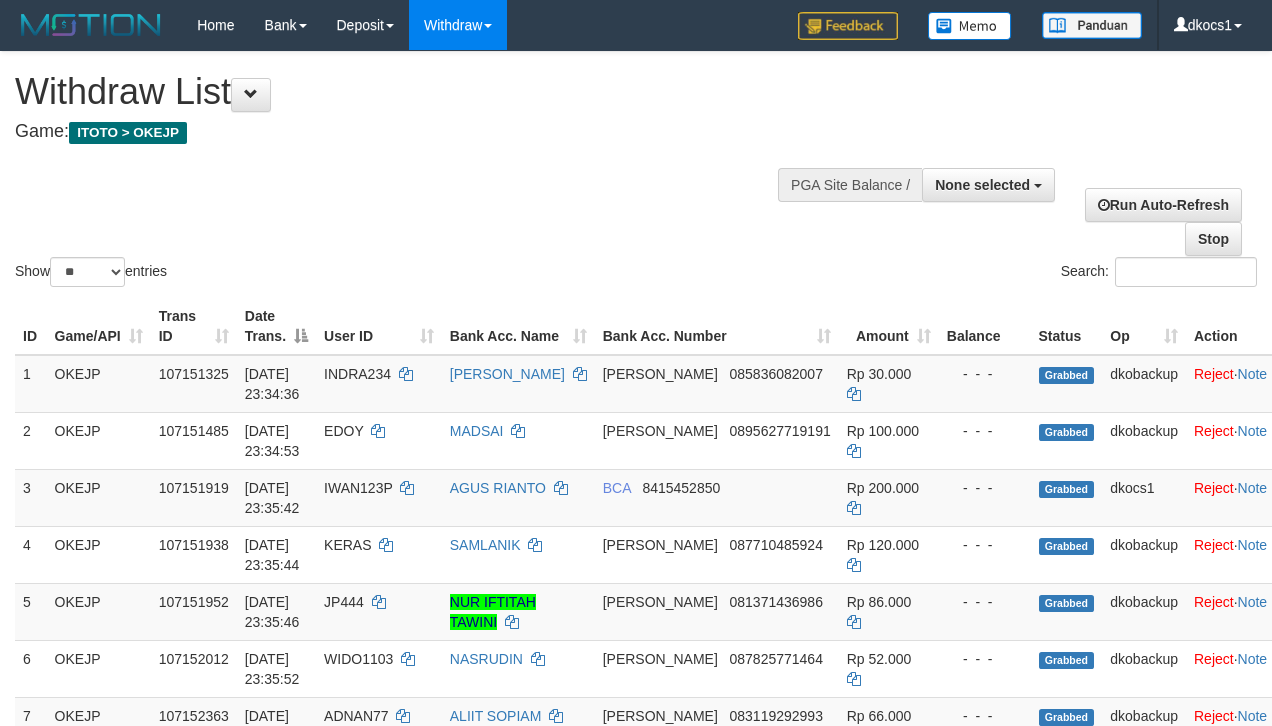 select 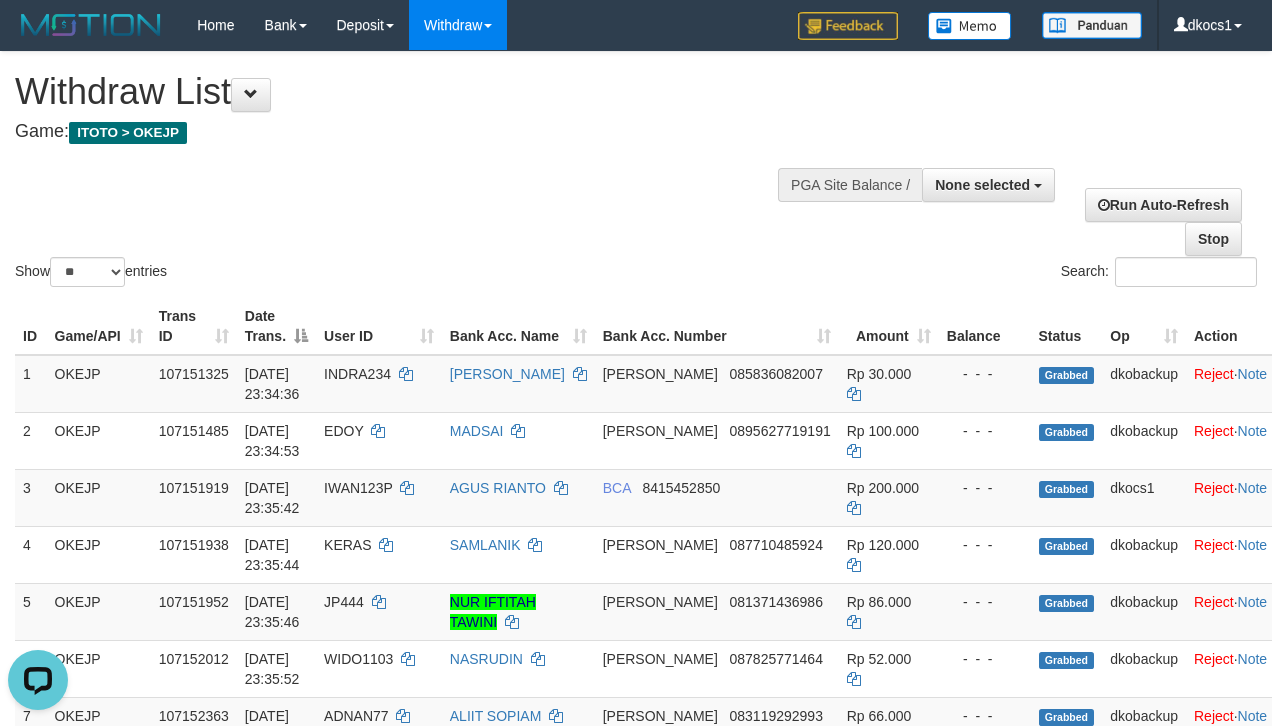 scroll, scrollTop: 0, scrollLeft: 0, axis: both 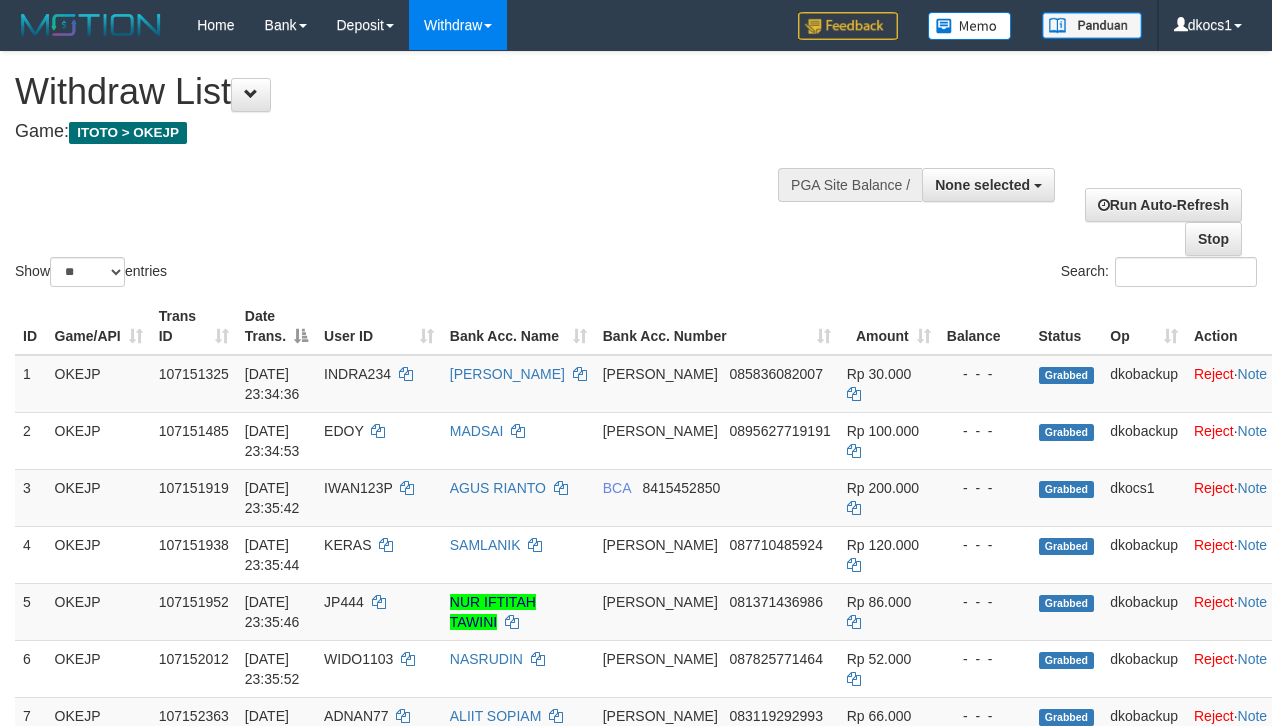 select 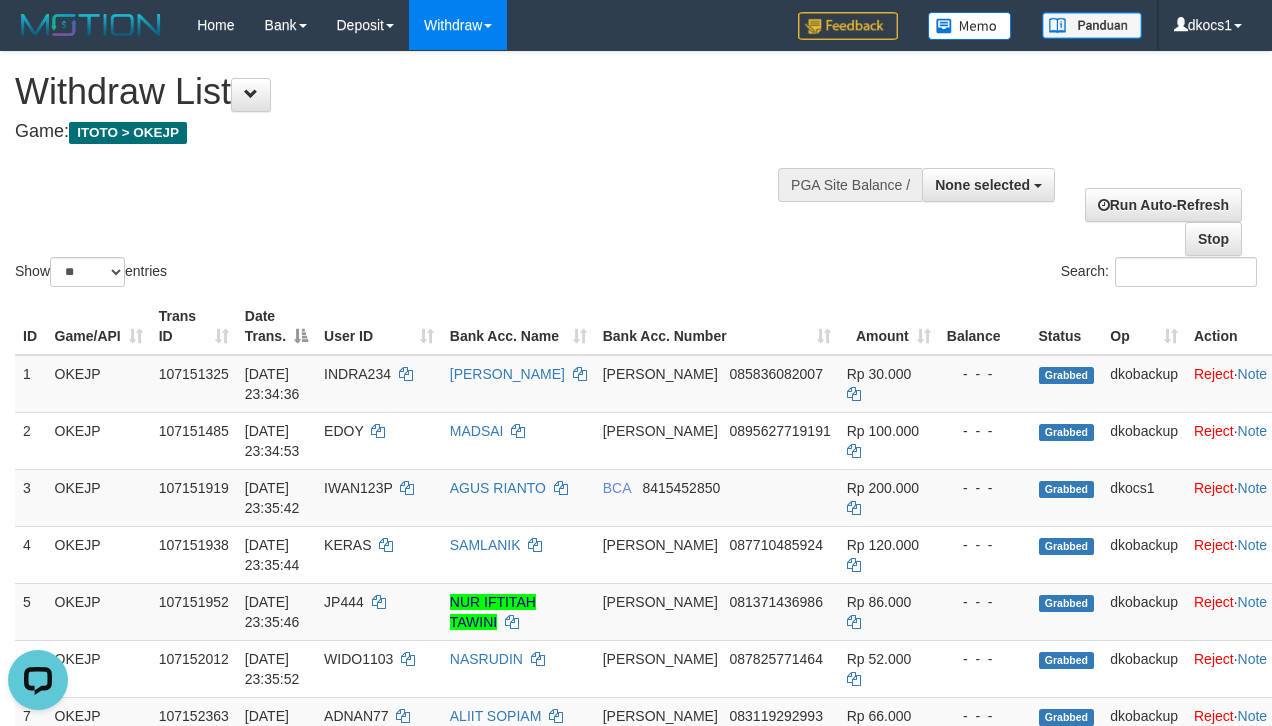scroll, scrollTop: 0, scrollLeft: 0, axis: both 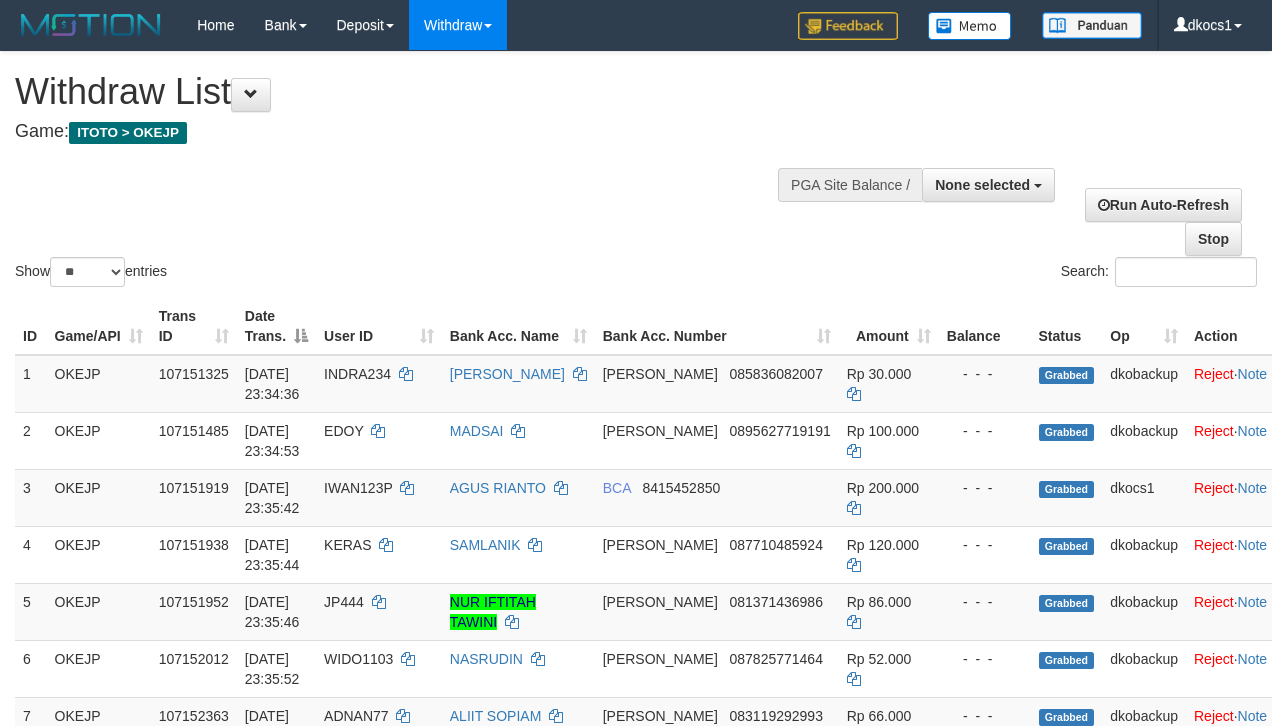 select 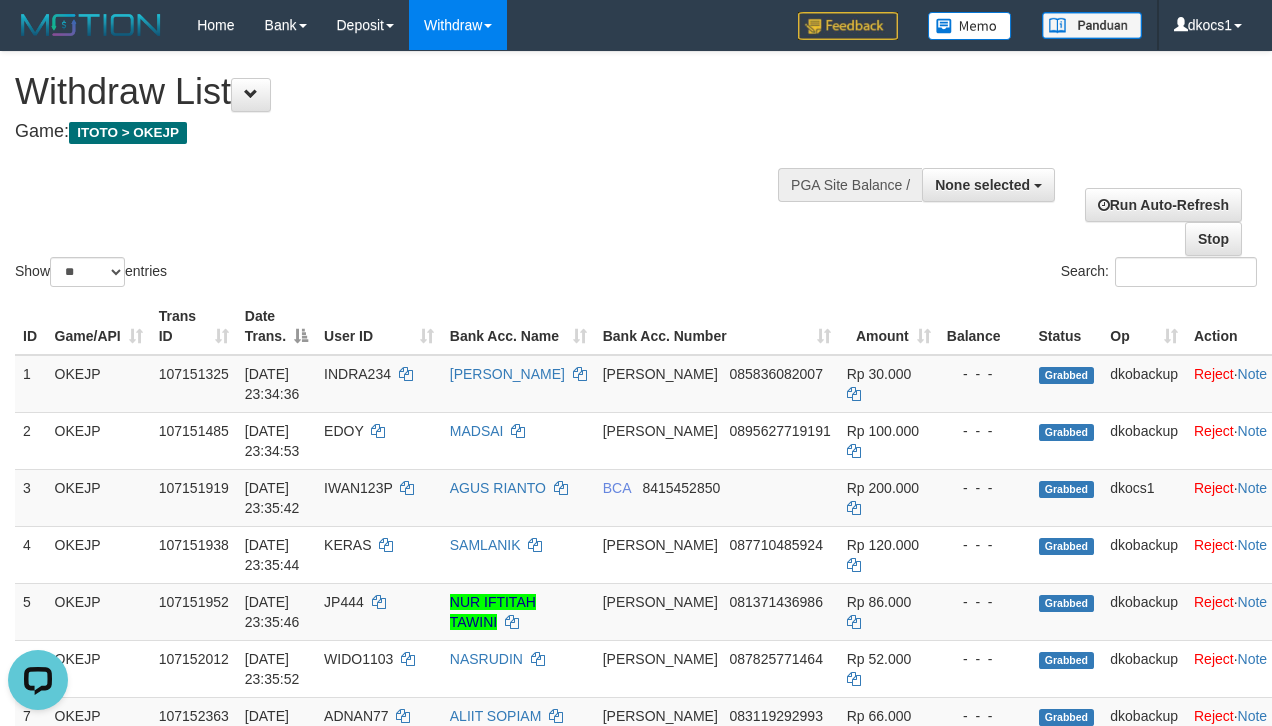 scroll, scrollTop: 0, scrollLeft: 0, axis: both 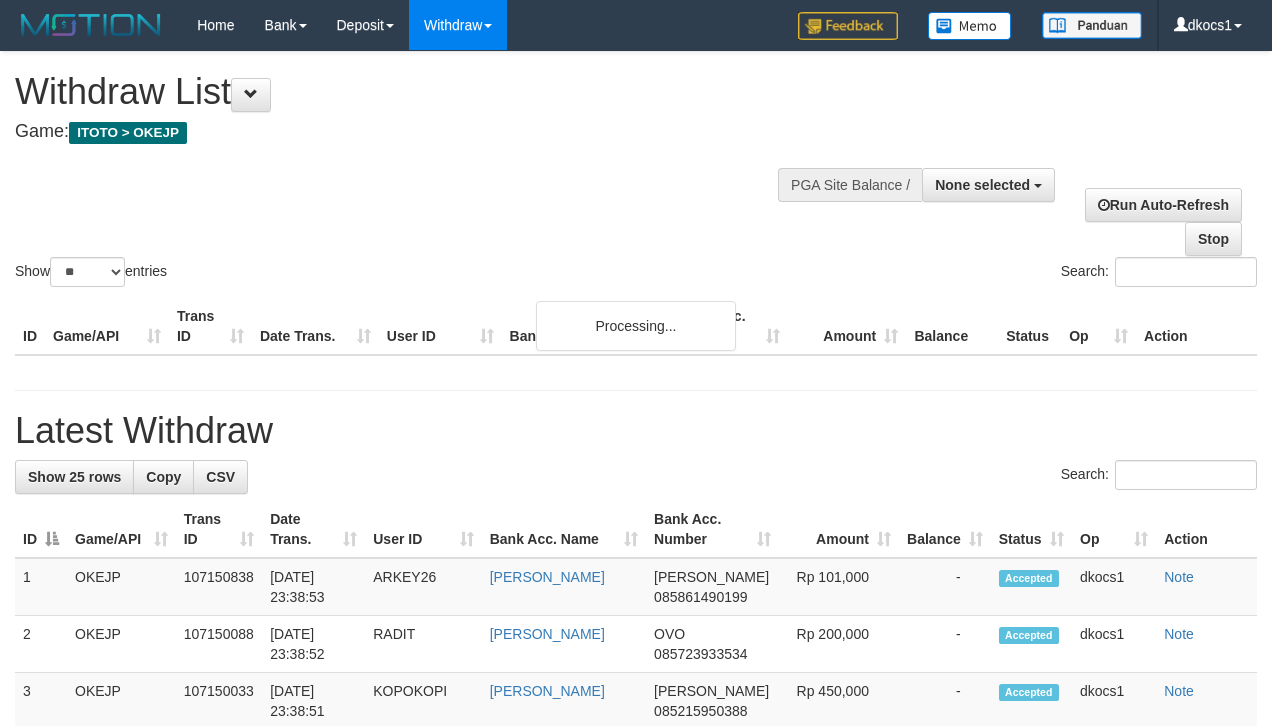 select 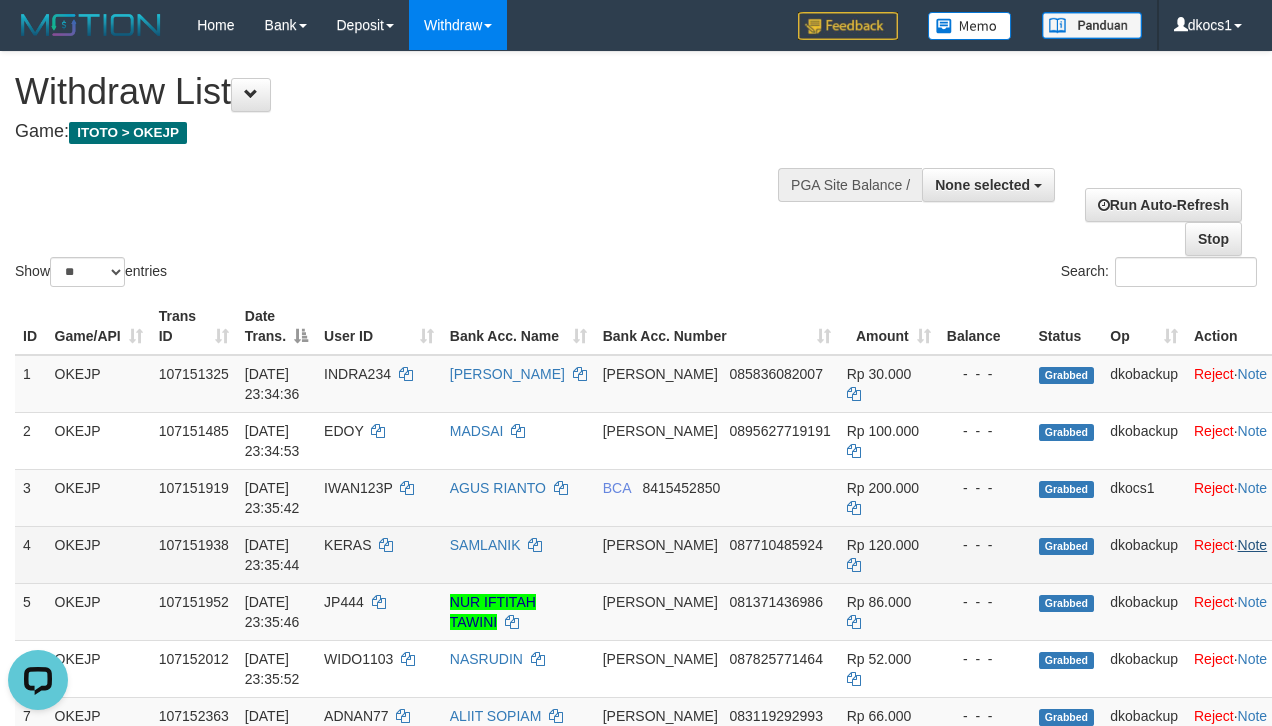 scroll, scrollTop: 0, scrollLeft: 0, axis: both 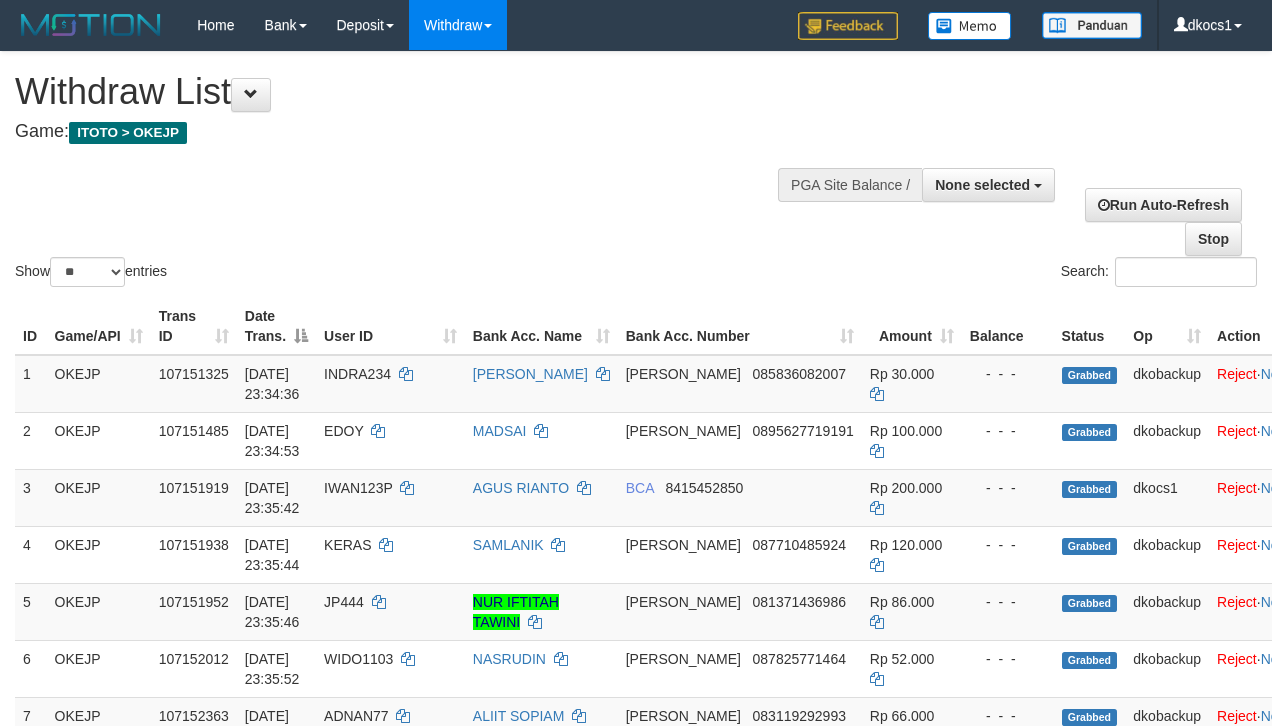select 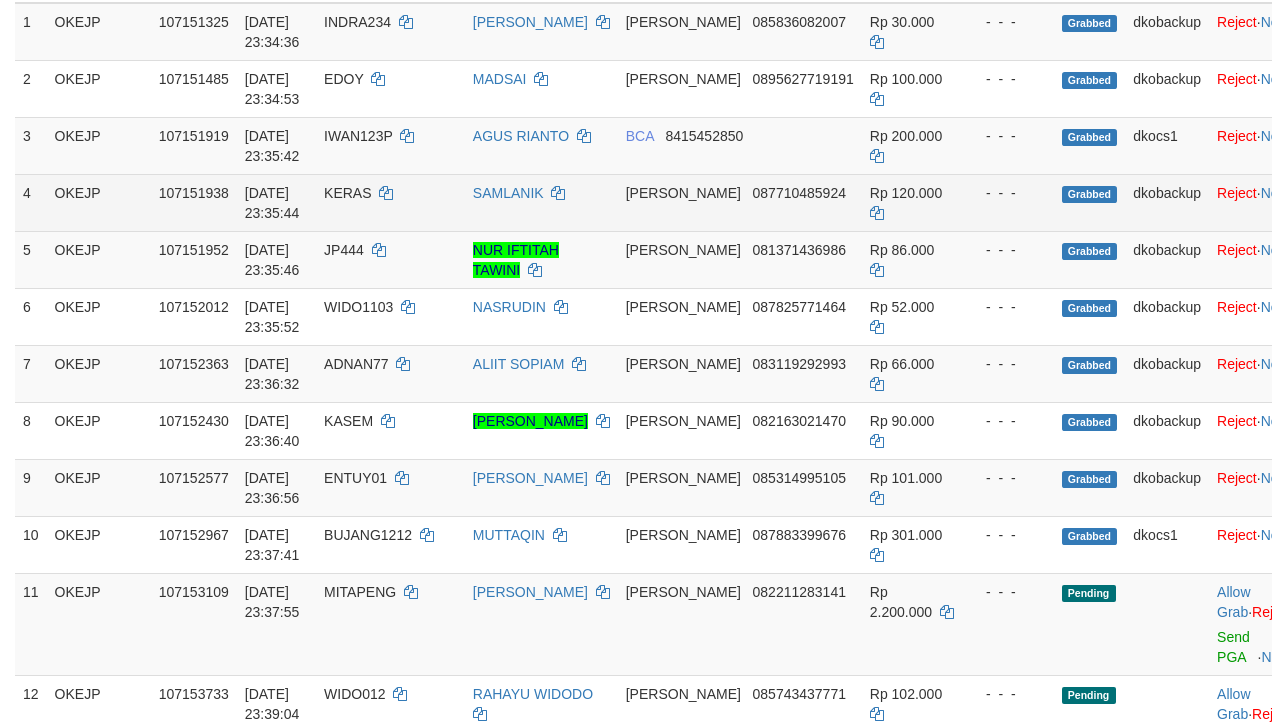 scroll, scrollTop: 800, scrollLeft: 0, axis: vertical 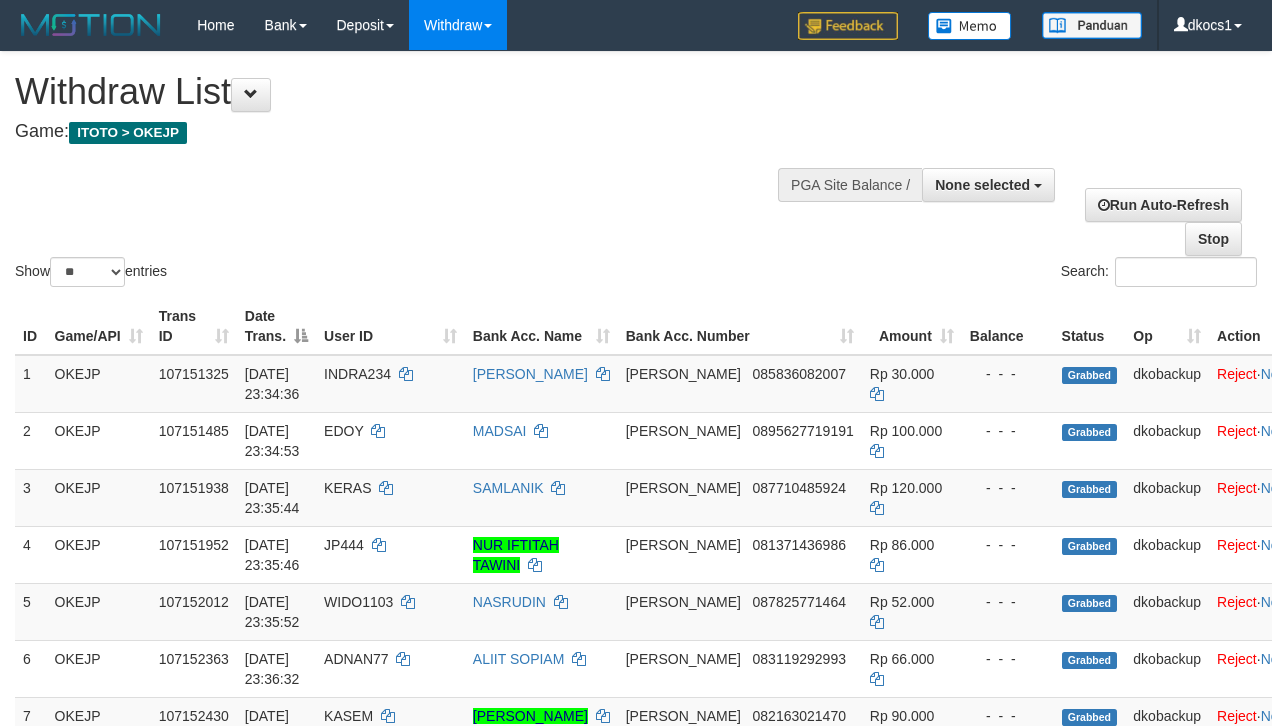select 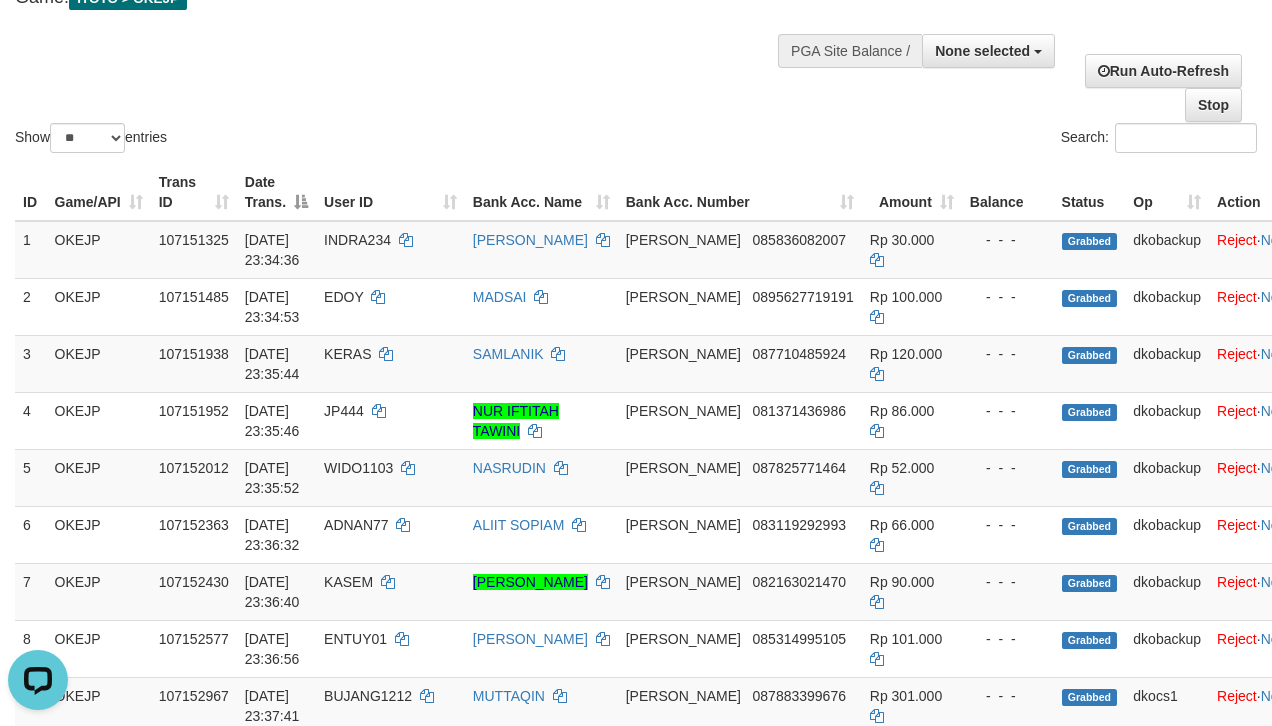 scroll, scrollTop: 0, scrollLeft: 0, axis: both 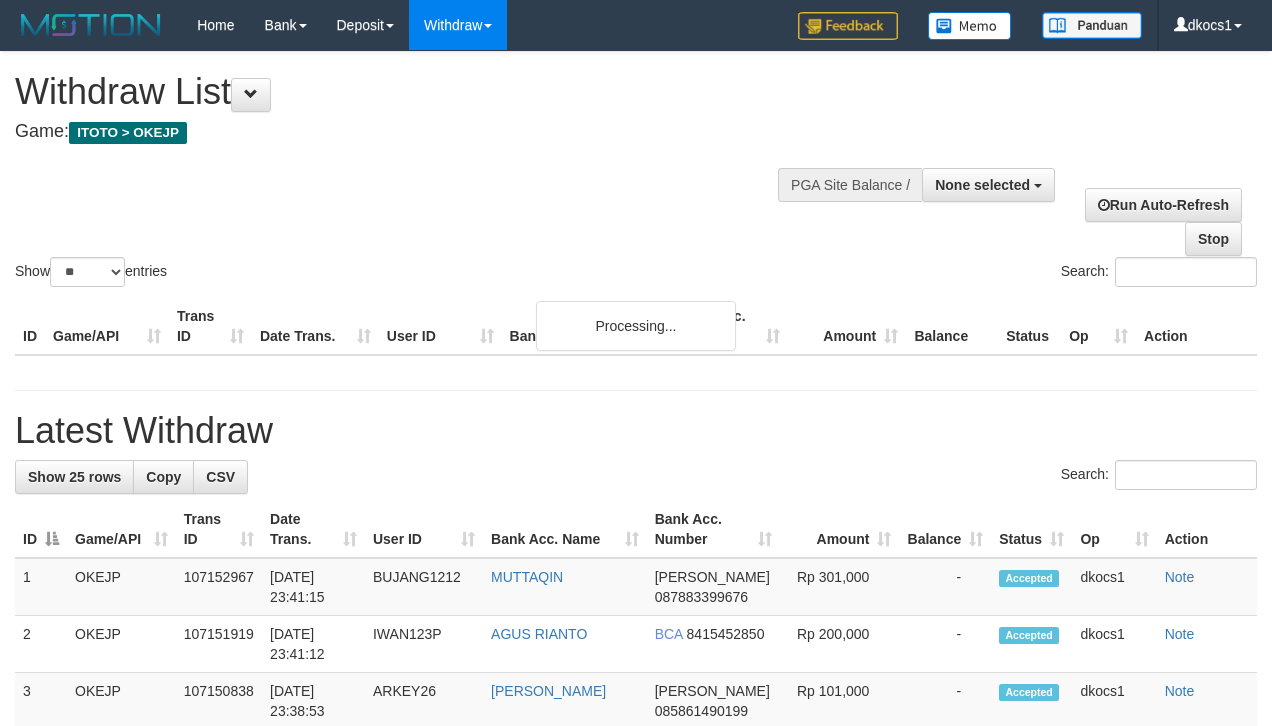 select 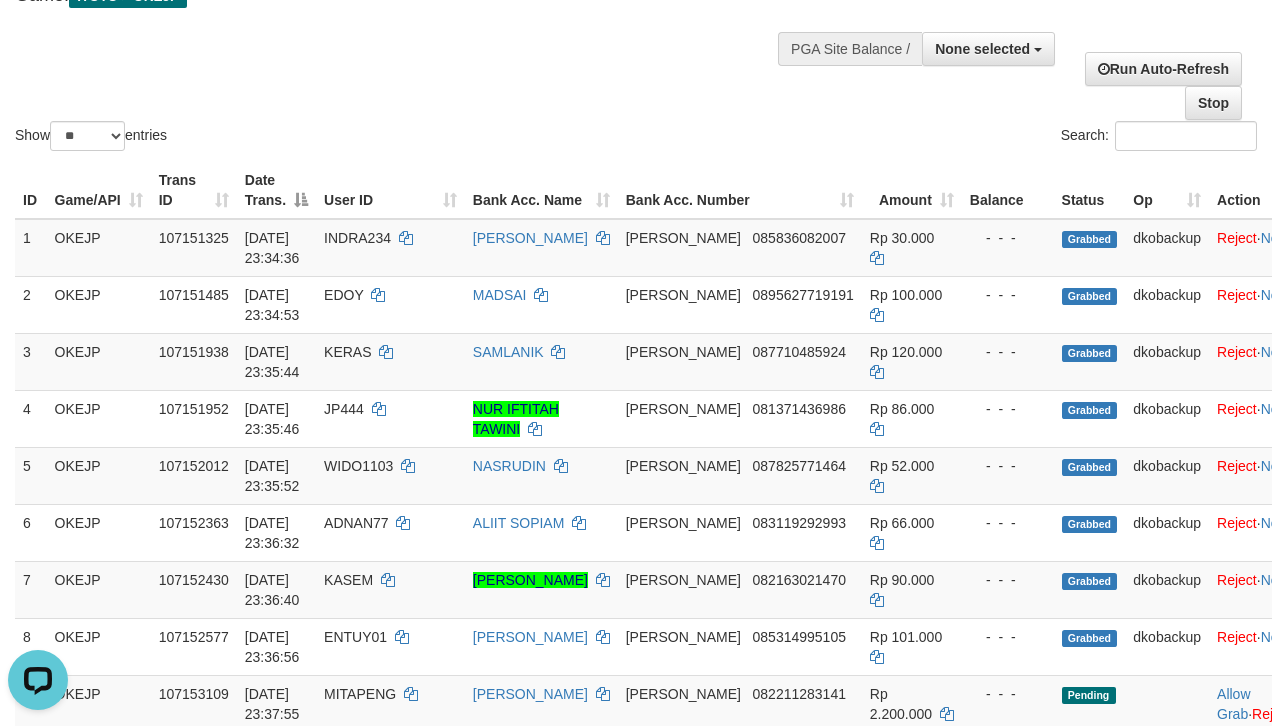 scroll, scrollTop: 0, scrollLeft: 0, axis: both 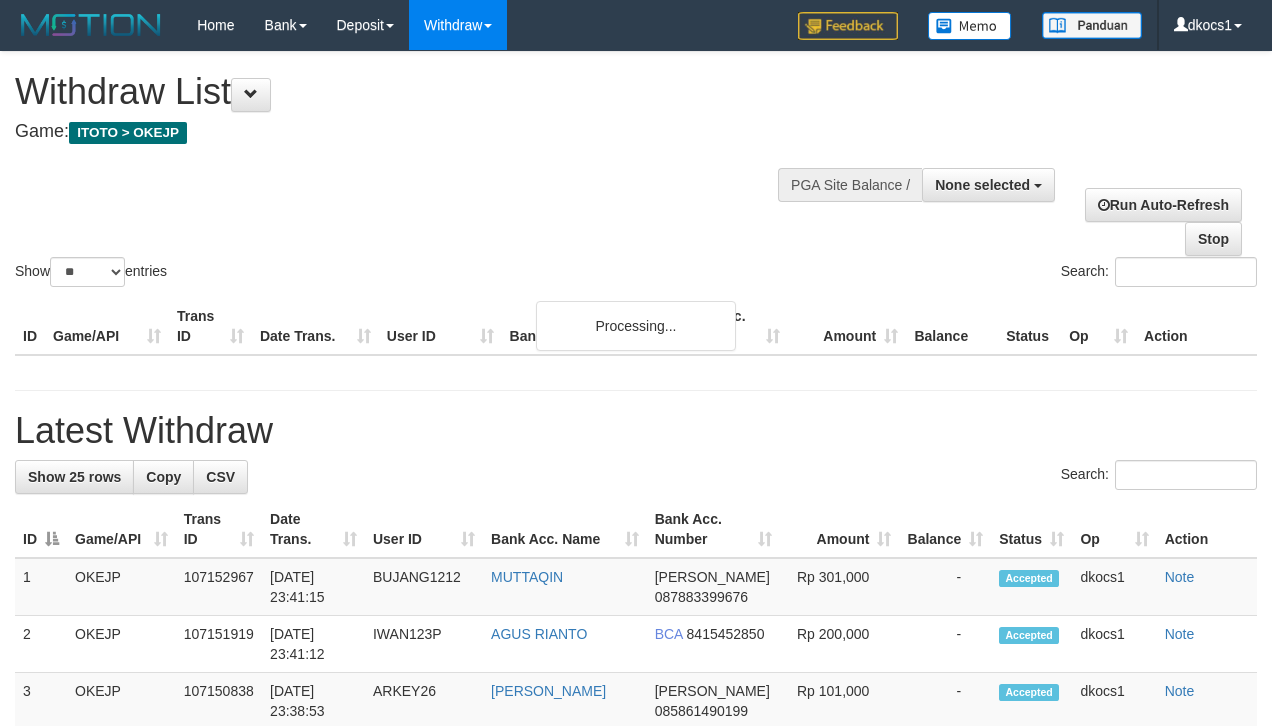 select 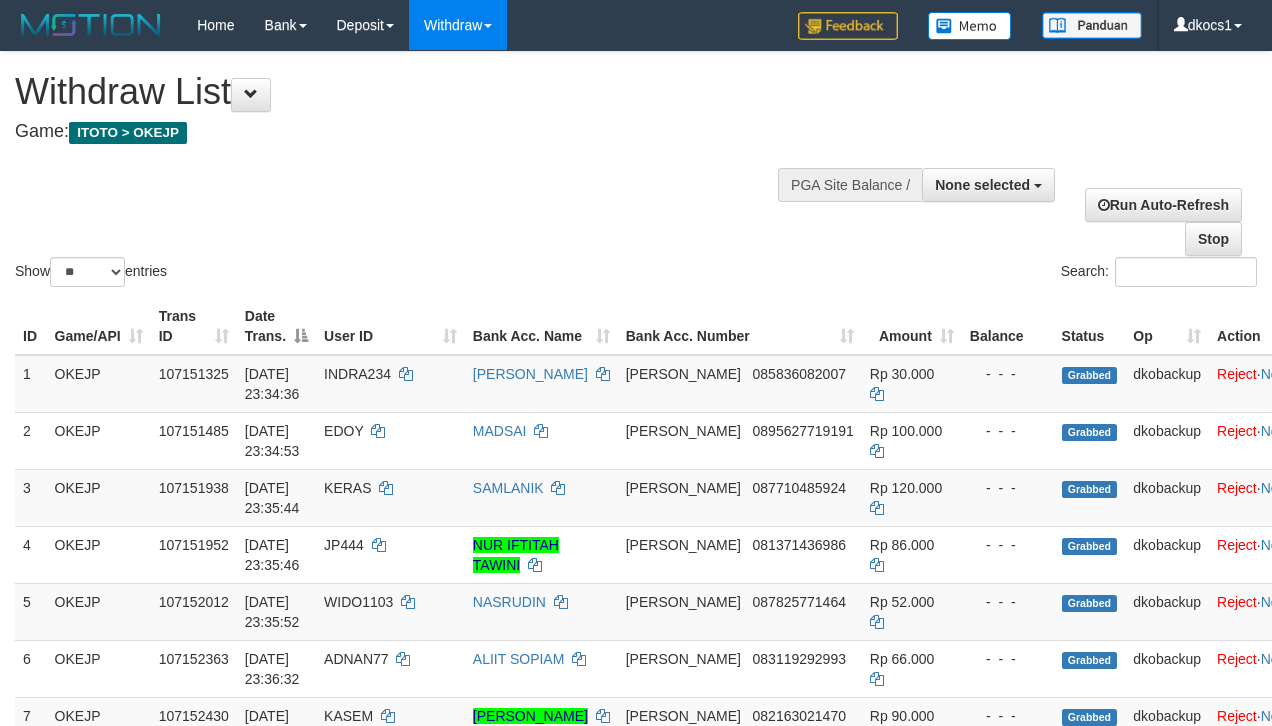 scroll, scrollTop: 137, scrollLeft: 0, axis: vertical 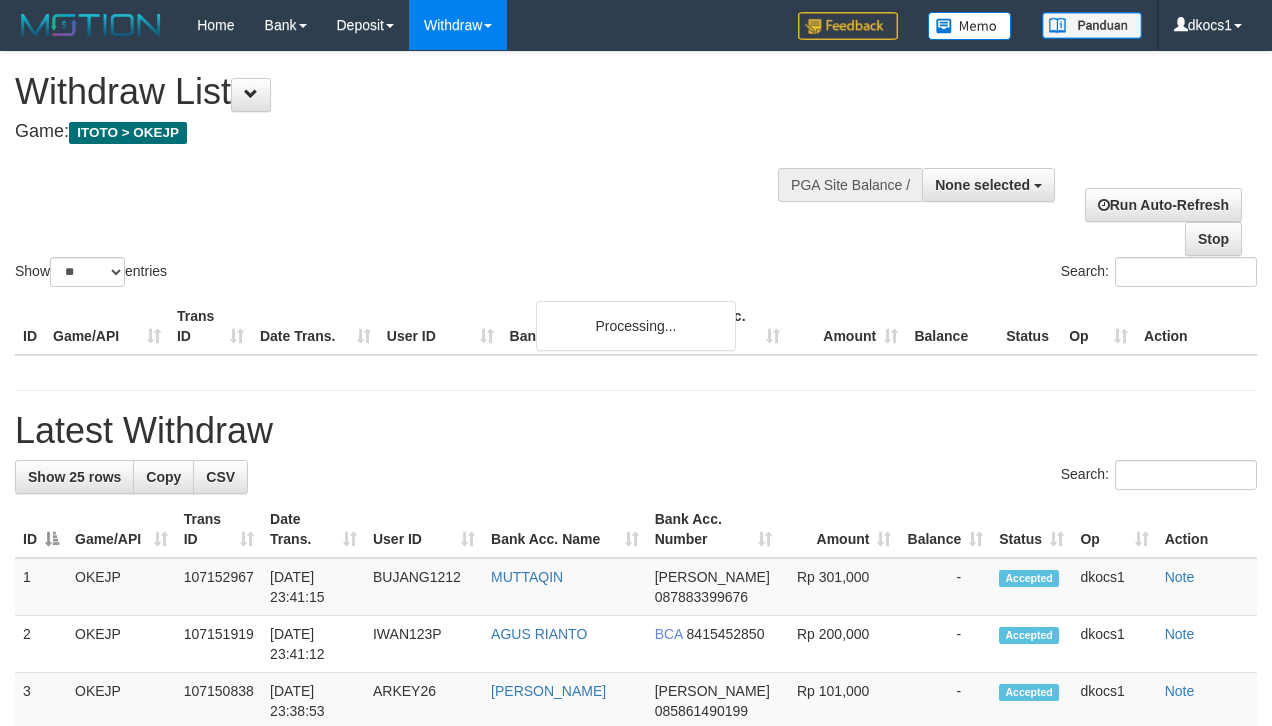 select 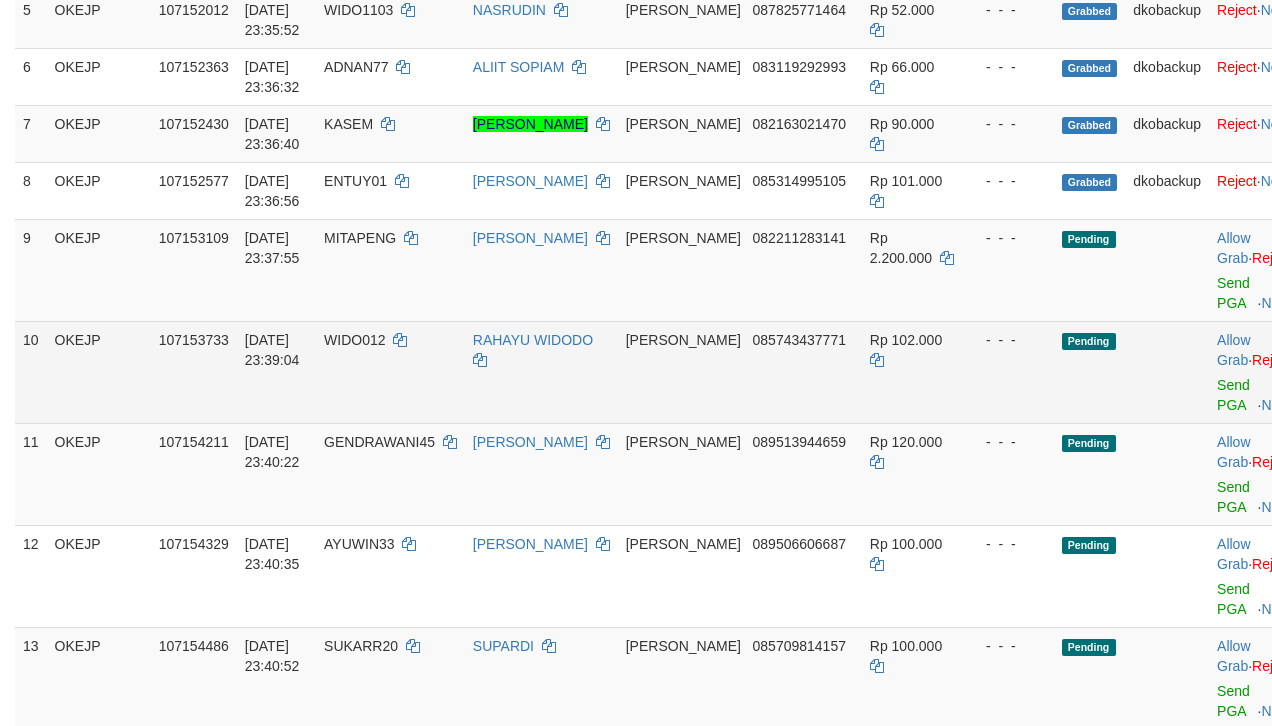 scroll, scrollTop: 537, scrollLeft: 0, axis: vertical 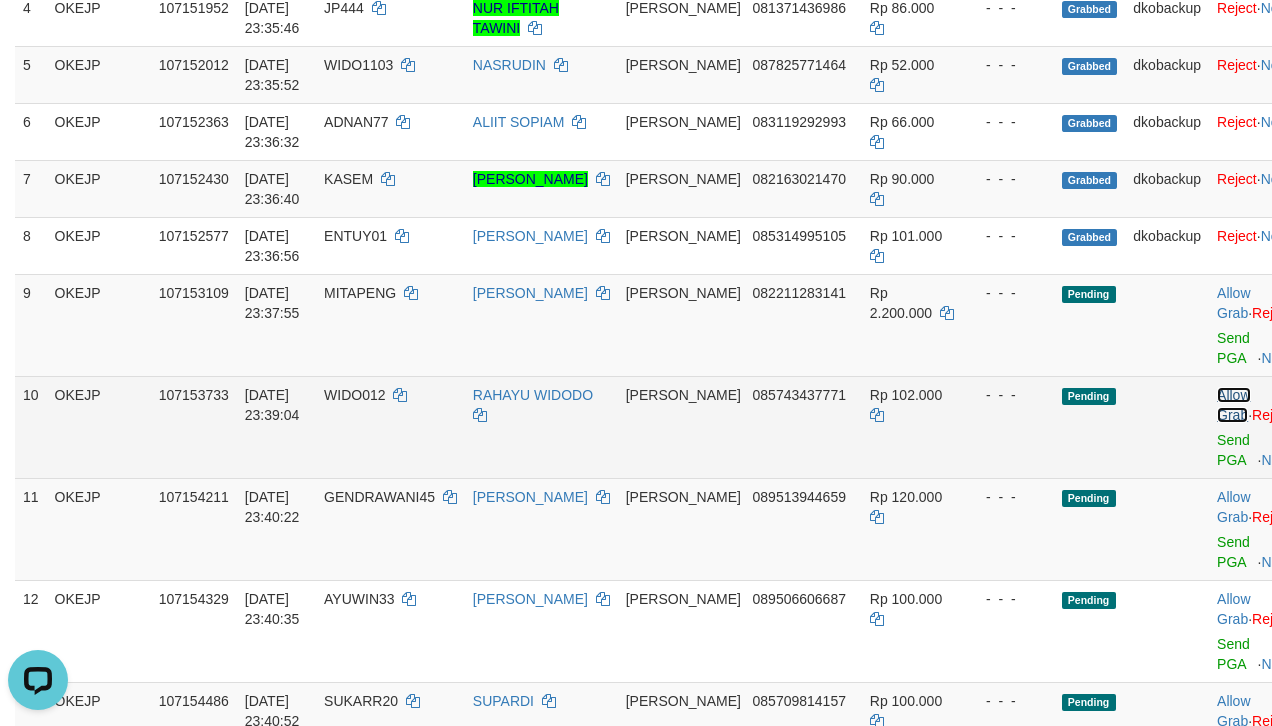 click on "Allow Grab" at bounding box center [1233, 405] 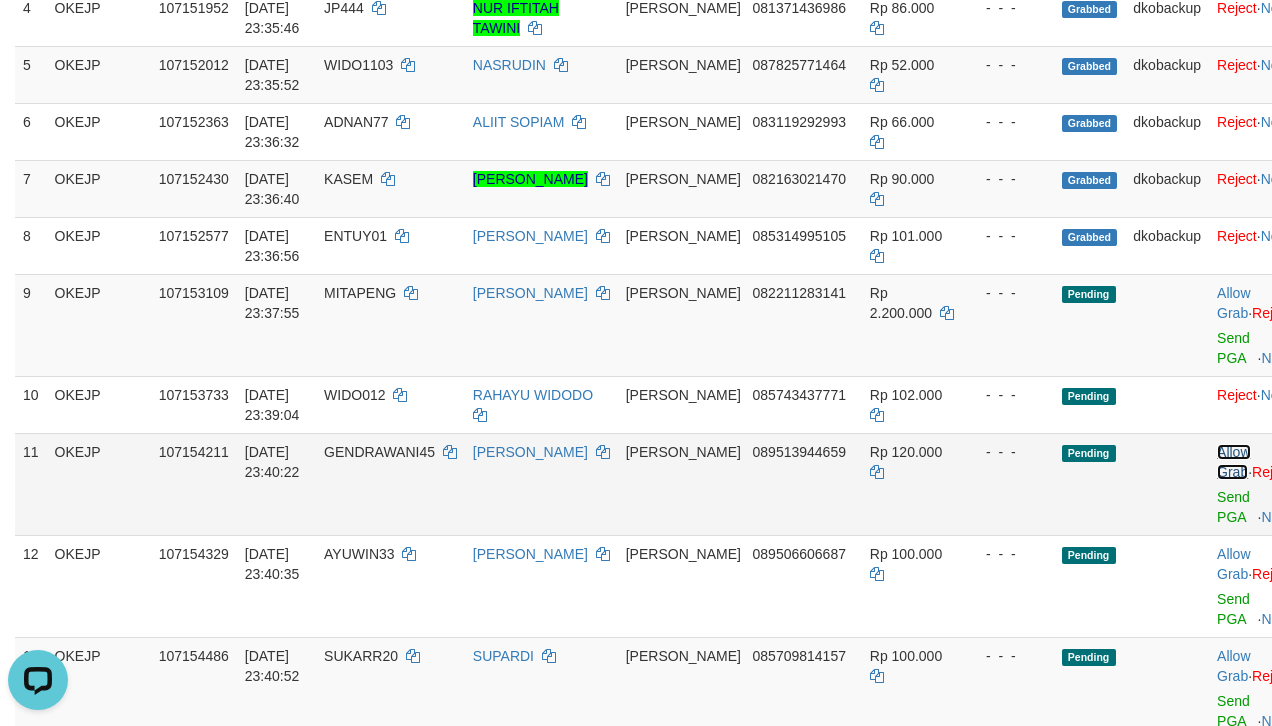click on "Allow Grab" at bounding box center [1233, 462] 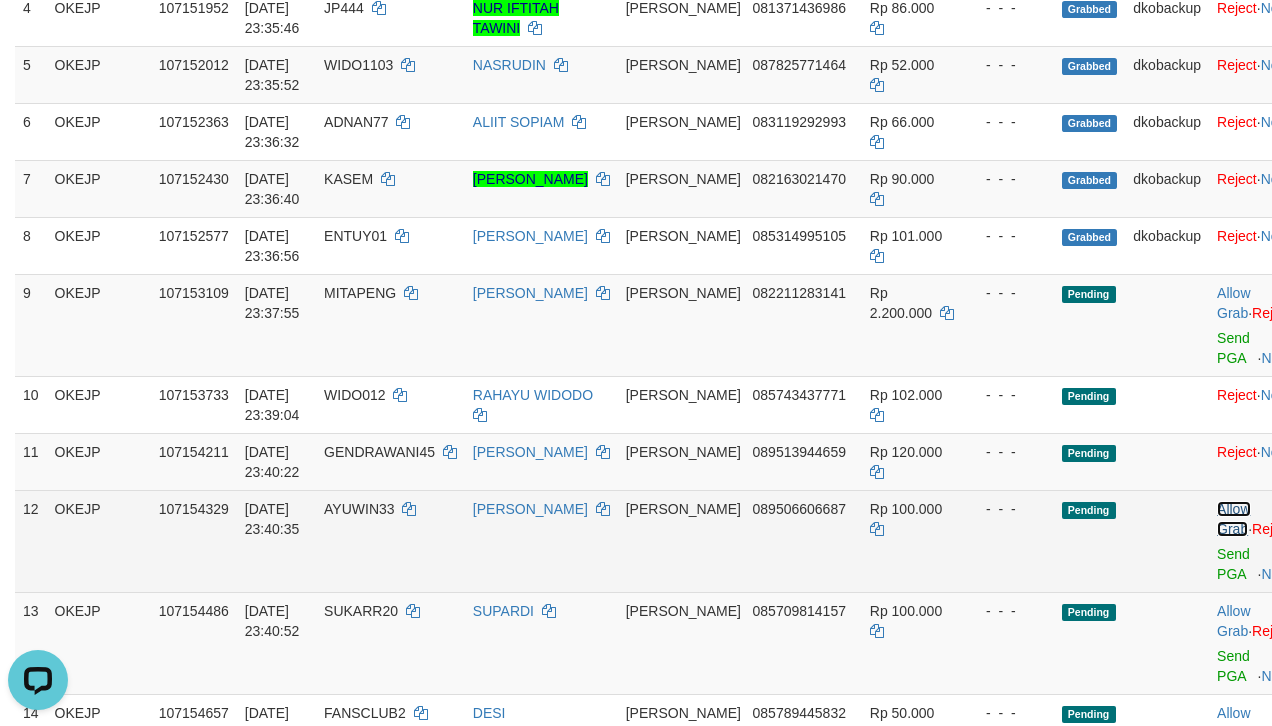 click on "Allow Grab" at bounding box center (1233, 519) 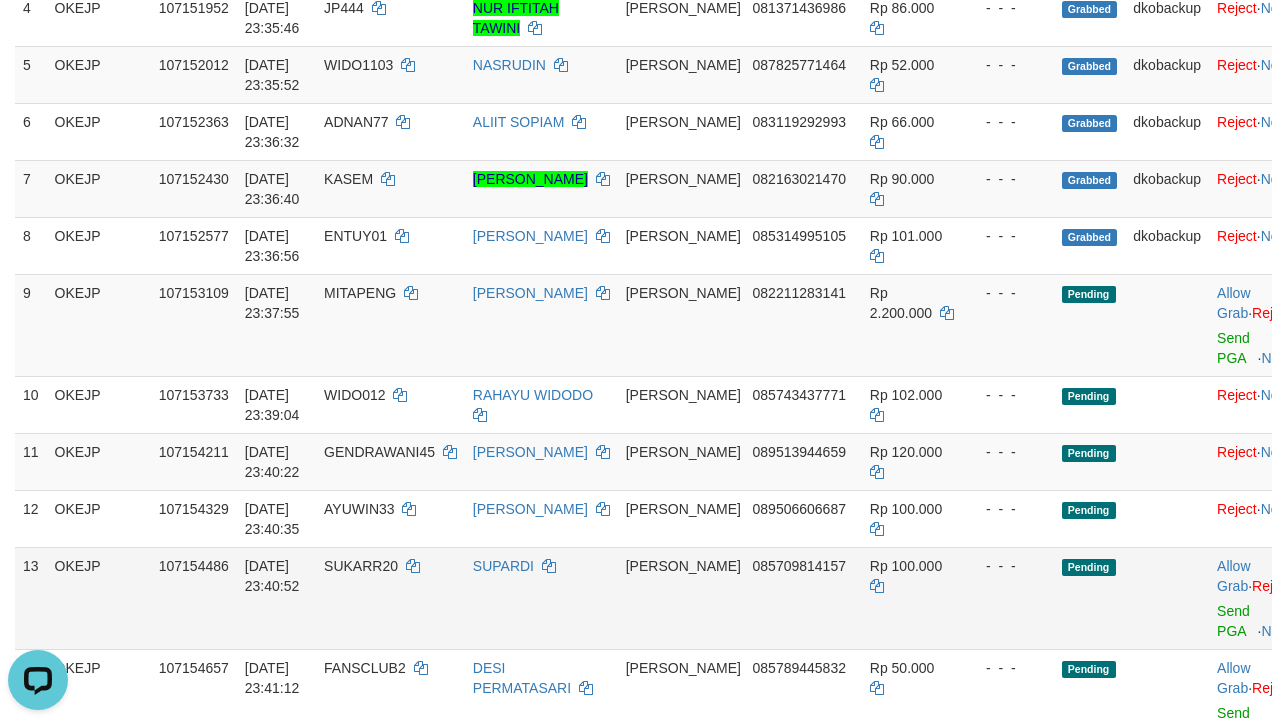 click on "Allow Grab   ·    Reject Send PGA     ·    Note" at bounding box center (1254, 598) 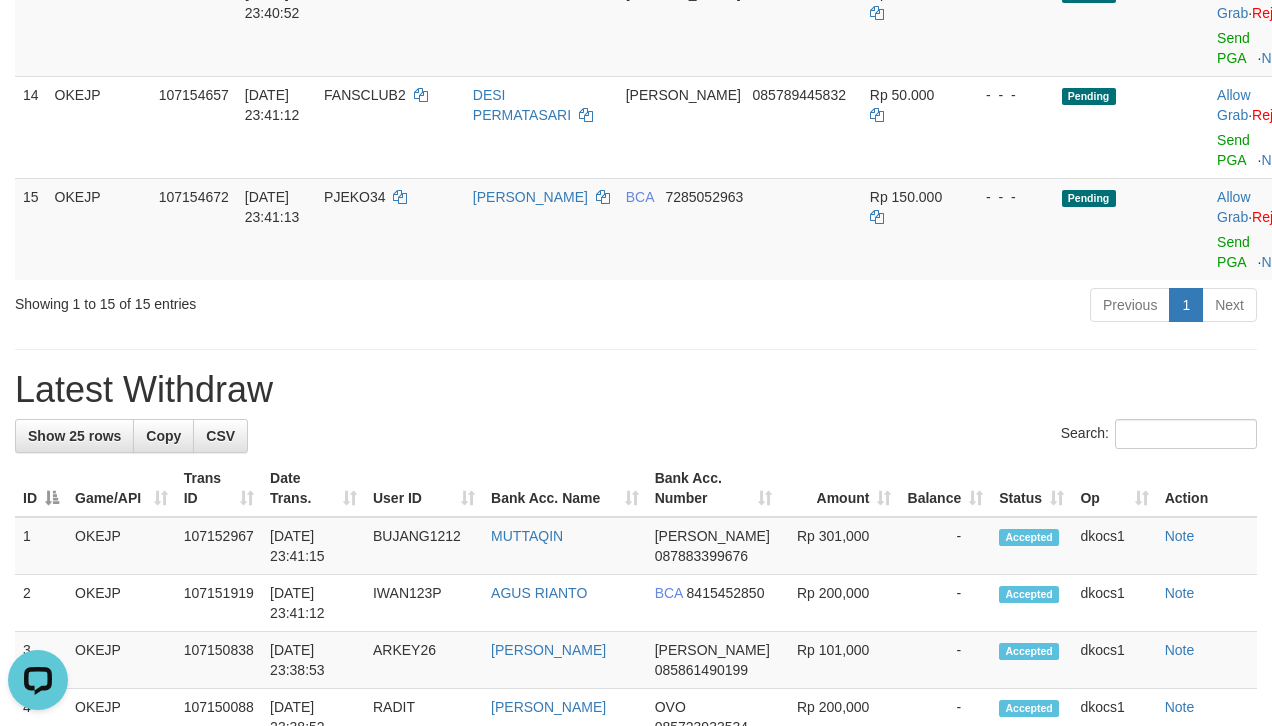 scroll, scrollTop: 905, scrollLeft: 0, axis: vertical 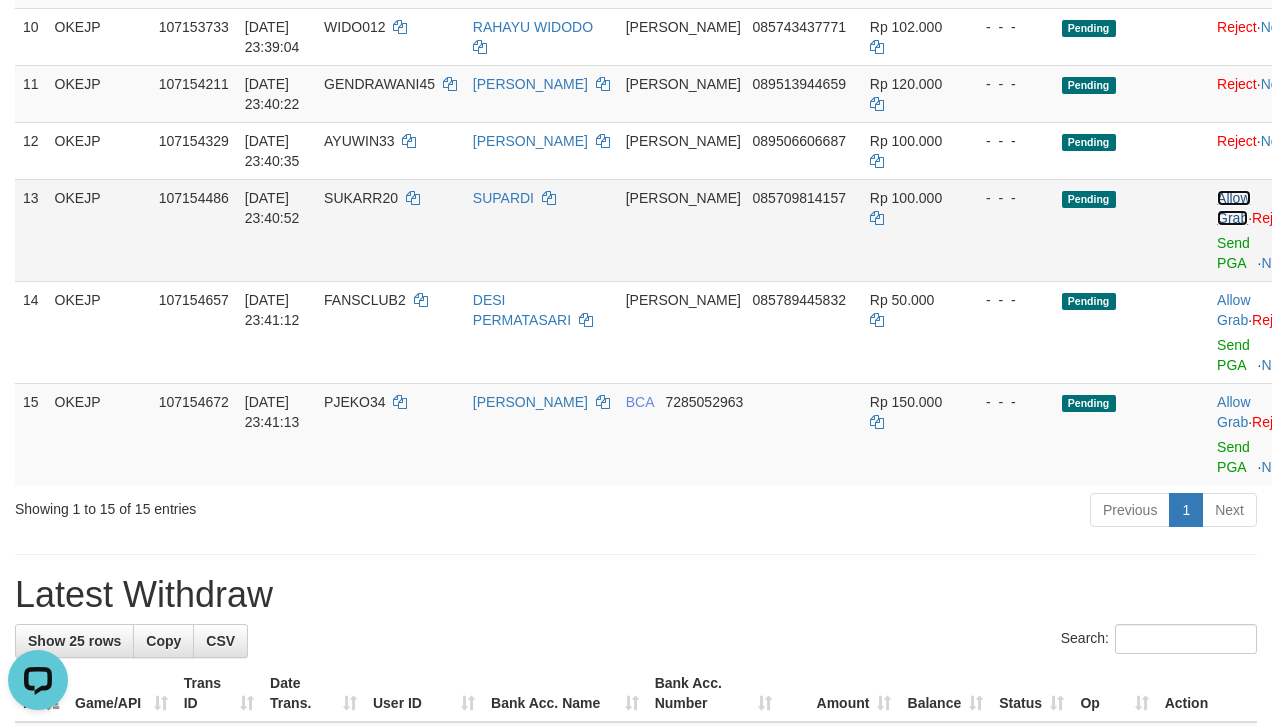 click on "Allow Grab" at bounding box center (1233, 208) 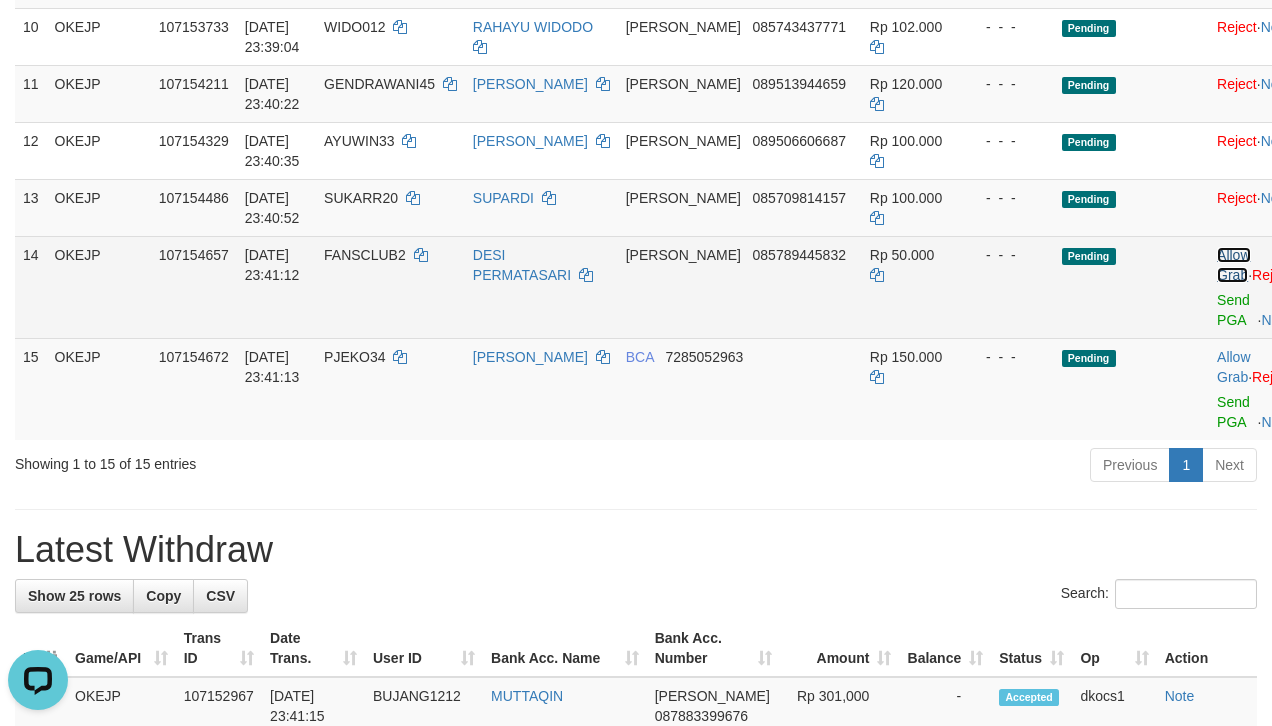 click on "Allow Grab" at bounding box center (1233, 265) 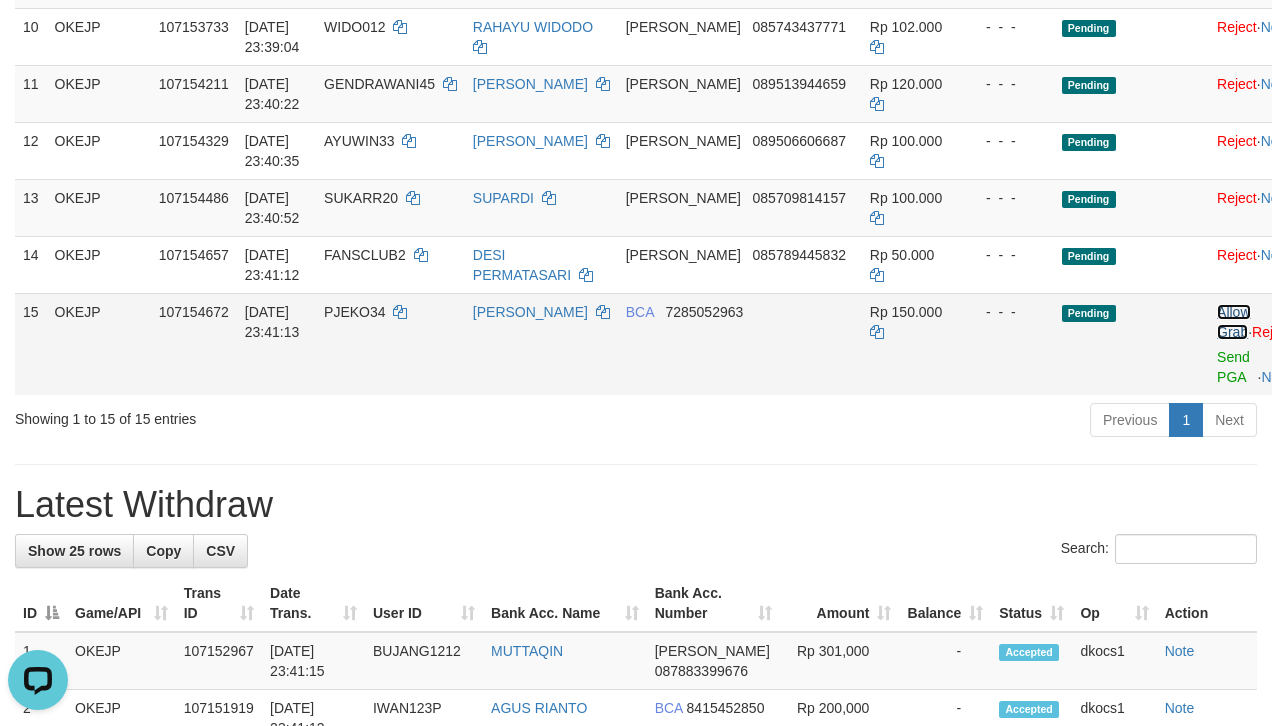 click on "Allow Grab" at bounding box center (1233, 322) 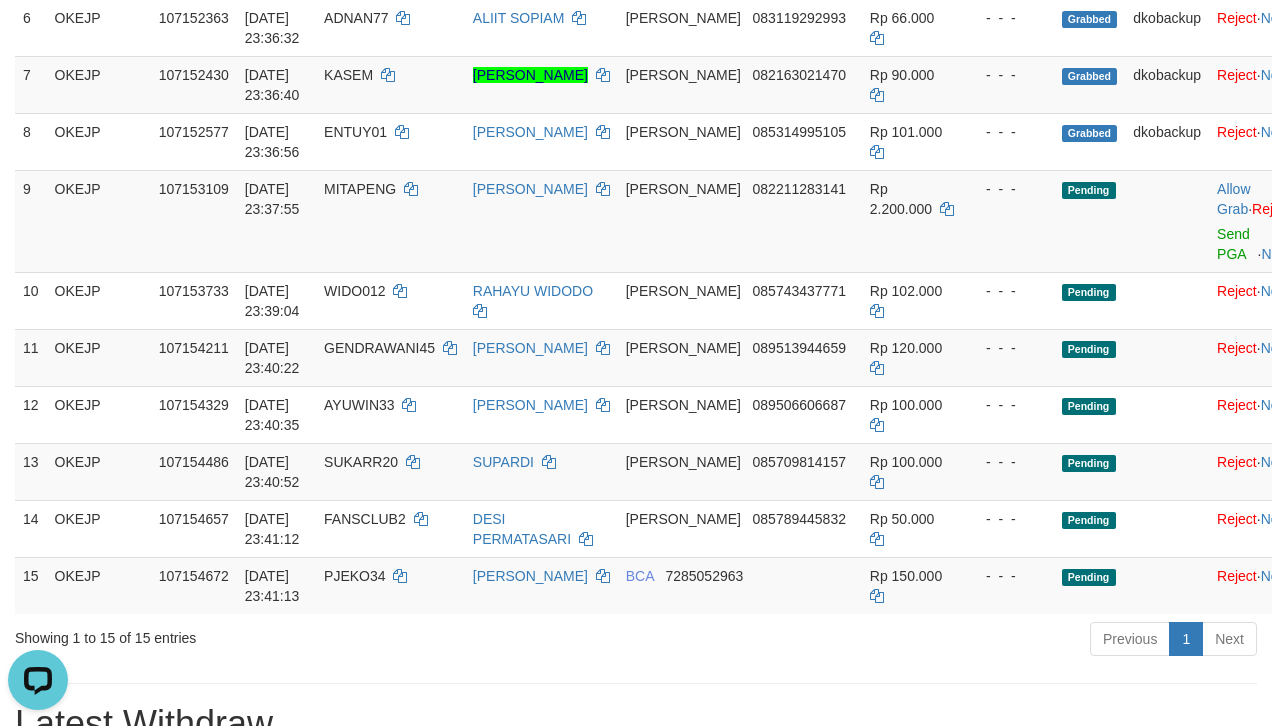scroll, scrollTop: 638, scrollLeft: 0, axis: vertical 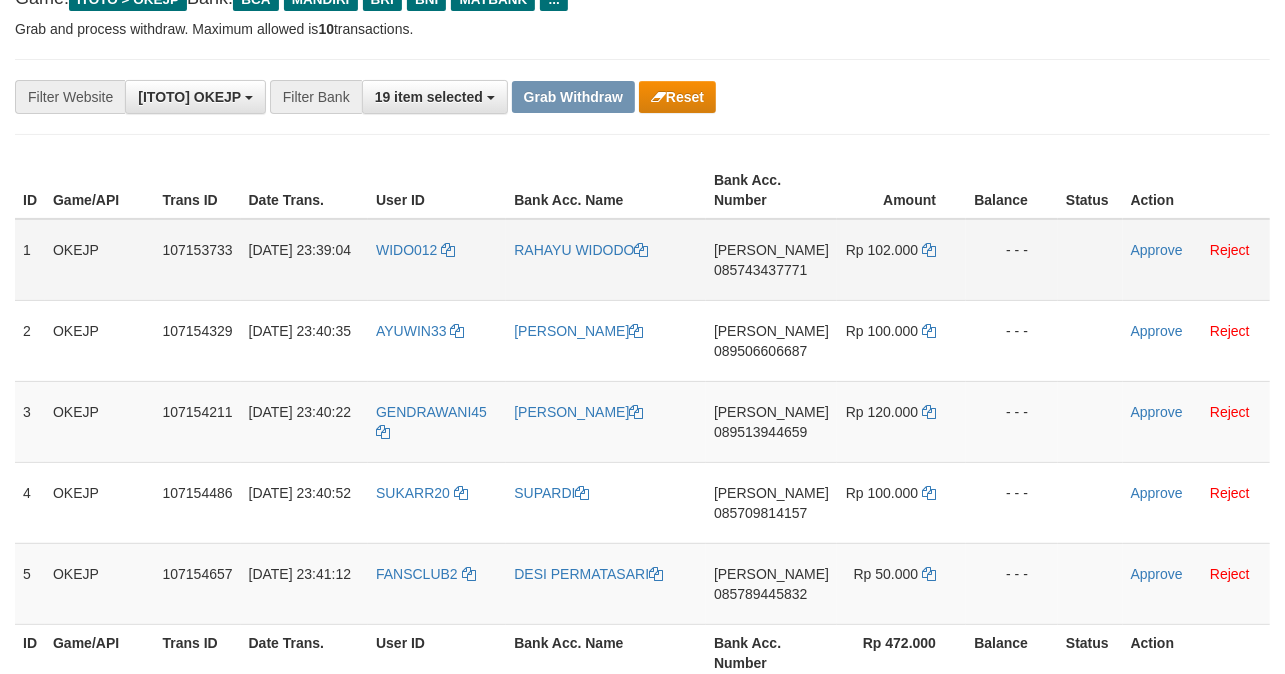 click on "WIDO012" at bounding box center (437, 260) 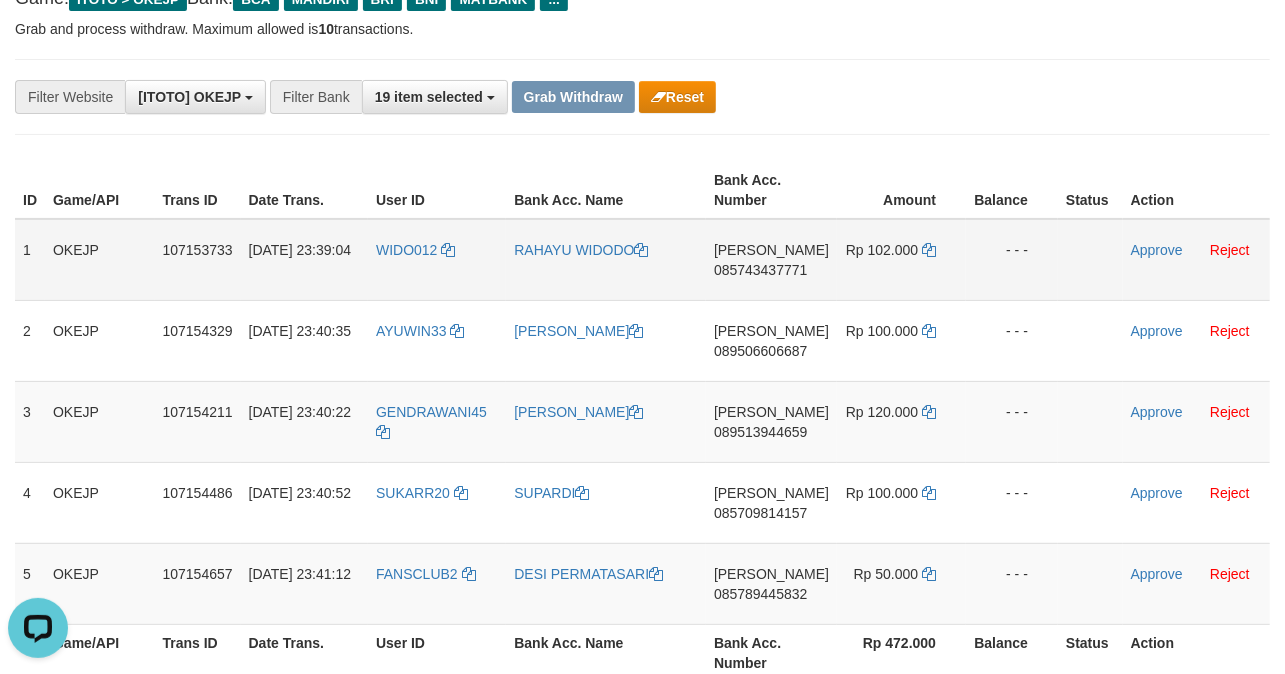scroll, scrollTop: 0, scrollLeft: 0, axis: both 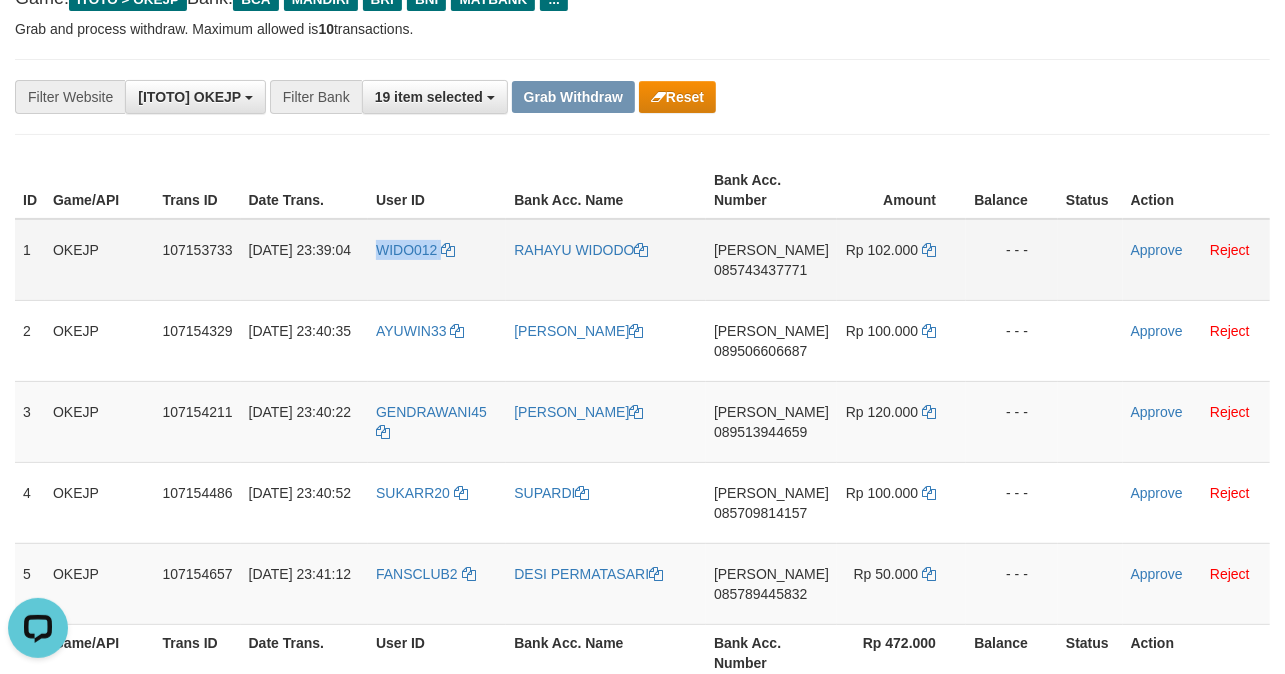 click on "WIDO012" at bounding box center (437, 260) 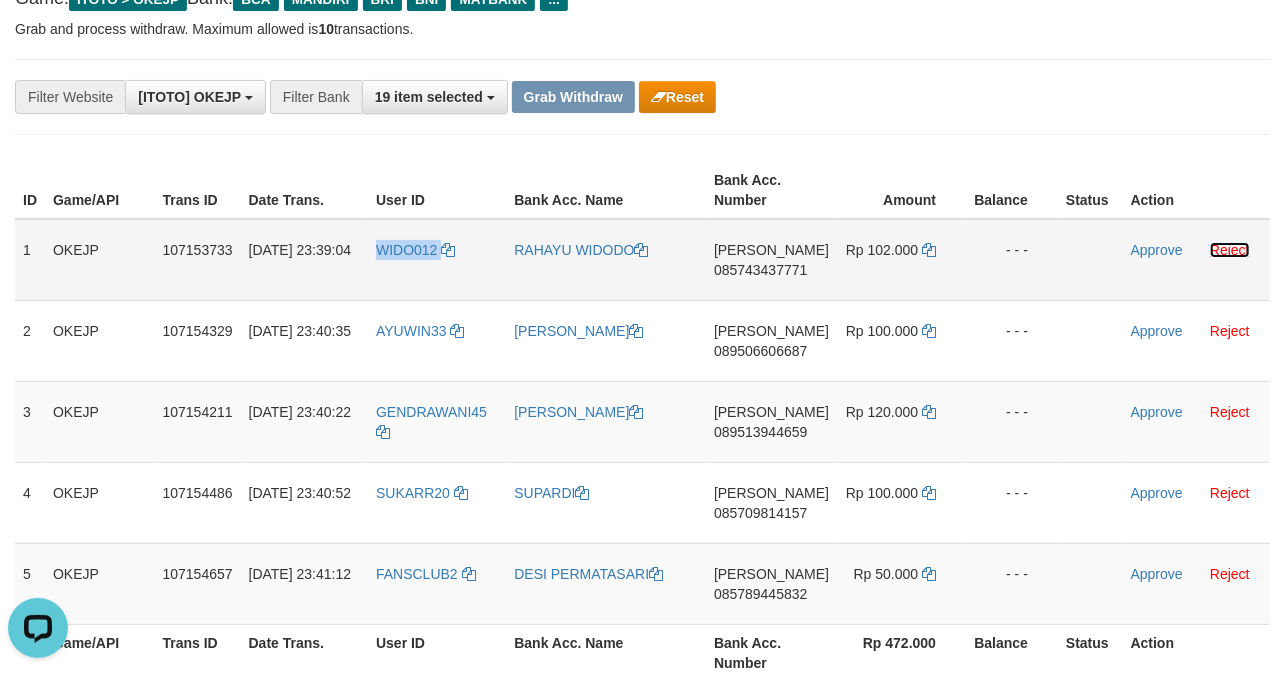 click on "Reject" at bounding box center [1230, 250] 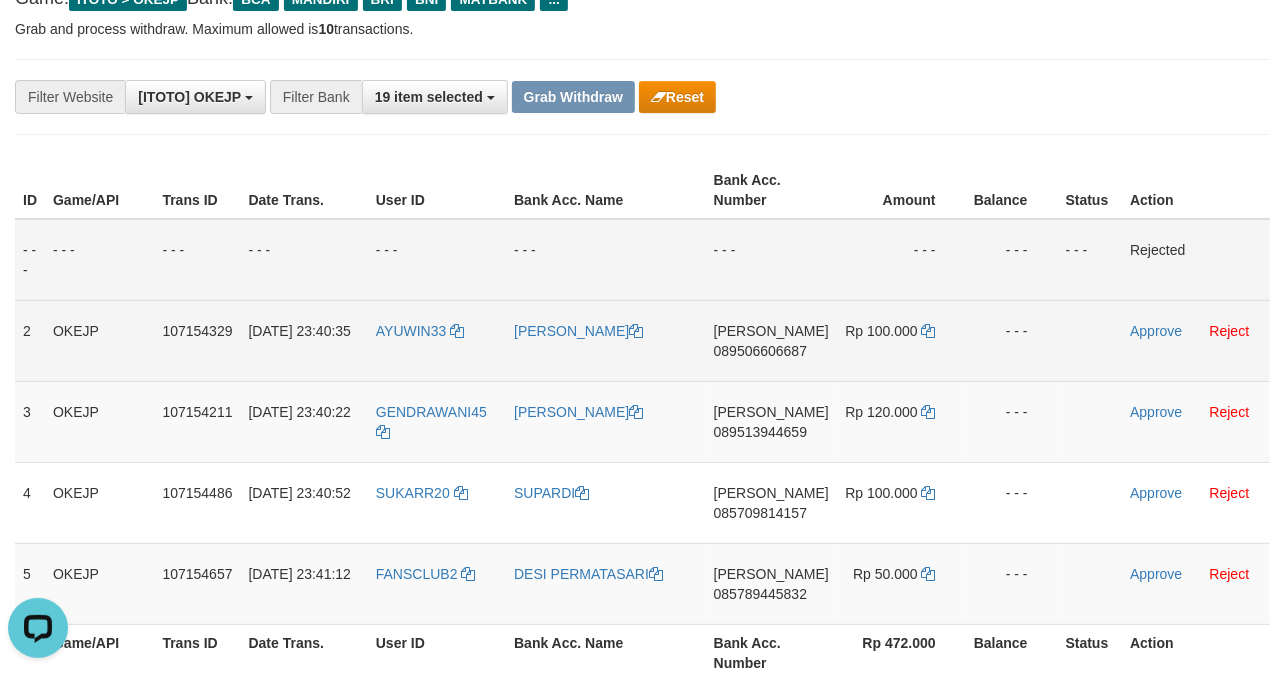 click on "[DATE] 23:40:35" at bounding box center (304, 340) 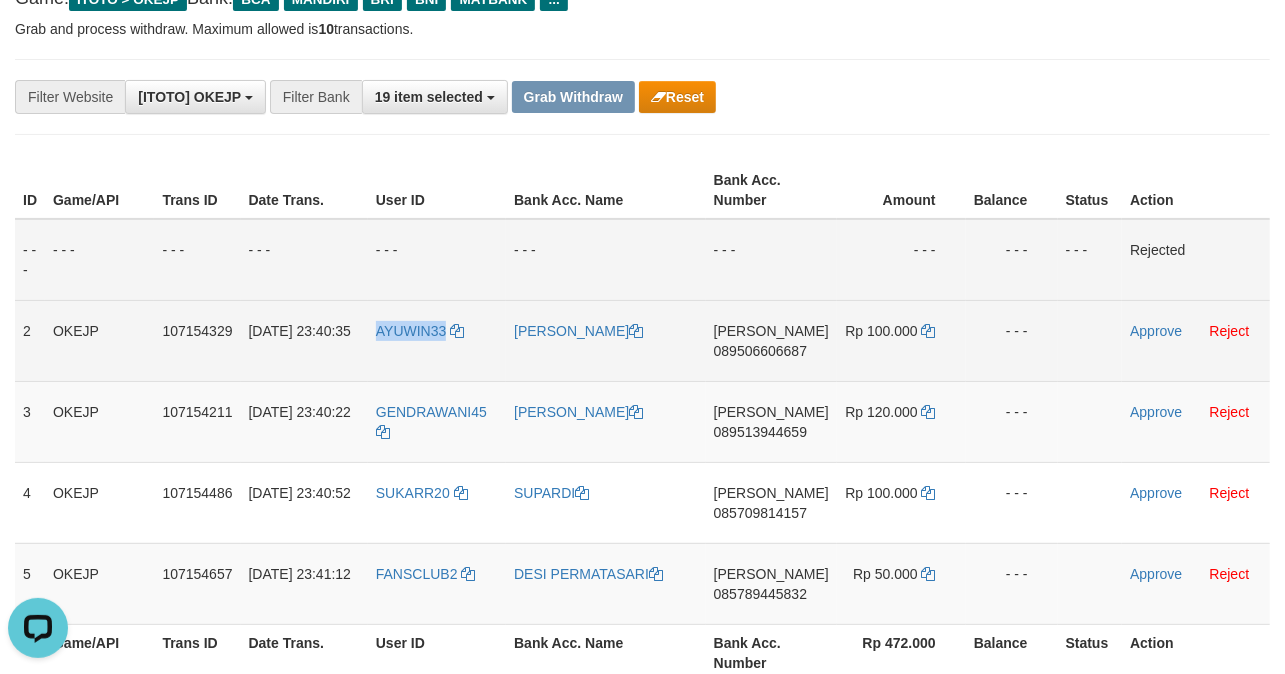 click on "AYUWIN33" at bounding box center [437, 340] 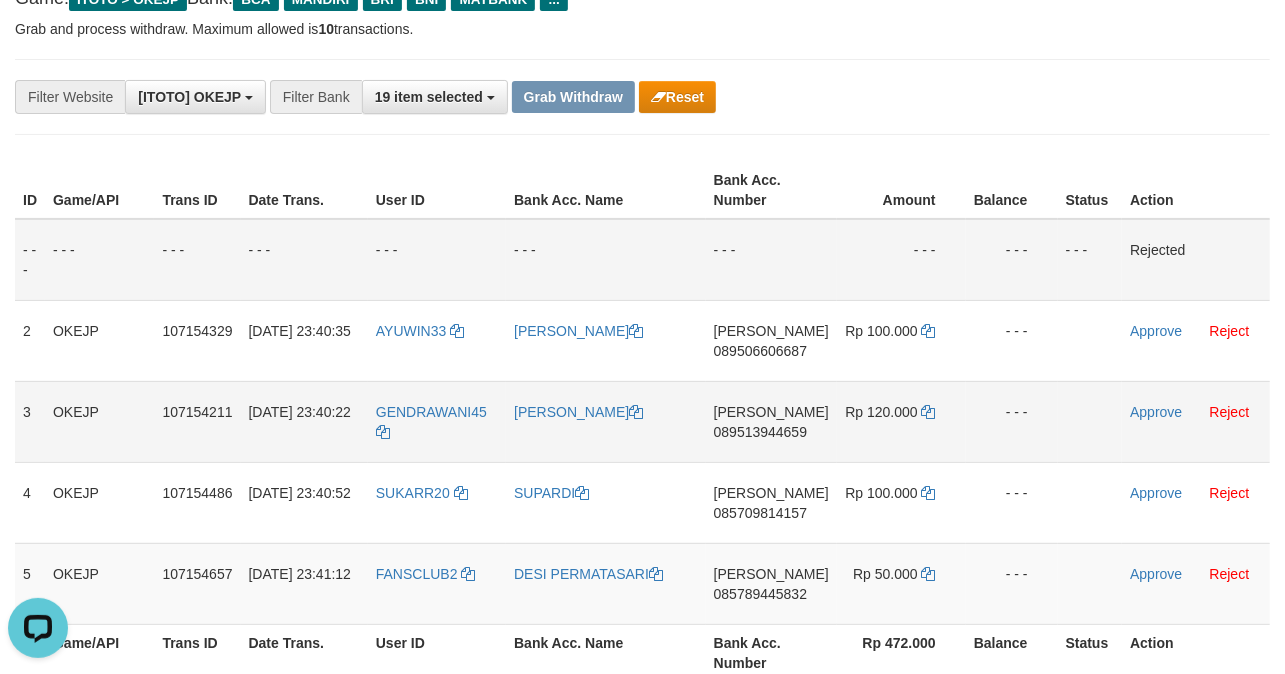 click on "GENDRAWANI45" at bounding box center [437, 421] 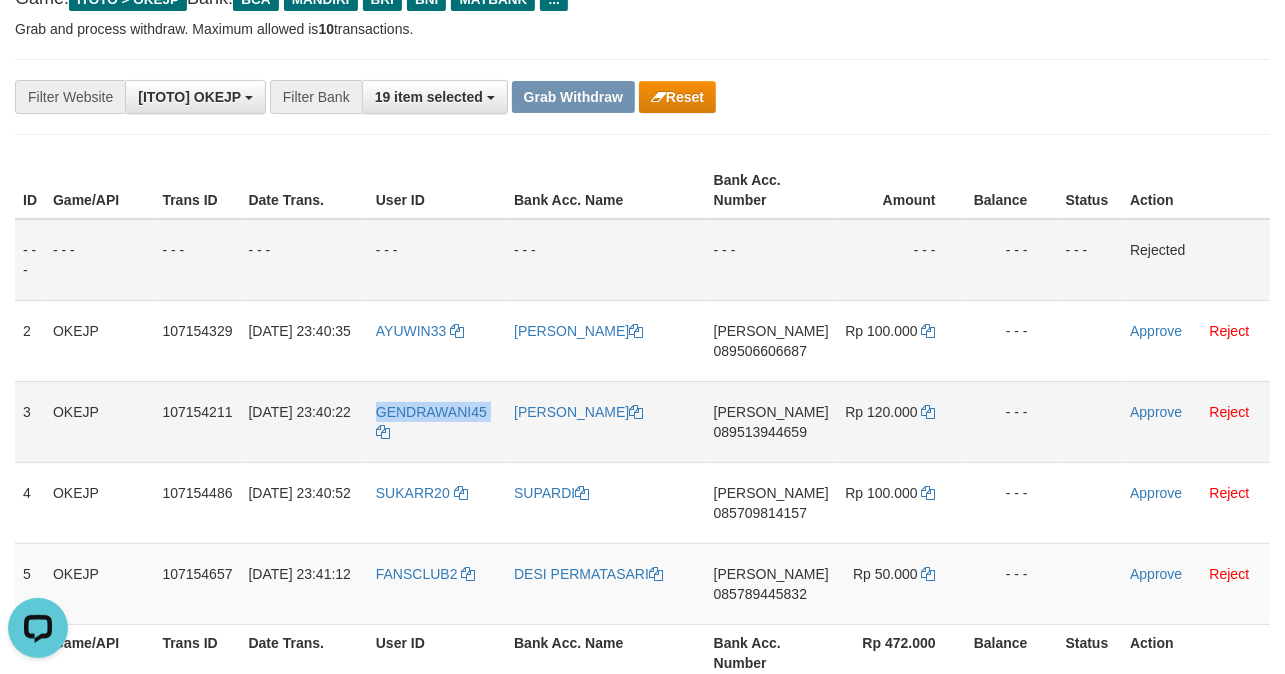 copy on "GENDRAWANI45" 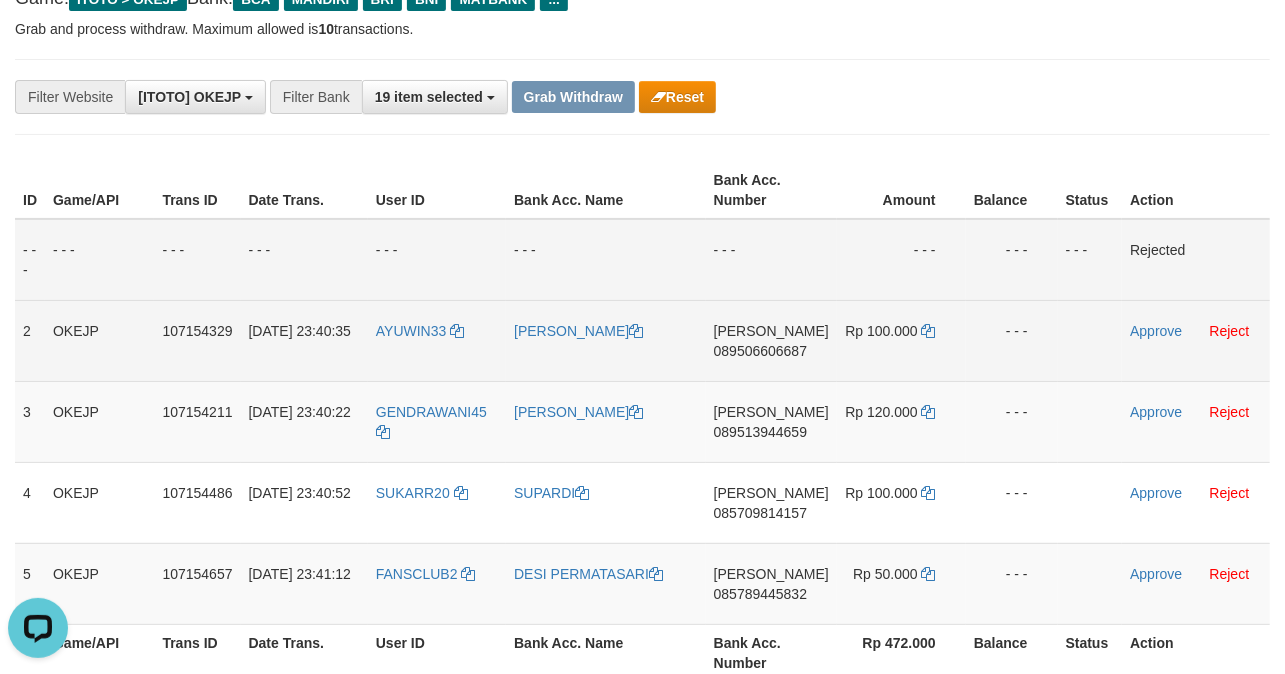 click on "AYUWIN33" at bounding box center [437, 340] 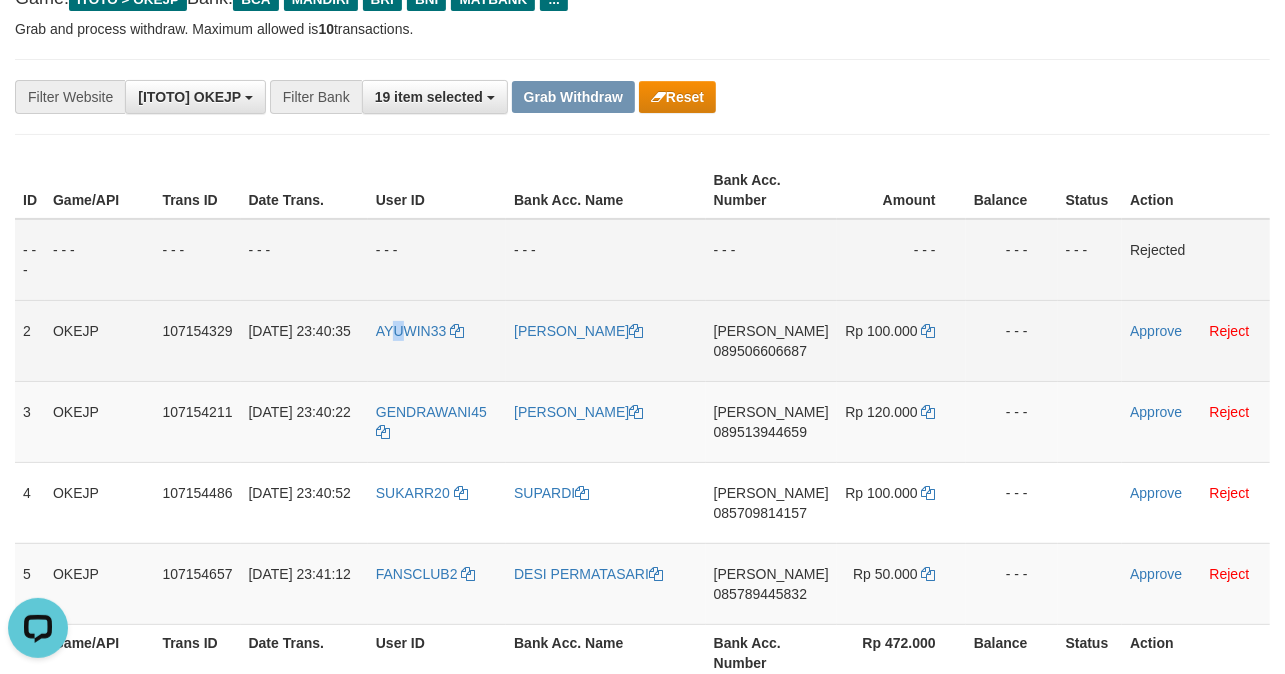 click on "AYUWIN33" at bounding box center [437, 340] 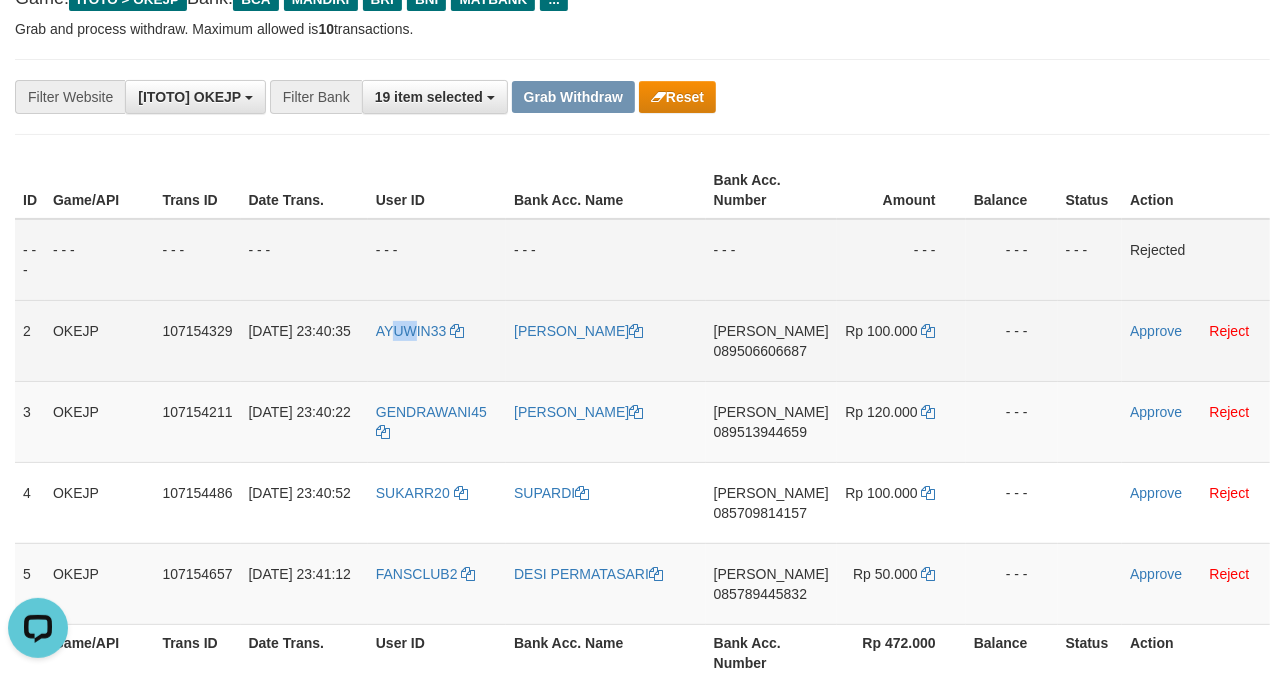 click on "AYUWIN33" at bounding box center (437, 340) 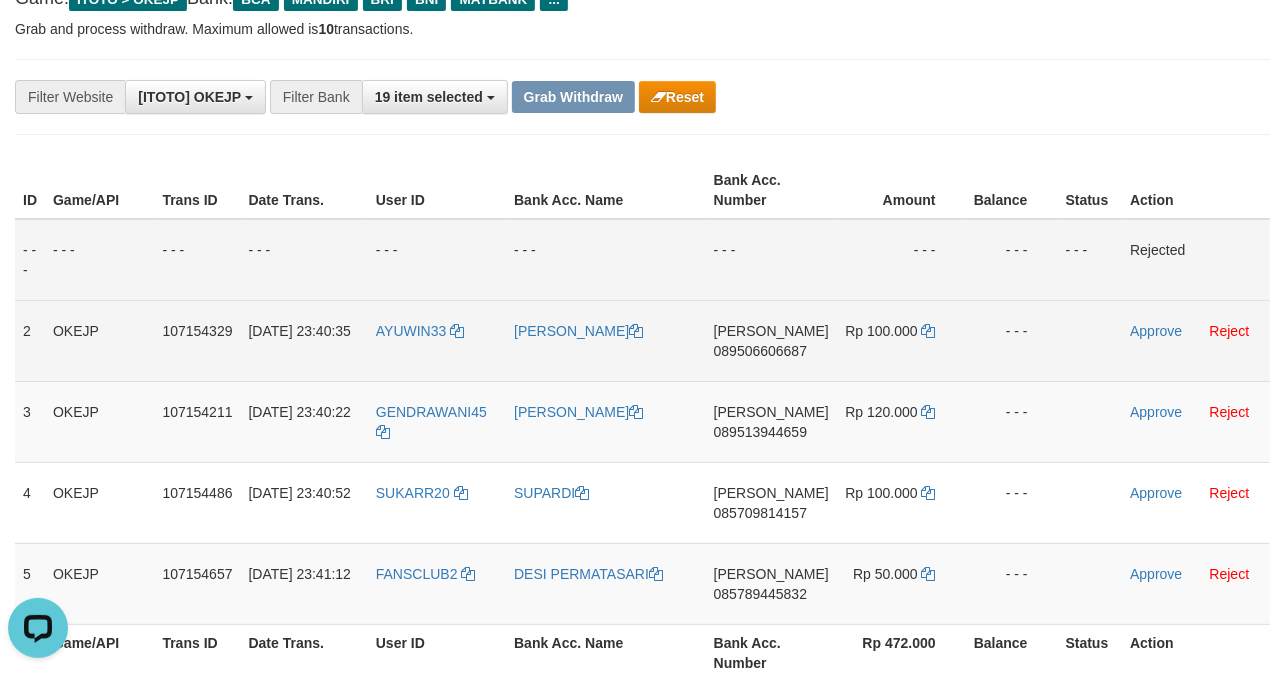 click on "AYUWIN33" at bounding box center [437, 340] 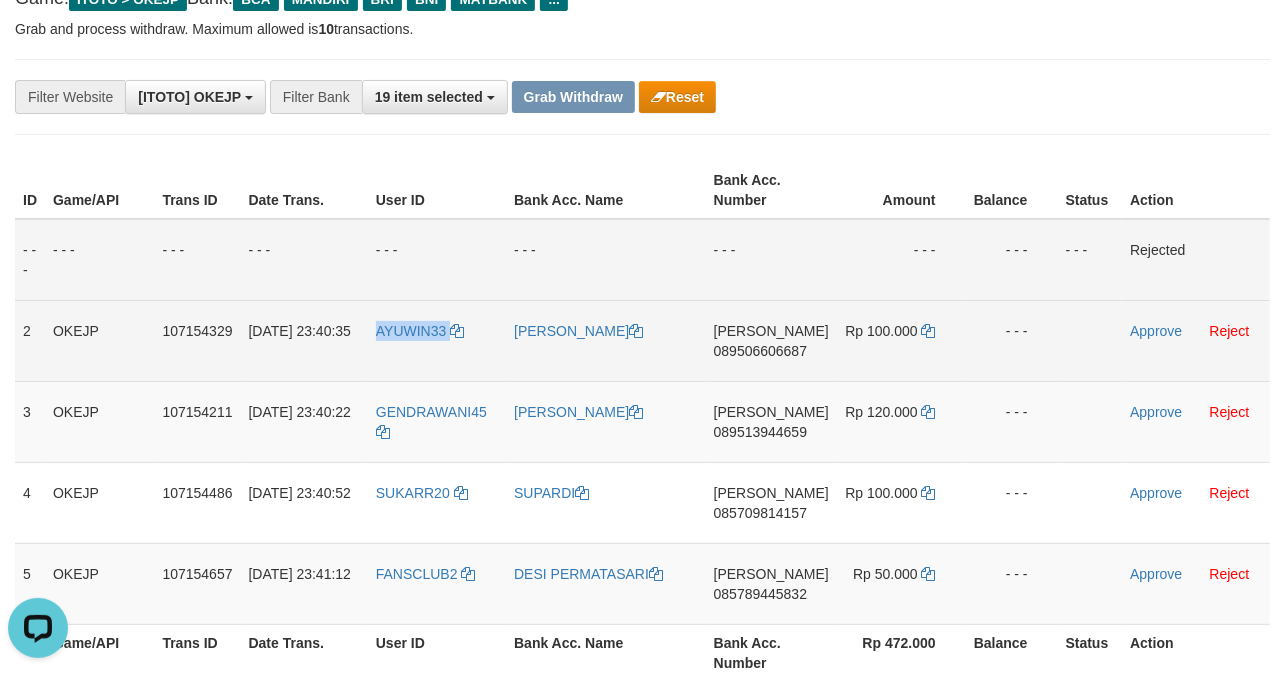 click on "AYUWIN33" at bounding box center [437, 340] 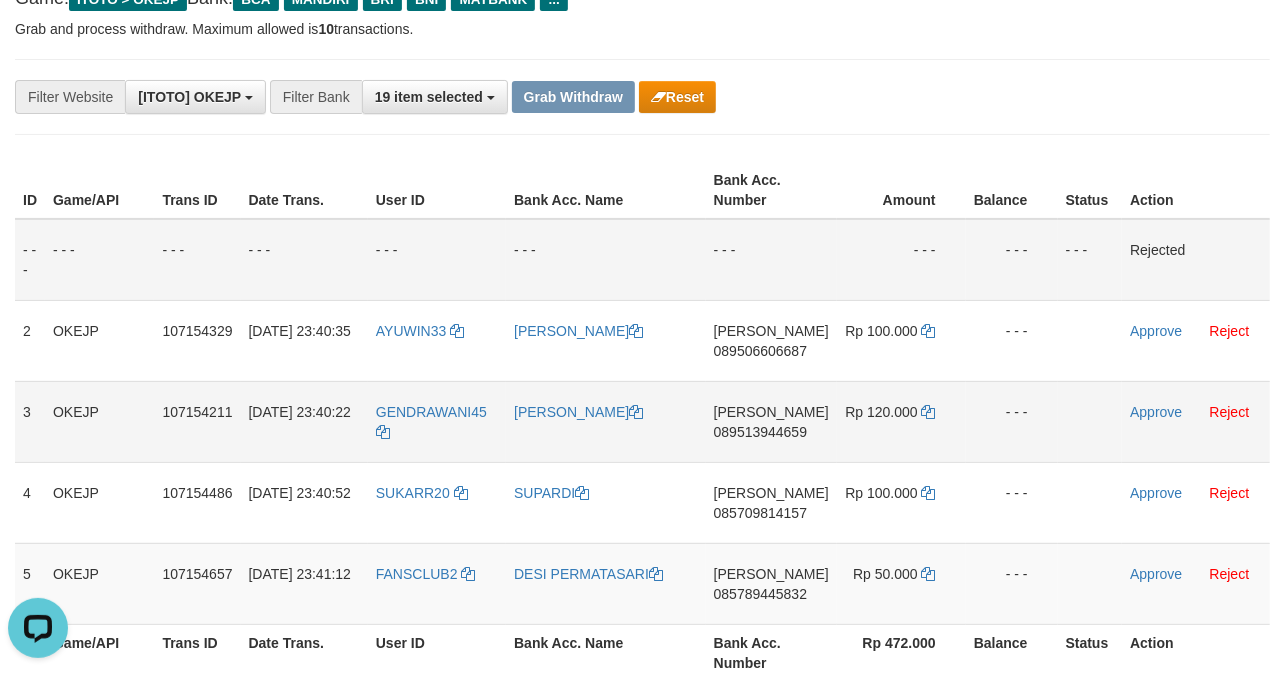 click on "GENDRAWANI45" at bounding box center (437, 421) 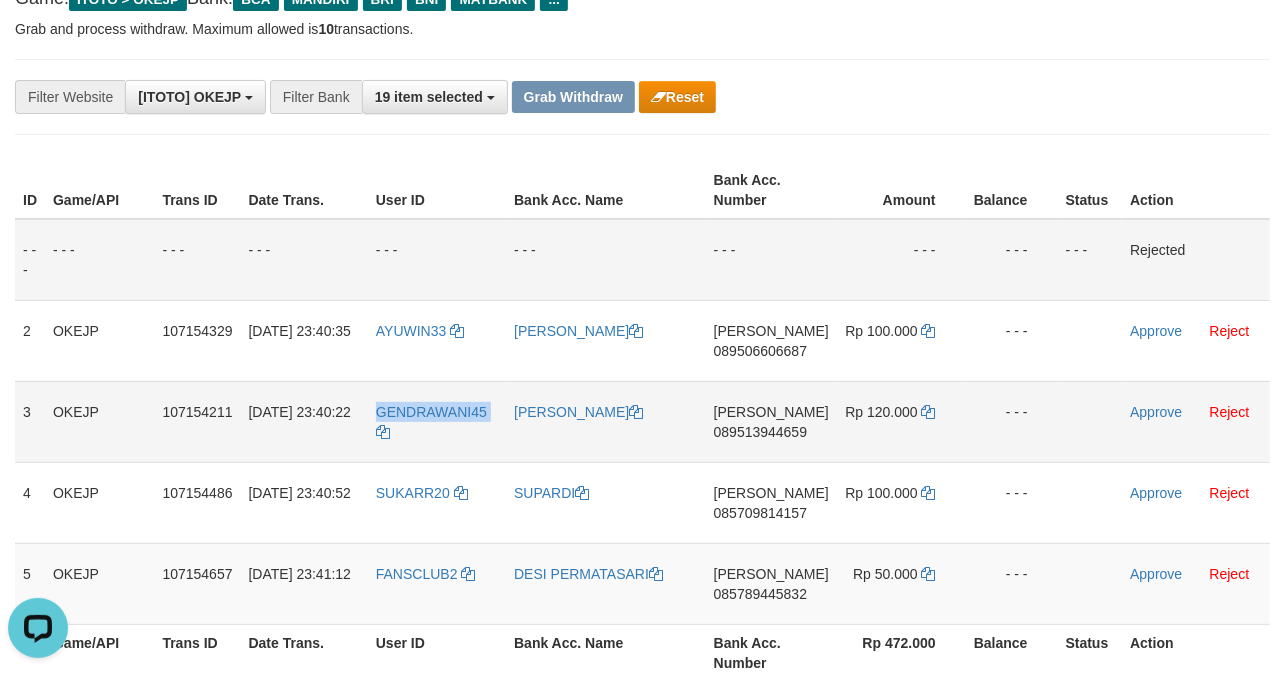 click on "GENDRAWANI45" at bounding box center [437, 421] 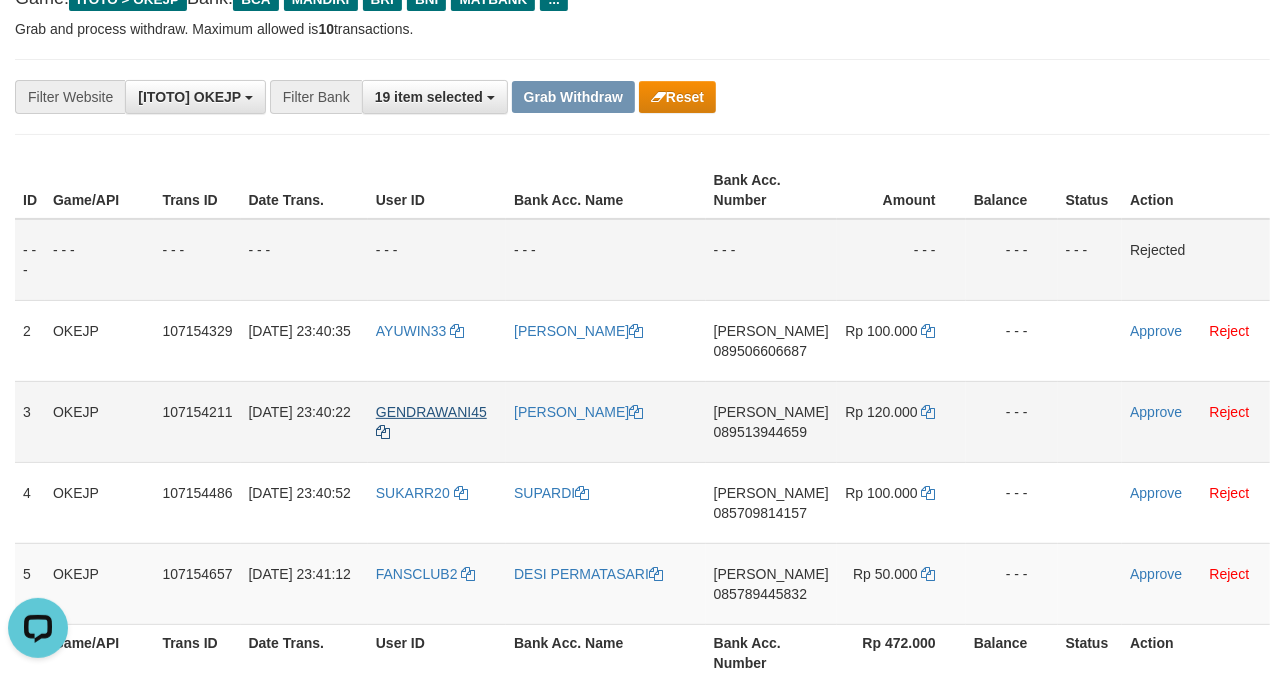 click on "GENDRAWANI45" at bounding box center [437, 421] 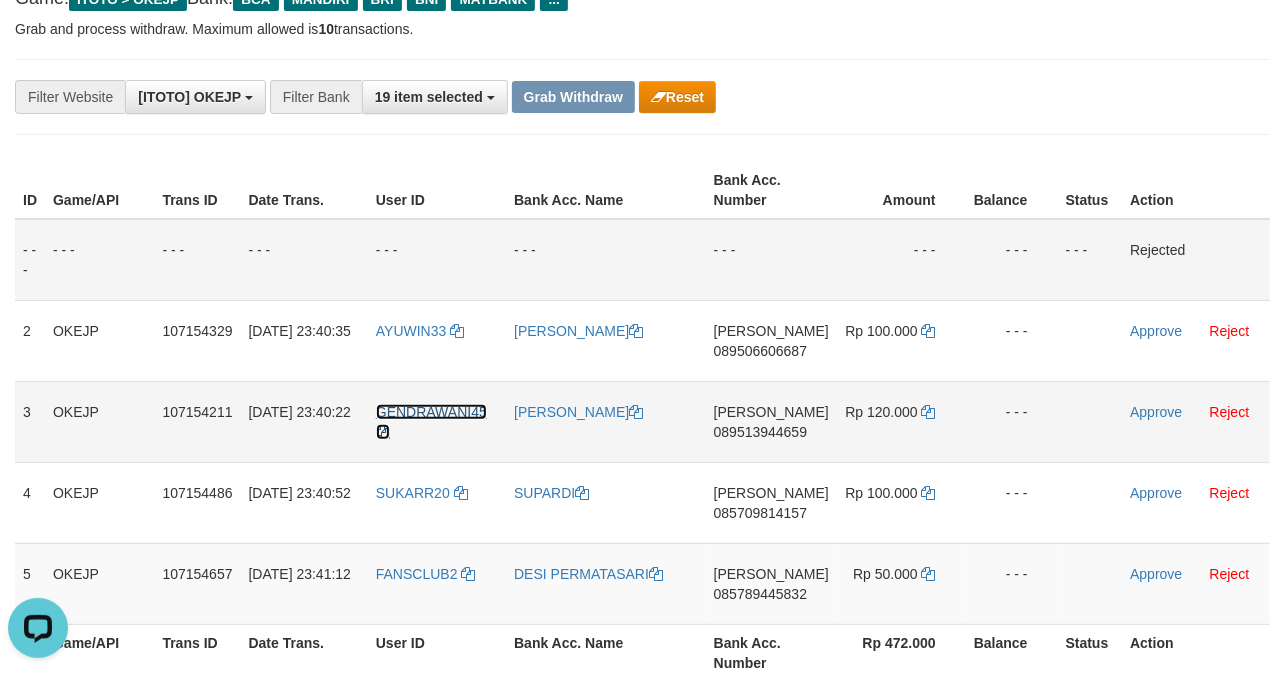 click at bounding box center [383, 432] 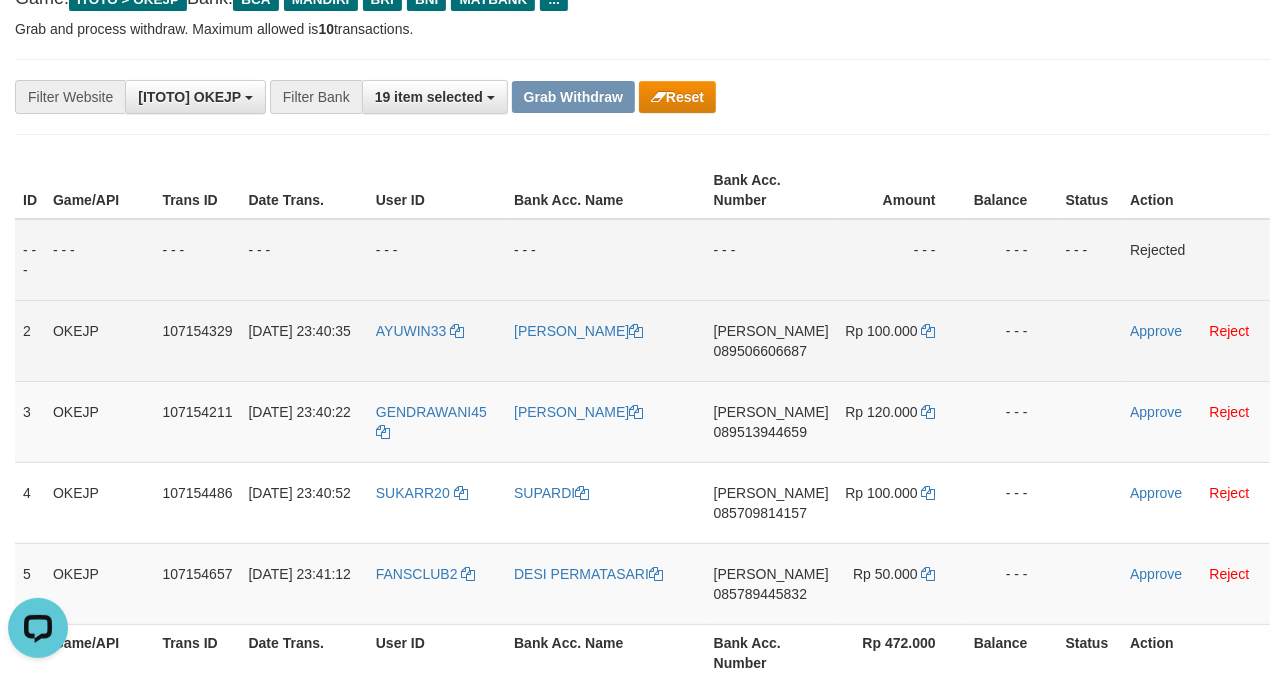 click on "AYUWIN33" at bounding box center (437, 340) 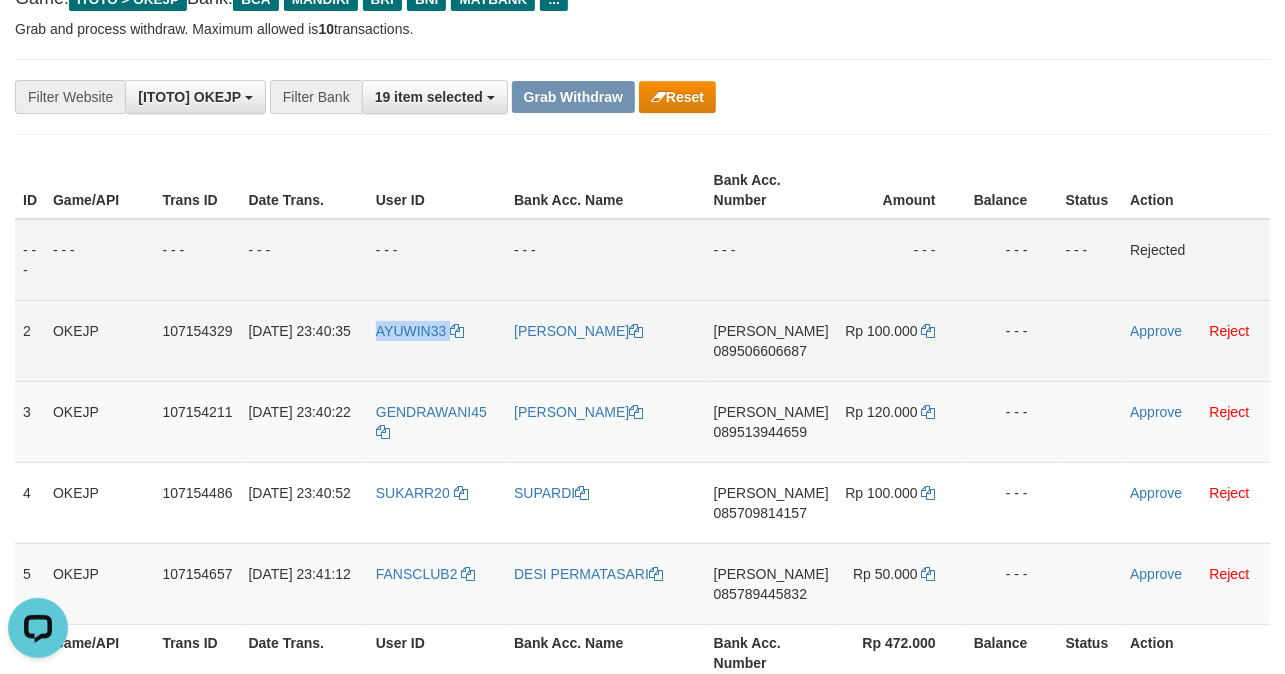 click on "AYUWIN33" at bounding box center (437, 340) 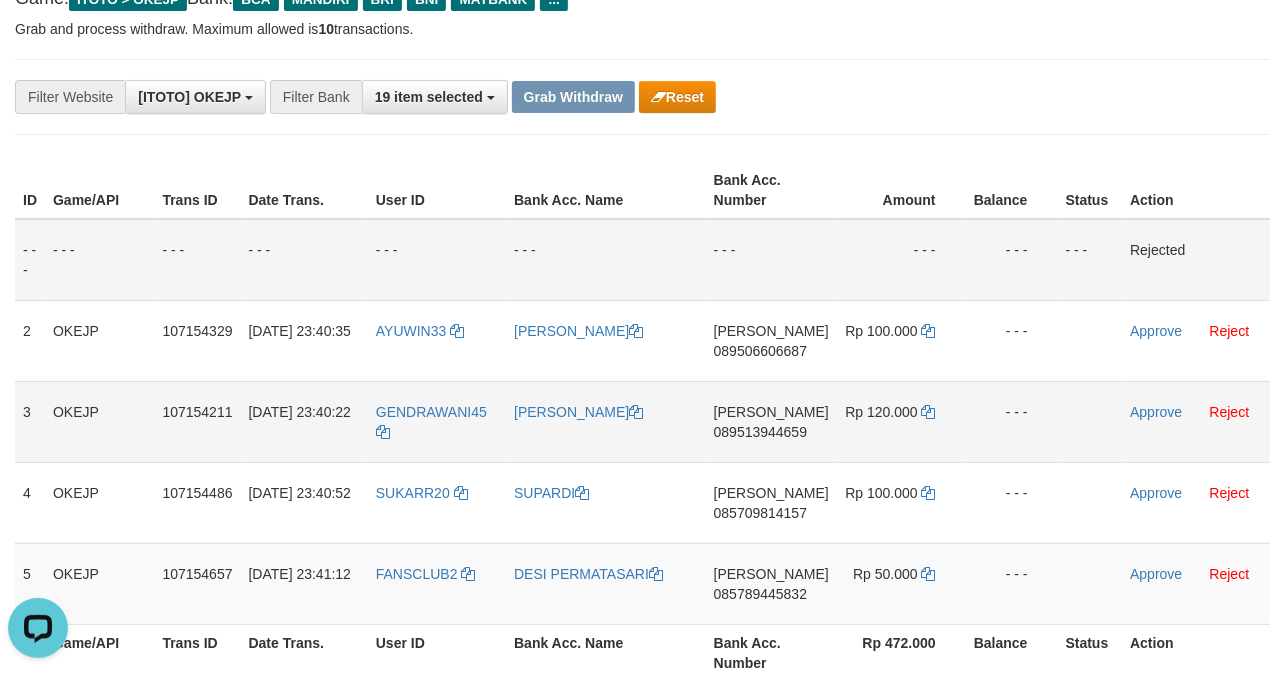 click on "GENDRAWANI45" at bounding box center [437, 421] 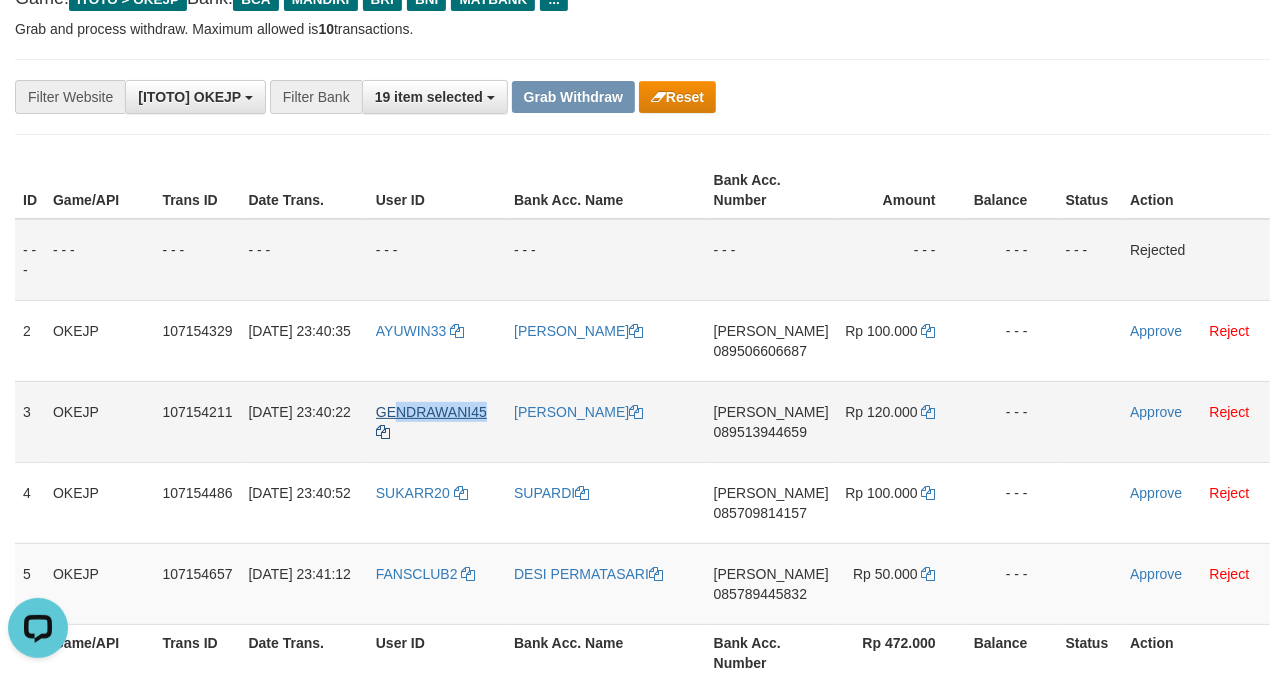 drag, startPoint x: 498, startPoint y: 421, endPoint x: 398, endPoint y: 414, distance: 100.2447 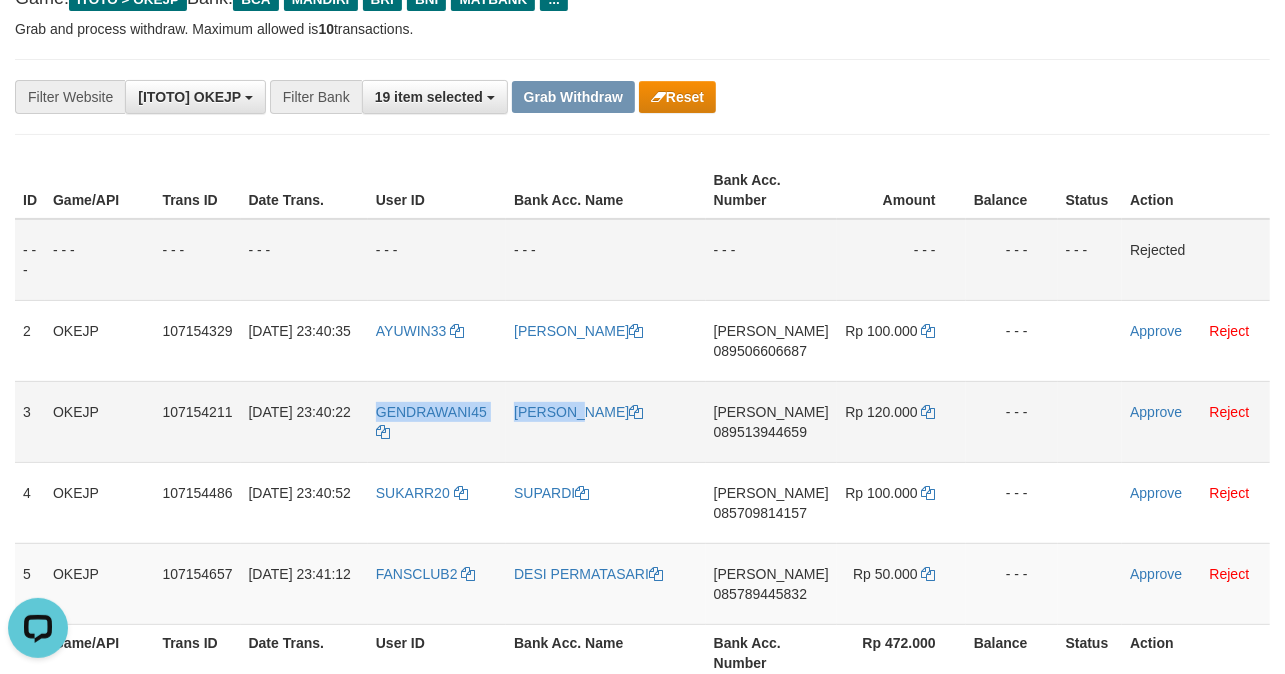 drag, startPoint x: 380, startPoint y: 405, endPoint x: 505, endPoint y: 422, distance: 126.1507 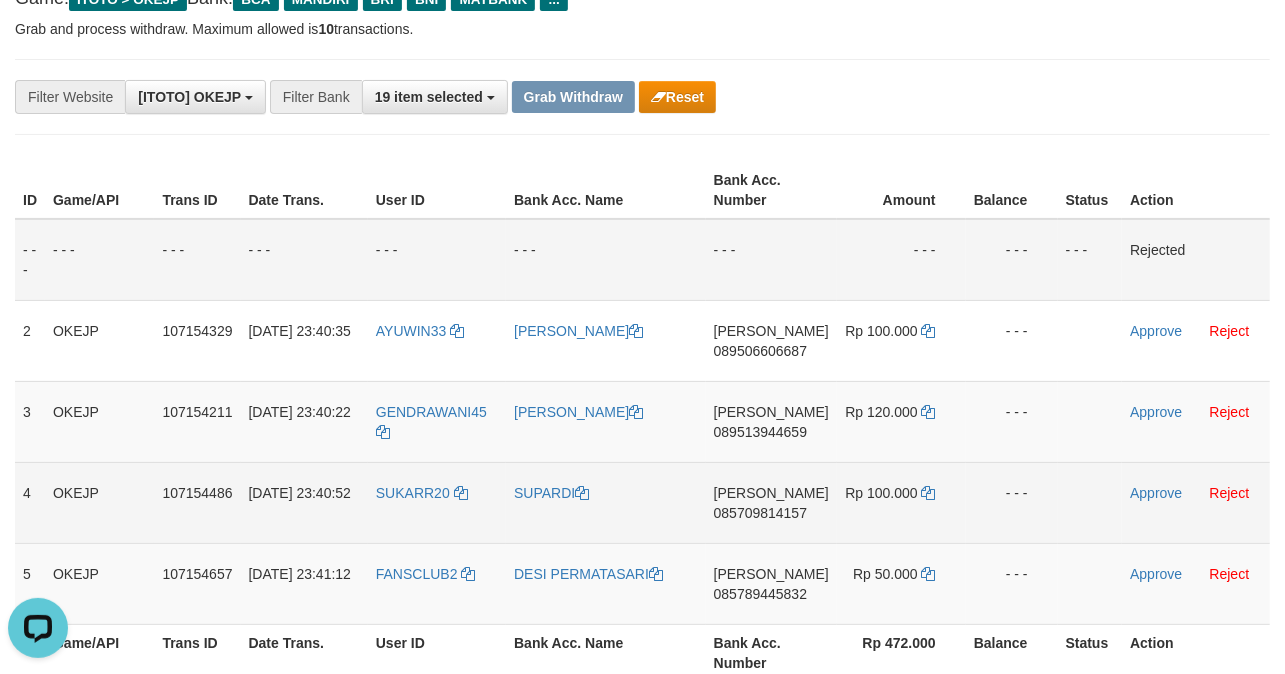 click on "SUKARR20" at bounding box center (437, 502) 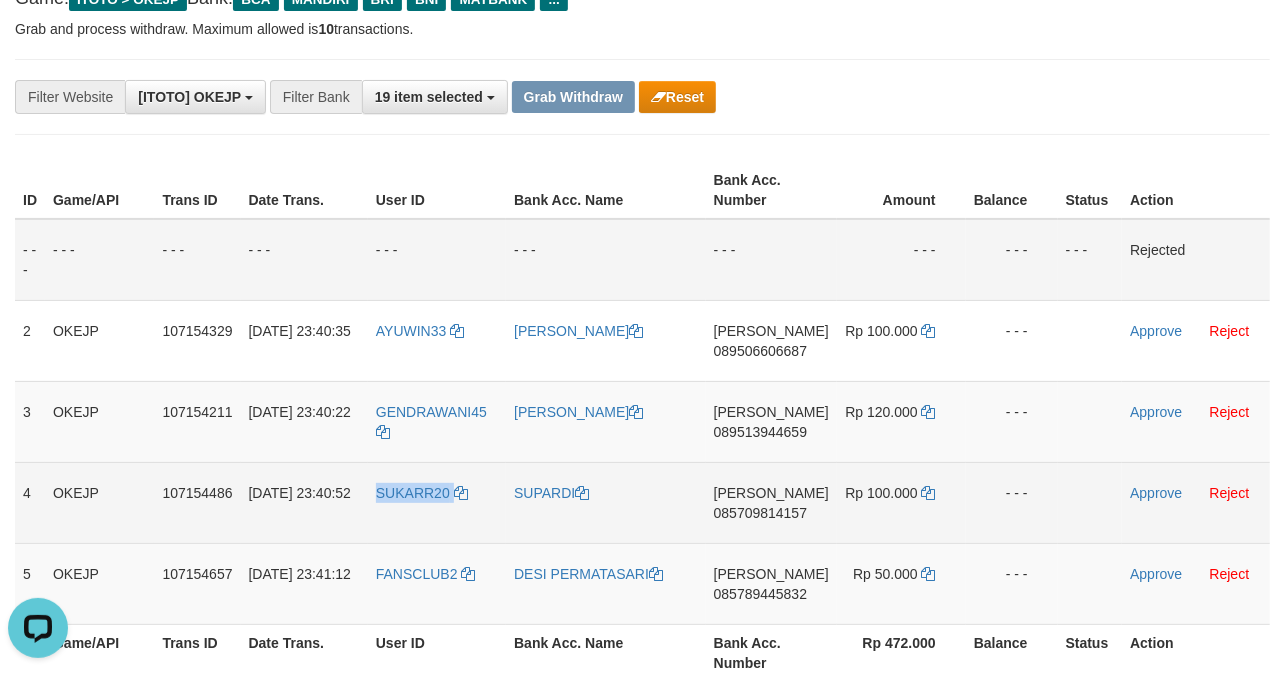 click on "SUKARR20" at bounding box center (437, 502) 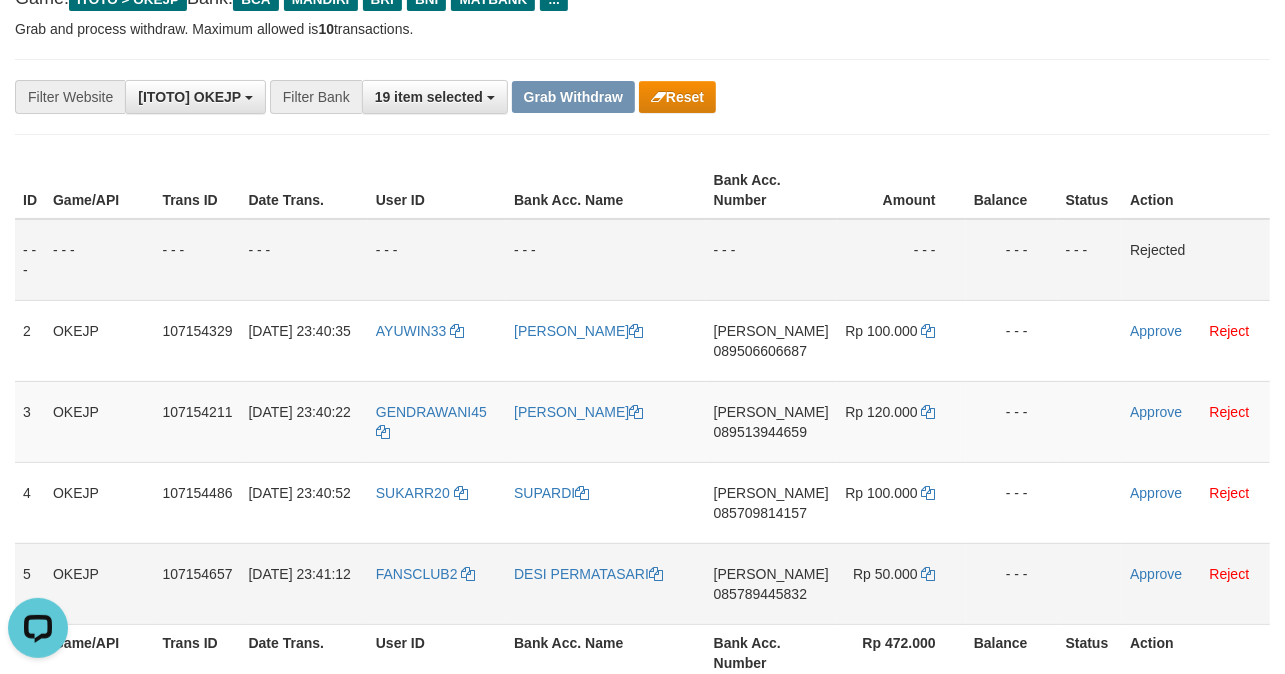 click on "FANSCLUB2" at bounding box center [437, 583] 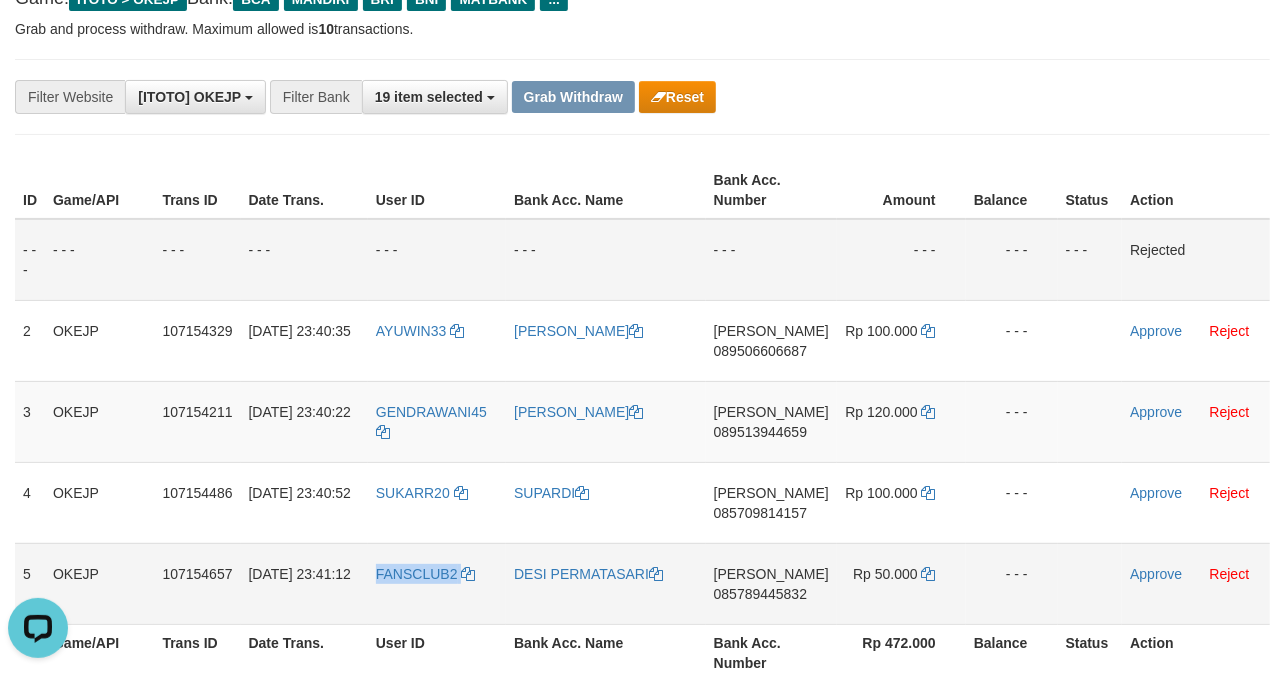 click on "FANSCLUB2" at bounding box center (437, 583) 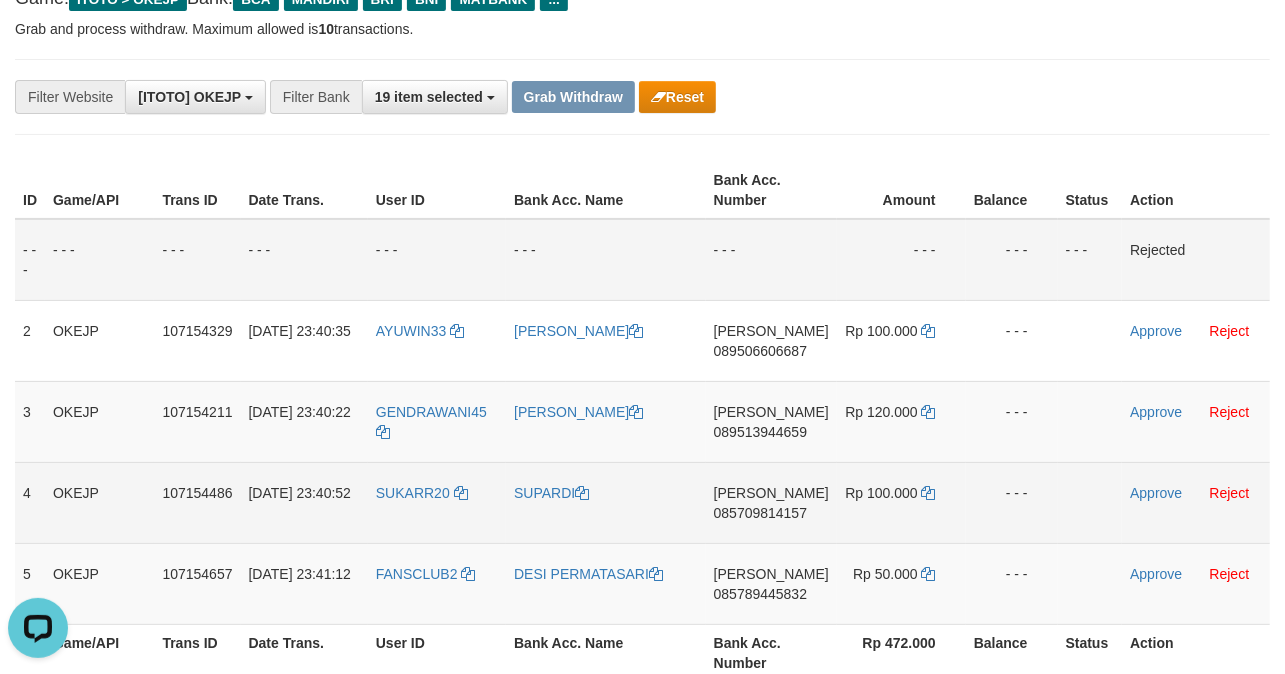 click on "SUPARDI" at bounding box center [606, 502] 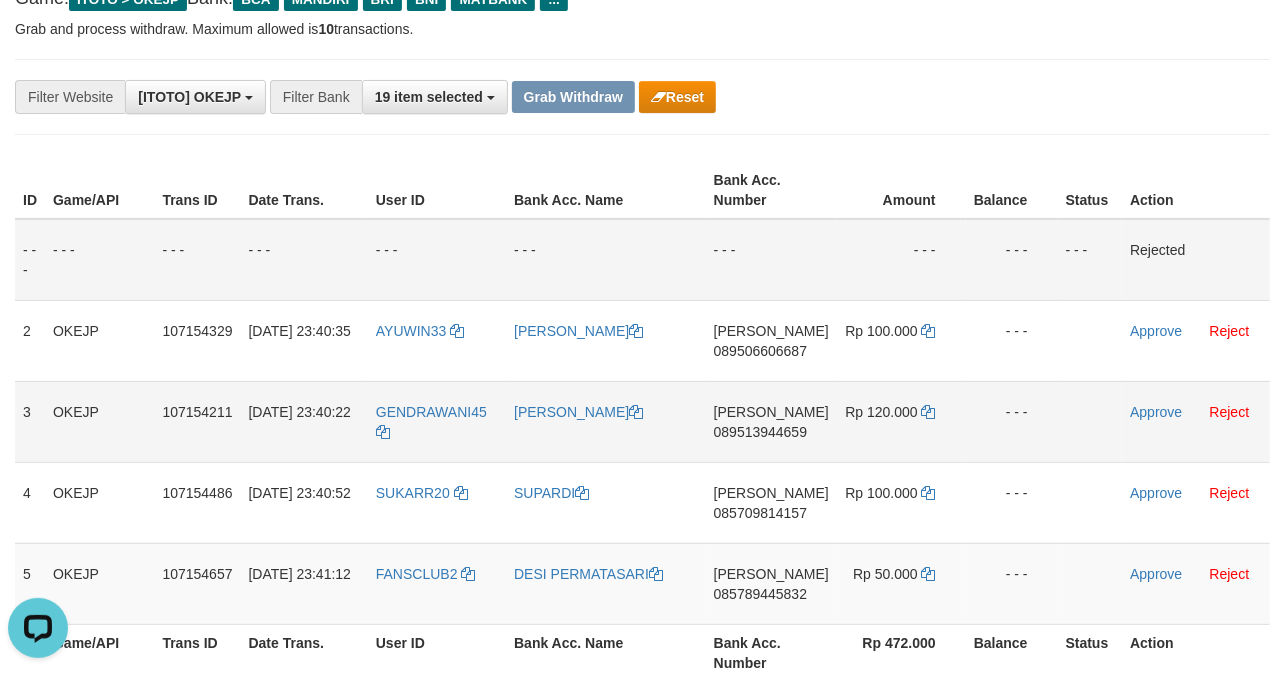 click on "[PERSON_NAME]" at bounding box center [606, 421] 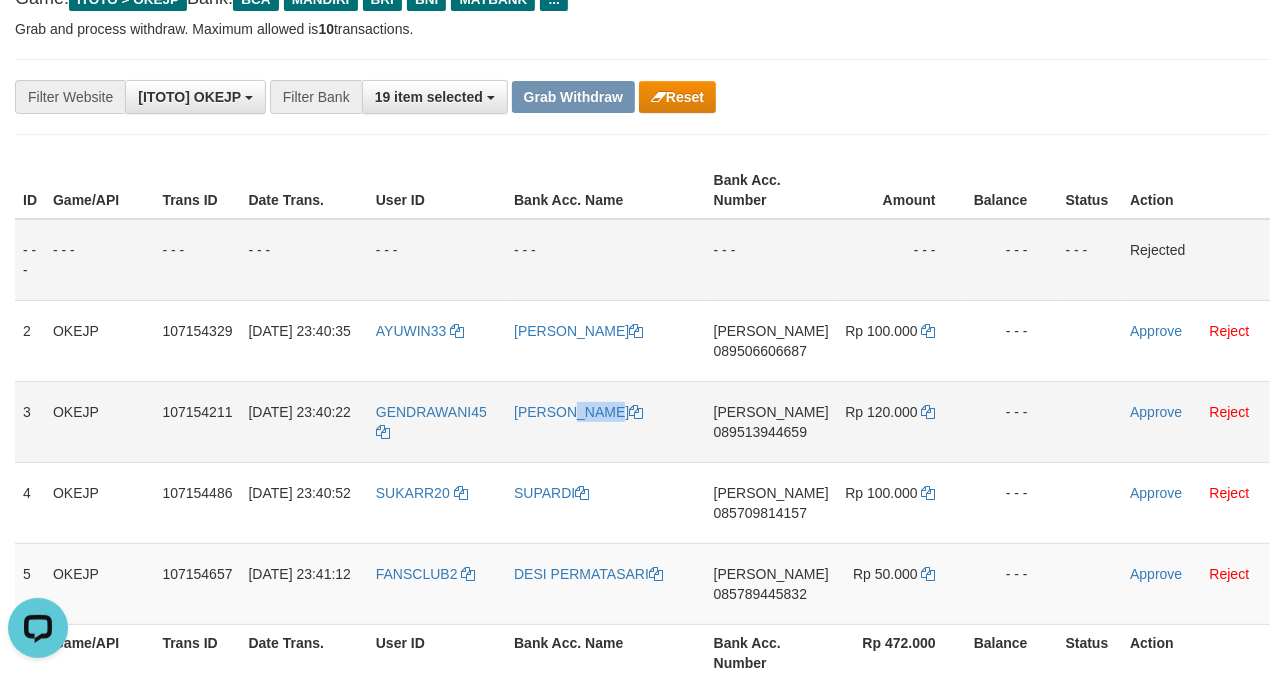 click on "[PERSON_NAME]" at bounding box center [606, 421] 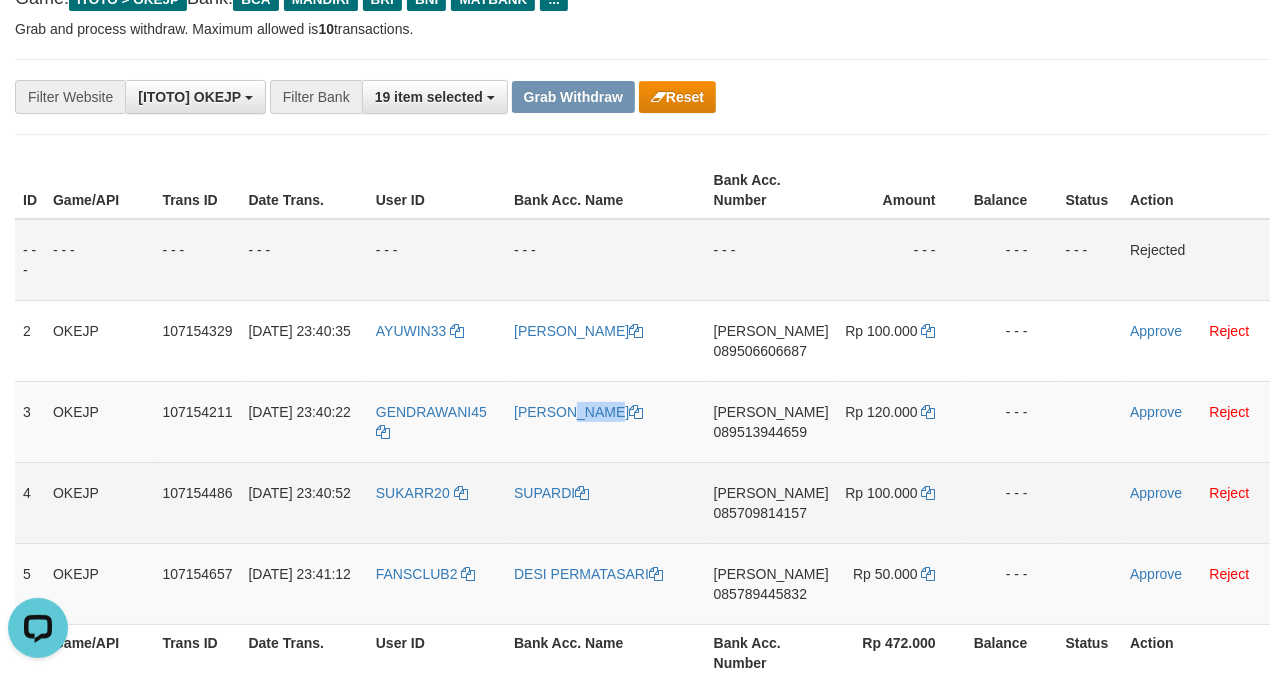 copy on "[PERSON_NAME]" 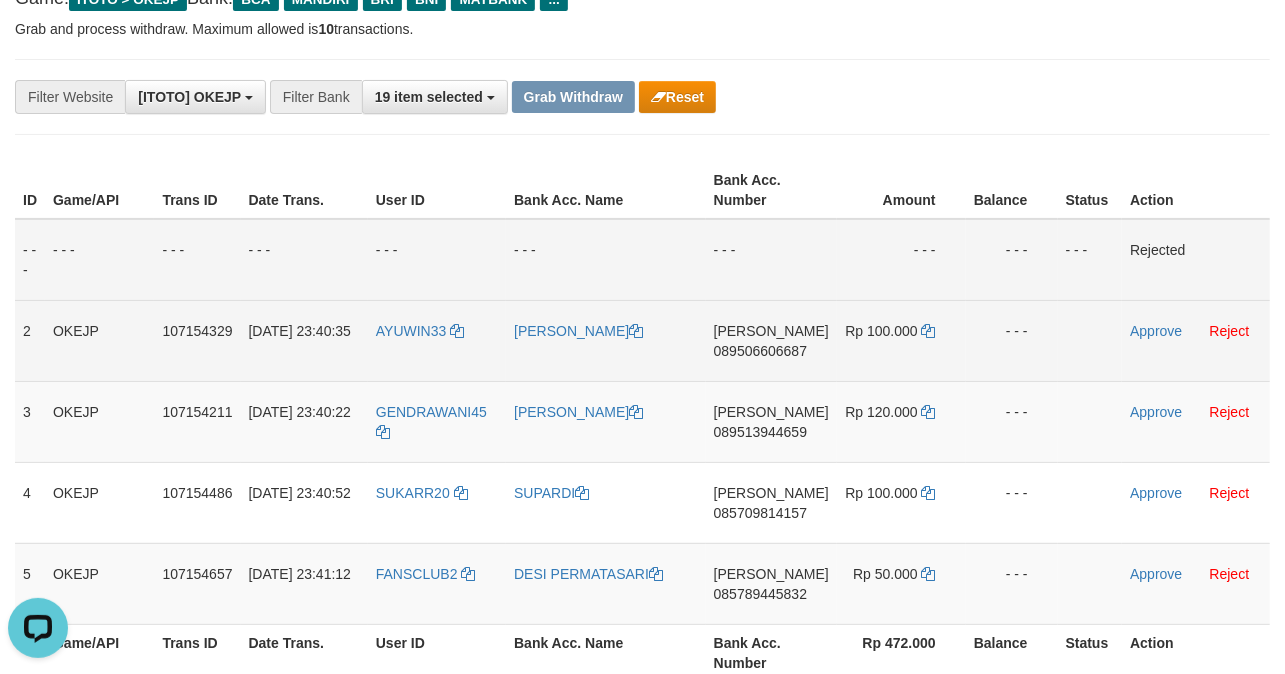 click on "AYUWIN33" at bounding box center [437, 340] 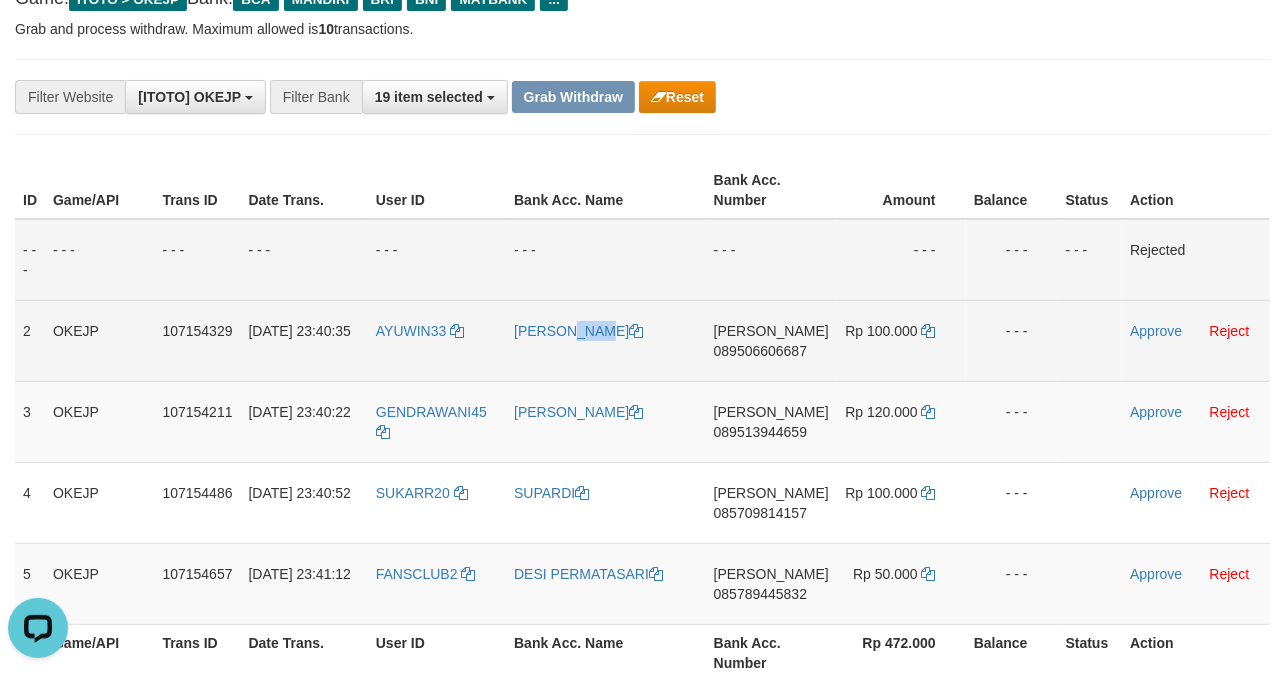 click on "[PERSON_NAME]" at bounding box center (606, 340) 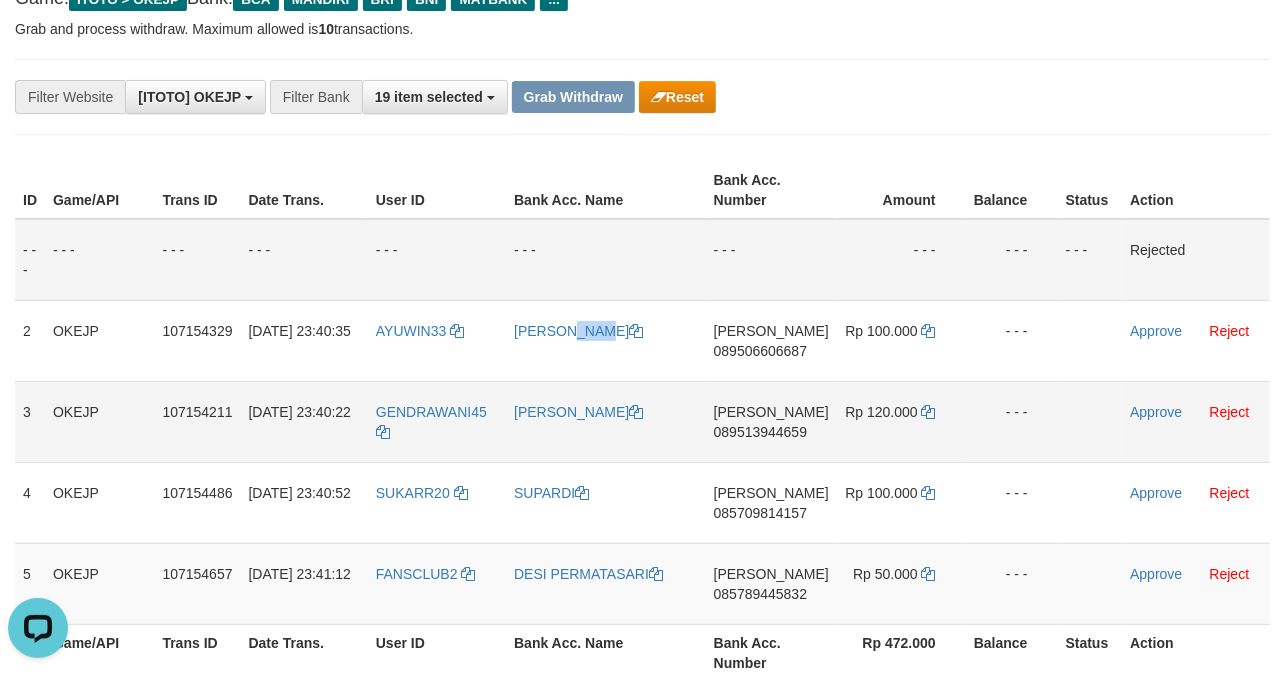 copy on "[PERSON_NAME]" 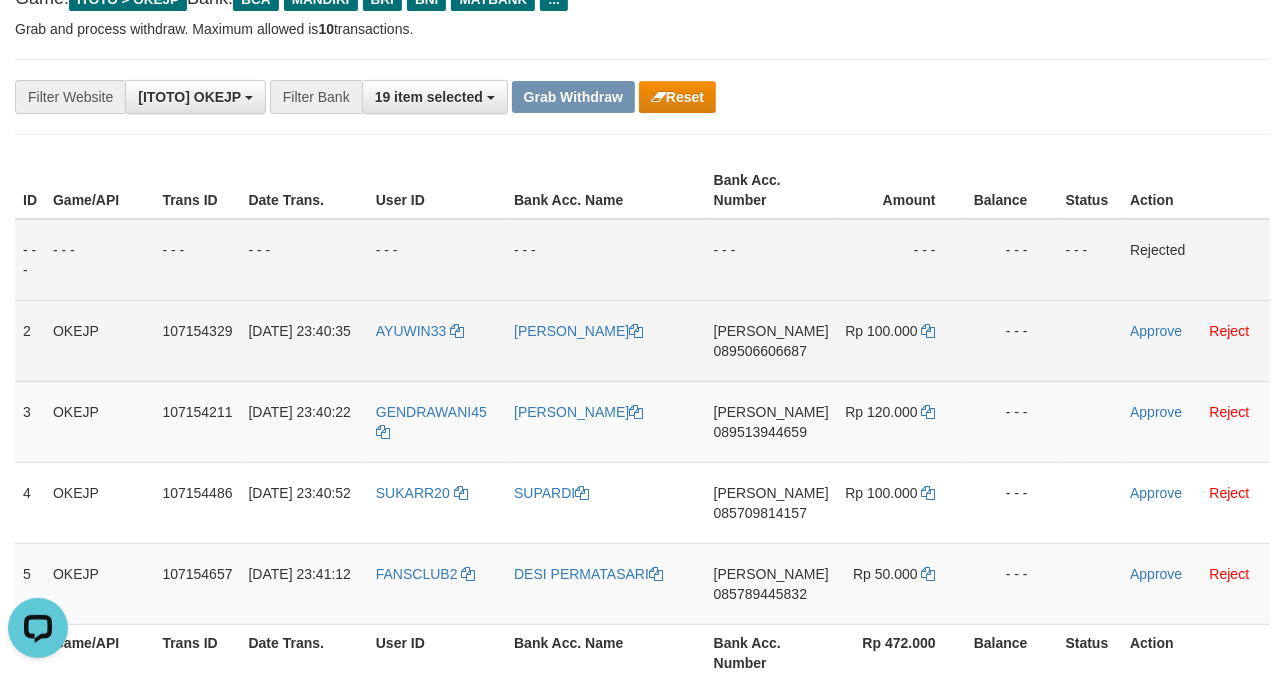 click on "AYUWIN33" at bounding box center [437, 340] 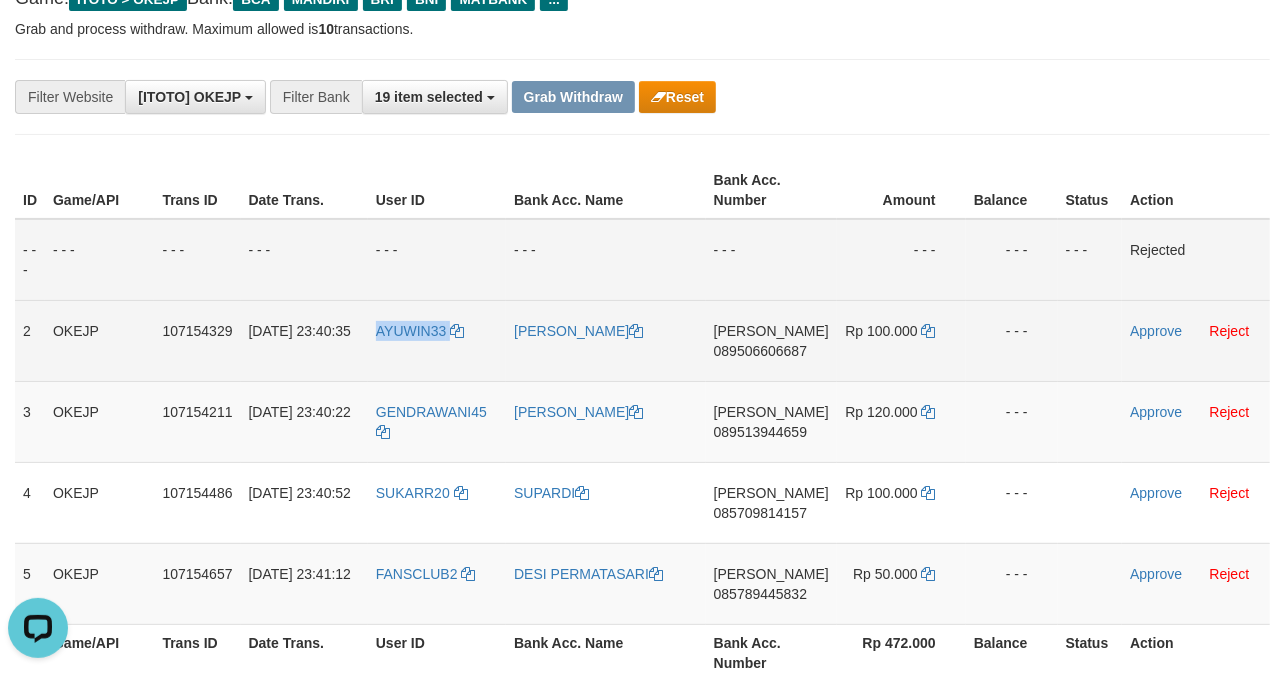 click on "AYUWIN33" at bounding box center [437, 340] 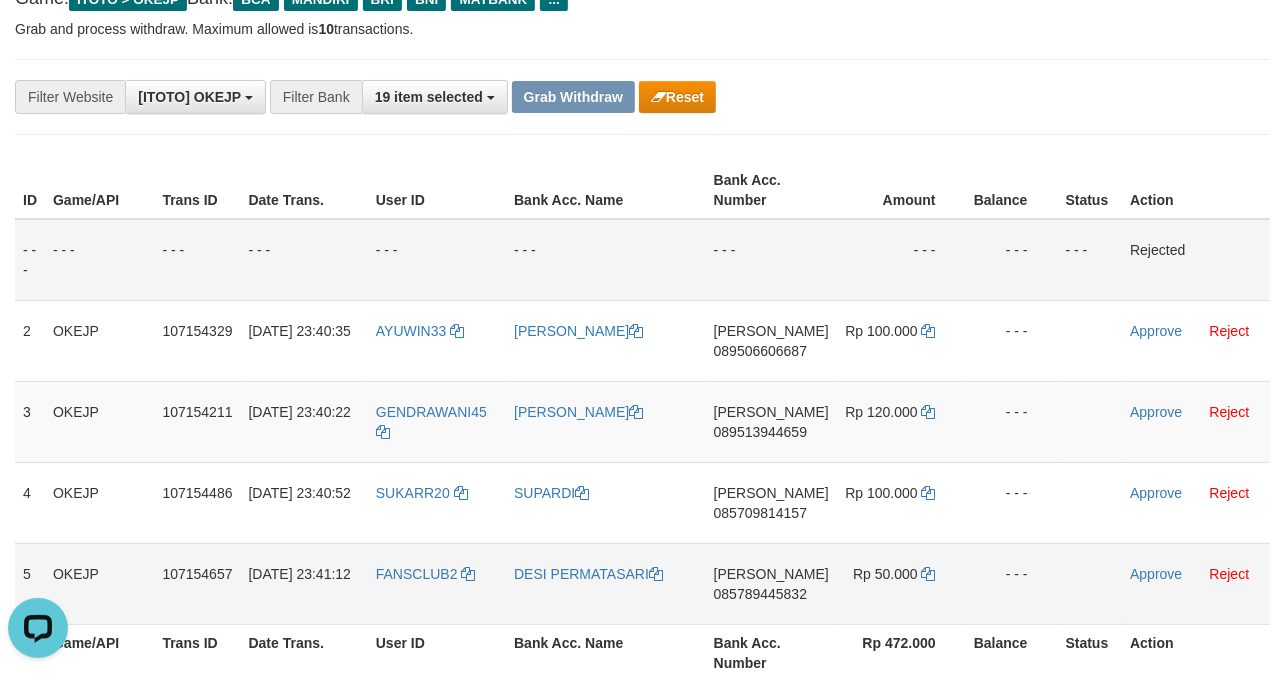 click on "FANSCLUB2" at bounding box center (437, 583) 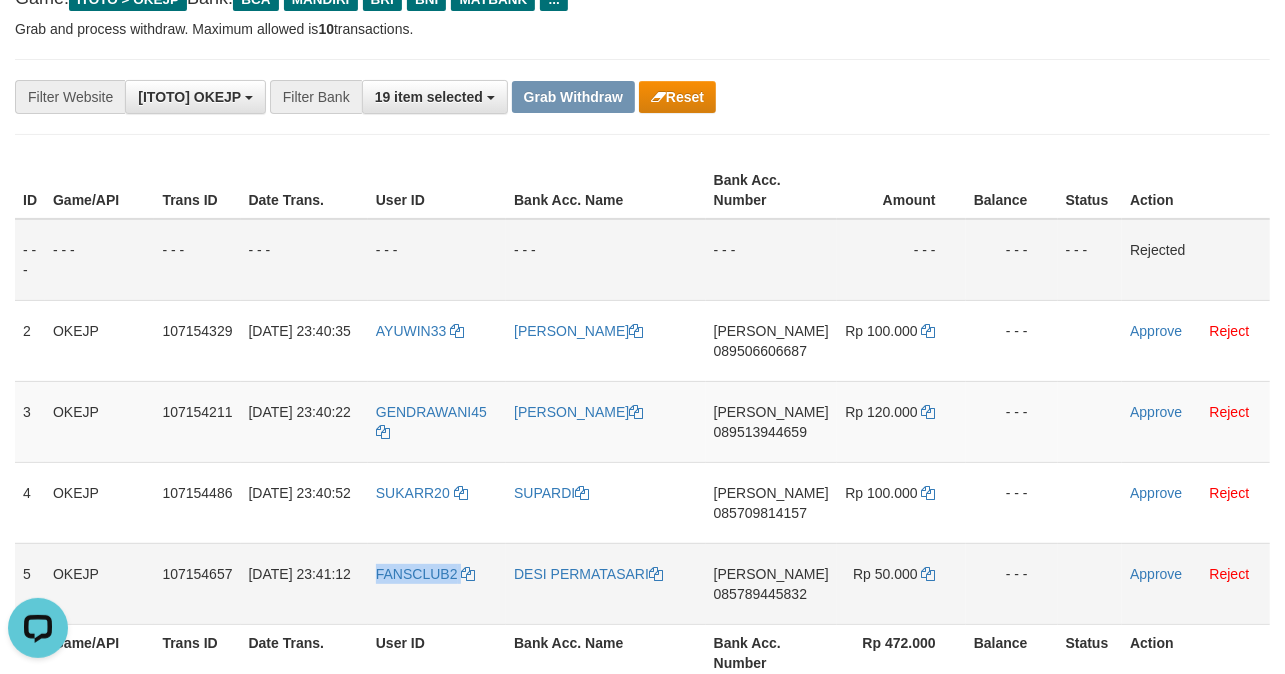 click on "FANSCLUB2" at bounding box center [437, 583] 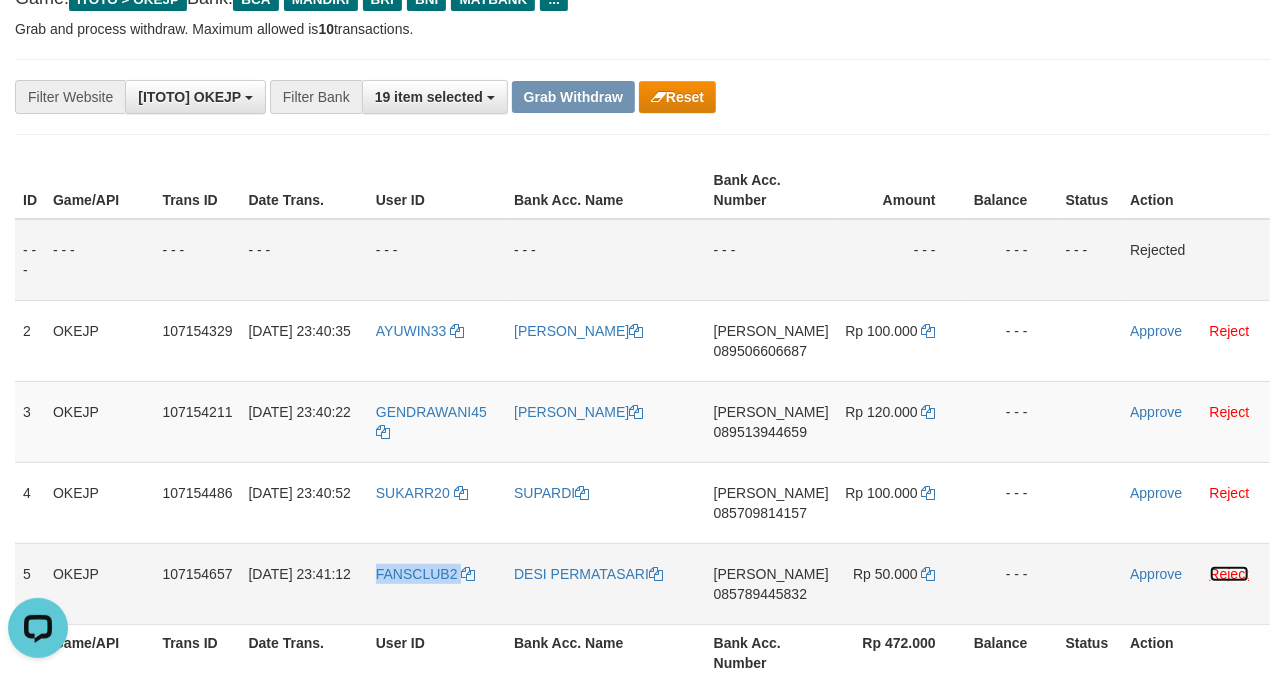 click on "Reject" at bounding box center (1230, 574) 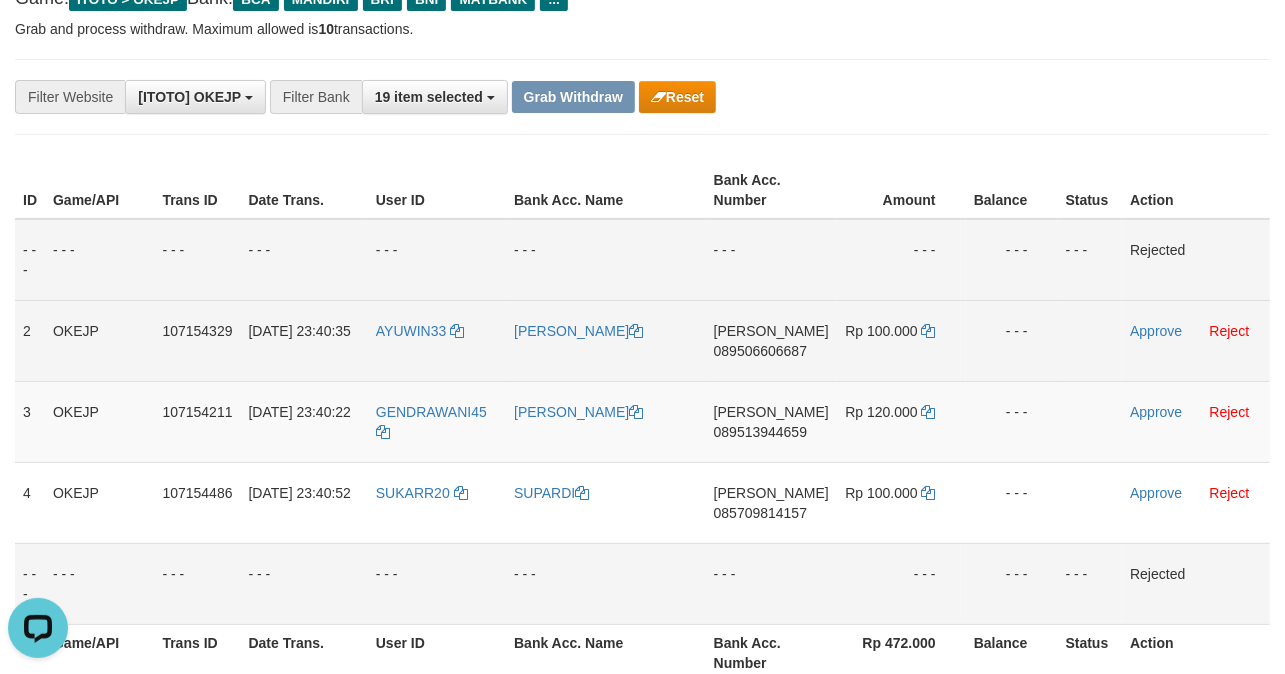 click on "DANA
089506606687" at bounding box center [771, 340] 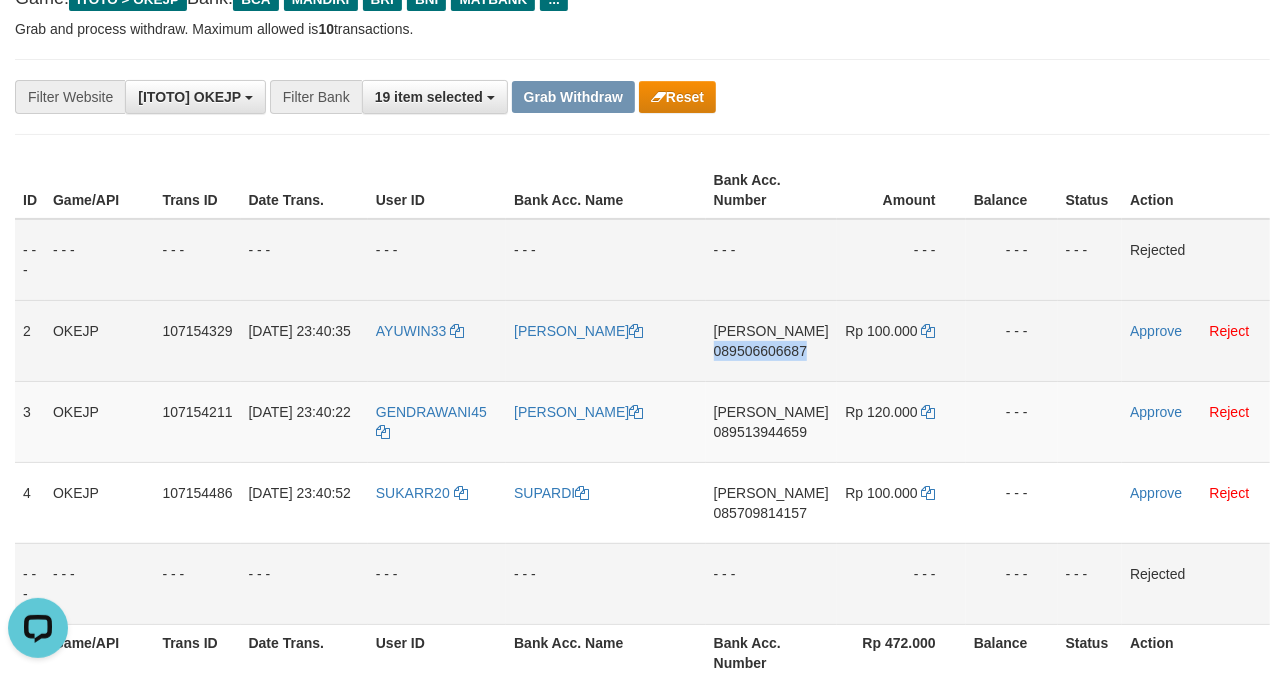 click on "DANA
089506606687" at bounding box center (771, 340) 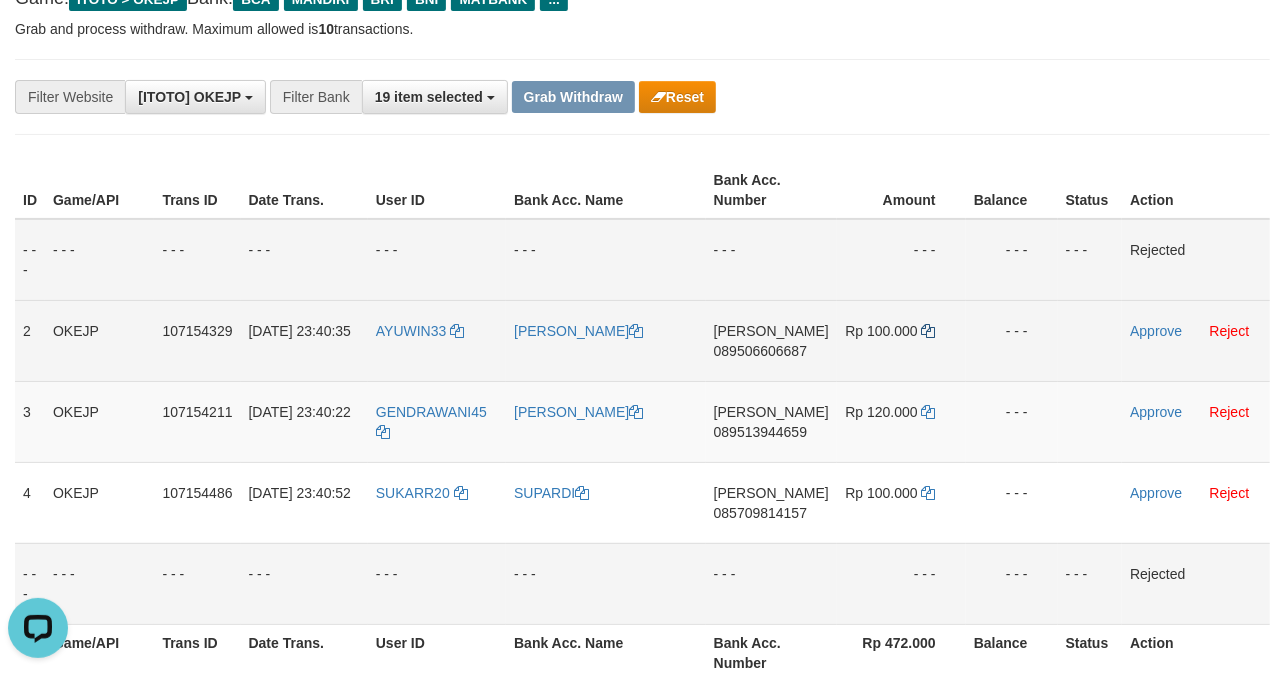 drag, startPoint x: 936, startPoint y: 336, endPoint x: 922, endPoint y: 334, distance: 14.142136 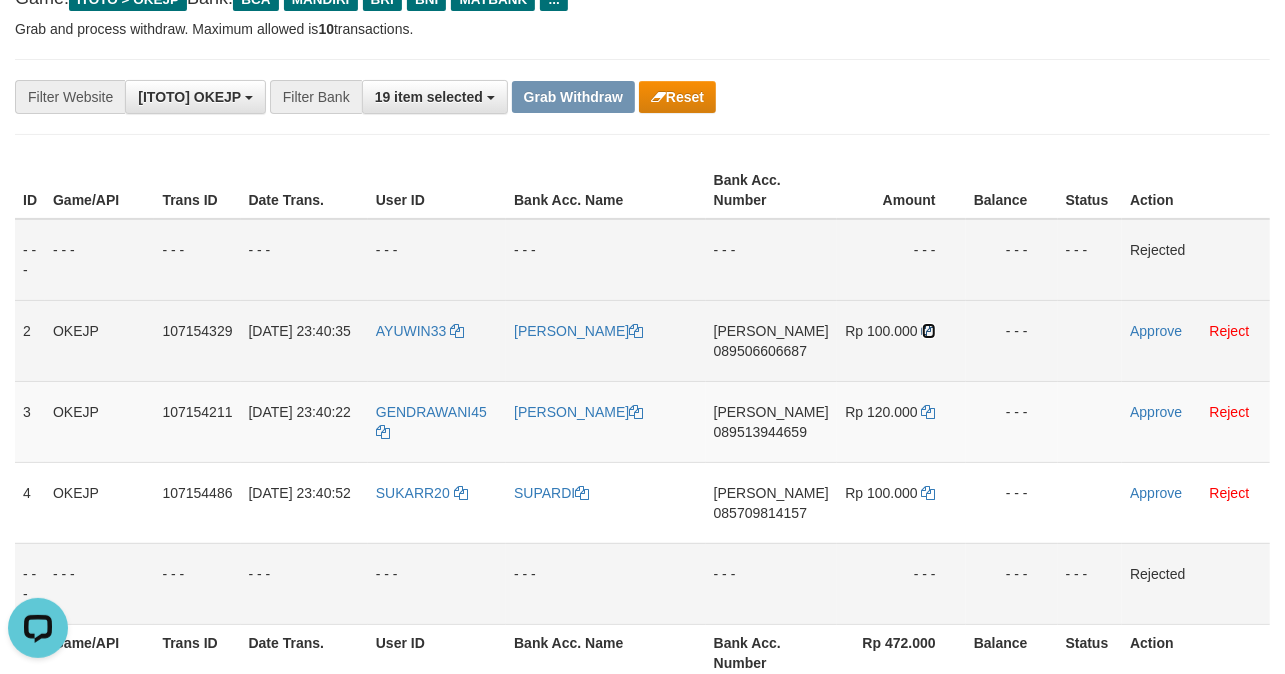 click at bounding box center (929, 331) 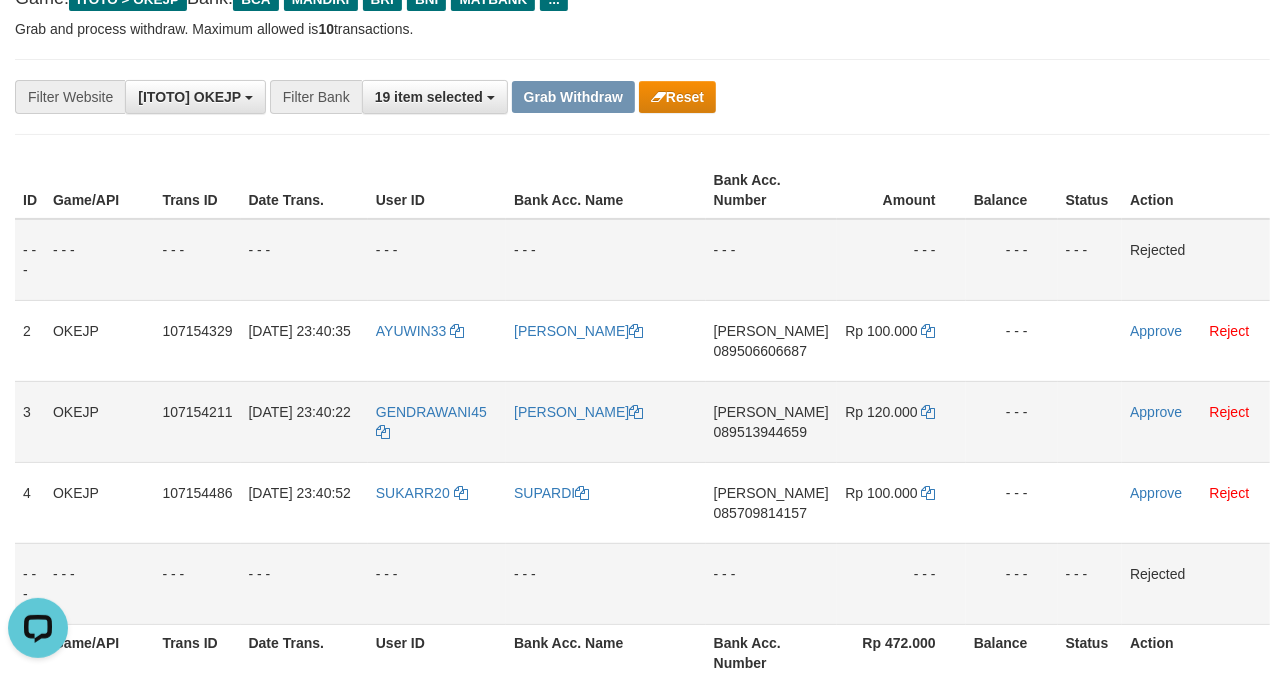 click on "DANA
089513944659" at bounding box center [771, 421] 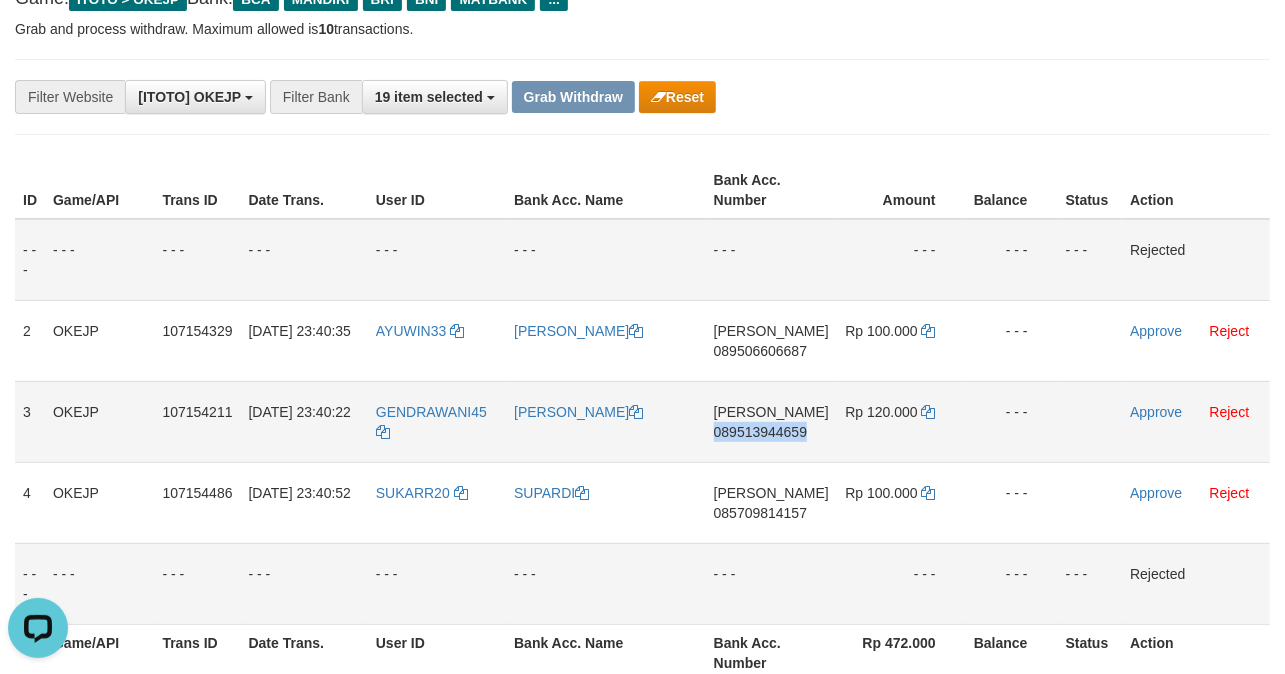 click on "DANA
089513944659" at bounding box center [771, 421] 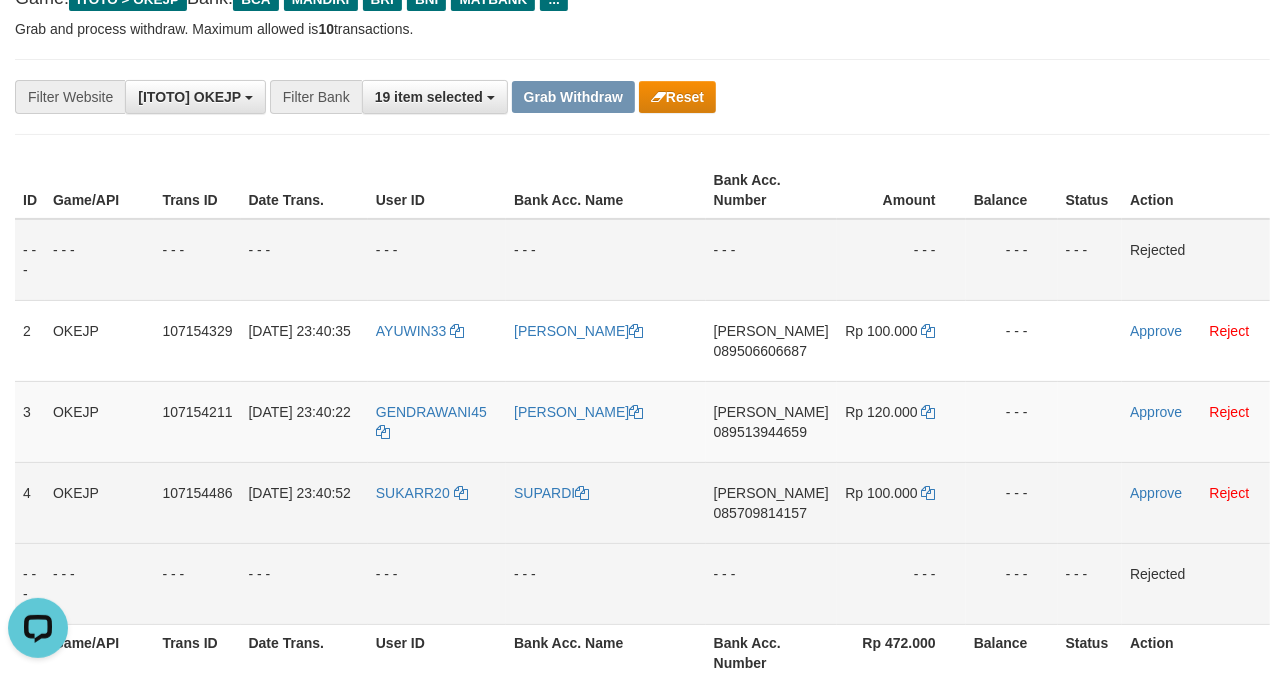 click on "DANA
085709814157" at bounding box center [771, 502] 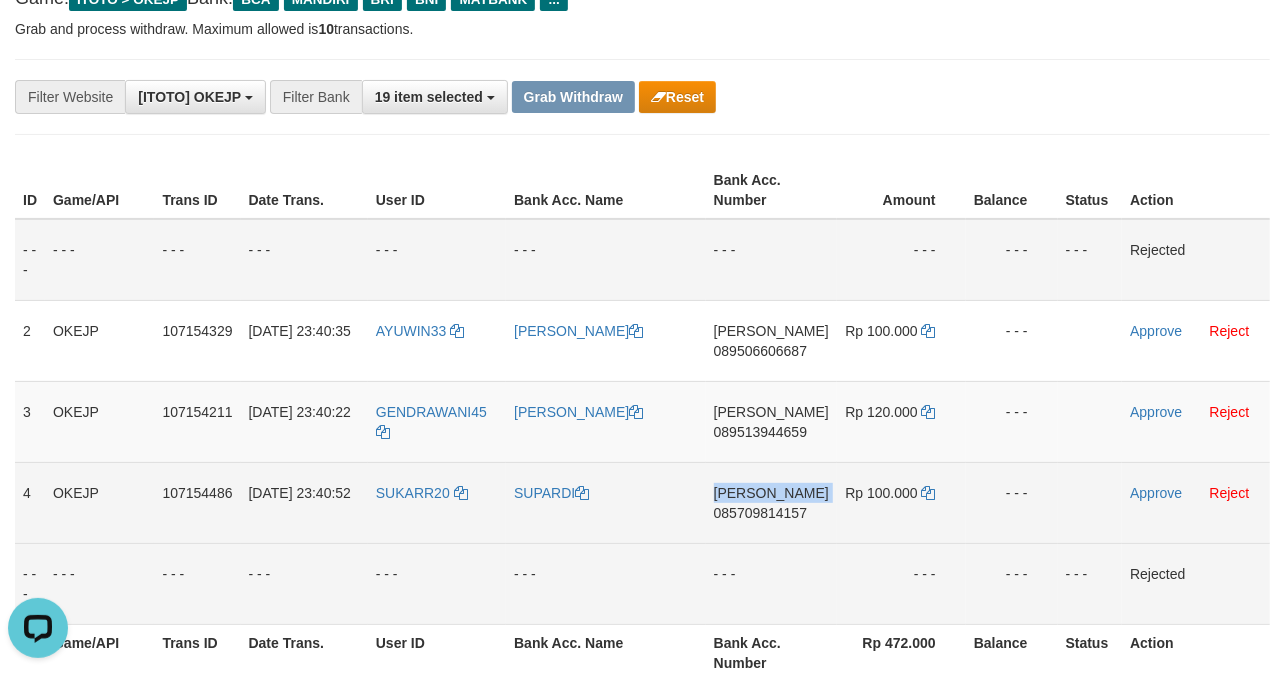click on "DANA
085709814157" at bounding box center [771, 502] 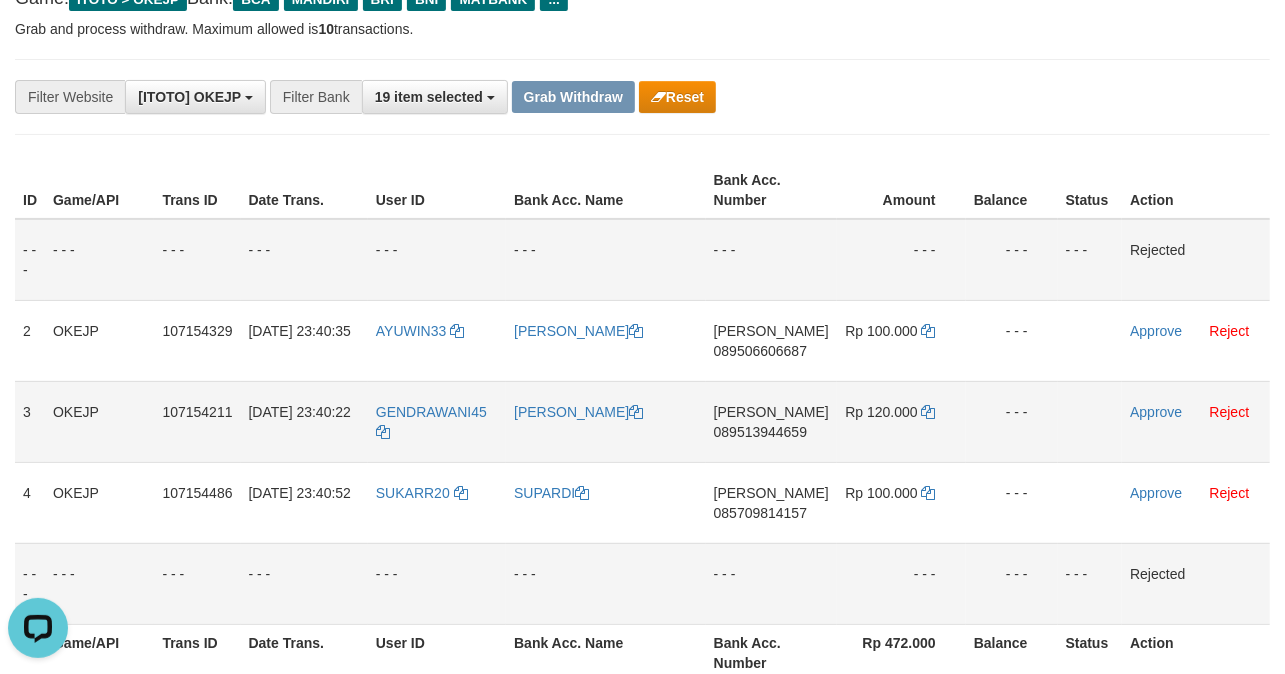 click on "DANA
089513944659" at bounding box center (771, 421) 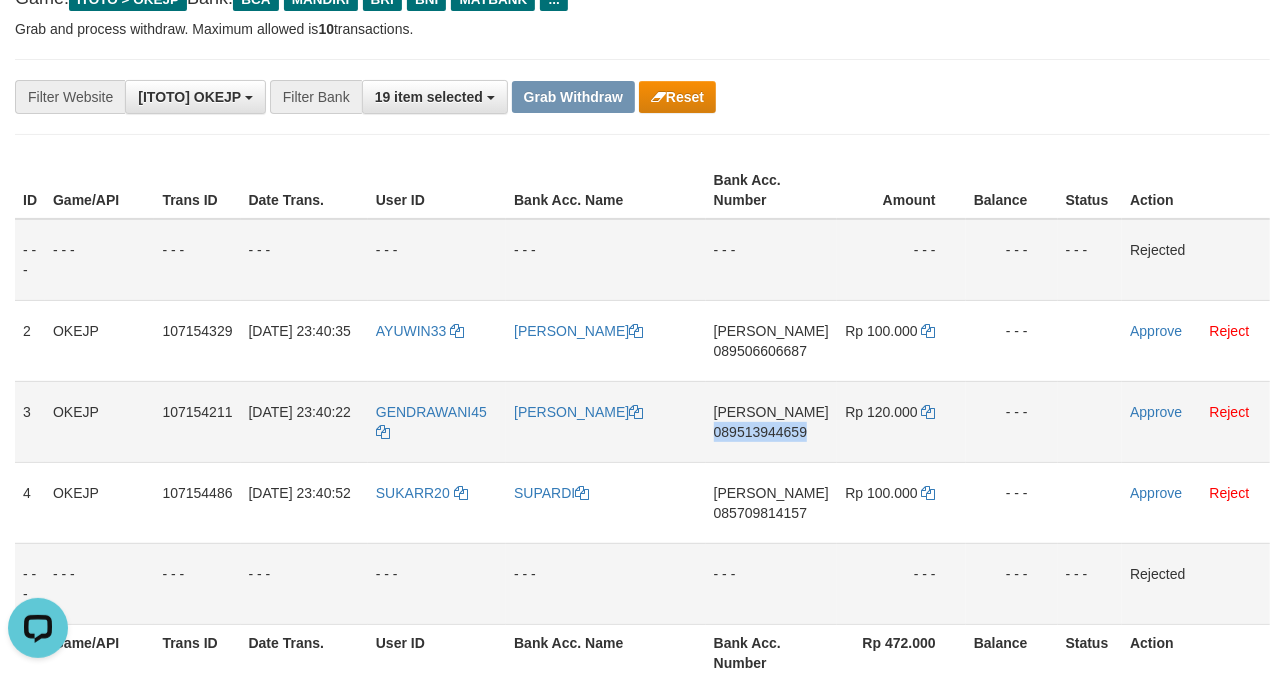 click on "DANA
089513944659" at bounding box center (771, 421) 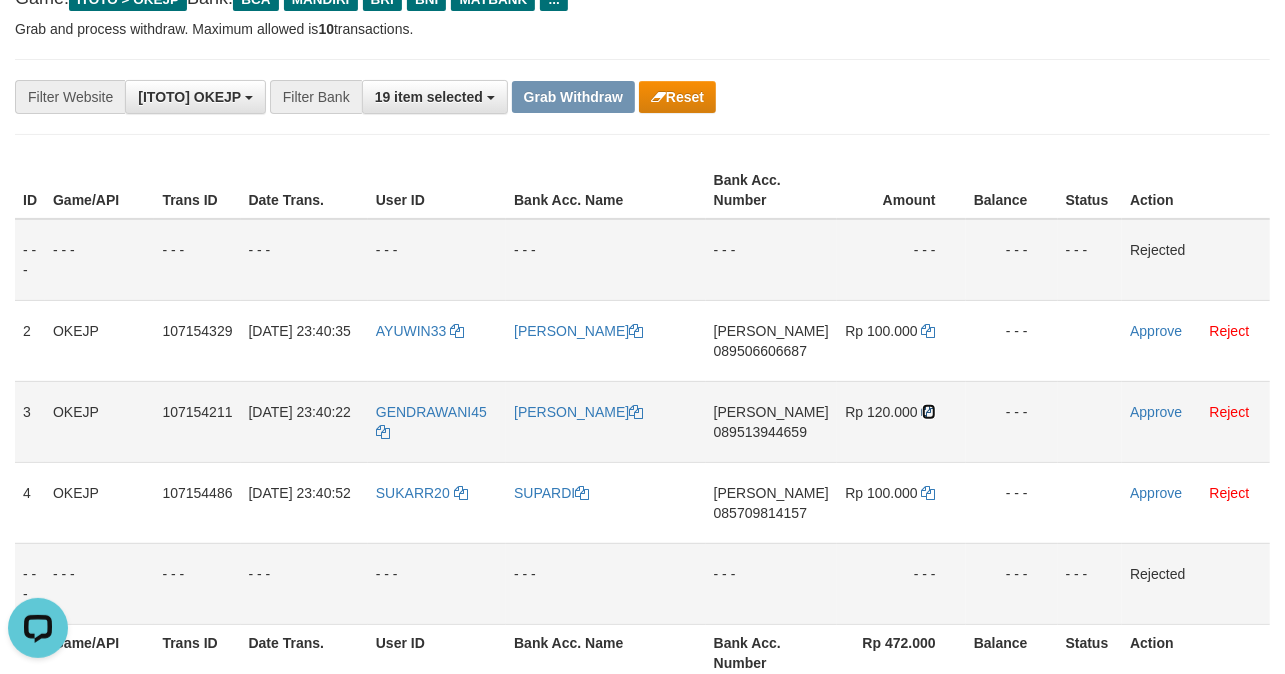 click at bounding box center (929, 412) 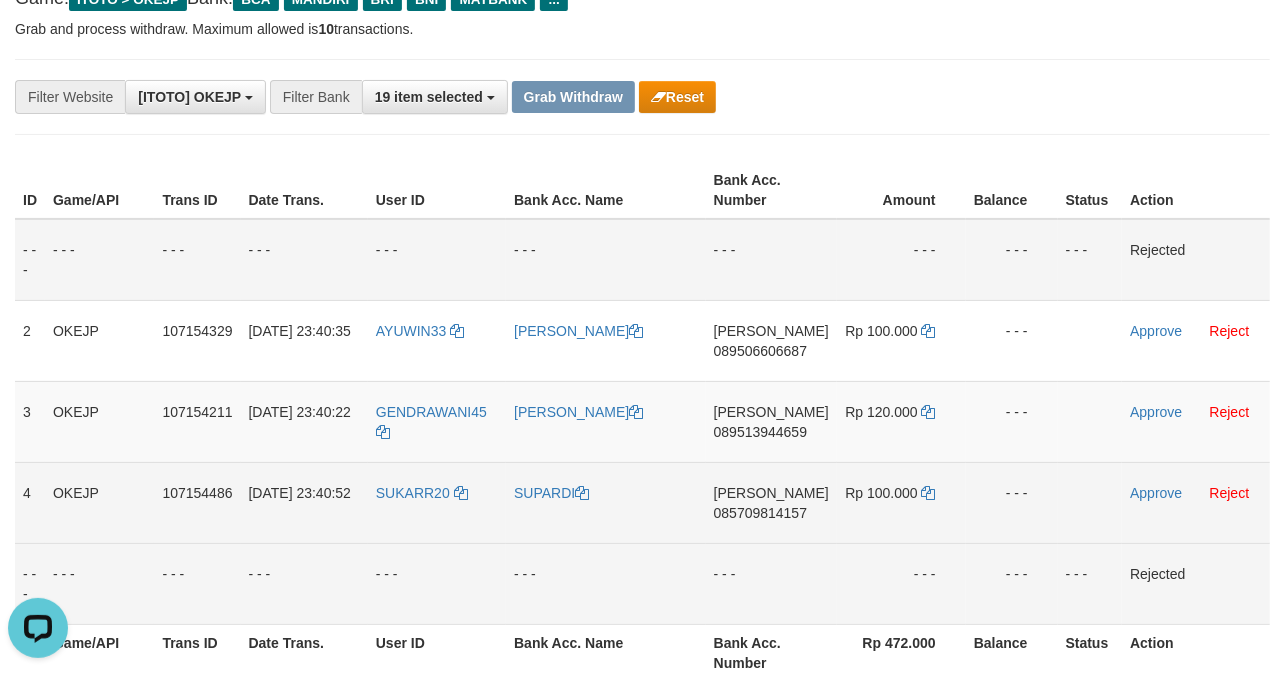 click on "DANA
085709814157" at bounding box center [771, 502] 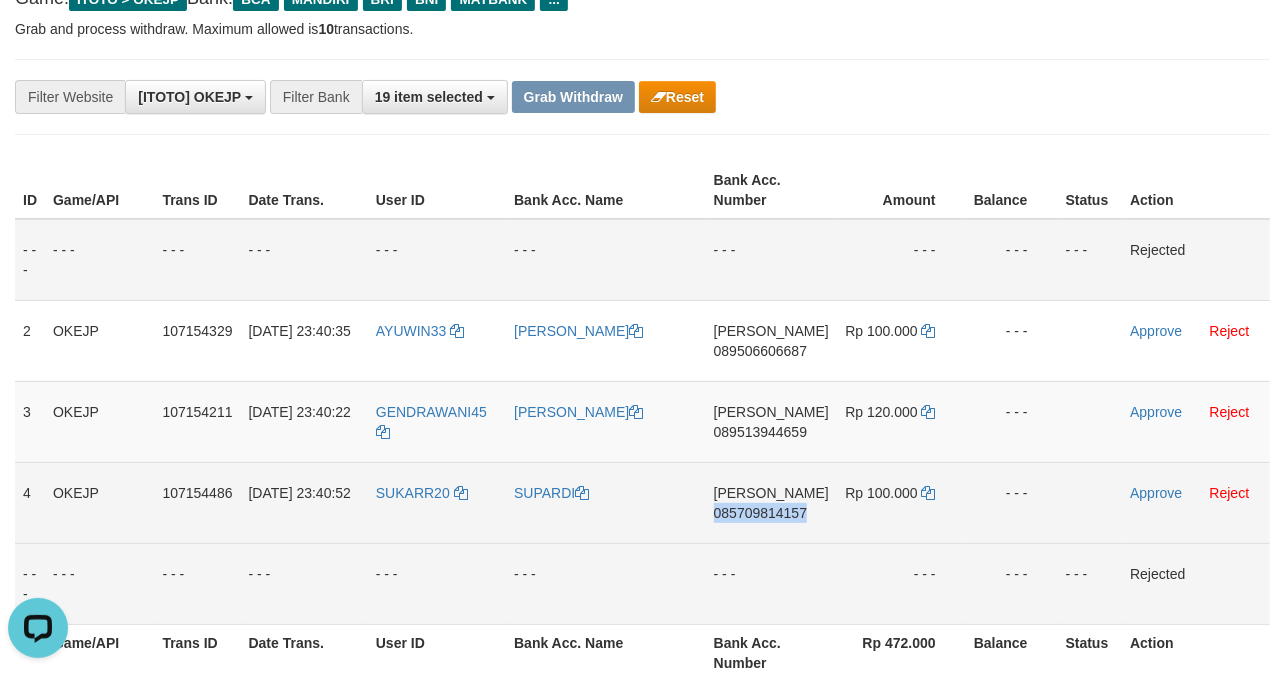 click on "DANA
085709814157" at bounding box center [771, 502] 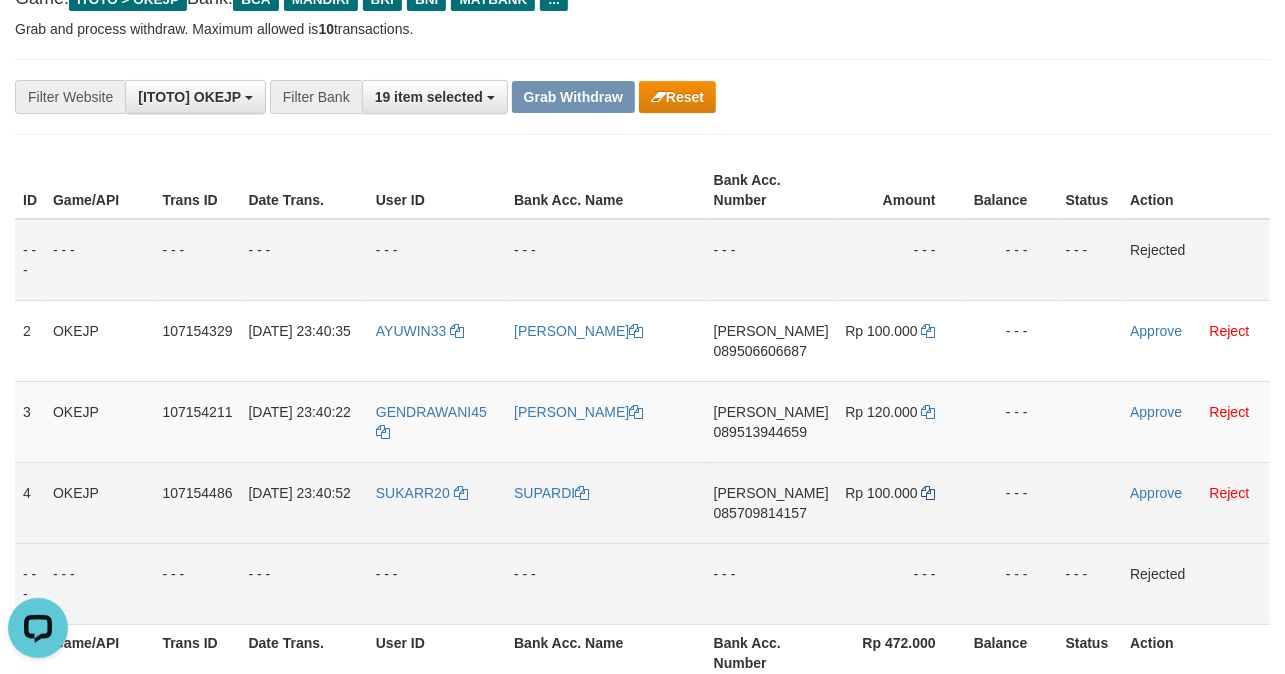 click on "Rp 100.000" at bounding box center [901, 502] 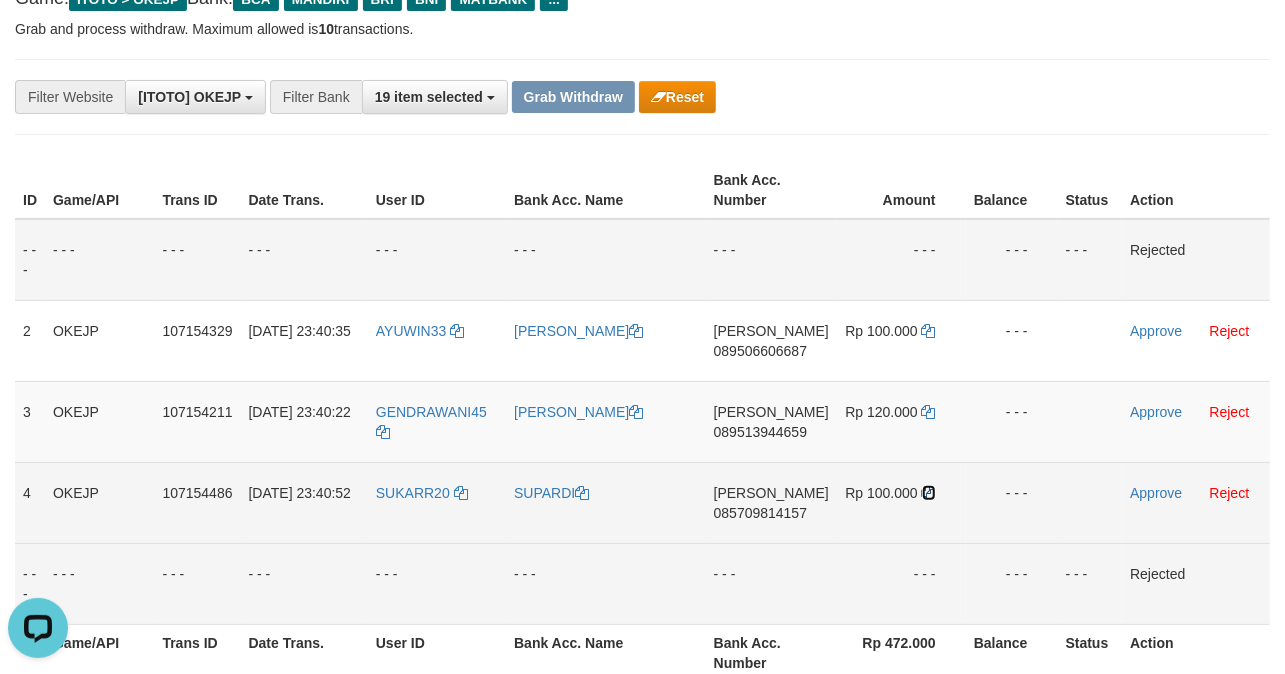 click at bounding box center [929, 493] 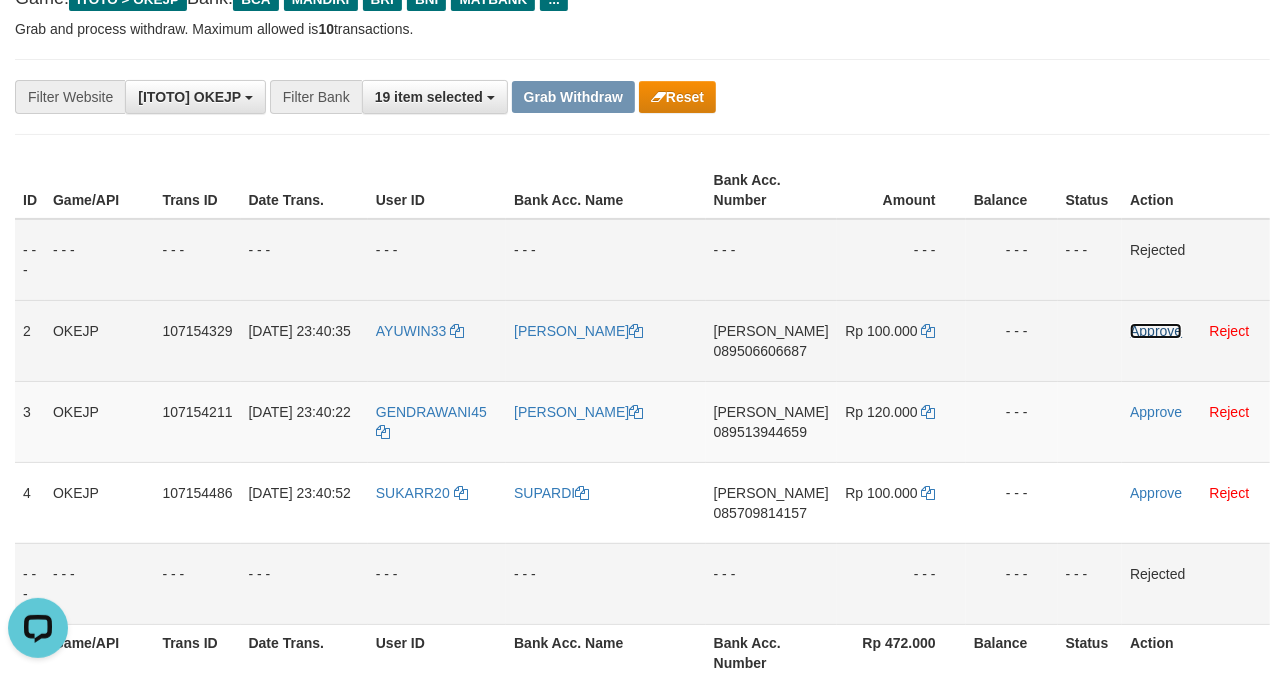 click on "Approve" at bounding box center [1156, 331] 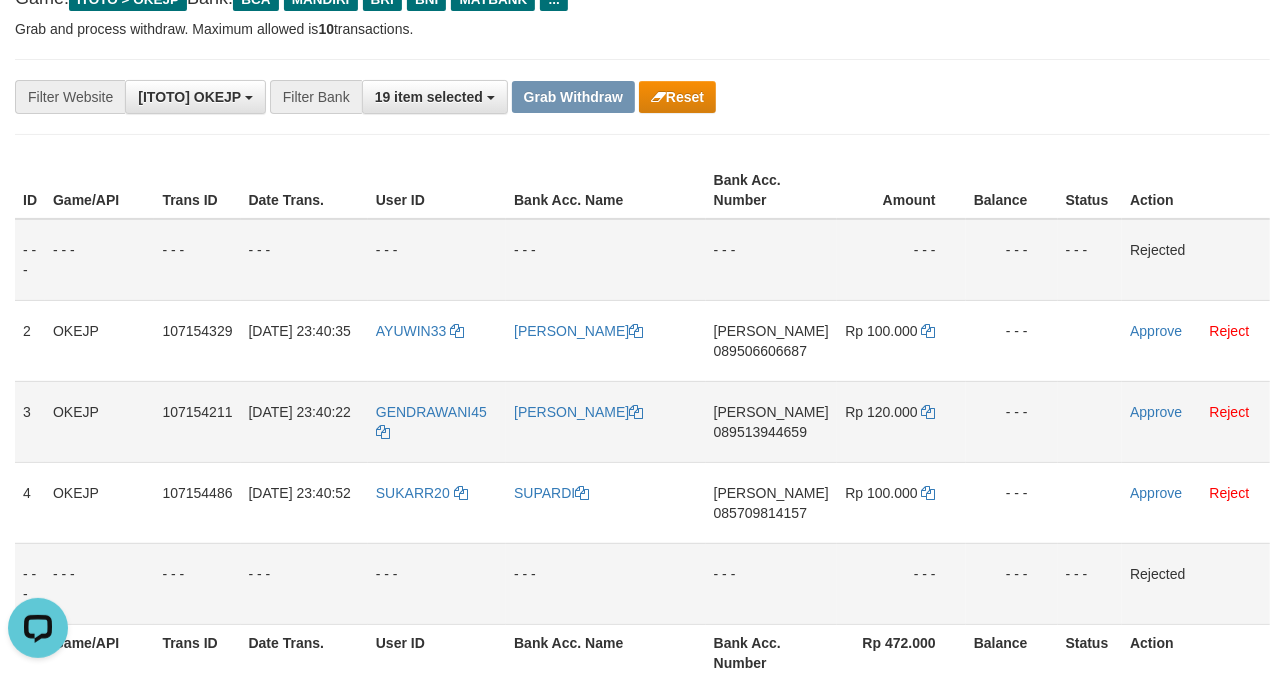 click on "Approve
Reject" at bounding box center (1196, 421) 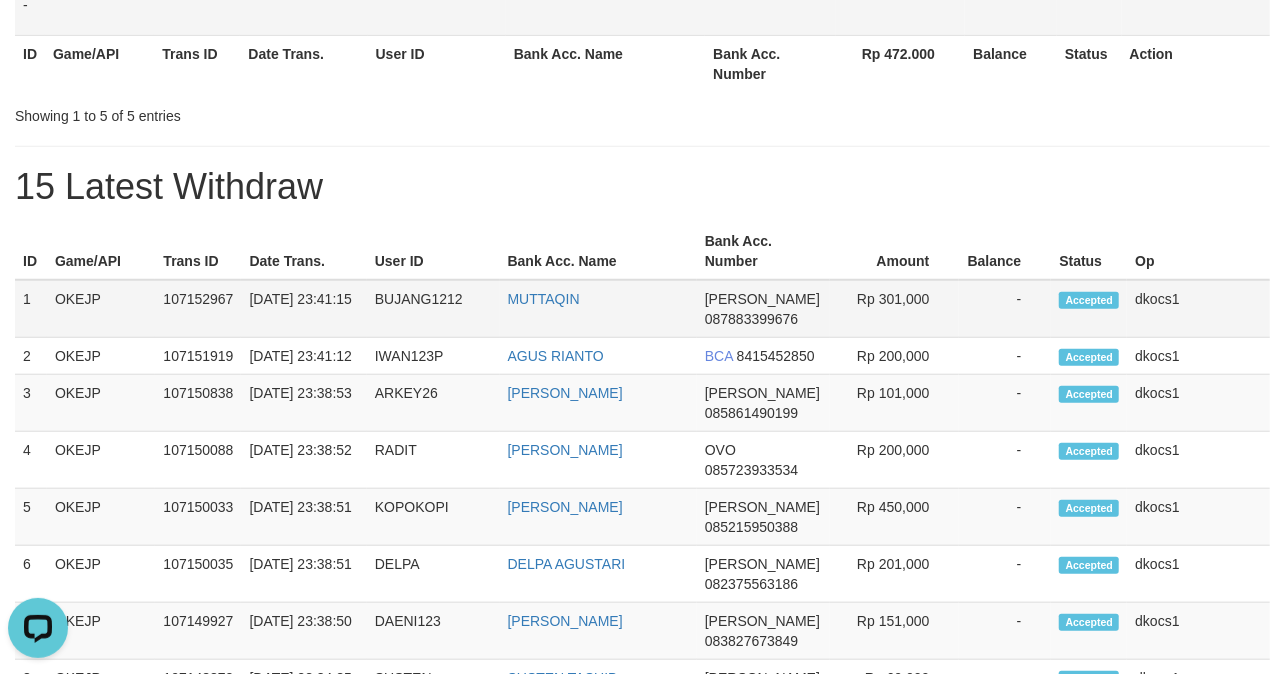 click on "dkocs1" at bounding box center [1198, 403] 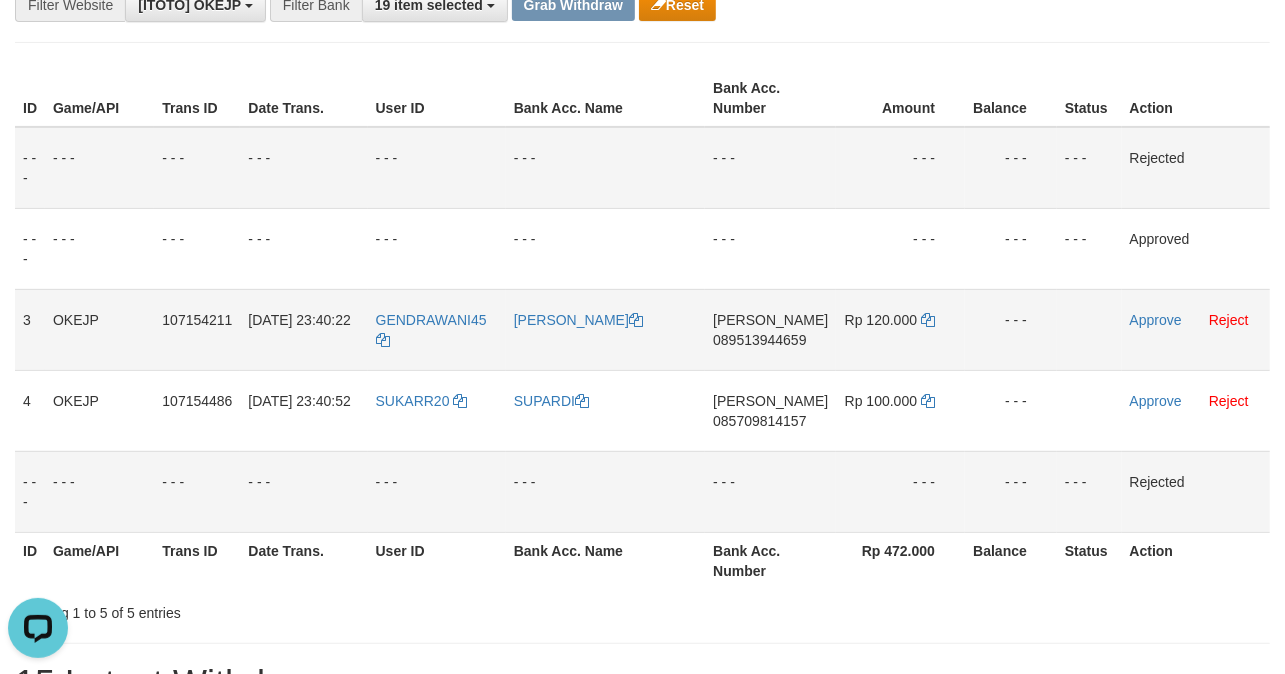scroll, scrollTop: 189, scrollLeft: 0, axis: vertical 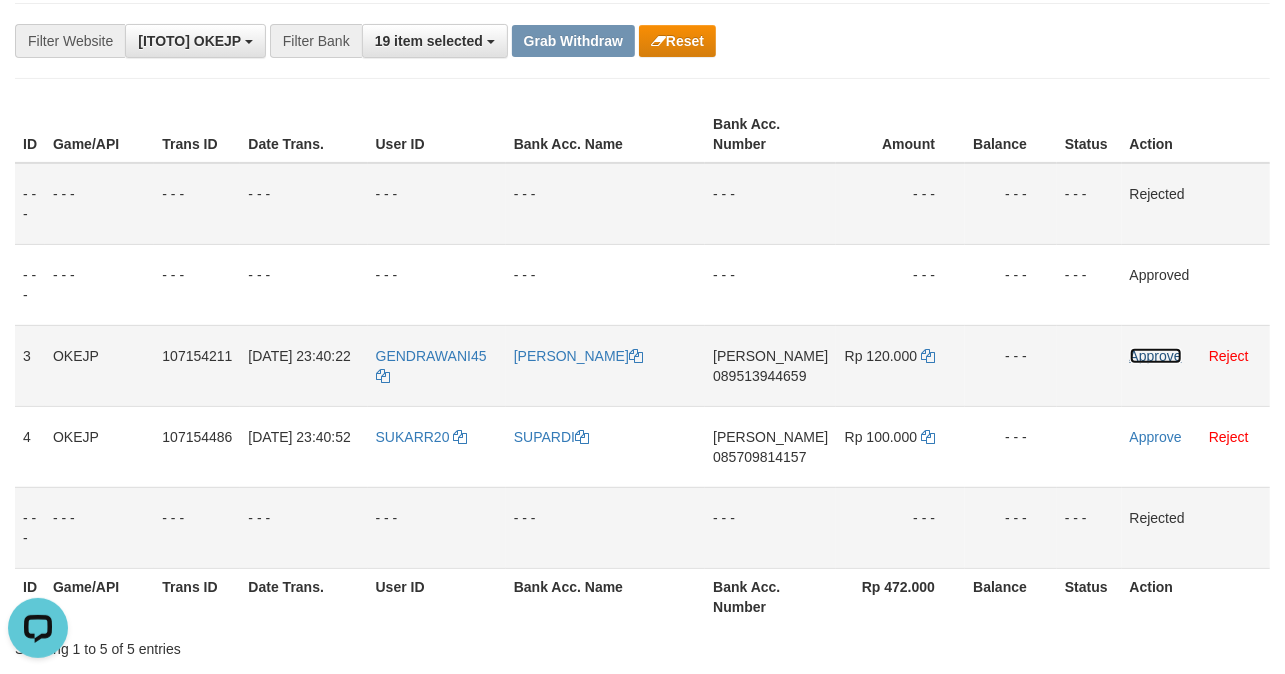 click on "Approve" at bounding box center (1156, 356) 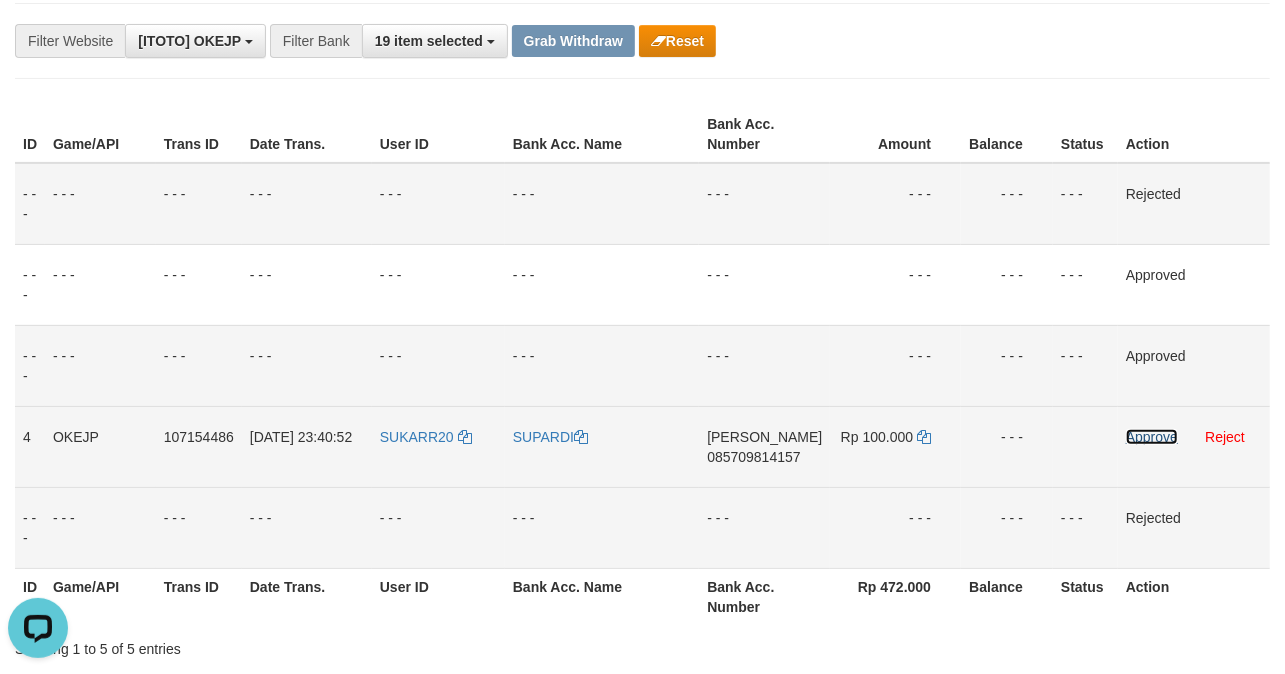 click on "Approve" at bounding box center (1152, 437) 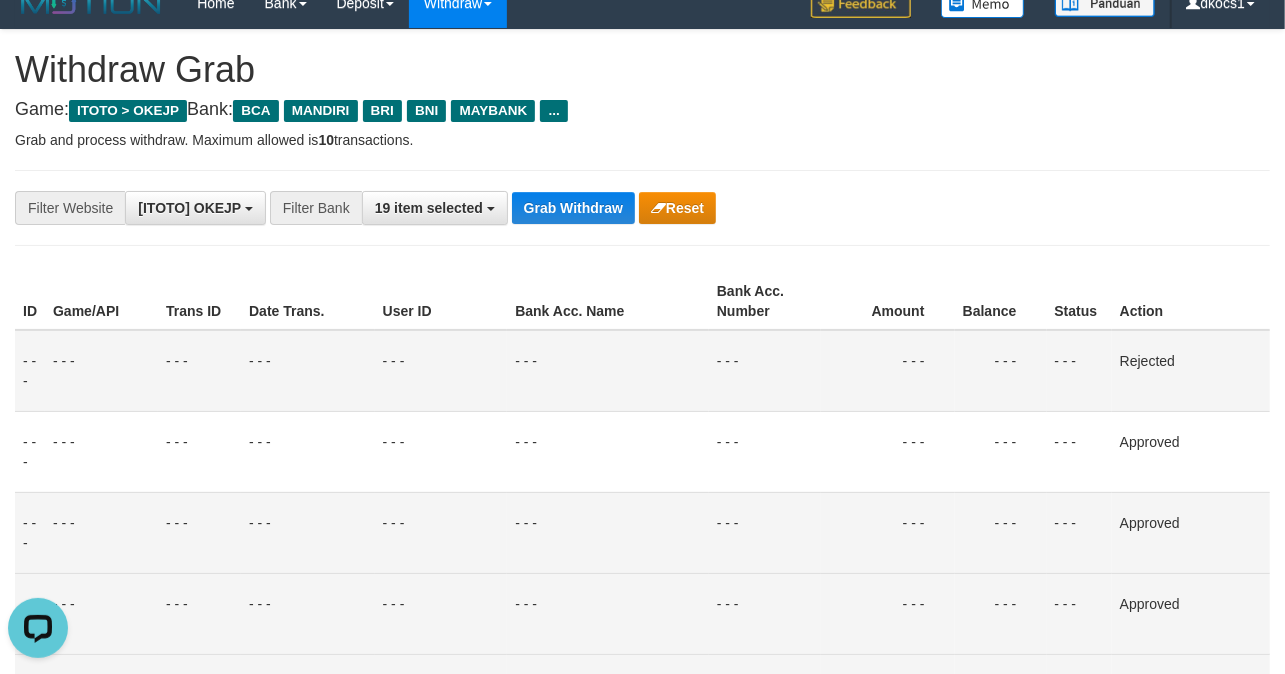 scroll, scrollTop: 0, scrollLeft: 0, axis: both 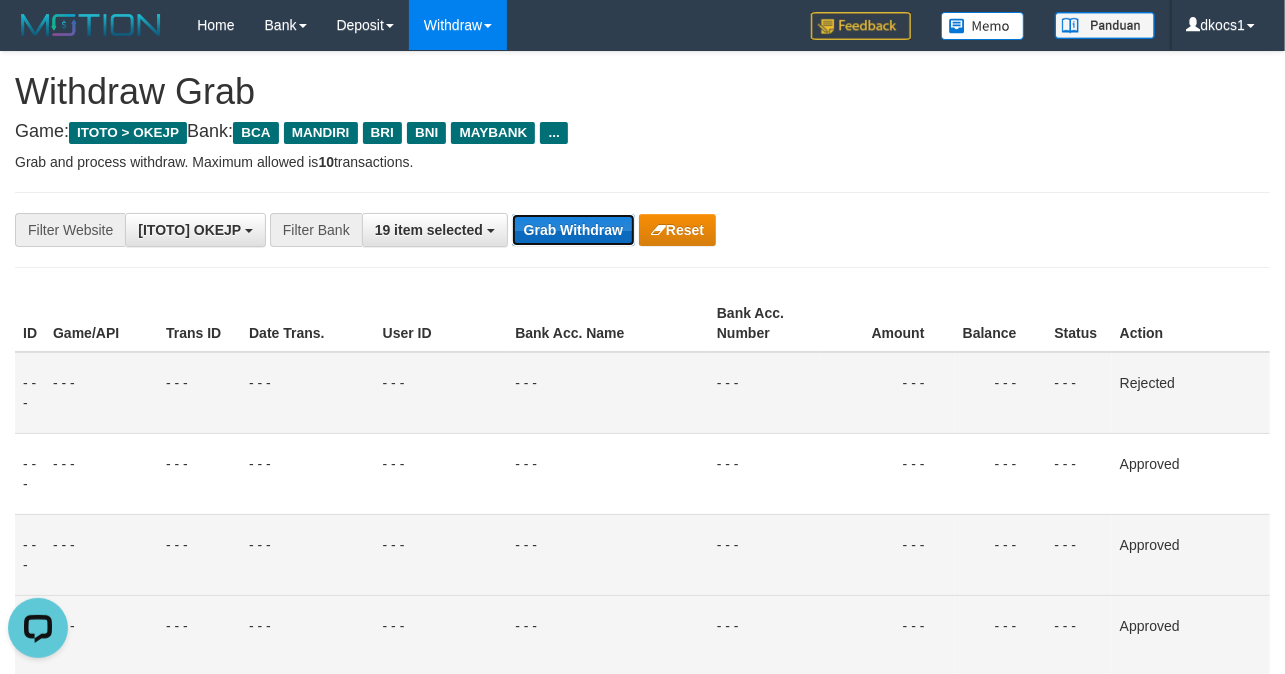 click on "Grab Withdraw" at bounding box center [573, 230] 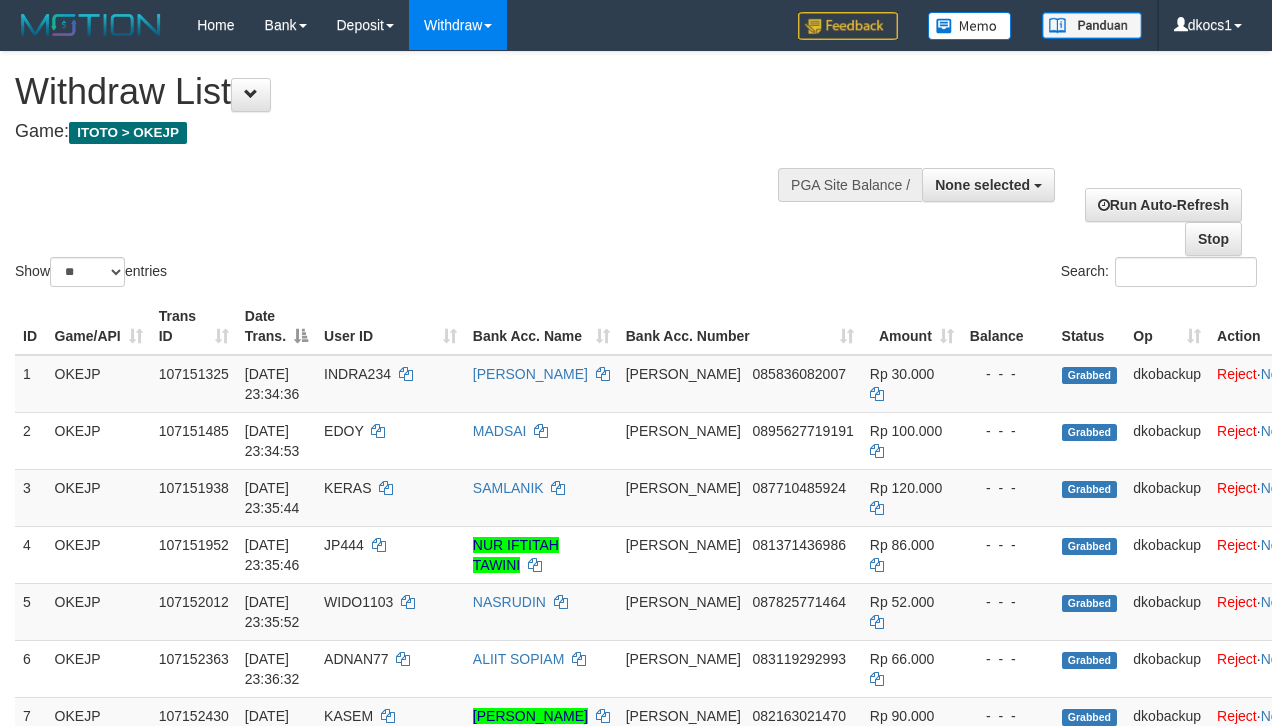 select 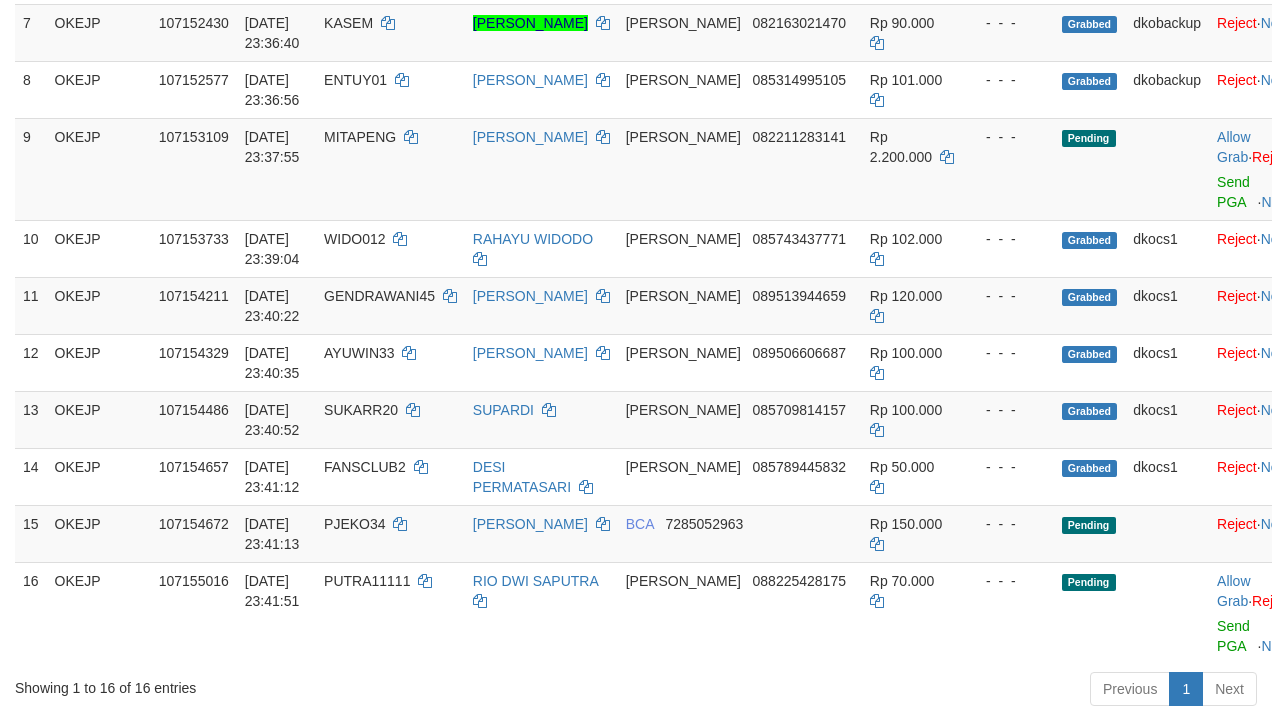 scroll, scrollTop: 638, scrollLeft: 0, axis: vertical 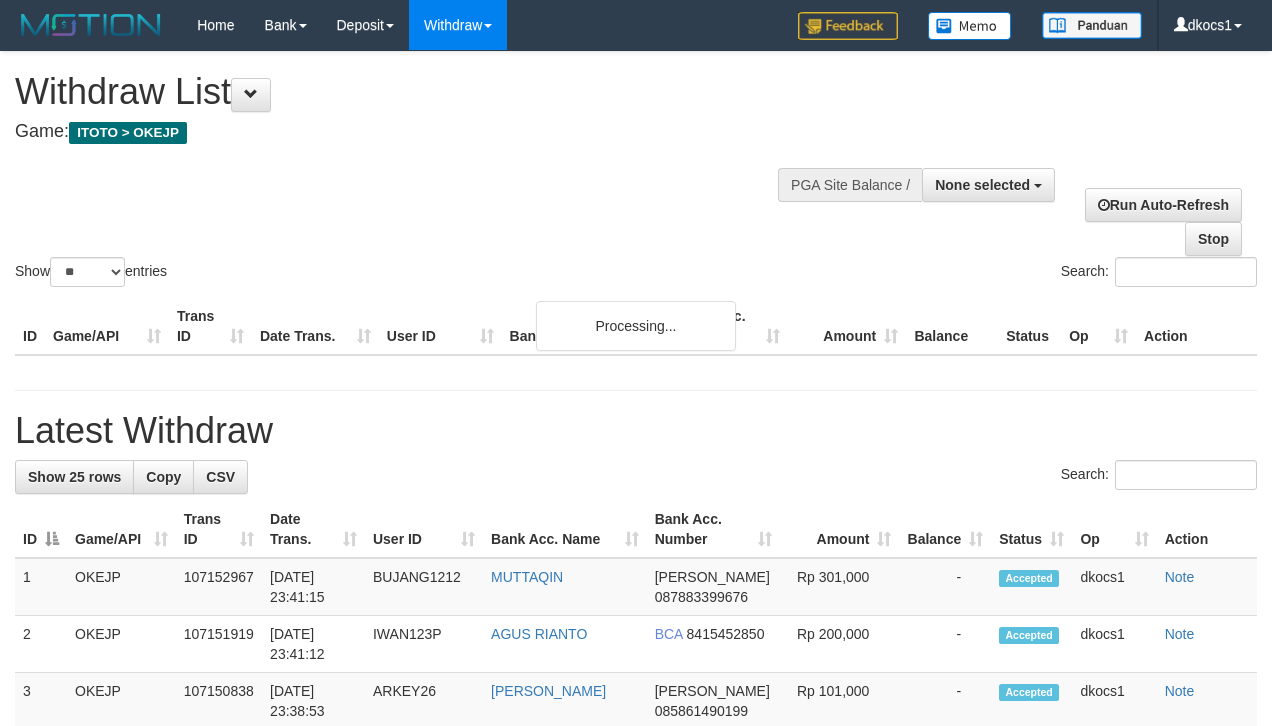 select 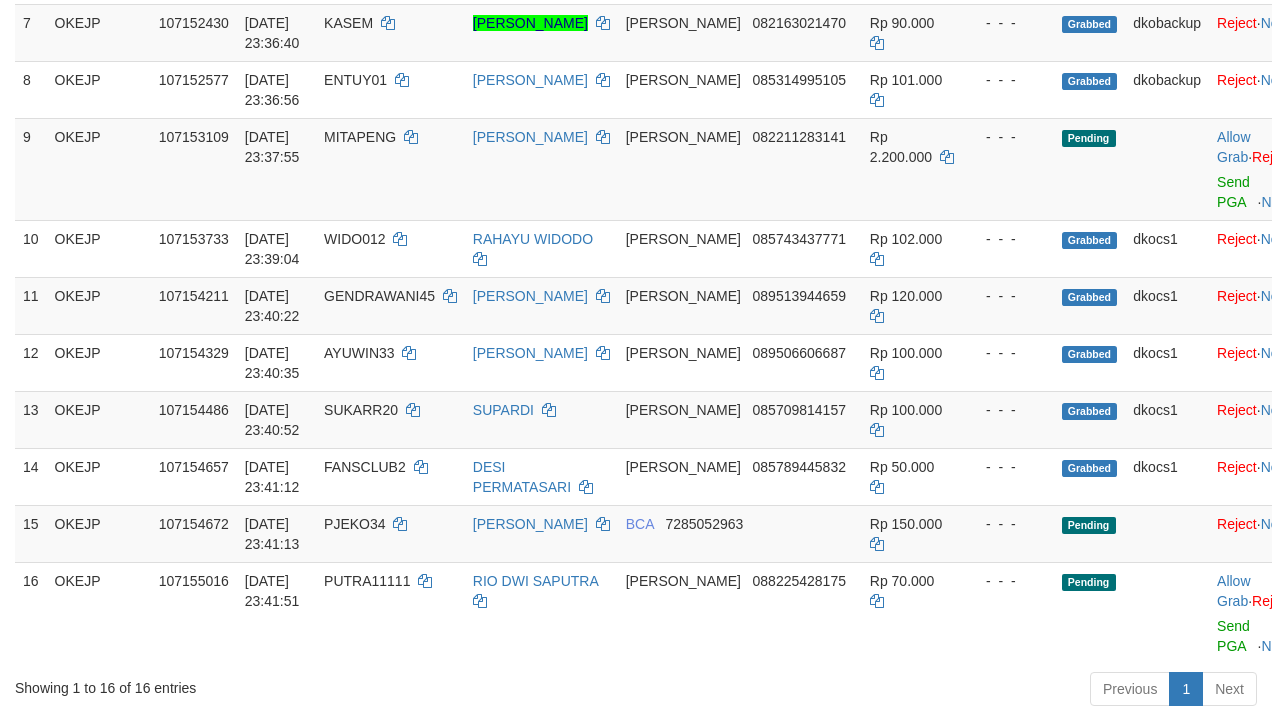 scroll, scrollTop: 638, scrollLeft: 0, axis: vertical 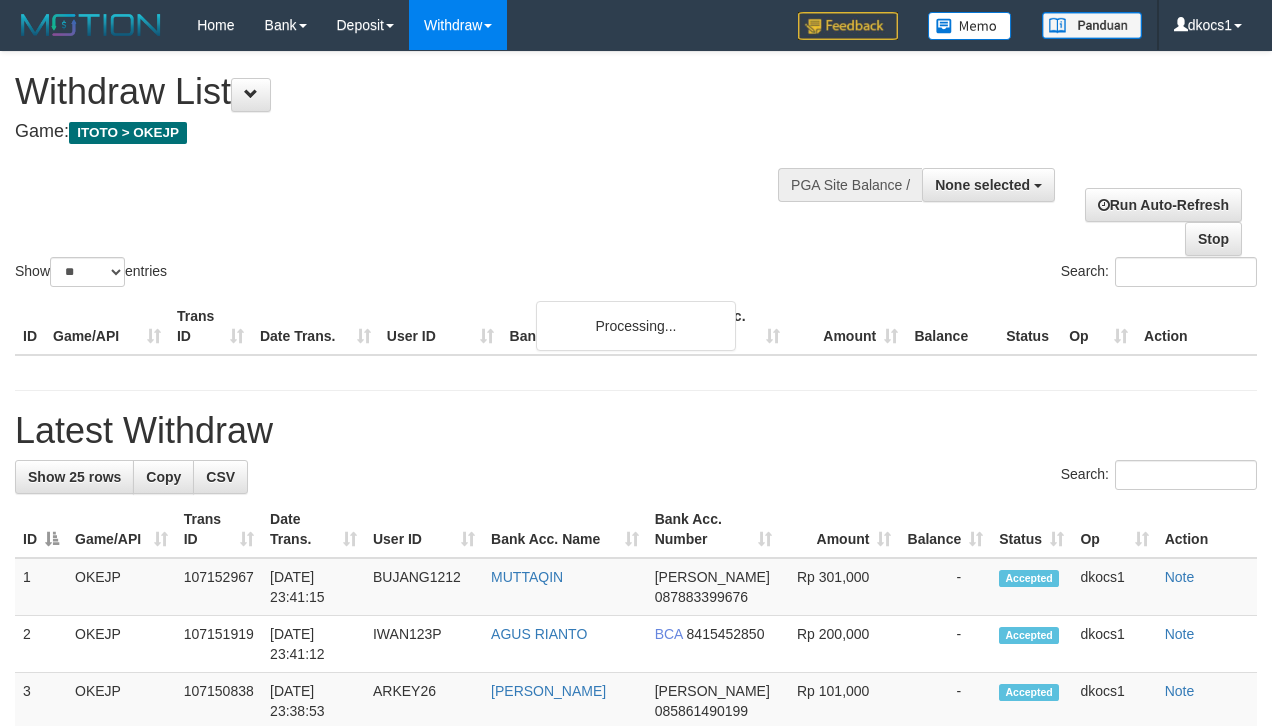 select 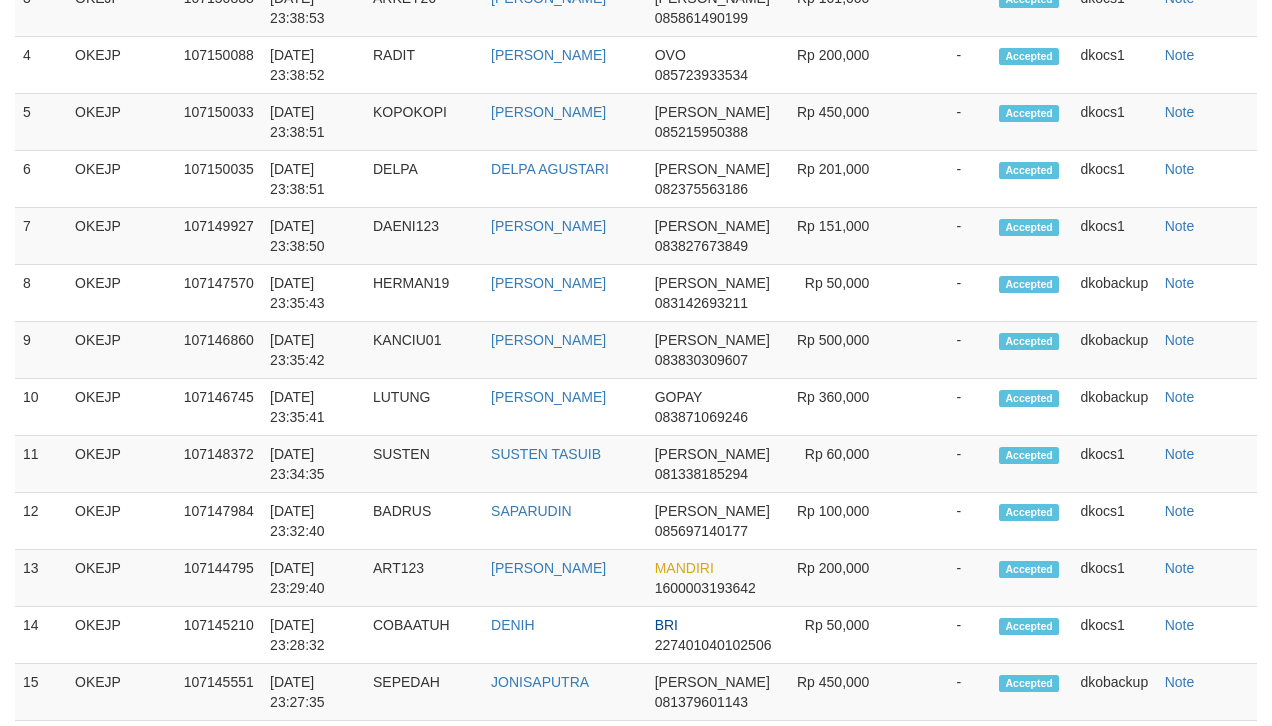 scroll, scrollTop: 1680, scrollLeft: 0, axis: vertical 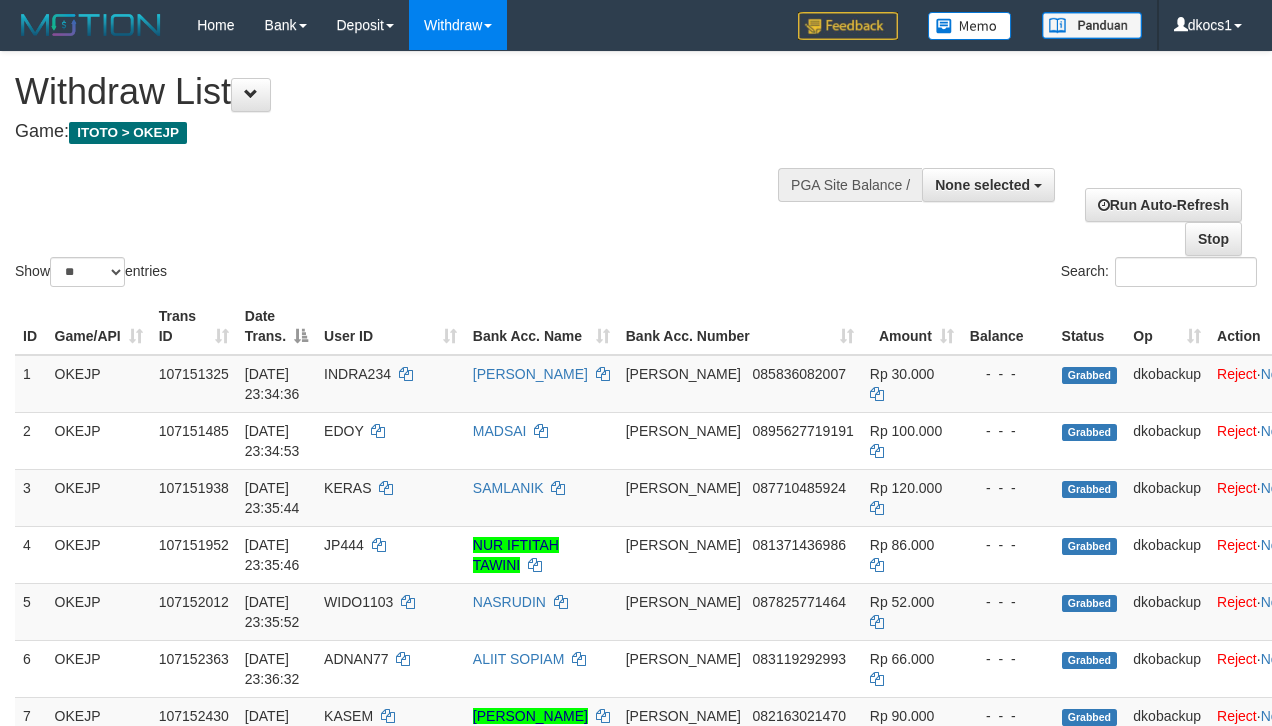 select 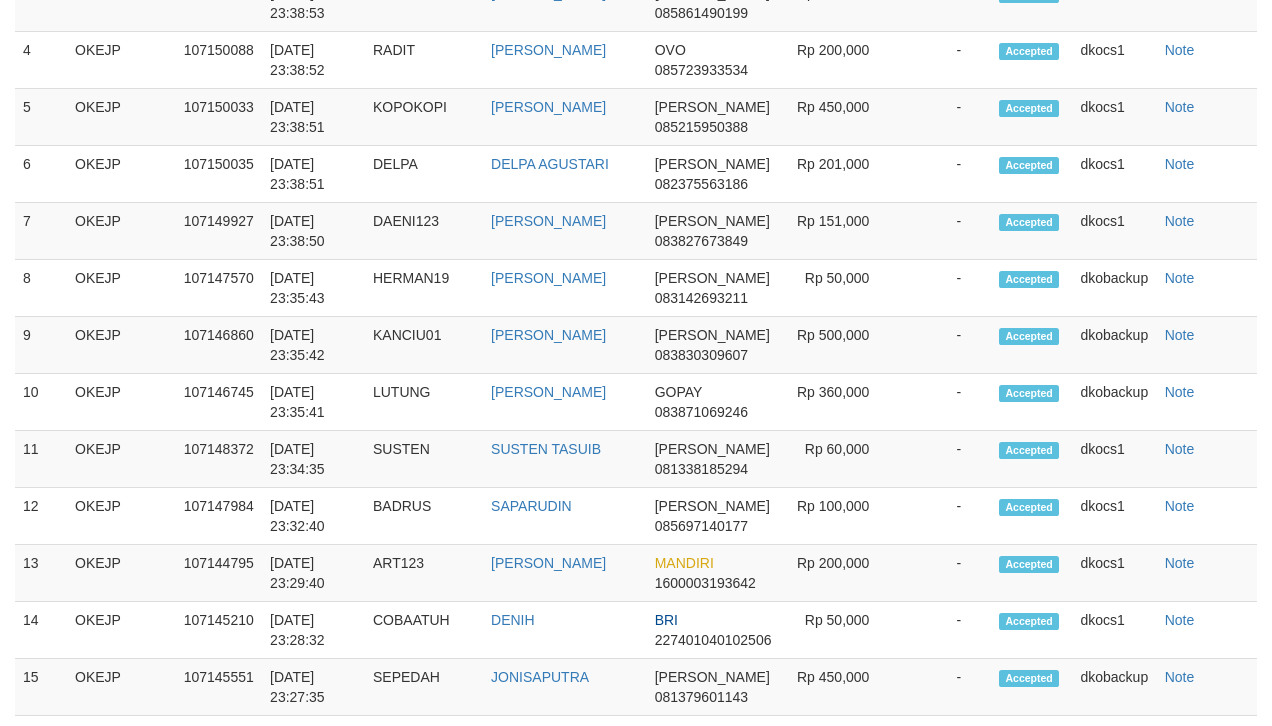 scroll, scrollTop: 1680, scrollLeft: 0, axis: vertical 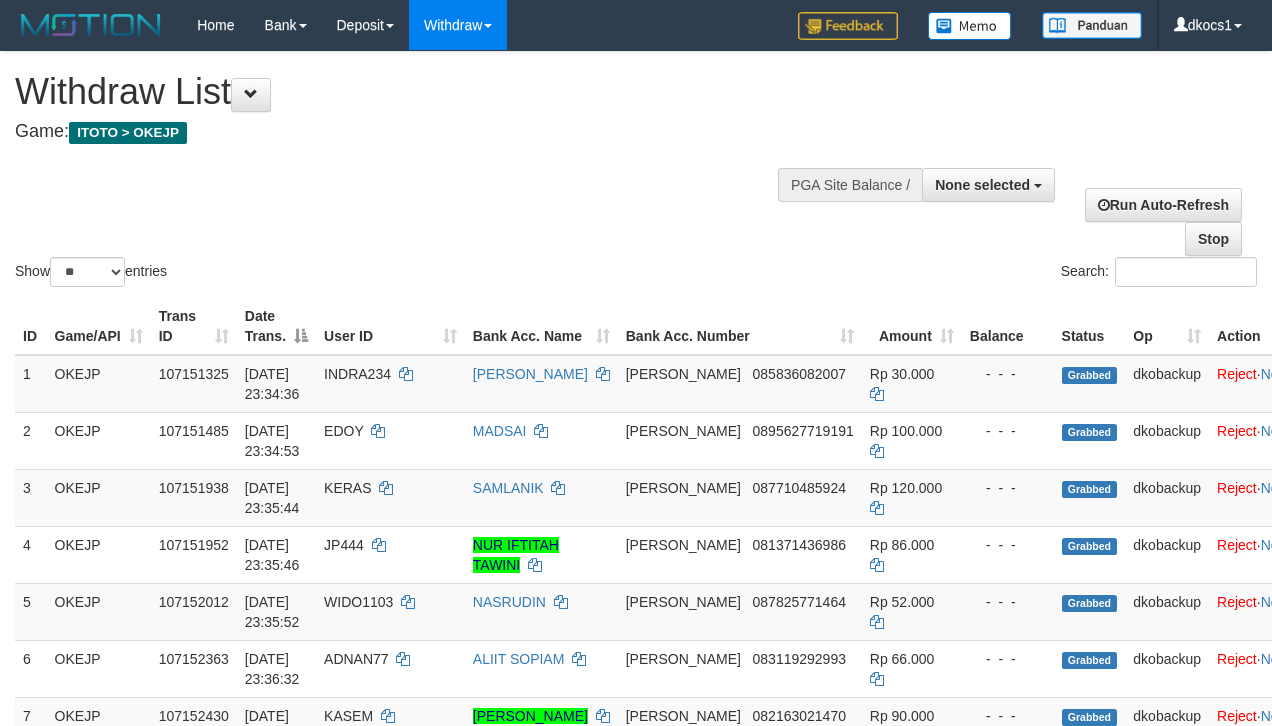 select 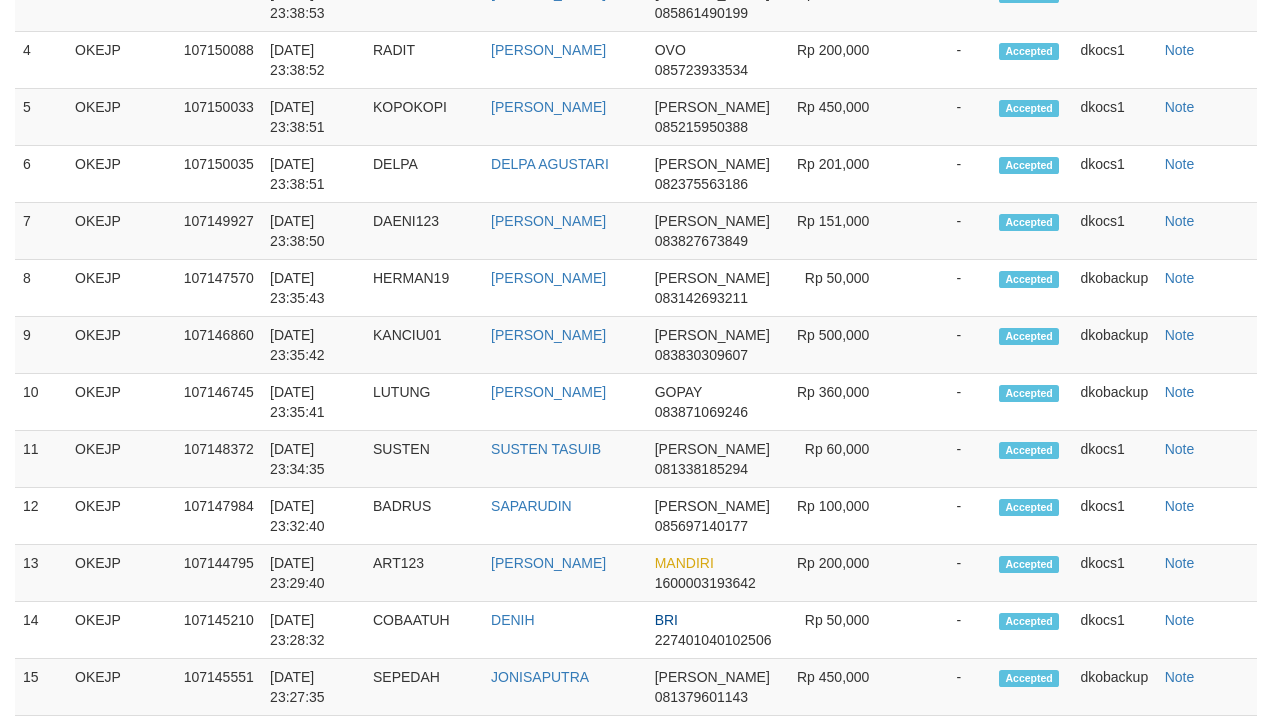 scroll, scrollTop: 1680, scrollLeft: 0, axis: vertical 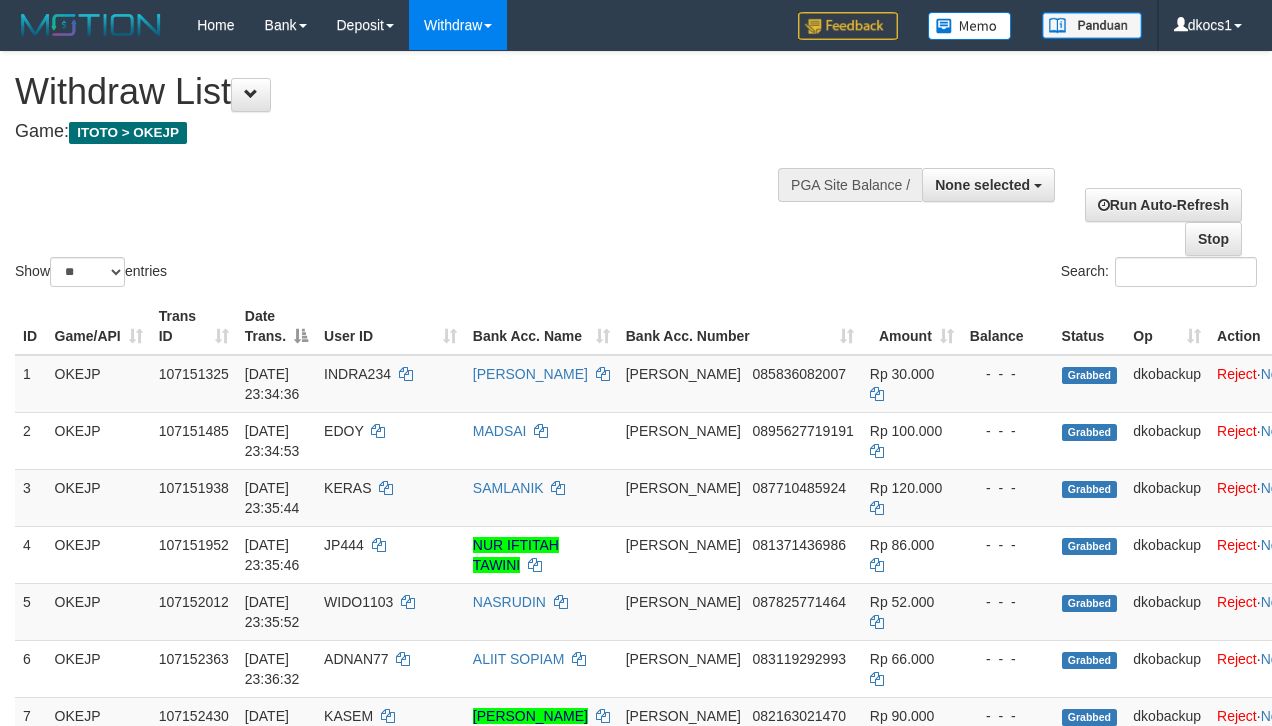 select 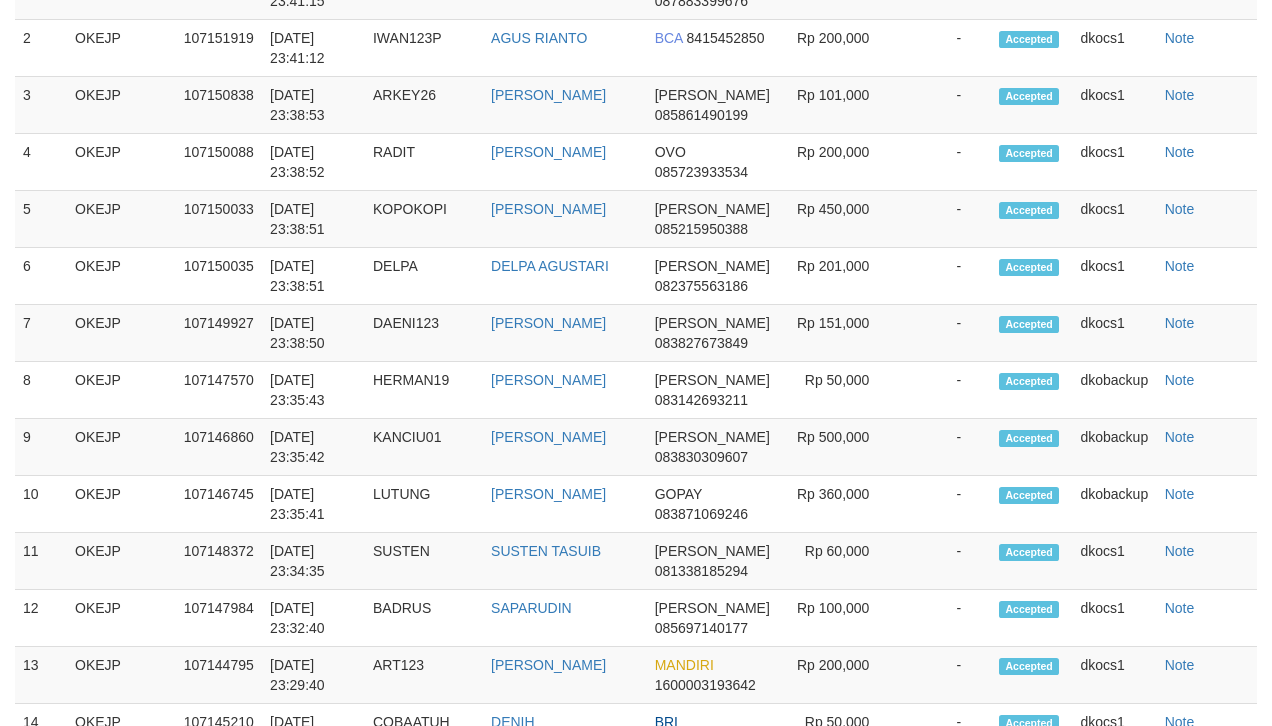 scroll, scrollTop: 1680, scrollLeft: 0, axis: vertical 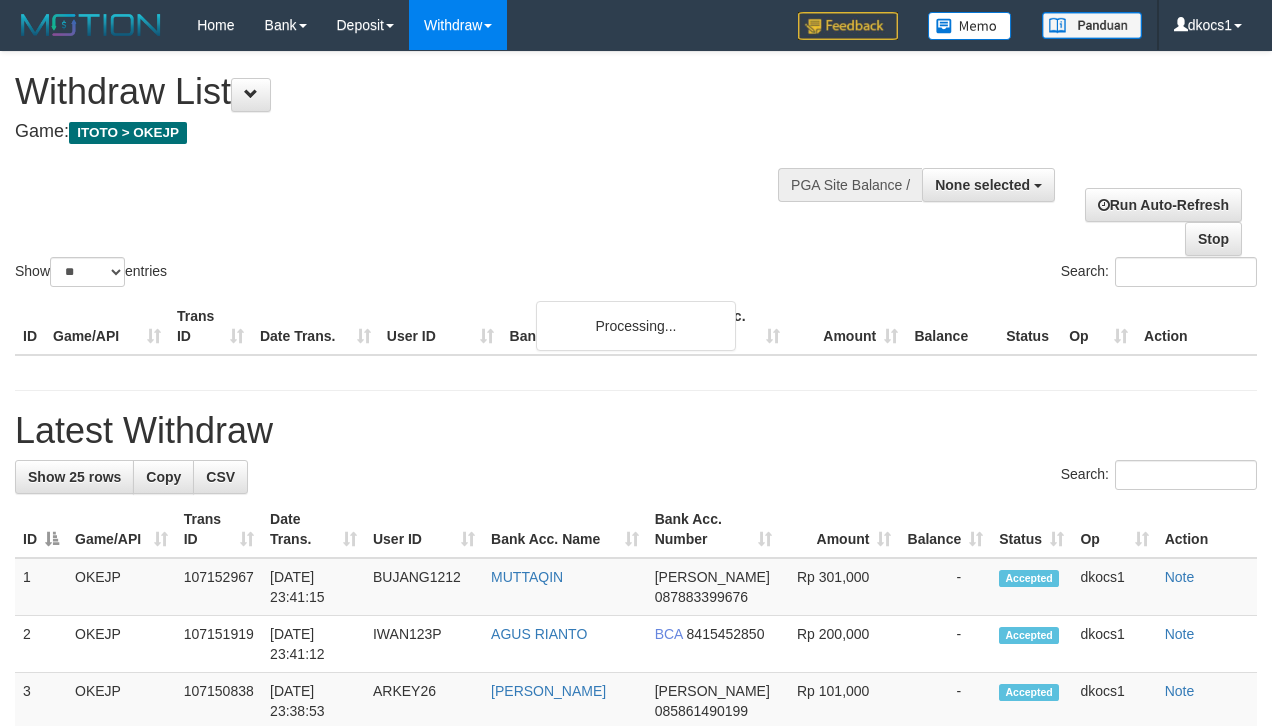 select 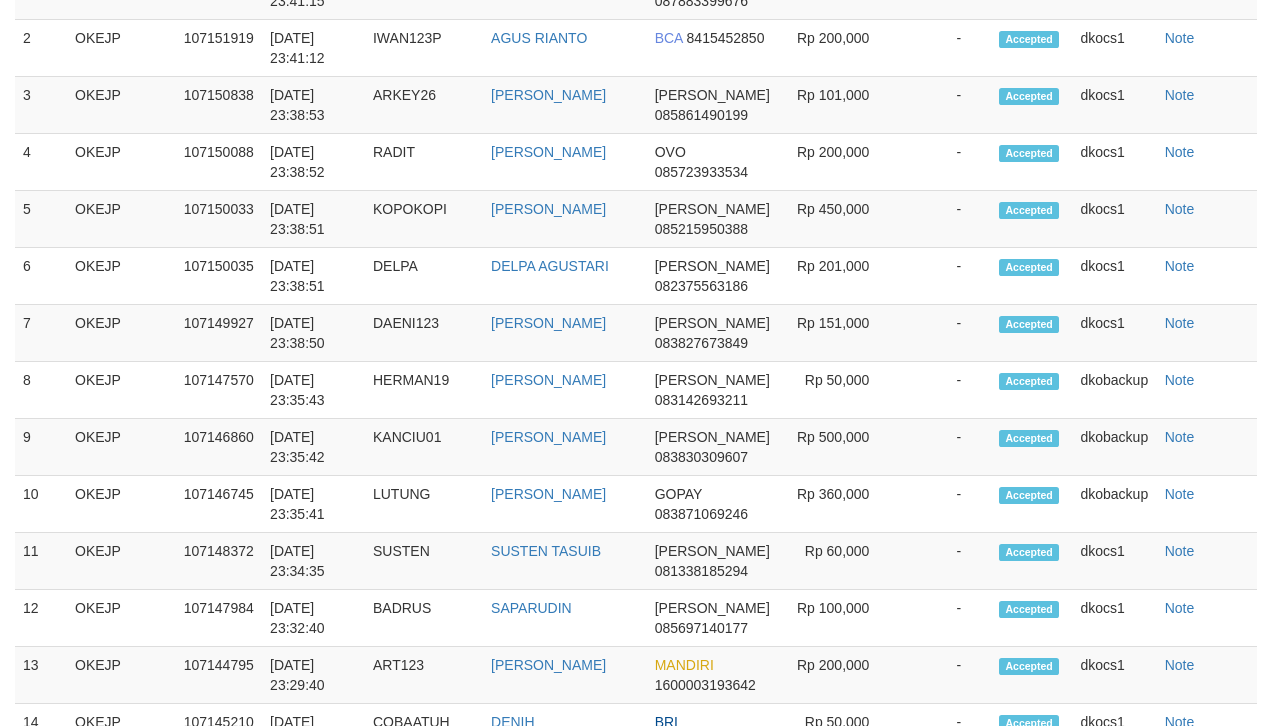 scroll, scrollTop: 1680, scrollLeft: 0, axis: vertical 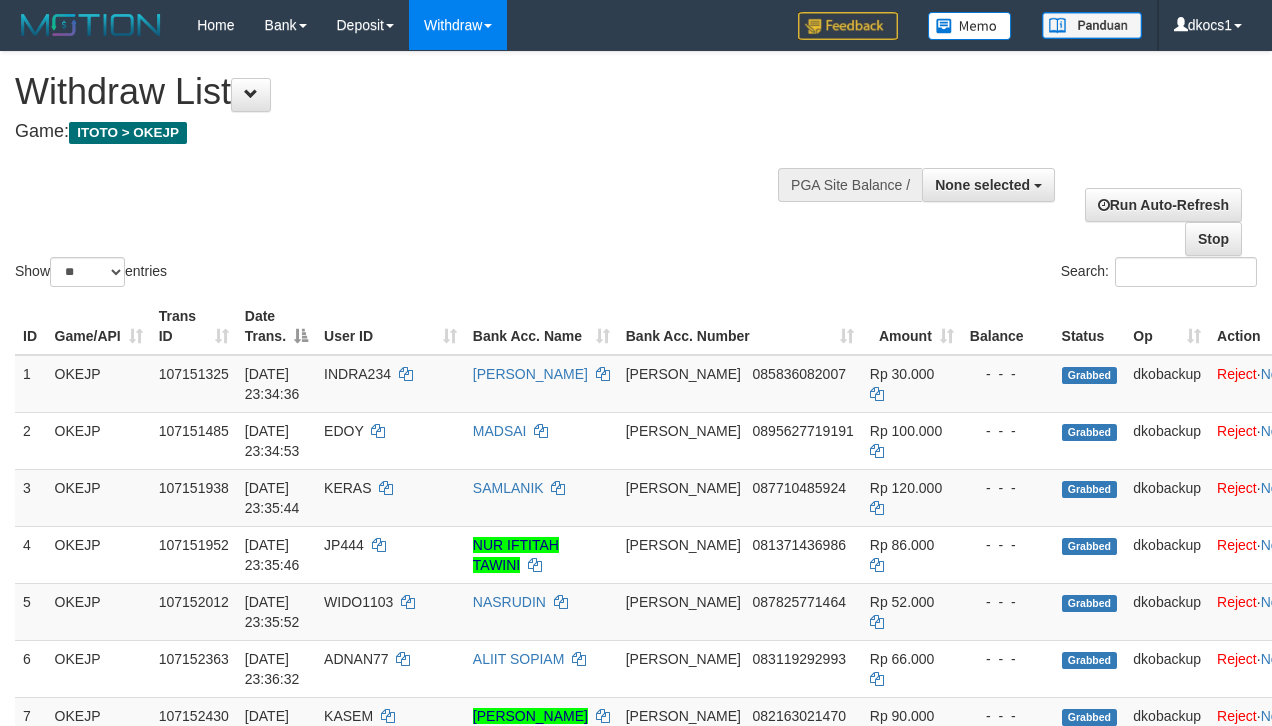 select 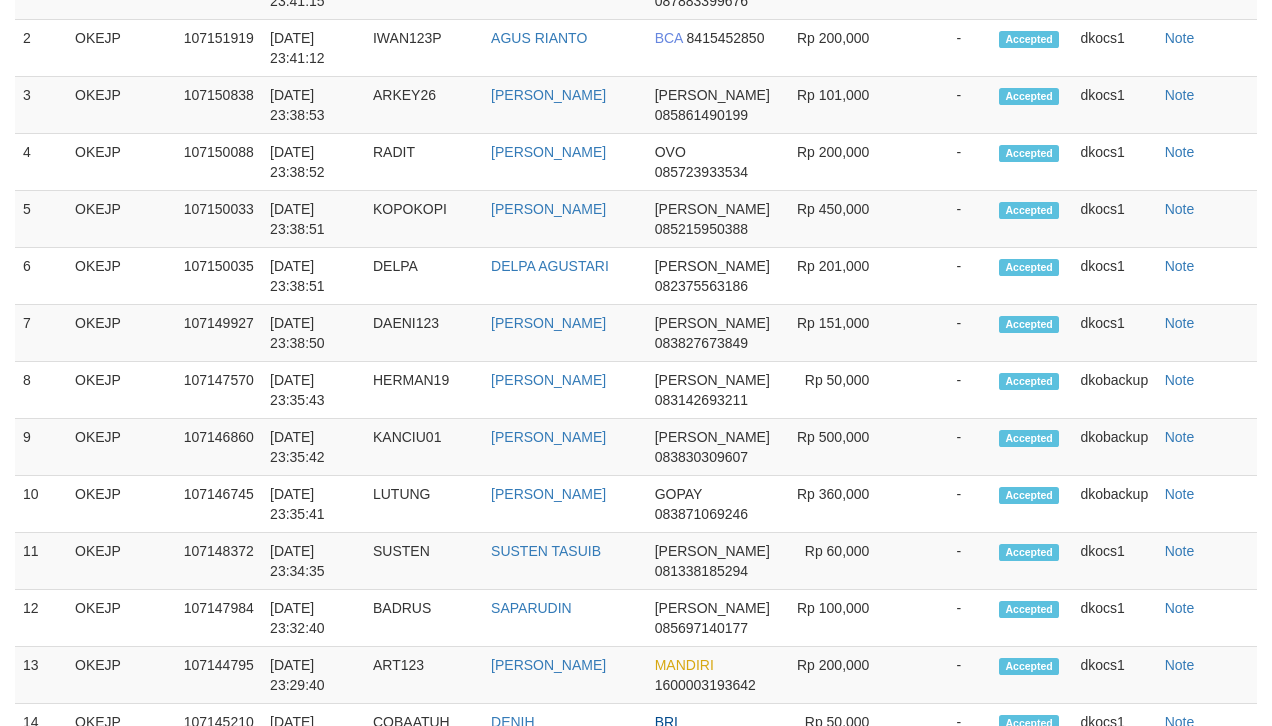 scroll, scrollTop: 1680, scrollLeft: 0, axis: vertical 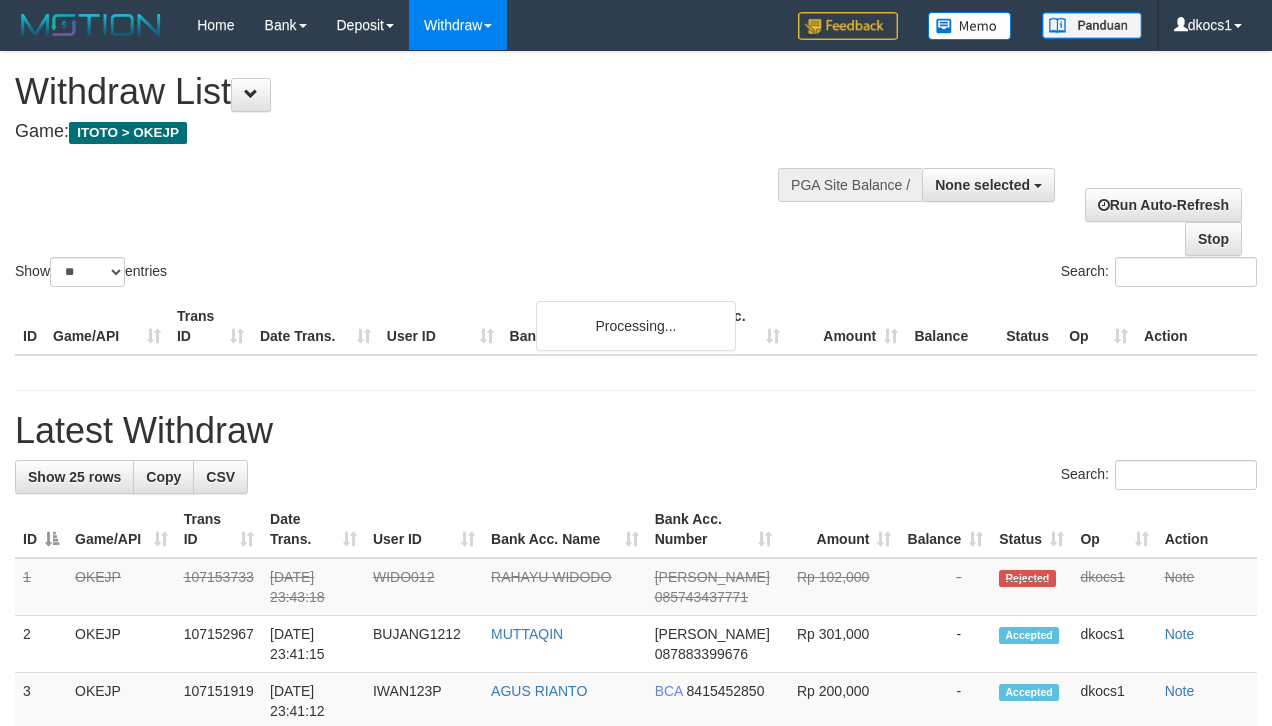 select 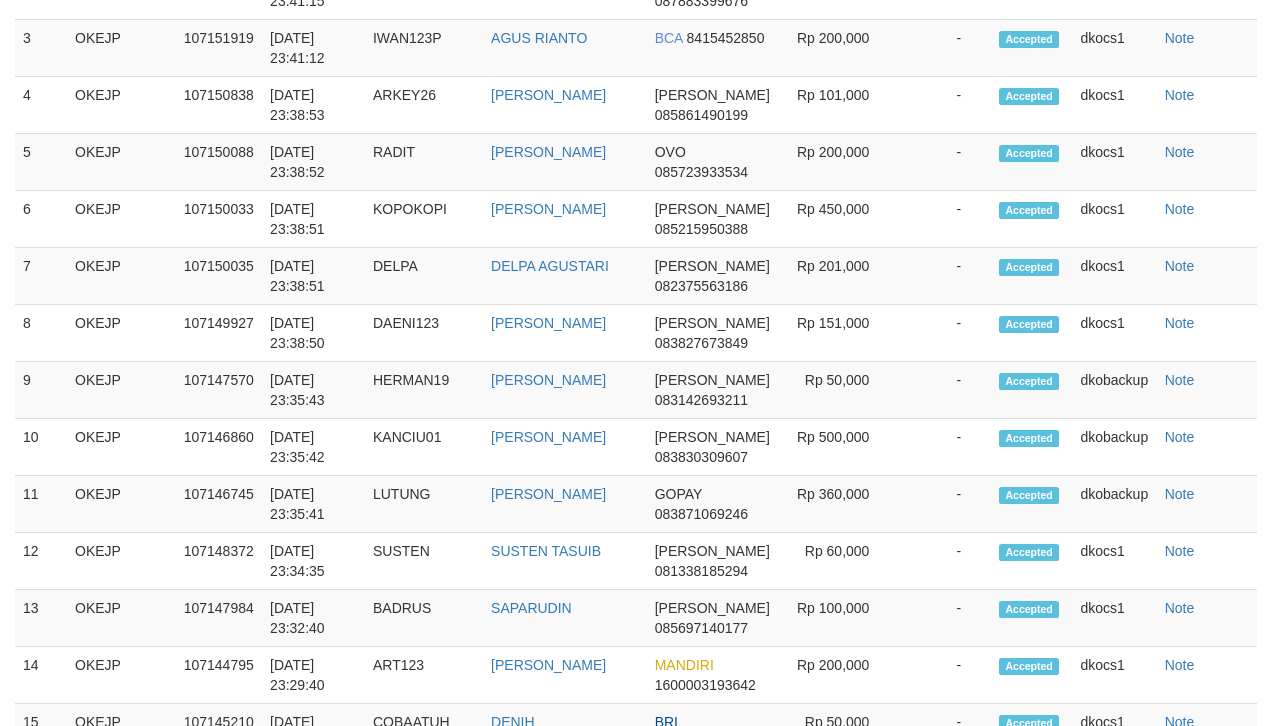 scroll, scrollTop: 1680, scrollLeft: 0, axis: vertical 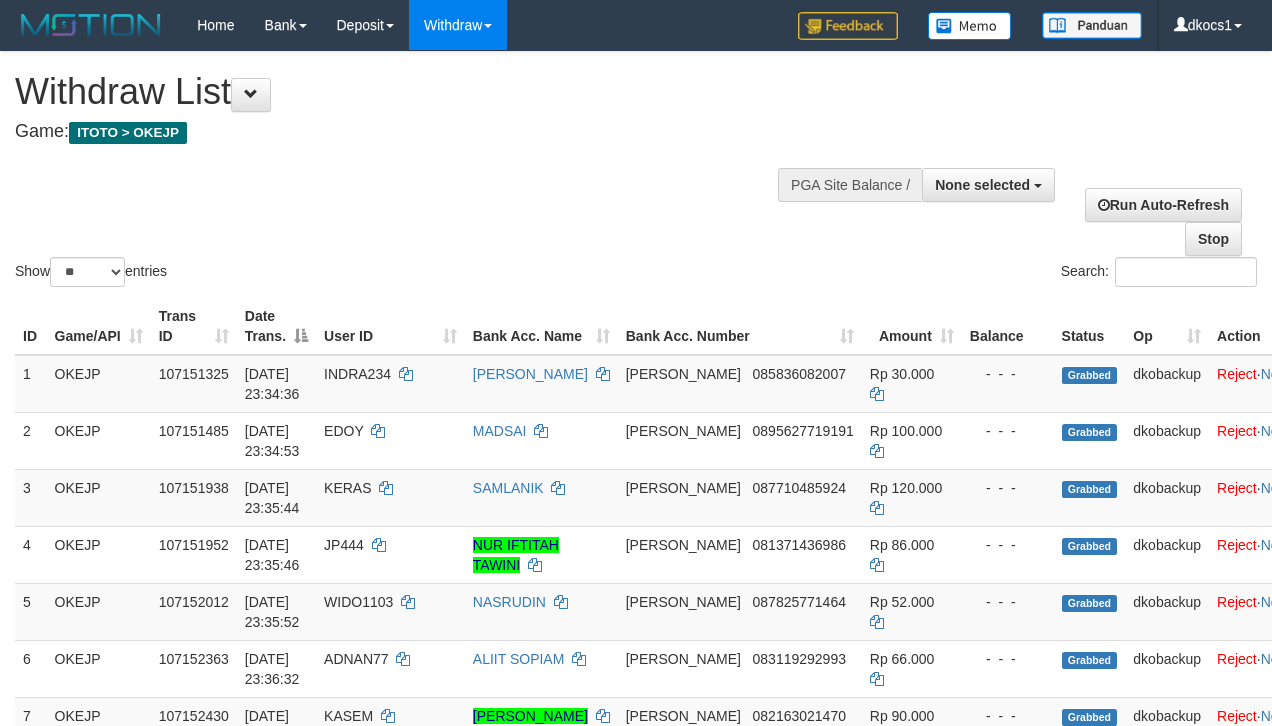 select 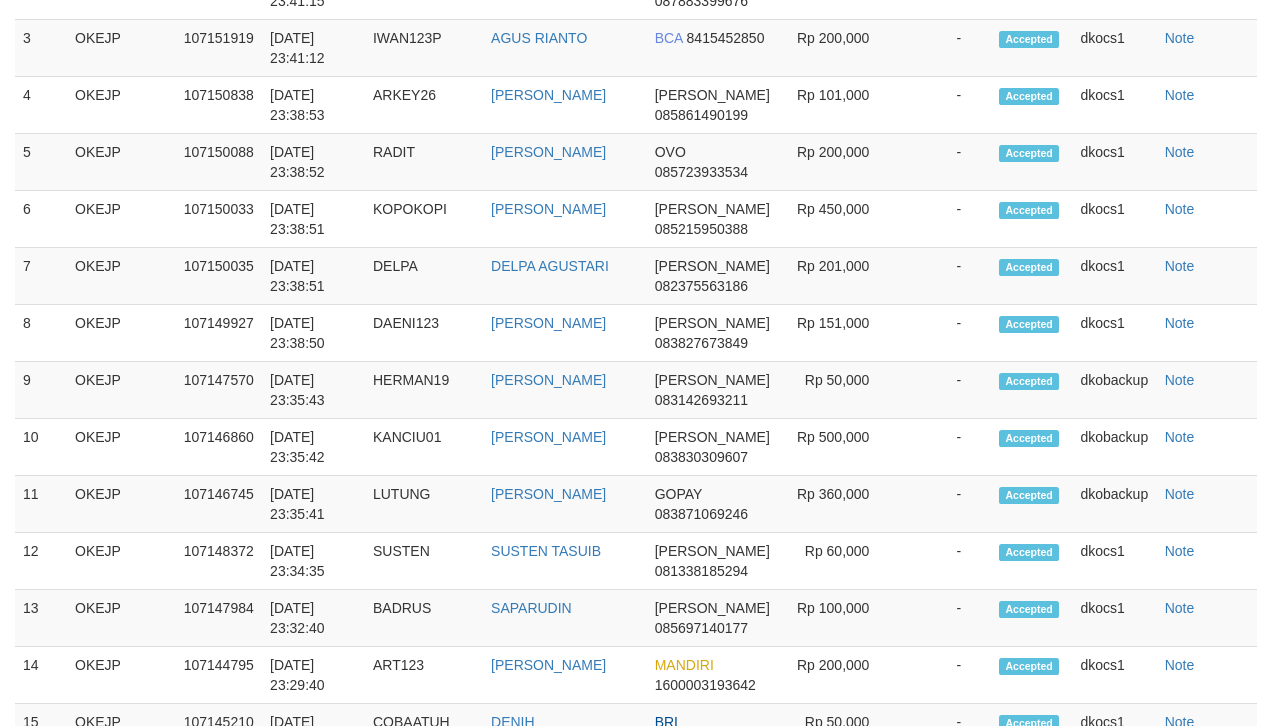 scroll, scrollTop: 1680, scrollLeft: 0, axis: vertical 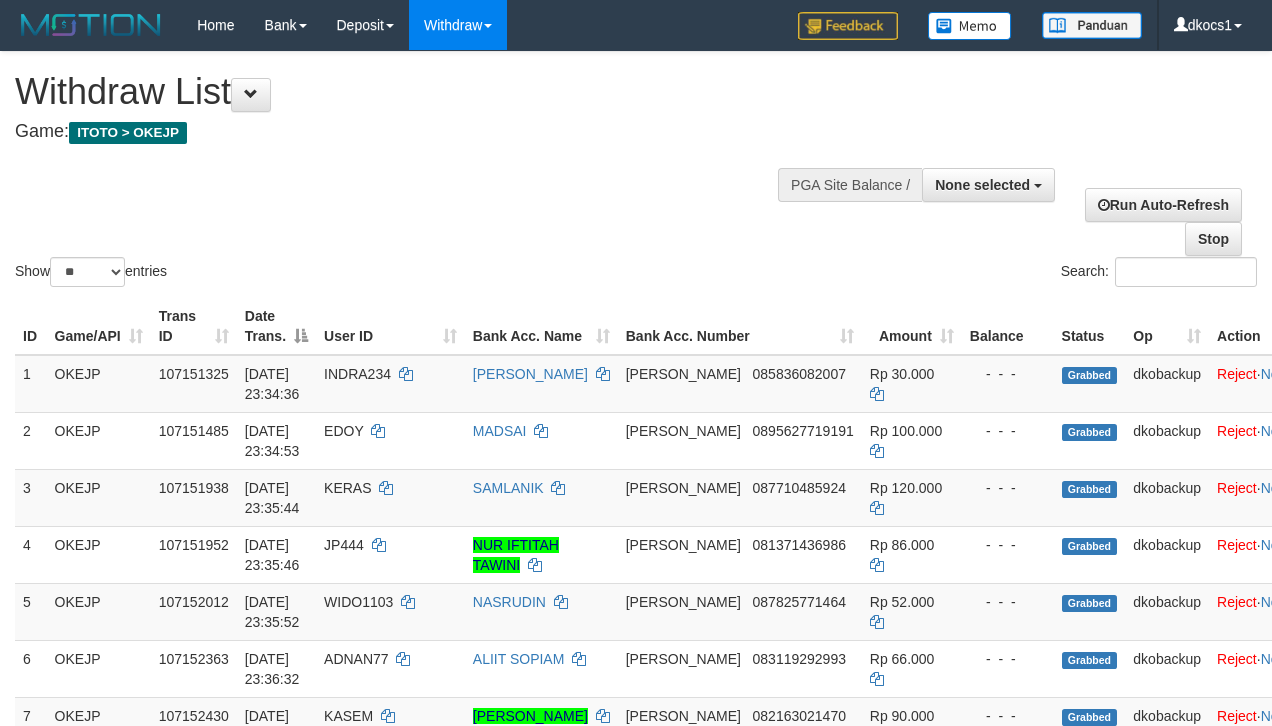select 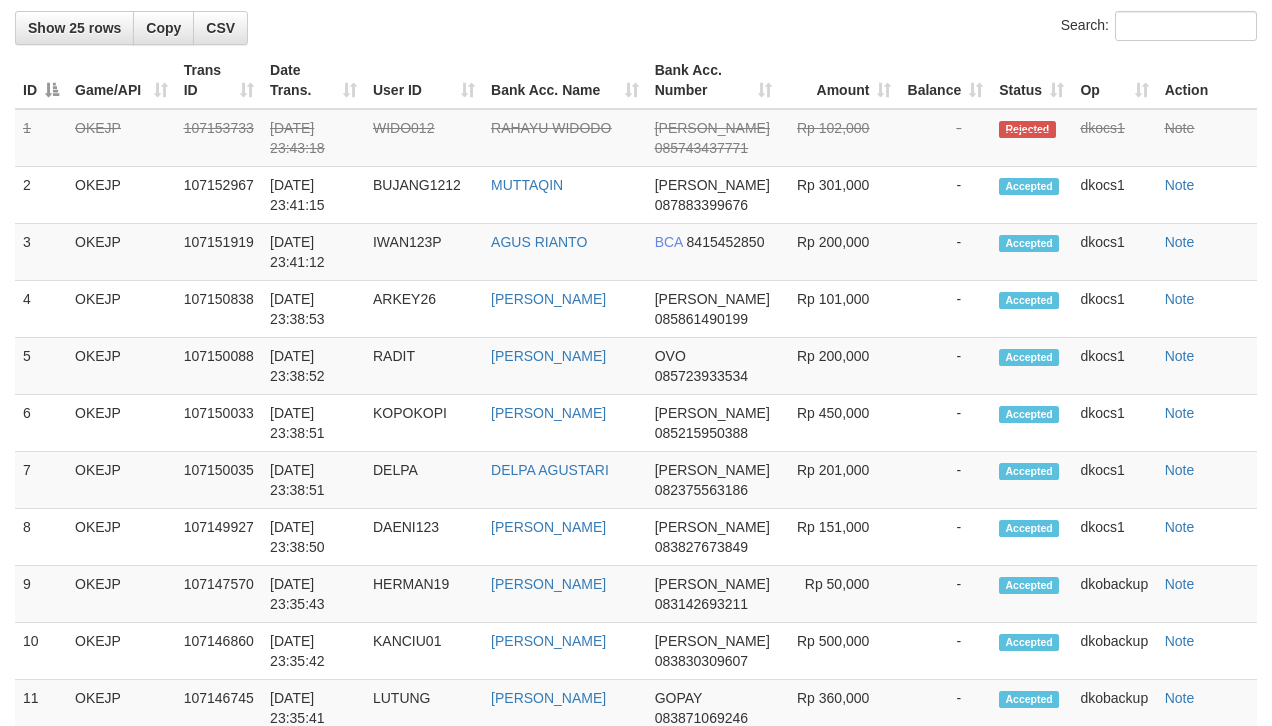 scroll, scrollTop: 1680, scrollLeft: 0, axis: vertical 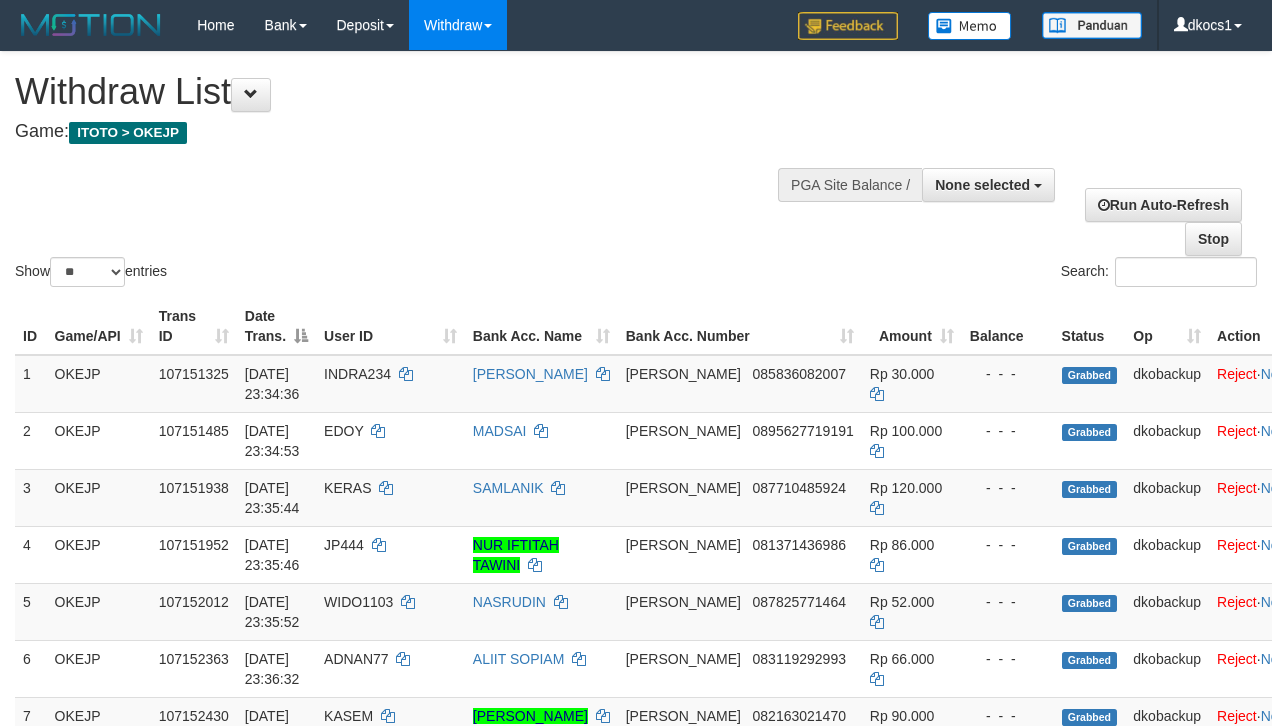select 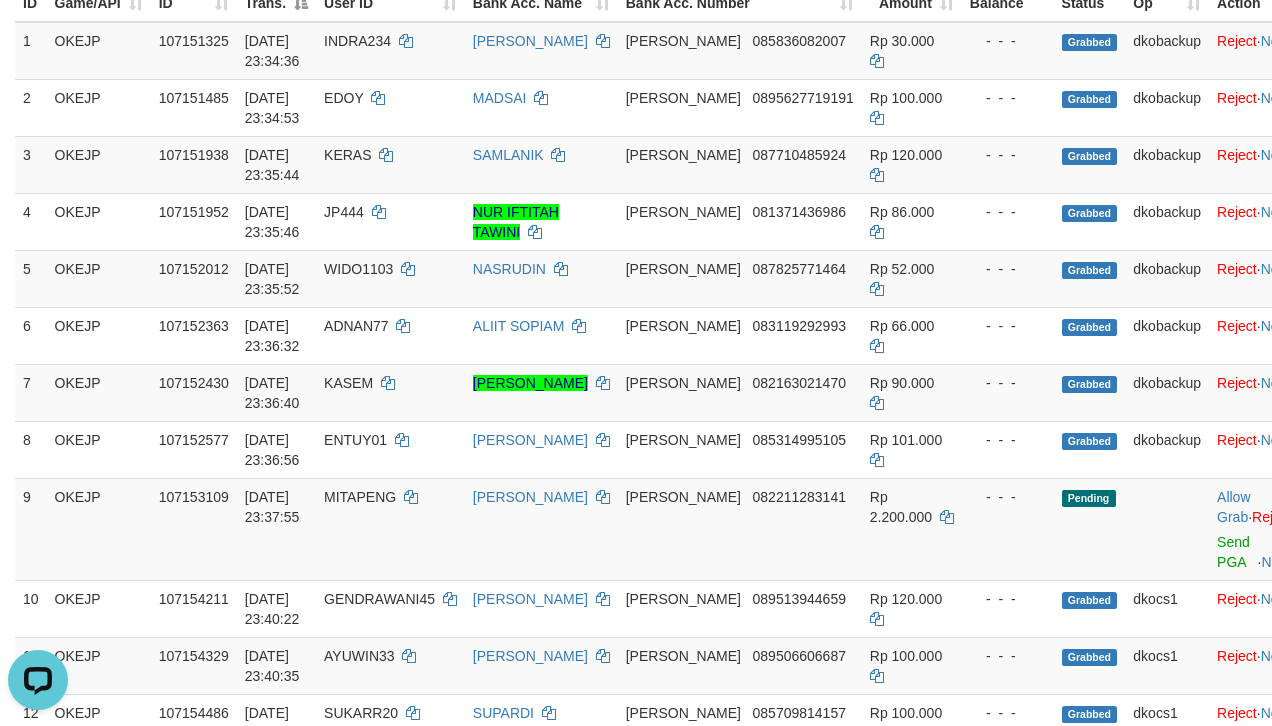 scroll, scrollTop: 0, scrollLeft: 0, axis: both 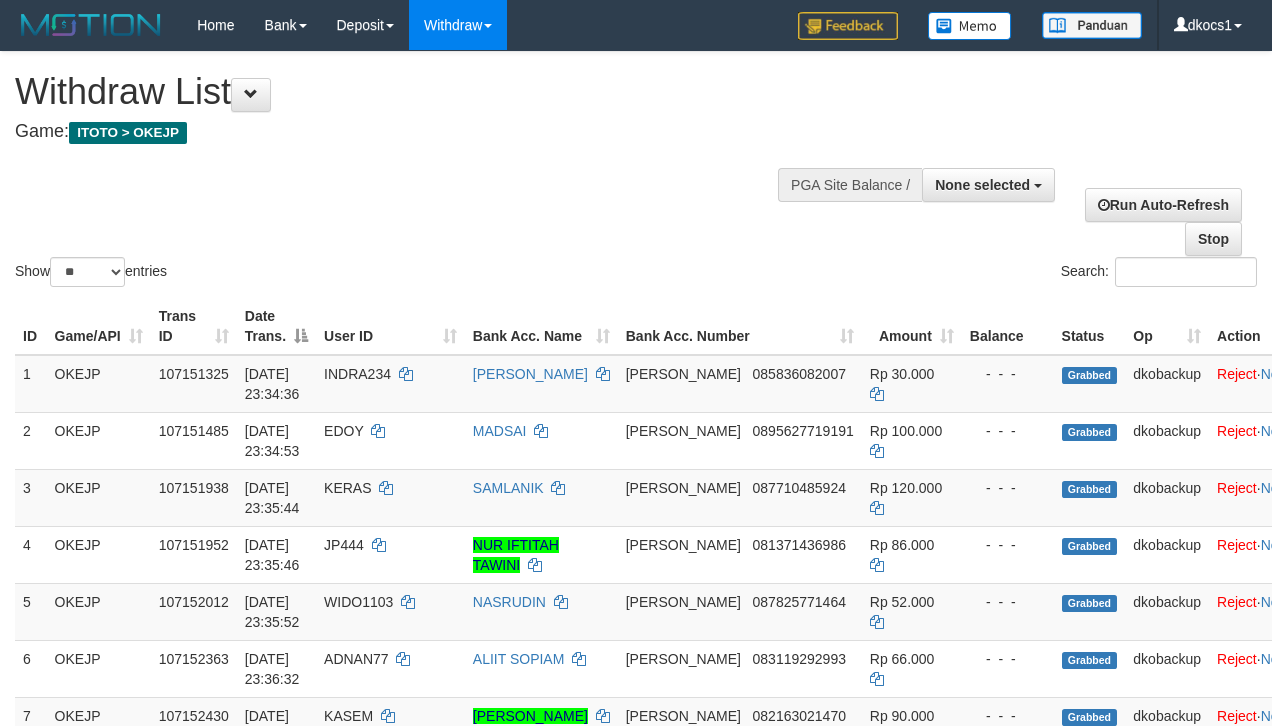 select 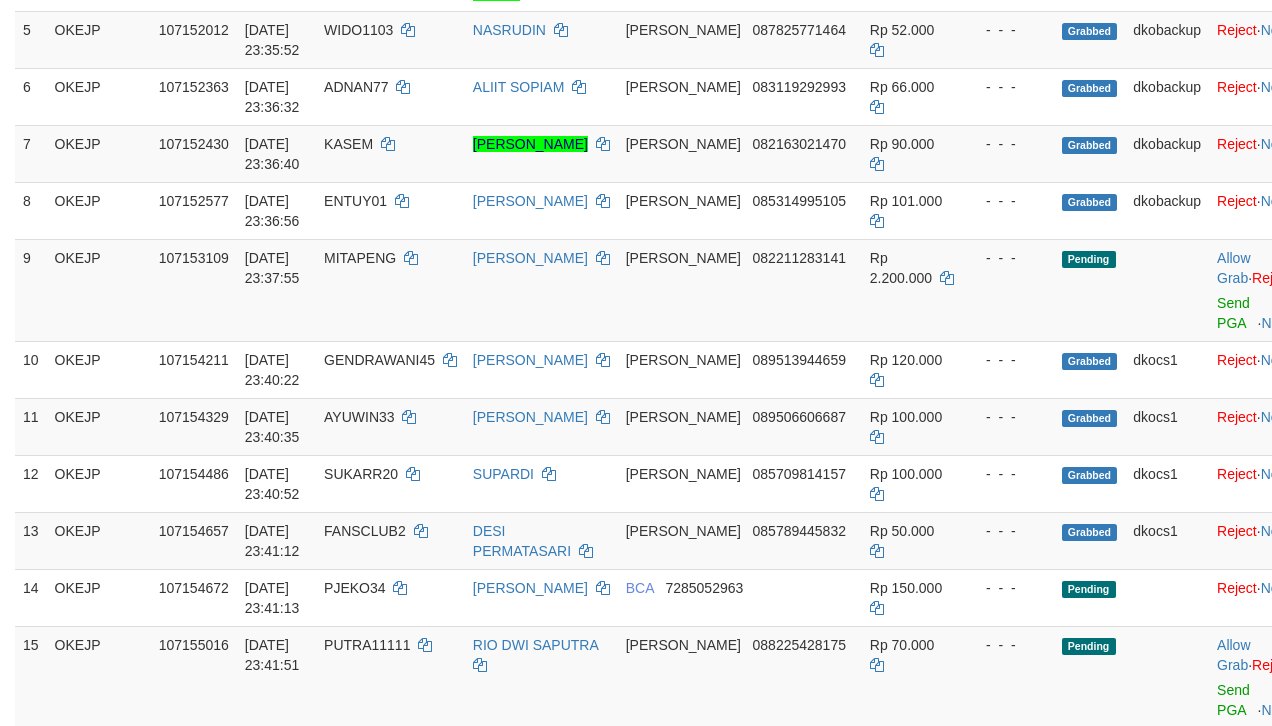 scroll, scrollTop: 333, scrollLeft: 0, axis: vertical 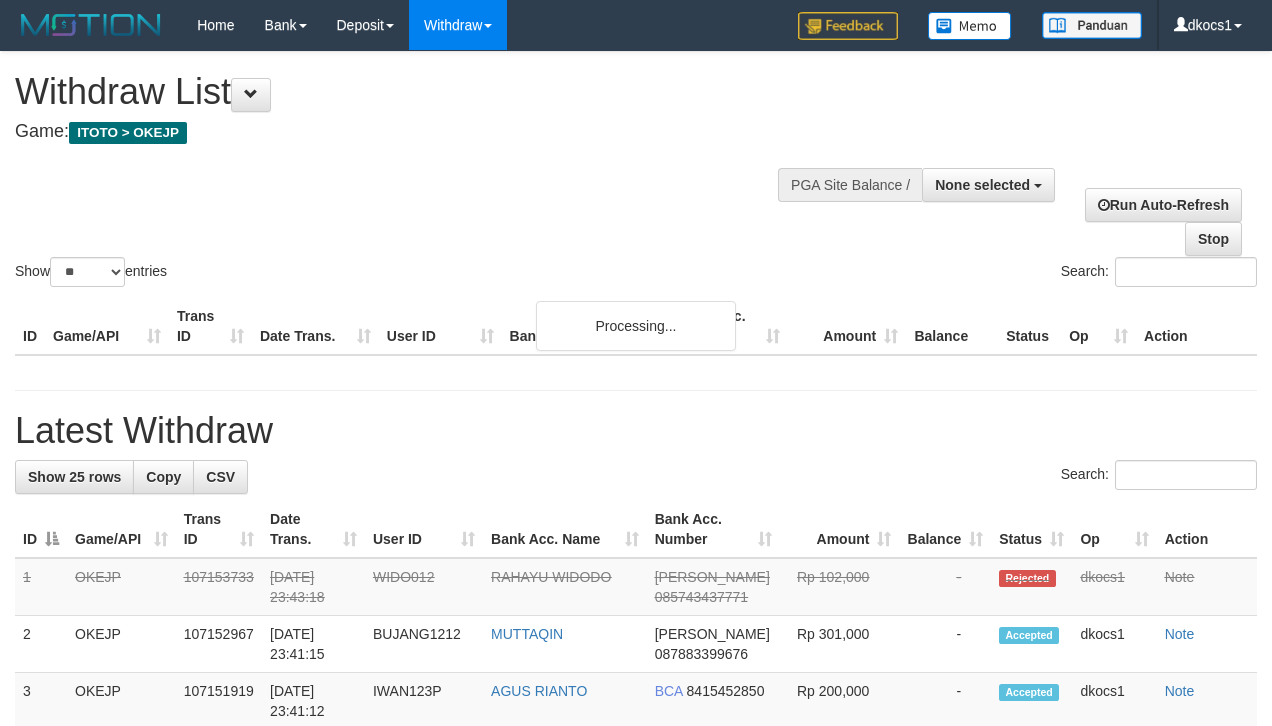 select 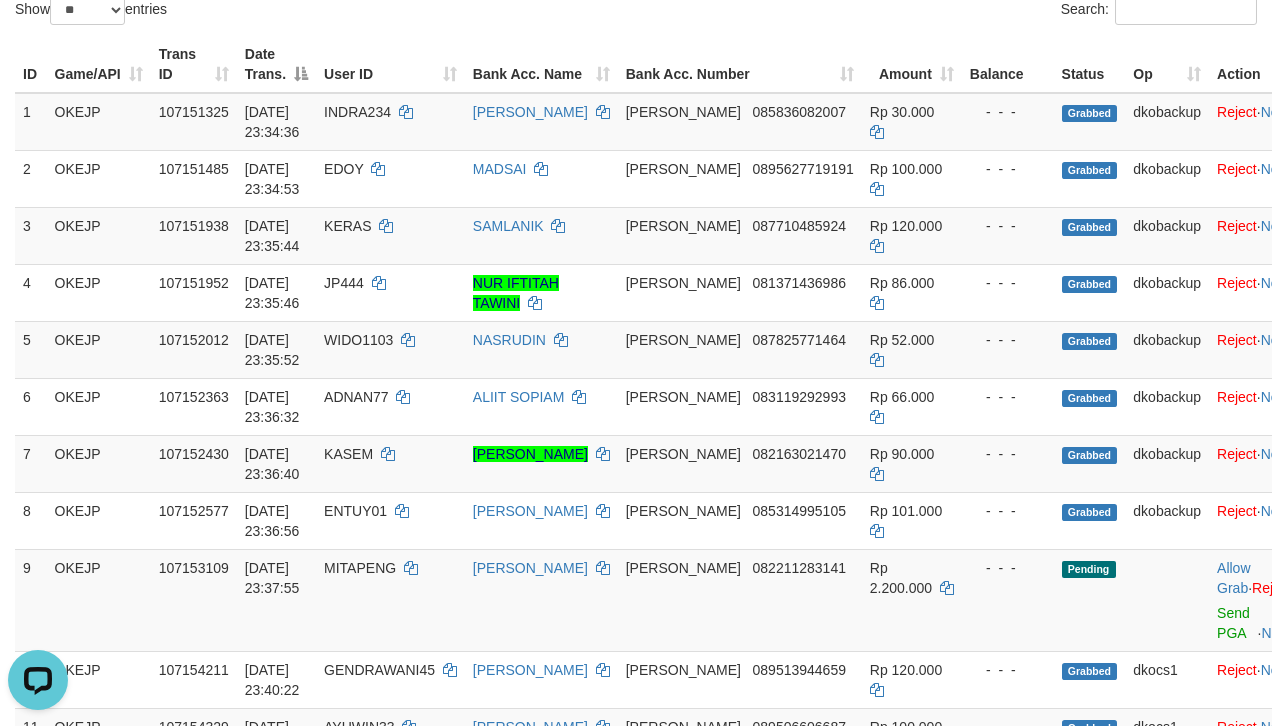 scroll, scrollTop: 0, scrollLeft: 0, axis: both 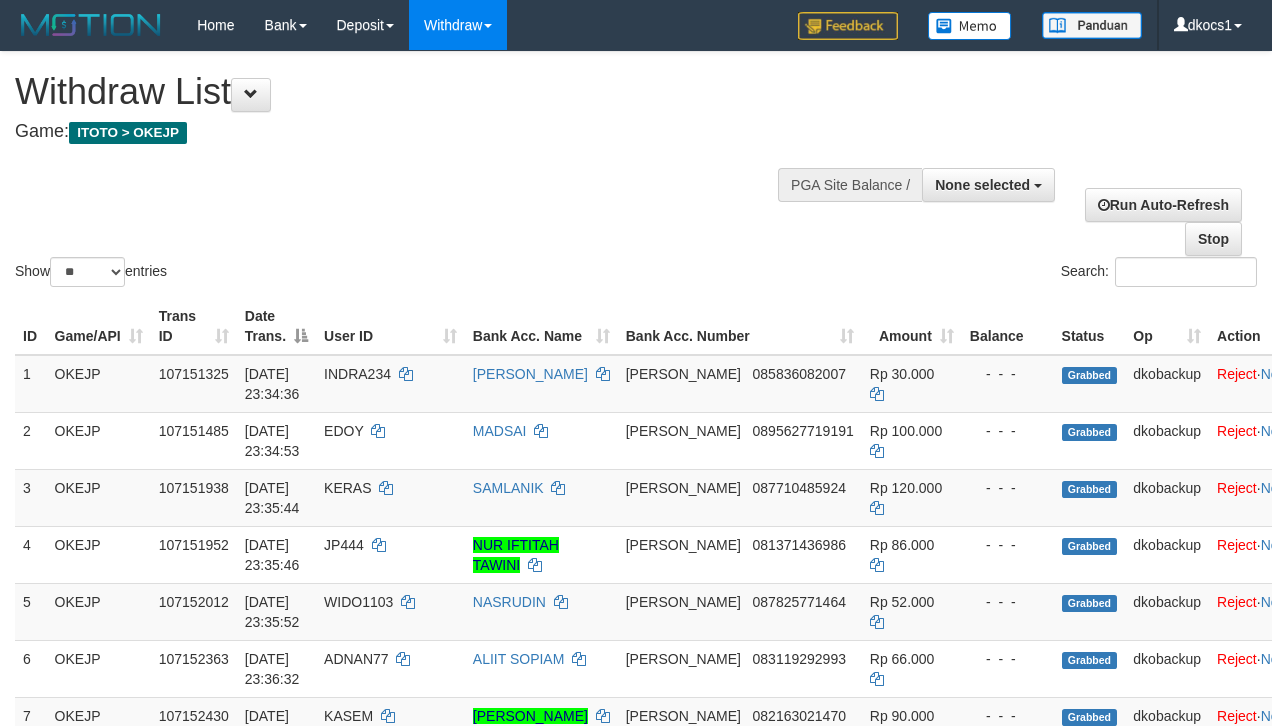 select 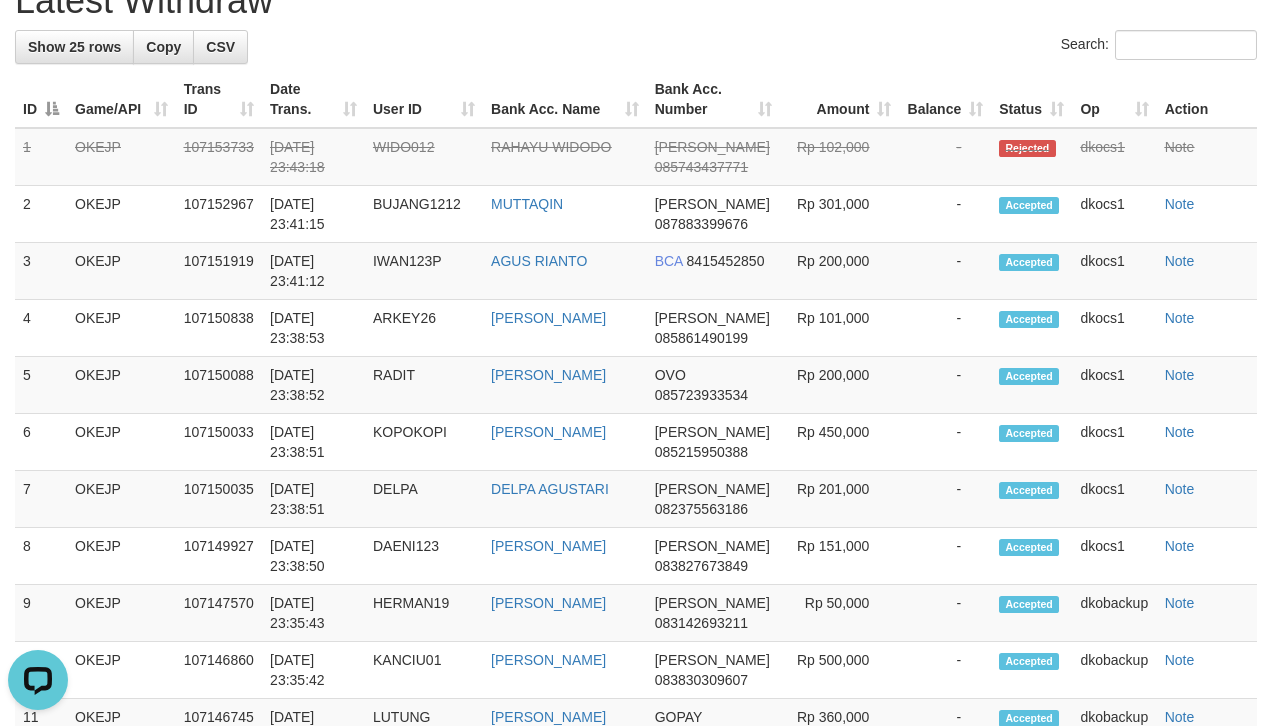scroll, scrollTop: 0, scrollLeft: 0, axis: both 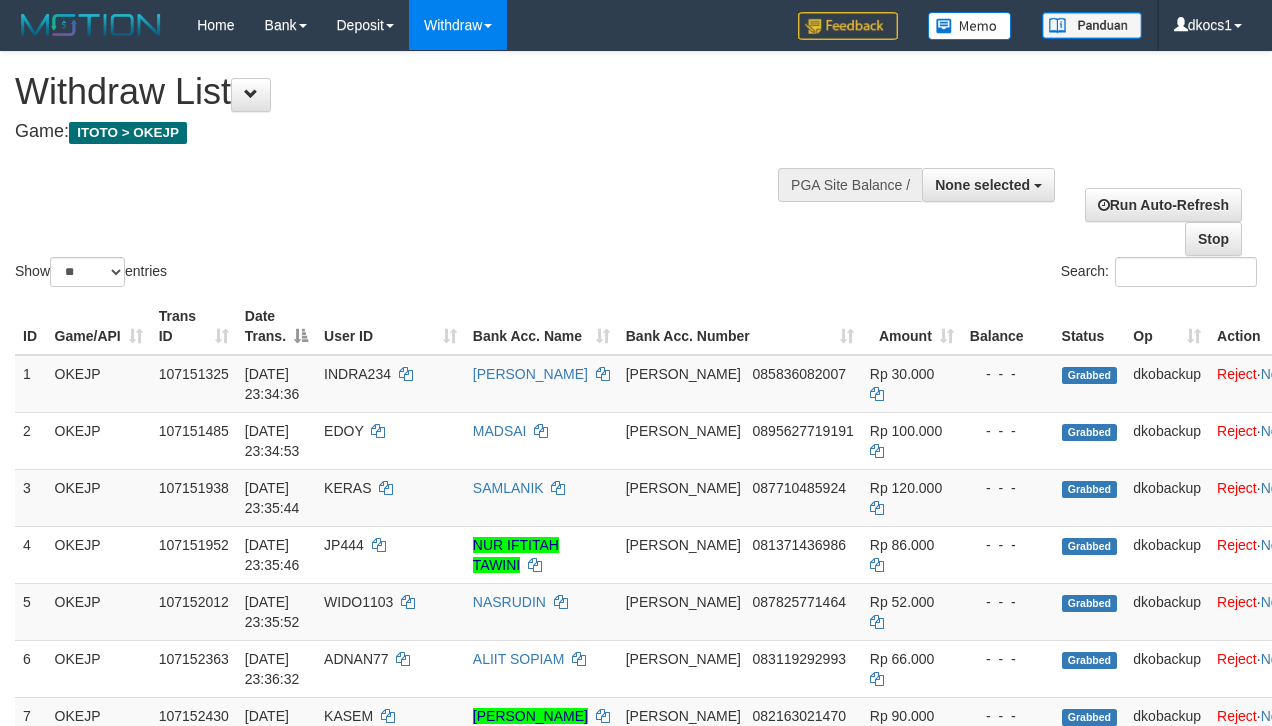 select 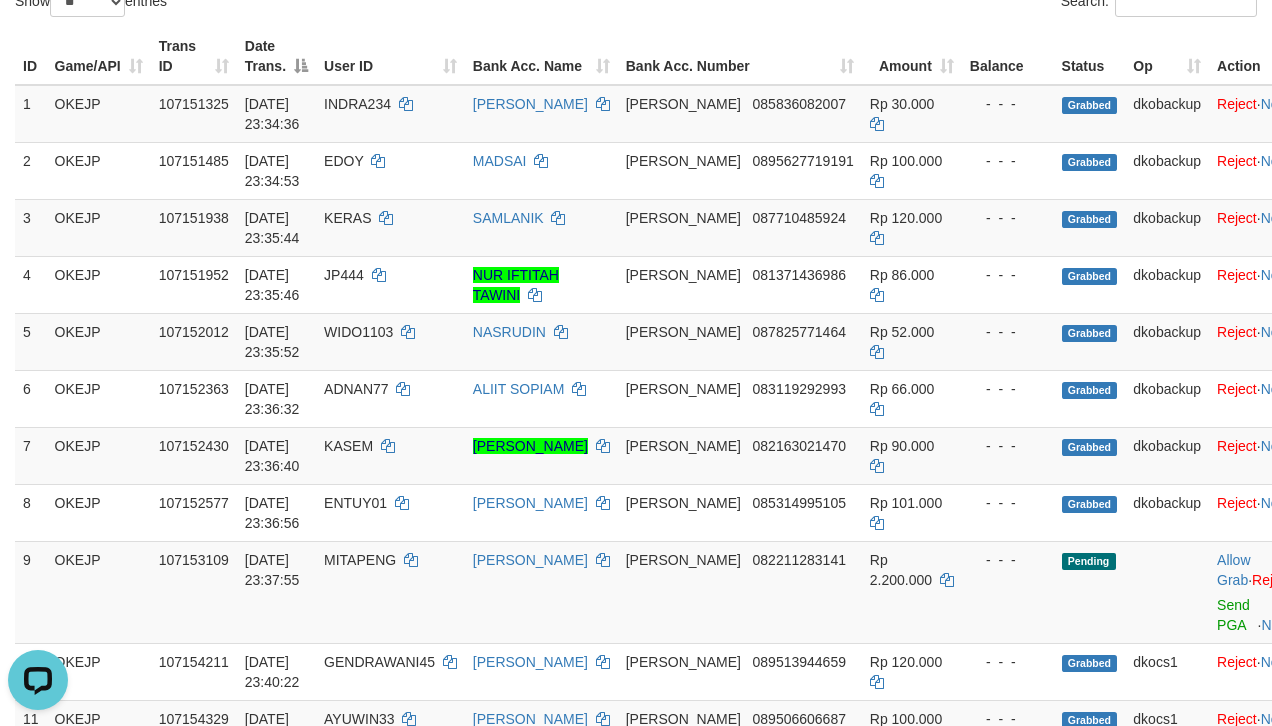 scroll, scrollTop: 0, scrollLeft: 0, axis: both 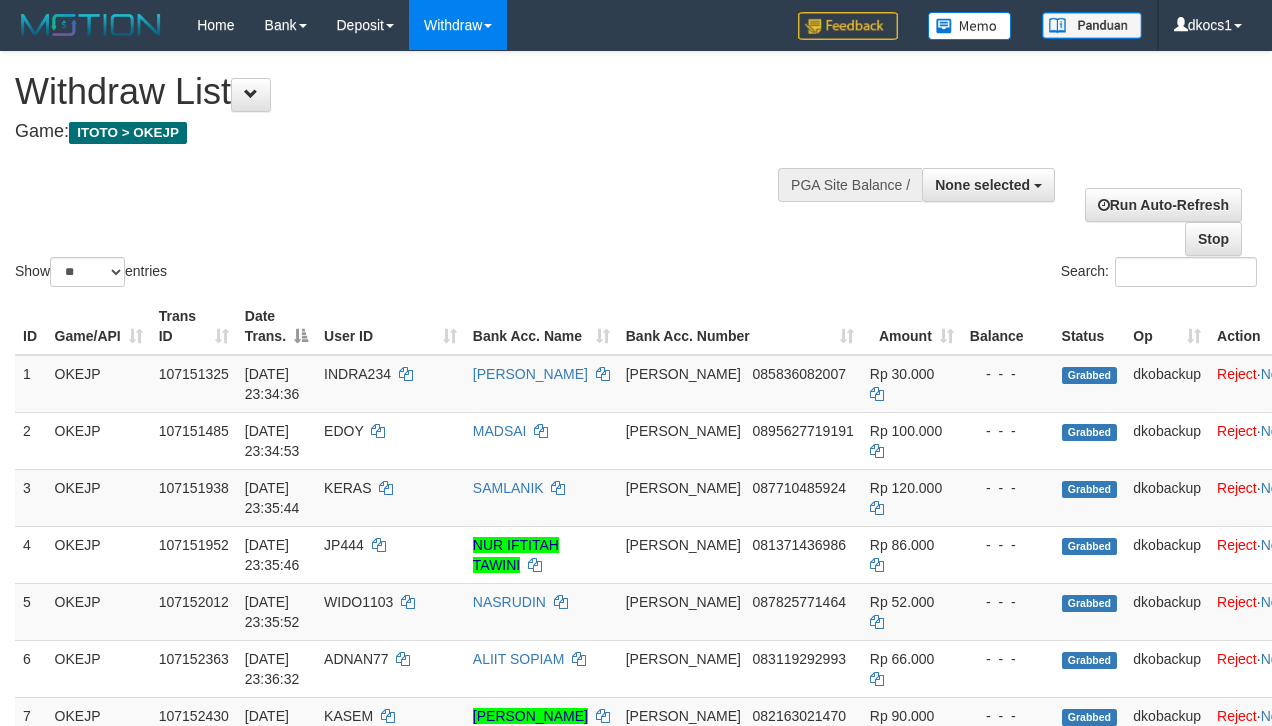 select 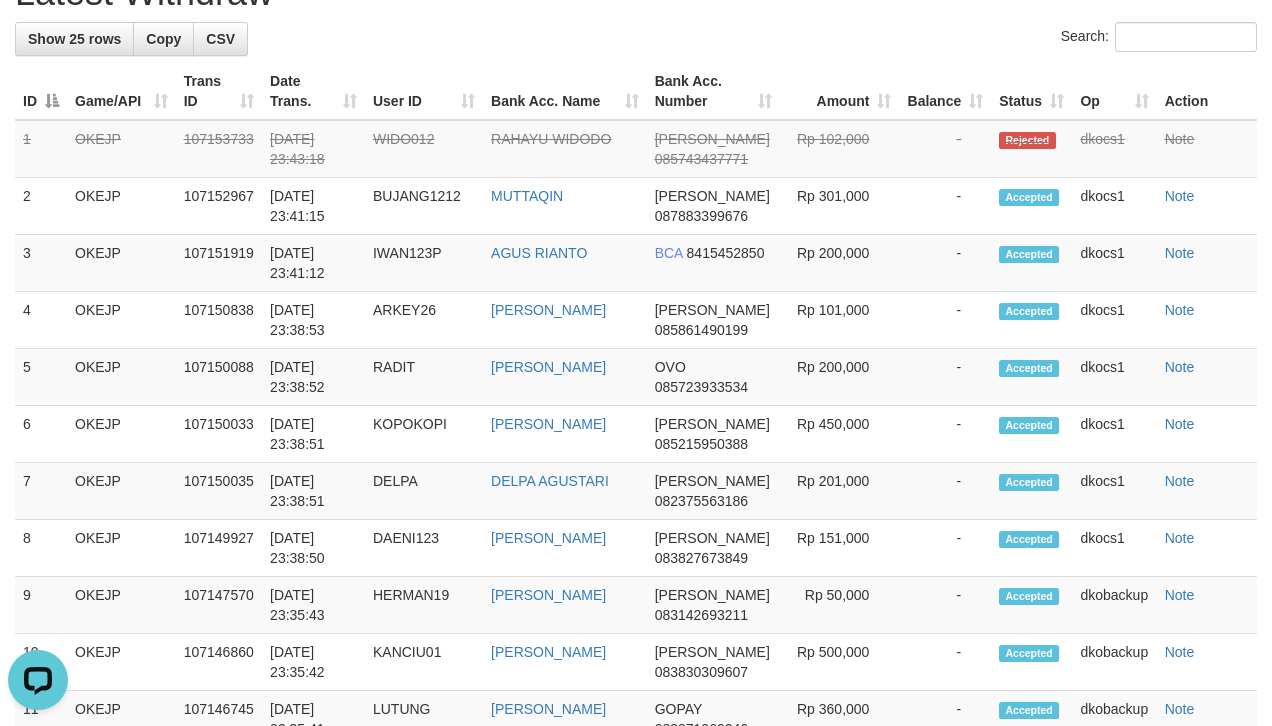 scroll, scrollTop: 0, scrollLeft: 0, axis: both 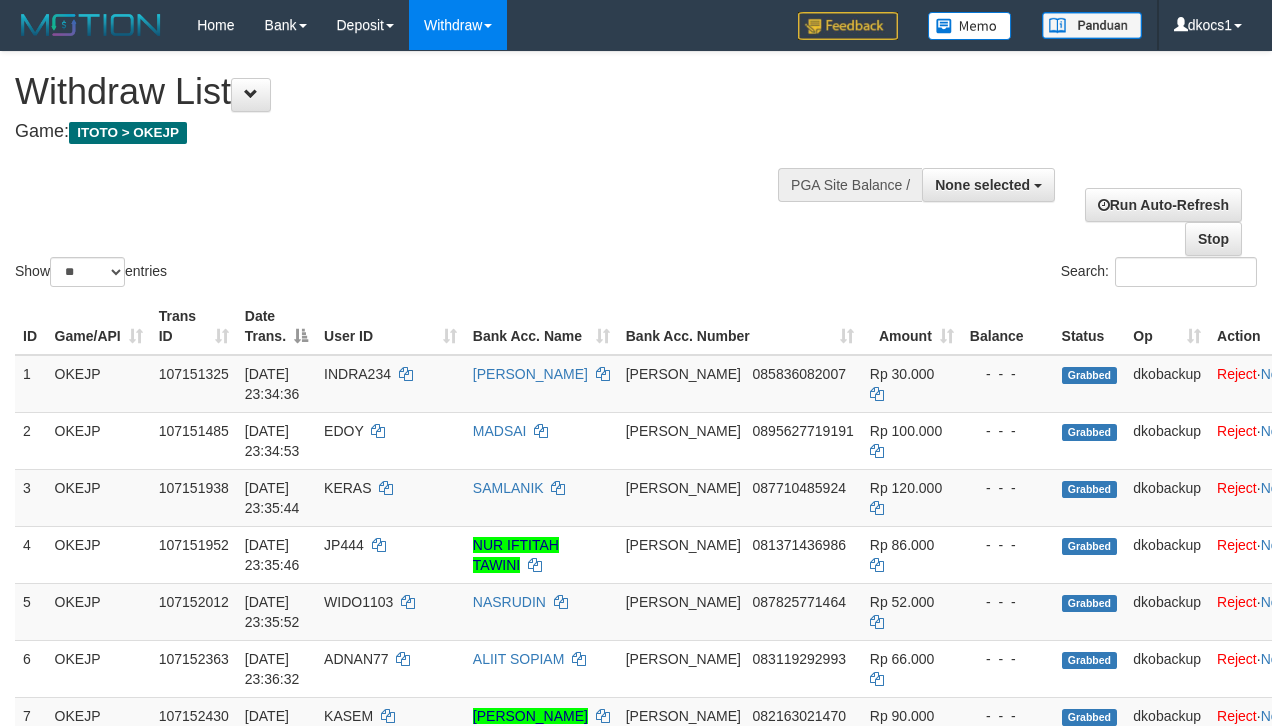select 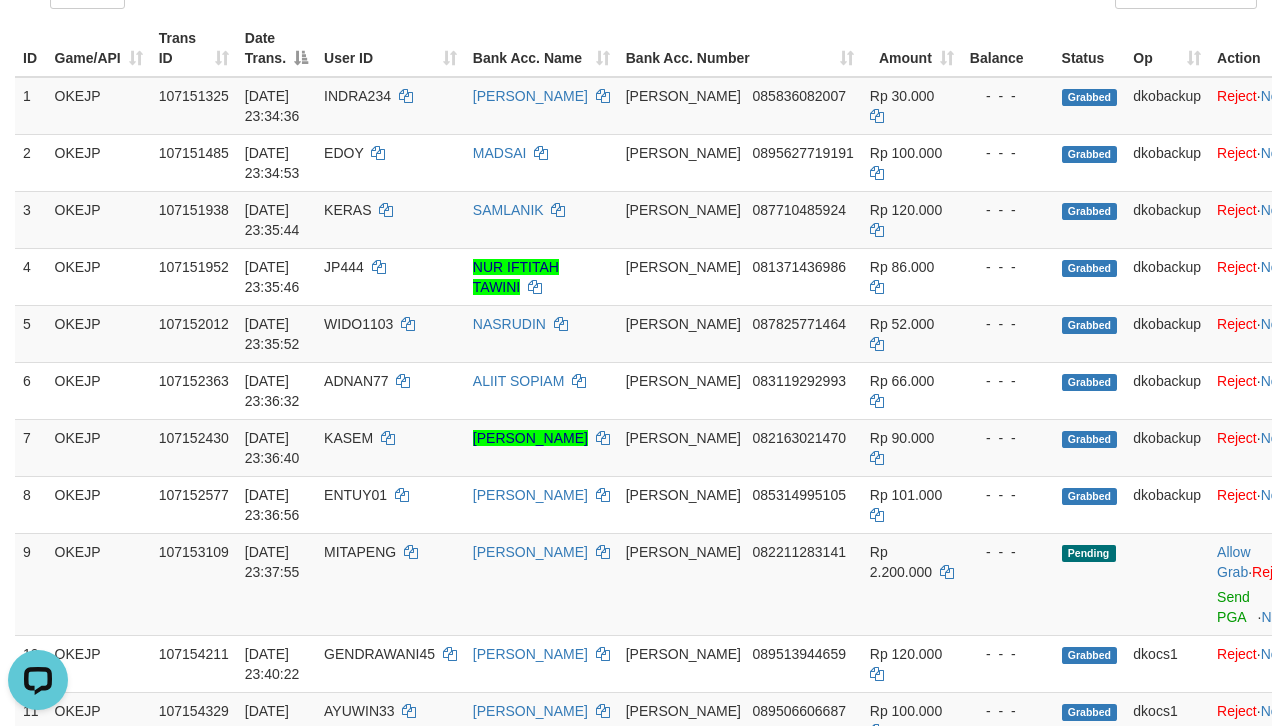 scroll, scrollTop: 0, scrollLeft: 0, axis: both 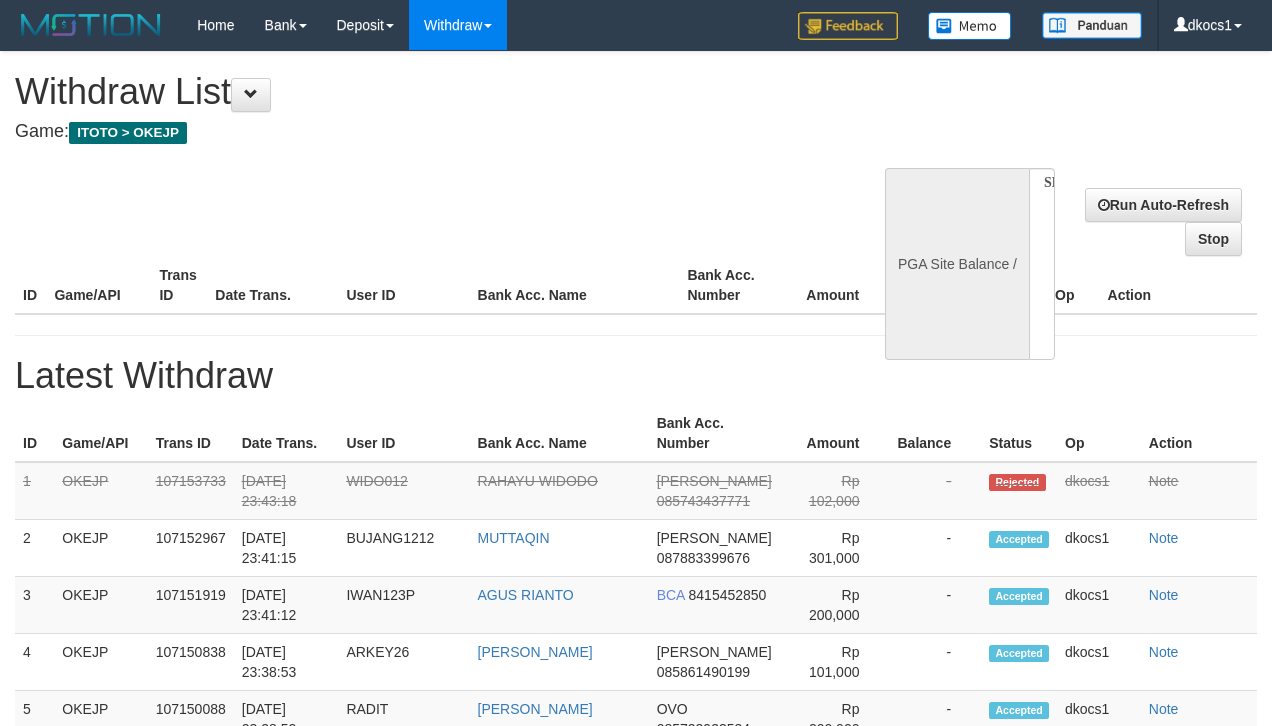 select 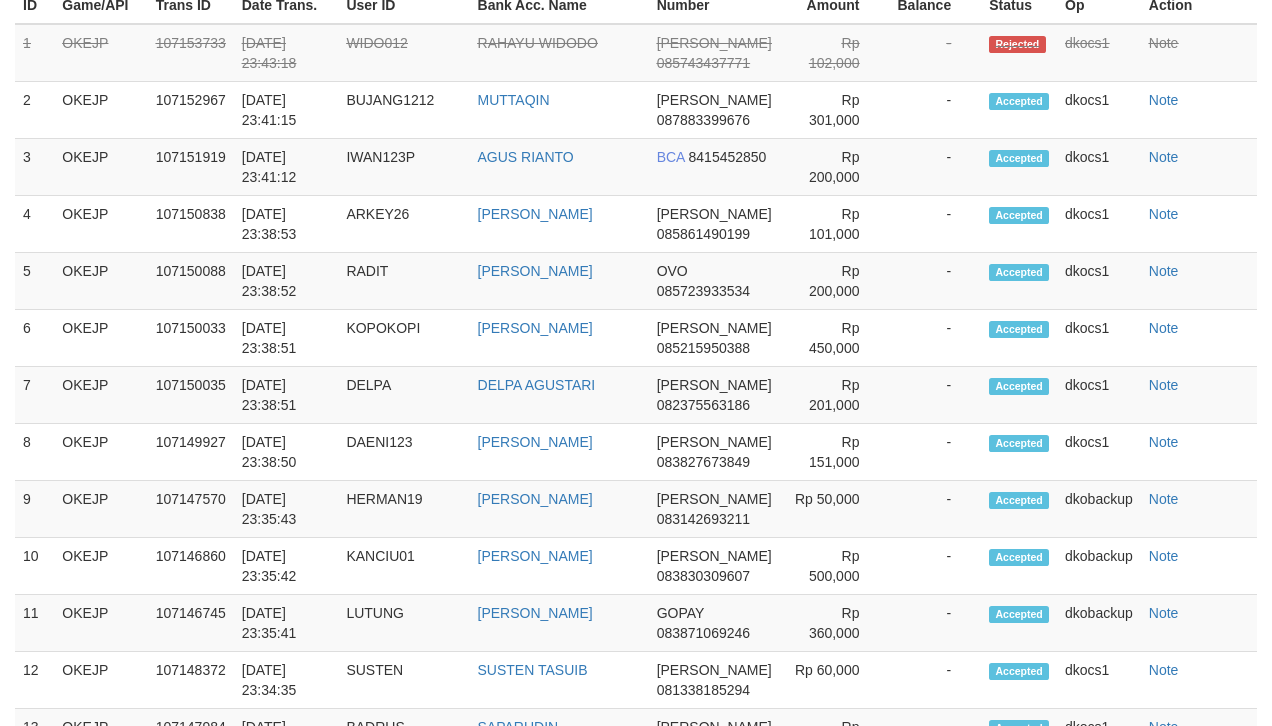 select on "**" 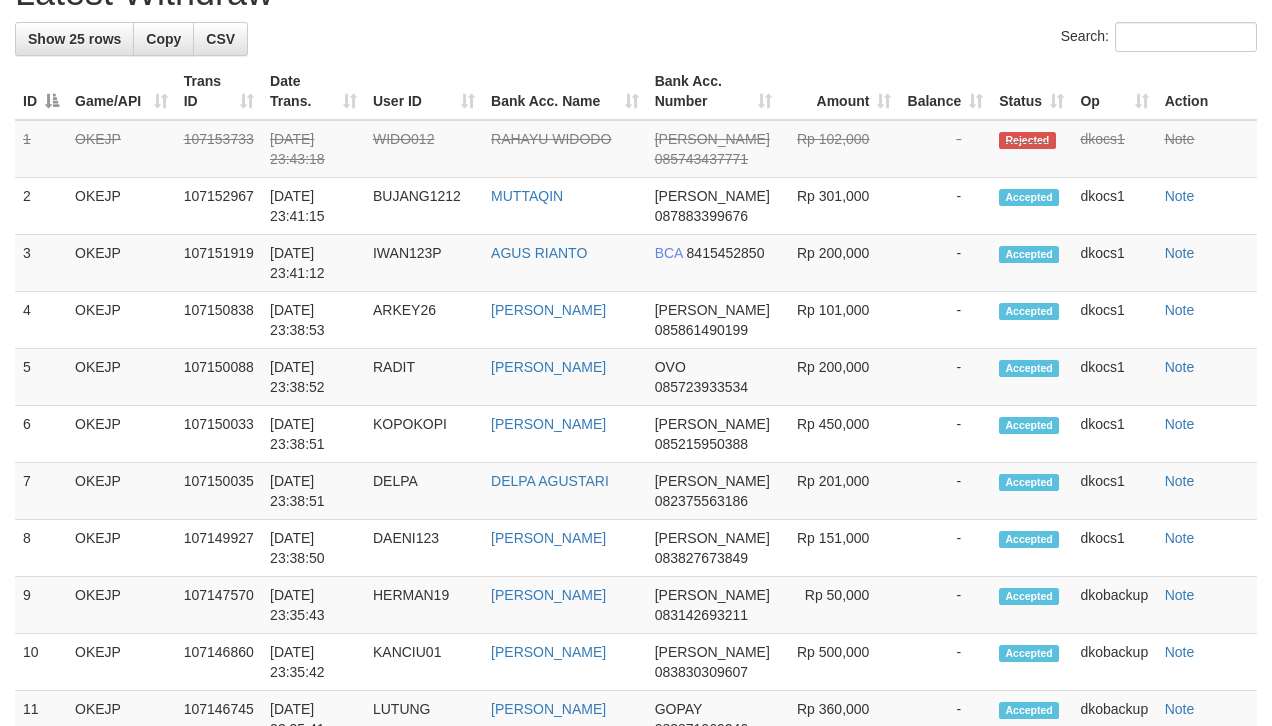 scroll, scrollTop: 1833, scrollLeft: 0, axis: vertical 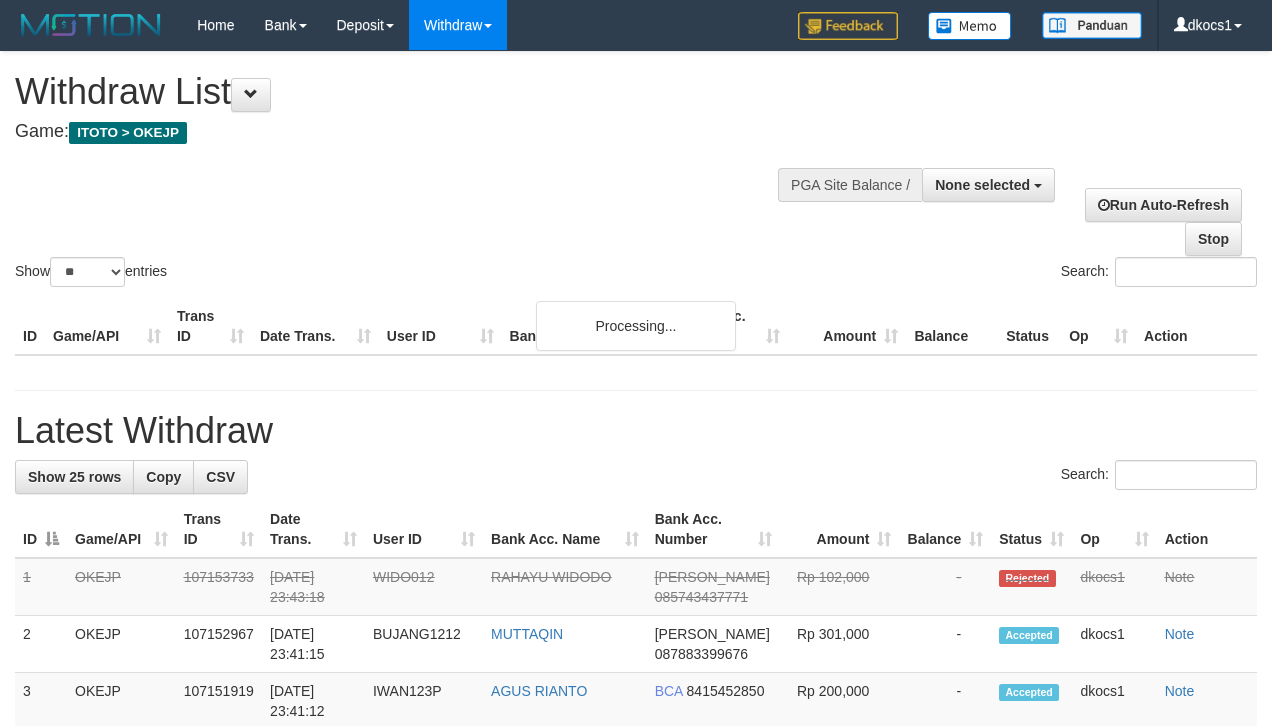 select 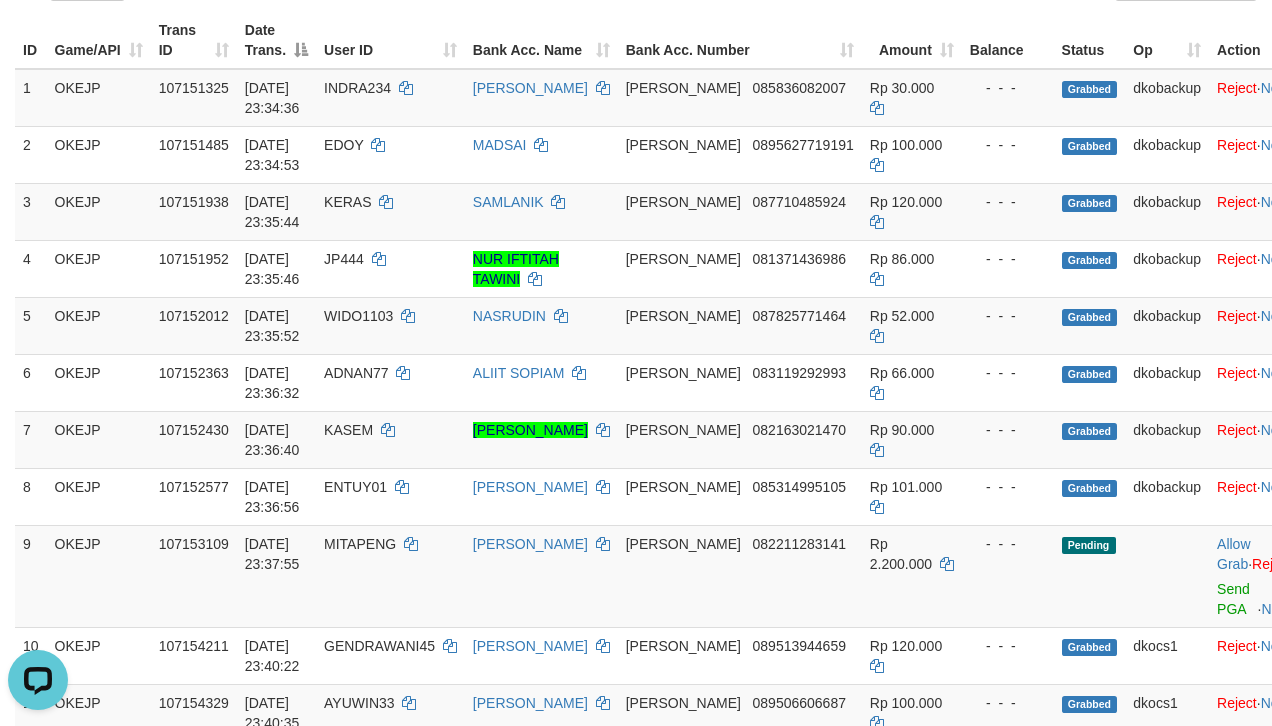 scroll, scrollTop: 0, scrollLeft: 0, axis: both 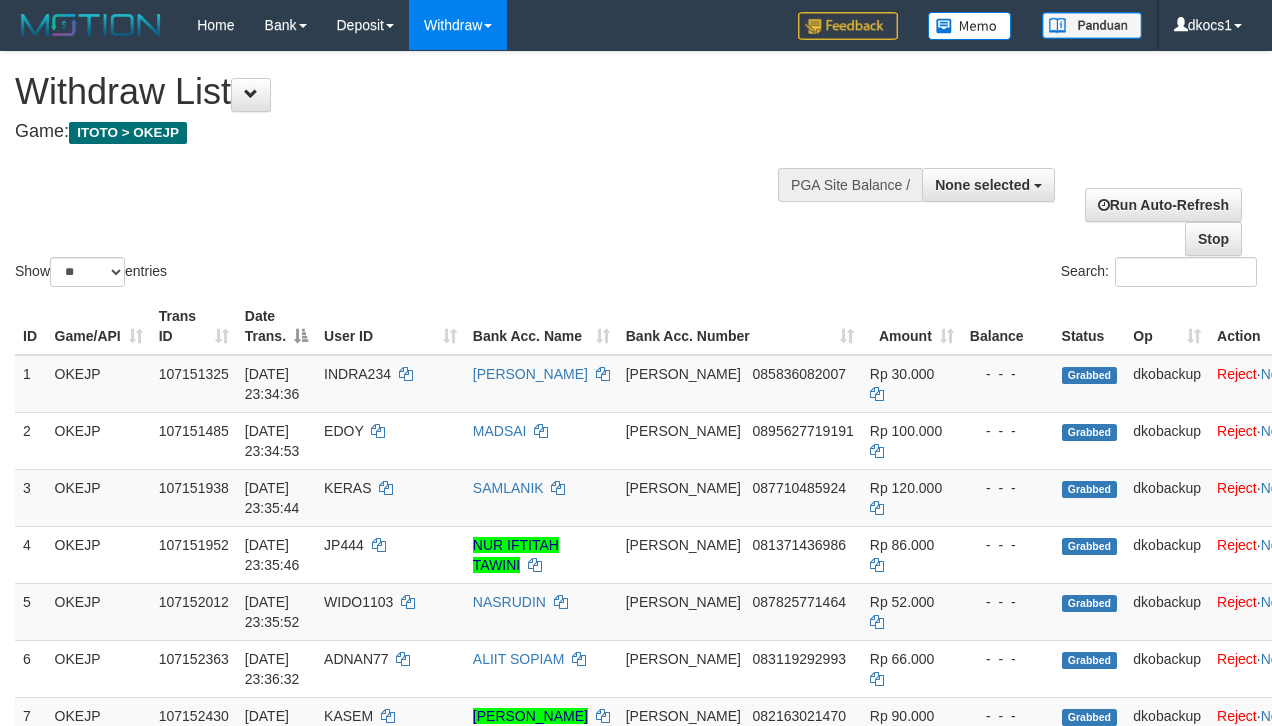 select 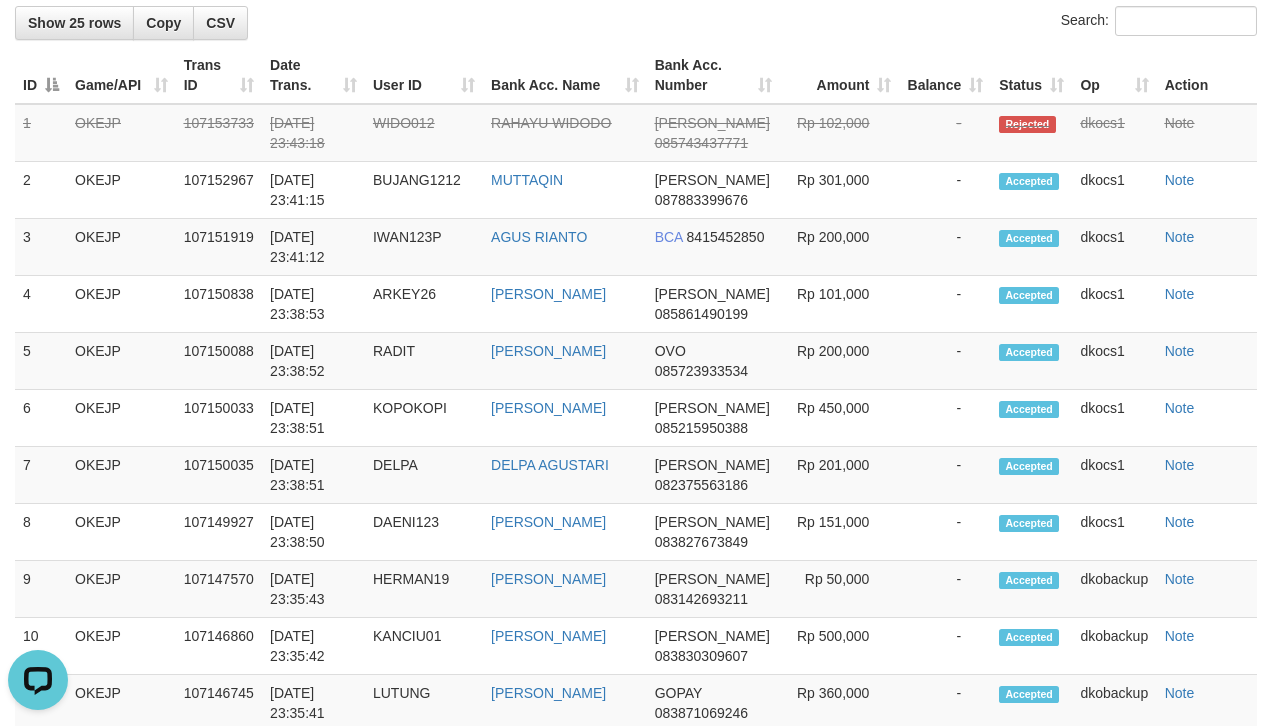 scroll, scrollTop: 0, scrollLeft: 0, axis: both 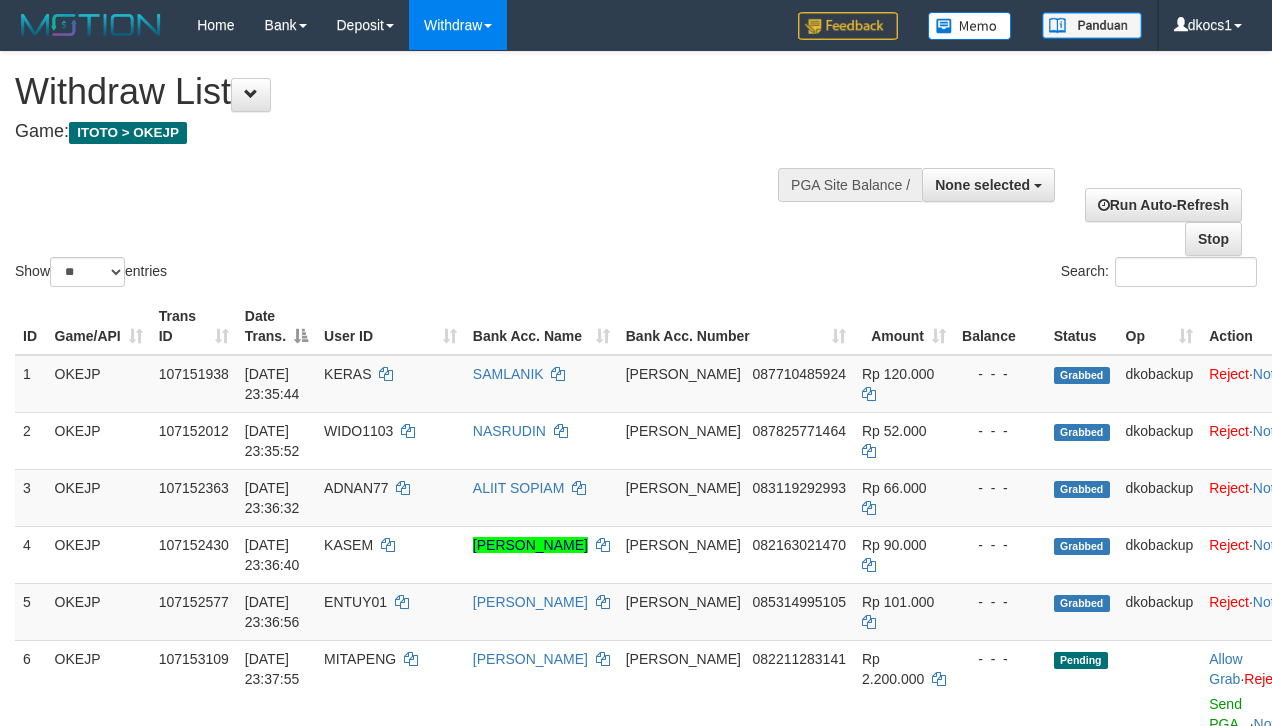 select 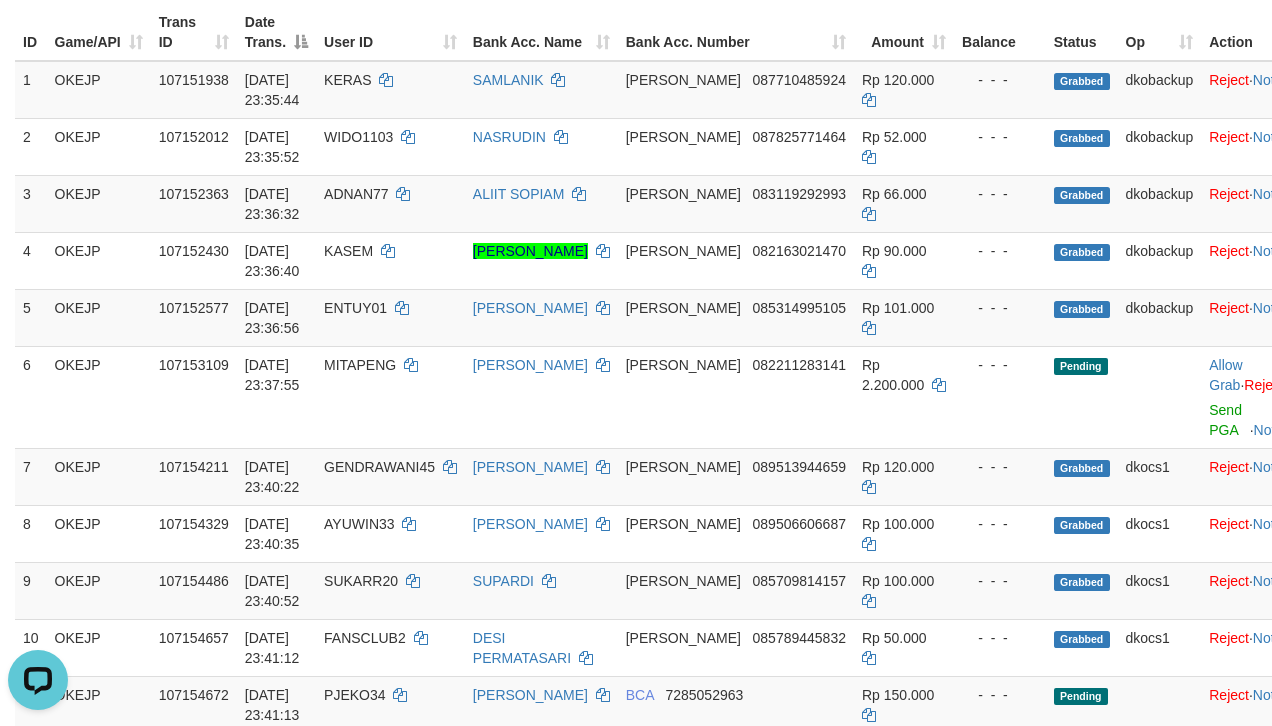 scroll, scrollTop: 0, scrollLeft: 0, axis: both 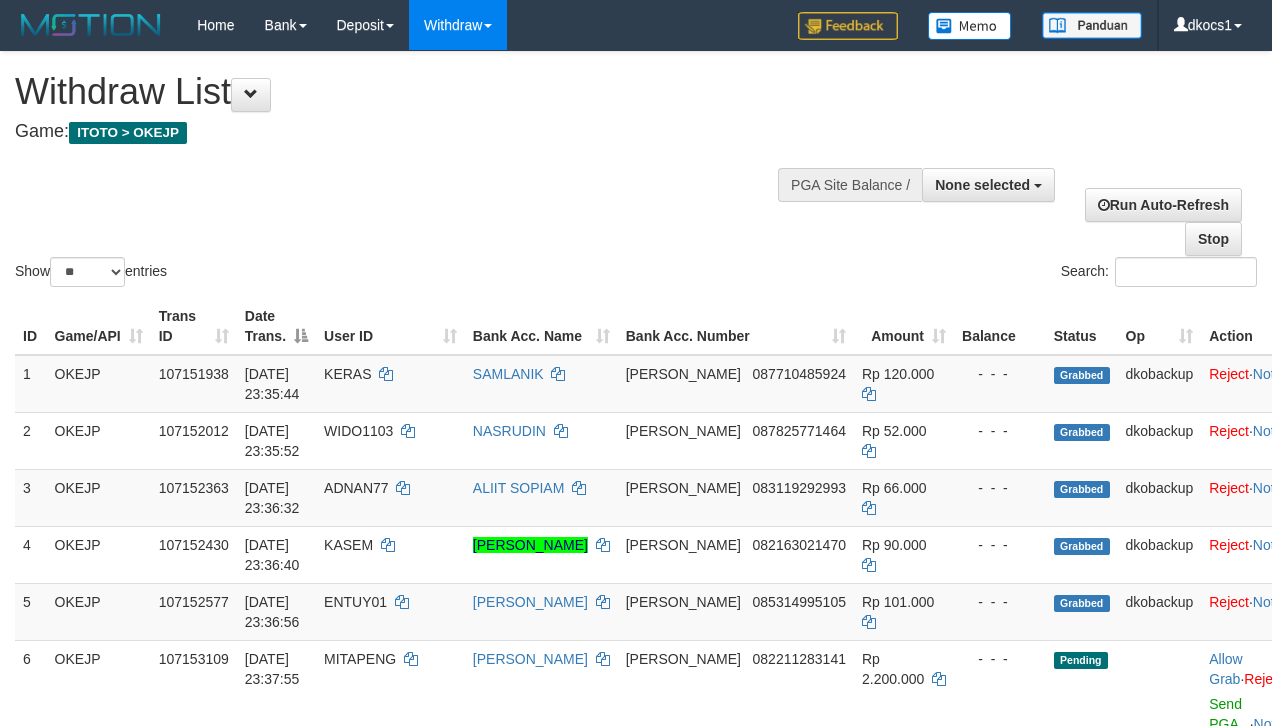 select 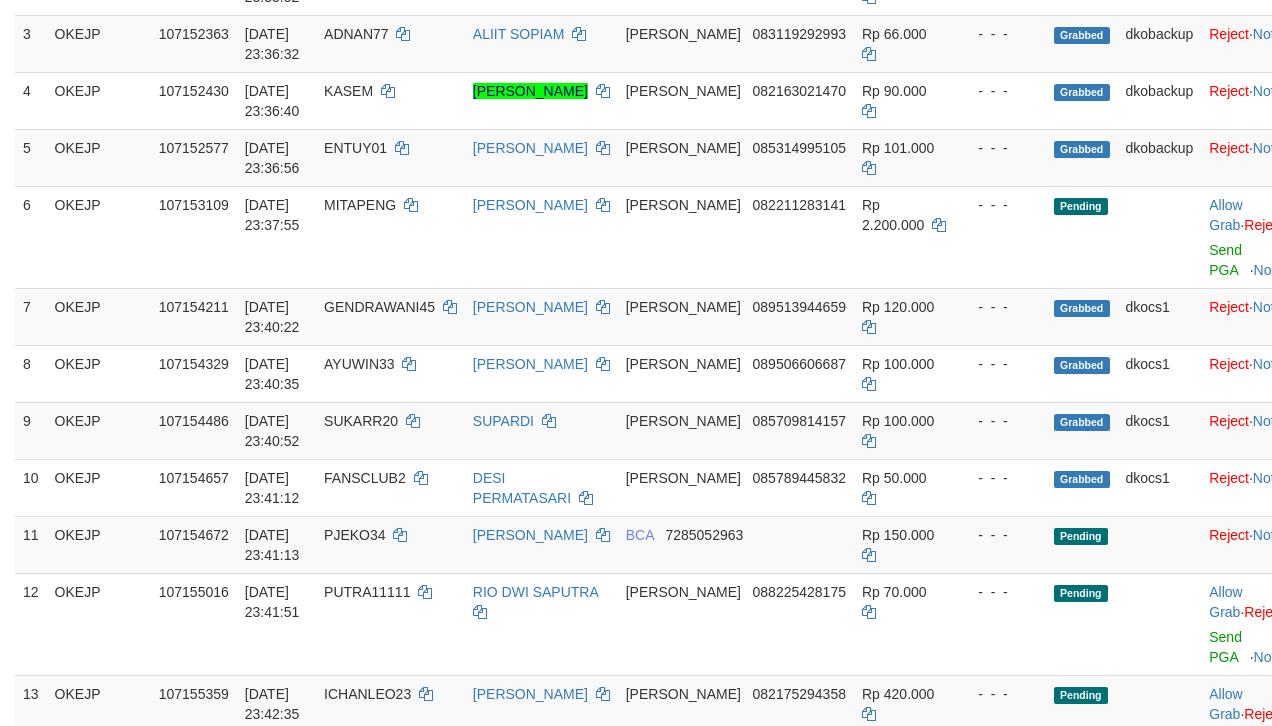 scroll, scrollTop: 294, scrollLeft: 0, axis: vertical 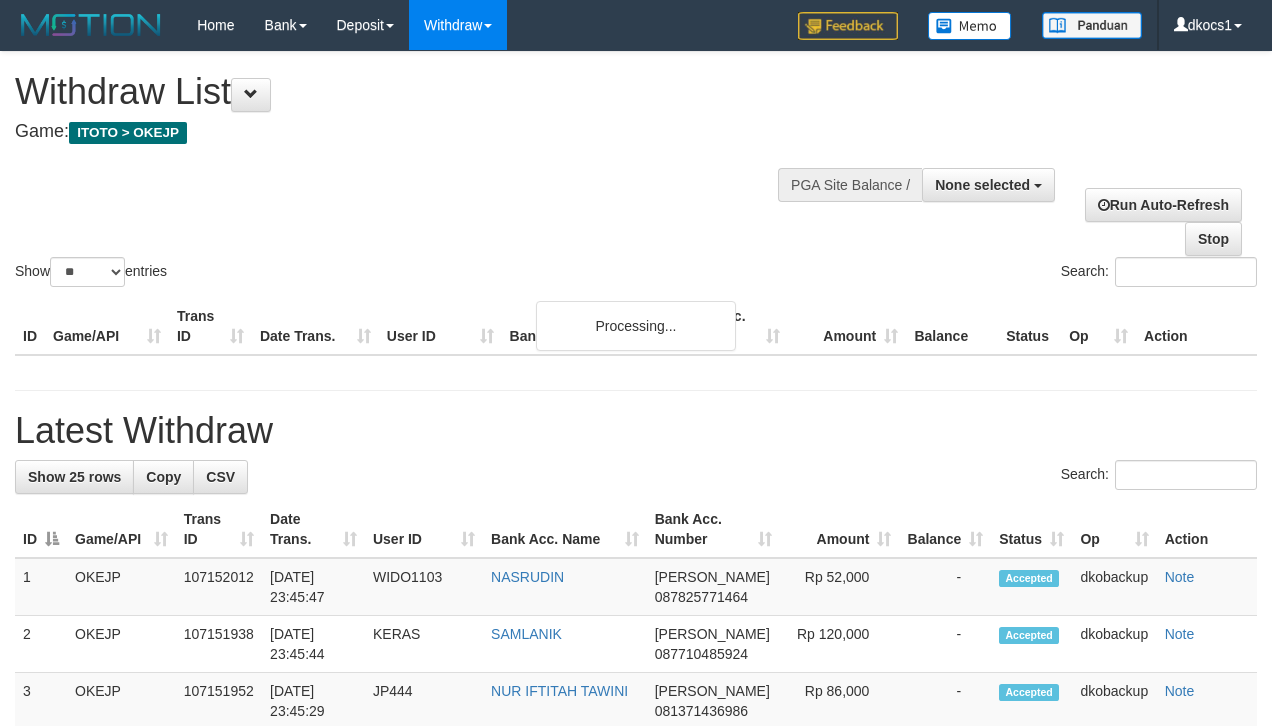 select 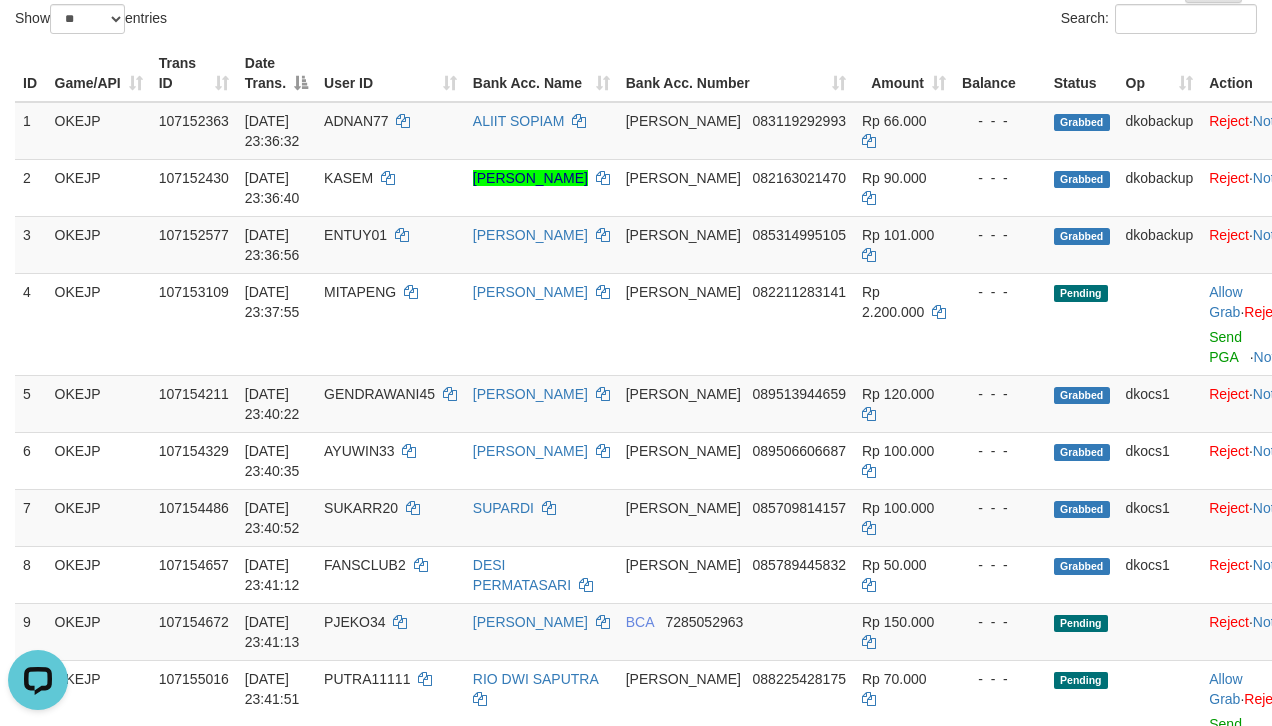 scroll, scrollTop: 0, scrollLeft: 0, axis: both 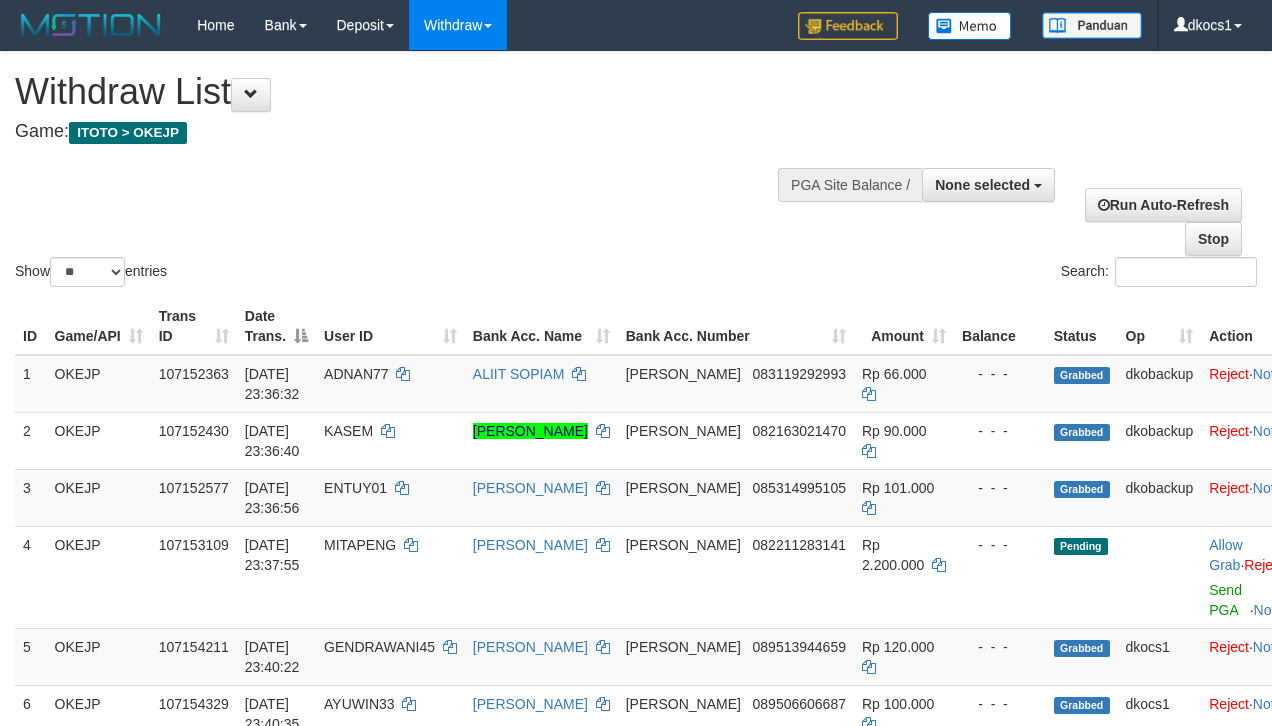 select 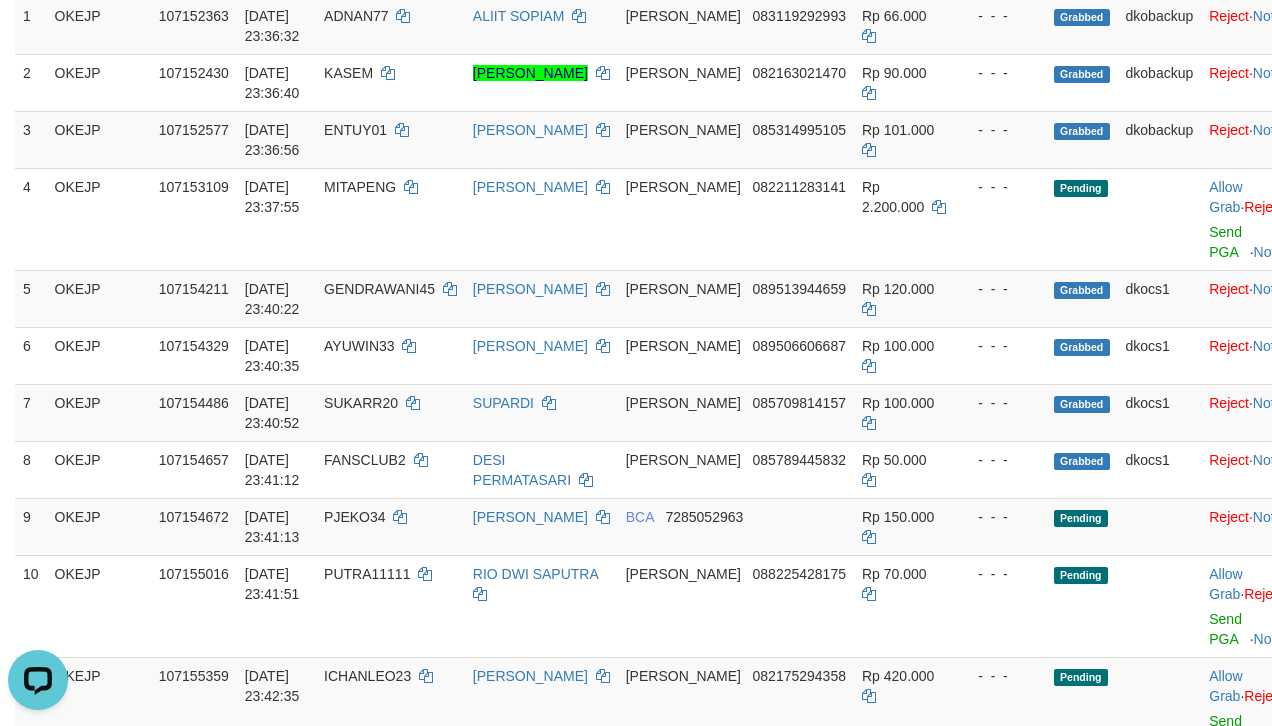 scroll, scrollTop: 0, scrollLeft: 0, axis: both 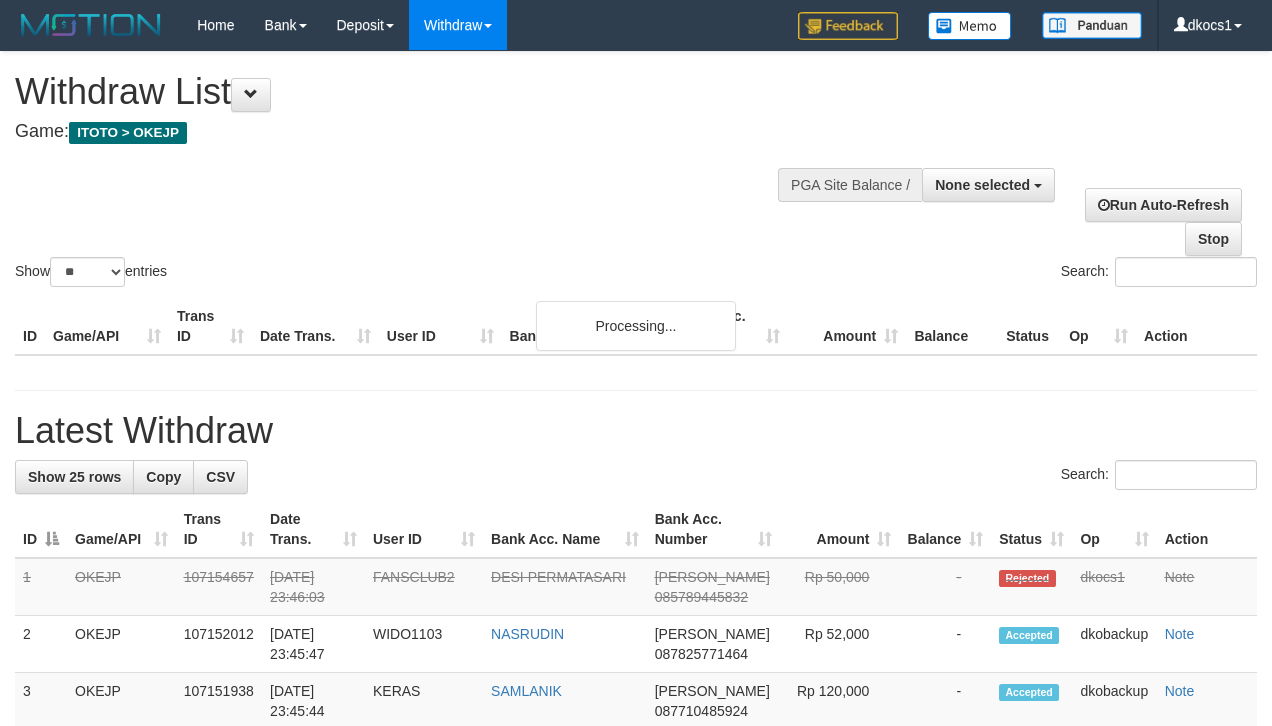 select 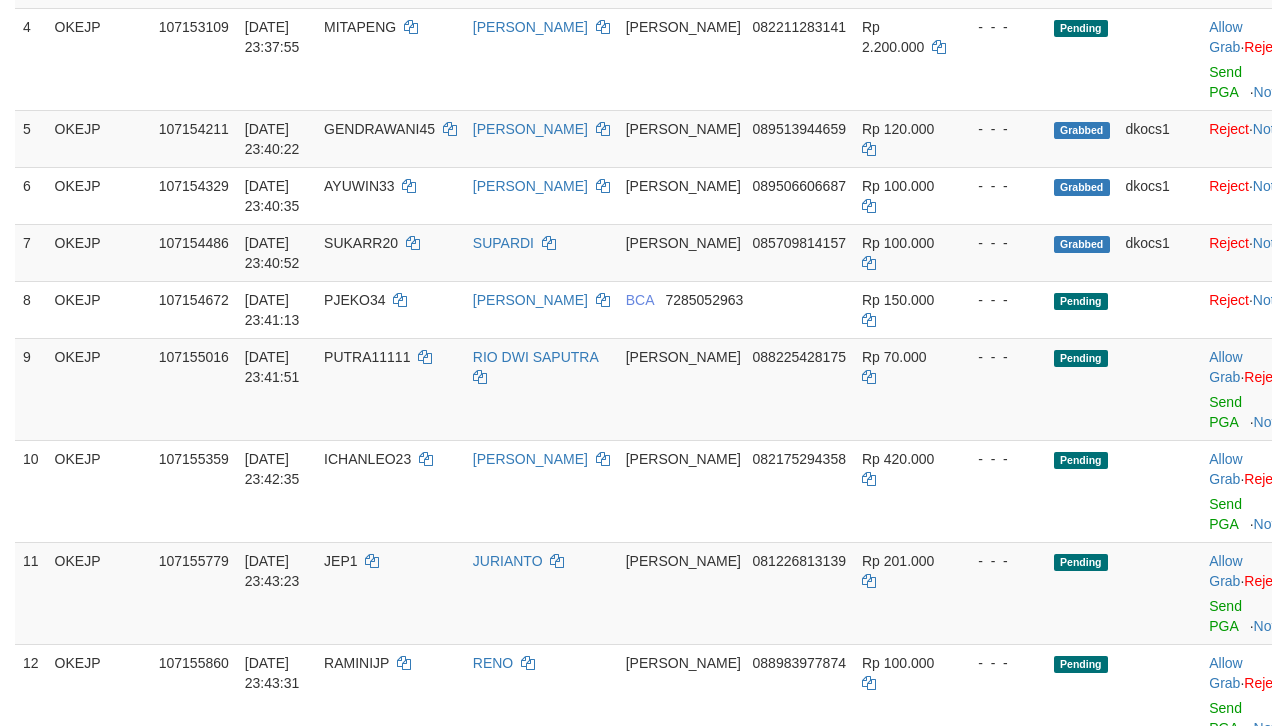 scroll, scrollTop: 358, scrollLeft: 0, axis: vertical 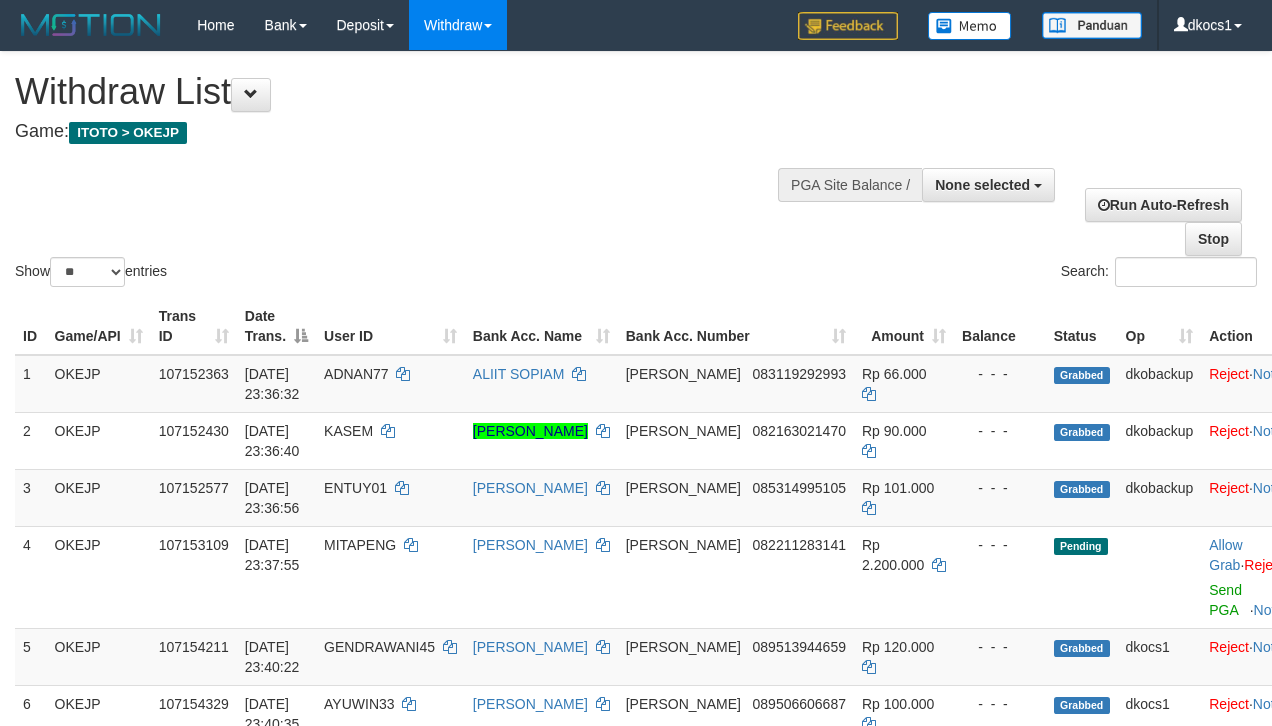 select 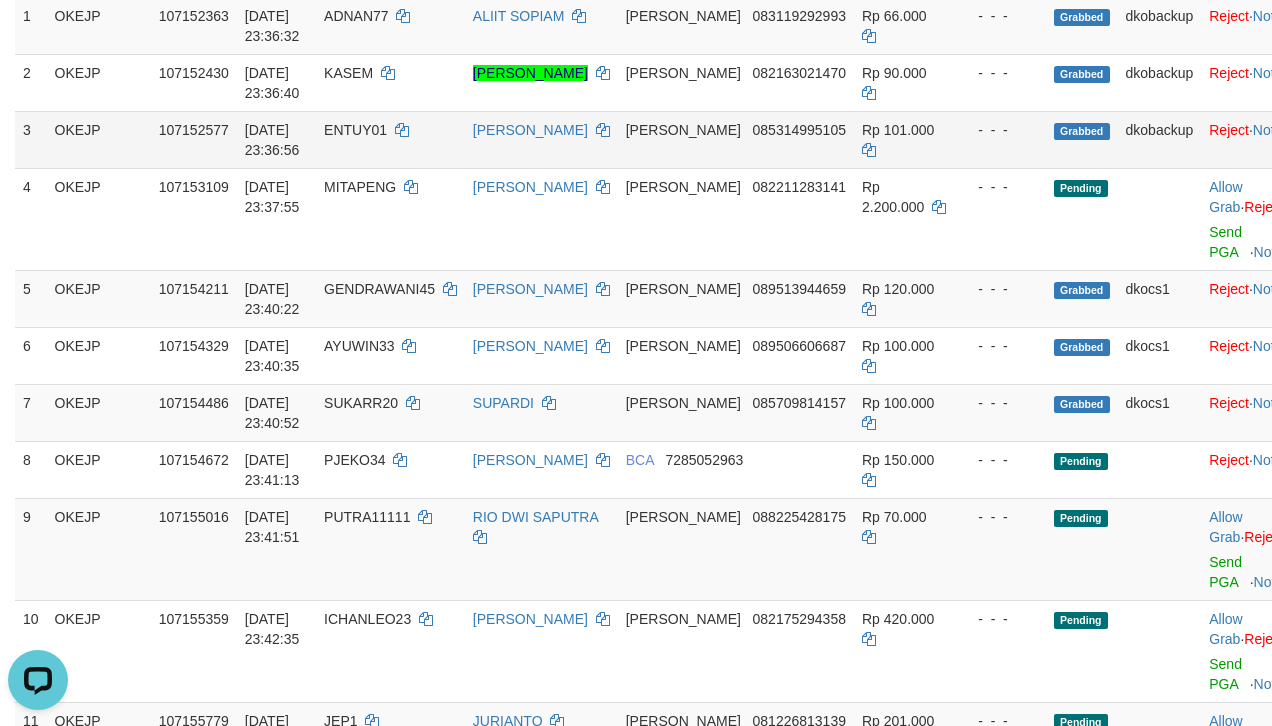 scroll, scrollTop: 0, scrollLeft: 0, axis: both 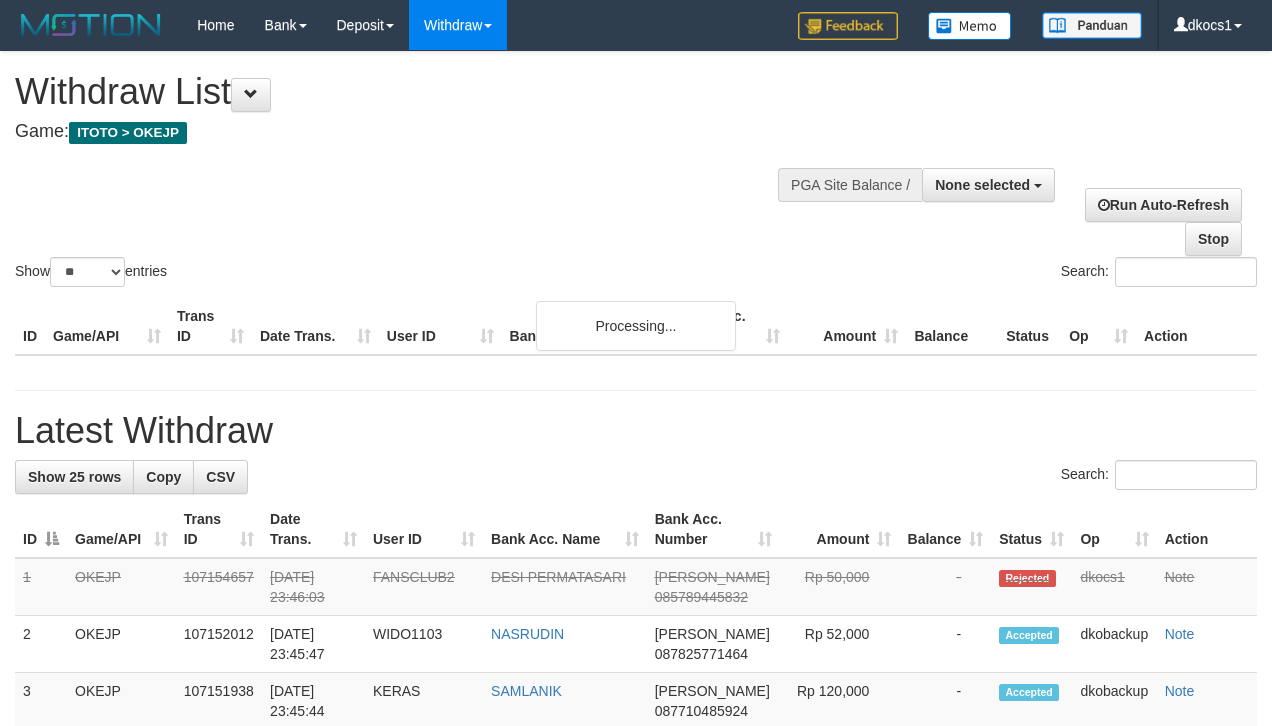 select 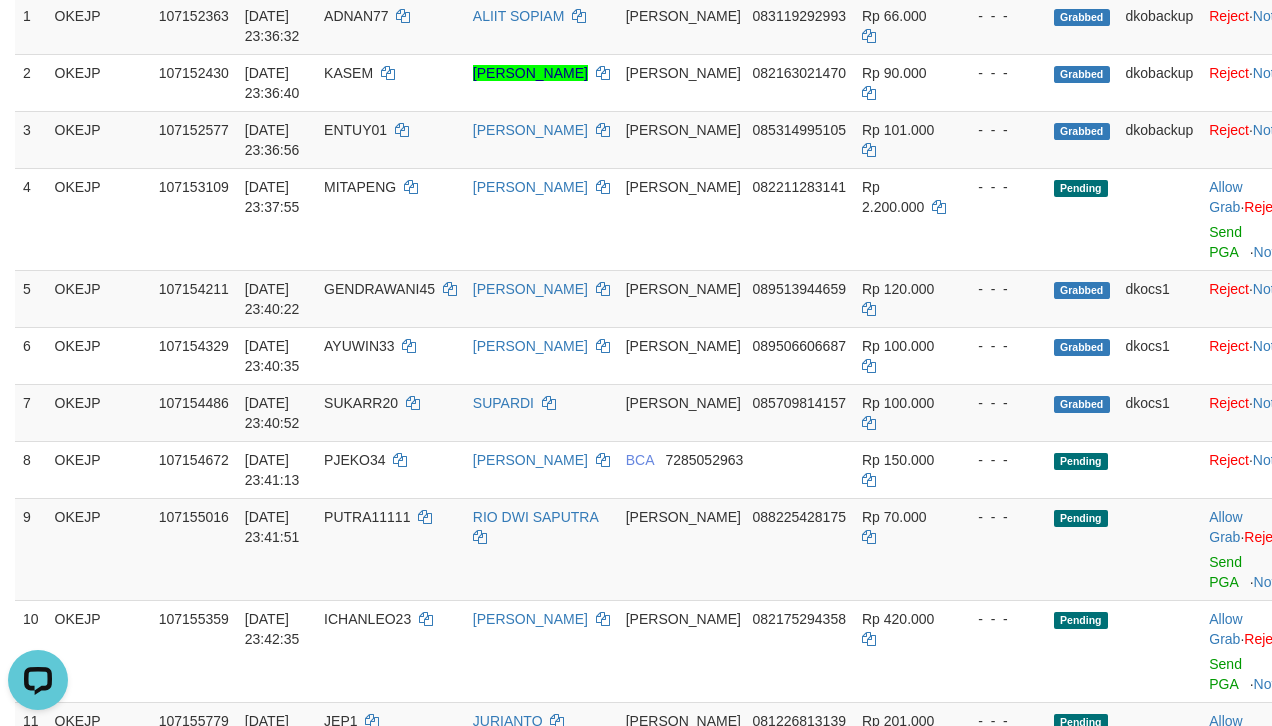 scroll, scrollTop: 0, scrollLeft: 0, axis: both 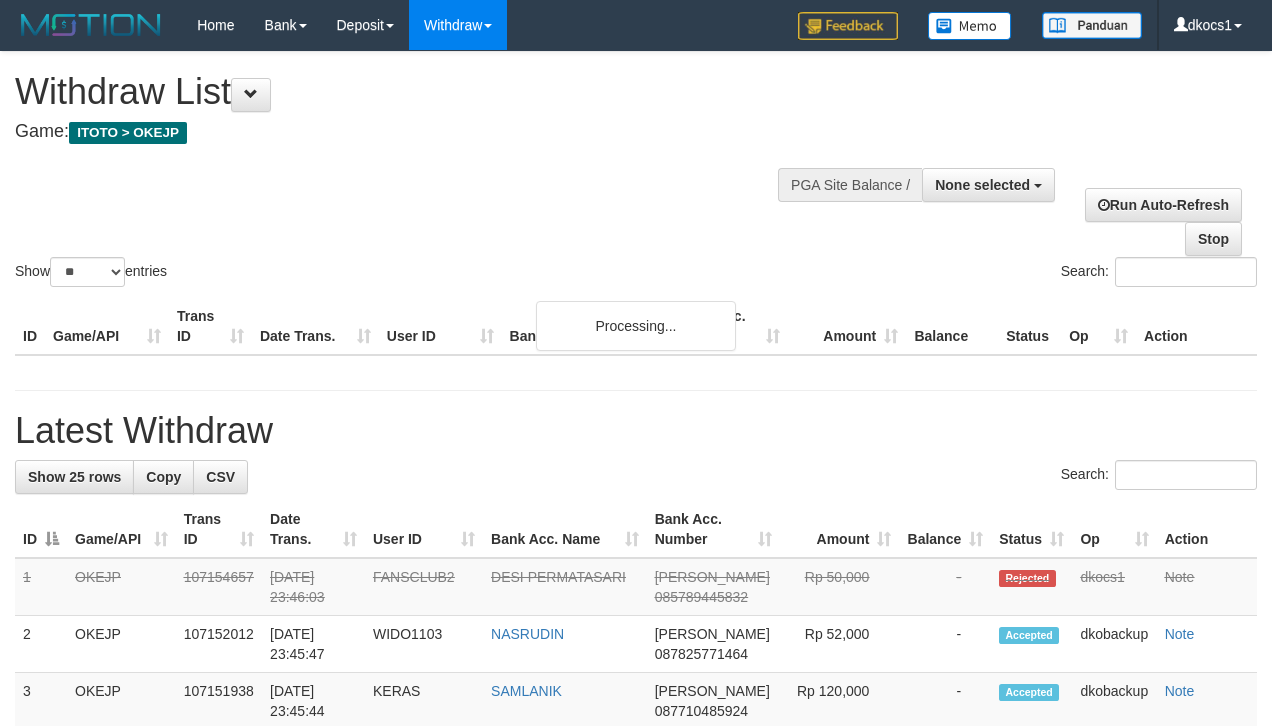 select 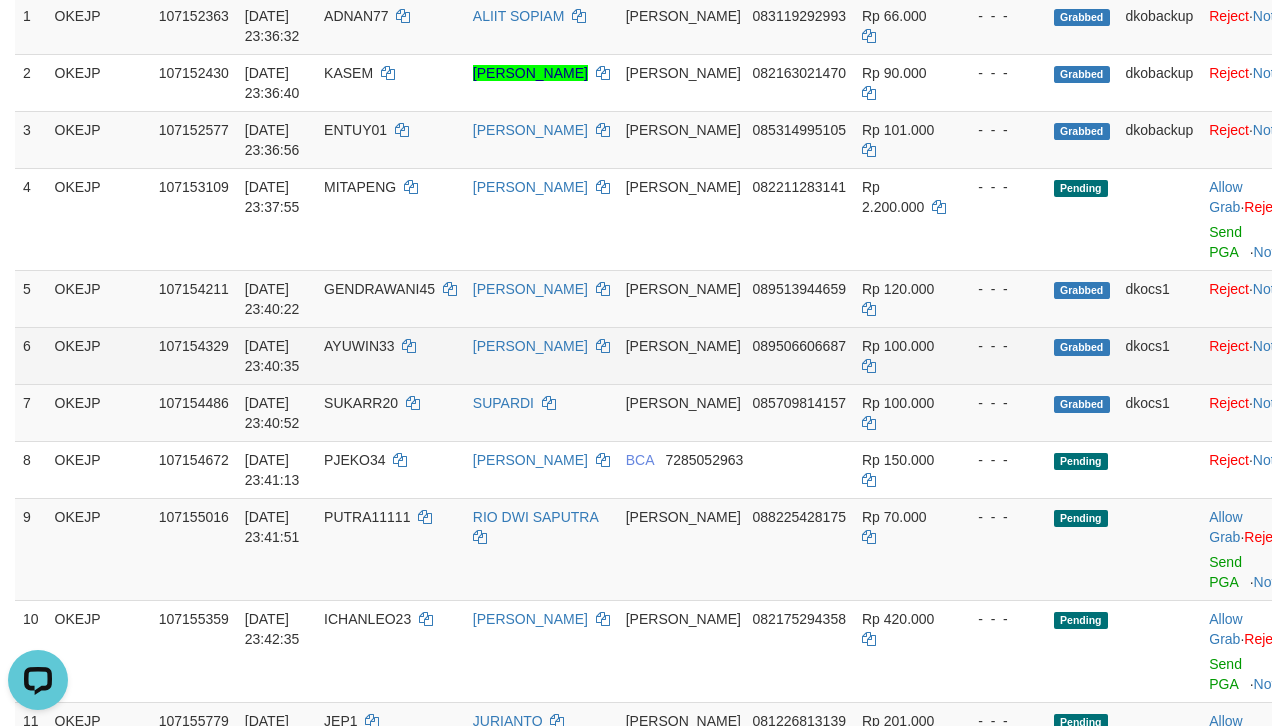 scroll, scrollTop: 0, scrollLeft: 0, axis: both 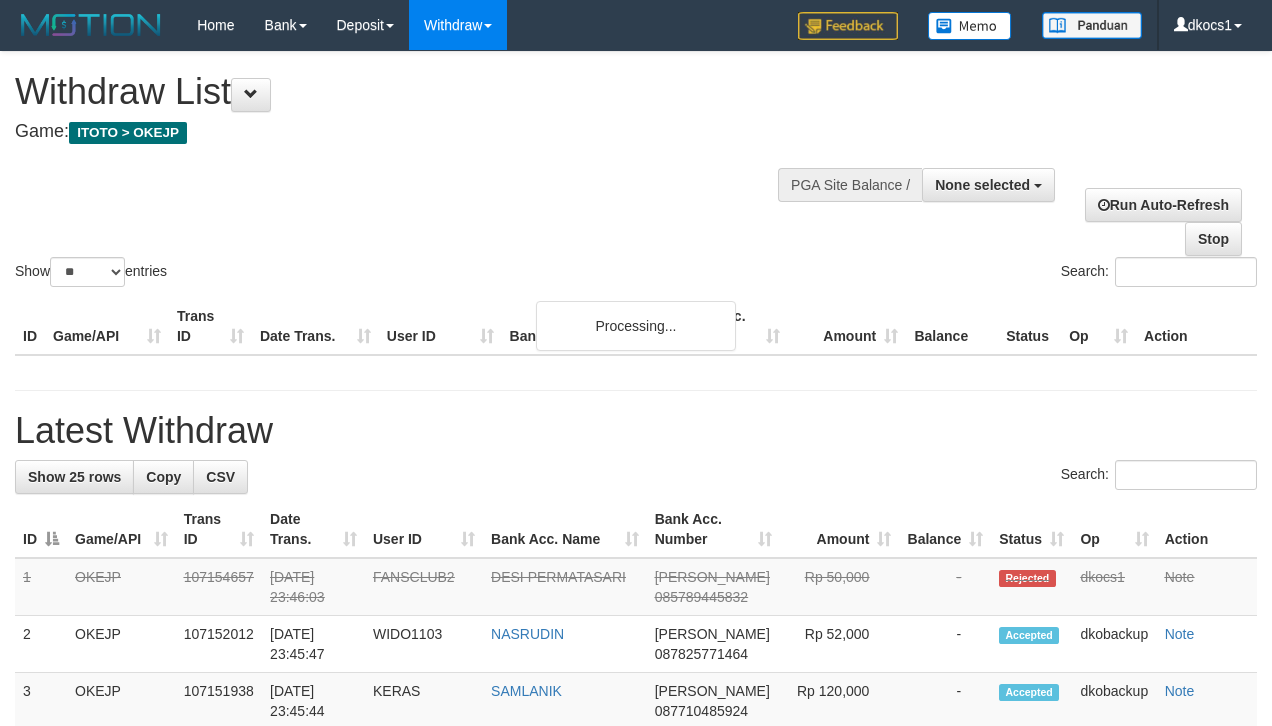 select 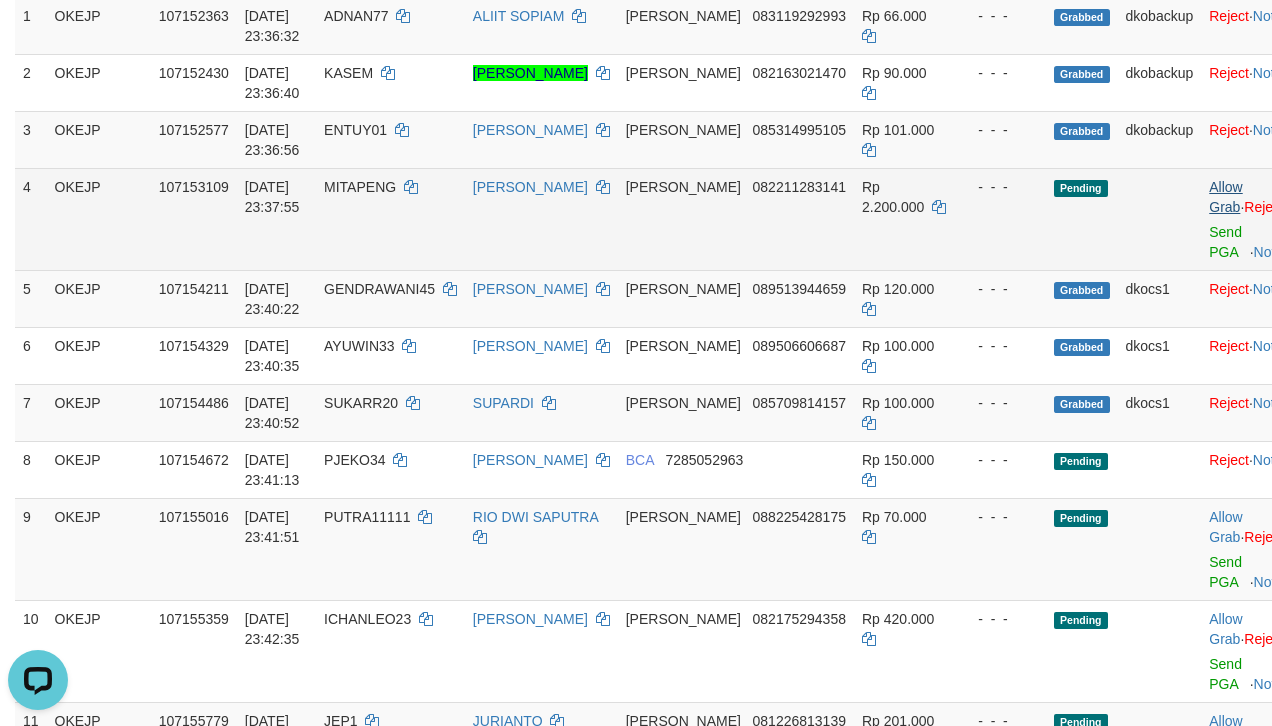 scroll, scrollTop: 0, scrollLeft: 0, axis: both 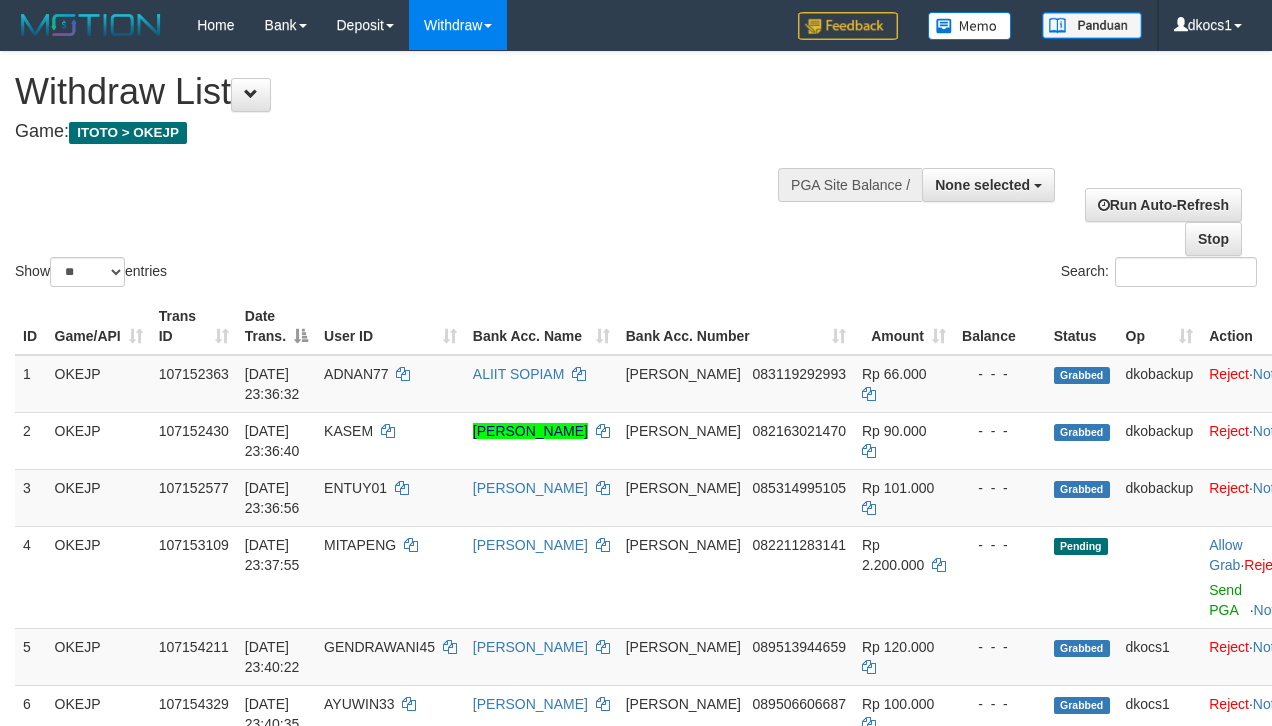 select 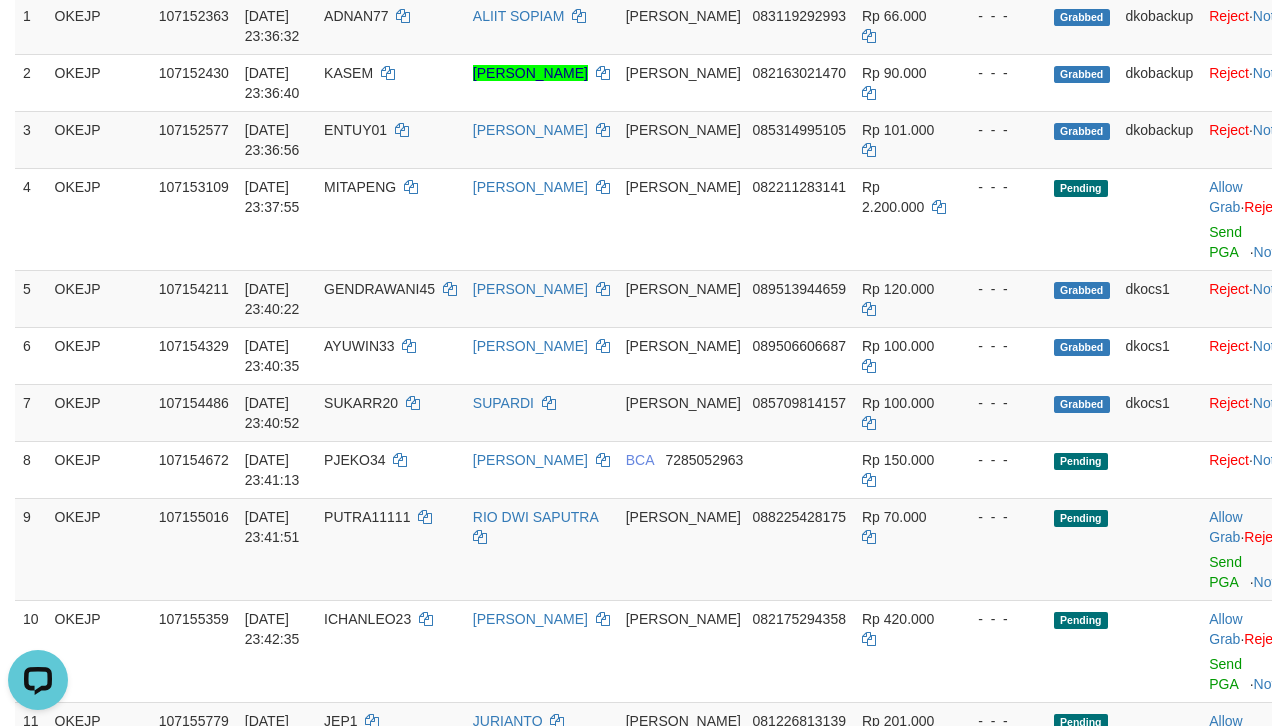 scroll, scrollTop: 0, scrollLeft: 0, axis: both 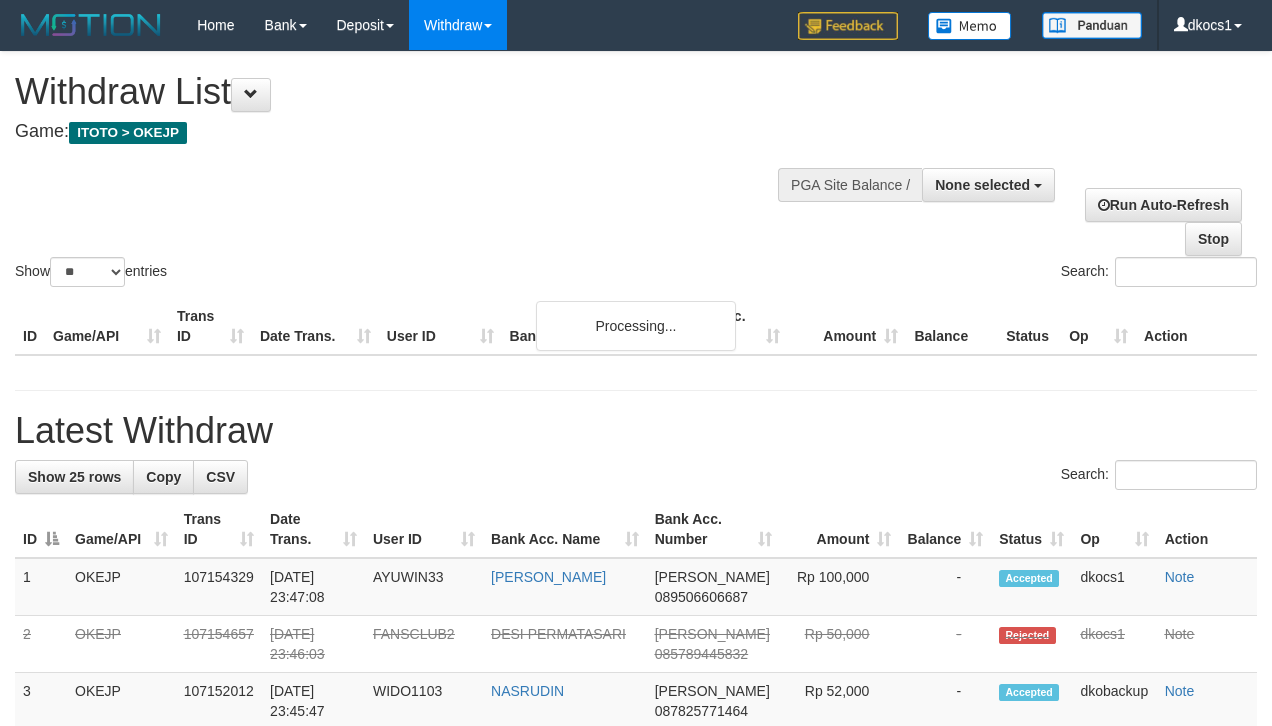 select 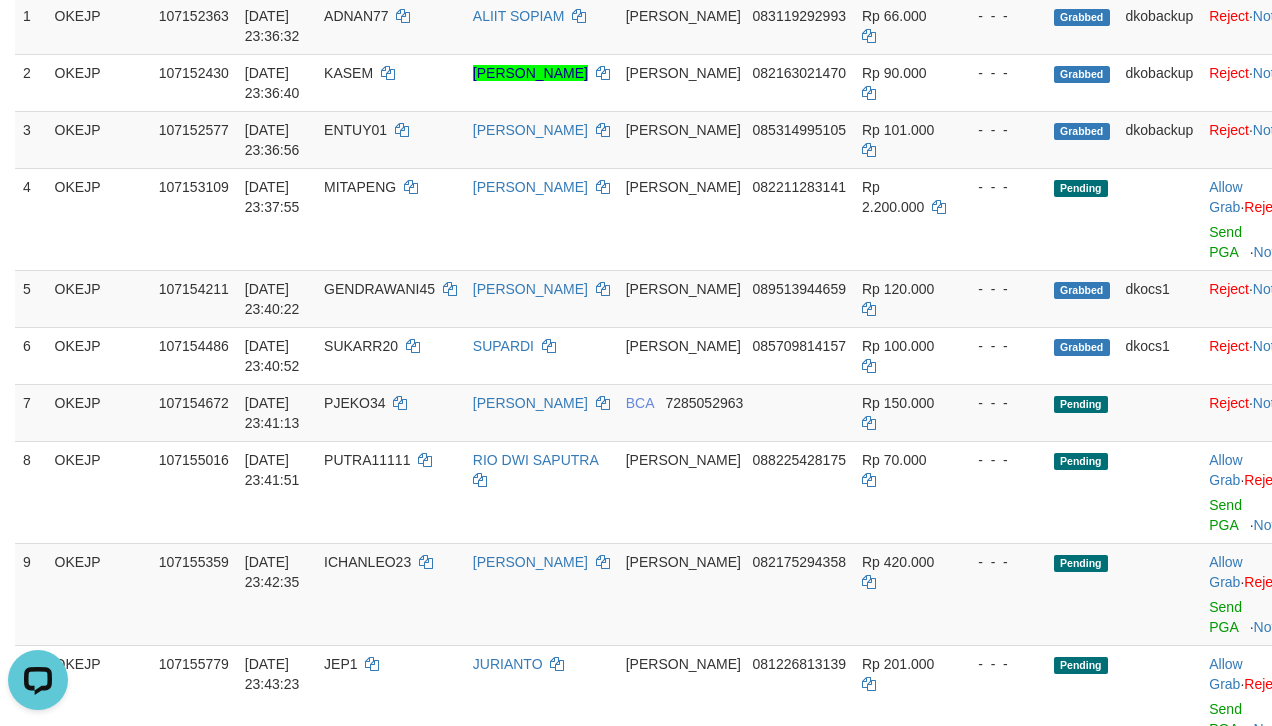 scroll, scrollTop: 0, scrollLeft: 0, axis: both 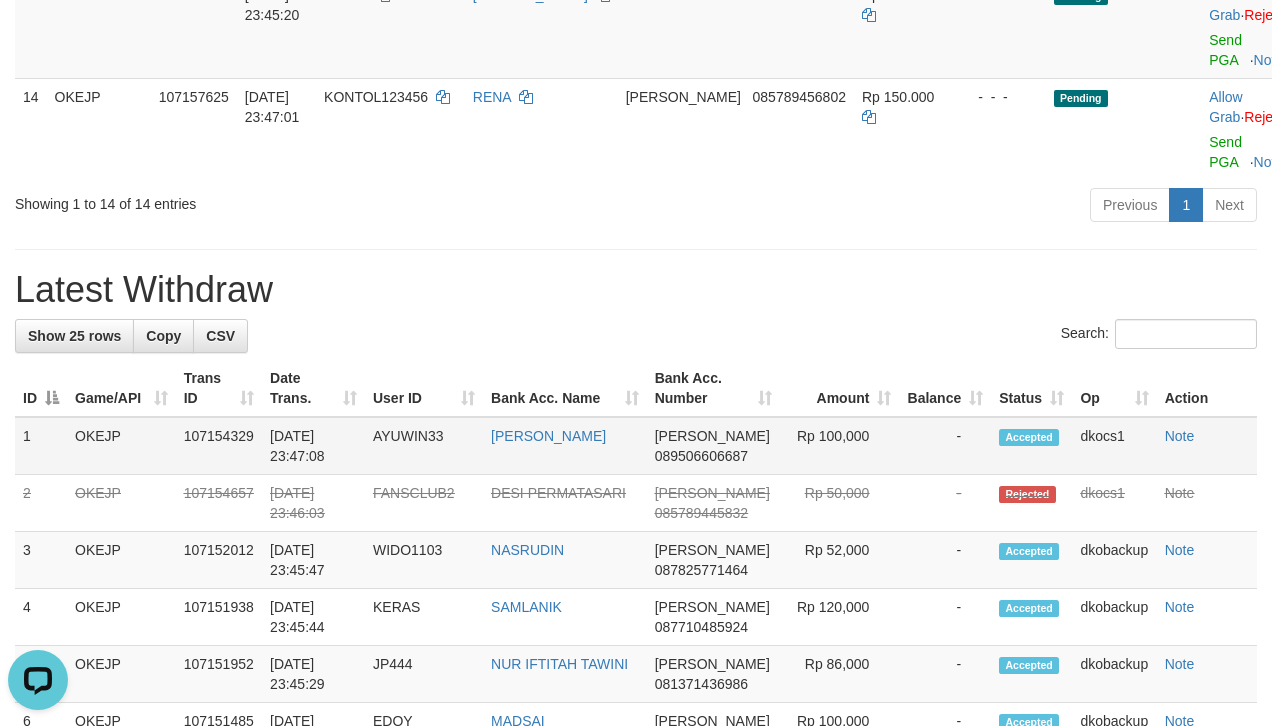 click on "AYUWIN33" at bounding box center (424, 446) 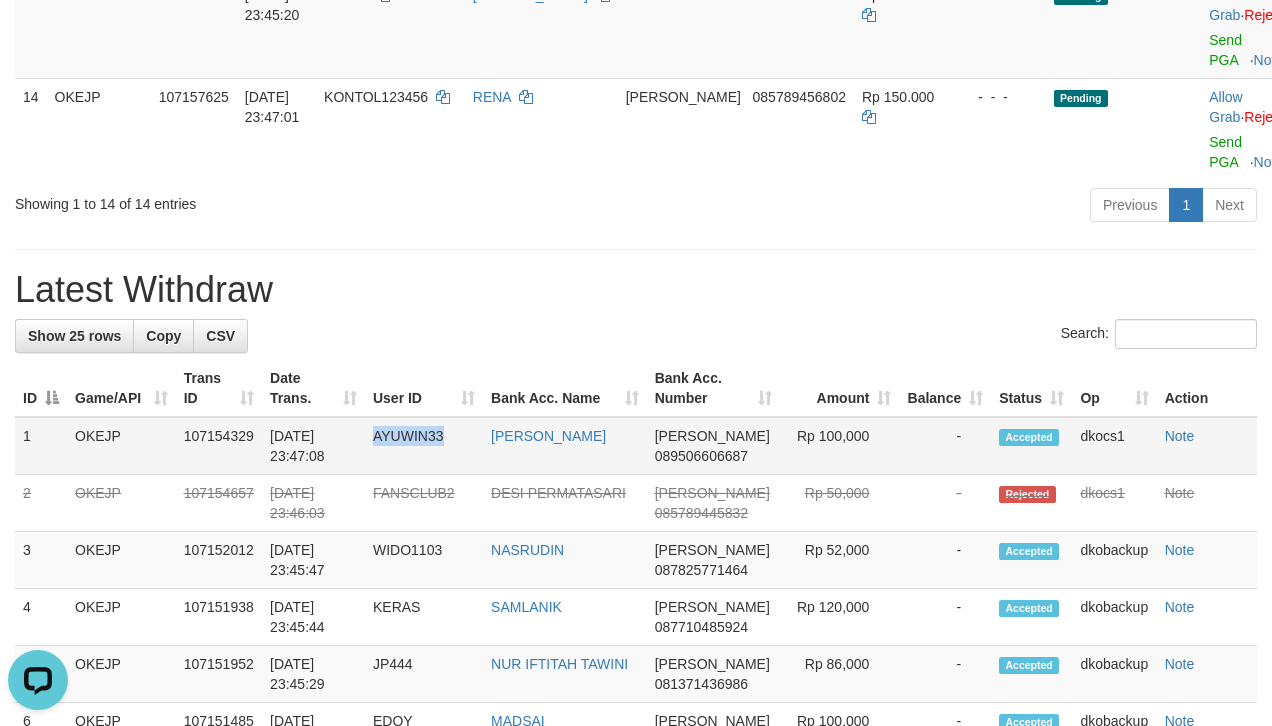 click on "AYUWIN33" at bounding box center [424, 446] 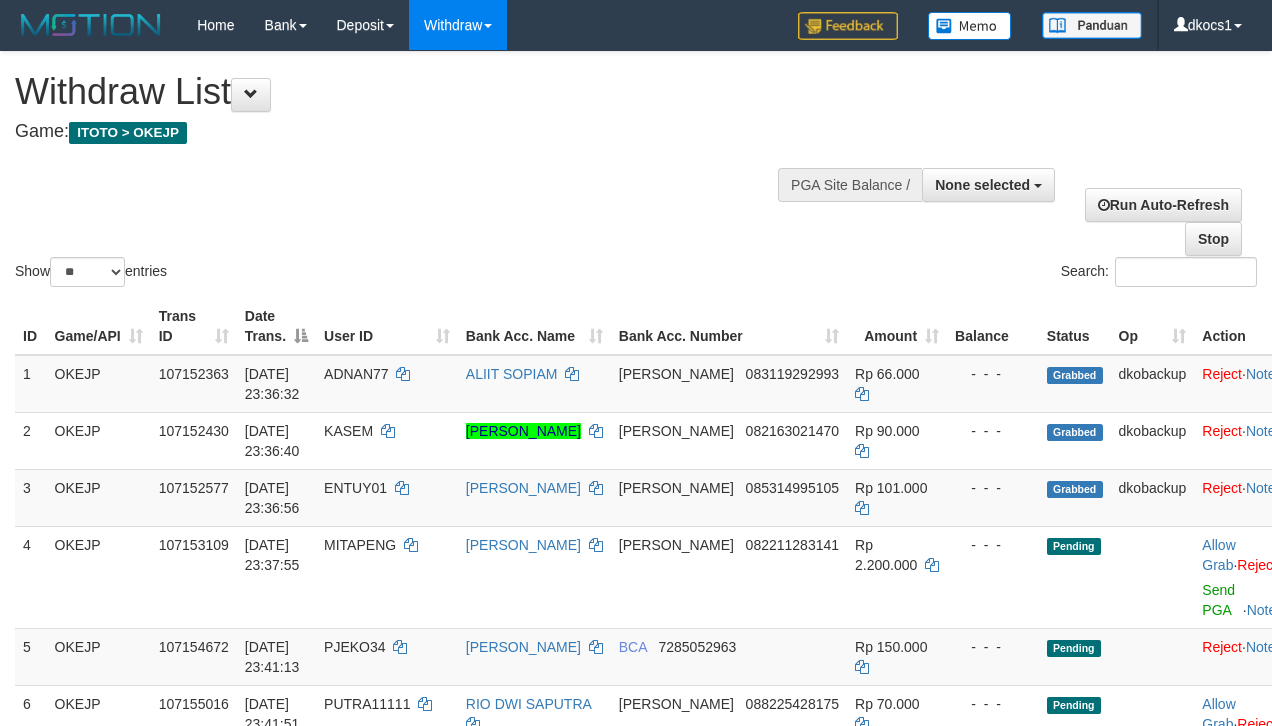 select 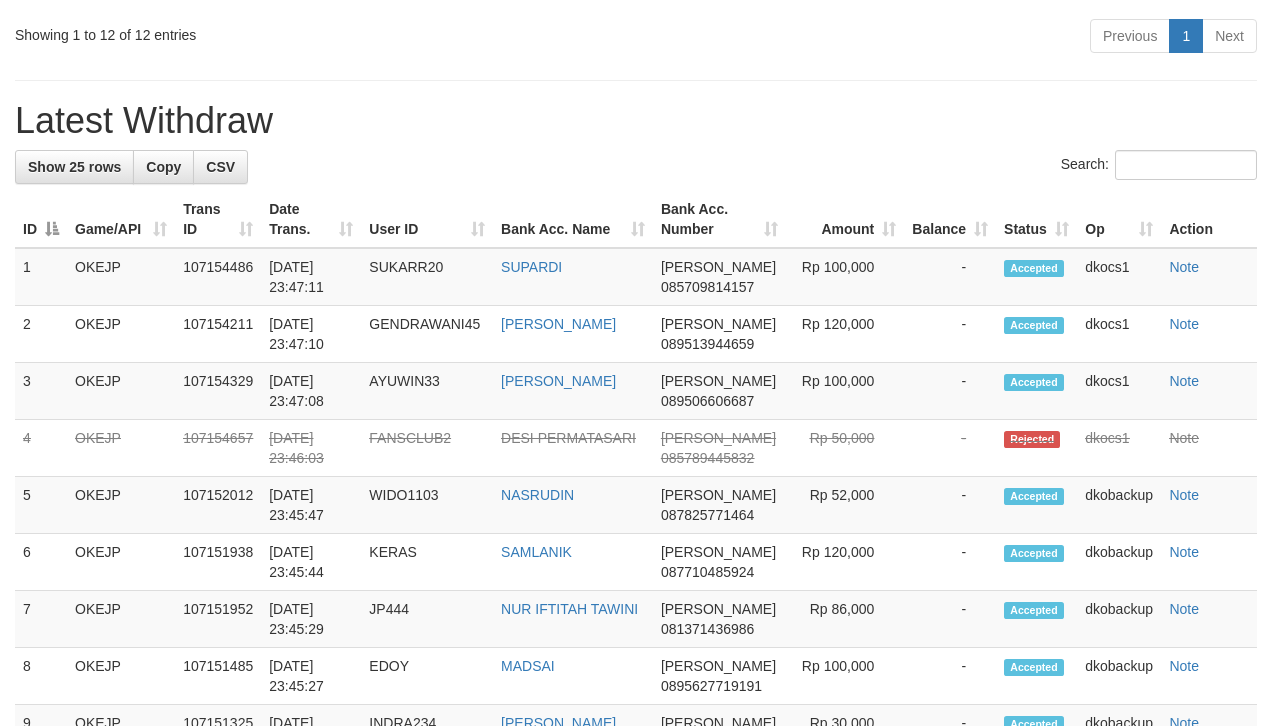 scroll, scrollTop: 1333, scrollLeft: 0, axis: vertical 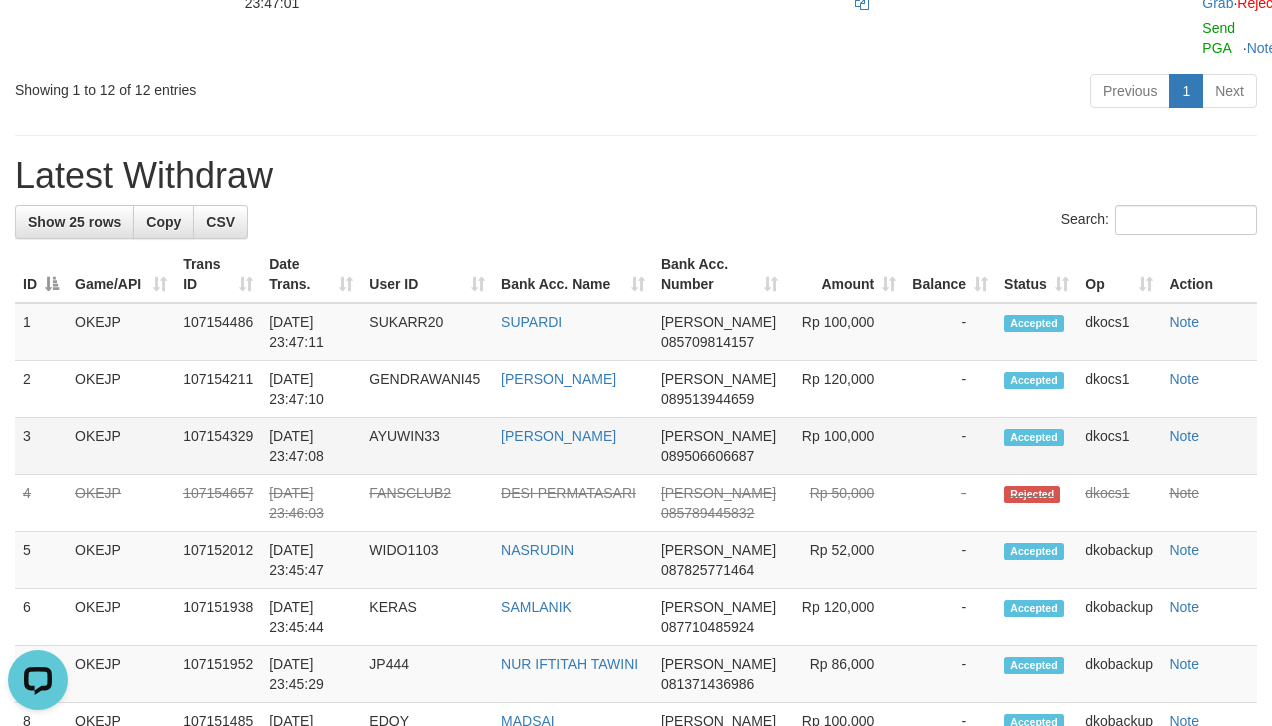 click on "AYUWIN33" at bounding box center [427, 446] 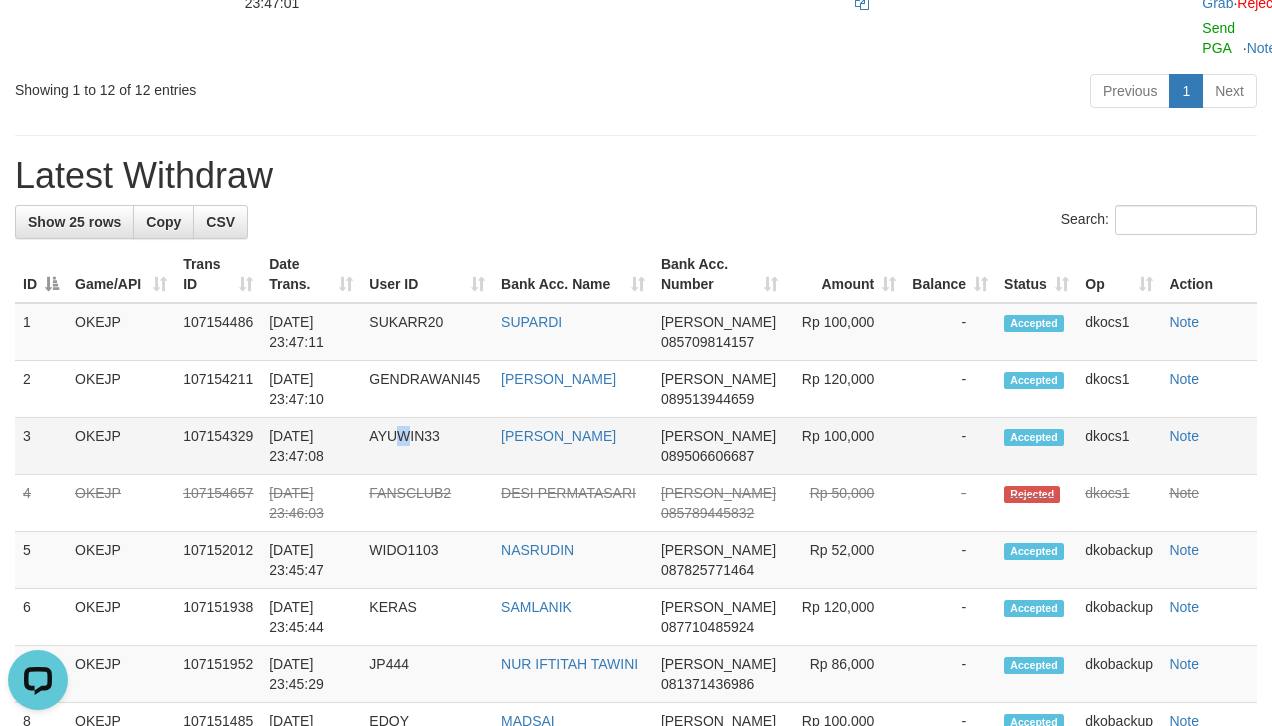click on "AYUWIN33" at bounding box center [427, 446] 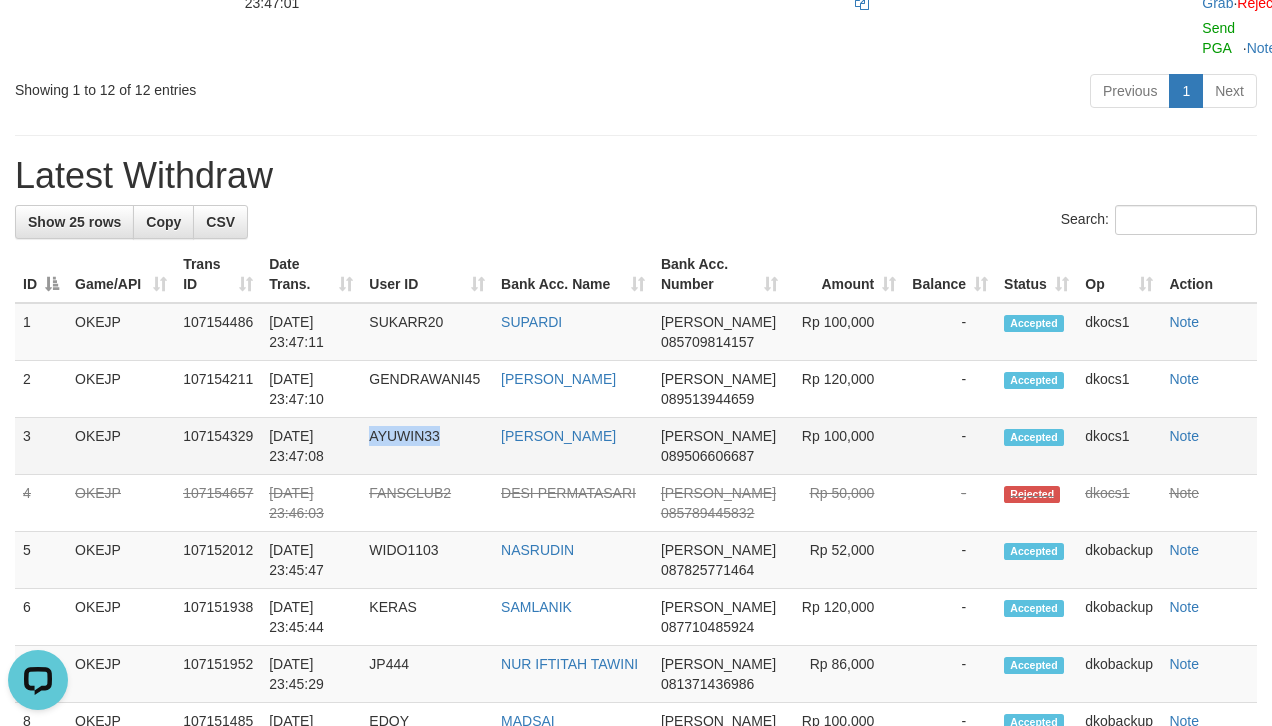 click on "AYUWIN33" at bounding box center [427, 446] 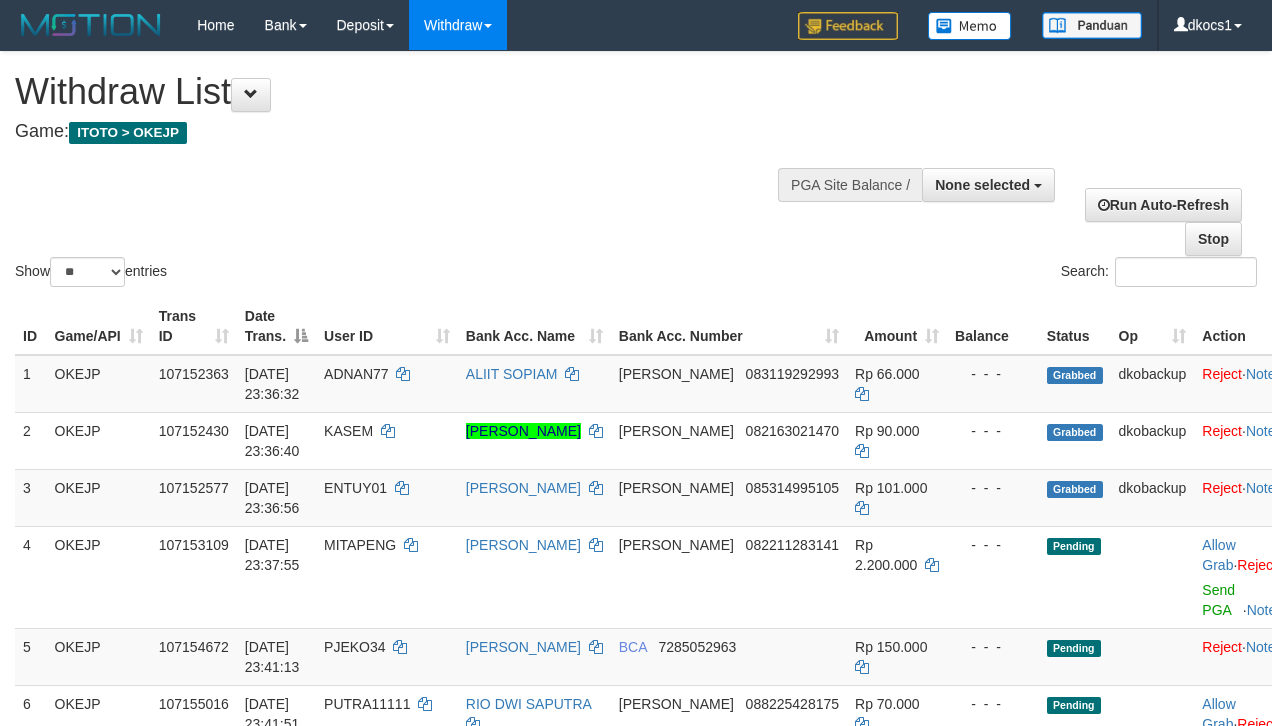select 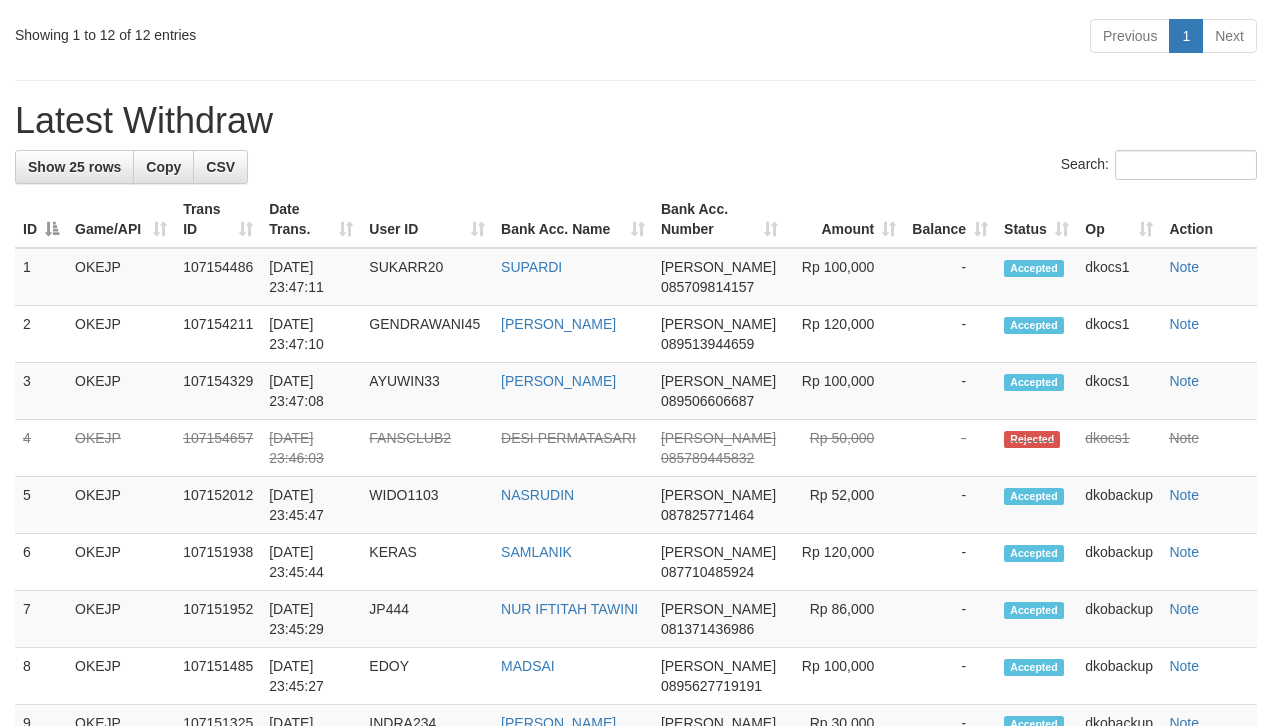 scroll, scrollTop: 1333, scrollLeft: 0, axis: vertical 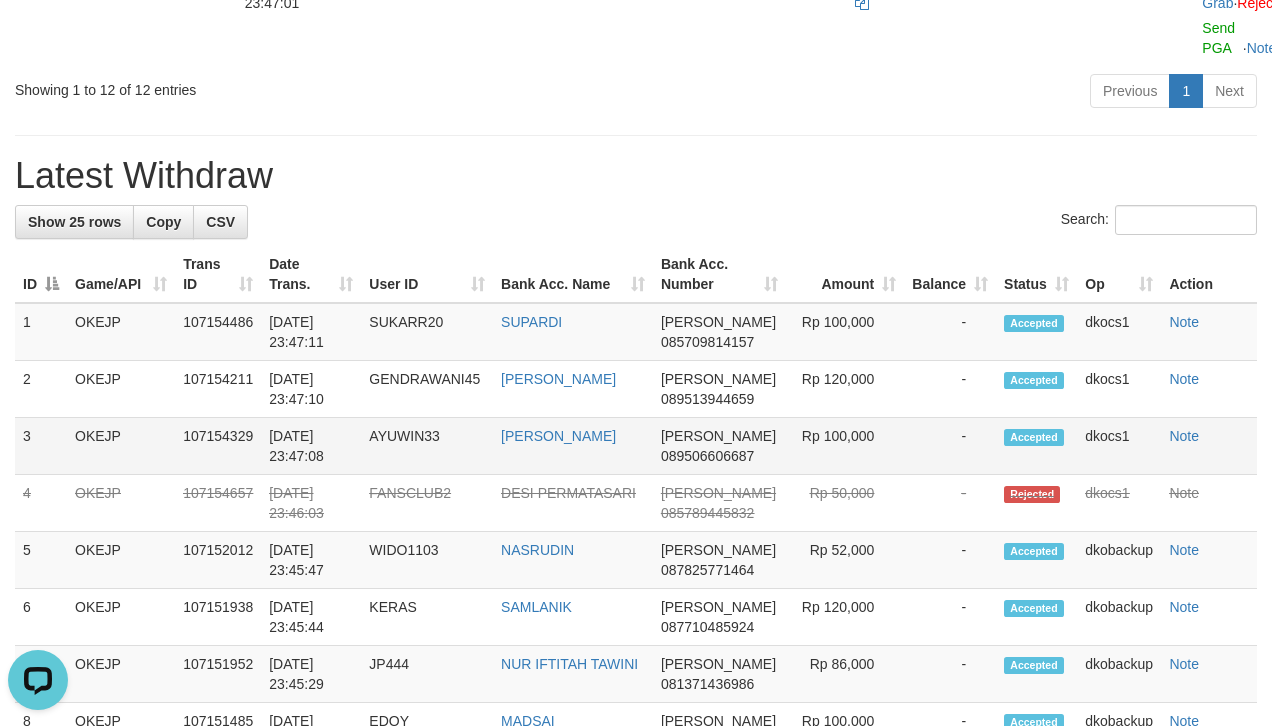 click on "[PERSON_NAME]" at bounding box center [573, 446] 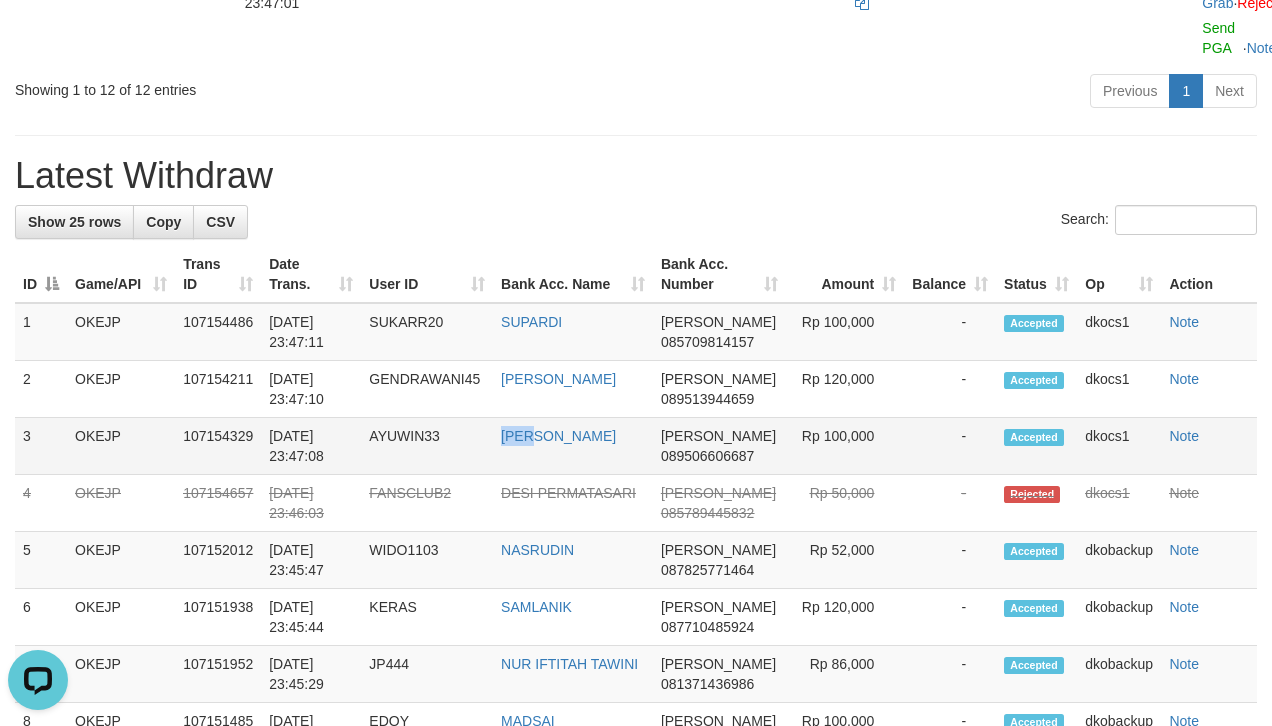 click on "[PERSON_NAME]" at bounding box center (573, 446) 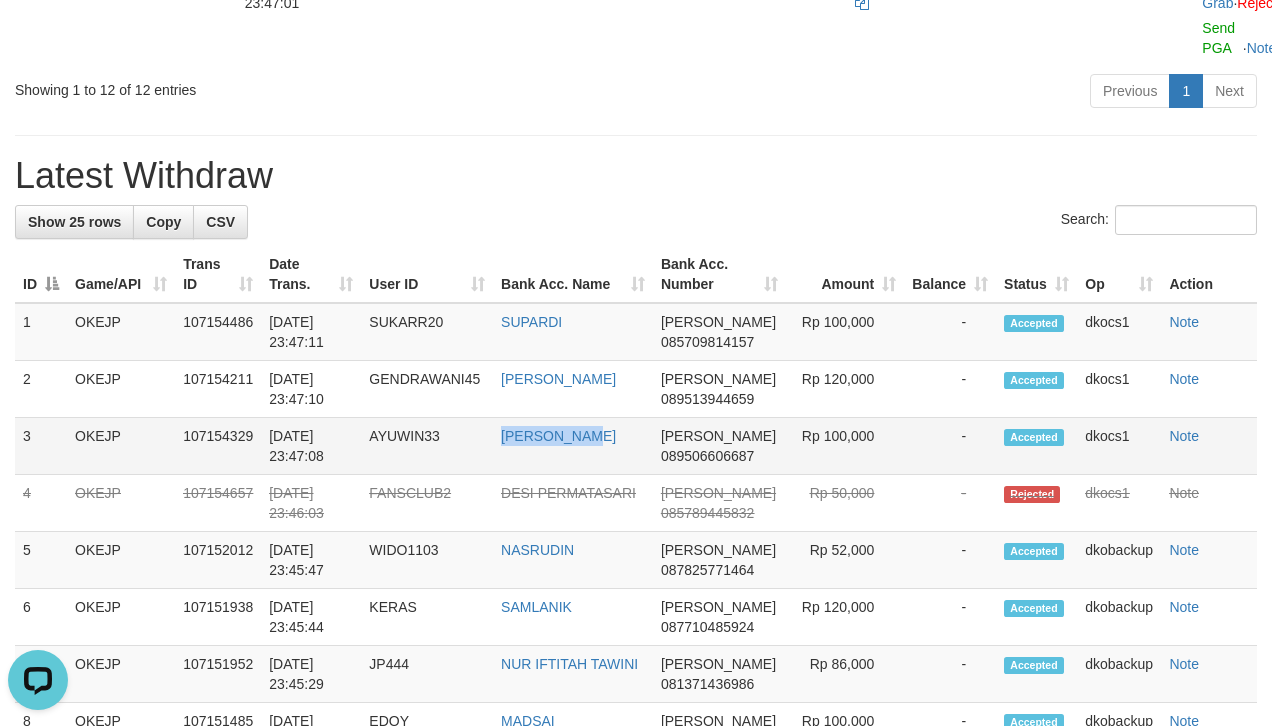 click on "[PERSON_NAME]" at bounding box center [573, 446] 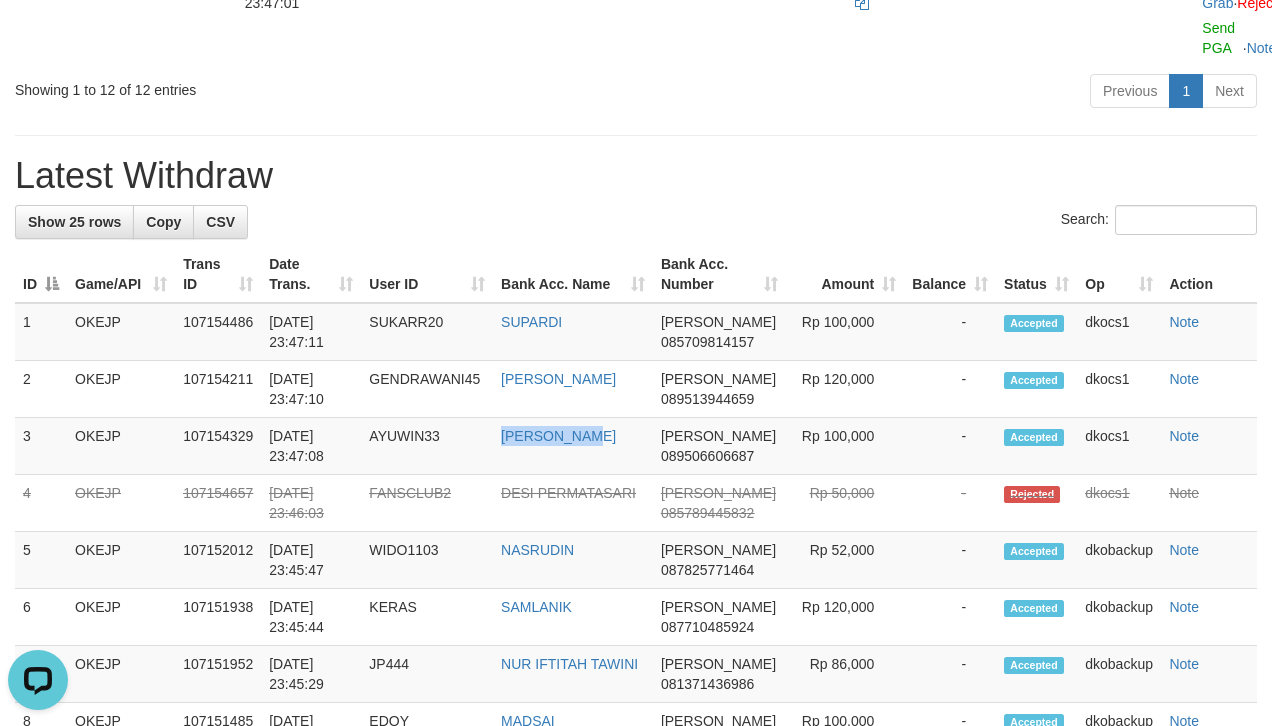 copy on "[PERSON_NAME]" 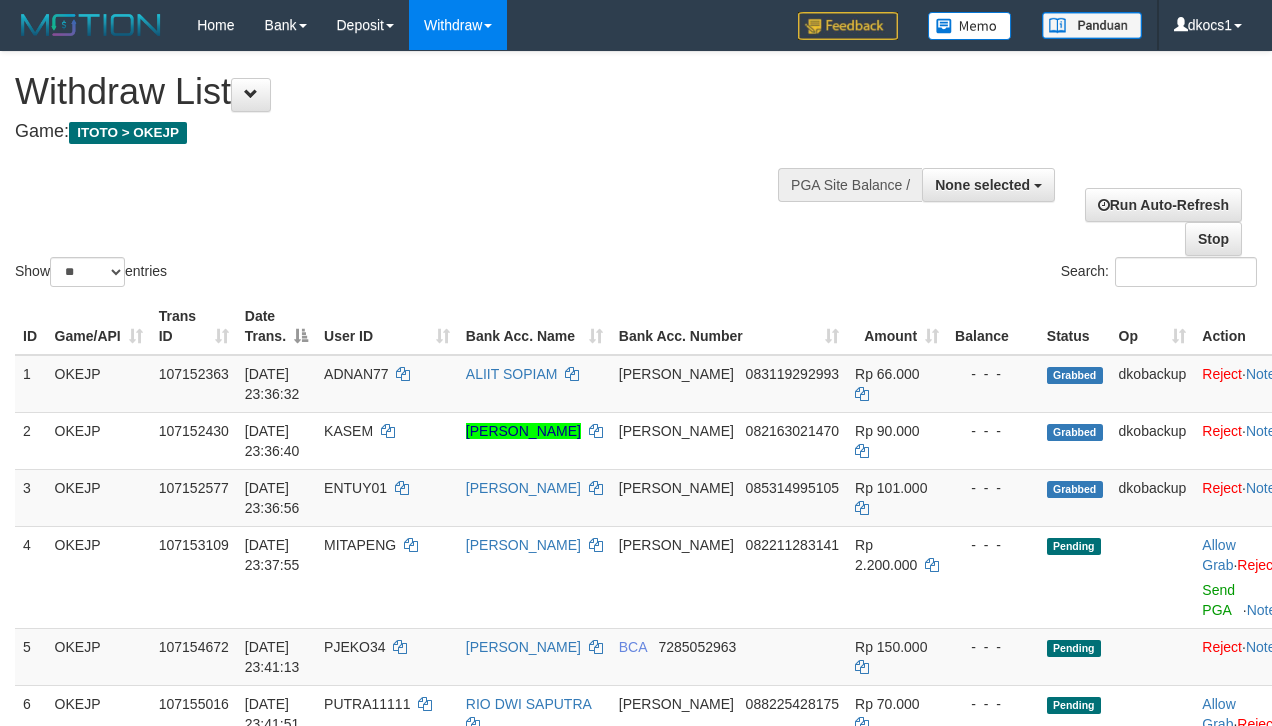 select 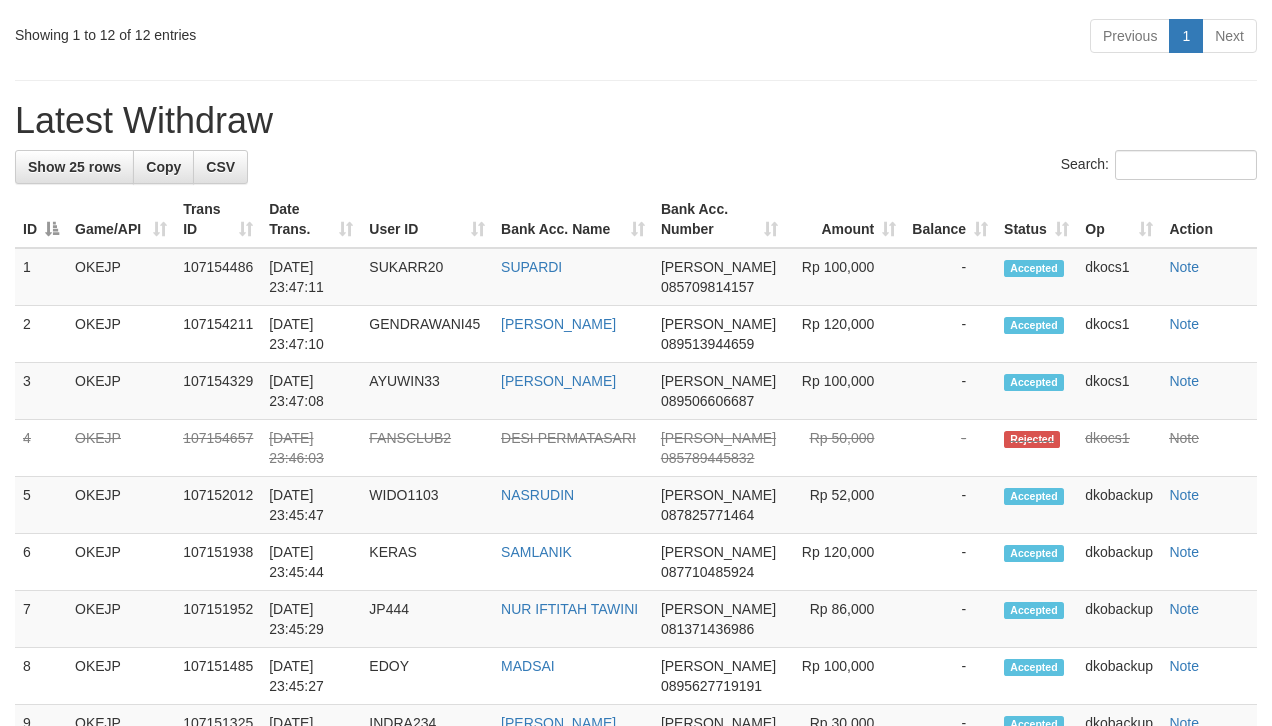 scroll, scrollTop: 1333, scrollLeft: 0, axis: vertical 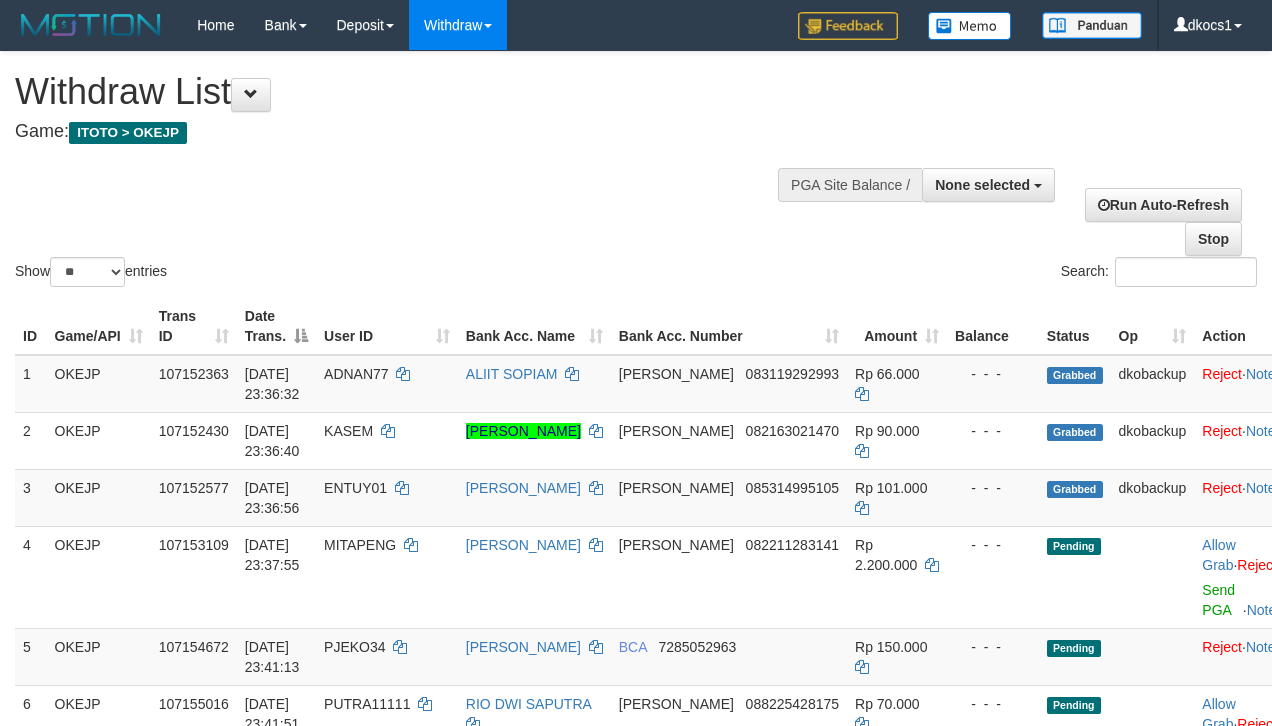select 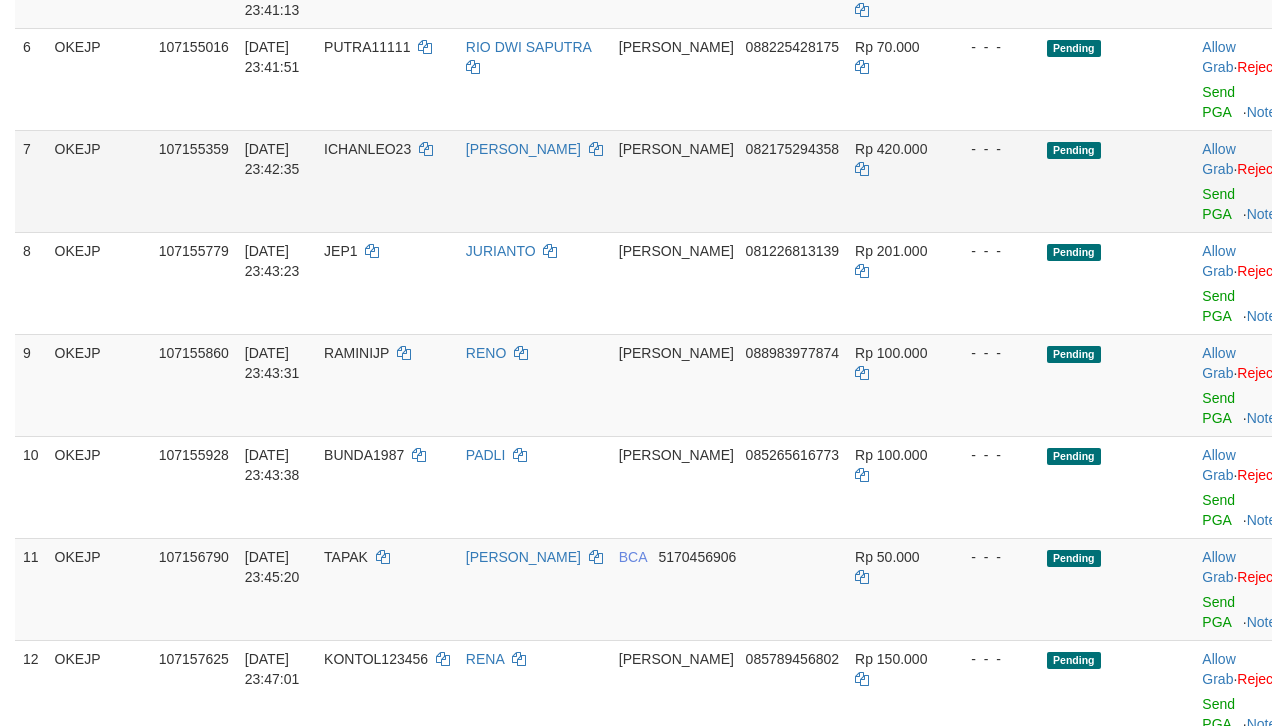 scroll, scrollTop: 534, scrollLeft: 0, axis: vertical 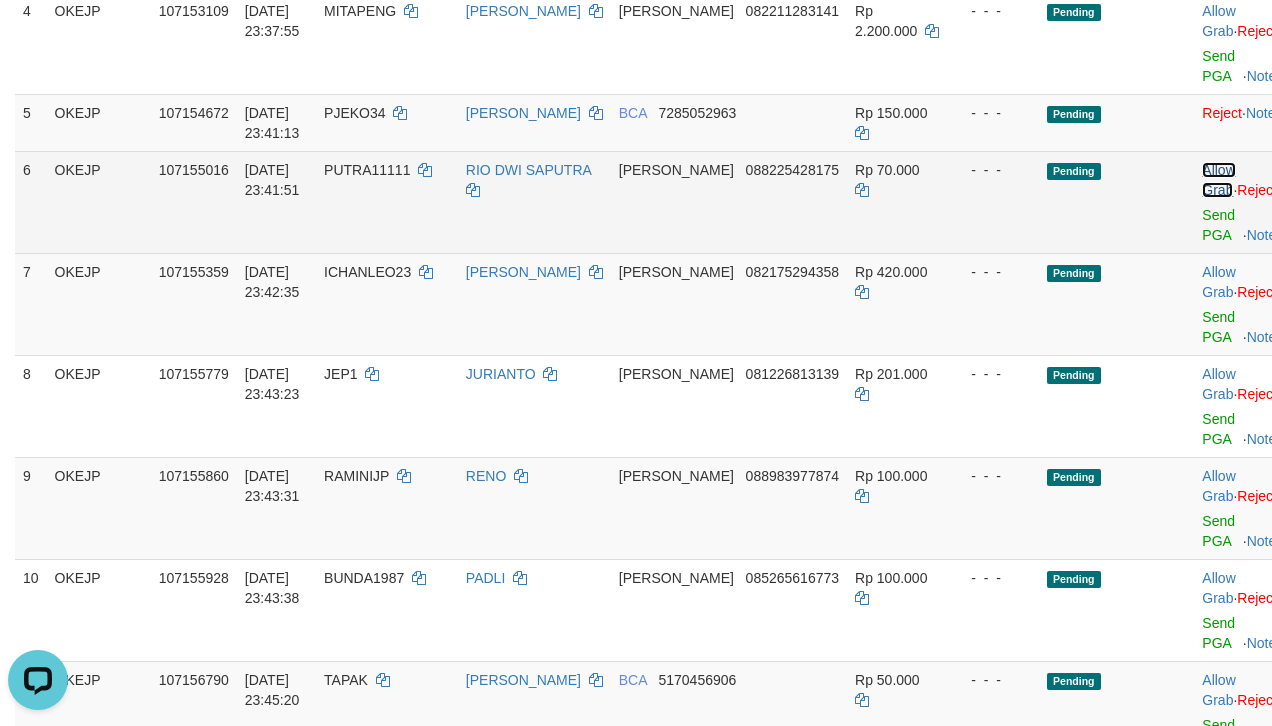 click on "Allow Grab" at bounding box center [1218, 180] 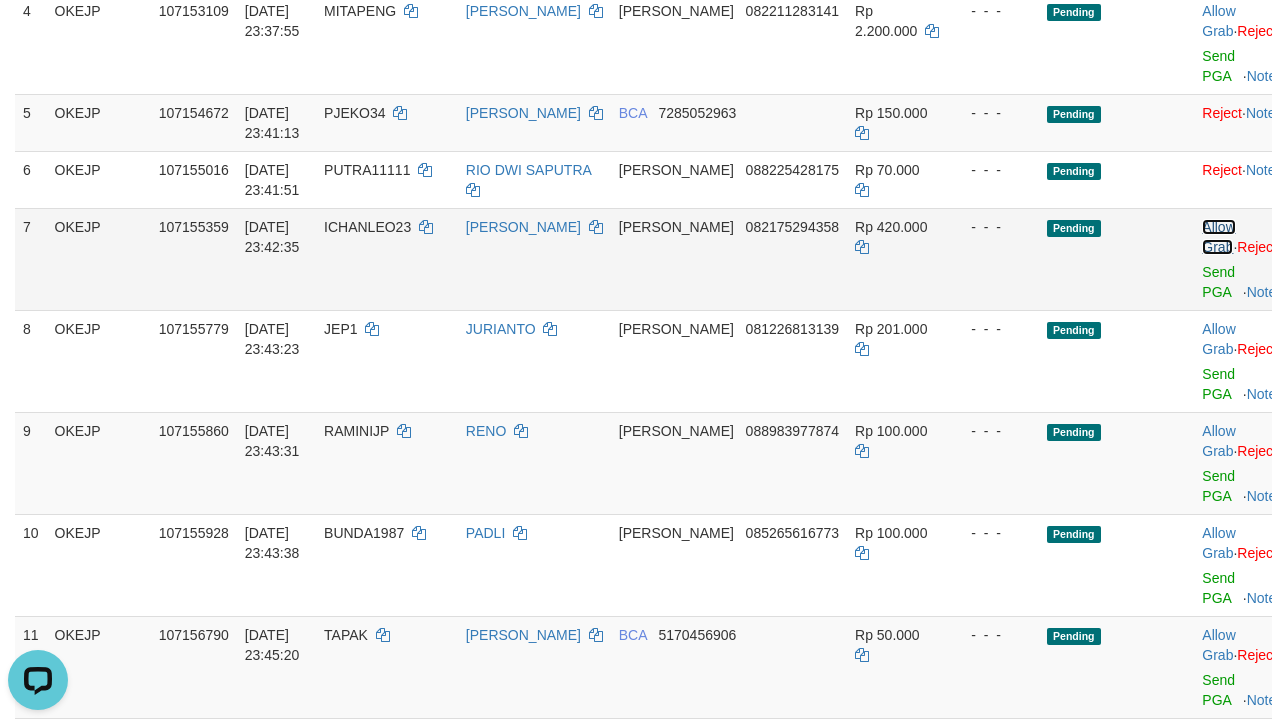 click on "Allow Grab" at bounding box center [1218, 237] 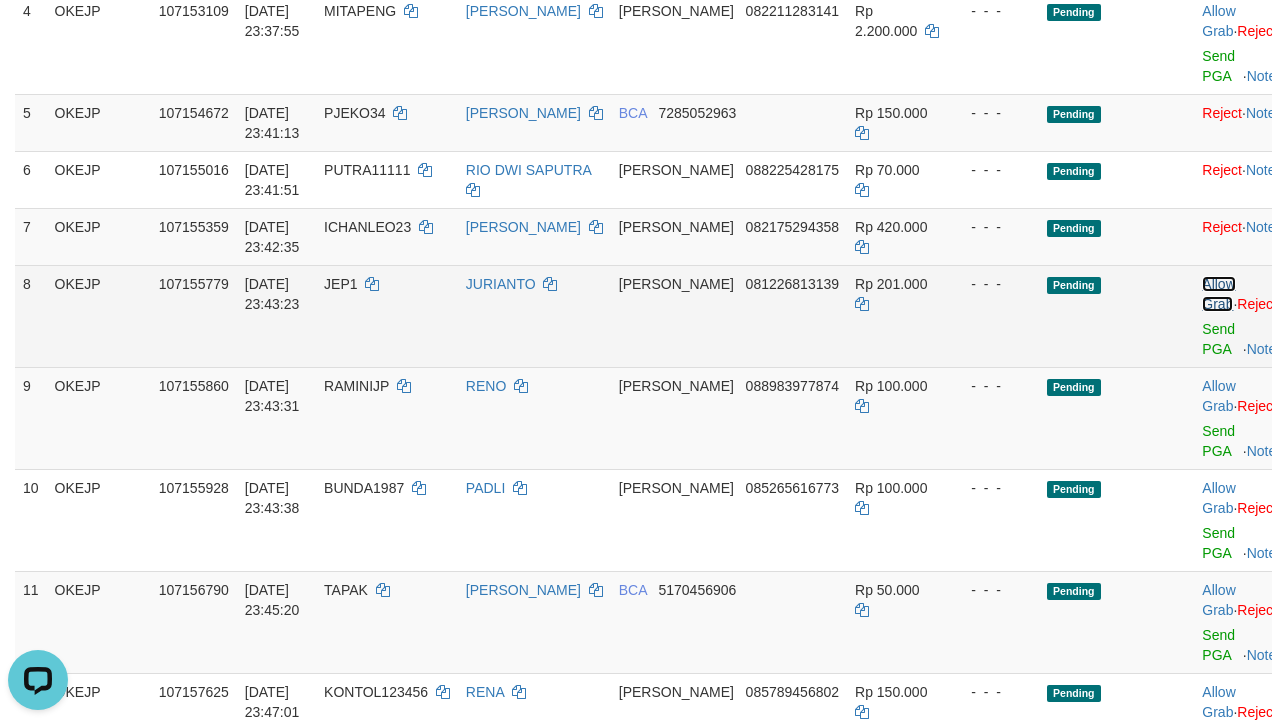 click on "Allow Grab" at bounding box center (1218, 294) 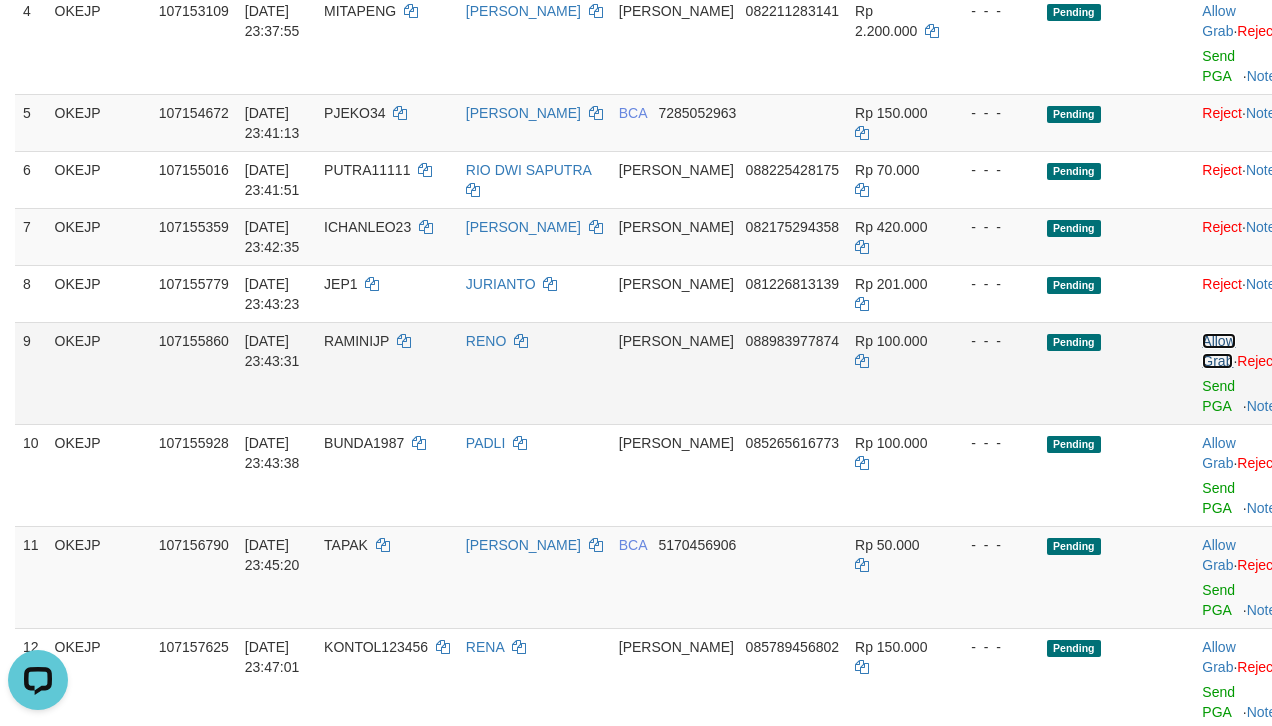 click on "Allow Grab" at bounding box center (1218, 351) 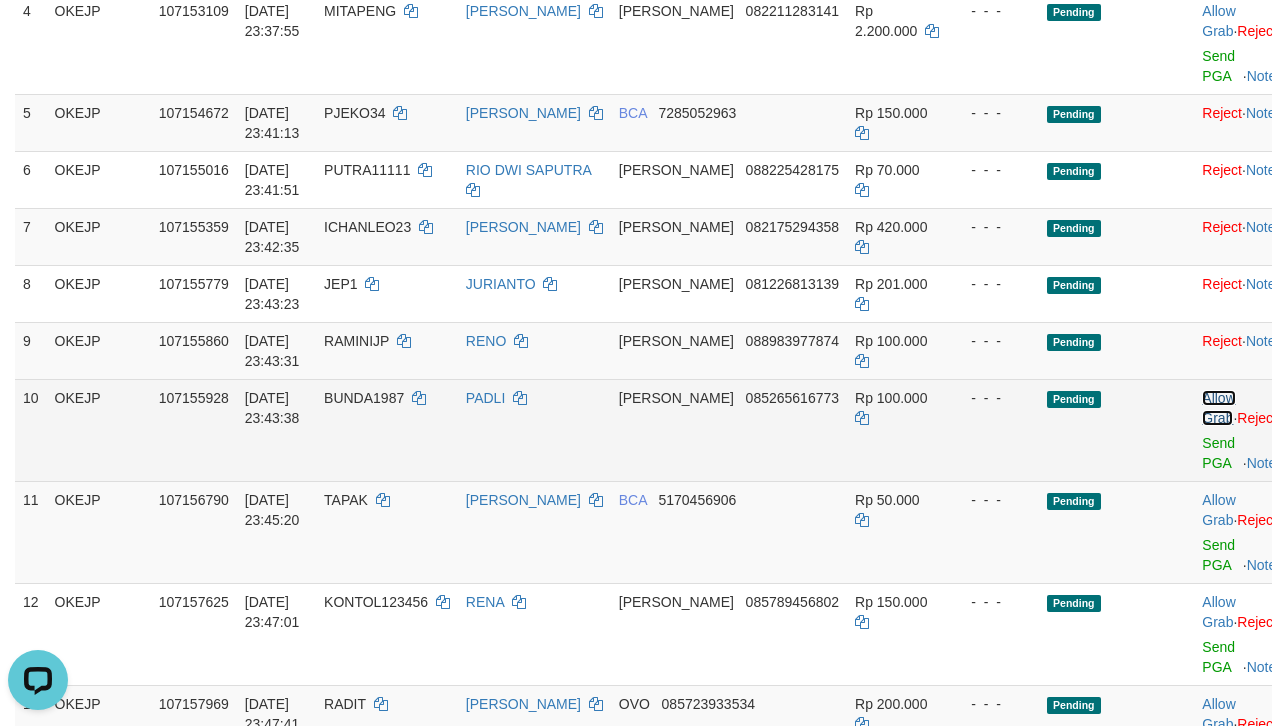 click on "Allow Grab" at bounding box center [1218, 408] 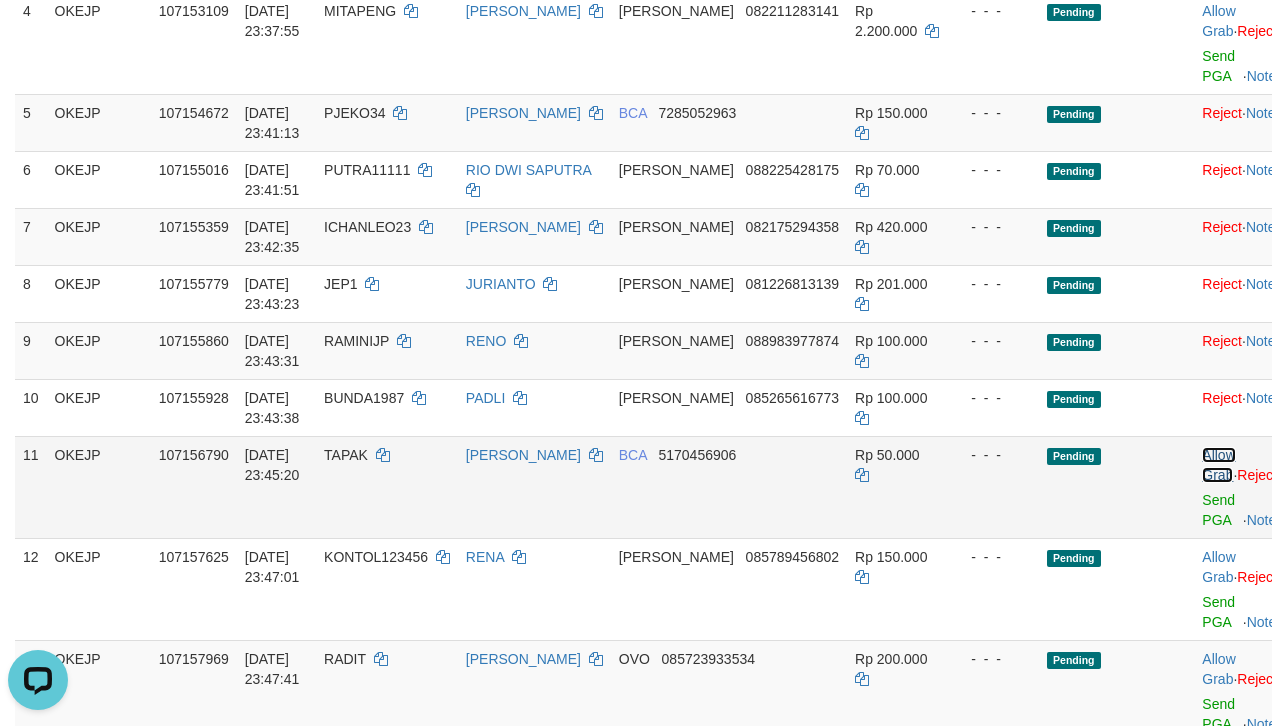 click on "Allow Grab" at bounding box center (1218, 465) 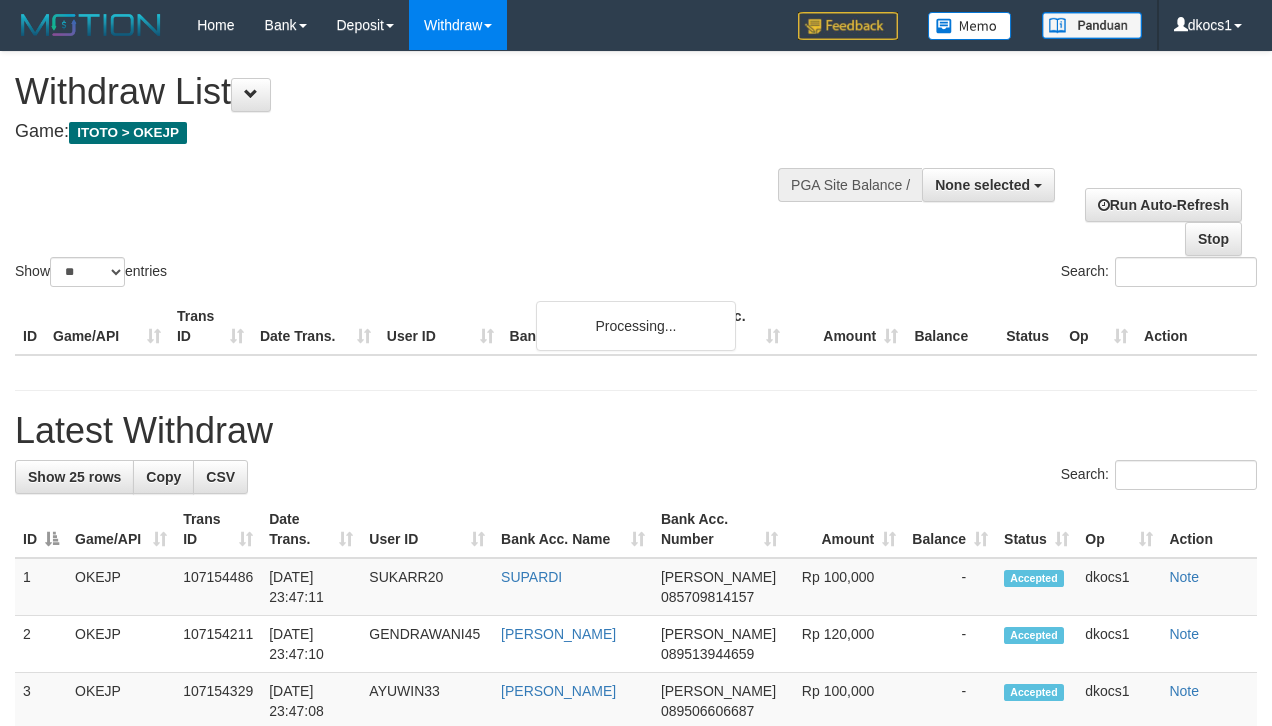 select 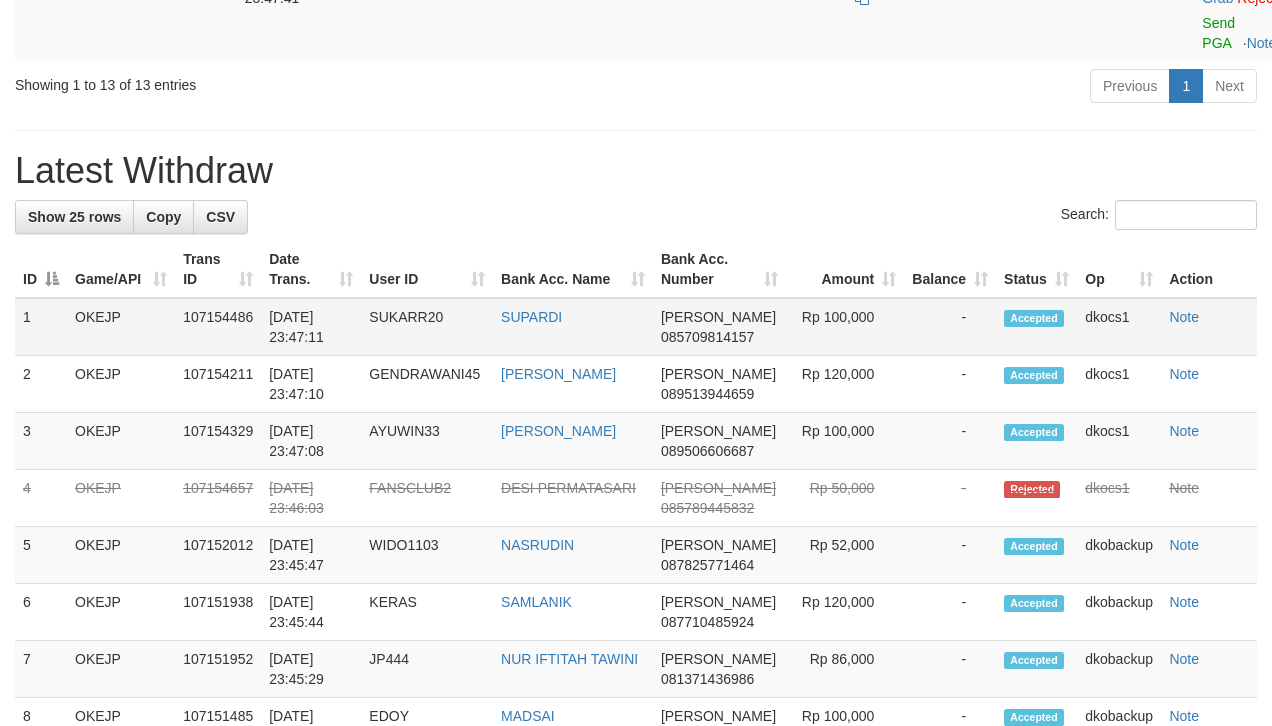 scroll, scrollTop: 1105, scrollLeft: 0, axis: vertical 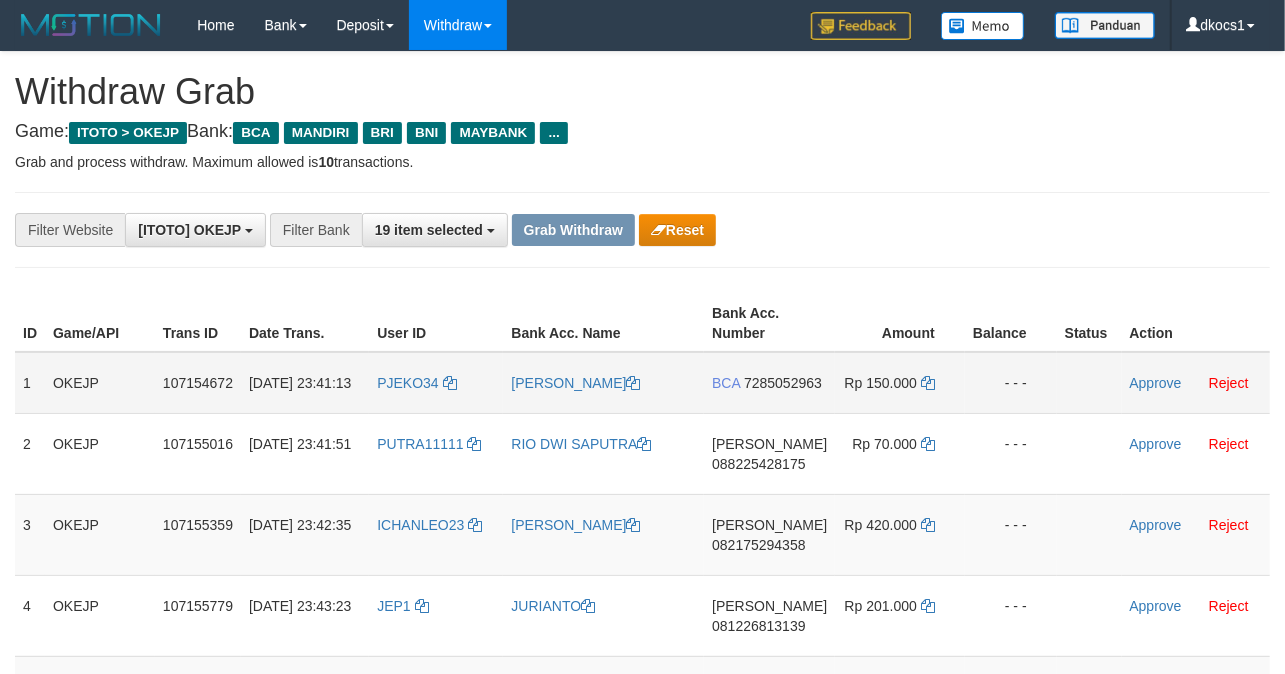click on "PJEKO34" at bounding box center (436, 383) 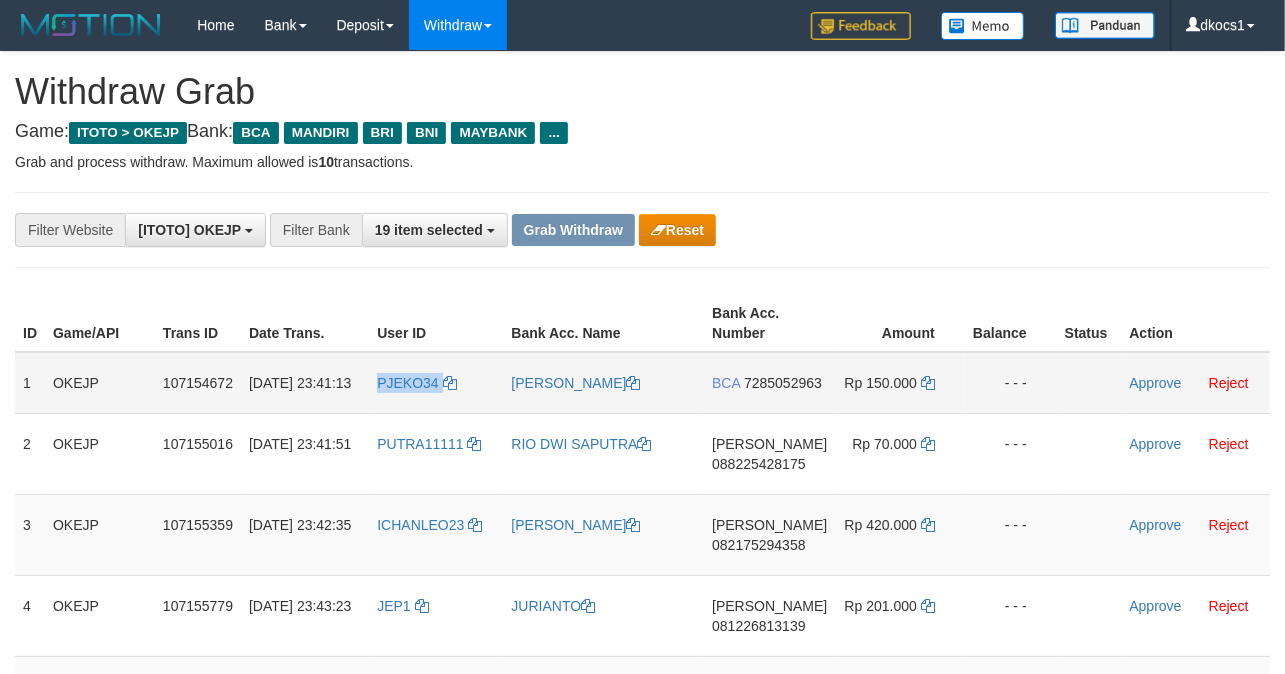 click on "PJEKO34" at bounding box center (436, 383) 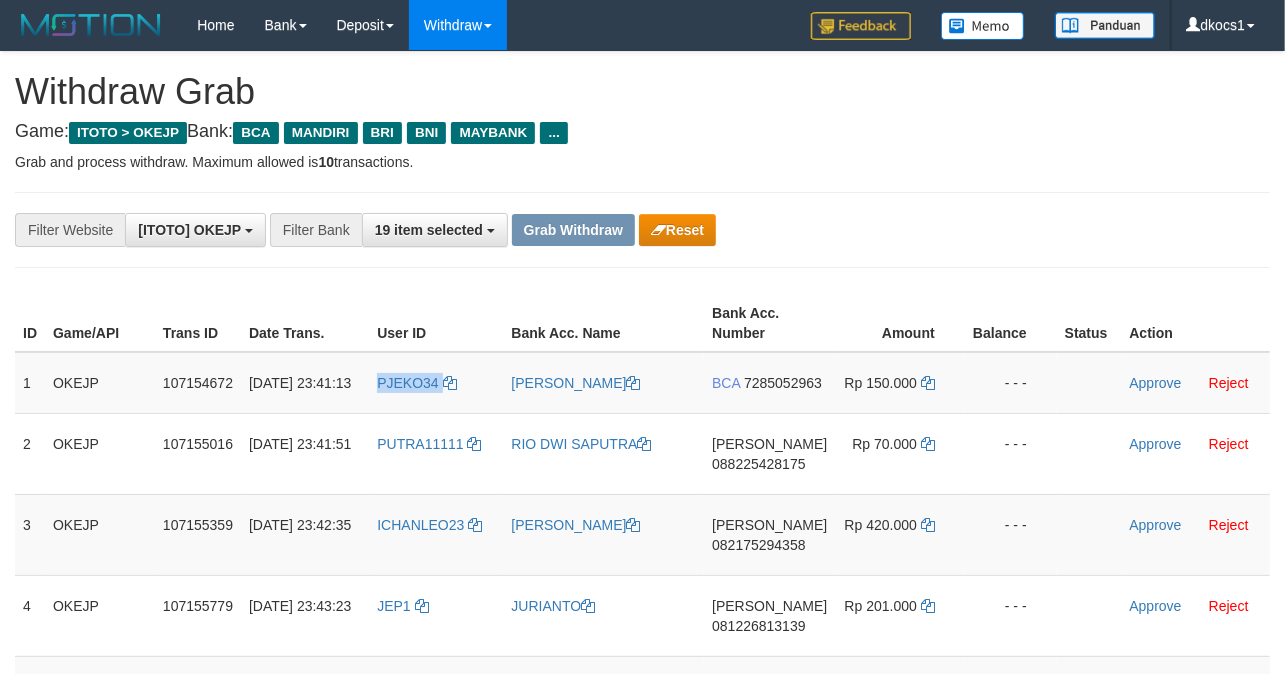 copy on "PJEKO34" 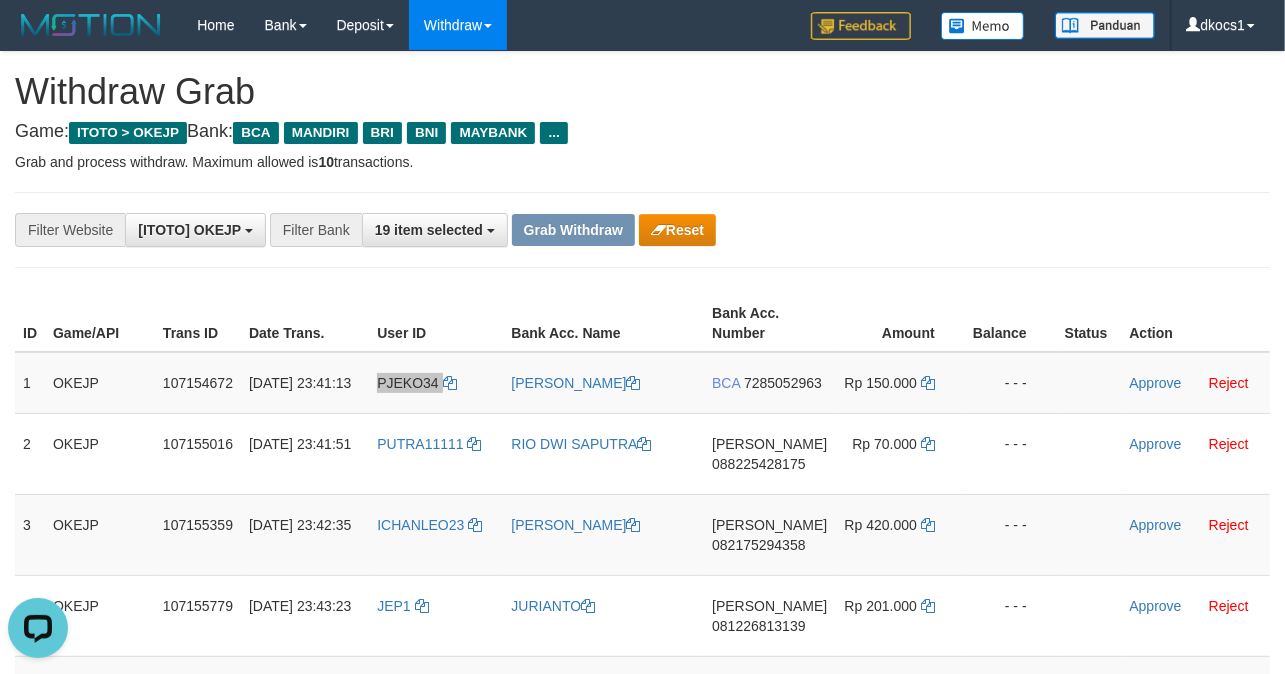 scroll, scrollTop: 0, scrollLeft: 0, axis: both 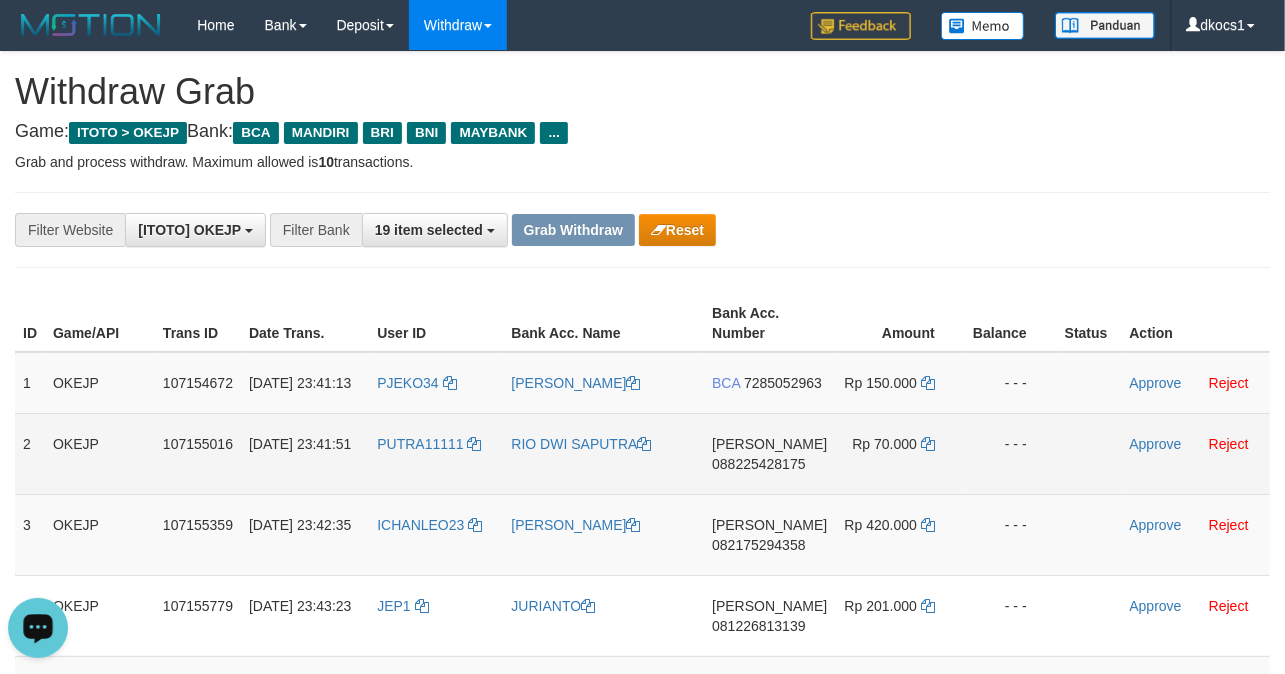 click on "PUTRA11111" at bounding box center [436, 453] 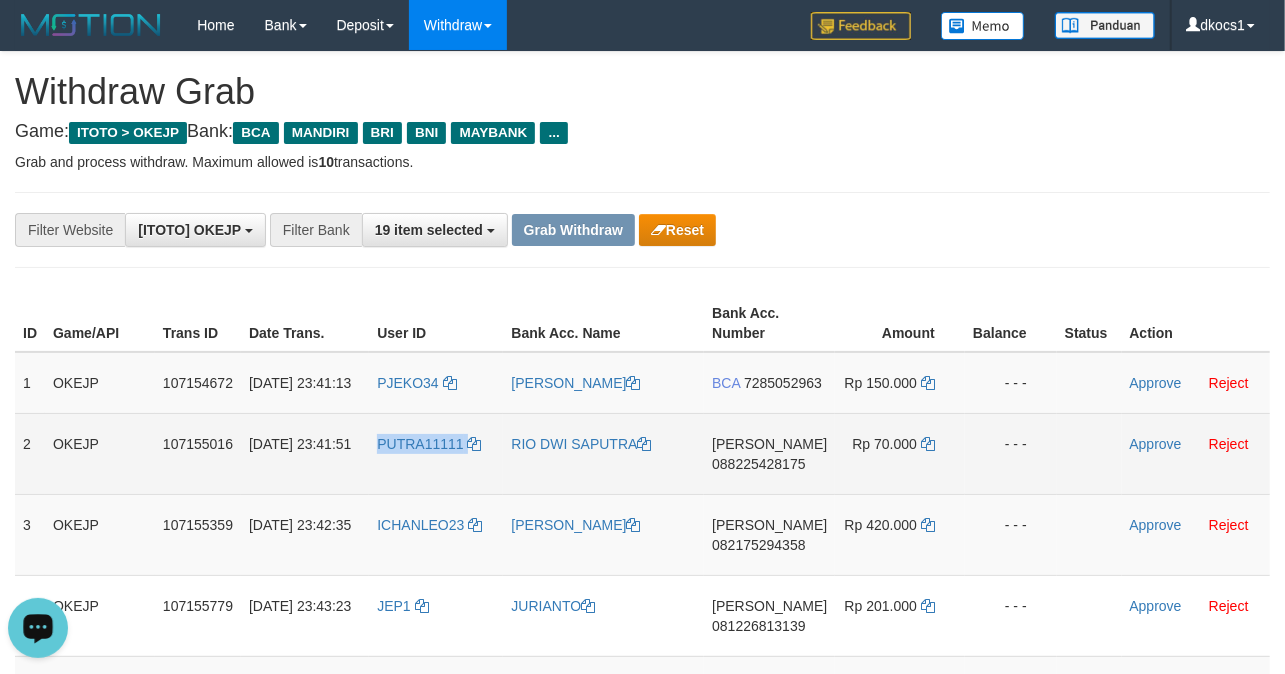 click on "PUTRA11111" at bounding box center (436, 453) 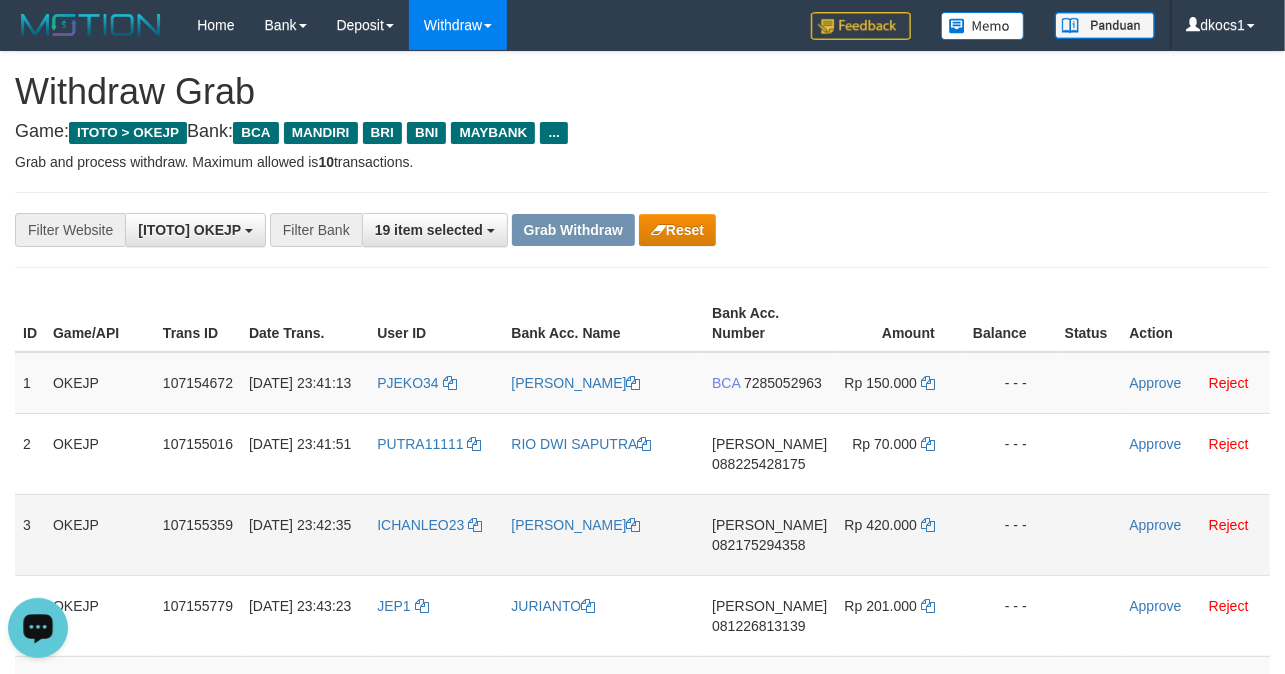 click on "ICHANLEO23" at bounding box center [436, 534] 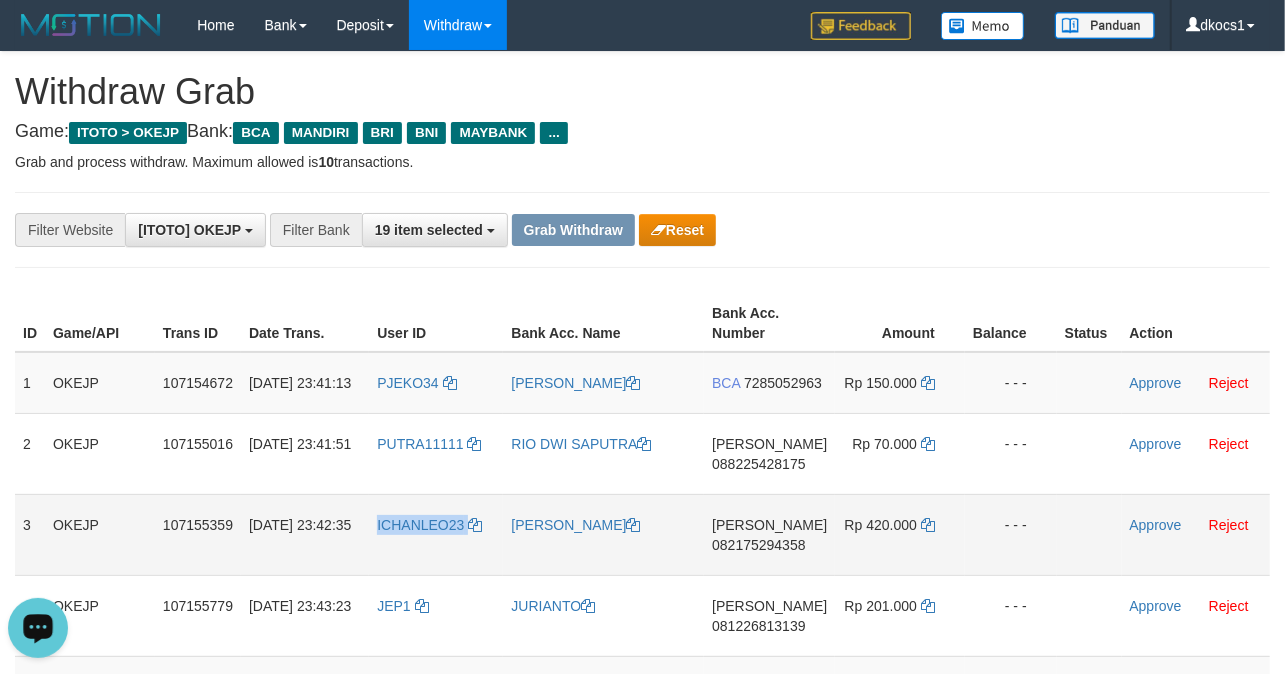 click on "ICHANLEO23" at bounding box center [436, 534] 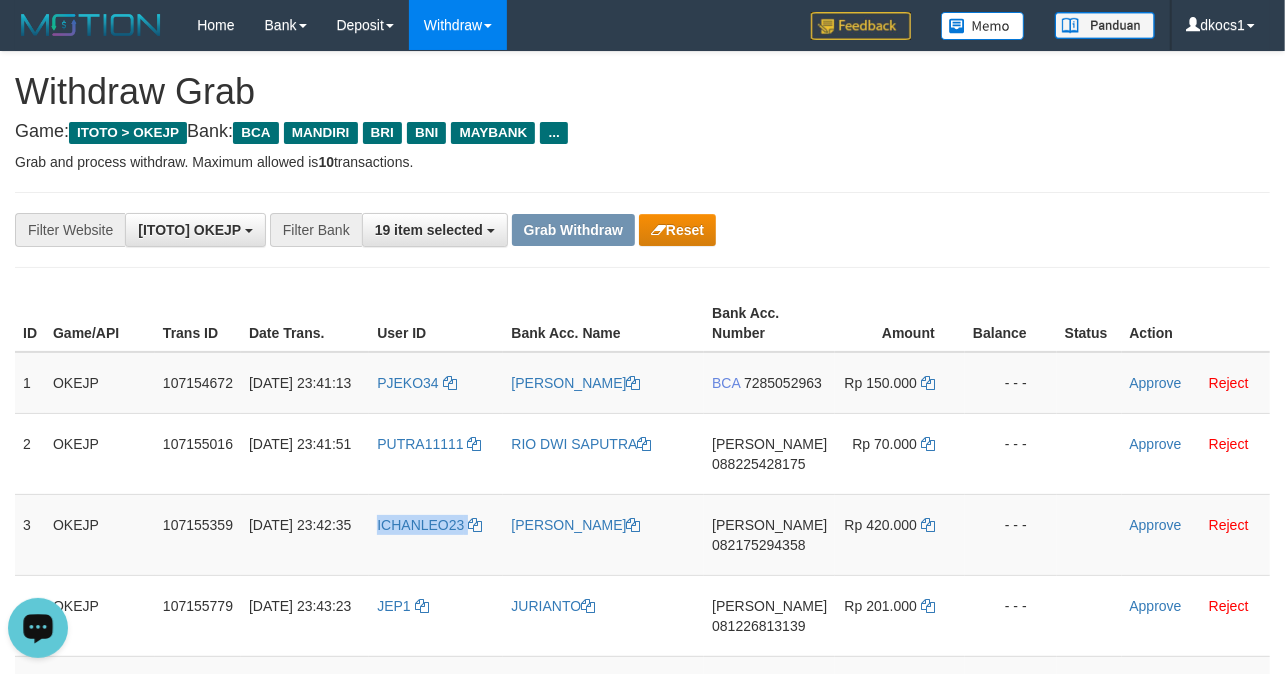 copy on "ICHANLEO23" 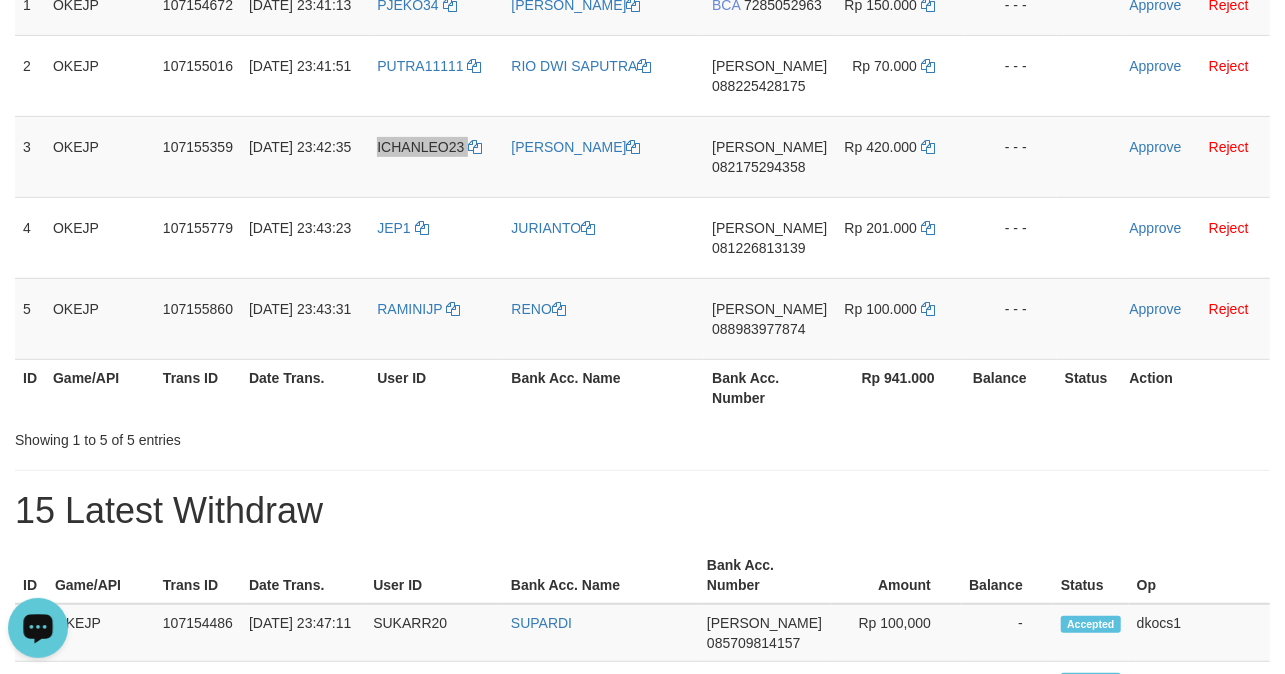 scroll, scrollTop: 400, scrollLeft: 0, axis: vertical 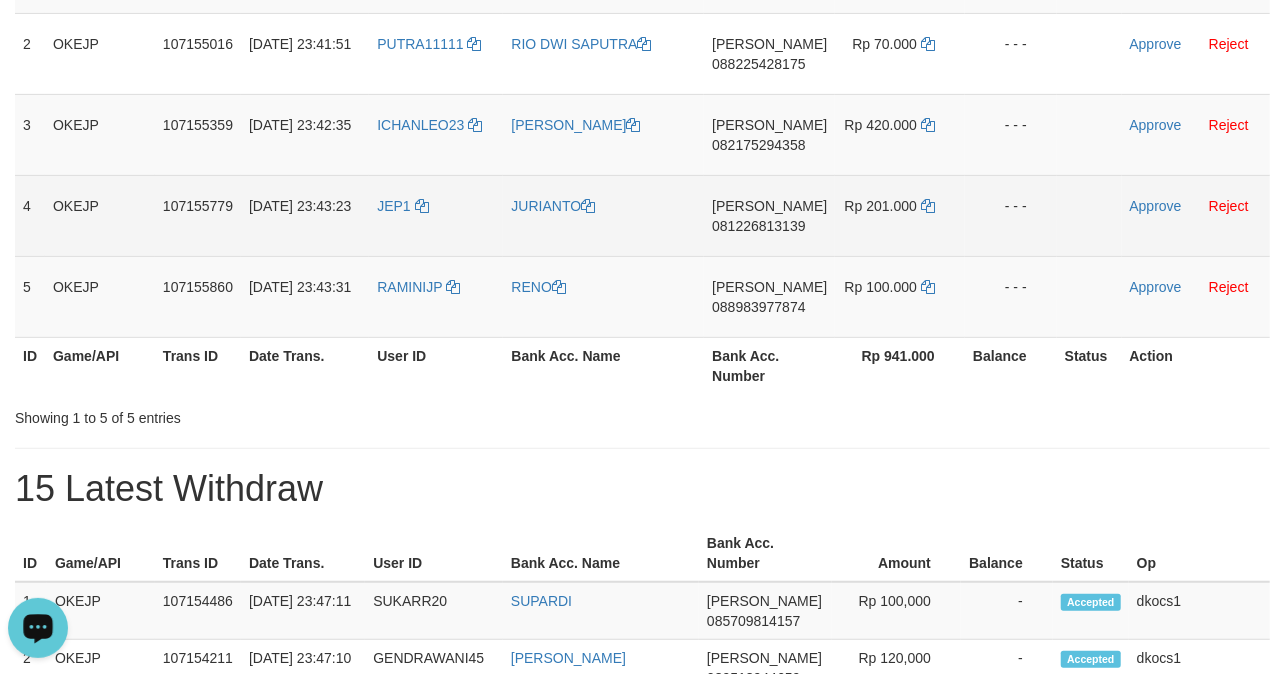 click on "JEP1" at bounding box center [436, 215] 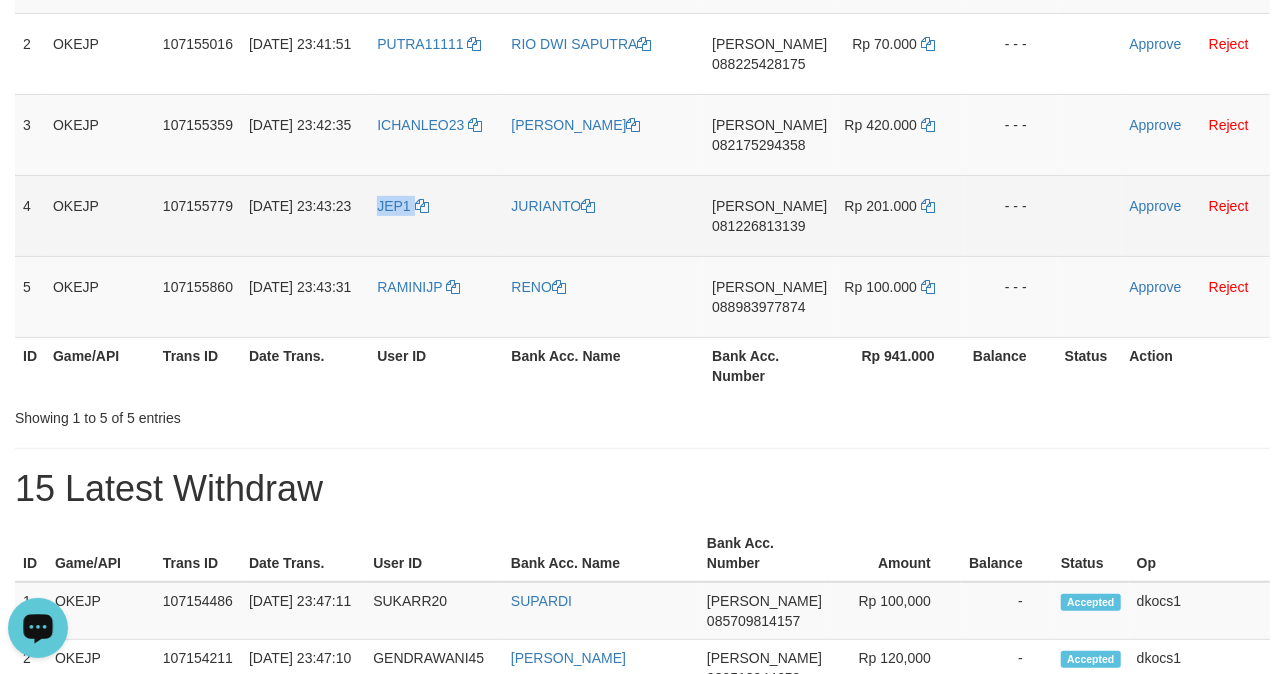 click on "JEP1" at bounding box center (436, 215) 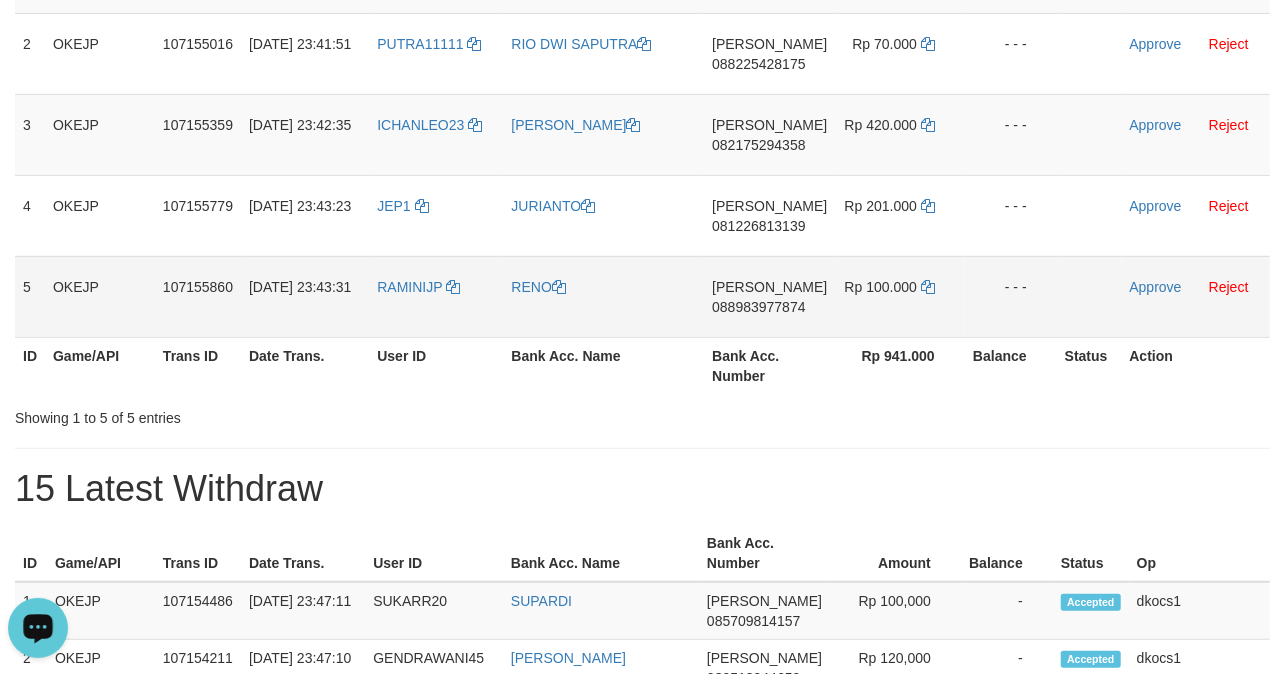 click on "RAMINIJP" at bounding box center (436, 296) 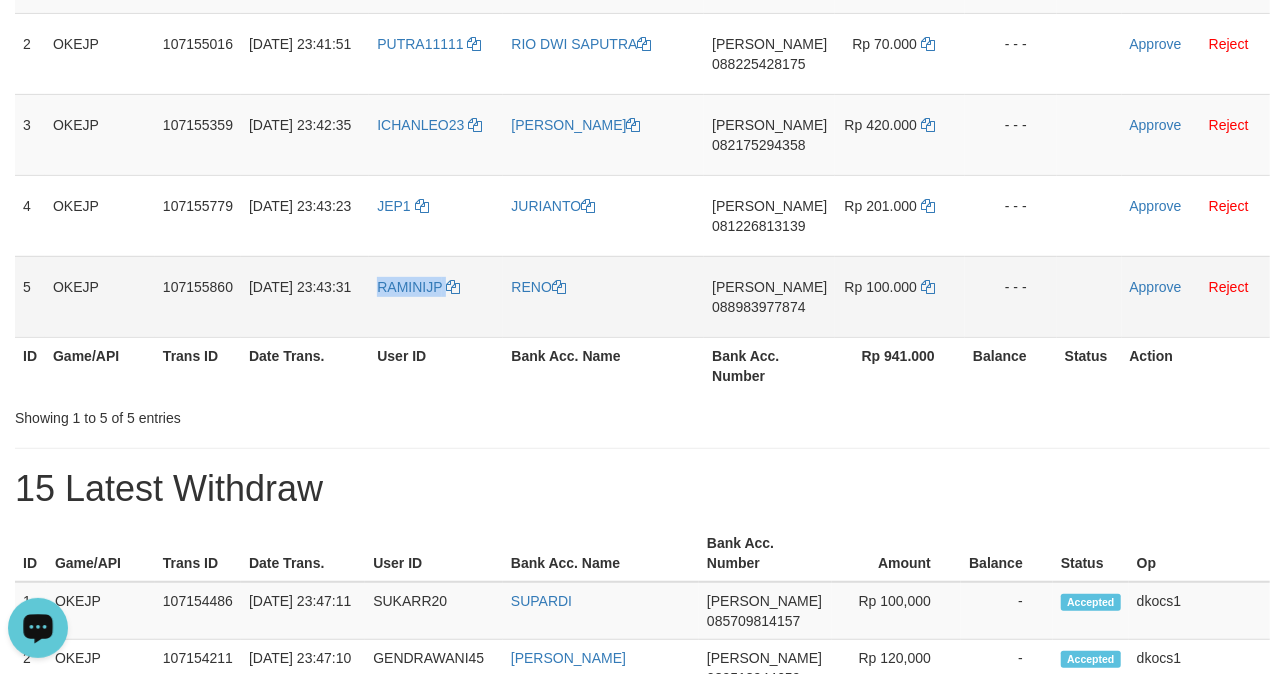 click on "RAMINIJP" at bounding box center (436, 296) 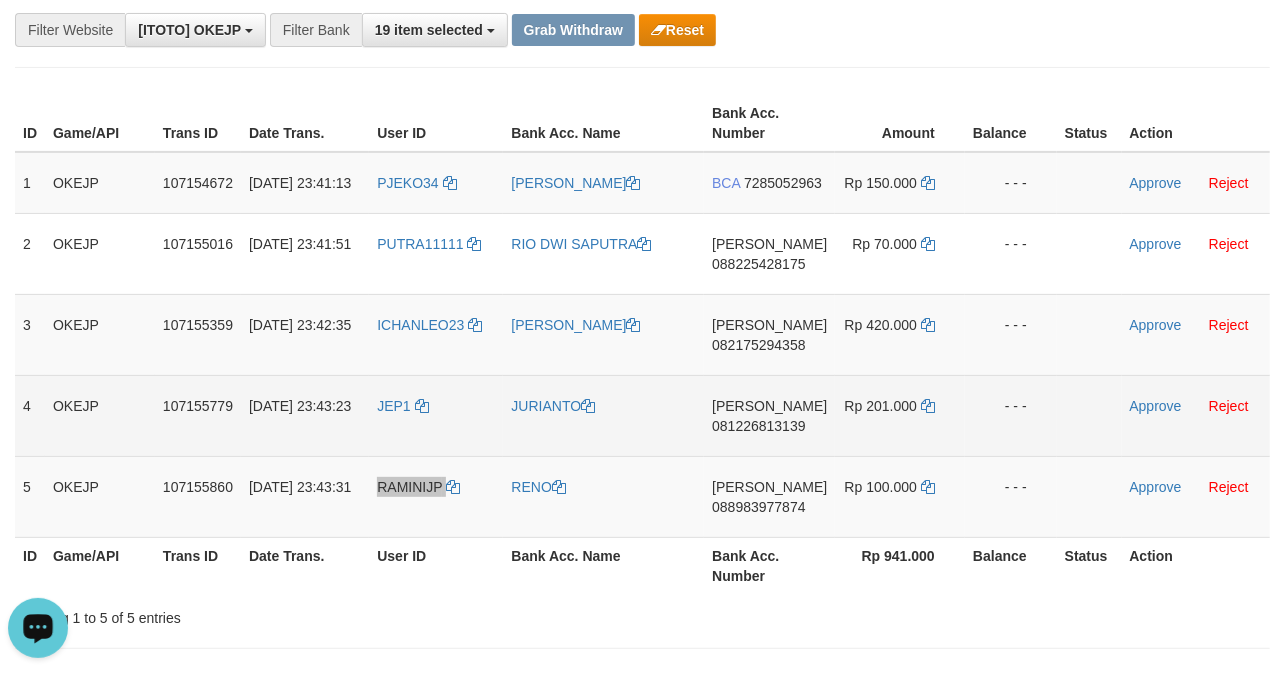 scroll, scrollTop: 266, scrollLeft: 0, axis: vertical 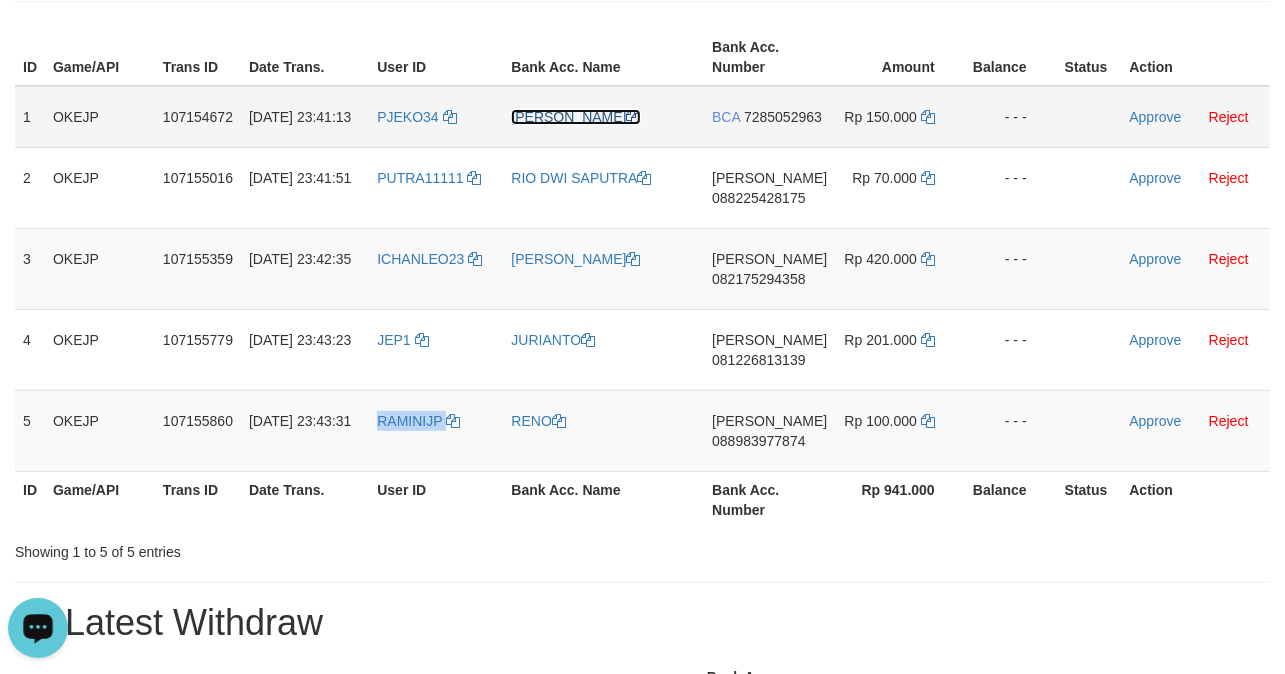 click at bounding box center (634, 117) 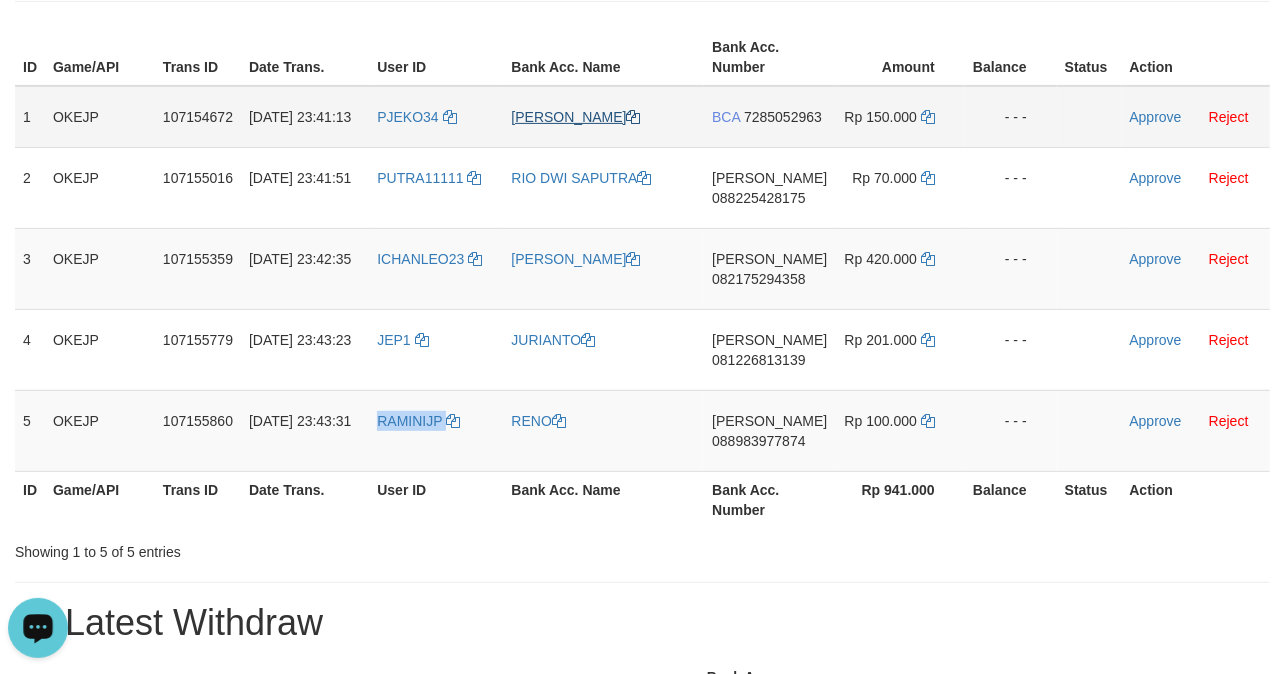 copy on "RAMINIJP" 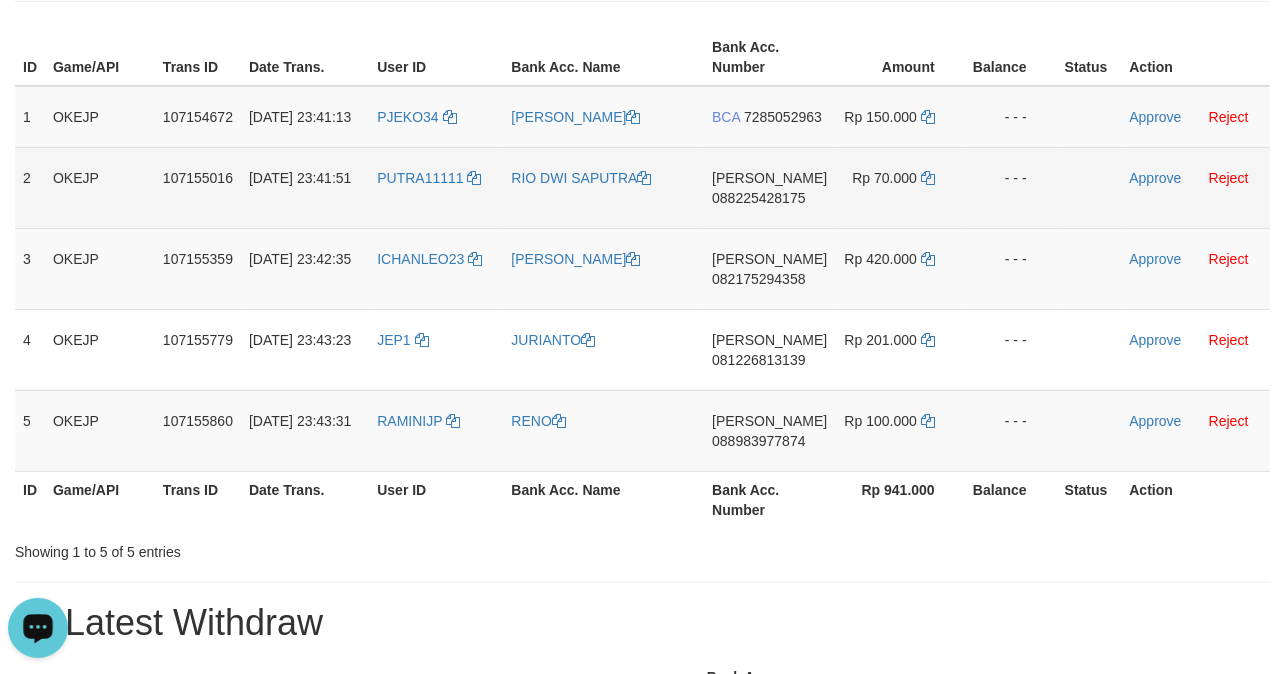 click on "RIO DWI SAPUTRA" at bounding box center [603, 187] 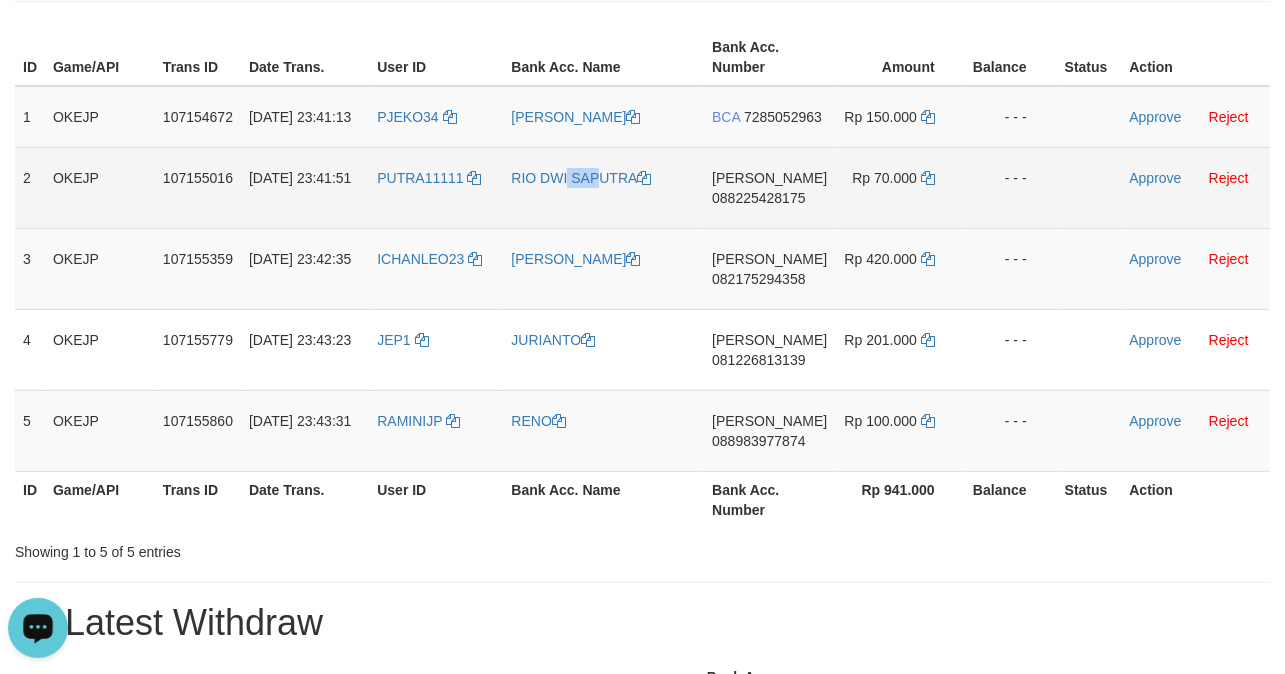 click on "RIO DWI SAPUTRA" at bounding box center (603, 187) 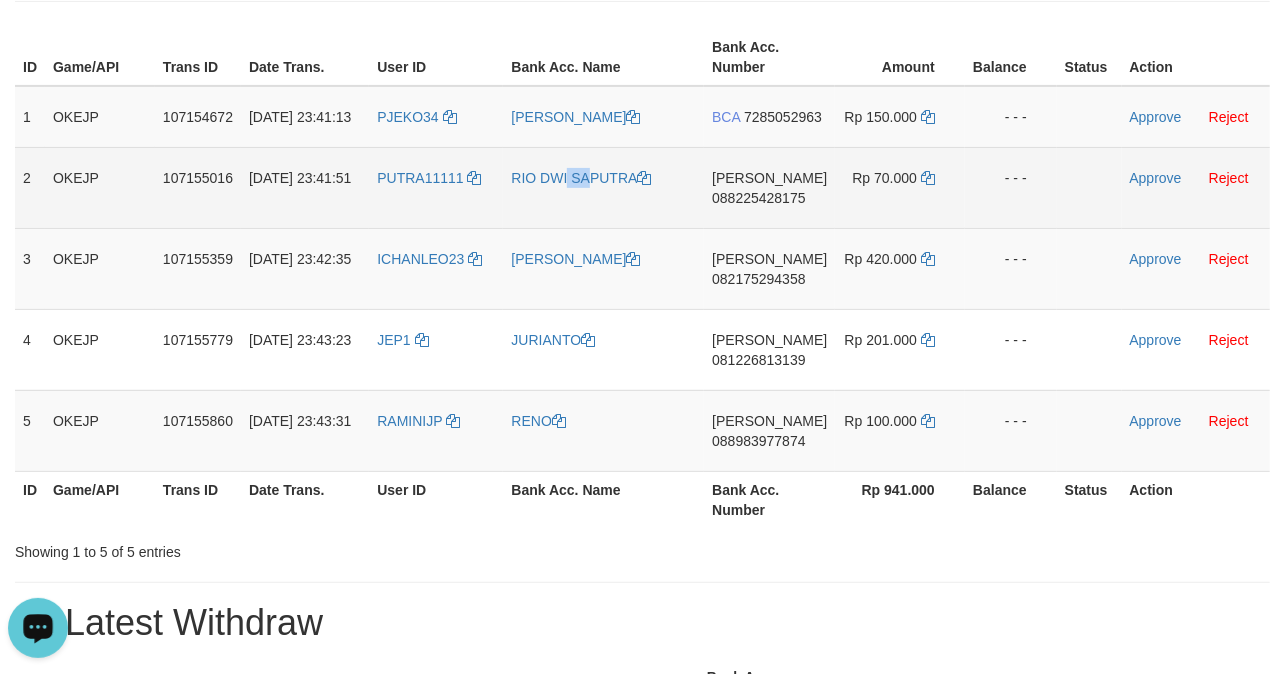 click on "RIO DWI SAPUTRA" at bounding box center (603, 187) 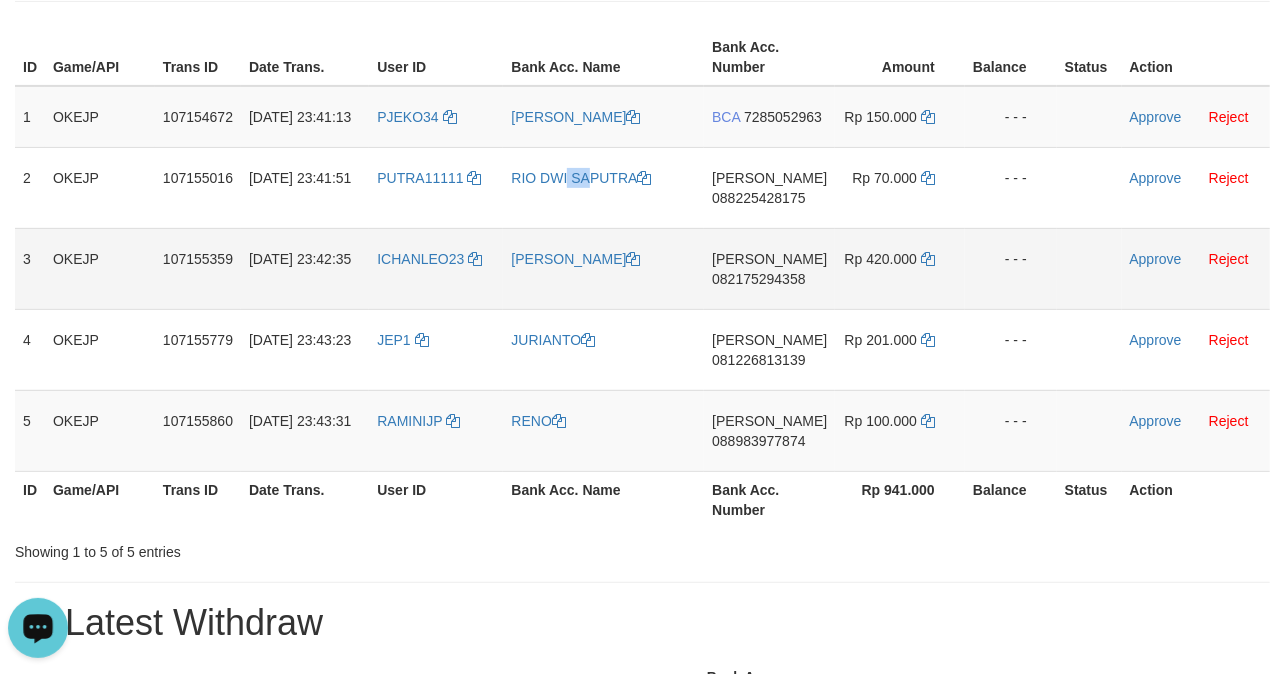copy on "RIO DWI SAPUTRA" 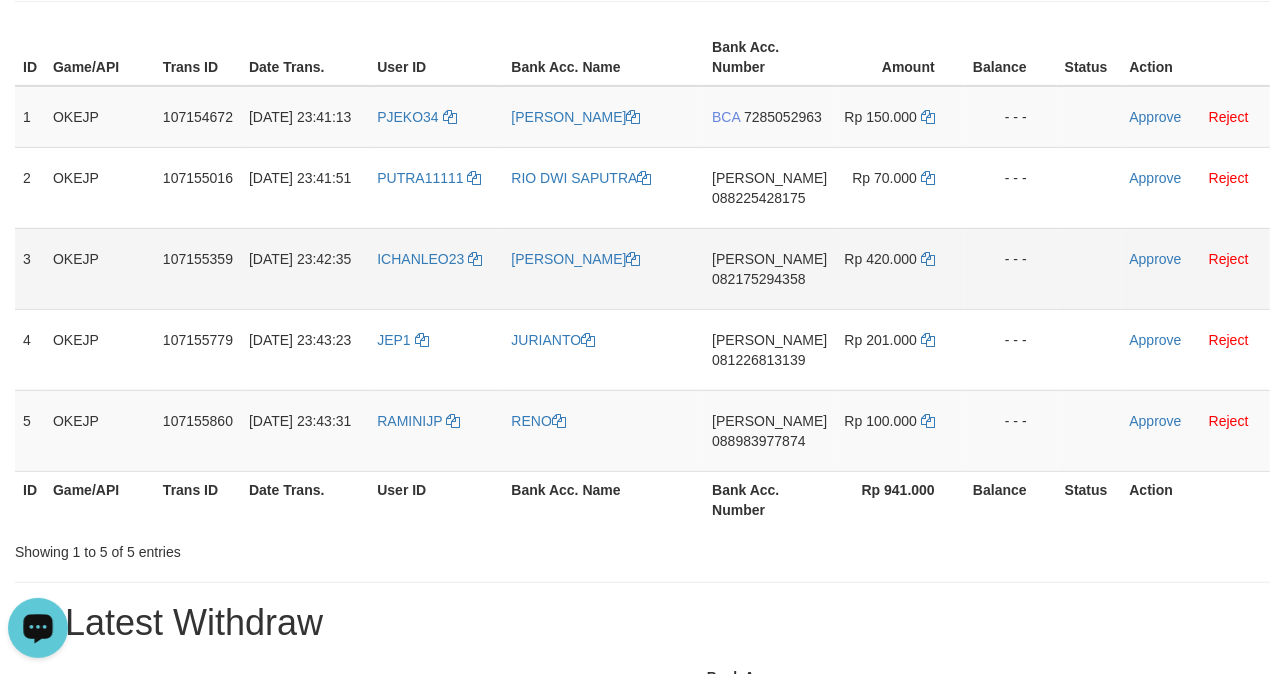 click on "[PERSON_NAME]" at bounding box center [603, 268] 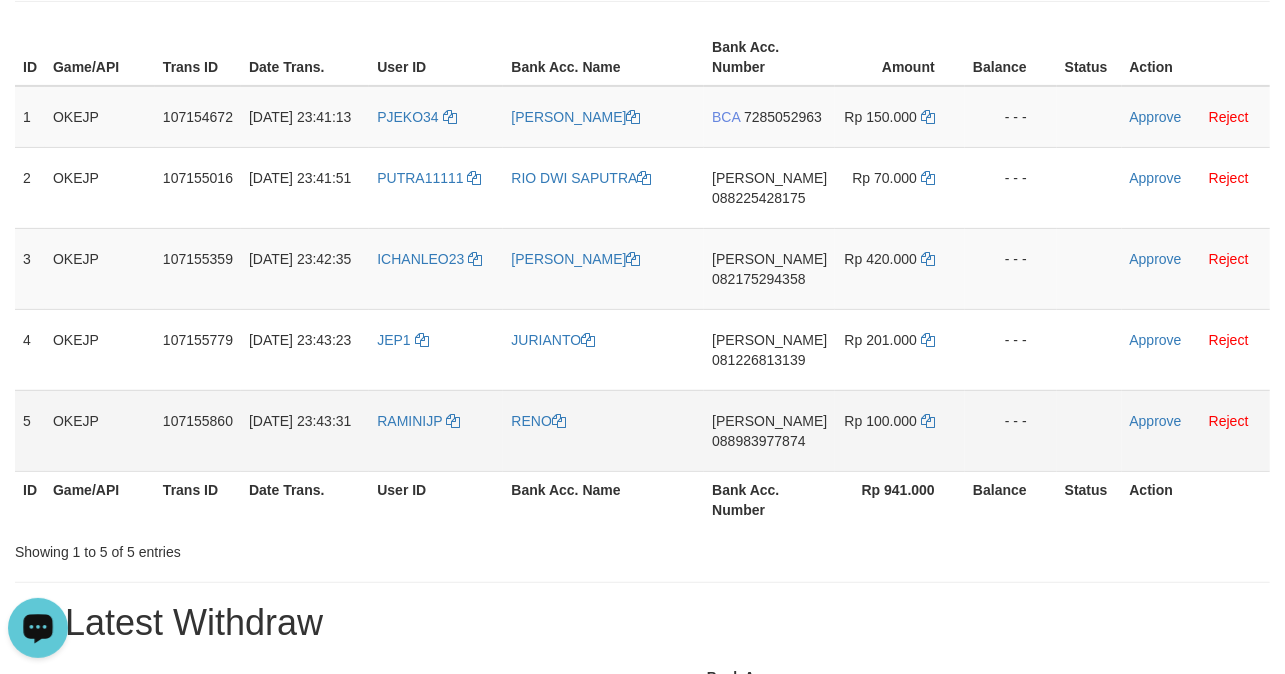 copy on "[PERSON_NAME]" 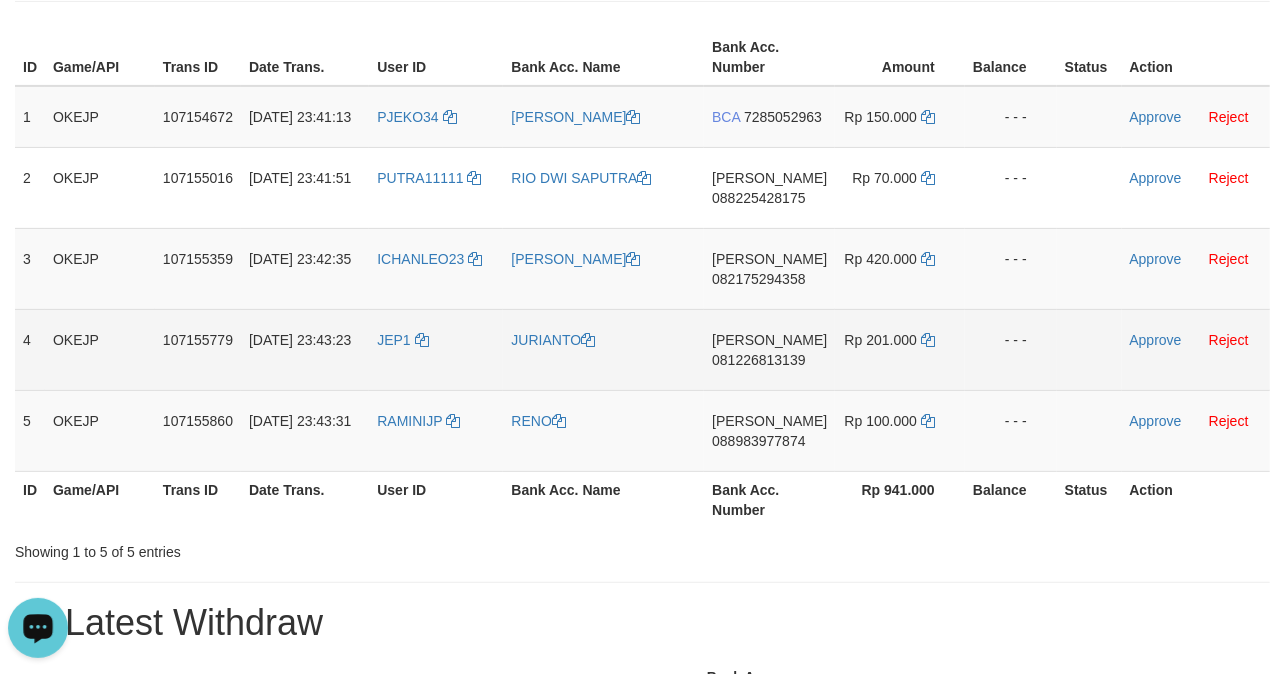 click on "JURIANTO" at bounding box center (603, 349) 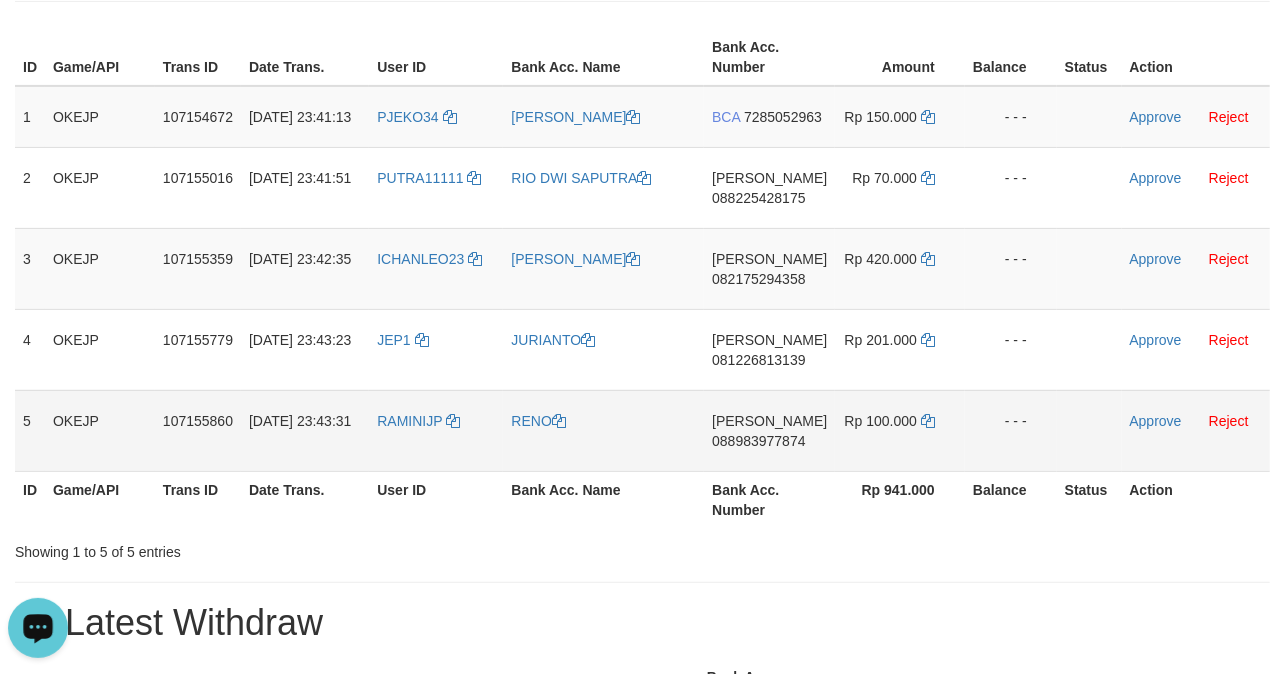 copy on "JURIANTO" 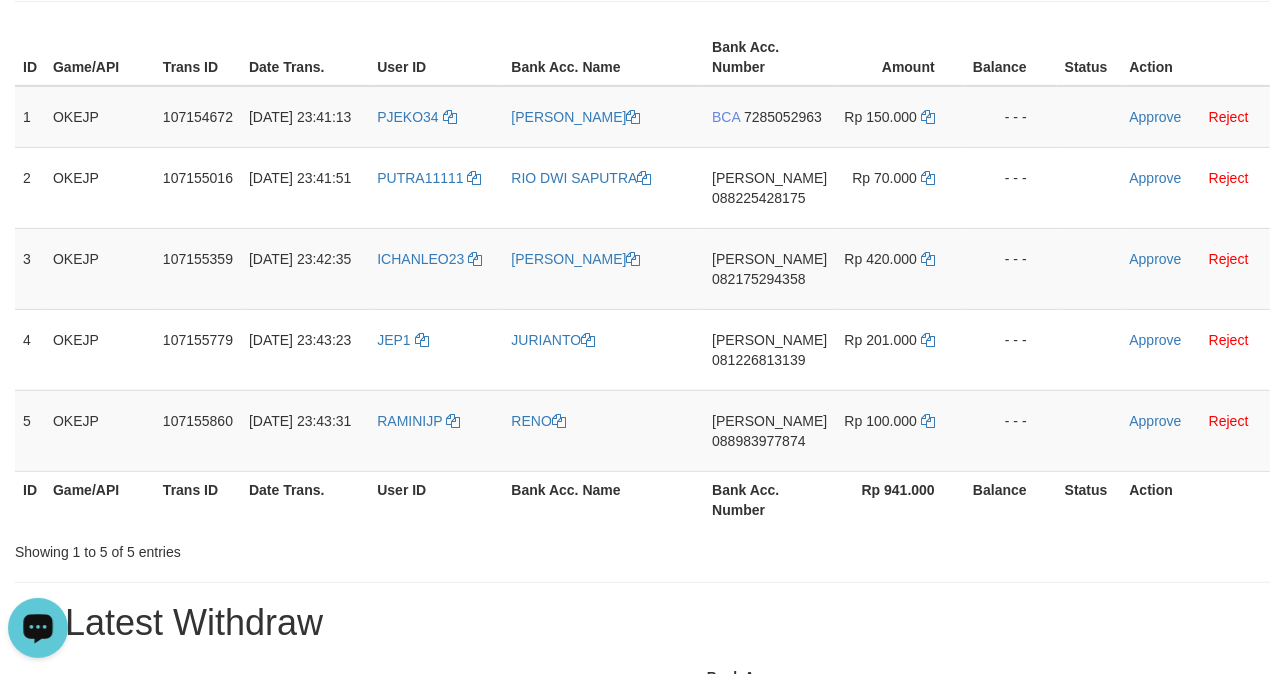 drag, startPoint x: 536, startPoint y: 466, endPoint x: 81, endPoint y: 569, distance: 466.5126 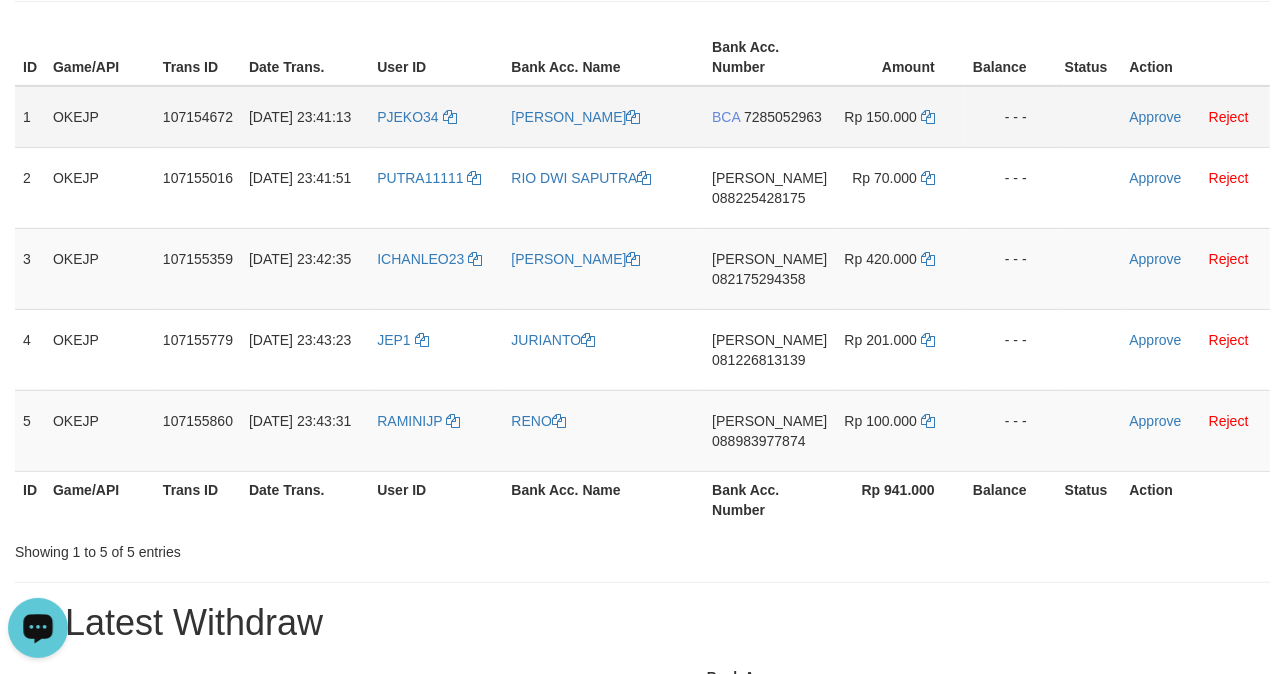 click on "BCA
7285052963" at bounding box center [769, 117] 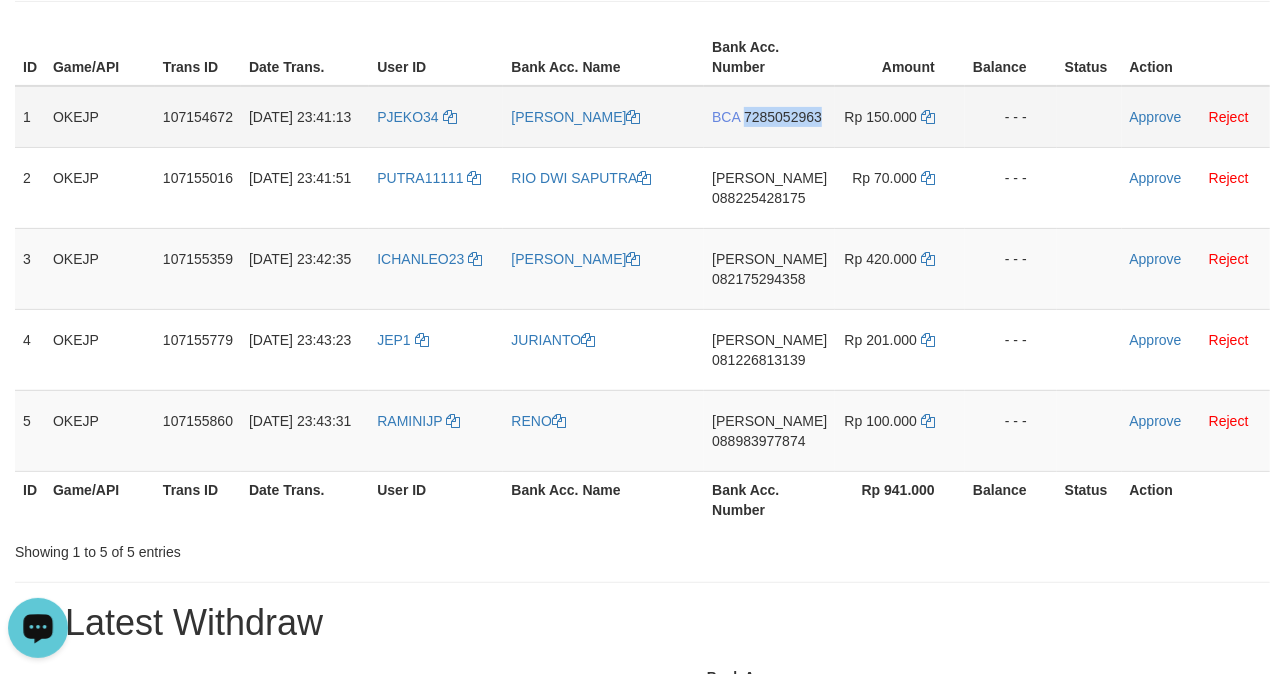 click on "BCA
7285052963" at bounding box center (769, 117) 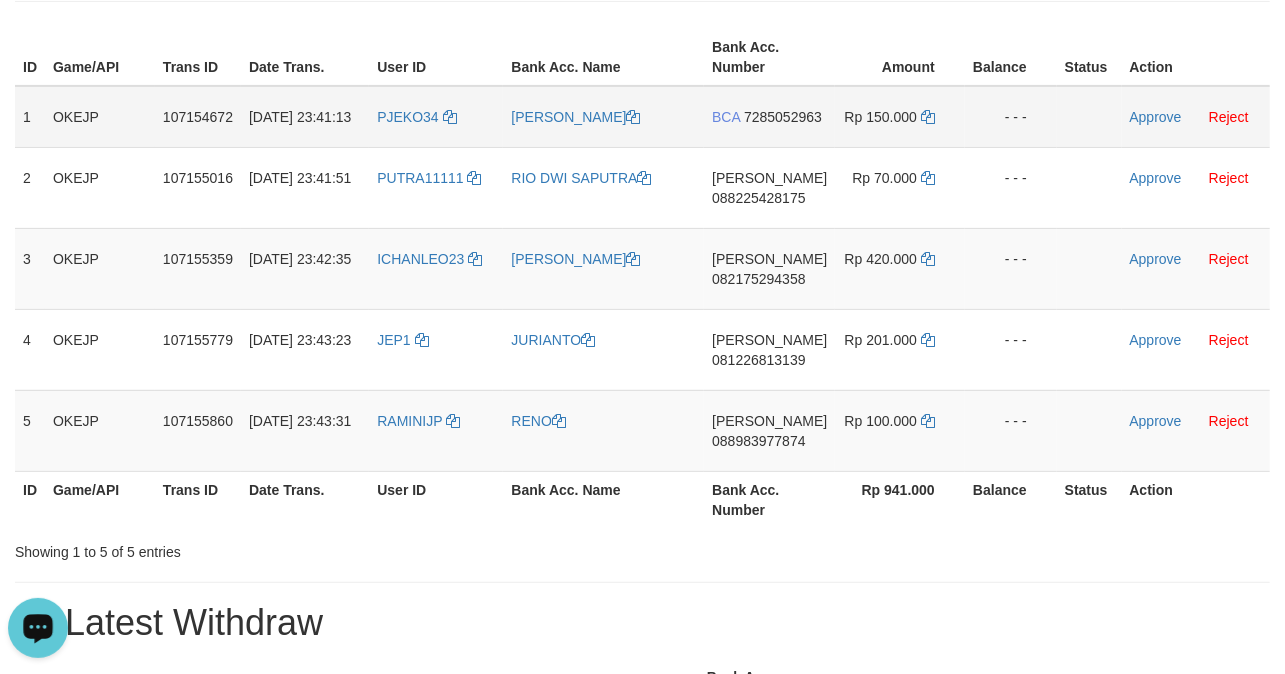 click on "Rp 150.000" at bounding box center (900, 117) 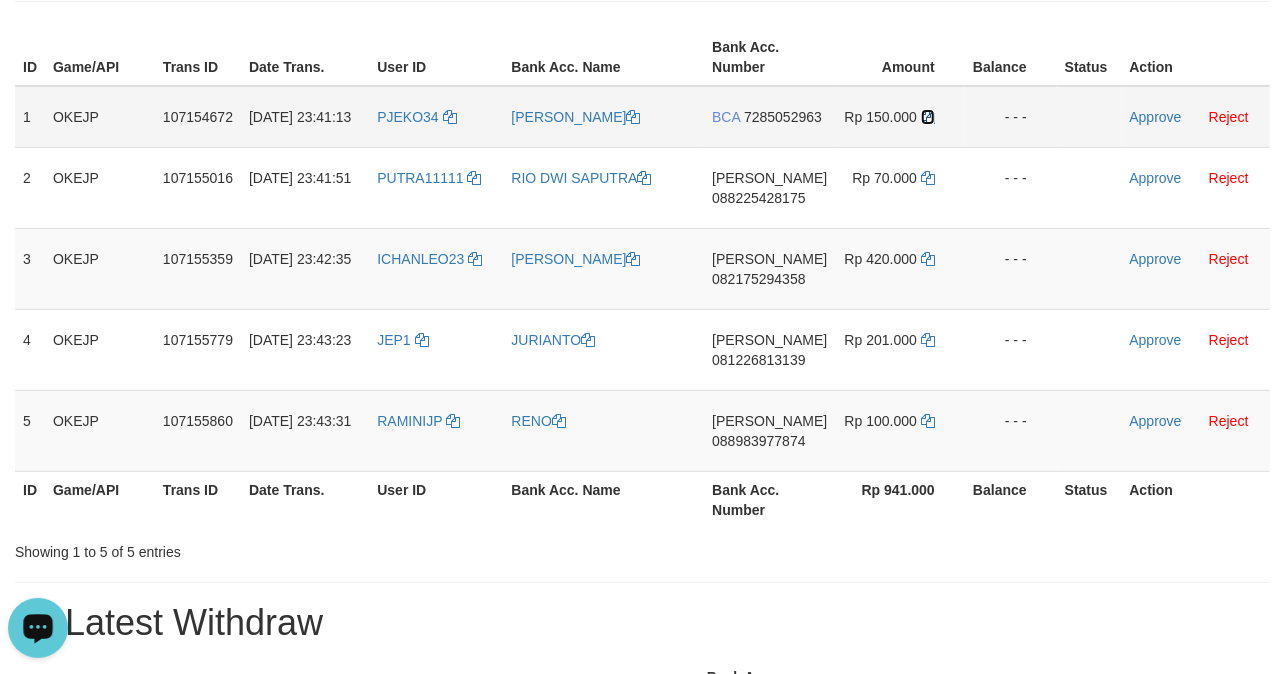 click at bounding box center [928, 117] 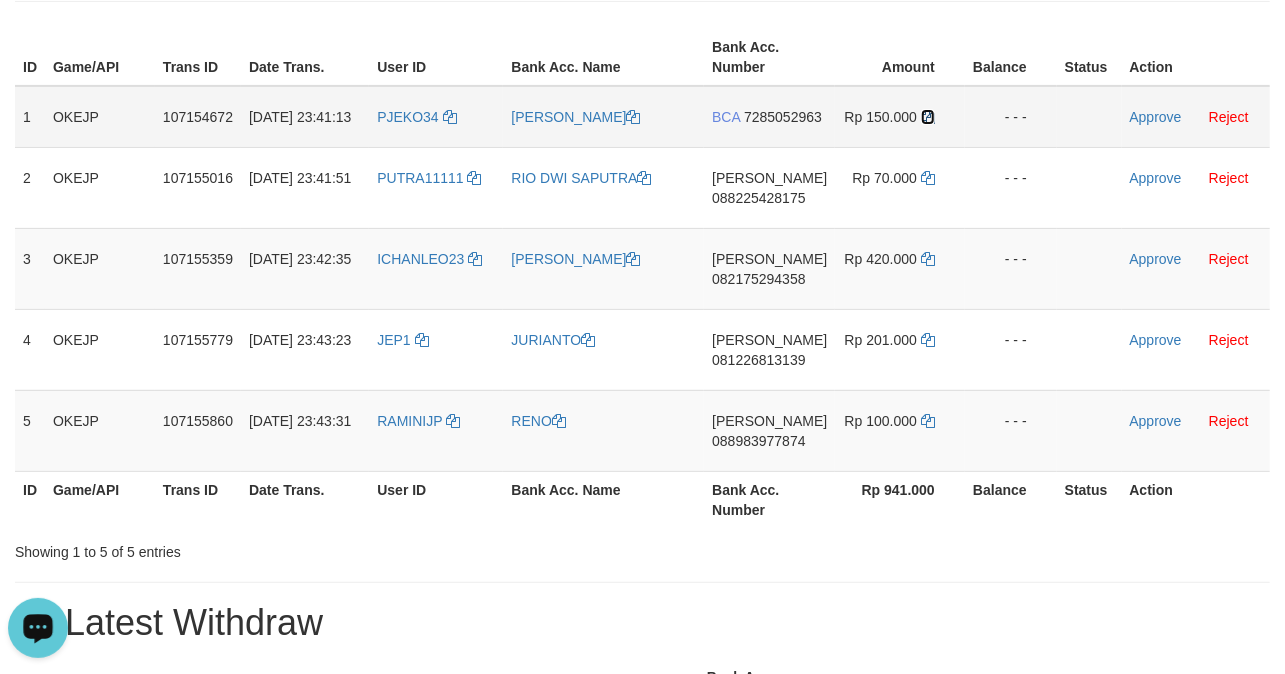 click at bounding box center (928, 117) 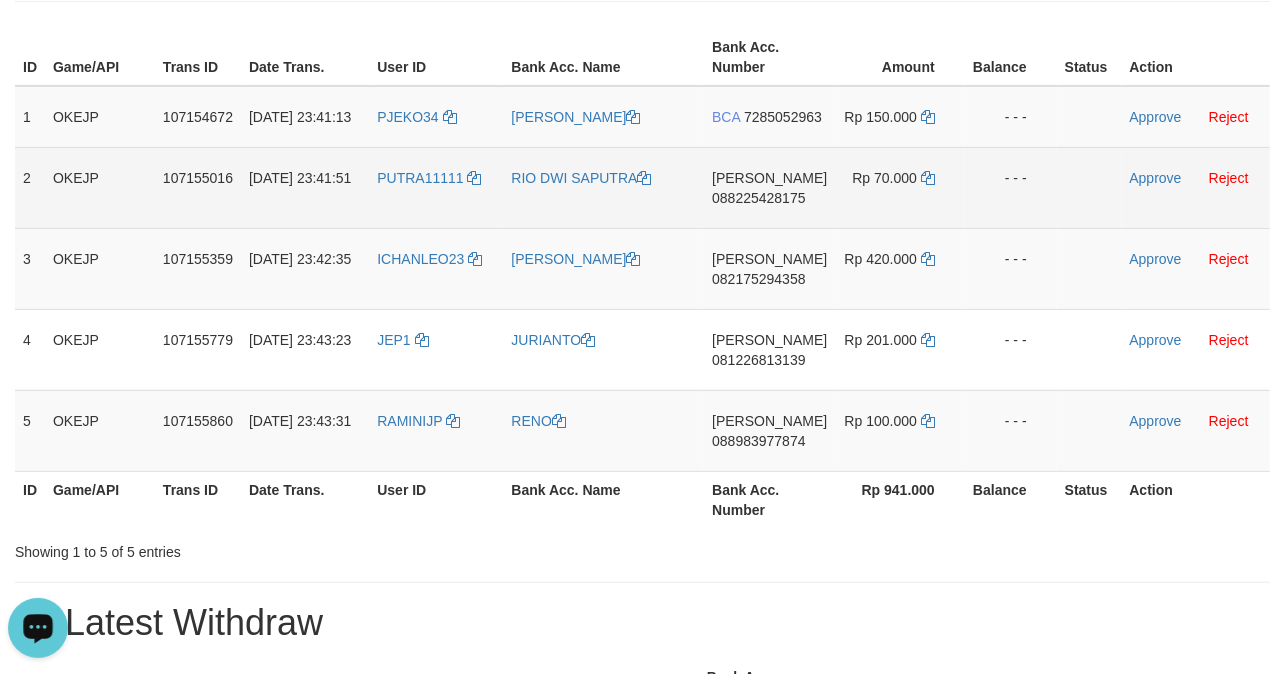 click on "DANA
088225428175" at bounding box center (769, 187) 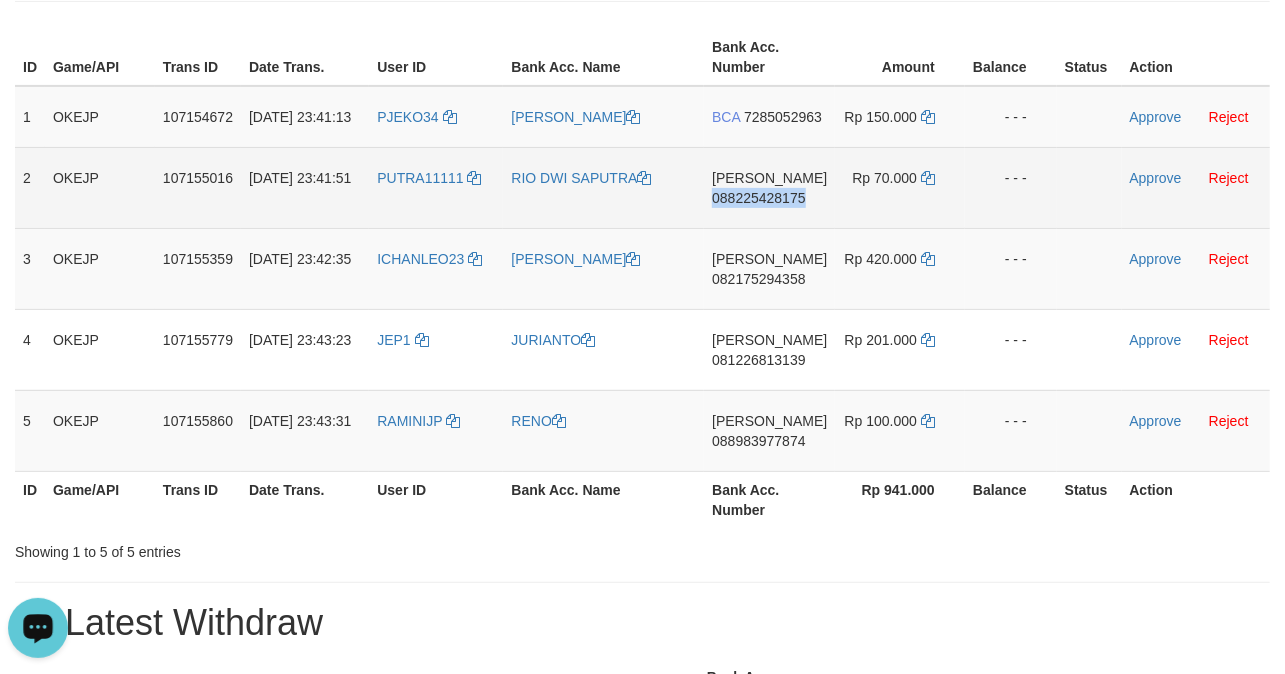 click on "DANA
088225428175" at bounding box center [769, 187] 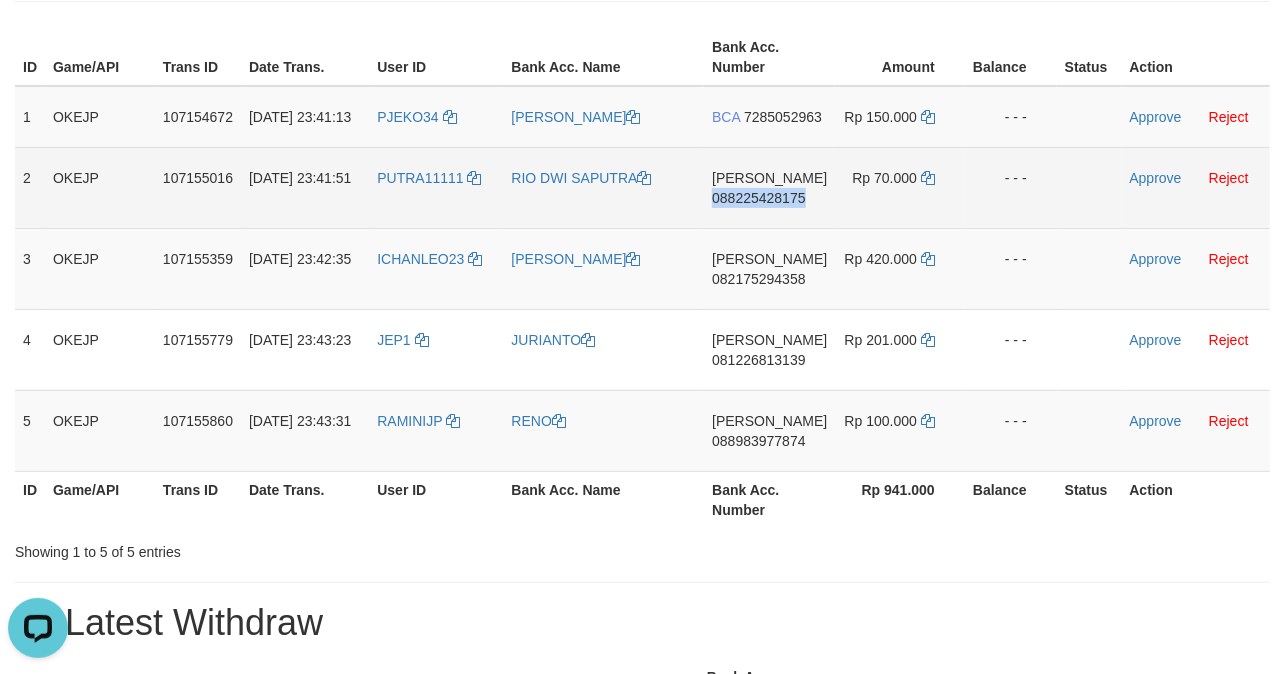 click on "DANA
088225428175" at bounding box center (769, 187) 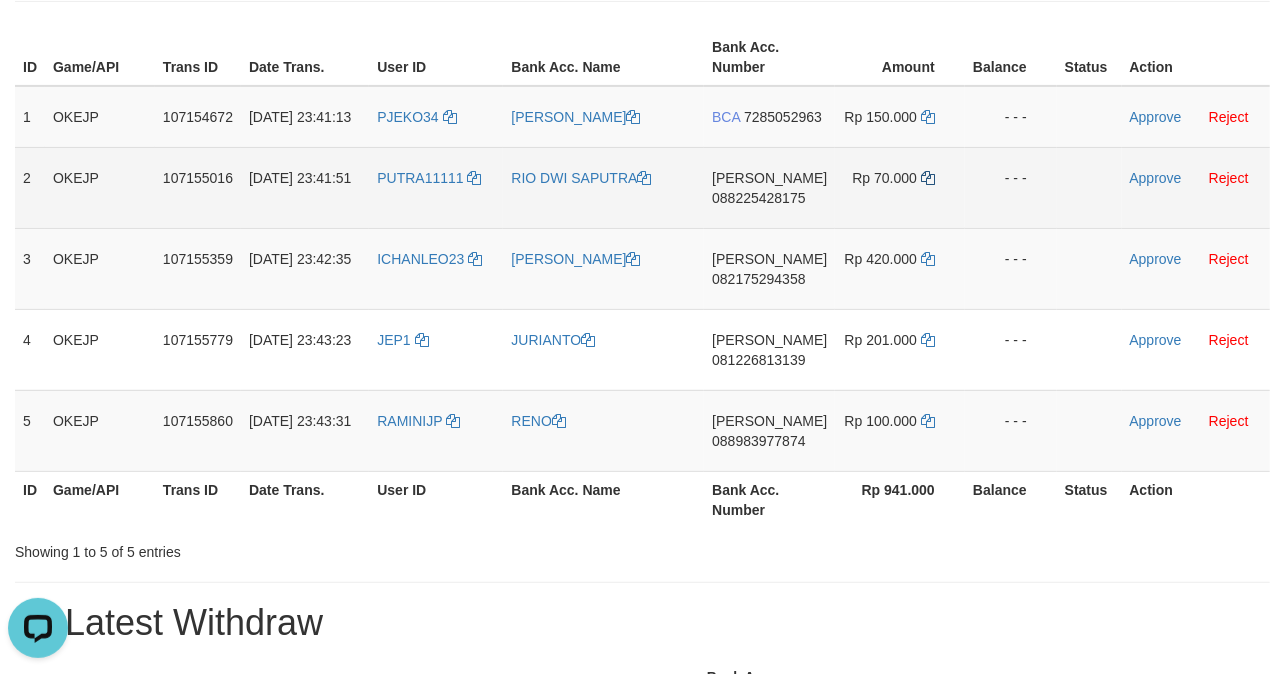 click on "Rp 70.000" at bounding box center (900, 187) 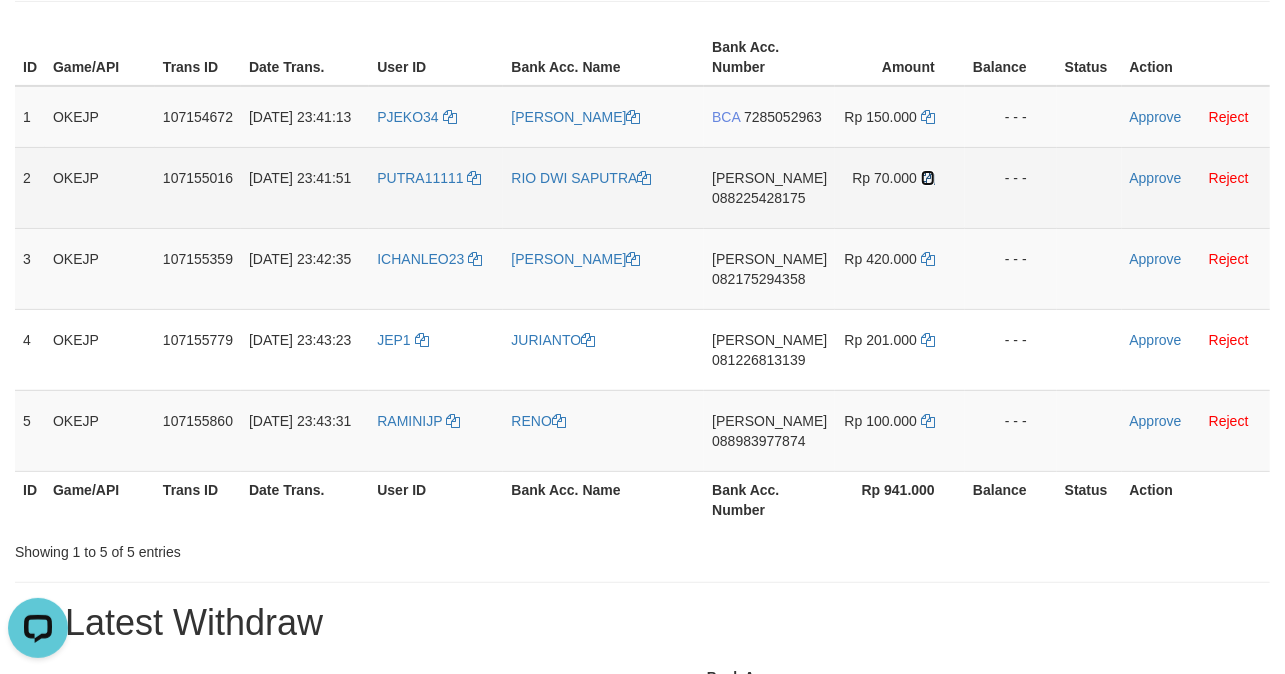 click at bounding box center (928, 178) 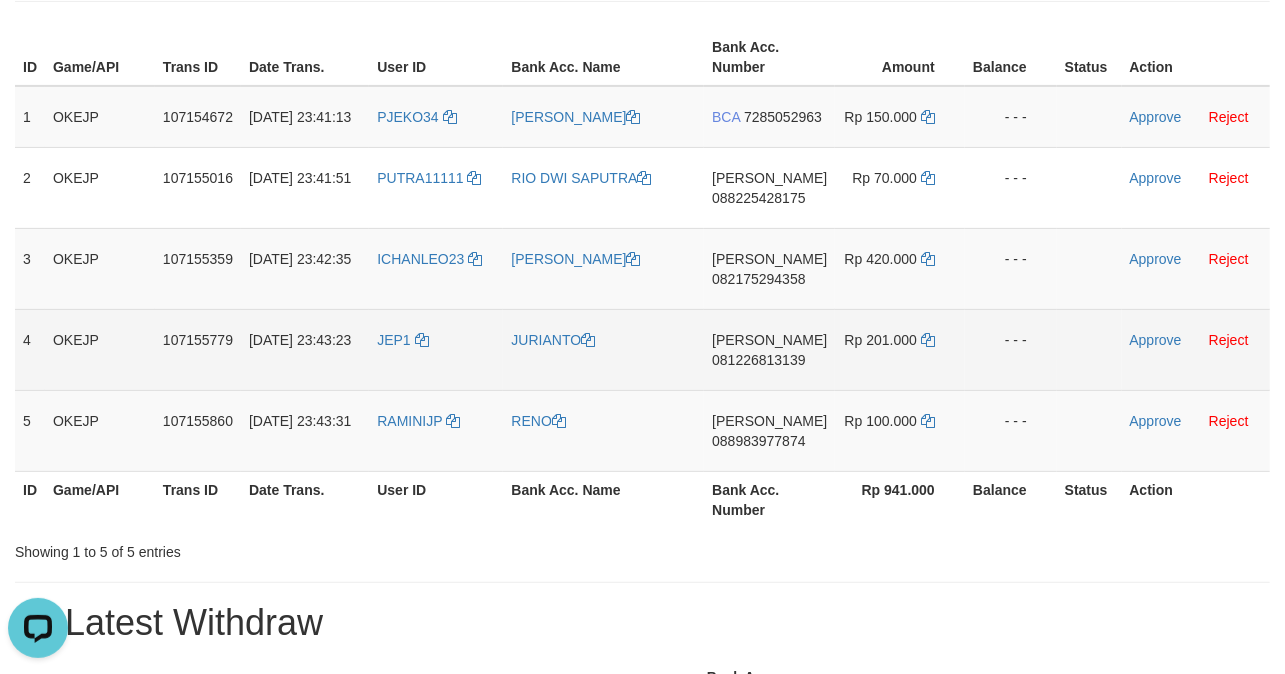 click on "DANA
081226813139" at bounding box center [769, 349] 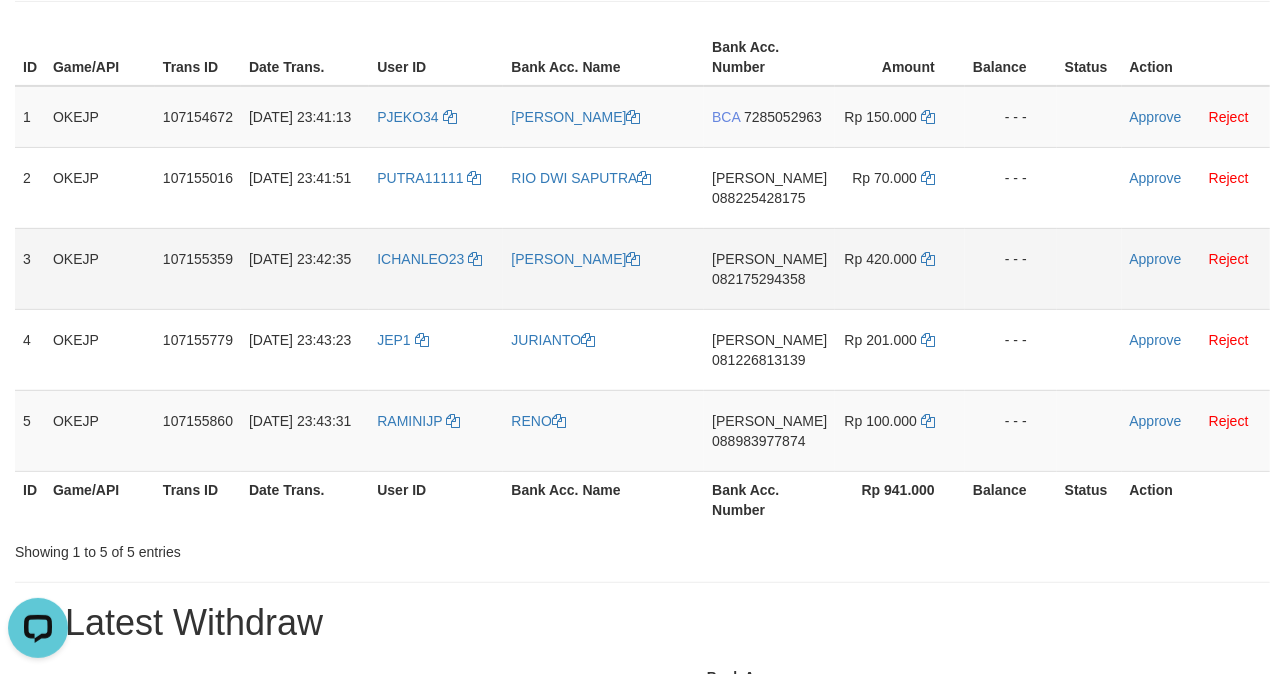 click on "DANA
082175294358" at bounding box center (769, 268) 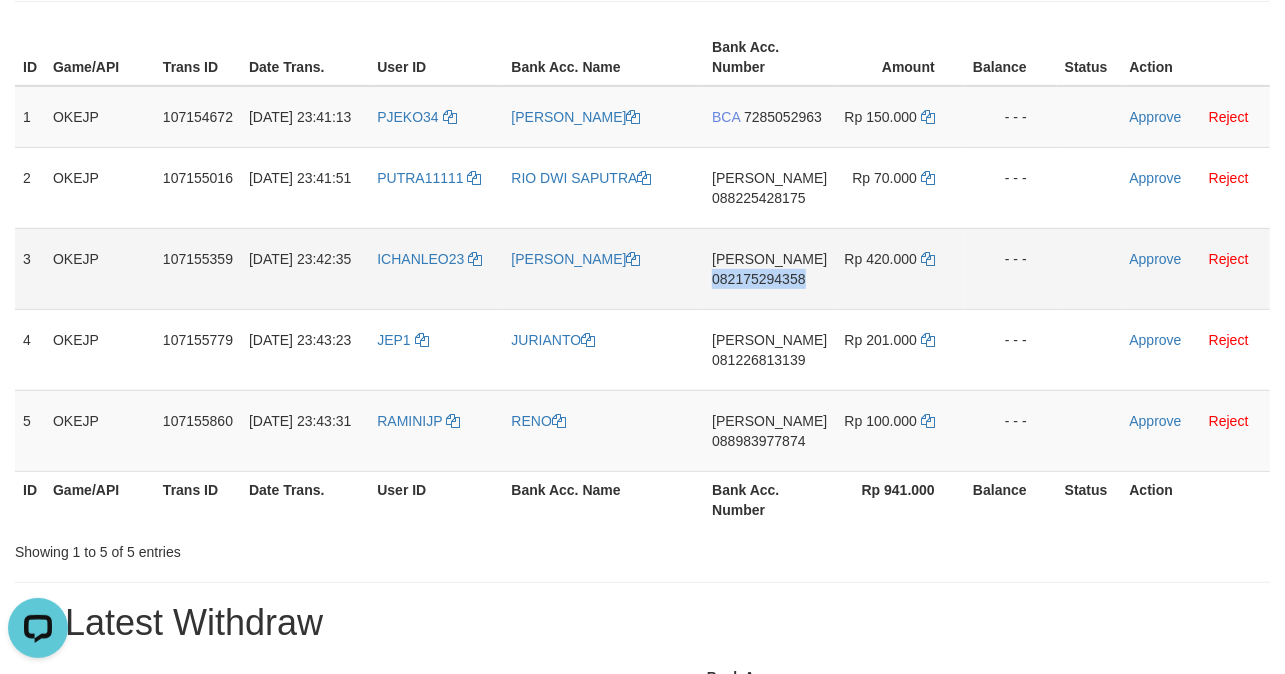 click on "DANA
082175294358" at bounding box center (769, 268) 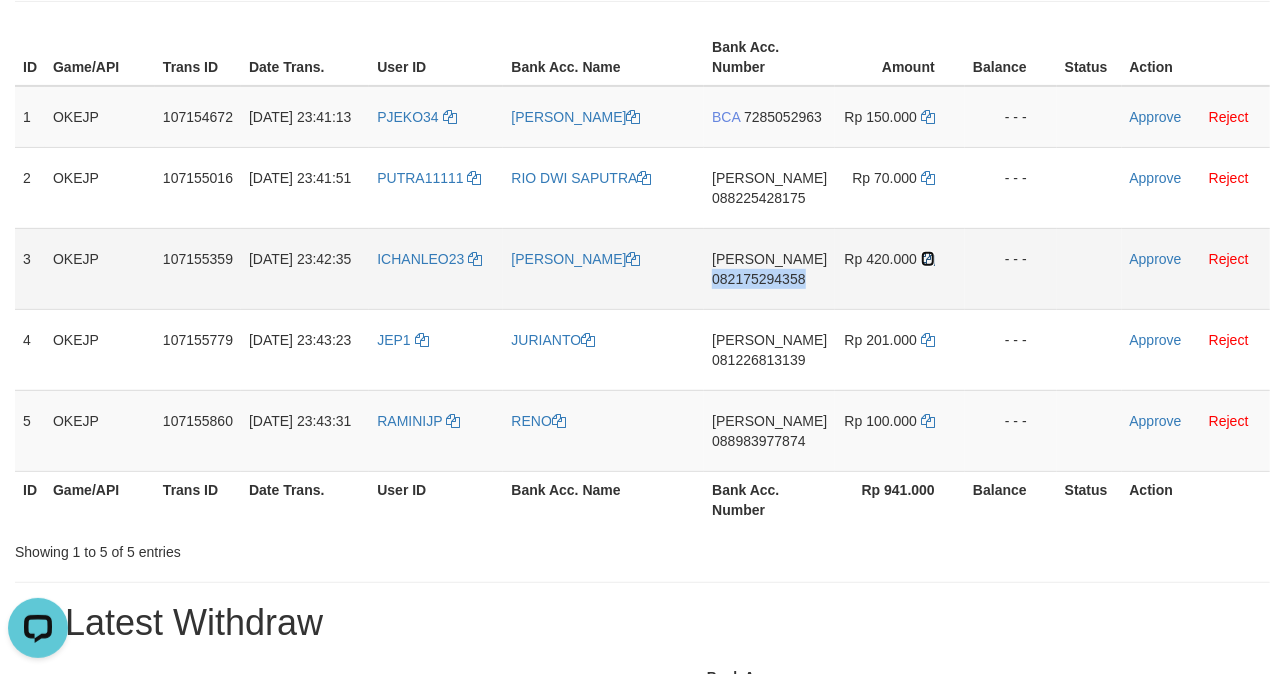 click at bounding box center [928, 259] 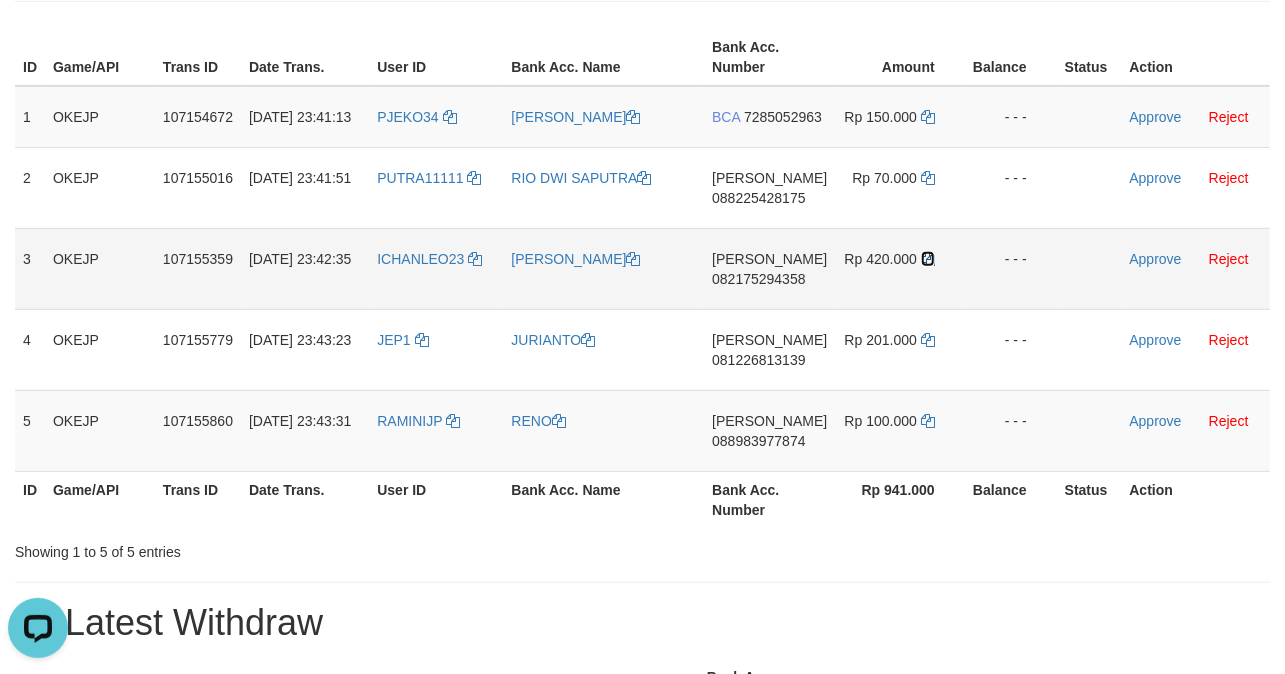 click at bounding box center [928, 259] 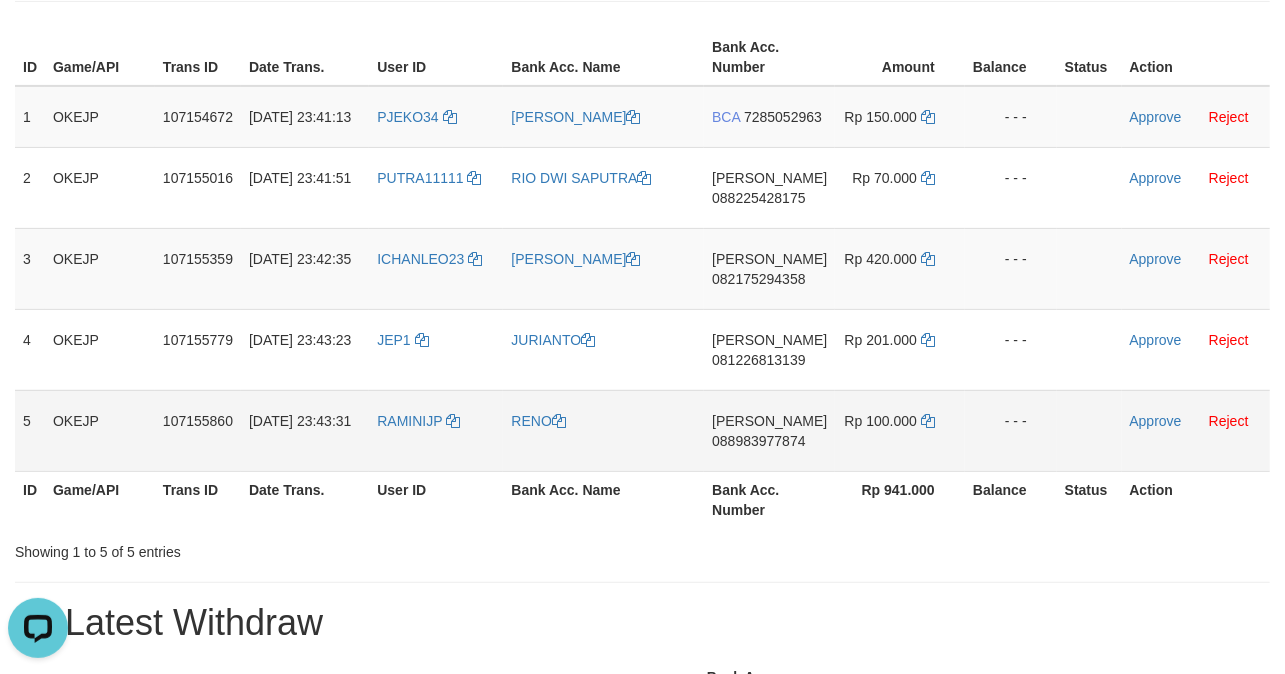 click on "DANA
088983977874" at bounding box center (769, 430) 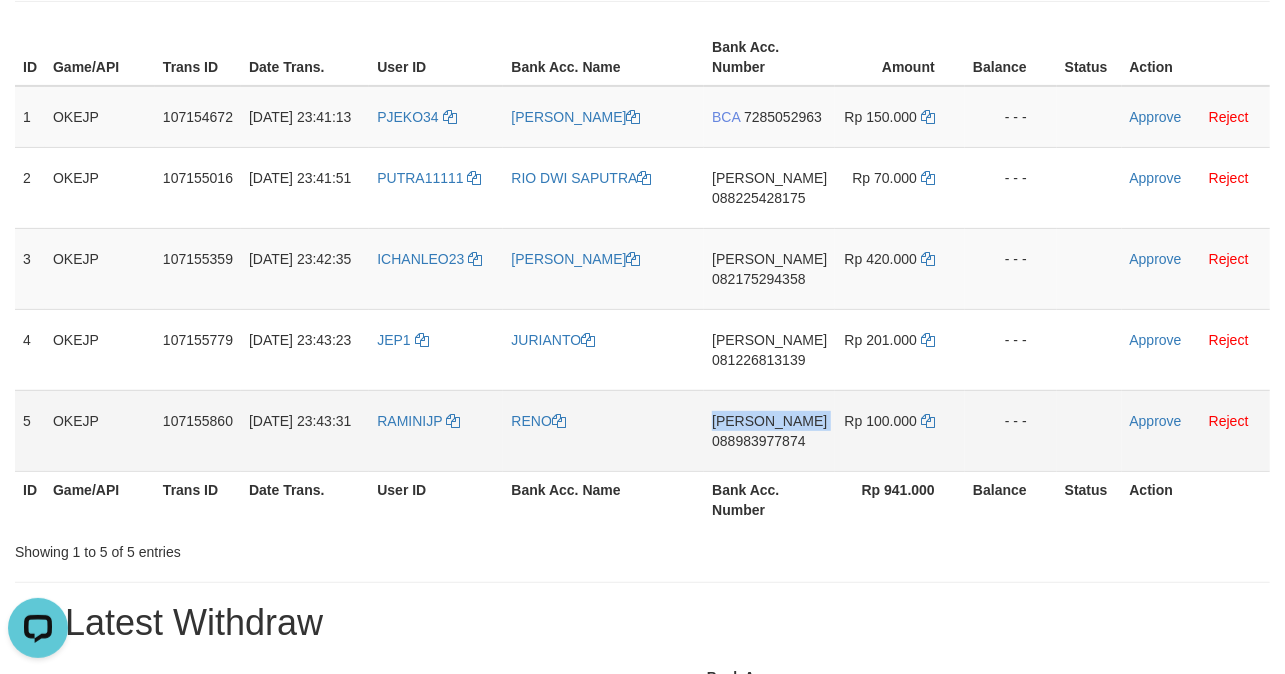 click on "DANA
088983977874" at bounding box center [769, 430] 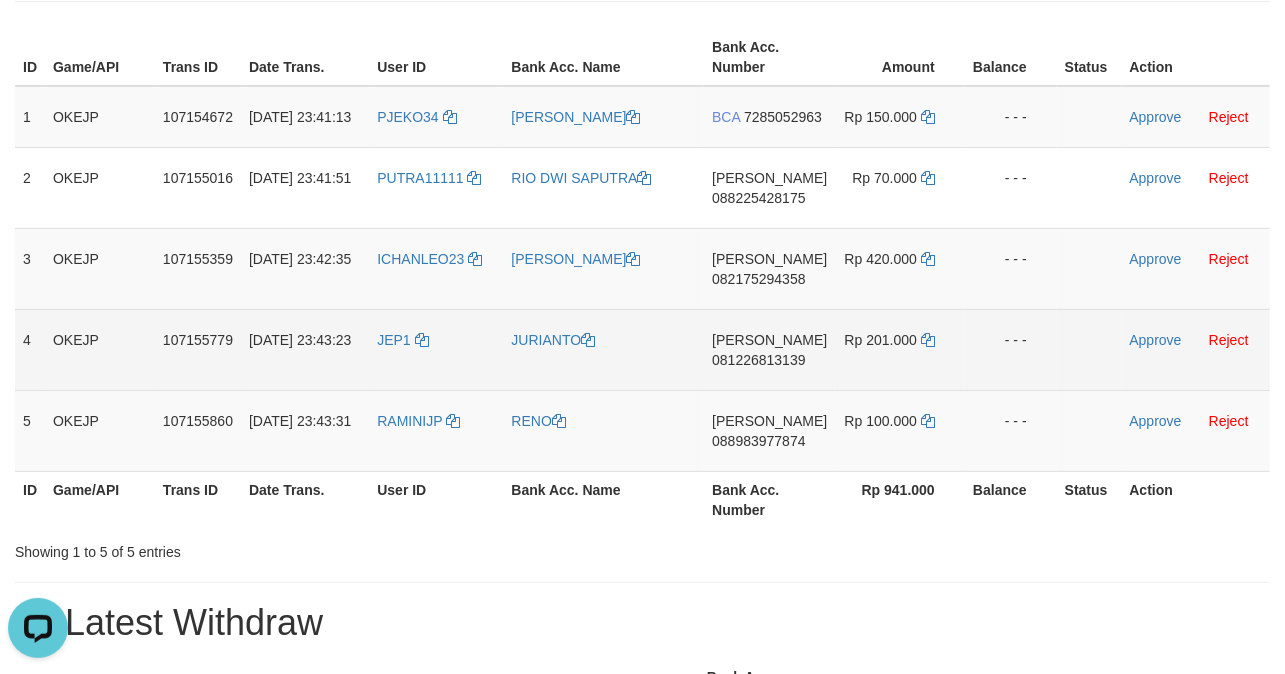 click on "DANA
081226813139" at bounding box center [769, 349] 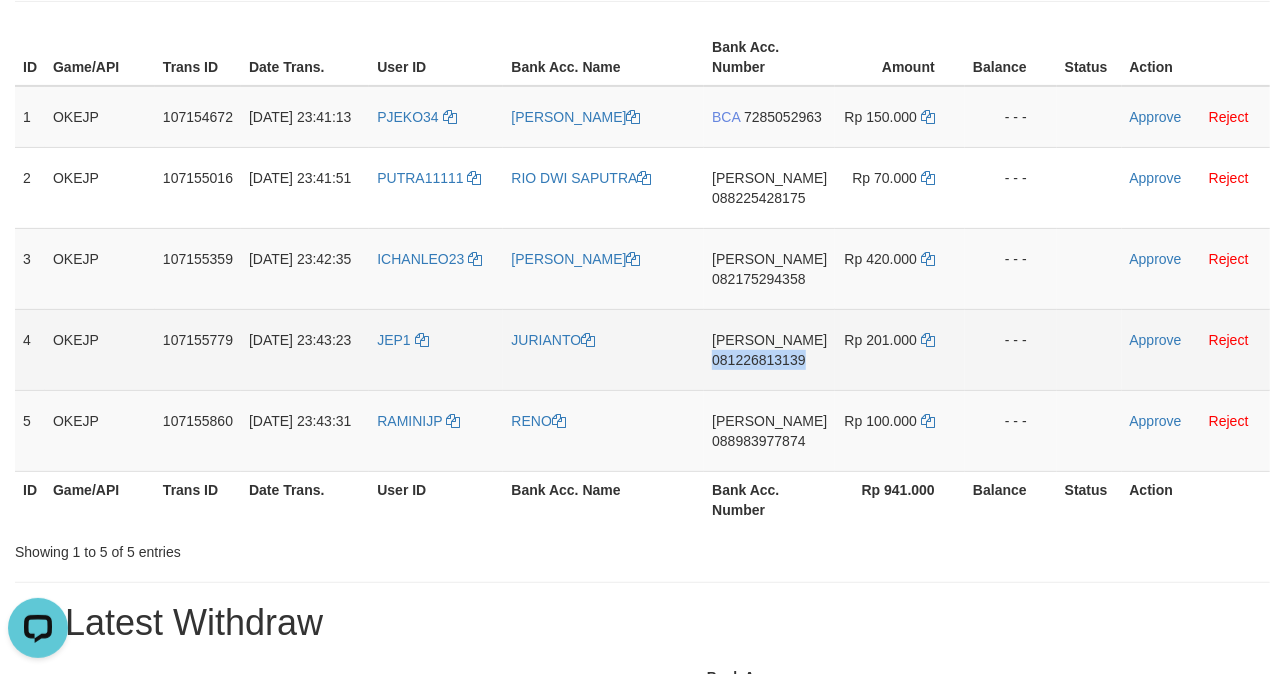 click on "DANA
081226813139" at bounding box center (769, 349) 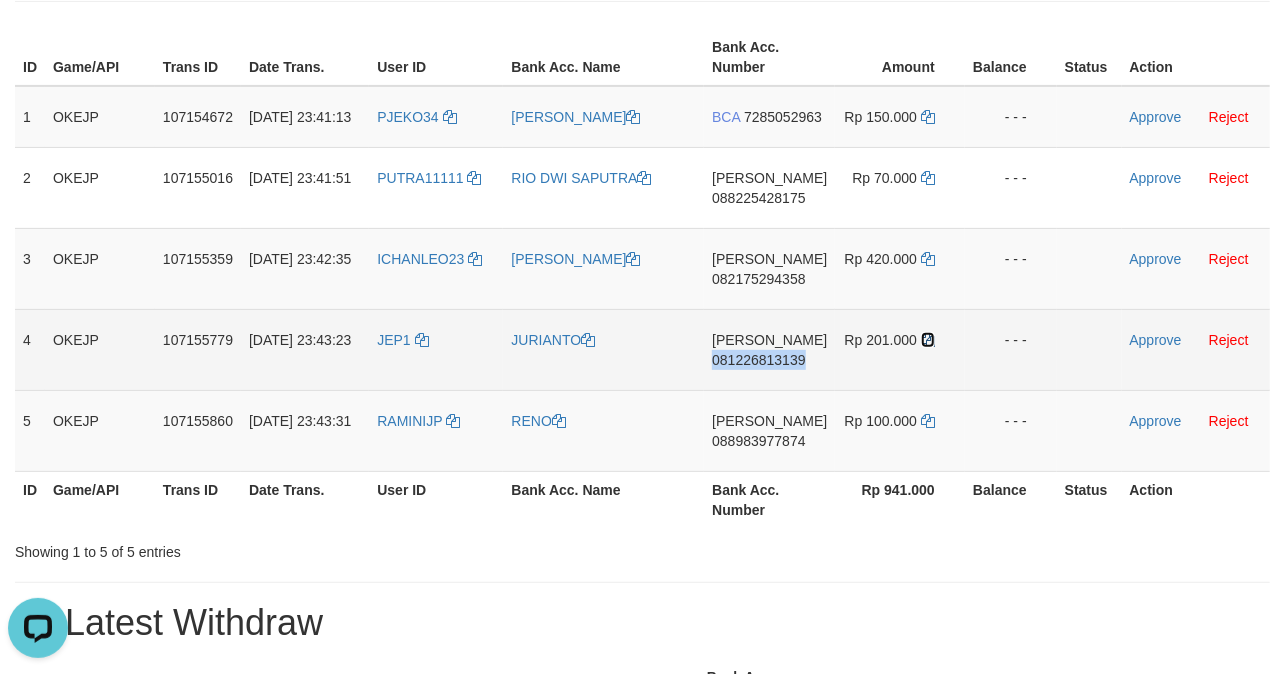 click at bounding box center [928, 340] 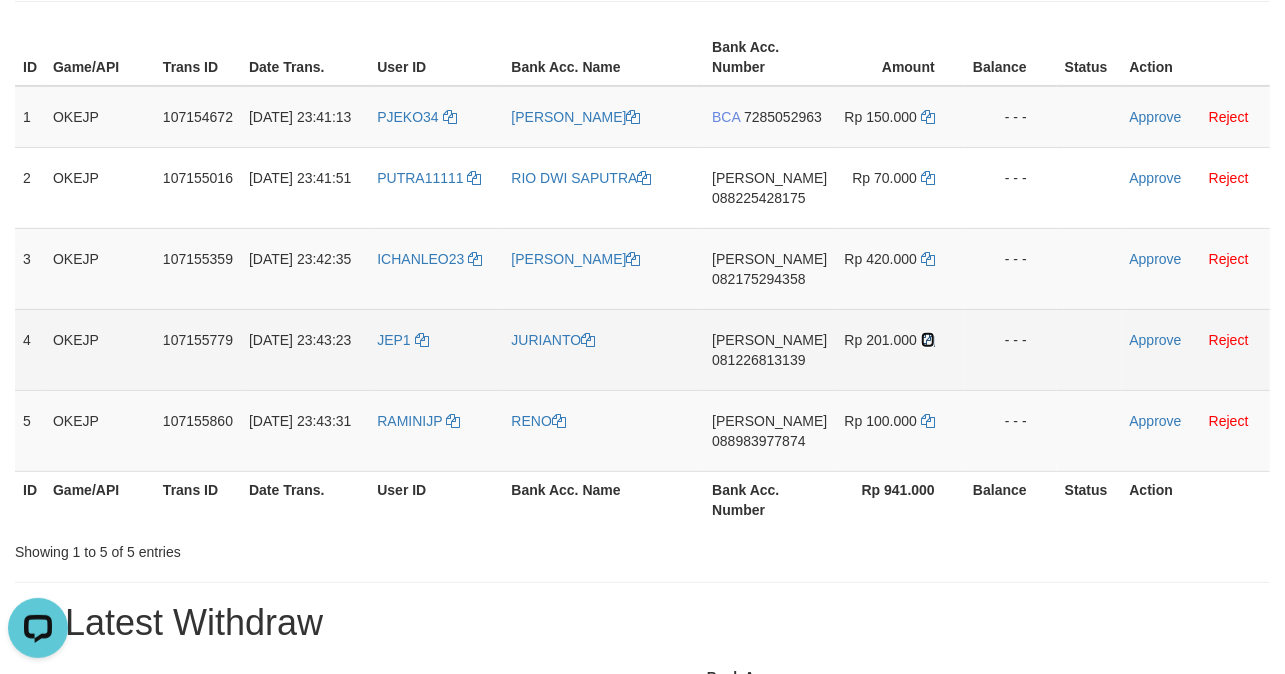 click at bounding box center [928, 340] 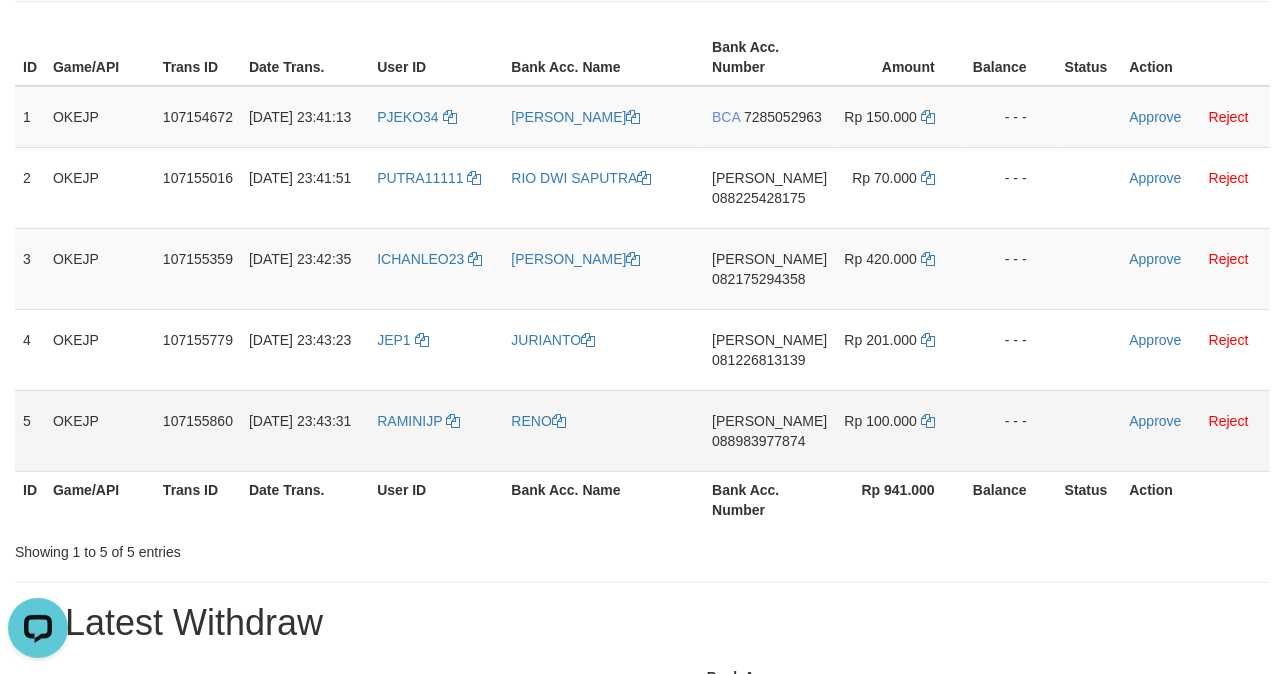 click on "088983977874" at bounding box center [758, 441] 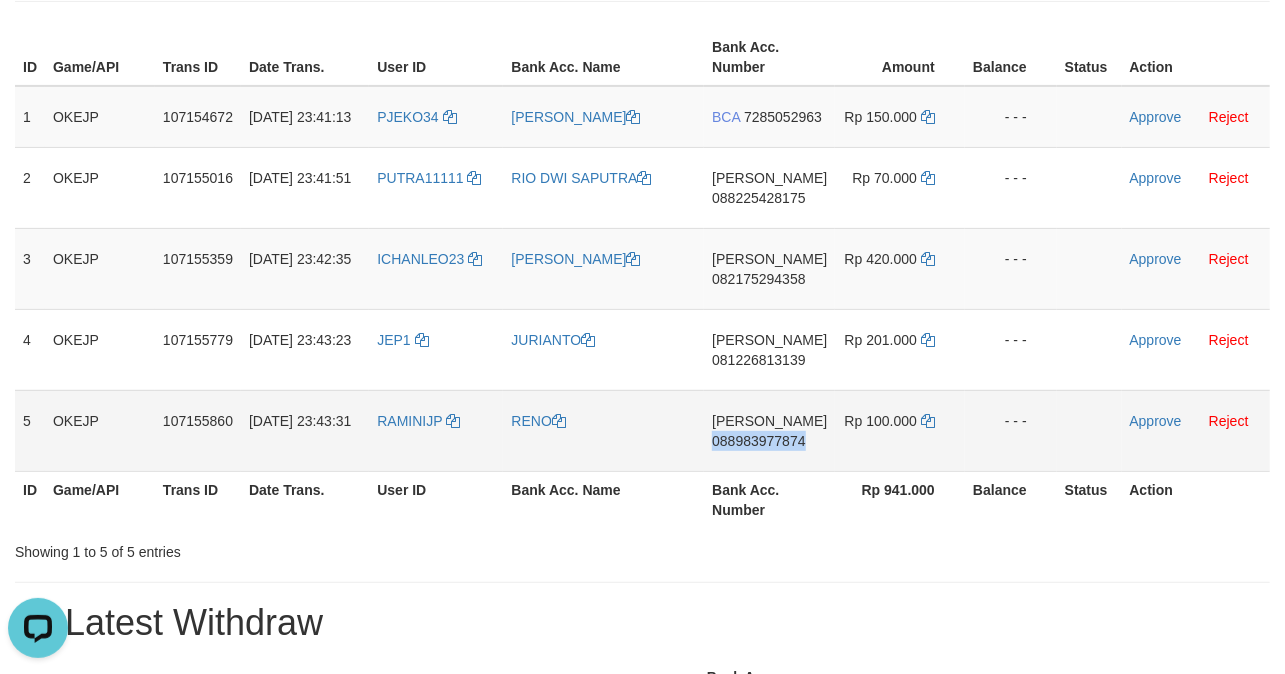 click on "DANA
088983977874" at bounding box center (769, 430) 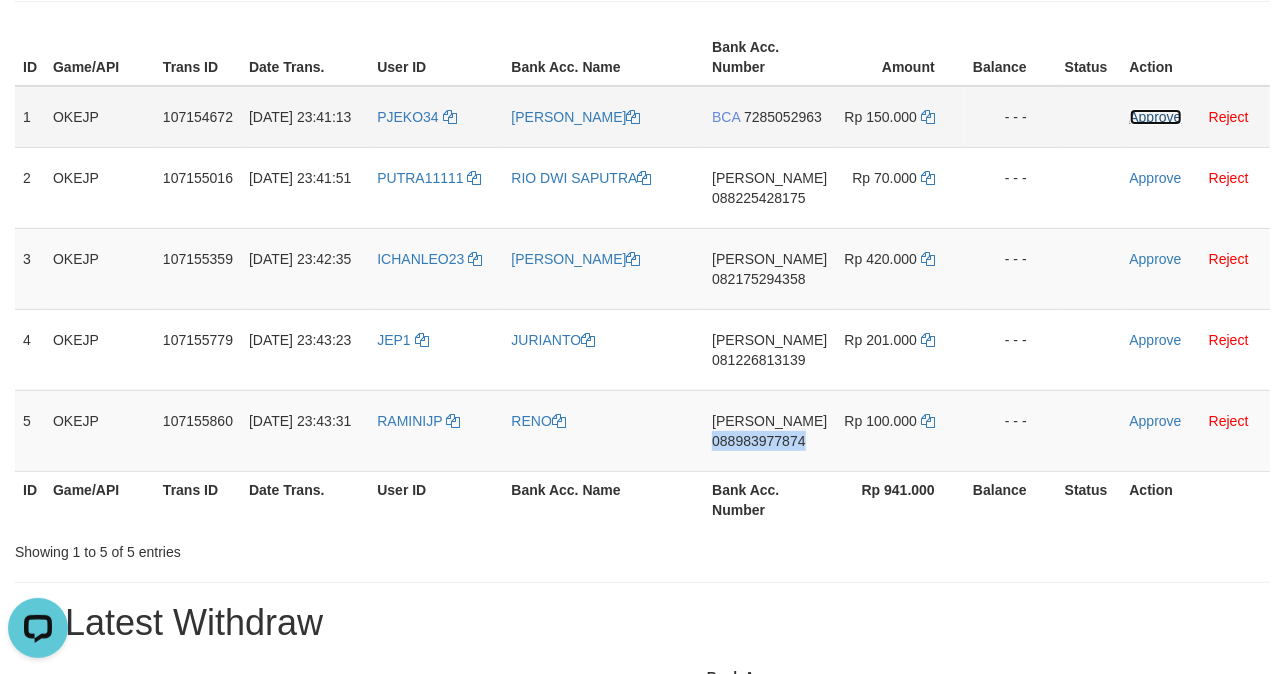 click on "Approve" at bounding box center [1156, 117] 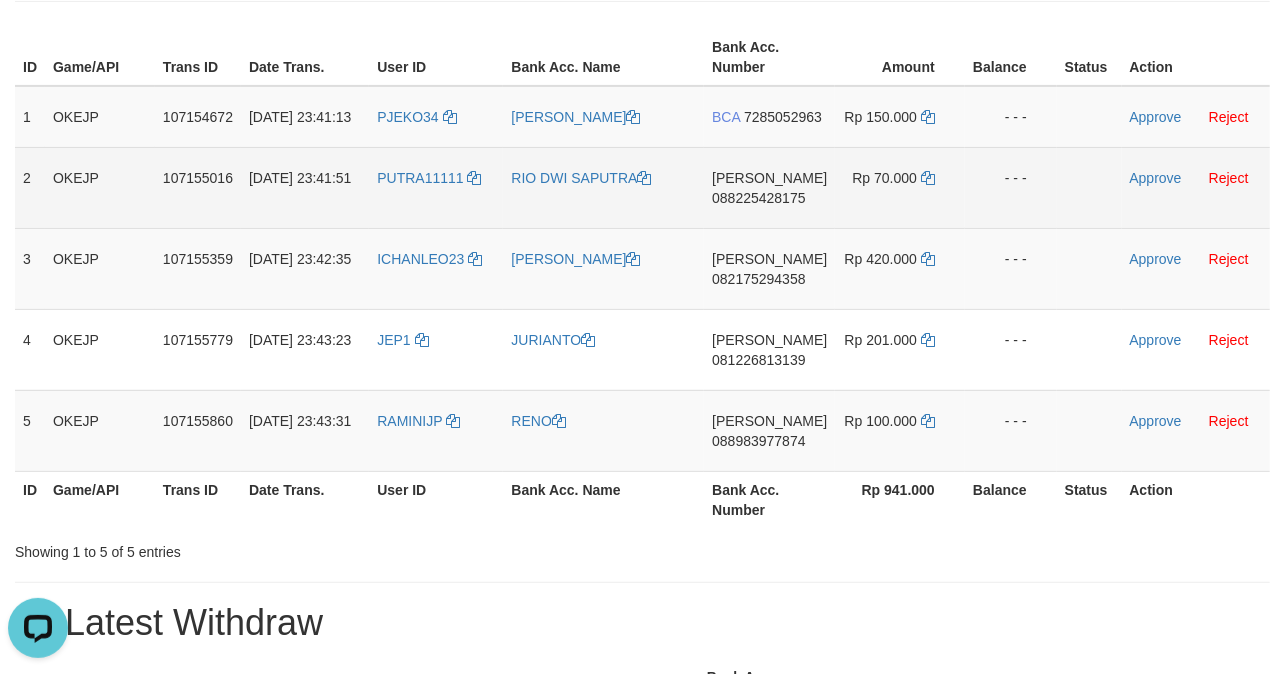 click on "Approve
Reject" at bounding box center [1196, 187] 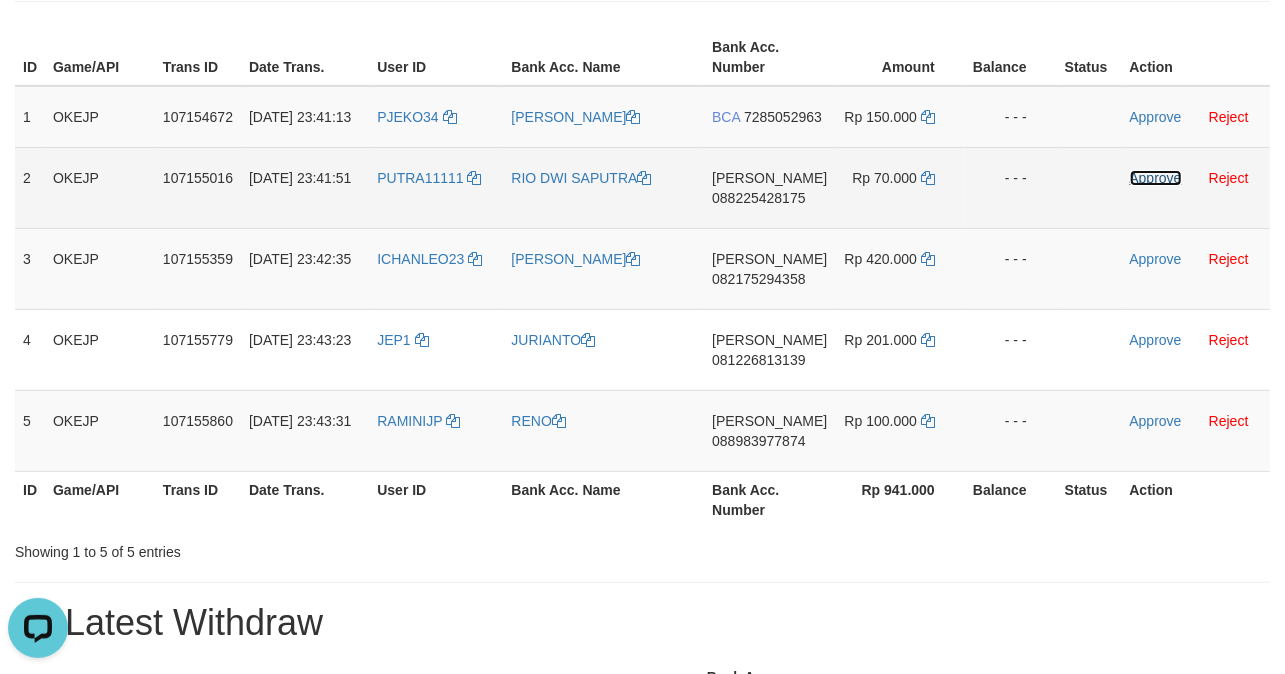 click on "Approve" at bounding box center [1156, 178] 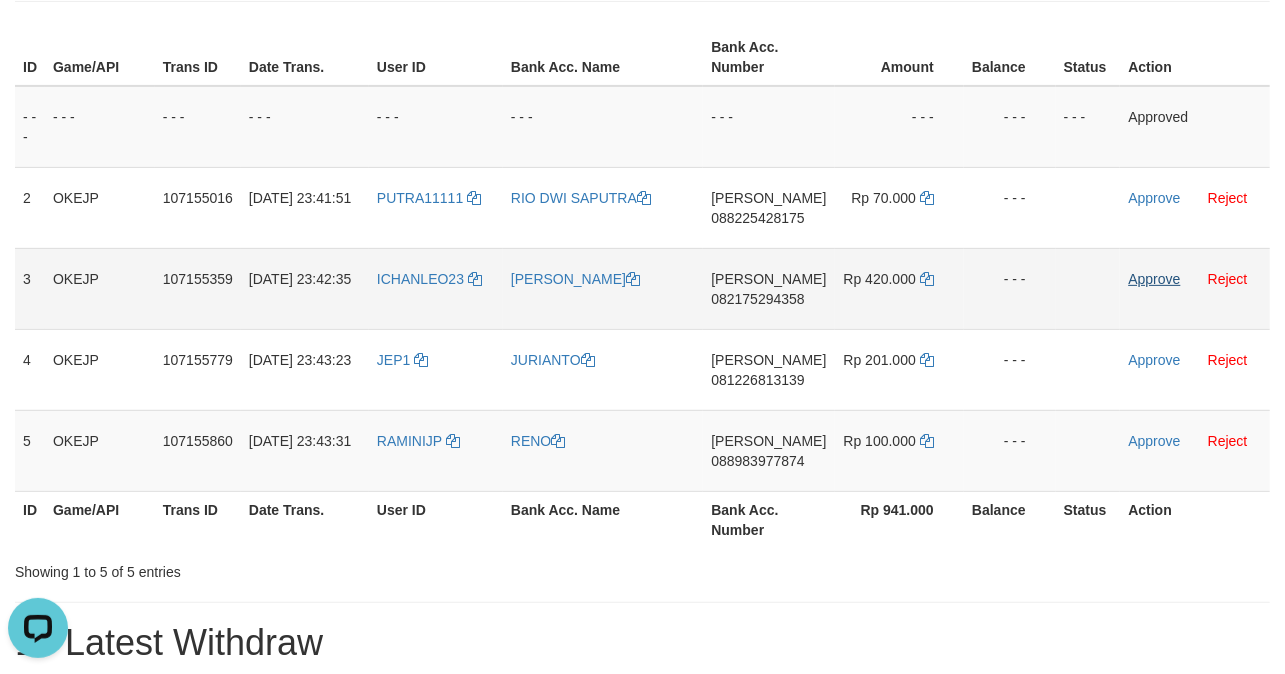 click on "Approve
Reject" at bounding box center [1195, 288] 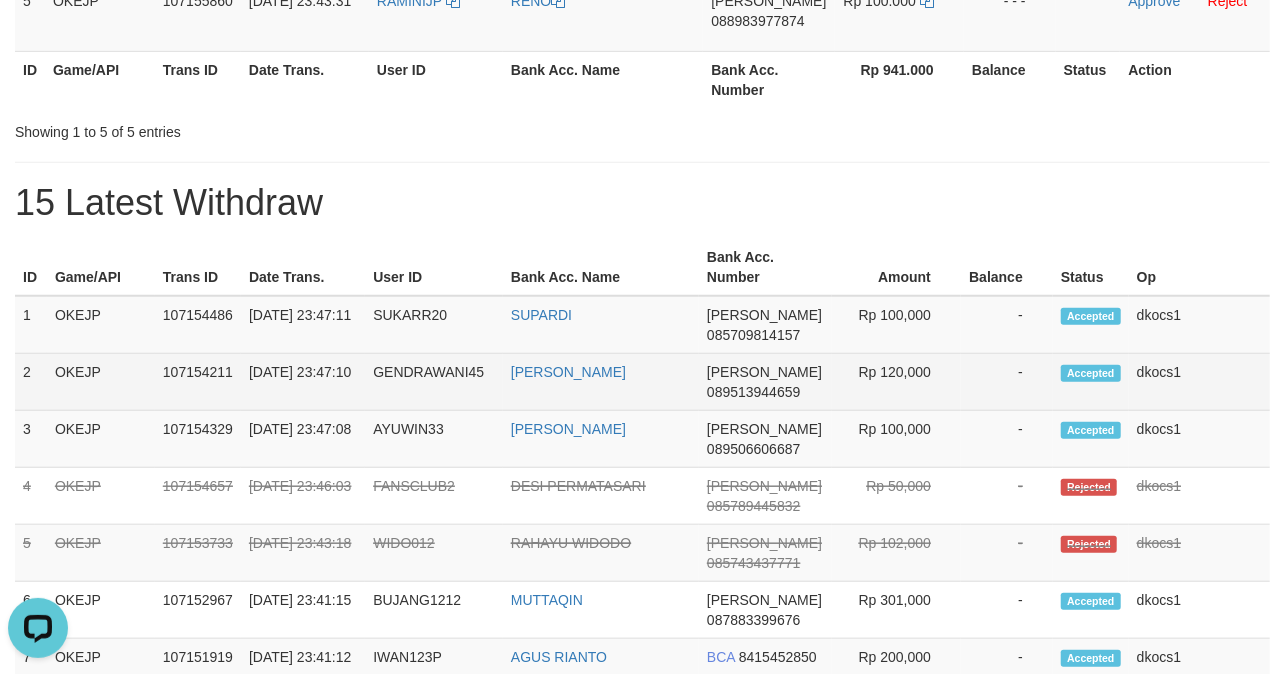 scroll, scrollTop: 56, scrollLeft: 0, axis: vertical 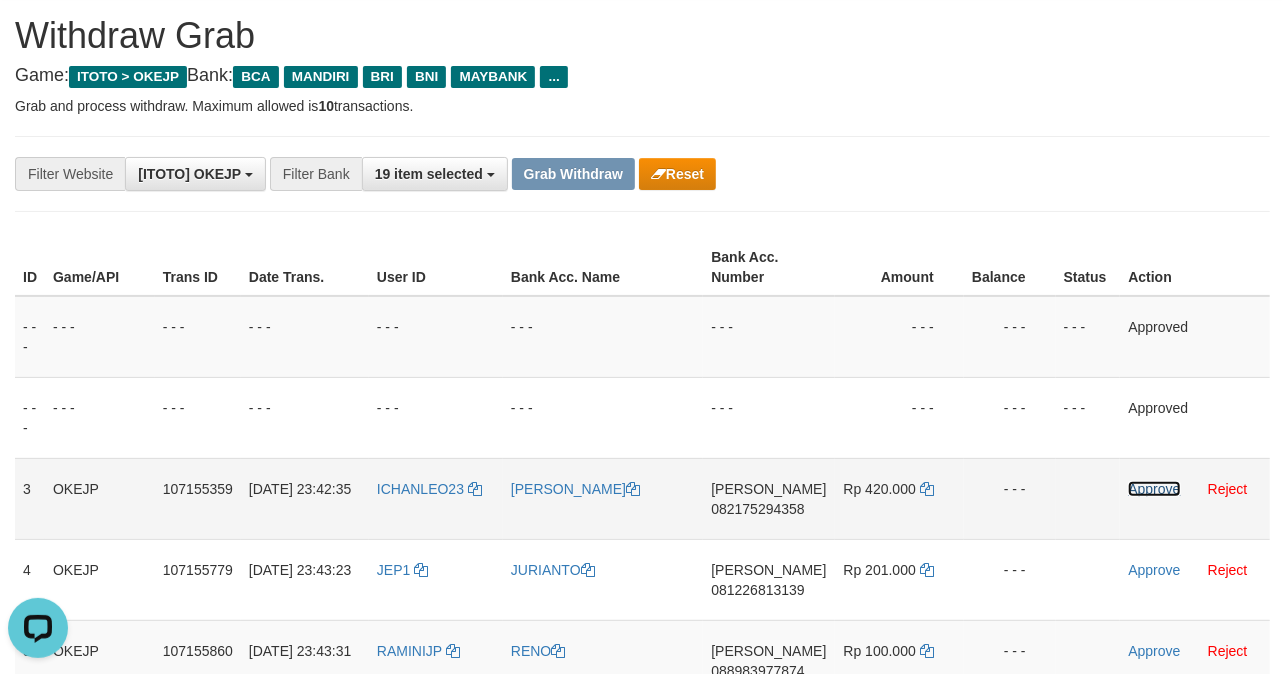 click on "Approve" at bounding box center (1154, 489) 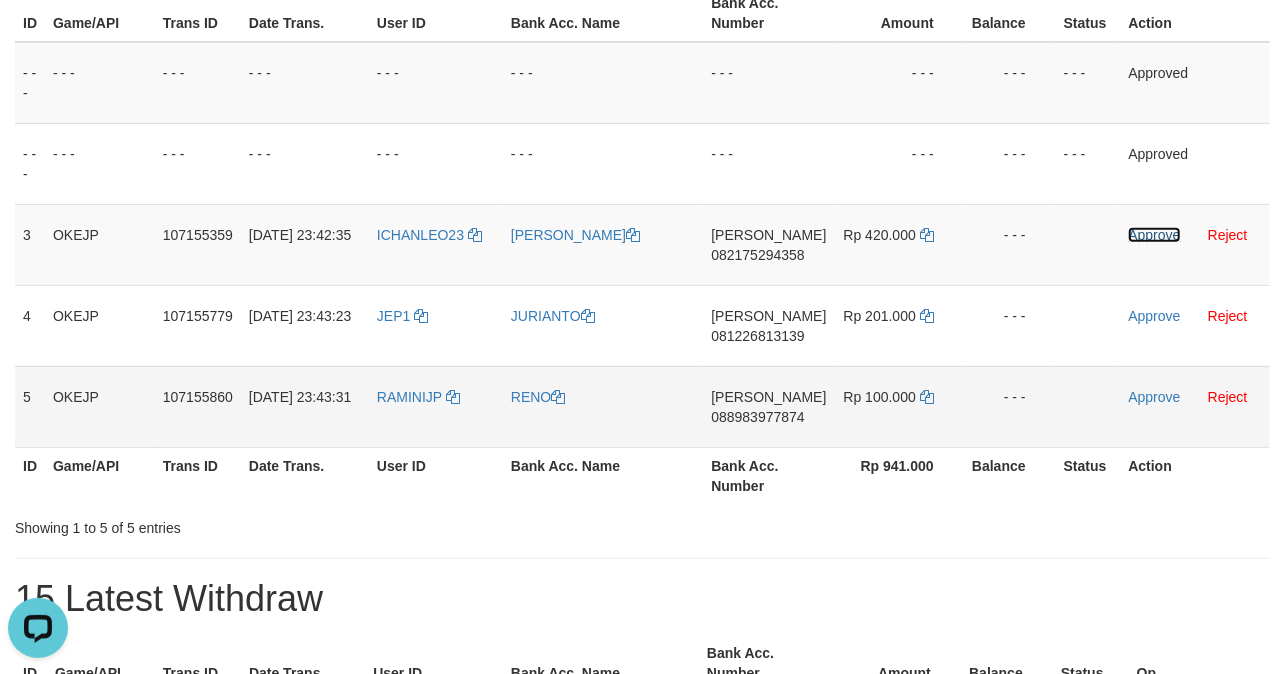 scroll, scrollTop: 322, scrollLeft: 0, axis: vertical 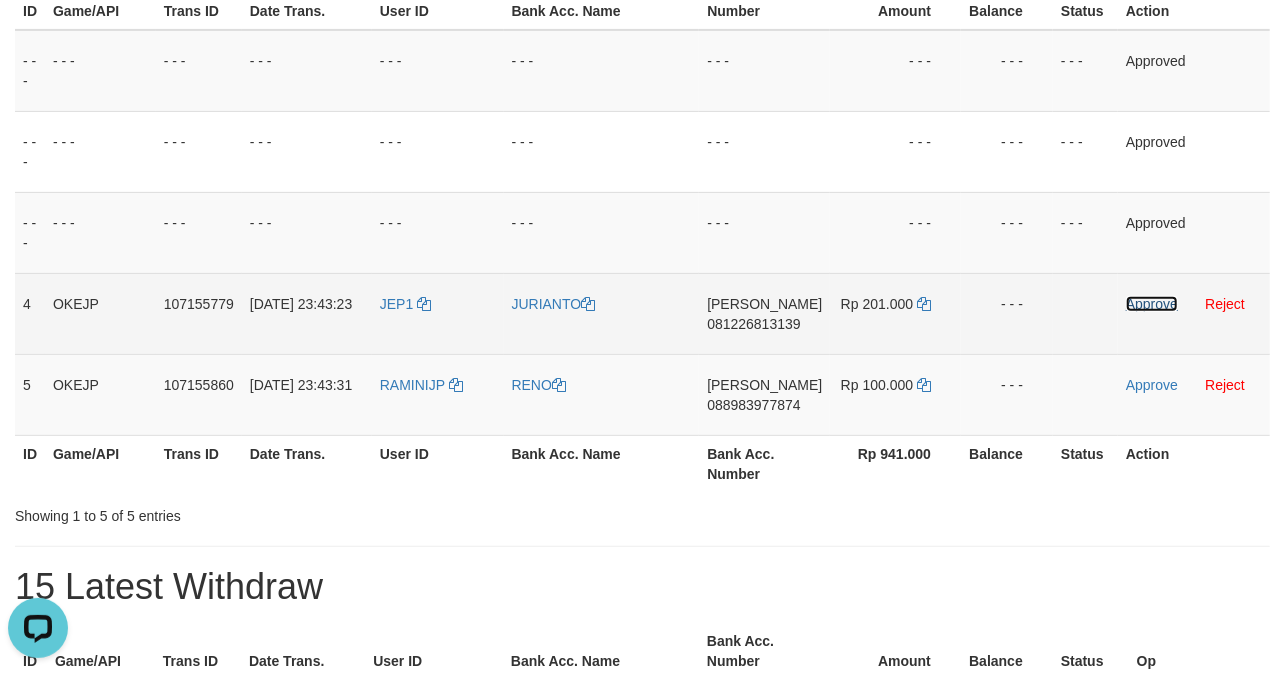 click on "Approve" at bounding box center (1152, 304) 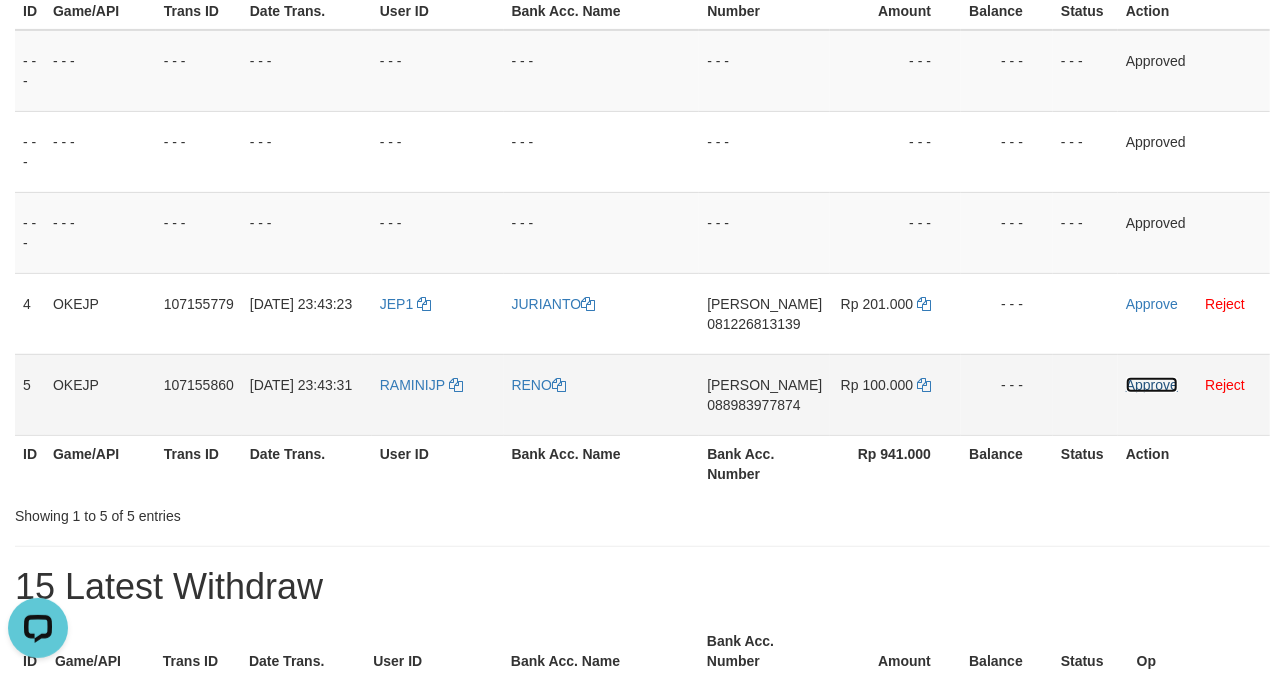 click on "Approve" at bounding box center [1152, 385] 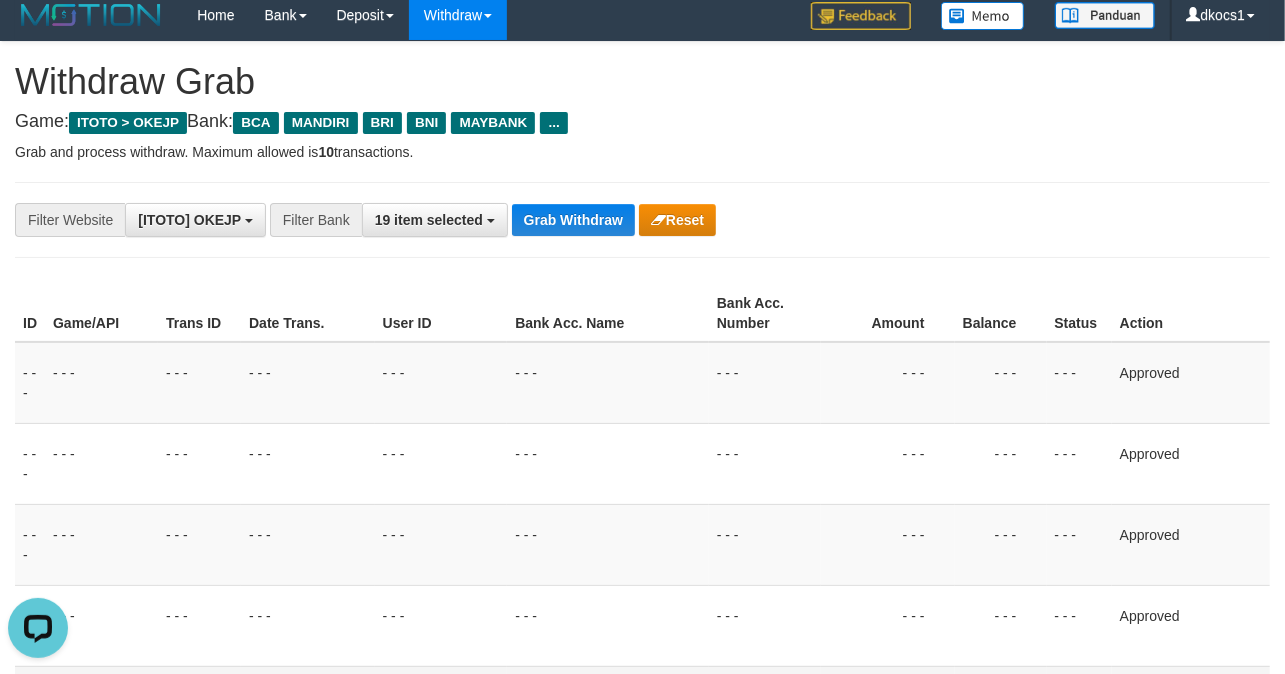 scroll, scrollTop: 0, scrollLeft: 0, axis: both 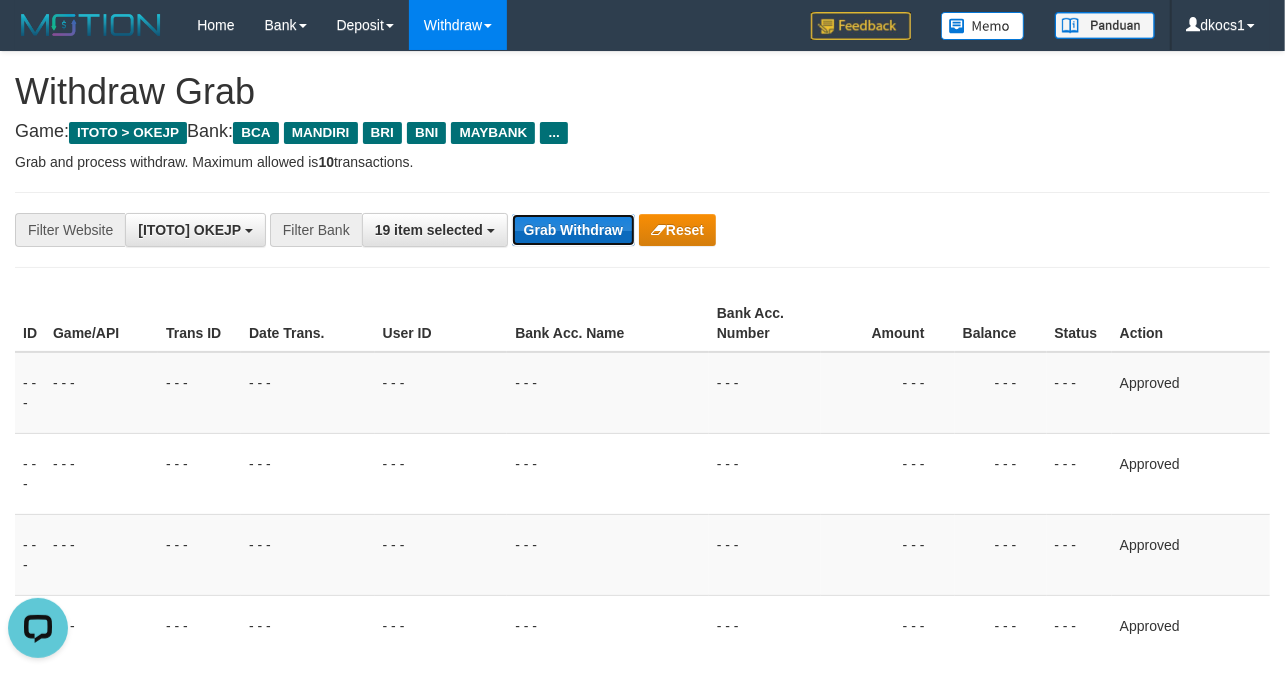 click on "Grab Withdraw" at bounding box center [573, 230] 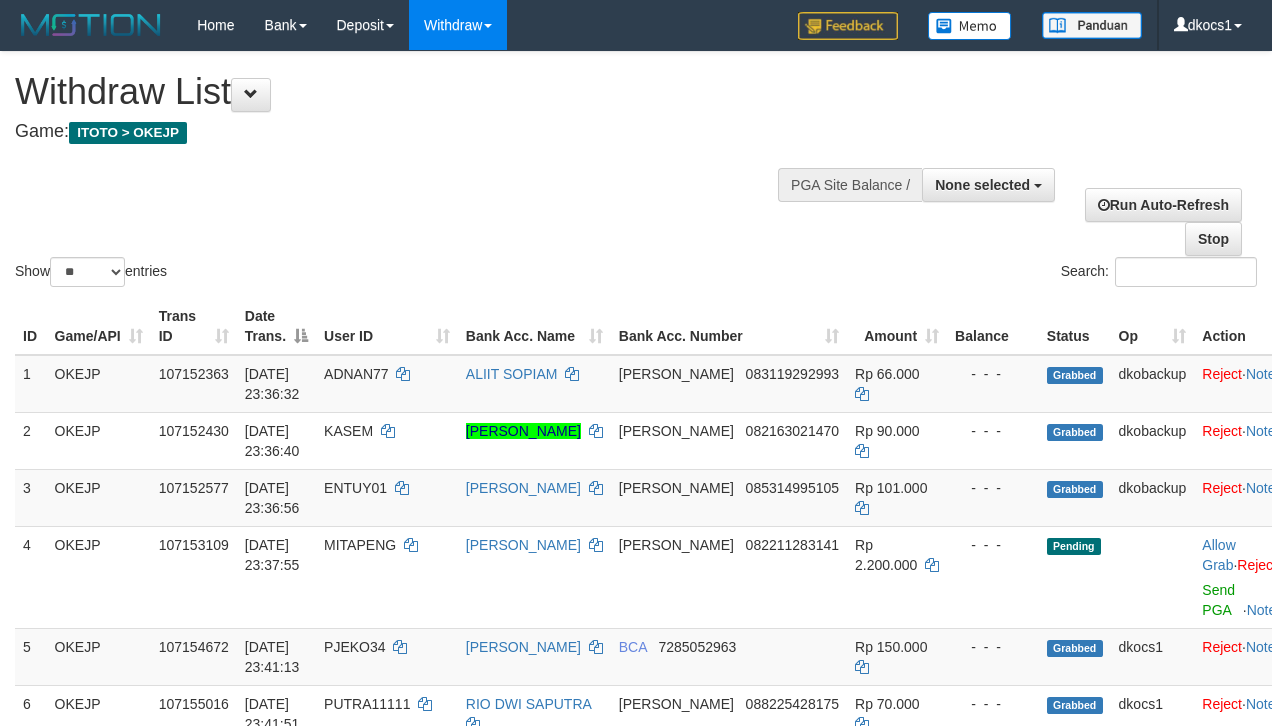 select 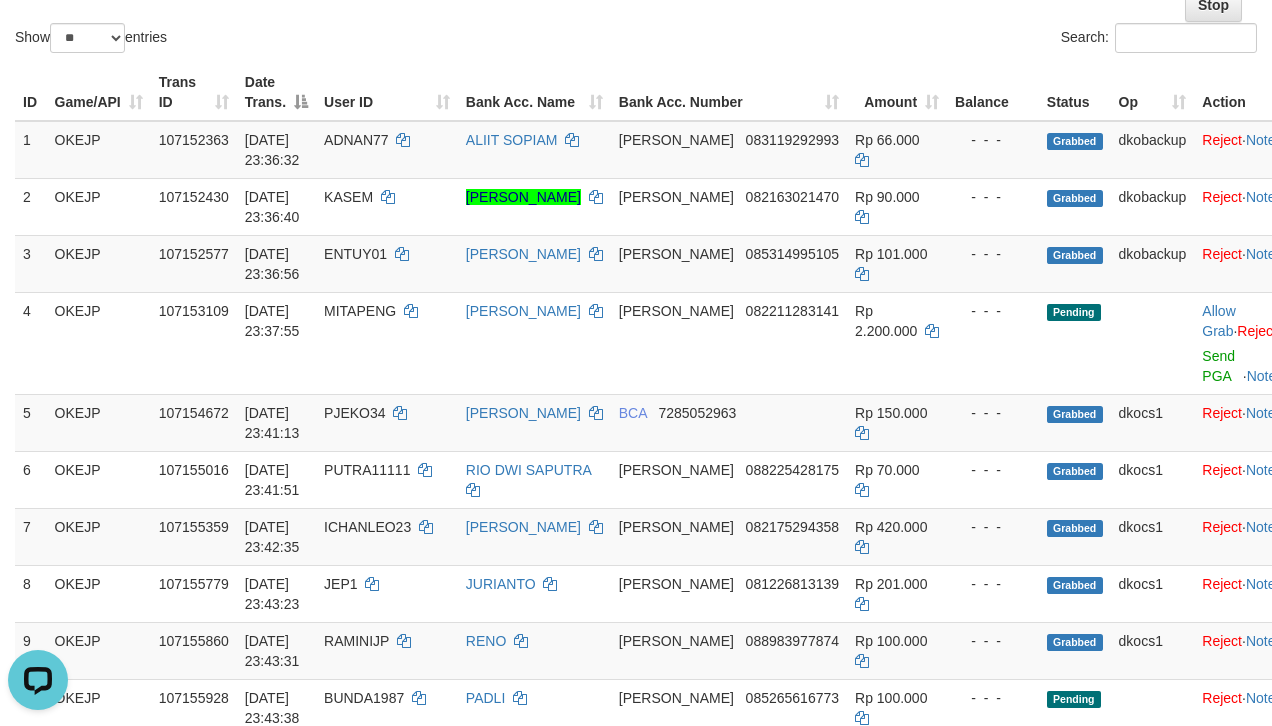 scroll, scrollTop: 0, scrollLeft: 0, axis: both 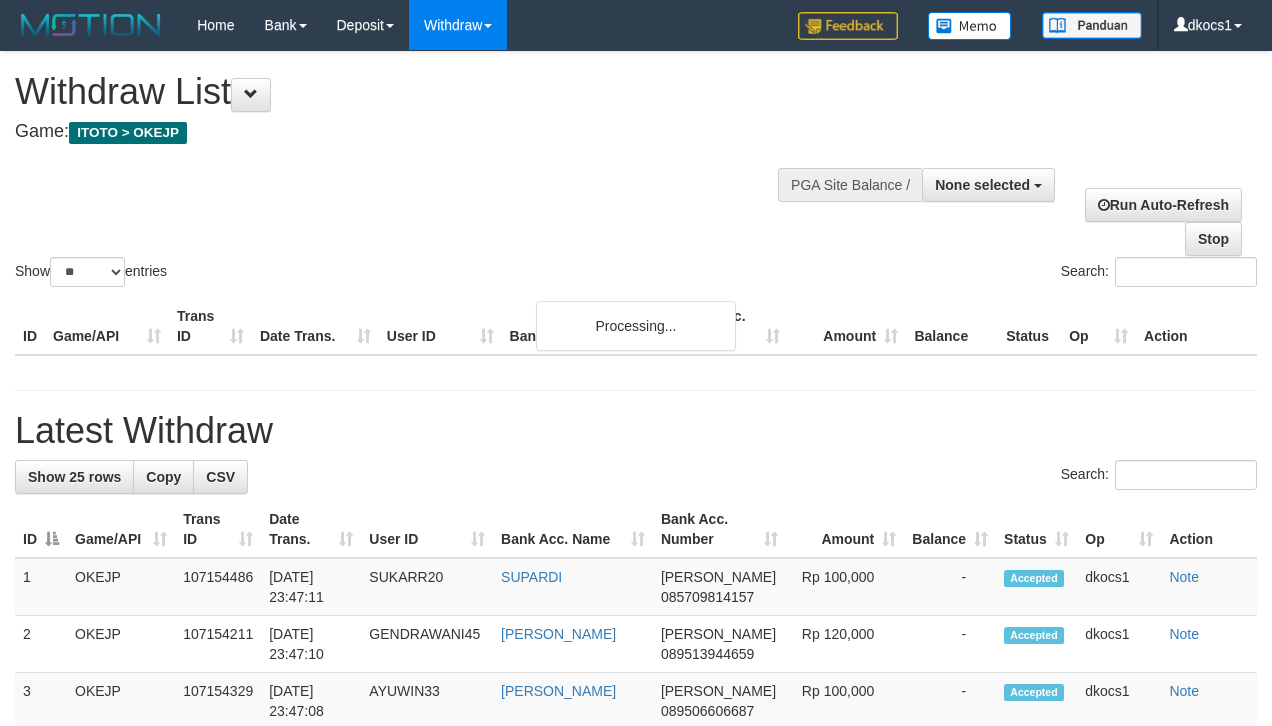 select 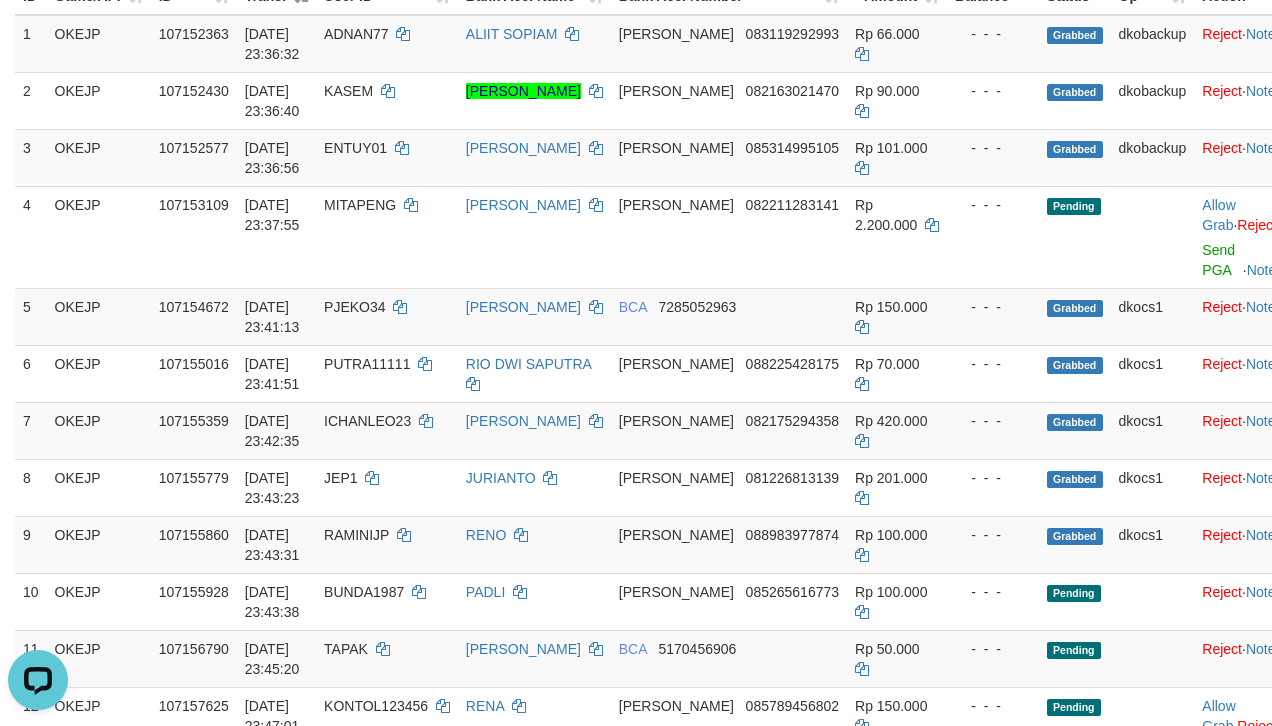 scroll, scrollTop: 0, scrollLeft: 0, axis: both 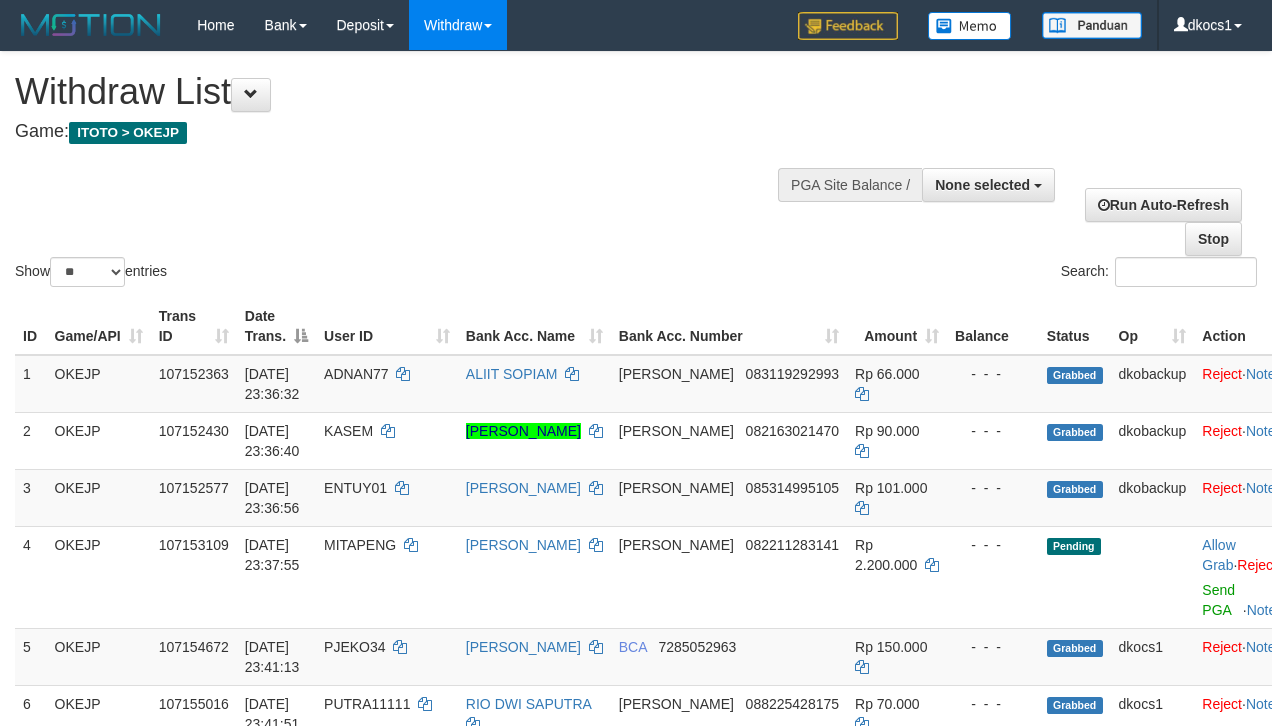 select 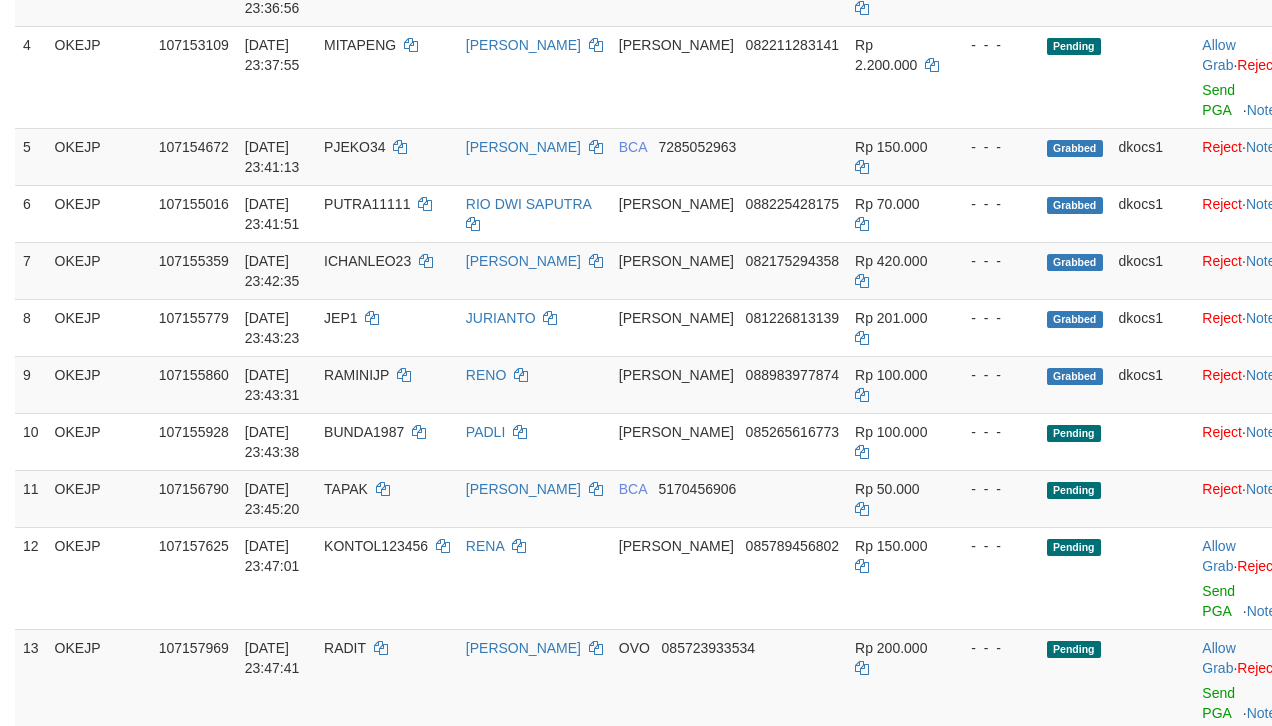 scroll, scrollTop: 340, scrollLeft: 0, axis: vertical 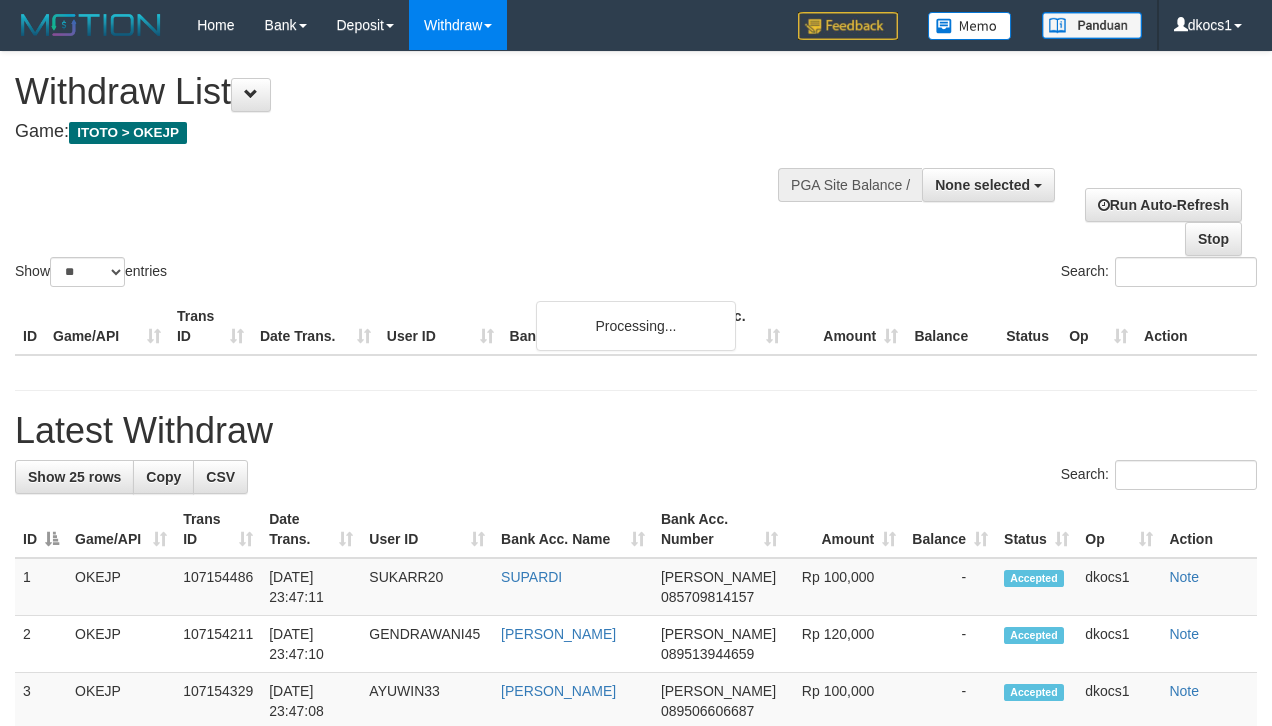 select 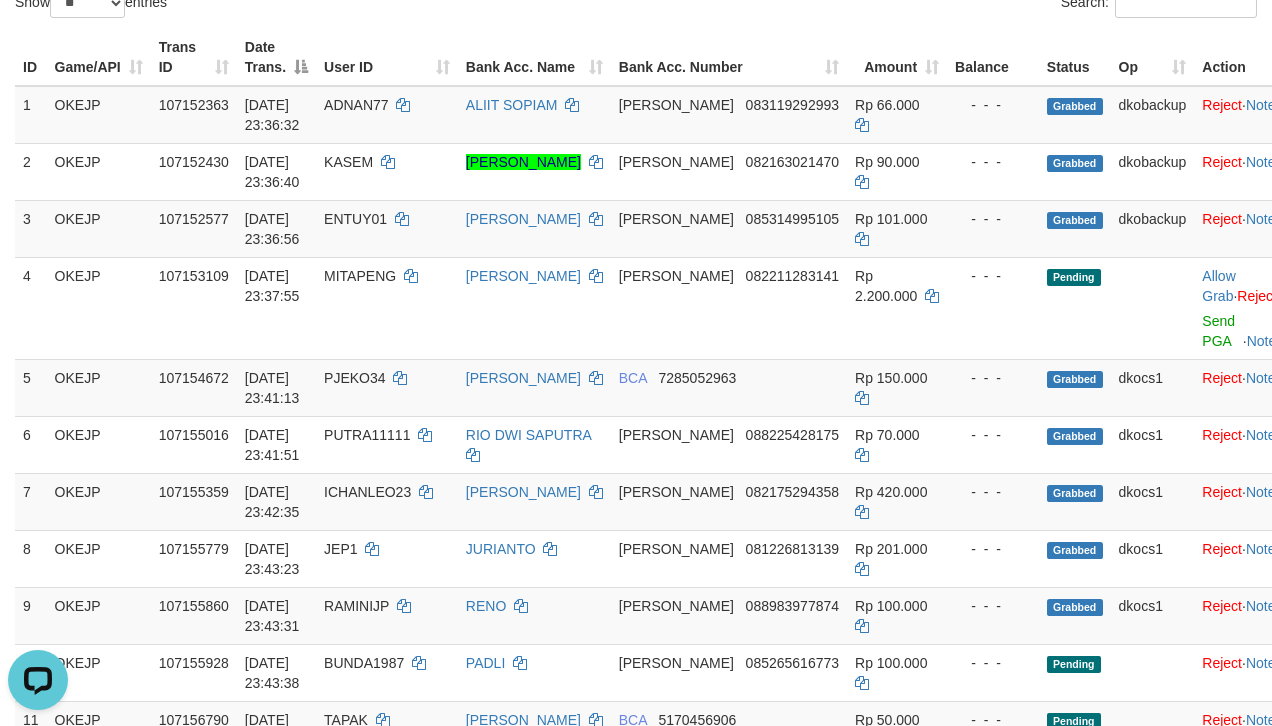 scroll, scrollTop: 0, scrollLeft: 0, axis: both 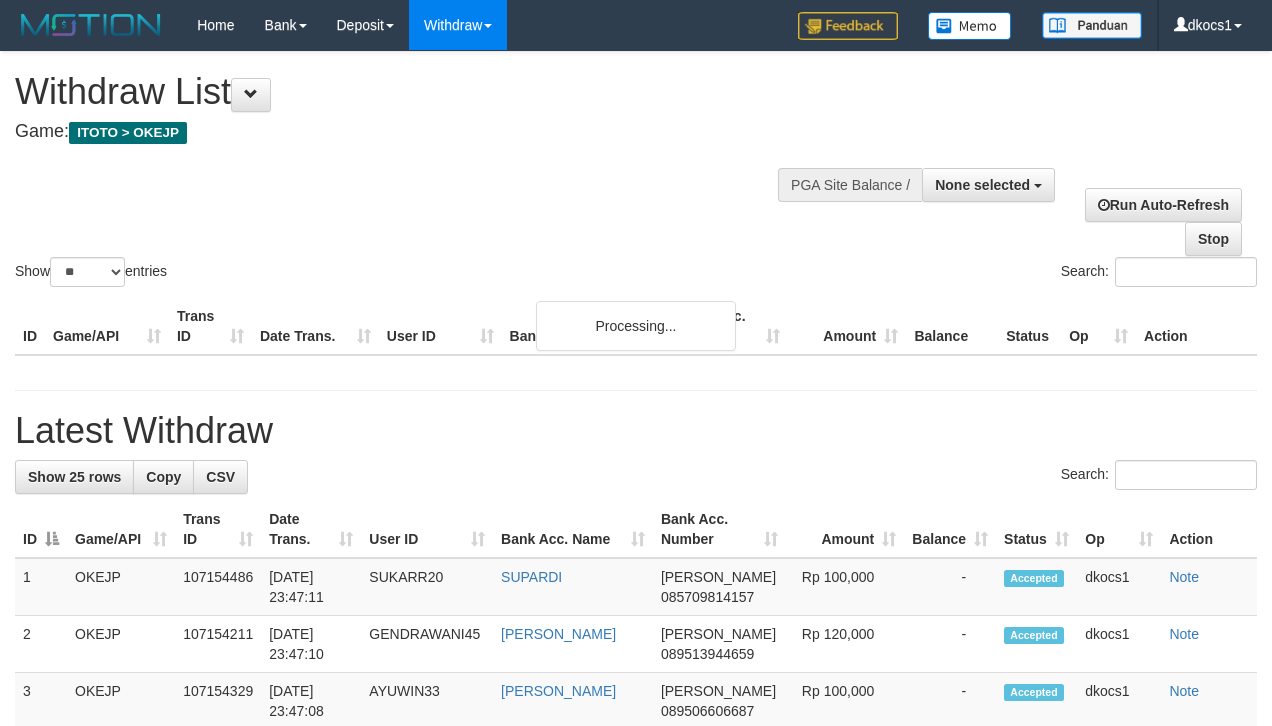 select 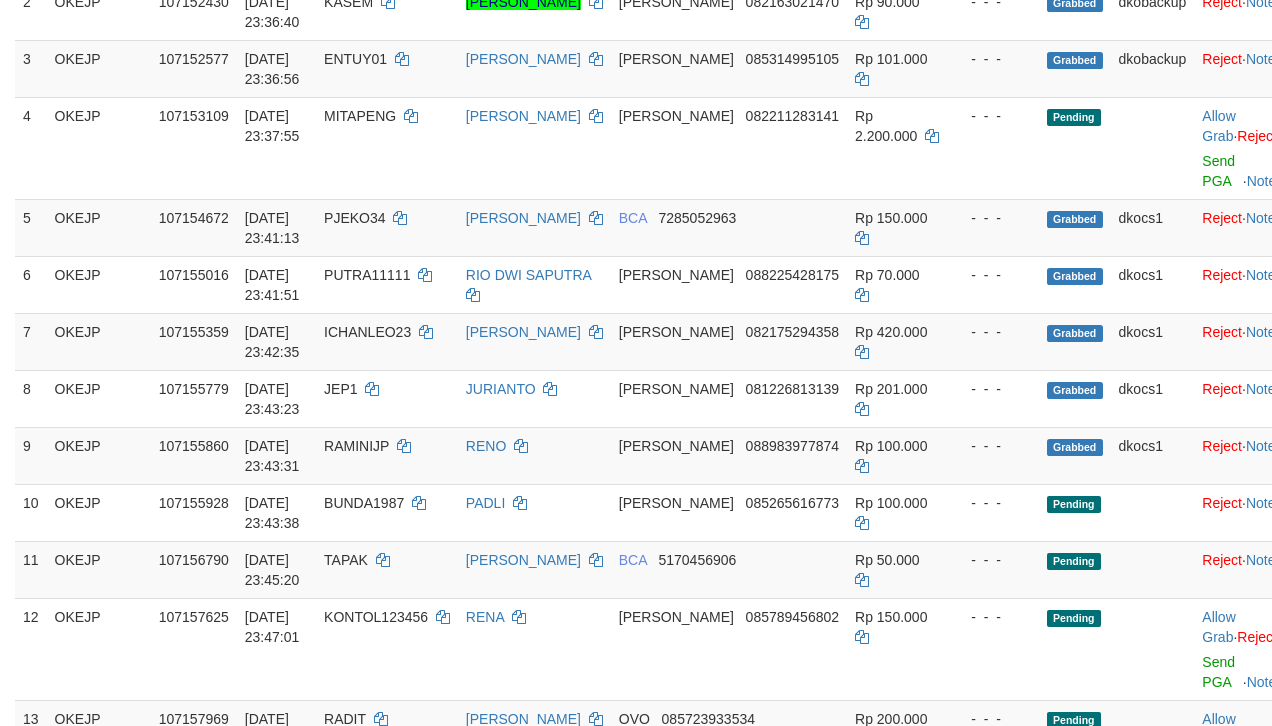scroll, scrollTop: 1446, scrollLeft: 0, axis: vertical 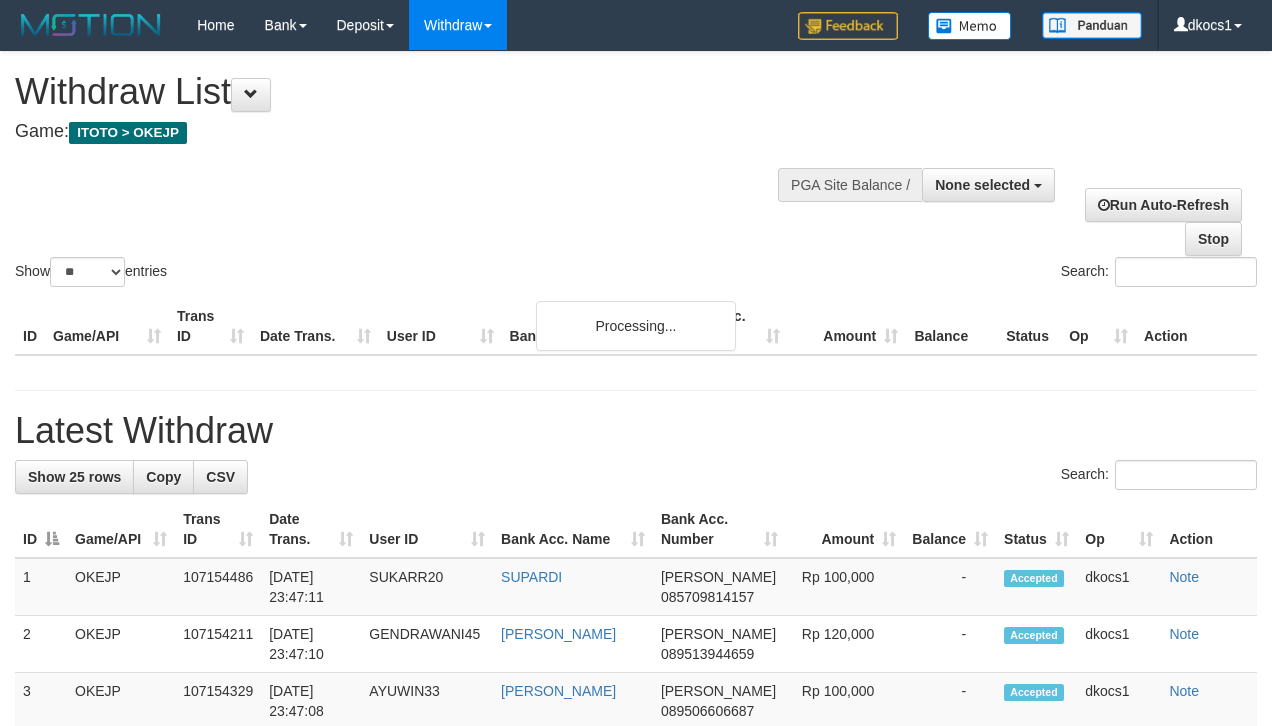 select 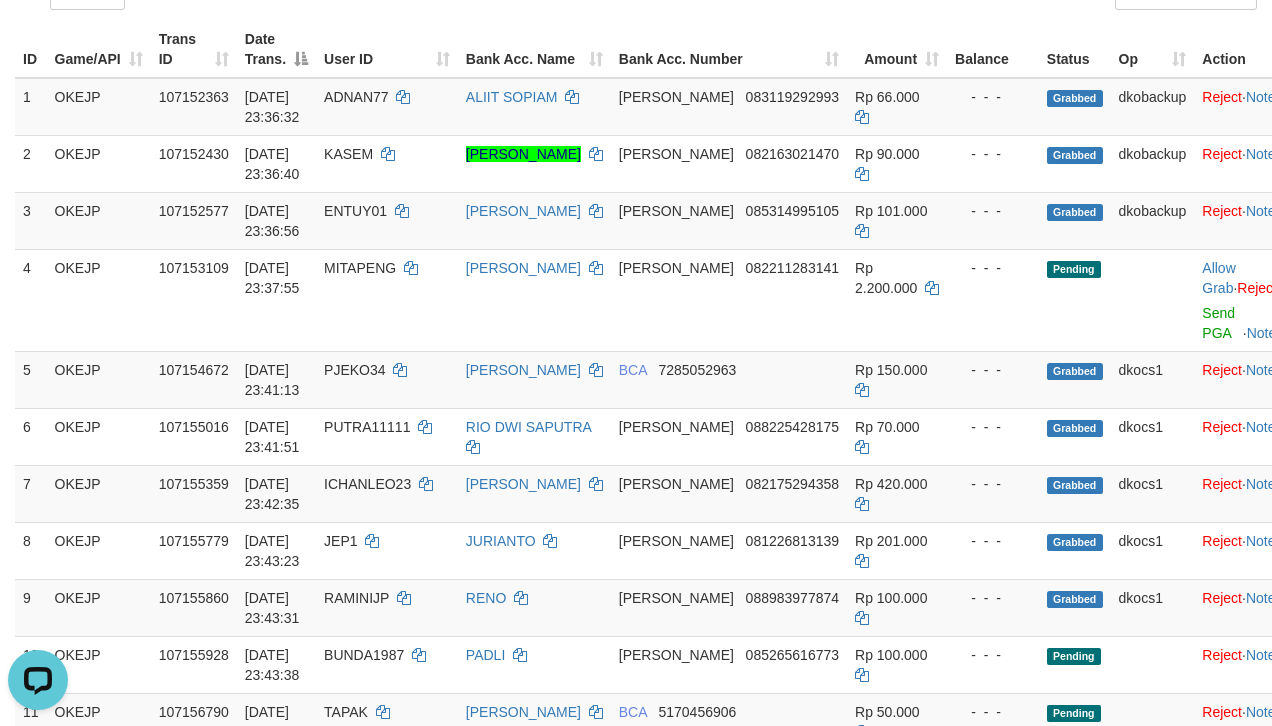 scroll, scrollTop: 0, scrollLeft: 0, axis: both 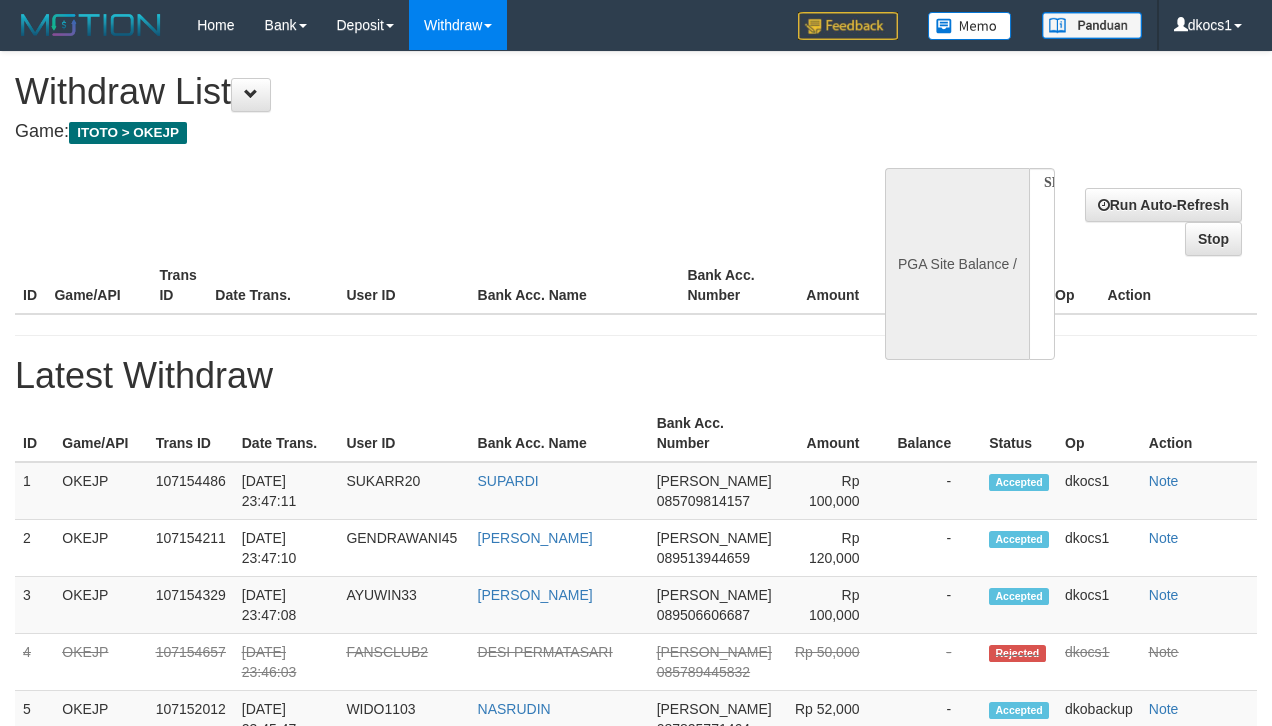 select 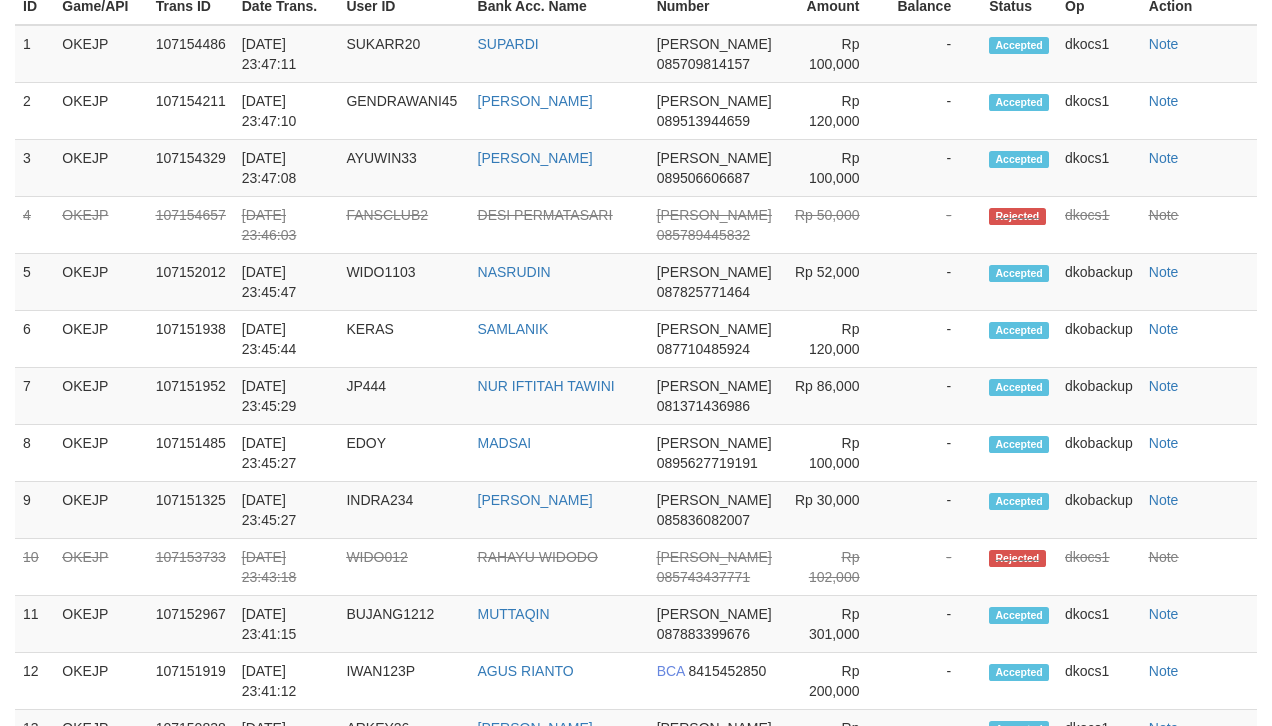 select on "**" 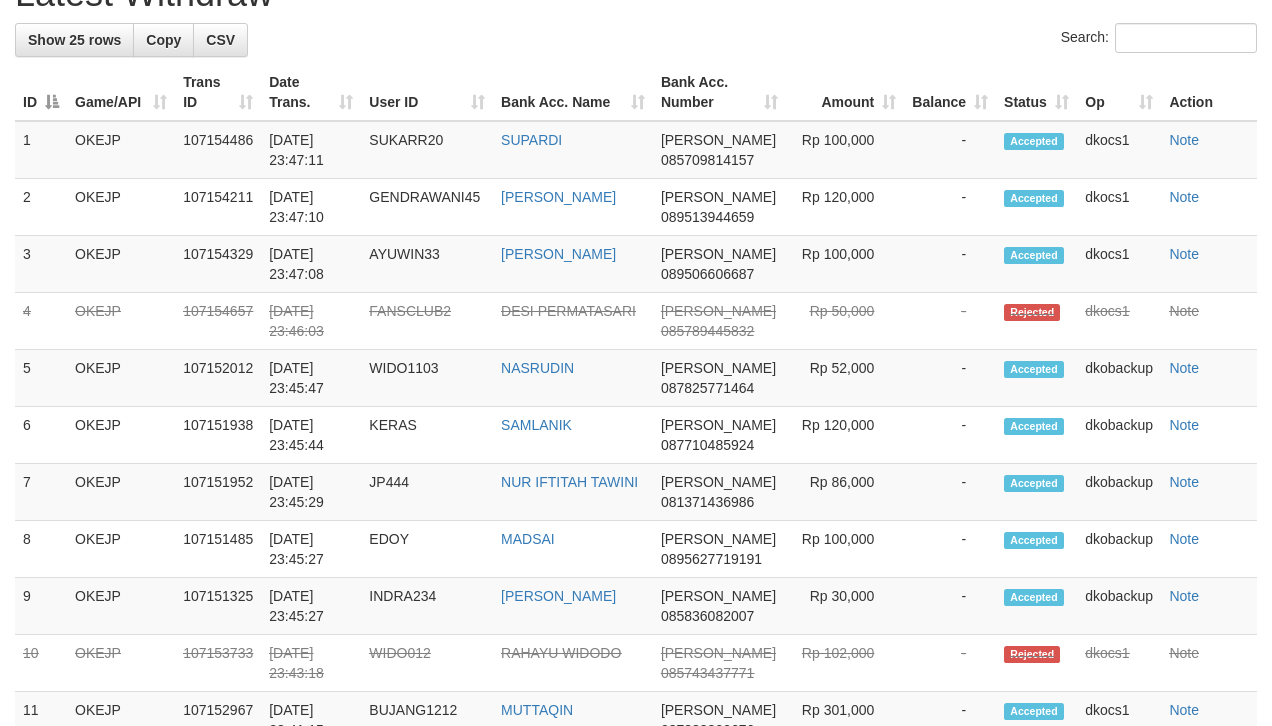 scroll, scrollTop: 1660, scrollLeft: 0, axis: vertical 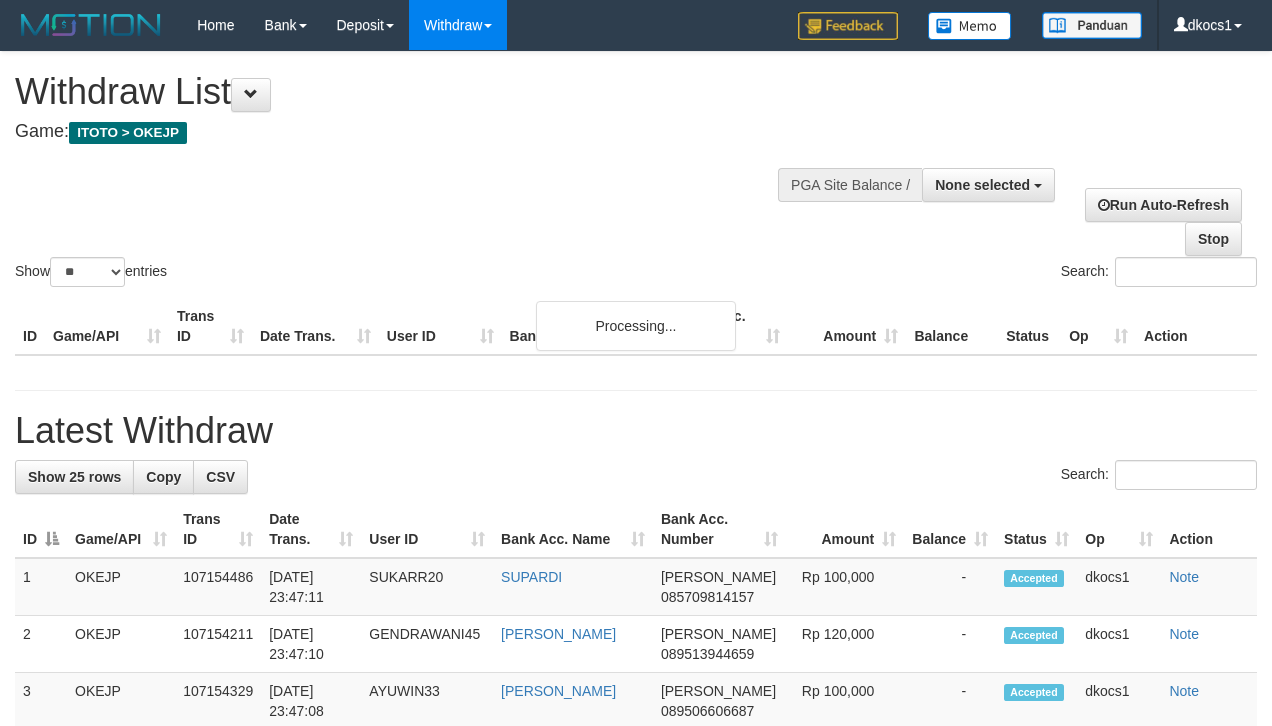 select 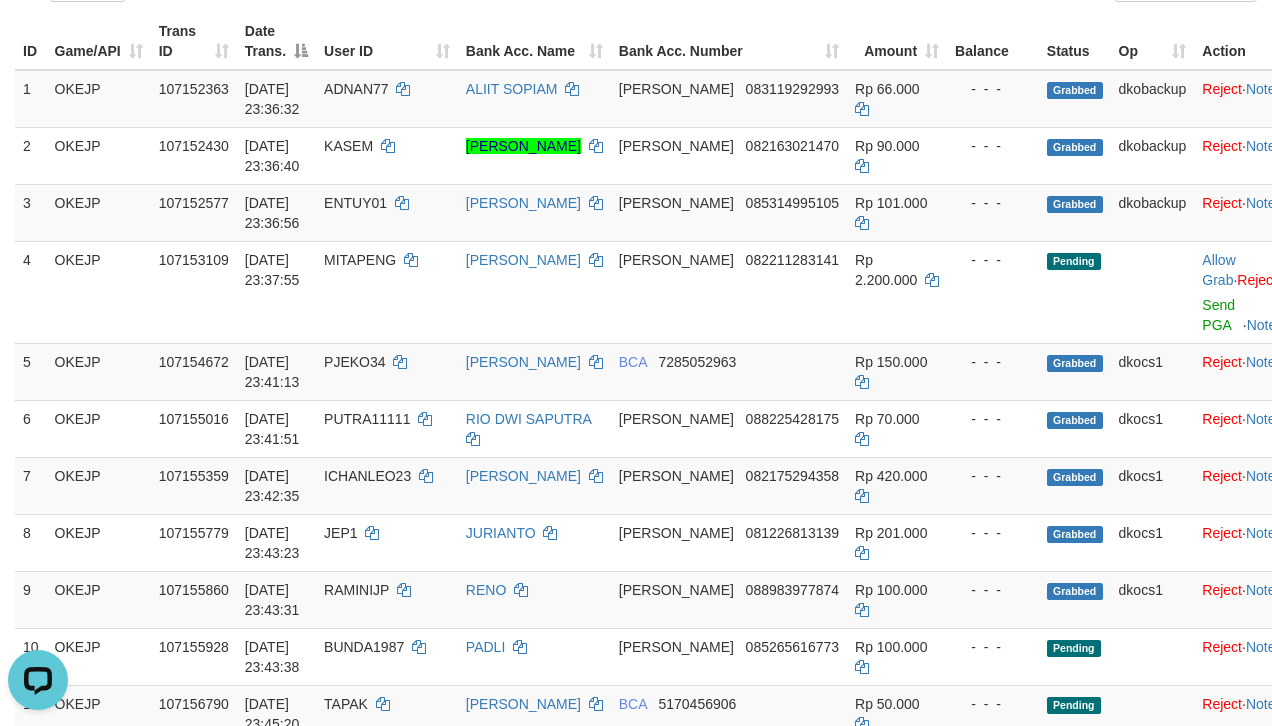 scroll, scrollTop: 0, scrollLeft: 0, axis: both 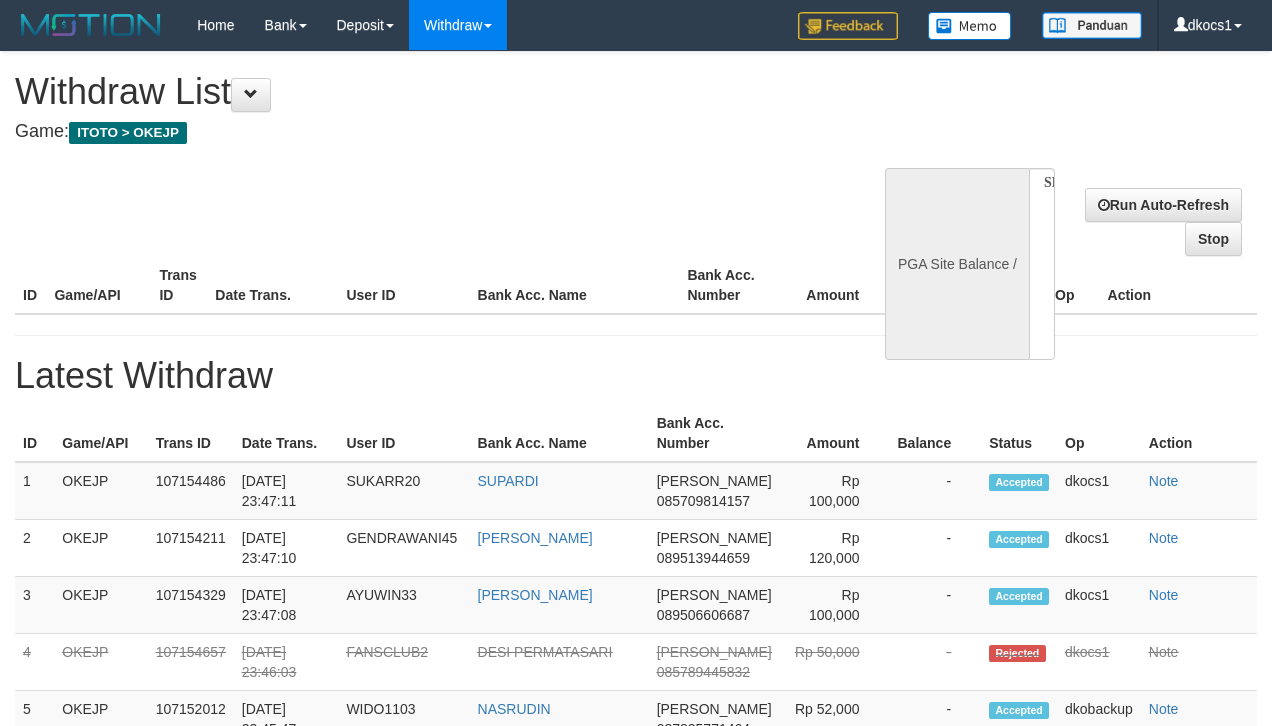 select 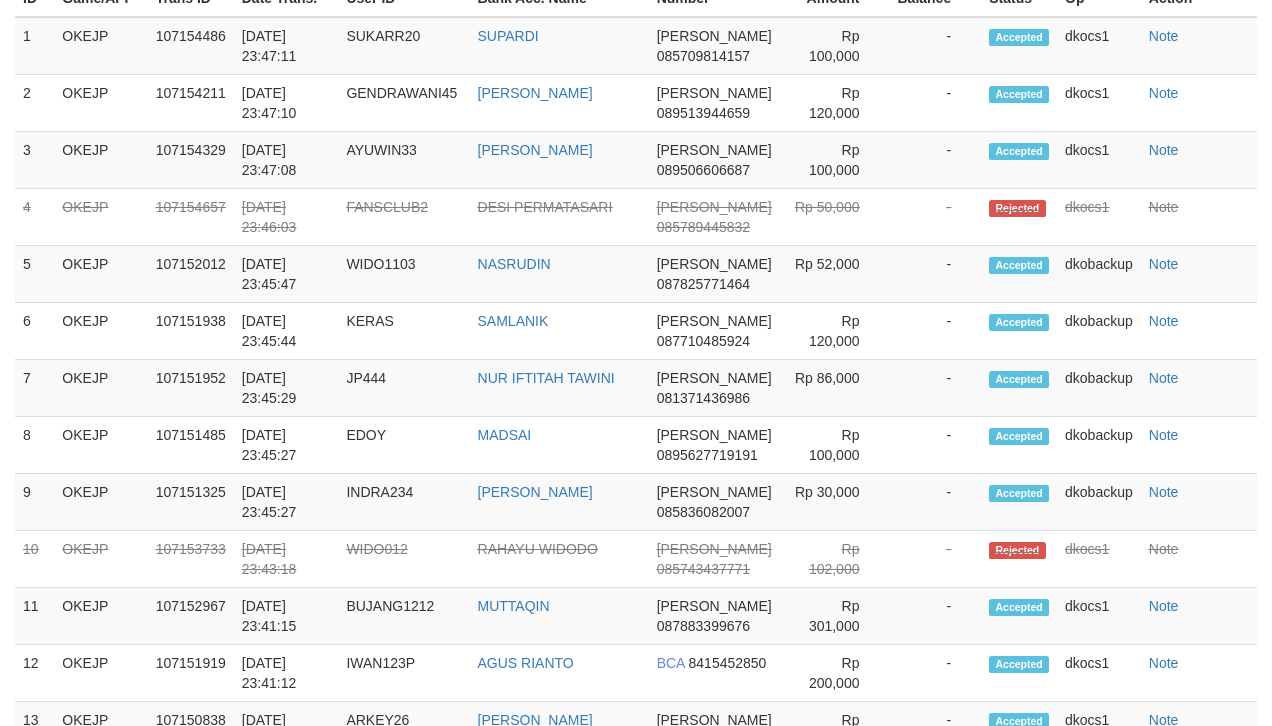 select on "**" 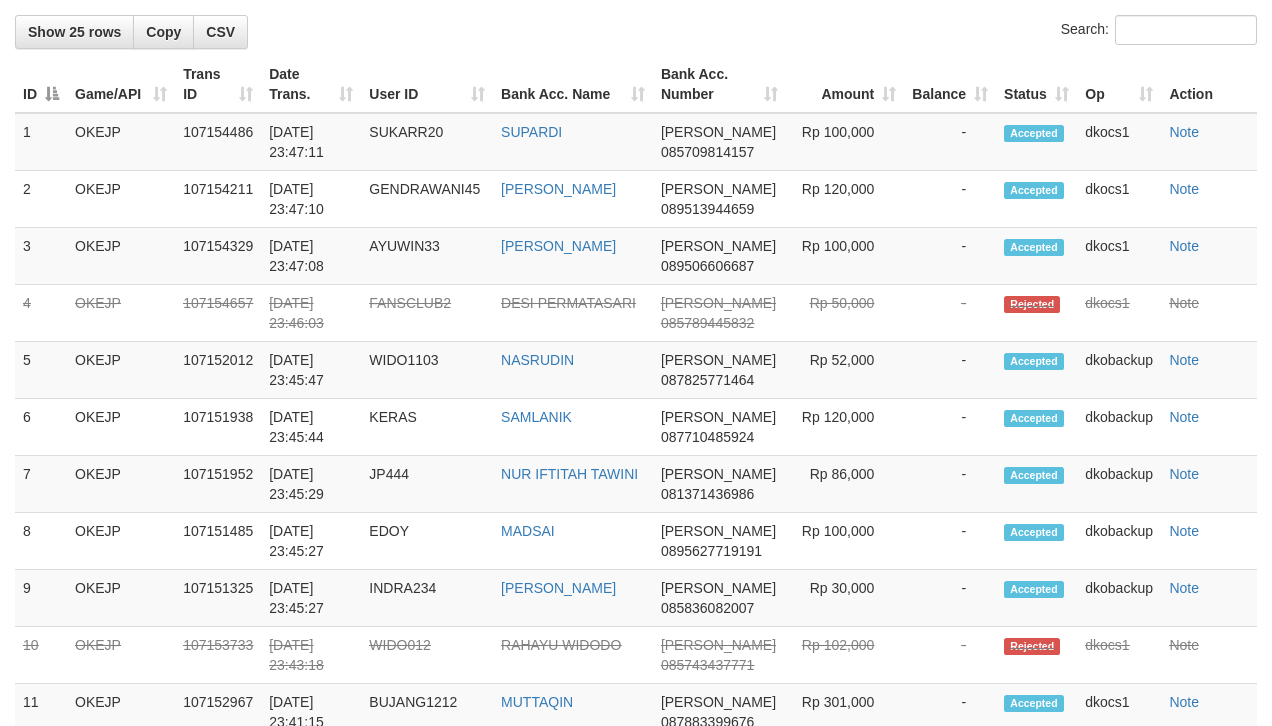 scroll, scrollTop: 1668, scrollLeft: 0, axis: vertical 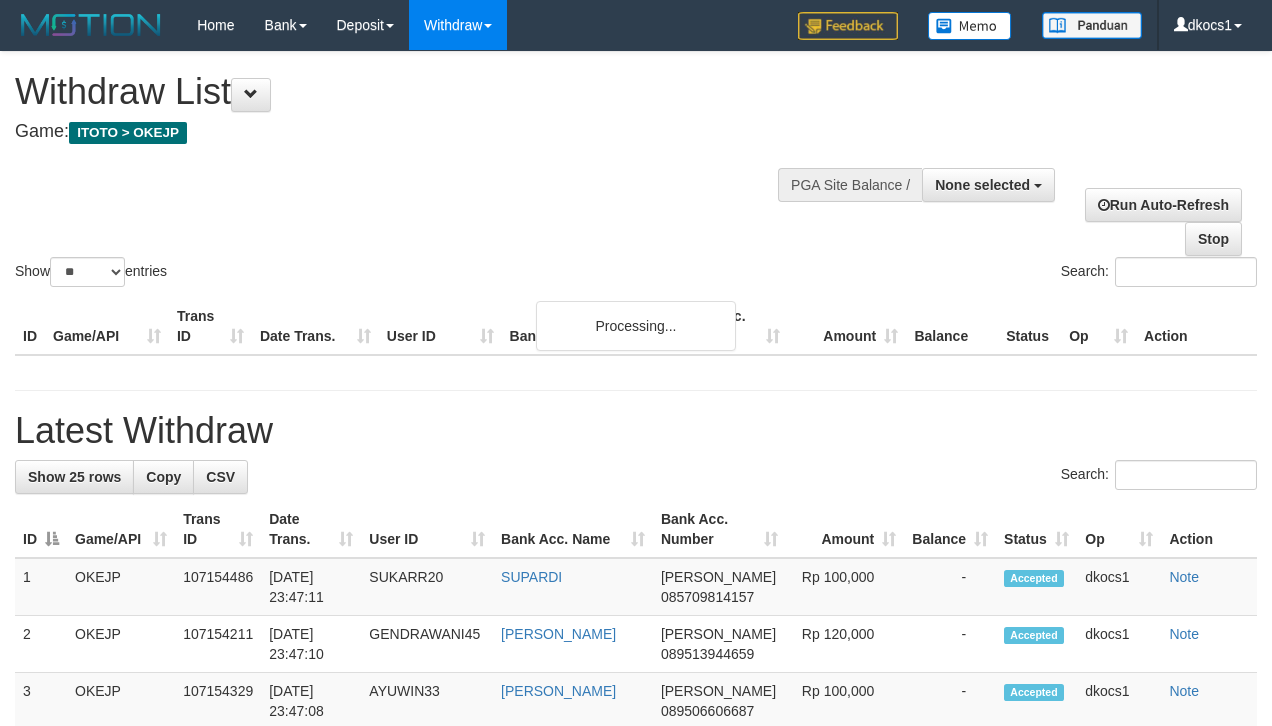 select 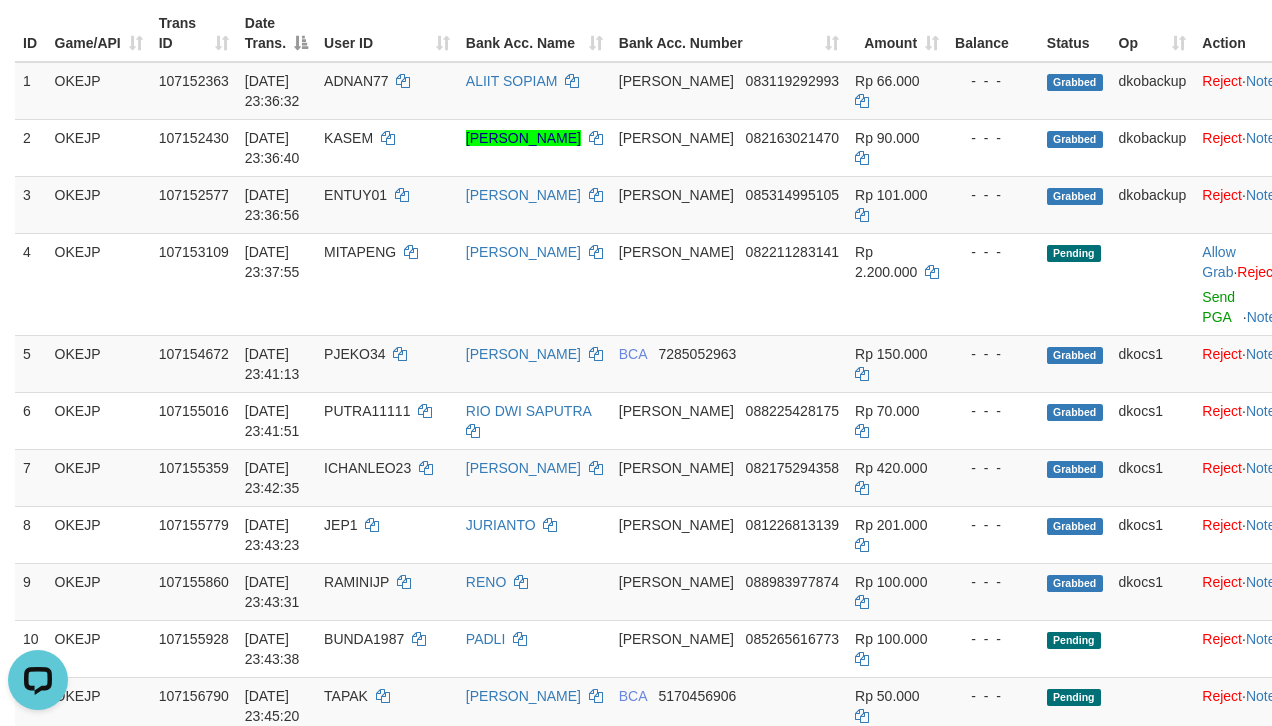 scroll, scrollTop: 0, scrollLeft: 0, axis: both 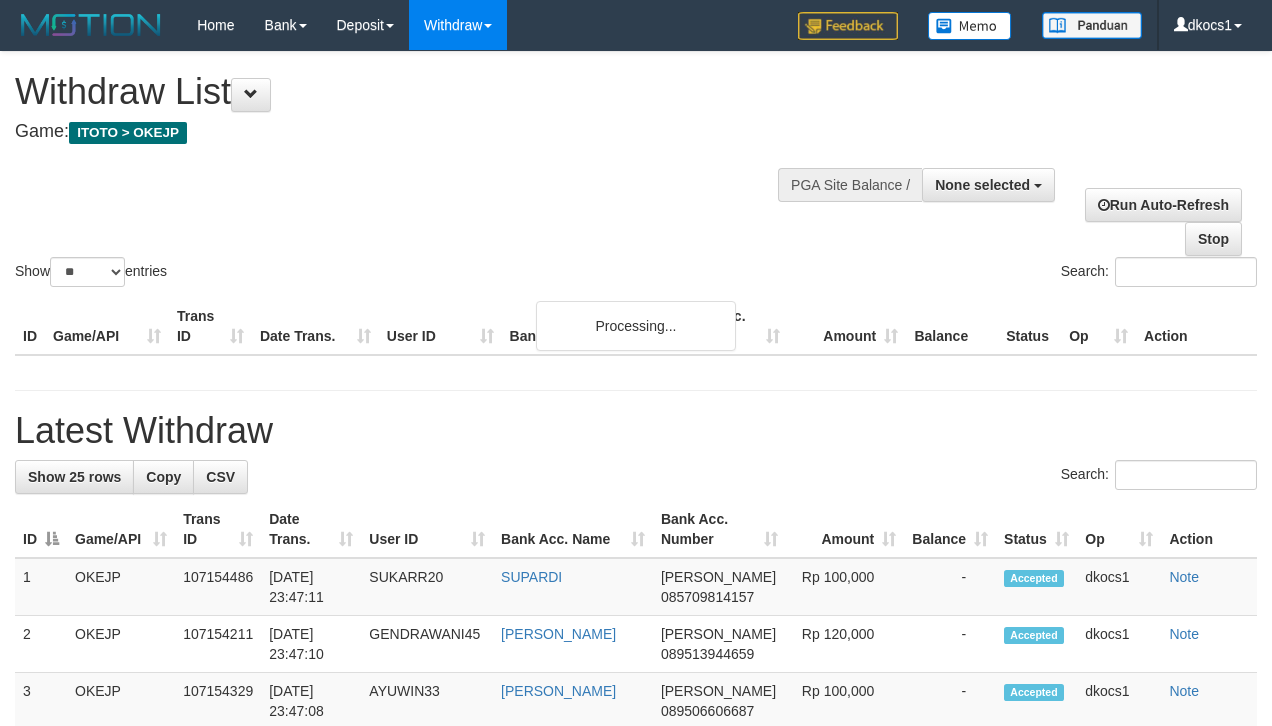 select 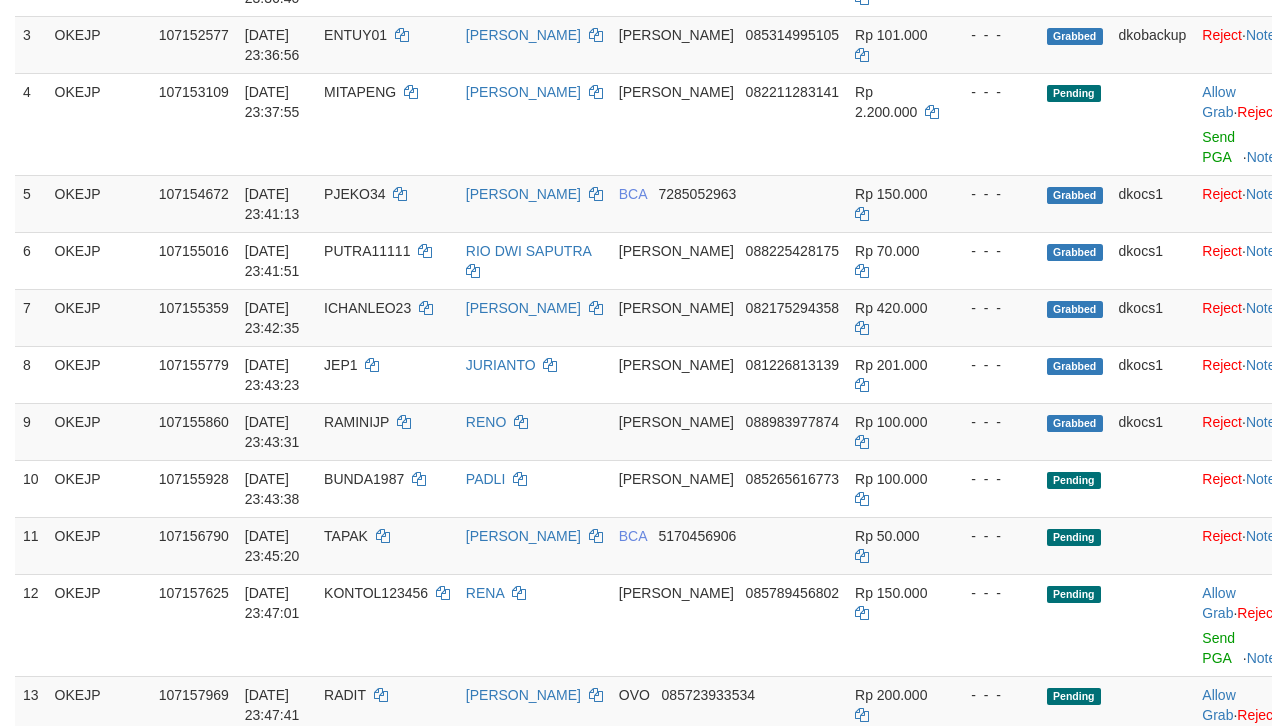 scroll, scrollTop: 293, scrollLeft: 0, axis: vertical 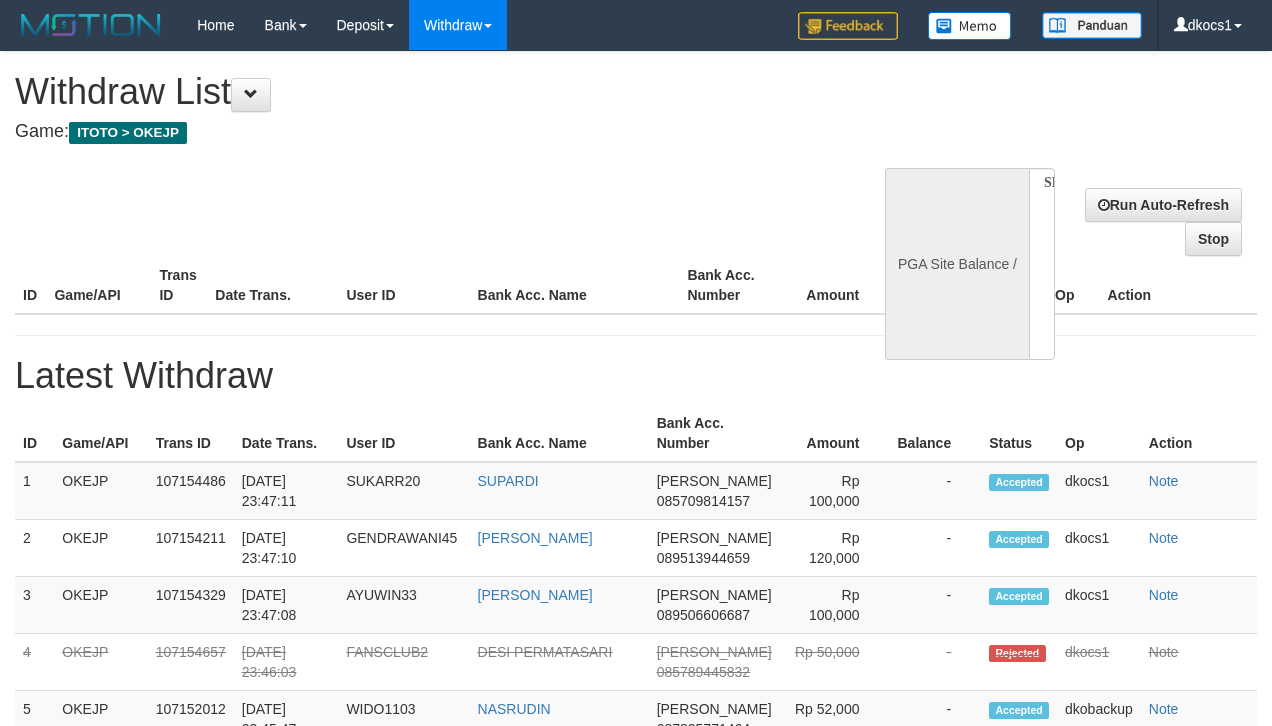 select 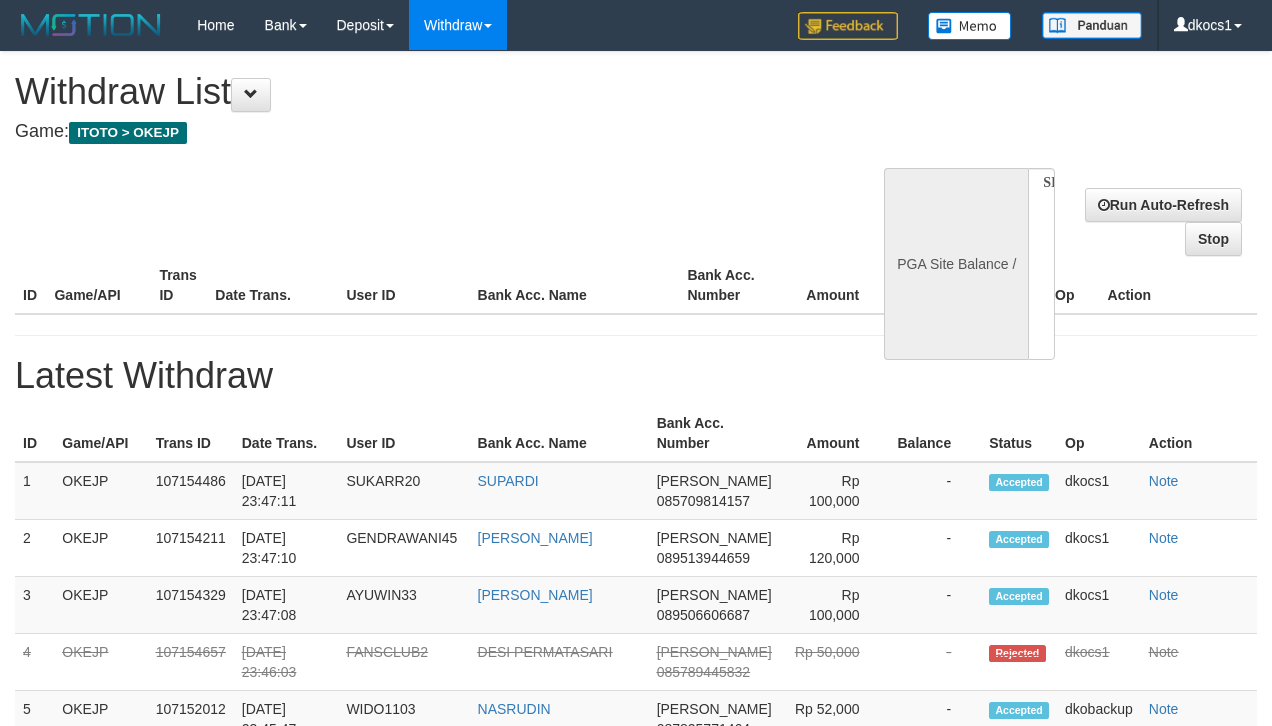 scroll, scrollTop: 293, scrollLeft: 0, axis: vertical 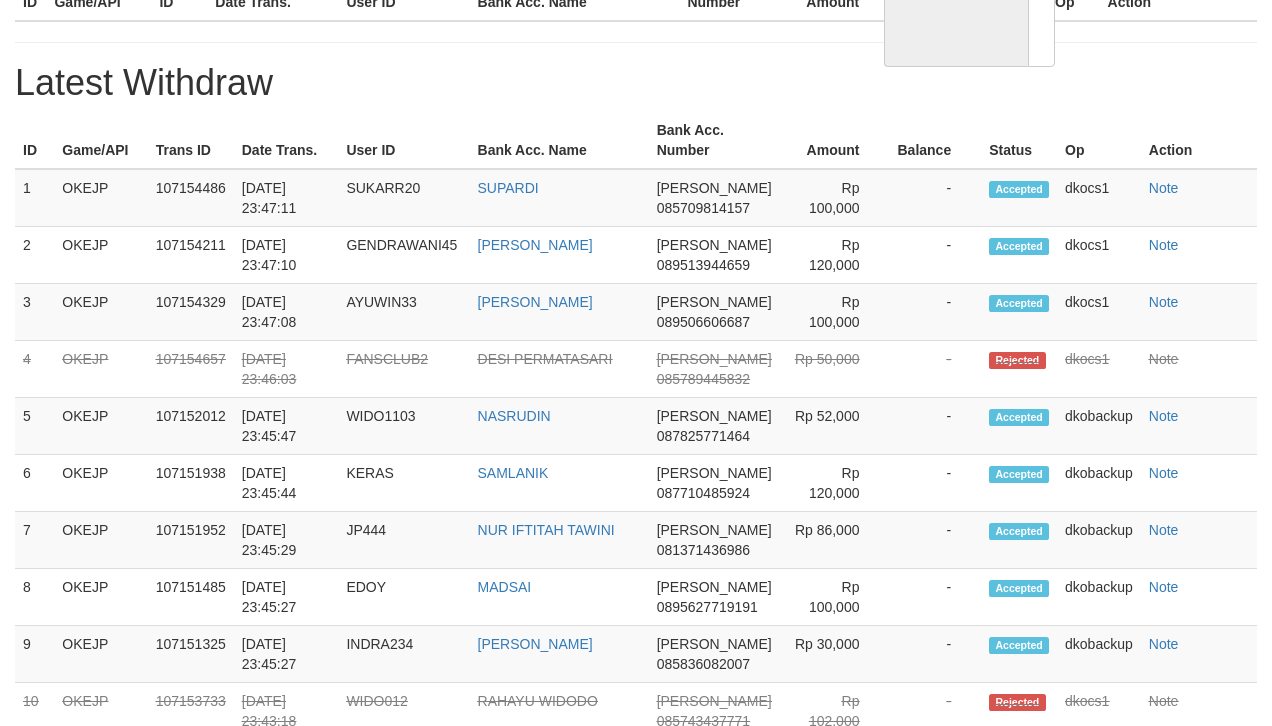 select on "**" 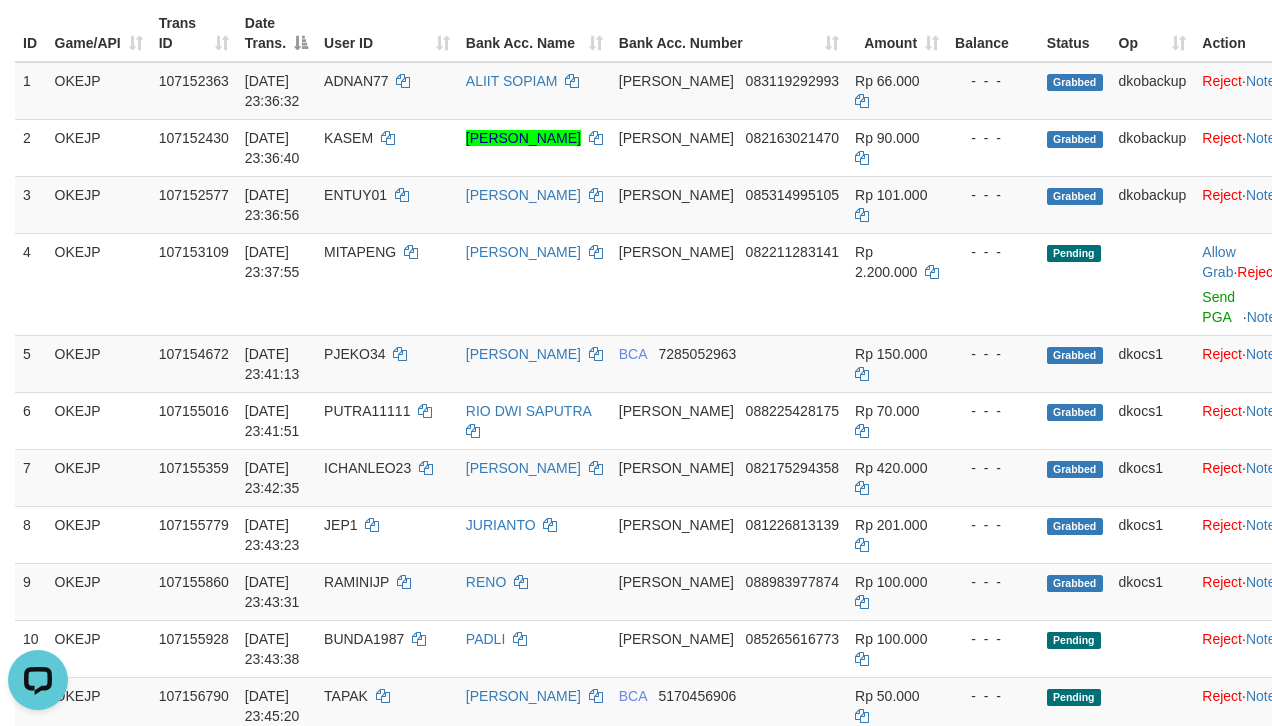 scroll, scrollTop: 0, scrollLeft: 0, axis: both 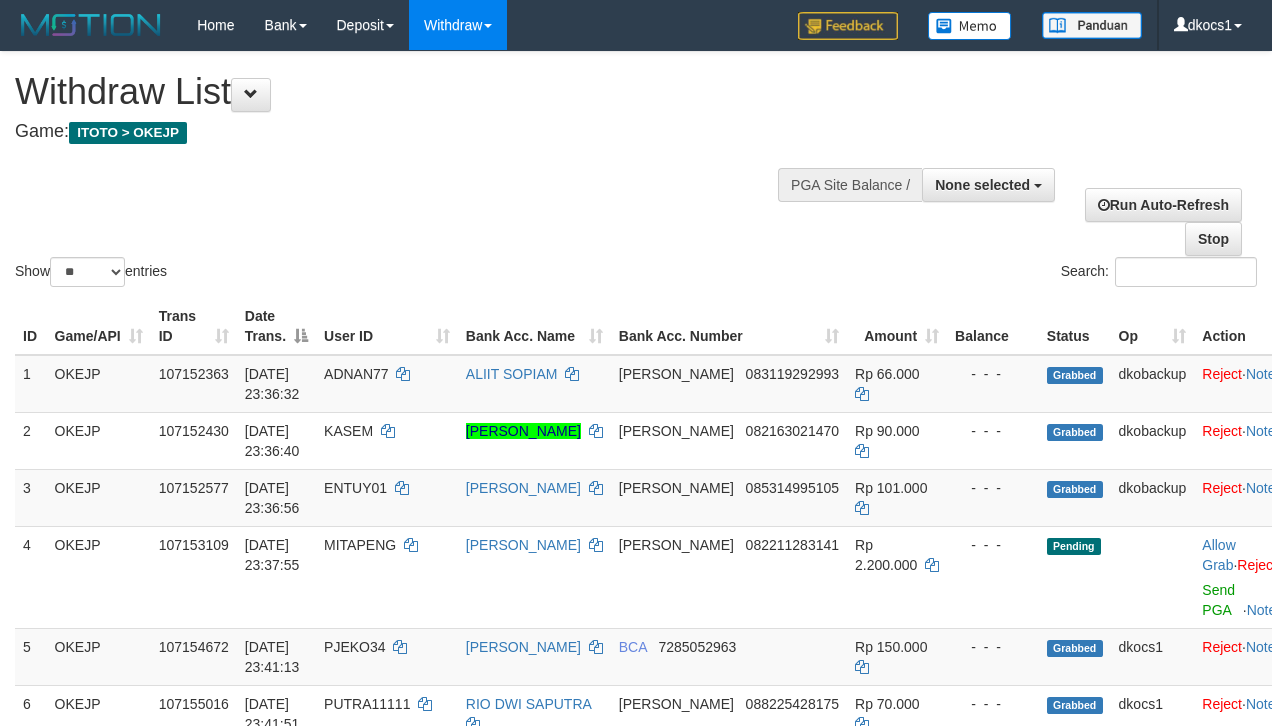 select 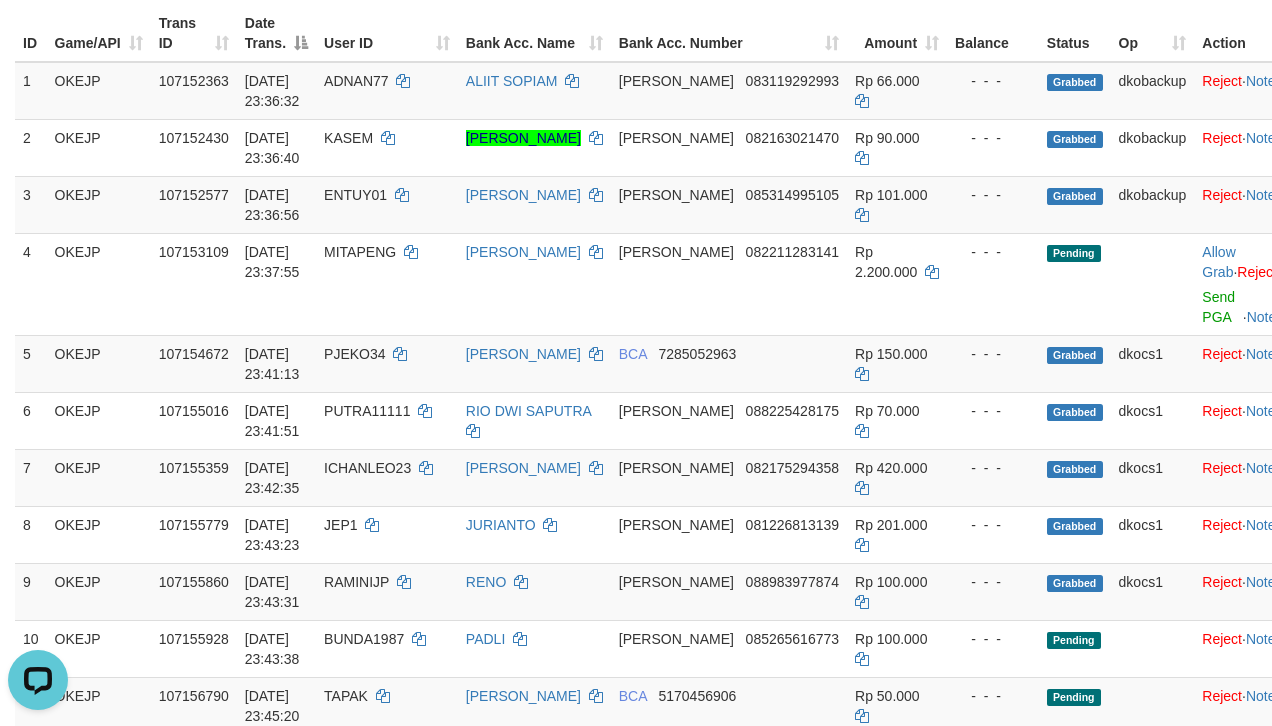 scroll, scrollTop: 0, scrollLeft: 0, axis: both 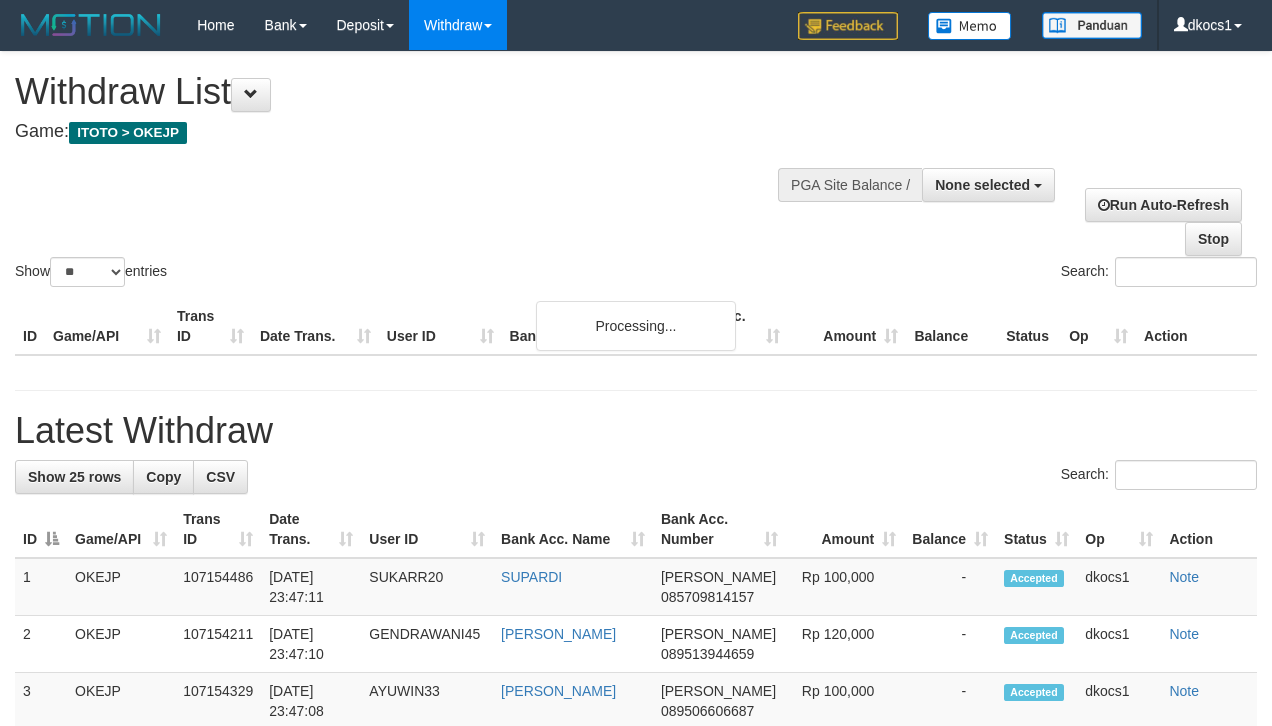 select 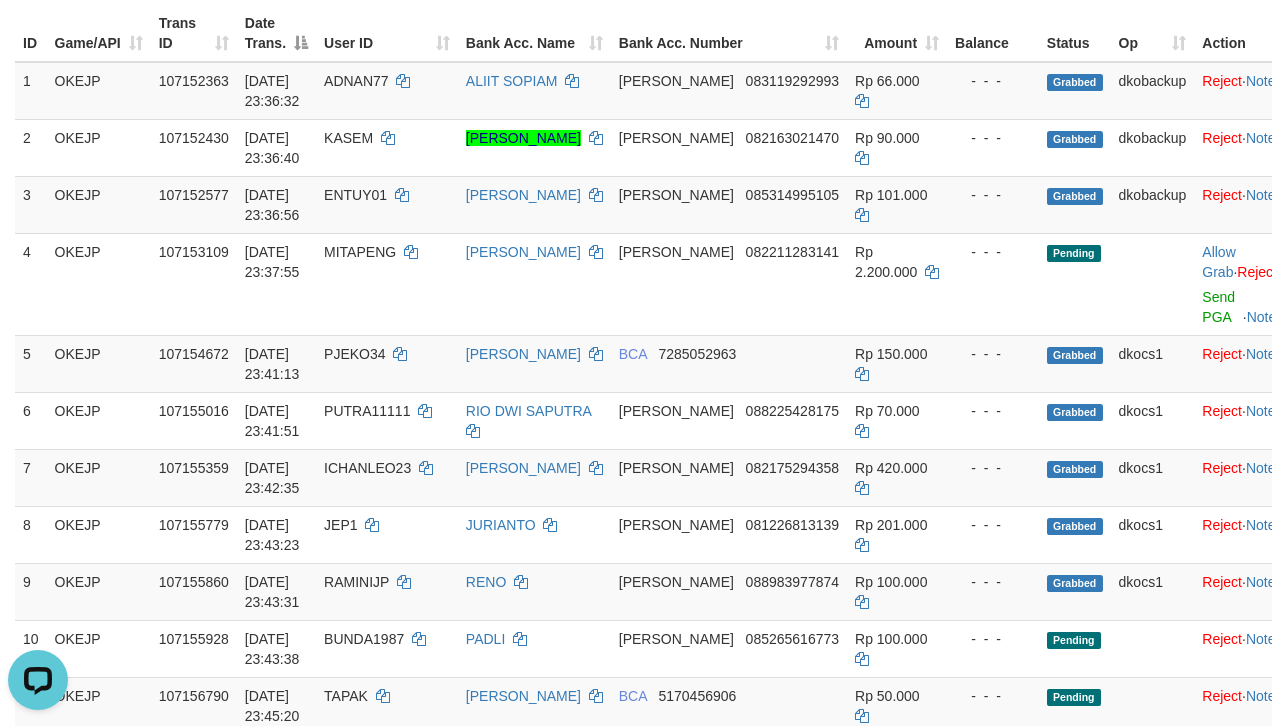 scroll, scrollTop: 0, scrollLeft: 0, axis: both 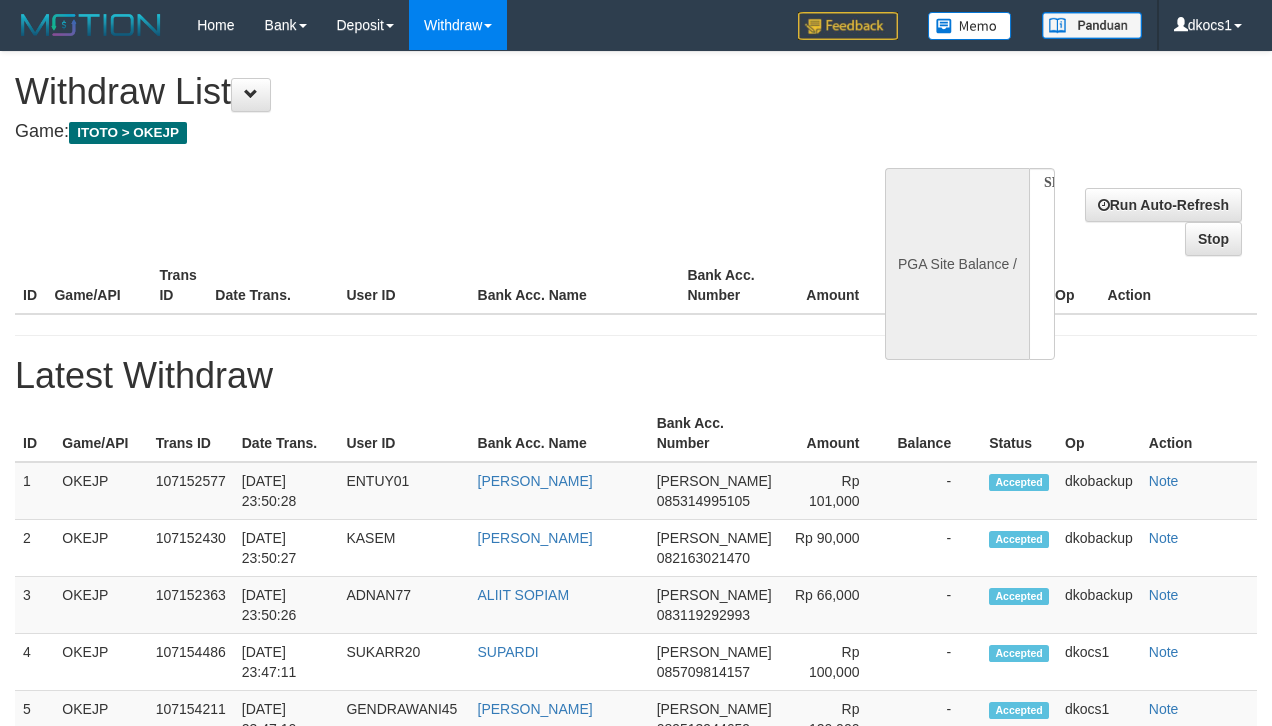 select 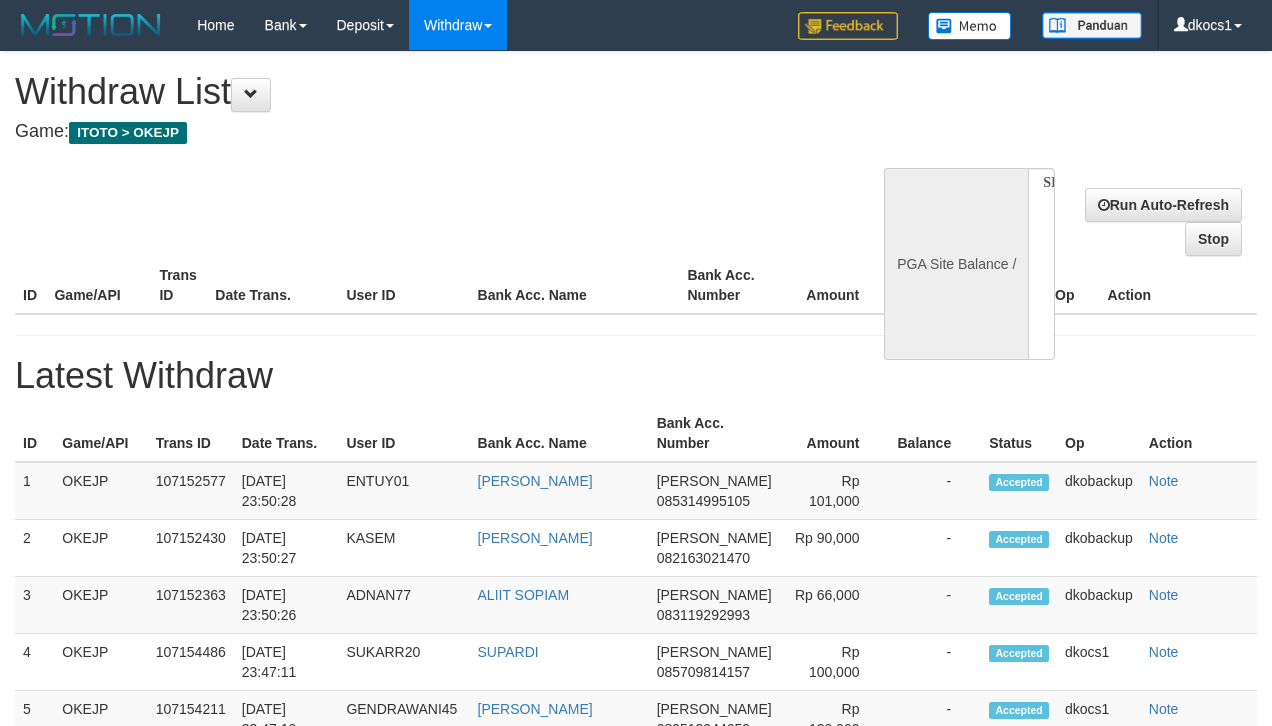 scroll, scrollTop: 293, scrollLeft: 0, axis: vertical 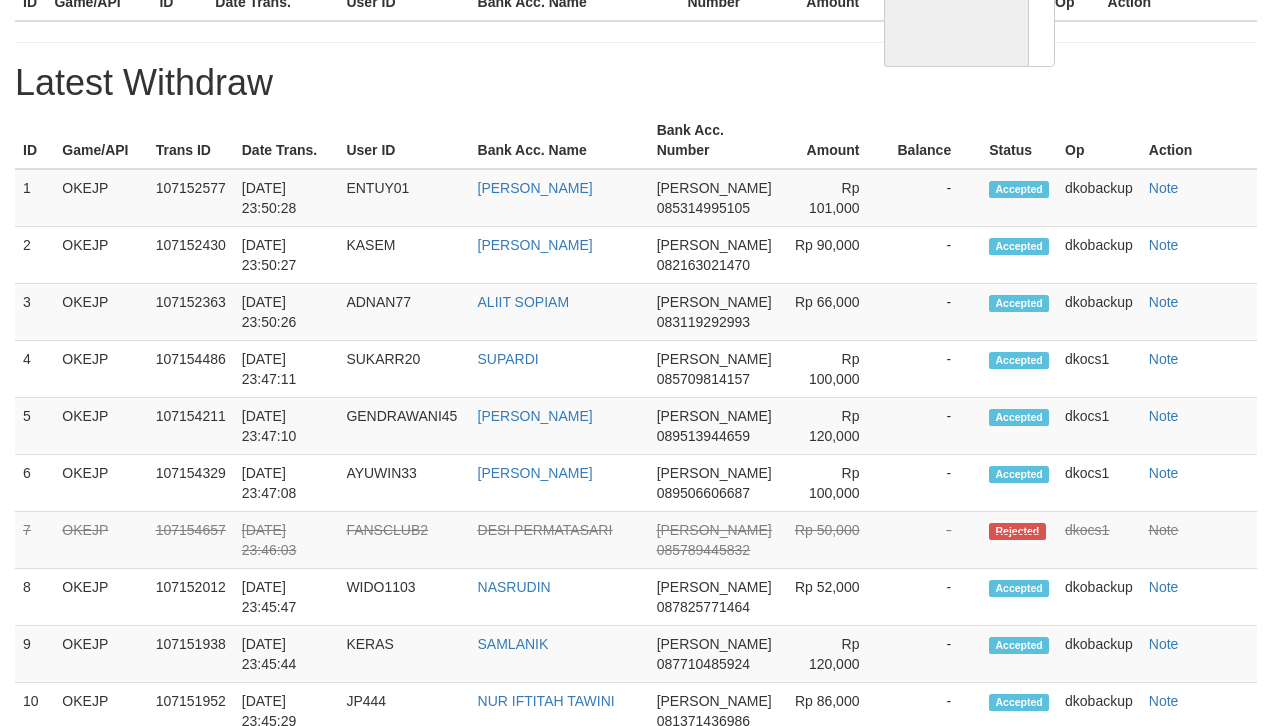 select on "**" 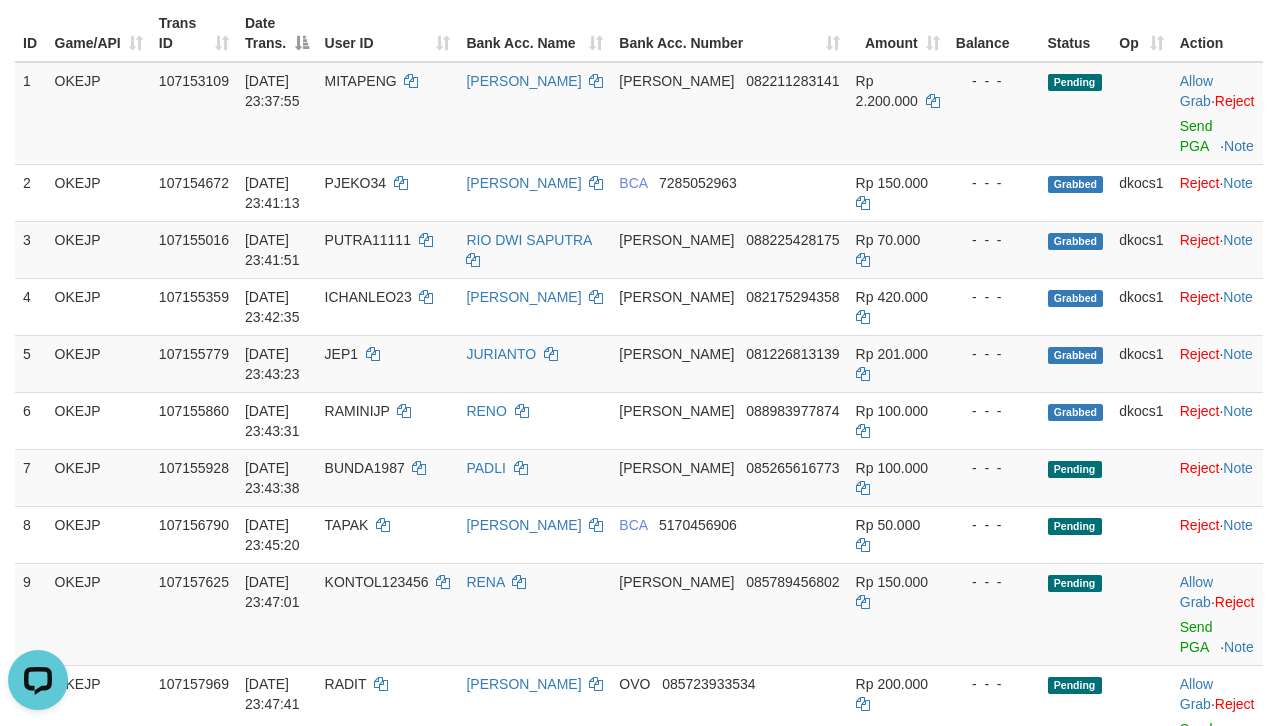 scroll, scrollTop: 0, scrollLeft: 0, axis: both 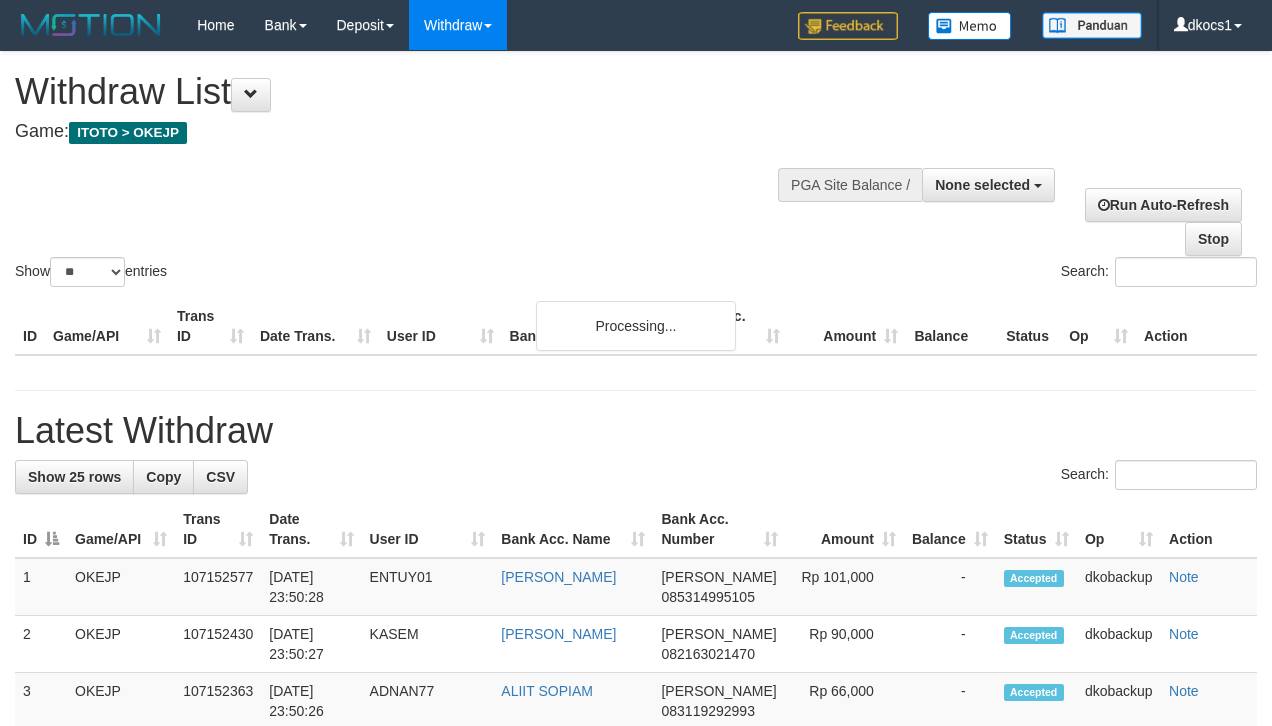 select 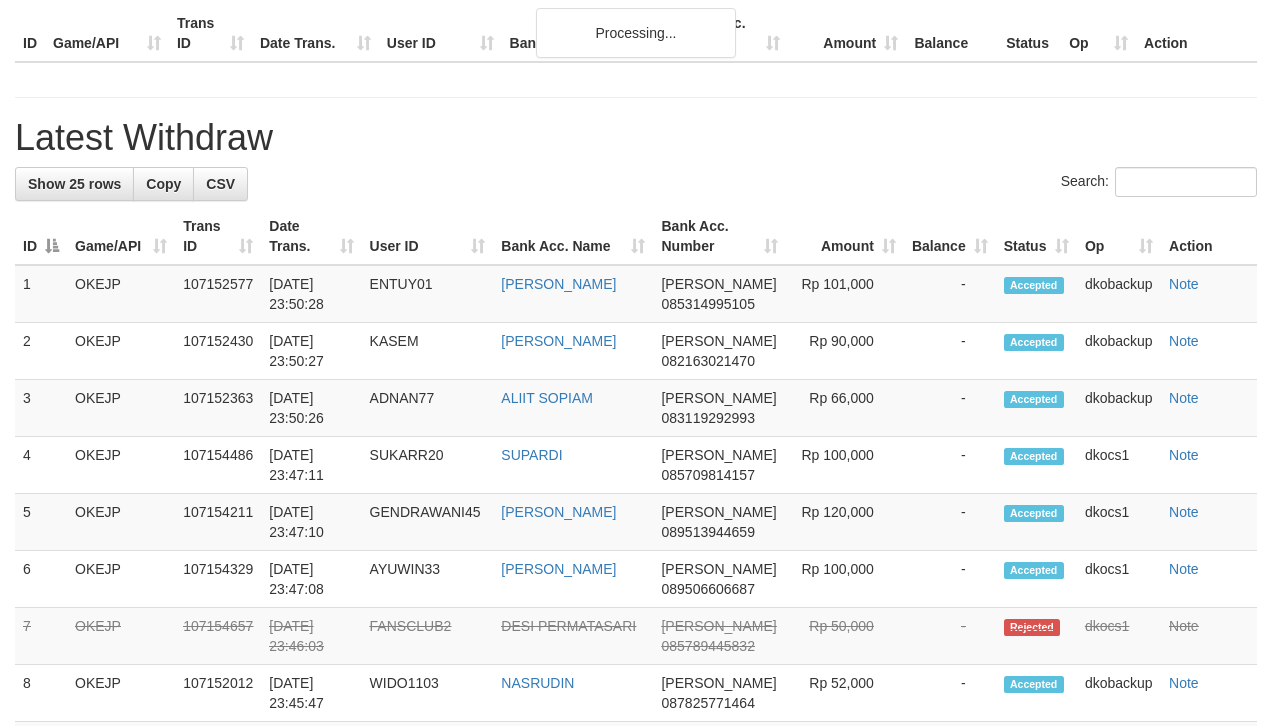 scroll, scrollTop: 293, scrollLeft: 0, axis: vertical 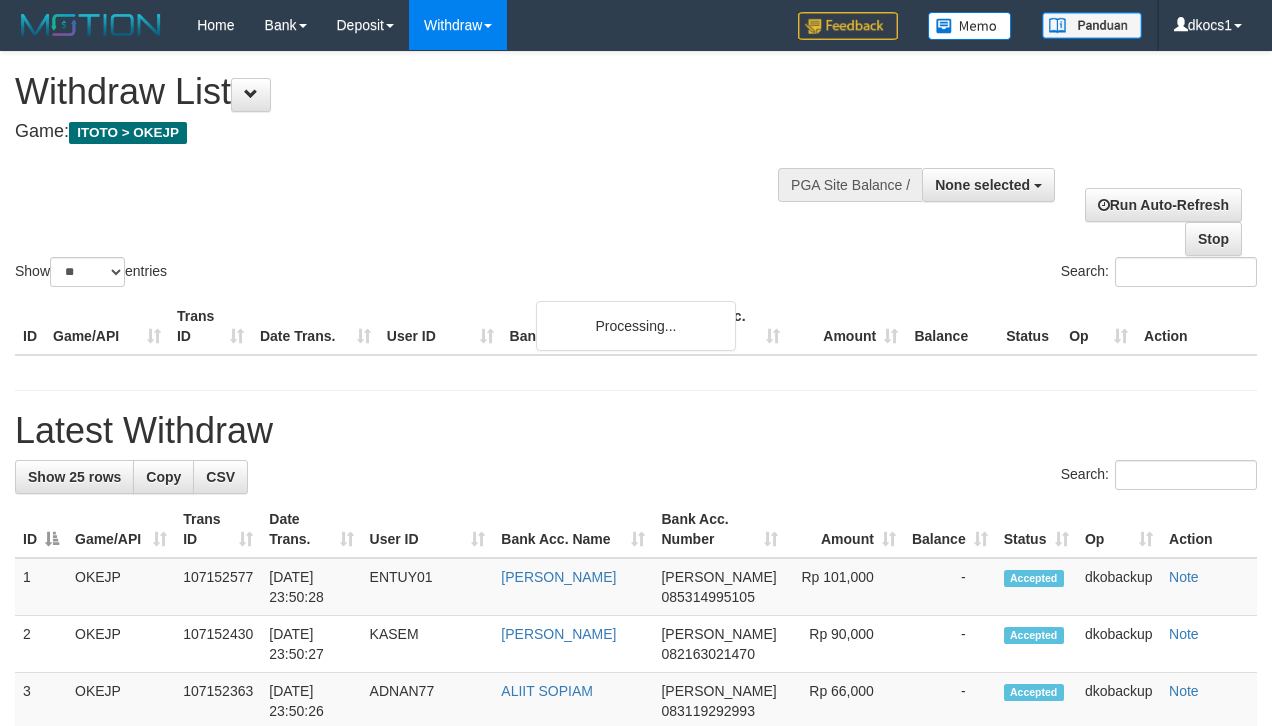 select 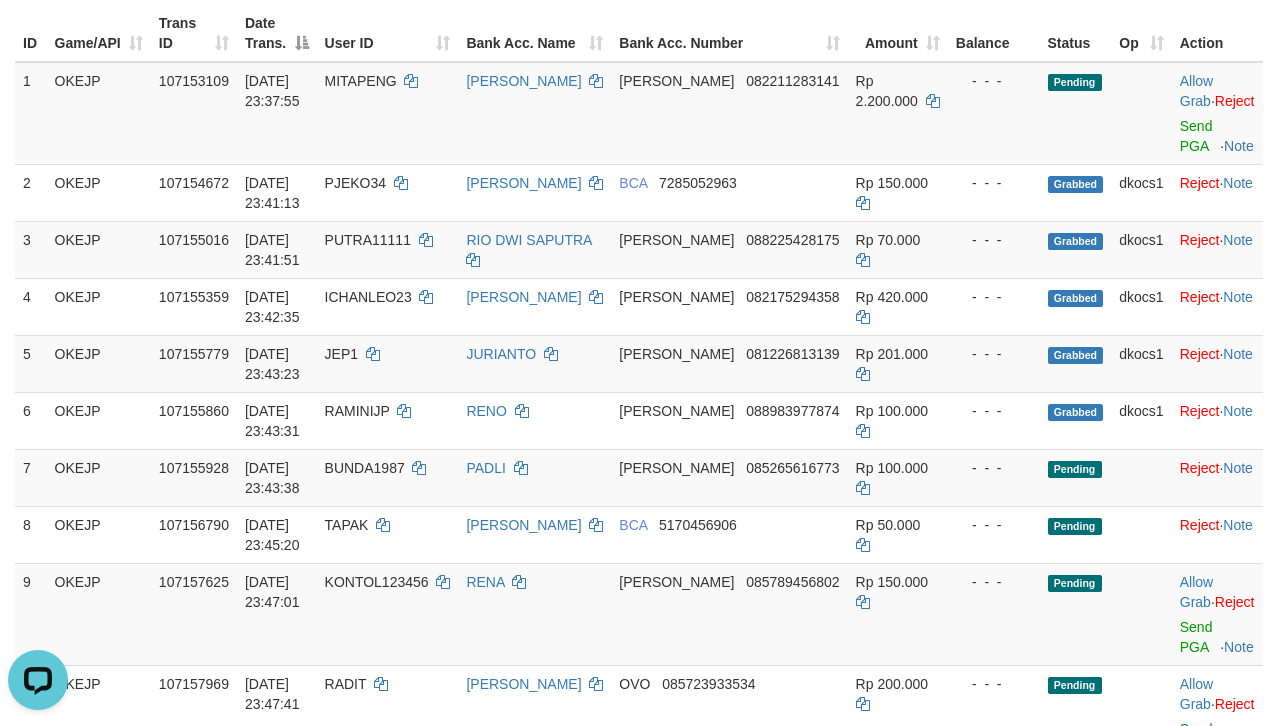 scroll, scrollTop: 0, scrollLeft: 0, axis: both 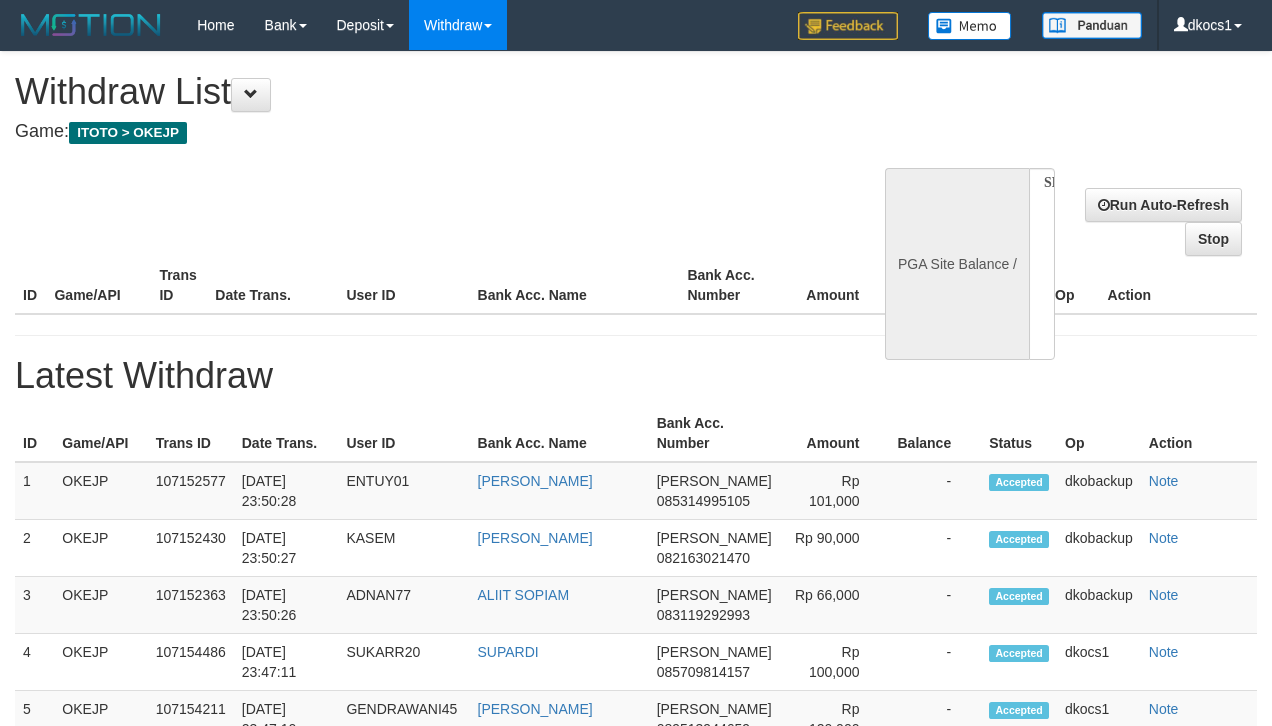select 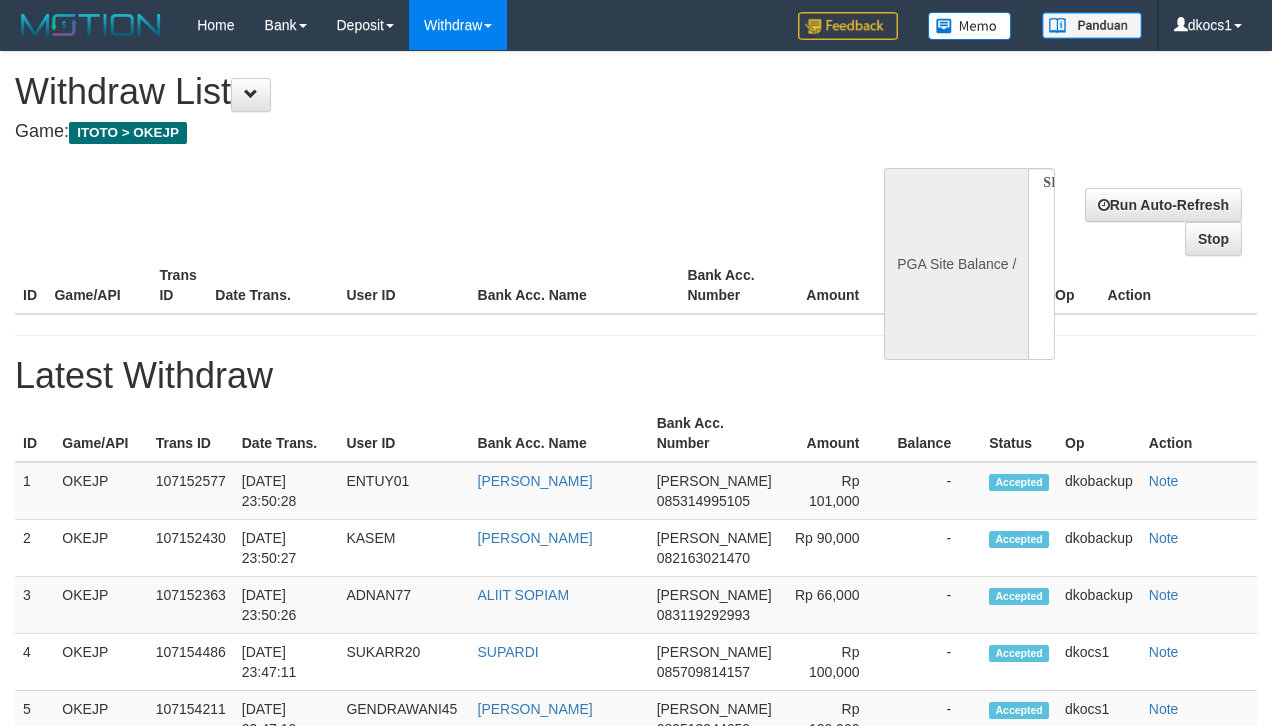 scroll, scrollTop: 293, scrollLeft: 0, axis: vertical 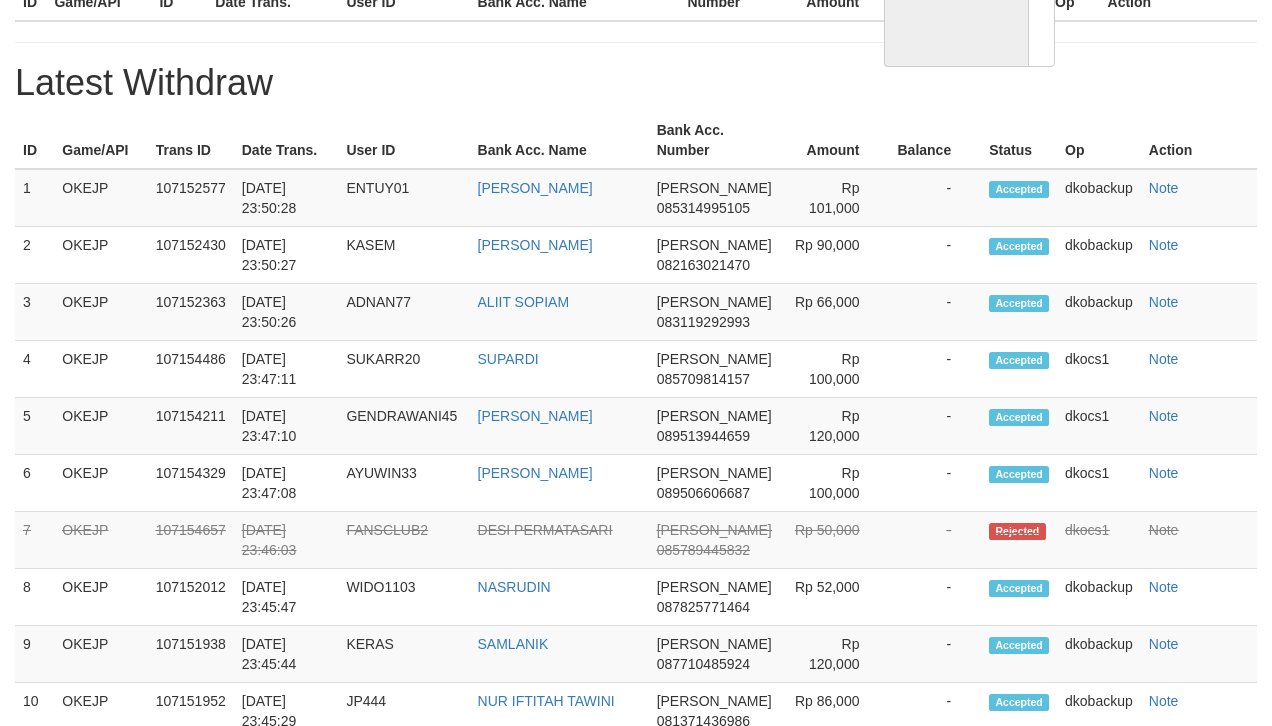 select on "**" 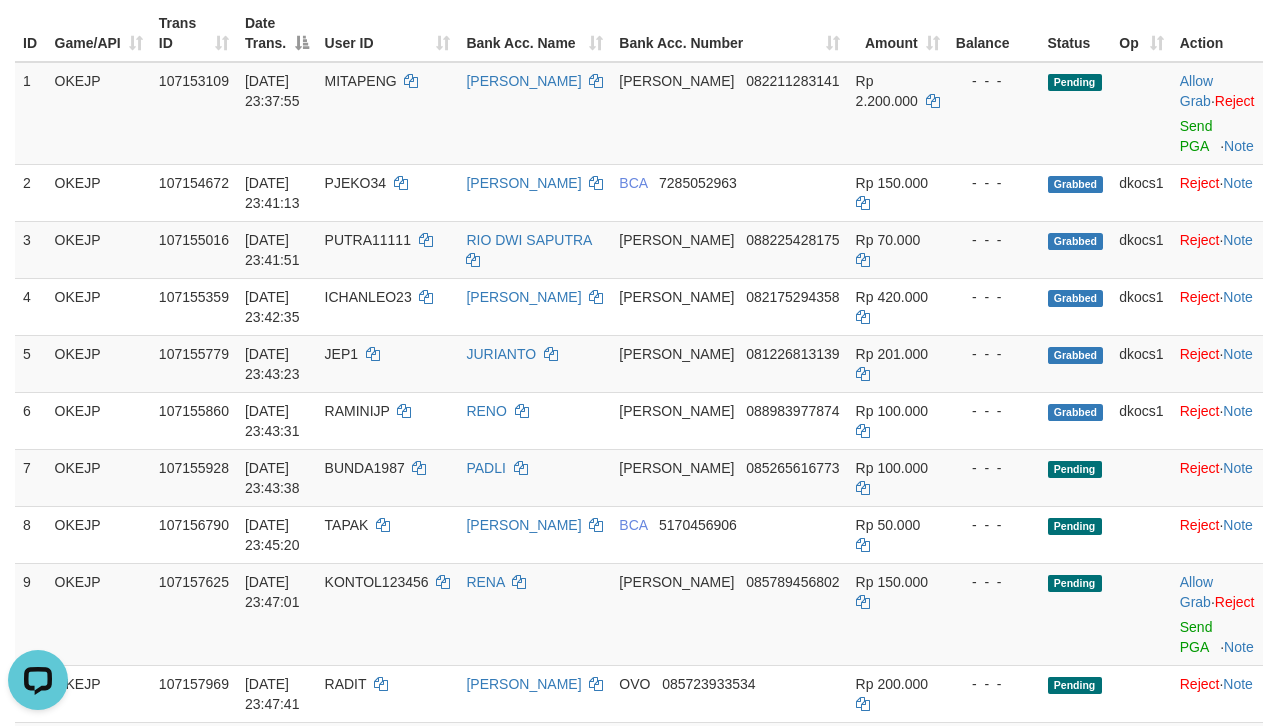 scroll, scrollTop: 0, scrollLeft: 0, axis: both 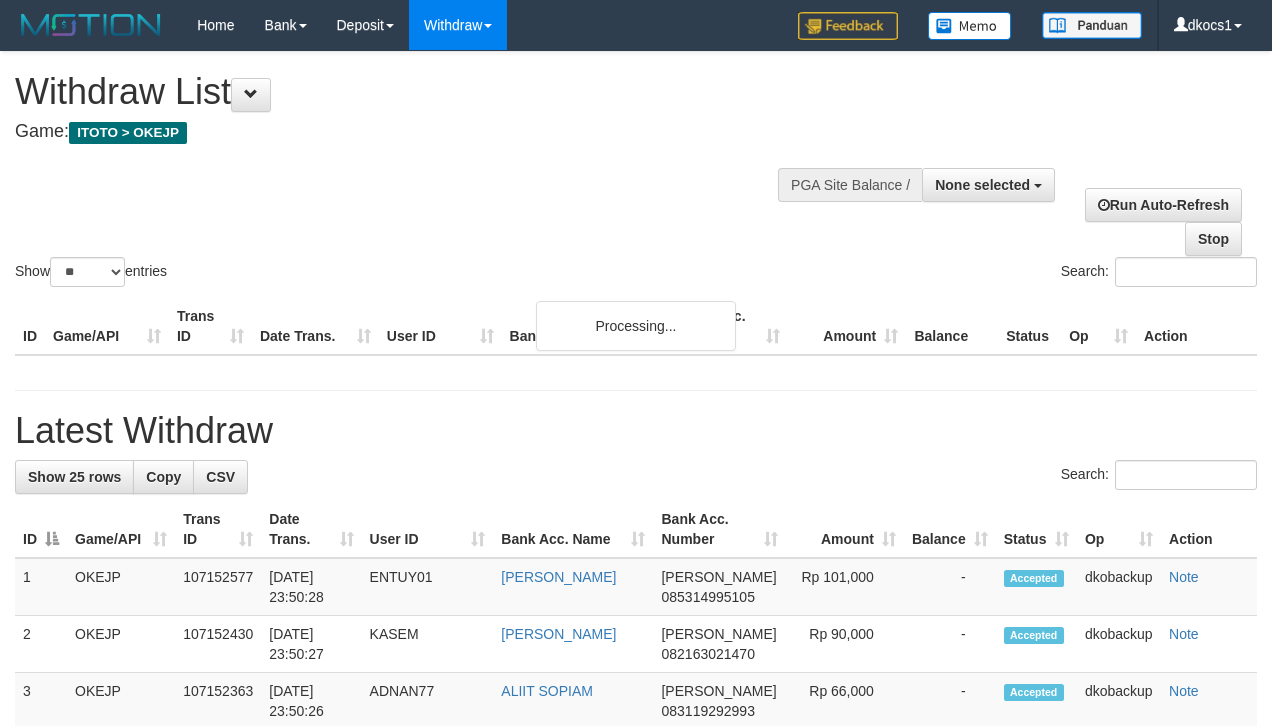 select 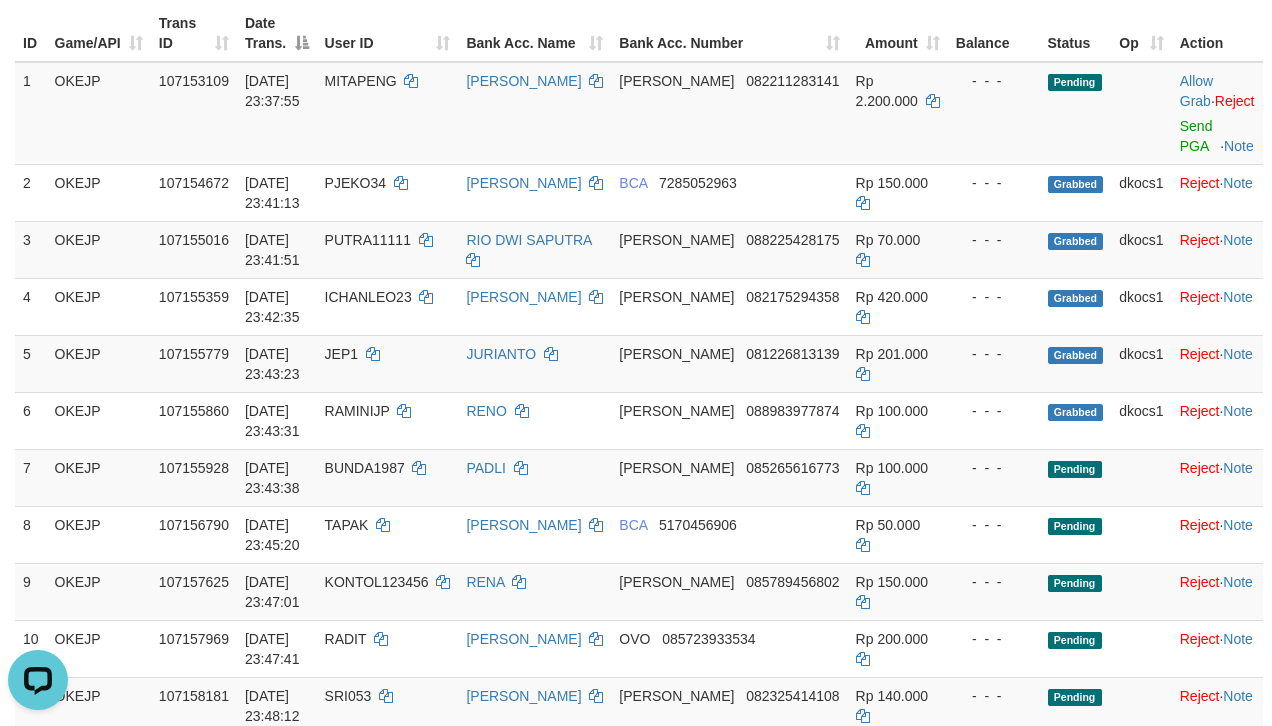 scroll, scrollTop: 0, scrollLeft: 0, axis: both 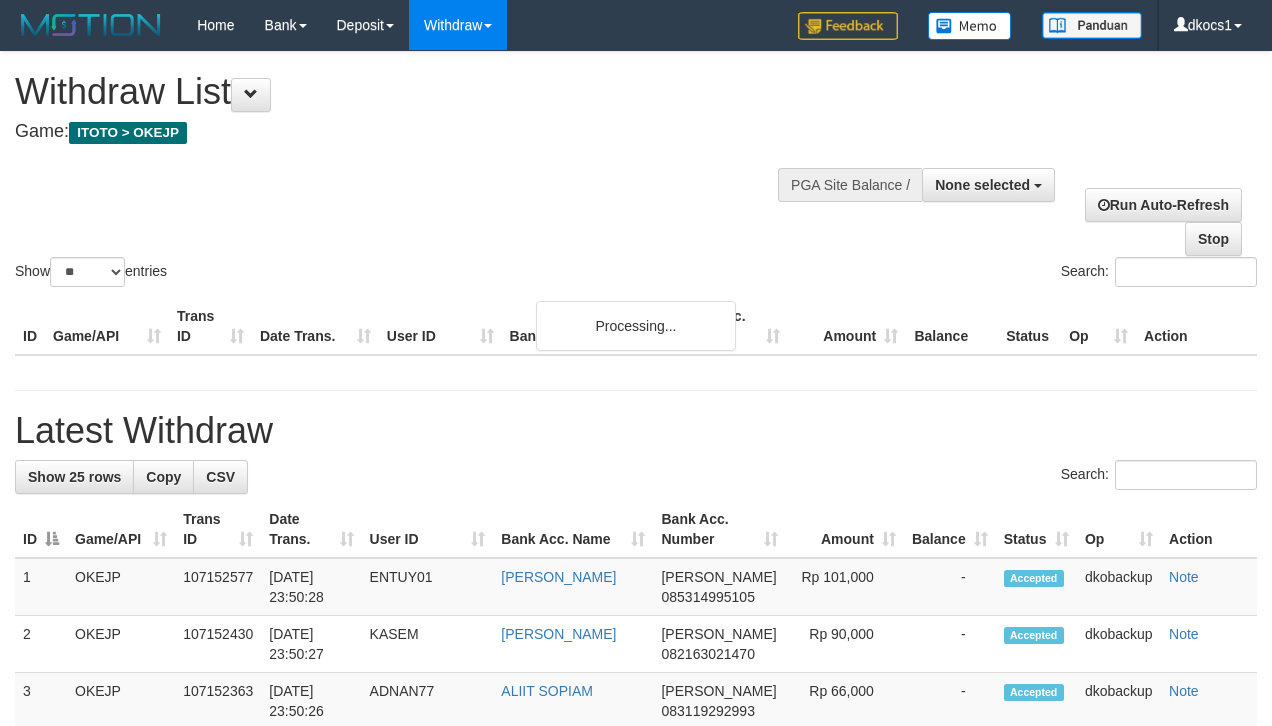 select 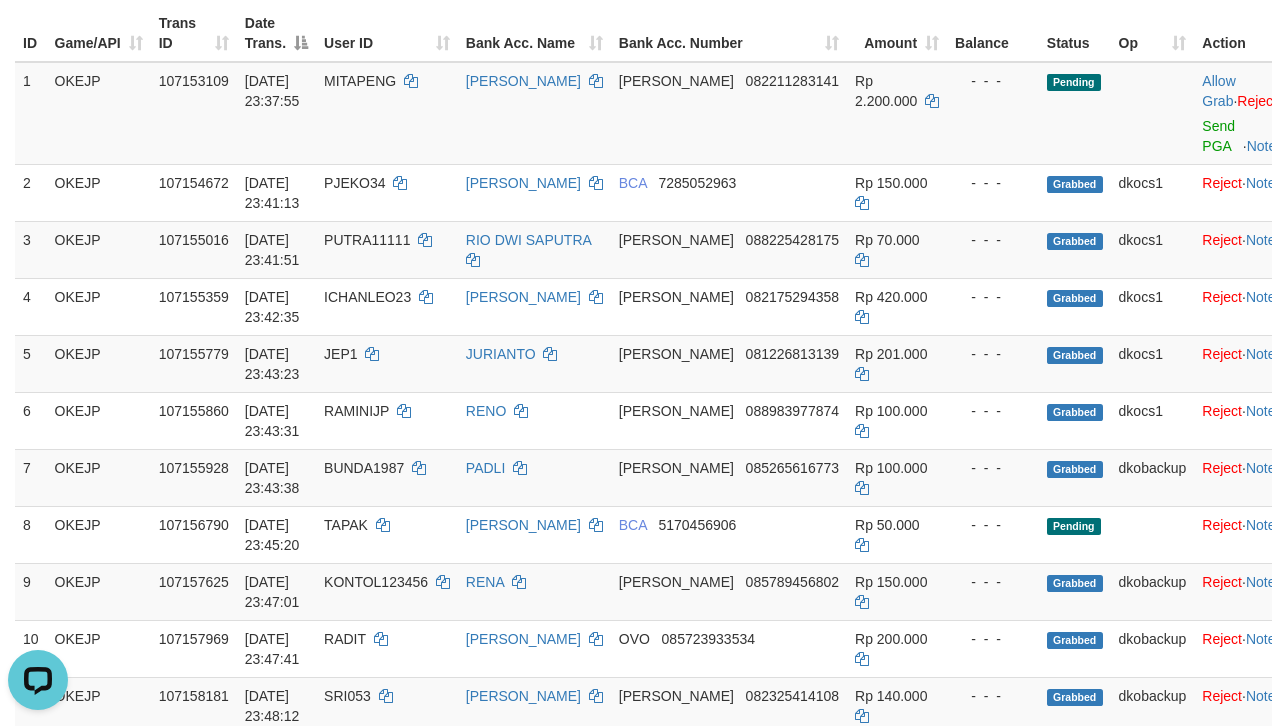 scroll, scrollTop: 0, scrollLeft: 0, axis: both 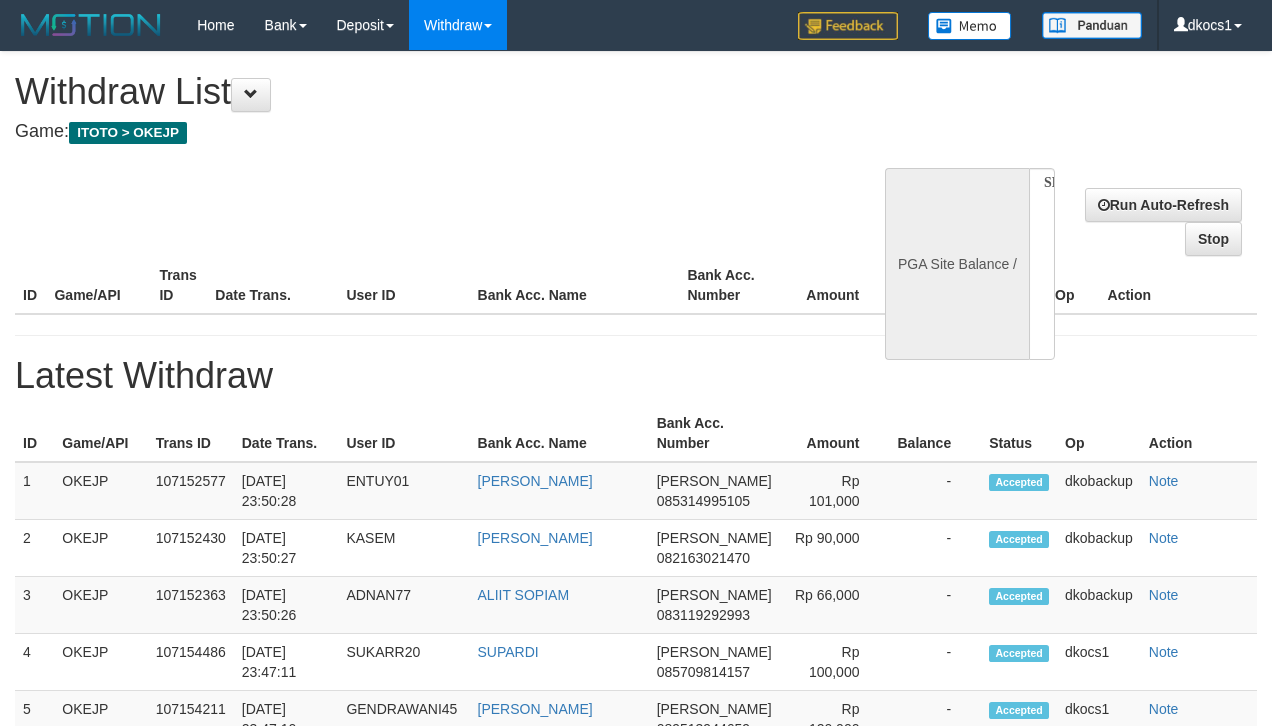 select 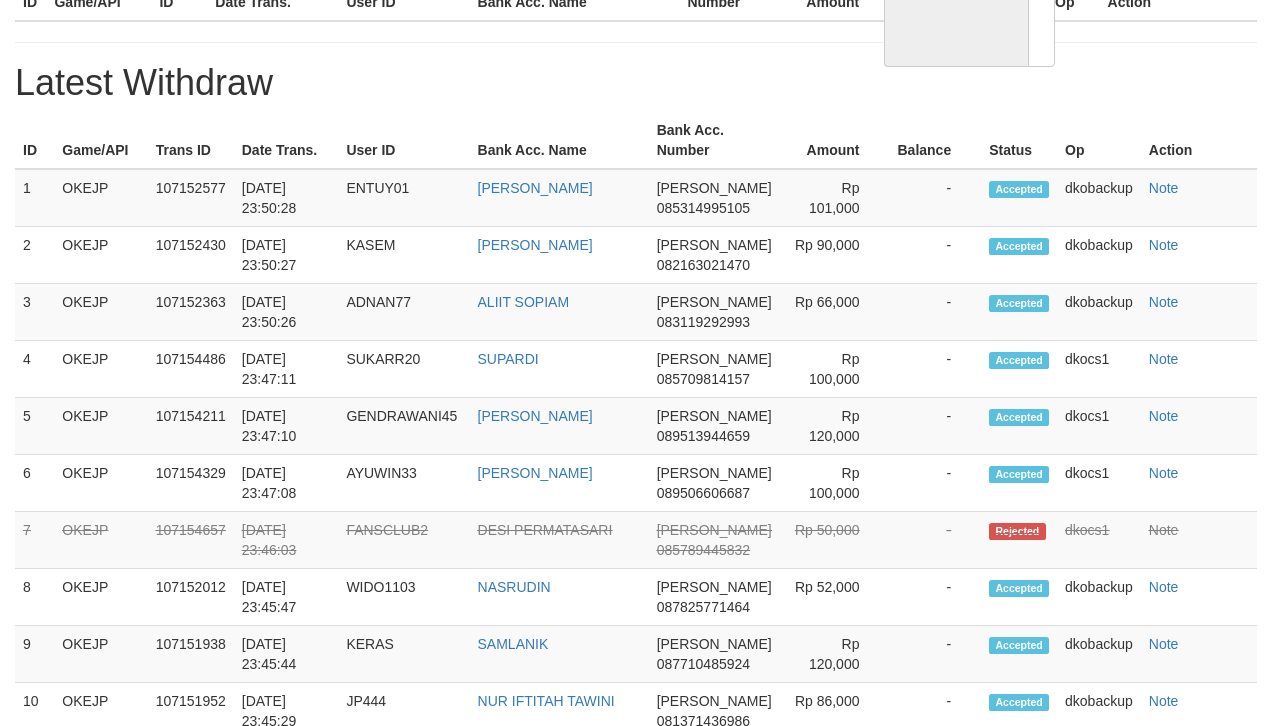 select on "**" 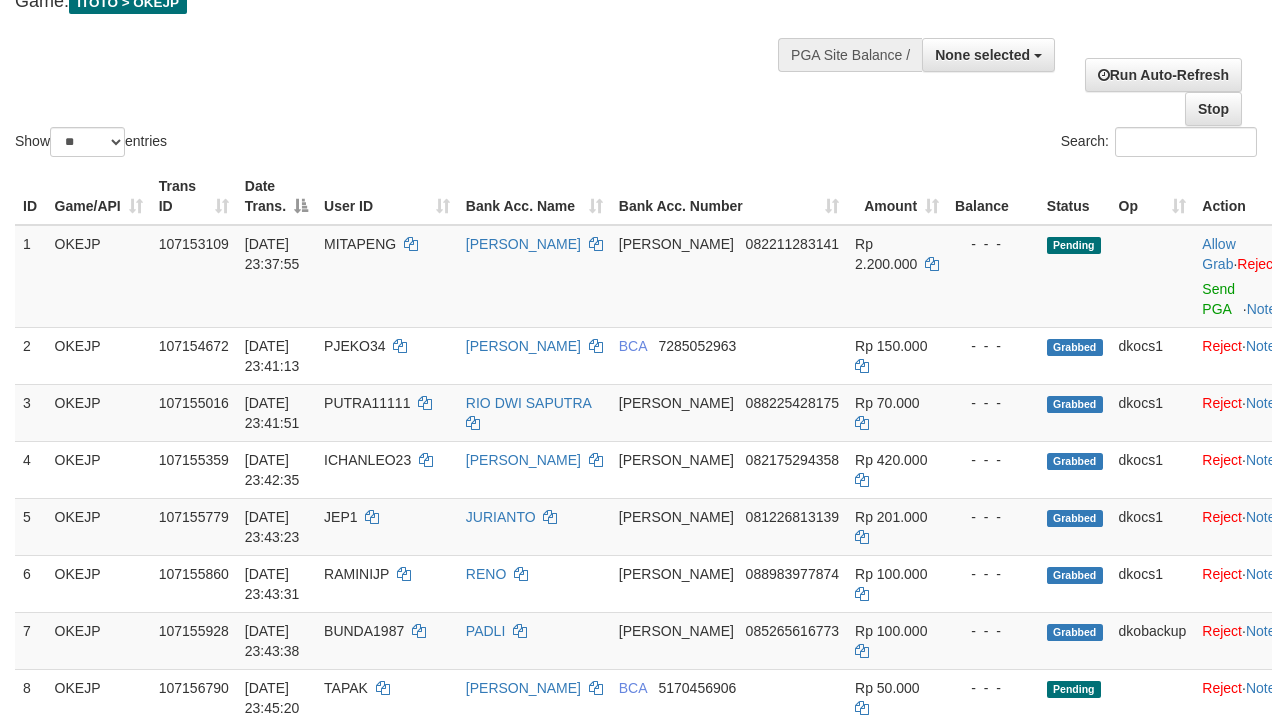scroll, scrollTop: 133, scrollLeft: 0, axis: vertical 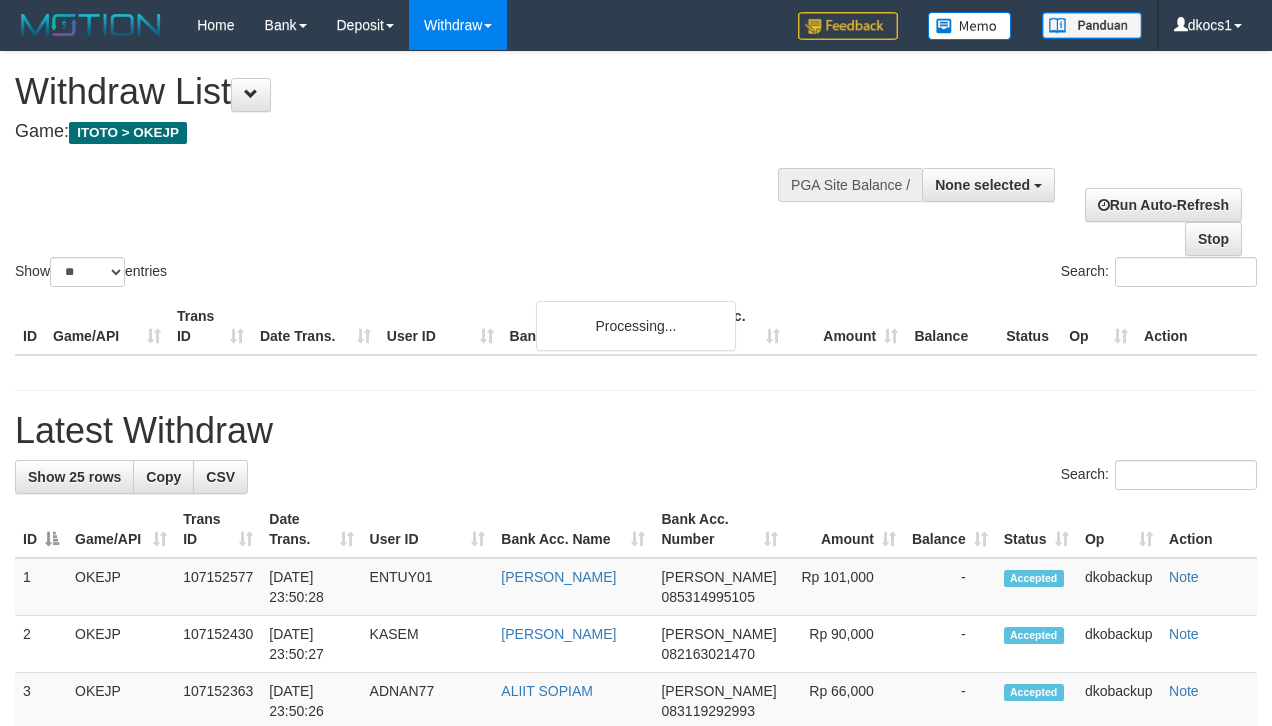 select 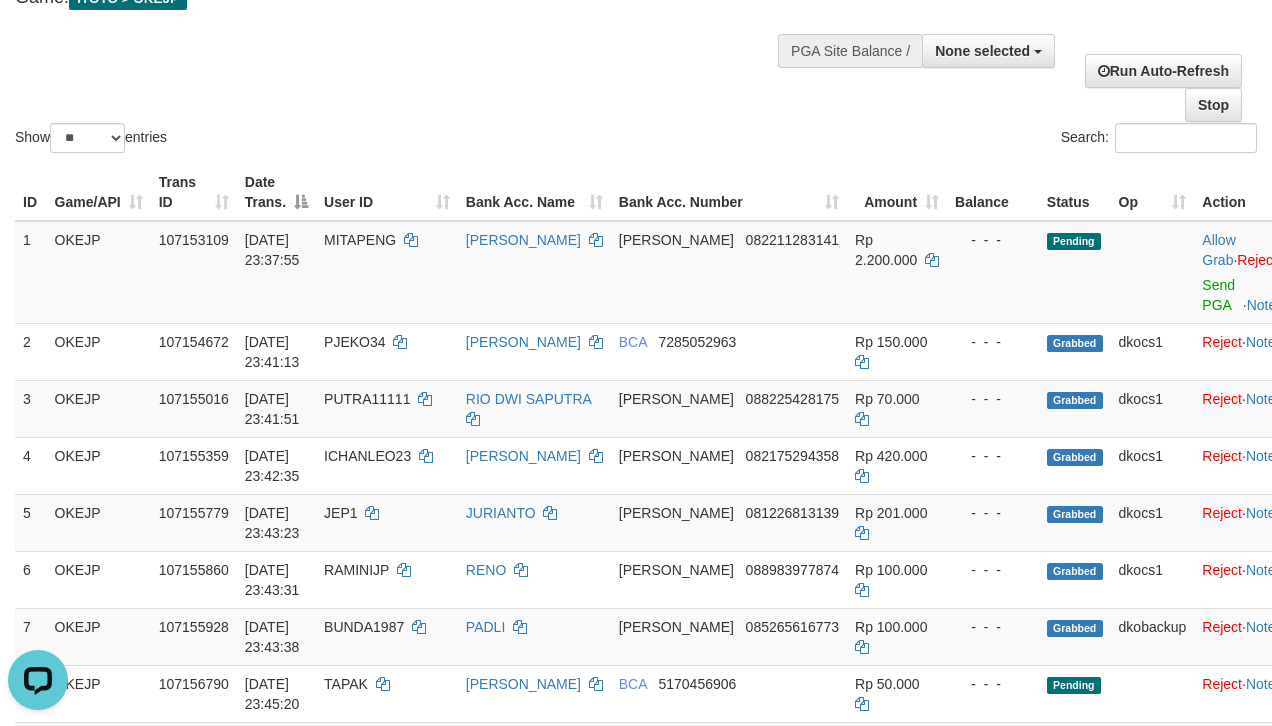 scroll, scrollTop: 0, scrollLeft: 0, axis: both 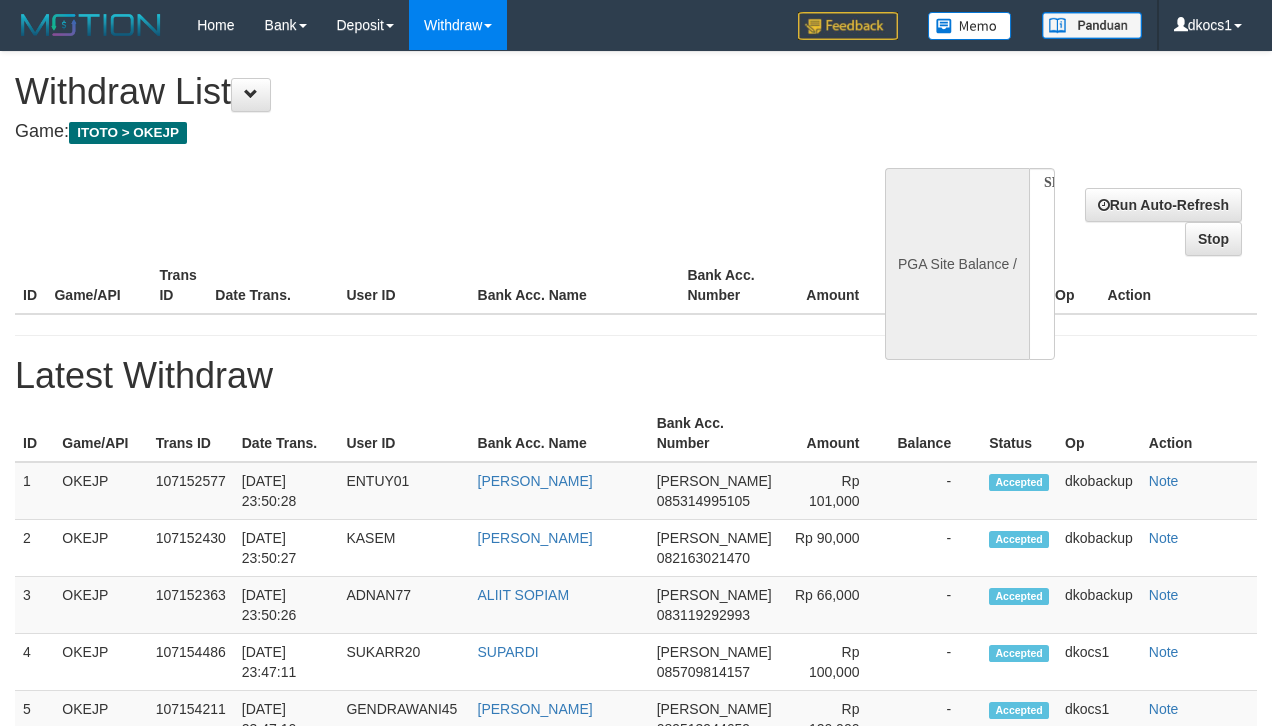 select 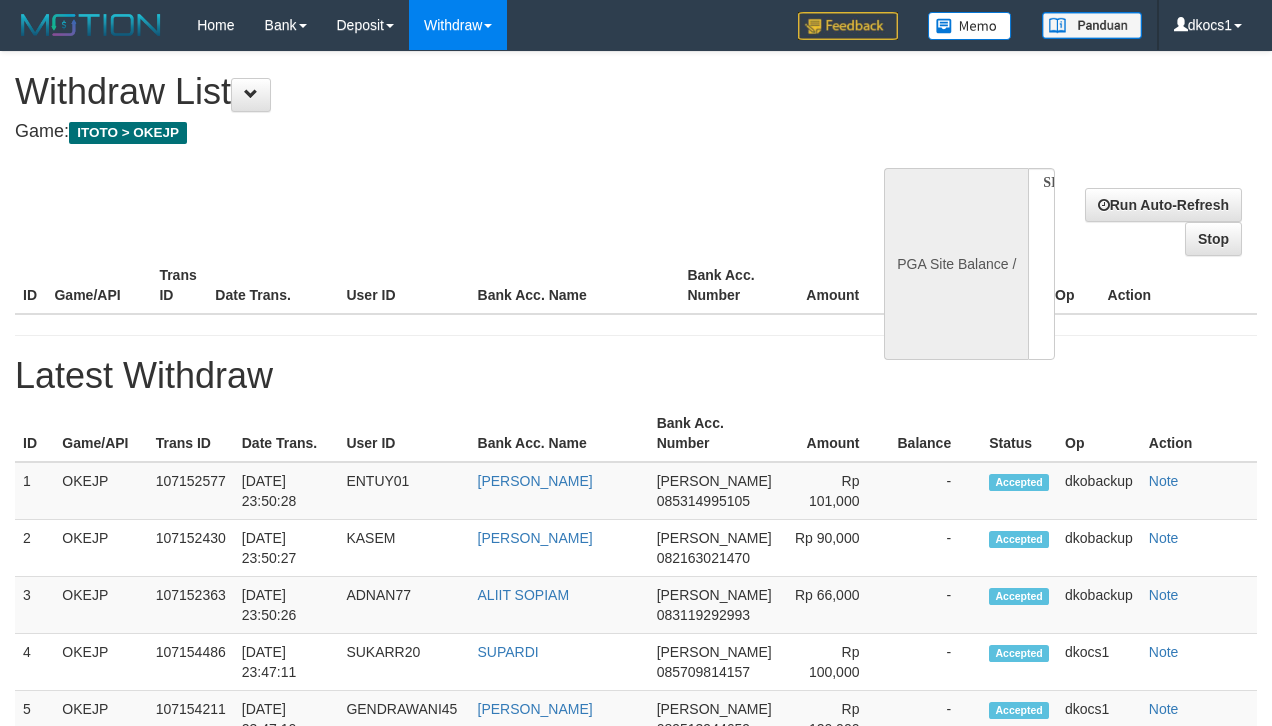 scroll, scrollTop: 136, scrollLeft: 0, axis: vertical 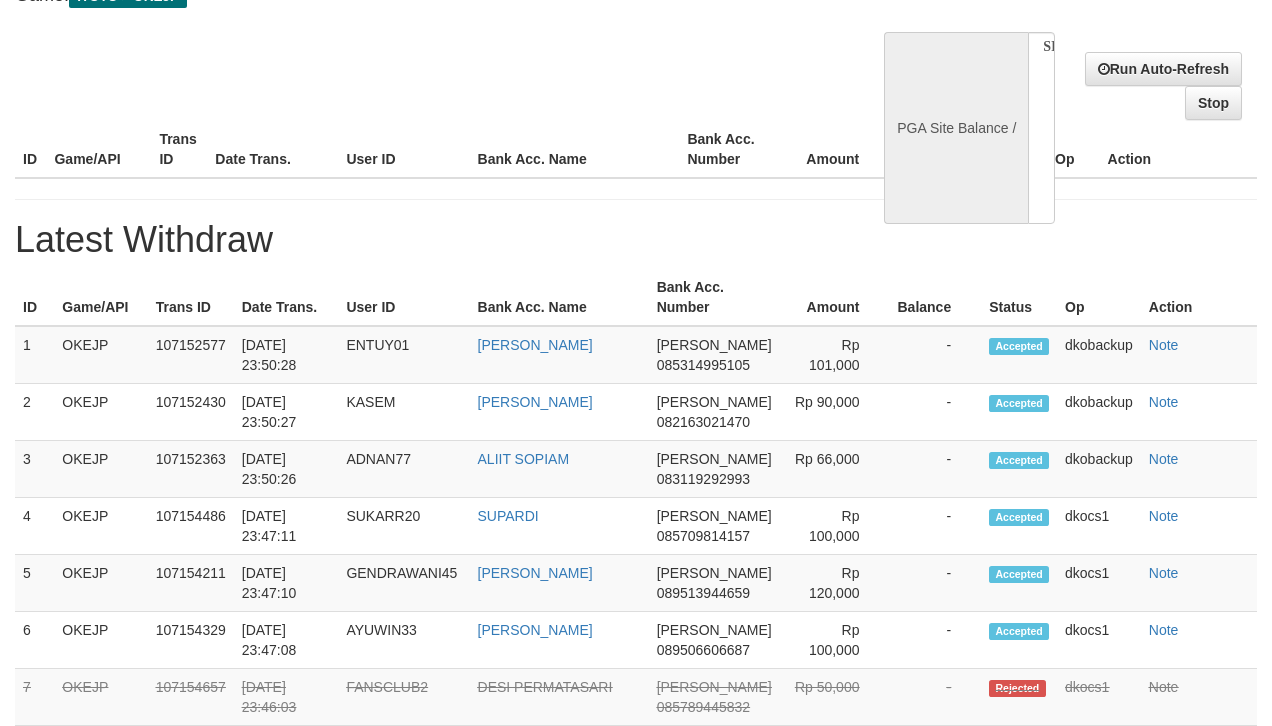 select on "**" 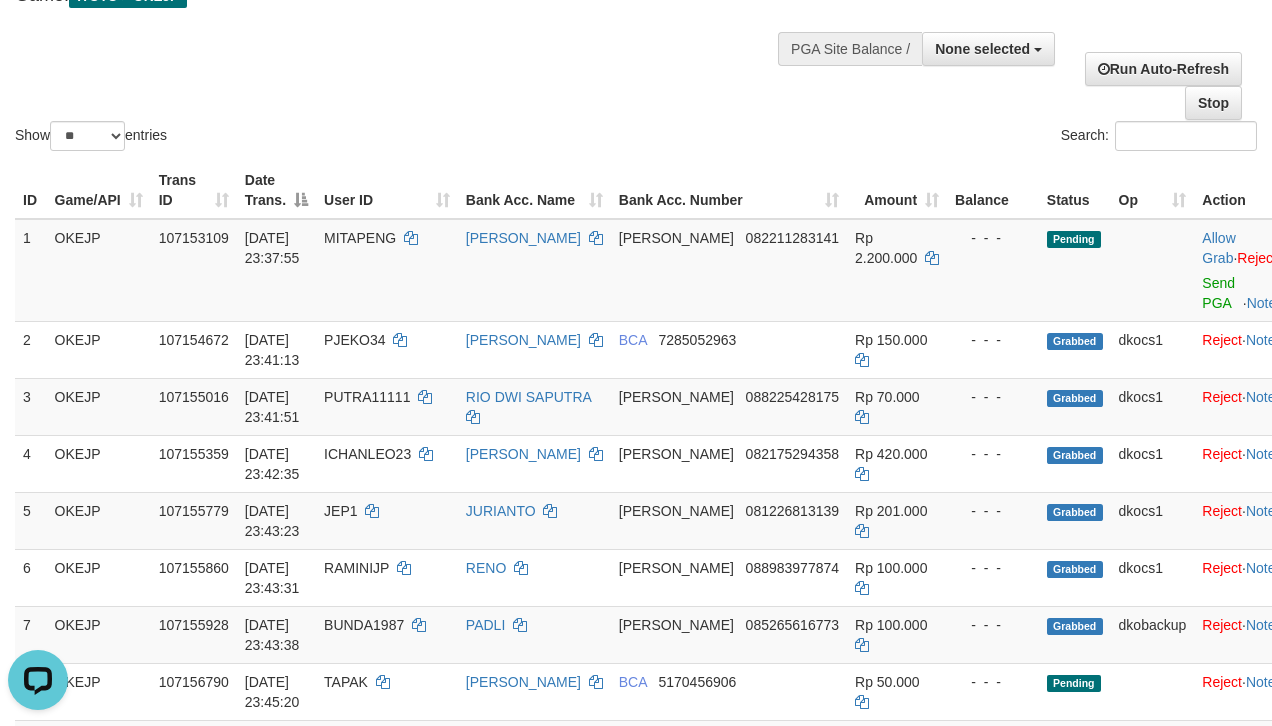 scroll, scrollTop: 0, scrollLeft: 0, axis: both 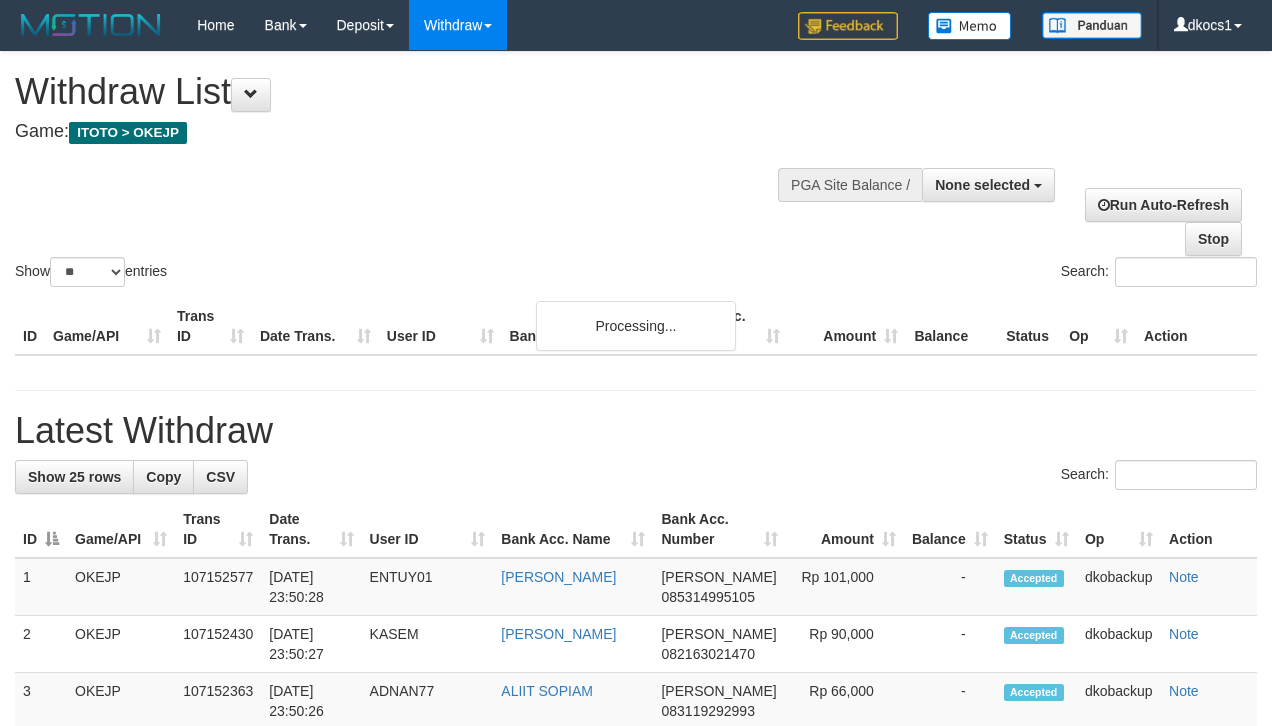 select 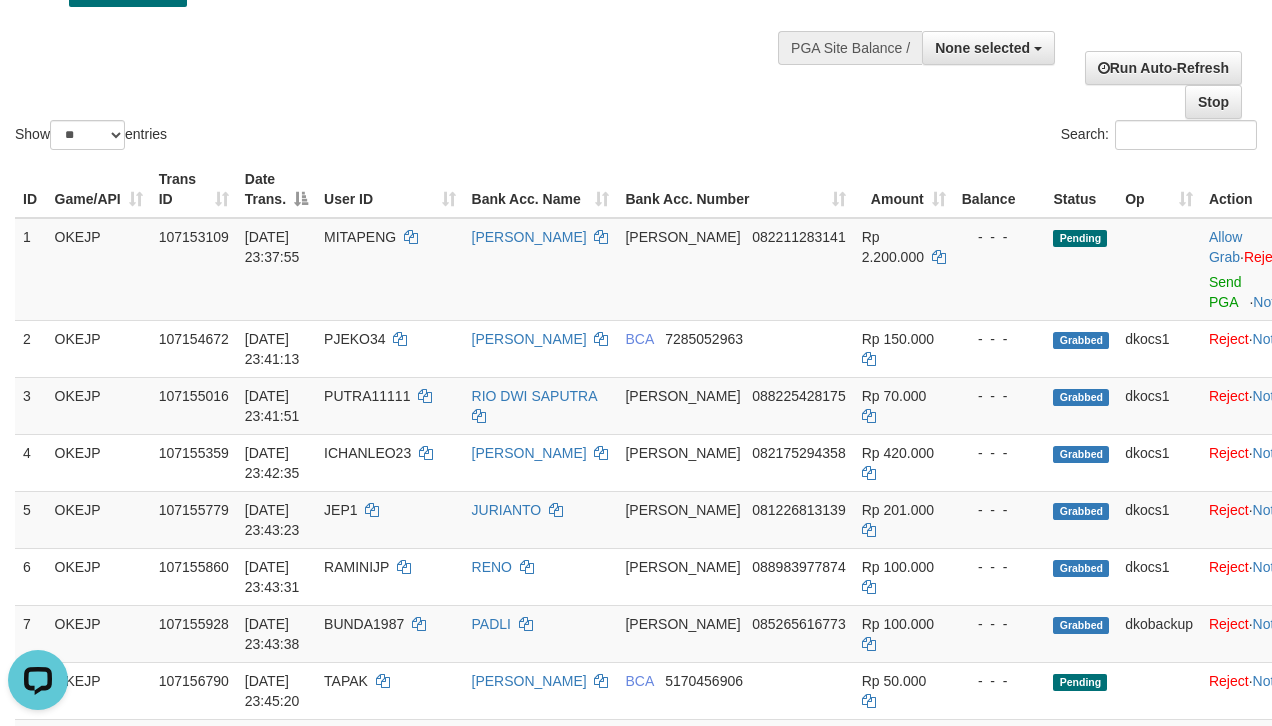 scroll, scrollTop: 0, scrollLeft: 0, axis: both 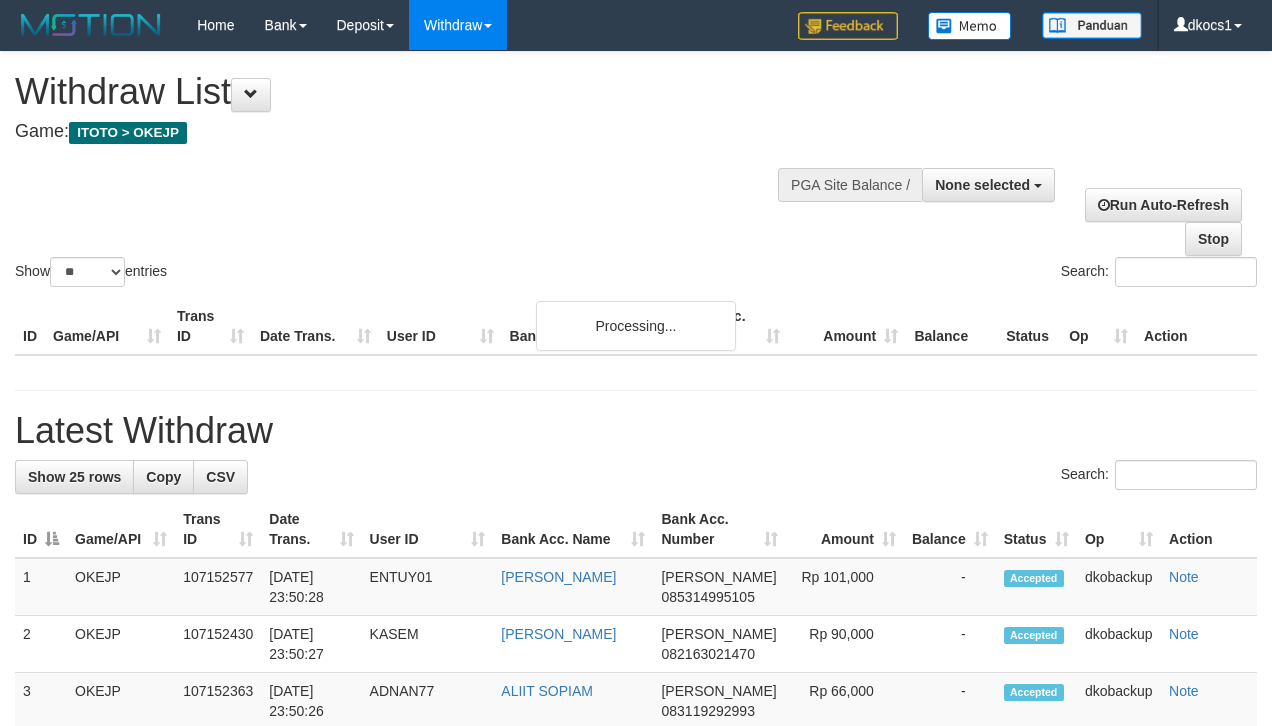 select 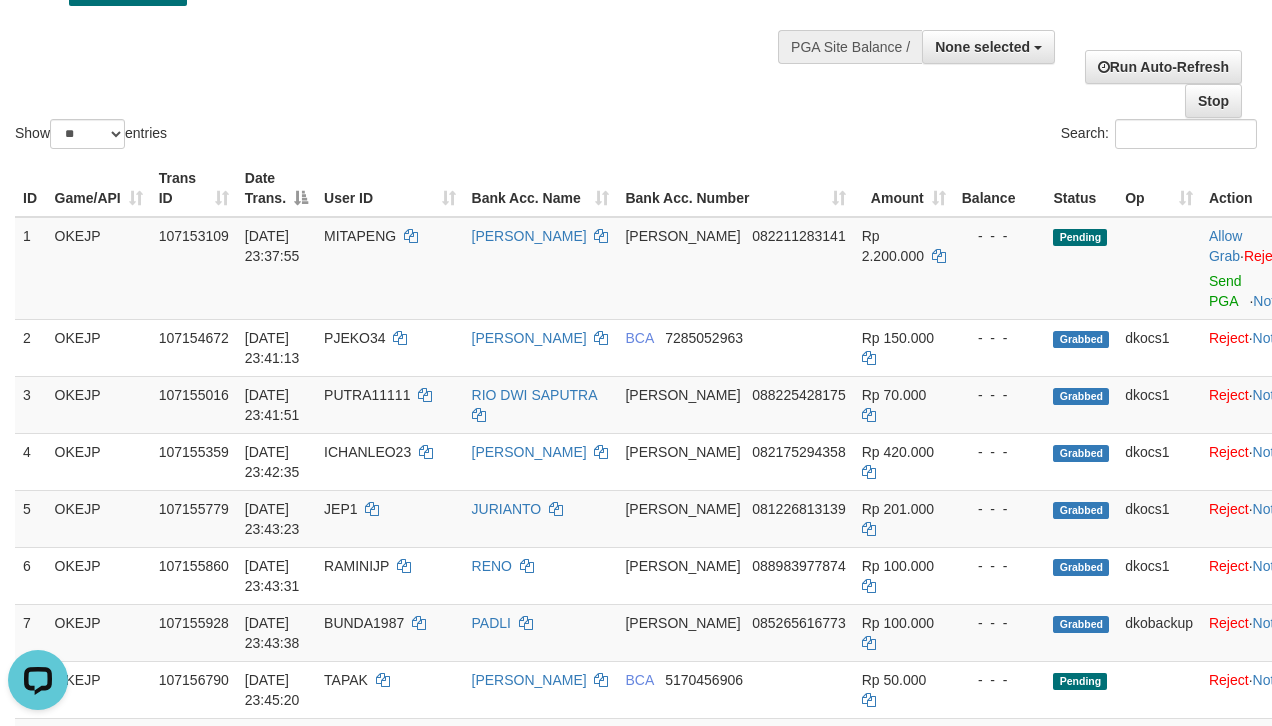 scroll, scrollTop: 0, scrollLeft: 0, axis: both 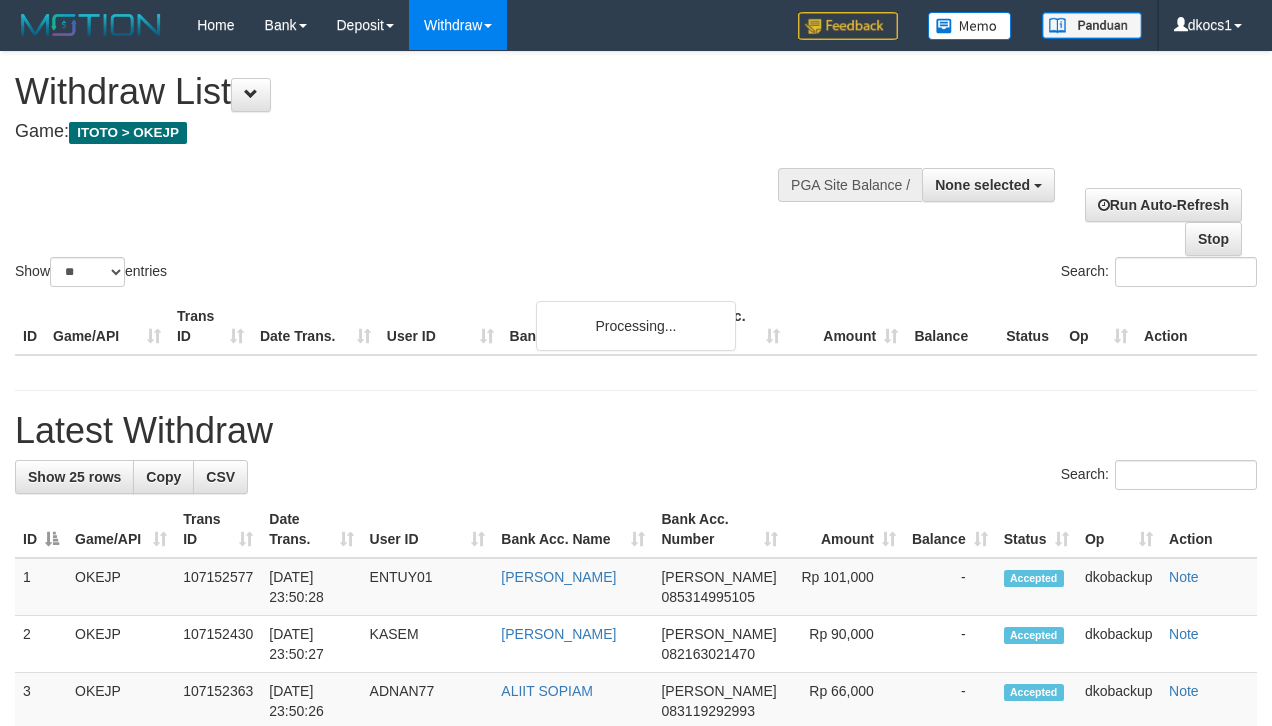 select 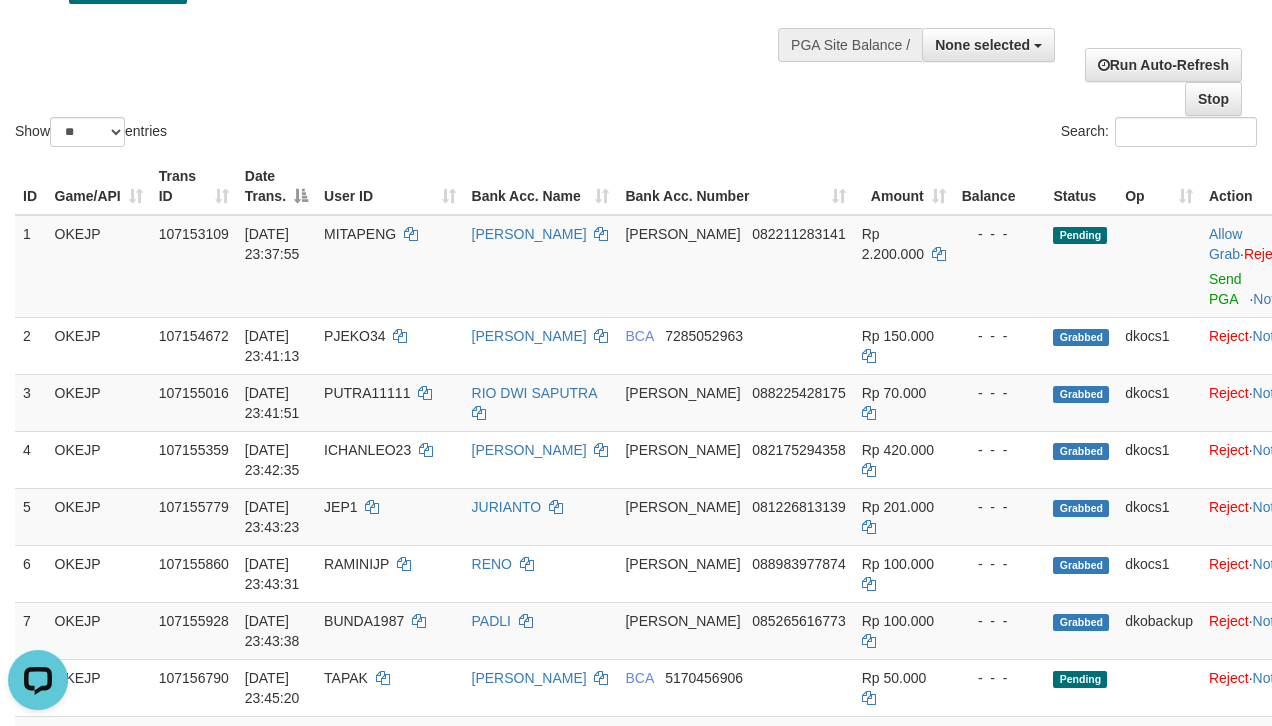 scroll, scrollTop: 0, scrollLeft: 0, axis: both 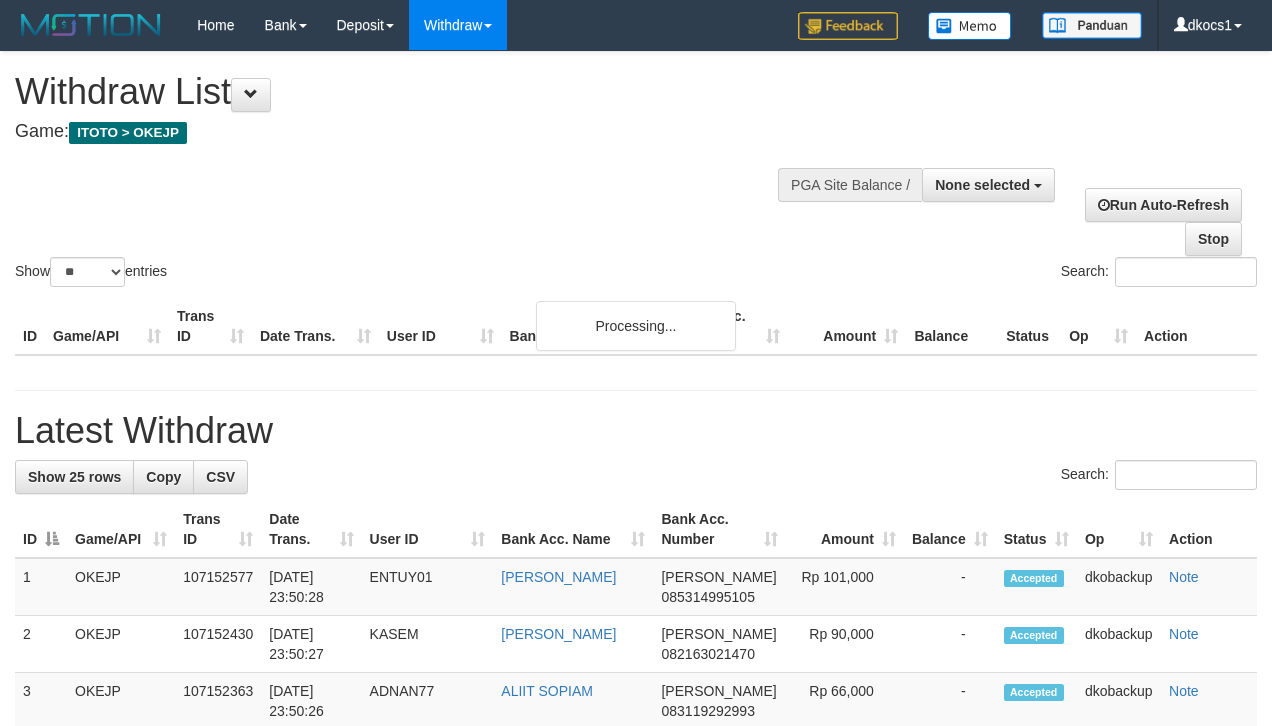 select 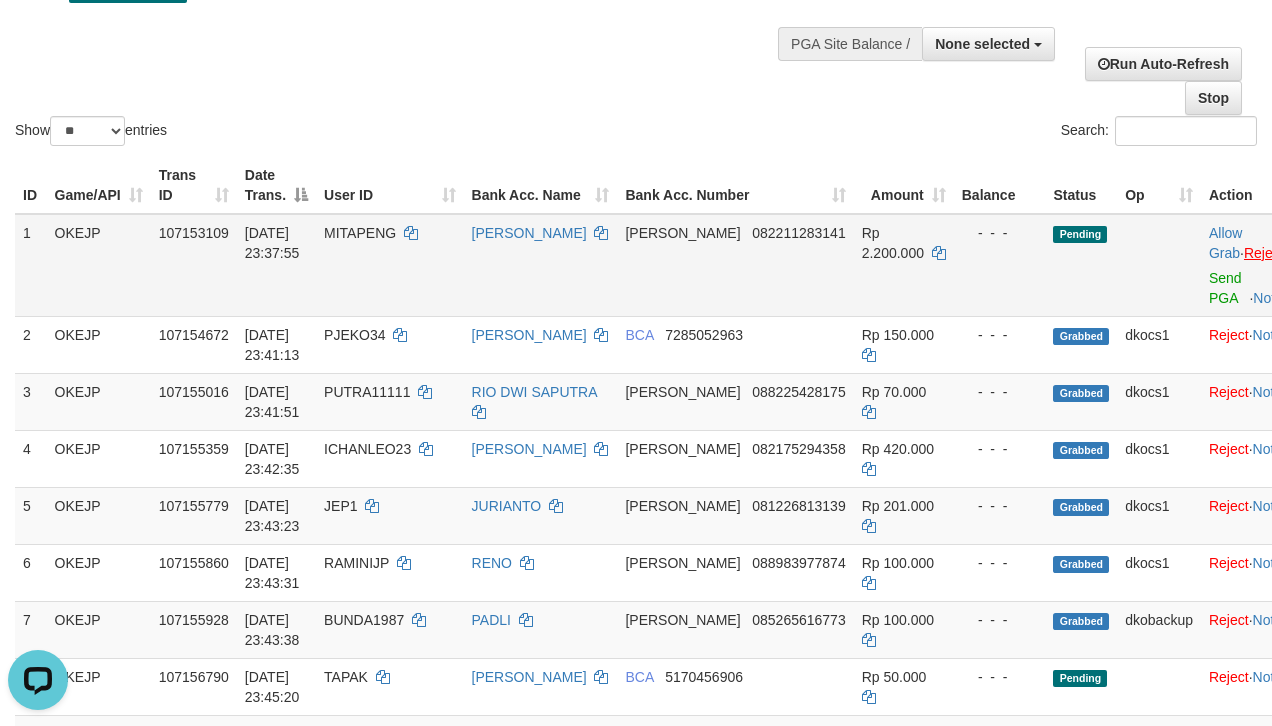 scroll, scrollTop: 0, scrollLeft: 0, axis: both 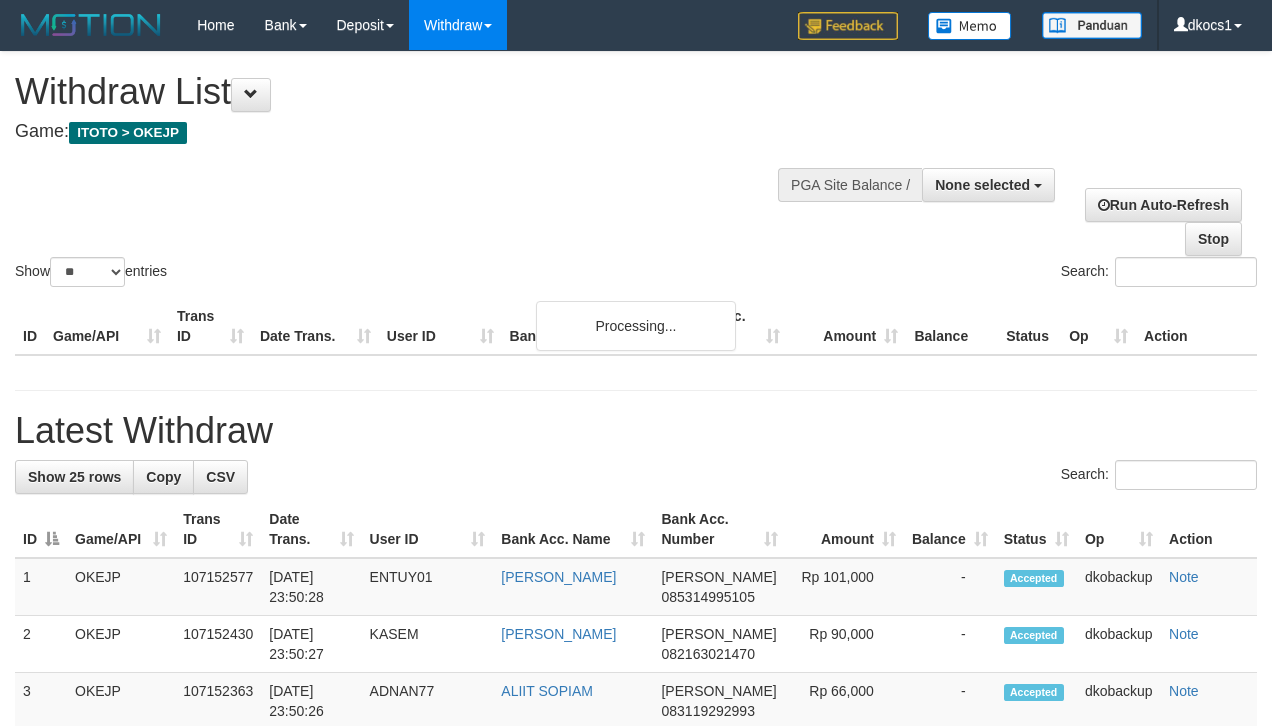 select 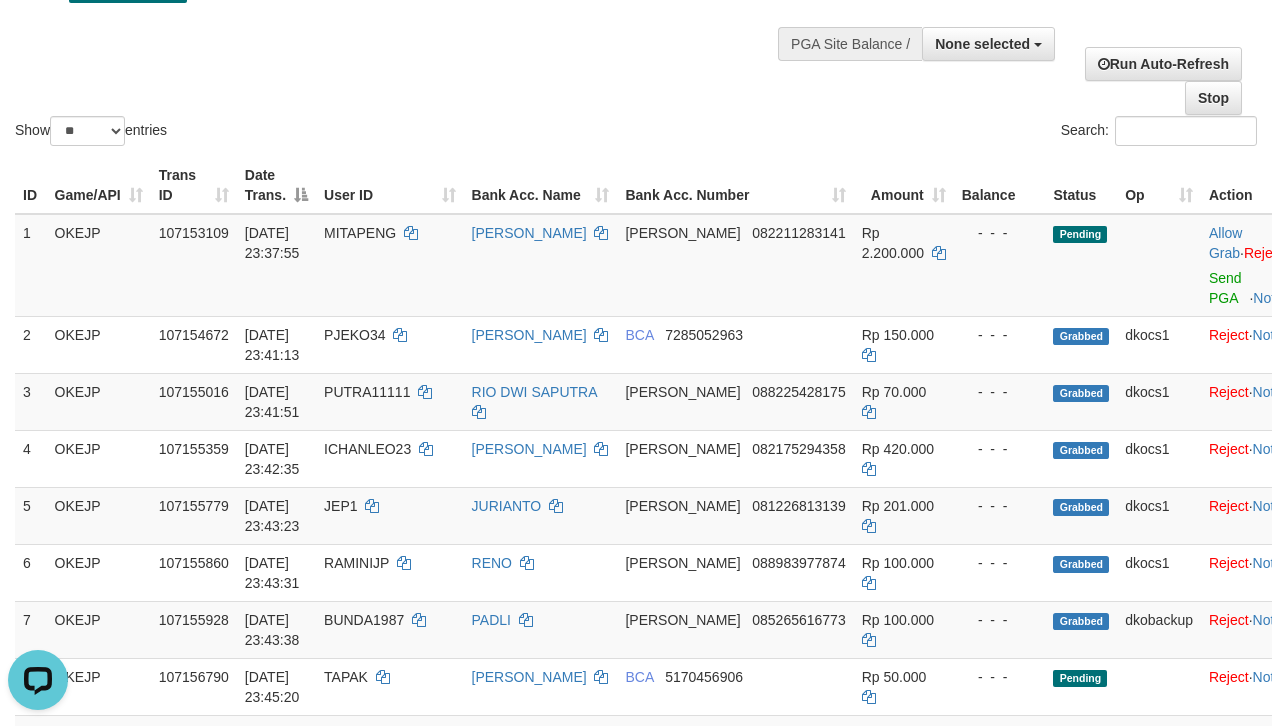 scroll, scrollTop: 0, scrollLeft: 0, axis: both 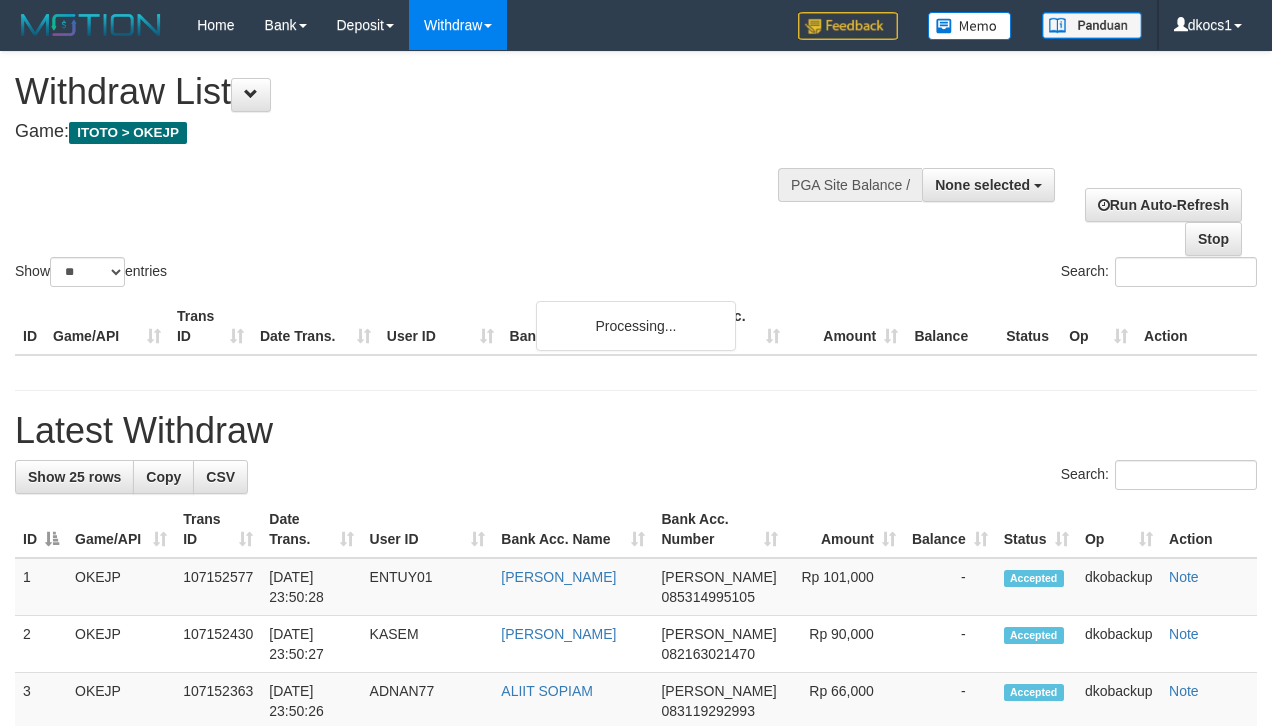 select 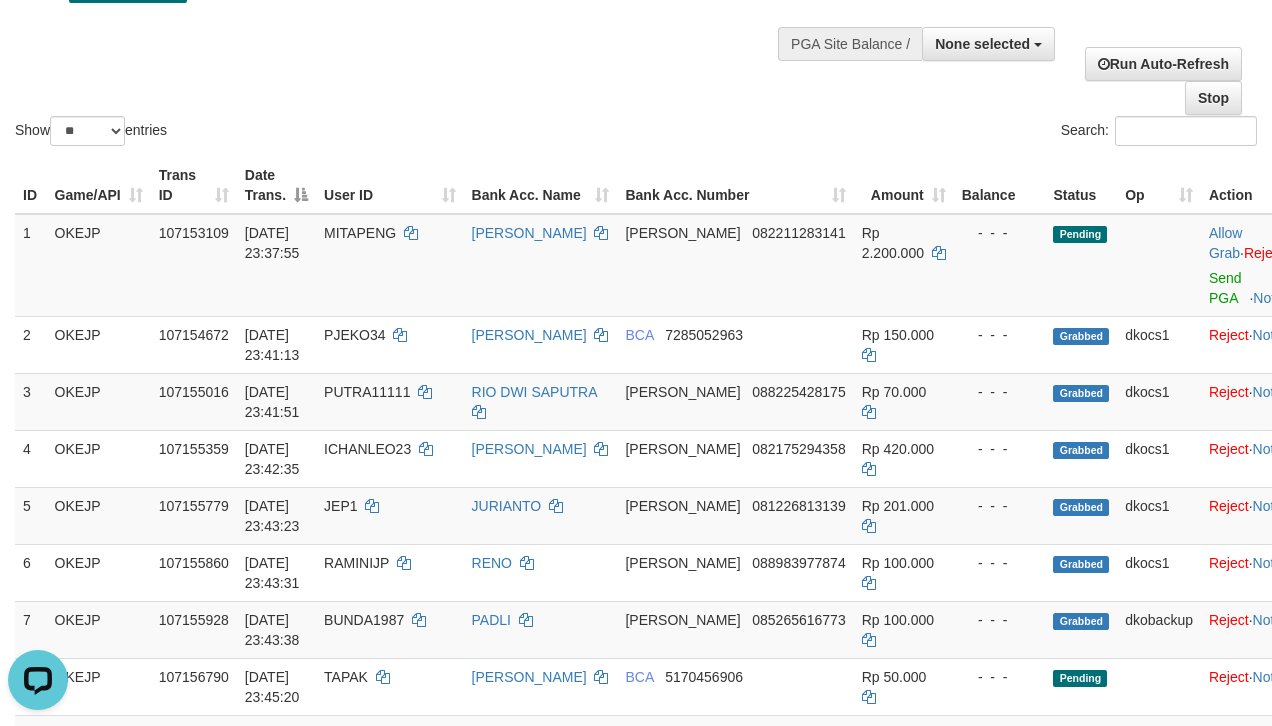 scroll, scrollTop: 0, scrollLeft: 0, axis: both 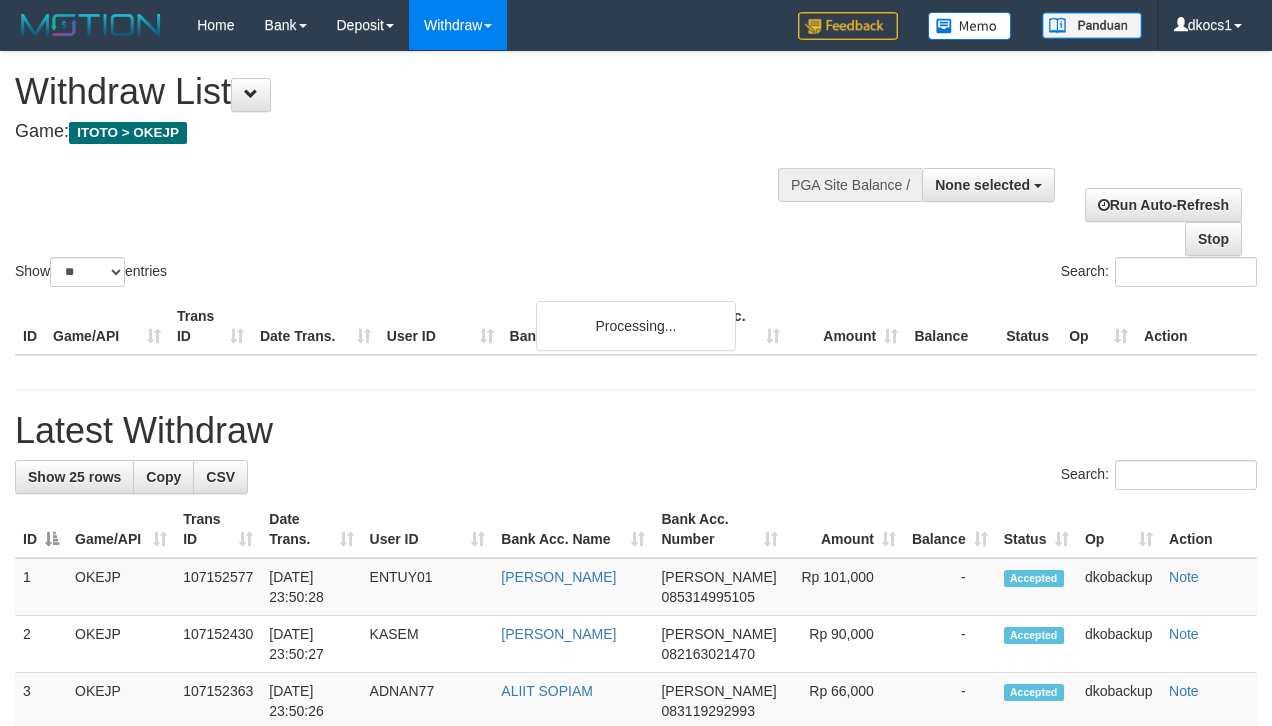 select 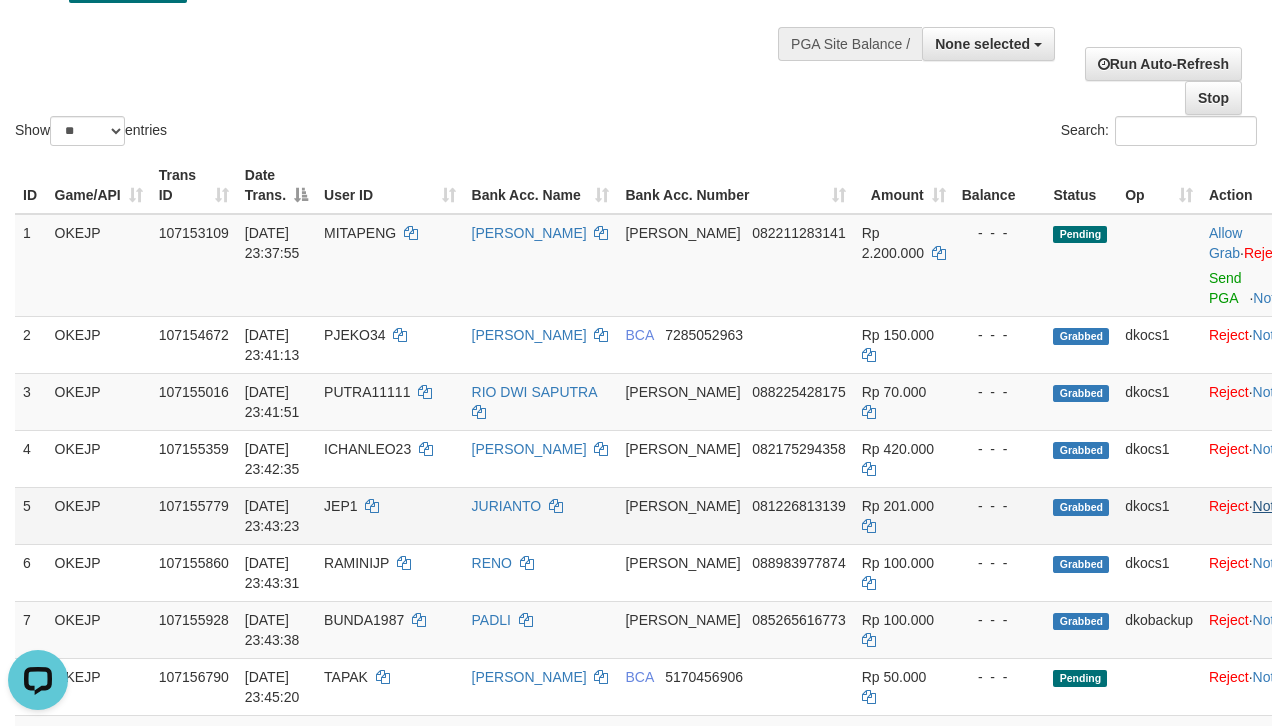 scroll, scrollTop: 0, scrollLeft: 0, axis: both 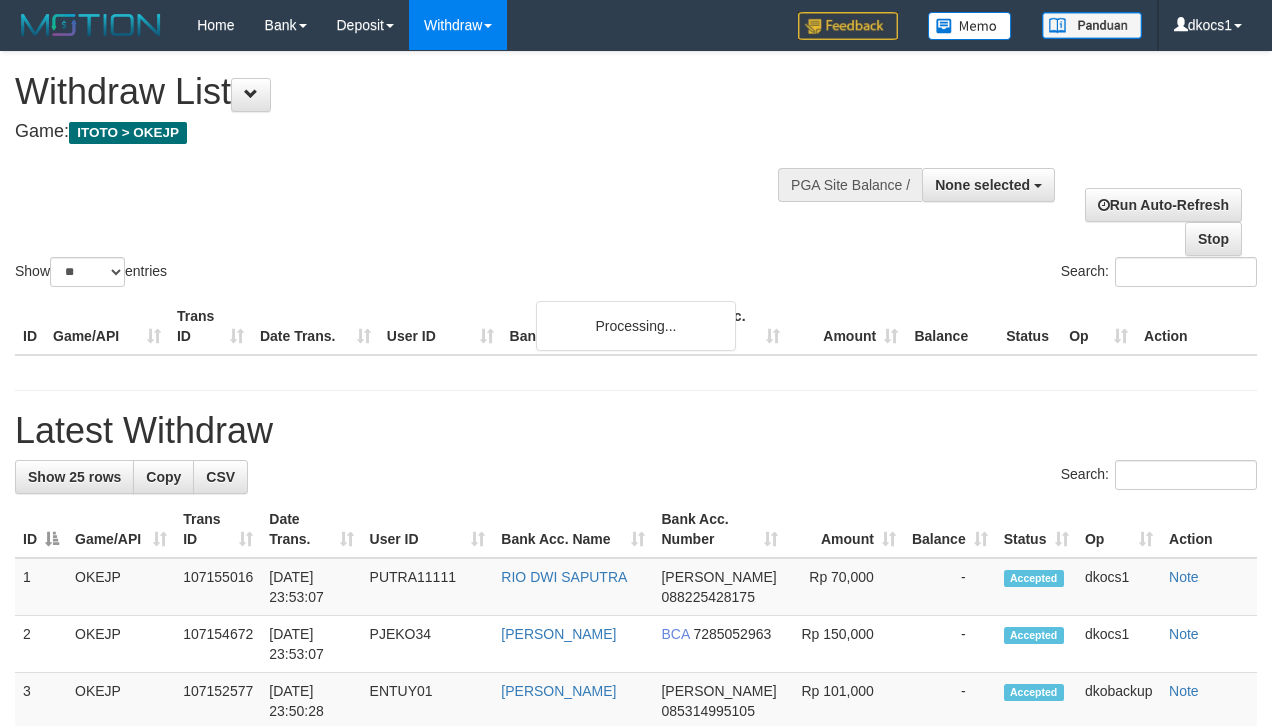 select 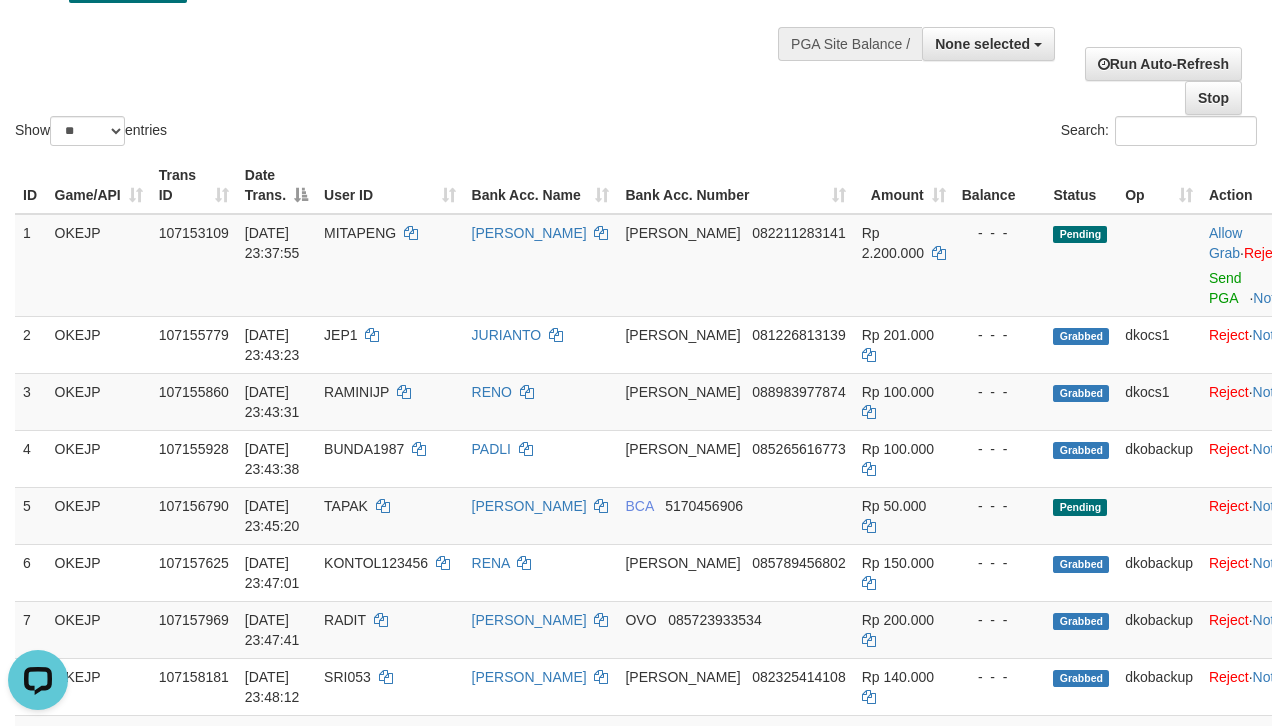scroll, scrollTop: 0, scrollLeft: 0, axis: both 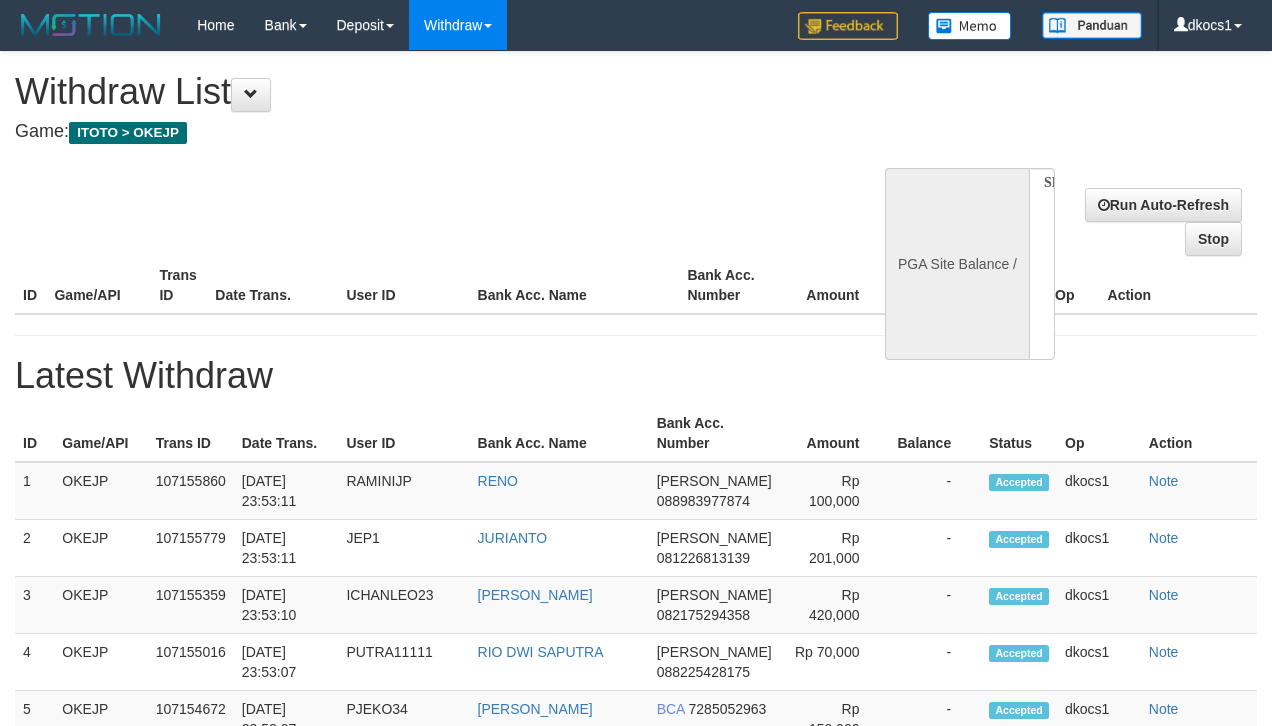 select 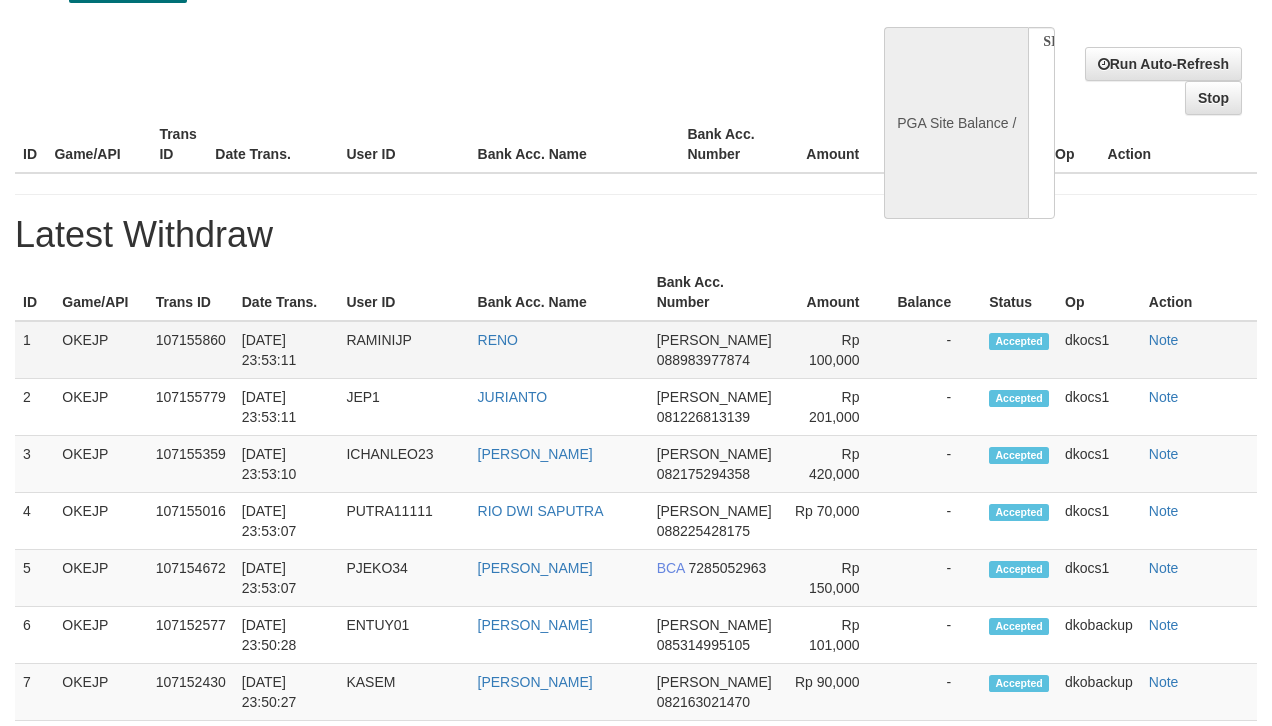 select on "**" 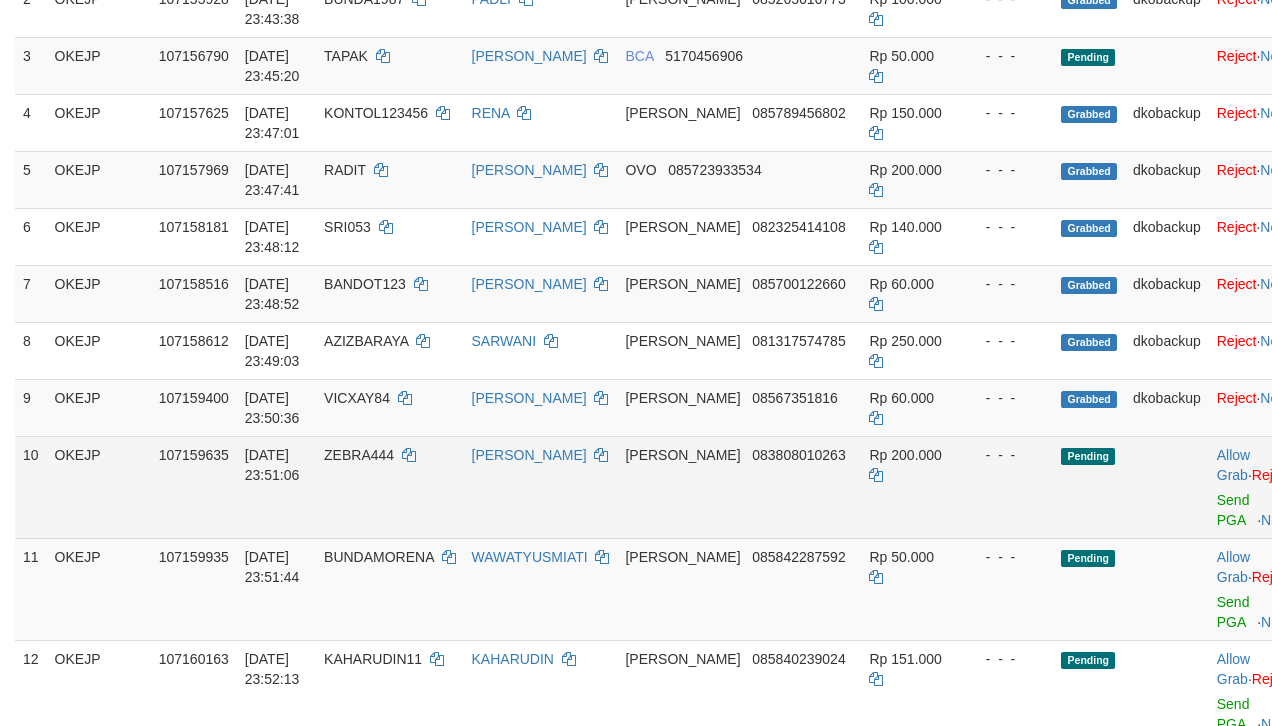 scroll, scrollTop: 400, scrollLeft: 0, axis: vertical 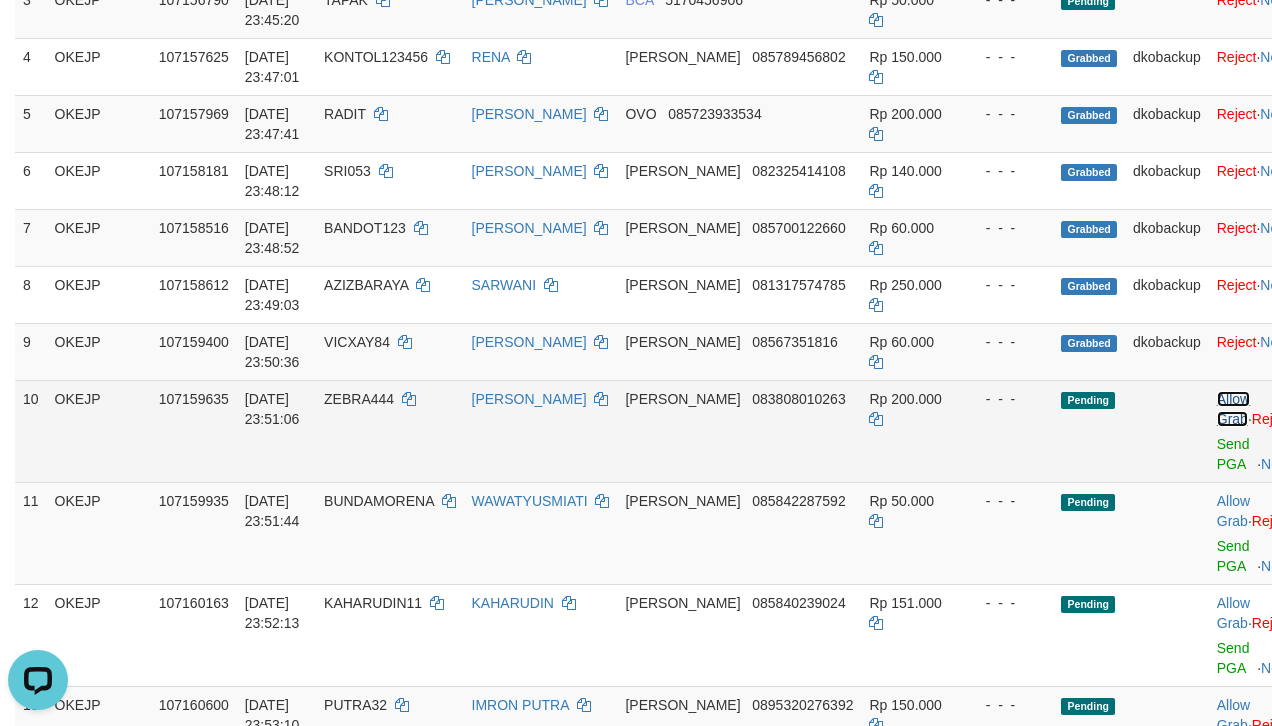 click on "Allow Grab" at bounding box center (1233, 409) 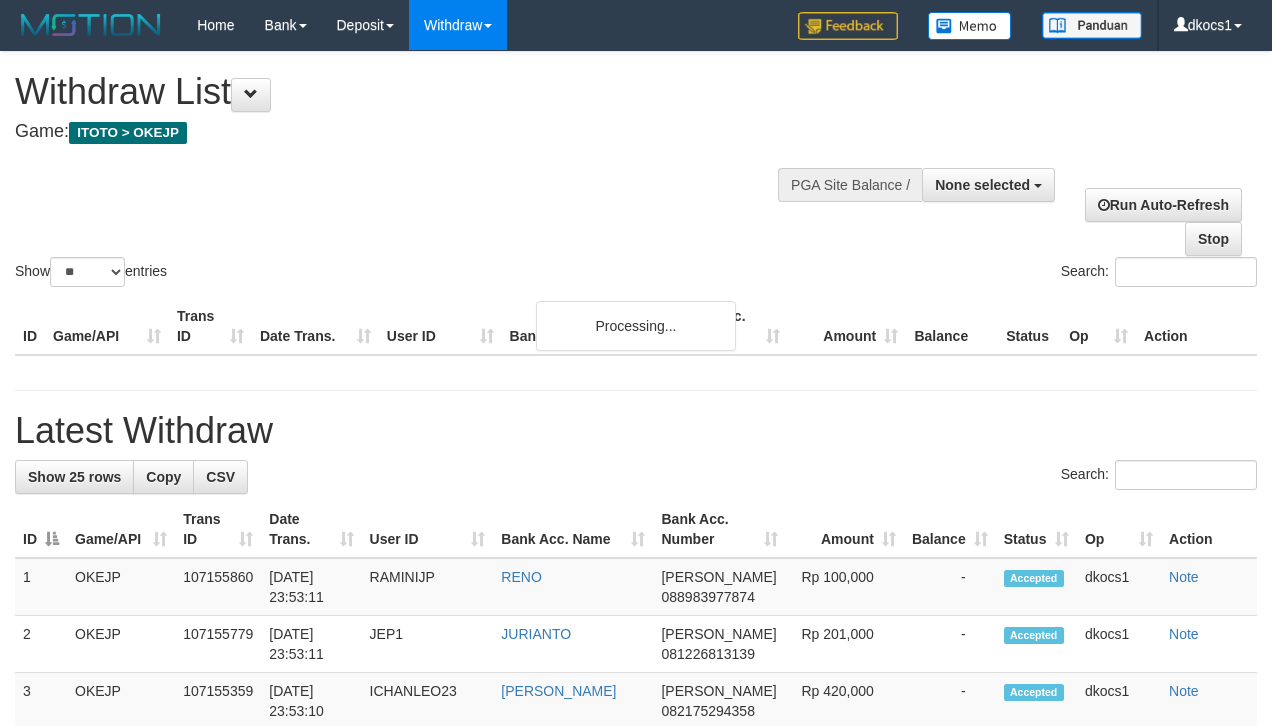 select 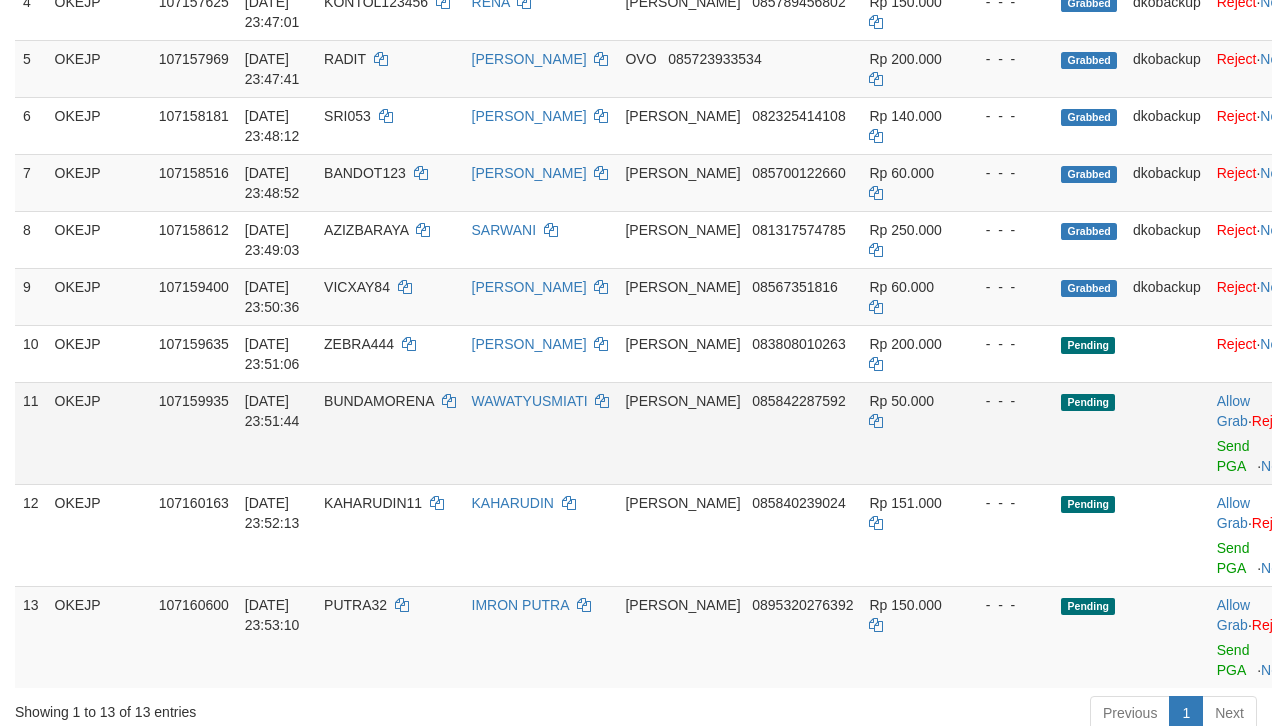 scroll, scrollTop: 533, scrollLeft: 0, axis: vertical 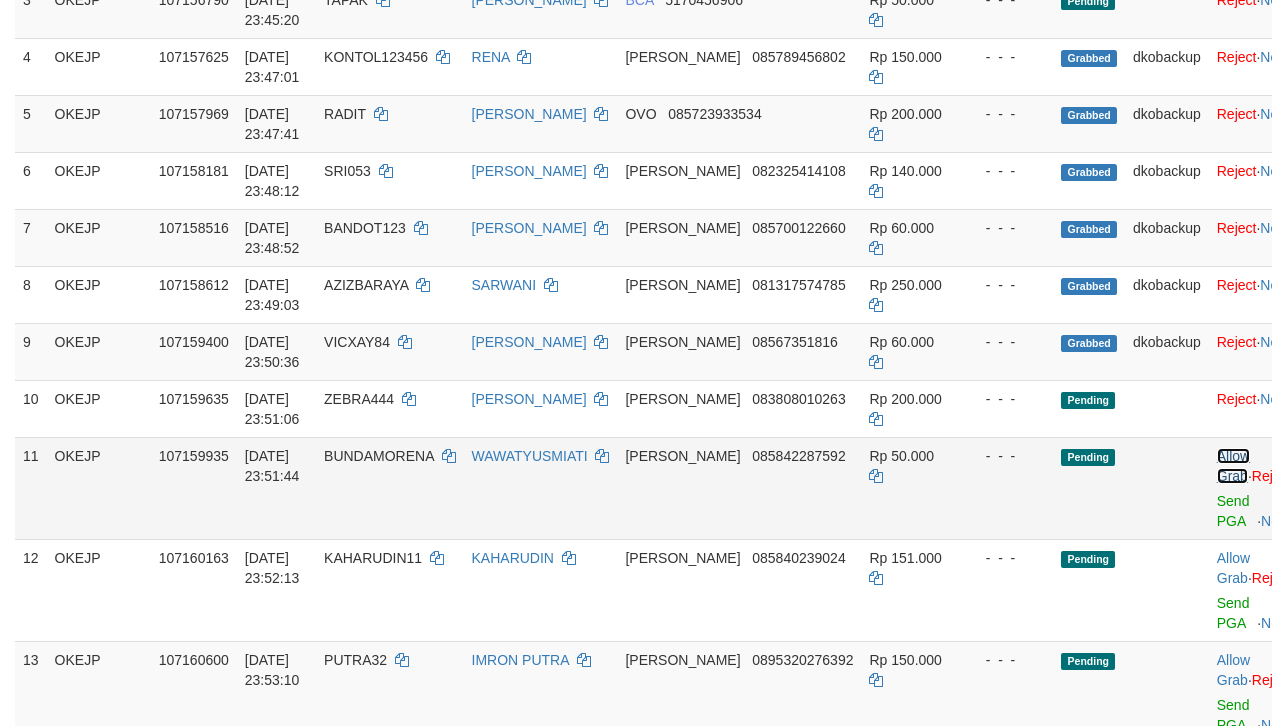 click on "Allow Grab" at bounding box center (1233, 466) 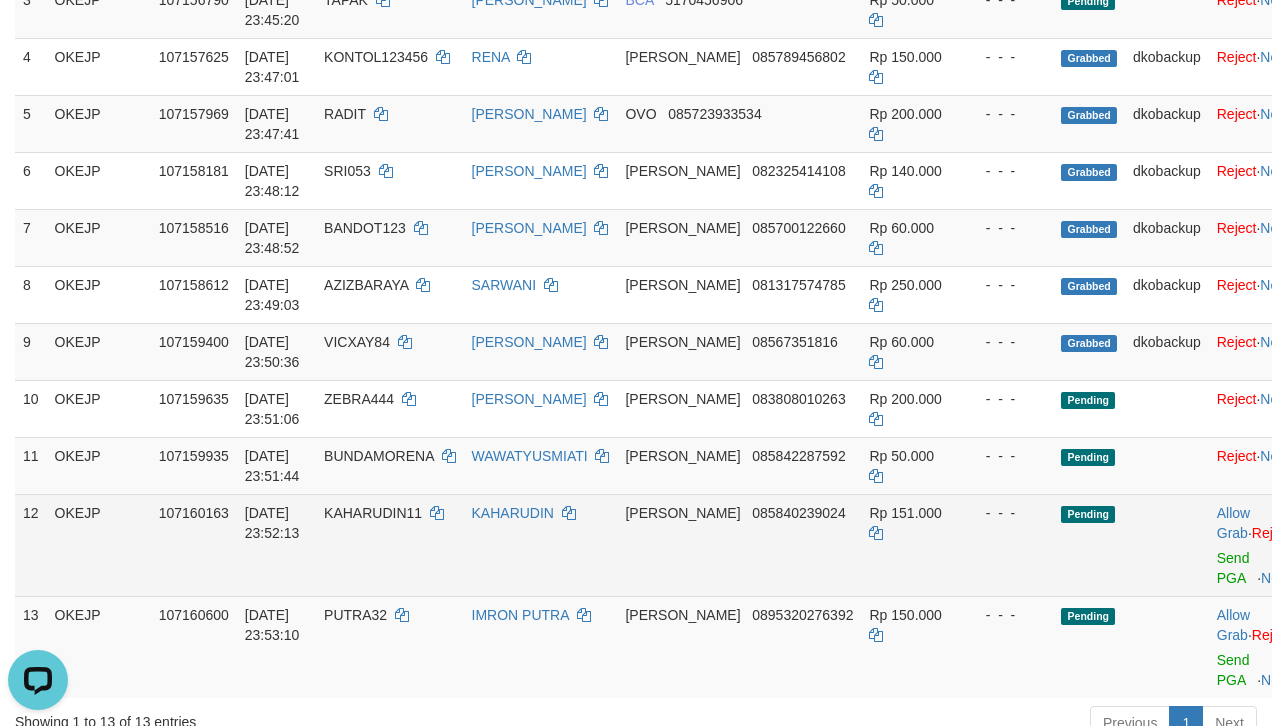 scroll, scrollTop: 0, scrollLeft: 0, axis: both 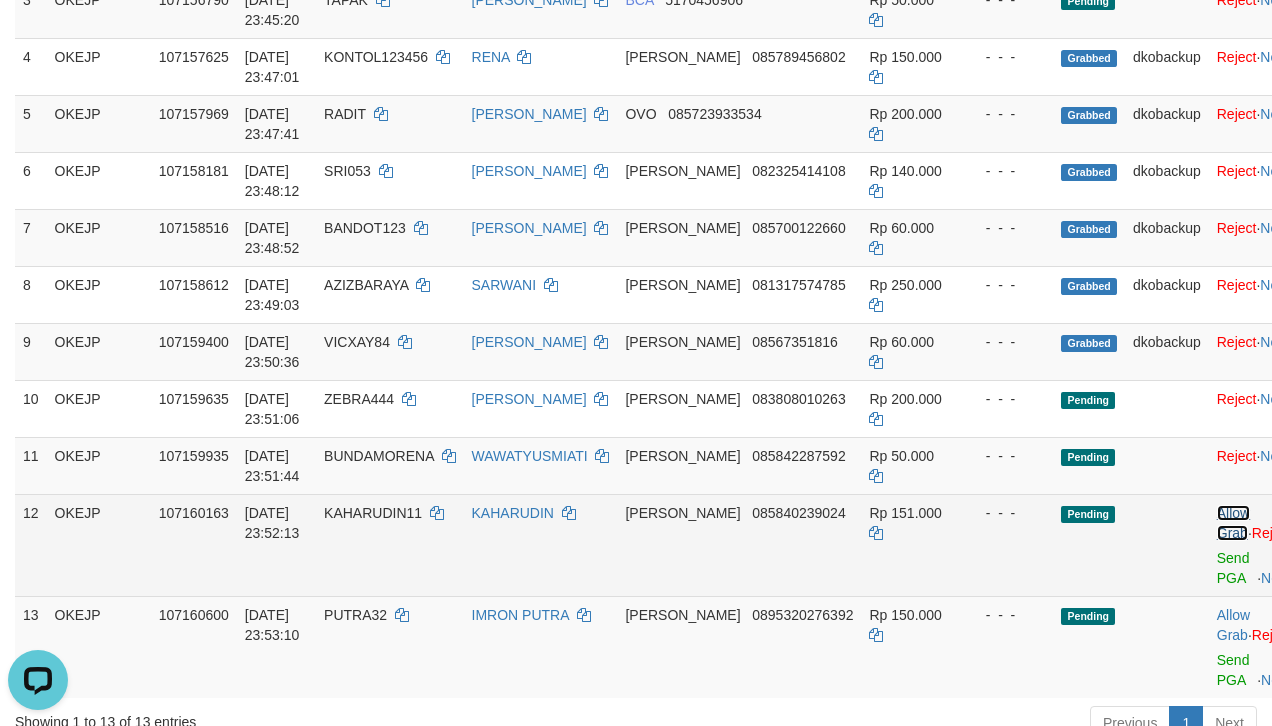 click on "Allow Grab" at bounding box center (1233, 523) 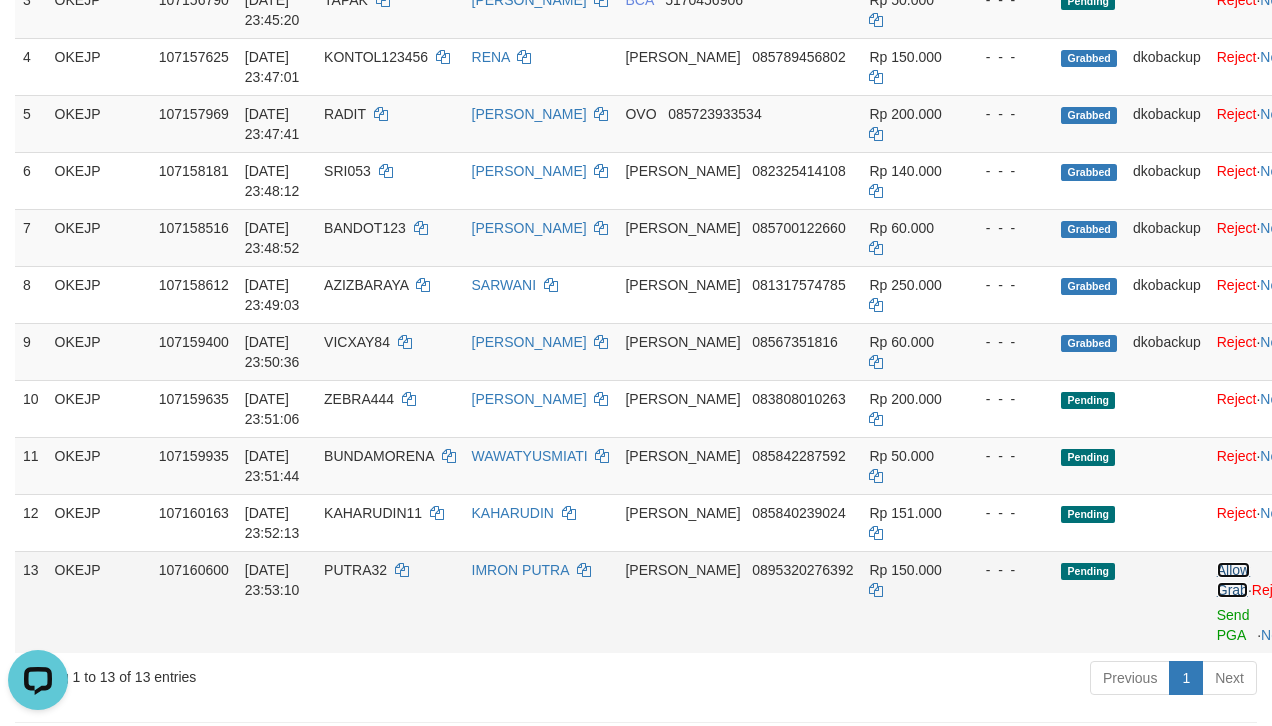 click on "Allow Grab" at bounding box center (1233, 580) 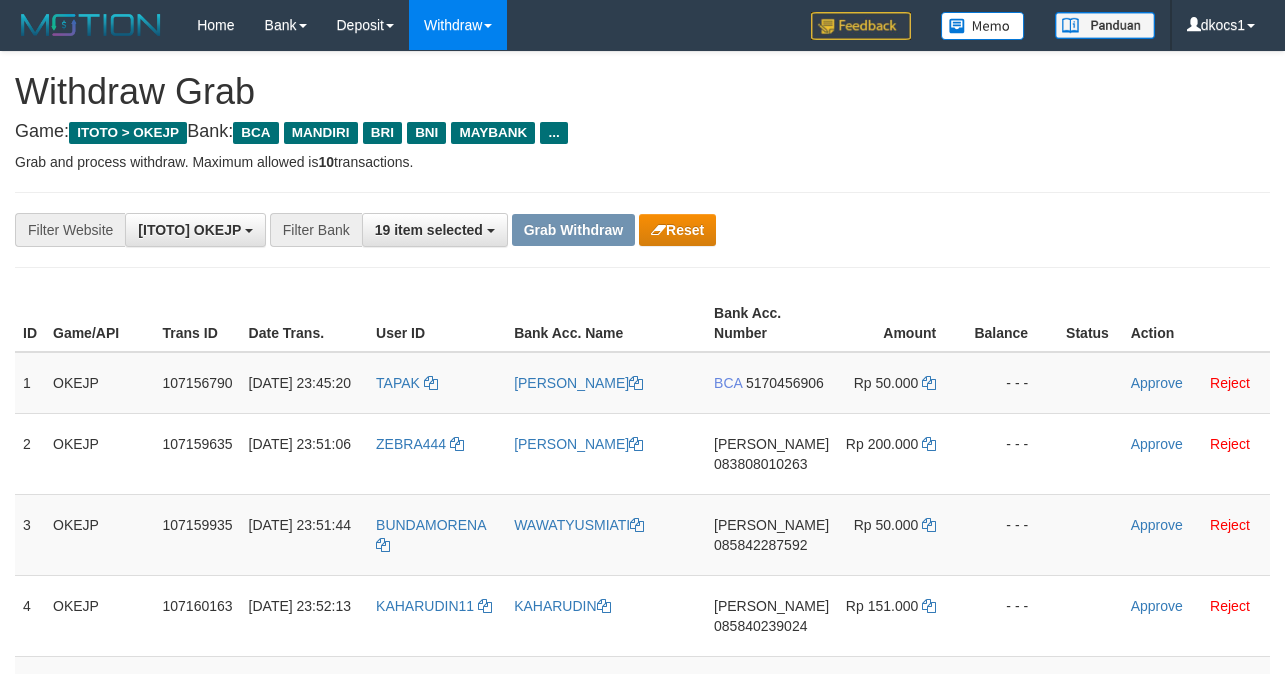 scroll, scrollTop: 0, scrollLeft: 0, axis: both 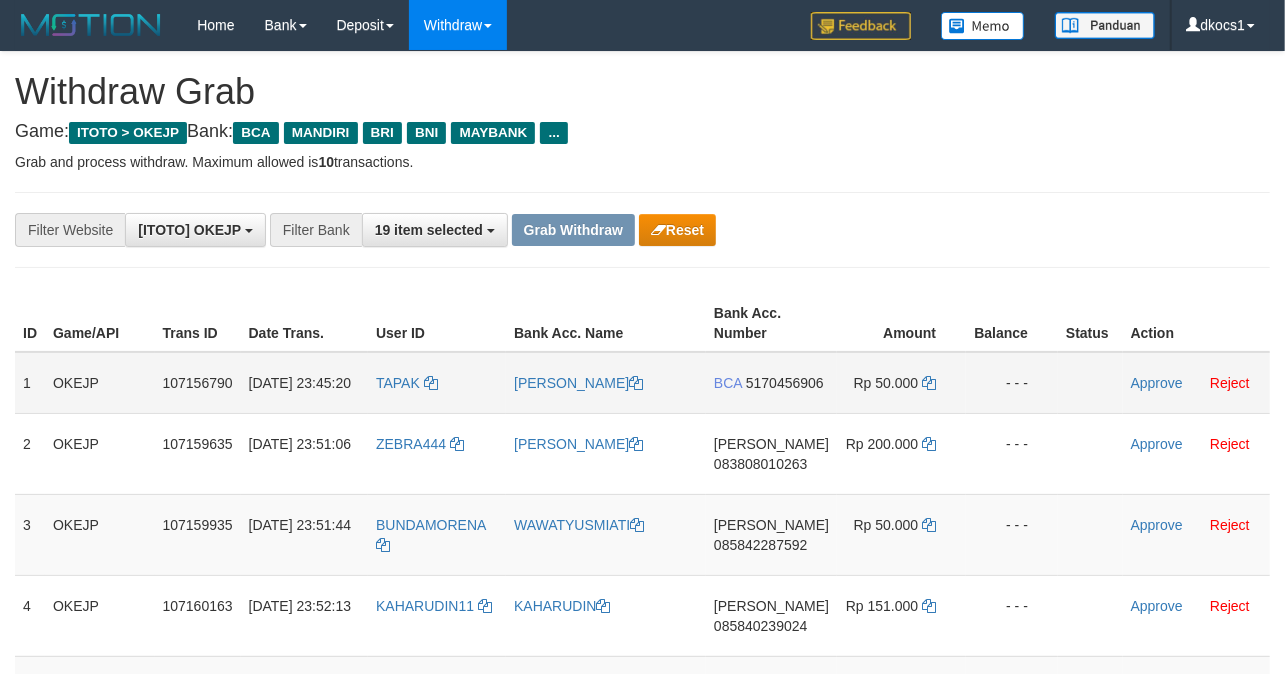 click on "TAPAK" at bounding box center (437, 383) 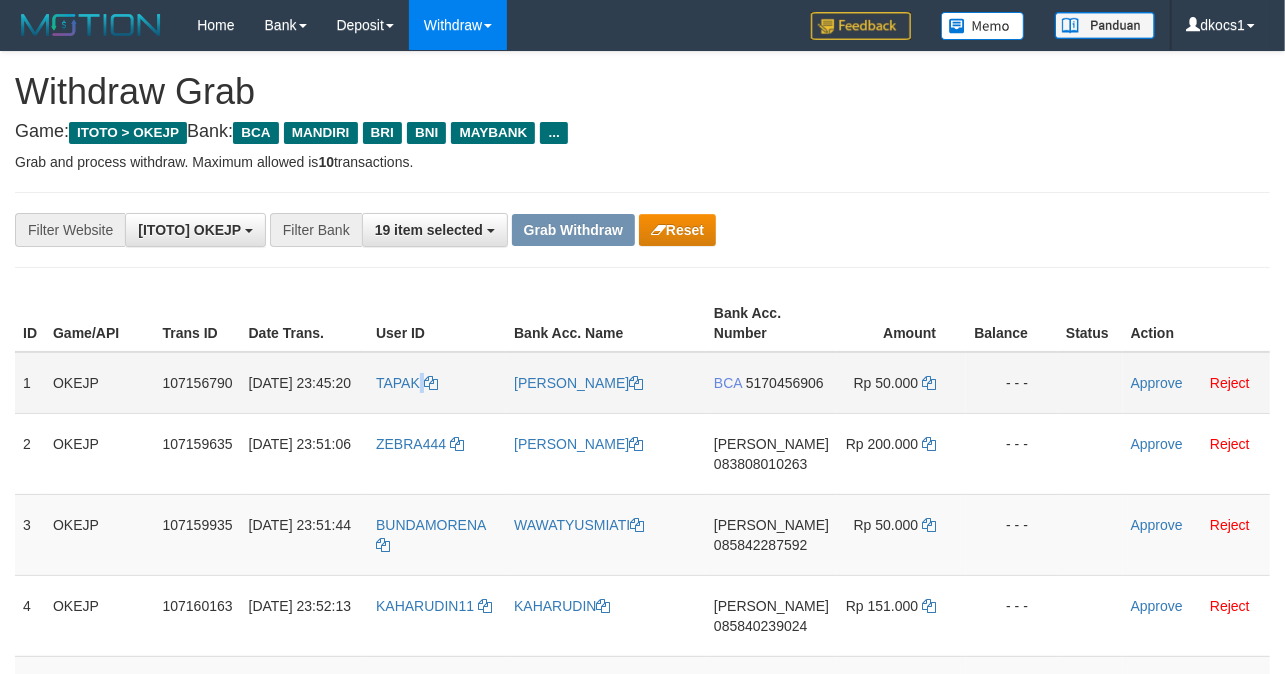 click on "TAPAK" at bounding box center (437, 383) 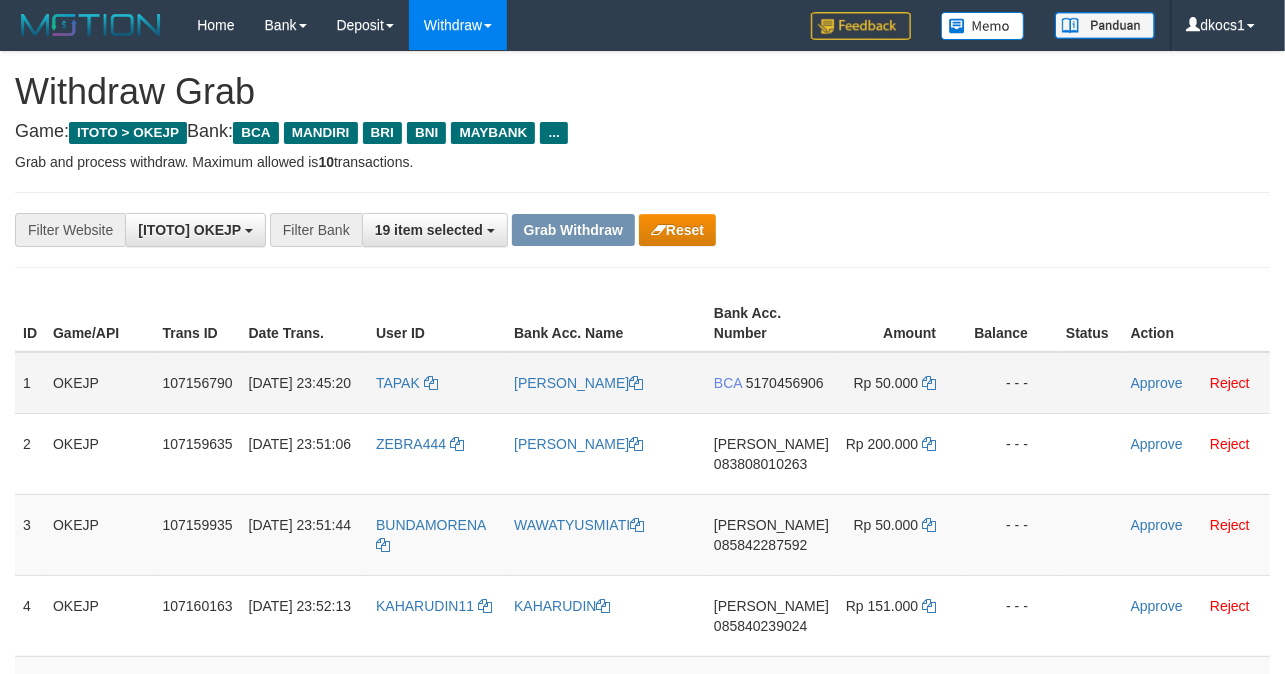 click on "TAPAK" at bounding box center (437, 383) 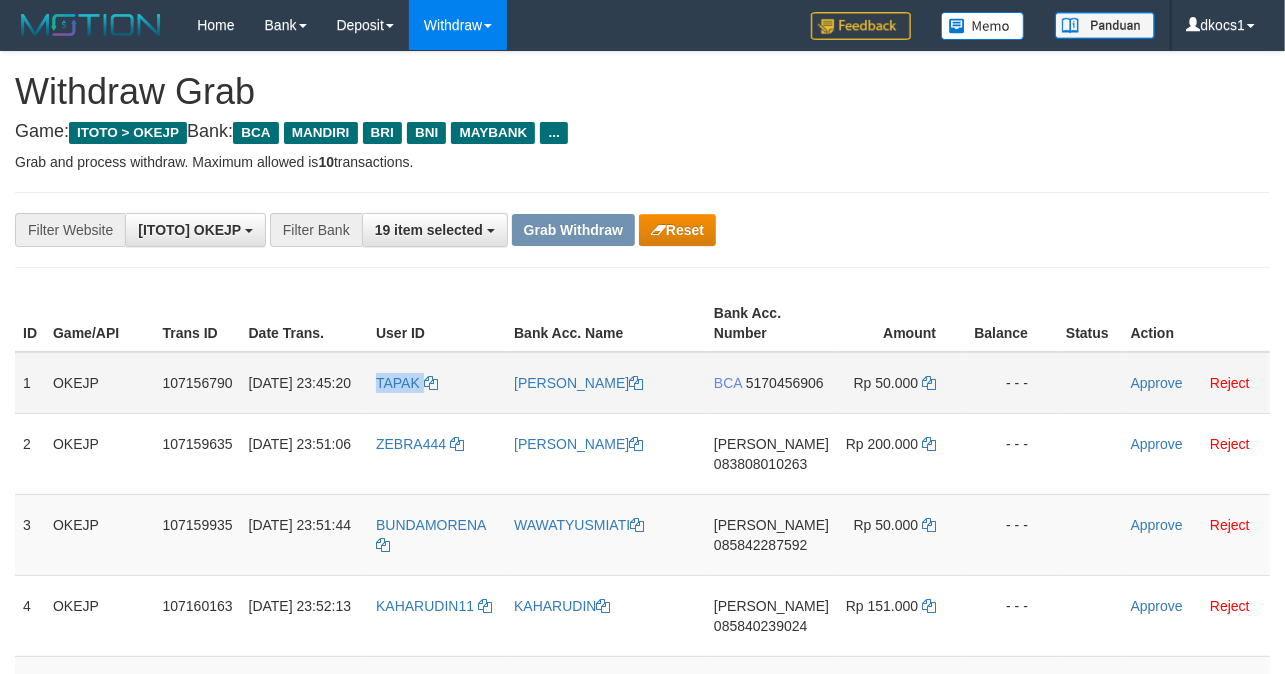 click on "TAPAK" at bounding box center [437, 383] 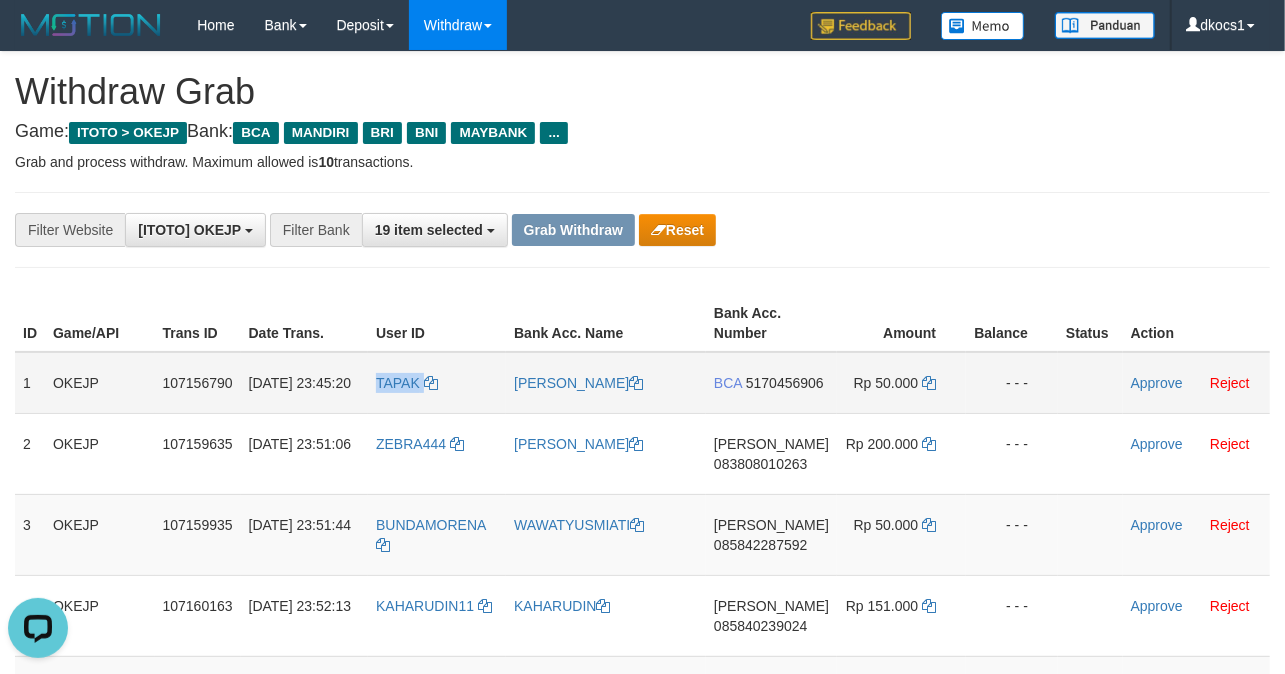 scroll, scrollTop: 0, scrollLeft: 0, axis: both 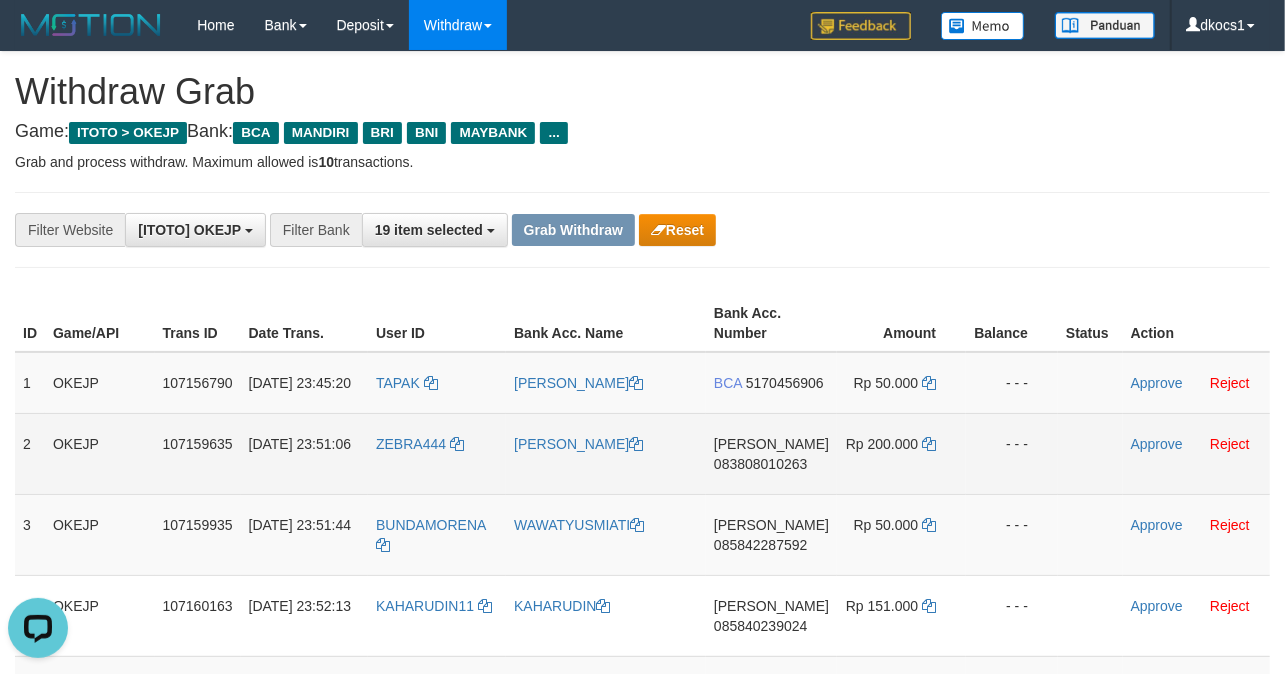 click on "ZEBRA444" at bounding box center (437, 453) 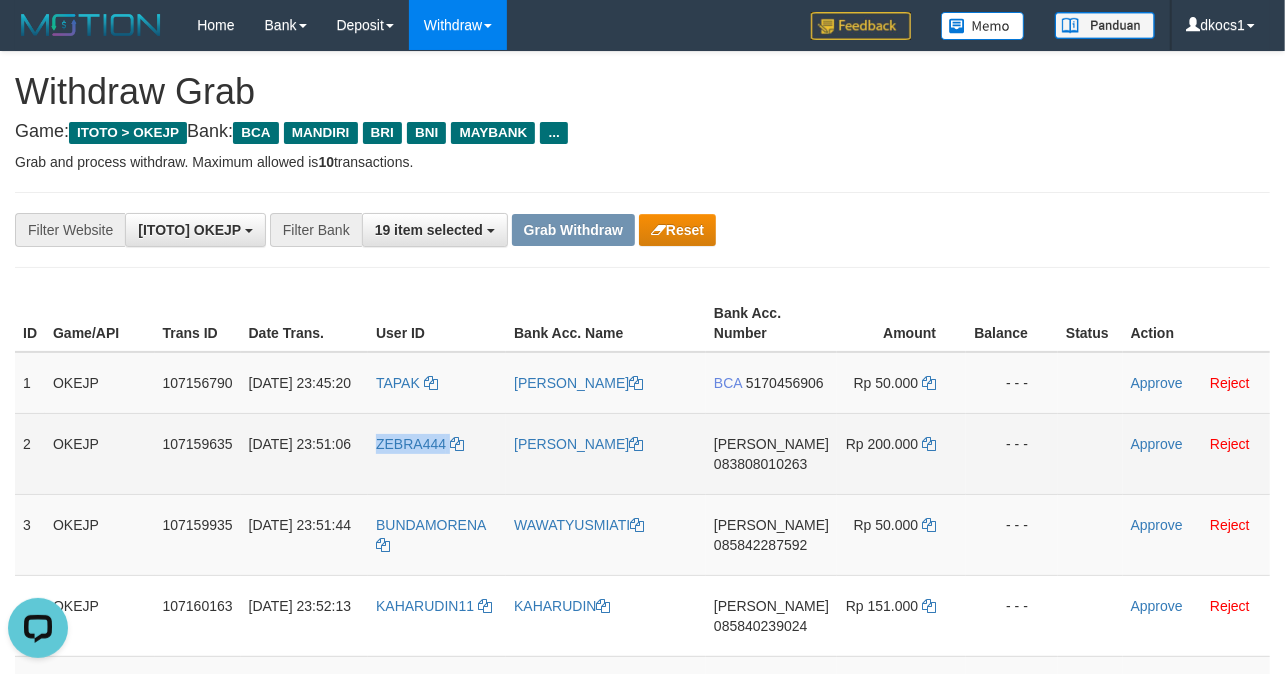 click on "ZEBRA444" at bounding box center (437, 453) 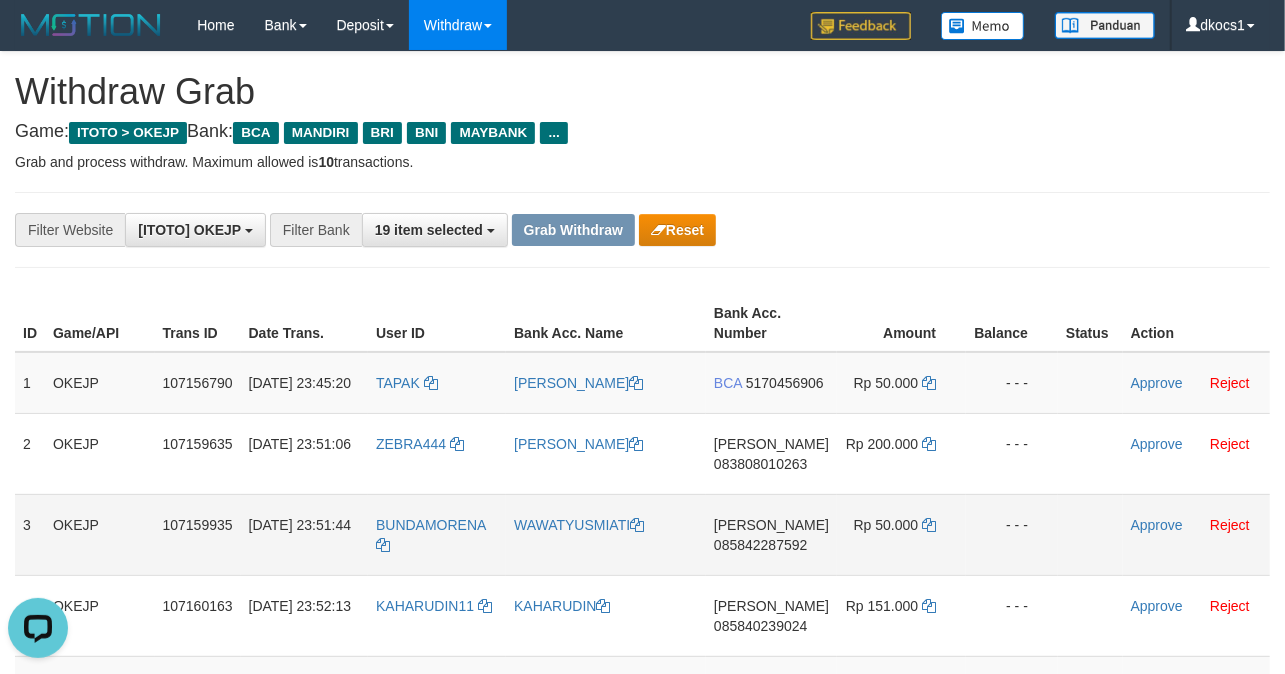 click on "BUNDAMORENA" at bounding box center (437, 534) 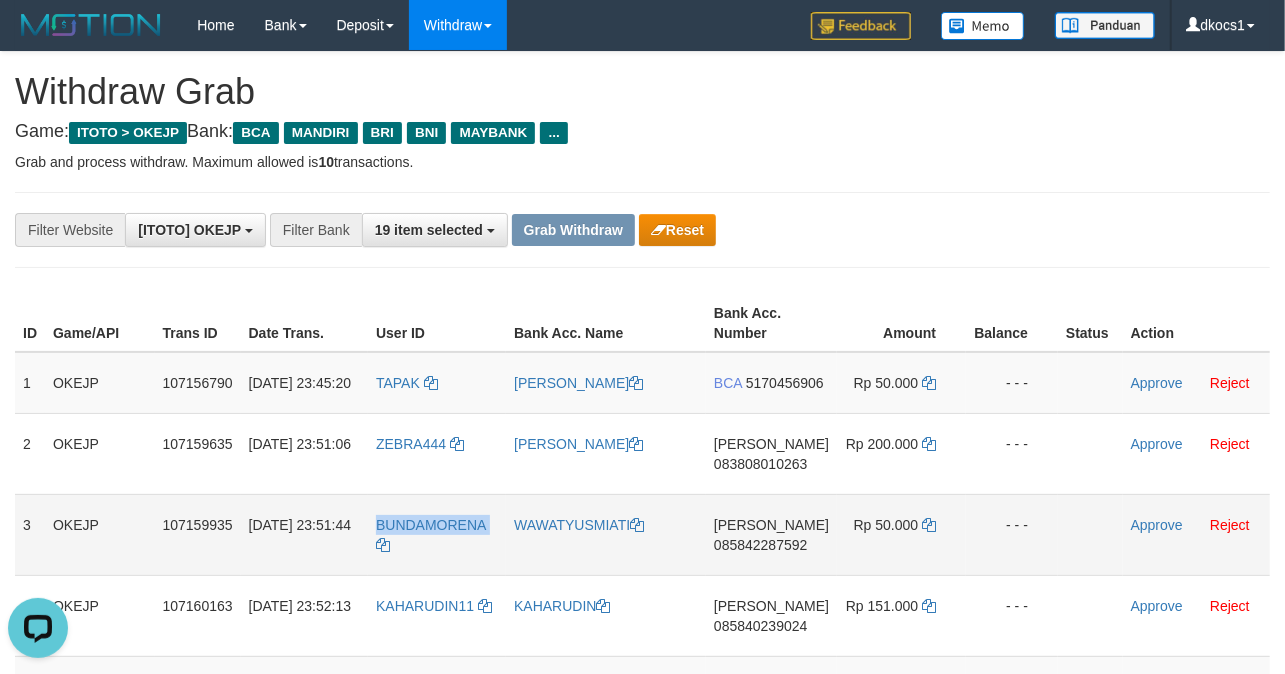 click on "BUNDAMORENA" at bounding box center (437, 534) 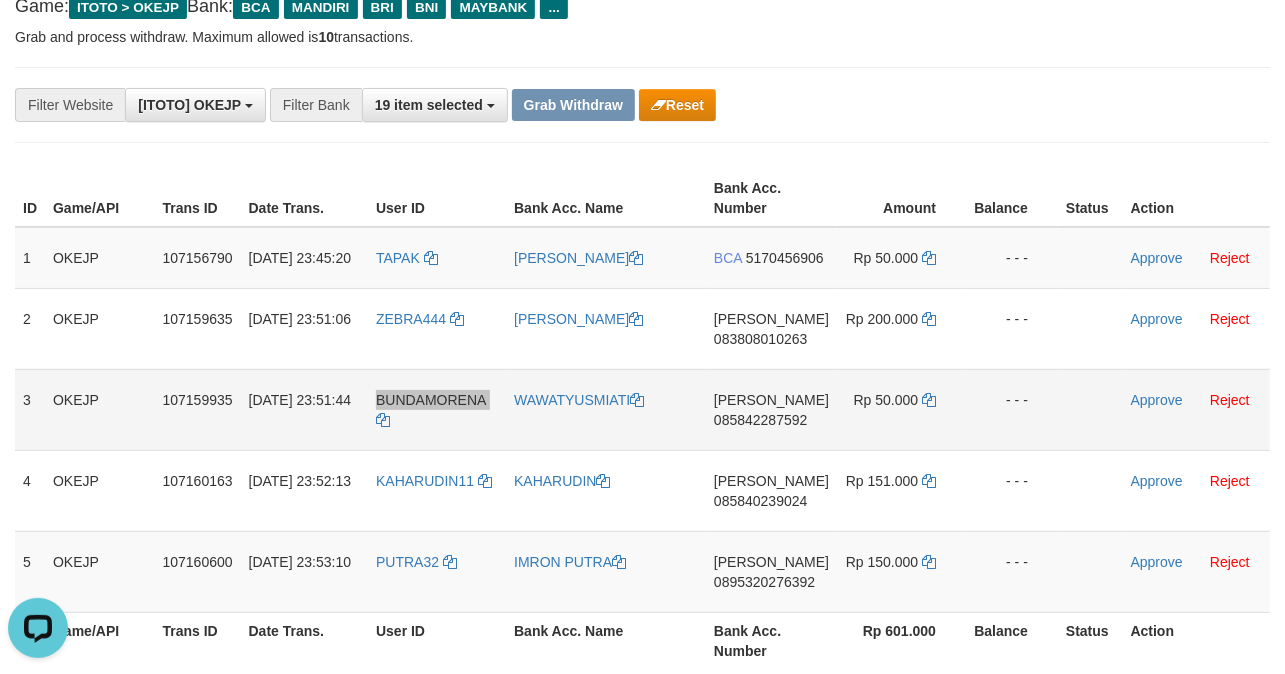 scroll, scrollTop: 133, scrollLeft: 0, axis: vertical 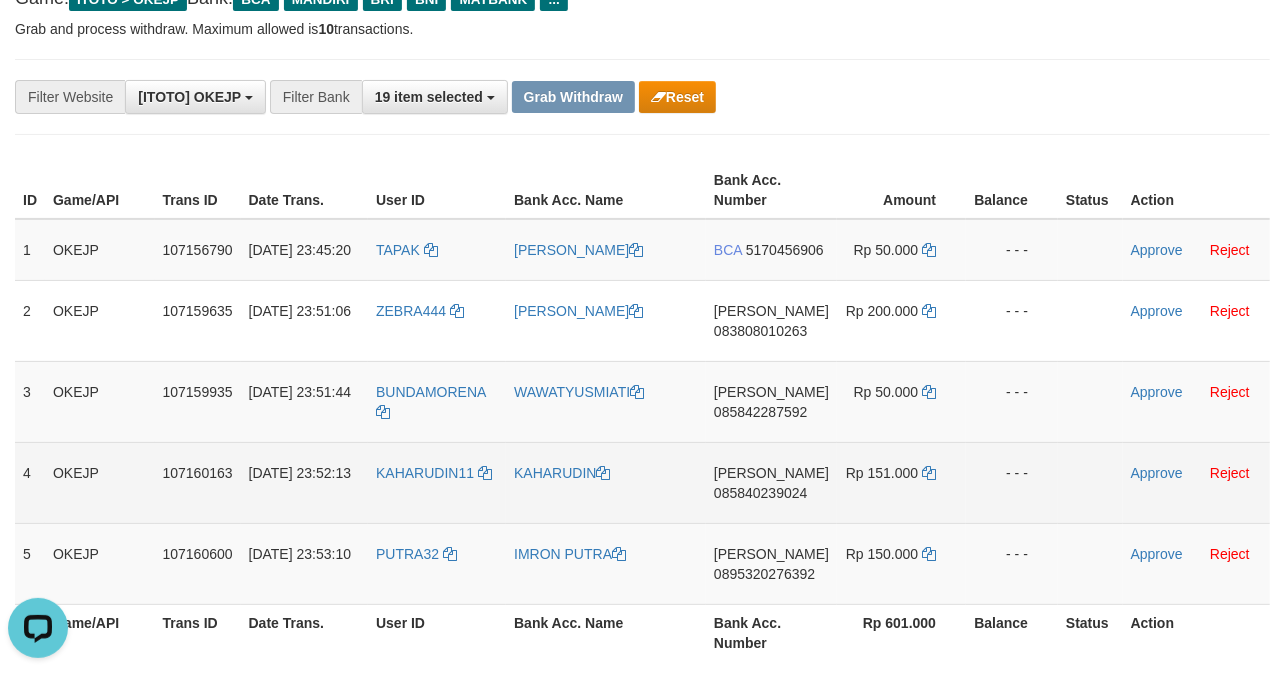 click on "KAHARUDIN11" at bounding box center (437, 482) 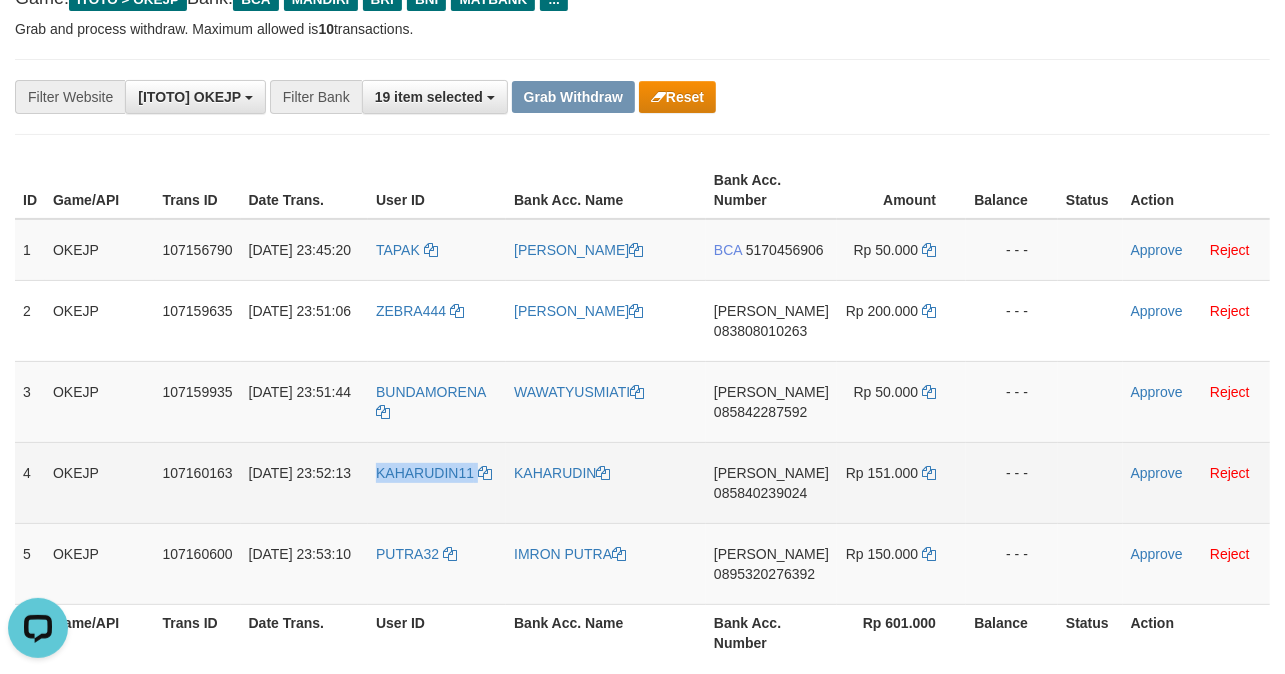 click on "KAHARUDIN11" at bounding box center (437, 482) 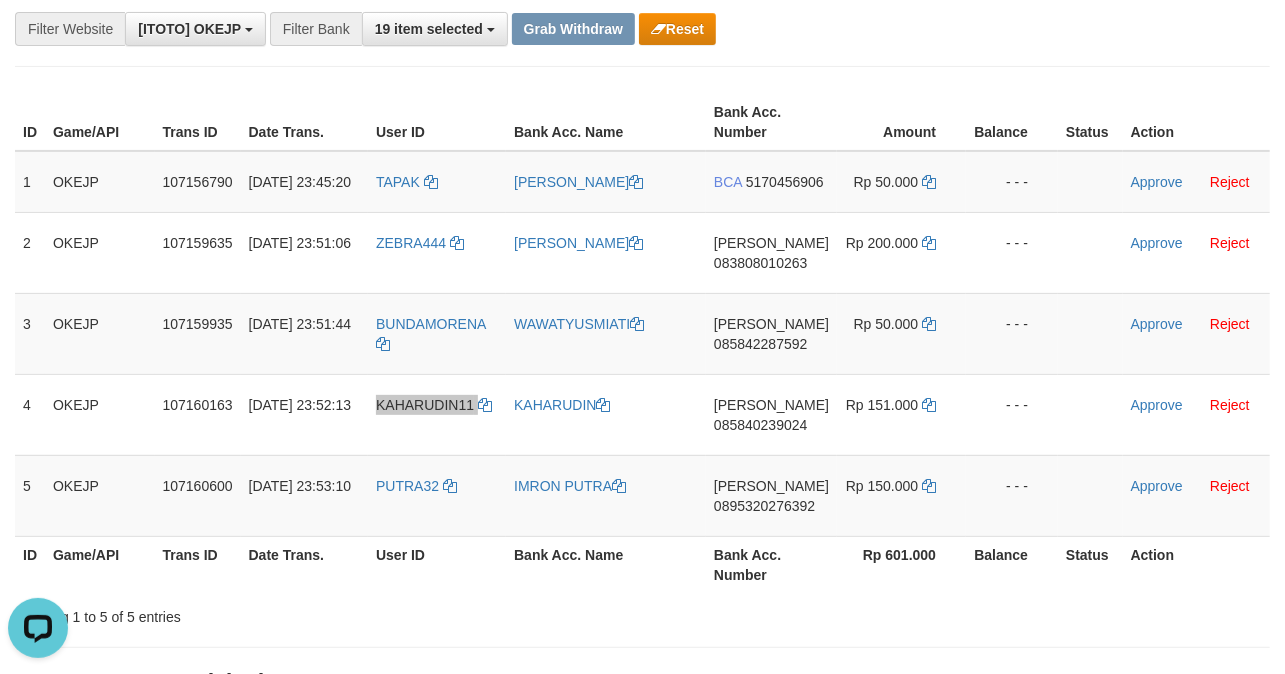 scroll, scrollTop: 266, scrollLeft: 0, axis: vertical 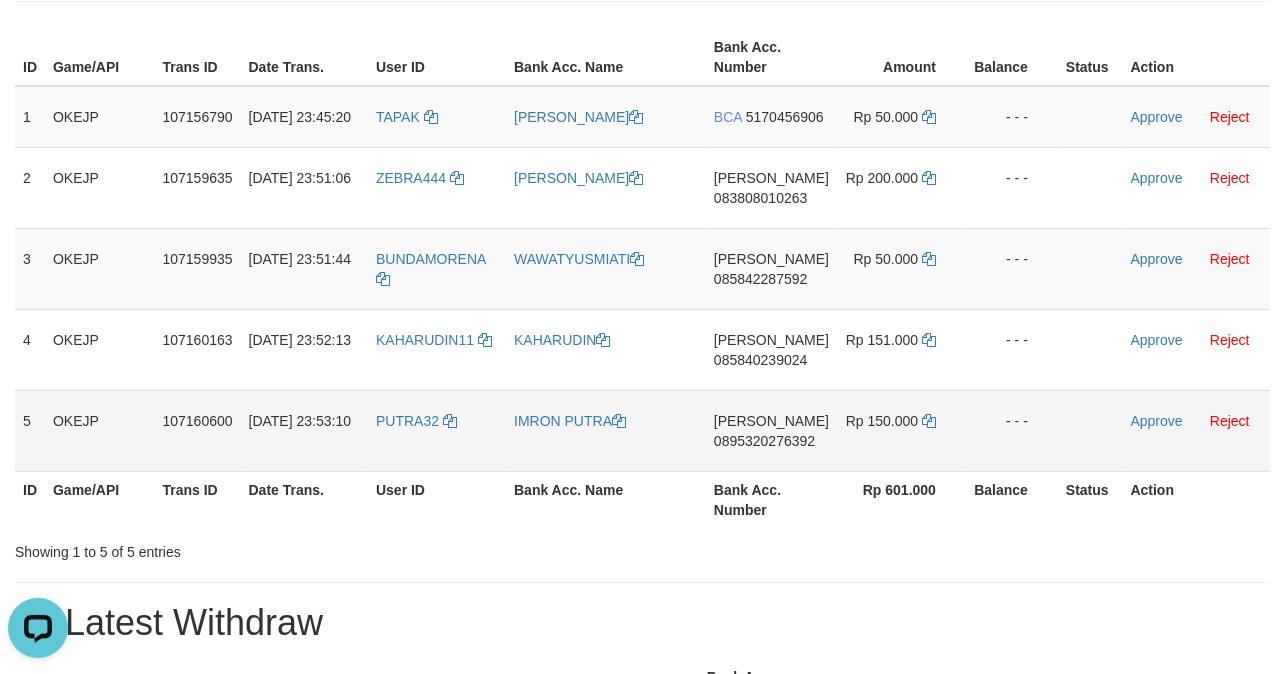 click on "PUTRA32" at bounding box center (437, 430) 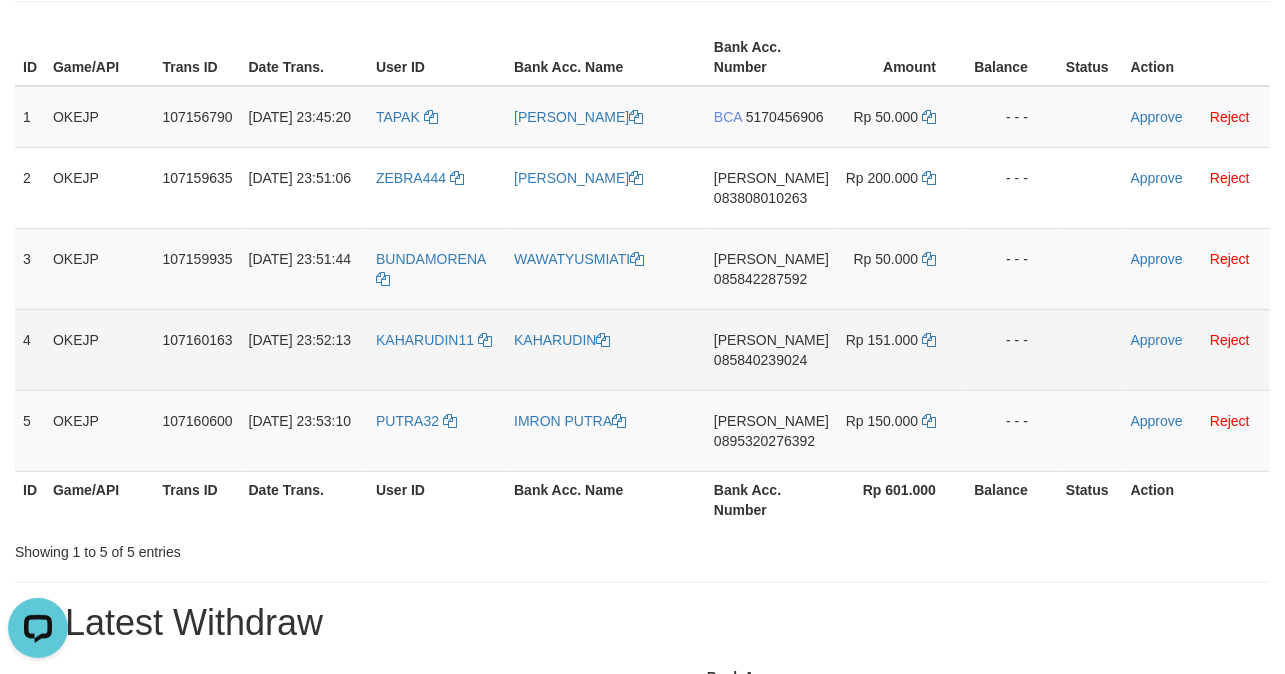 click on "KAHARUDIN11" at bounding box center (437, 349) 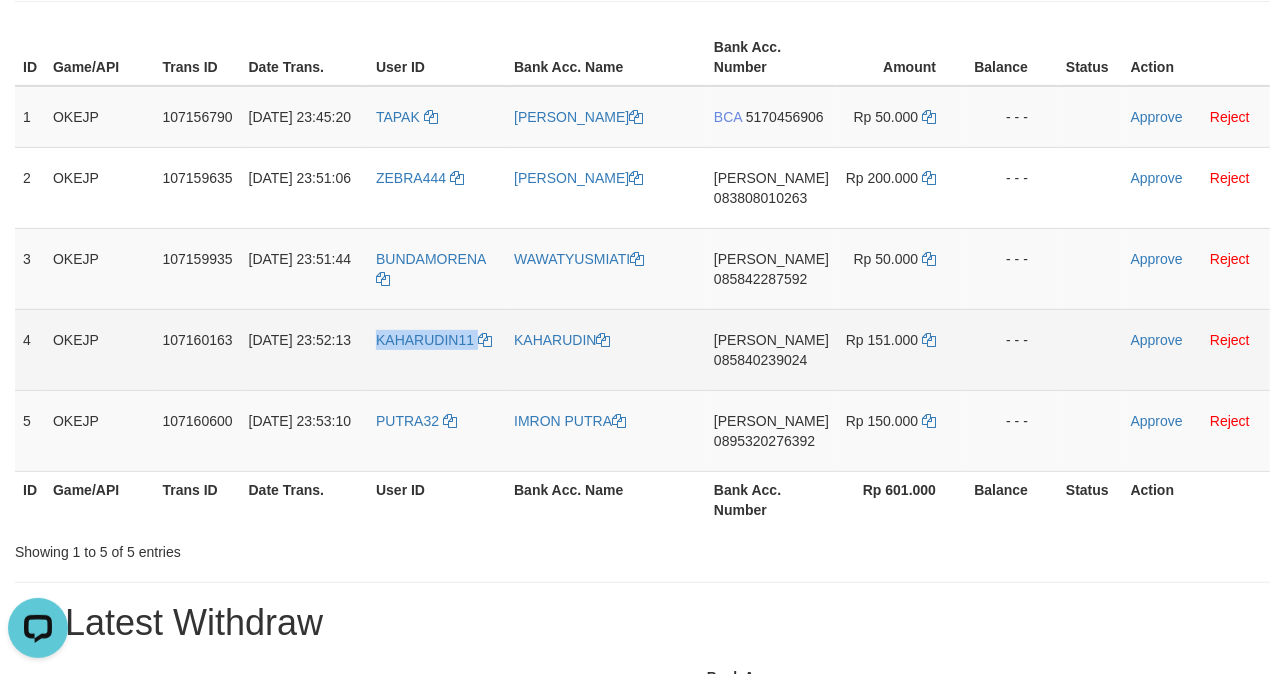 click on "KAHARUDIN11" at bounding box center (437, 349) 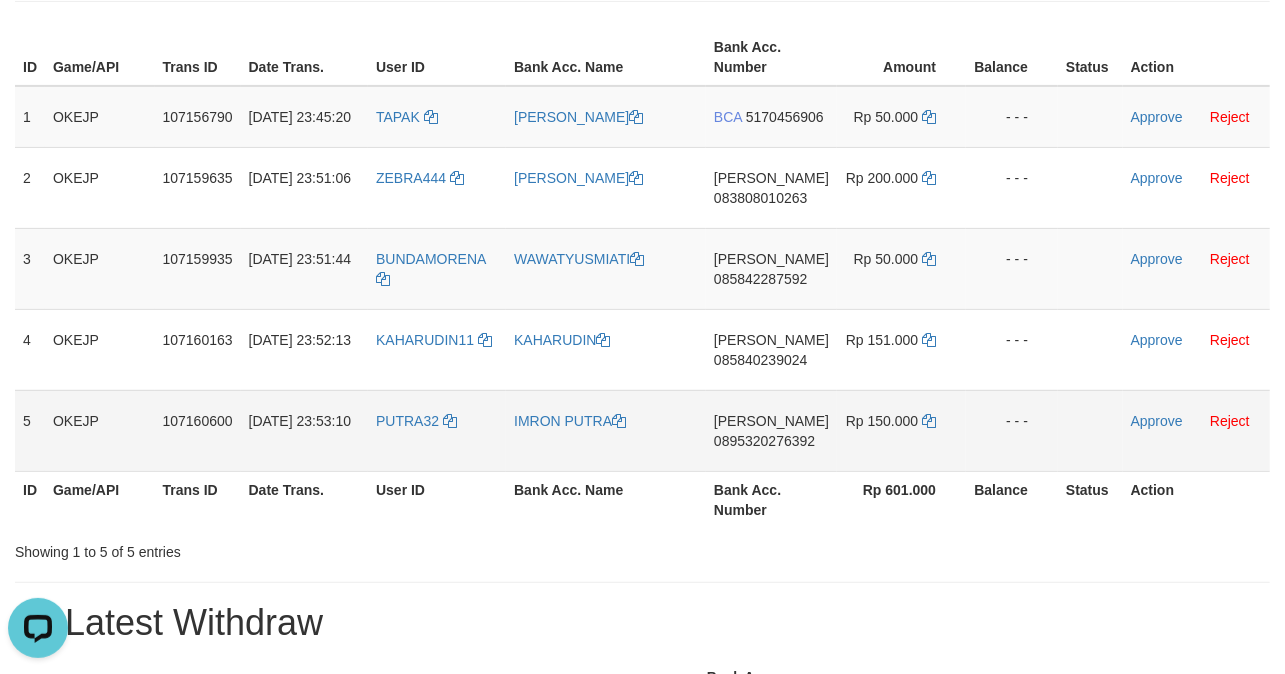 click on "PUTRA32" at bounding box center (437, 430) 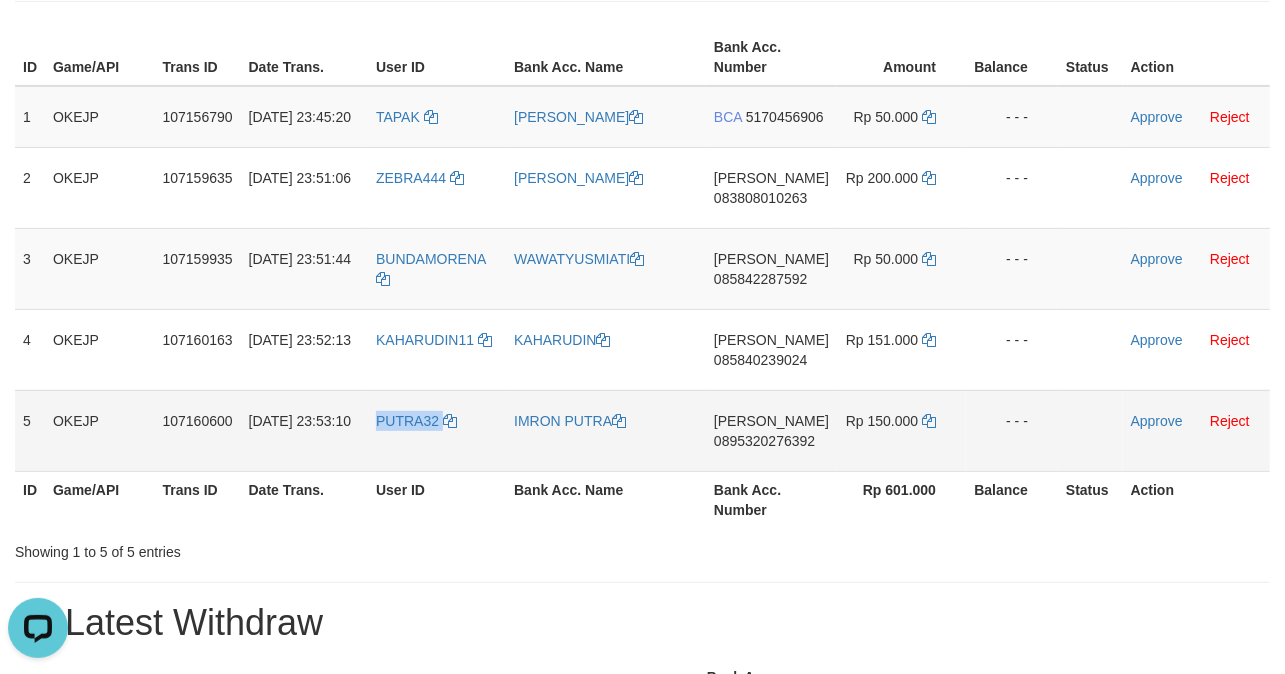click on "PUTRA32" at bounding box center (437, 430) 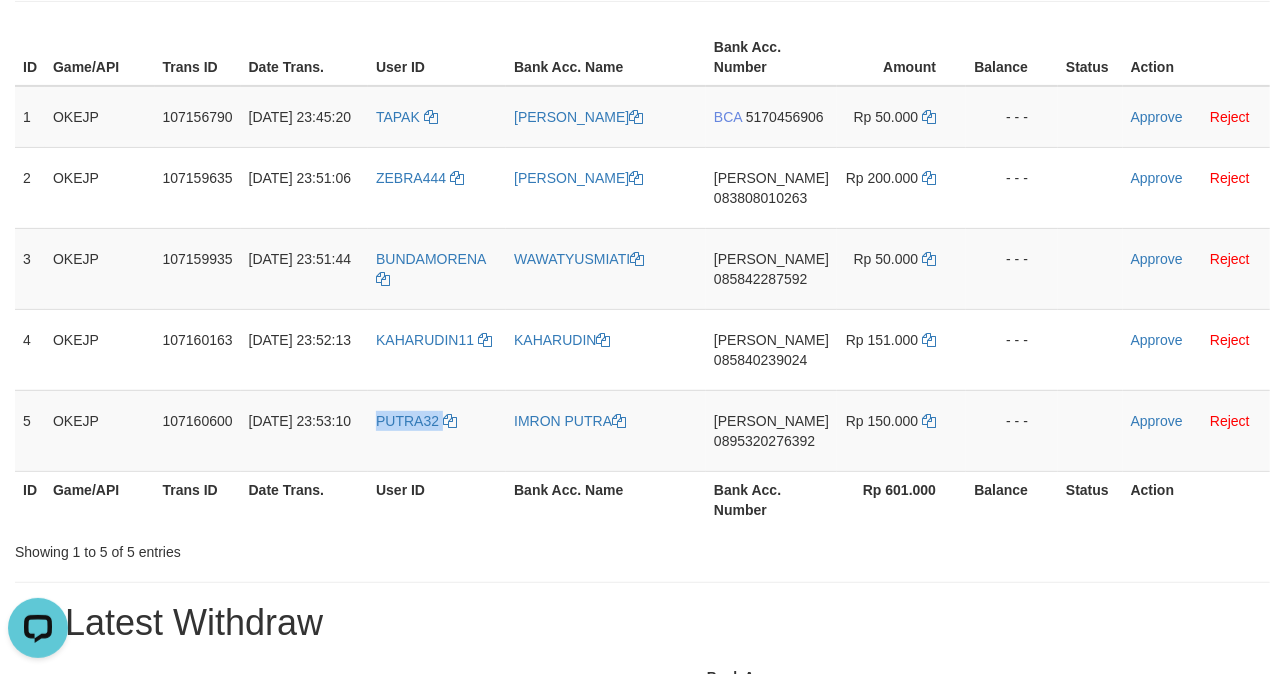copy on "PUTRA32" 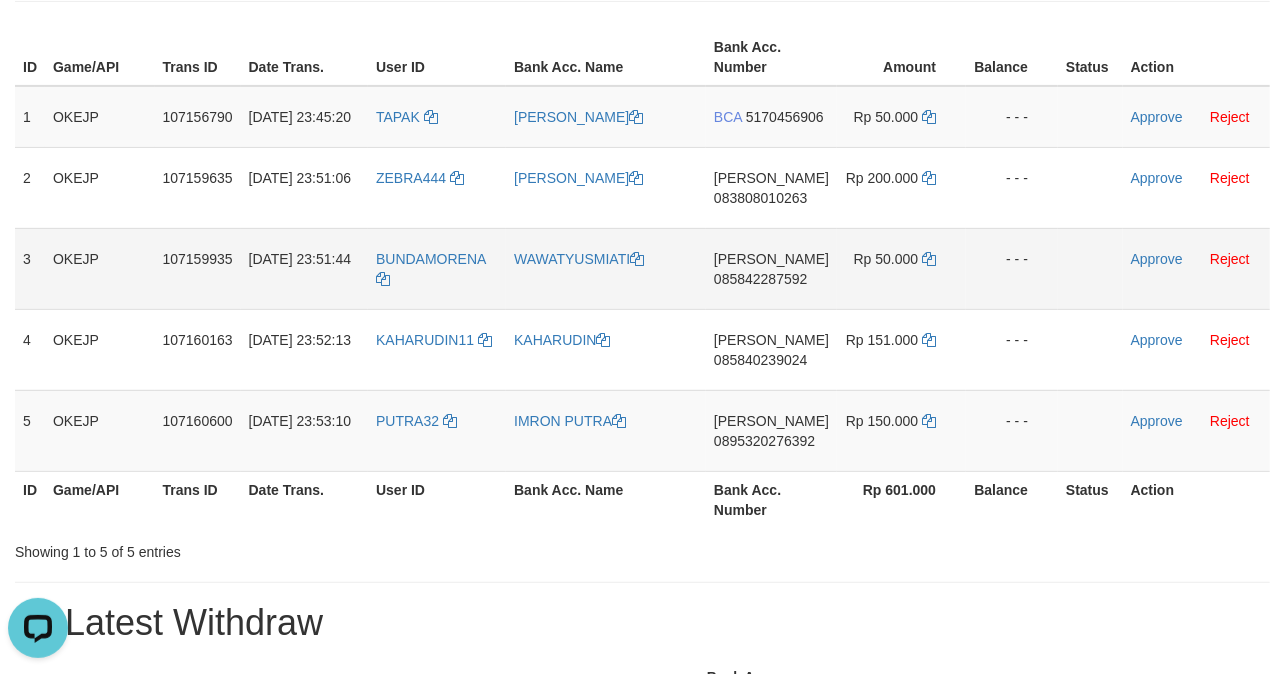 click on "WAWATYUSMIATI" at bounding box center (606, 268) 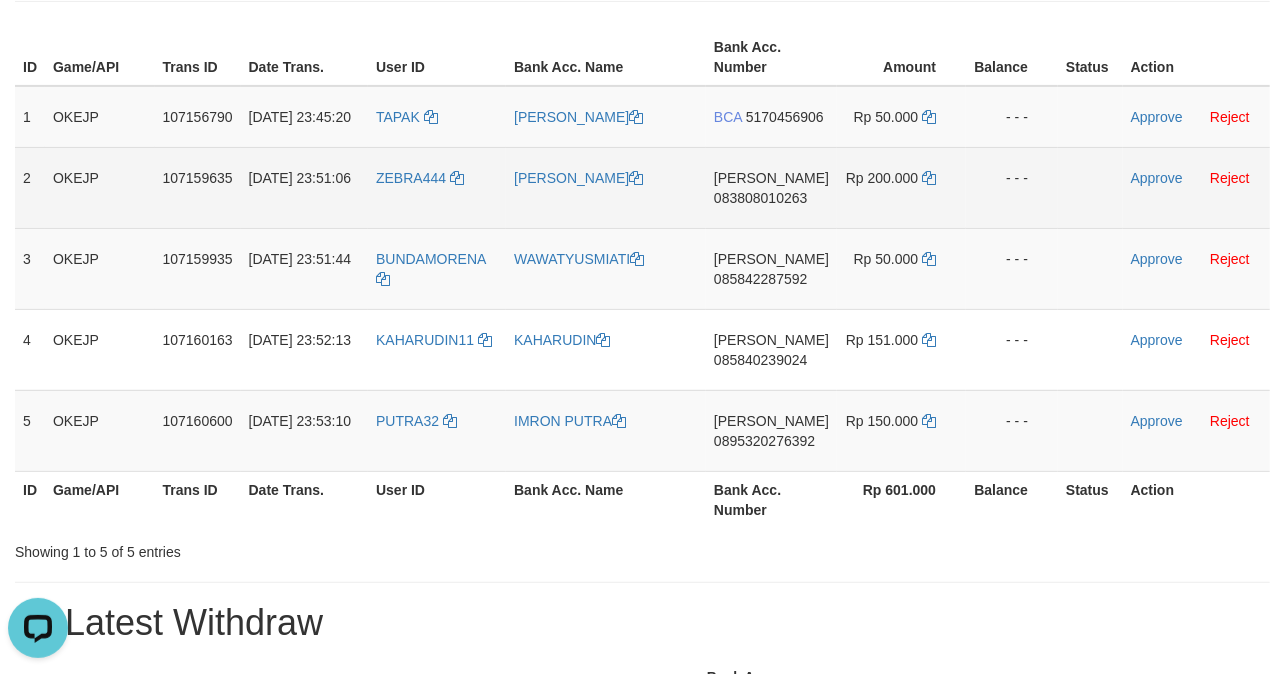 click on "[PERSON_NAME]" at bounding box center [606, 187] 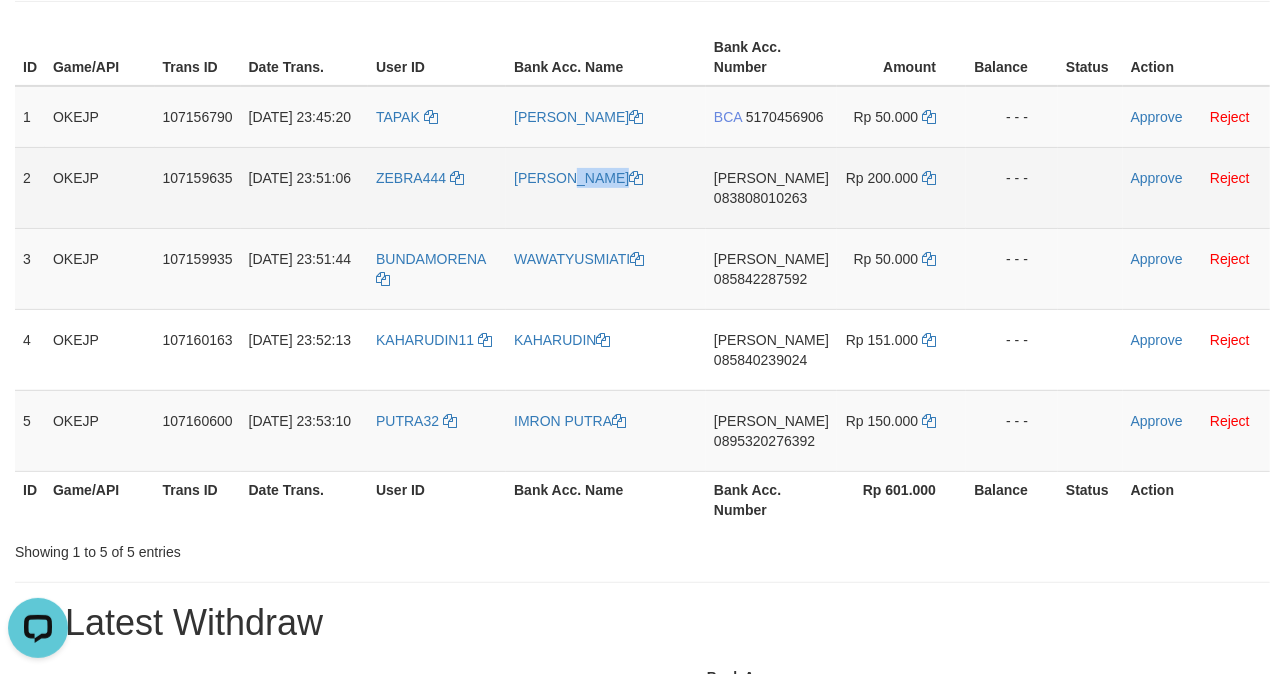 click on "[PERSON_NAME]" at bounding box center (606, 187) 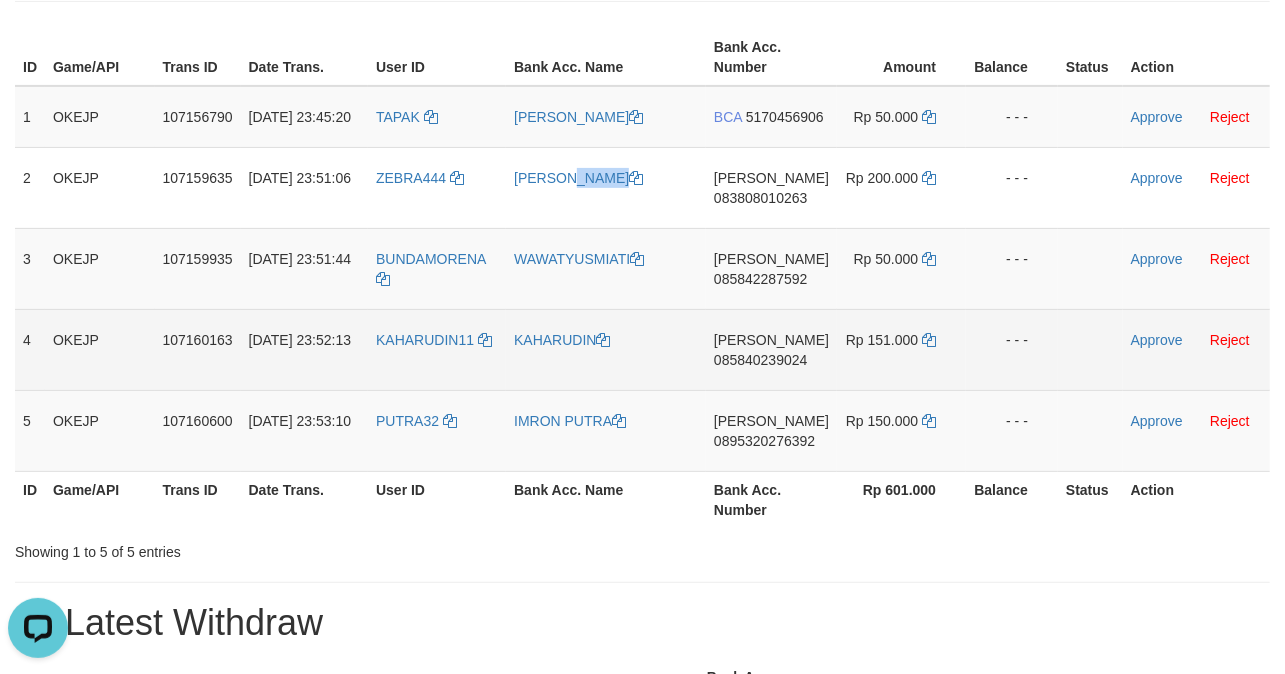 drag, startPoint x: 576, startPoint y: 218, endPoint x: 308, endPoint y: 340, distance: 294.46222 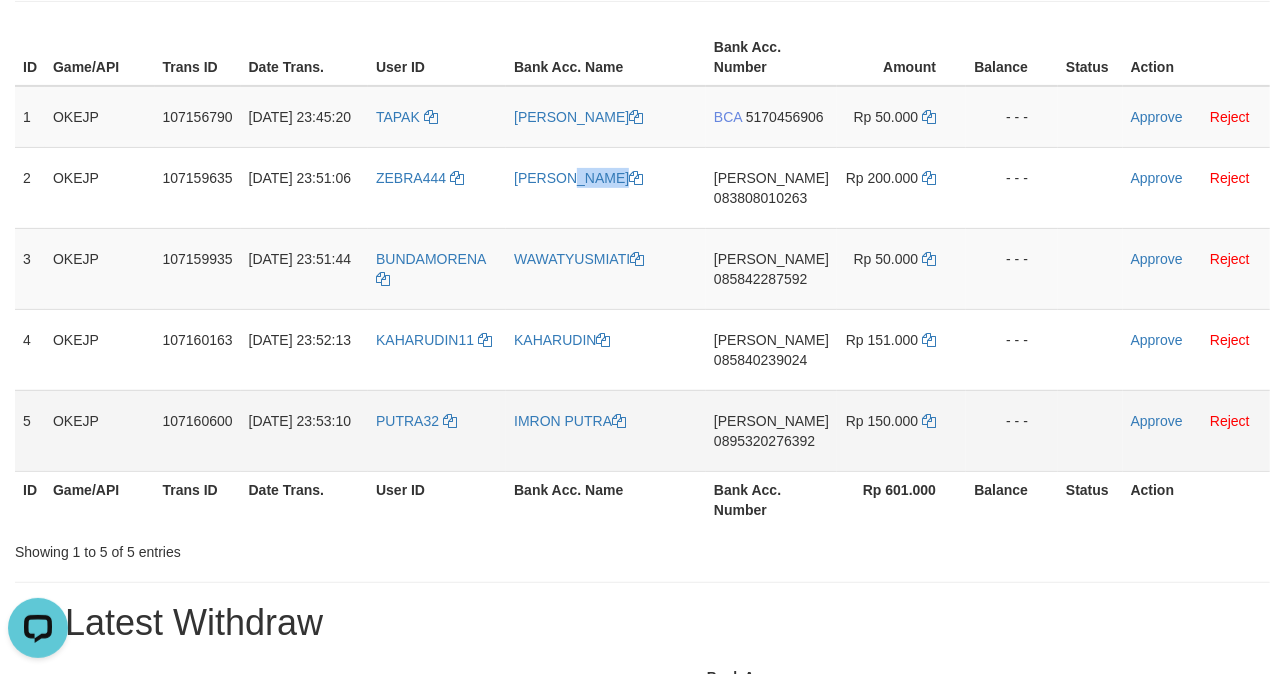 copy on "[PERSON_NAME]" 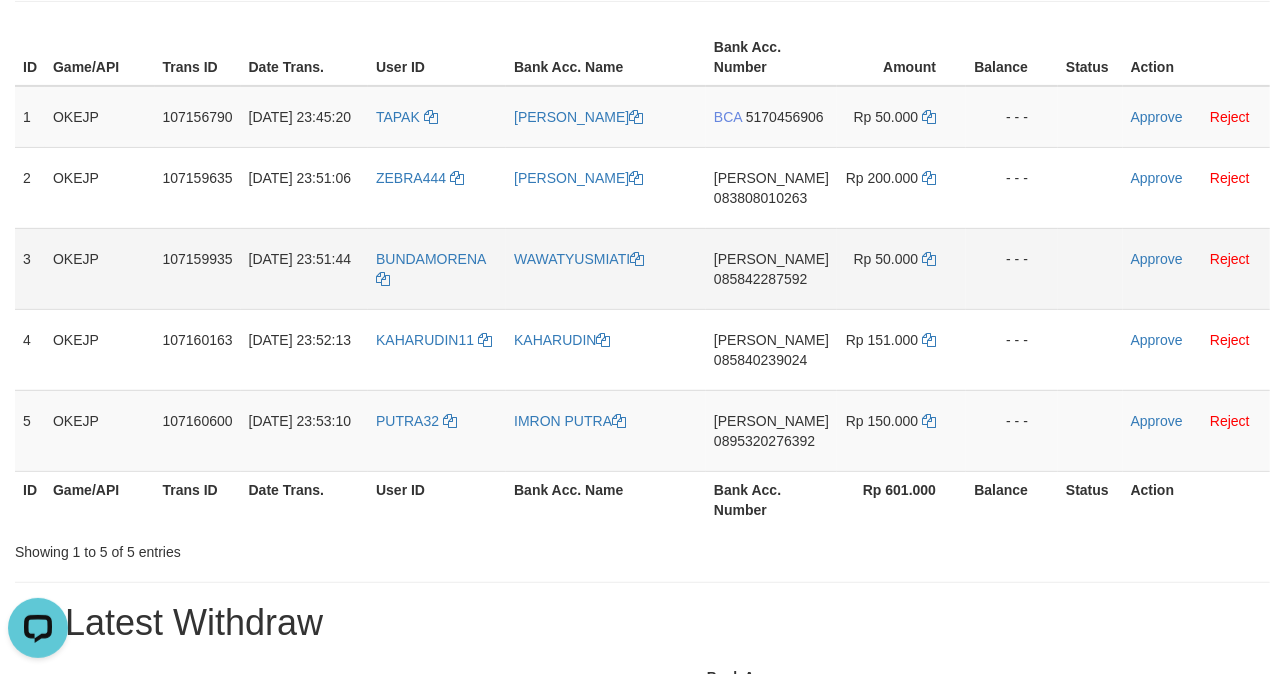 click on "WAWATYUSMIATI" at bounding box center (606, 268) 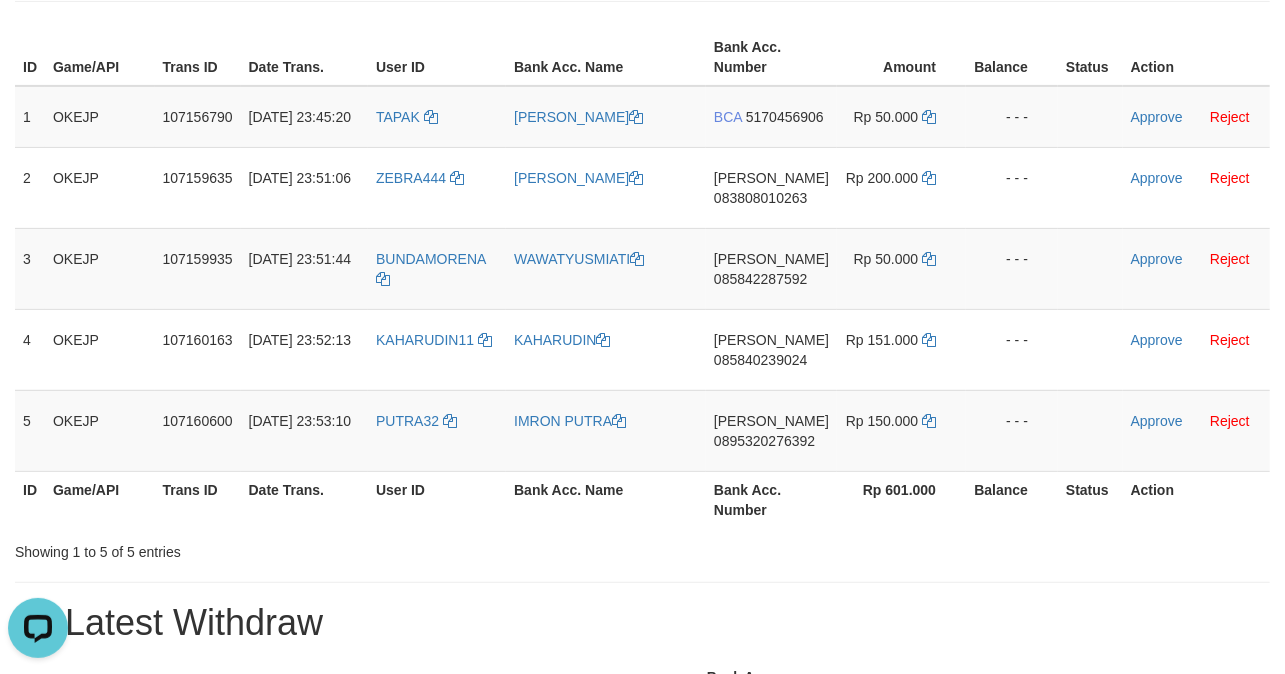 copy on "WAWATYUSMIATI" 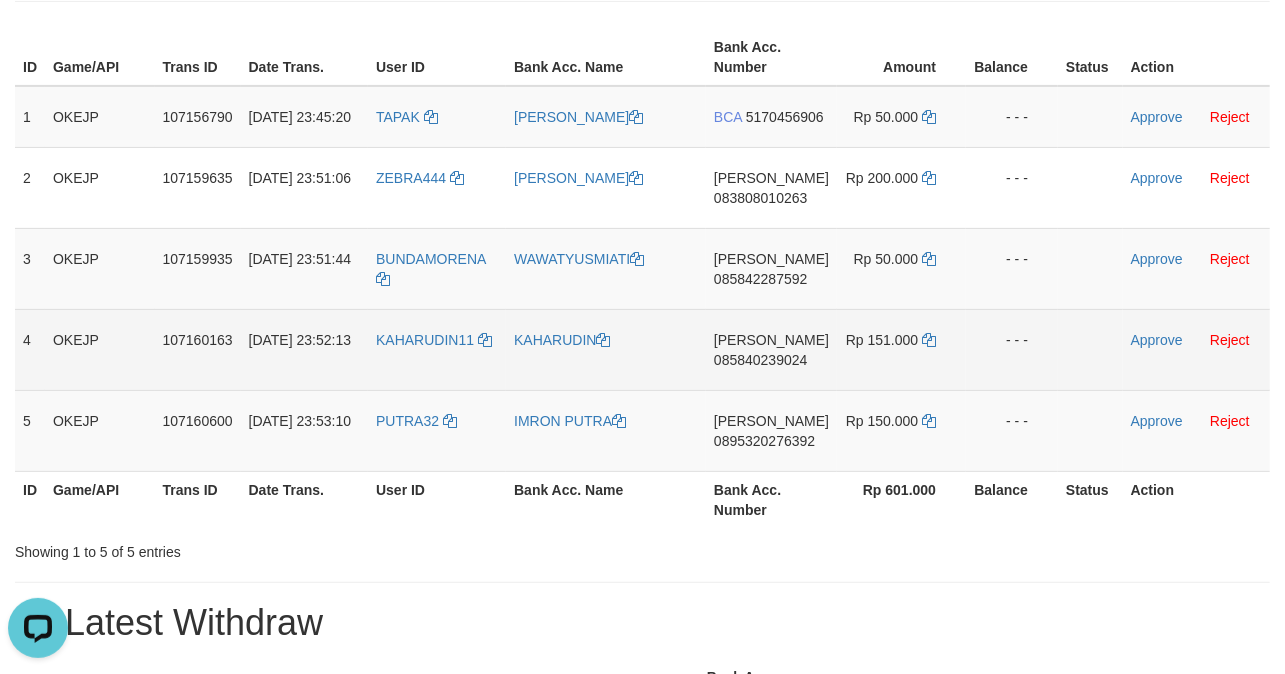 click on "KAHARUDIN" at bounding box center [606, 349] 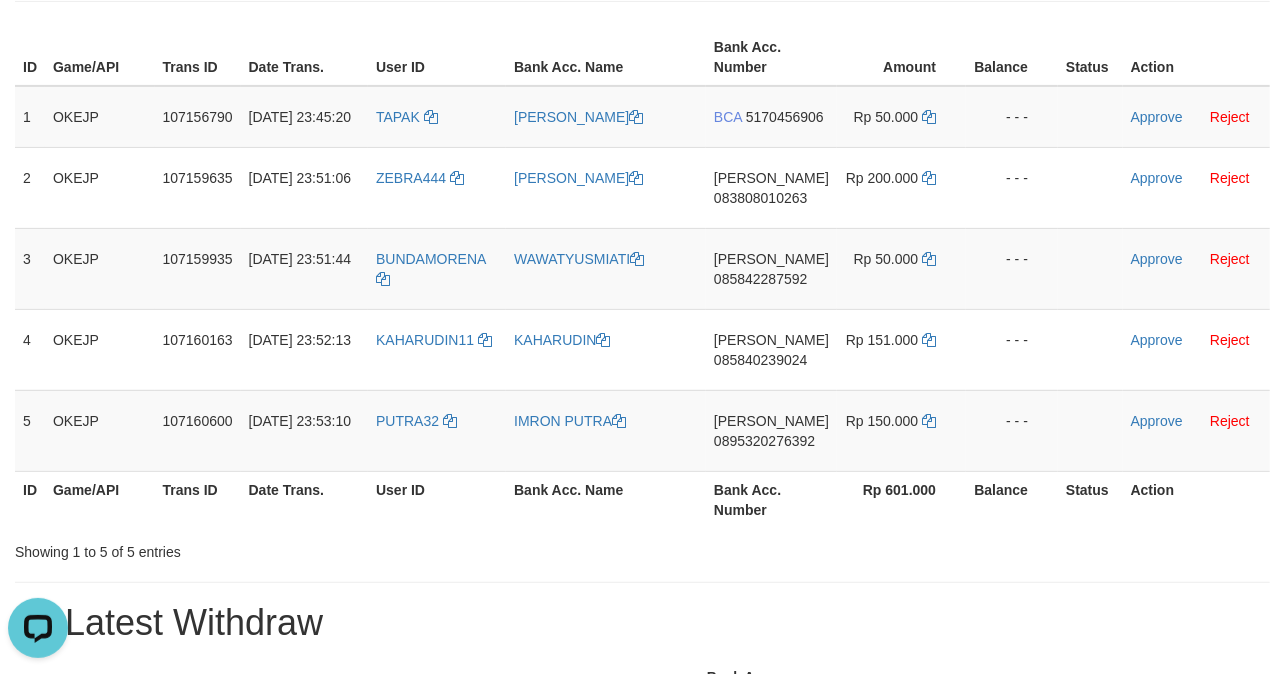 copy on "KAHARUDIN" 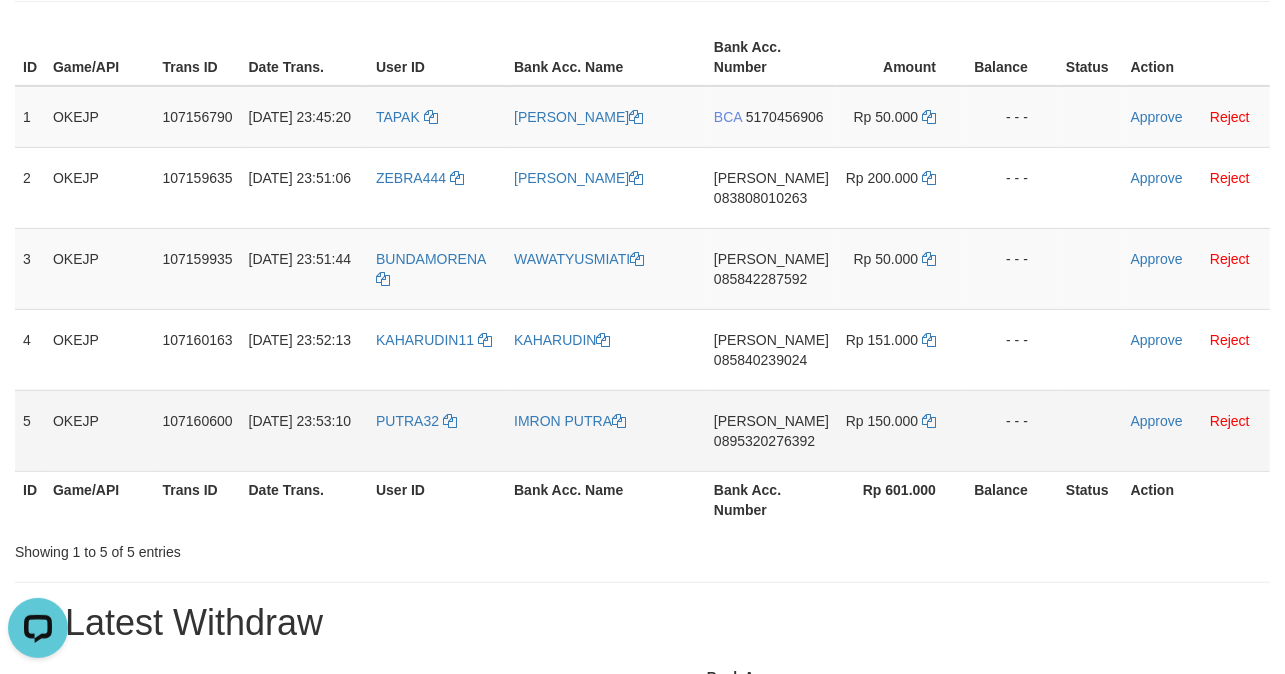 click on "IMRON PUTRA" at bounding box center [606, 430] 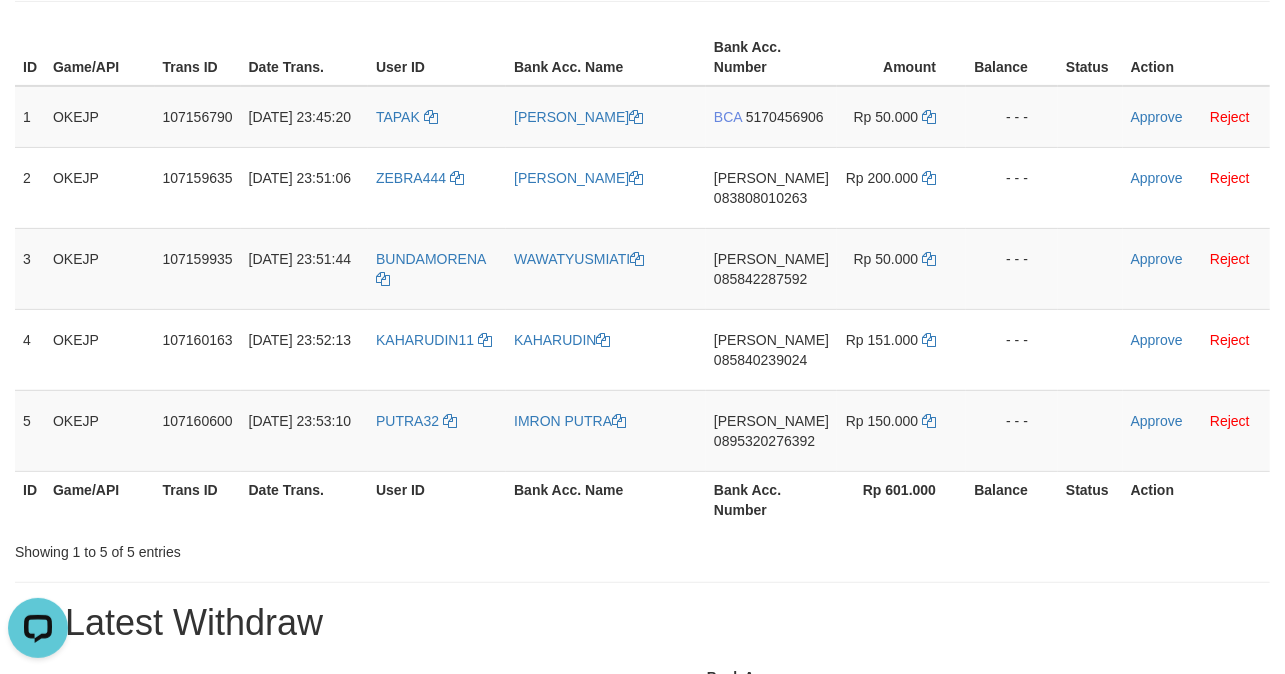 drag, startPoint x: 561, startPoint y: 472, endPoint x: 498, endPoint y: 494, distance: 66.730804 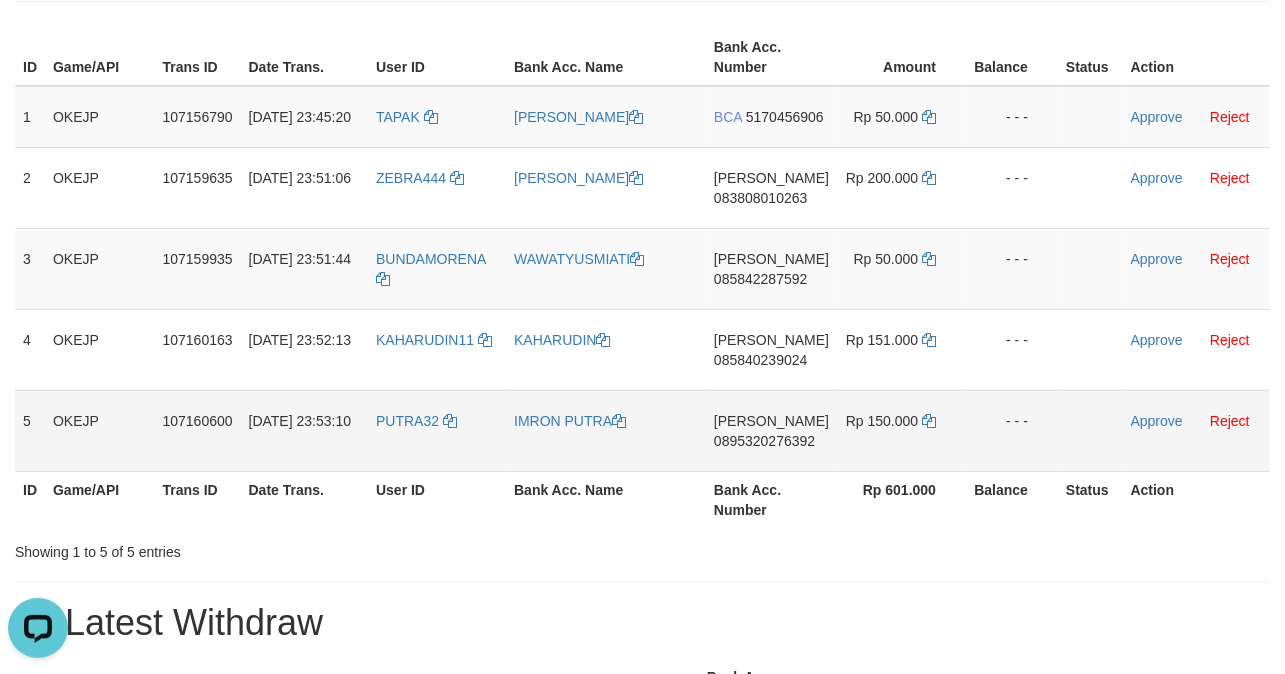 click on "IMRON PUTRA" at bounding box center (606, 430) 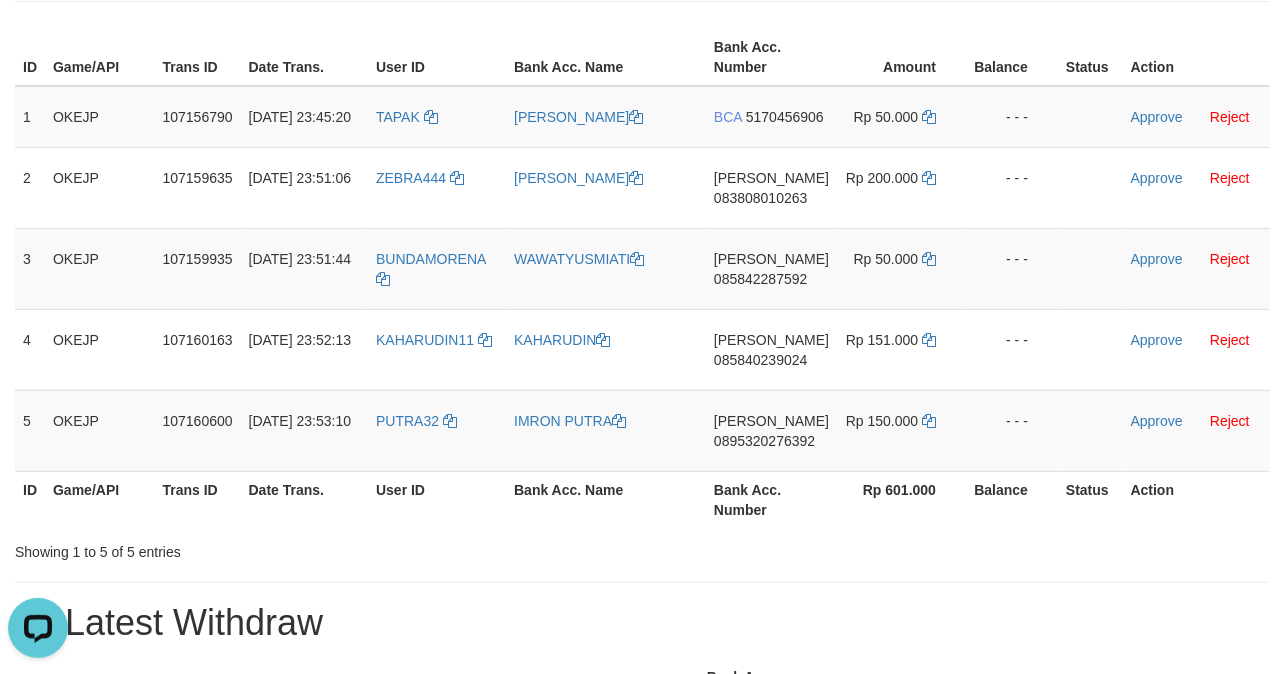 click on "IMRON PUTRA" at bounding box center (606, 430) 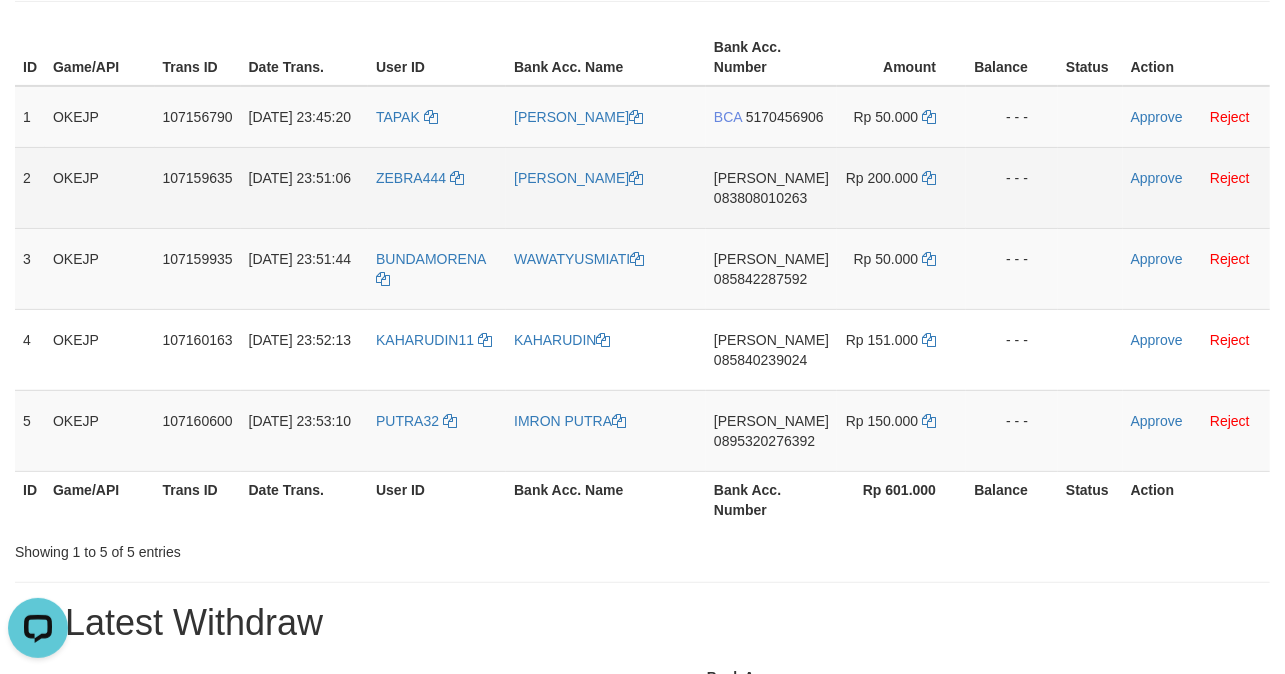 click on "DANA
083808010263" at bounding box center (771, 187) 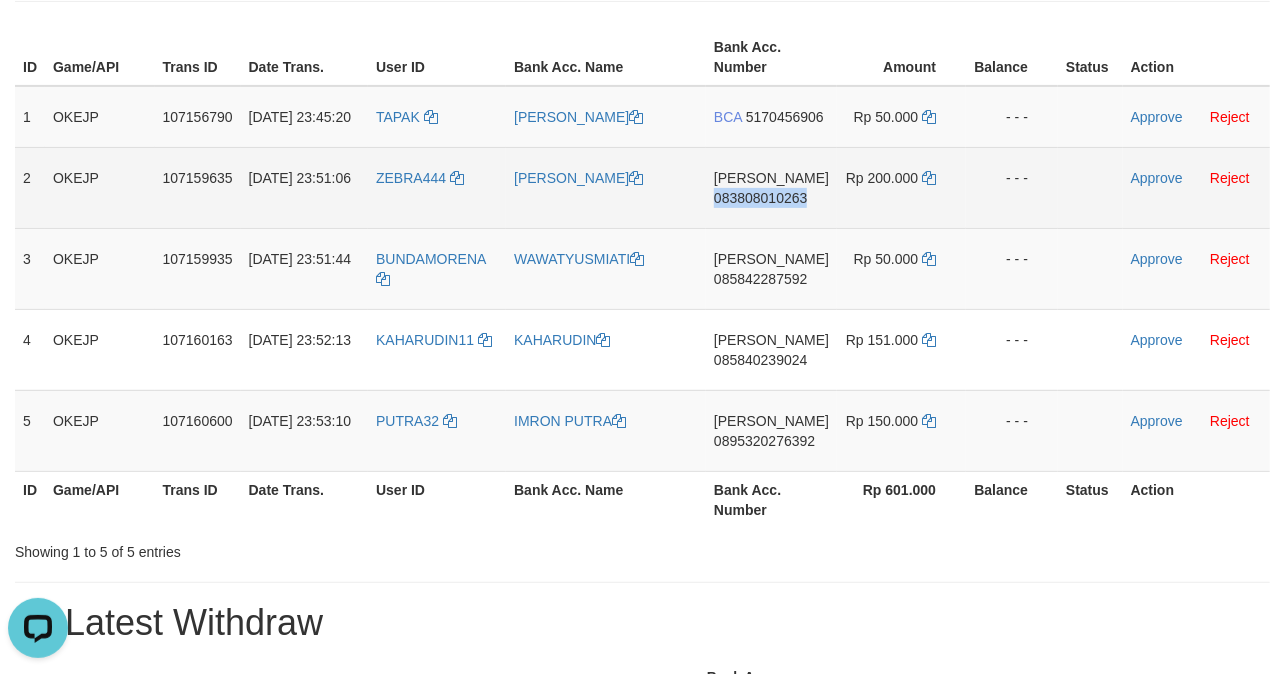 click on "DANA
083808010263" at bounding box center [771, 187] 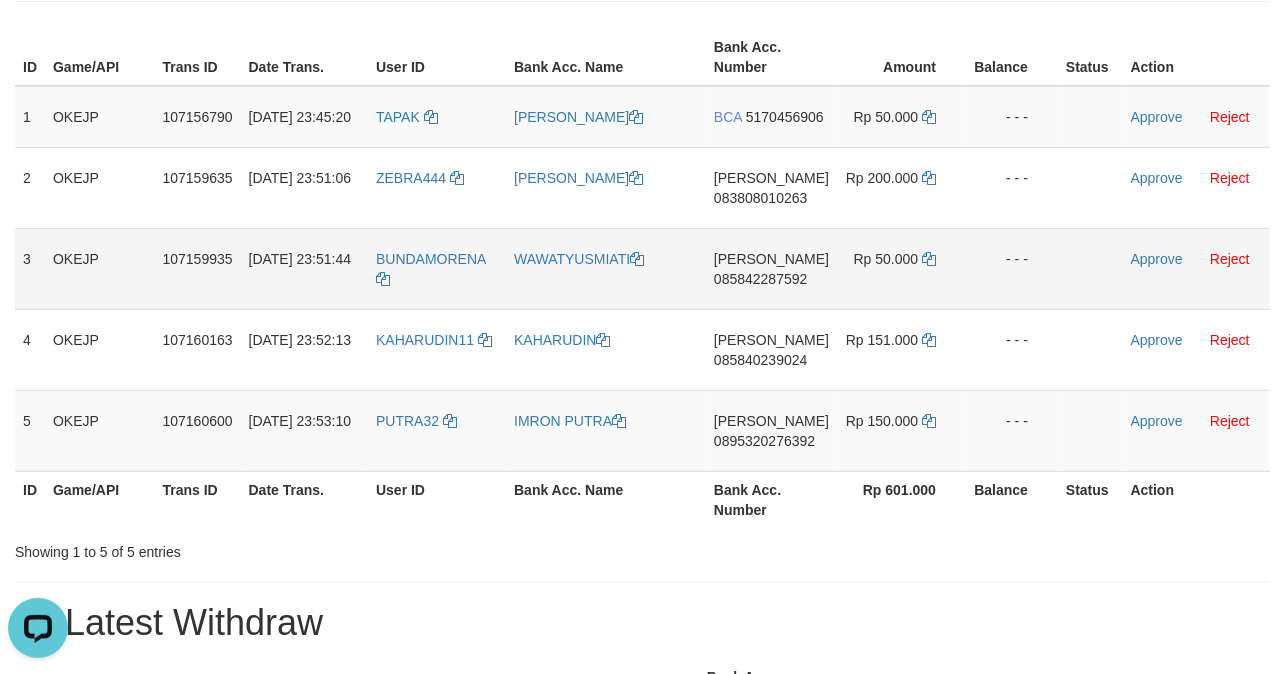 click on "085842287592" at bounding box center [760, 279] 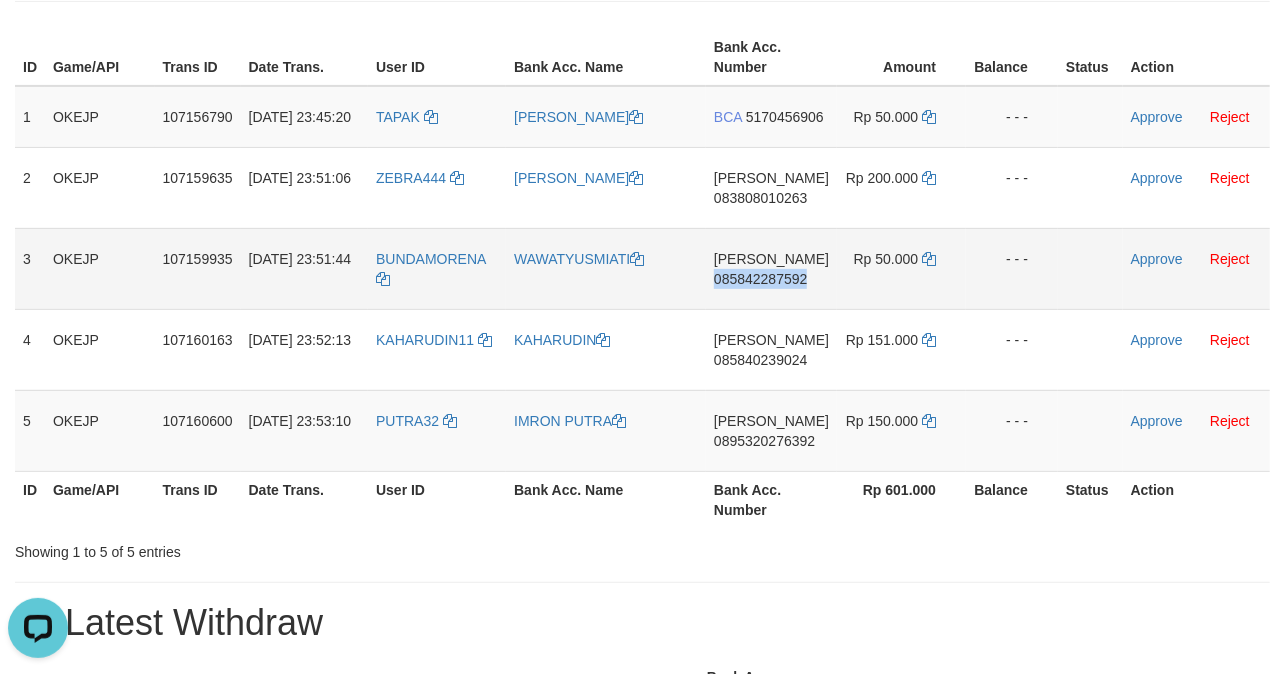 click on "DANA
085842287592" at bounding box center [771, 268] 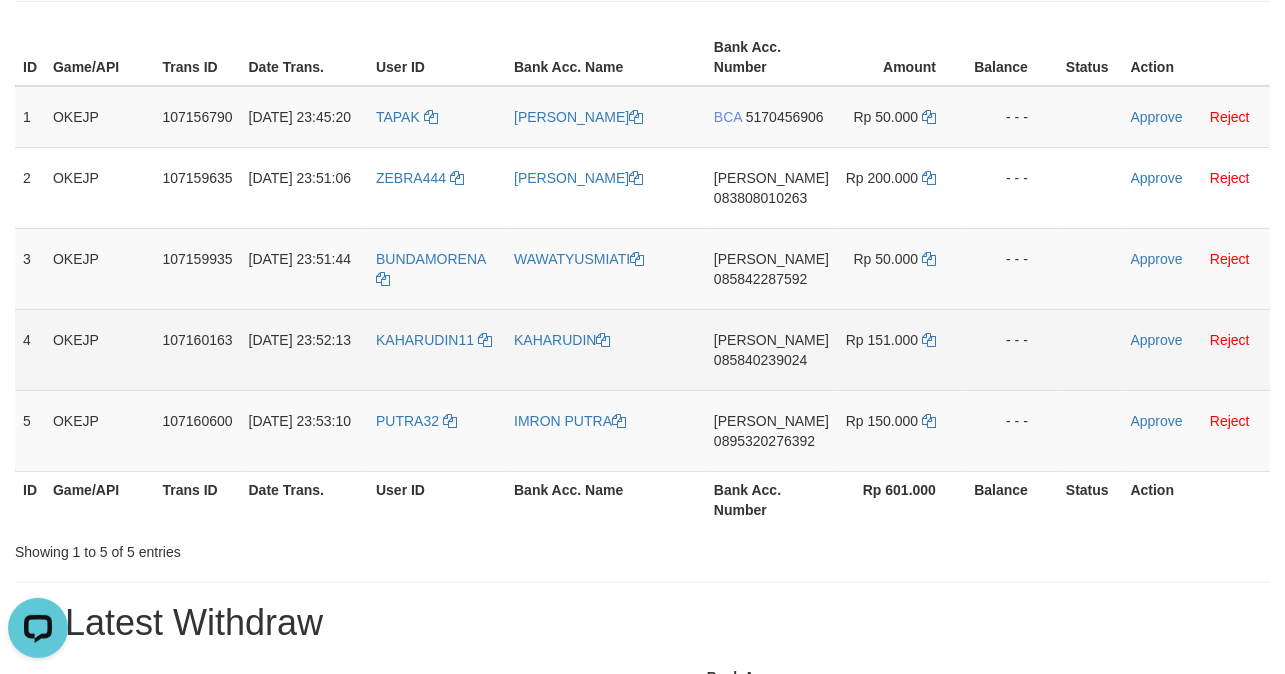click on "DANA
085840239024" at bounding box center (771, 349) 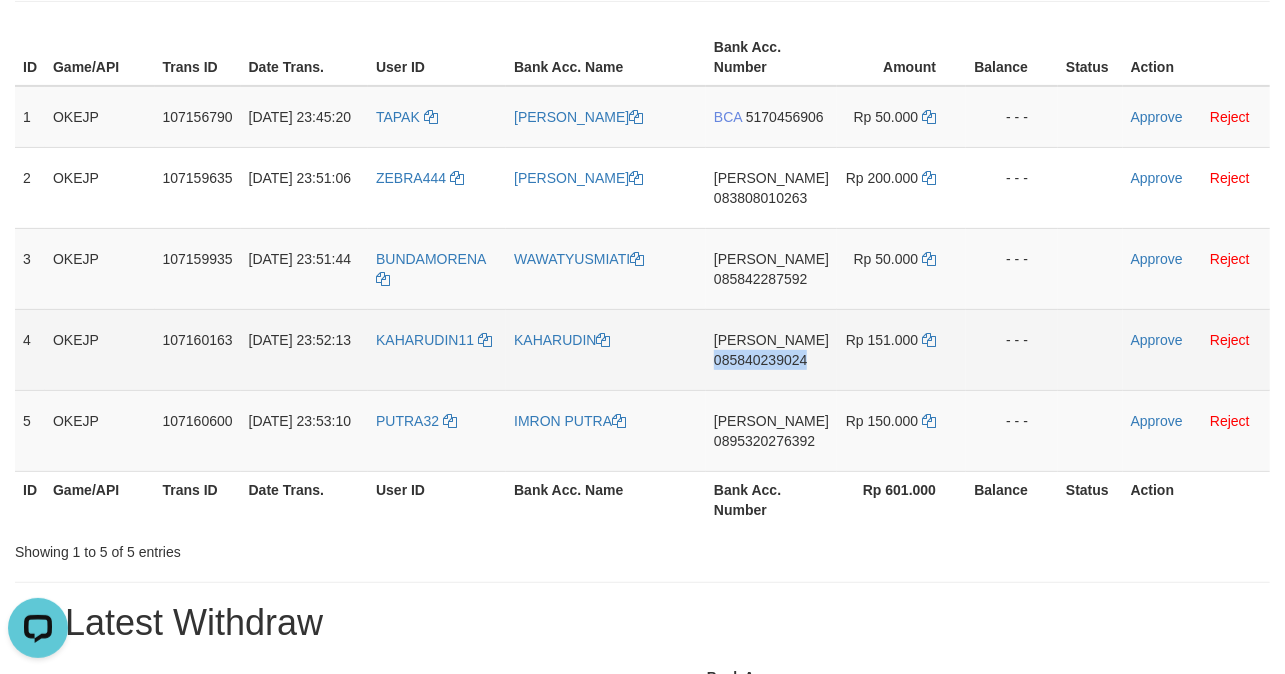 click on "DANA
085840239024" at bounding box center [771, 349] 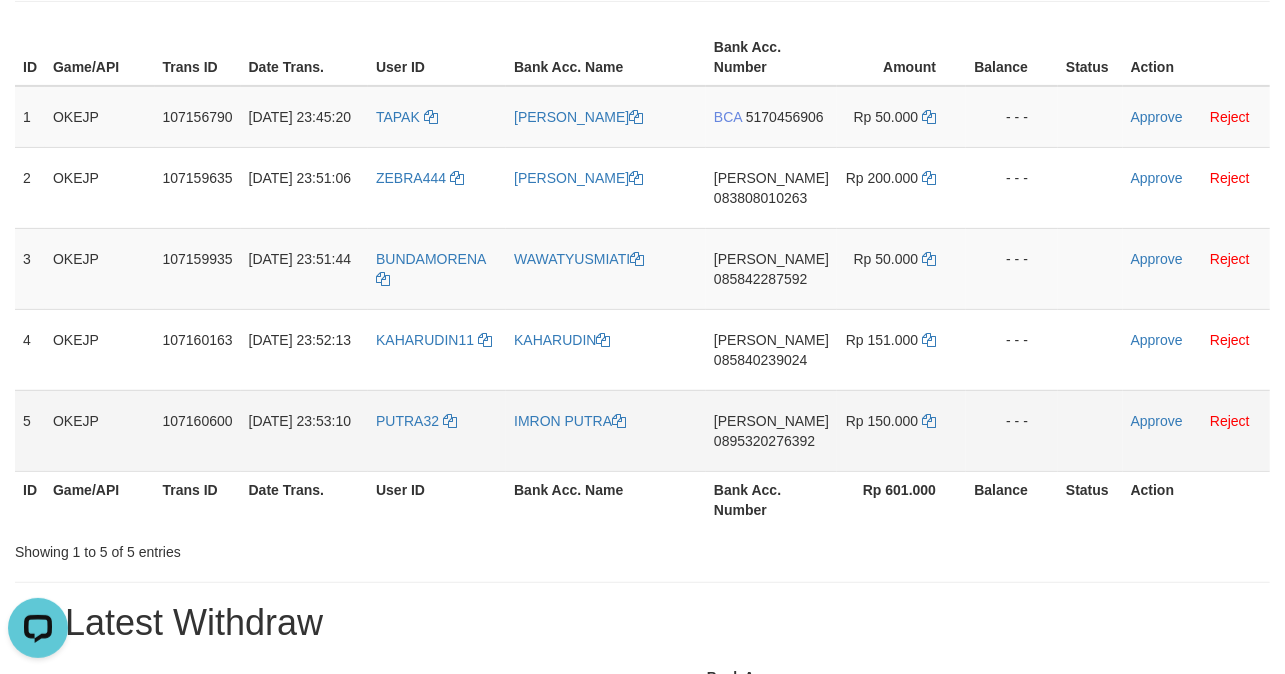 click on "DANA
0895320276392" at bounding box center (771, 430) 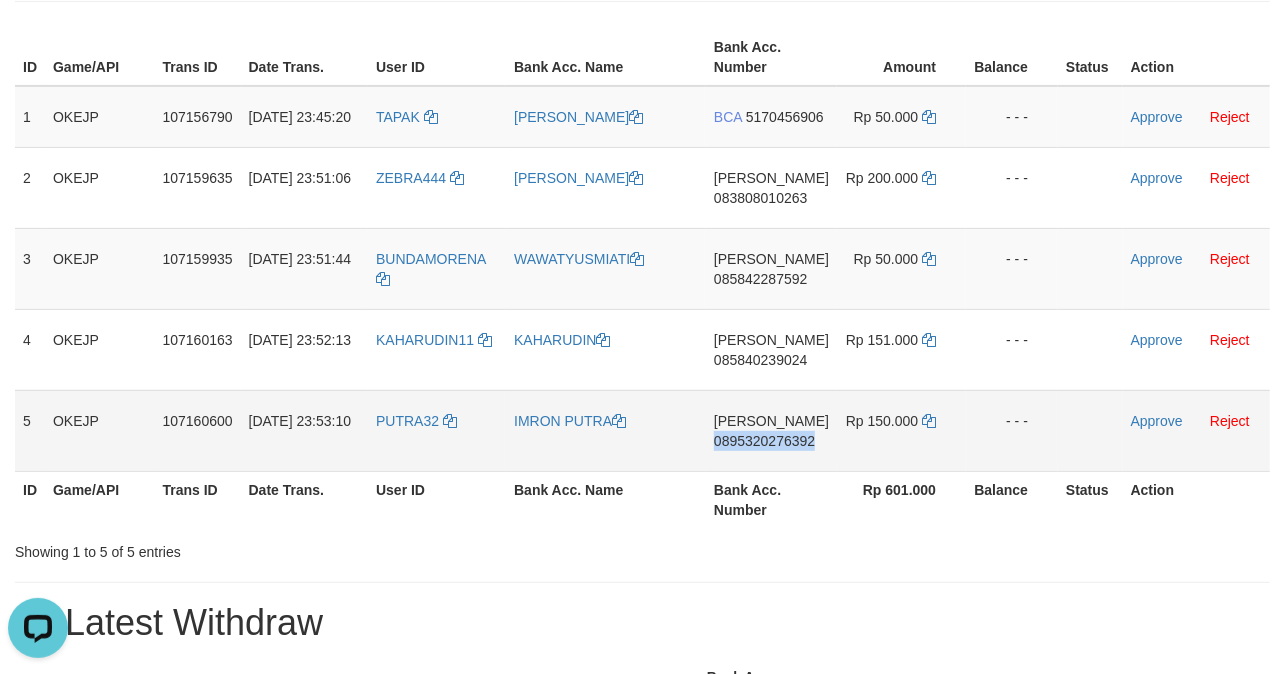 click on "DANA
0895320276392" at bounding box center [771, 430] 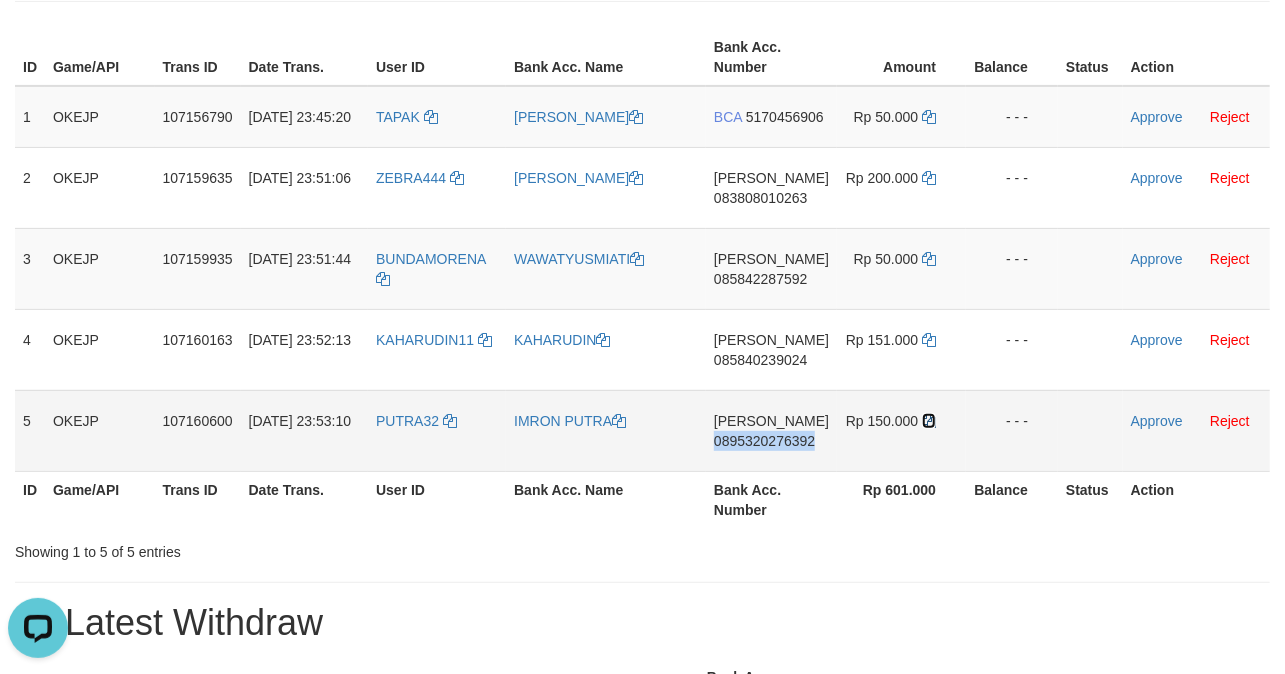 click at bounding box center (929, 421) 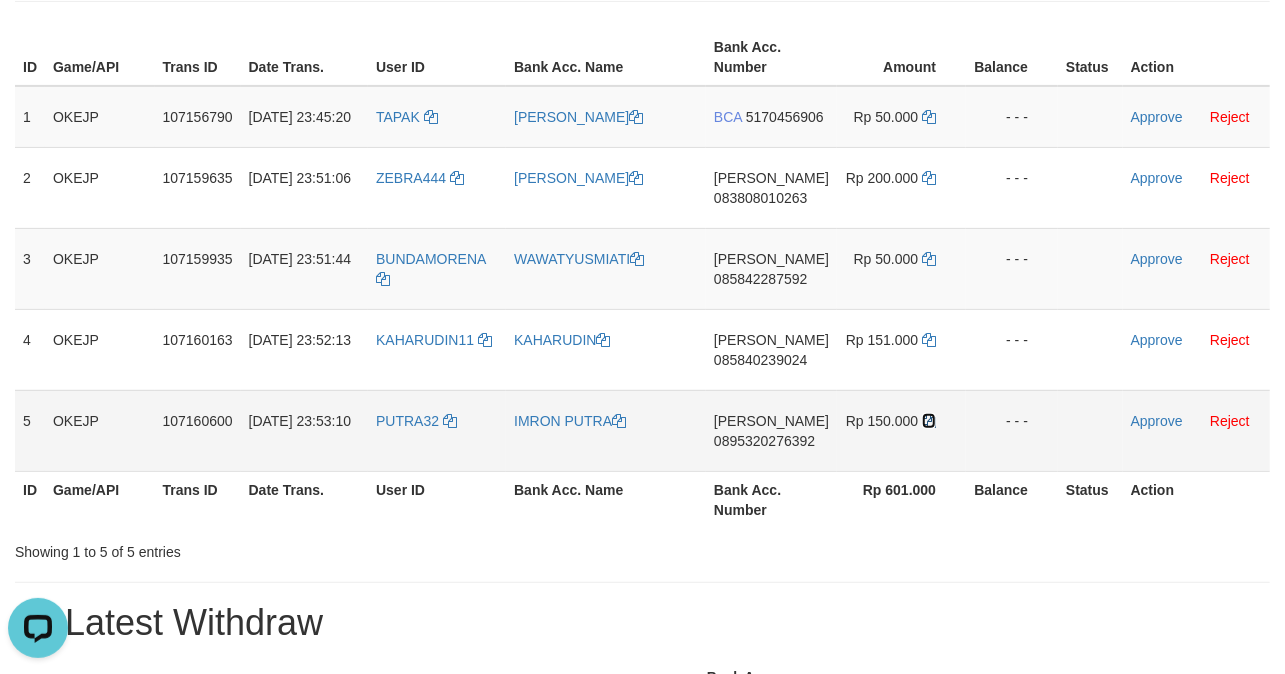 click at bounding box center (929, 421) 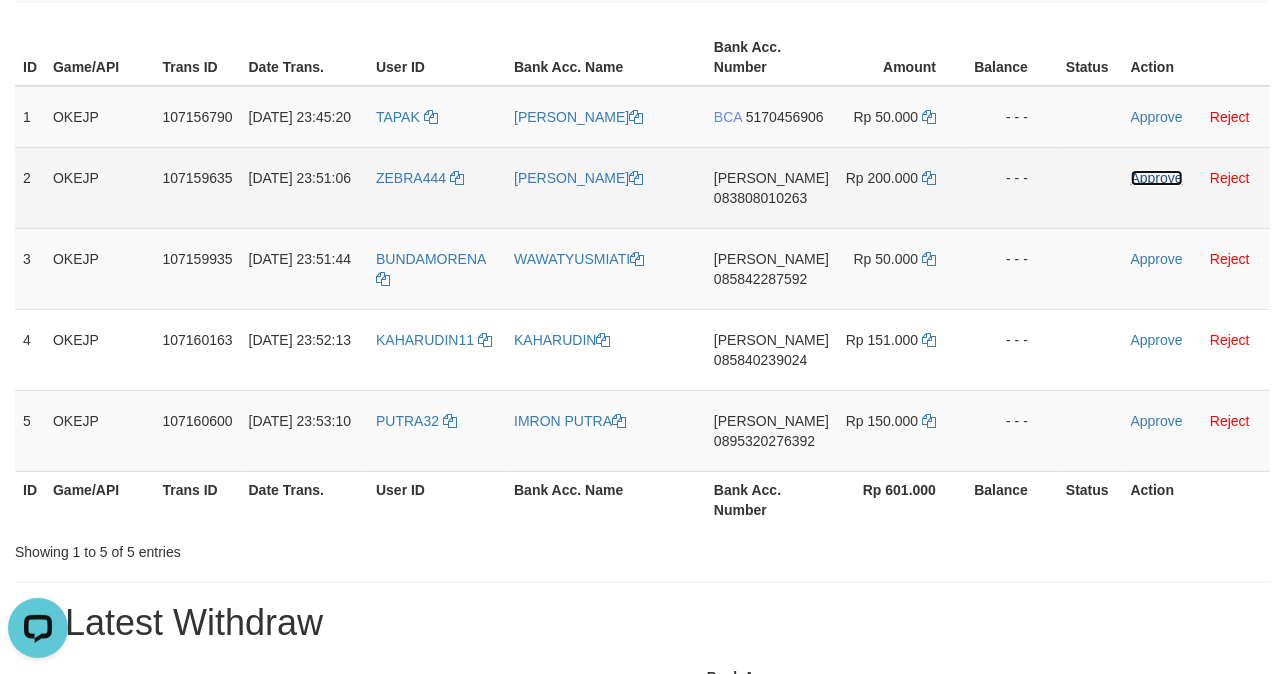click on "Approve" at bounding box center (1157, 178) 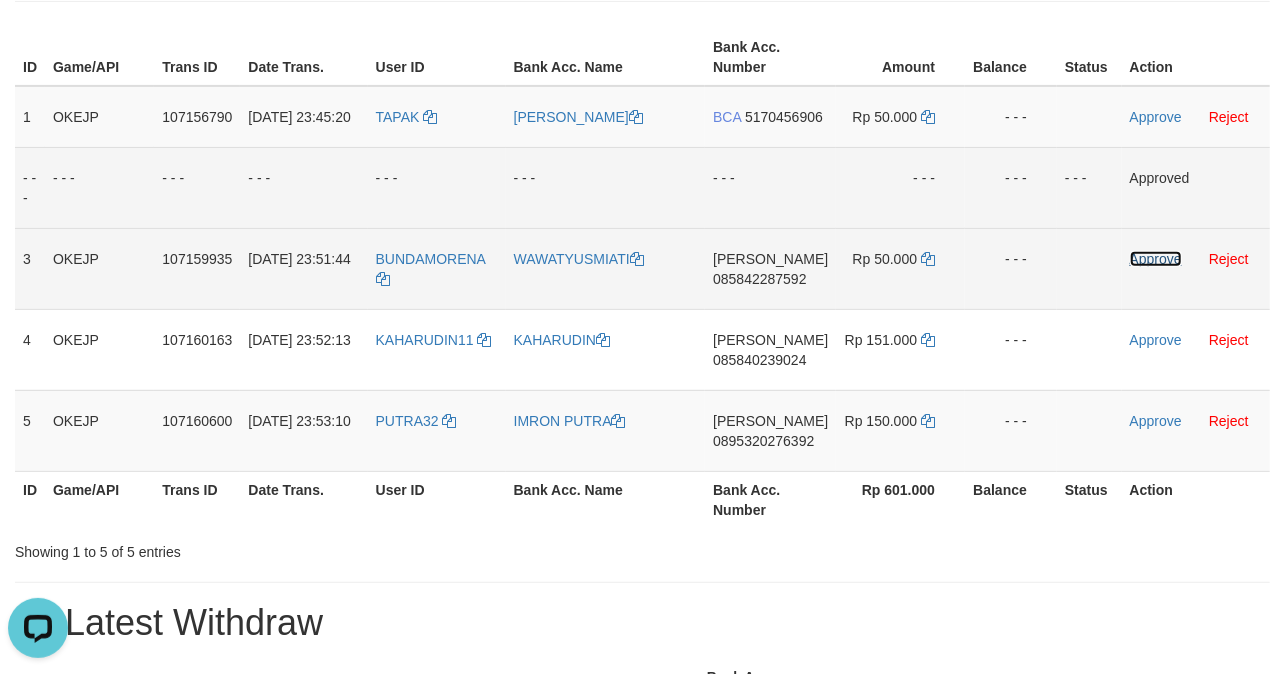 click on "Approve" at bounding box center (1156, 259) 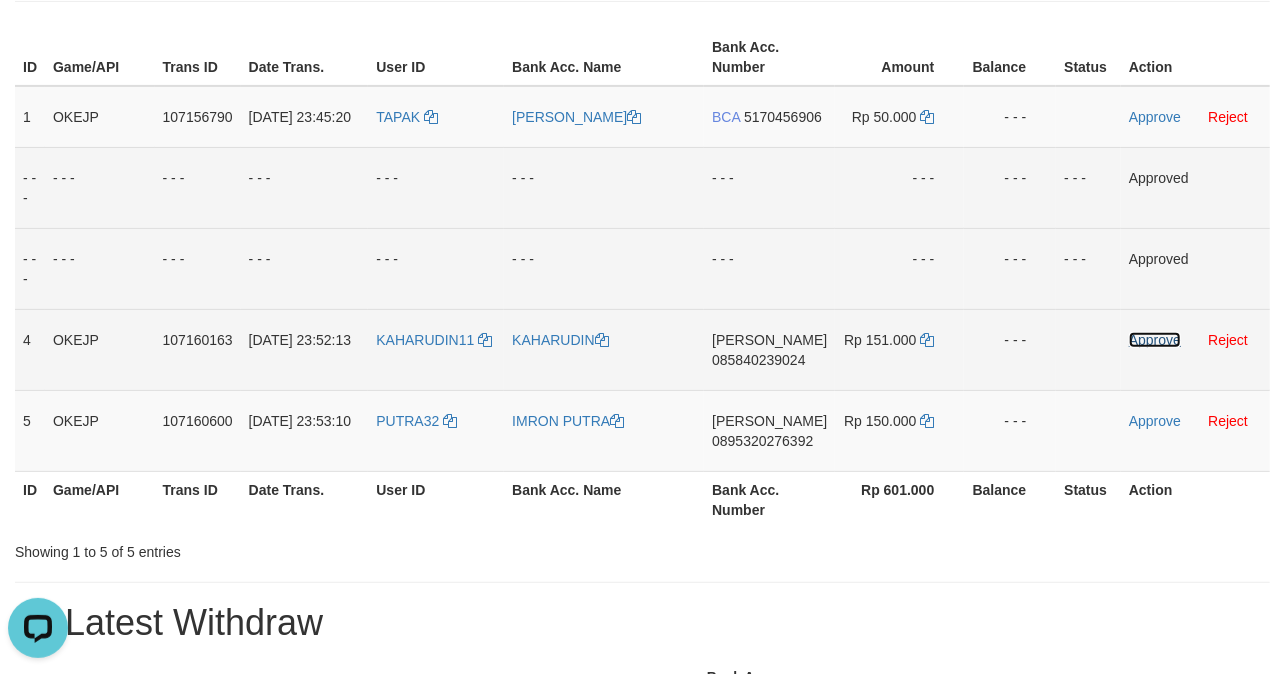click on "Approve" at bounding box center [1155, 340] 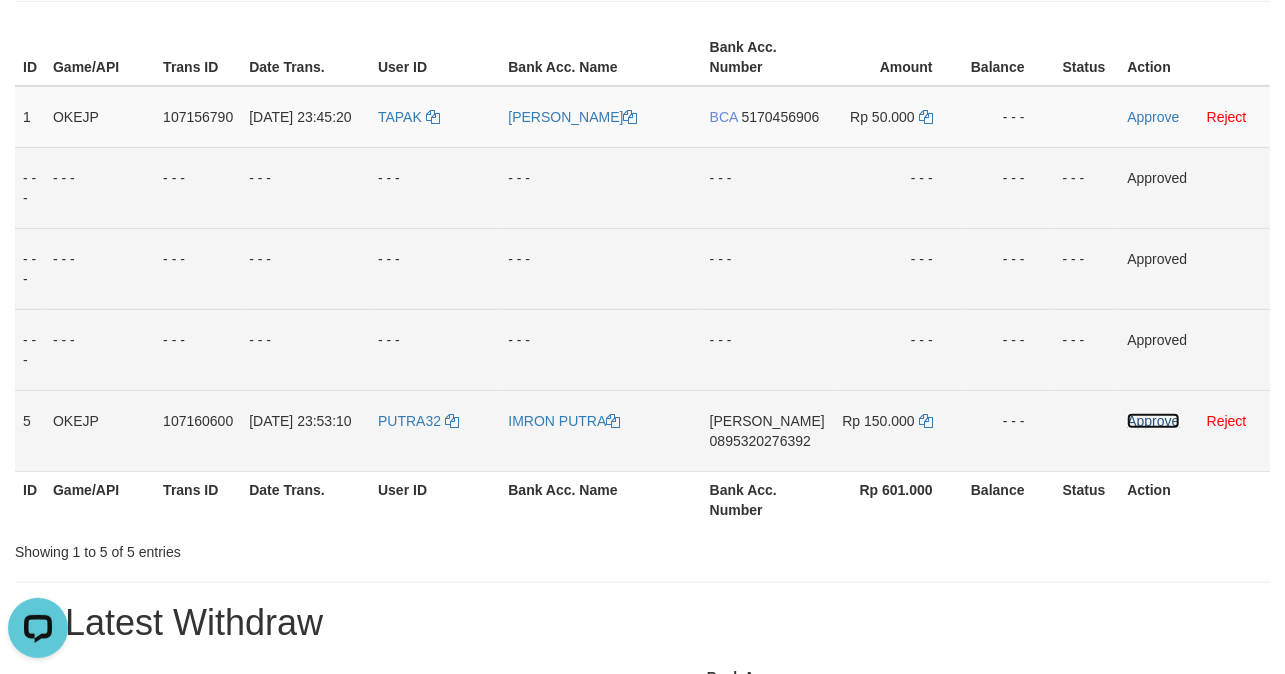 click on "Approve" at bounding box center [1153, 421] 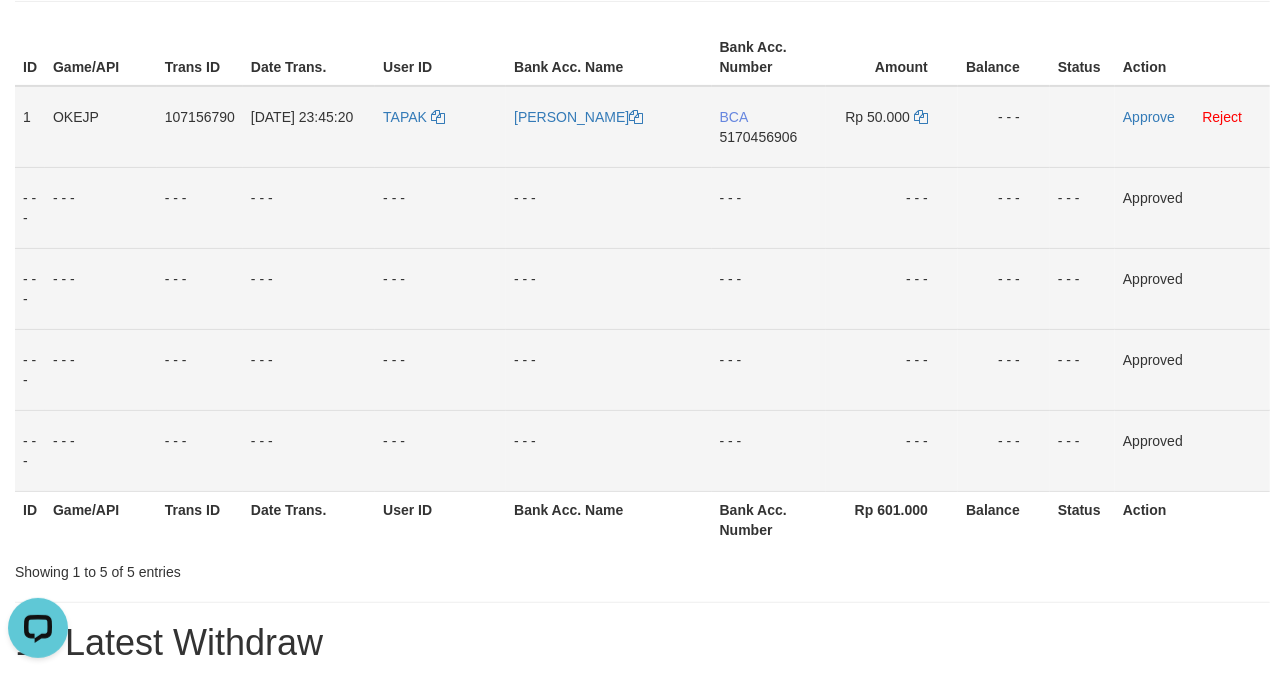 click on "TAPAK" at bounding box center (440, 127) 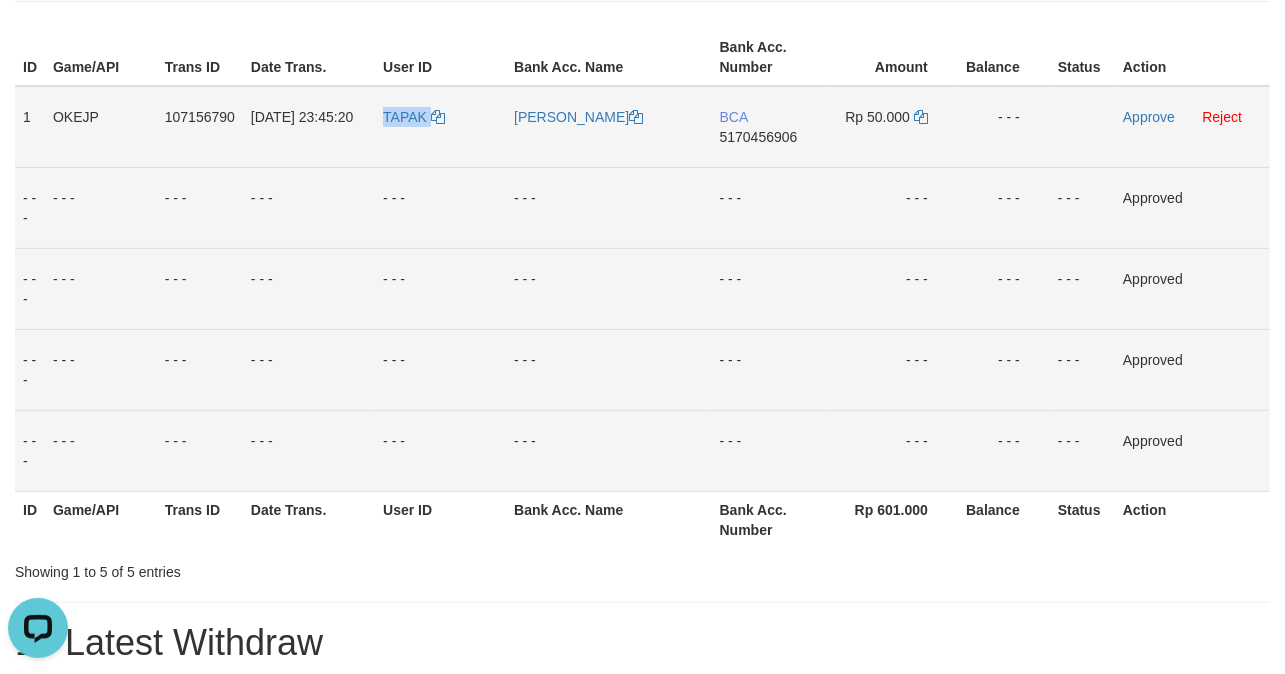click on "TAPAK" at bounding box center (440, 127) 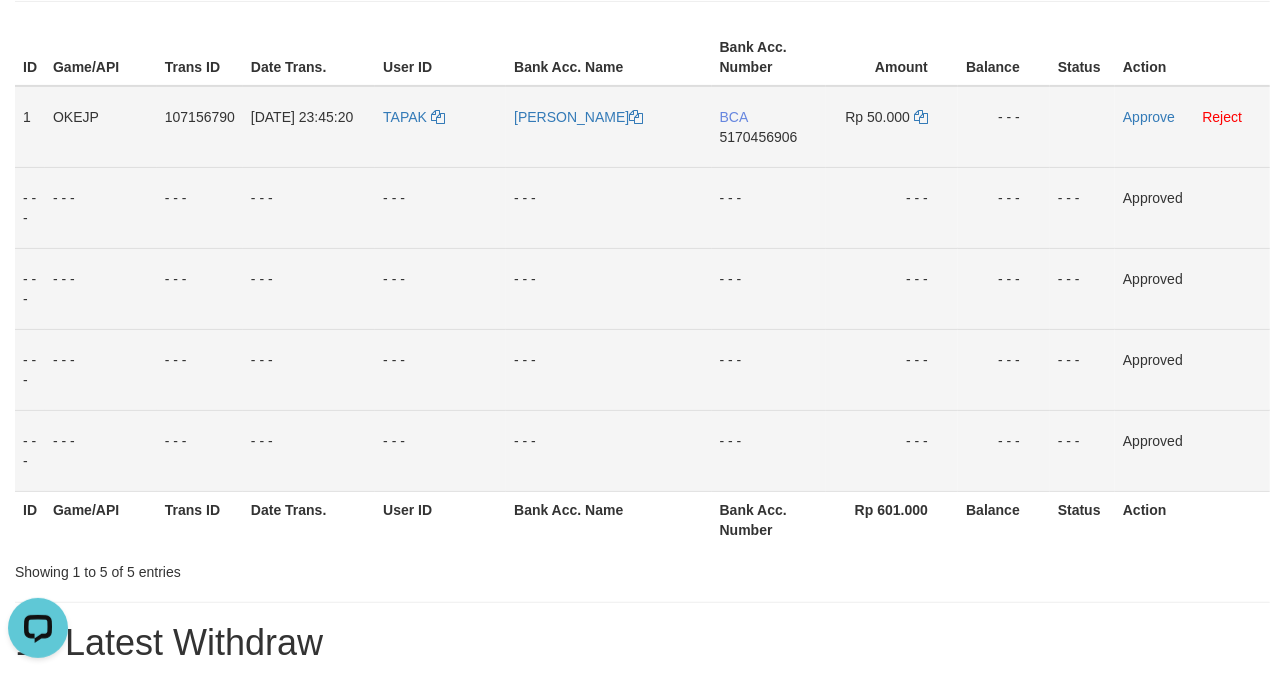click on "[PERSON_NAME]" at bounding box center [609, 127] 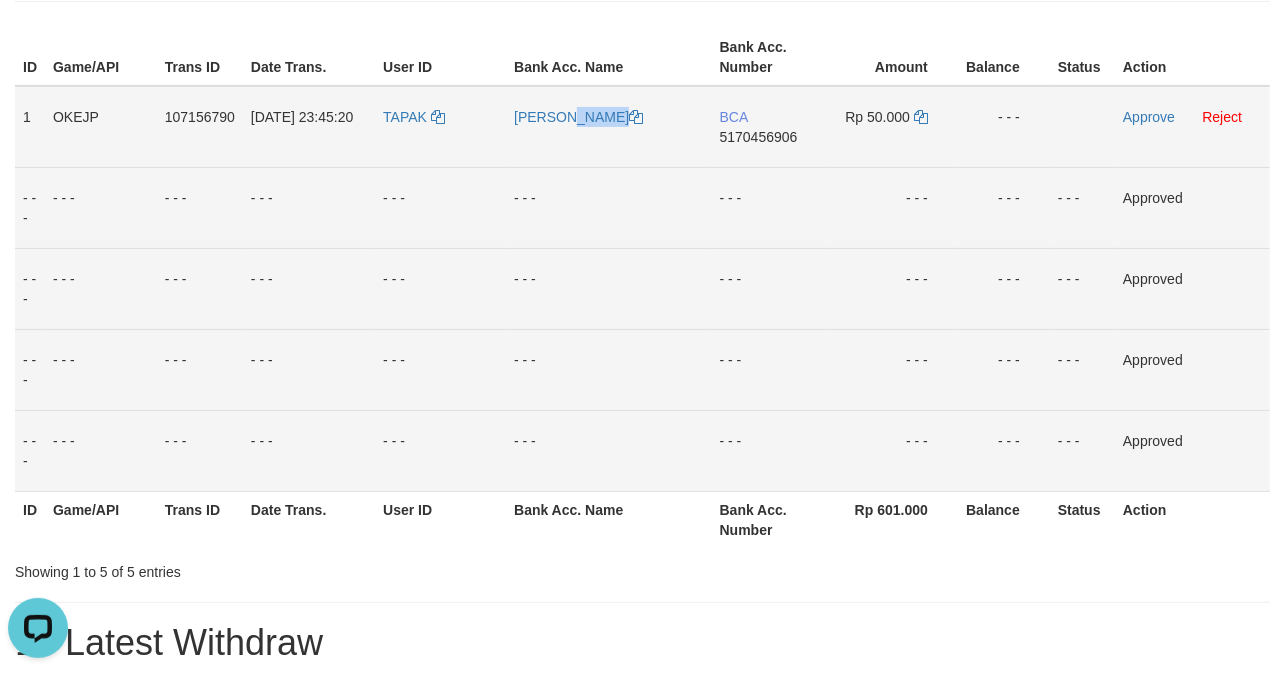 drag, startPoint x: 520, startPoint y: 140, endPoint x: 570, endPoint y: 138, distance: 50.039986 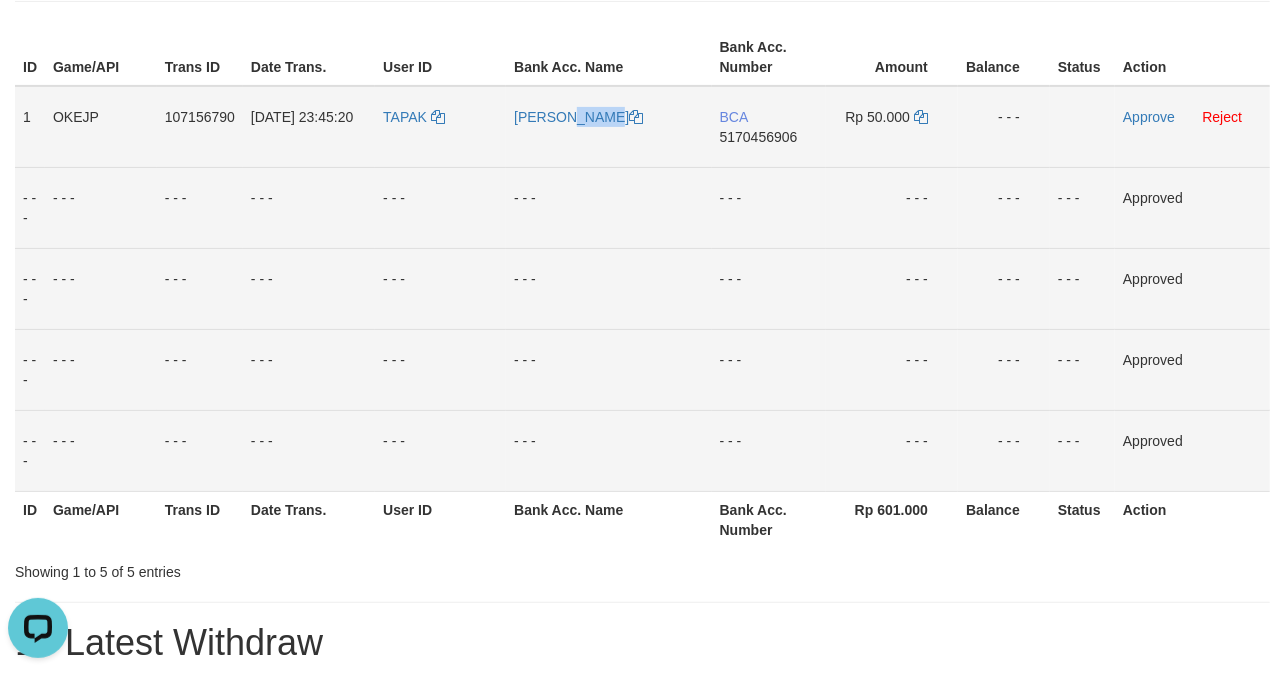 click on "[PERSON_NAME]" at bounding box center [609, 127] 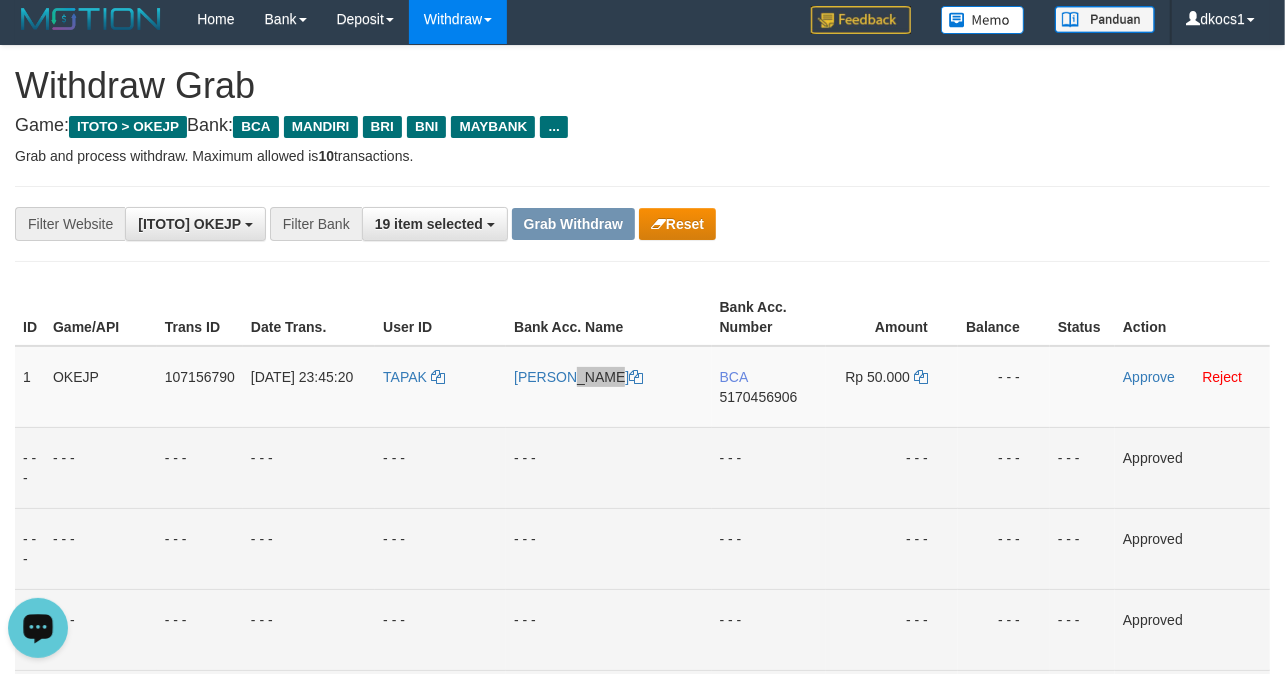 scroll, scrollTop: 0, scrollLeft: 0, axis: both 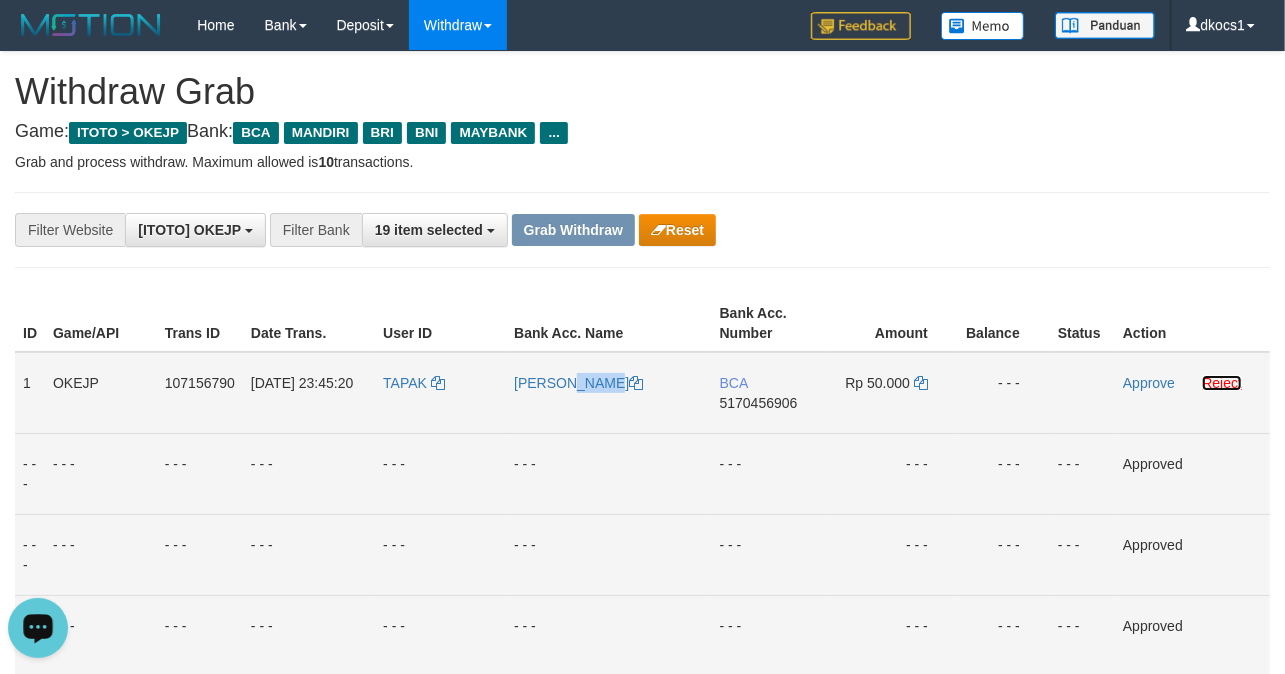 click on "Reject" at bounding box center [1222, 383] 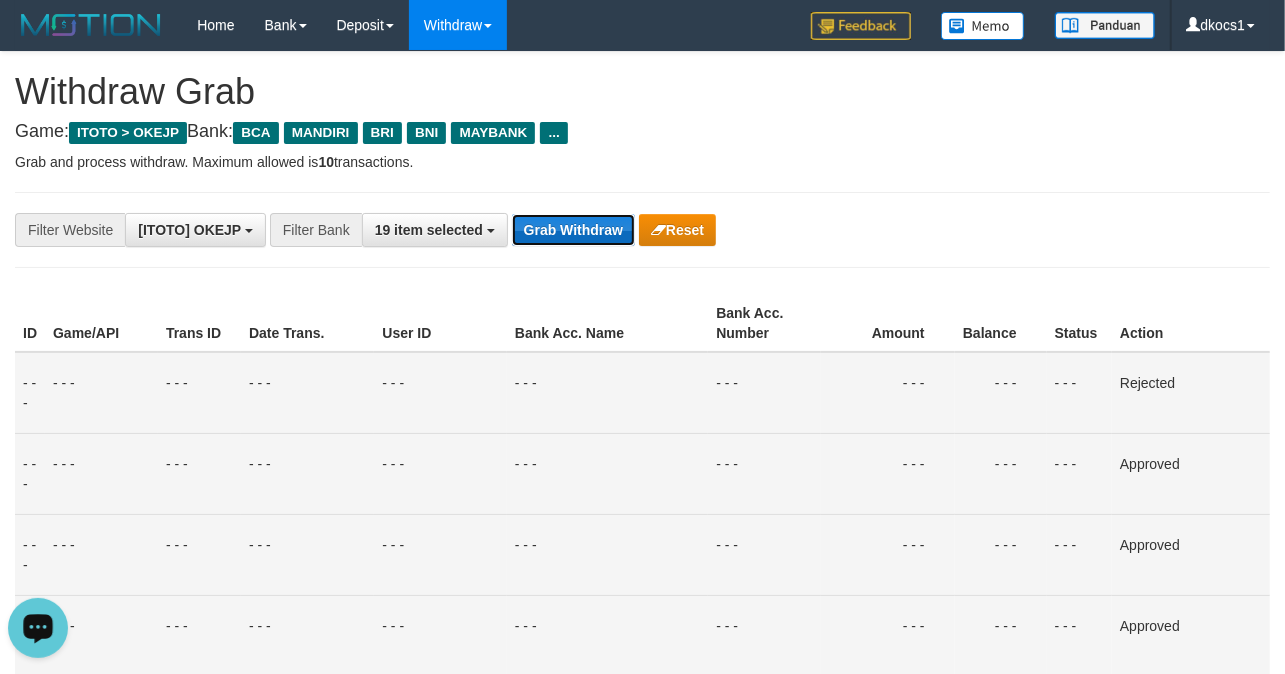 click on "Grab Withdraw" at bounding box center [573, 230] 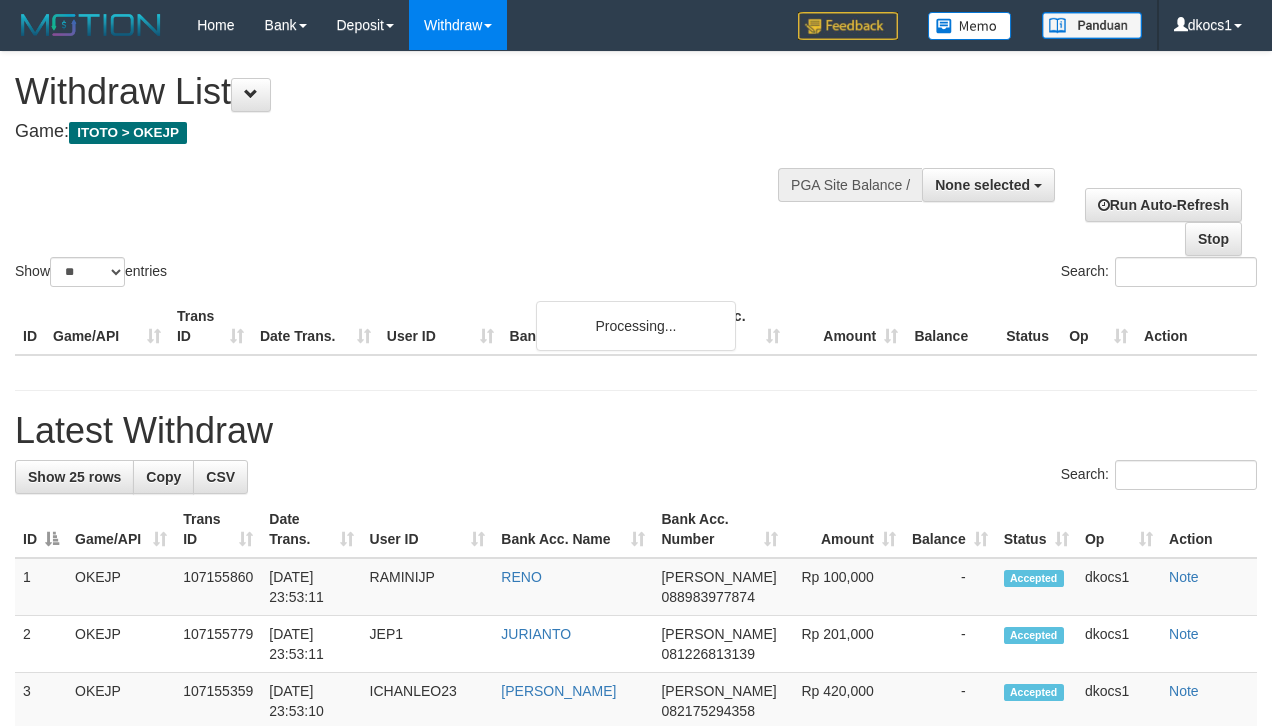 select 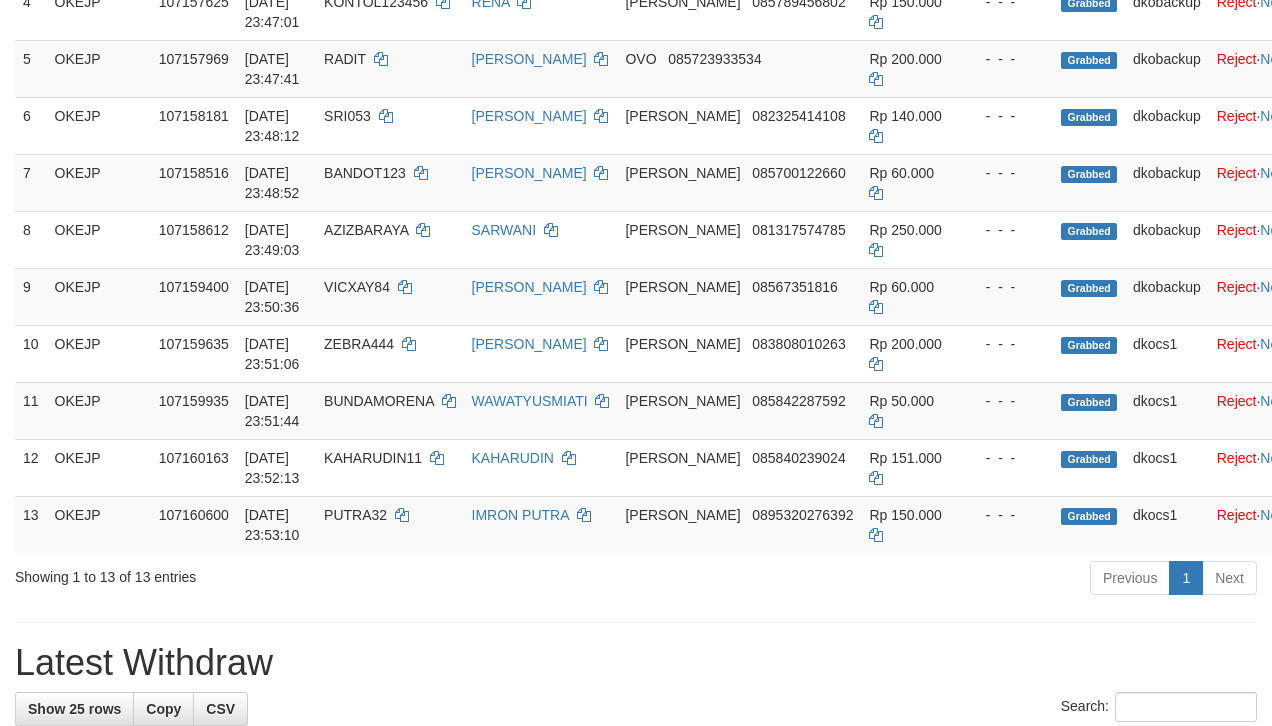 scroll, scrollTop: 533, scrollLeft: 0, axis: vertical 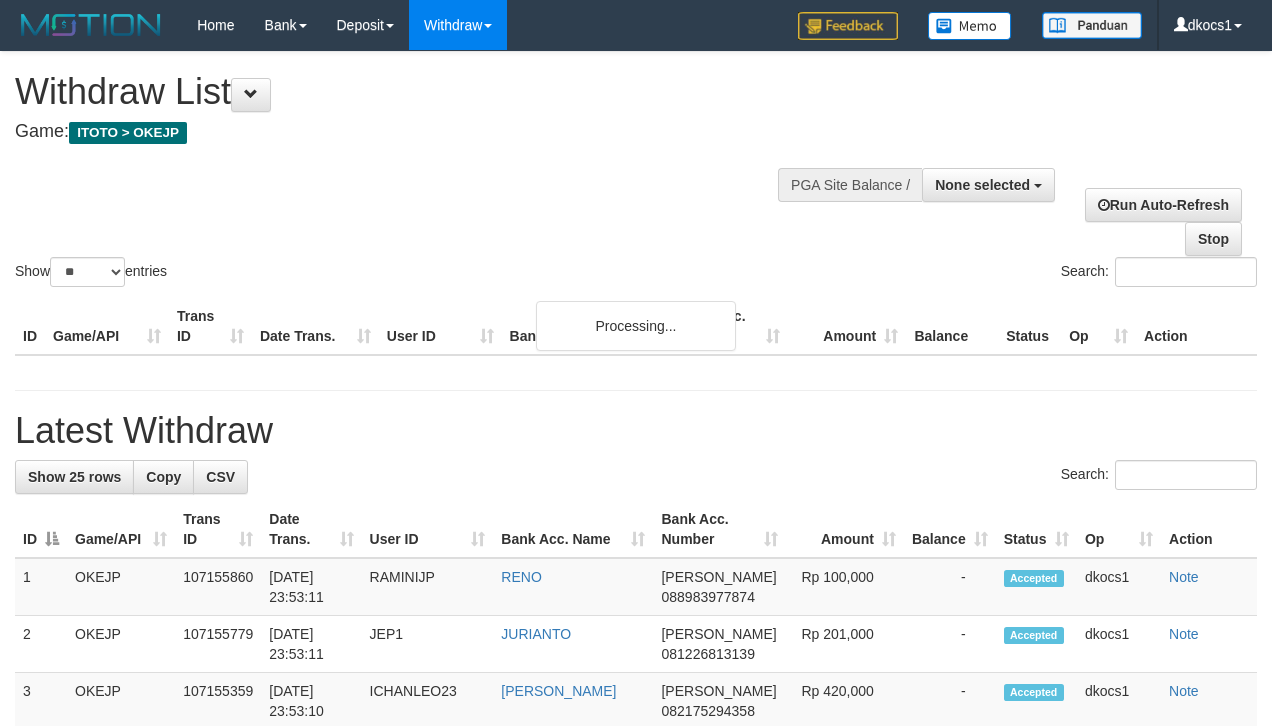select 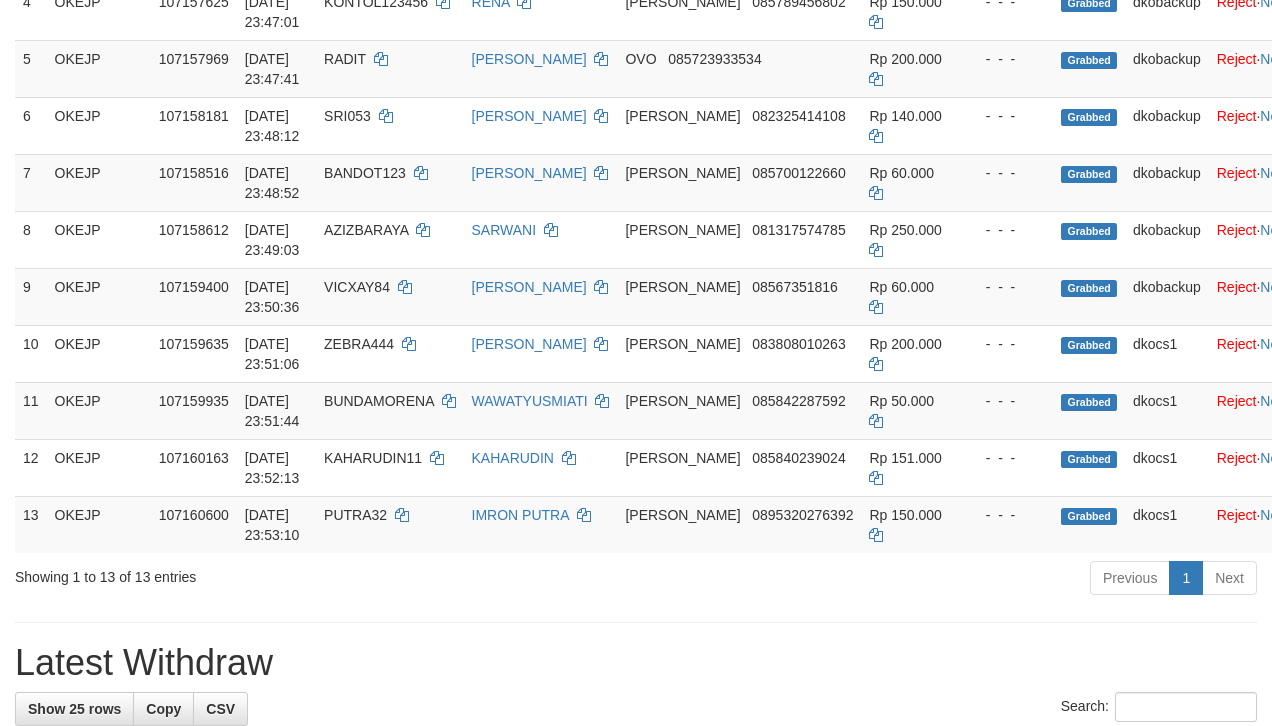scroll, scrollTop: 533, scrollLeft: 0, axis: vertical 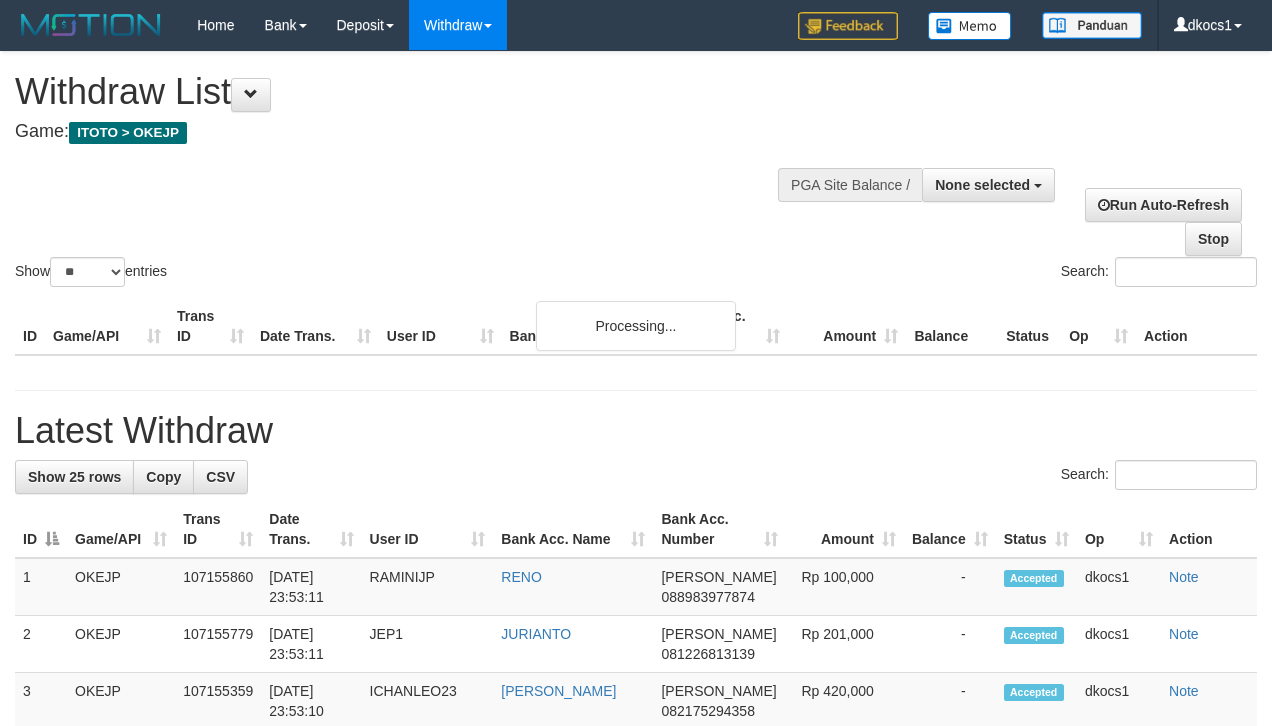 select 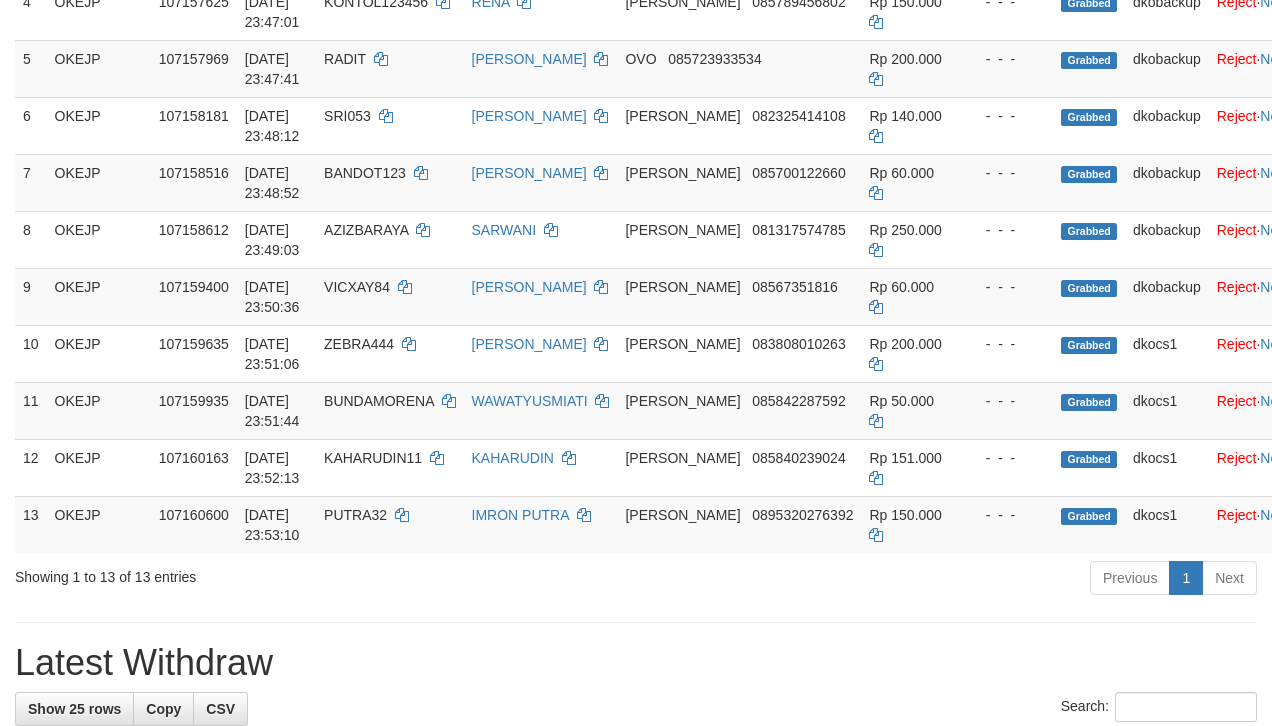 scroll, scrollTop: 533, scrollLeft: 0, axis: vertical 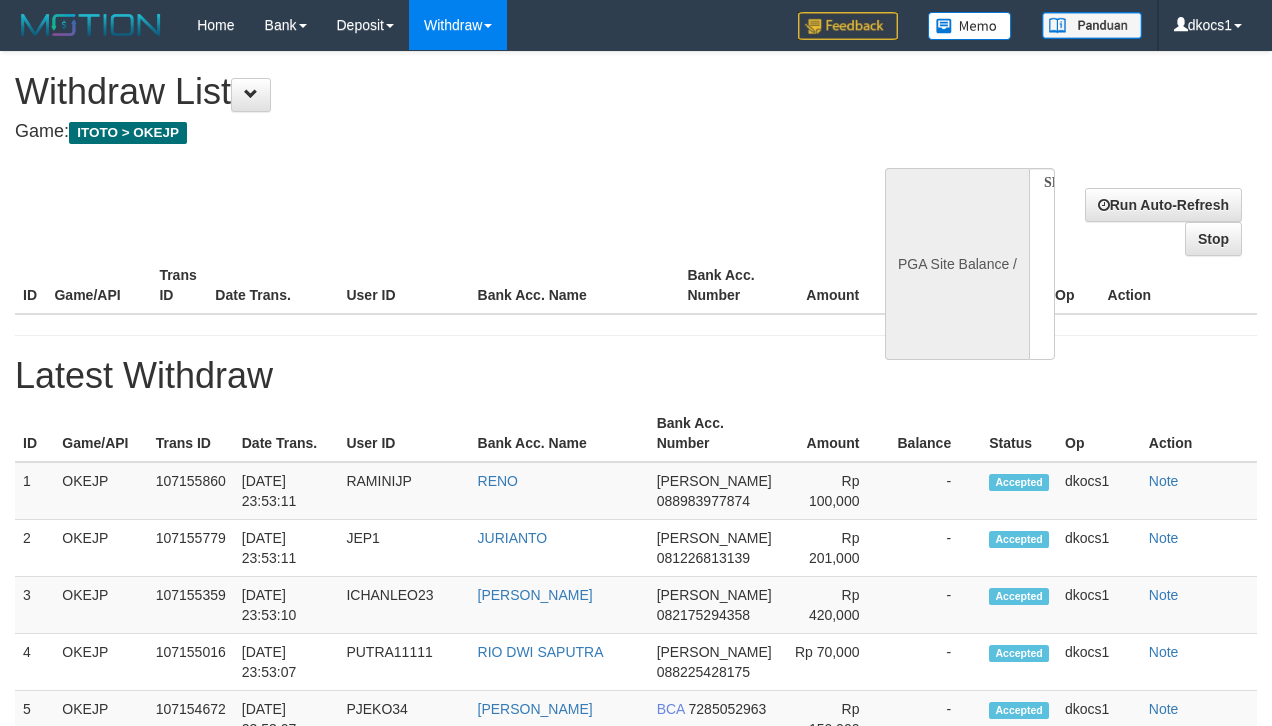 select 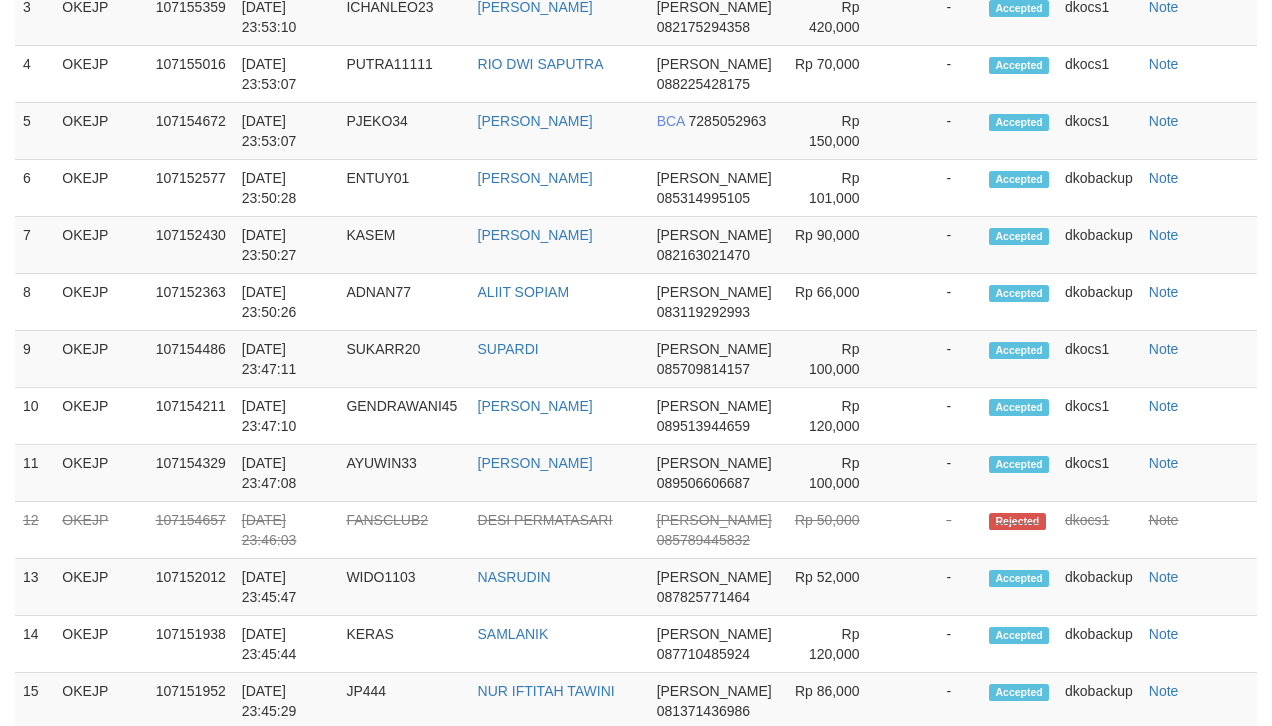 select on "**" 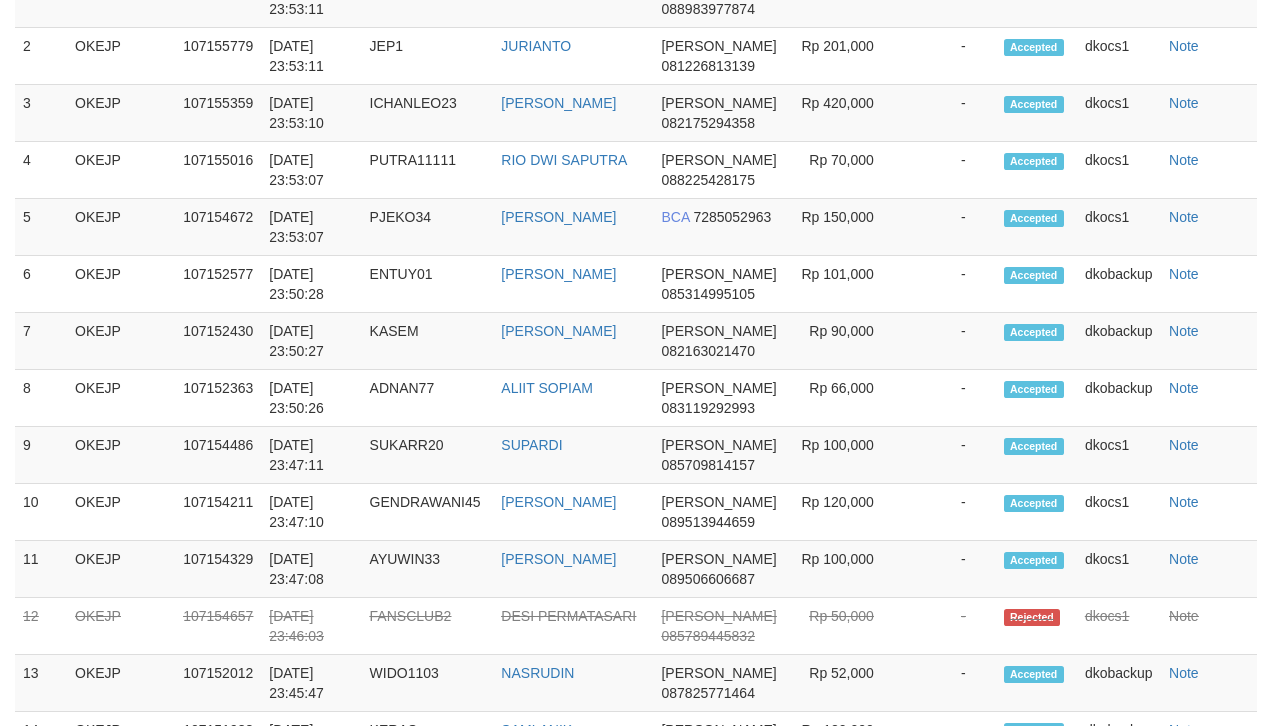 scroll, scrollTop: 533, scrollLeft: 0, axis: vertical 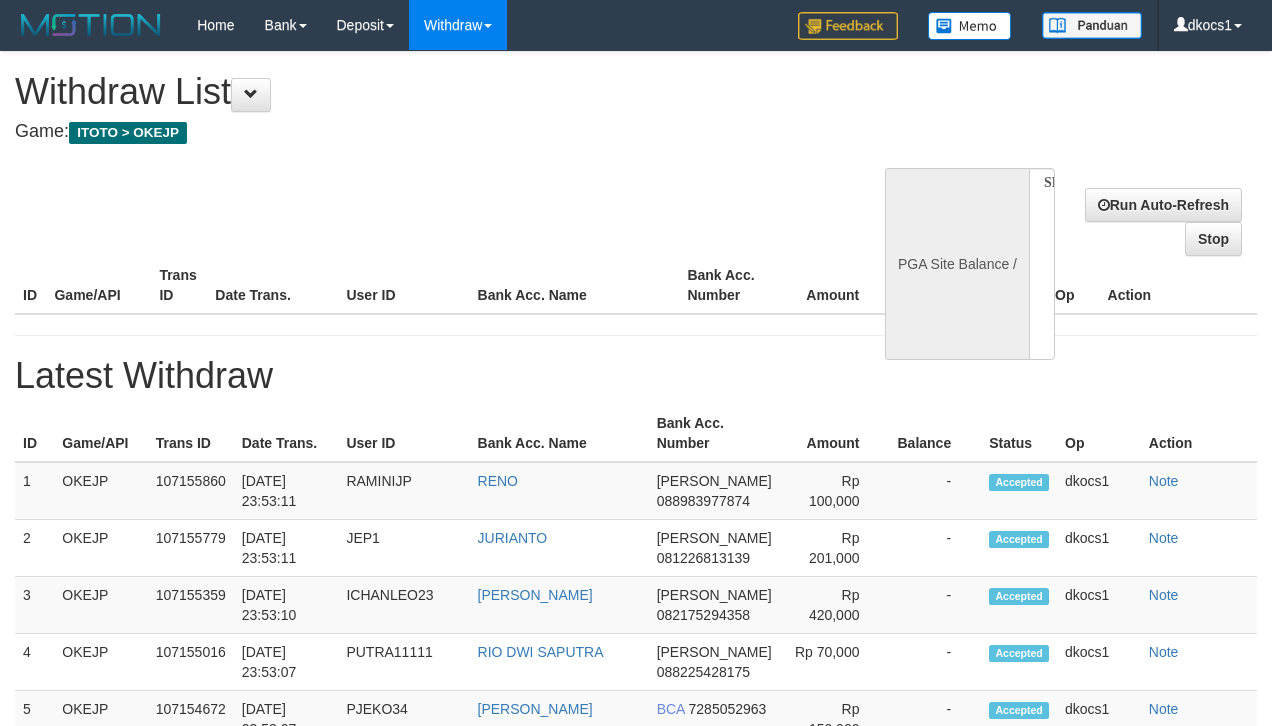 select 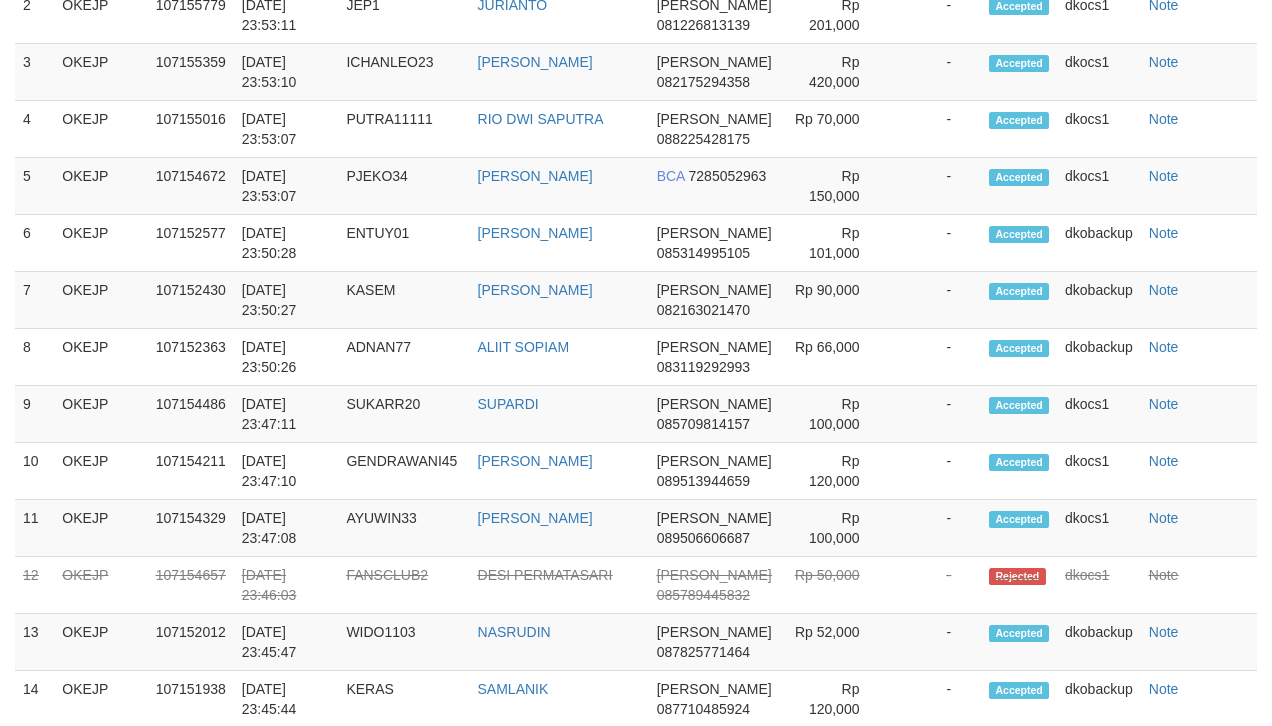 scroll, scrollTop: 588, scrollLeft: 0, axis: vertical 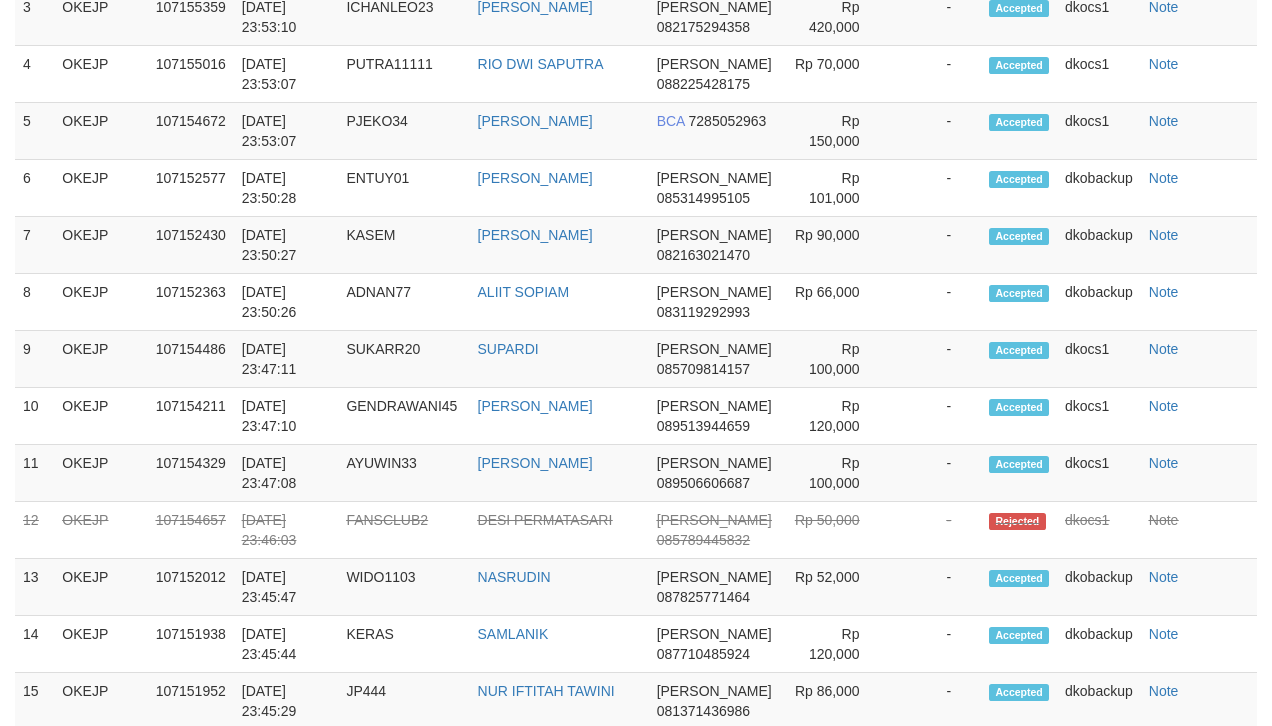 select on "**" 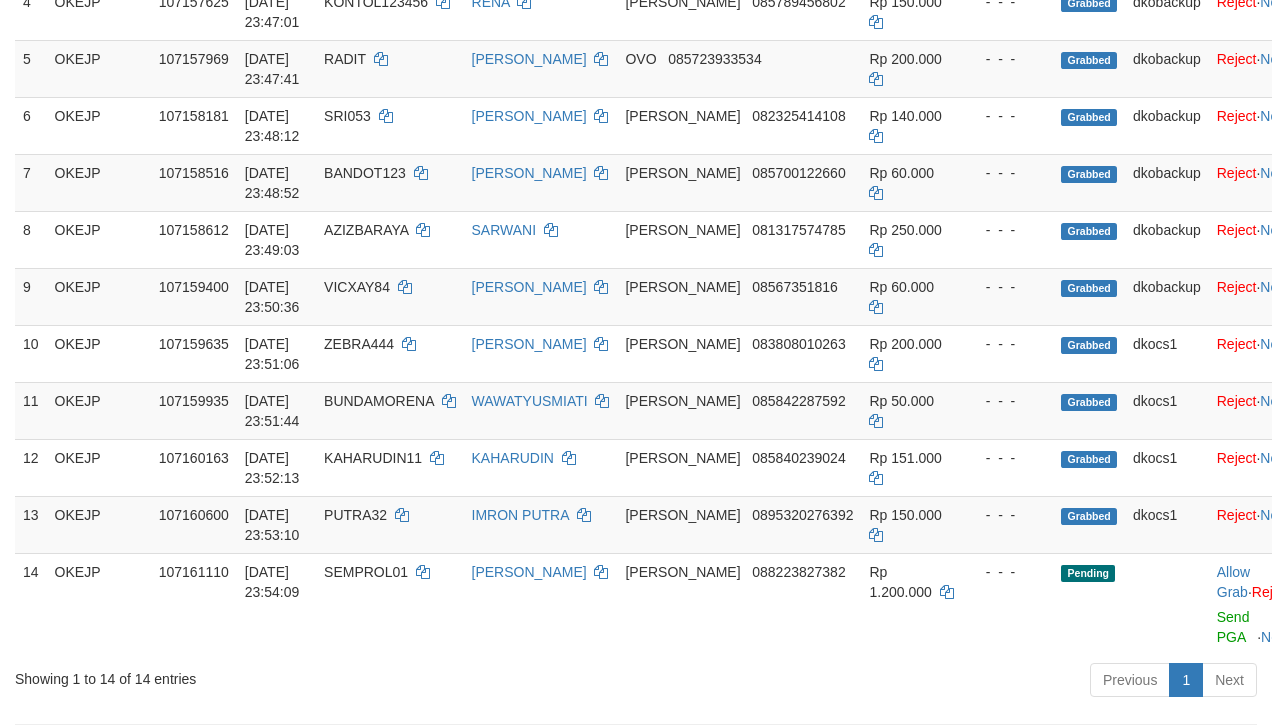 scroll, scrollTop: 533, scrollLeft: 0, axis: vertical 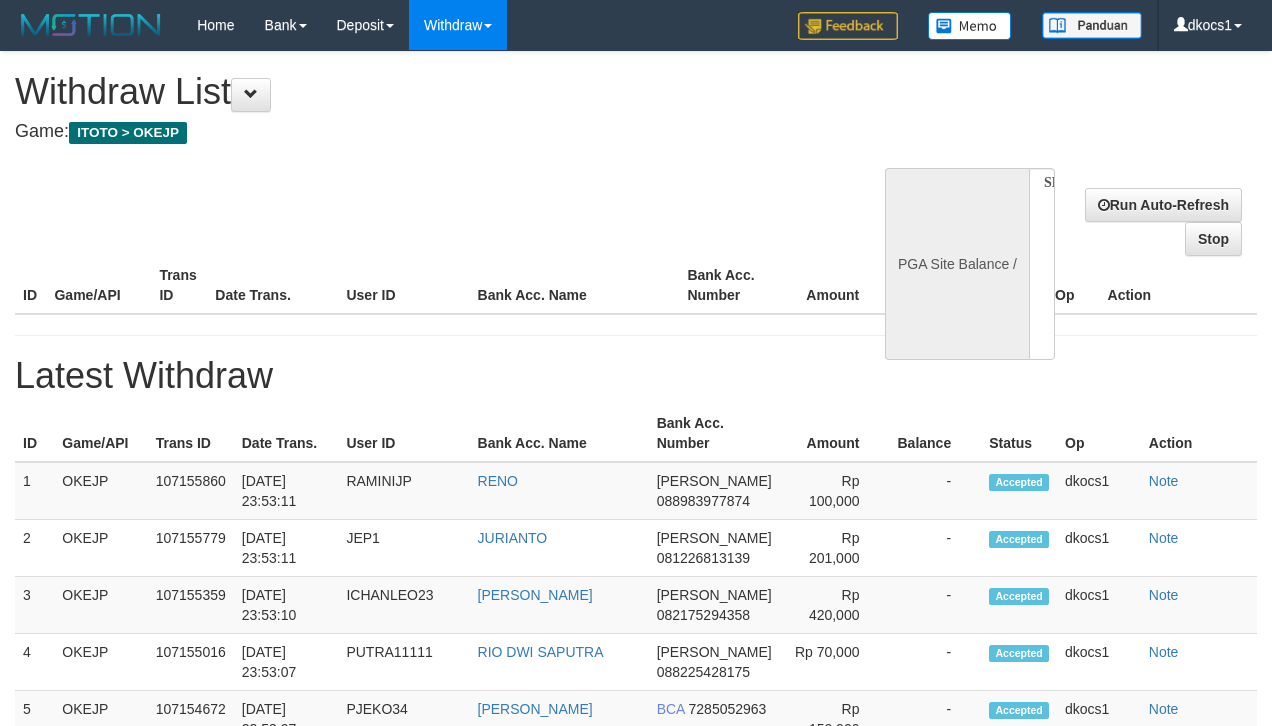 select 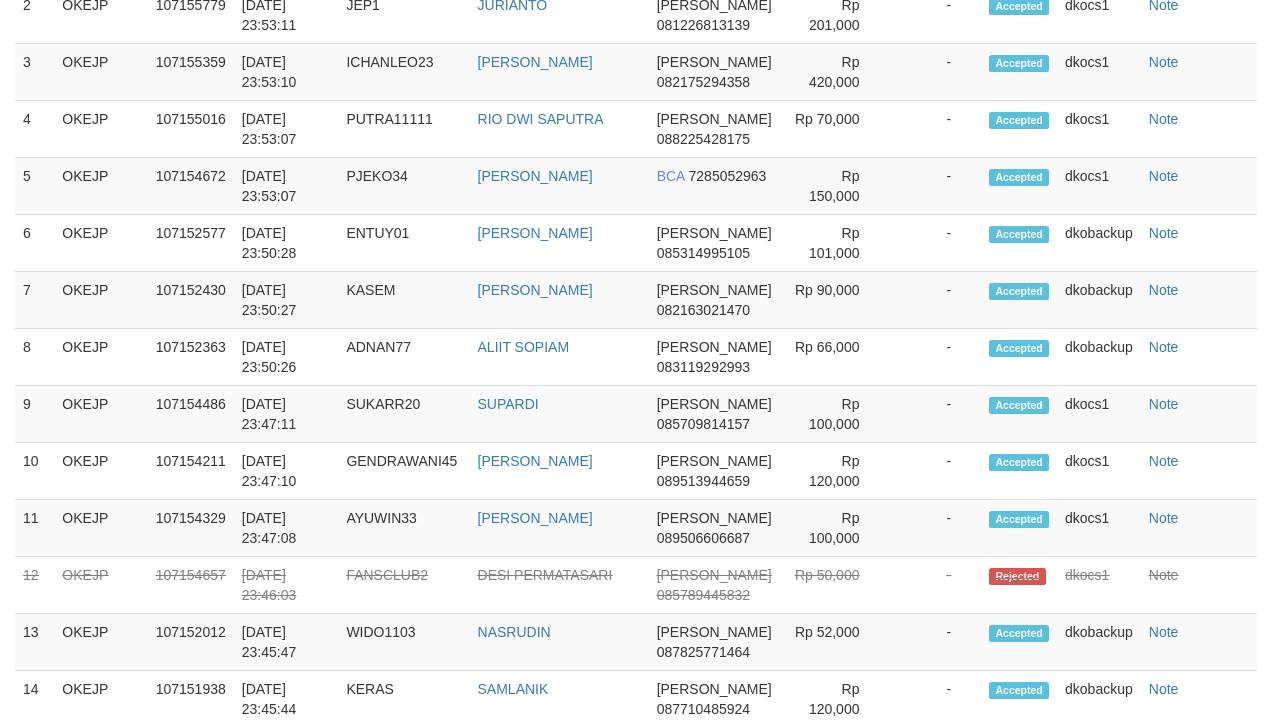 scroll, scrollTop: 588, scrollLeft: 0, axis: vertical 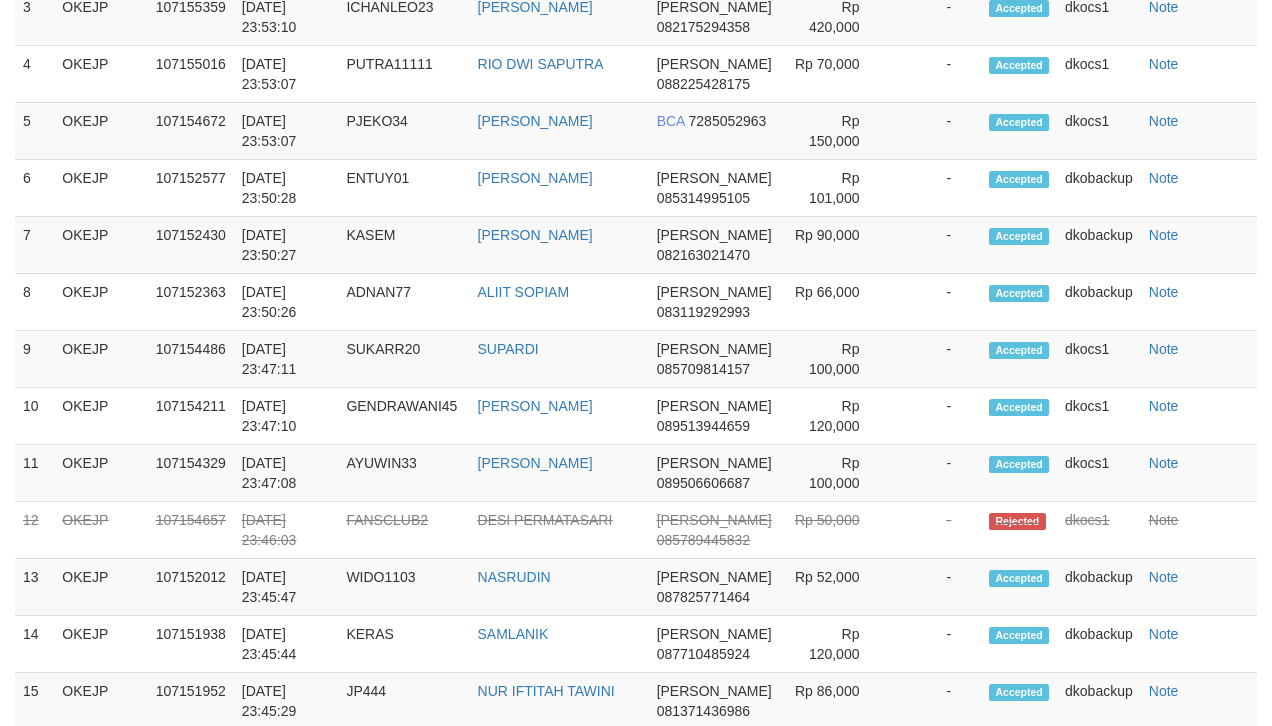 select on "**" 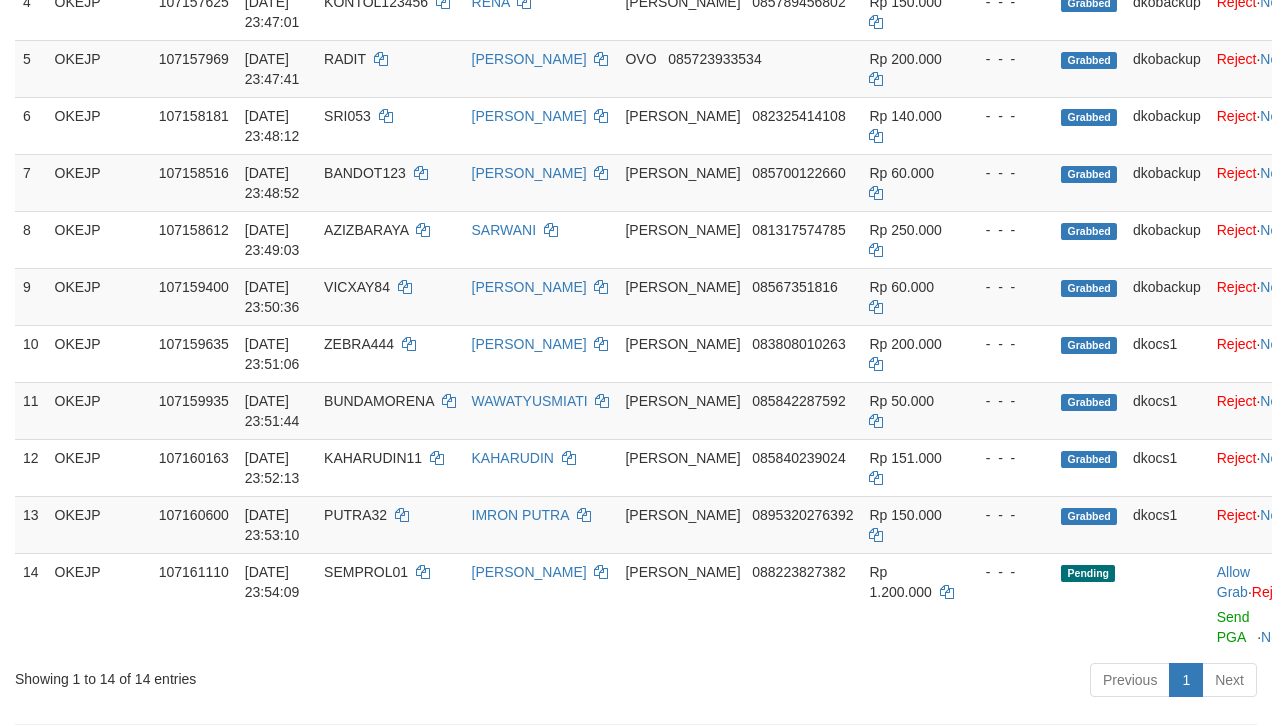 scroll, scrollTop: 533, scrollLeft: 0, axis: vertical 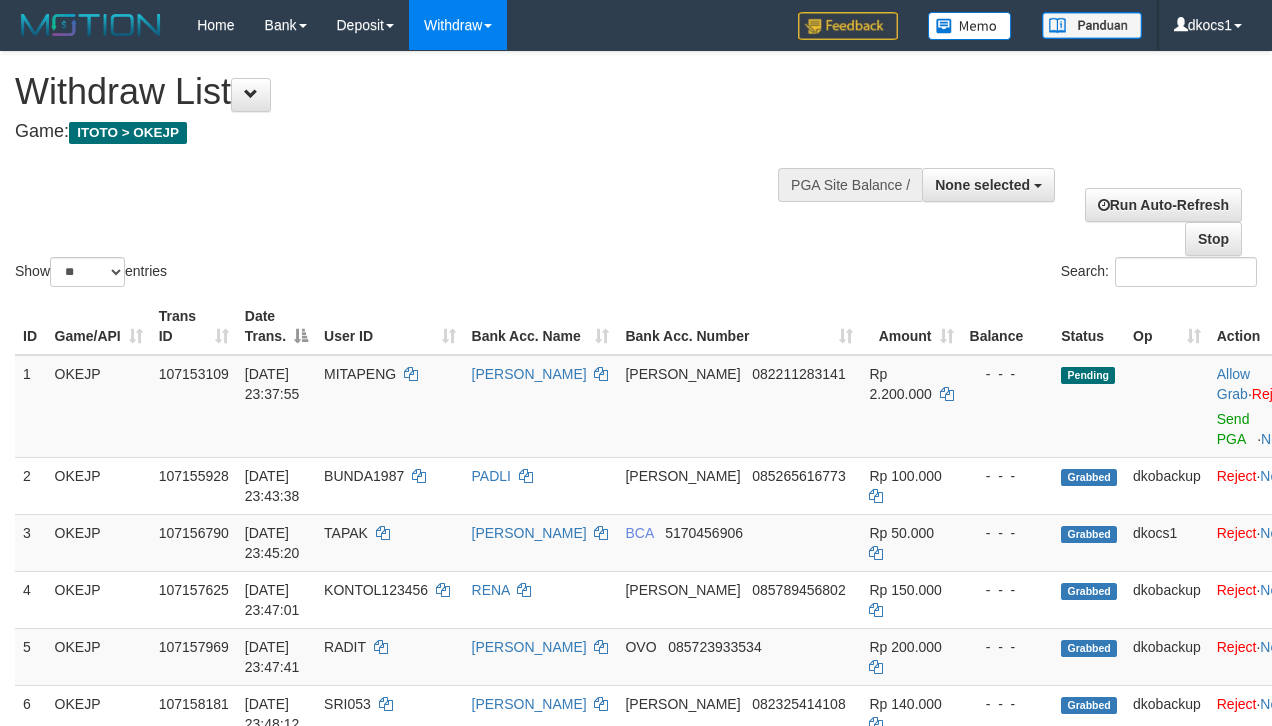 select 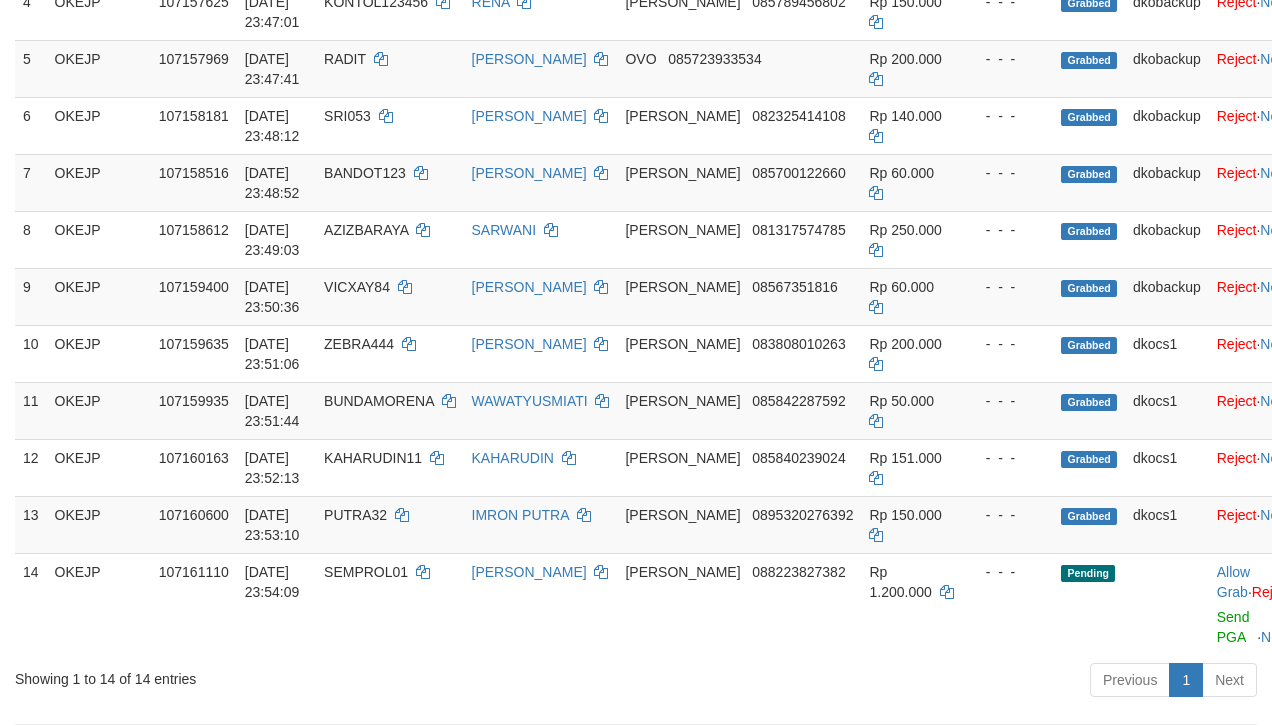 scroll, scrollTop: 533, scrollLeft: 0, axis: vertical 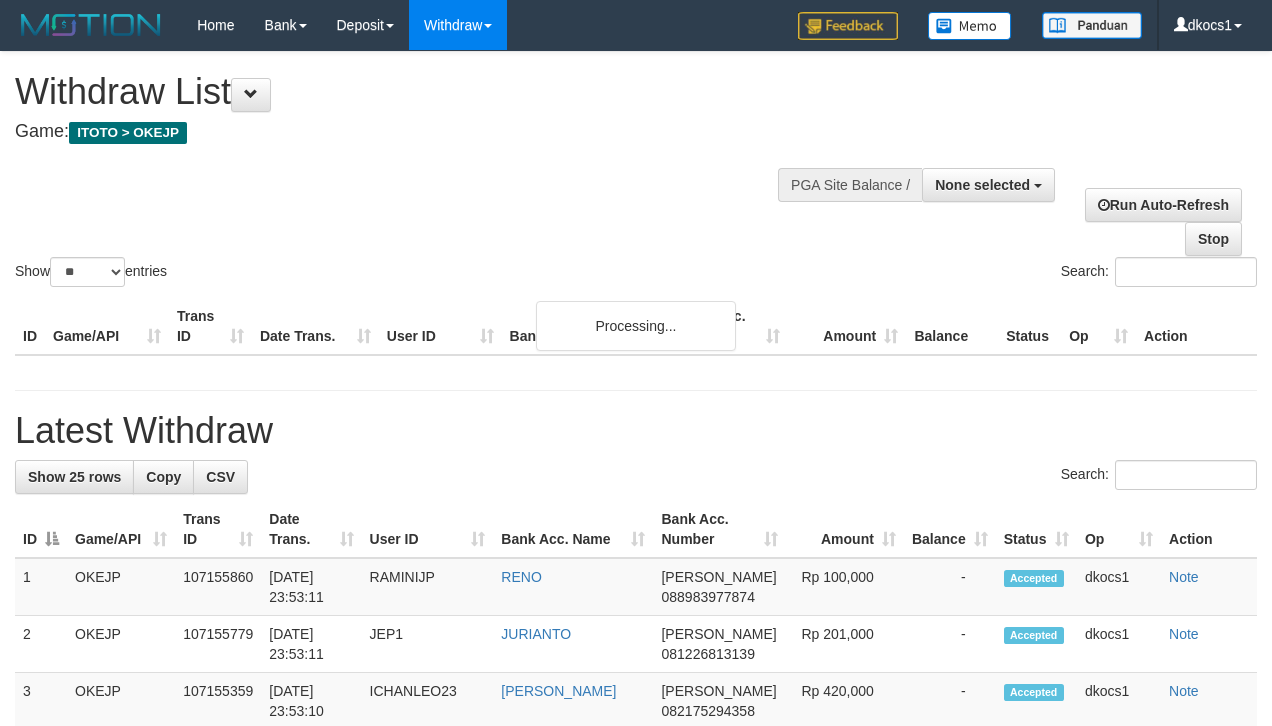 select 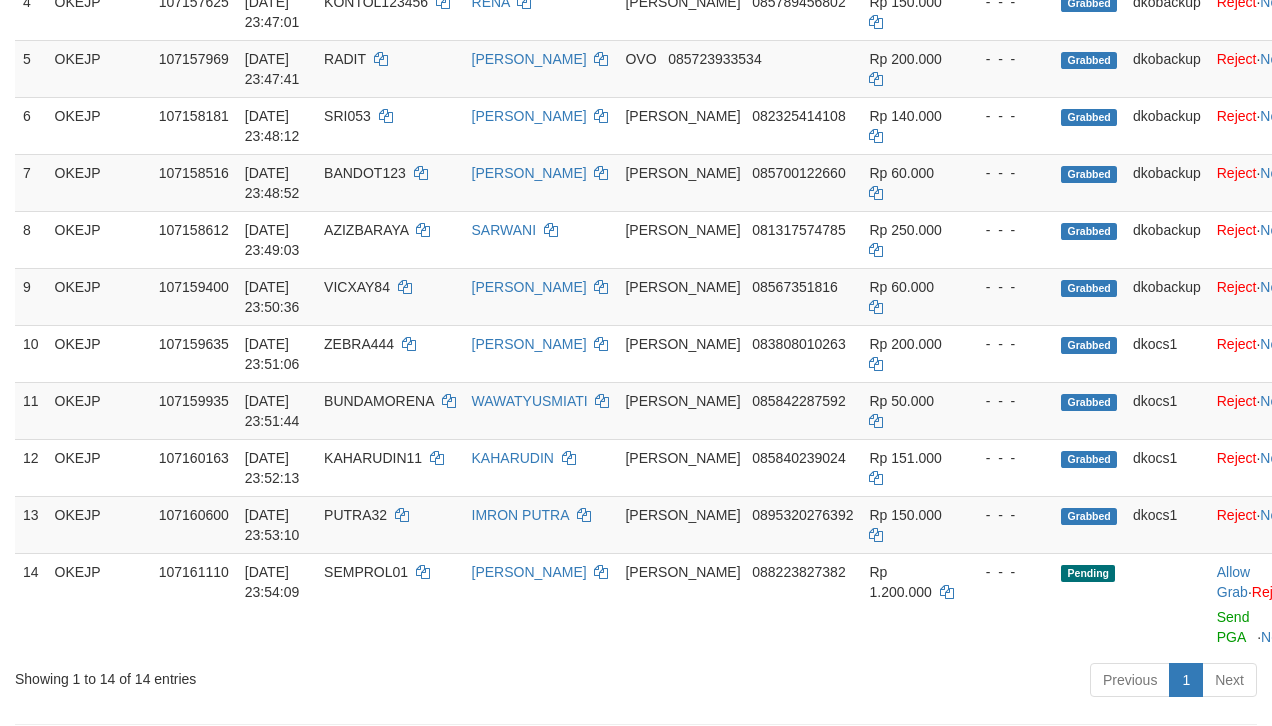 scroll, scrollTop: 533, scrollLeft: 0, axis: vertical 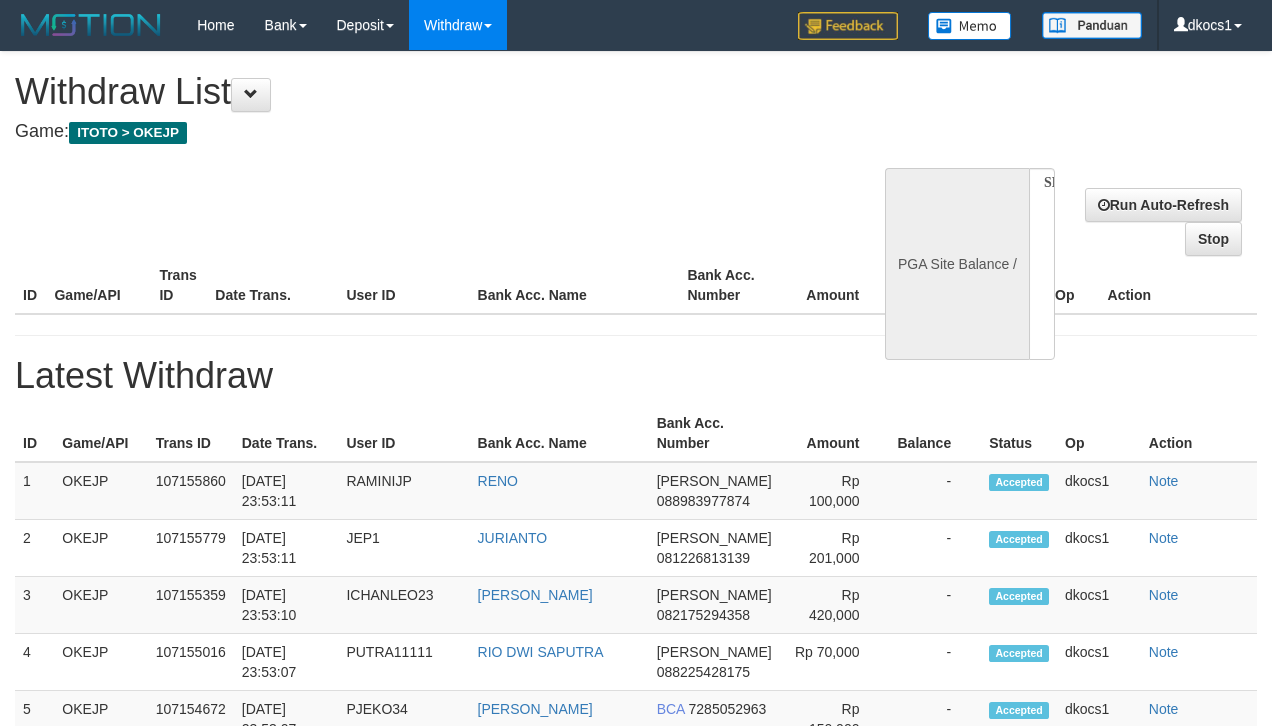 select 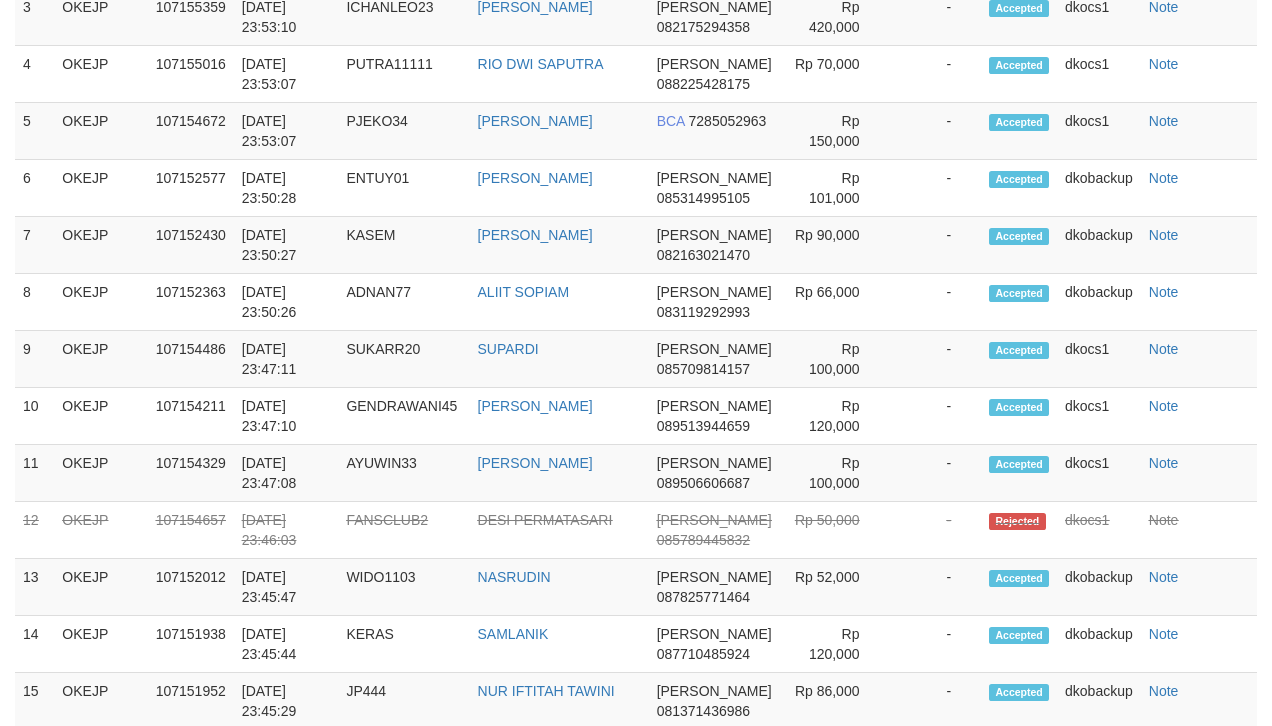 select on "**" 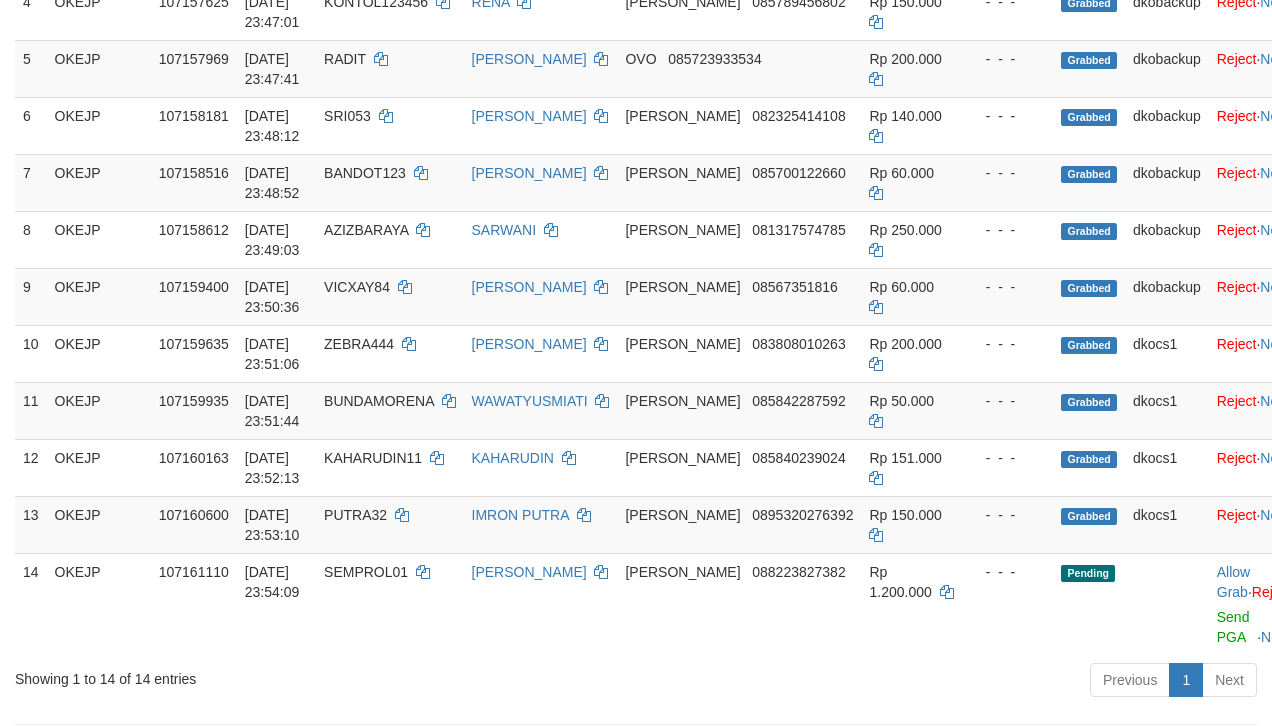 scroll, scrollTop: 533, scrollLeft: 0, axis: vertical 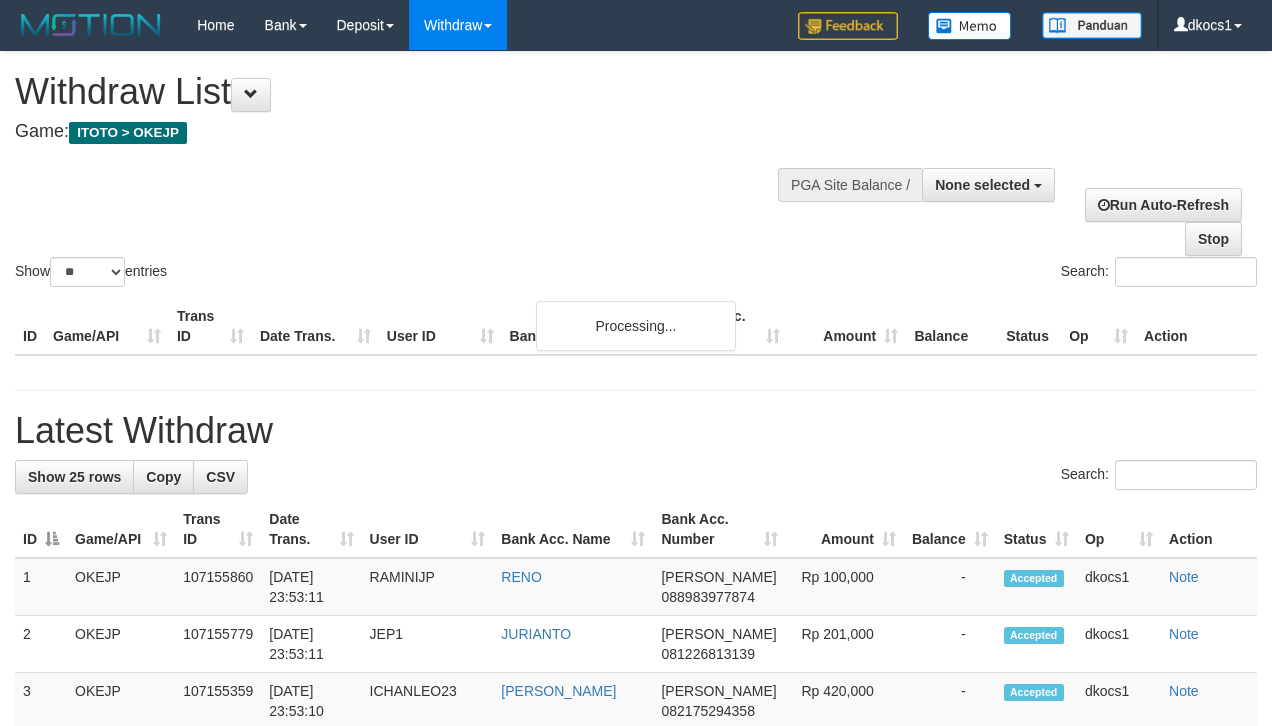 select 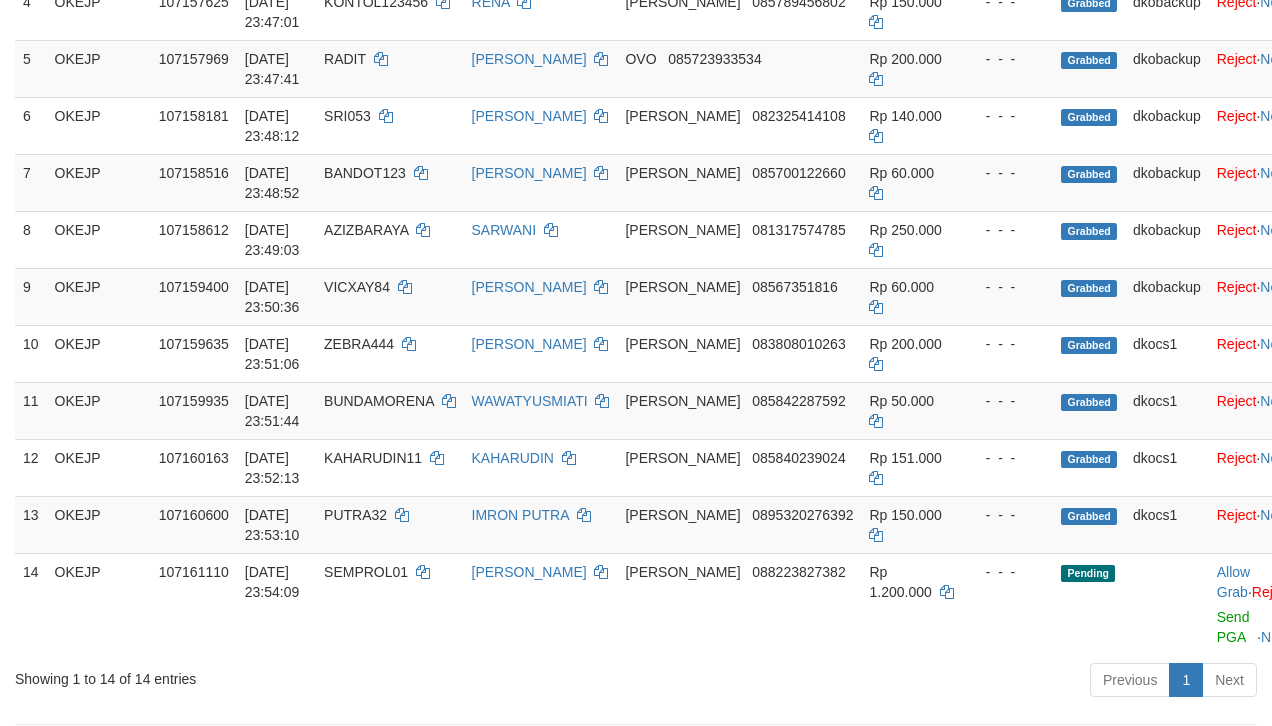 scroll, scrollTop: 533, scrollLeft: 0, axis: vertical 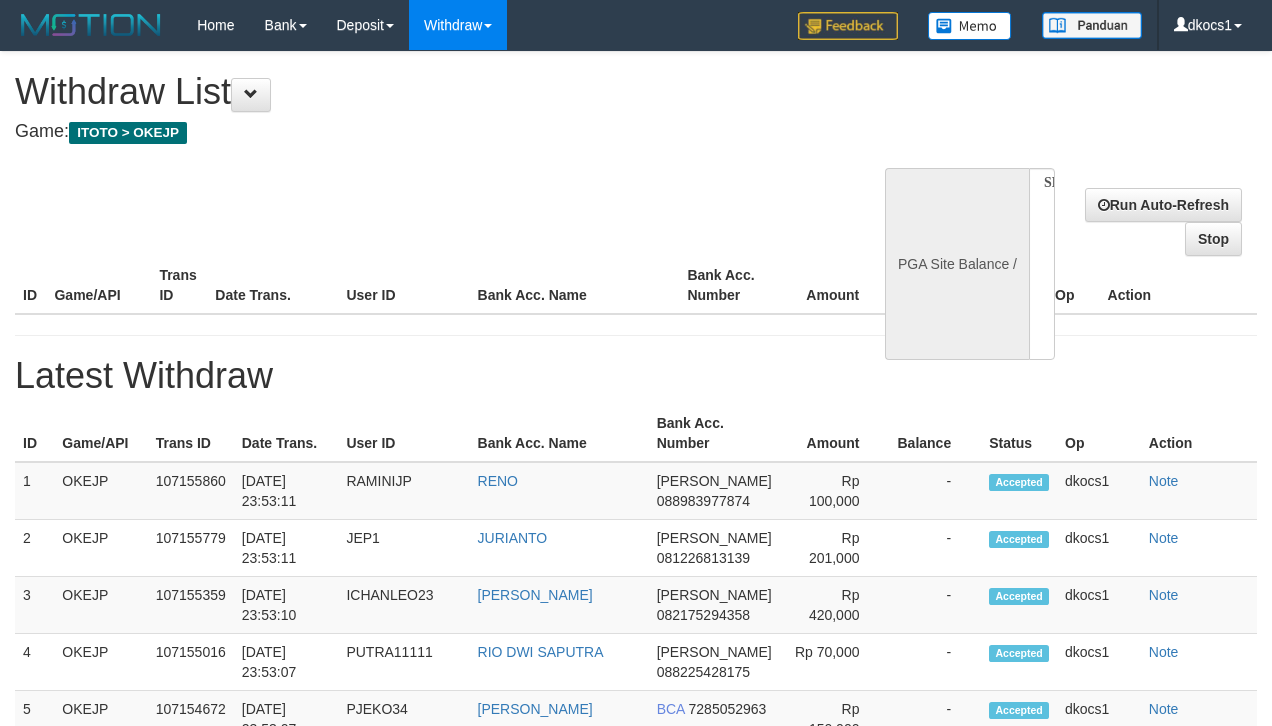 select 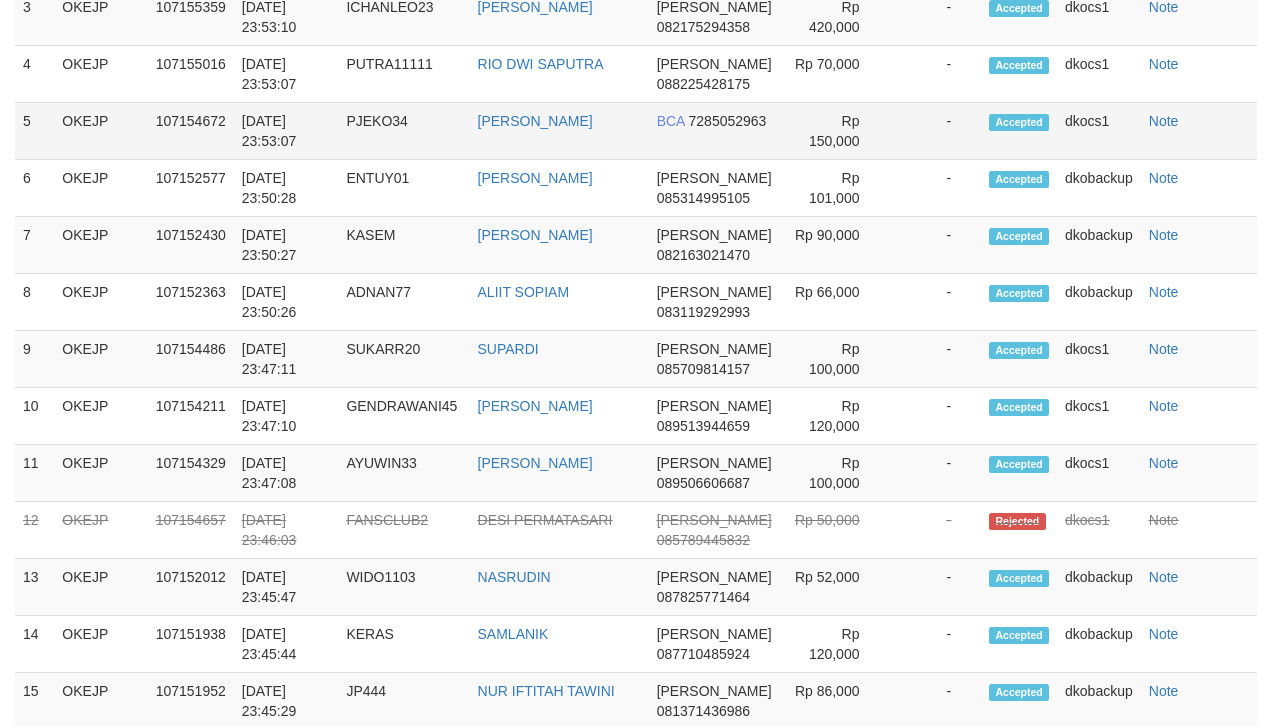 select on "**" 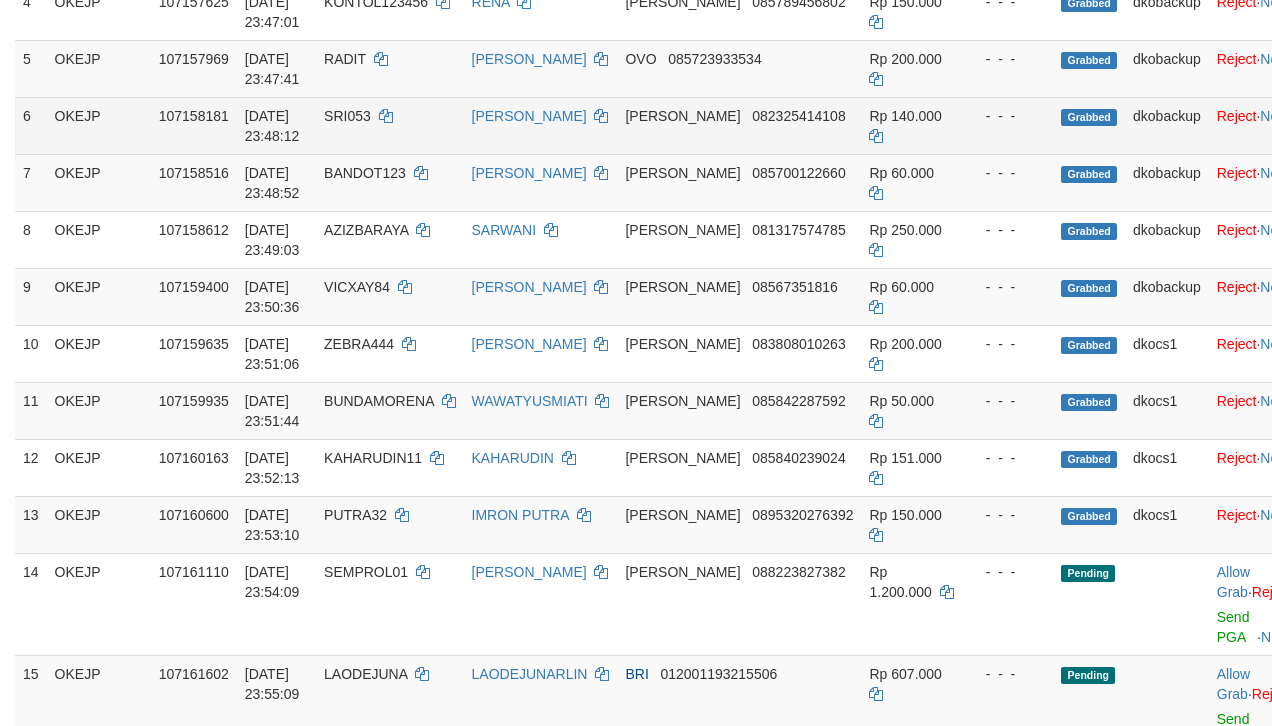scroll, scrollTop: 533, scrollLeft: 0, axis: vertical 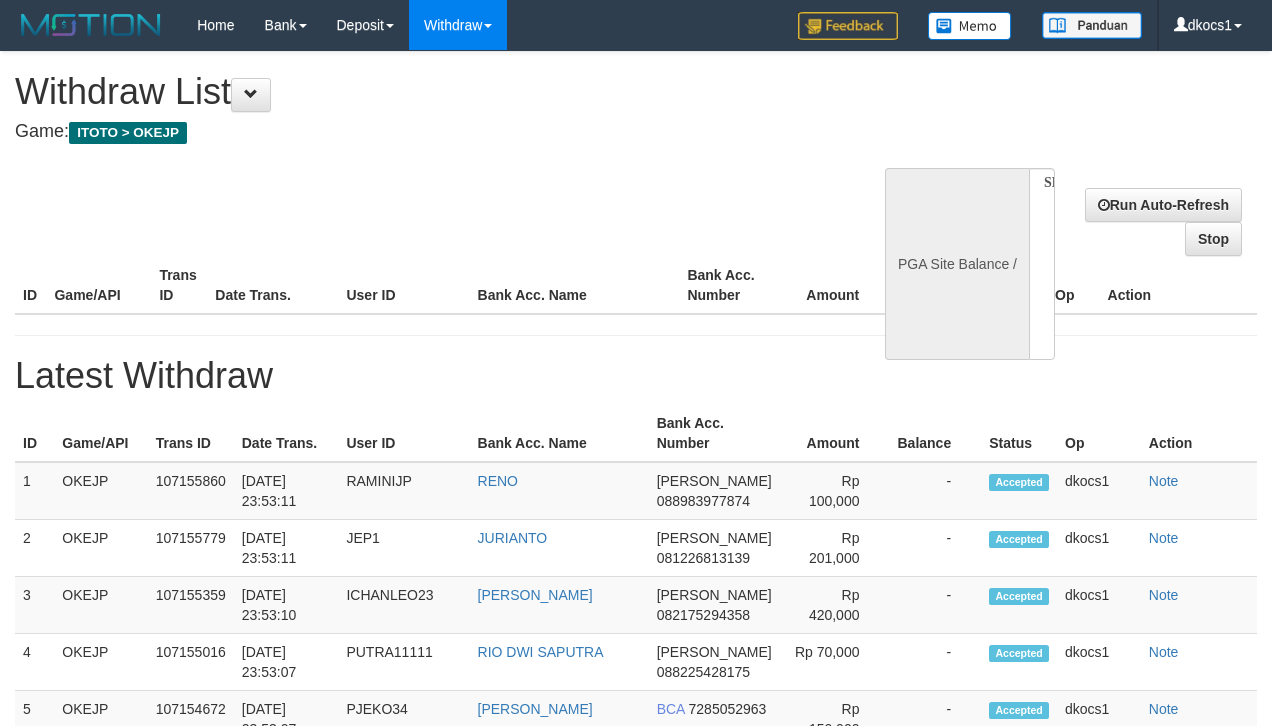 select 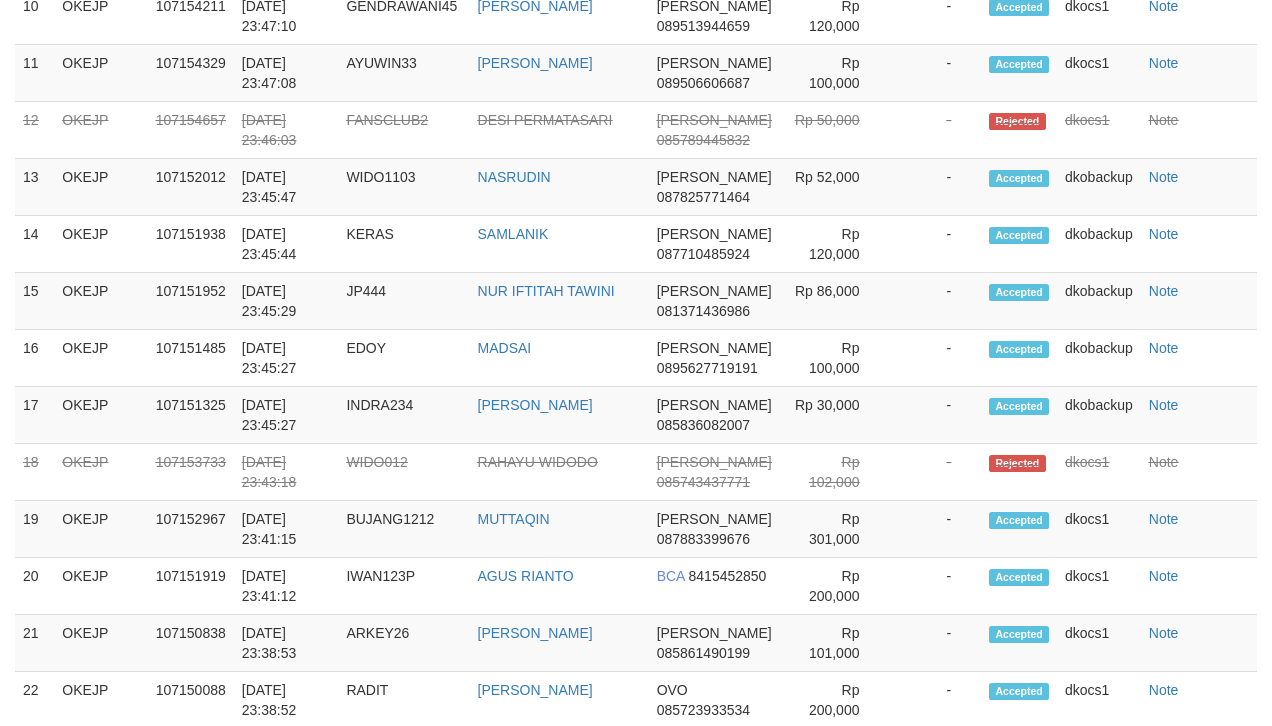 select on "**" 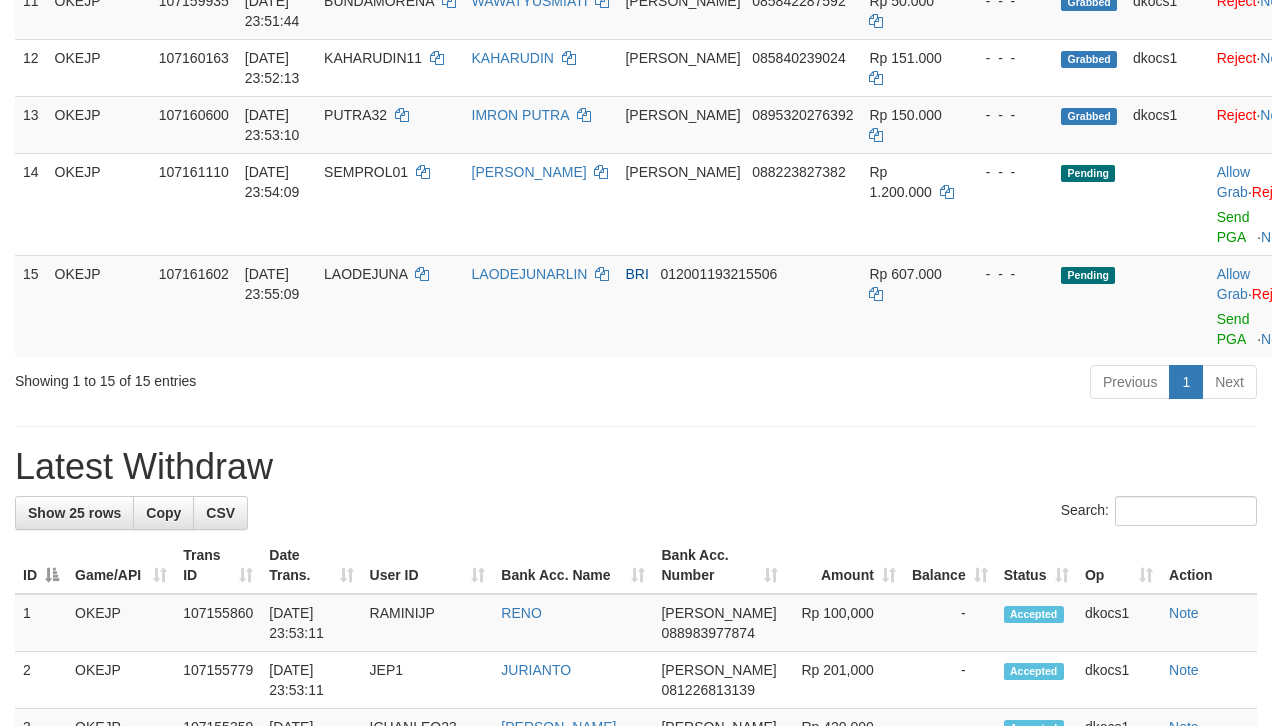 scroll, scrollTop: 933, scrollLeft: 0, axis: vertical 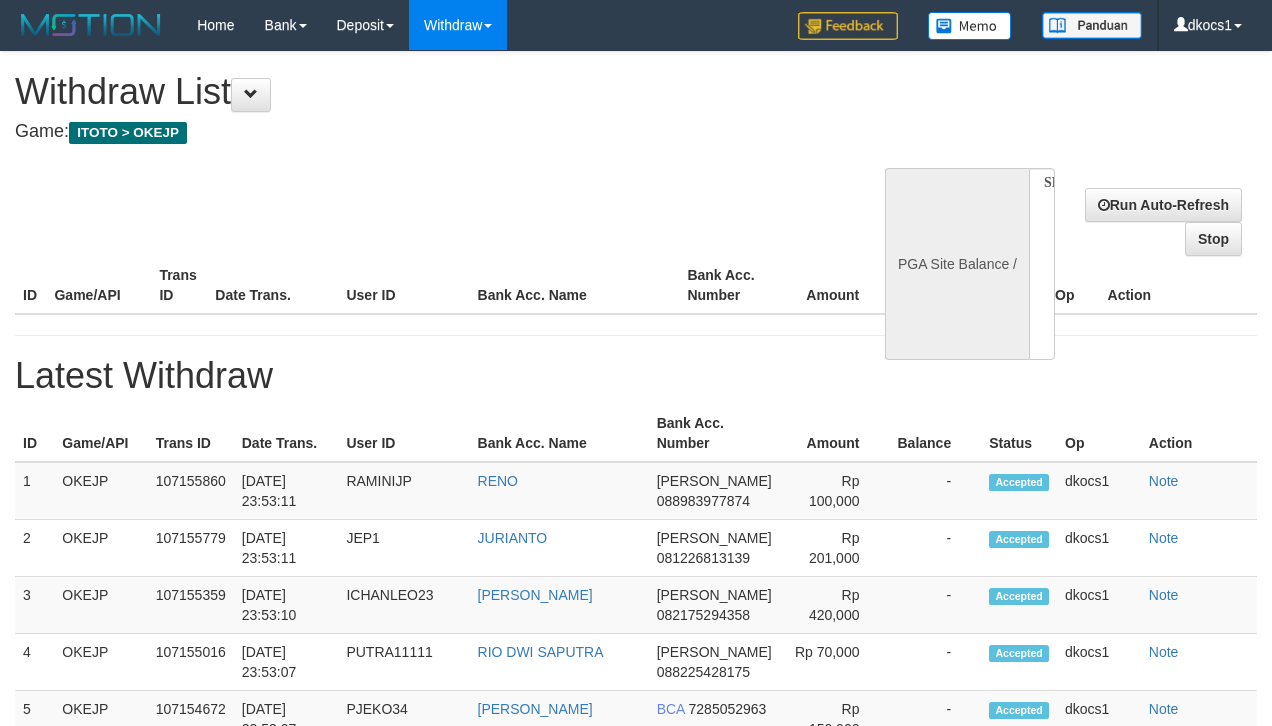 select 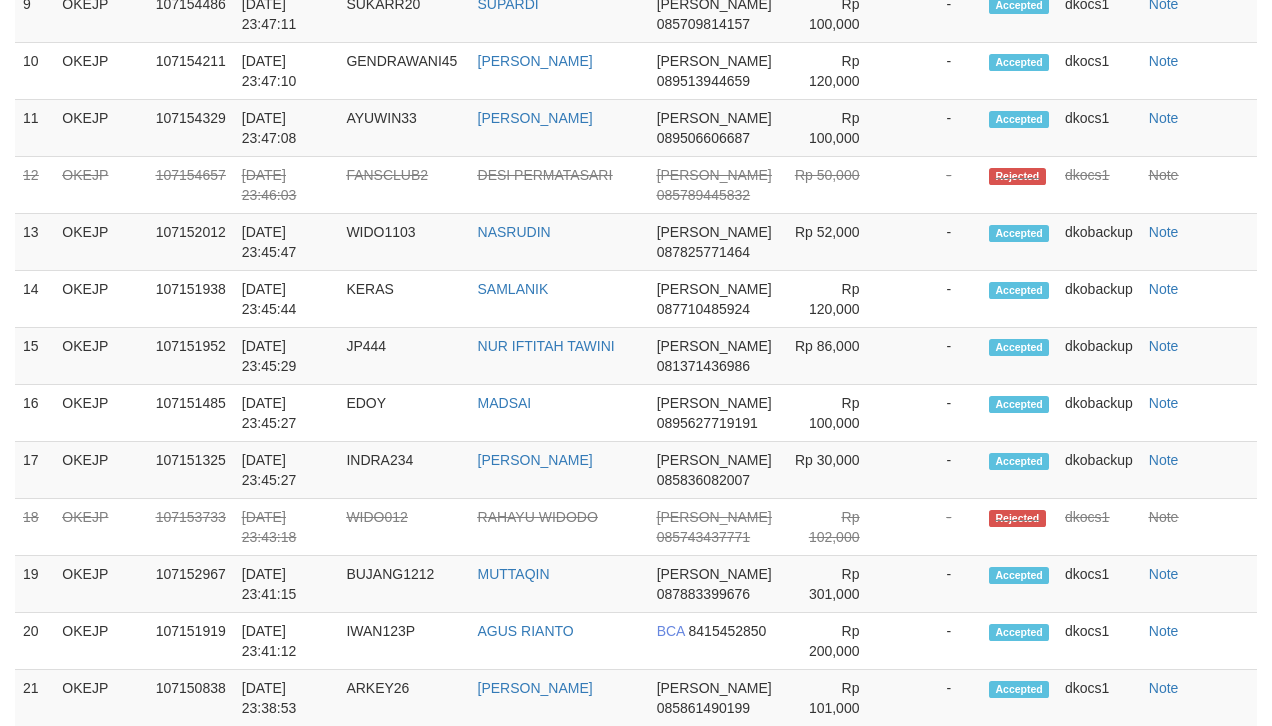 scroll, scrollTop: 988, scrollLeft: 0, axis: vertical 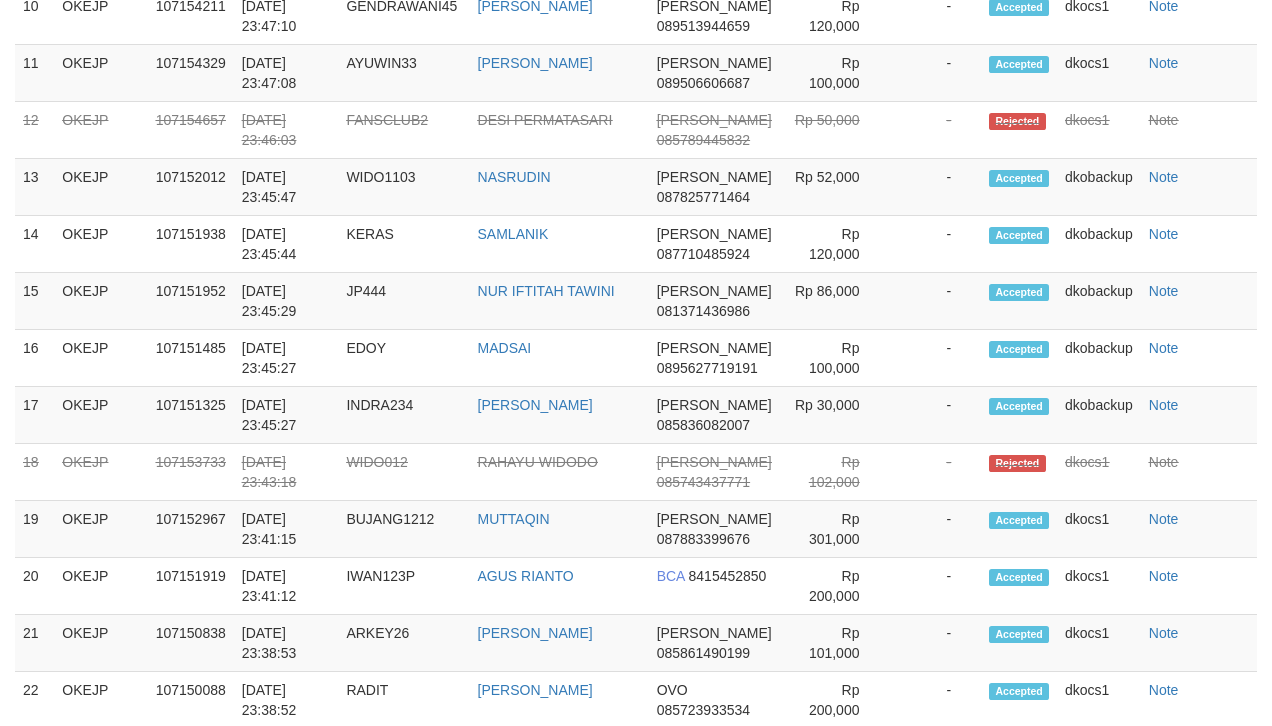 select on "**" 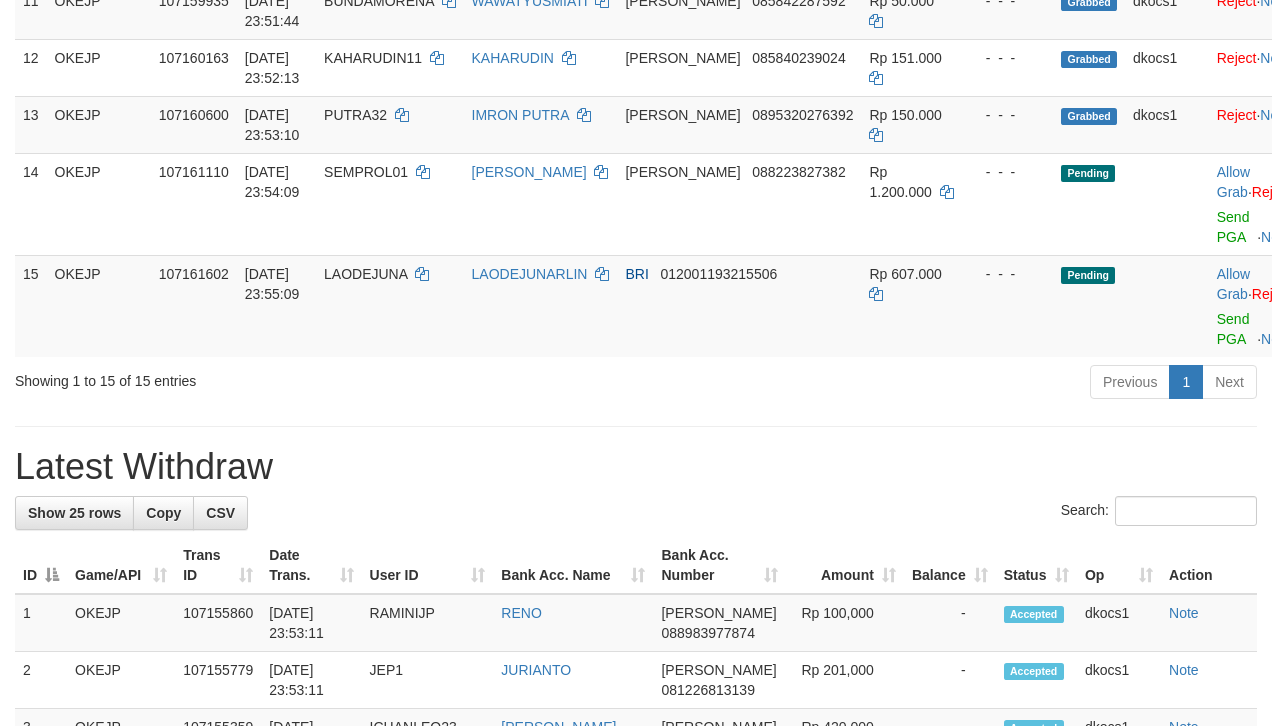 scroll, scrollTop: 933, scrollLeft: 0, axis: vertical 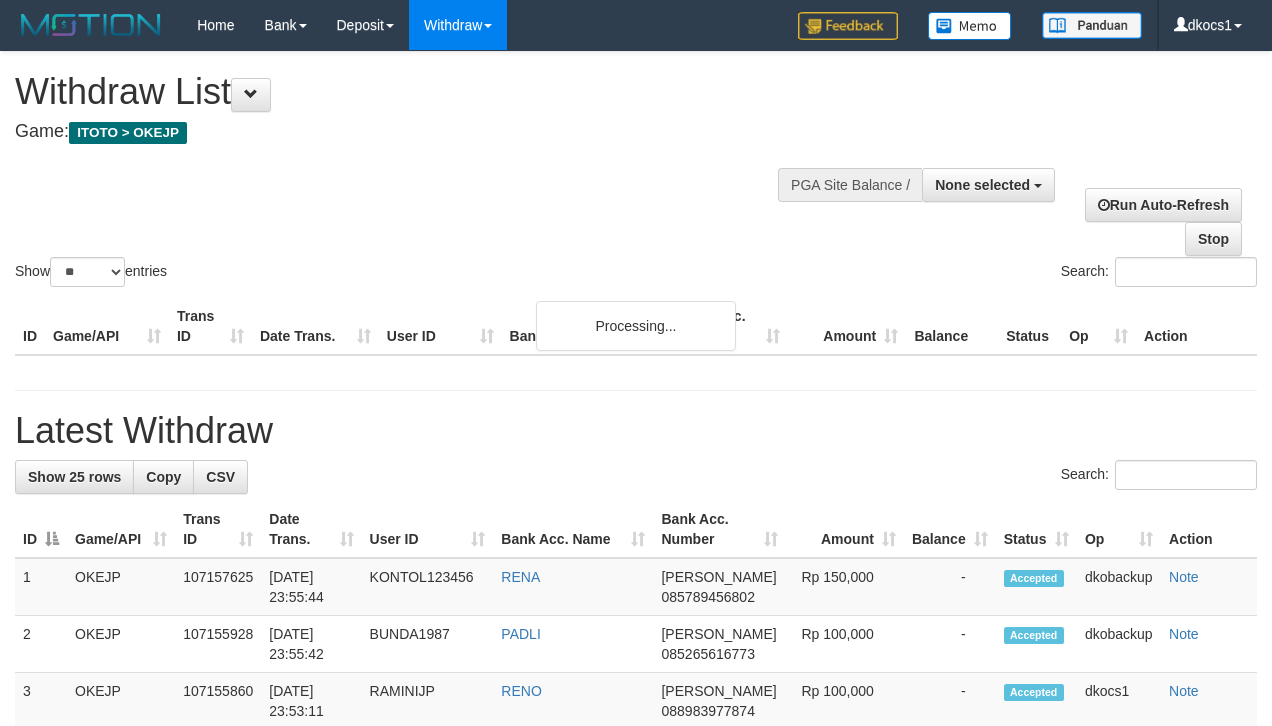 select 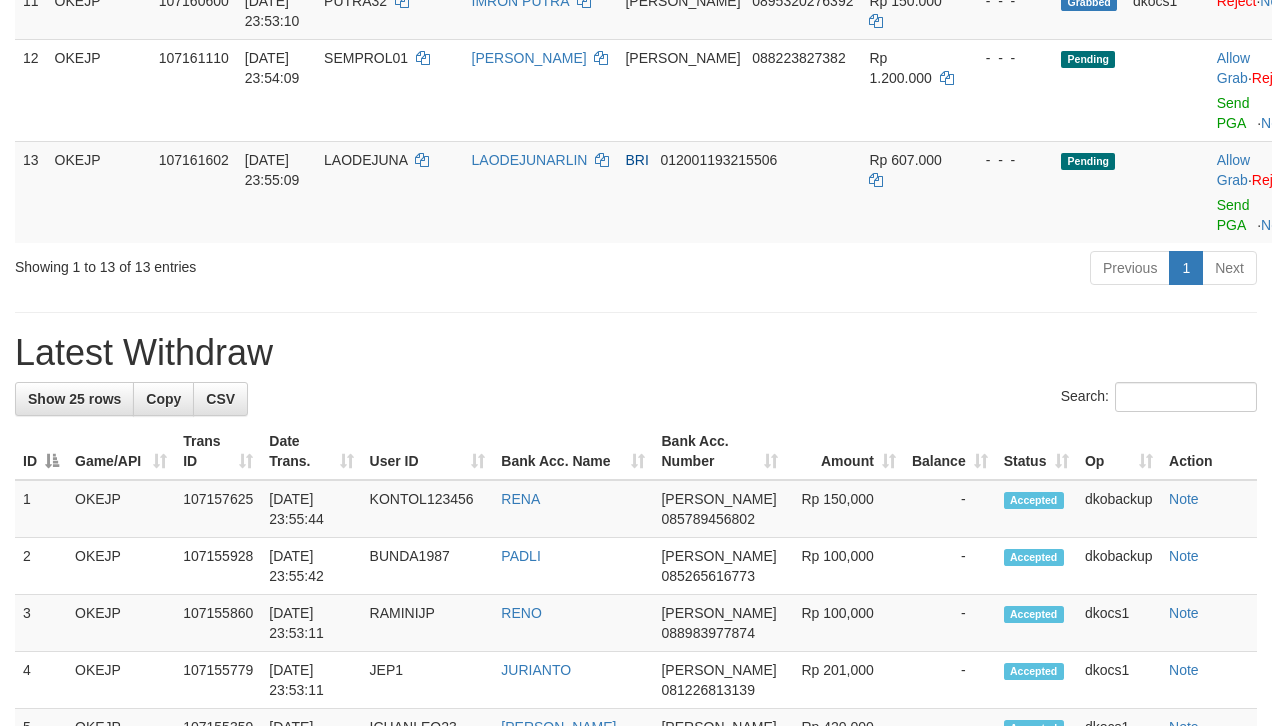 scroll, scrollTop: 933, scrollLeft: 0, axis: vertical 